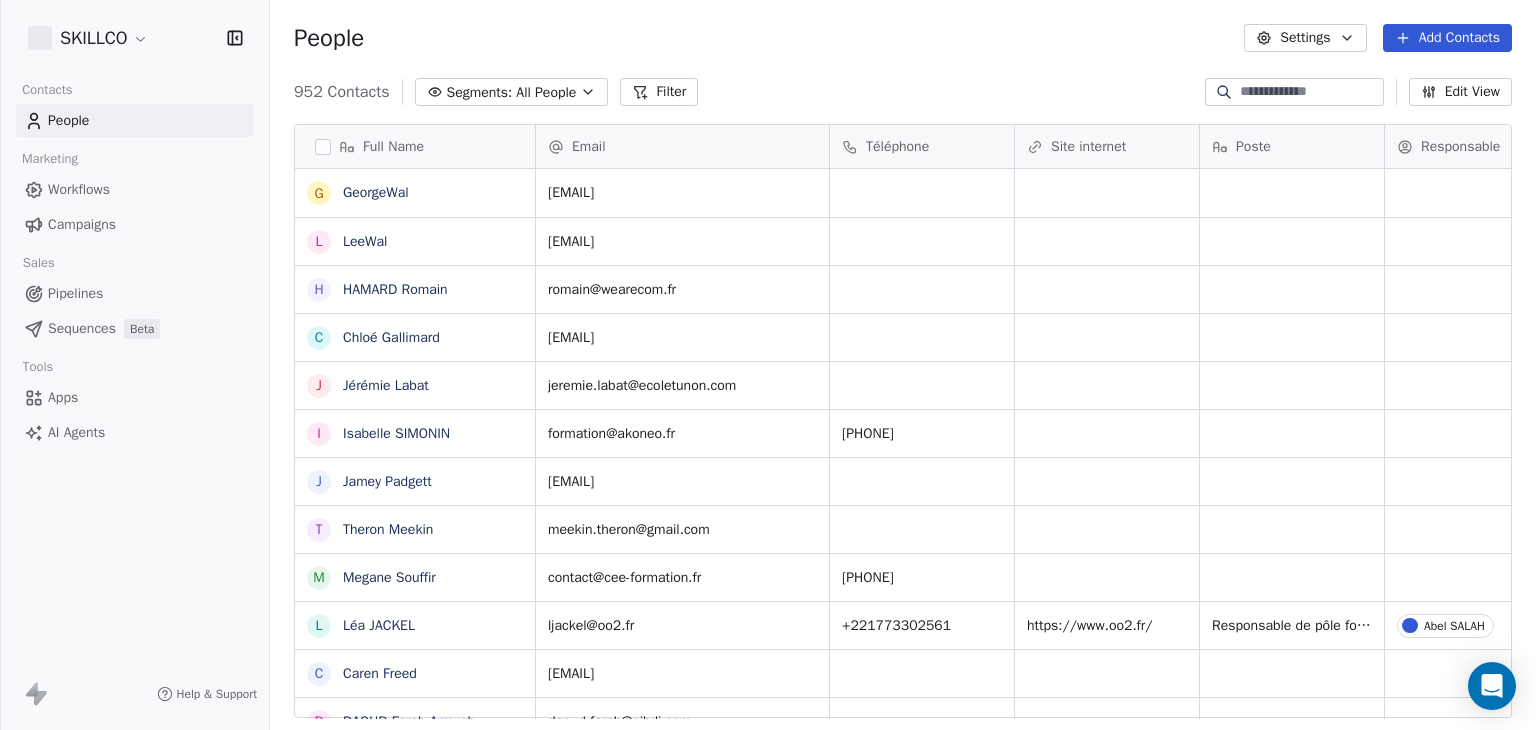 scroll, scrollTop: 0, scrollLeft: 0, axis: both 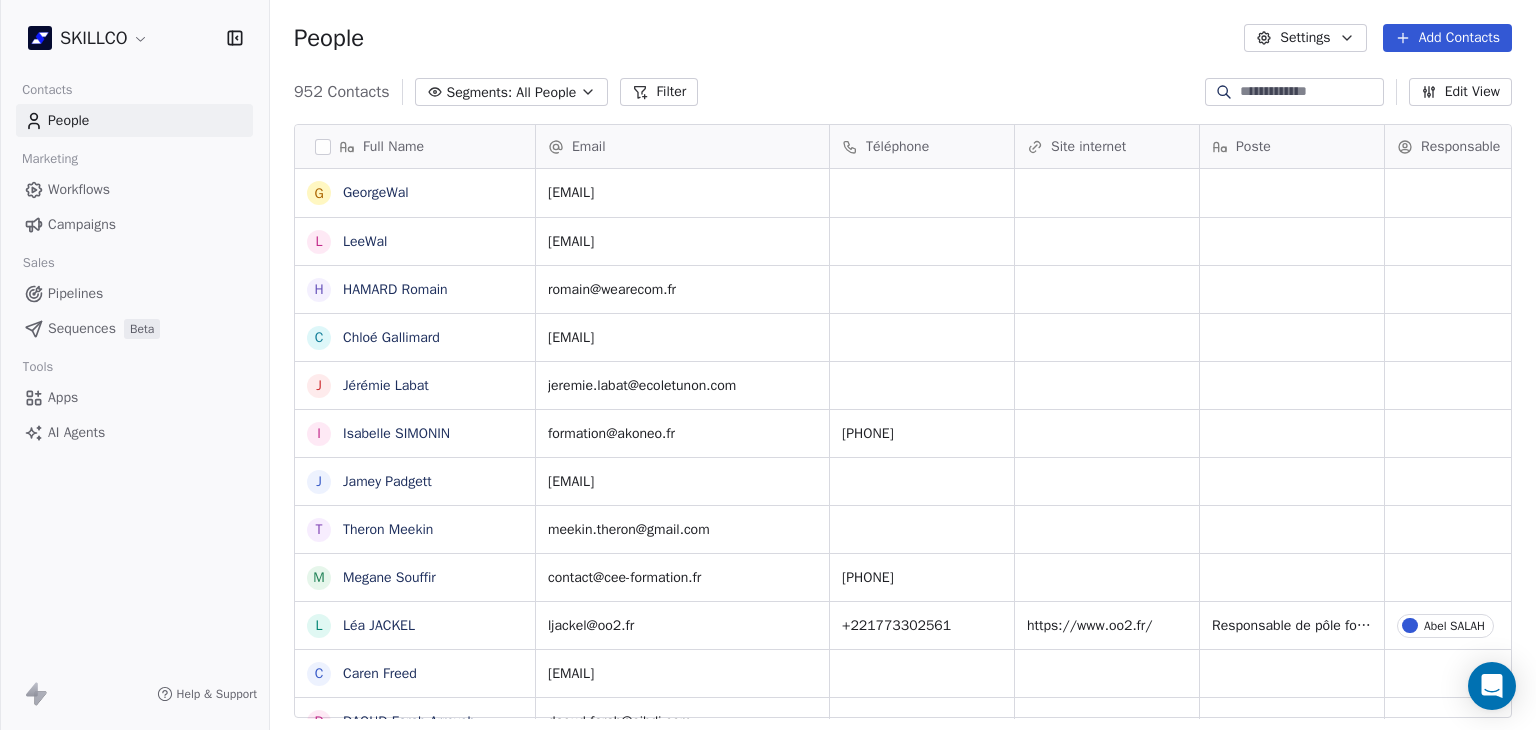 click on "Filter" at bounding box center [659, 92] 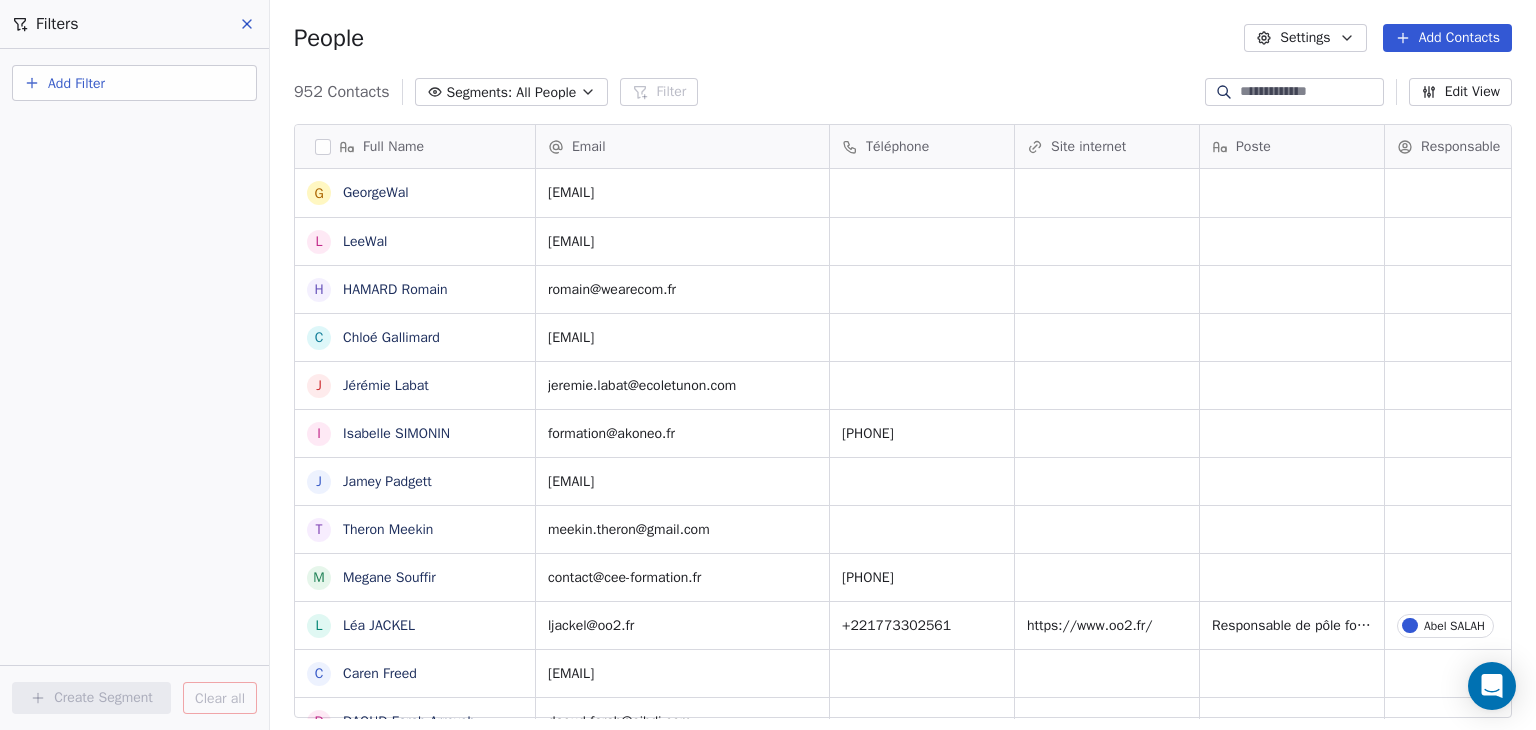 click on "Add Filter" at bounding box center (134, 83) 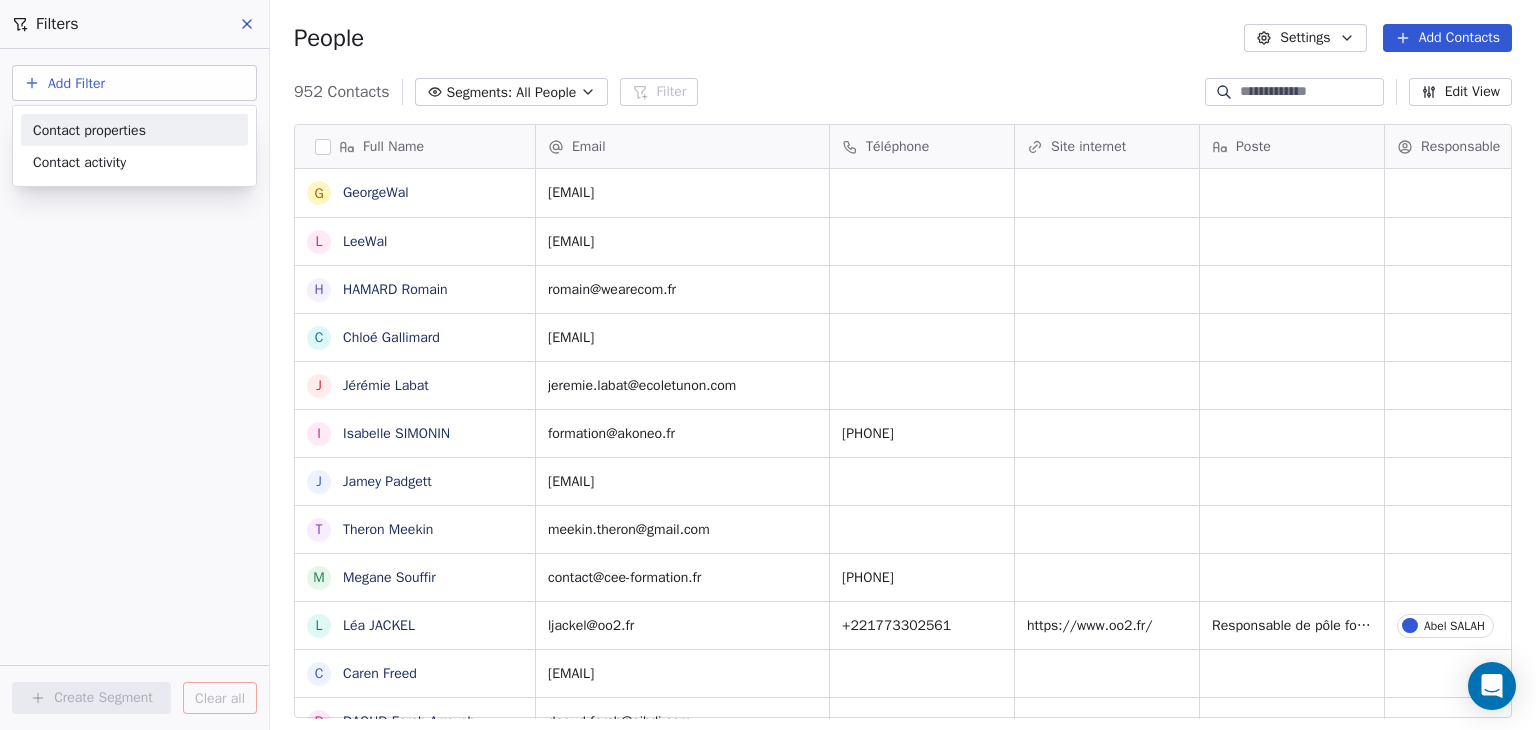 click on "Contact properties" at bounding box center (134, 129) 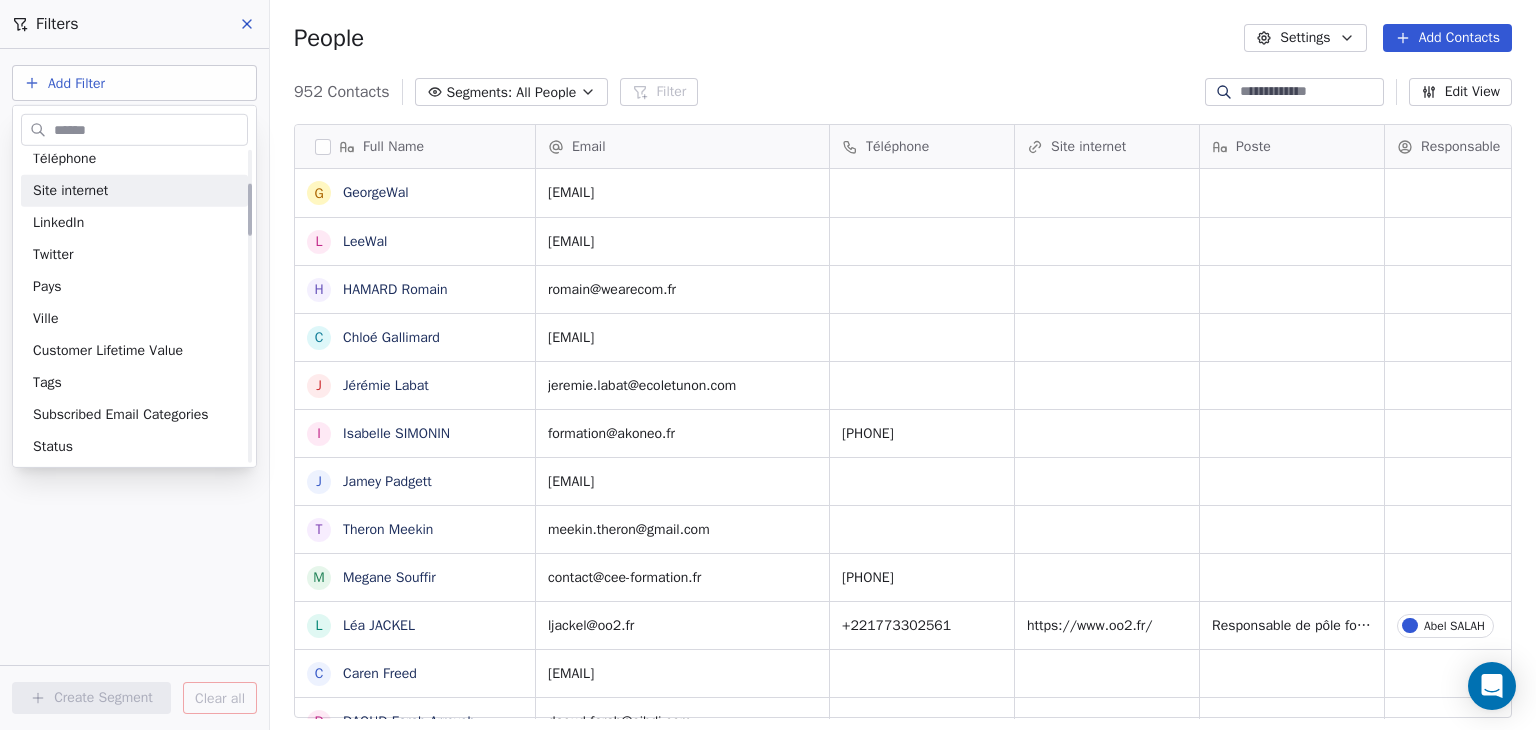 scroll, scrollTop: 200, scrollLeft: 0, axis: vertical 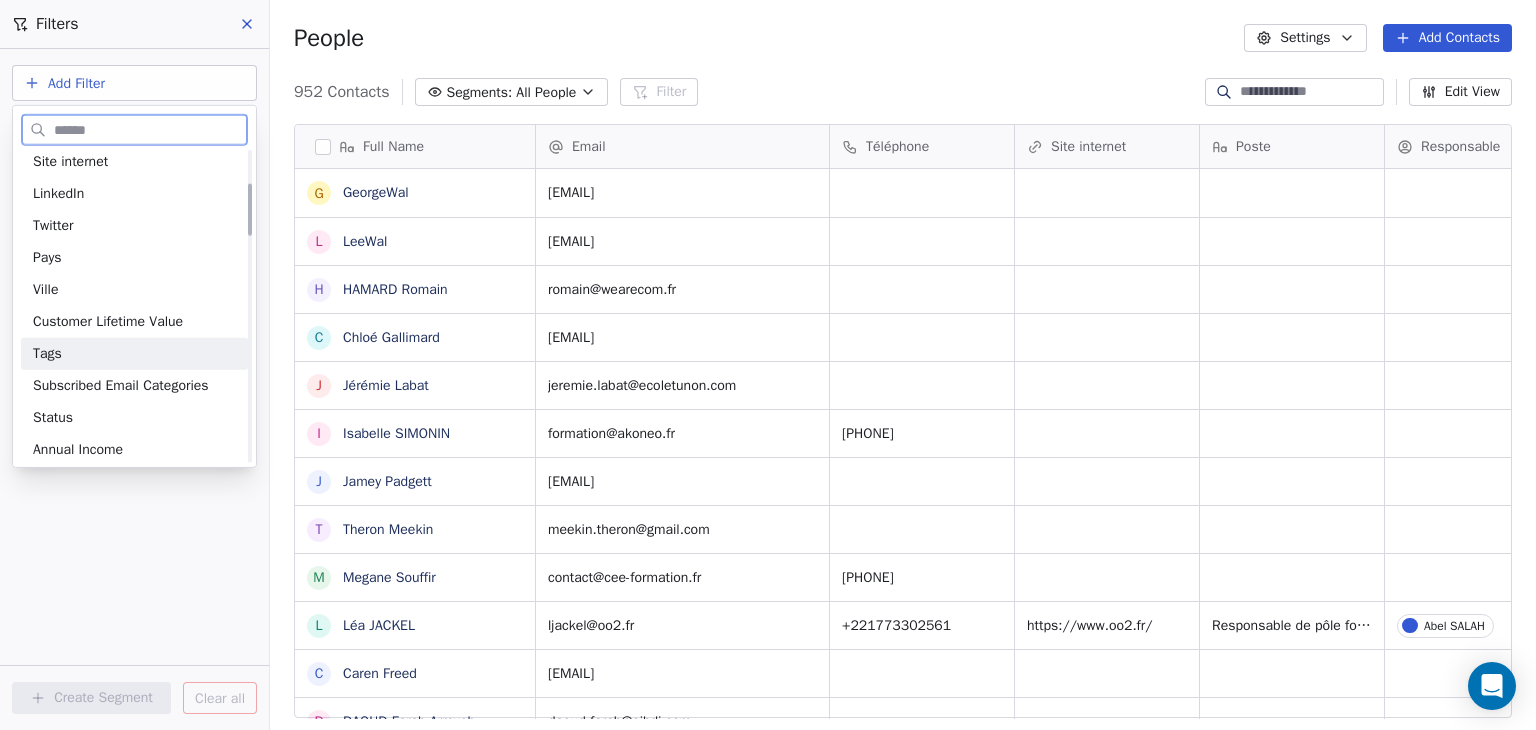 click on "Tags" at bounding box center [134, 354] 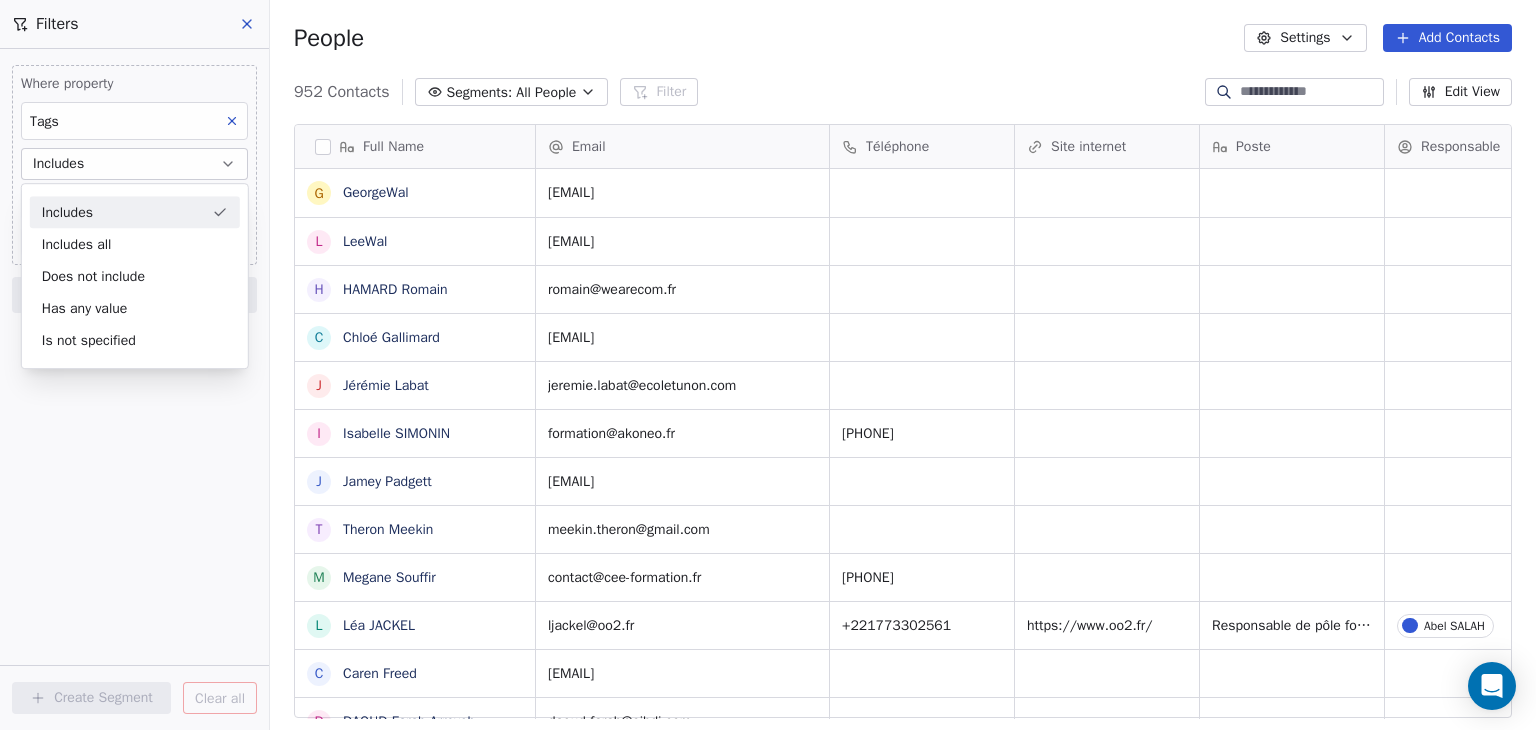 click on "Includes" at bounding box center (135, 212) 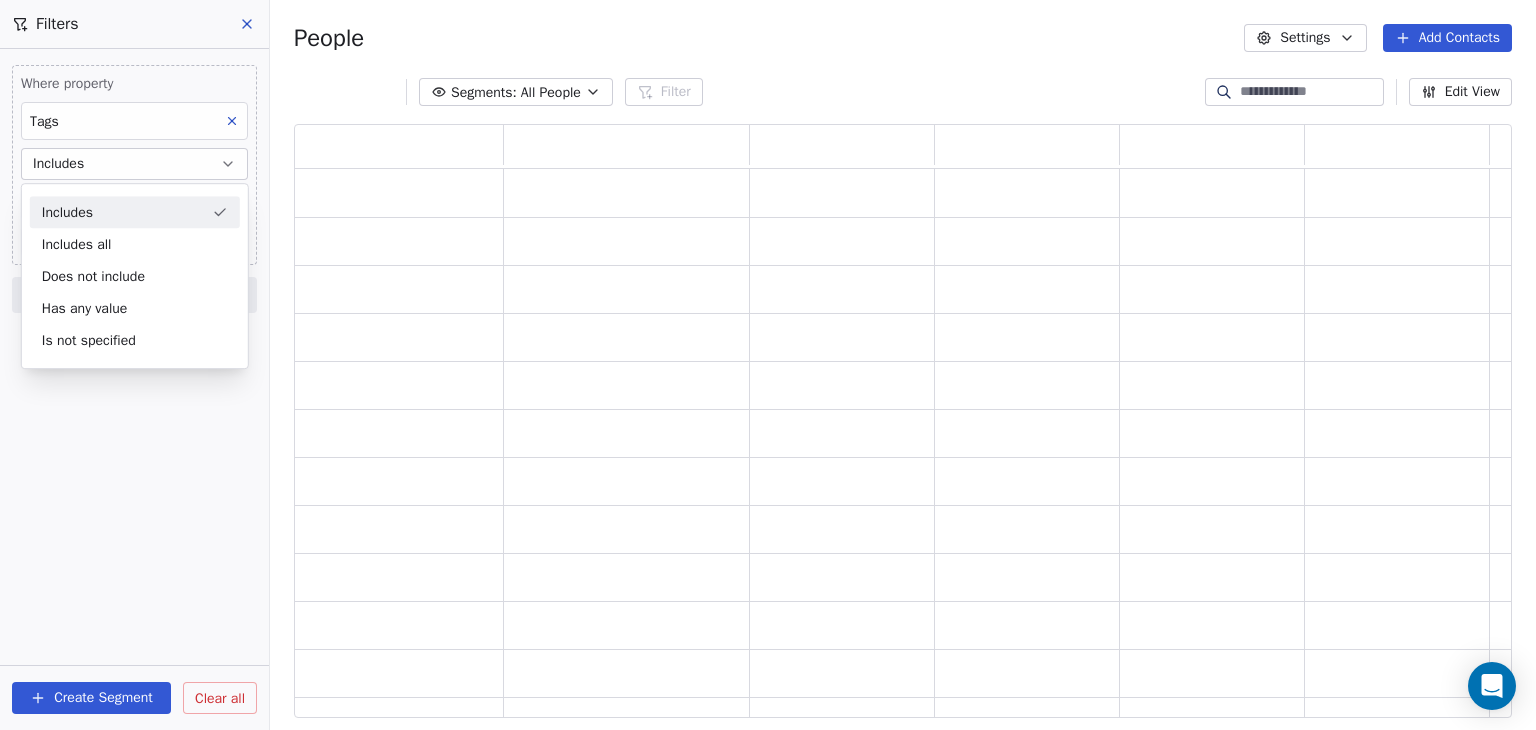 scroll, scrollTop: 16, scrollLeft: 16, axis: both 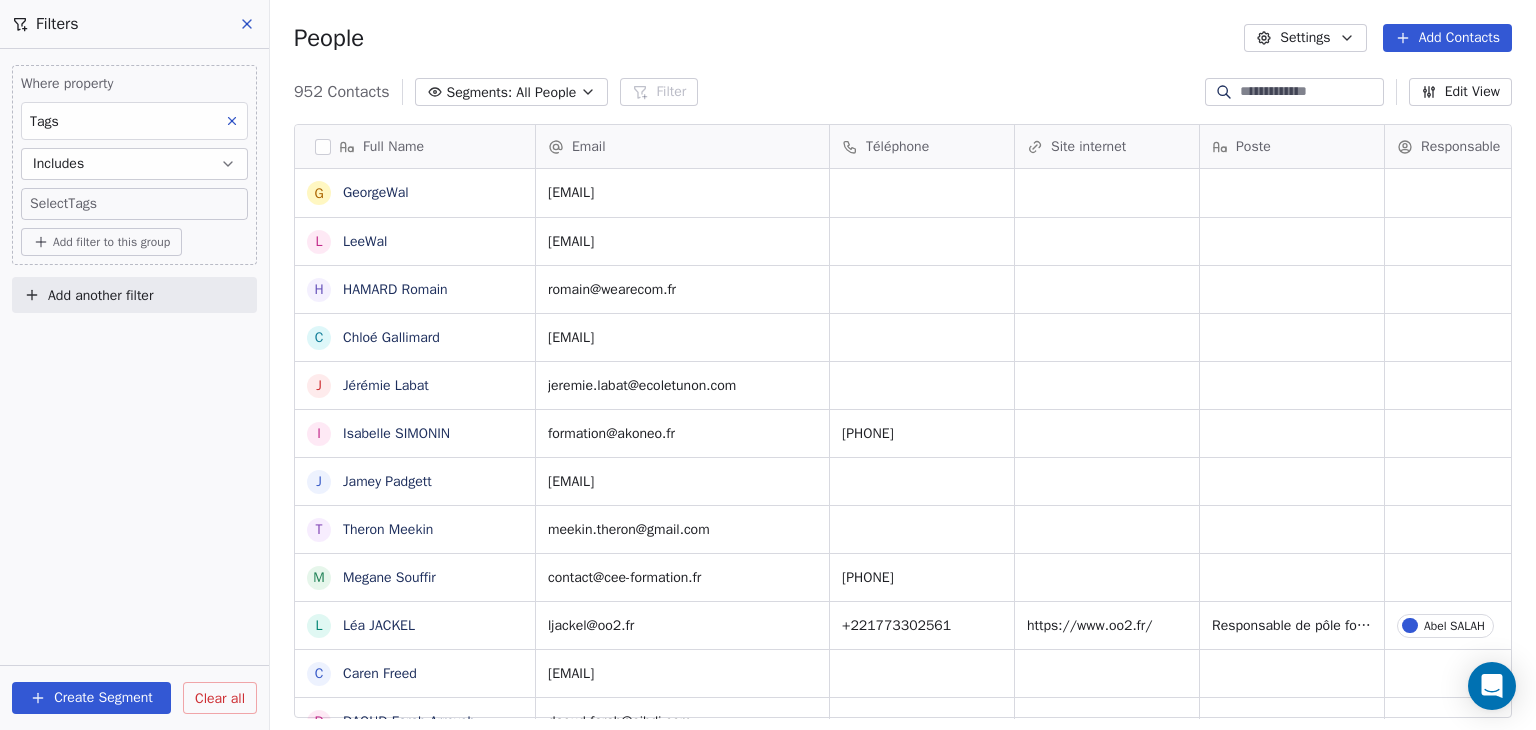 click on "SKILLCO Contacts People Marketing Workflows Campaigns Sales Pipelines Sequences Beta Tools Apps AI Agents Help & Support Filters Where property   Tags   Includes Select  Tags Add filter to this group Add another filter  Create Segment Clear all People Settings  Add Contacts 952 Contacts Segments: All People Filter  Edit View Tag Add to Sequence Full Name G GeorgeWal L LeeWal H HAMARD Romain C Chloé Gallimard J Jérémie Labat I Isabelle SIMONIN J Jamey Padgett T Theron Meekin M Megane Souffir L Léa JACKEL C Caren Freed D DAOUD Farah Arreyeh A Ayoub Khouder N Nicolas LE MORVAN E Emmanuel Balpe A Ainhoa Bermeo m massimo davoli J Judith Haggard s sébastien tassier J Johnathan Dunett N Nixon Helory 2 2900cdl.helene@gmail.com o oumaima.tafhi@usmba.ac.ma D Daniela Coleman C Cédric Brandon J Joaquim Da Costa n ndibumusungayibenedicte@gmail.com p pyros_man@hotmail.com B Bournais Pierre n narcissecomlanbismark@gmail.com c chrishamuli2015@gmail.com s shangiricha@gmail.com Email Téléphone Site internet Poste" at bounding box center [768, 365] 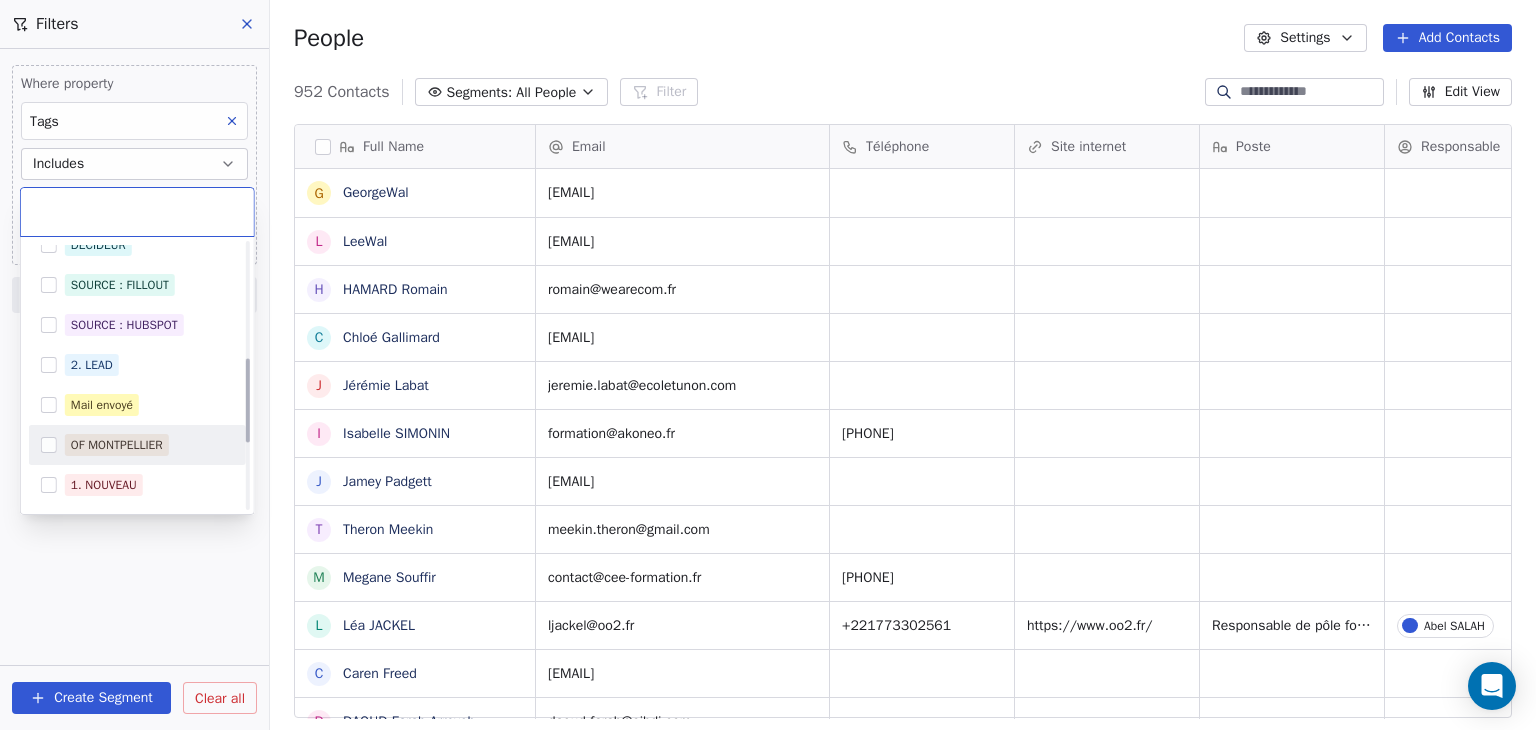 scroll, scrollTop: 400, scrollLeft: 0, axis: vertical 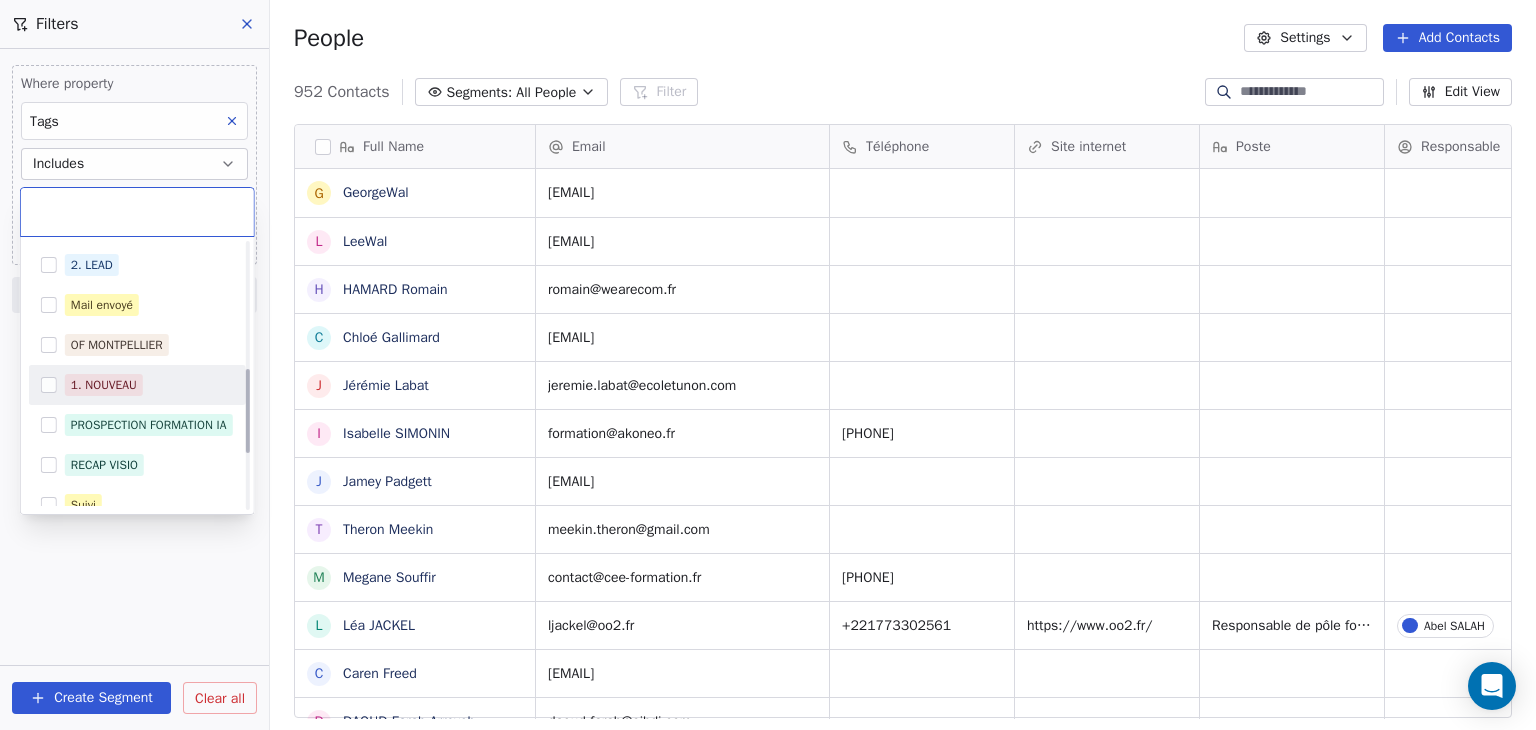 click on "1. NOUVEAU" at bounding box center [149, 385] 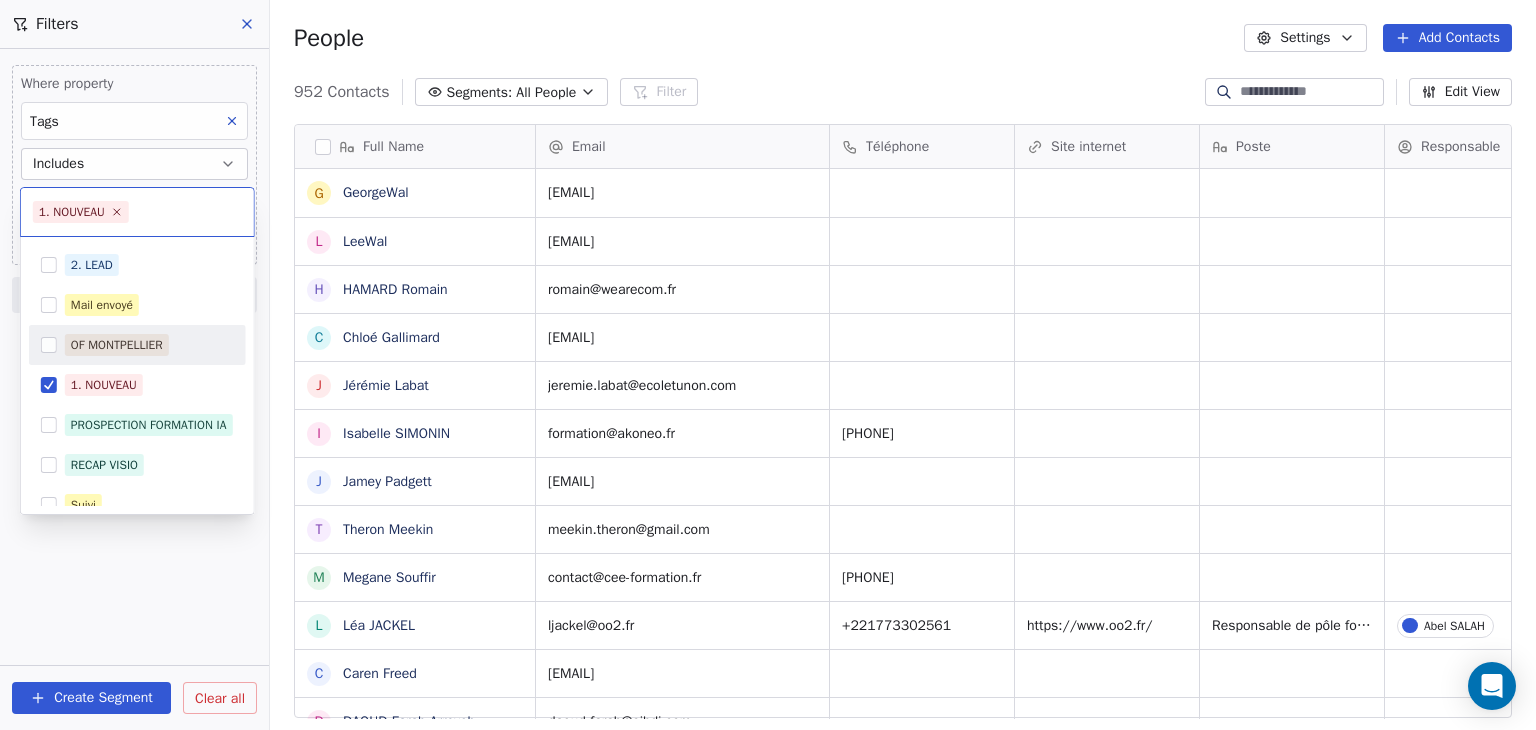 click on "OF MONTPELLIER" at bounding box center [149, 345] 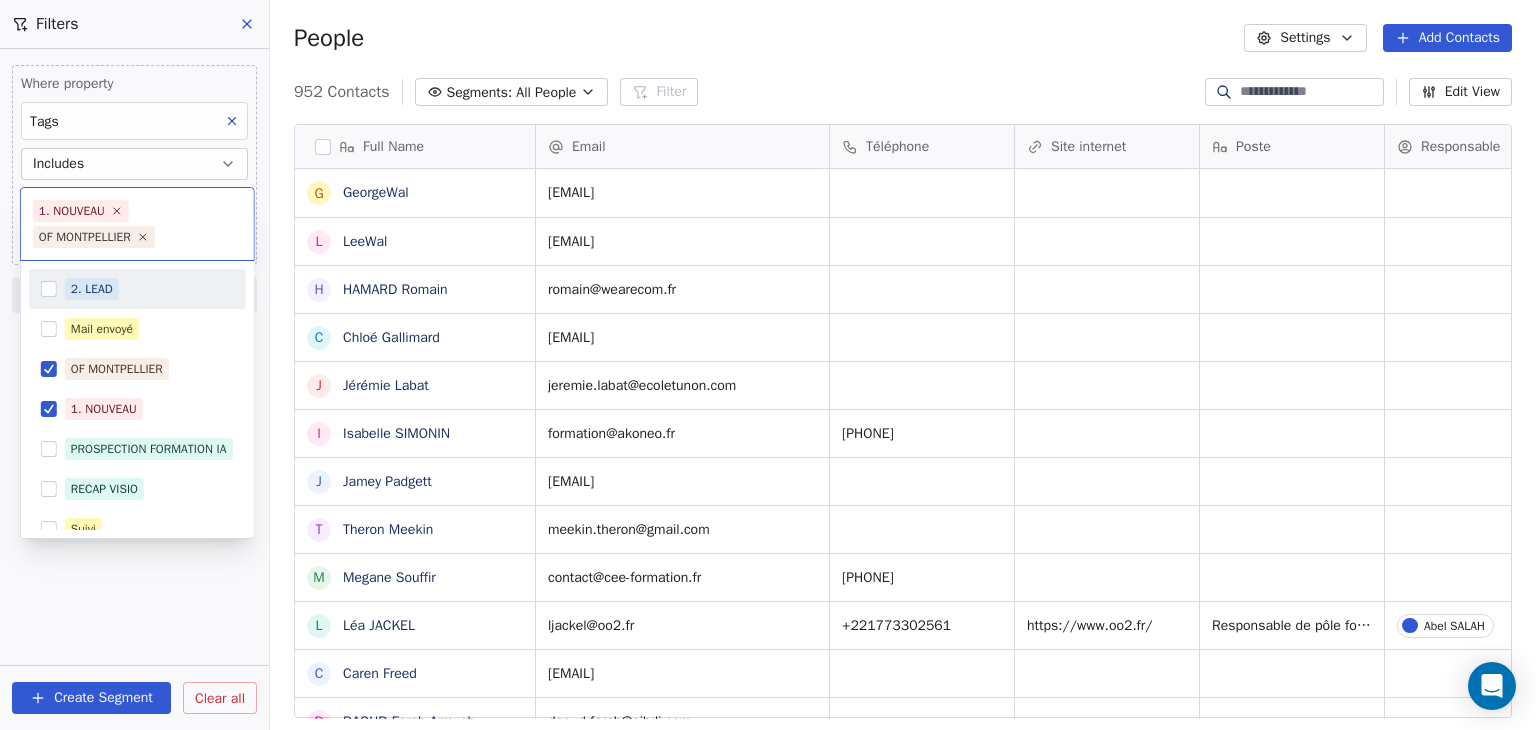 click on "SKILLCO Contacts People Marketing Workflows Campaigns Sales Pipelines Sequences Beta Tools Apps AI Agents Help & Support Filters Where property   Tags   Includes Select  Tags Add filter to this group Add another filter  Create Segment Clear all People Settings  Add Contacts 952 Contacts Segments: All People Filter  Edit View Tag Add to Sequence Full Name G GeorgeWal L LeeWal H HAMARD Romain C Chloé Gallimard J Jérémie Labat I Isabelle SIMONIN J Jamey Padgett T Theron Meekin M Megane Souffir L Léa JACKEL C Caren Freed D DAOUD Farah Arreyeh A Ayoub Khouder N Nicolas LE MORVAN E Emmanuel Balpe A Ainhoa Bermeo m massimo davoli J Judith Haggard s sébastien tassier J Johnathan Dunett N Nixon Helory 2 2900cdl.helene@gmail.com o oumaima.tafhi@usmba.ac.ma D Daniela Coleman C Cédric Brandon J Joaquim Da Costa n ndibumusungayibenedicte@gmail.com p pyros_man@hotmail.com B Bournais Pierre n narcissecomlanbismark@gmail.com c chrishamuli2015@gmail.com s shangiricha@gmail.com Email Téléphone Site internet Poste" at bounding box center [768, 365] 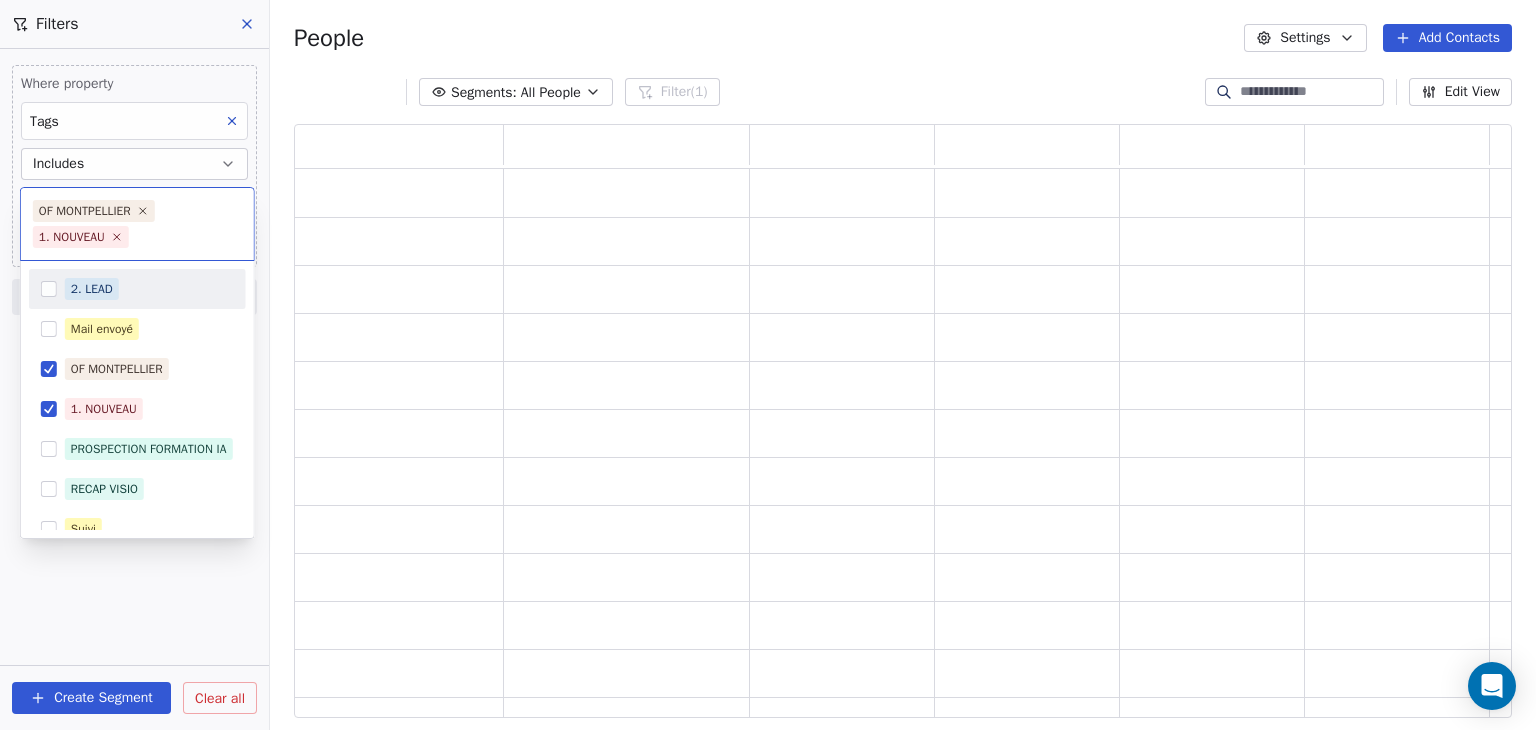 scroll, scrollTop: 16, scrollLeft: 16, axis: both 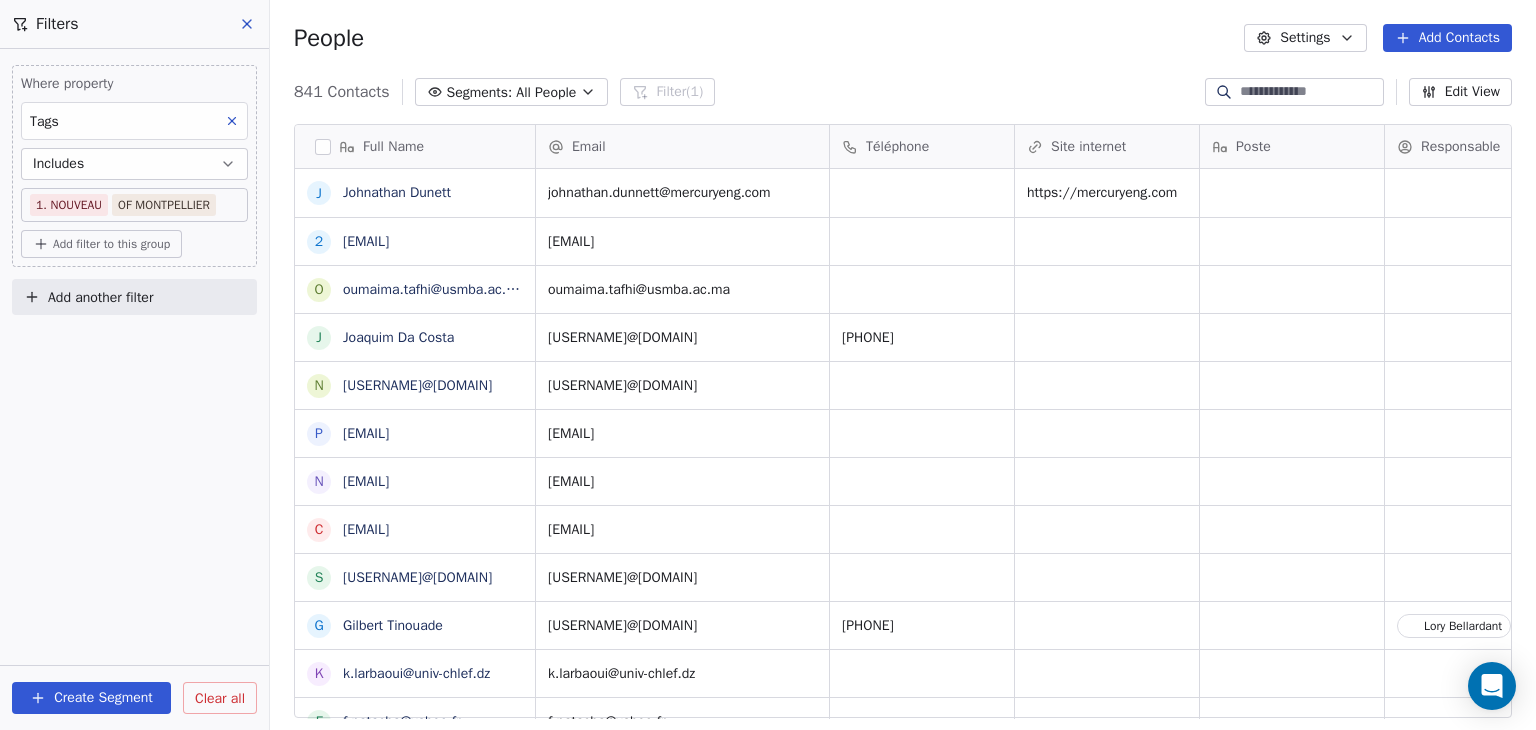 click on "Add another filter" at bounding box center [100, 297] 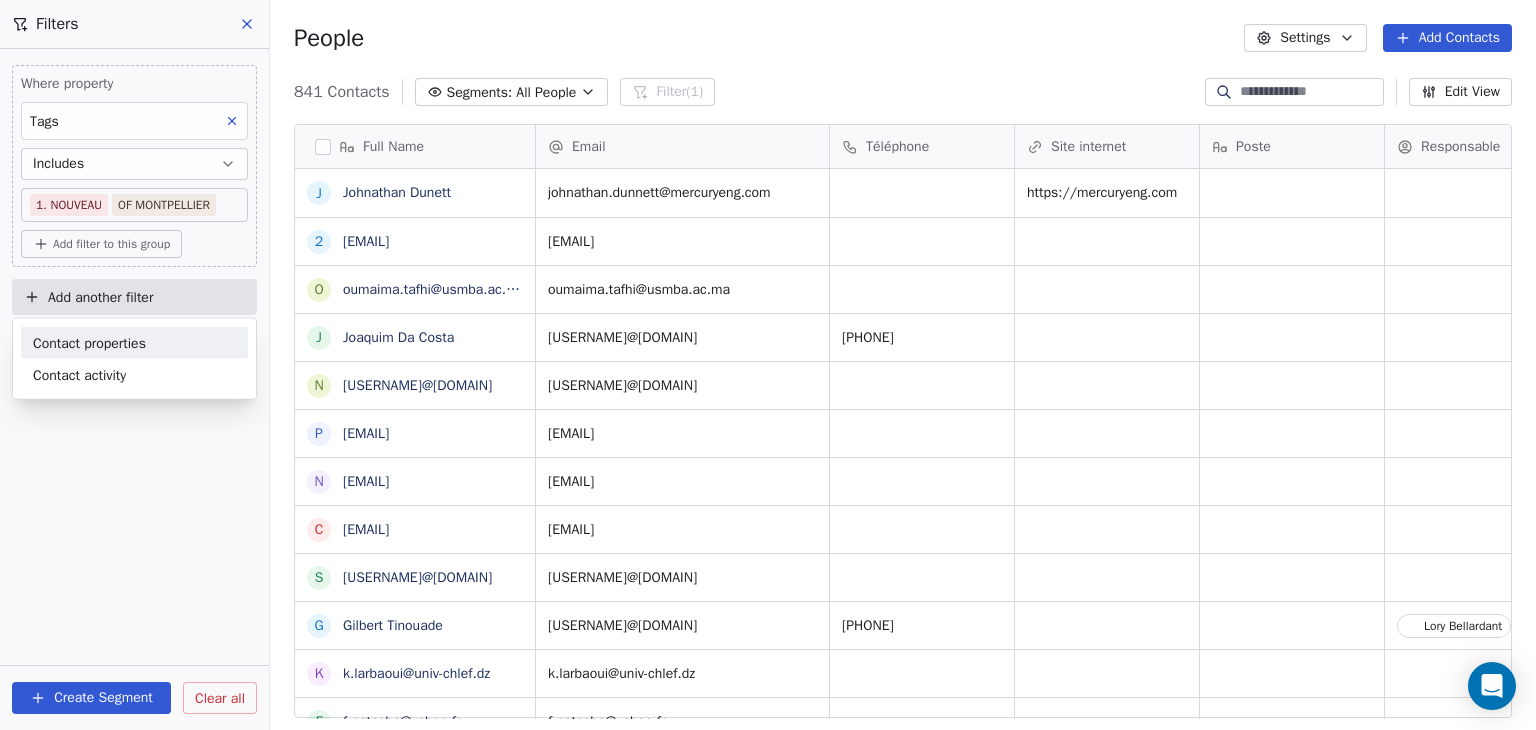click on "Contact properties" at bounding box center (89, 342) 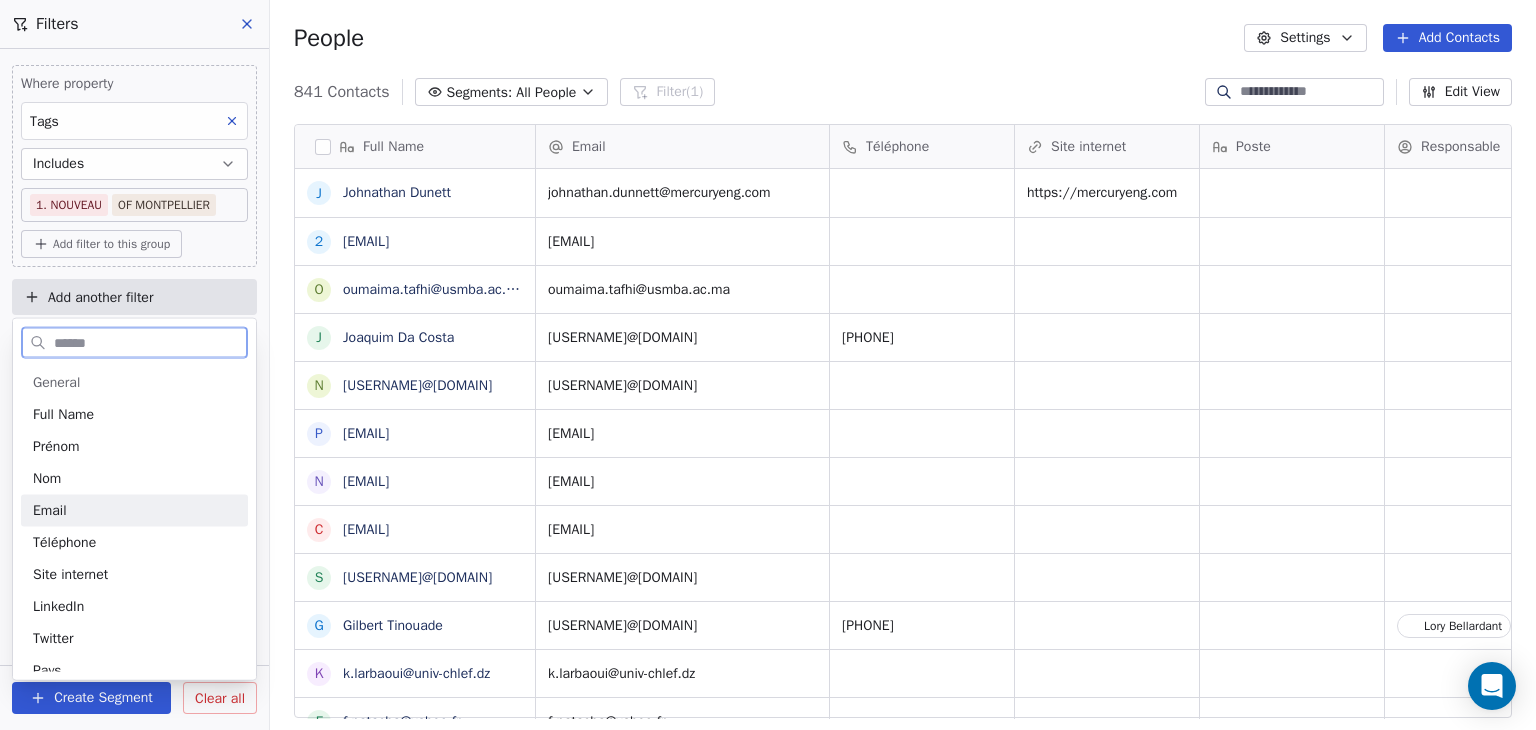 click on "Email" at bounding box center (134, 511) 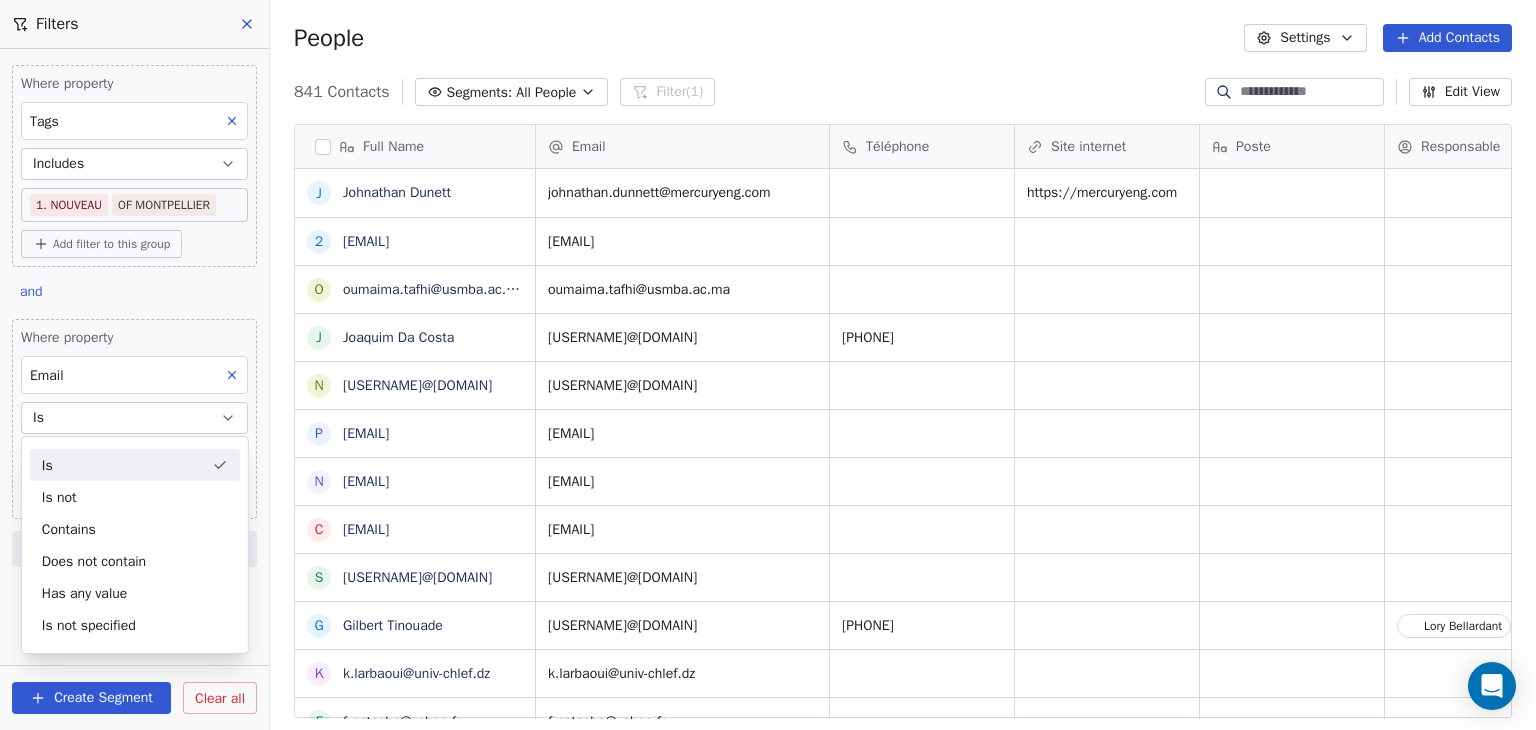 click on "Is" at bounding box center (134, 418) 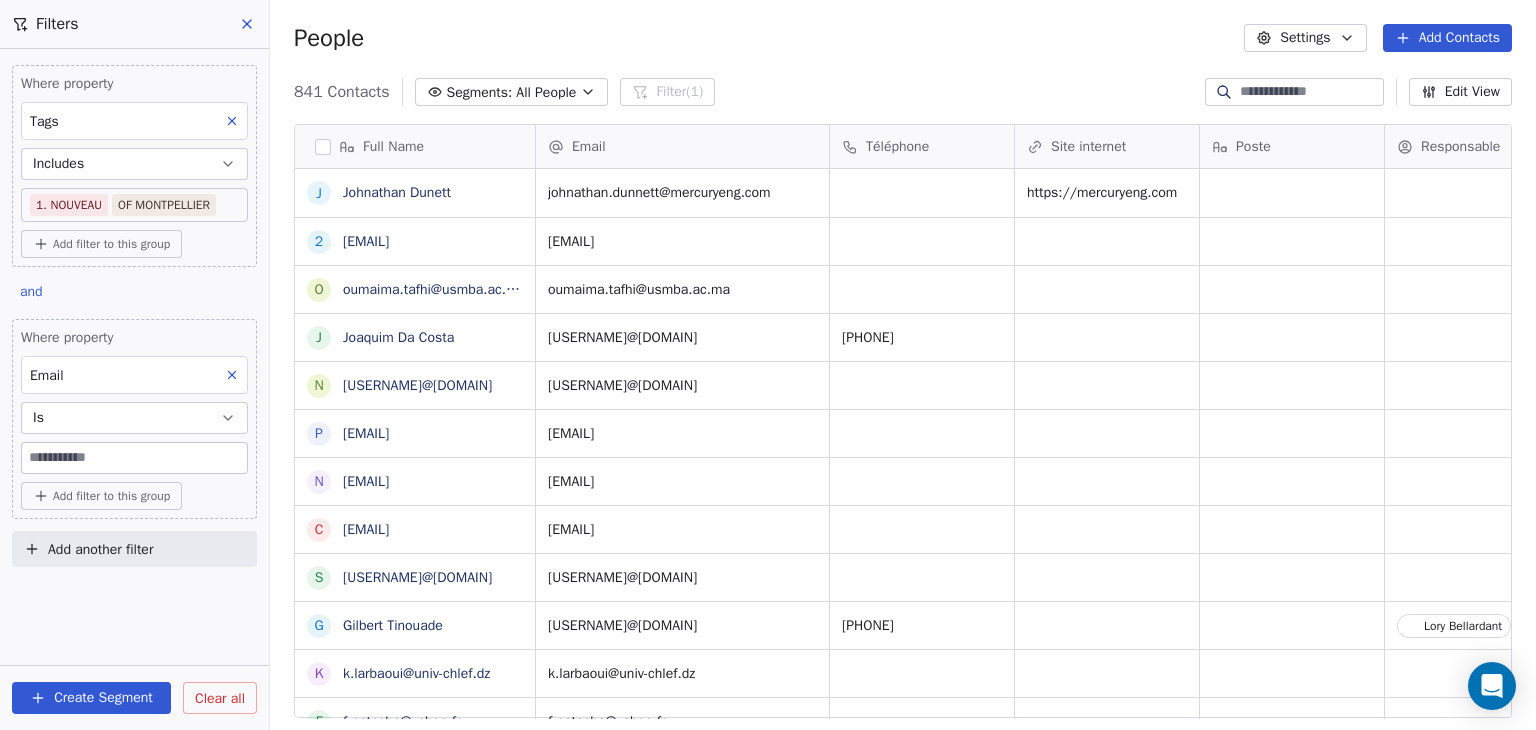 click on "Is" at bounding box center (134, 418) 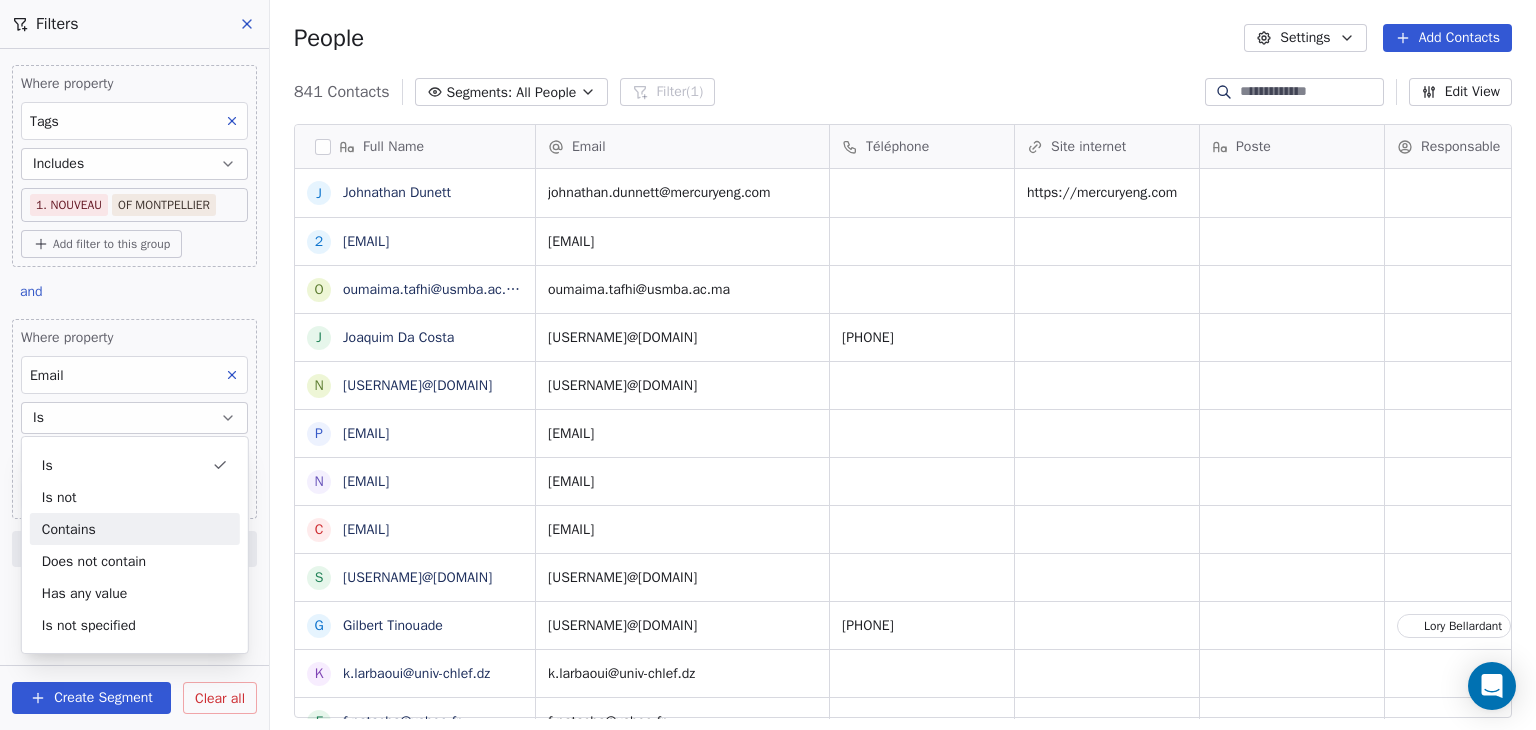 click on "Contains" at bounding box center [135, 529] 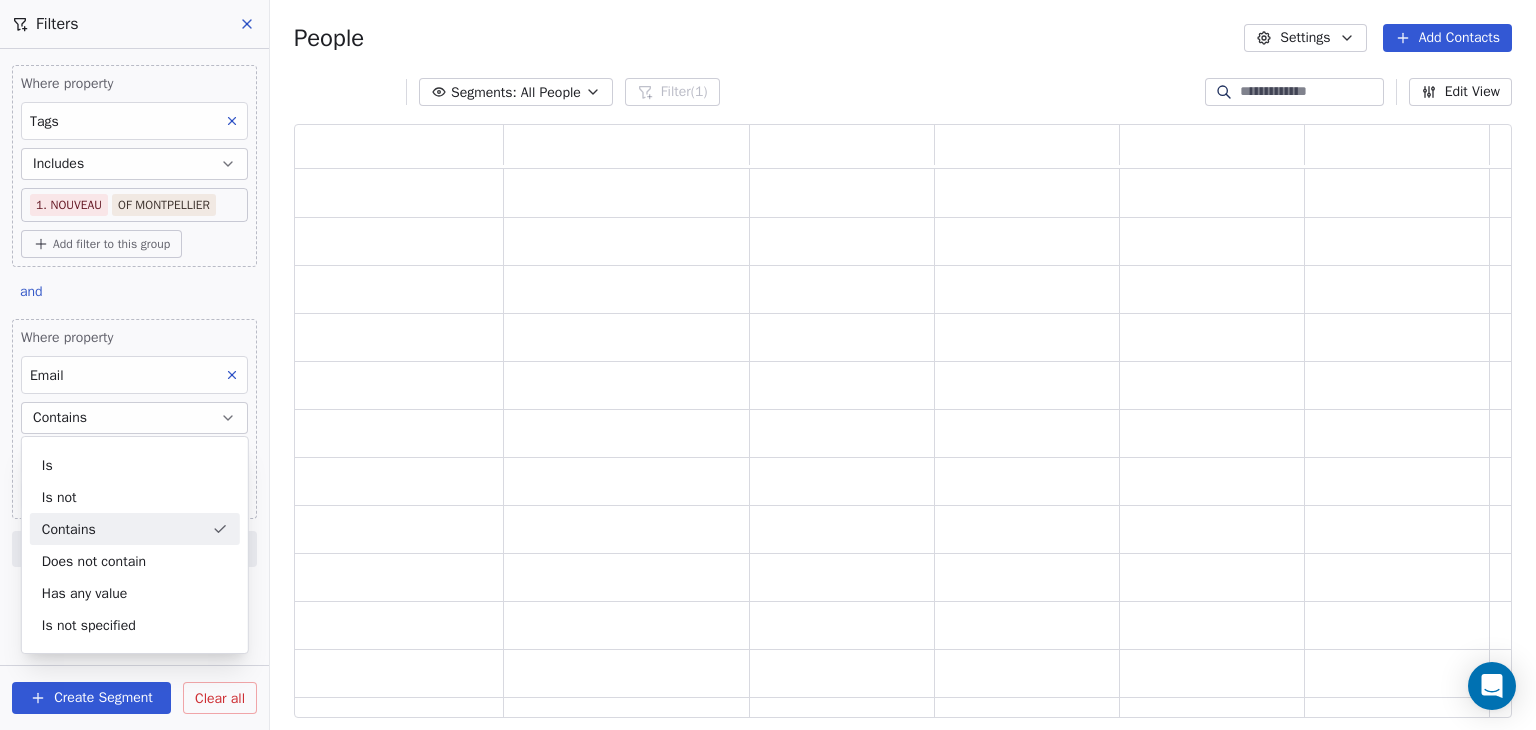 scroll, scrollTop: 16, scrollLeft: 16, axis: both 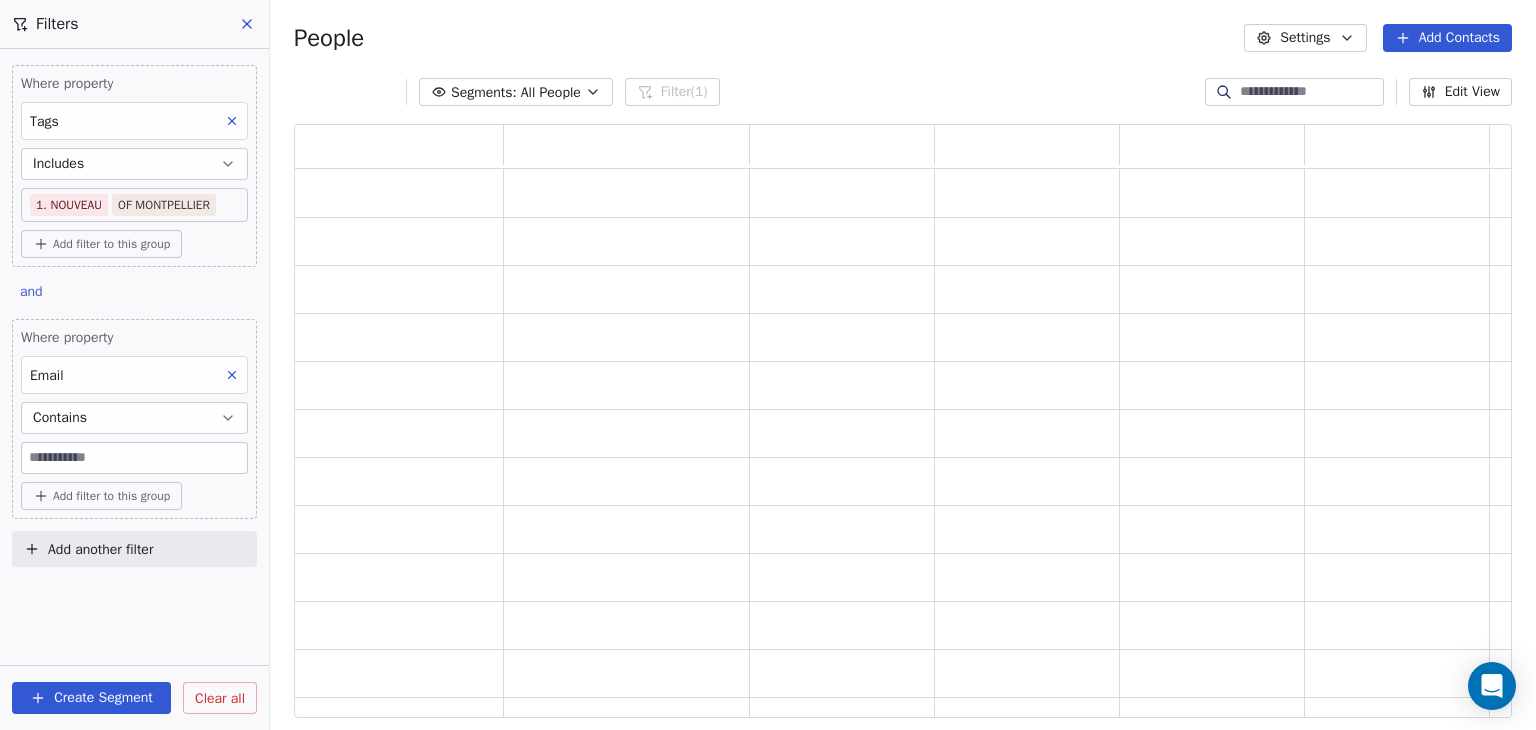 click at bounding box center [134, 458] 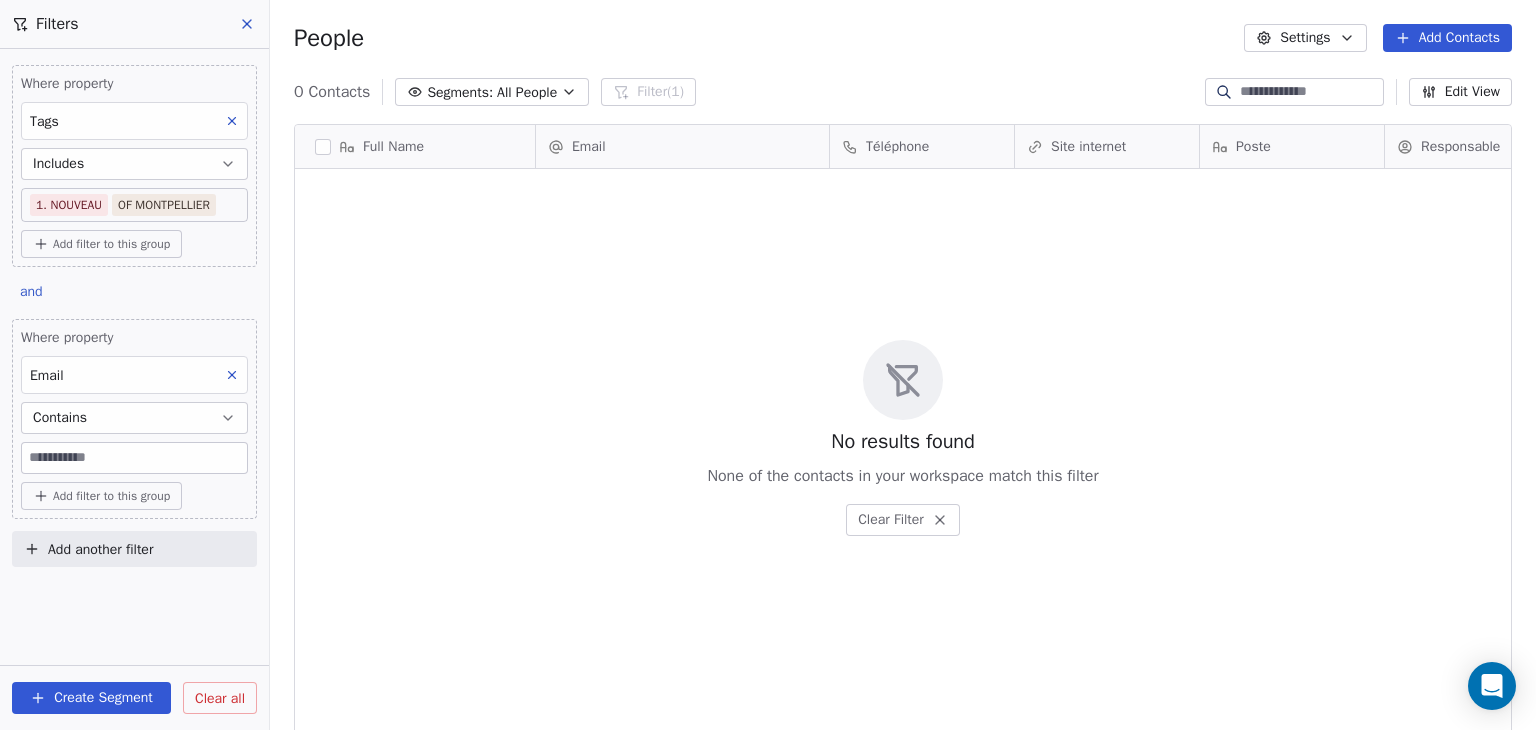 scroll, scrollTop: 16, scrollLeft: 16, axis: both 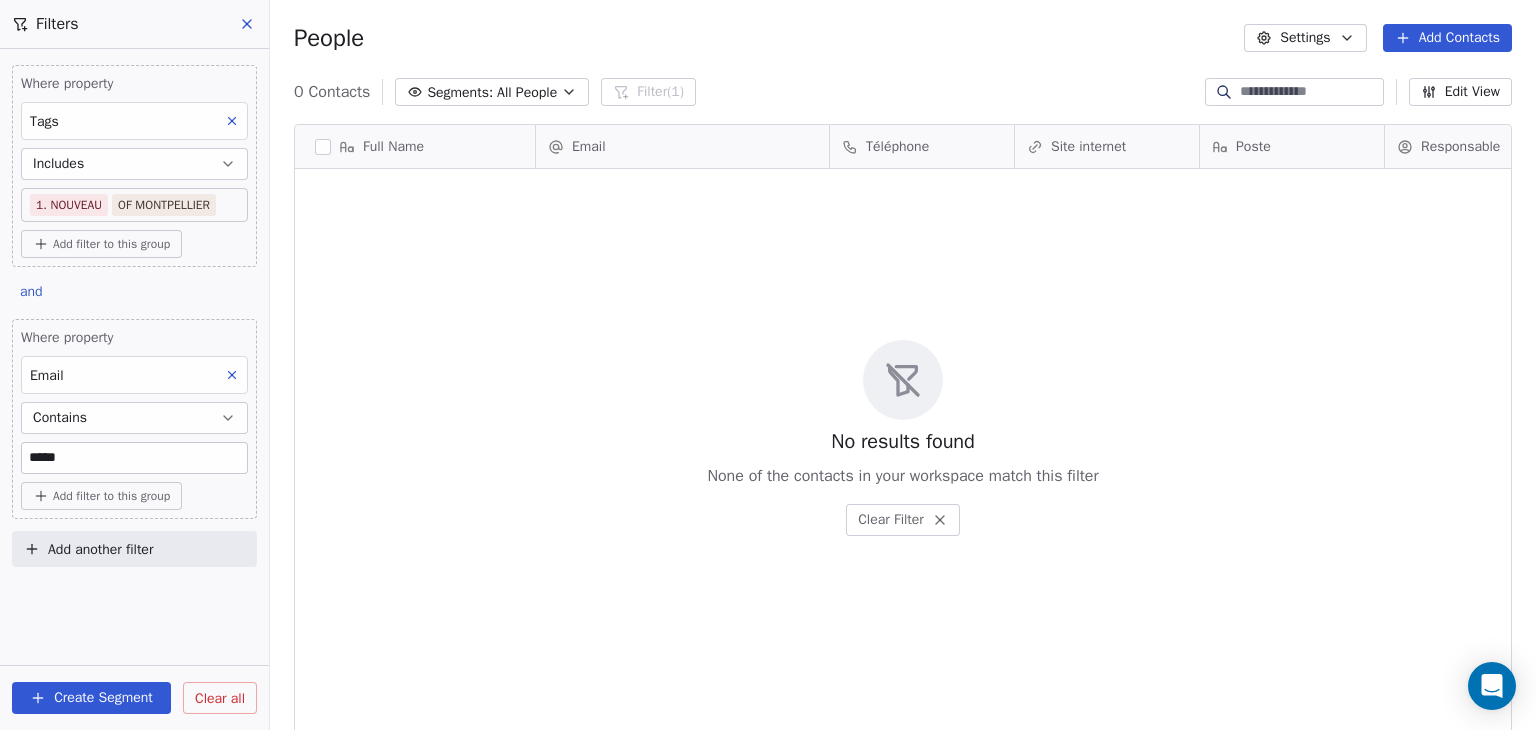 type on "*****" 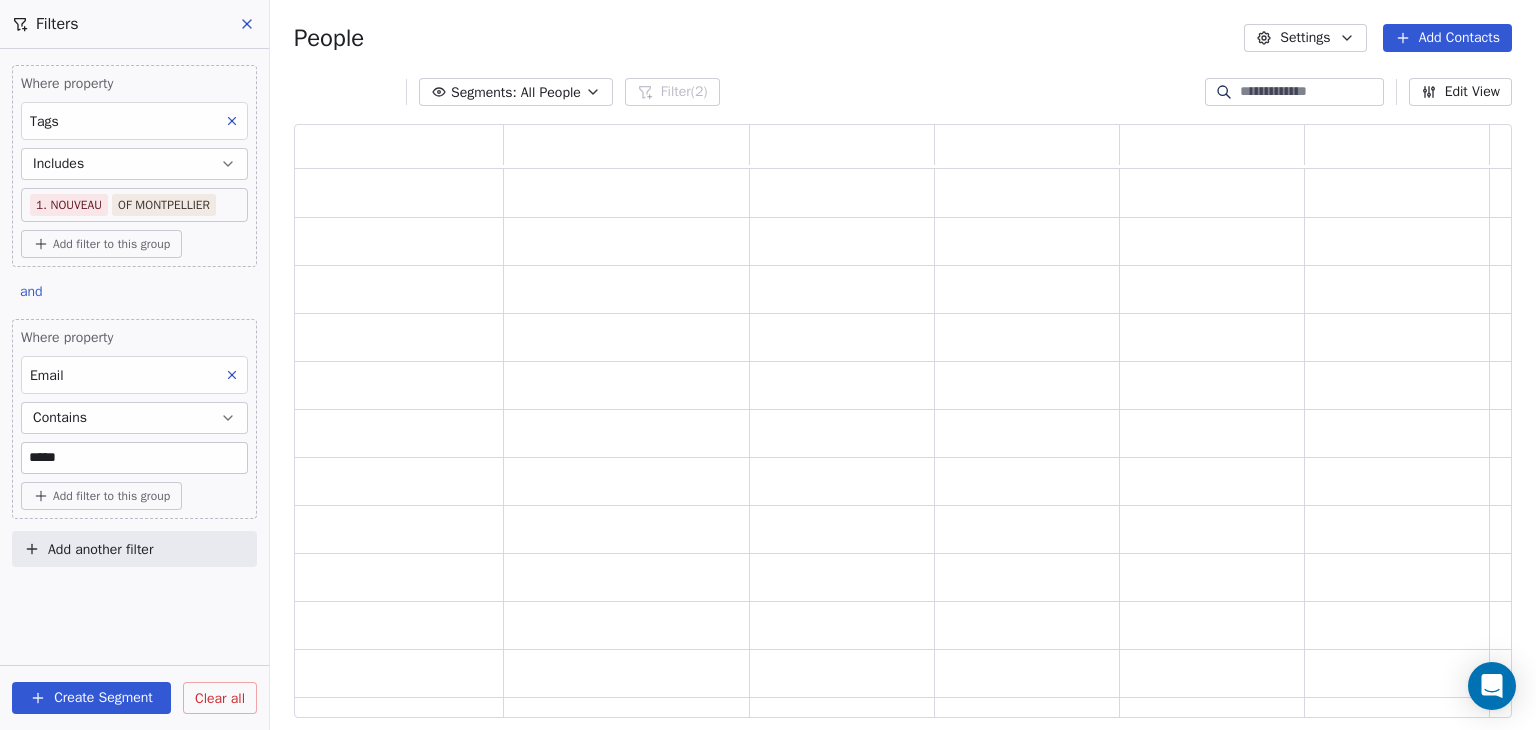 scroll, scrollTop: 16, scrollLeft: 16, axis: both 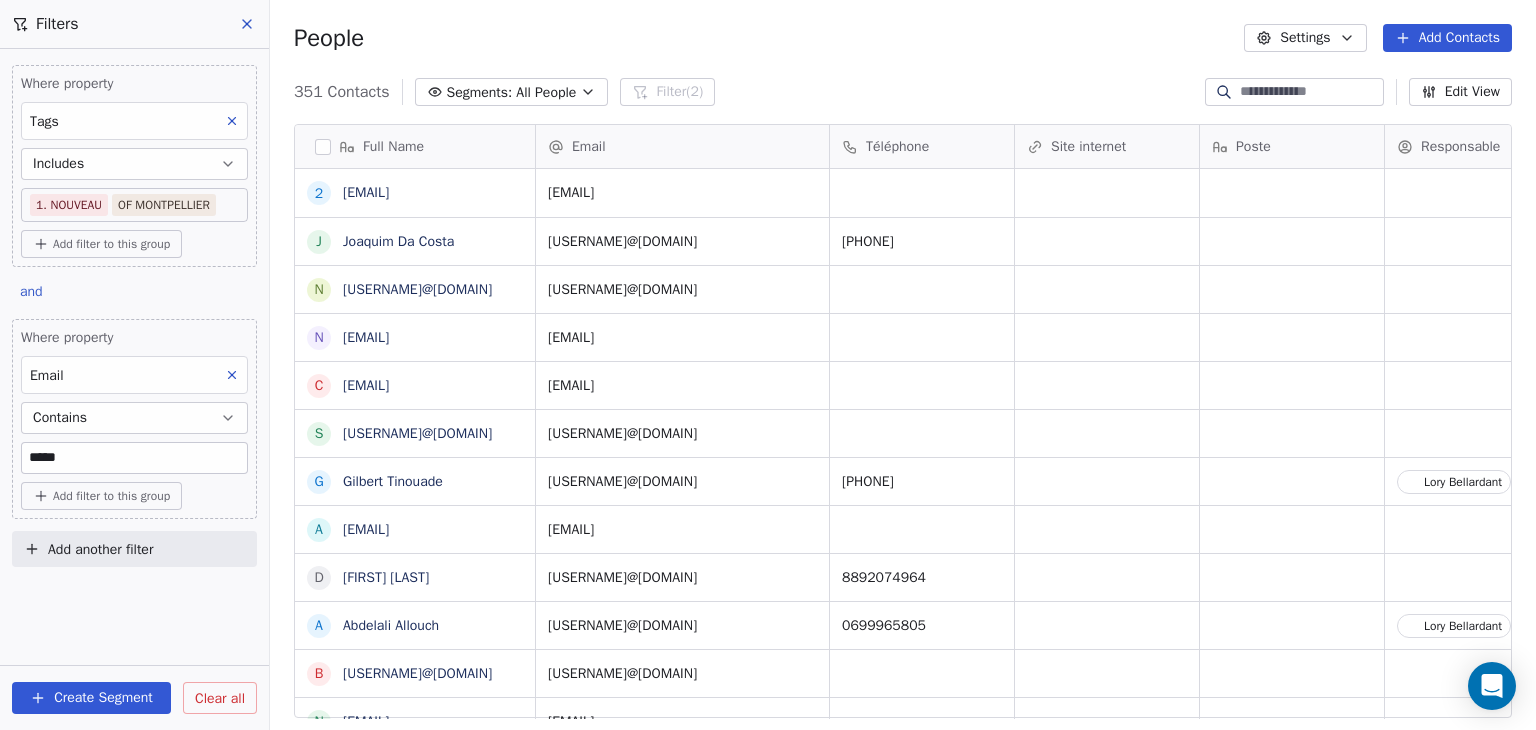 click on "Add another filter" at bounding box center [100, 549] 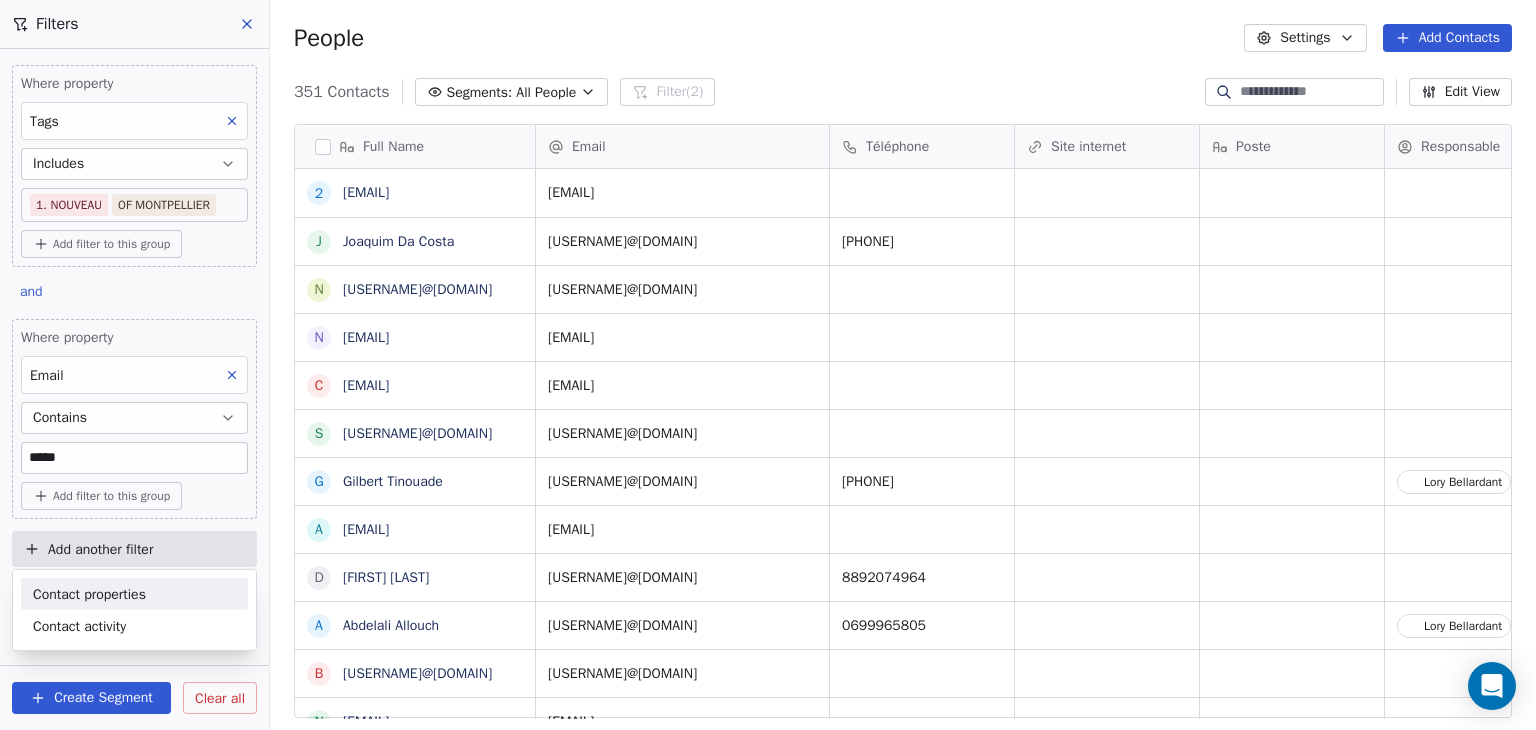 click on "Contact properties" at bounding box center [89, 593] 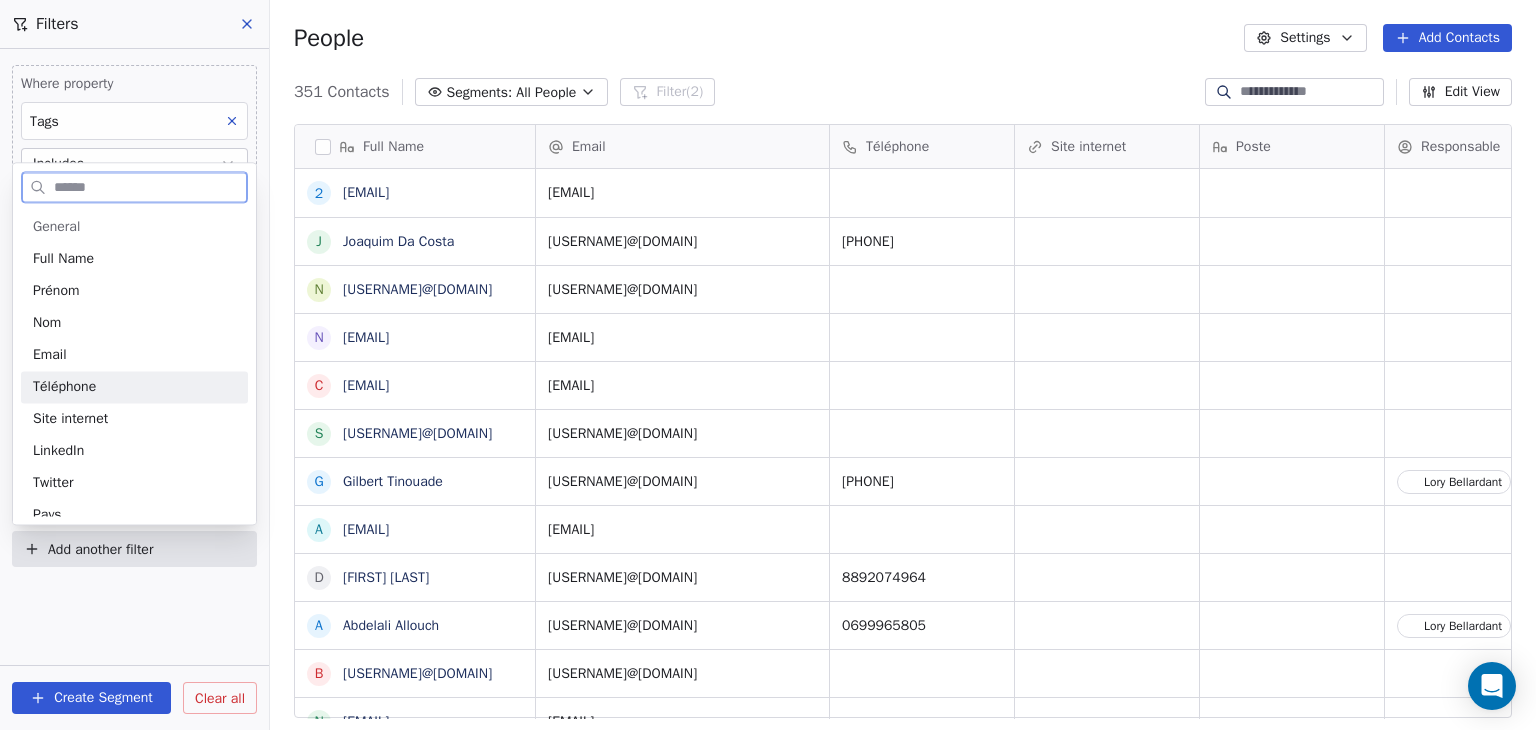 click on "Téléphone" at bounding box center [134, 387] 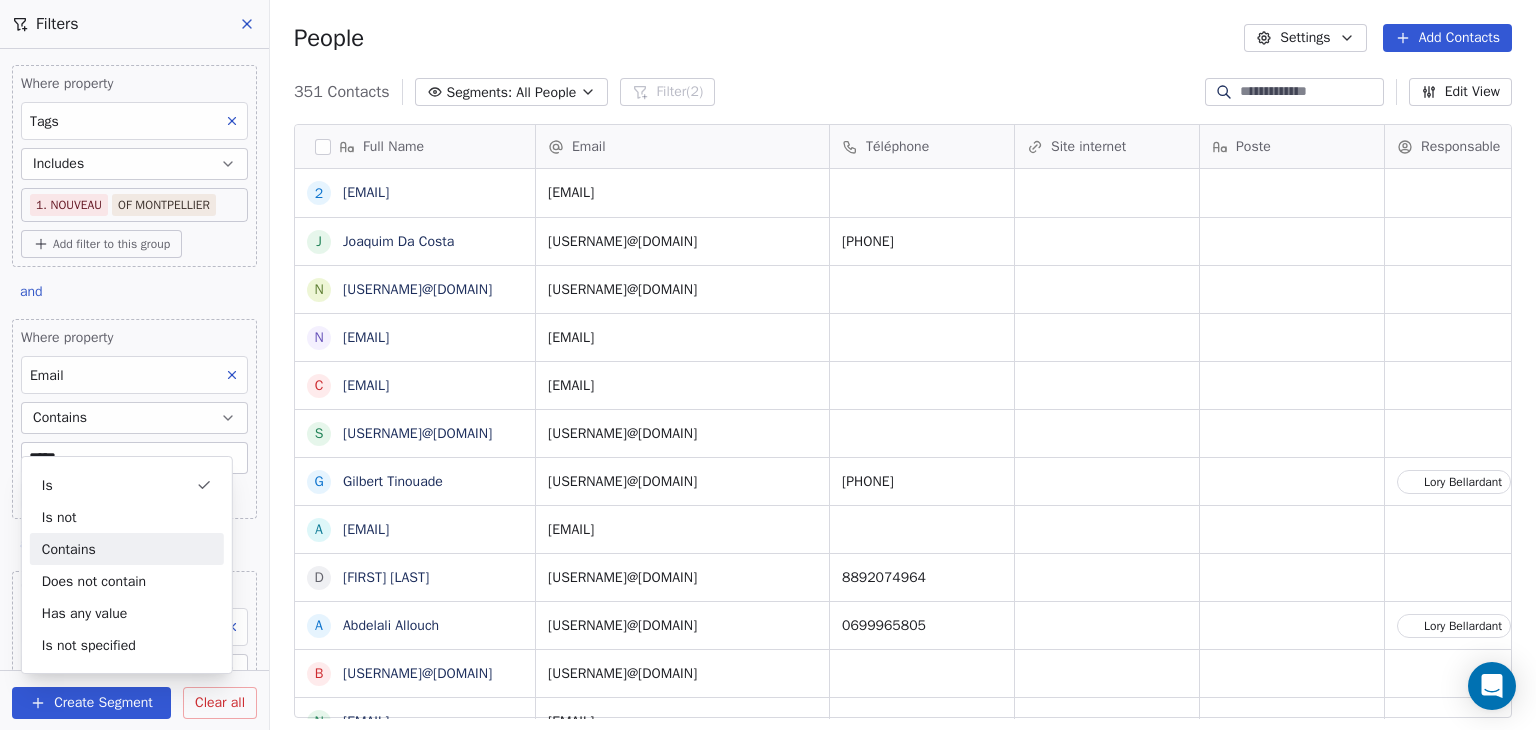 click on "Contains" at bounding box center [127, 549] 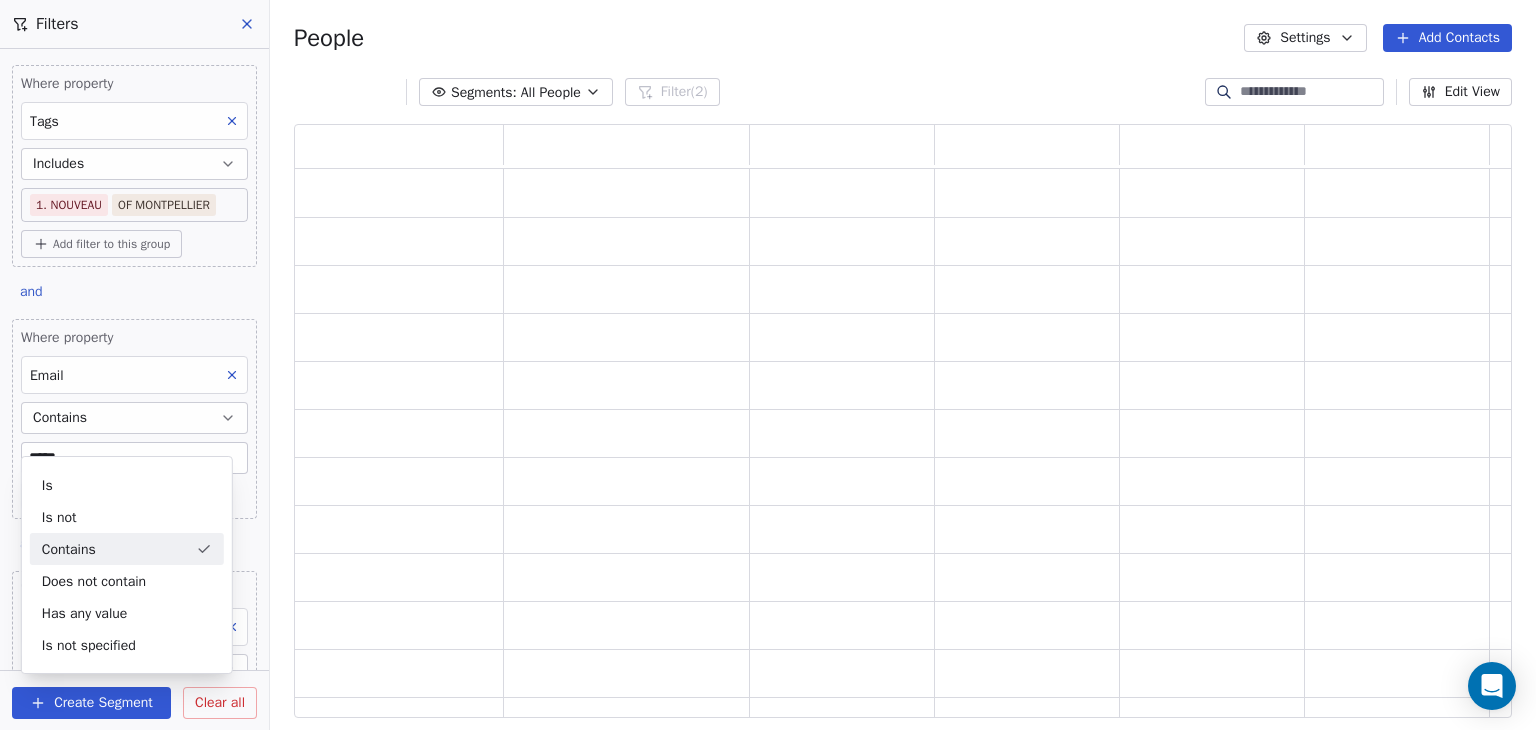 scroll, scrollTop: 16, scrollLeft: 16, axis: both 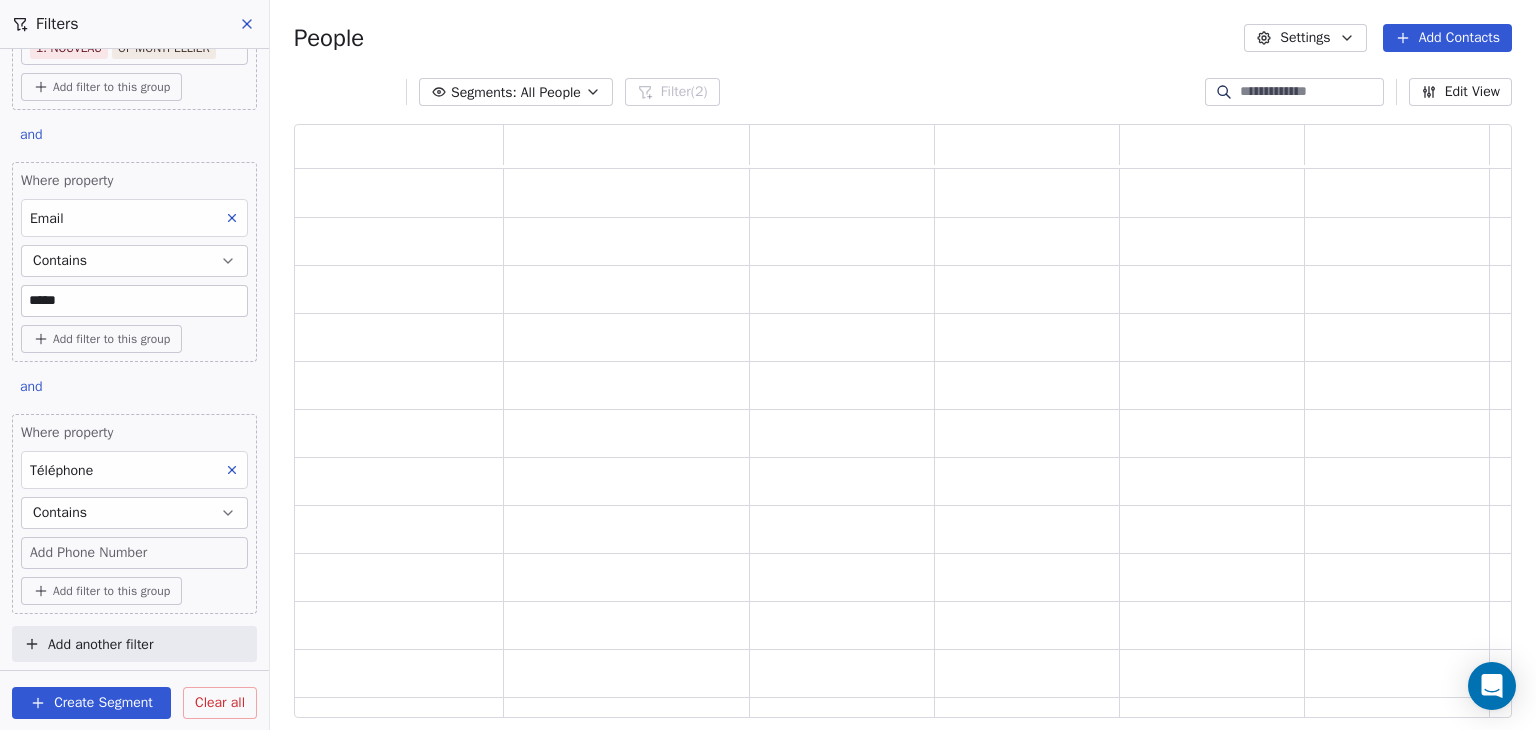 click on "Add Phone Number" at bounding box center [88, 553] 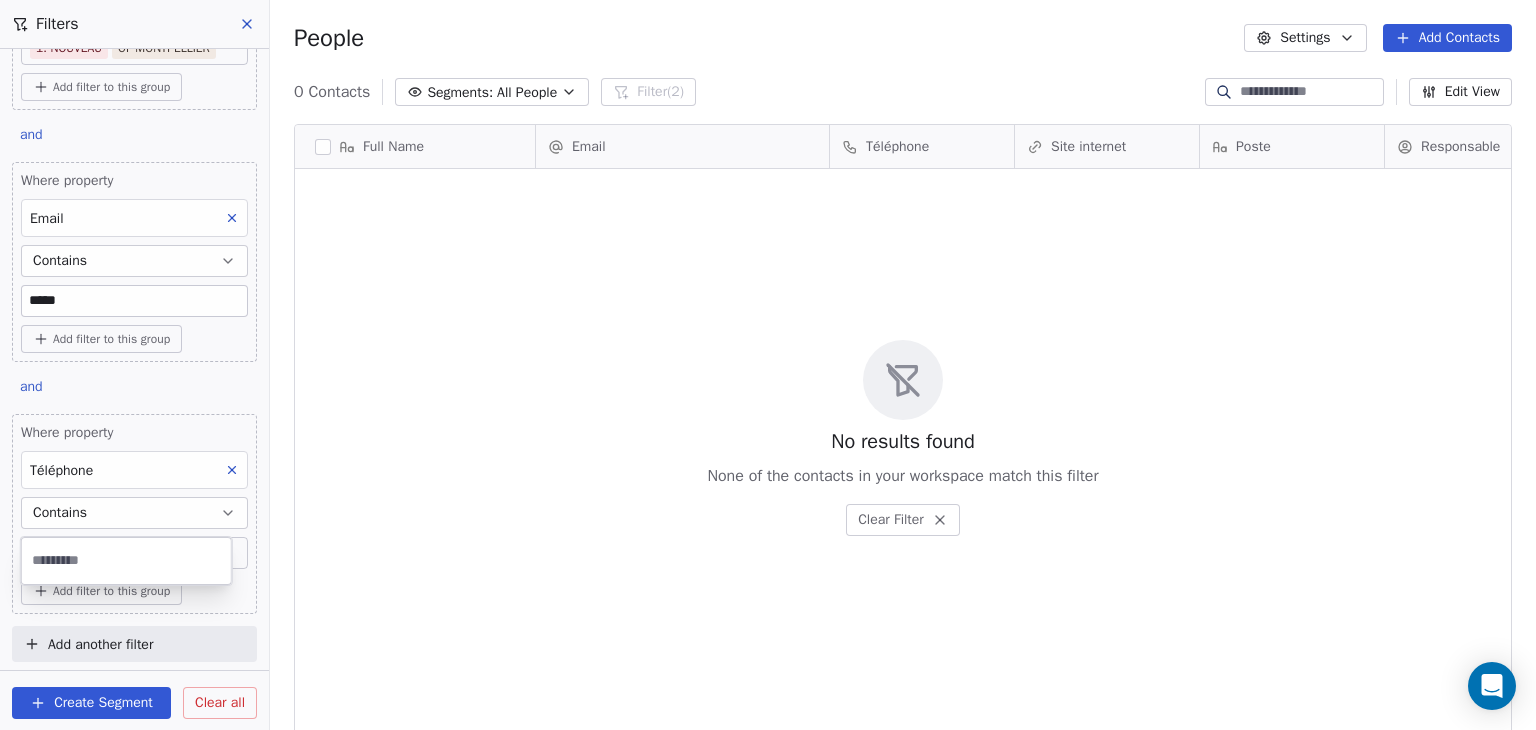 scroll, scrollTop: 16, scrollLeft: 16, axis: both 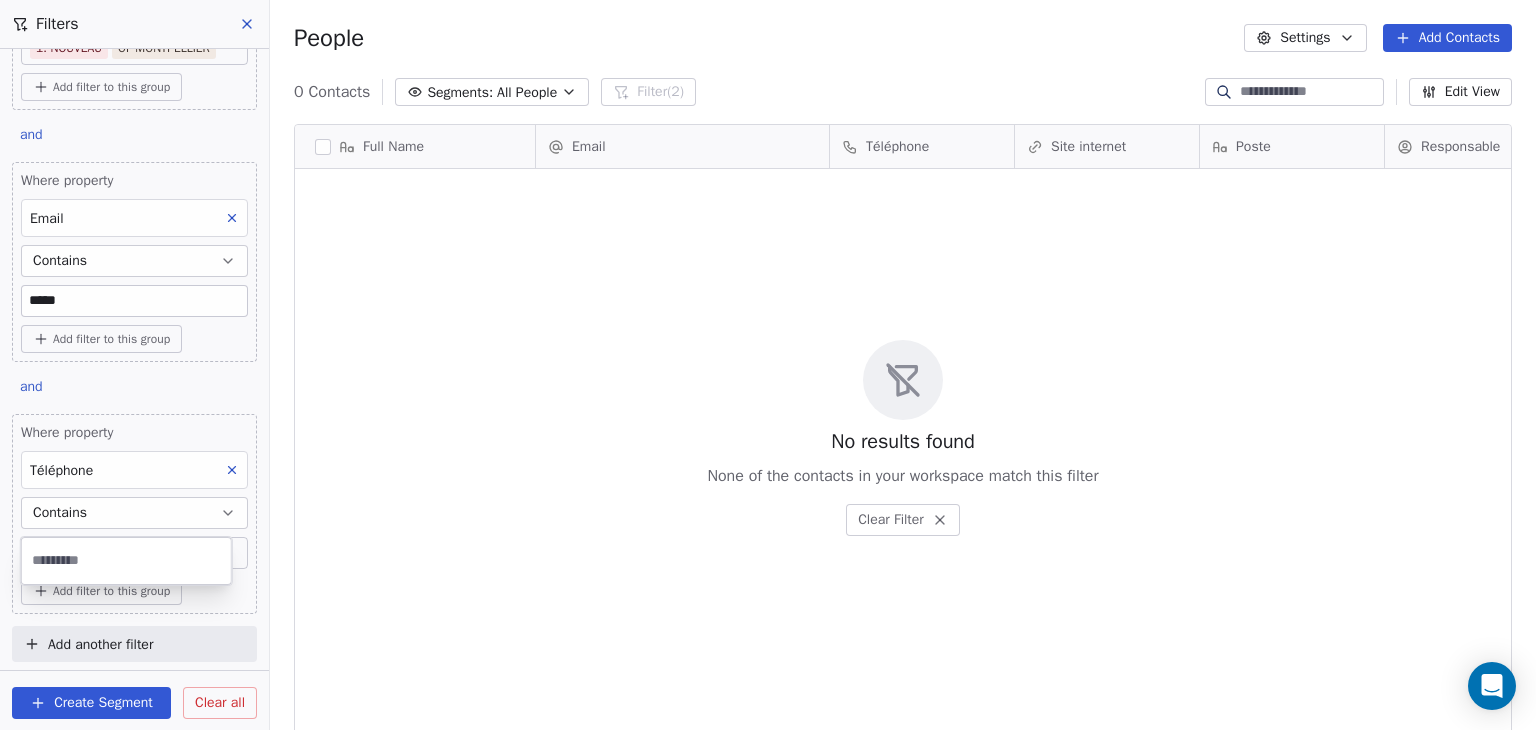 type on "*" 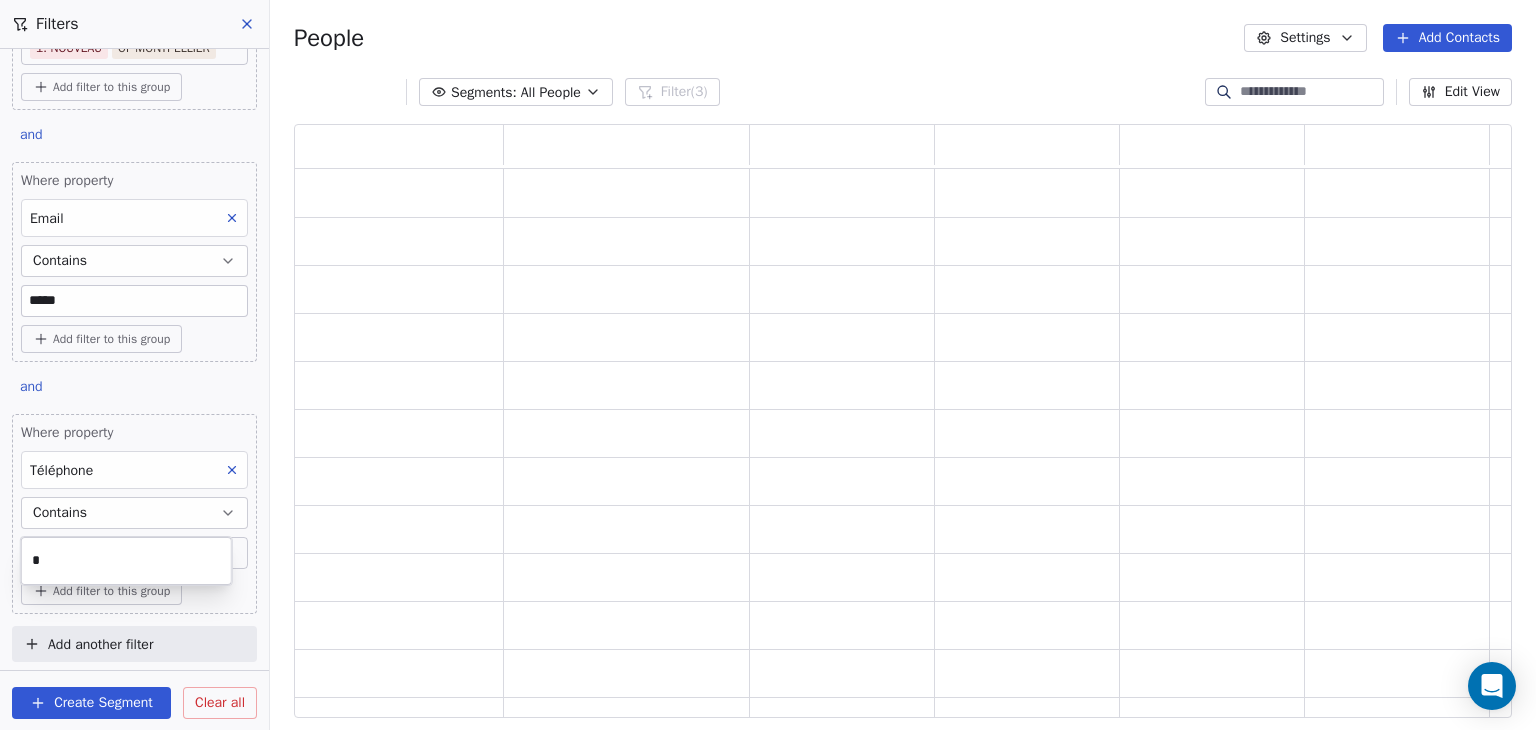 scroll, scrollTop: 16, scrollLeft: 16, axis: both 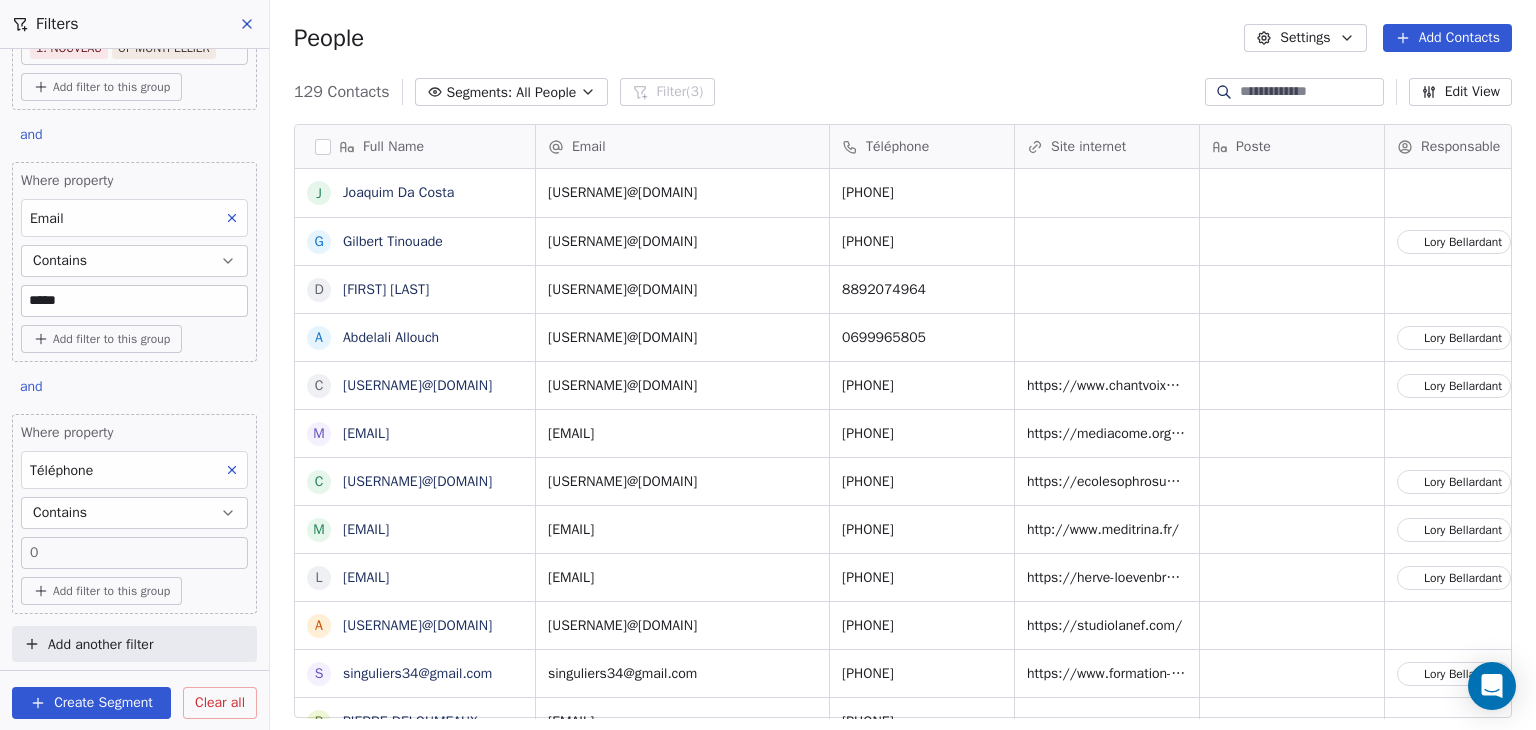 click on "Add another filter" at bounding box center [100, 644] 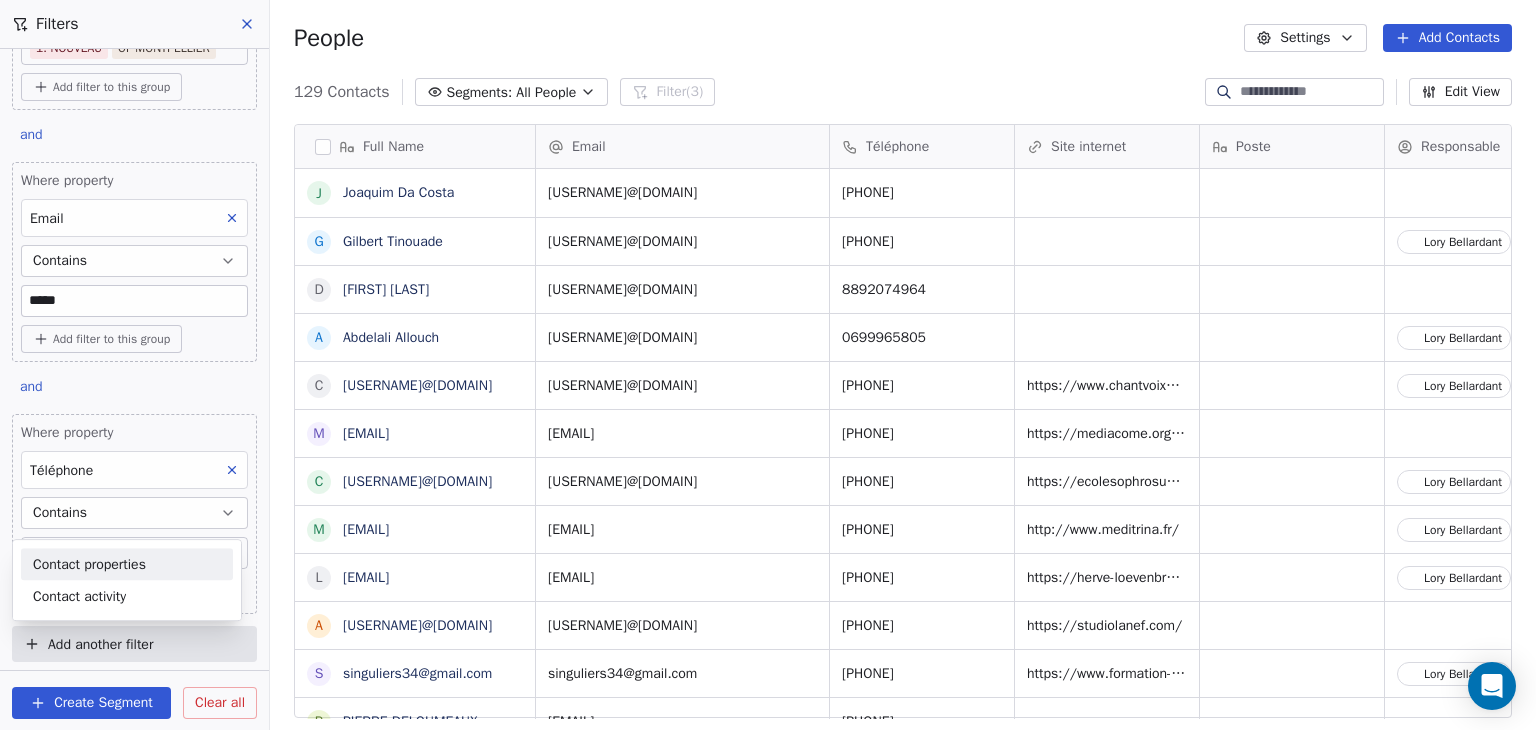 click on "Contact properties" at bounding box center [127, 564] 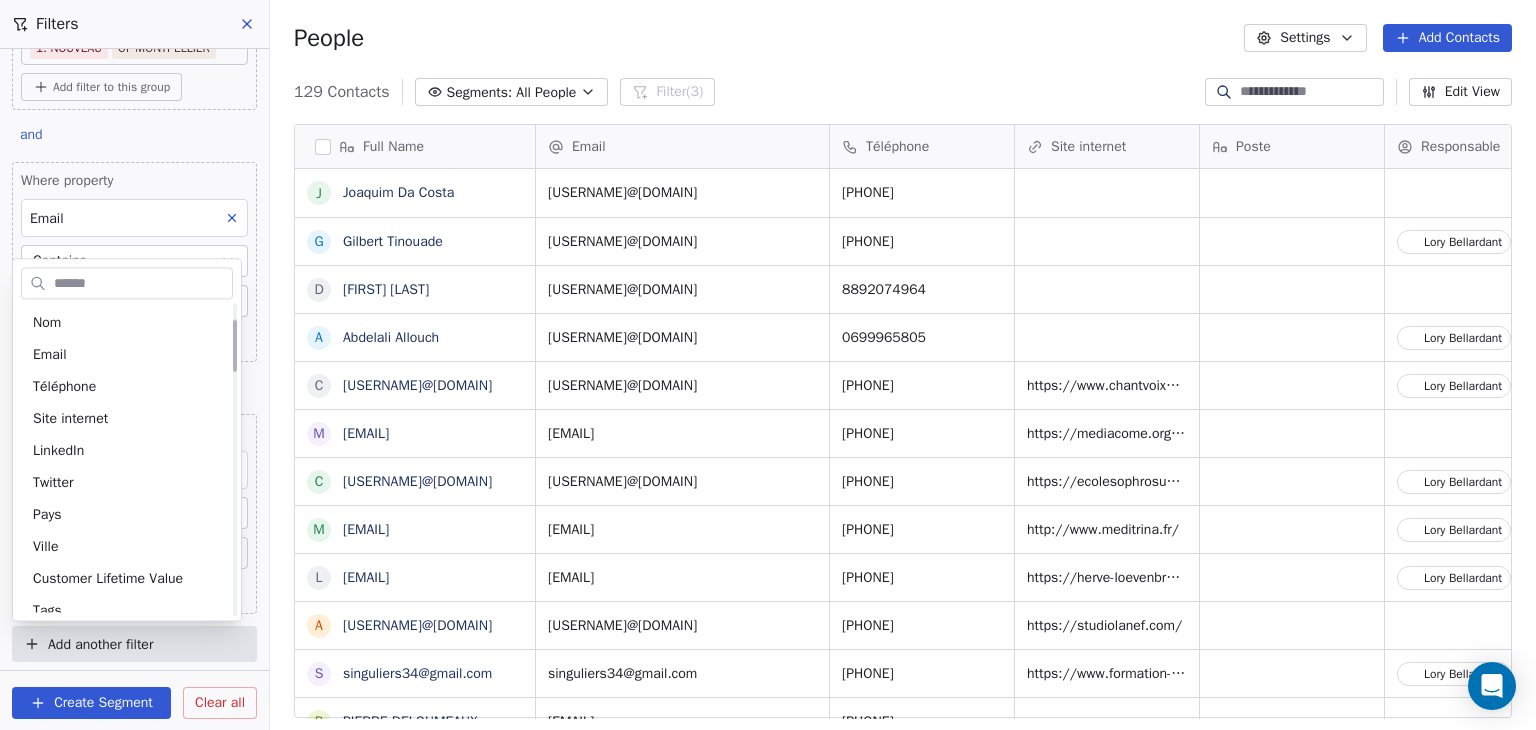 scroll, scrollTop: 0, scrollLeft: 0, axis: both 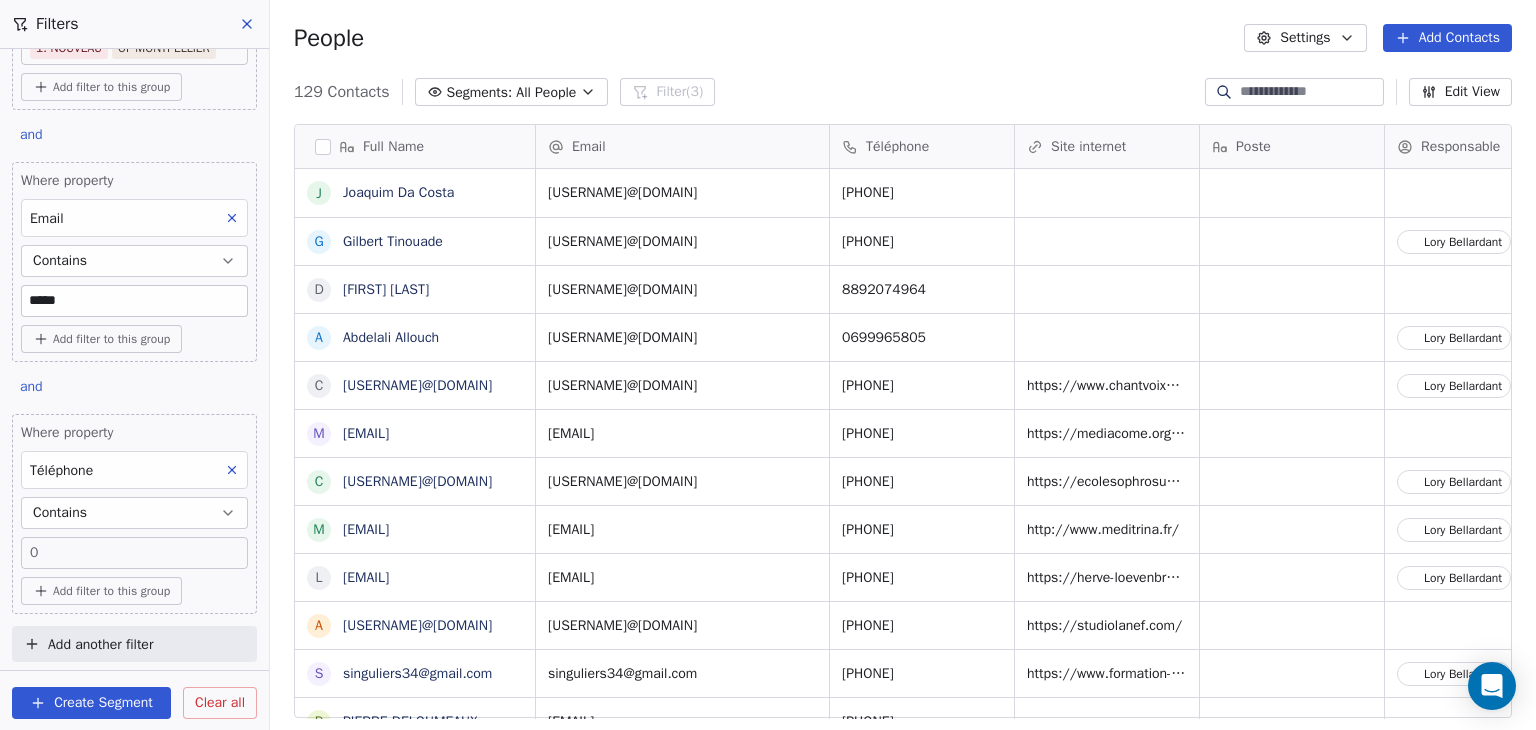 click on "SKILLCO Contacts People Marketing Workflows Campaigns Sales Pipelines Sequences Beta Tools Apps AI Agents Help & Support Filters Where property   Tags   Includes 1. NOUVEAU OF MONTPELLIER Add filter to this group and Where property   Email   Contains ***** Add filter to this group and Where property   Téléphone   Contains 0 Add filter to this group Add another filter  Create Segment Clear all People Settings  Add Contacts 129 Contacts Segments: All People Filter  (3) Edit View Tag Add to Sequence Full Name J Joaquim Da Costa G Gilbert Tinouade D Dhruva Dhruva A Abdelali Allouch c chantvoixetcorps@gmail.com m mediacom.mtp@gmail.com c contact.ecolesophrosudest@gmail.com m meditrina34@gmail.com l loevenbruck.herve@gmail.com a associationdesoi@gmail.com s singuliers34@gmail.com P PIERRE DELOUMEAUX D DAVID TSHIBANGU S Samuel M Michel Aublanc A ASIAMAR Chaïmae Asiamar K Karim MEHOUAS B Briki yassine B Brun Ludivine S Sidu Murmu Sidu Murmu P Prakash Gupta Prakash Gupta A AZAIS Mathieu Azais M Morgain A O R M R" at bounding box center (768, 365) 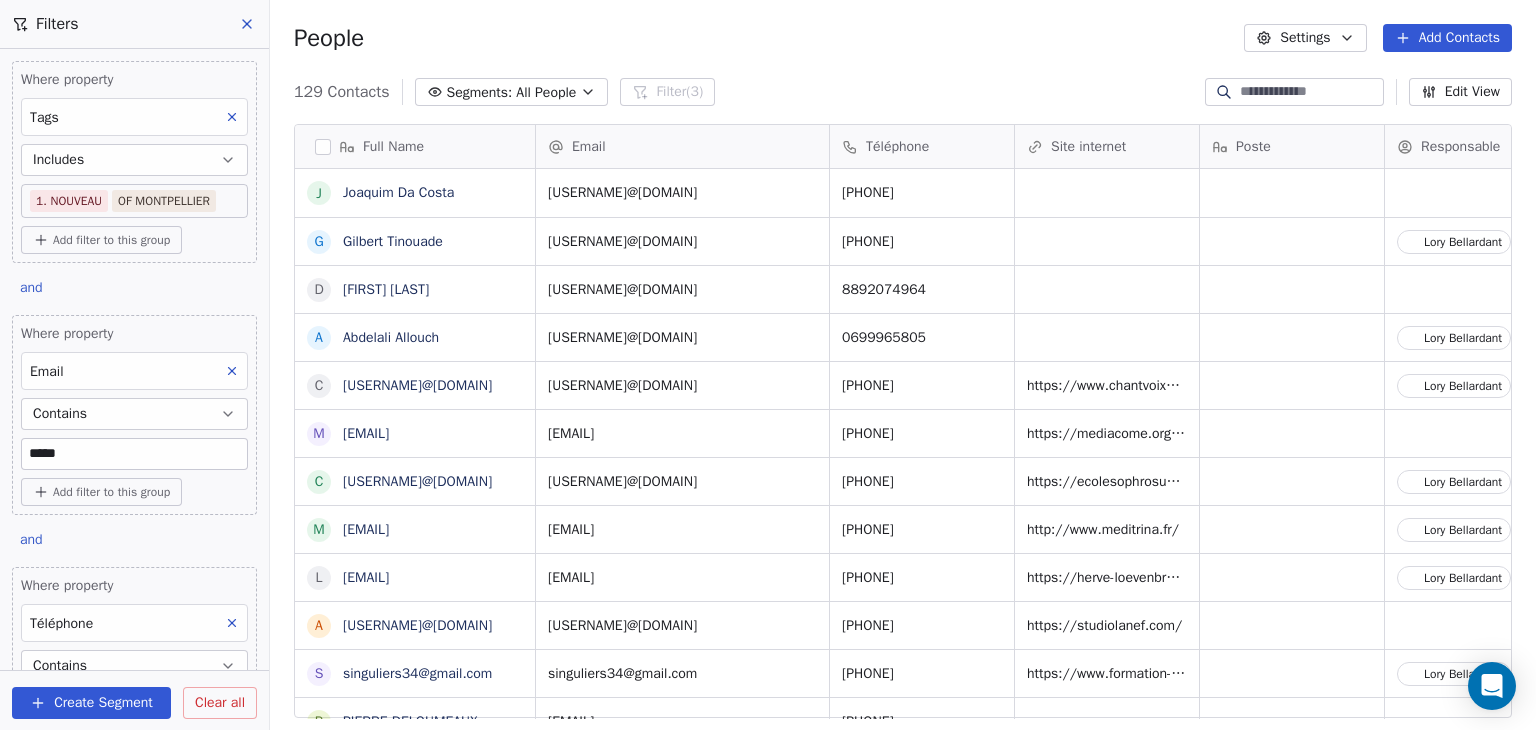 scroll, scrollTop: 0, scrollLeft: 0, axis: both 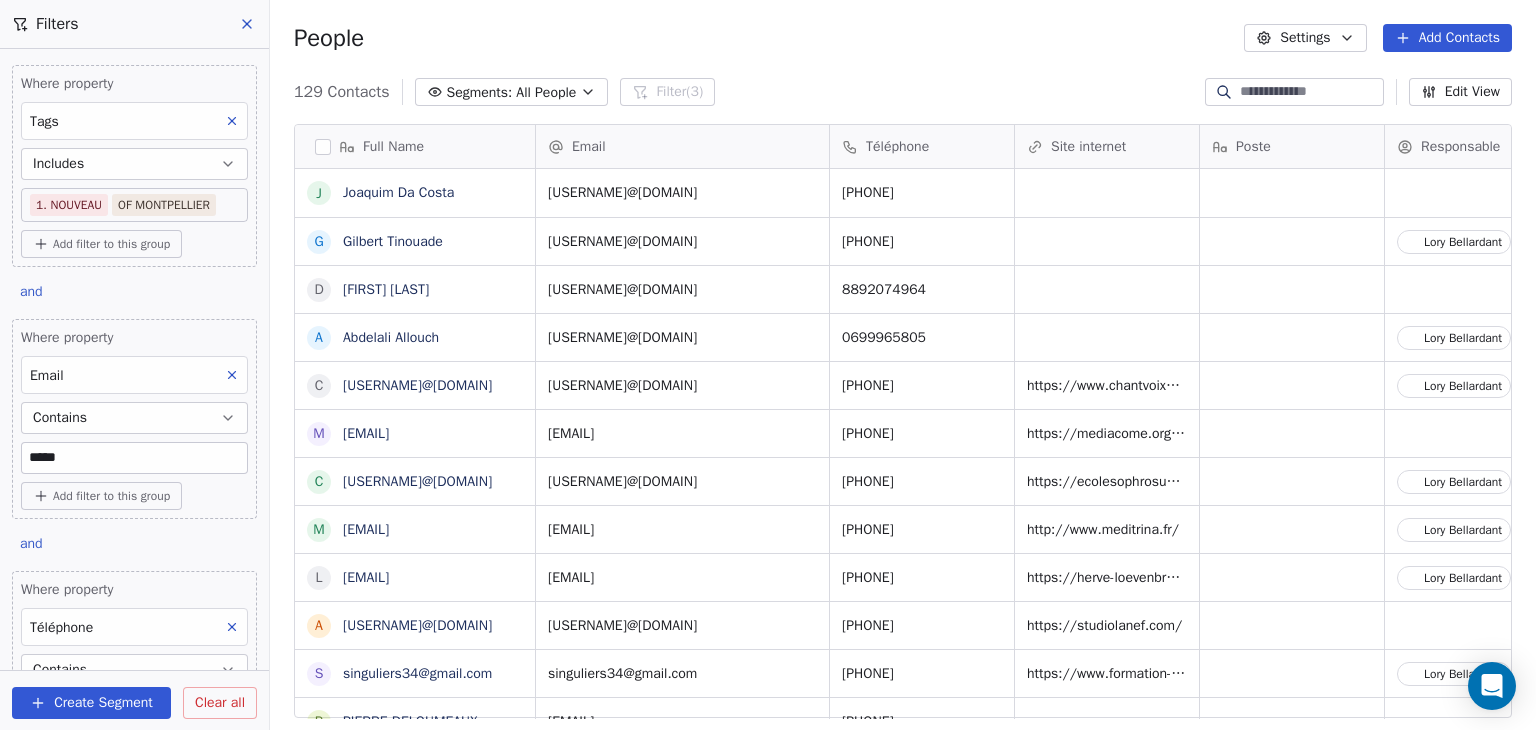 click on "Includes" at bounding box center [134, 164] 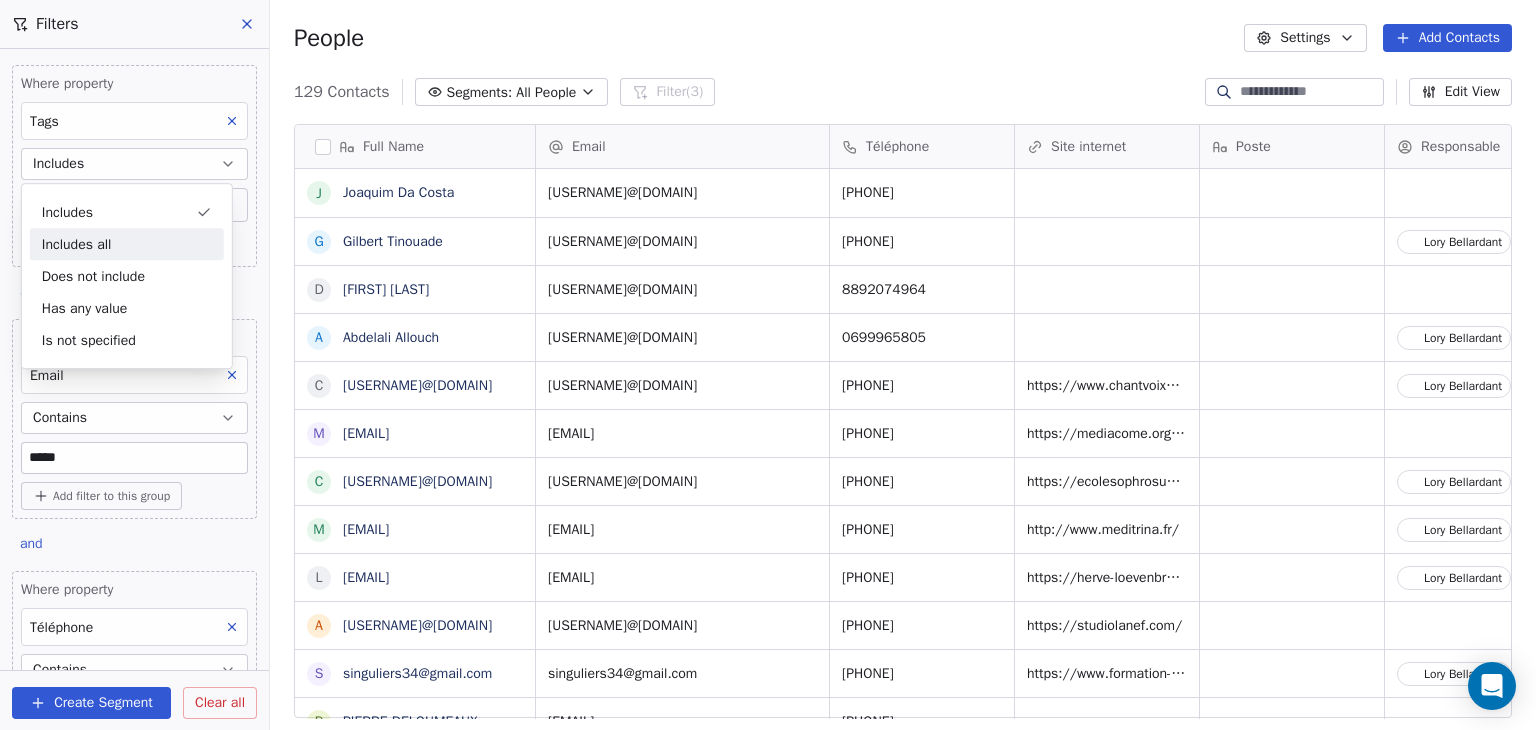 click on "Includes all" at bounding box center [127, 244] 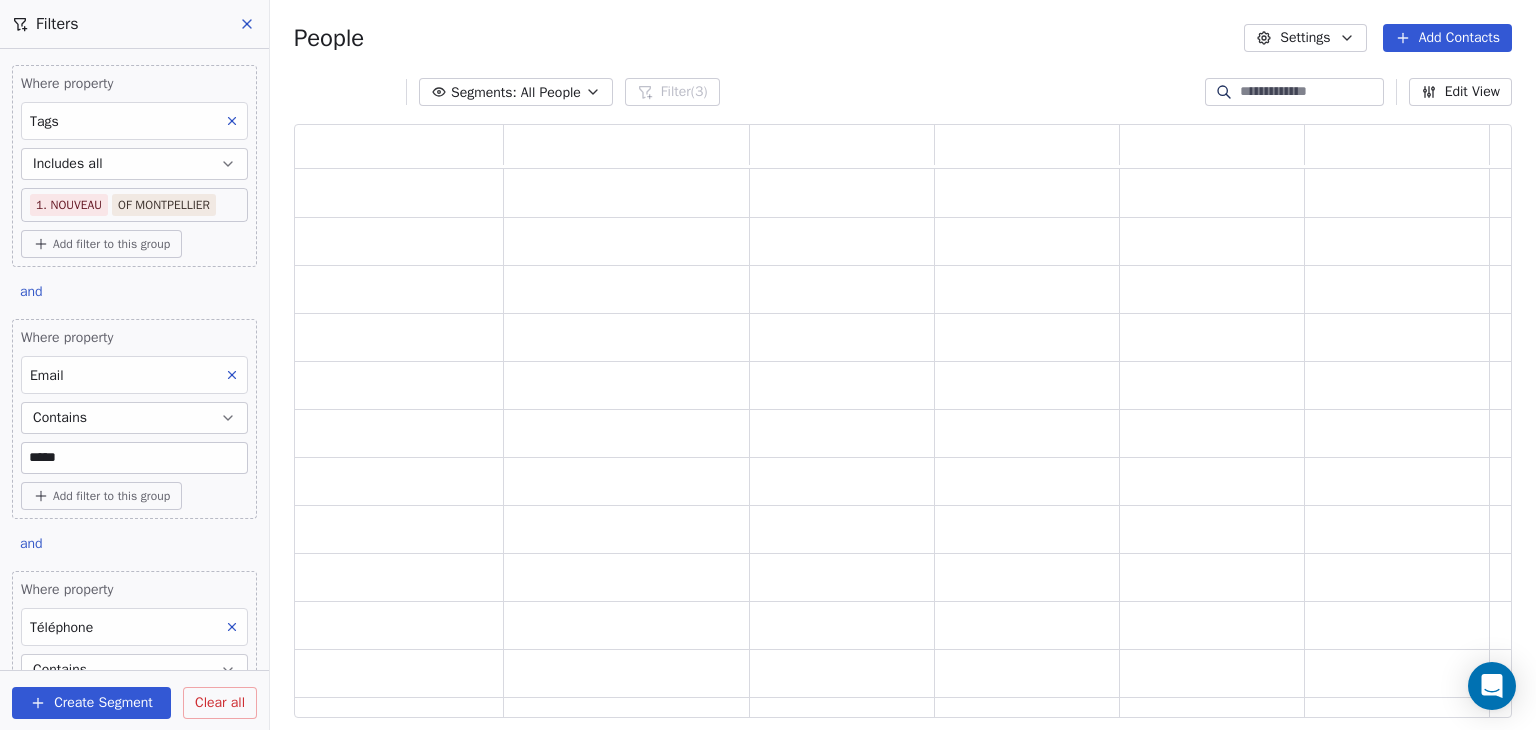 scroll, scrollTop: 16, scrollLeft: 16, axis: both 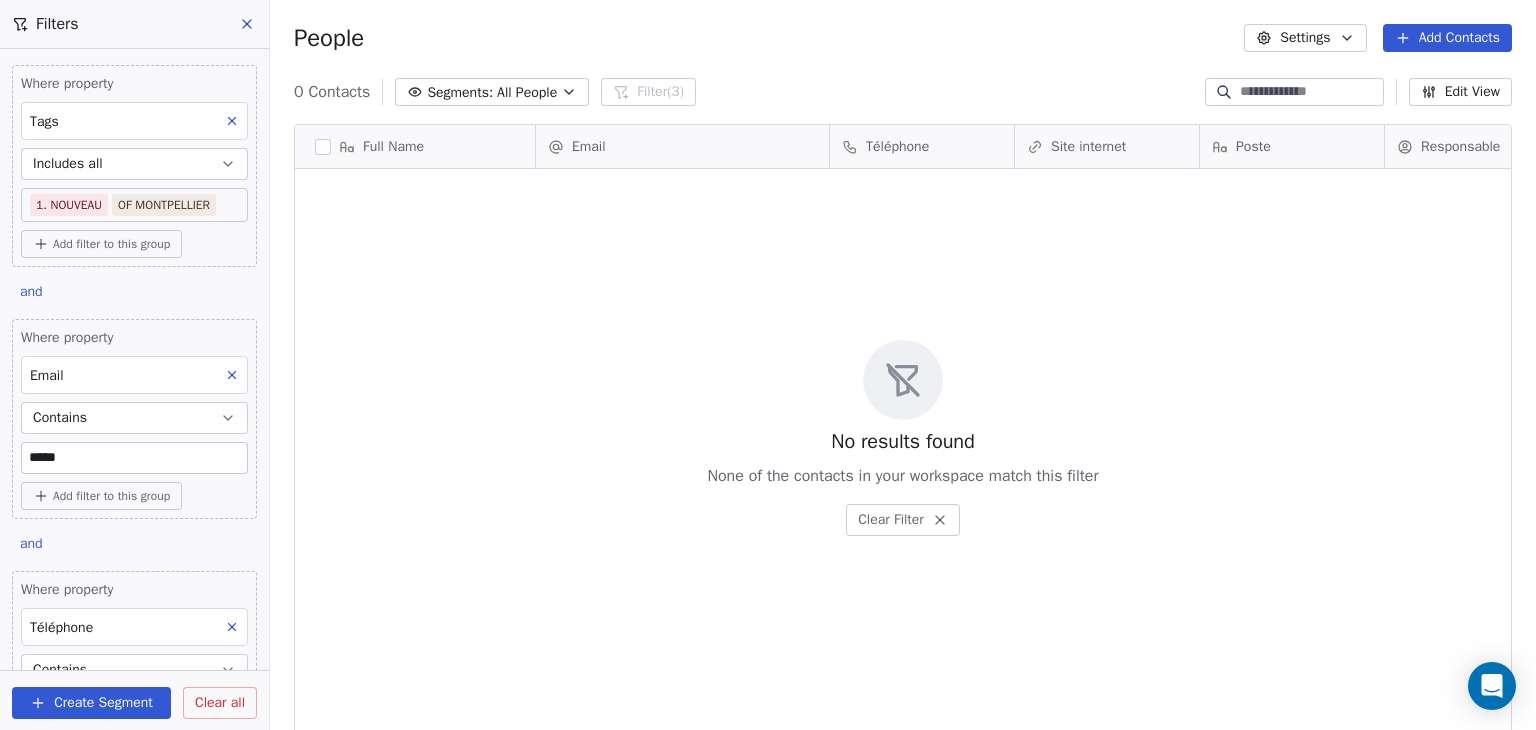 click on "Includes all" at bounding box center [134, 164] 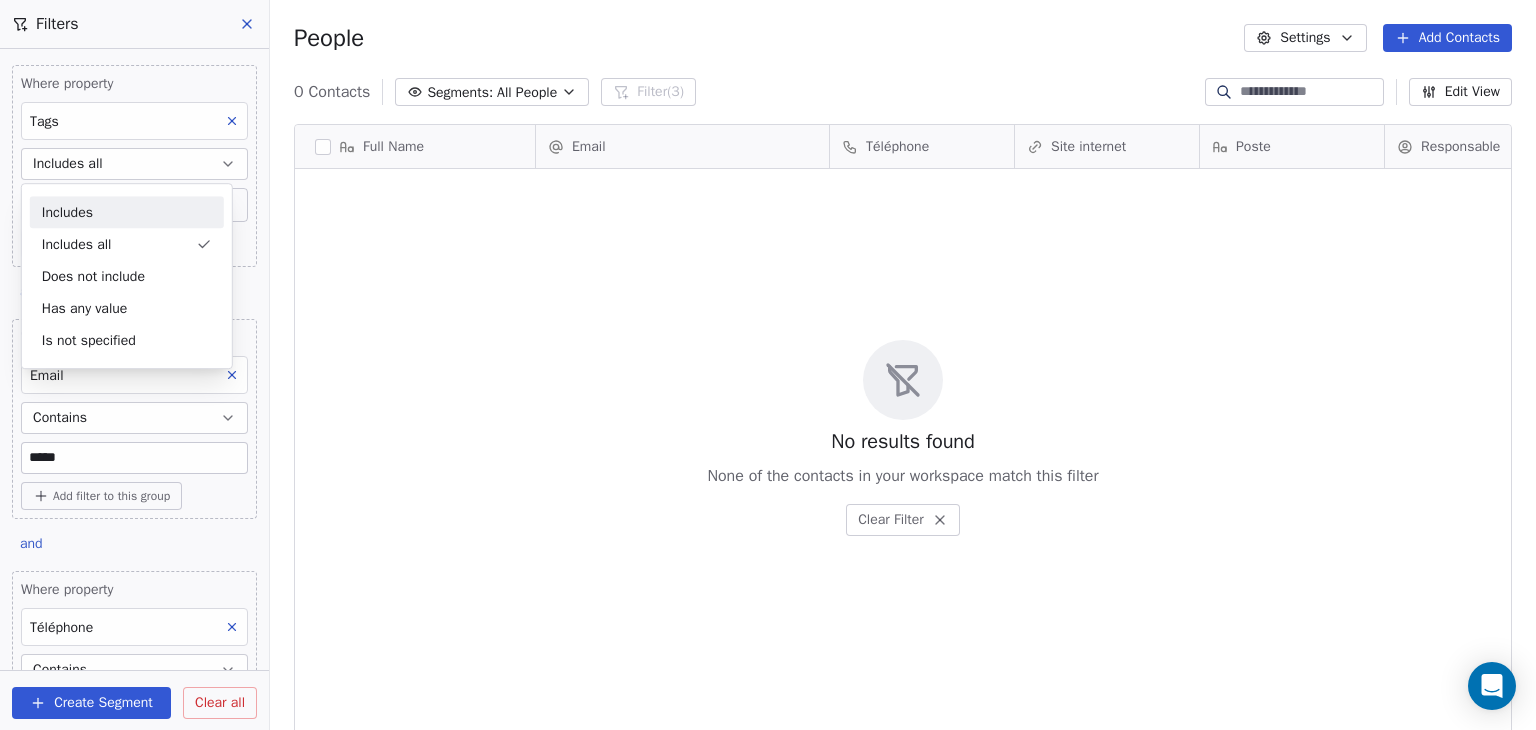 click on "Includes" at bounding box center (127, 212) 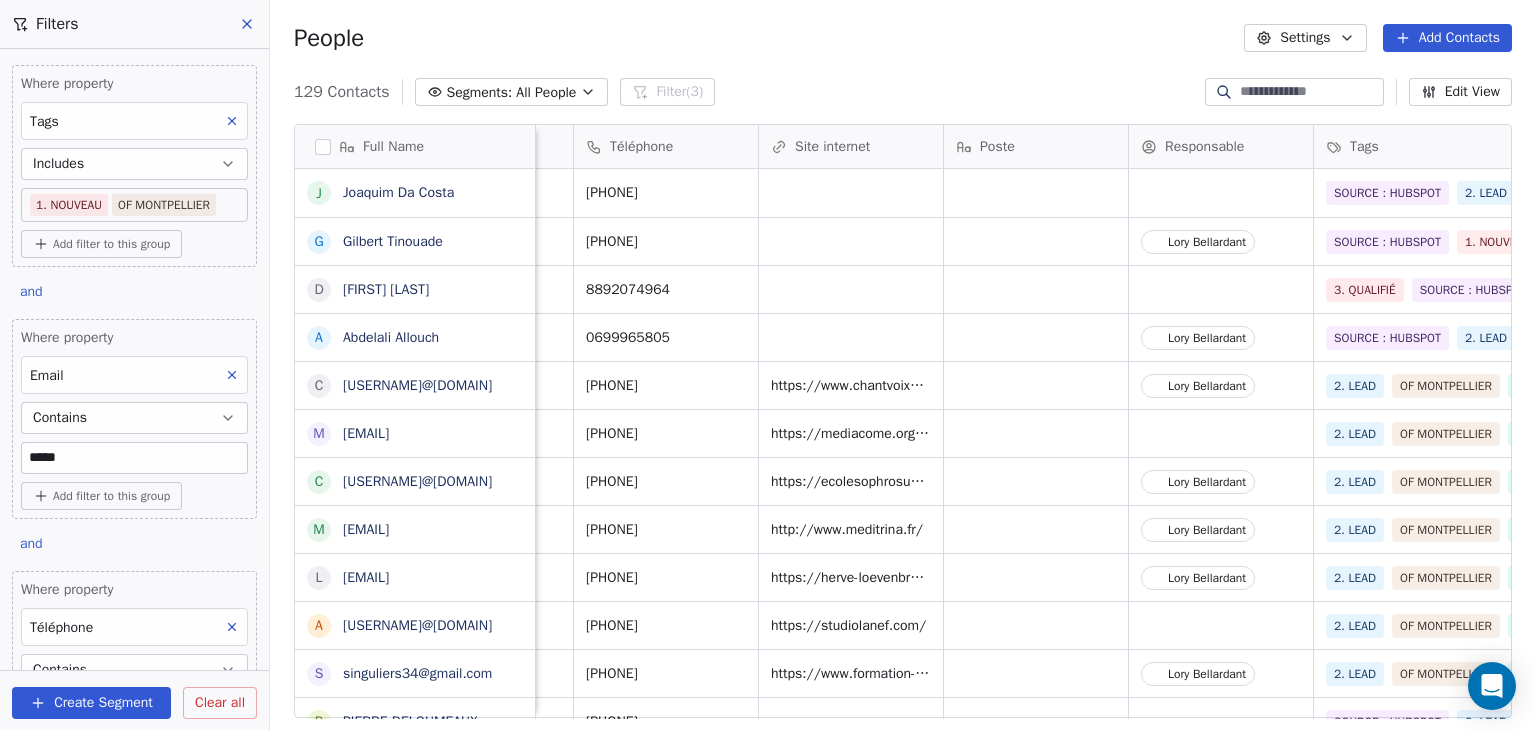 scroll, scrollTop: 0, scrollLeft: 0, axis: both 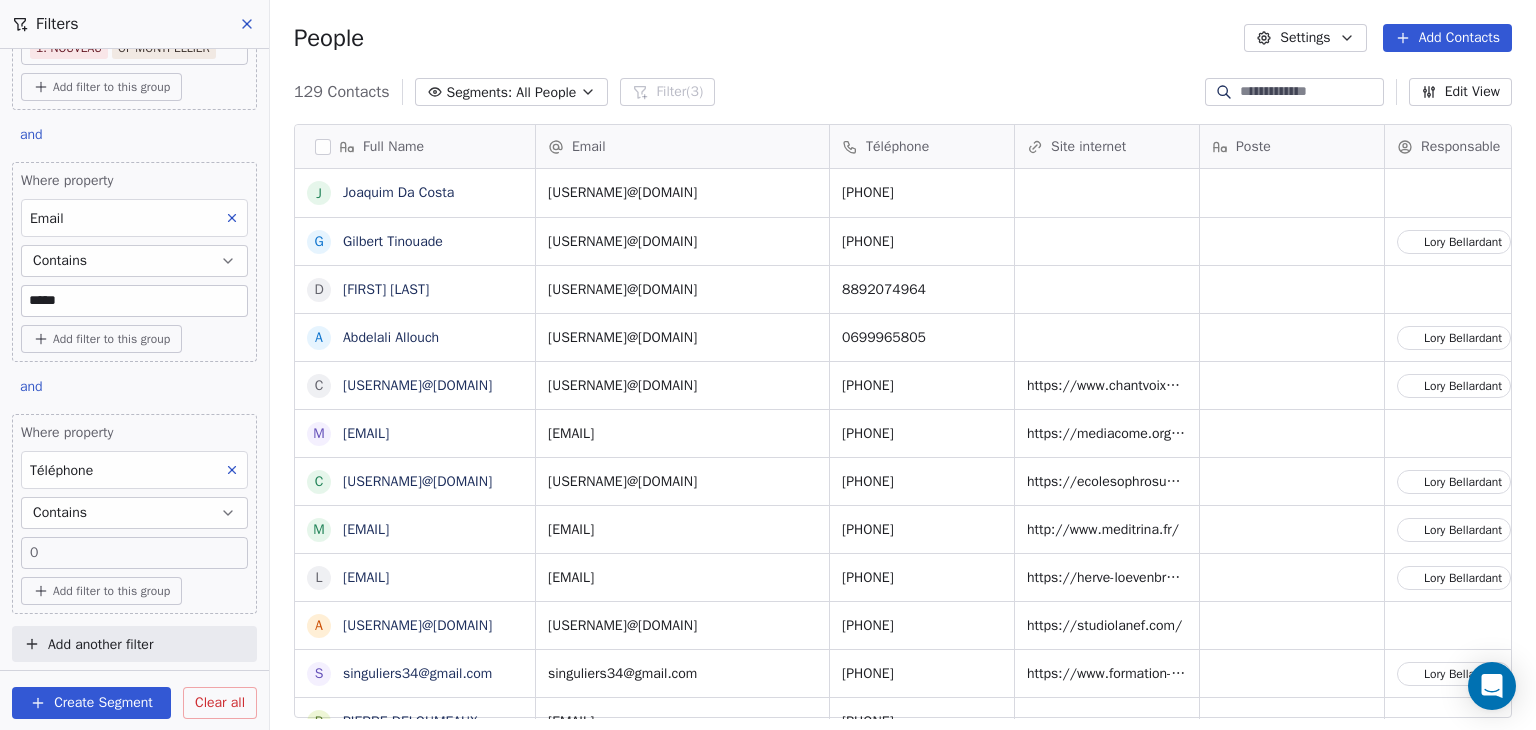 click on "Add another filter" at bounding box center [100, 644] 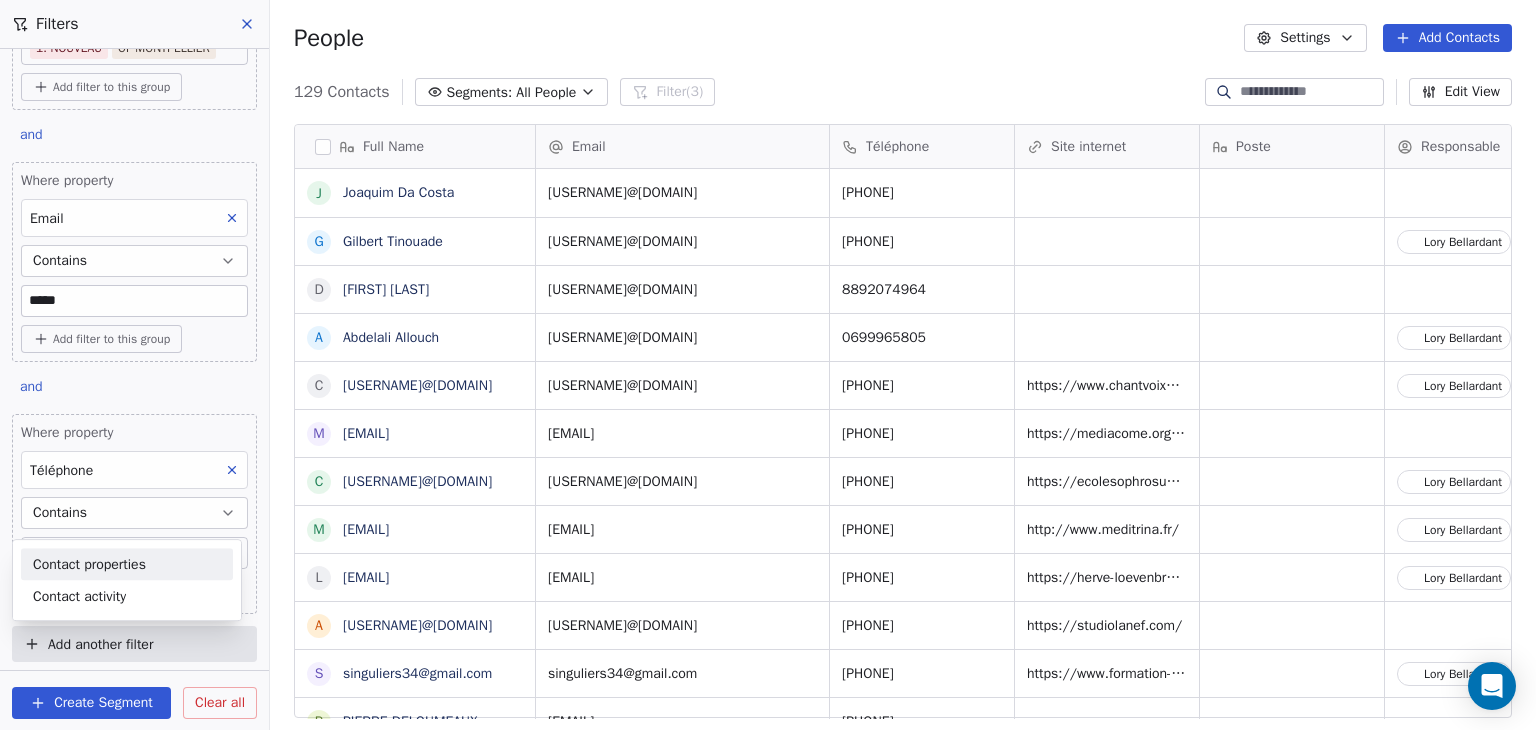 click on "Contact properties" at bounding box center (127, 564) 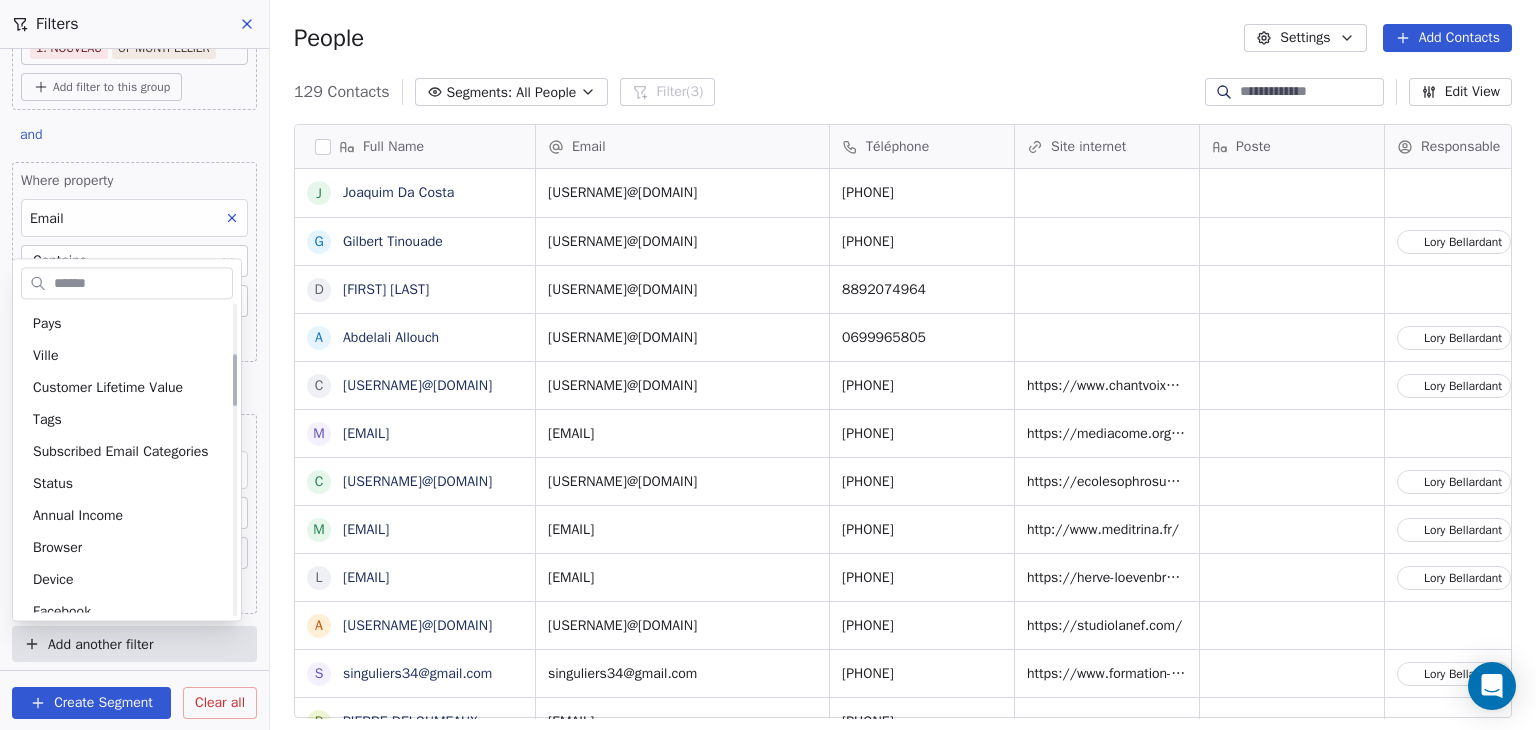 scroll, scrollTop: 300, scrollLeft: 0, axis: vertical 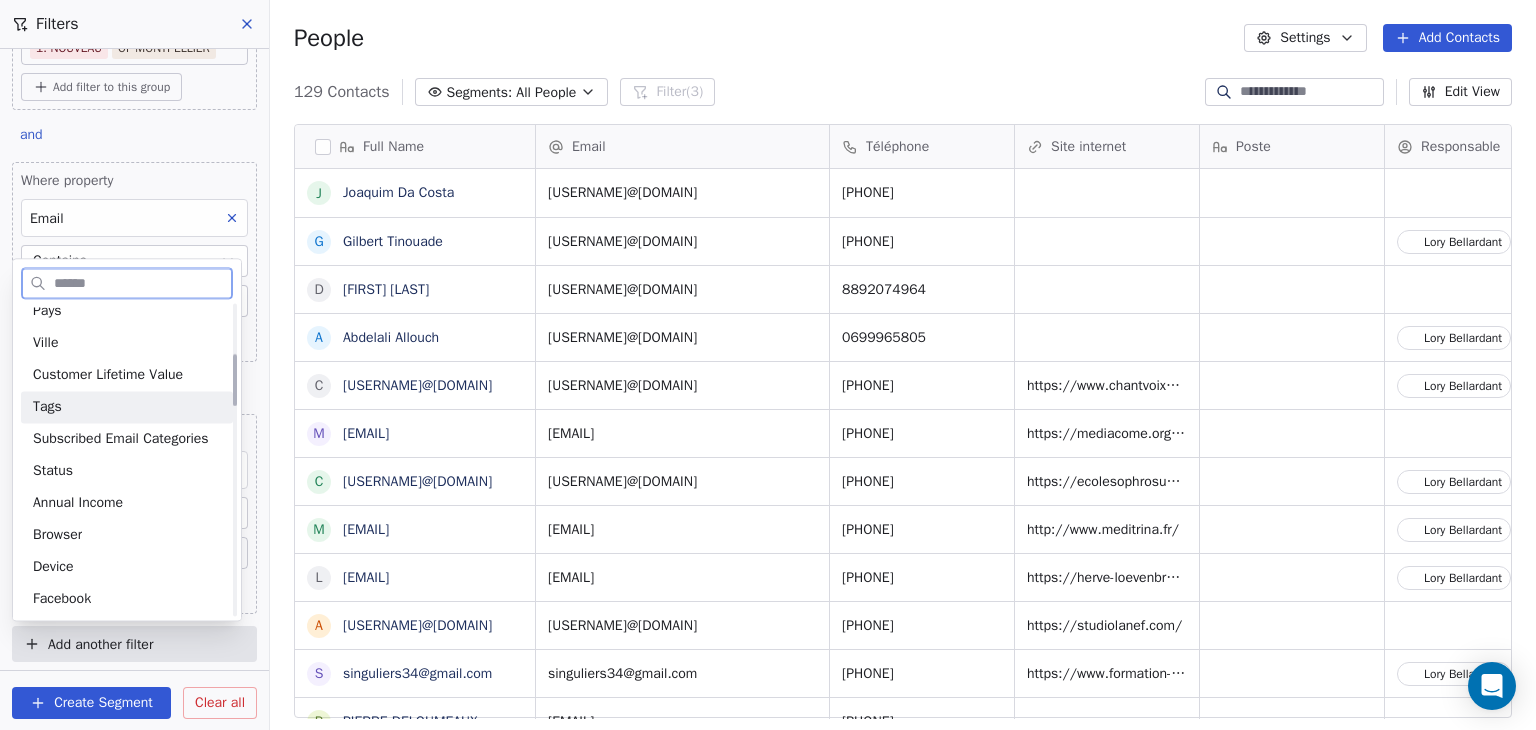 click on "Tags" at bounding box center [127, 407] 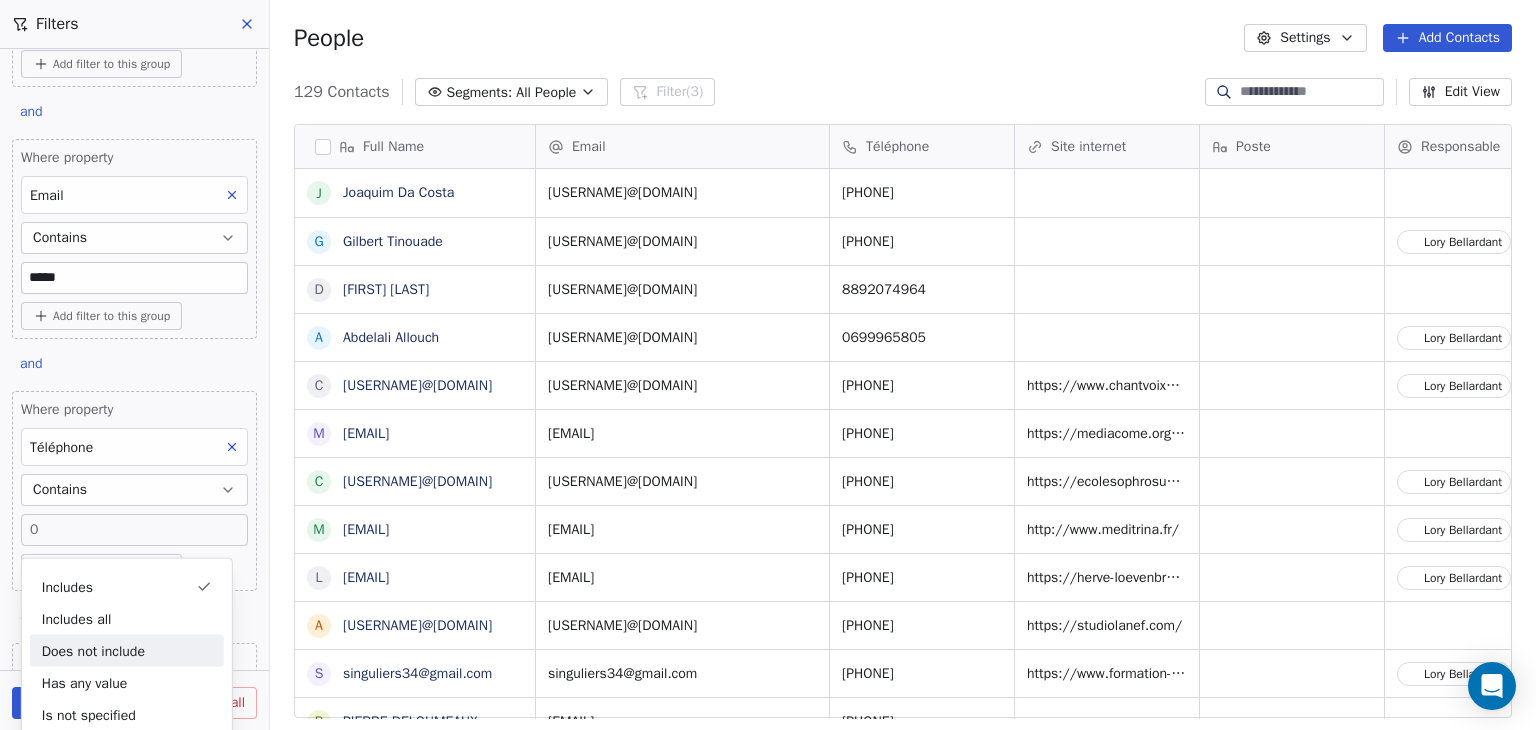click on "Does not include" at bounding box center (127, 651) 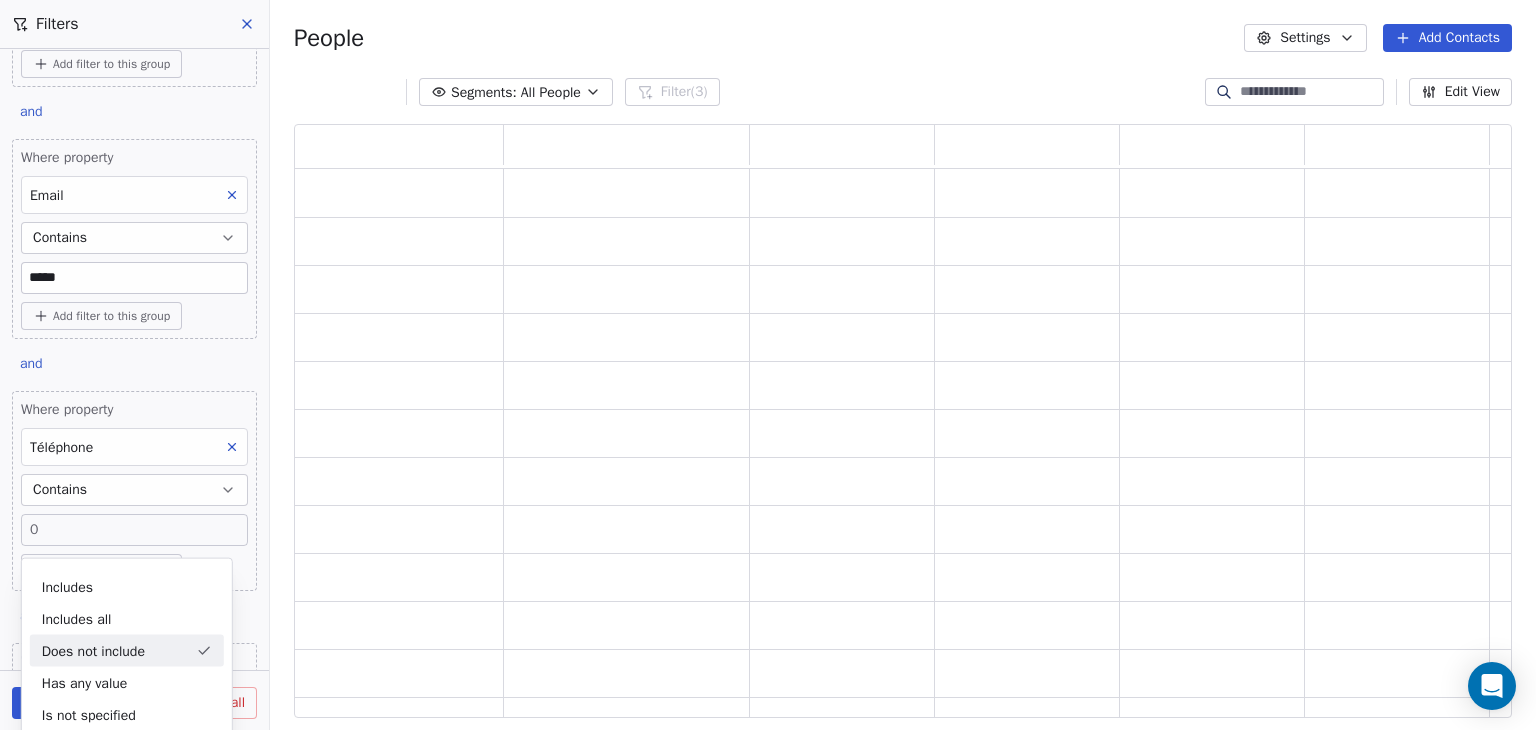 scroll, scrollTop: 16, scrollLeft: 16, axis: both 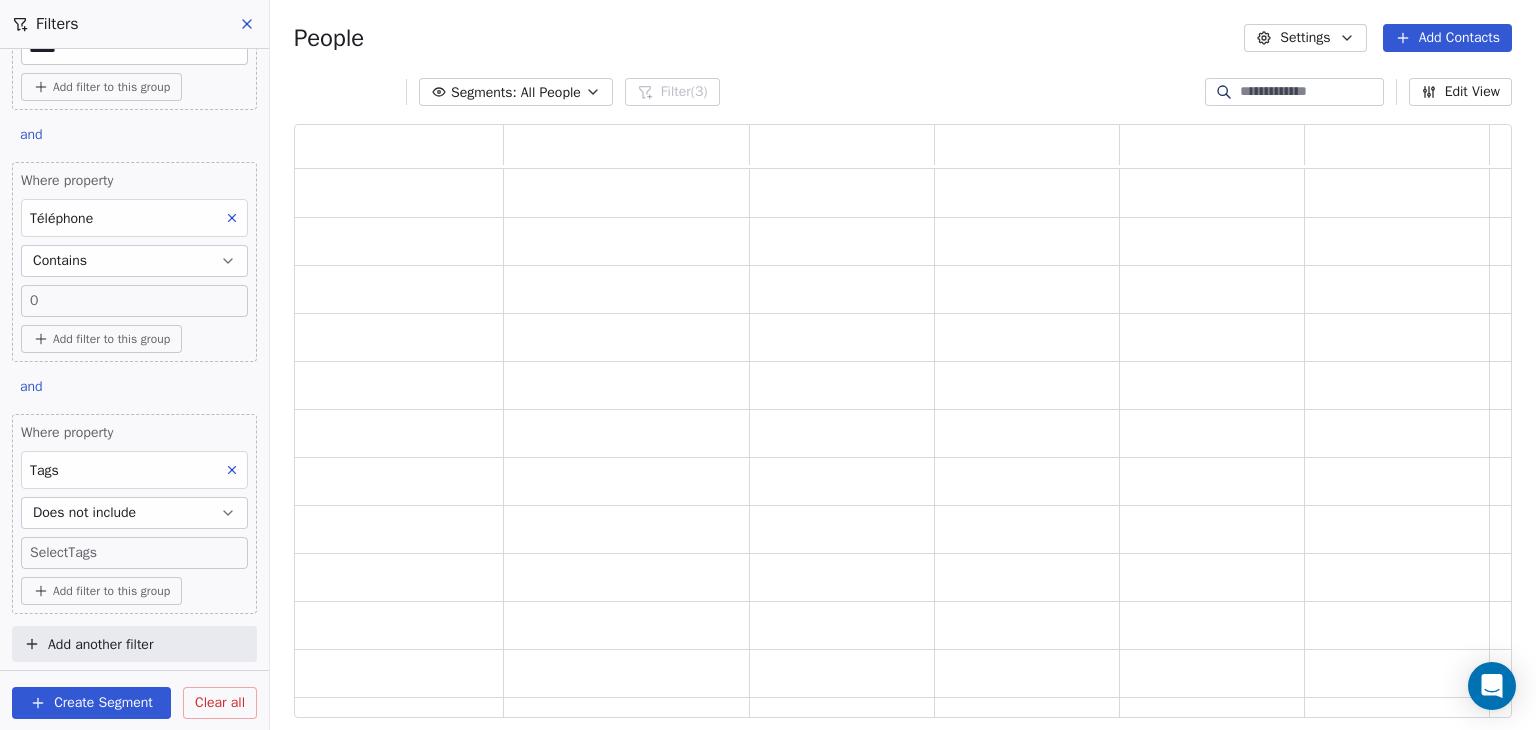 click on "SKILLCO Contacts People Marketing Workflows Campaigns Sales Pipelines Sequences Beta Tools Apps AI Agents Help & Support Filters Where property   Tags   Includes 1. NOUVEAU OF MONTPELLIER Add filter to this group and Where property   Email   Contains ***** Add filter to this group and Where property   Téléphone   Contains 0 Add filter to this group and Where property   Tags   Does not include Select  Tags Add filter to this group Add another filter  Create Segment Clear all People Settings  Add Contacts Segments: All People Filter  (3) Edit View Tag Add to Sequence" at bounding box center [768, 365] 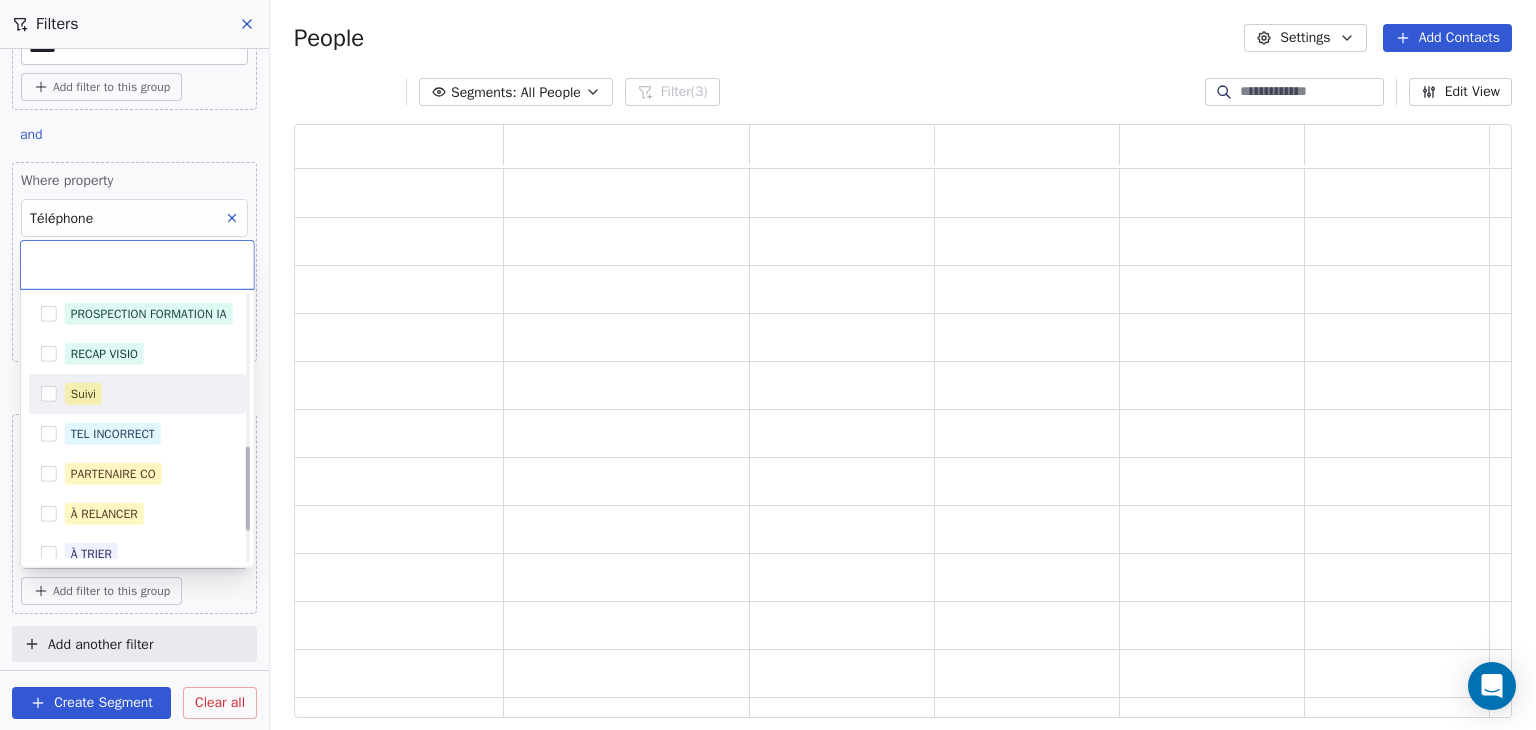 scroll, scrollTop: 578, scrollLeft: 0, axis: vertical 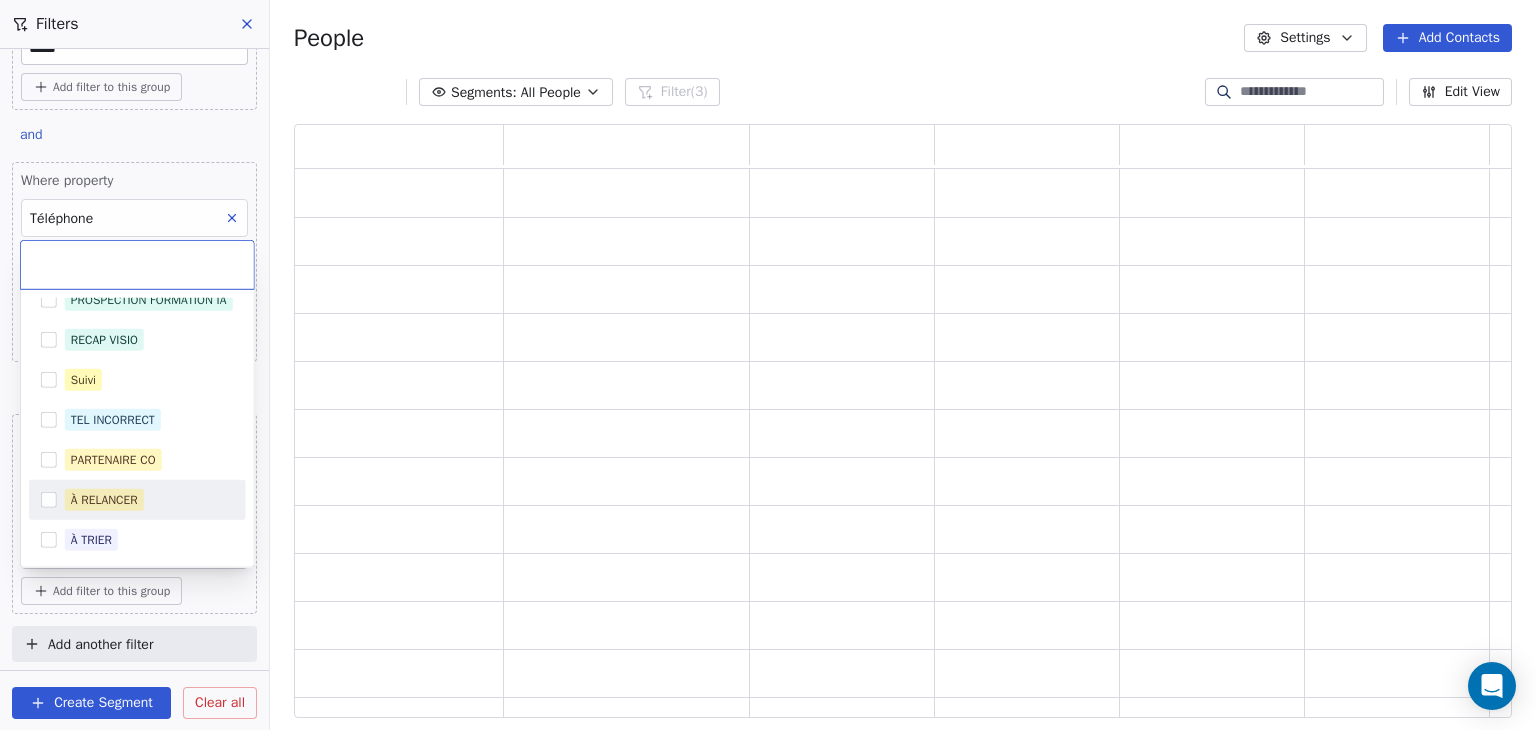 click on "À RELANCER" at bounding box center [104, 500] 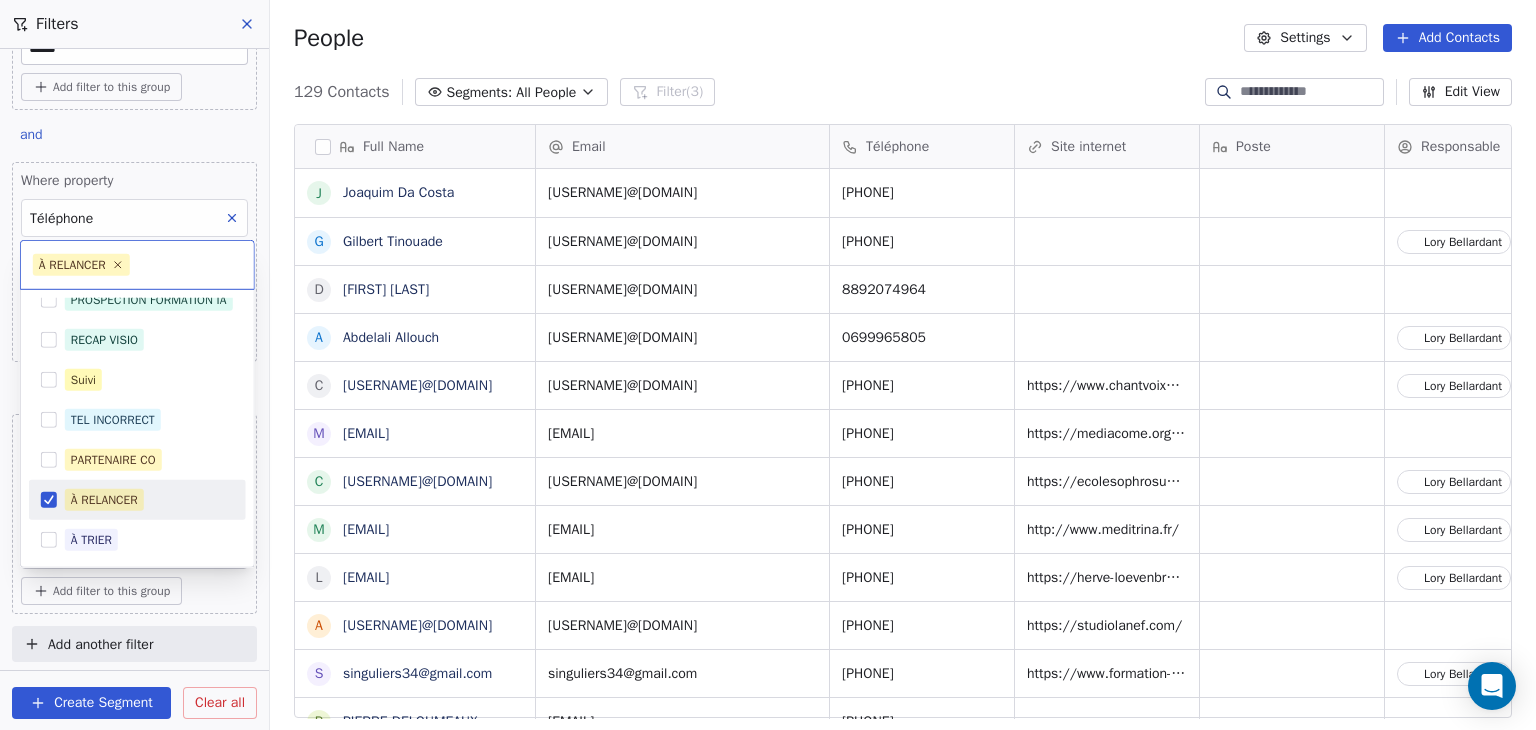 scroll, scrollTop: 16, scrollLeft: 16, axis: both 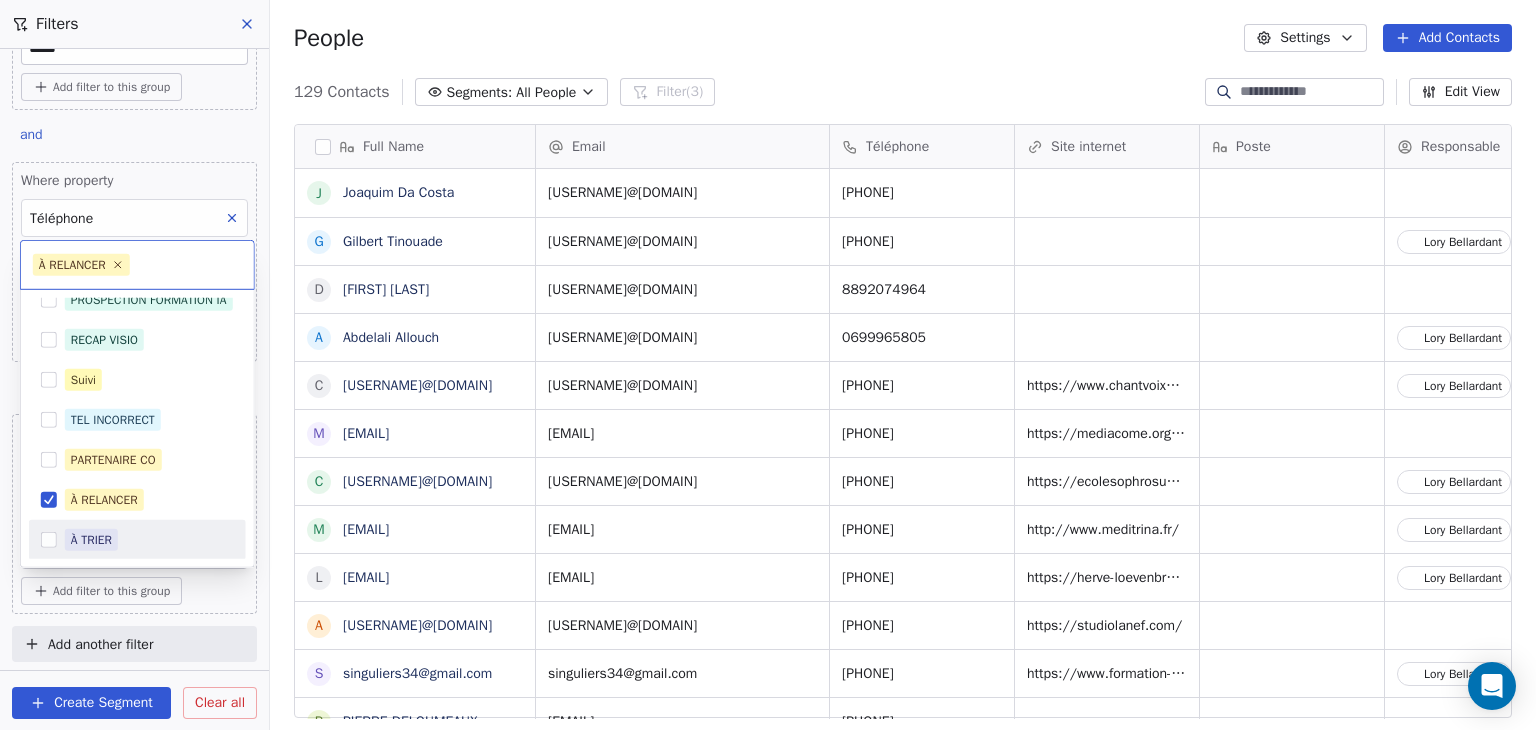 click on "À TRIER" at bounding box center [149, 540] 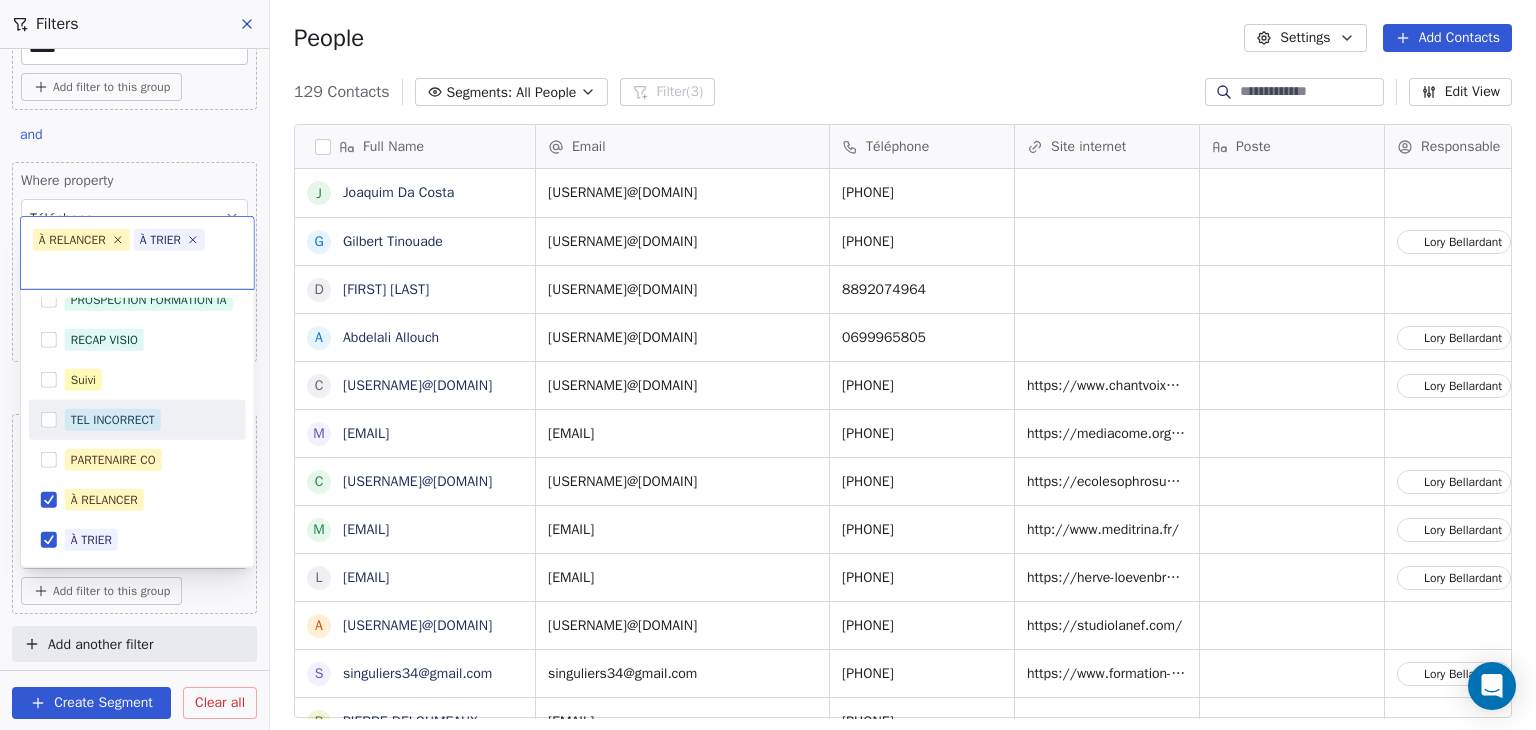 click on "TEL INCORRECT" at bounding box center (137, 420) 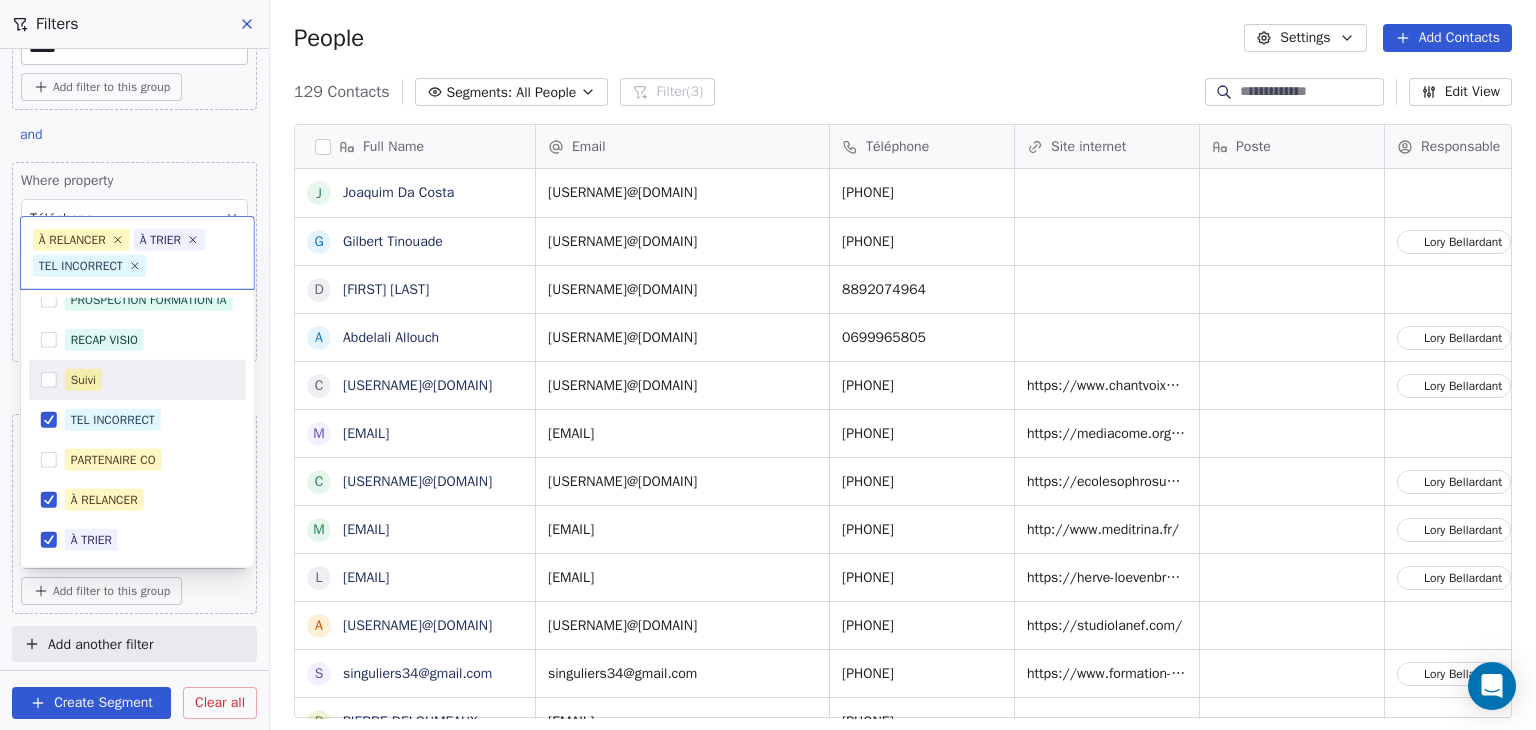 click on "Suivi" at bounding box center (149, 380) 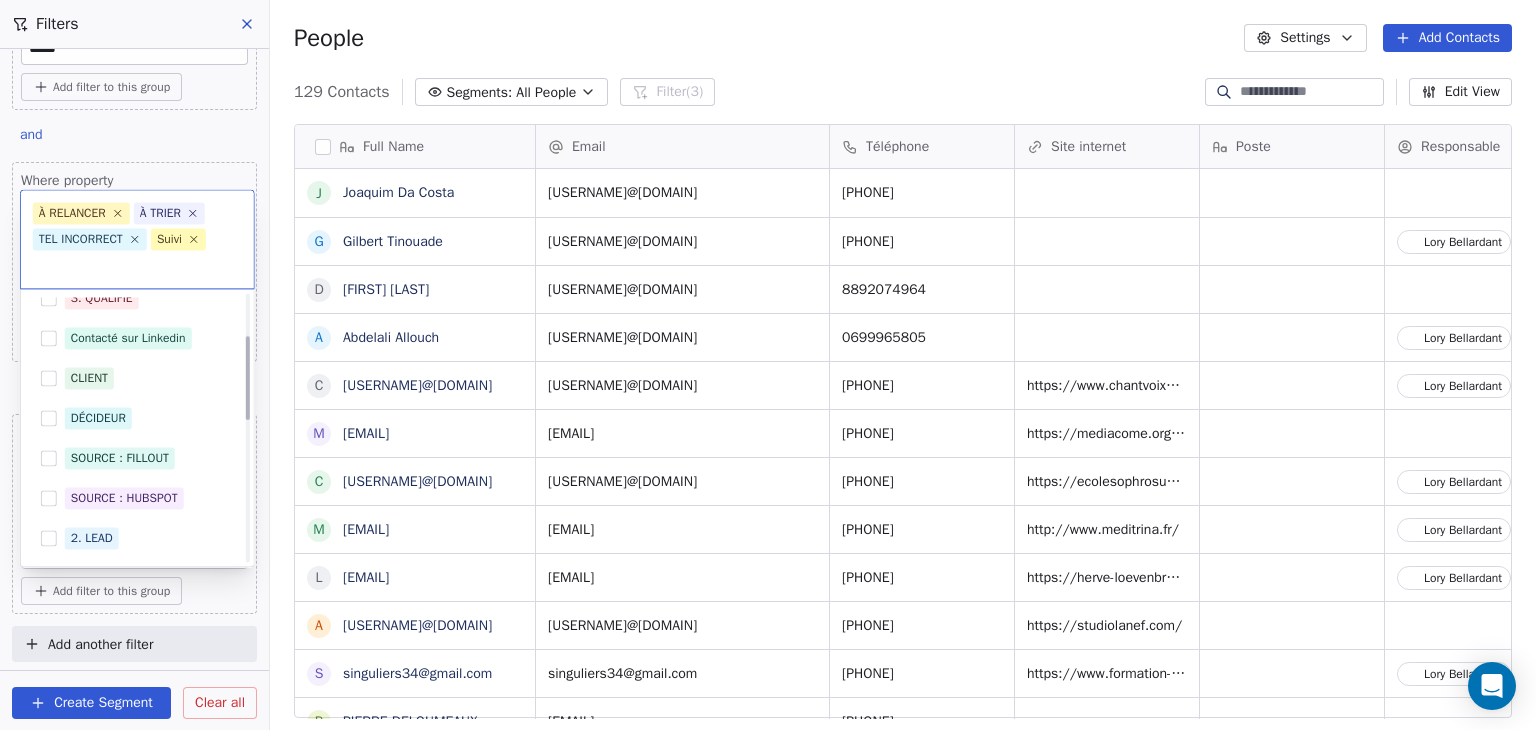 scroll, scrollTop: 200, scrollLeft: 0, axis: vertical 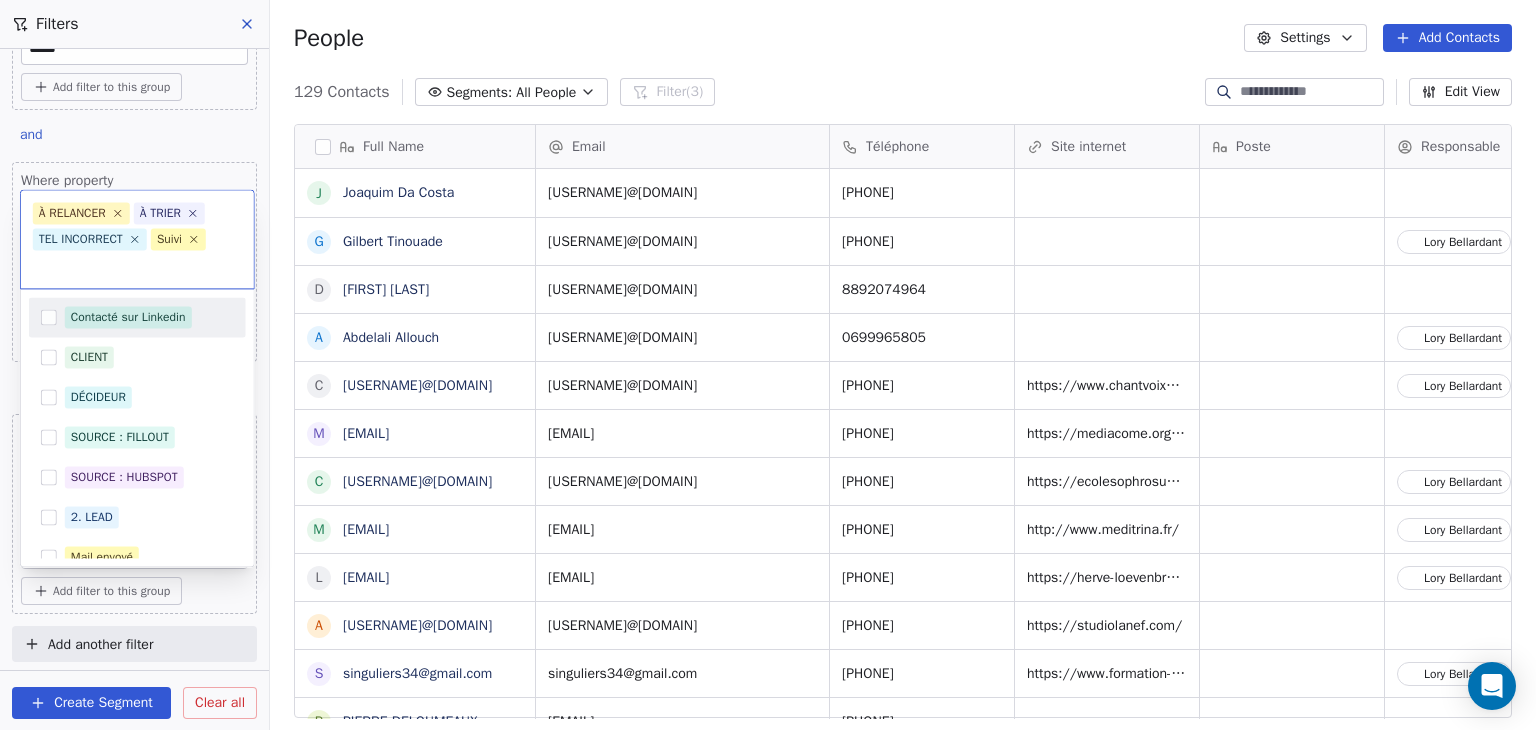 click on "Contacté sur Linkedin" at bounding box center (128, 317) 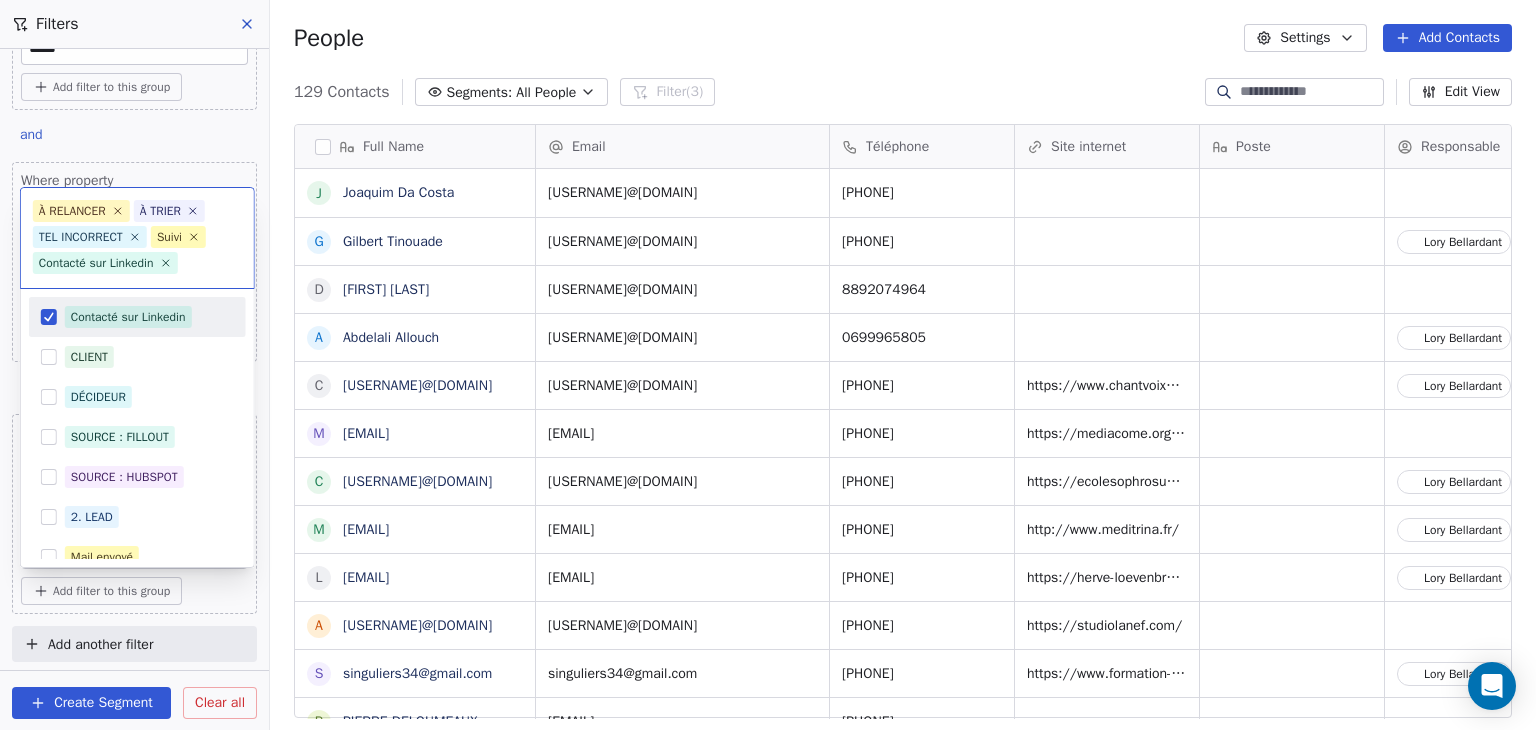 scroll, scrollTop: 23, scrollLeft: 0, axis: vertical 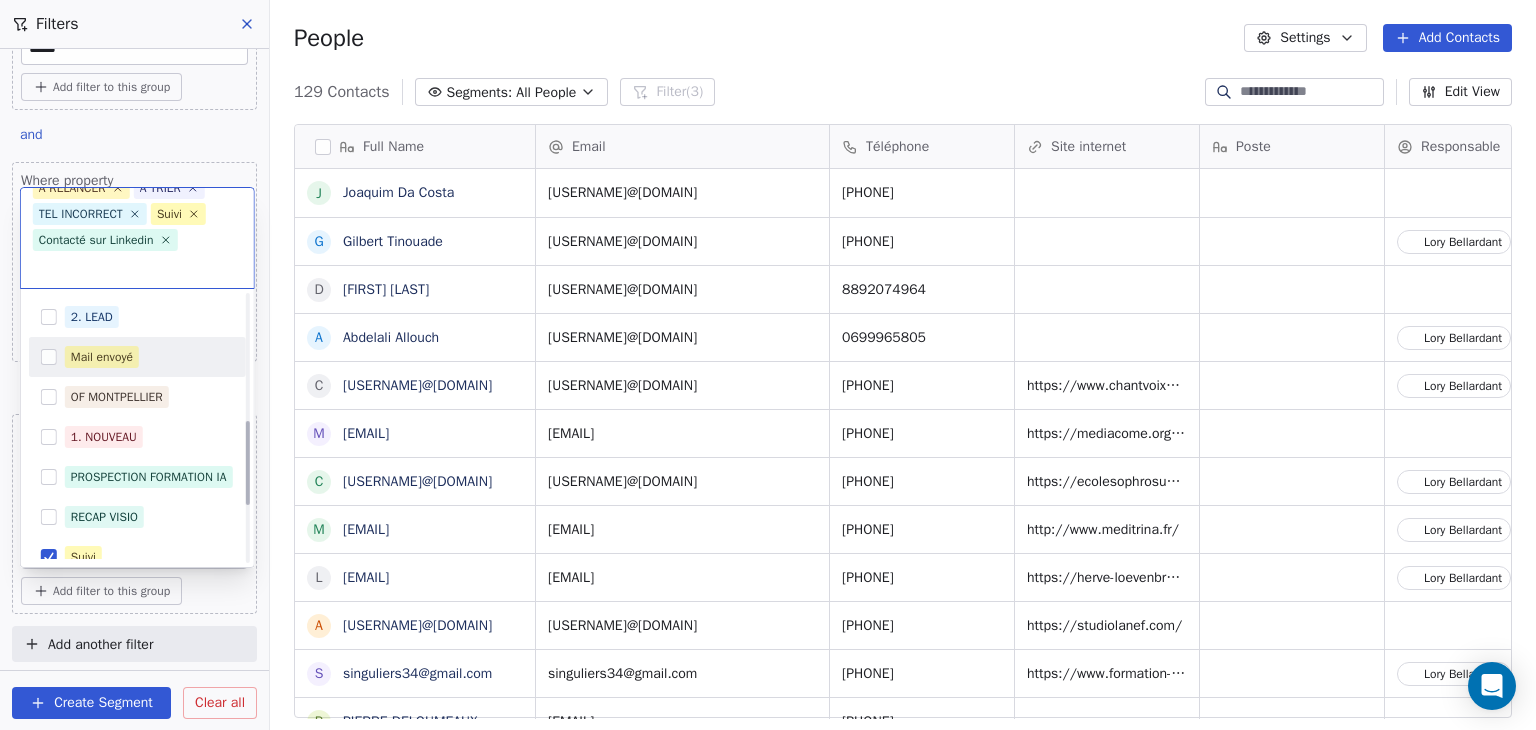 click on "Mail envoyé" at bounding box center (102, 357) 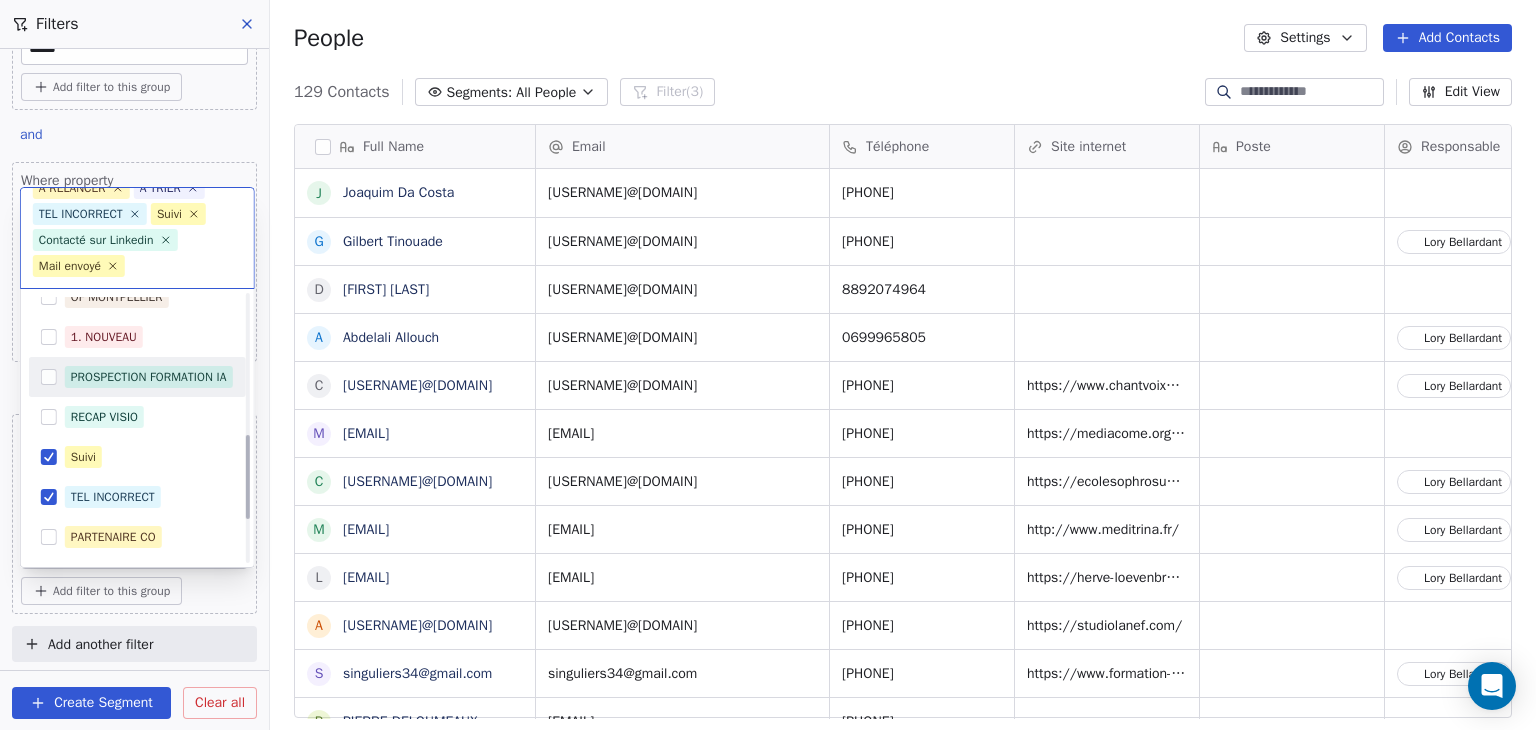 scroll, scrollTop: 300, scrollLeft: 0, axis: vertical 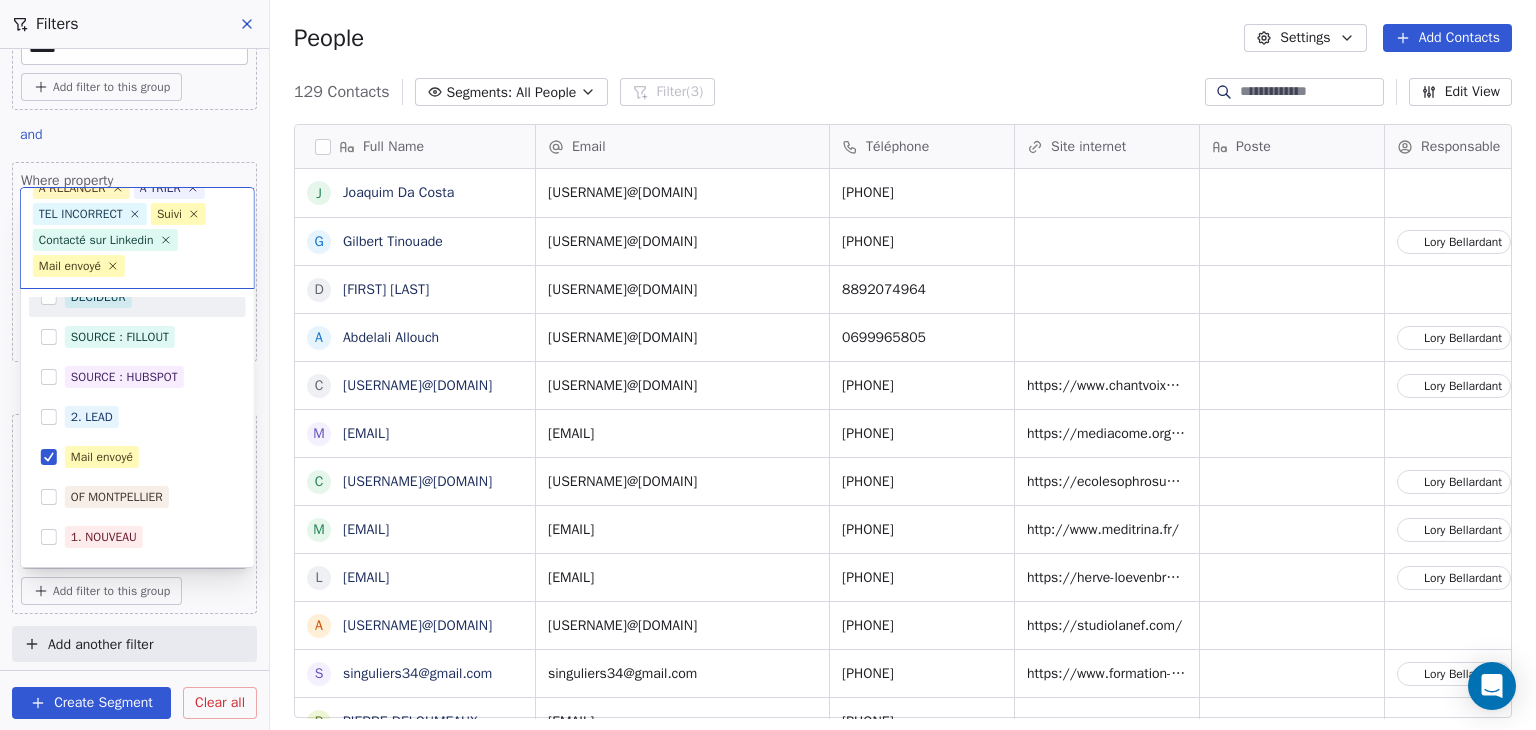 click on "SKILLCO Contacts People Marketing Workflows Campaigns Sales Pipelines Sequences Beta Tools Apps AI Agents Help & Support Filters Where property   Tags   Includes 1. NOUVEAU OF MONTPELLIER Add filter to this group and Where property   Email   Contains ***** Add filter to this group and Where property   Téléphone   Contains 0 Add filter to this group and Where property   Tags   Does not include Select  Tags Add filter to this group Add another filter  Create Segment Clear all People Settings  Add Contacts 129 Contacts Segments: All People Filter  (3) Edit View Tag Add to Sequence Full Name J Joaquim Da Costa G Gilbert Tinouade D Dhruva Dhruva A Abdelali Allouch c chantvoixetcorps@gmail.com m mediacom.mtp@gmail.com c contact.ecolesophrosudest@gmail.com m meditrina34@gmail.com l loevenbruck.herve@gmail.com a associationdesoi@gmail.com s singuliers34@gmail.com P PIERRE DELOUMEAUX D DAVID TSHIBANGU S Samuel M Michel Aublanc A ASIAMAR Chaïmae Asiamar K Karim MEHOUAS B Briki yassine B Brun Ludivine S P A M A O R" at bounding box center [768, 365] 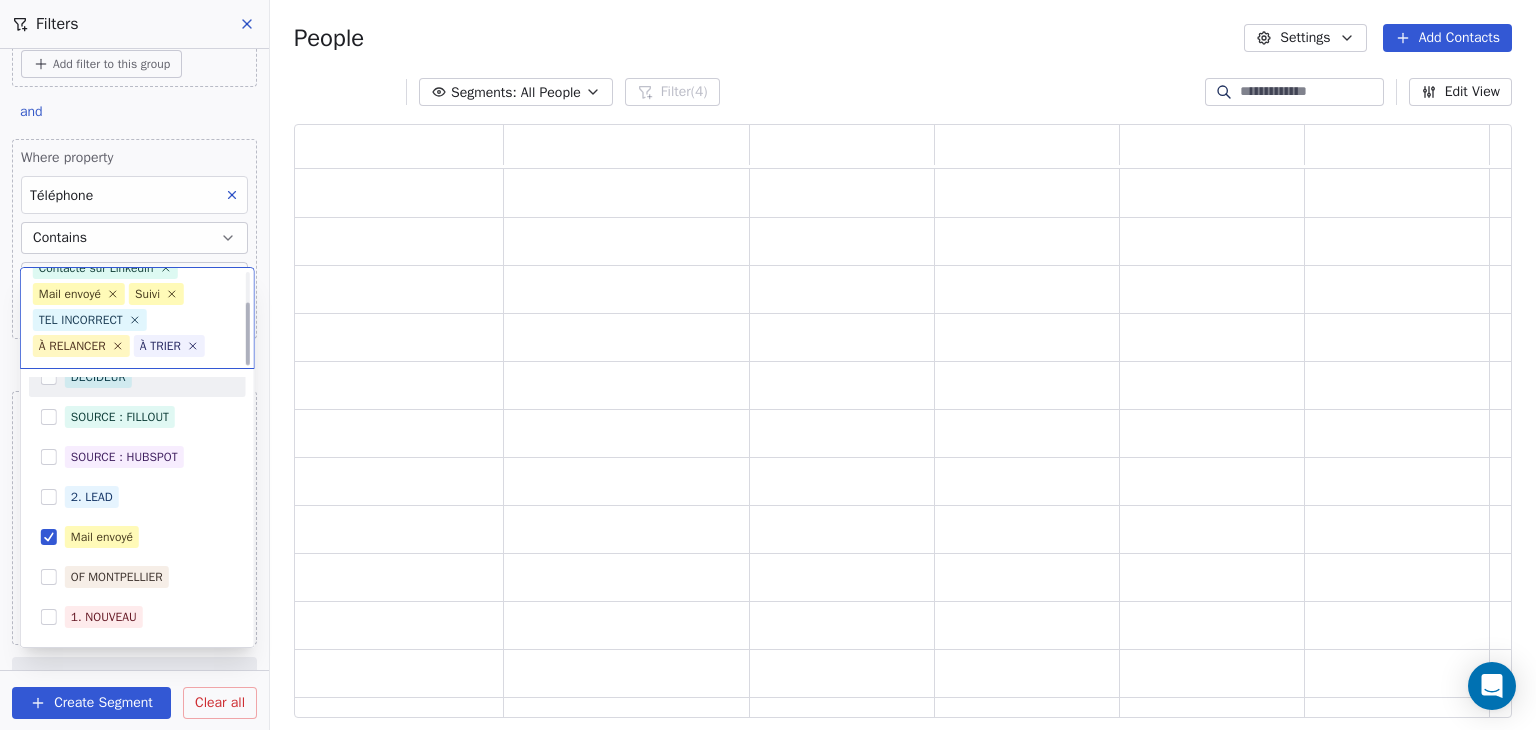 scroll, scrollTop: 0, scrollLeft: 0, axis: both 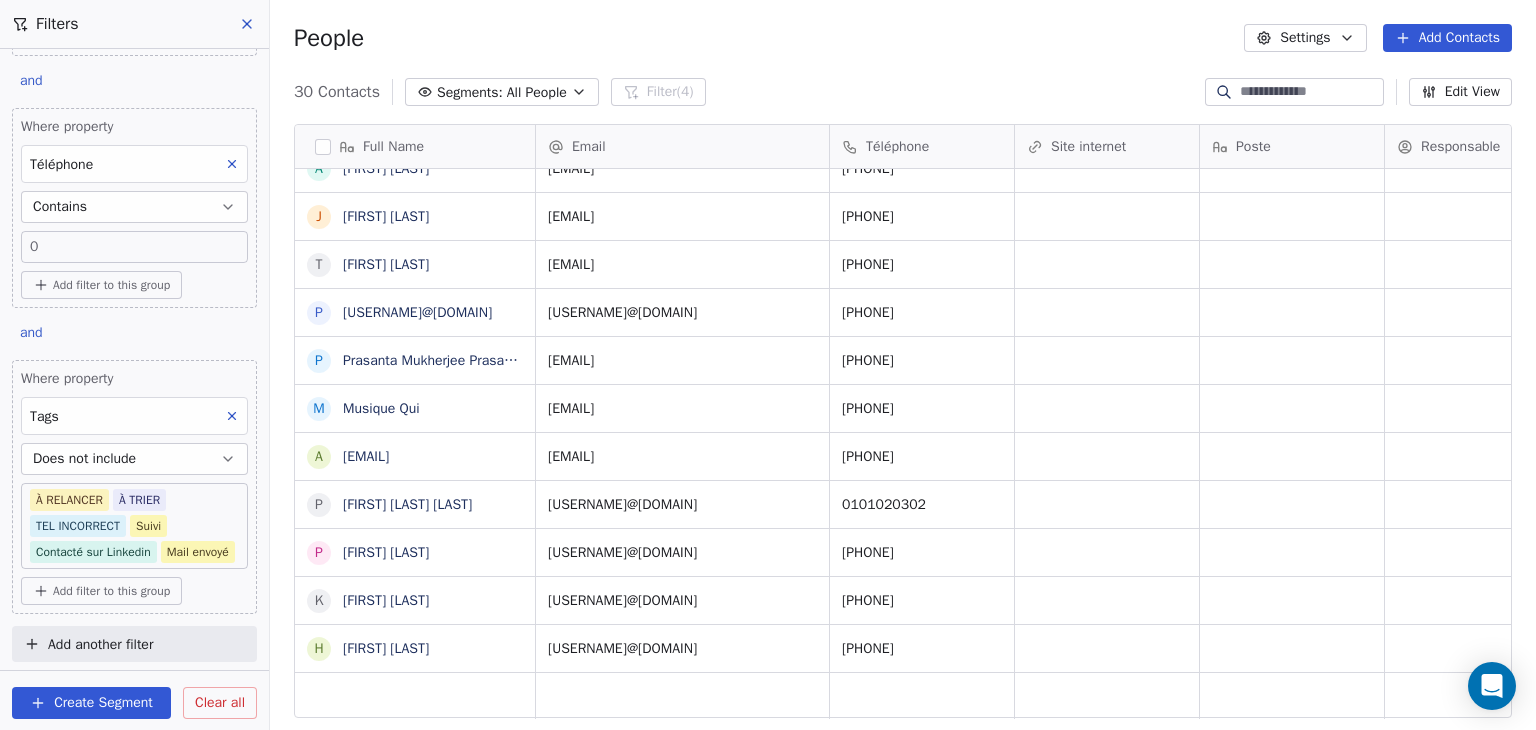 click on "SKILLCO Contacts People Marketing Workflows Campaigns Sales Pipelines Sequences Beta Tools Apps AI Agents Help & Support Filters Where property   Tags   Includes 1. NOUVEAU OF MONTPELLIER Add filter to this group and Where property   Email   Contains ***** Add filter to this group and Where property   Téléphone   Contains 0 Add filter to this group and Where property   Tags   Does not include À RELANCER À TRIER TEL INCORRECT Suivi Contacté sur Linkedin Mail envoyé Add filter to this group Add another filter  Create Segment Clear all People Settings  Add Contacts 30 Contacts Segments: All People Filter  (4) Edit View Tag Add to Sequence Full Name J Joaquim Da Costa a associationdesoi@gmail.com S Samuel K Karim MEHOUAS S Sidu Murmu Sidu Murmu O Ornella Emilienornell R Rachel KAKUDJI b bcaidor@gmail.com S Shoumedara Jose Bédai Casseus D Diane OBAM M Mohamed Mantouch M Michael Beaumont A Alexandre Barello Z Zakaria Essir D Dr. Firas ben Y Yapo Liliane F Francois Izzi B Baji Latifa A Adam Jones J T p P M" at bounding box center (768, 365) 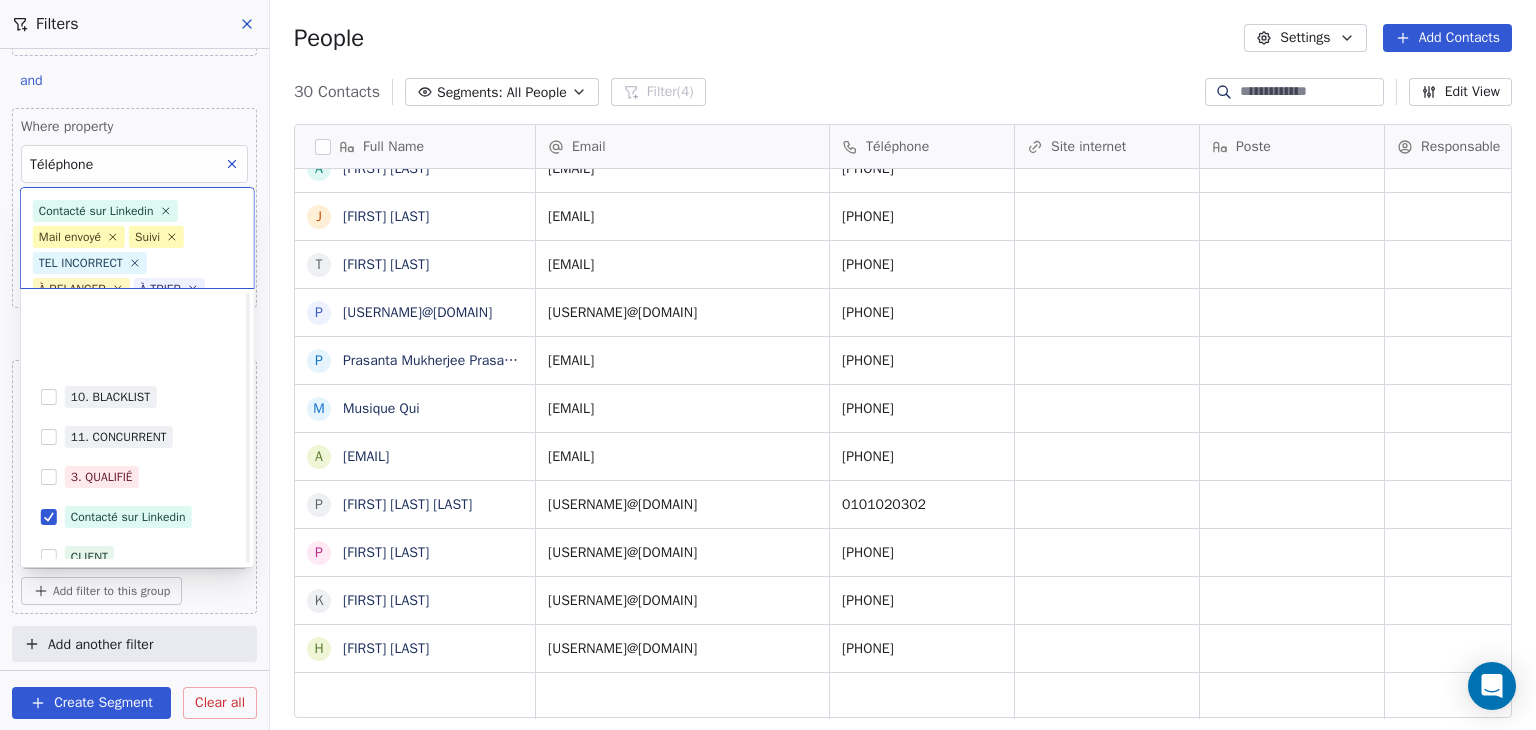 scroll, scrollTop: 49, scrollLeft: 0, axis: vertical 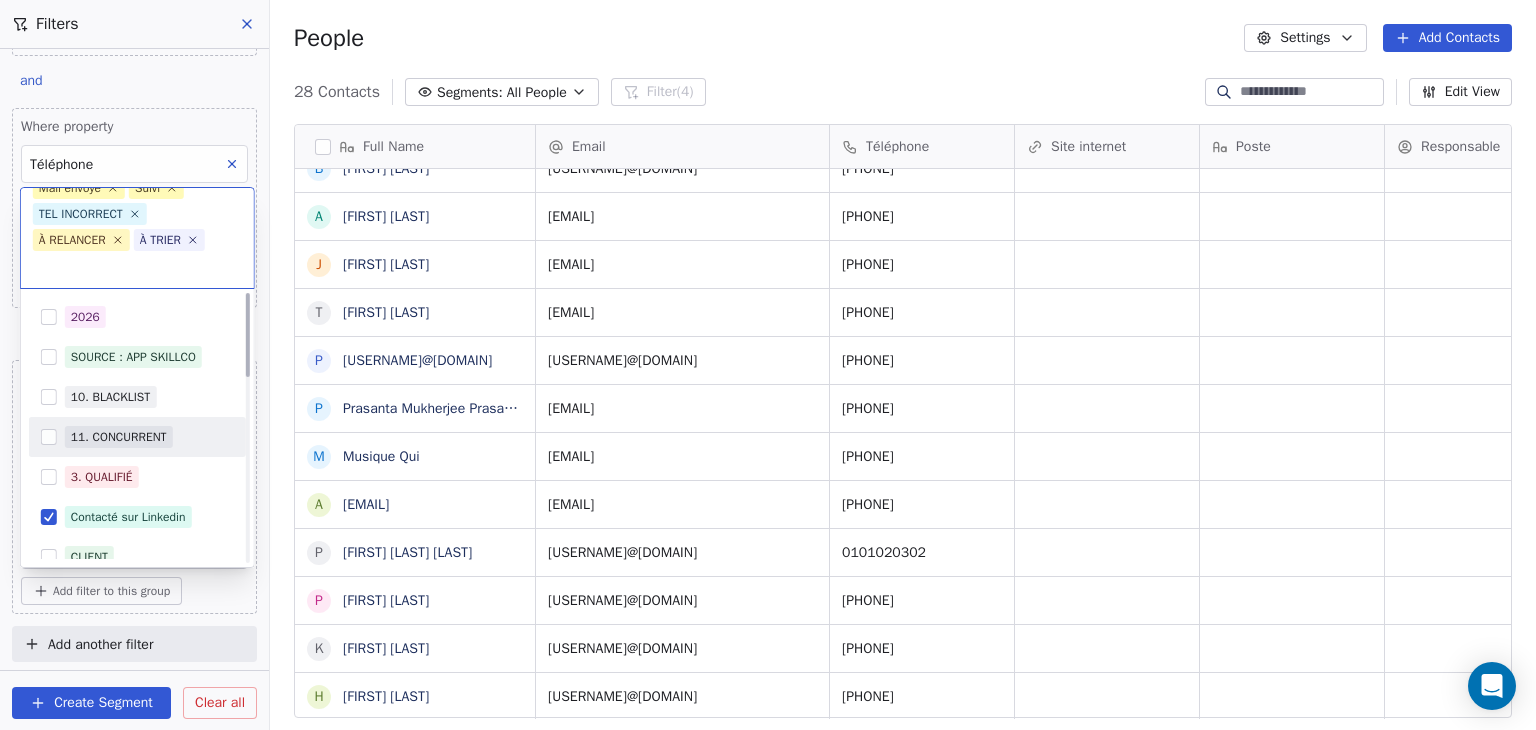 click on "11. CONCURRENT" at bounding box center (119, 437) 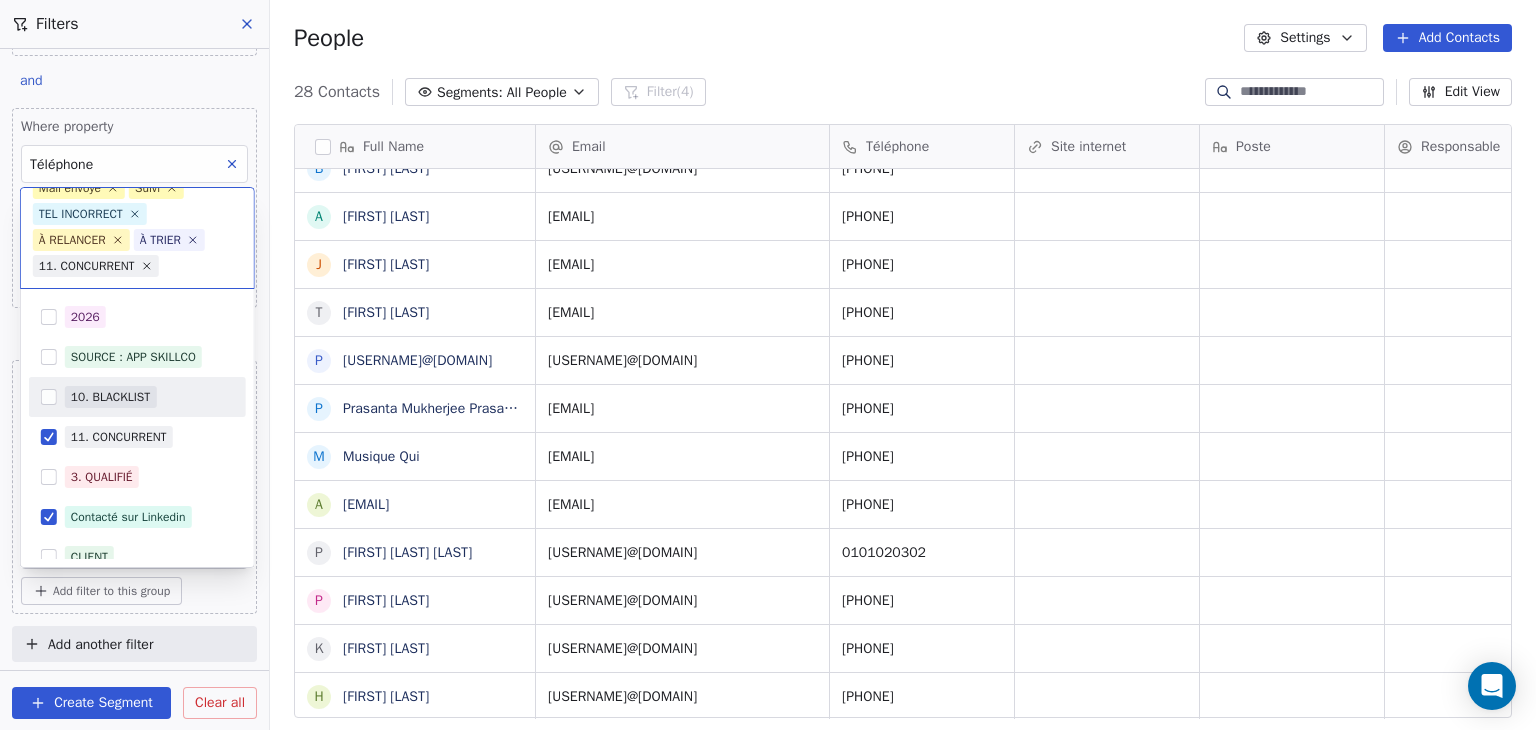 click on "10. BLACKLIST" at bounding box center (149, 397) 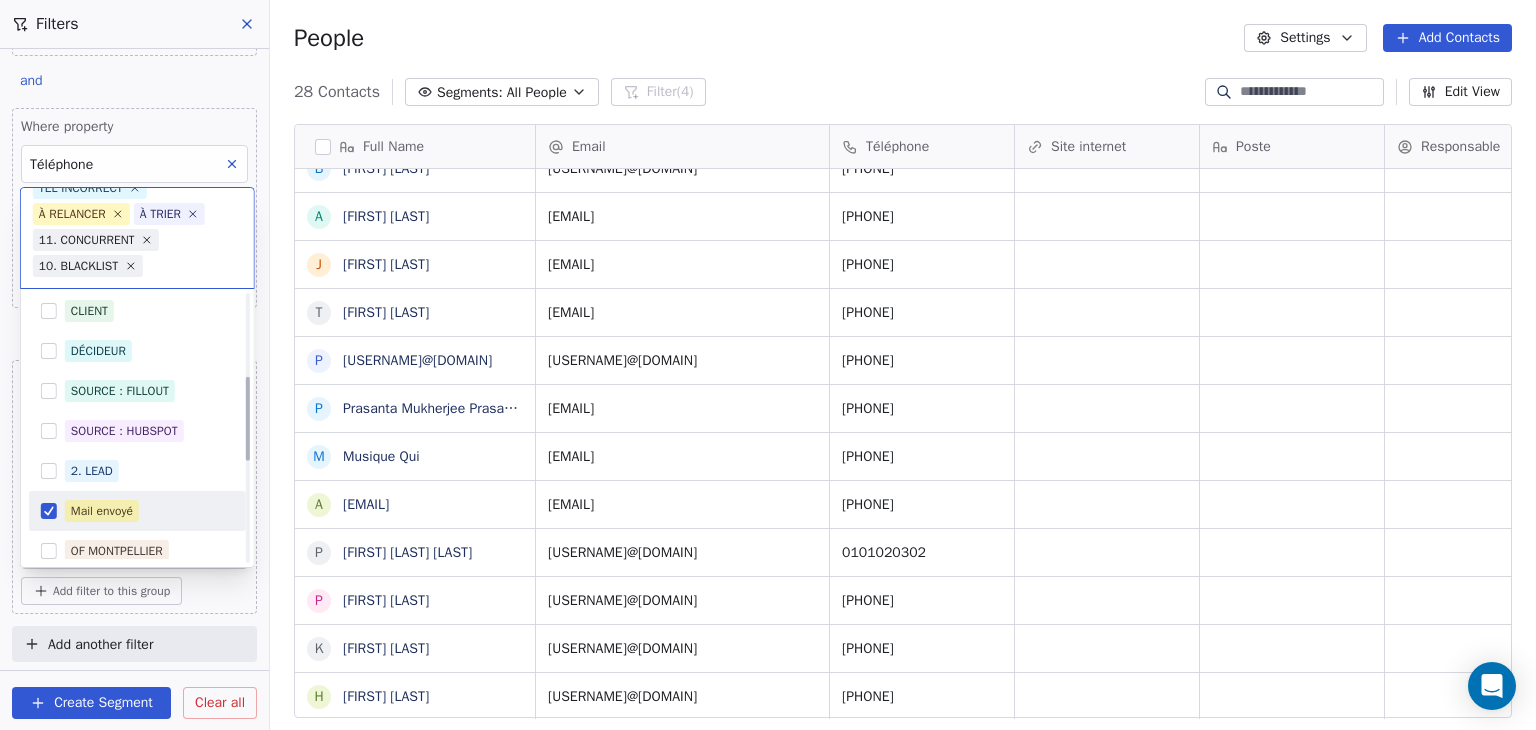 scroll, scrollTop: 200, scrollLeft: 0, axis: vertical 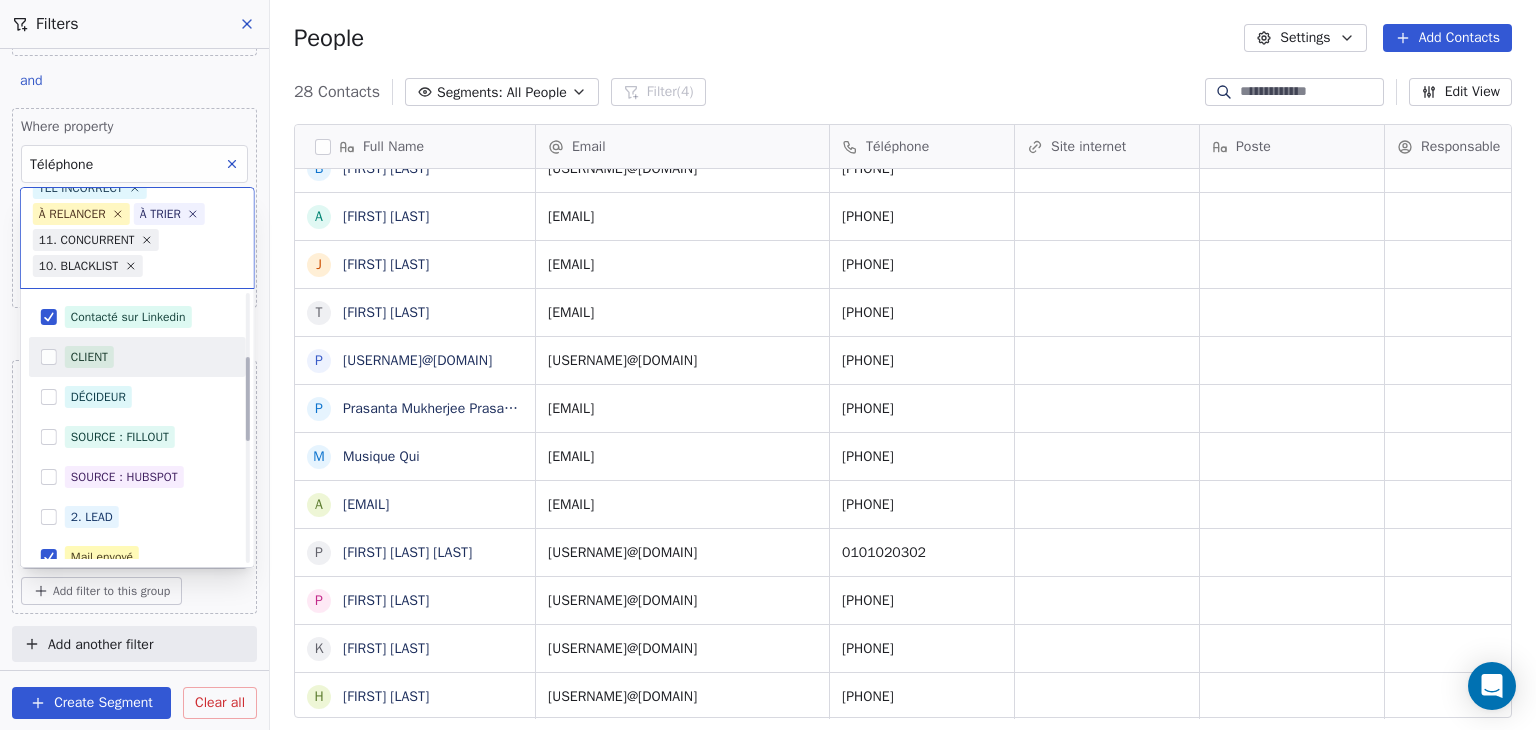 click on "CLIENT" at bounding box center (137, 357) 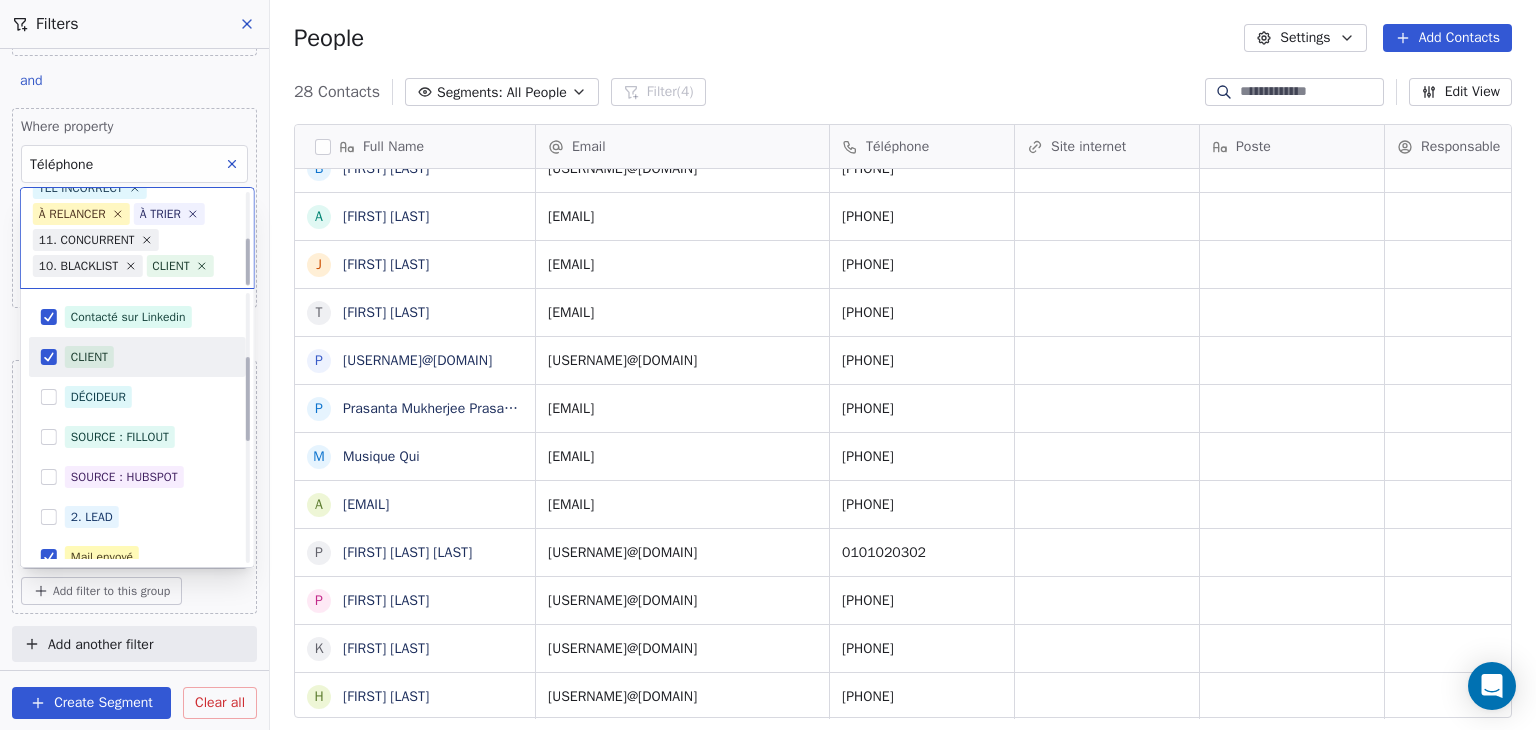 scroll, scrollTop: 101, scrollLeft: 0, axis: vertical 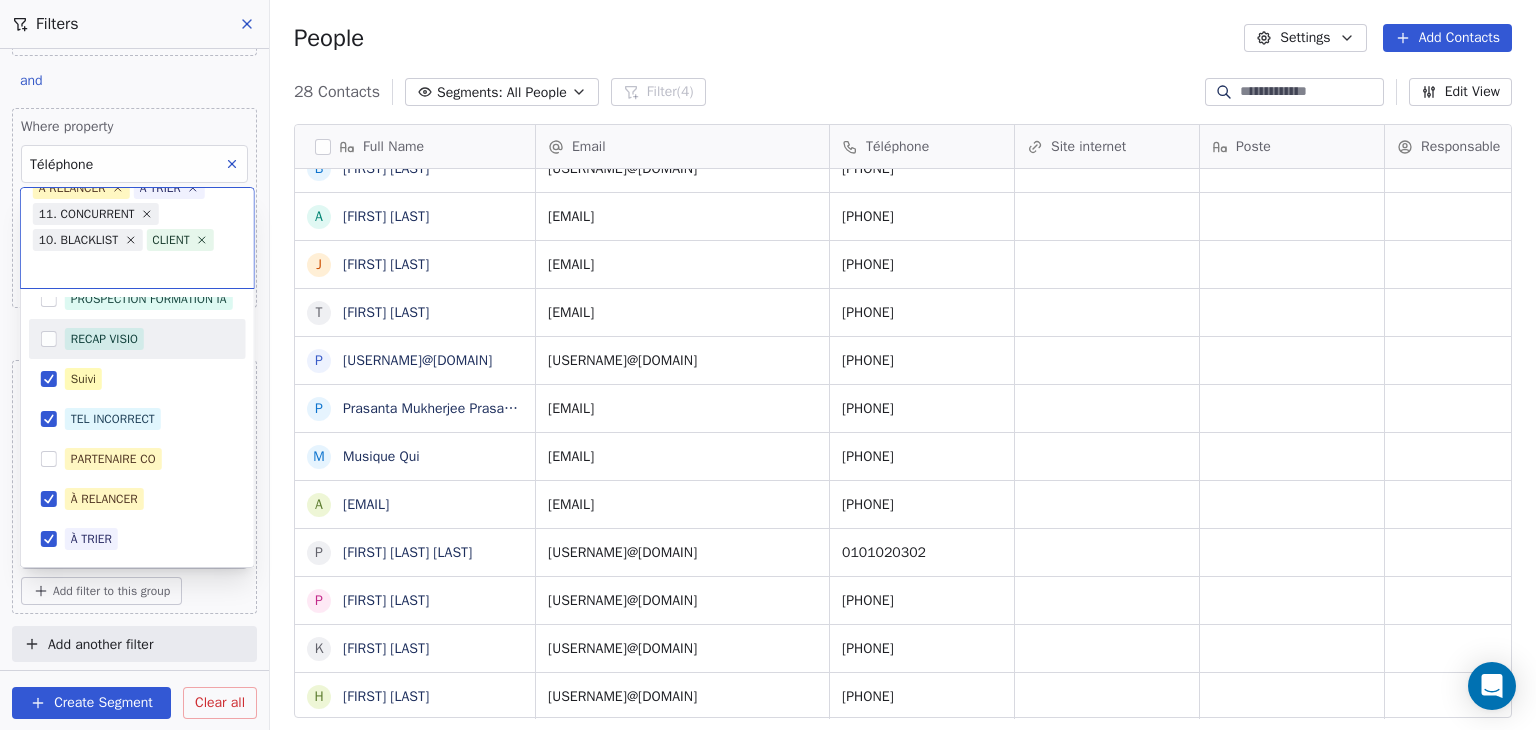 click on "RECAP VISIO" at bounding box center [149, 339] 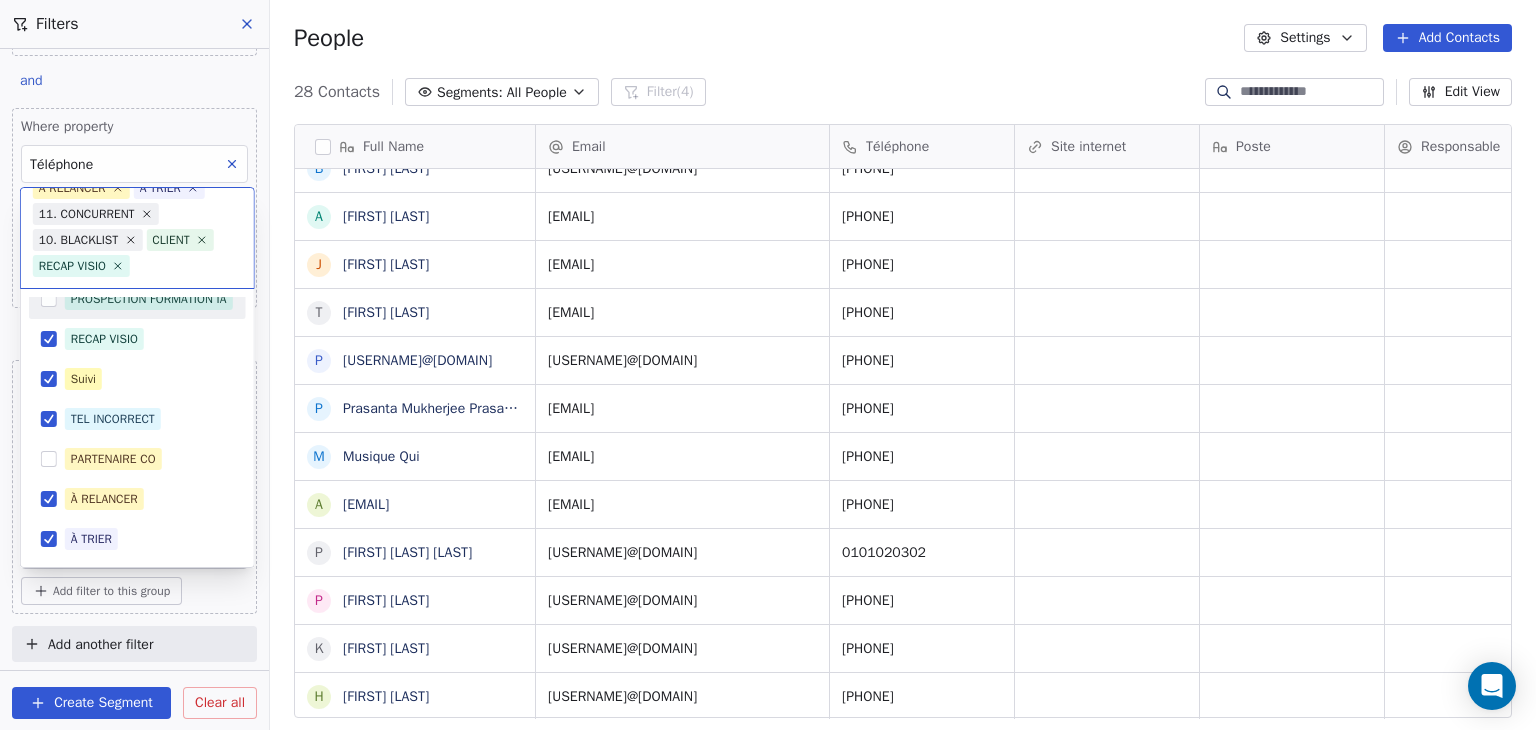click on "SKILLCO Contacts People Marketing Workflows Campaigns Sales Pipelines Sequences Beta Tools Apps AI Agents Help & Support Filters Where property   Tags   Includes 1. NOUVEAU OF MONTPELLIER Add filter to this group and Where property   Email   Contains ***** Add filter to this group and Where property   Téléphone   Contains 0 Add filter to this group and Where property   Tags   Does not include À RELANCER À TRIER TEL INCORRECT Suivi Contacté sur Linkedin Mail envoyé Add filter to this group Add another filter  Create Segment Clear all People Settings  Add Contacts 28 Contacts Segments: All People Filter  (4) Edit View Tag Add to Sequence Full Name J Joaquim Da Costa a associationdesoi@gmail.com K Karim MEHOUAS S Sidu Murmu Sidu Murmu O Ornella Emilienornell R Rachel KAKUDJI b bcaidor@gmail.com S Shoumedara Jose Bédai Casseus D Diane OBAM M Mohamed Mantouch M Michael Beaumont A Alexandre Barello Z Zakaria Essir D Dr. Firas ben Y Yapo Liliane F Francois Izzi B Baji Latifa A Adam Jones J James Smith T p P" at bounding box center [768, 365] 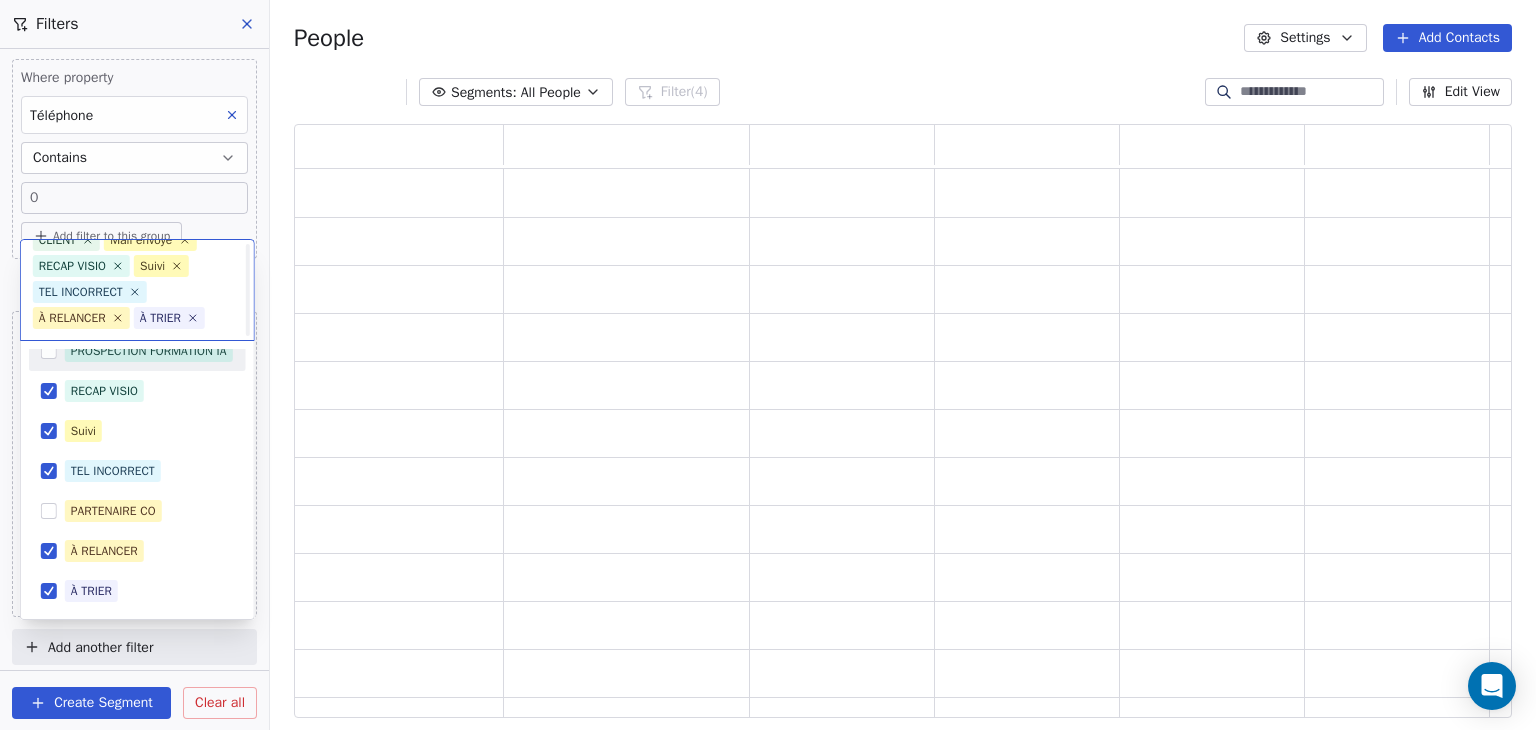scroll, scrollTop: 0, scrollLeft: 0, axis: both 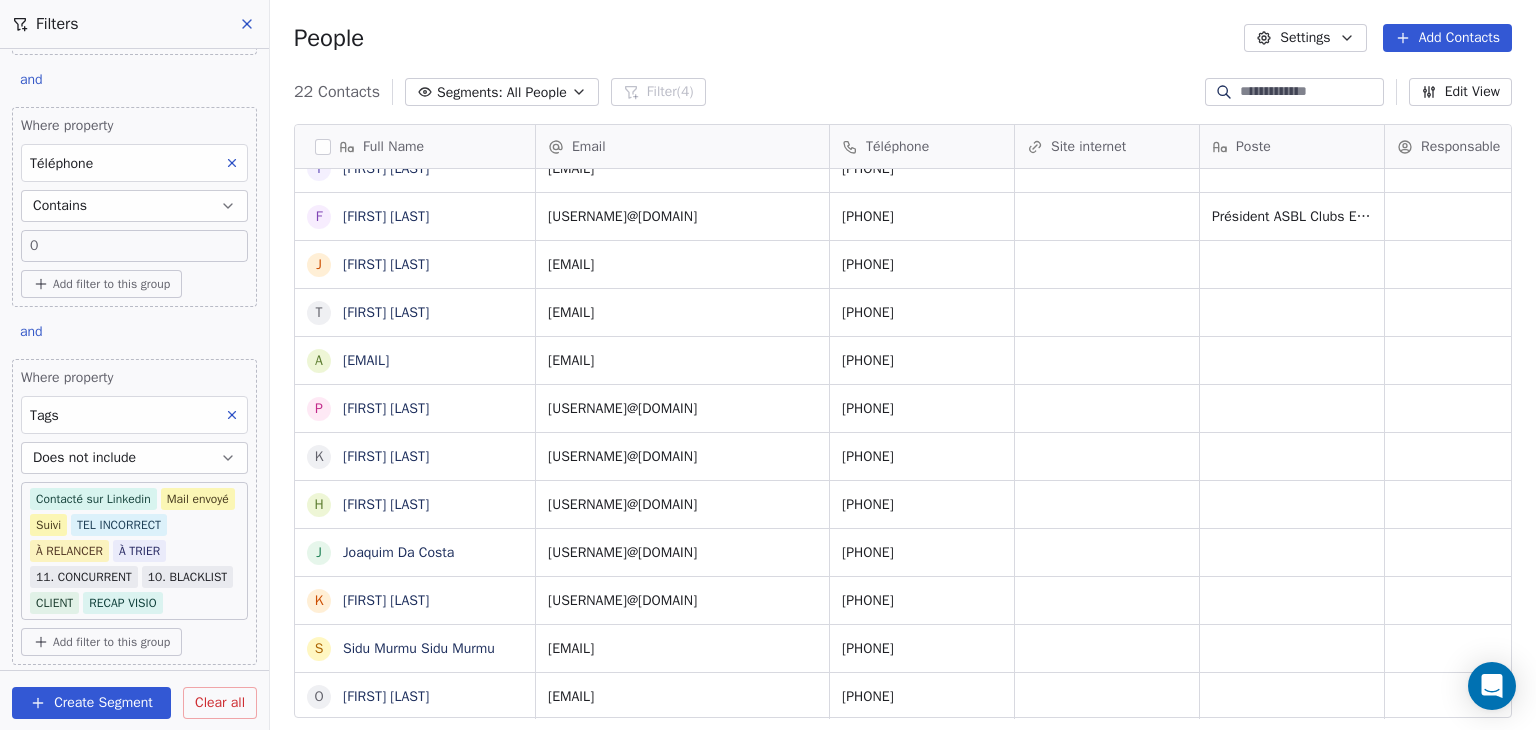 click on "0" at bounding box center (134, 246) 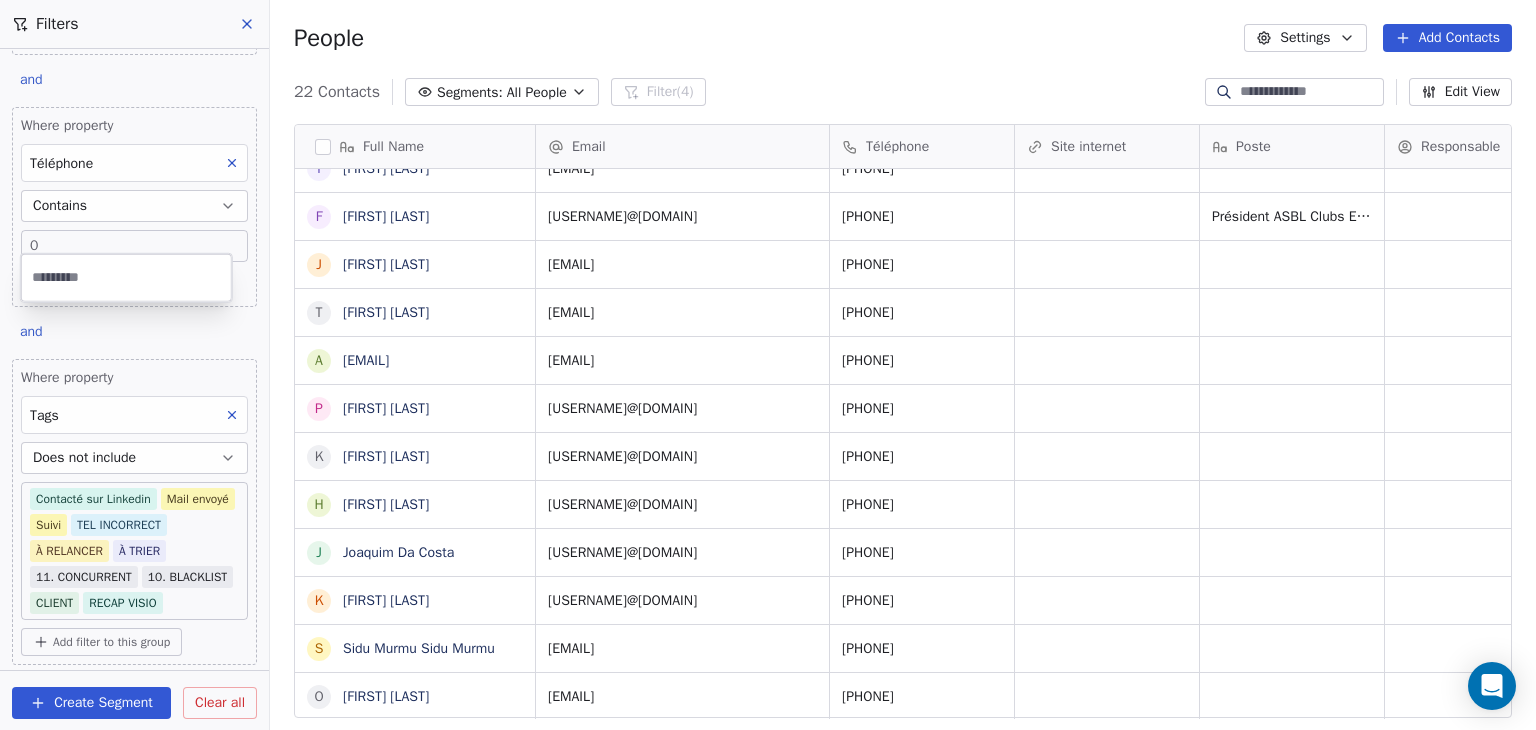 type 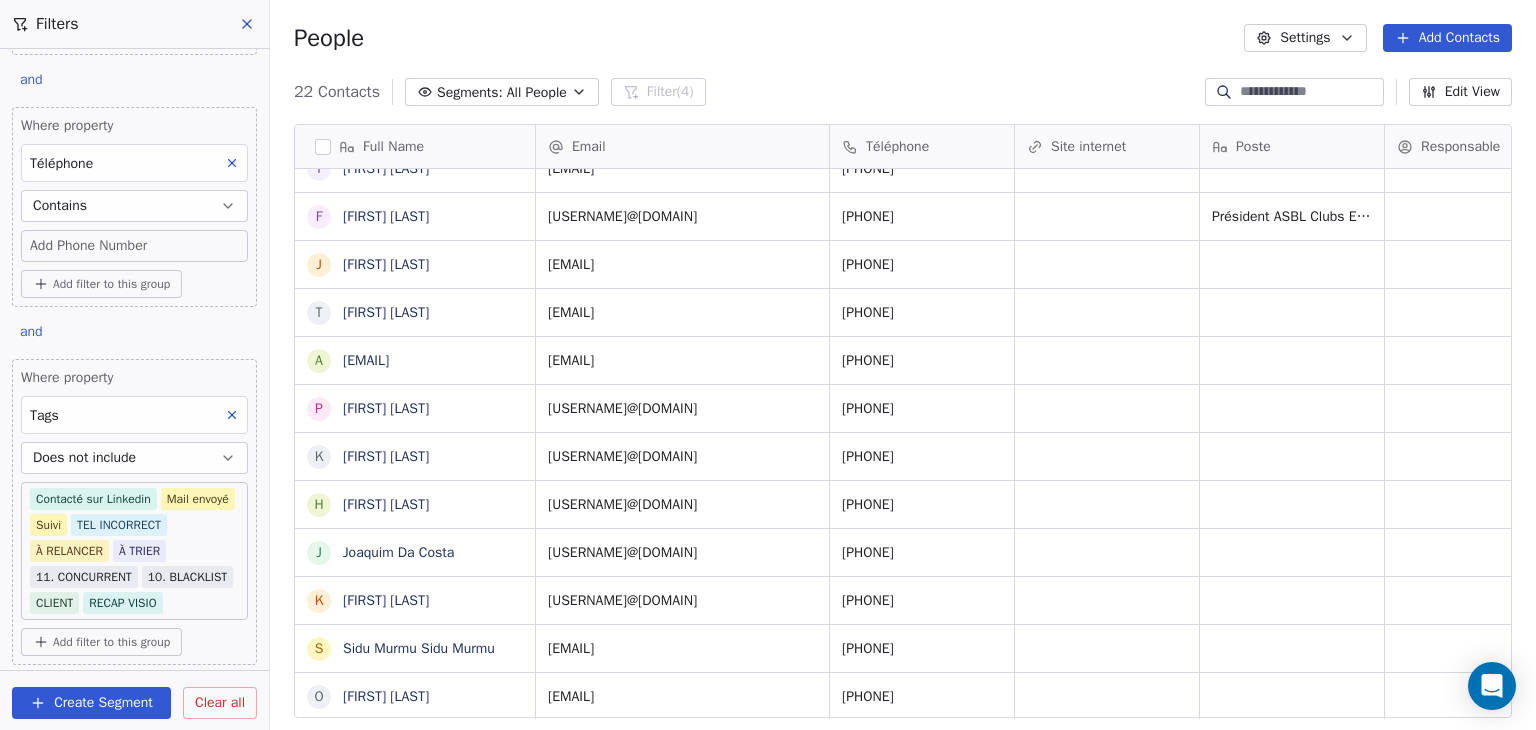 click at bounding box center [232, 163] 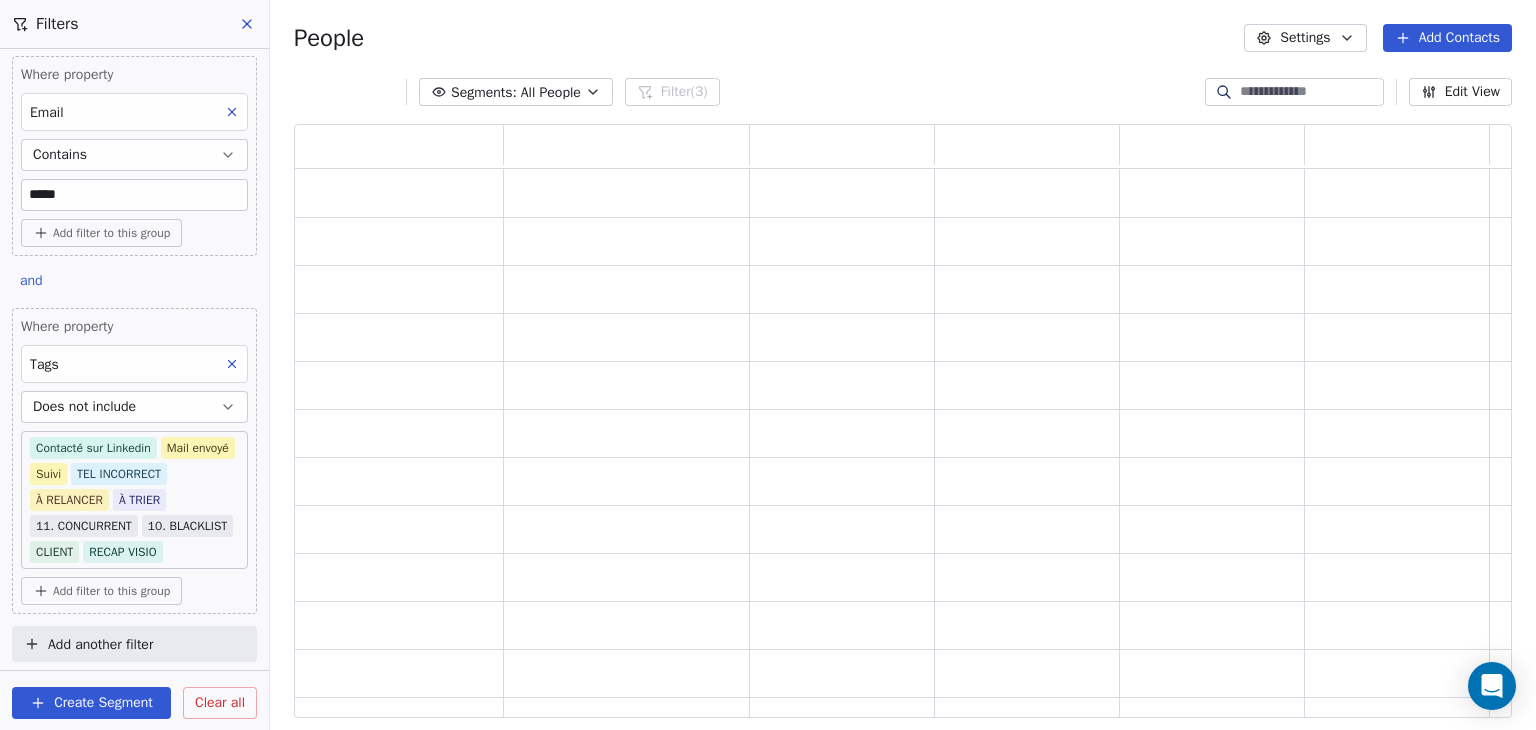scroll, scrollTop: 16, scrollLeft: 16, axis: both 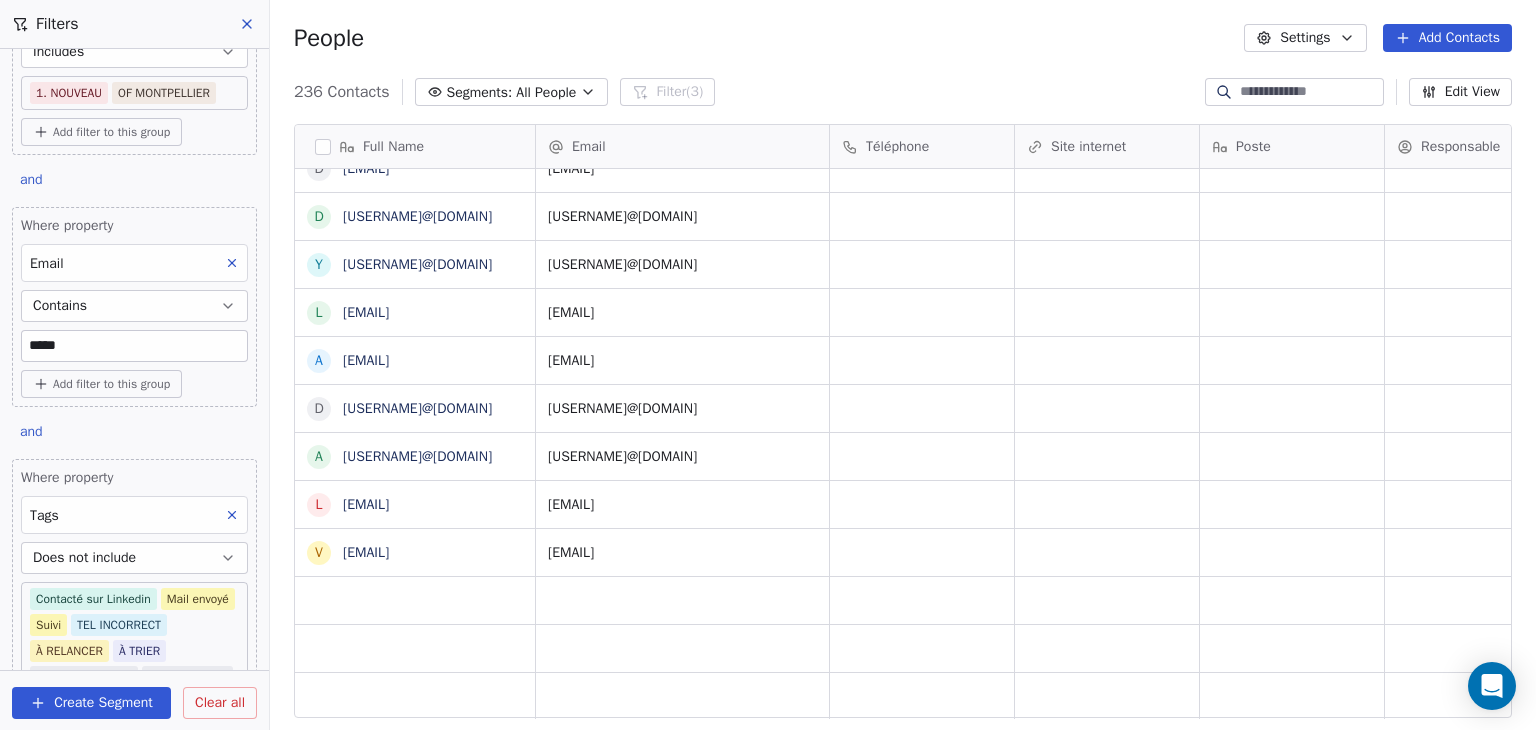 click 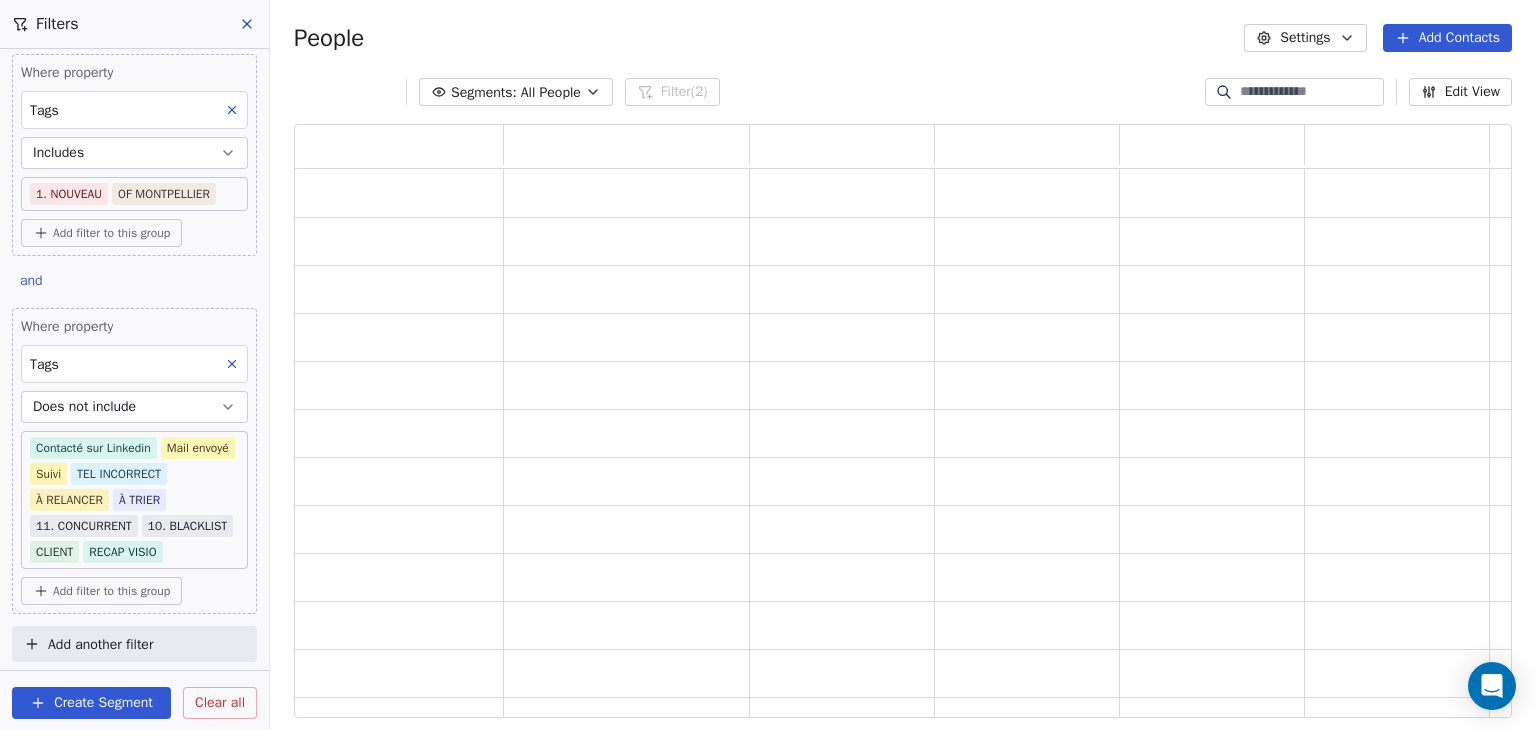 scroll, scrollTop: 61, scrollLeft: 0, axis: vertical 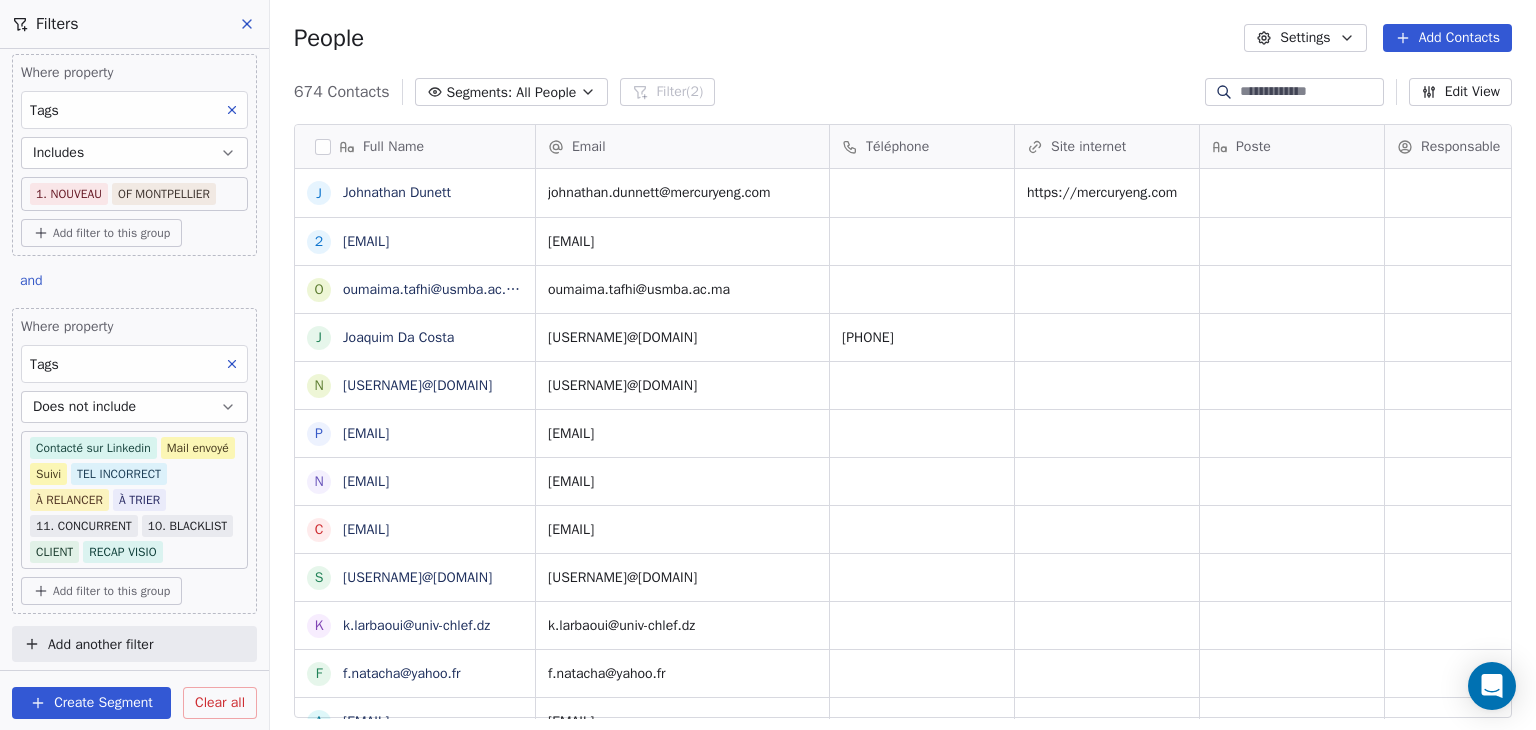click on "Add another filter" at bounding box center [134, 644] 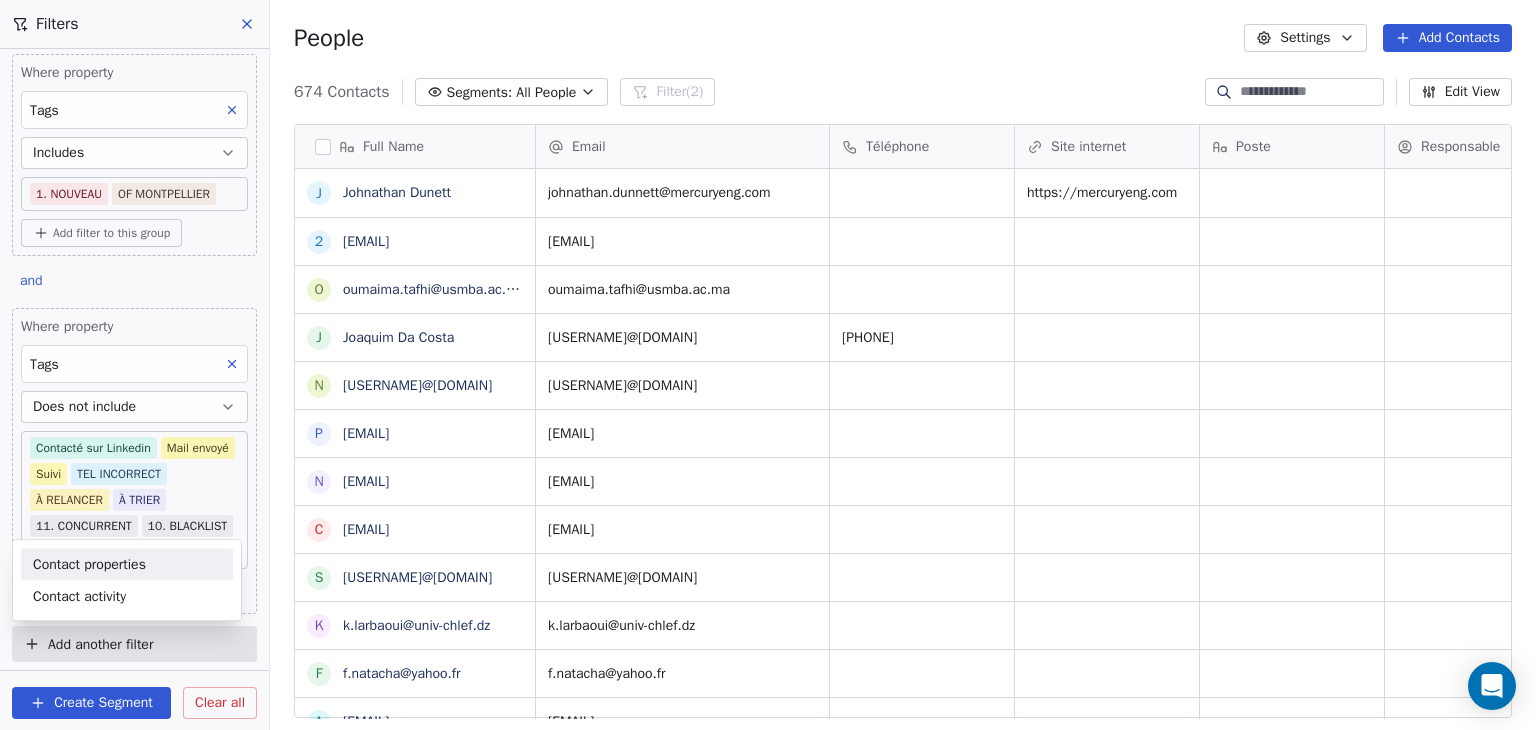 click on "Contact properties" at bounding box center (89, 564) 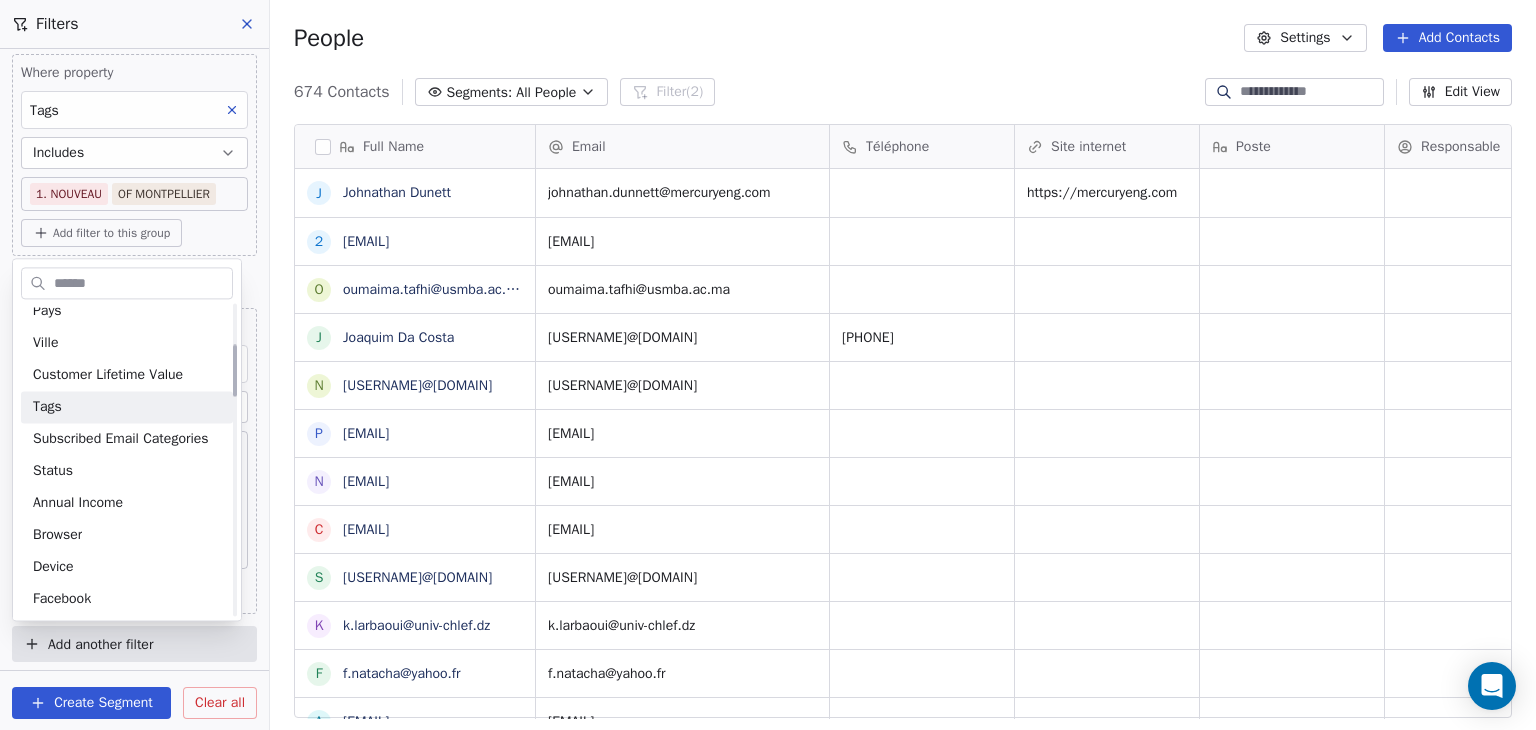 scroll, scrollTop: 0, scrollLeft: 0, axis: both 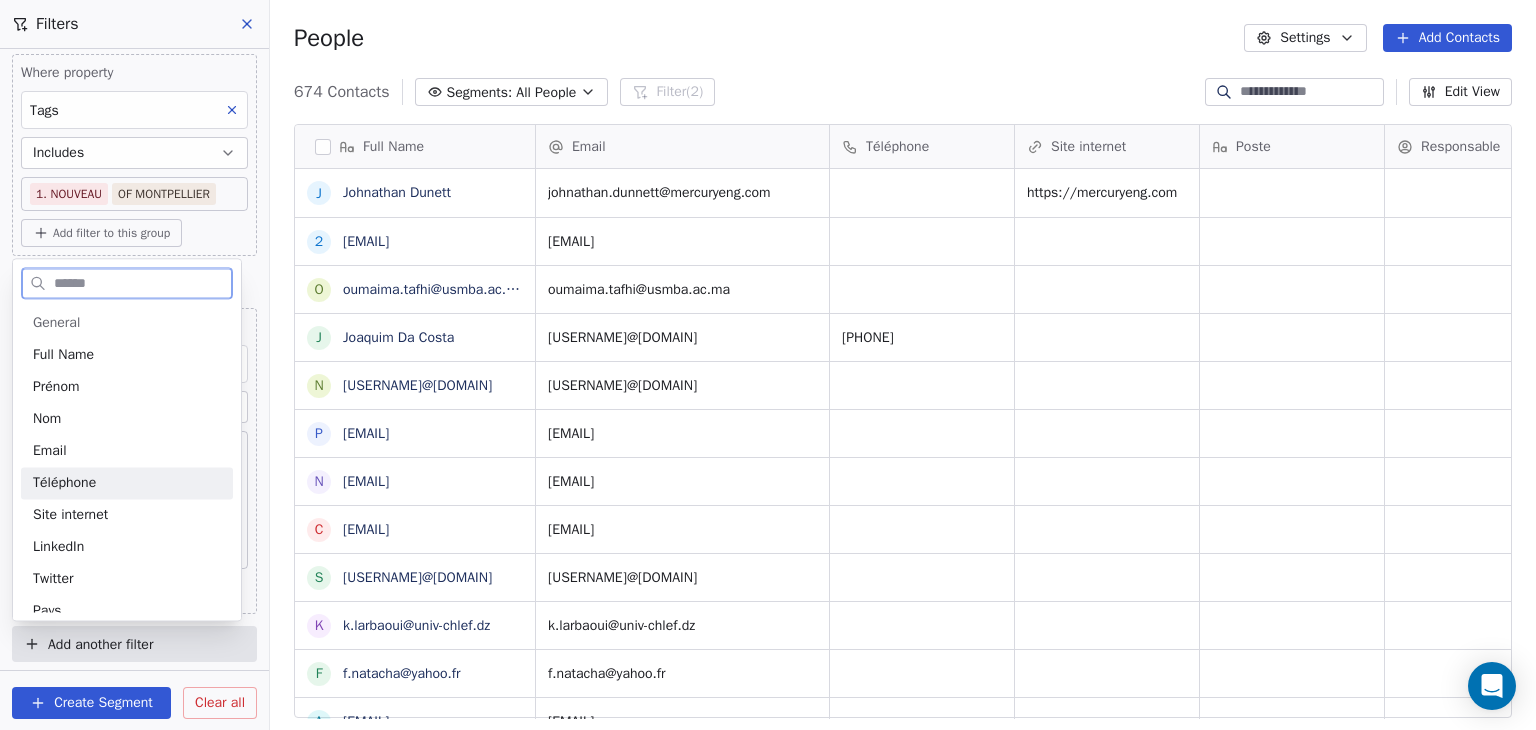 click on "Téléphone" at bounding box center [64, 483] 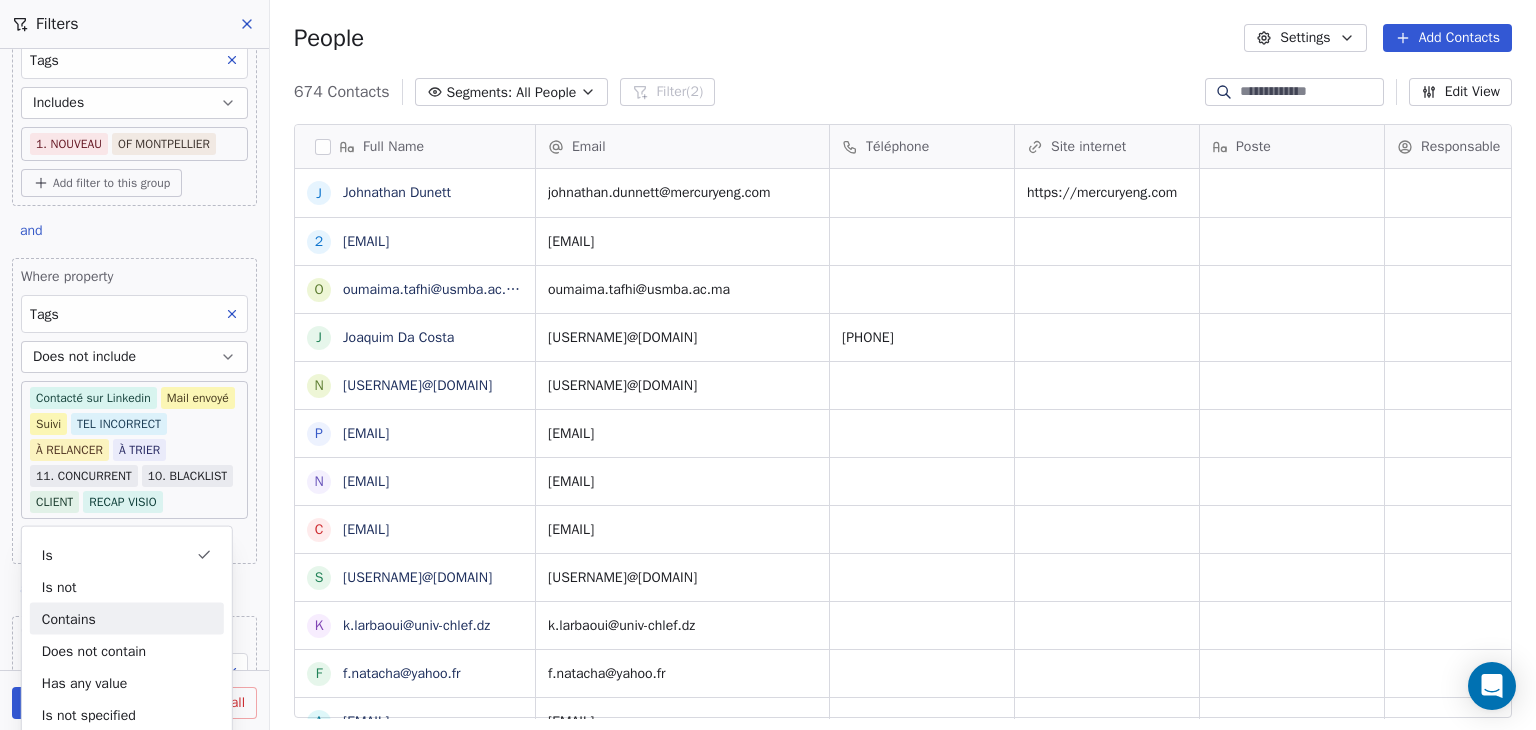 click on "Contains" at bounding box center (127, 619) 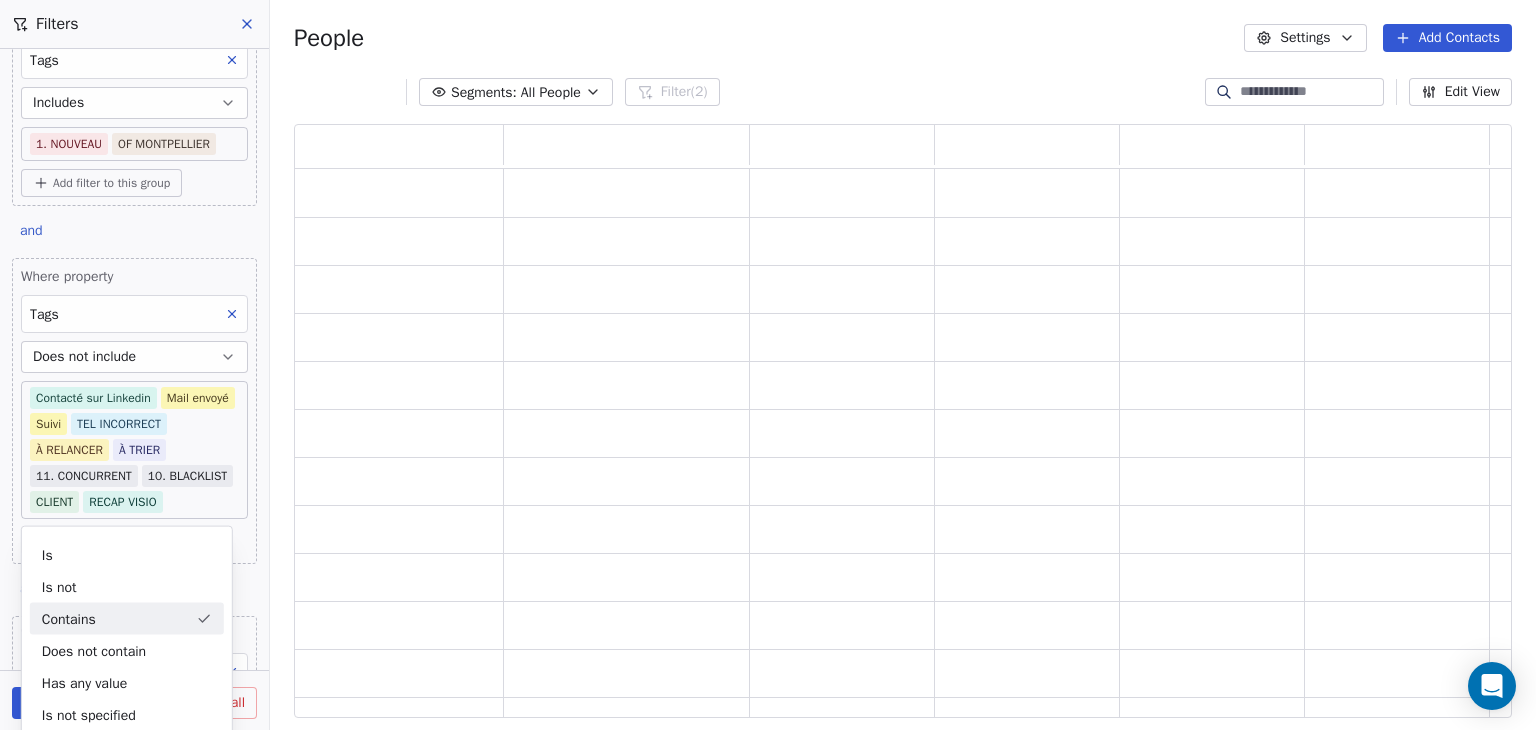 scroll, scrollTop: 16, scrollLeft: 16, axis: both 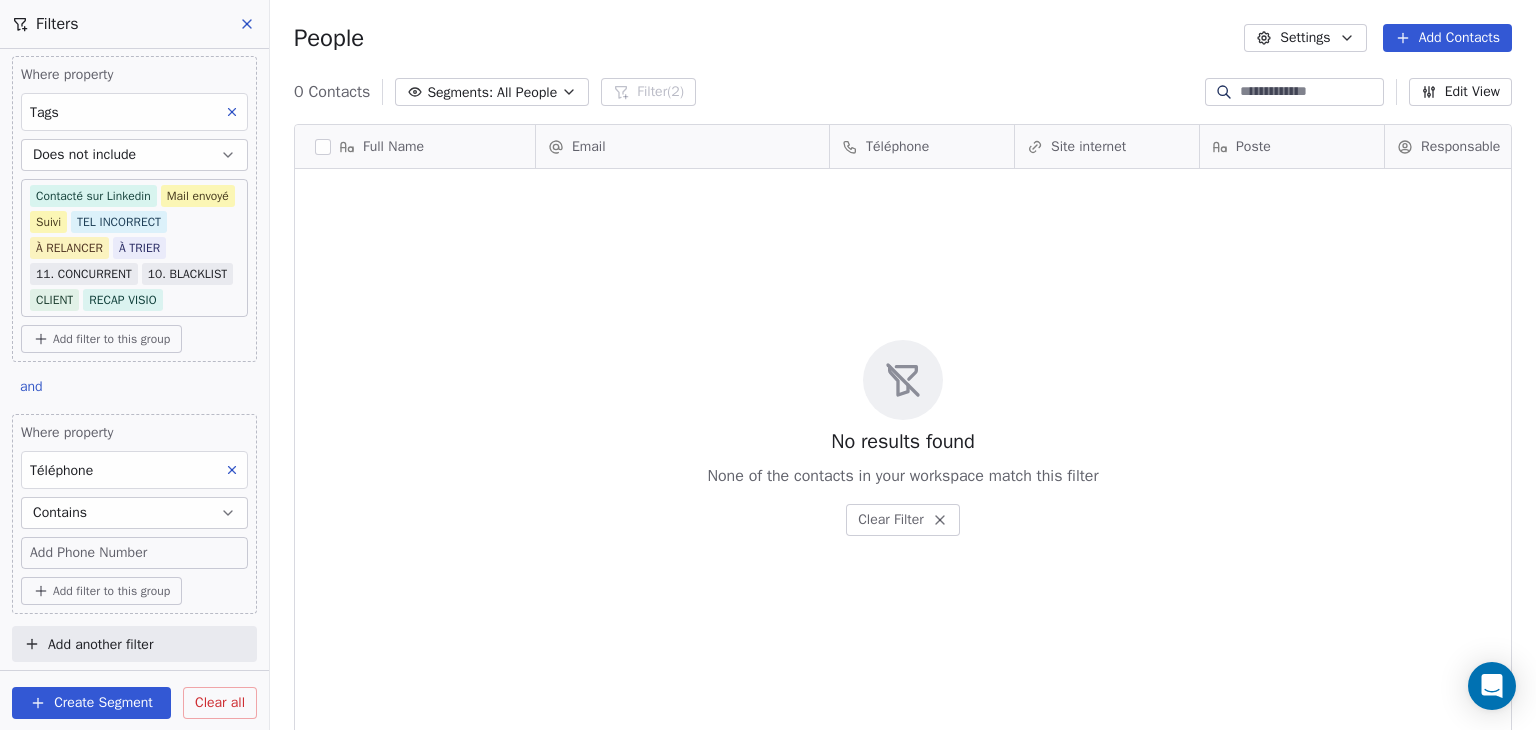 click on "Add Phone Number" at bounding box center (88, 553) 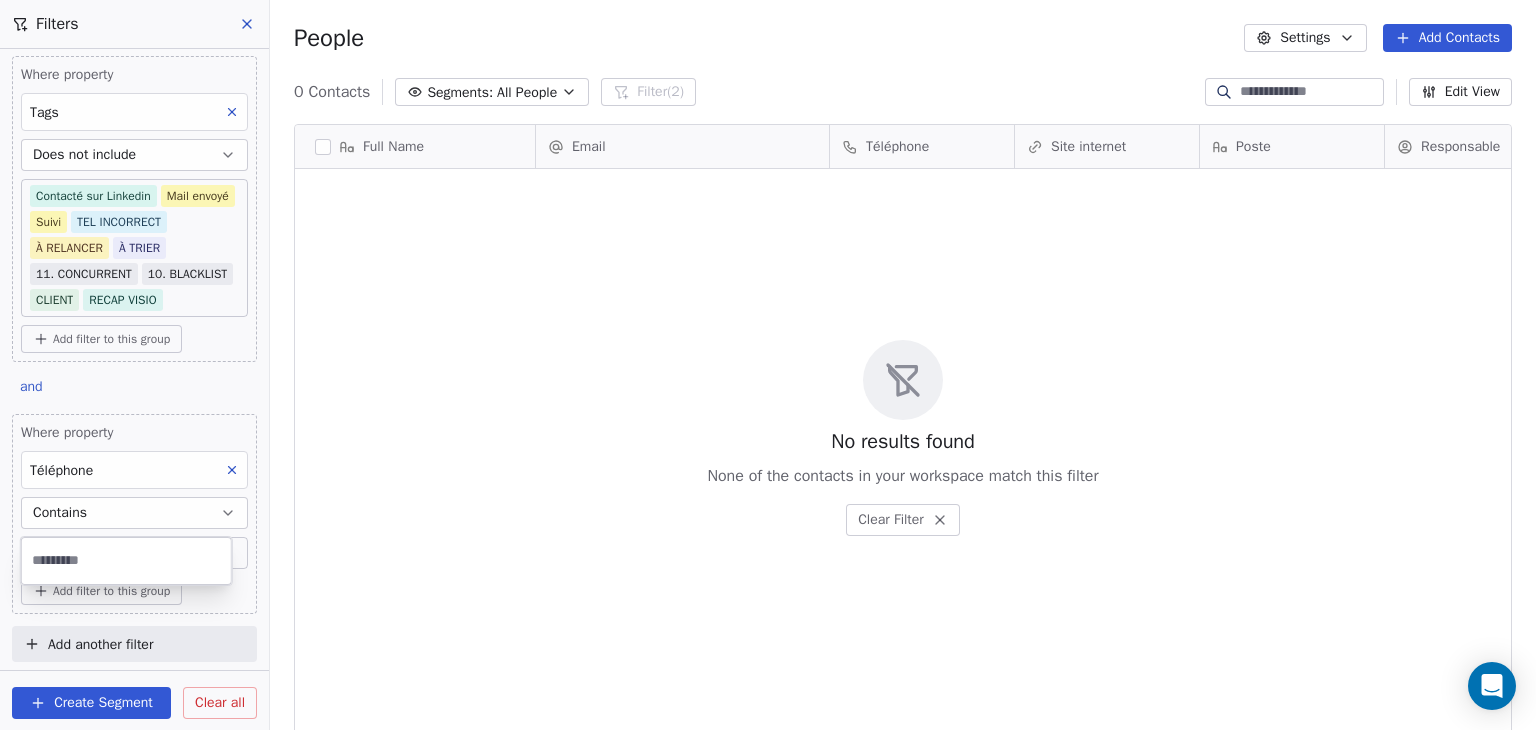 type on "*" 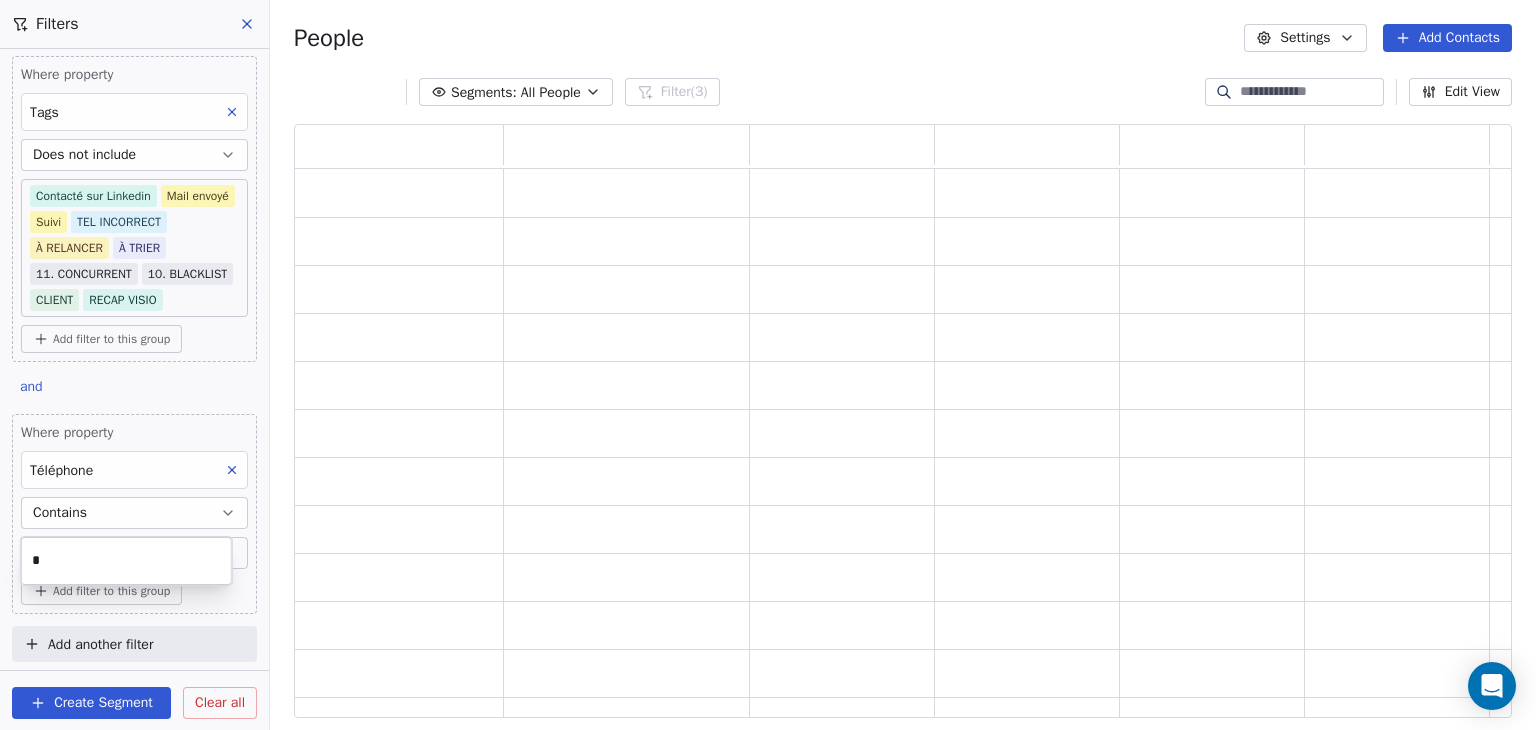 scroll, scrollTop: 16, scrollLeft: 16, axis: both 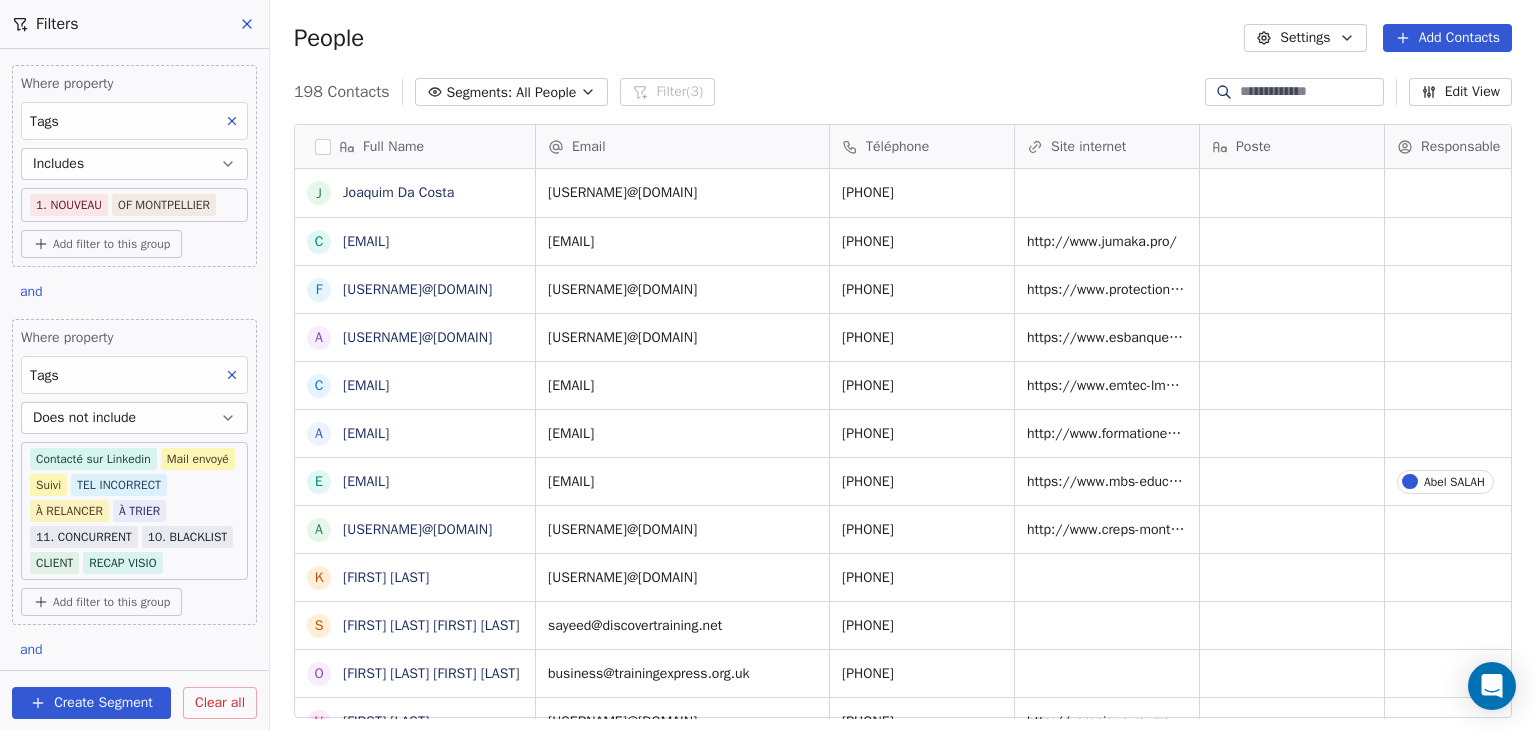 click on "Add filter to this group" at bounding box center (111, 244) 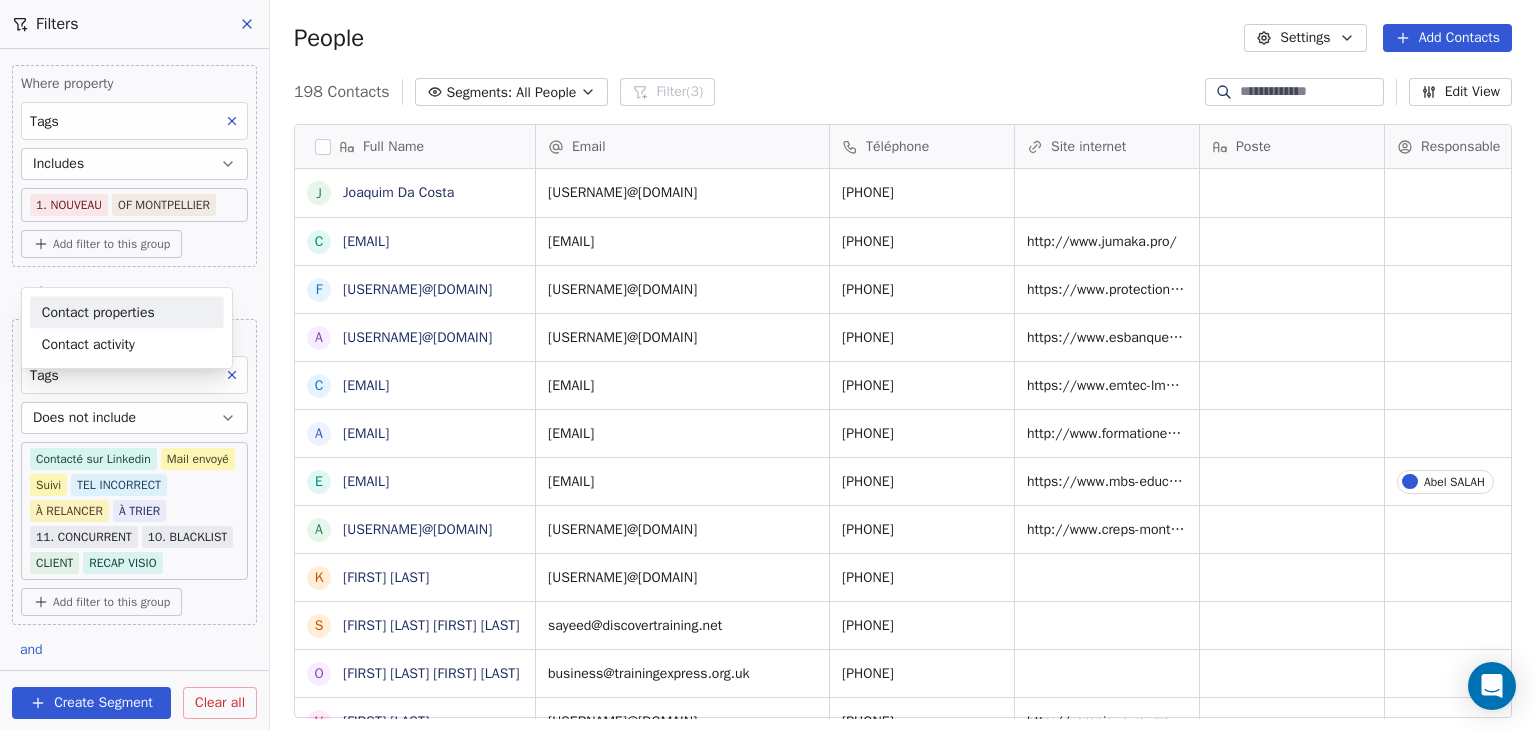 click on "Contact properties" at bounding box center [98, 312] 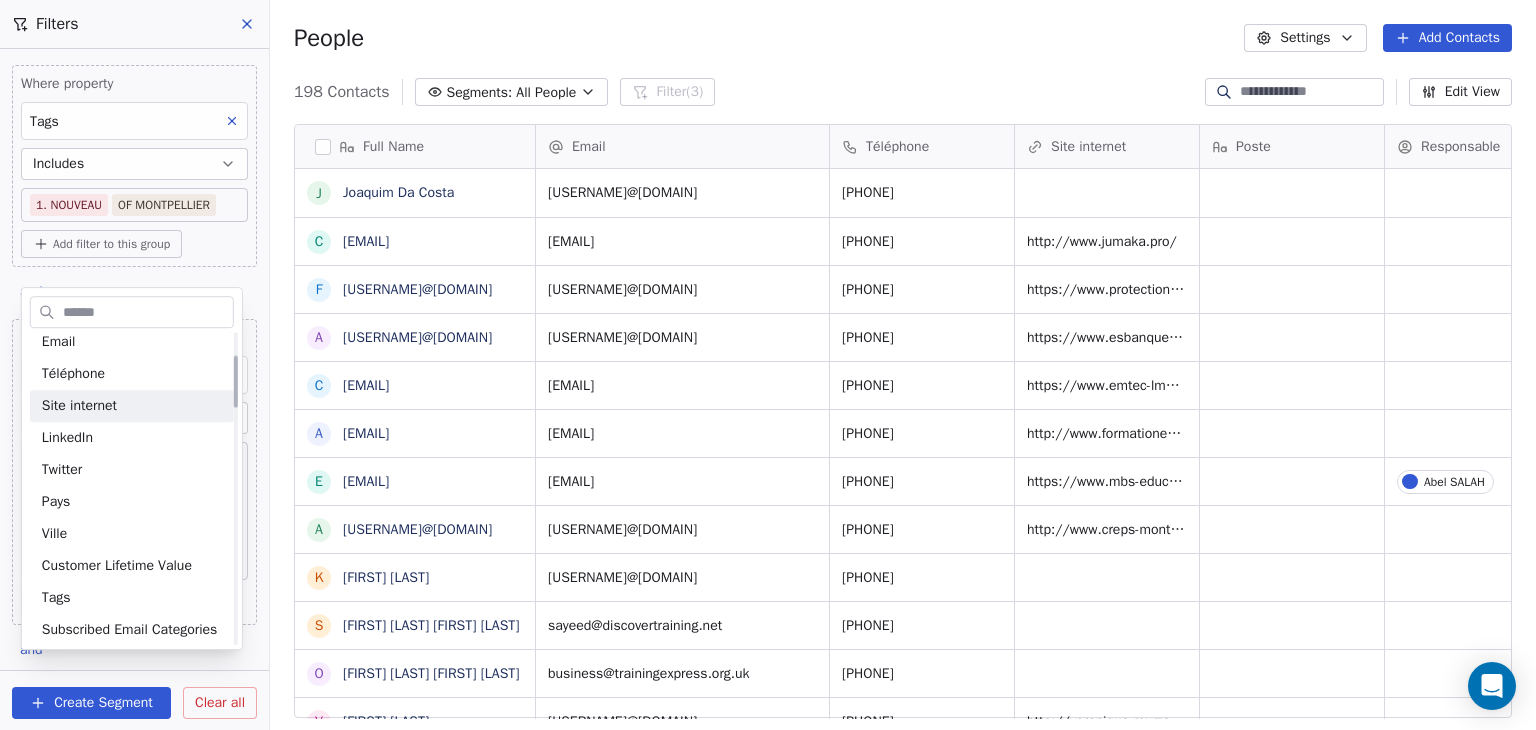 scroll, scrollTop: 300, scrollLeft: 0, axis: vertical 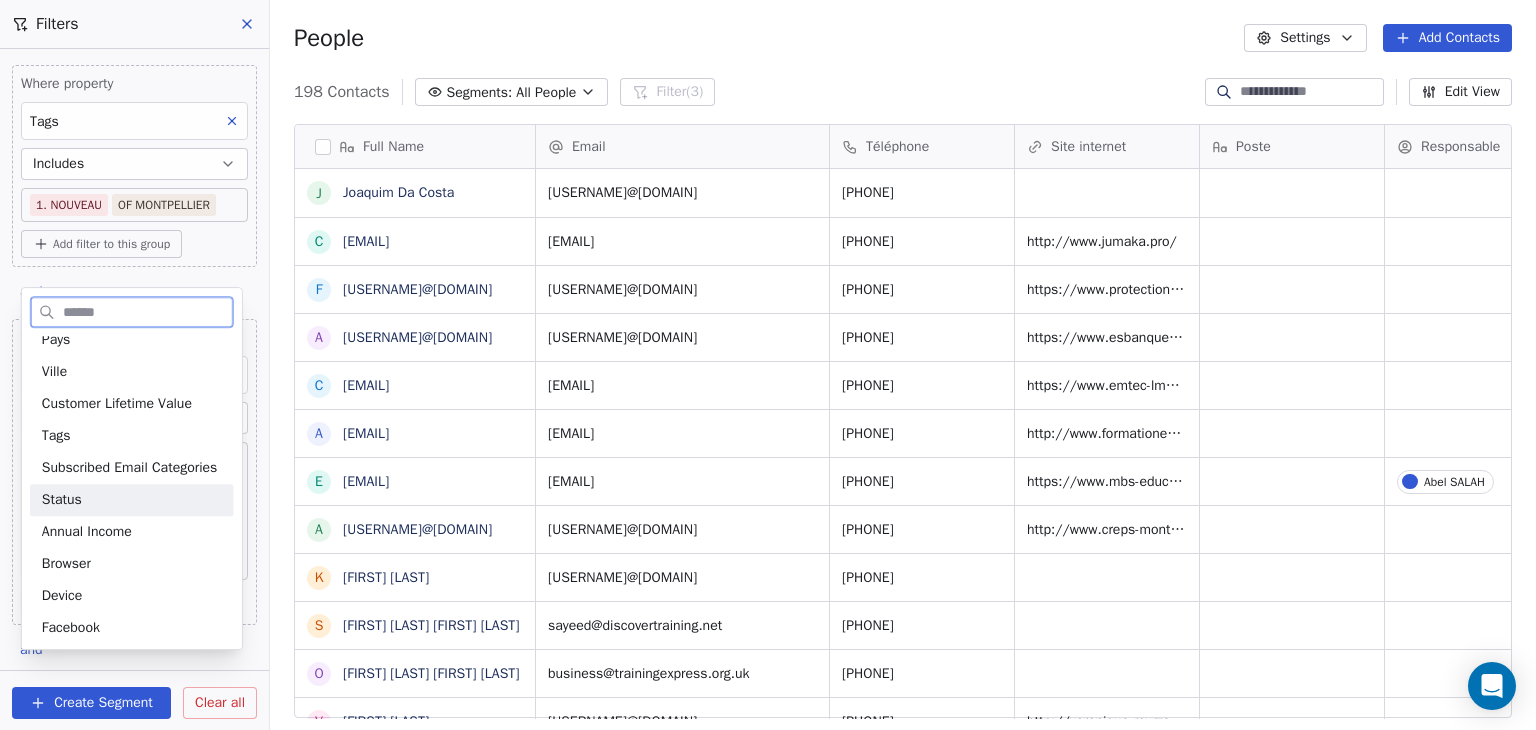 click on "Status" at bounding box center (132, 500) 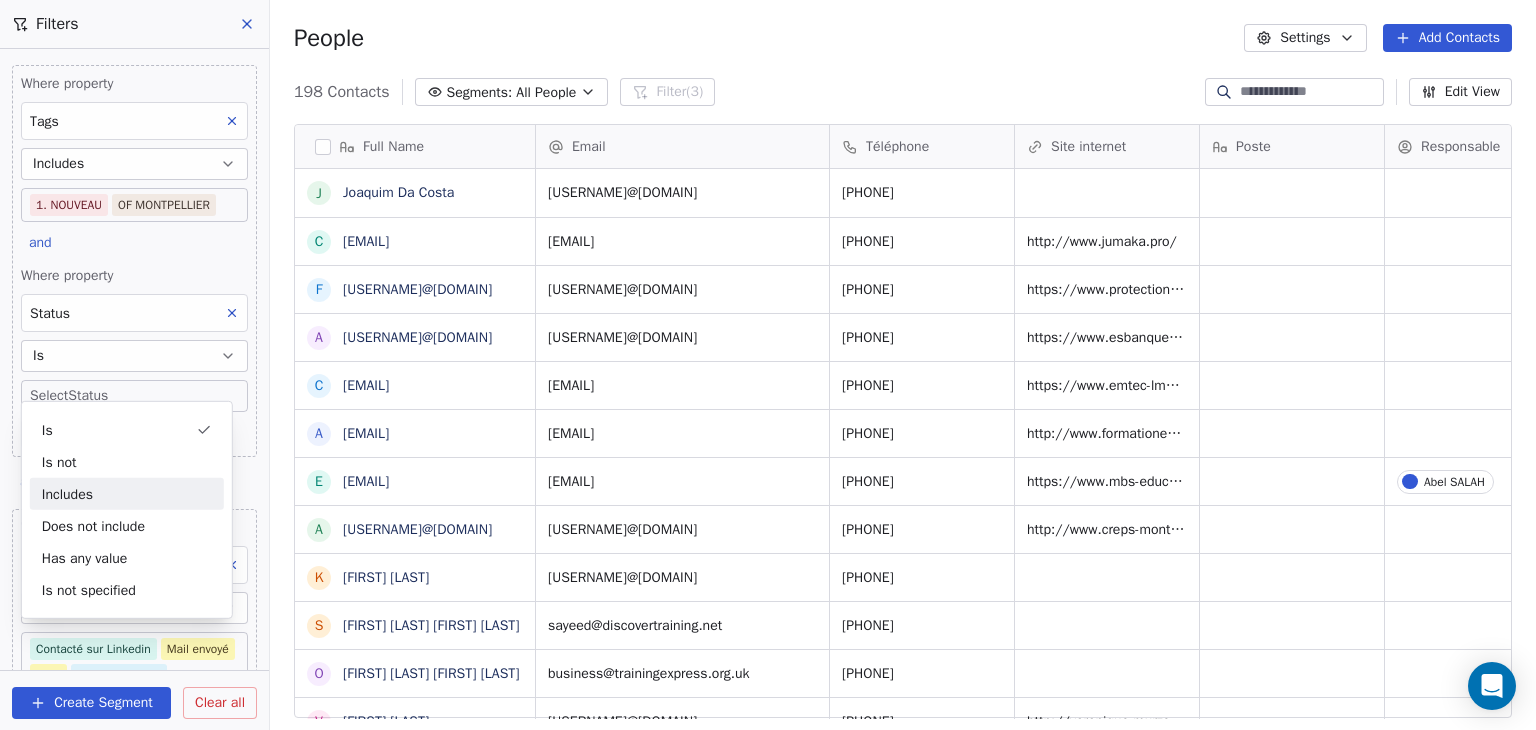 click on "Includes" at bounding box center (127, 494) 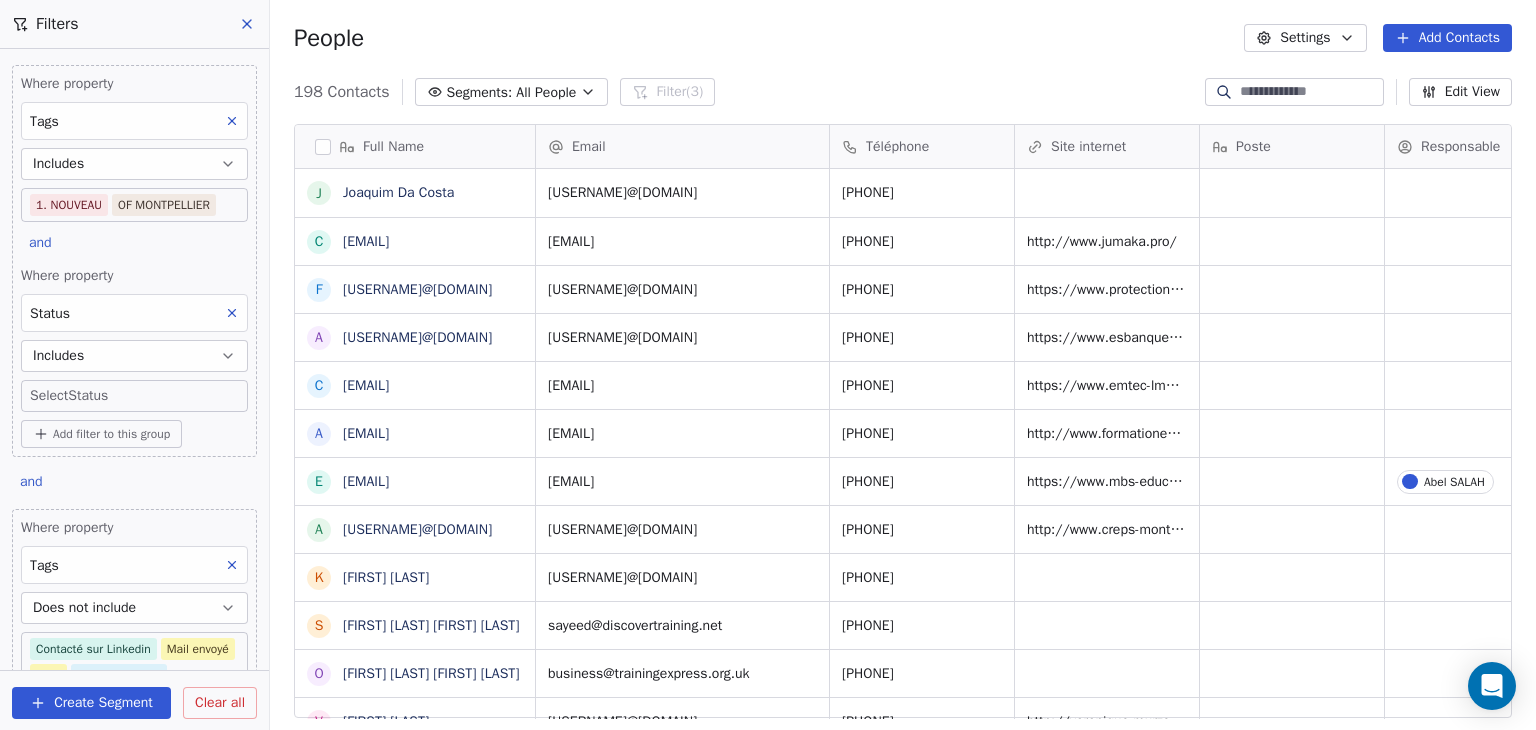 click on "SKILLCO Contacts People Marketing Workflows Campaigns Sales Pipelines Sequences Beta Tools Apps AI Agents Help & Support Filters Where property   Tags   Includes 1. NOUVEAU OF MONTPELLIER and Where property   Status   Includes Select  Status Add filter to this group and Where property   Tags   Does not include Contacté sur Linkedin Mail envoyé Suivi TEL INCORRECT À RELANCER À TRIER 11. CONCURRENT 10. BLACKLIST CLIENT RECAP VISIO Add filter to this group and Where property   Téléphone   Contains 0 Add filter to this group Add another filter  Create Segment Clear all People Settings  Add Contacts 198 Contacts Segments: All People Filter  (3) Edit View Tag Add to Sequence Full Name J Joaquim Da Costa c contact@jumaka.pro f formation@protection-civile-herault.org a alternance@esbanque.fr c ce.0340043m@ac-montpellier.fr a anne-marie.garbal@comite-epgv.fr e emploi@mbs-education.com a administration@cfa-sport.com K Karim MEHOUAS S Sayeed Rahman Sayeed Rahman O Omar Rahman Omar Rahman v veronique Murzeau F j" at bounding box center (768, 365) 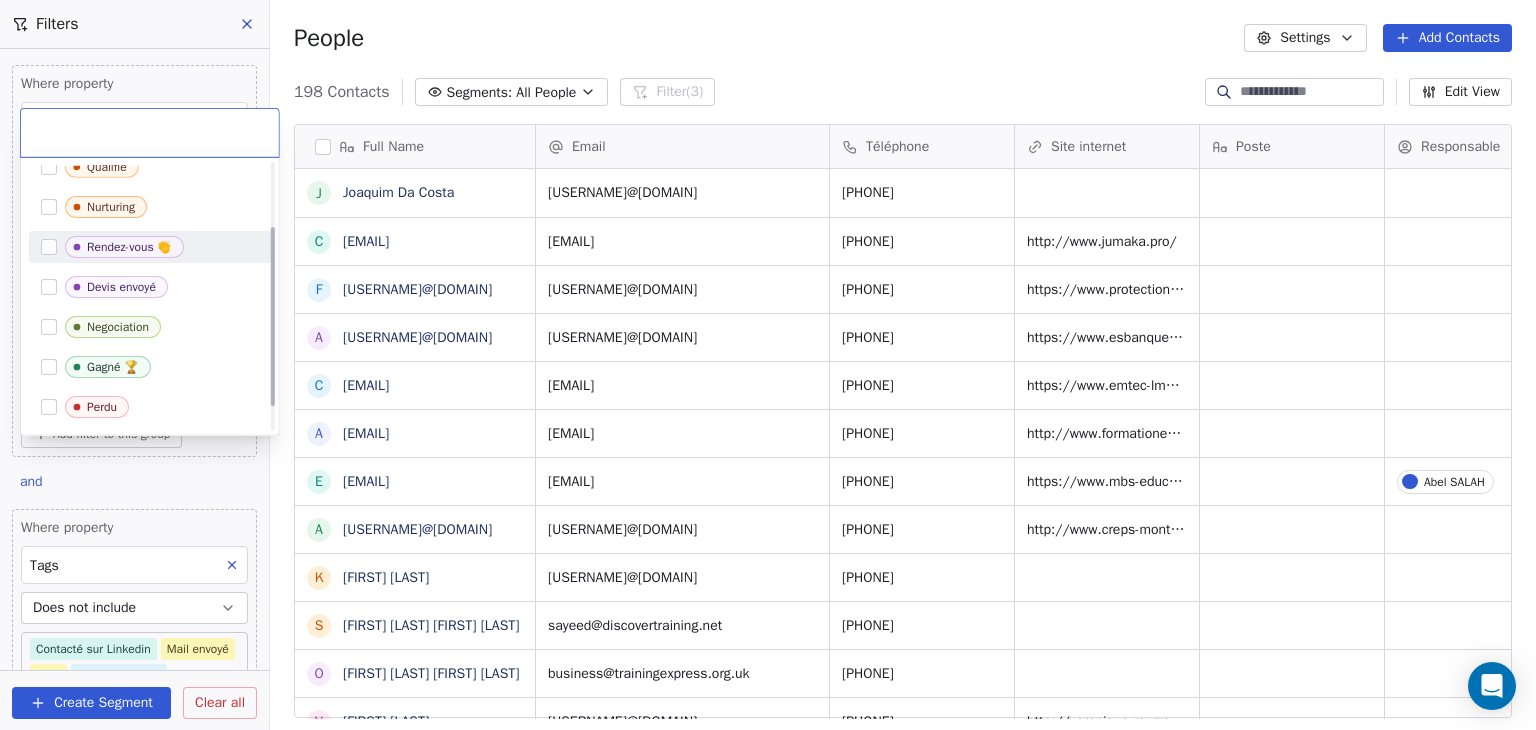 scroll, scrollTop: 130, scrollLeft: 0, axis: vertical 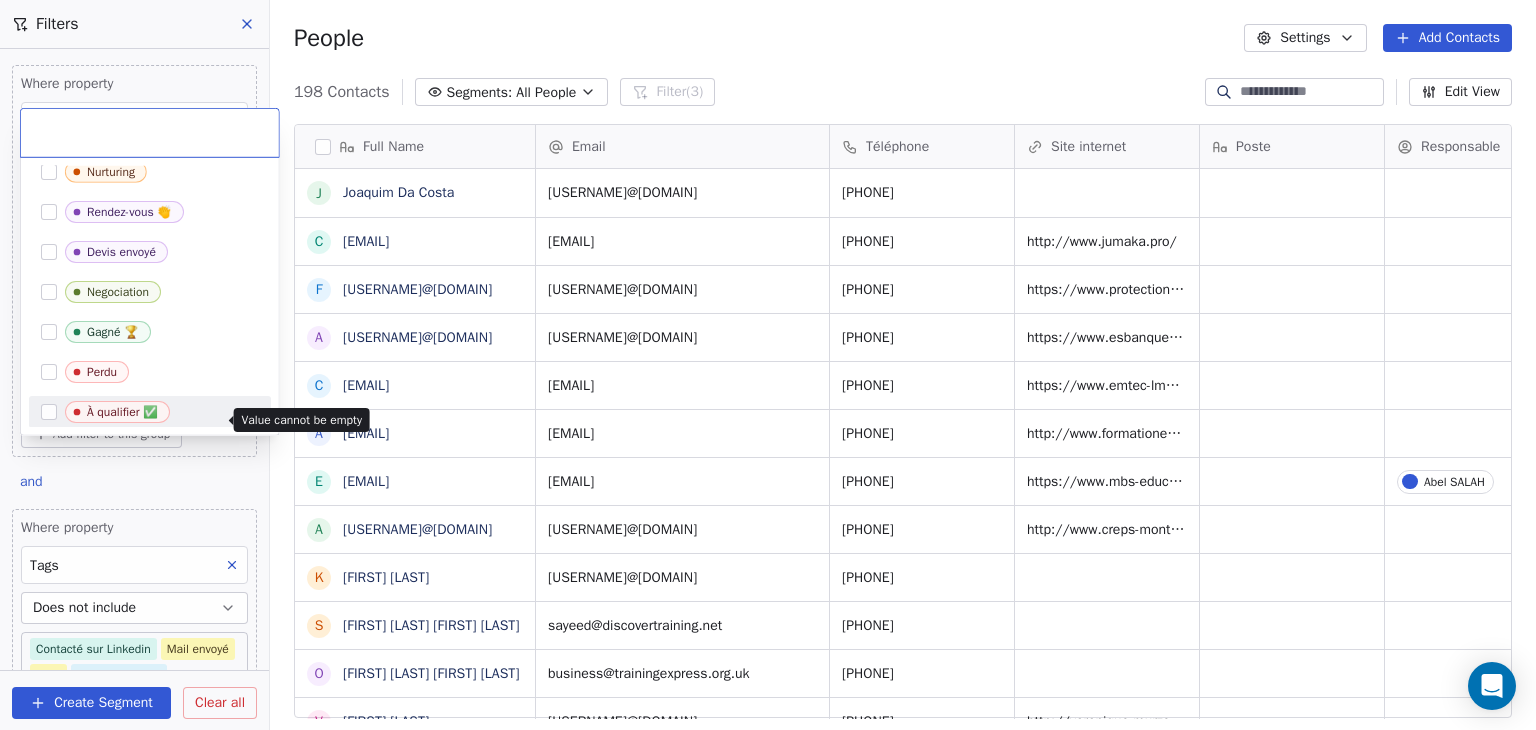 click on "SKILLCO Contacts People Marketing Workflows Campaigns Sales Pipelines Sequences Beta Tools Apps AI Agents Help & Support Filters Where property   Tags   Includes 1. NOUVEAU OF MONTPELLIER and Where property   Status   Includes Select  Status Add filter to this group and Where property   Tags   Does not include Contacté sur Linkedin Mail envoyé Suivi TEL INCORRECT À RELANCER À TRIER 11. CONCURRENT 10. BLACKLIST CLIENT RECAP VISIO Add filter to this group and Where property   Téléphone   Contains 0 Add filter to this group Add another filter  Create Segment Clear all People Settings  Add Contacts 198 Contacts Segments: All People Filter  (3) Edit View Tag Add to Sequence Full Name J Joaquim Da Costa c contact@jumaka.pro f formation@protection-civile-herault.org a alternance@esbanque.fr c ce.0340043m@ac-montpellier.fr a anne-marie.garbal@comite-epgv.fr e emploi@mbs-education.com a administration@cfa-sport.com K Karim MEHOUAS S Sayeed Rahman Sayeed Rahman O Omar Rahman Omar Rahman v veronique Murzeau F j" at bounding box center (768, 365) 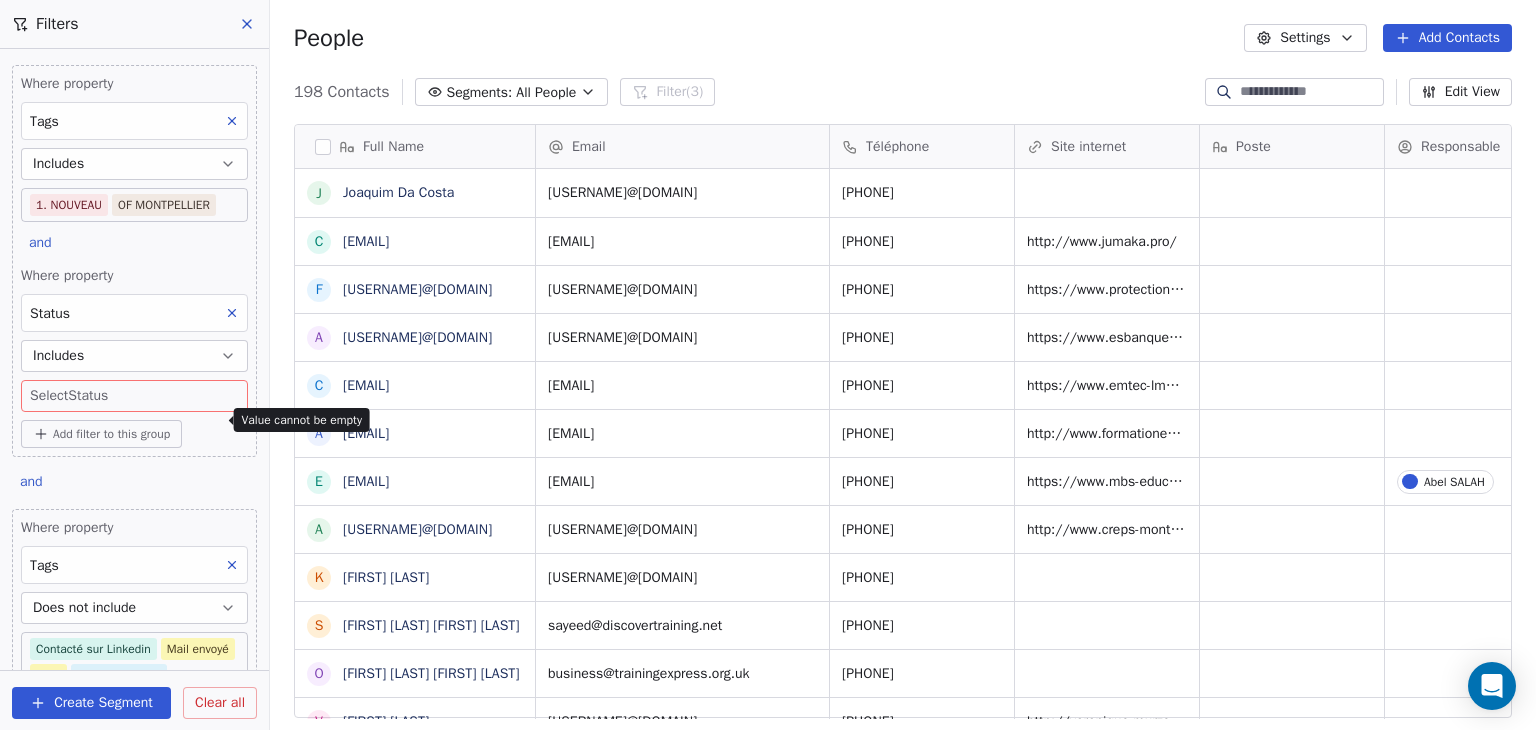 click on "Status" at bounding box center (134, 313) 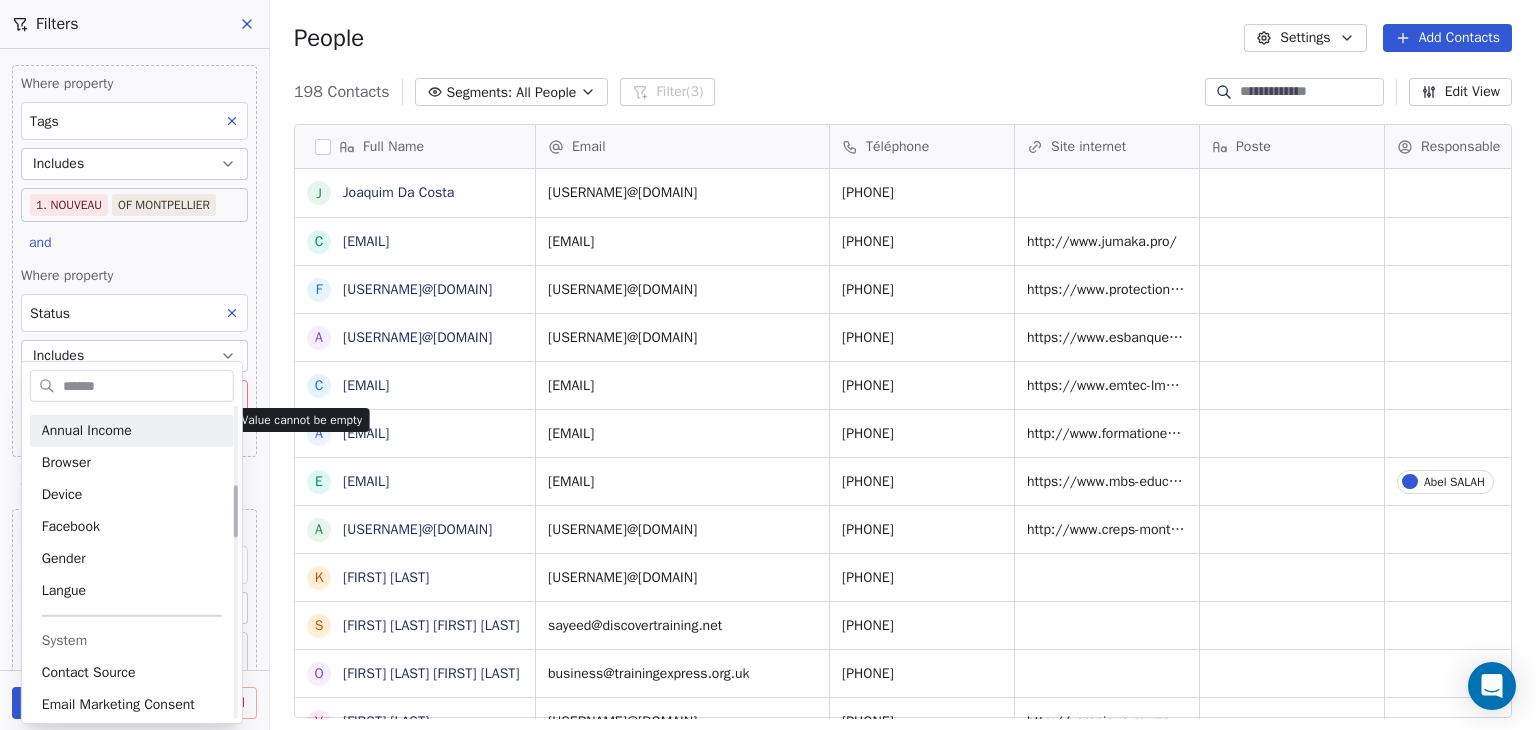 scroll, scrollTop: 375, scrollLeft: 0, axis: vertical 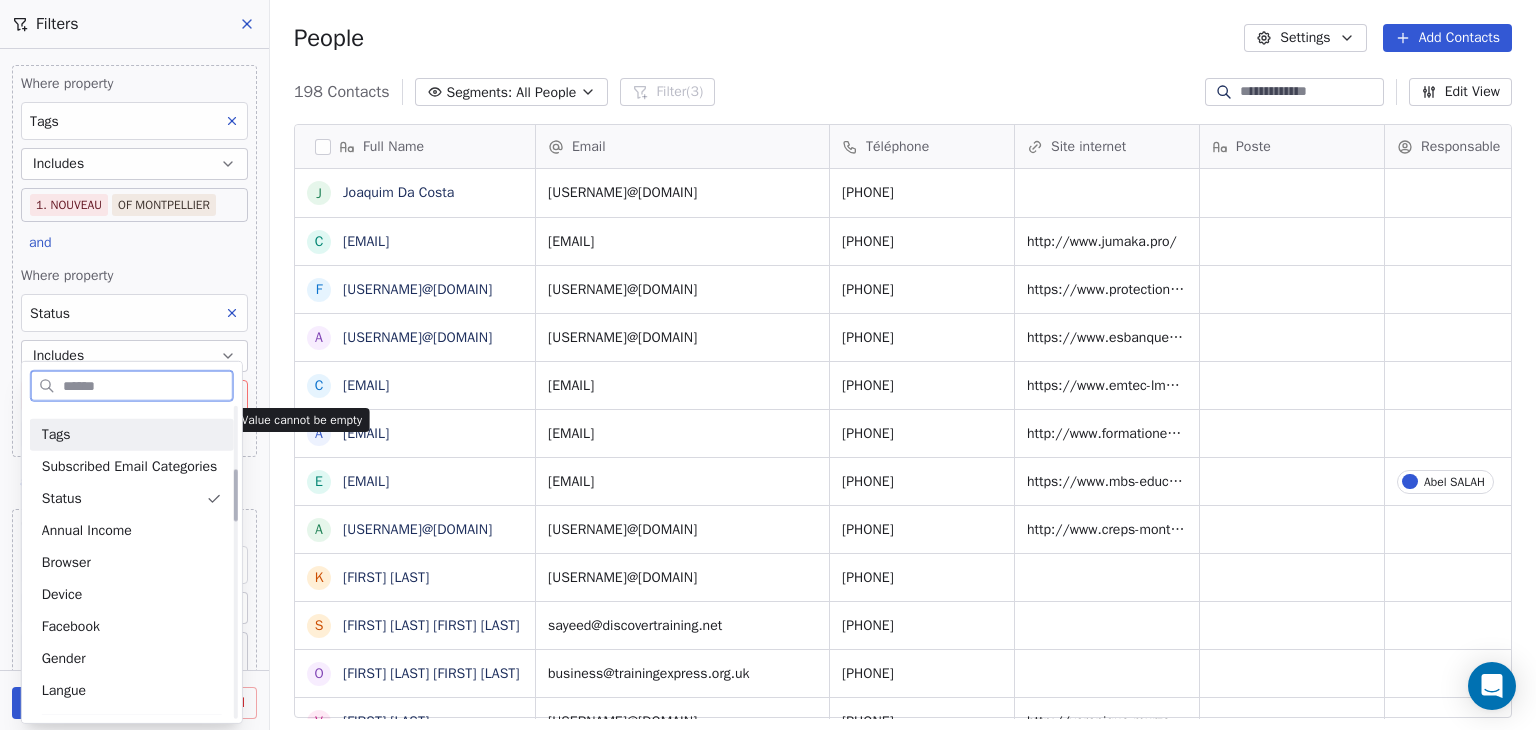 click on "Tags" at bounding box center (132, 435) 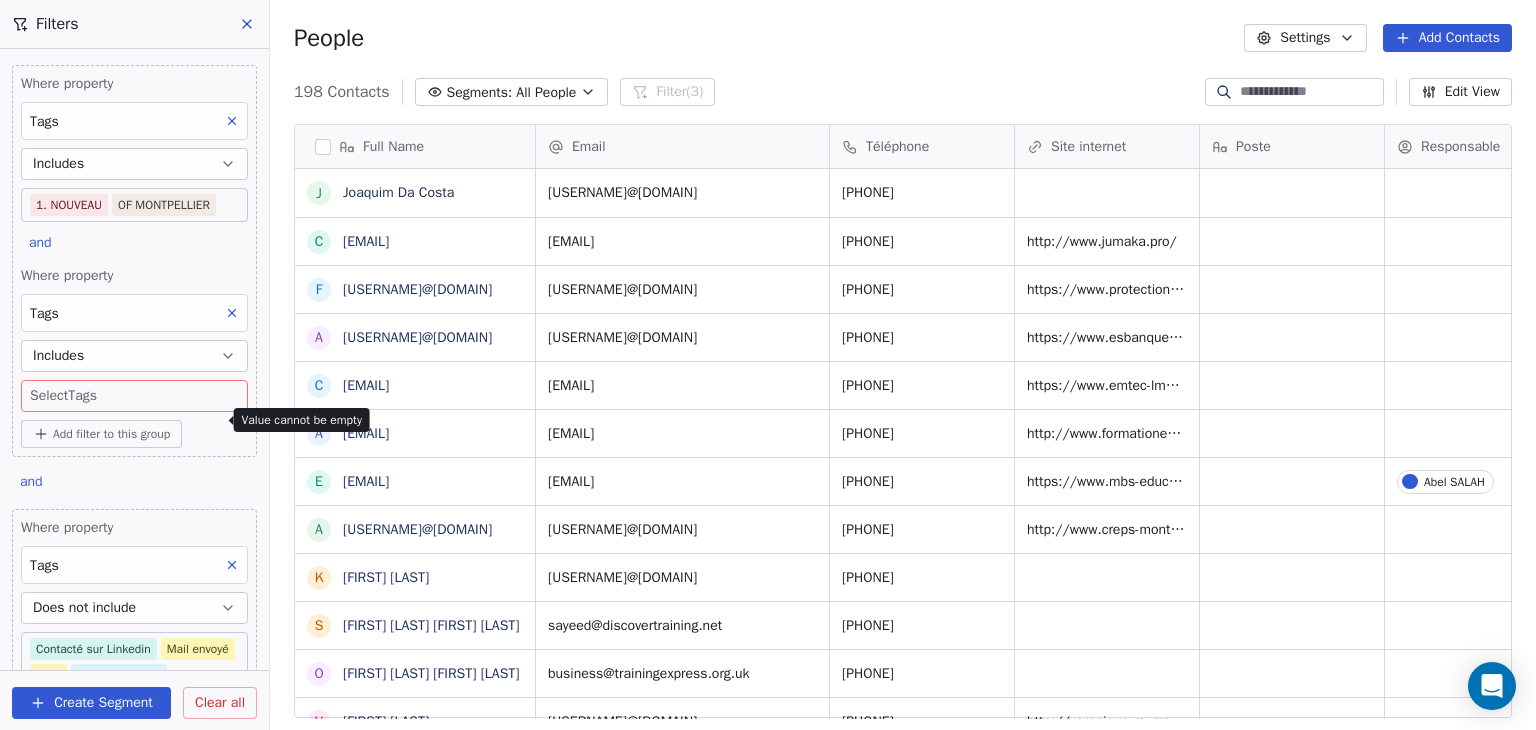 click on "Includes" at bounding box center [134, 356] 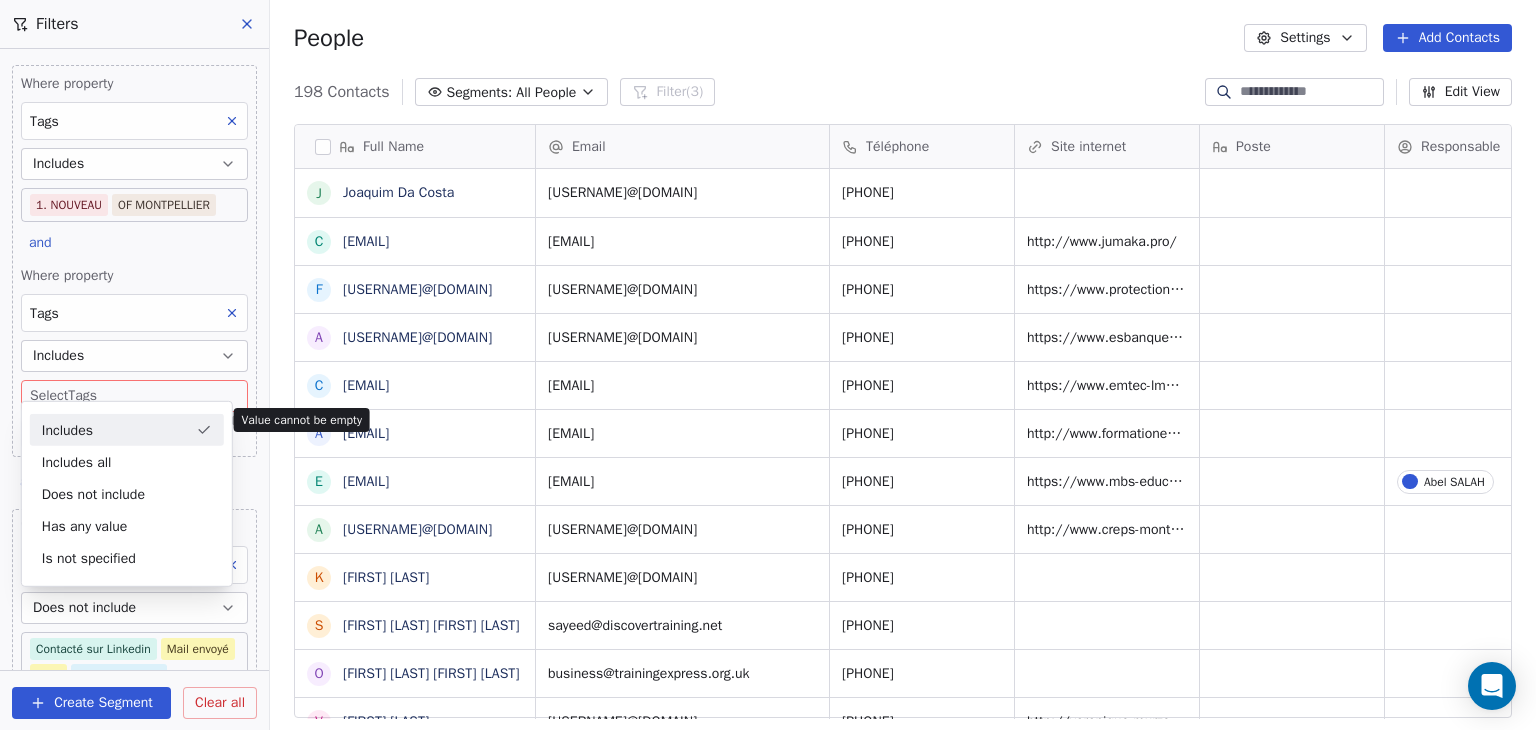 click on "Includes" at bounding box center (134, 356) 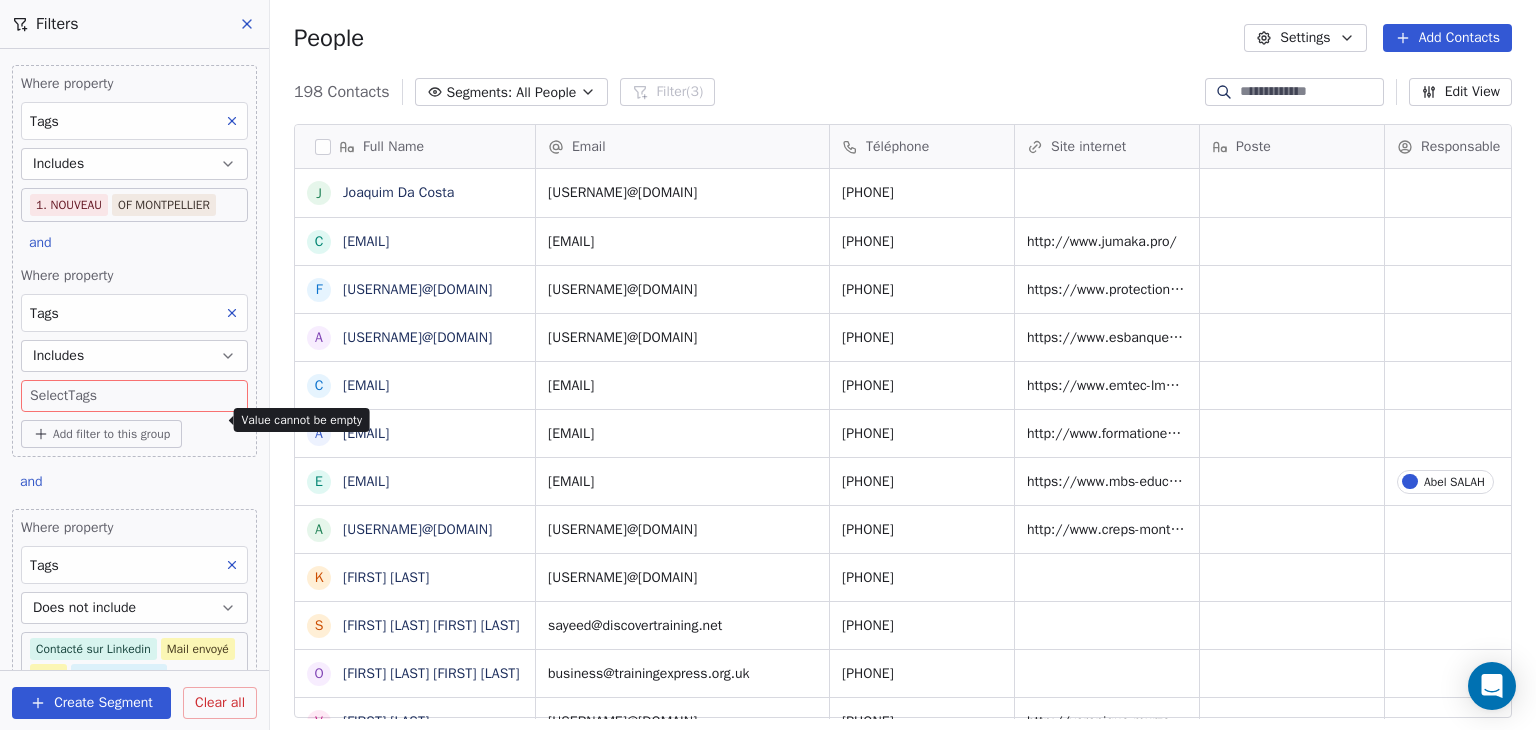 click on "SKILLCO Contacts People Marketing Workflows Campaigns Sales Pipelines Sequences Beta Tools Apps AI Agents Help & Support Filters Where property   Tags   Includes 1. NOUVEAU OF MONTPELLIER and Where property   Tags   Includes Select  Tags Add filter to this group and Where property   Tags   Does not include Contacté sur Linkedin Mail envoyé Suivi TEL INCORRECT À RELANCER À TRIER 11. CONCURRENT 10. BLACKLIST CLIENT RECAP VISIO Add filter to this group and Where property   Téléphone   Contains 0 Add filter to this group Add another filter  Create Segment Clear all People Settings  Add Contacts 198 Contacts Segments: All People Filter  (3) Edit View Tag Add to Sequence Full Name J Joaquim Da Costa c contact@jumaka.pro f formation@protection-civile-herault.org a alternance@esbanque.fr c ce.0340043m@ac-montpellier.fr a anne-marie.garbal@comite-epgv.fr e emploi@mbs-education.com a administration@cfa-sport.com K Karim MEHOUAS S Sayeed Rahman Sayeed Rahman O Omar Rahman Omar Rahman v veronique Murzeau F j S E" at bounding box center [768, 365] 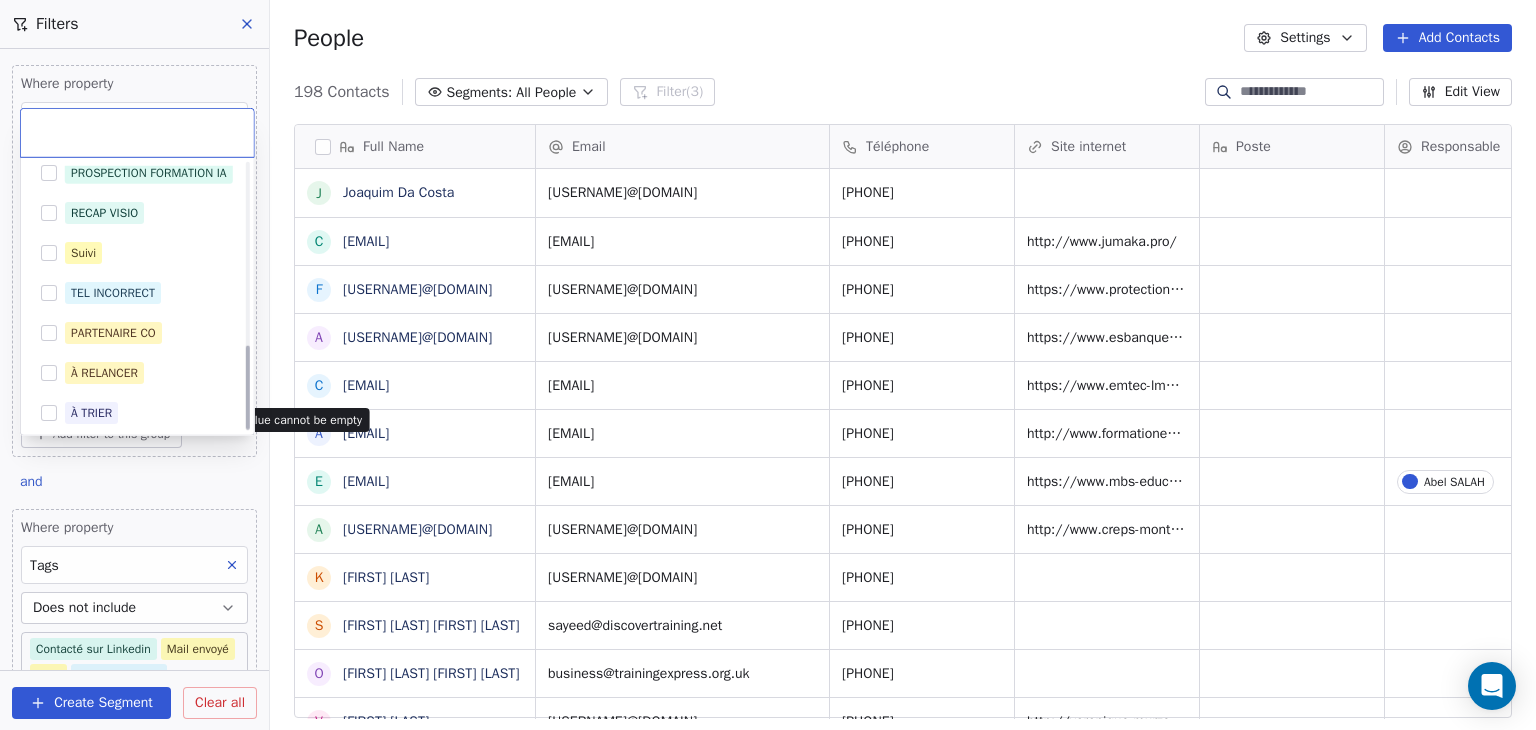 scroll, scrollTop: 578, scrollLeft: 0, axis: vertical 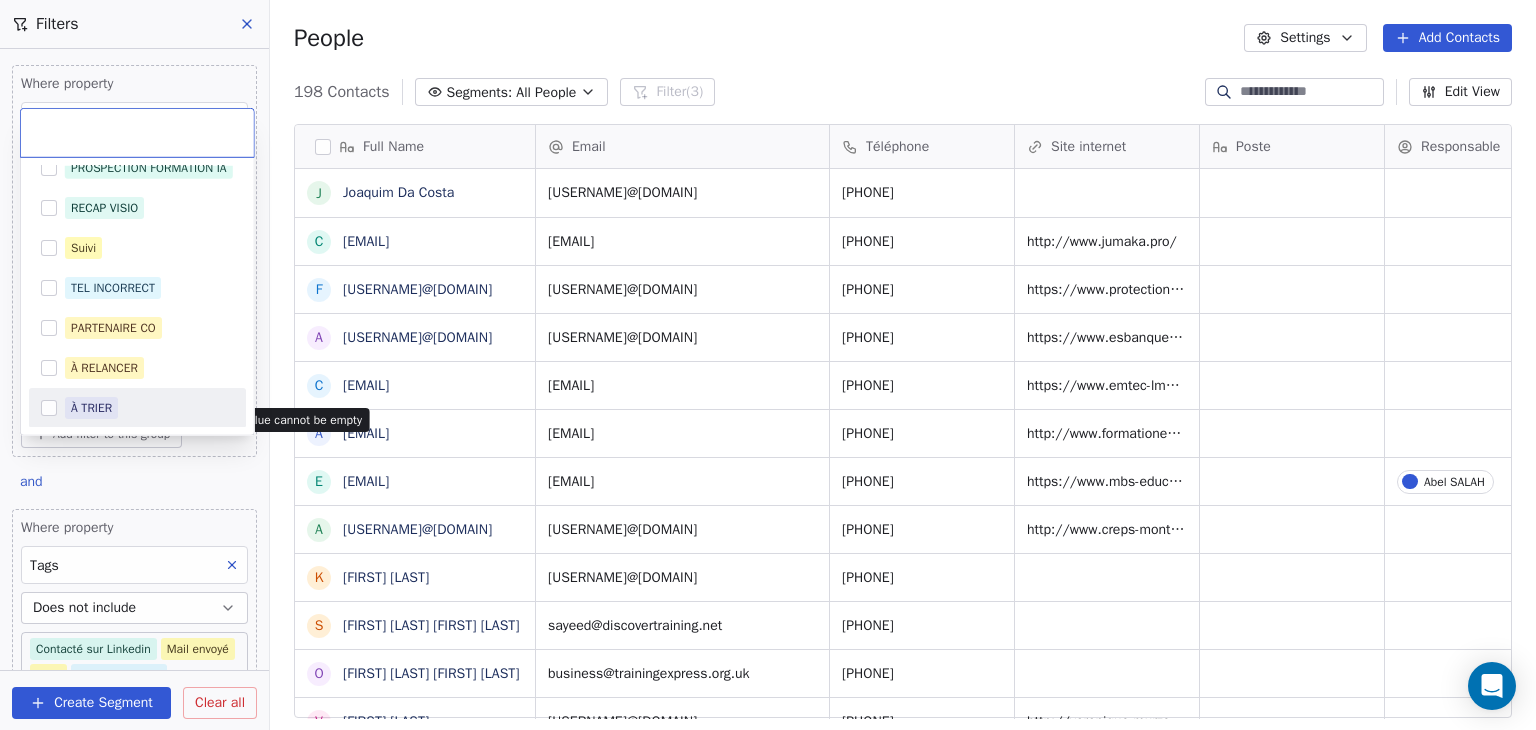 click on "SKILLCO Contacts People Marketing Workflows Campaigns Sales Pipelines Sequences Beta Tools Apps AI Agents Help & Support Filters Where property   Tags   Includes 1. NOUVEAU OF MONTPELLIER and Where property   Tags   Includes Select  Tags Add filter to this group and Where property   Tags   Does not include Contacté sur Linkedin Mail envoyé Suivi TEL INCORRECT À RELANCER À TRIER 11. CONCURRENT 10. BLACKLIST CLIENT RECAP VISIO Add filter to this group and Where property   Téléphone   Contains 0 Add filter to this group Add another filter  Create Segment Clear all People Settings  Add Contacts 198 Contacts Segments: All People Filter  (3) Edit View Tag Add to Sequence Full Name J Joaquim Da Costa c contact@jumaka.pro f formation@protection-civile-herault.org a alternance@esbanque.fr c ce.0340043m@ac-montpellier.fr a anne-marie.garbal@comite-epgv.fr e emploi@mbs-education.com a administration@cfa-sport.com K Karim MEHOUAS S Sayeed Rahman Sayeed Rahman O Omar Rahman Omar Rahman v veronique Murzeau F j S E" at bounding box center (768, 365) 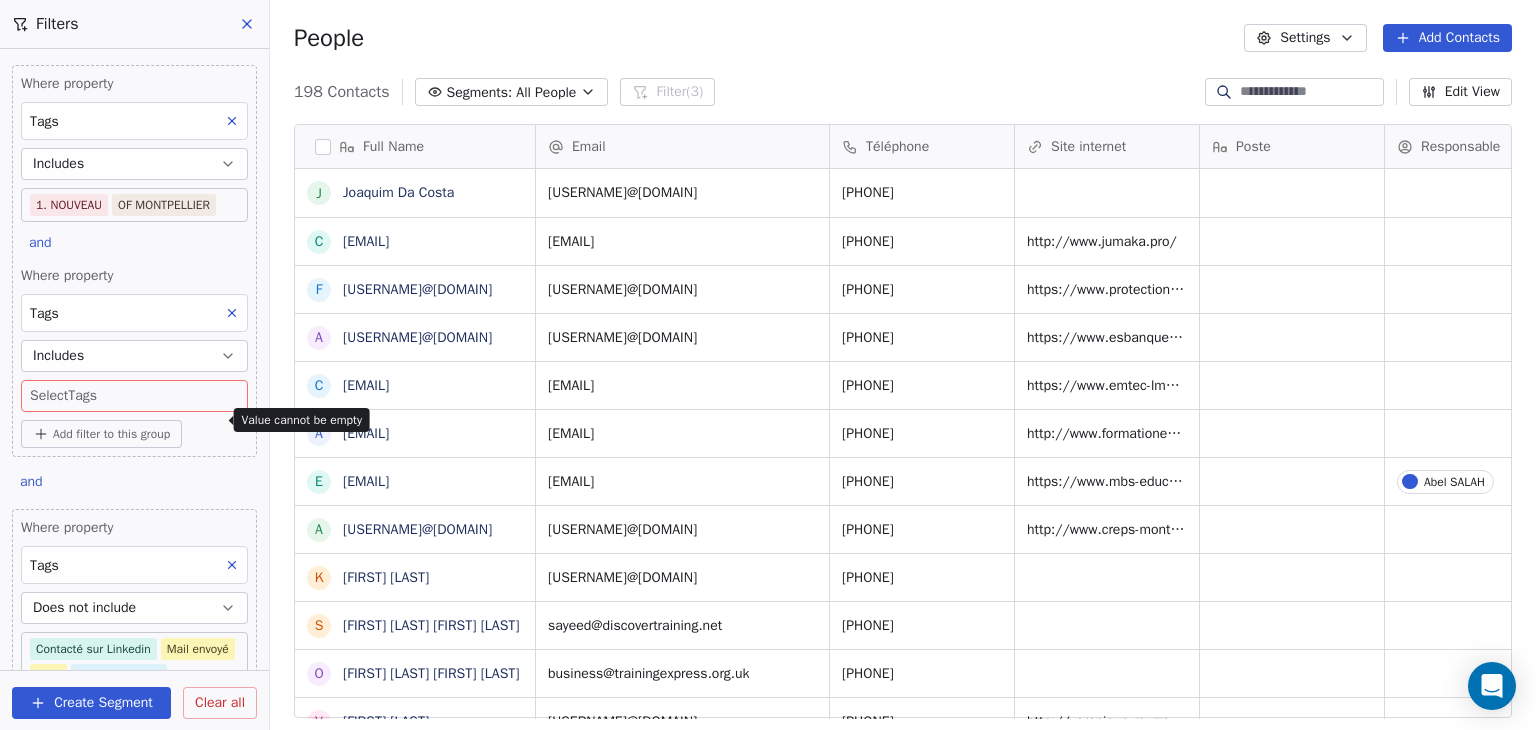 click on "SKILLCO Contacts People Marketing Workflows Campaigns Sales Pipelines Sequences Beta Tools Apps AI Agents Help & Support Filters Where property   Tags   Includes 1. NOUVEAU OF MONTPELLIER and Where property   Tags   Includes Select  Tags Add filter to this group and Where property   Tags   Does not include Contacté sur Linkedin Mail envoyé Suivi TEL INCORRECT À RELANCER À TRIER 11. CONCURRENT 10. BLACKLIST CLIENT RECAP VISIO Add filter to this group and Where property   Téléphone   Contains 0 Add filter to this group Add another filter  Create Segment Clear all People Settings  Add Contacts 198 Contacts Segments: All People Filter  (3) Edit View Tag Add to Sequence Full Name J Joaquim Da Costa c contact@jumaka.pro f formation@protection-civile-herault.org a alternance@esbanque.fr c ce.0340043m@ac-montpellier.fr a anne-marie.garbal@comite-epgv.fr e emploi@mbs-education.com a administration@cfa-sport.com K Karim MEHOUAS S Sayeed Rahman Sayeed Rahman O Omar Rahman Omar Rahman v veronique Murzeau F j S E" at bounding box center [768, 365] 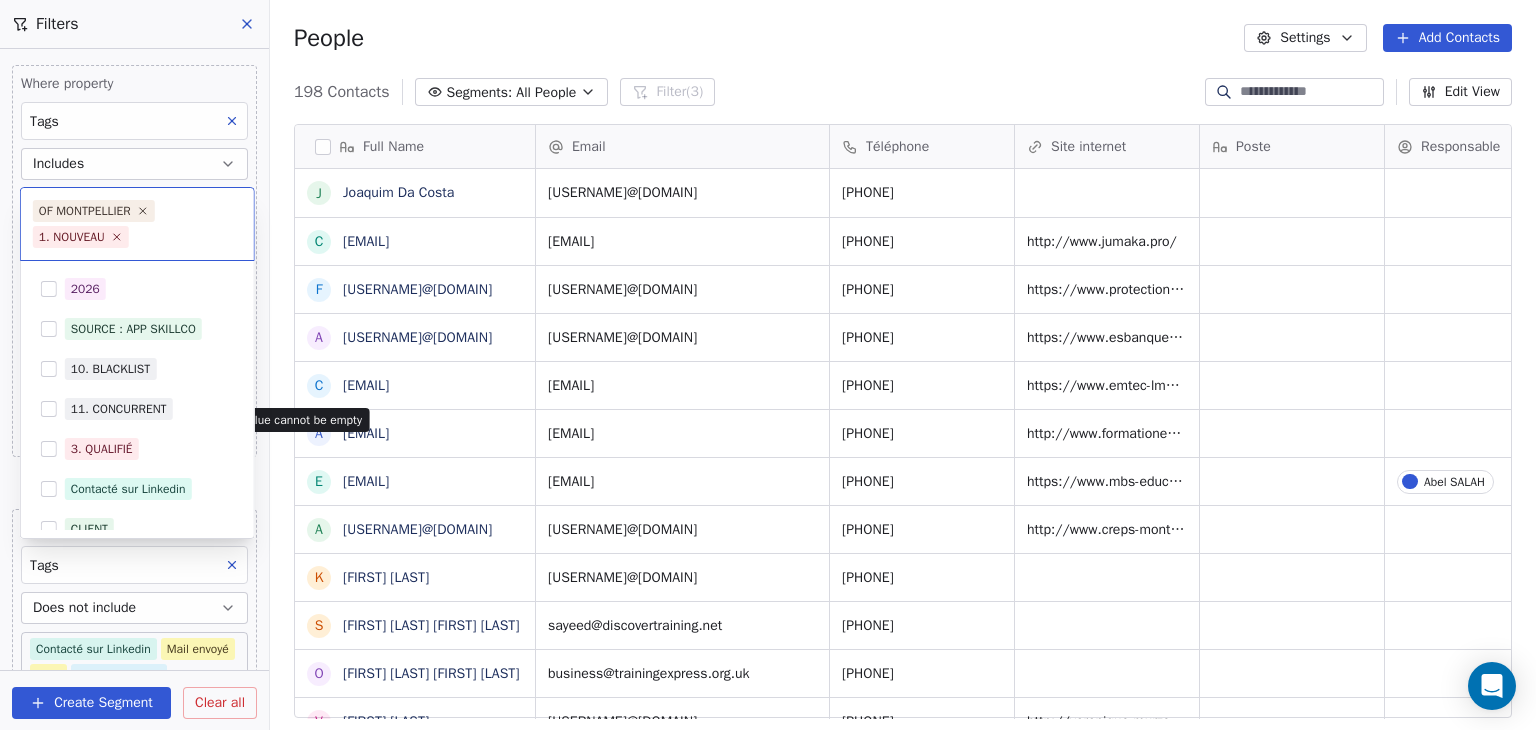 click on "1. NOUVEAU" at bounding box center [81, 237] 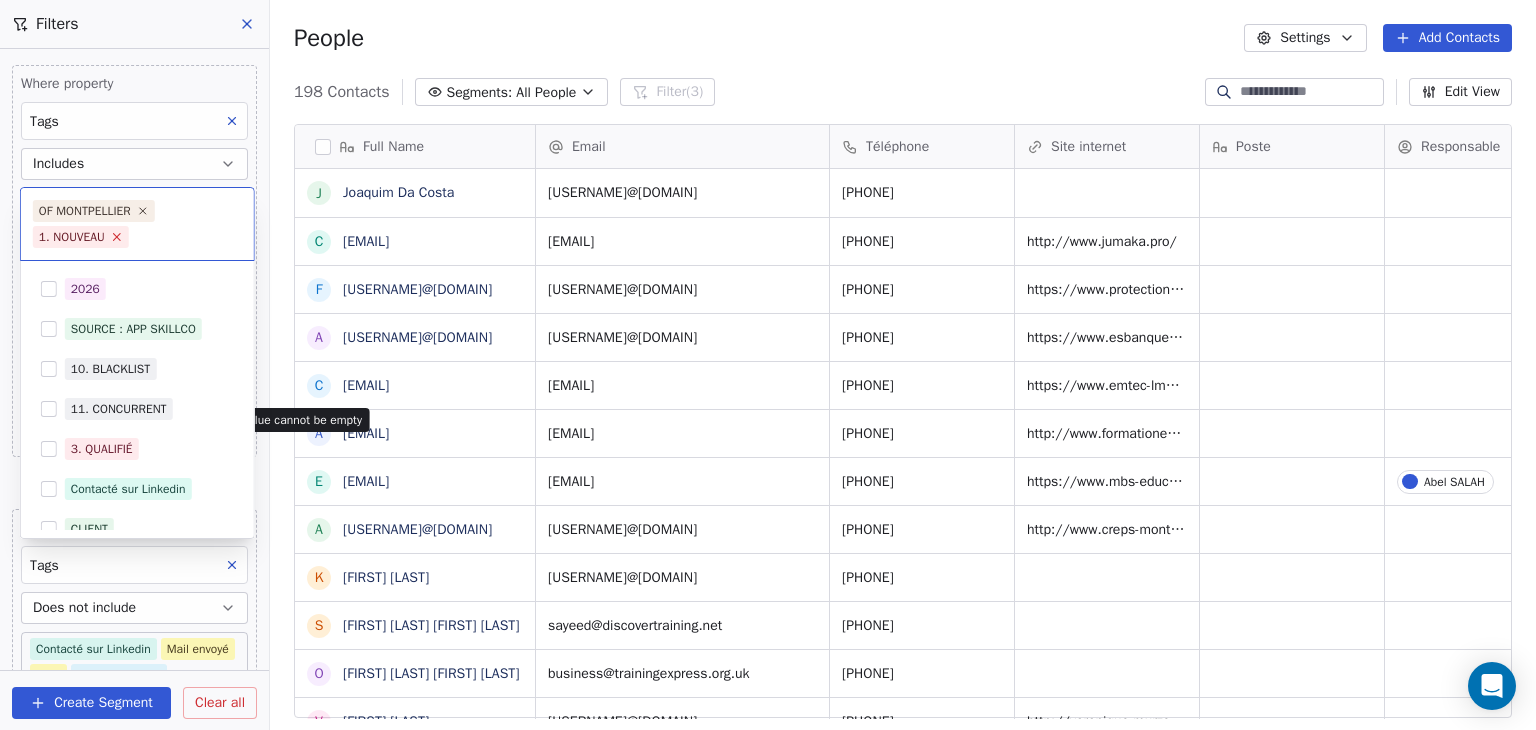 click 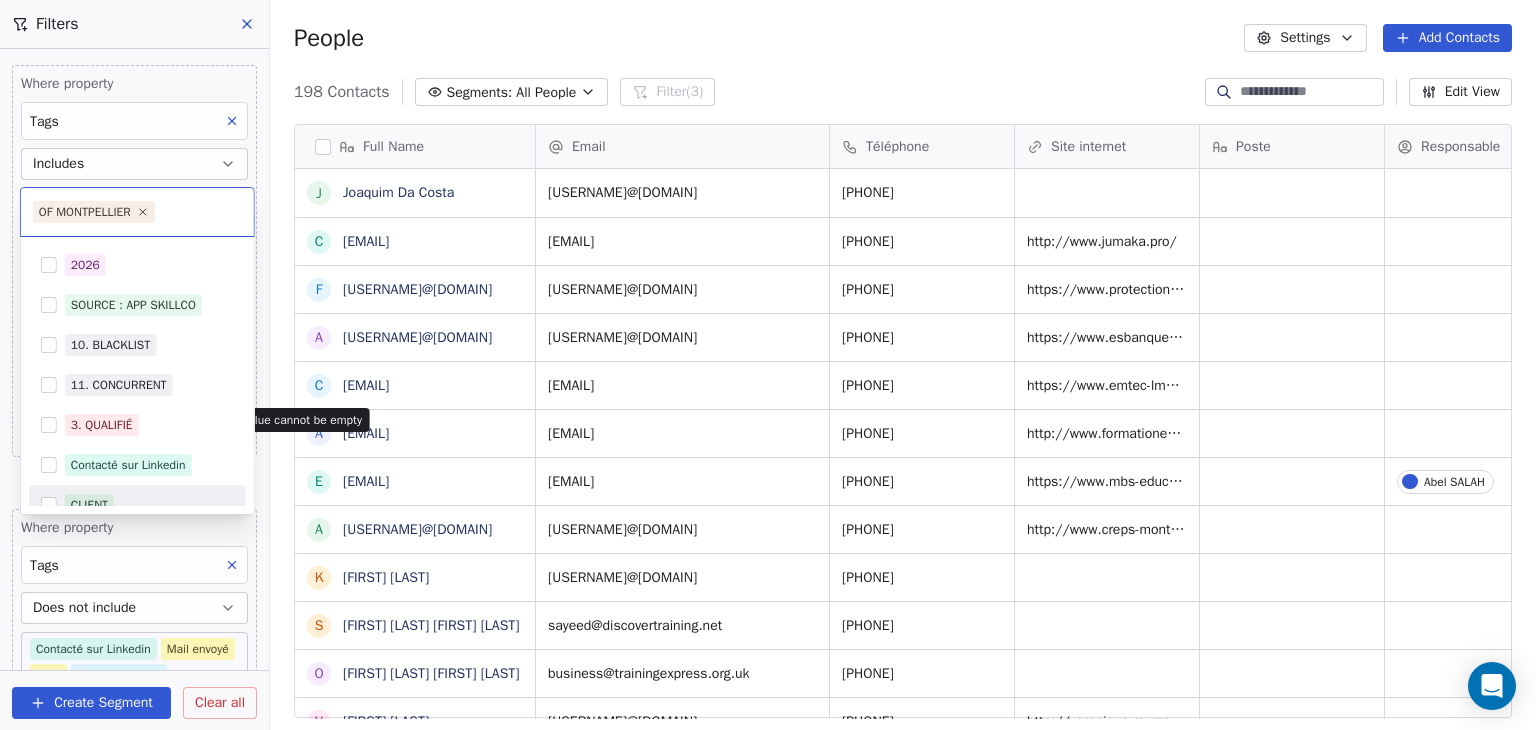 click on "SKILLCO Contacts People Marketing Workflows Campaigns Sales Pipelines Sequences Beta Tools Apps AI Agents Help & Support Filters Where property   Tags   Includes 1. NOUVEAU OF MONTPELLIER and Where property   Tags   Includes Select  Tags Add filter to this group and Where property   Tags   Does not include Contacté sur Linkedin Mail envoyé Suivi TEL INCORRECT À RELANCER À TRIER 11. CONCURRENT 10. BLACKLIST CLIENT RECAP VISIO Add filter to this group and Where property   Téléphone   Contains 0 Add filter to this group Add another filter  Create Segment Clear all People Settings  Add Contacts 198 Contacts Segments: All People Filter  (3) Edit View Tag Add to Sequence Full Name J Joaquim Da Costa c contact@jumaka.pro f formation@protection-civile-herault.org a alternance@esbanque.fr c ce.0340043m@ac-montpellier.fr a anne-marie.garbal@comite-epgv.fr e emploi@mbs-education.com a administration@cfa-sport.com K Karim MEHOUAS S Sayeed Rahman Sayeed Rahman O Omar Rahman Omar Rahman v veronique Murzeau F j S E" at bounding box center [768, 365] 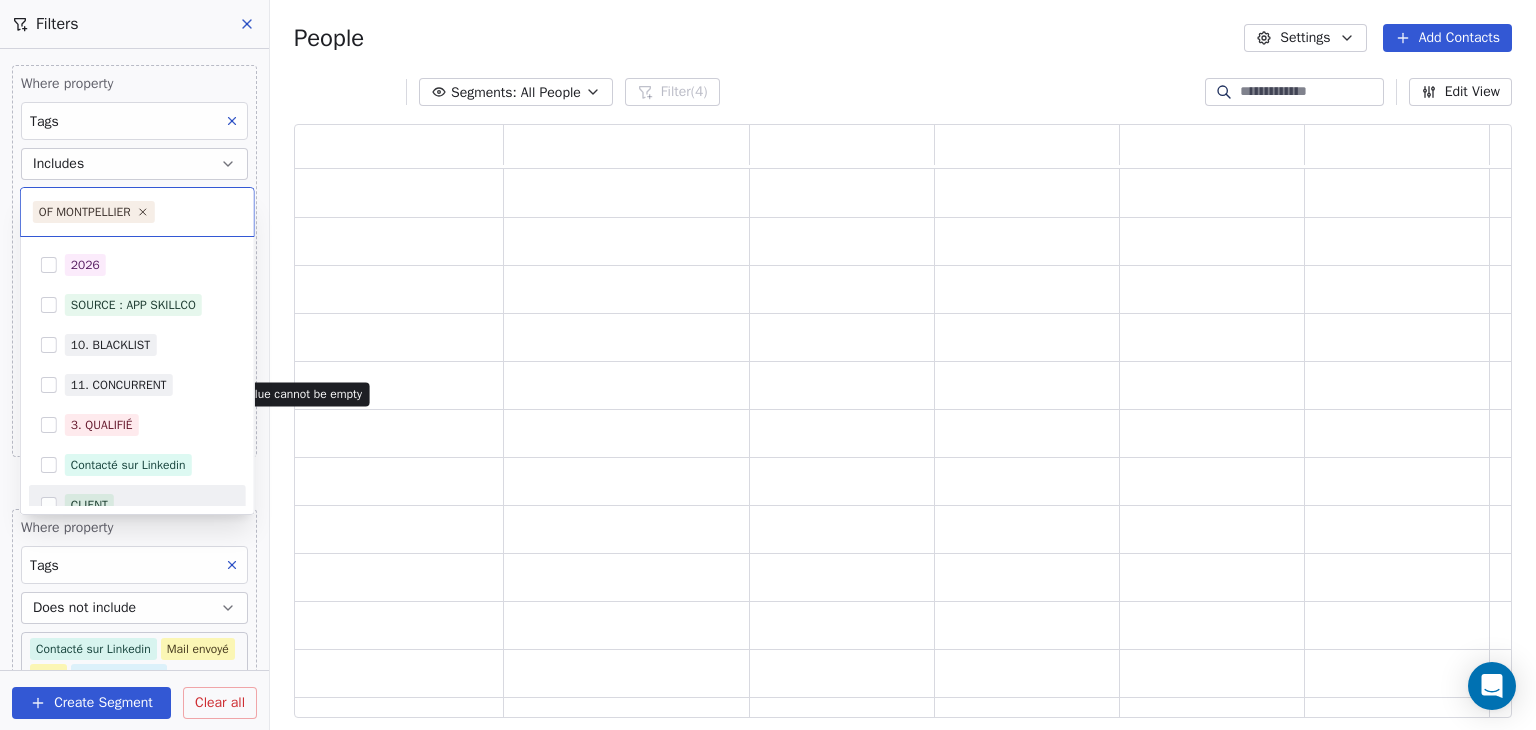 scroll, scrollTop: 16, scrollLeft: 16, axis: both 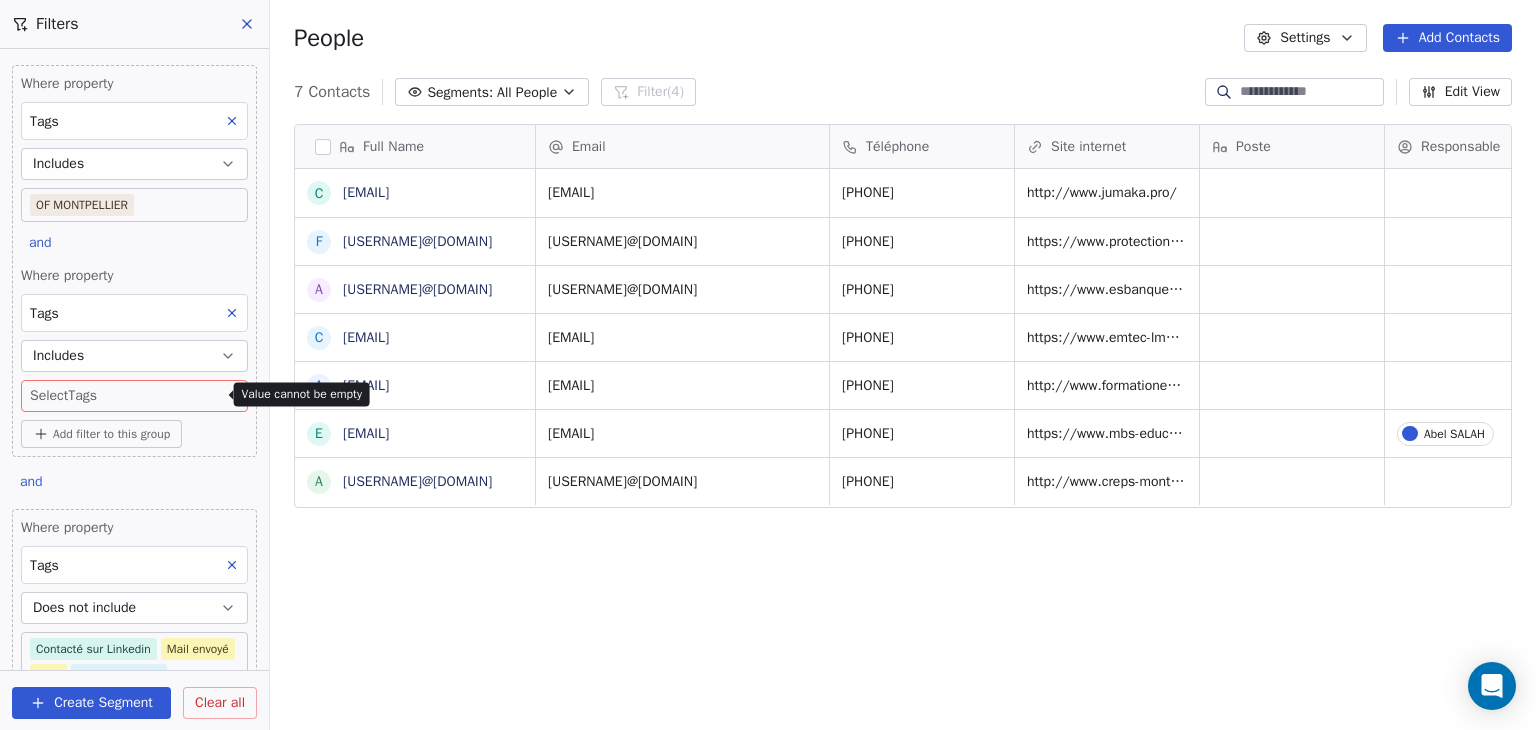 click on "SKILLCO Contacts People Marketing Workflows Campaigns Sales Pipelines Sequences Beta Tools Apps AI Agents Help & Support Filters Where property   Tags   Includes OF MONTPELLIER and Where property   Tags   Includes Select  Tags Add filter to this group and Where property   Tags   Does not include Contacté sur Linkedin Mail envoyé Suivi TEL INCORRECT À RELANCER À TRIER 11. CONCURRENT 10. BLACKLIST CLIENT RECAP VISIO Add filter to this group and Where property   Téléphone   Contains 0 Add filter to this group Add another filter  Create Segment Clear all People Settings  Add Contacts 7 Contacts Segments: All People Filter  (4) Edit View Tag Add to Sequence Full Name c contact@jumaka.pro f formation@protection-civile-herault.org a alternance@esbanque.fr c ce.0340043m@ac-montpellier.fr a anne-marie.garbal@comite-epgv.fr e emploi@mbs-education.com a administration@cfa-sport.com Email Téléphone Site internet Poste Responsable Tags Status Besoin client contact@jumaka.pro 33675275202 http://www.jumaka.pro/" at bounding box center [768, 365] 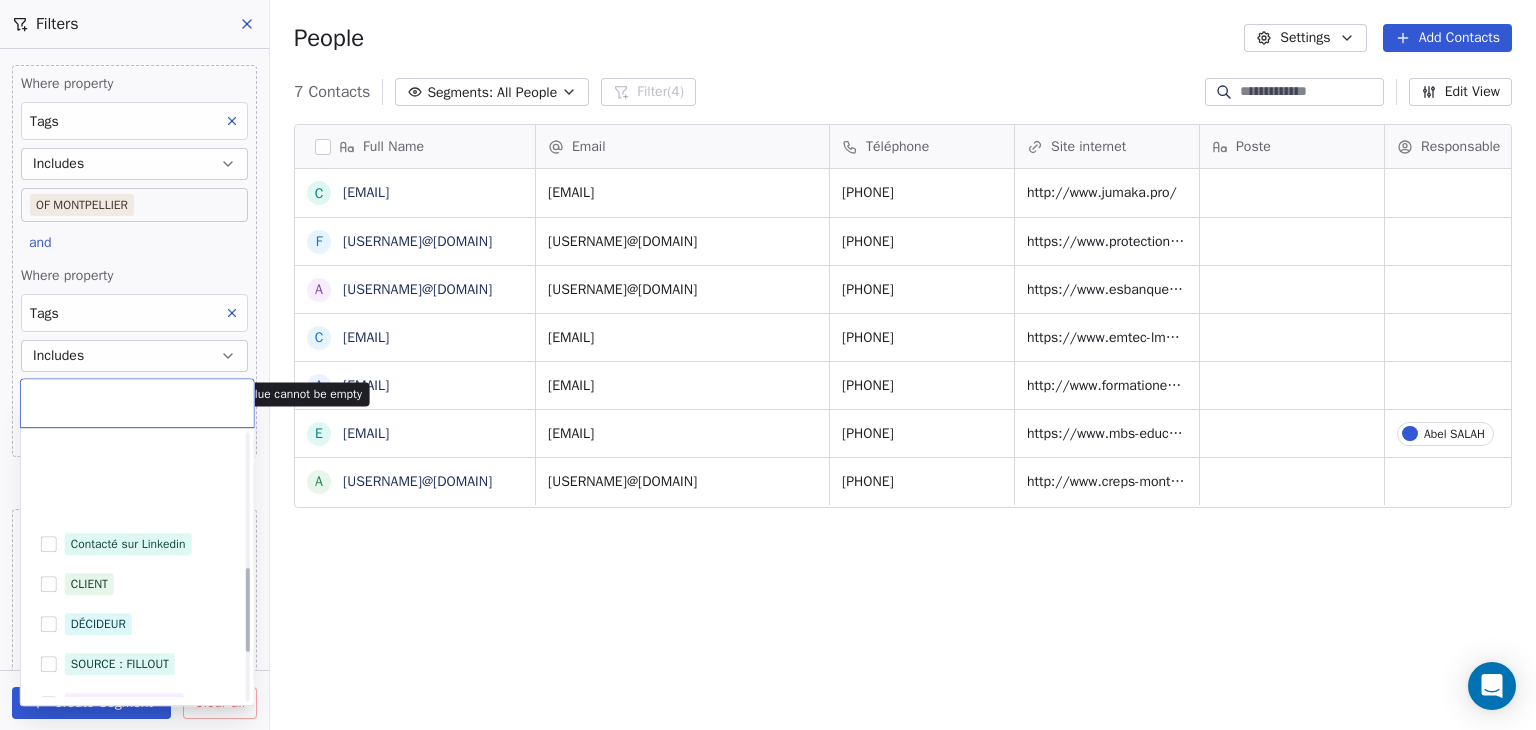 scroll, scrollTop: 0, scrollLeft: 0, axis: both 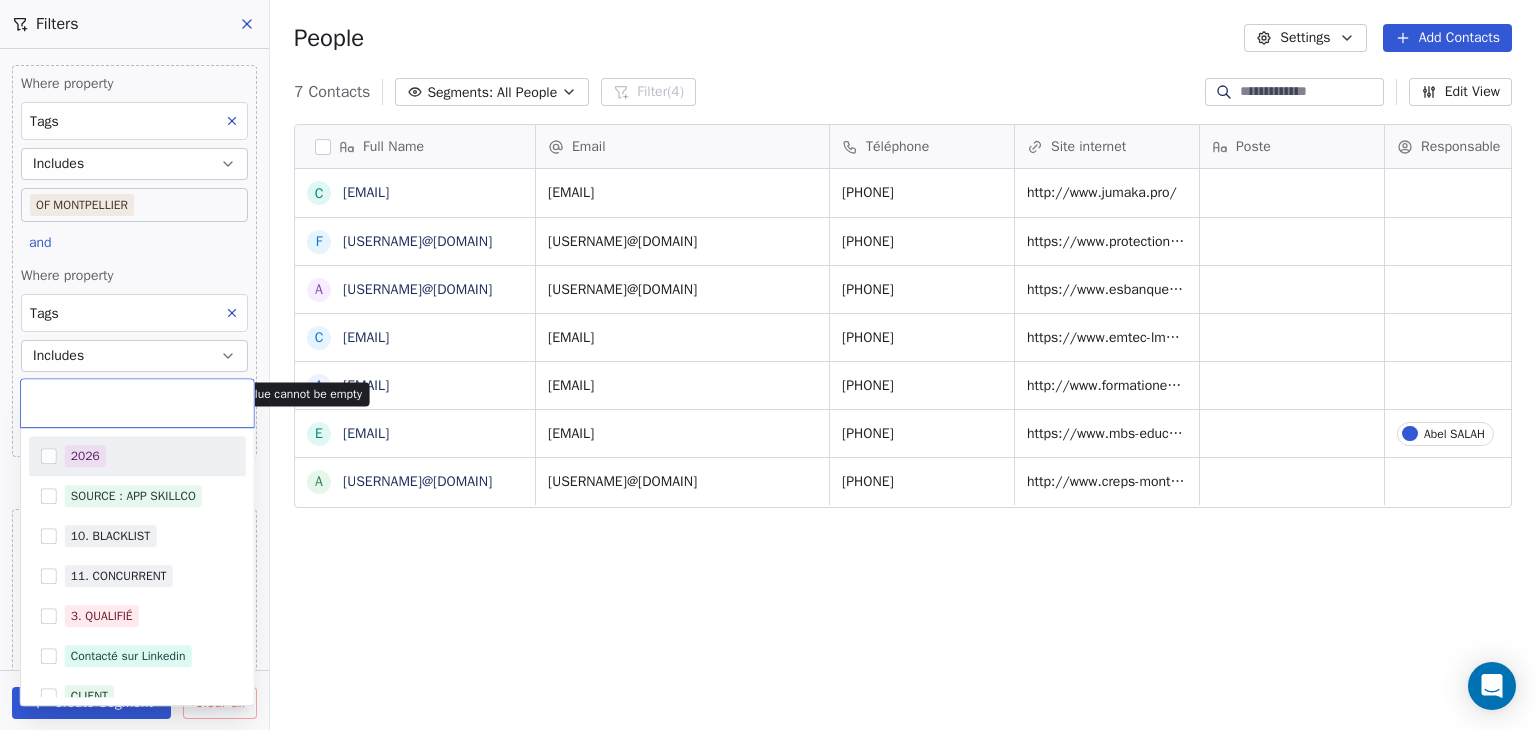 click on "SKILLCO Contacts People Marketing Workflows Campaigns Sales Pipelines Sequences Beta Tools Apps AI Agents Help & Support Filters Where property   Tags   Includes OF MONTPELLIER and Where property   Tags   Includes Select  Tags Add filter to this group and Where property   Tags   Does not include Contacté sur Linkedin Mail envoyé Suivi TEL INCORRECT À RELANCER À TRIER 11. CONCURRENT 10. BLACKLIST CLIENT RECAP VISIO Add filter to this group and Where property   Téléphone   Contains 0 Add filter to this group Add another filter  Create Segment Clear all People Settings  Add Contacts 7 Contacts Segments: All People Filter  (4) Edit View Tag Add to Sequence Full Name c contact@jumaka.pro f formation@protection-civile-herault.org a alternance@esbanque.fr c ce.0340043m@ac-montpellier.fr a anne-marie.garbal@comite-epgv.fr e emploi@mbs-education.com a administration@cfa-sport.com Email Téléphone Site internet Poste Responsable Tags Status Besoin client contact@jumaka.pro 33675275202 http://www.jumaka.pro/" at bounding box center (768, 365) 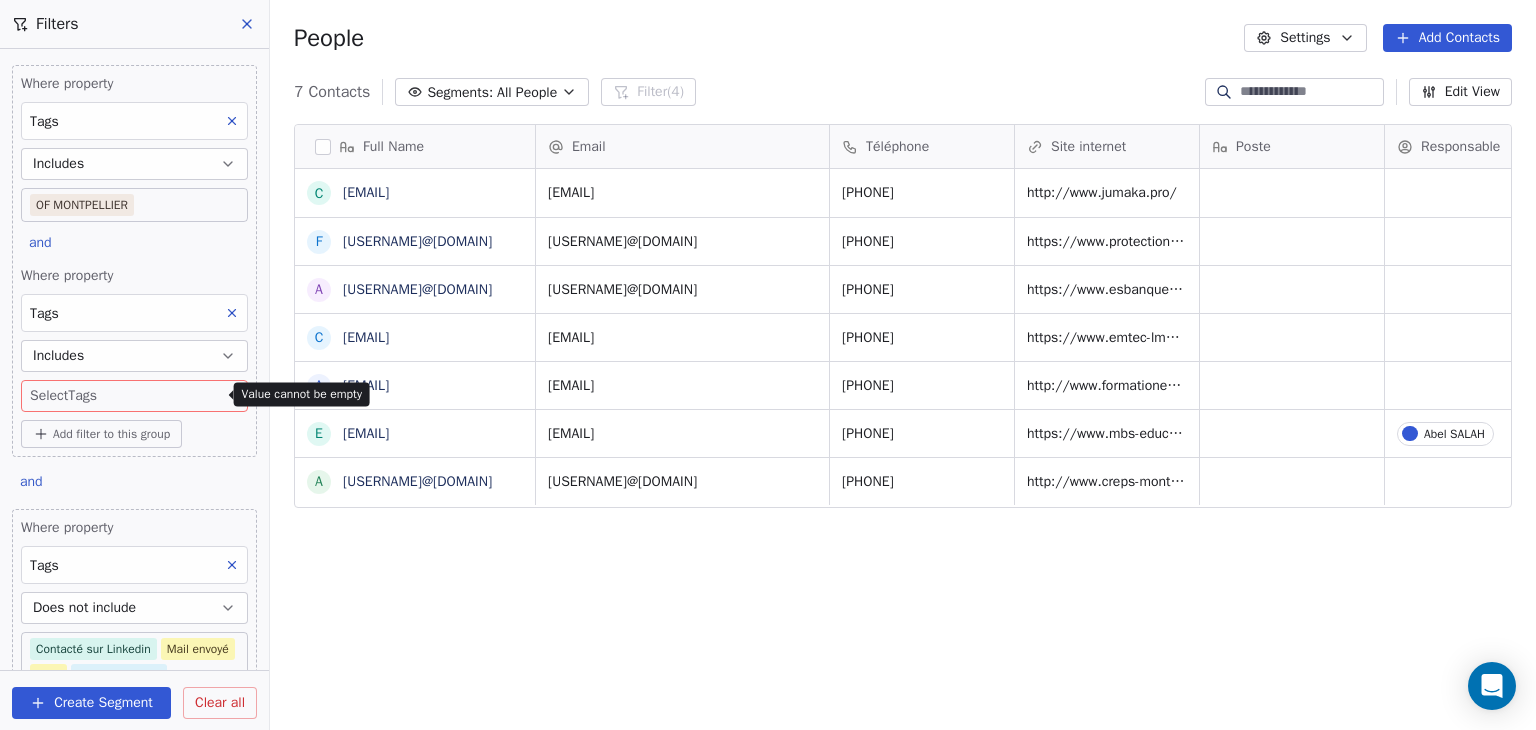 click on "Where property   Tags   Includes OF MONTPELLIER and Where property   Tags   Includes Select  Tags Add filter to this group" at bounding box center [134, 261] 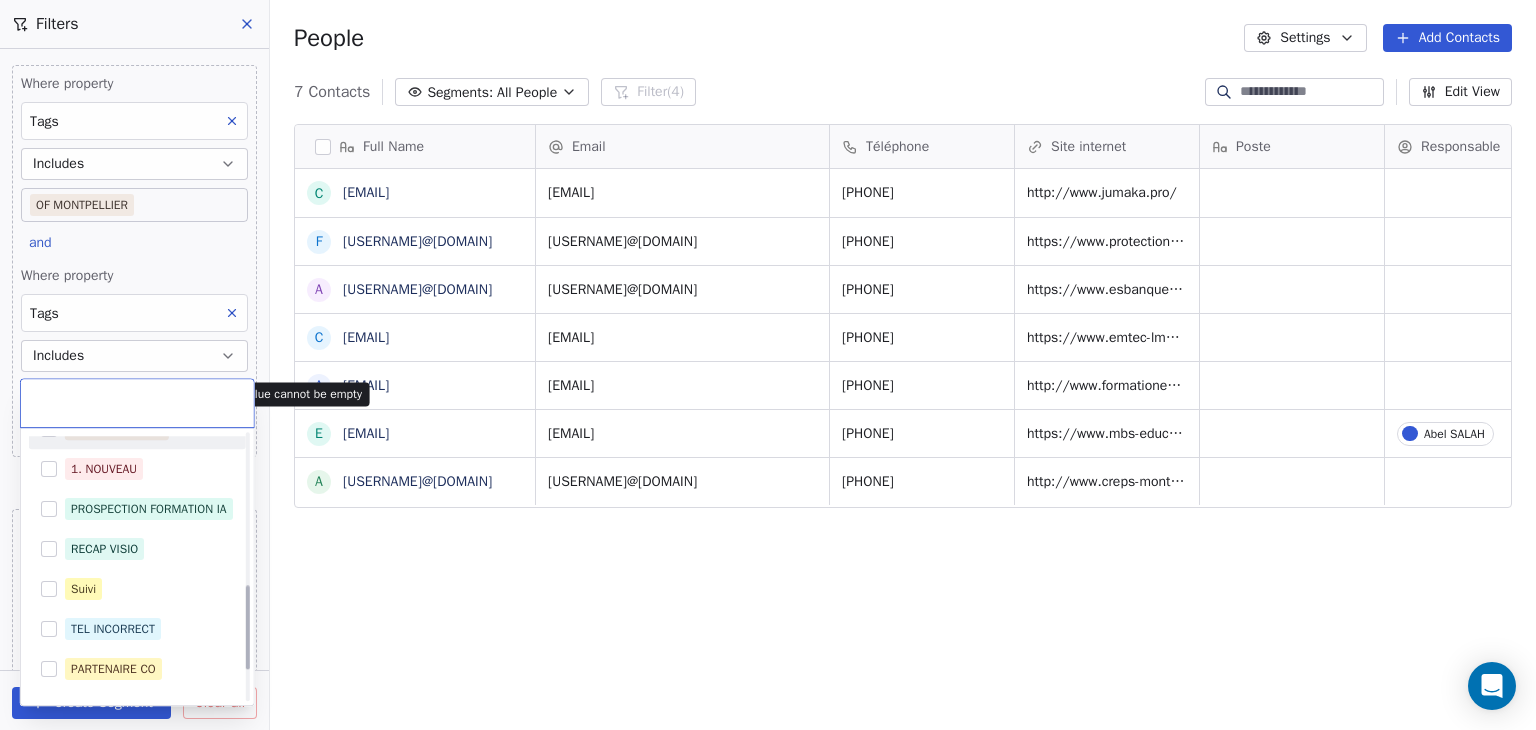 scroll, scrollTop: 478, scrollLeft: 0, axis: vertical 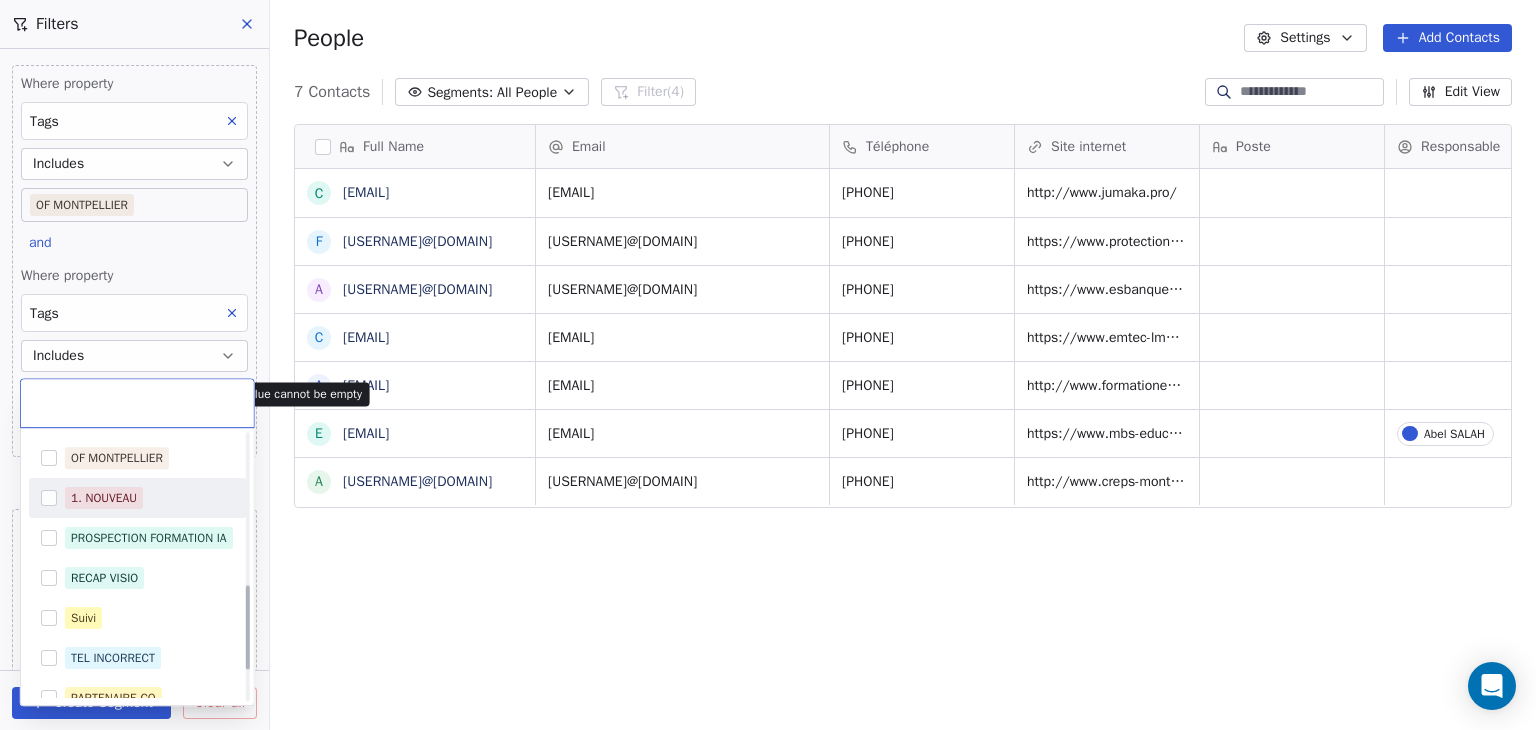 click on "1. NOUVEAU" at bounding box center (149, 498) 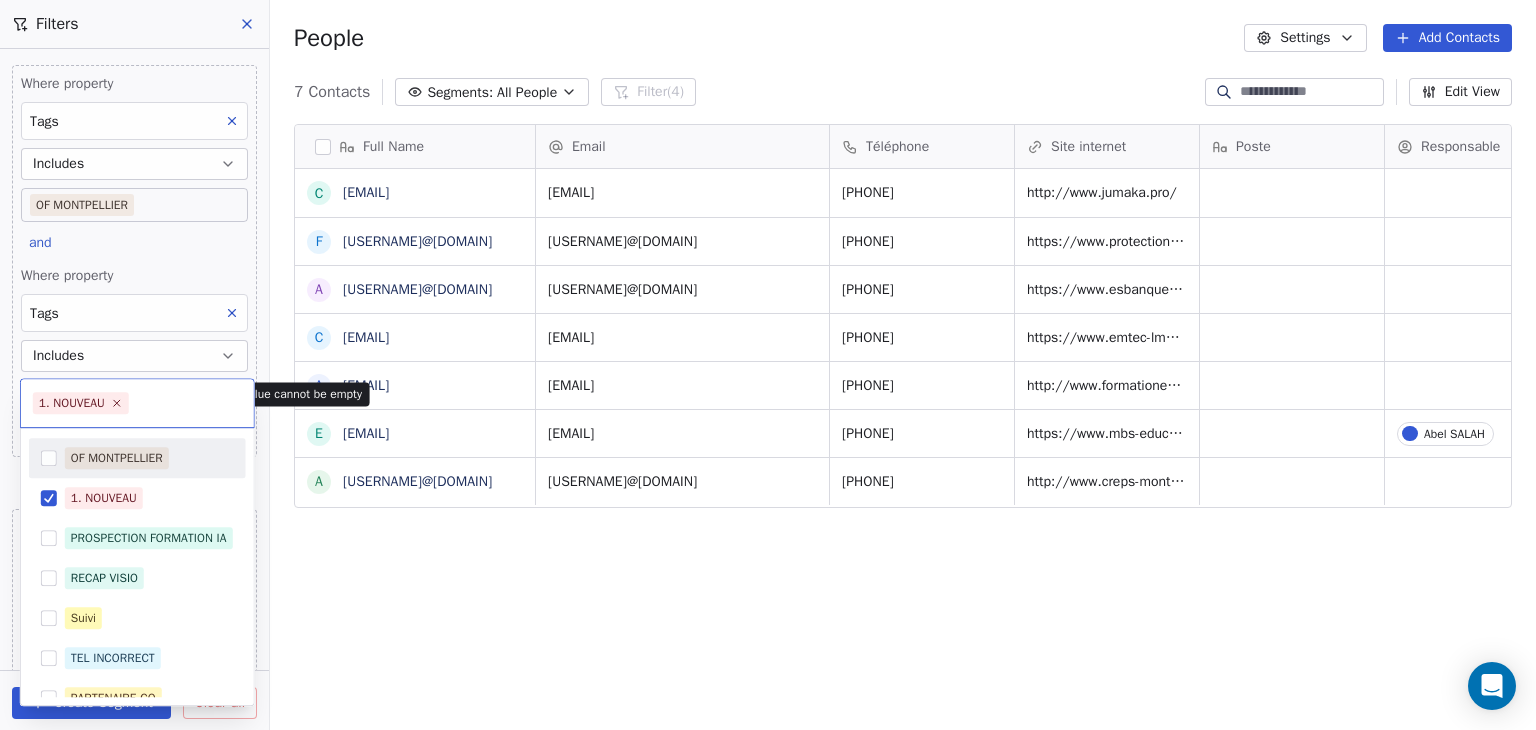 click on "SKILLCO Contacts People Marketing Workflows Campaigns Sales Pipelines Sequences Beta Tools Apps AI Agents Help & Support Filters Where property   Tags   Includes OF MONTPELLIER and Where property   Tags   Includes Select  Tags Add filter to this group and Where property   Tags   Does not include Contacté sur Linkedin Mail envoyé Suivi TEL INCORRECT À RELANCER À TRIER 11. CONCURRENT 10. BLACKLIST CLIENT RECAP VISIO Add filter to this group and Where property   Téléphone   Contains 0 Add filter to this group Add another filter  Create Segment Clear all People Settings  Add Contacts 7 Contacts Segments: All People Filter  (4) Edit View Tag Add to Sequence Full Name c contact@jumaka.pro f formation@protection-civile-herault.org a alternance@esbanque.fr c ce.0340043m@ac-montpellier.fr a anne-marie.garbal@comite-epgv.fr e emploi@mbs-education.com a administration@cfa-sport.com Email Téléphone Site internet Poste Responsable Tags Status Besoin client contact@jumaka.pro 33675275202 http://www.jumaka.pro/" at bounding box center [768, 365] 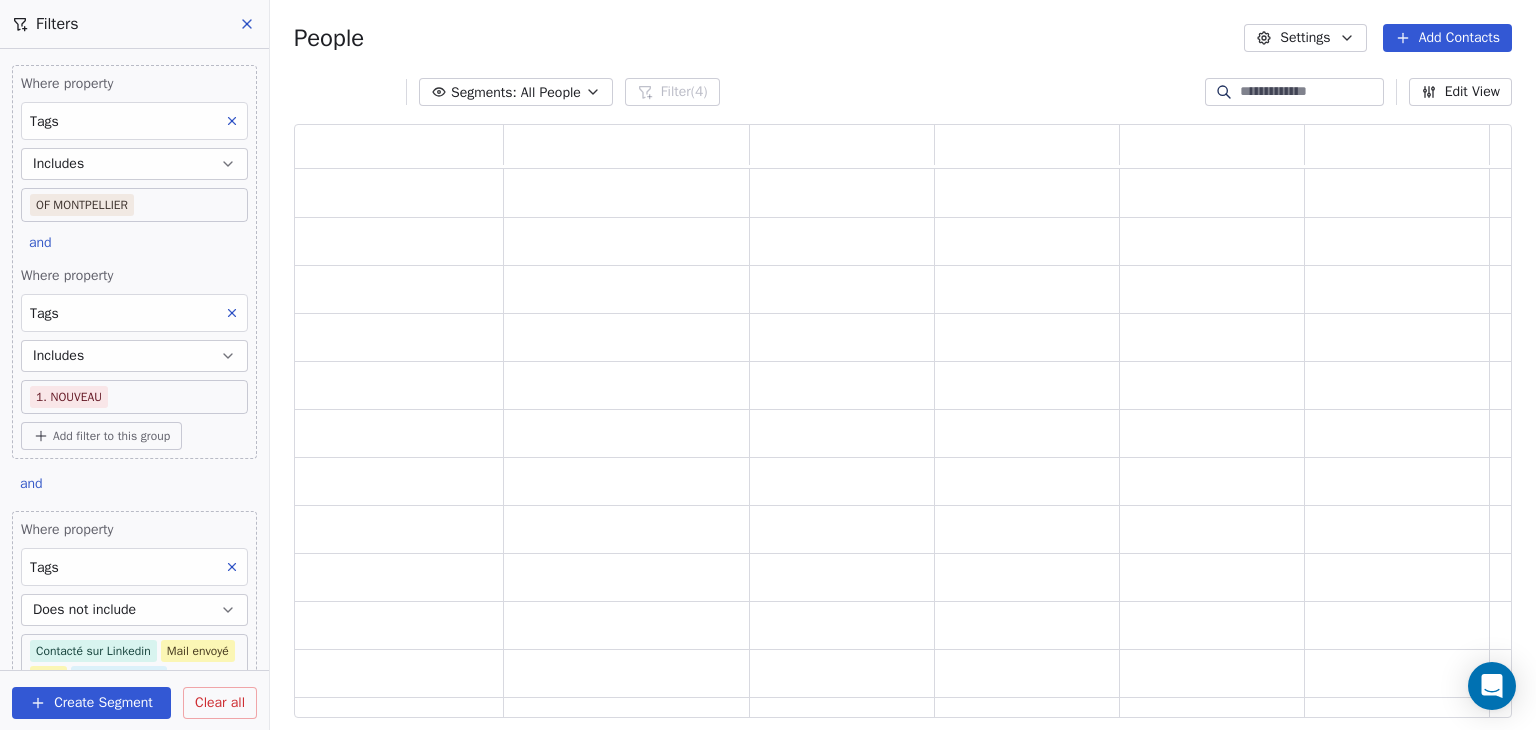 scroll, scrollTop: 16, scrollLeft: 16, axis: both 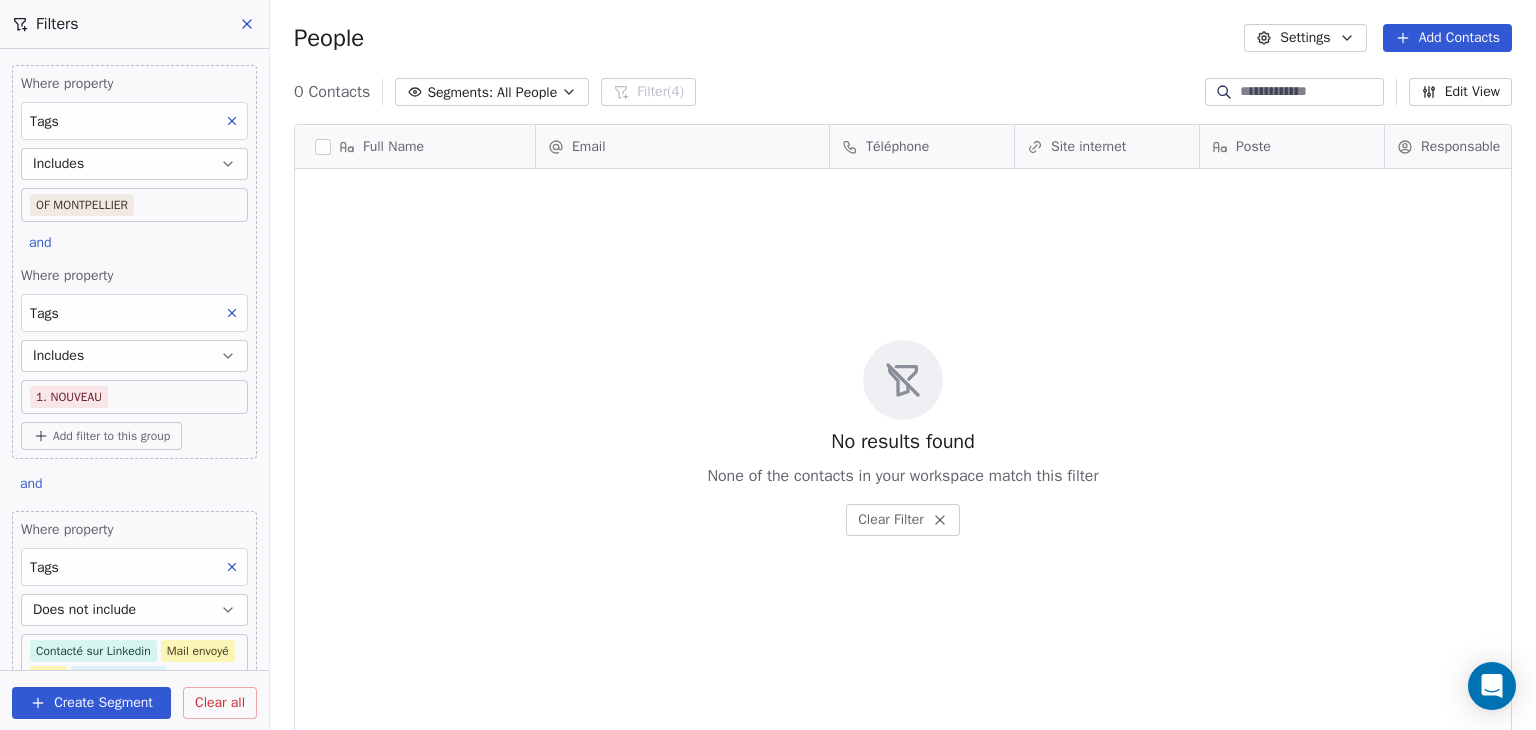 click on "SKILLCO Contacts People Marketing Workflows Campaigns Sales Pipelines Sequences Beta Tools Apps AI Agents Help & Support Filters Where property   Tags   Includes OF MONTPELLIER and Where property   Tags   Includes 1. NOUVEAU Add filter to this group and Where property   Tags   Does not include Contacté sur Linkedin Mail envoyé Suivi TEL INCORRECT À RELANCER À TRIER 11. CONCURRENT 10. BLACKLIST CLIENT RECAP VISIO Add filter to this group and Where property   Téléphone   Contains 0 Add filter to this group Add another filter  Create Segment Clear all People Settings  Add Contacts 0 Contacts Segments: All People Filter  (4) Edit View Tag Add to Sequence Full Name Email Téléphone Site internet Poste Responsable Tags Status Besoin client
To pick up a draggable item, press the space bar.
While dragging, use the arrow keys to move the item.
Press space again to drop the item in its new position, or press escape to cancel.
No results found Clear Filter" at bounding box center (768, 365) 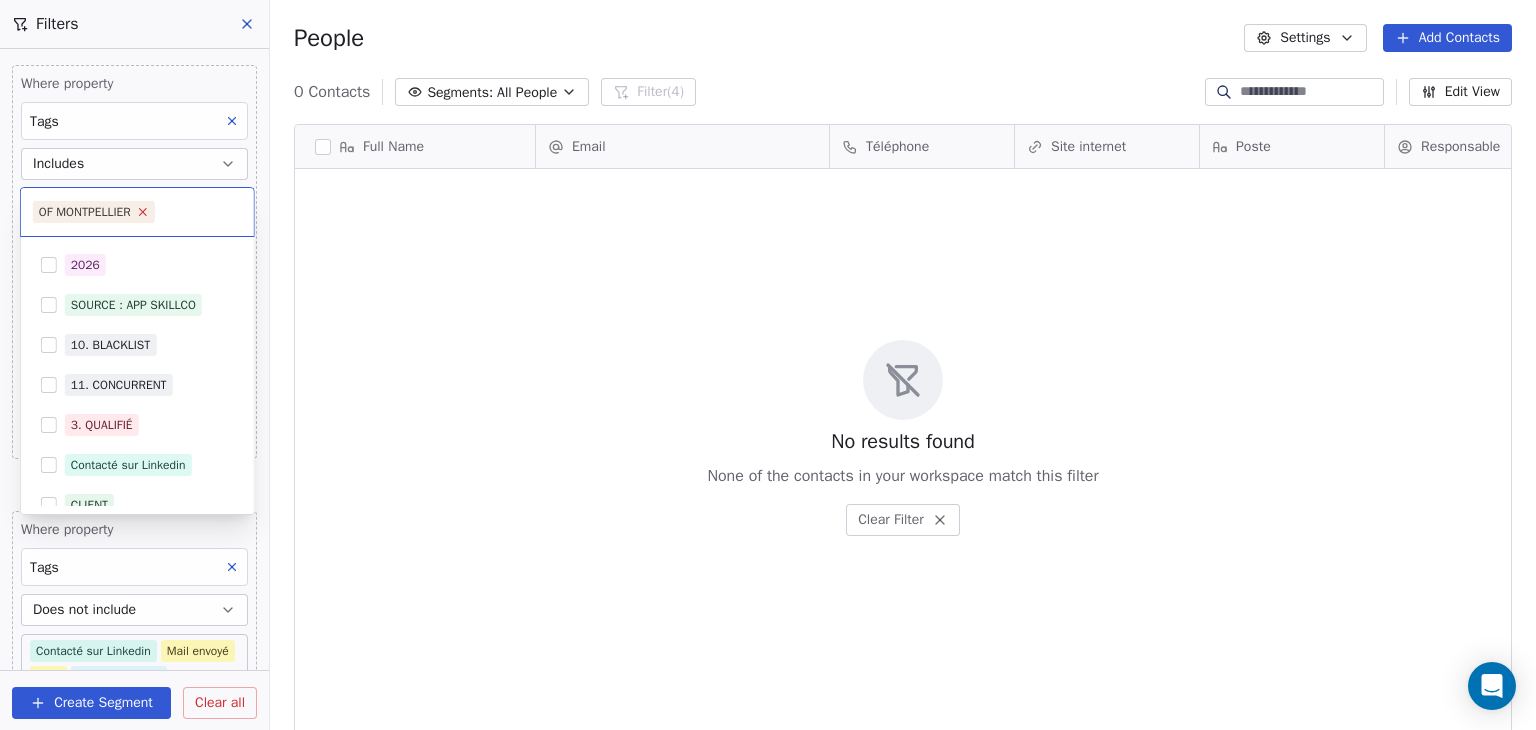 click on "OF MONTPELLIER" at bounding box center [94, 212] 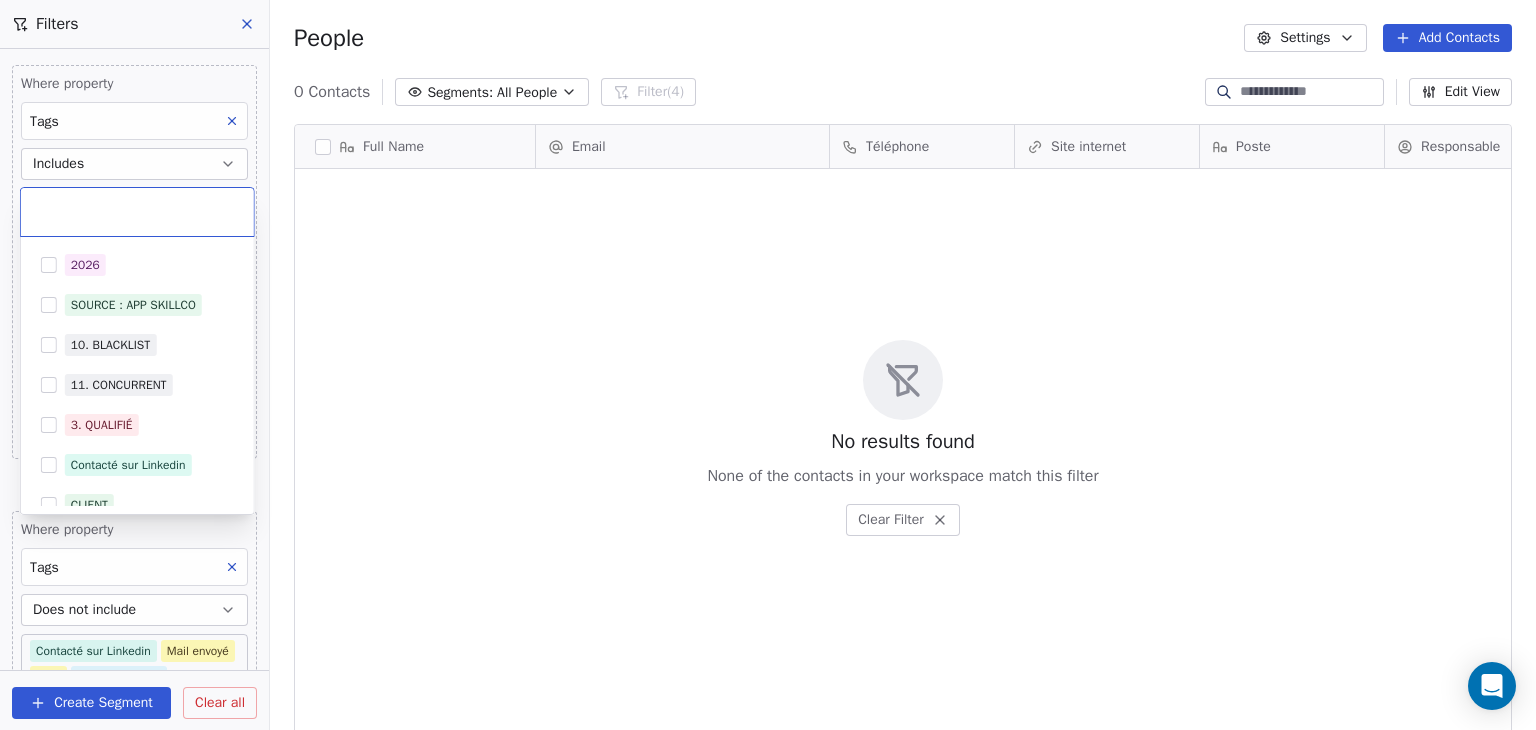 click on "SKILLCO Contacts People Marketing Workflows Campaigns Sales Pipelines Sequences Beta Tools Apps AI Agents Help & Support Filters Where property   Tags   Includes OF MONTPELLIER and Where property   Tags   Includes 1. NOUVEAU Add filter to this group and Where property   Tags   Does not include Contacté sur Linkedin Mail envoyé Suivi TEL INCORRECT À RELANCER À TRIER 11. CONCURRENT 10. BLACKLIST CLIENT RECAP VISIO Add filter to this group and Where property   Téléphone   Contains 0 Add filter to this group Add another filter  Create Segment Clear all People Settings  Add Contacts 0 Contacts Segments: All People Filter  (4) Edit View Tag Add to Sequence Full Name Email Téléphone Site internet Poste Responsable Tags Status Besoin client
To pick up a draggable item, press the space bar.
While dragging, use the arrow keys to move the item.
Press space again to drop the item in its new position, or press escape to cancel.
No results found Clear Filter
2026 SOURCE : APP SKILLCO" at bounding box center [768, 365] 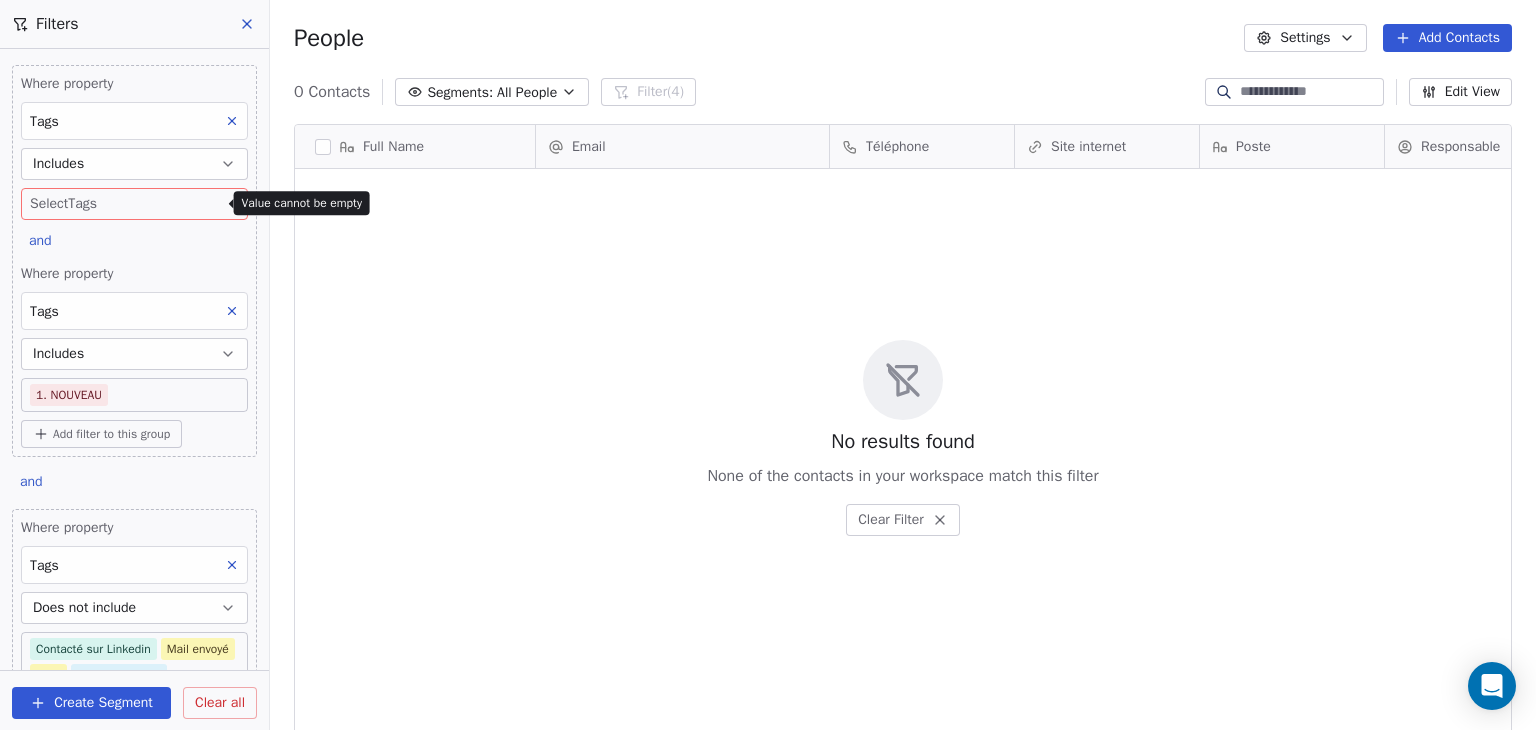 click on "Where property" at bounding box center [134, 84] 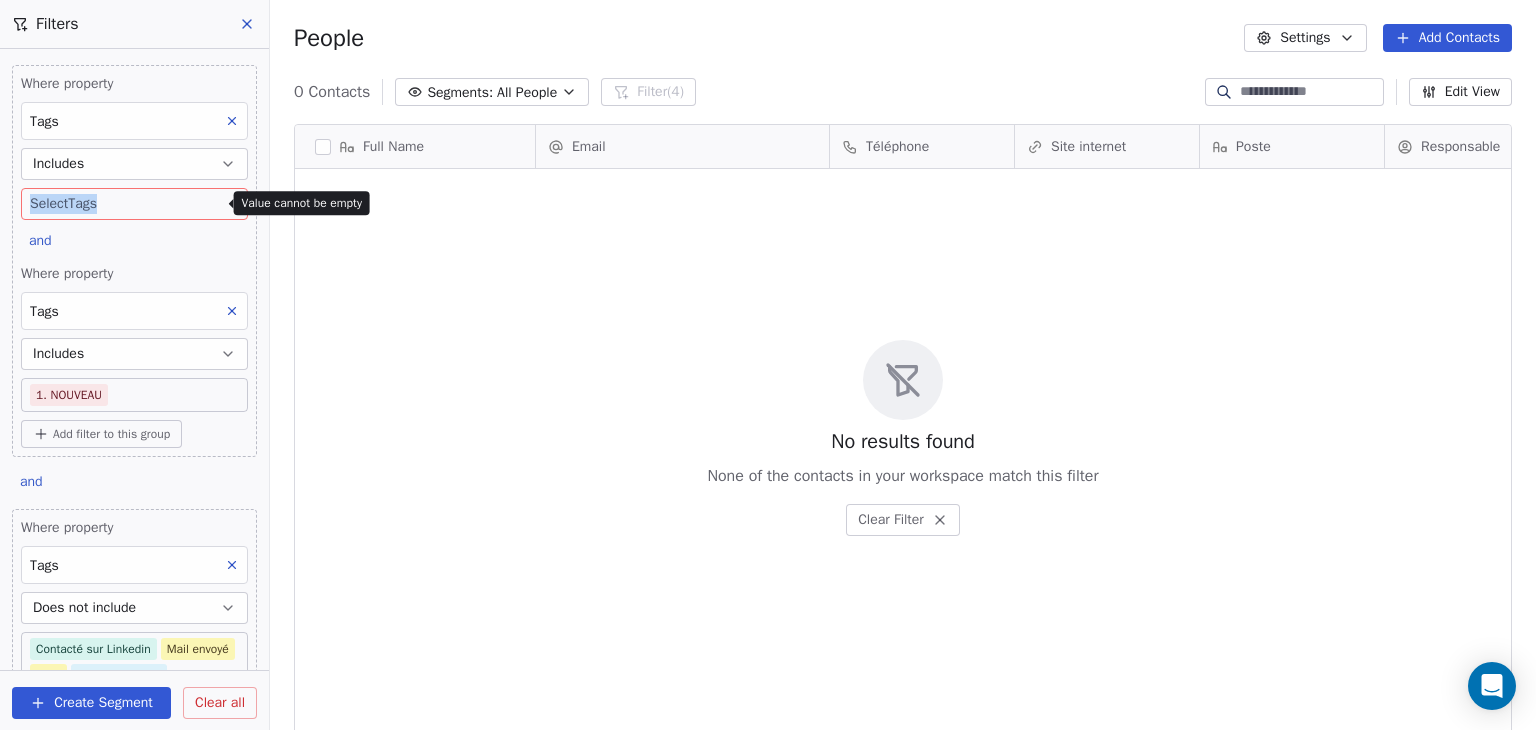 click on "Where property   Tags   Includes Select  Tags and Where property   Tags   Includes 1. NOUVEAU Add filter to this group" at bounding box center [134, 261] 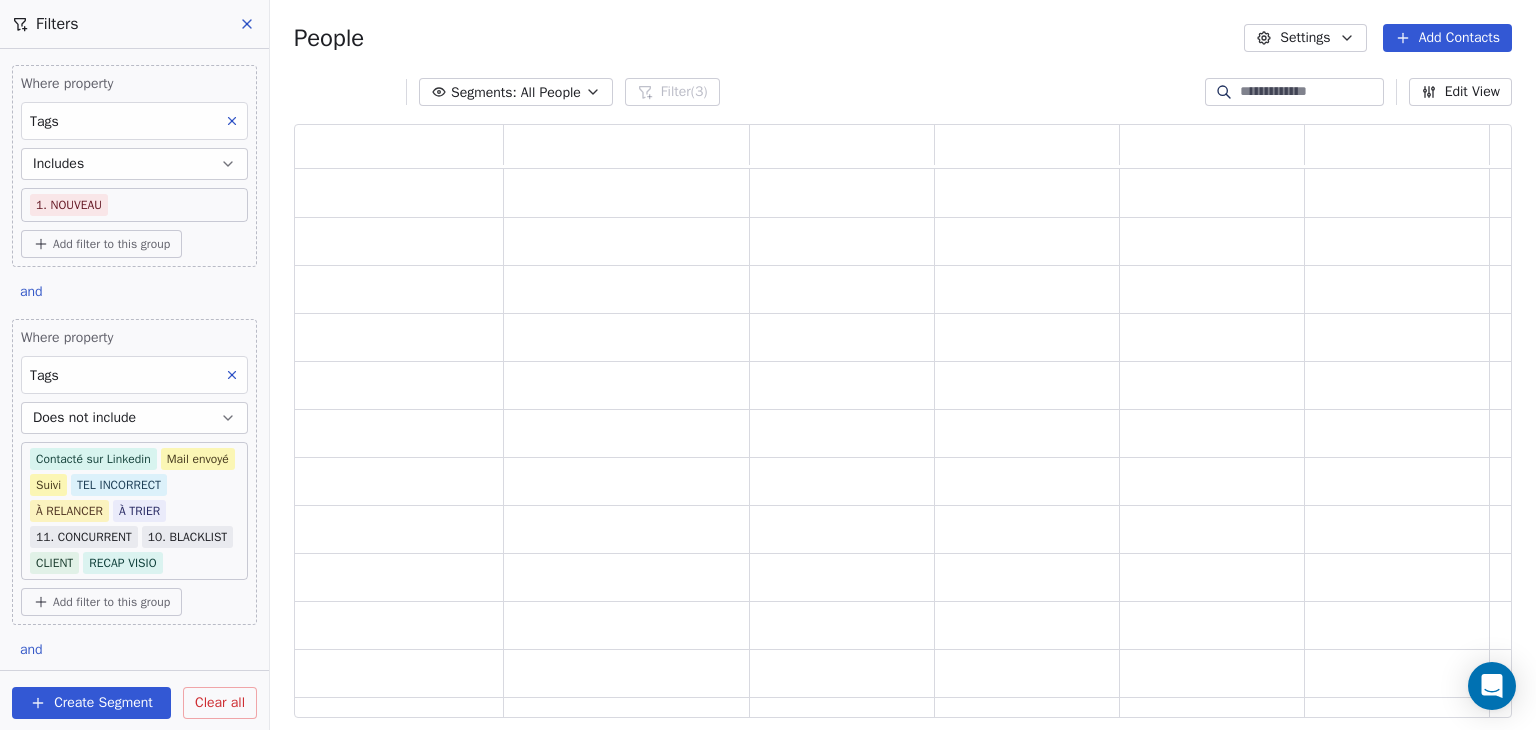 scroll, scrollTop: 16, scrollLeft: 16, axis: both 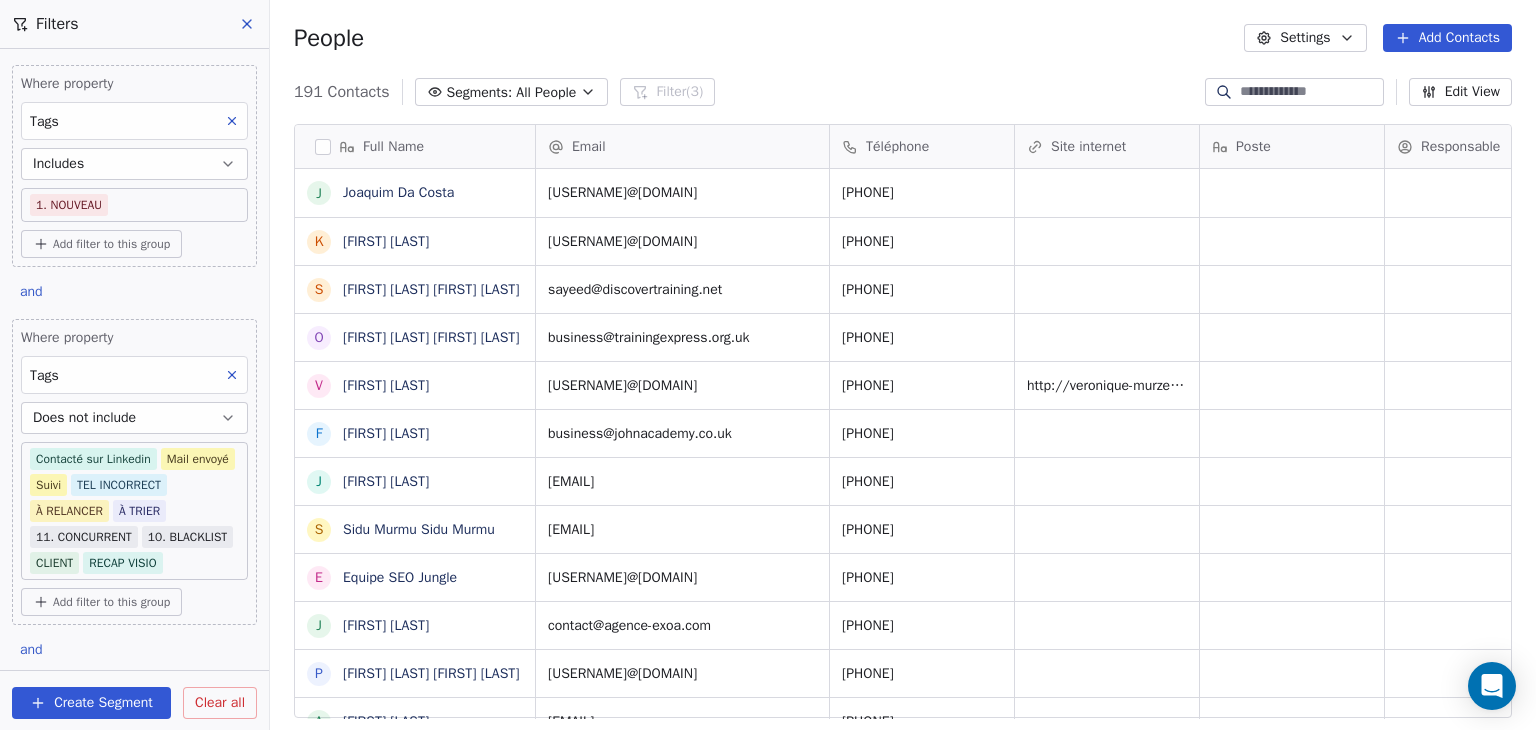 click on "SKILLCO Contacts People Marketing Workflows Campaigns Sales Pipelines Sequences Beta Tools Apps AI Agents Help & Support Filters Where property   Tags   Includes 1. NOUVEAU Add filter to this group and Where property   Tags   Does not include Contacté sur Linkedin Mail envoyé Suivi TEL INCORRECT À RELANCER À TRIER 11. CONCURRENT 10. BLACKLIST CLIENT RECAP VISIO Add filter to this group and Where property   Téléphone   Contains 0 Add filter to this group Add another filter  Create Segment Clear all People Settings  Add Contacts 191 Contacts Segments: All People Filter  (3) Edit View Tag Add to Sequence Full Name J Joaquim Da Costa K Karim MEHOUAS S Sayeed Rahman Sayeed Rahman O Omar Rahman Omar Rahman v veronique Murzeau F Farzan H j jourdan yannick S Sidu Murmu Sidu Murmu E Equipe SEO Jungle J Julie Vic P Prateek Choudhary Prateek Choudhary A Alexia D’ARRIGO A Amandine Ridet L Liam OSWALD O Ornella Emilienornell M Martin Edouard Durif R Rachel KAKUDJI l laetitia.lambert@lightin.fr V A Amélie COIN D" at bounding box center [768, 365] 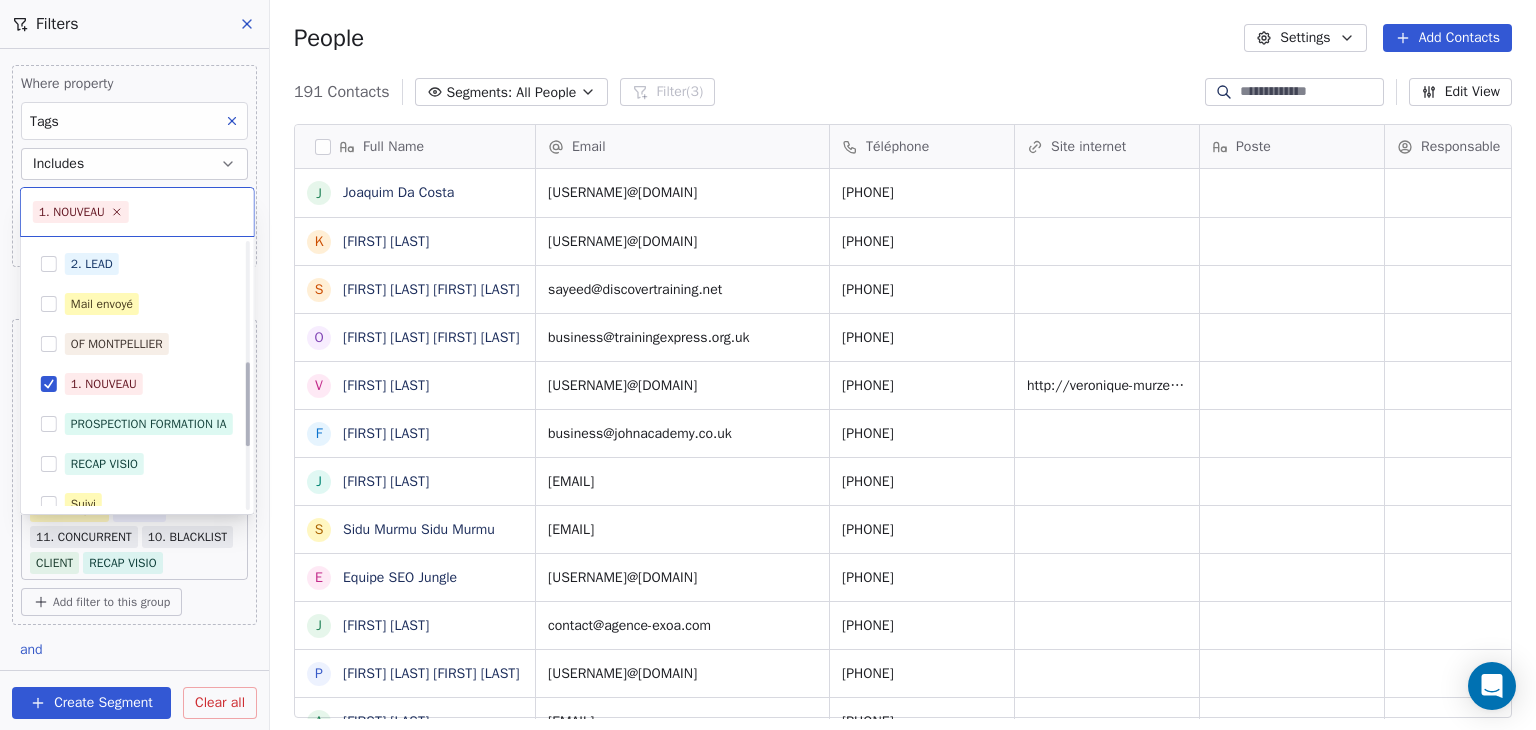 scroll, scrollTop: 378, scrollLeft: 0, axis: vertical 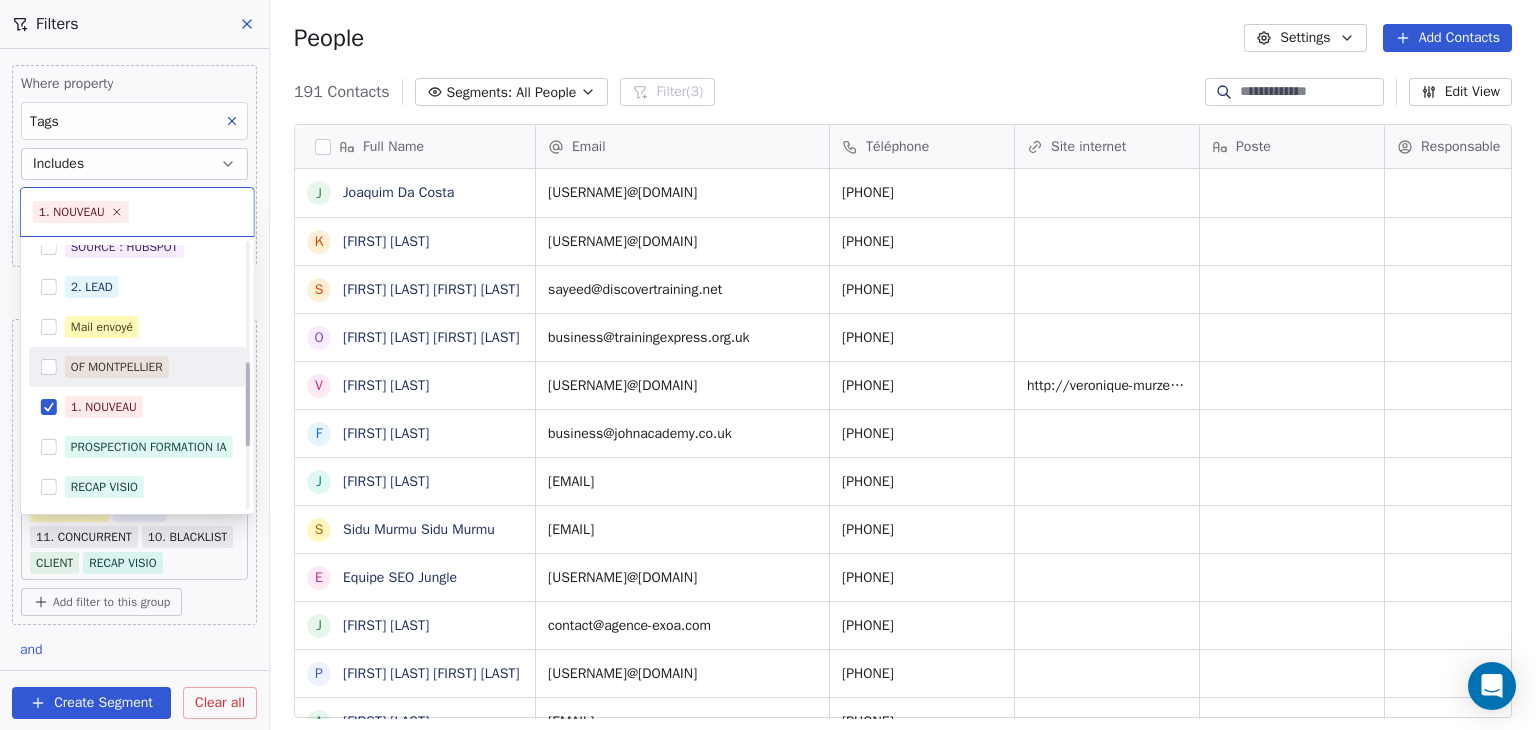 click on "OF MONTPELLIER" at bounding box center (137, 367) 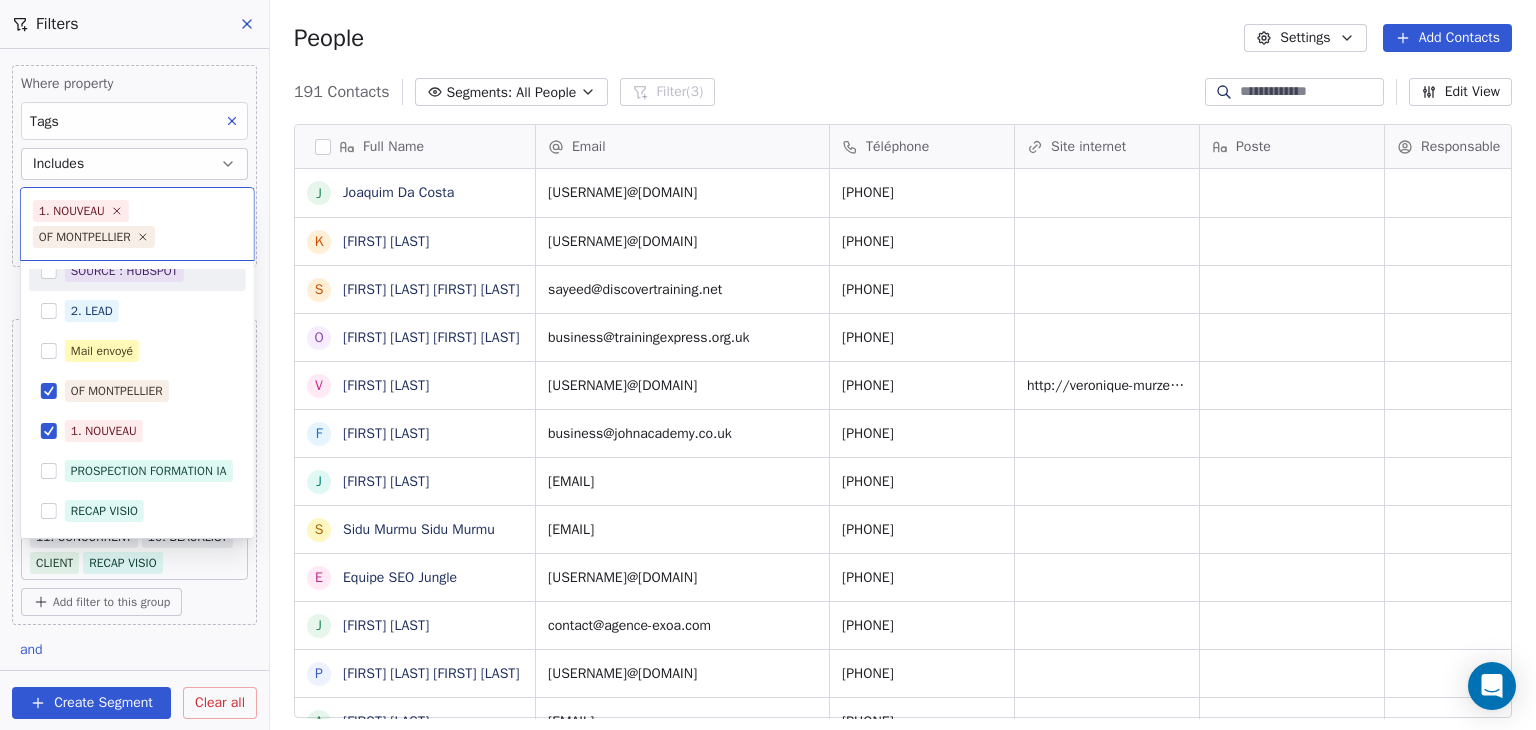 click on "SKILLCO Contacts People Marketing Workflows Campaigns Sales Pipelines Sequences Beta Tools Apps AI Agents Help & Support Filters Where property   Tags   Includes 1. NOUVEAU Add filter to this group and Where property   Tags   Does not include Contacté sur Linkedin Mail envoyé Suivi TEL INCORRECT À RELANCER À TRIER 11. CONCURRENT 10. BLACKLIST CLIENT RECAP VISIO Add filter to this group and Where property   Téléphone   Contains 0 Add filter to this group Add another filter  Create Segment Clear all People Settings  Add Contacts 191 Contacts Segments: All People Filter  (3) Edit View Tag Add to Sequence Full Name J Joaquim Da Costa K Karim MEHOUAS S Sayeed Rahman Sayeed Rahman O Omar Rahman Omar Rahman v veronique Murzeau F Farzan H j jourdan yannick S Sidu Murmu Sidu Murmu E Equipe SEO Jungle J Julie Vic P Prateek Choudhary Prateek Choudhary A Alexia D’ARRIGO A Amandine Ridet L Liam OSWALD O Ornella Emilienornell M Martin Edouard Durif R Rachel KAKUDJI l laetitia.lambert@lightin.fr V A Amélie COIN D" at bounding box center [768, 365] 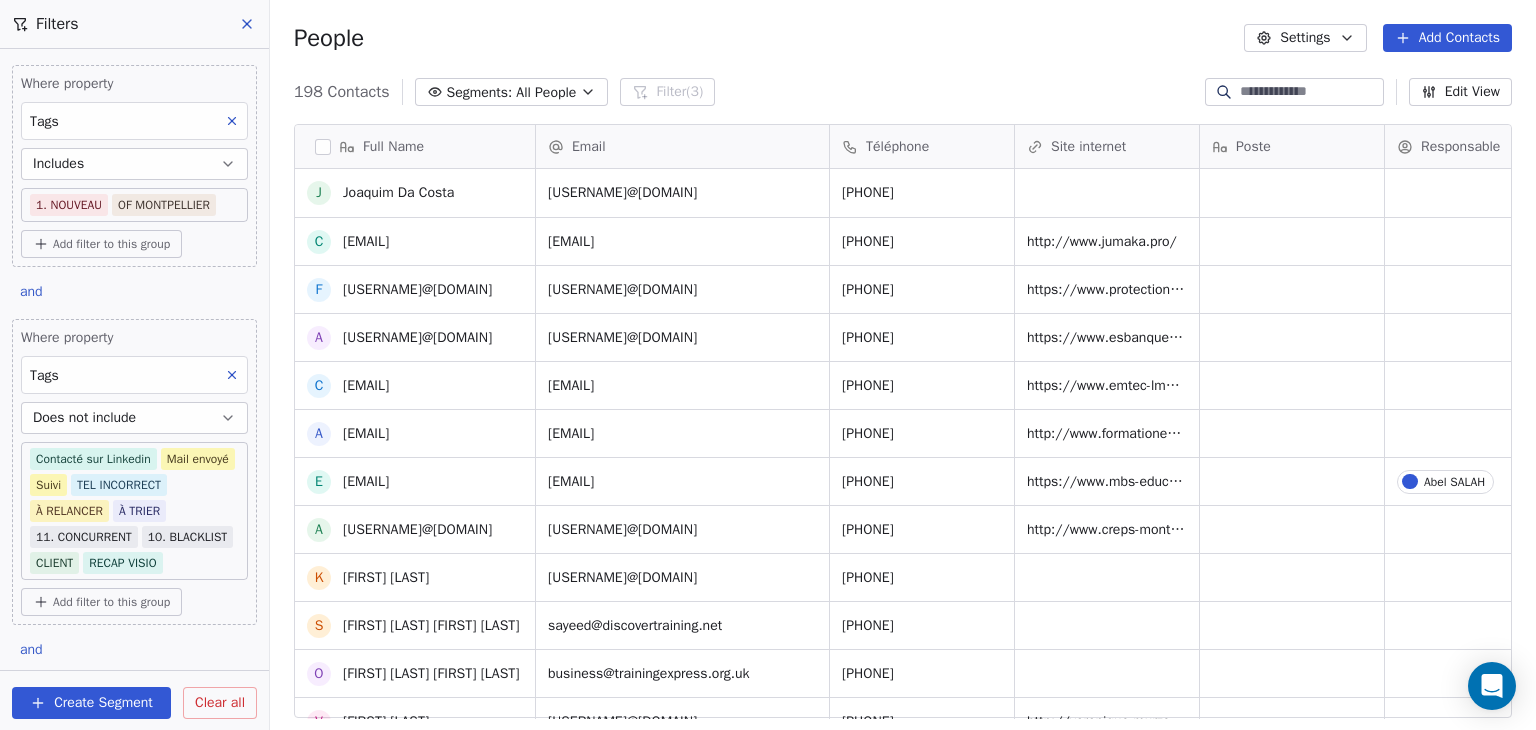 scroll, scrollTop: 100, scrollLeft: 0, axis: vertical 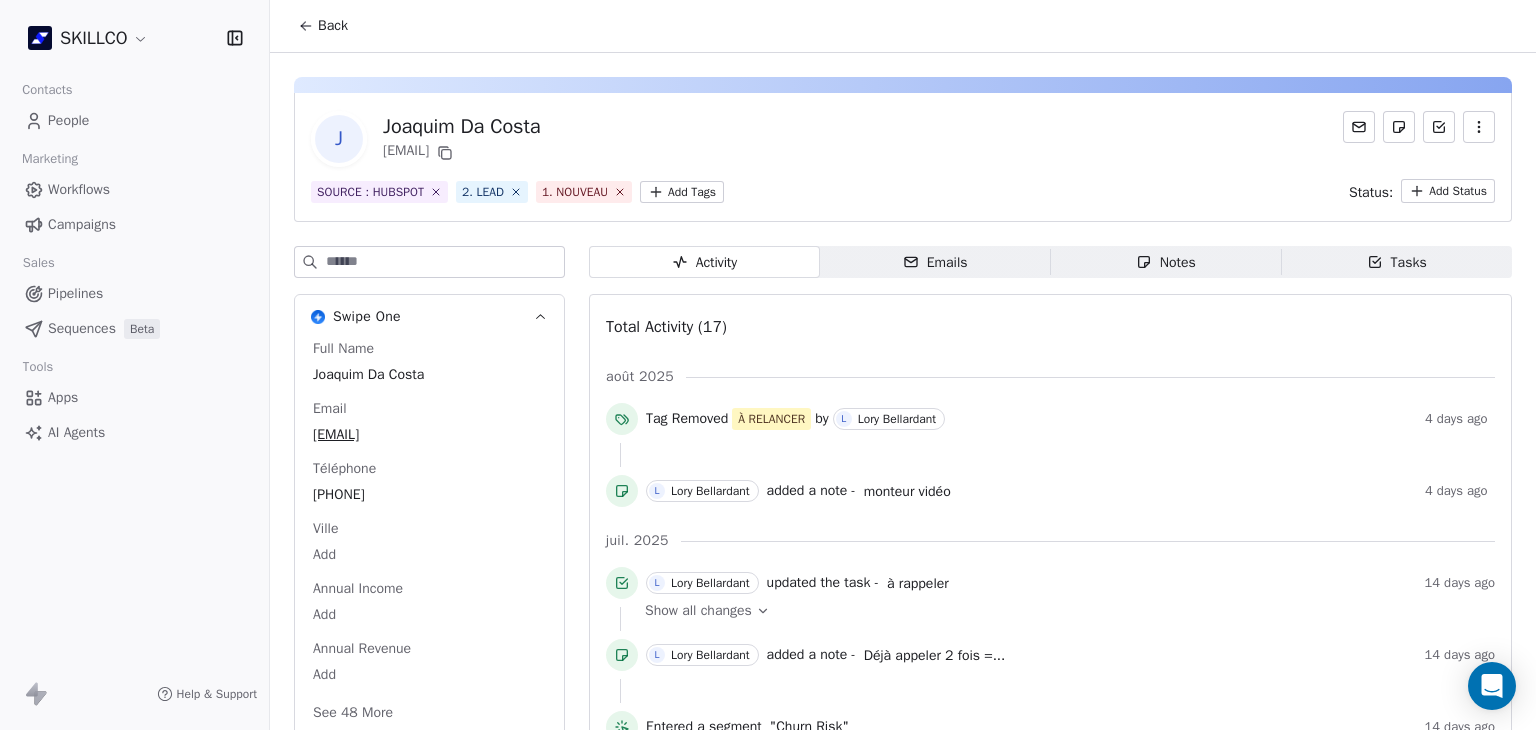 click on "Emails Emails" at bounding box center [935, 262] 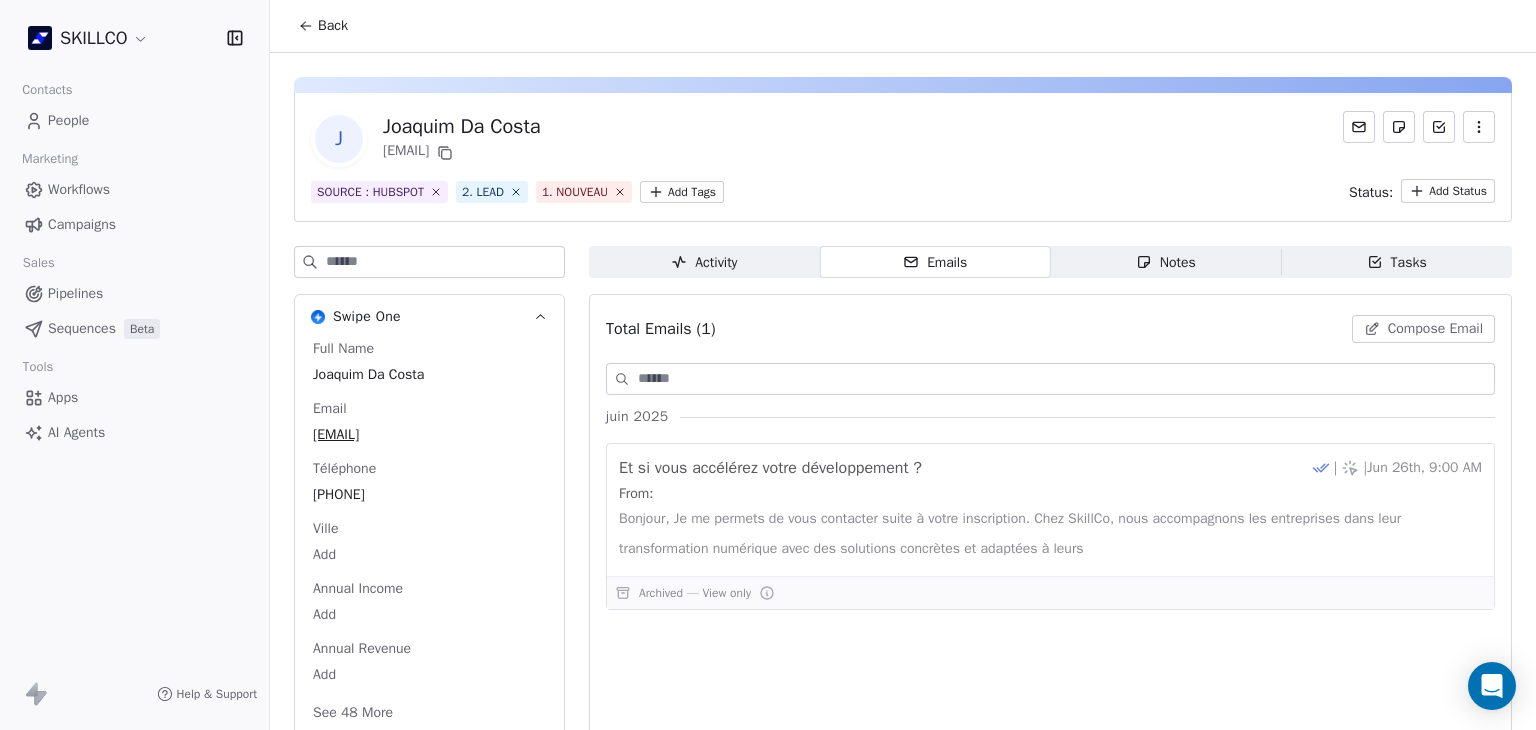 click on "Notes   Notes" at bounding box center [1166, 262] 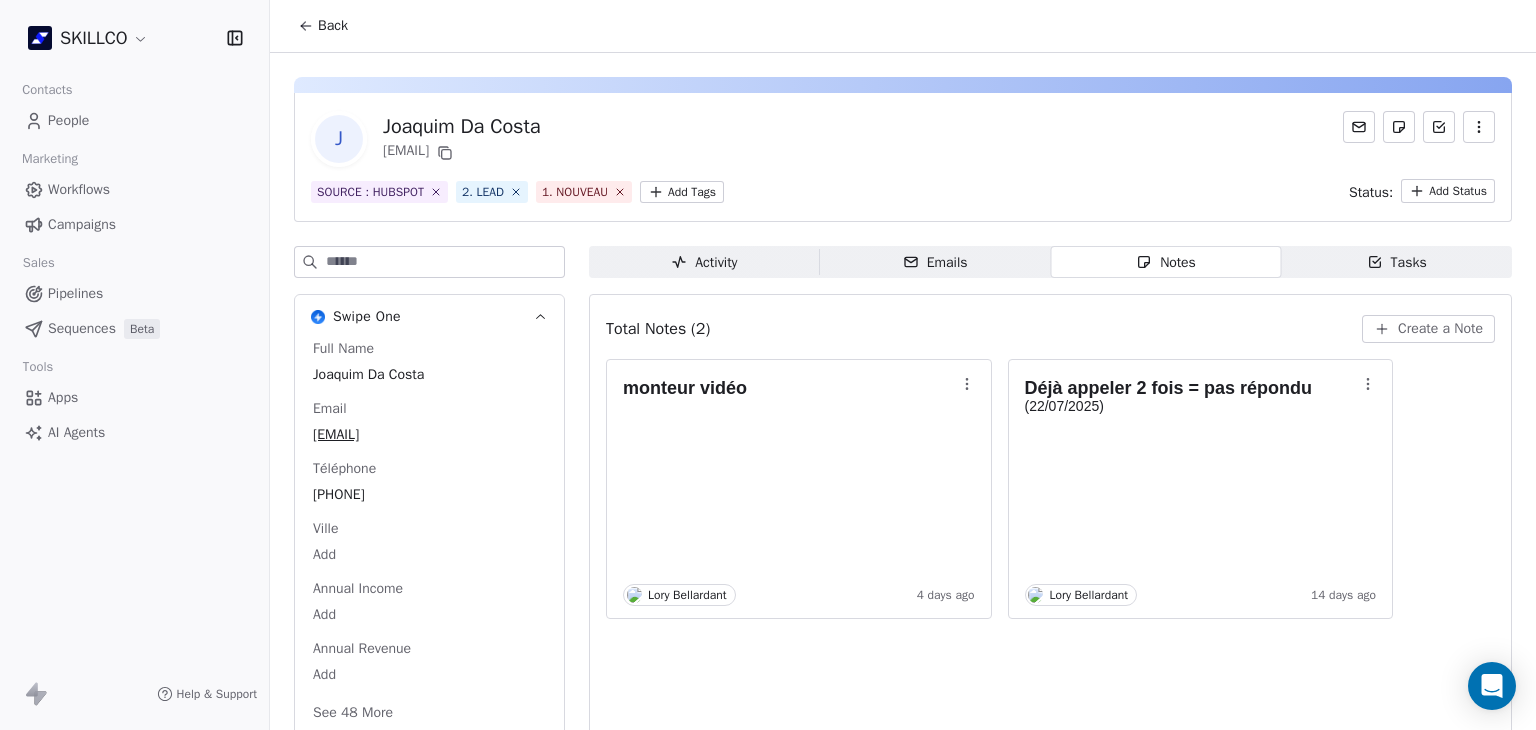 click on "Tasks Tasks" at bounding box center [1396, 262] 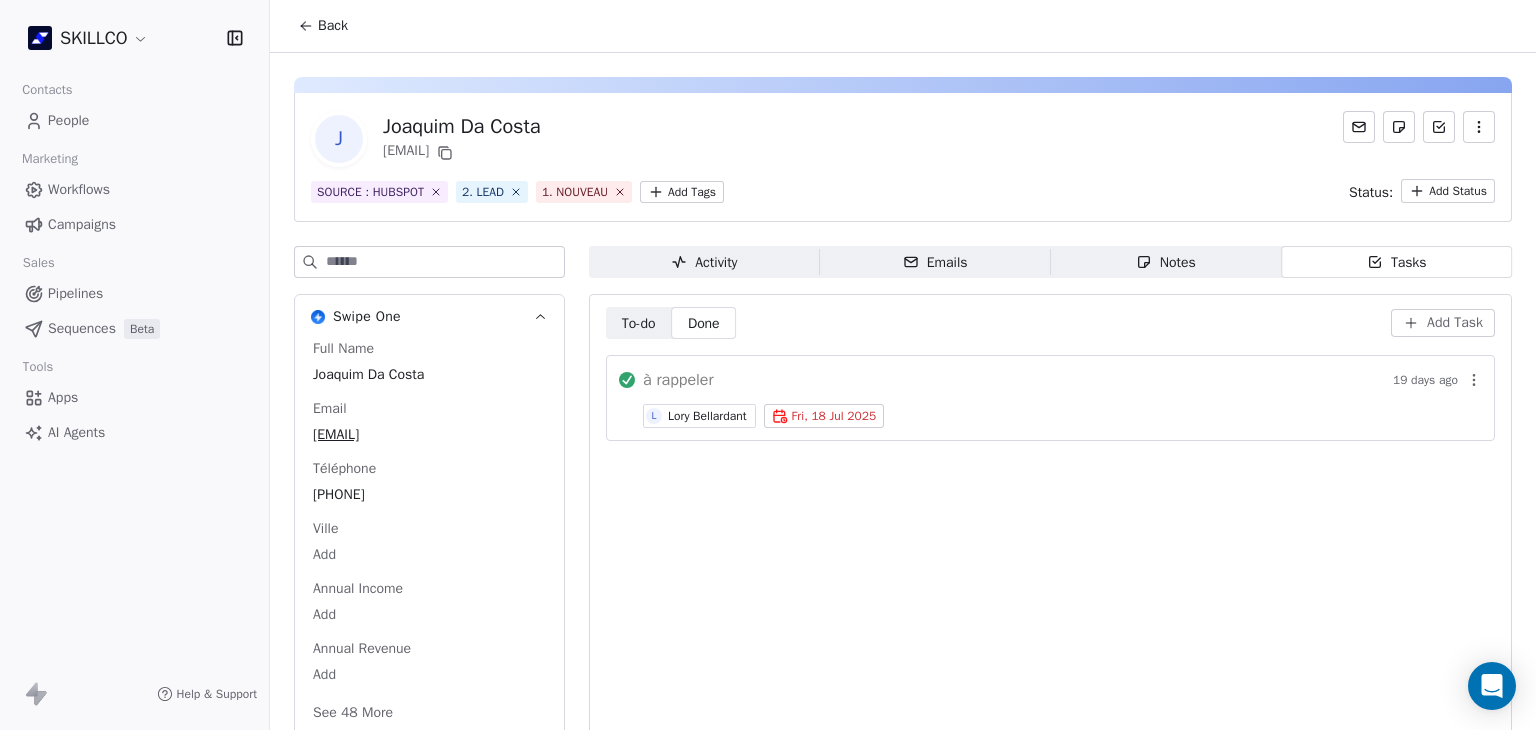 click on "Notes   Notes" at bounding box center [1166, 262] 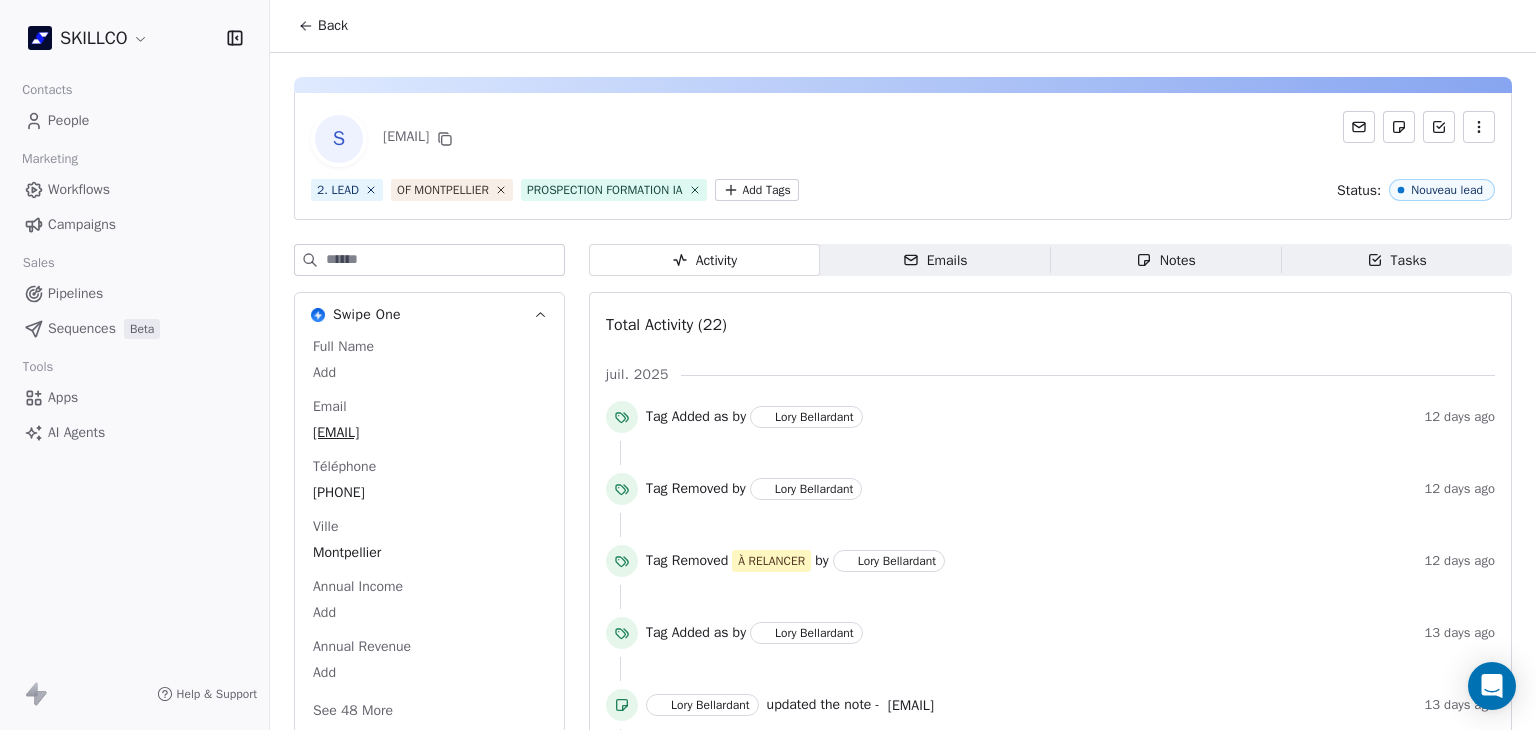 scroll, scrollTop: 0, scrollLeft: 0, axis: both 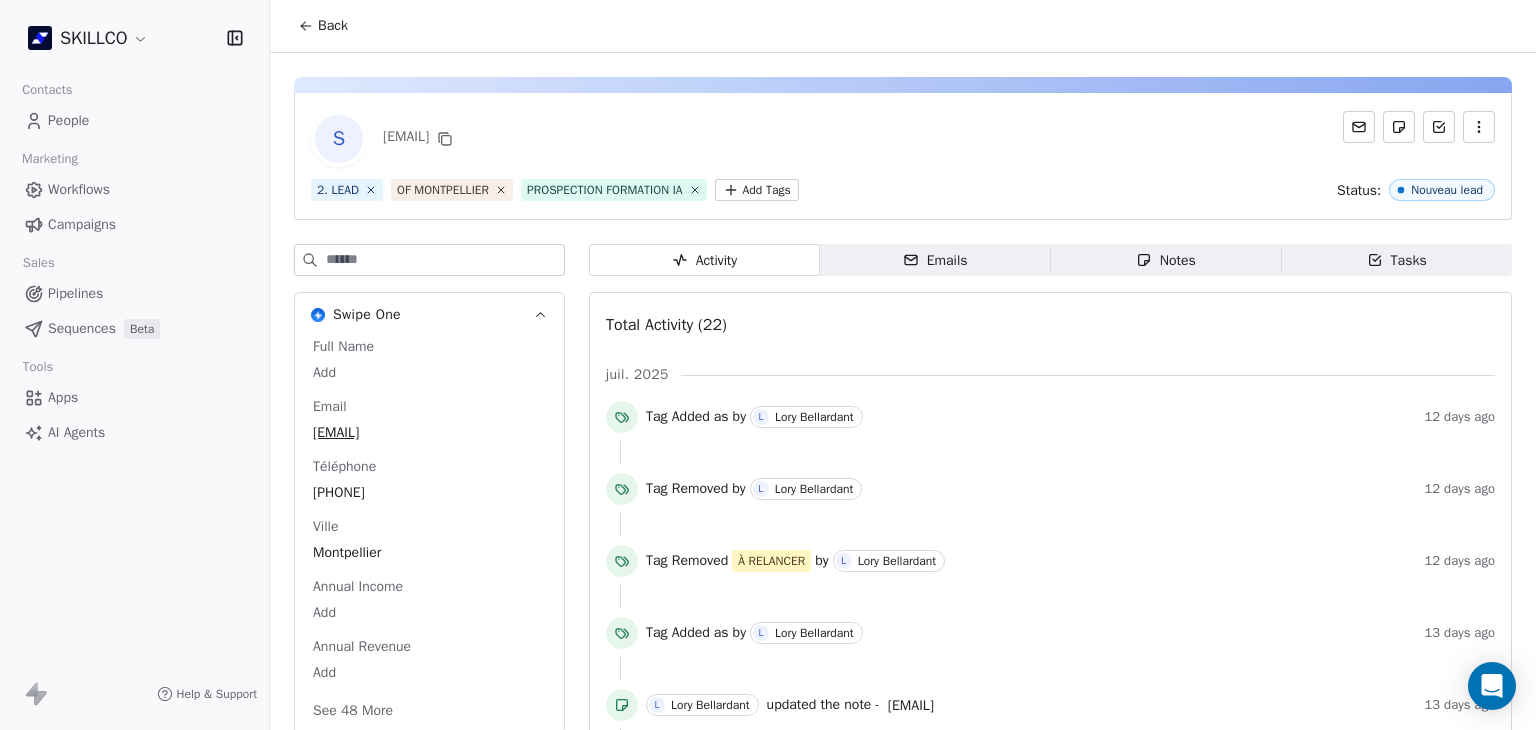 click on "Emails" at bounding box center (935, 260) 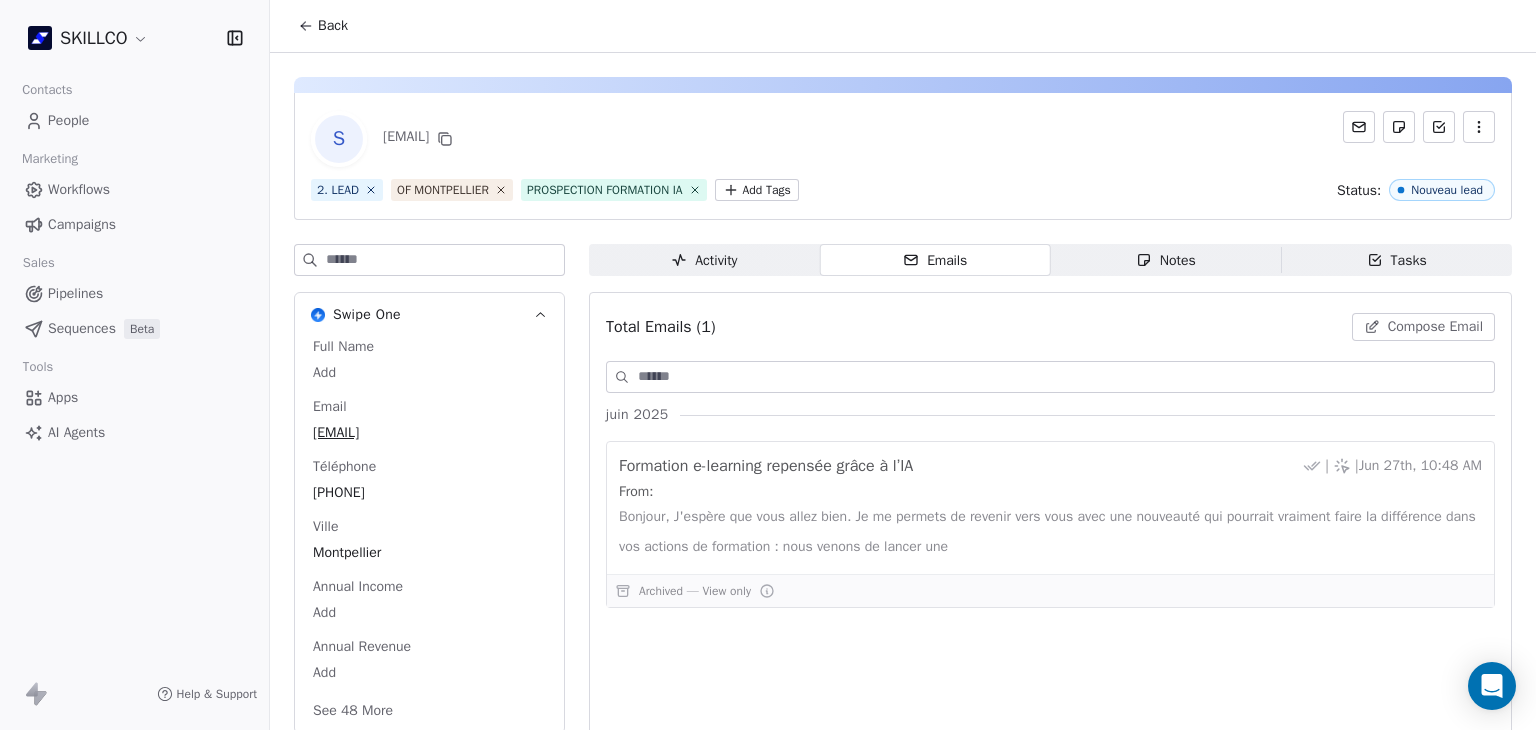 click 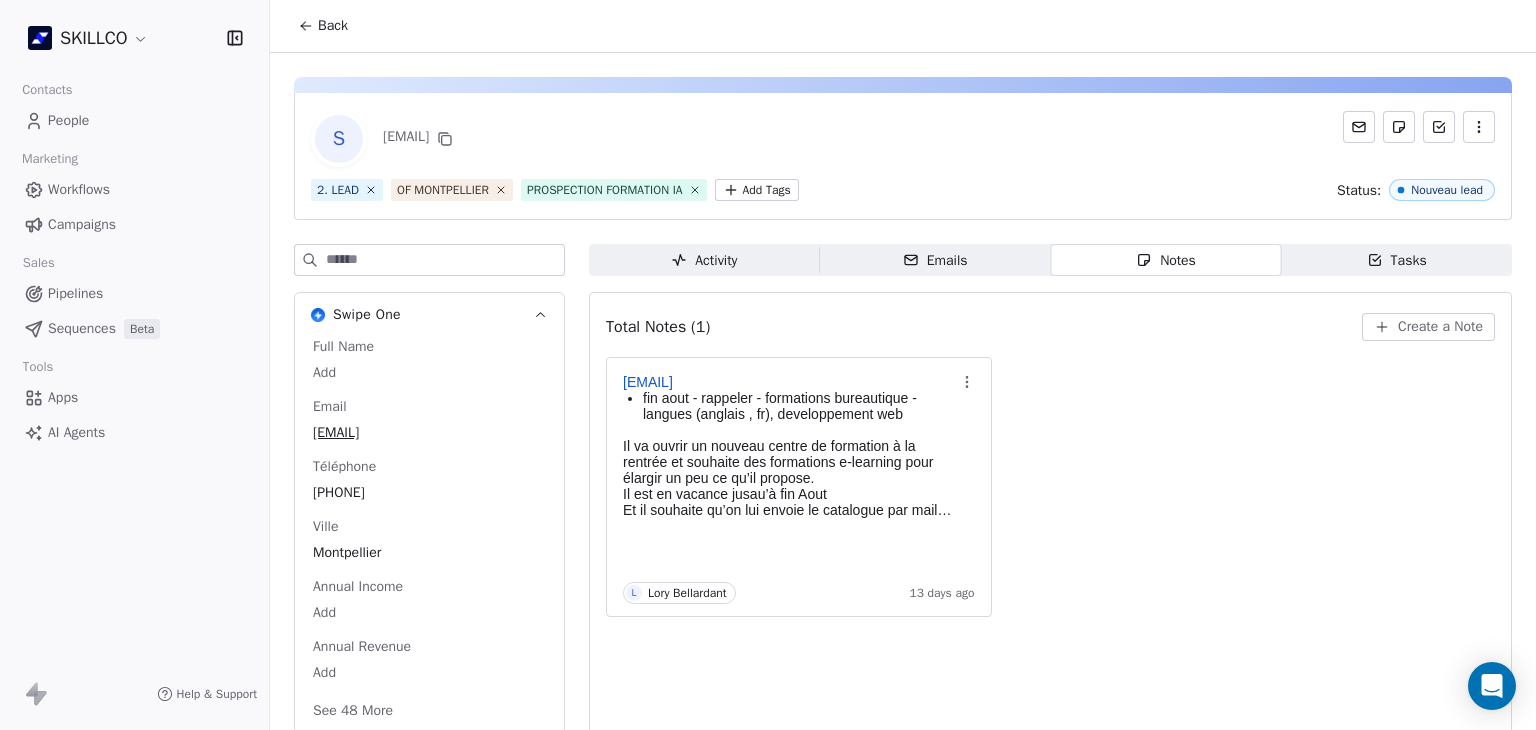 click on "SKILLCO Contacts People Marketing Workflows Campaigns Sales Pipelines Sequences Beta Tools Apps AI Agents Help & Support Back S [EMAIL] 2. LEAD OF [CITY] PROSPECTION FORMATION IA Add Tags Status: Nouveau lead Swipe One Full Name Add Email [EMAIL] Téléphone [PHONE] Ville [CITY] Annual Income Add Annual Revenue Add See 48 More Calendly Activity Activity Emails Emails Notes Notes Tasks Tasks Total Notes (1) Create a Note [EMAIL] fin aout - rappeler - formations bureautique - langues (anglais , fr), developpement web Il va ouvrir un nouveau centre de formation à la rentrée et souhaite des formations e-learning pour élargir un peu ce qu’il propose. Il est en vacance jusau’à fin Aout Et il souhaite qu’on lui envoie le catalogue par mail pour peut-être nous contacter après son congé. L [LAST] [LAST] 13 days ago" at bounding box center [768, 365] 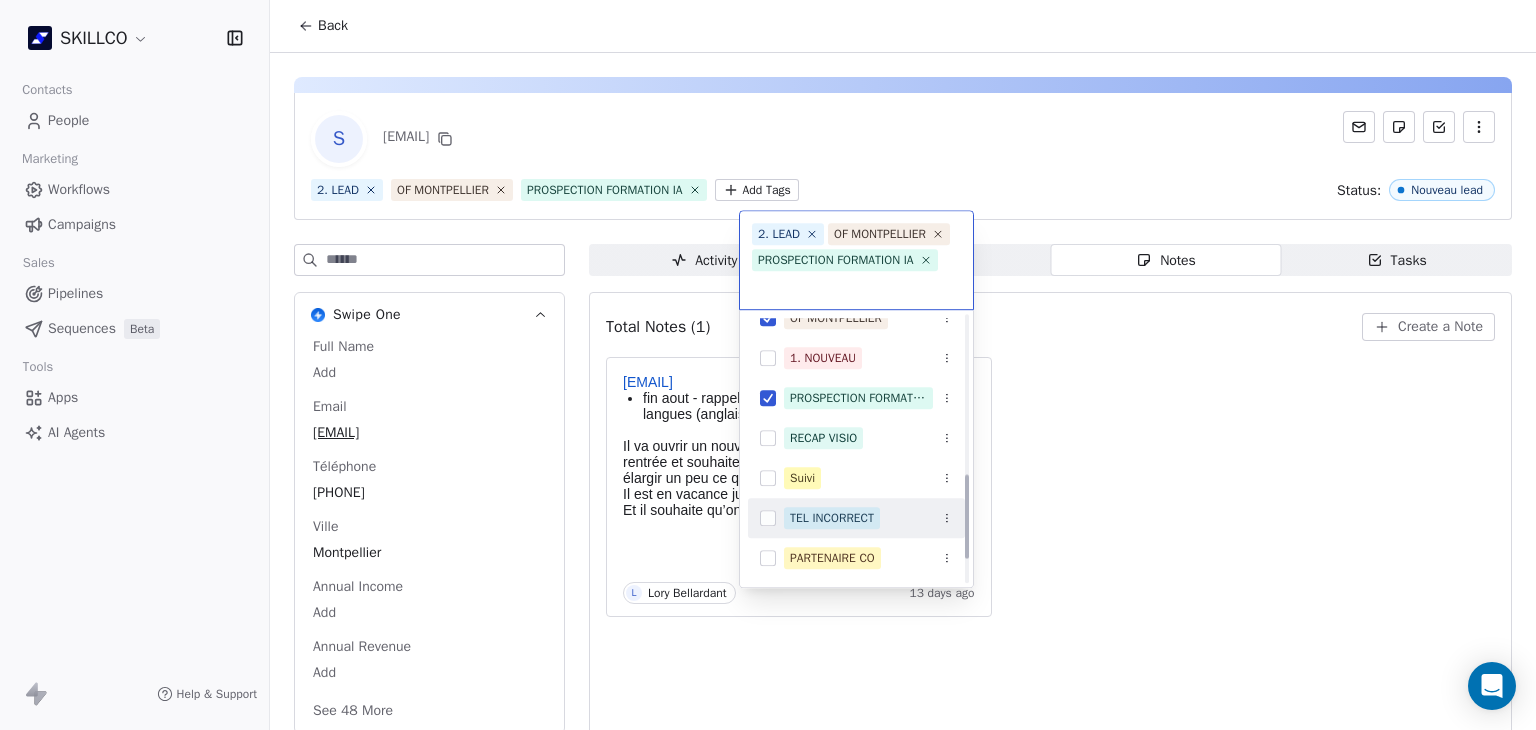scroll, scrollTop: 578, scrollLeft: 0, axis: vertical 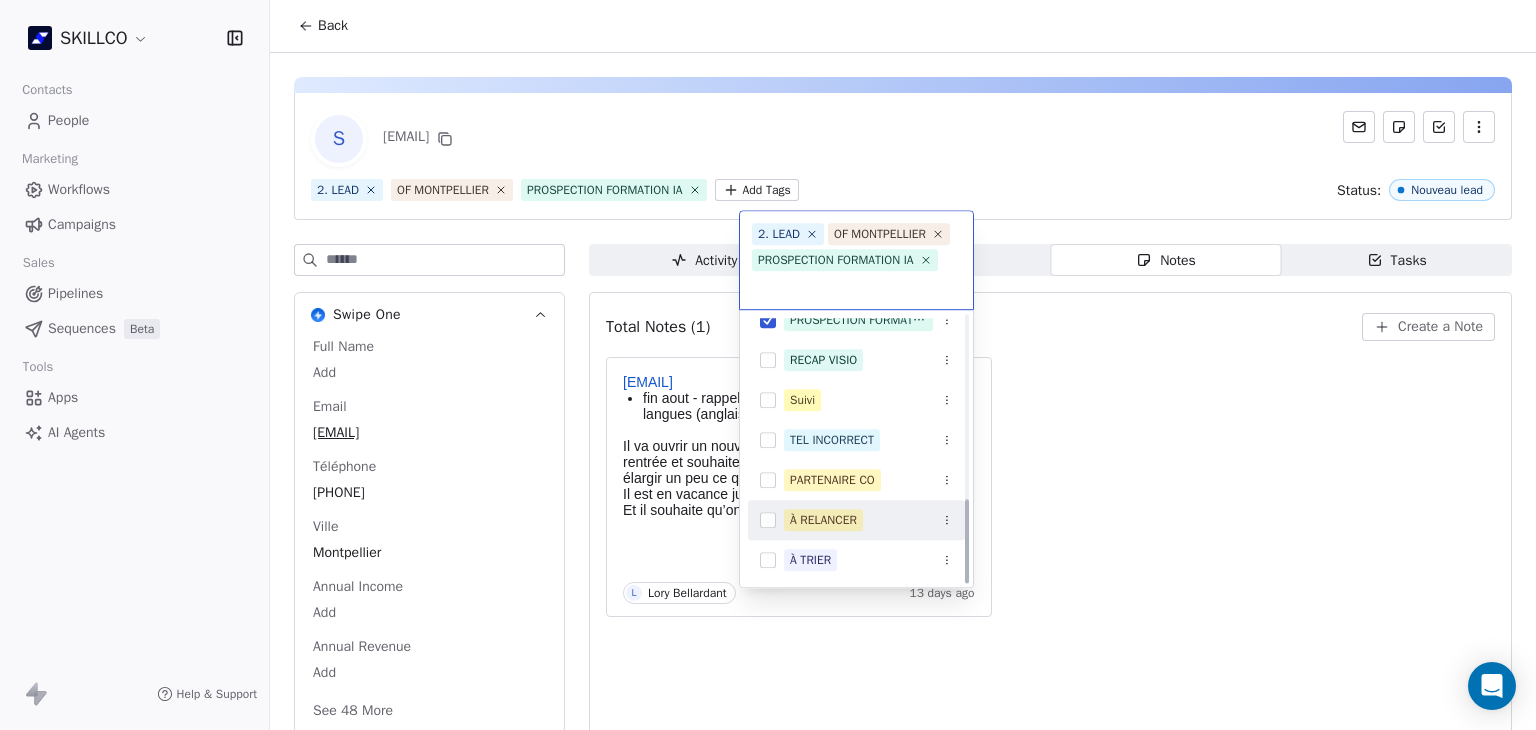 click on "À RELANCER" at bounding box center (823, 520) 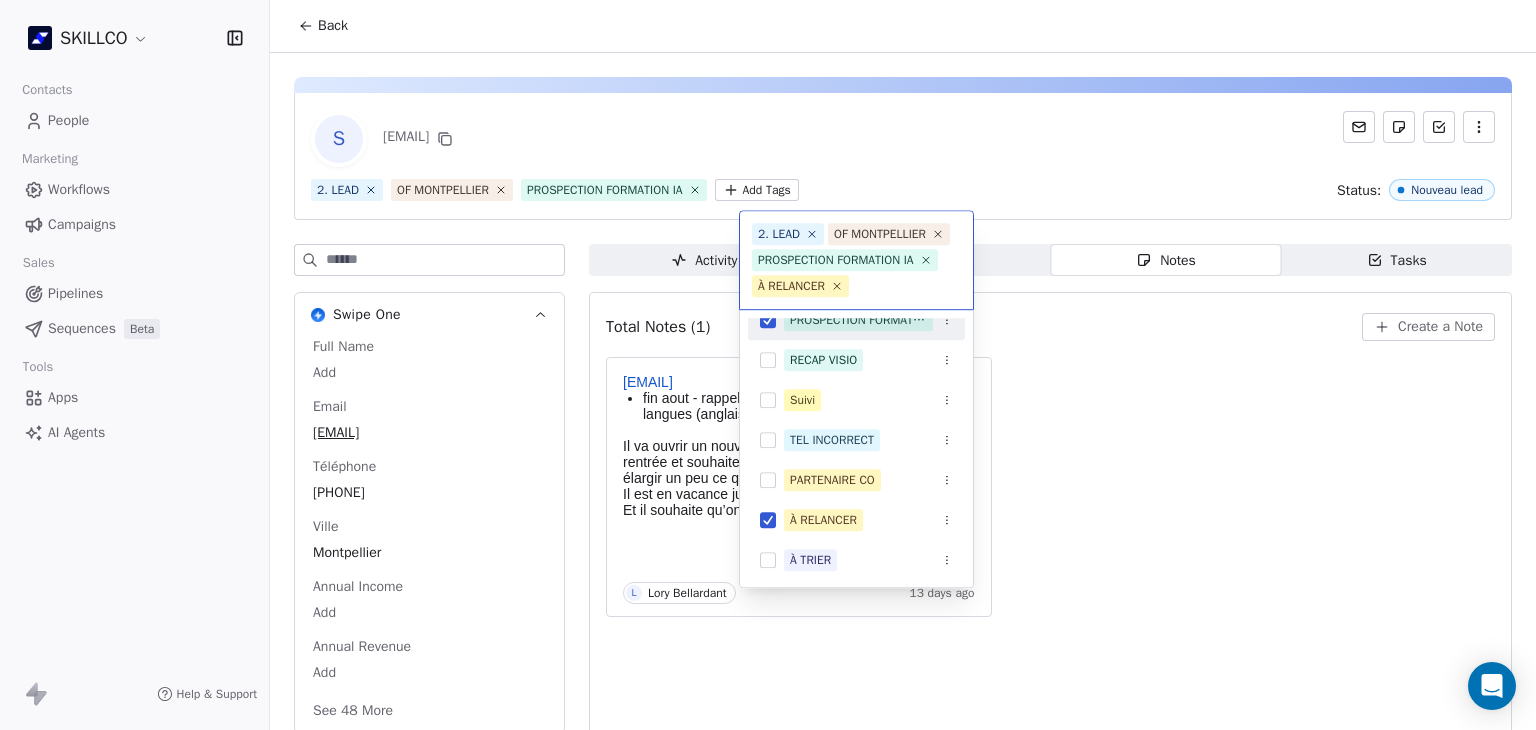 click on "SKILLCO Contacts People Marketing Workflows Campaigns Sales Pipelines Sequences Beta Tools Apps AI Agents Help & Support Back S [EMAIL] 2. LEAD OF [CITY] PROSPECTION FORMATION IA À RELANCER SOURCE : HUBSPOT 2. LEAD Suivi" at bounding box center [768, 365] 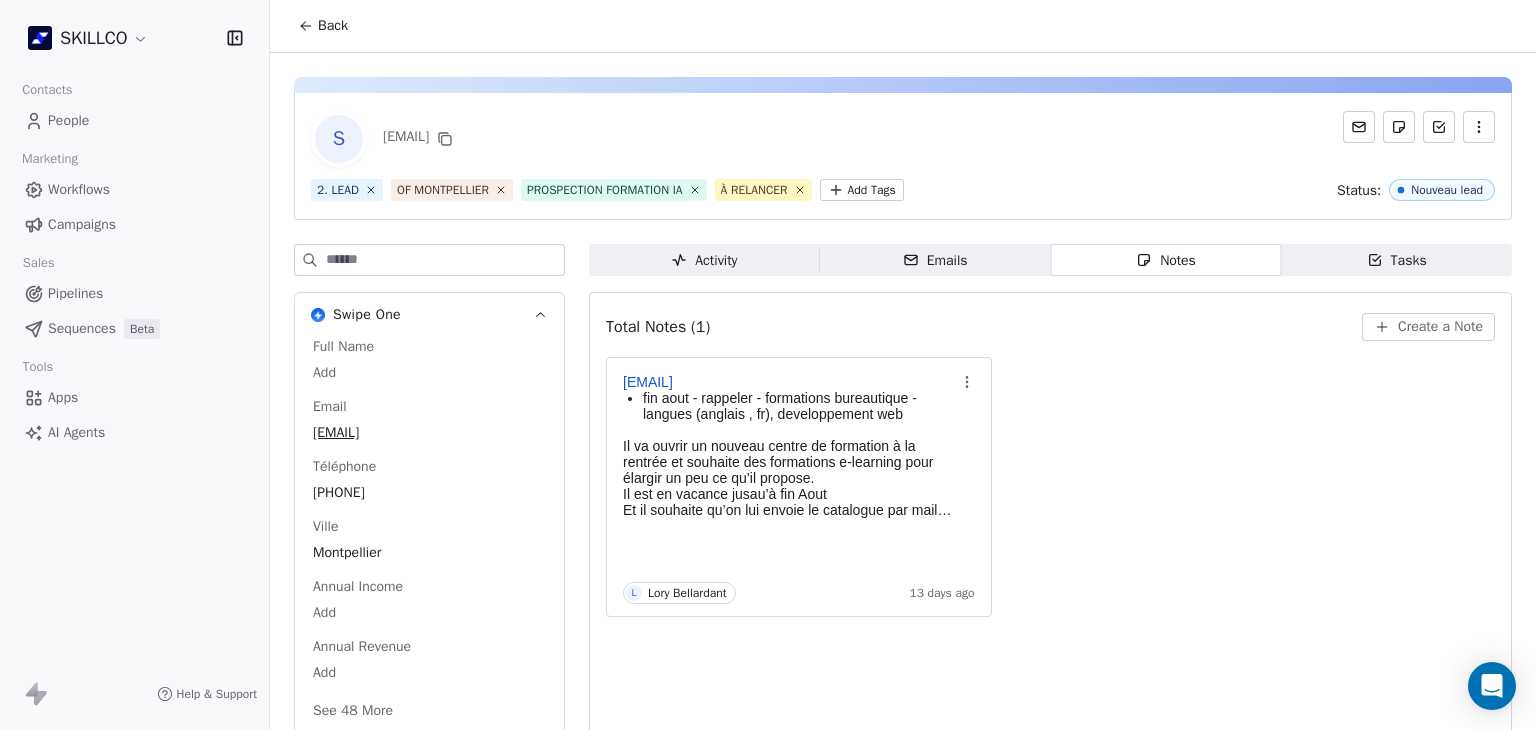 click on "[EMAIL] fin aout - rappeler - formations bureautique - langues (anglais , fr), developpement web Il va ouvrir un nouveau centre de formation à la rentrée et souhaite des formations e-learning pour élargir un peu ce qu’il propose. Il est en vacance jusau’à fin Aout Et il souhaite qu’on lui envoie le catalogue par mail pour peut-être nous contacter après son congé. L [LAST] [LAST] 13 days ago" at bounding box center (1050, 487) 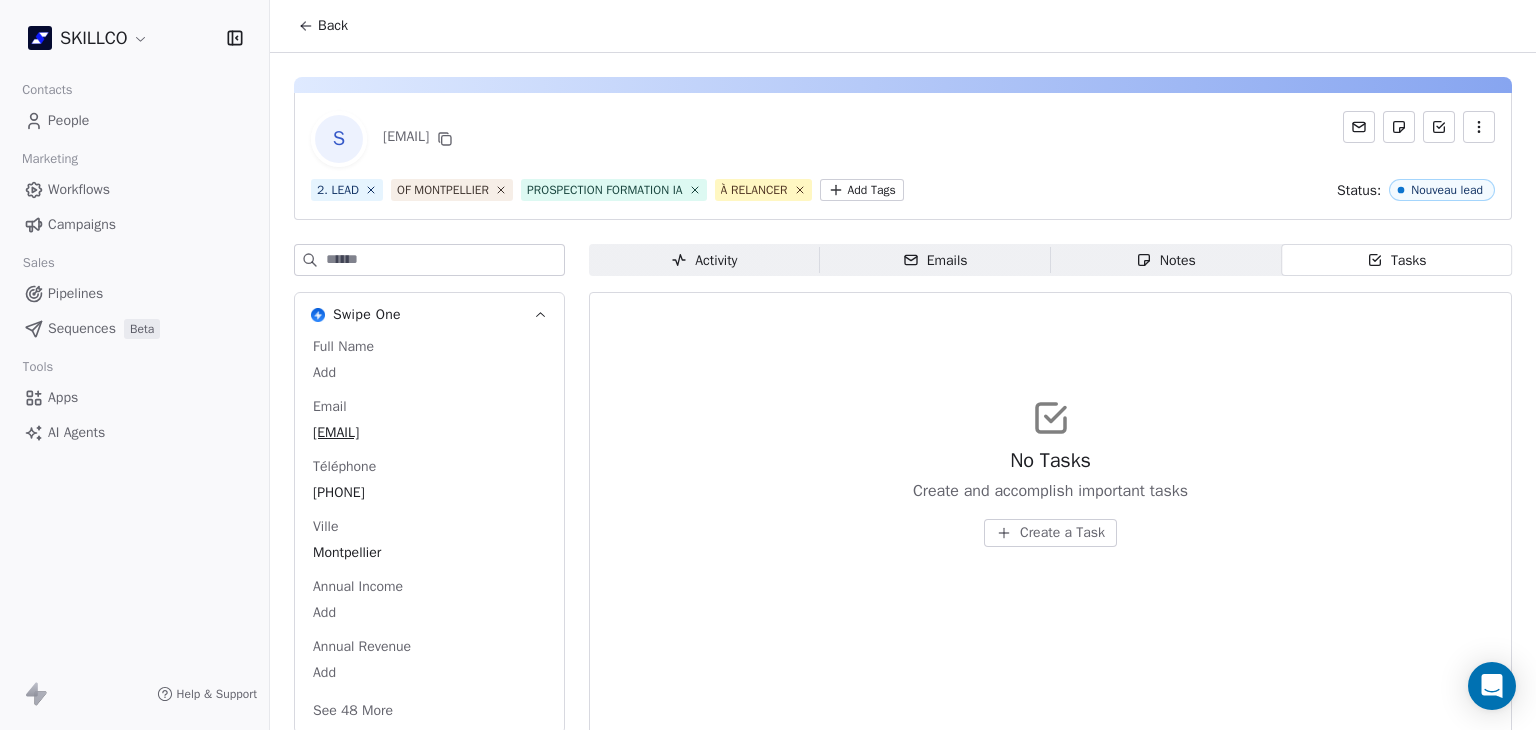 click on "Notes   Notes" at bounding box center (1166, 260) 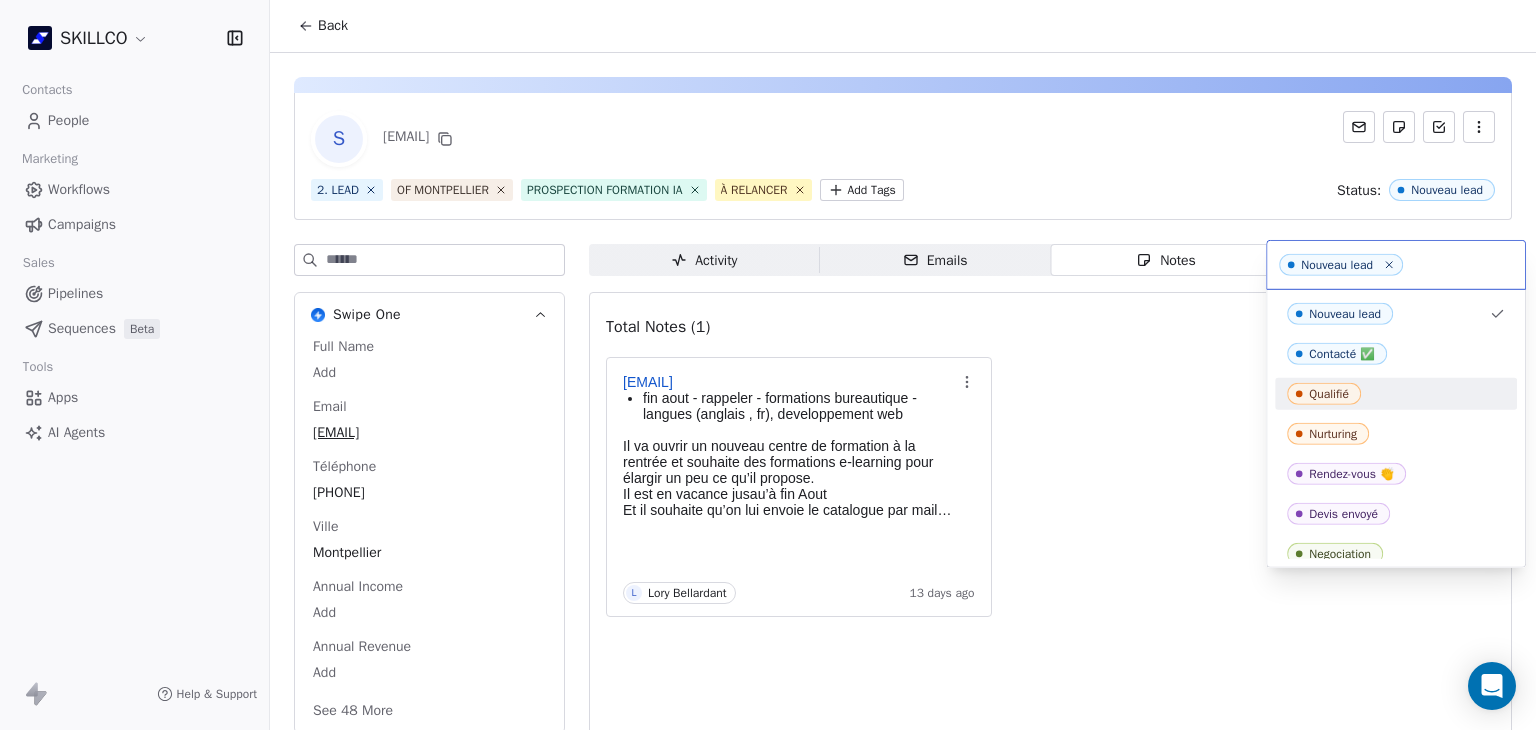 click on "Qualifié" at bounding box center [1324, 394] 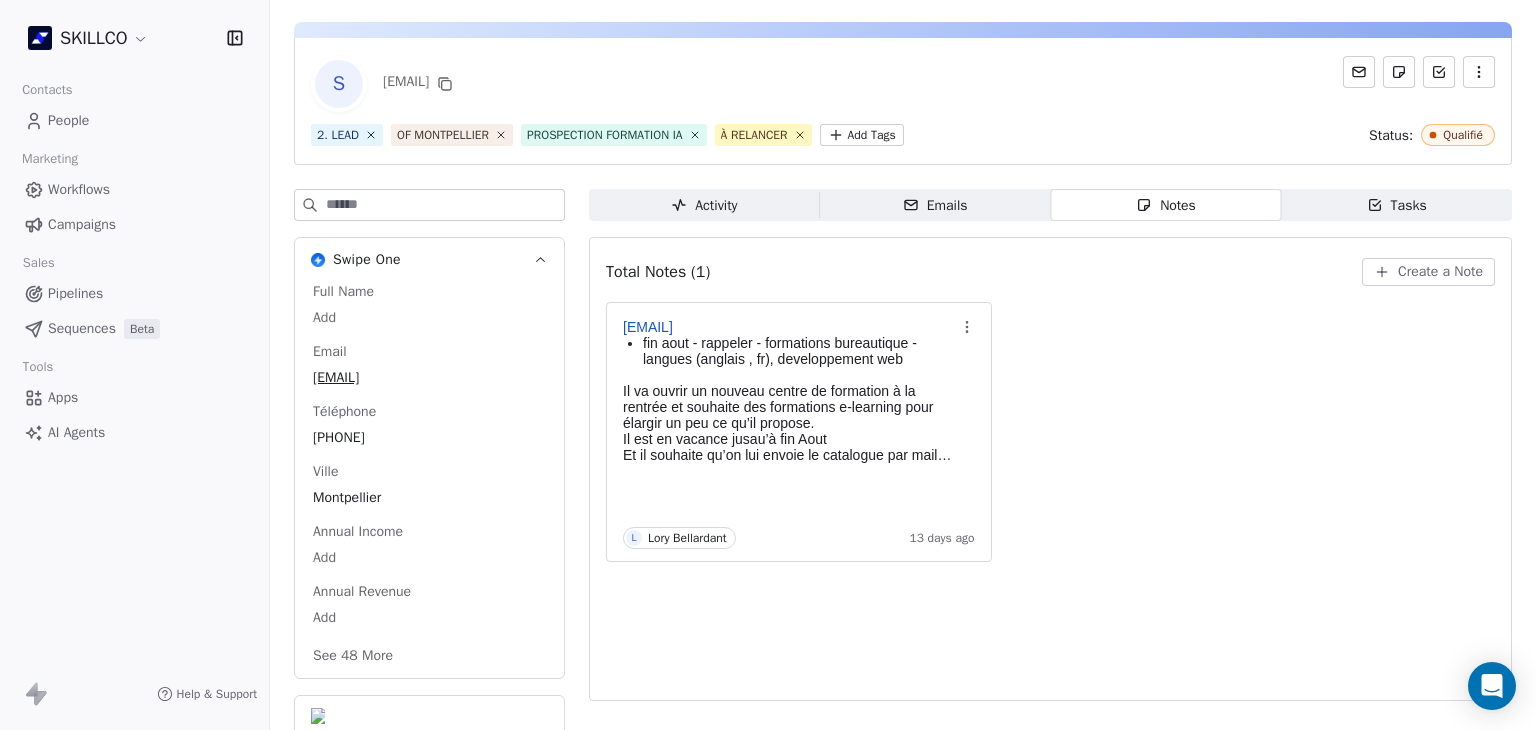 scroll, scrollTop: 107, scrollLeft: 0, axis: vertical 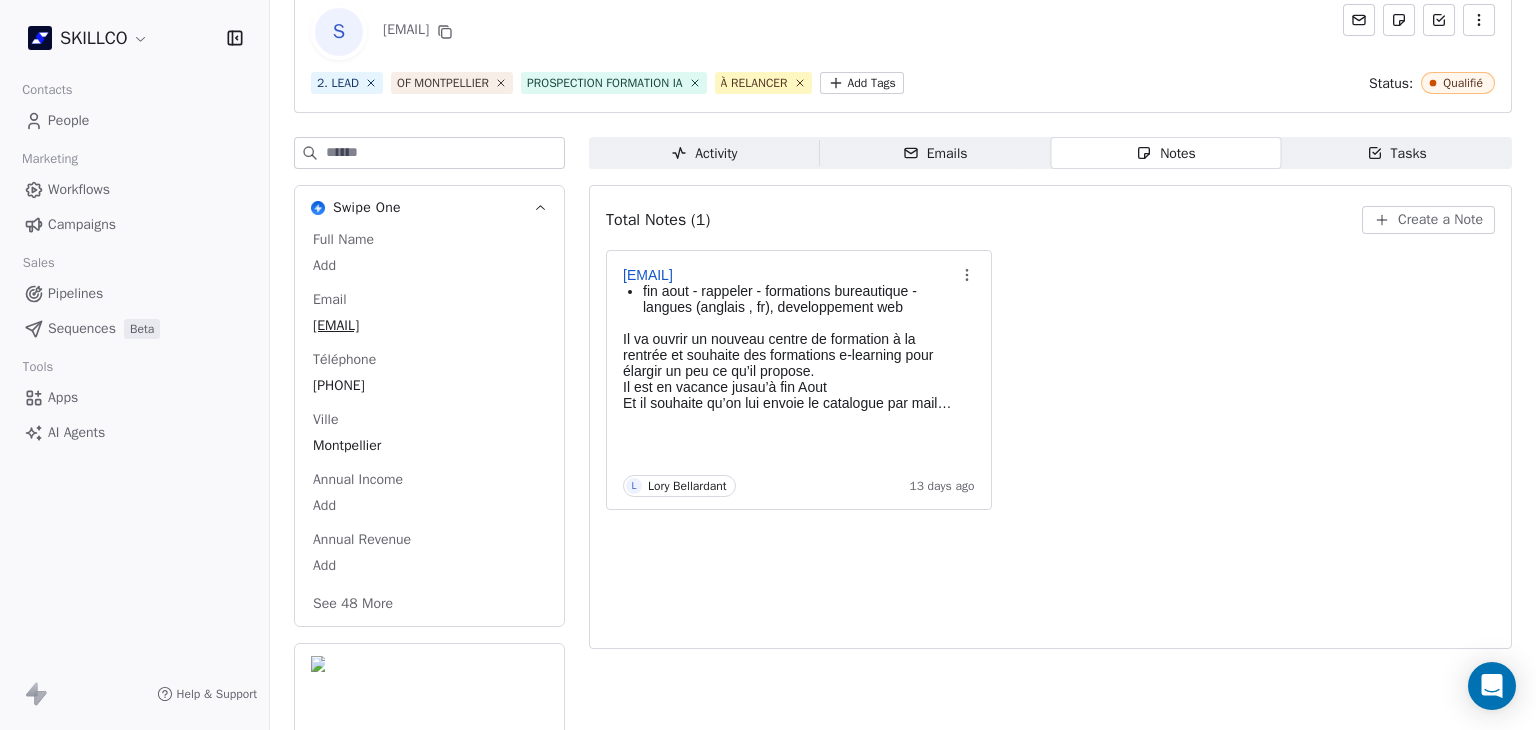 click on "See   48   More" at bounding box center [353, 604] 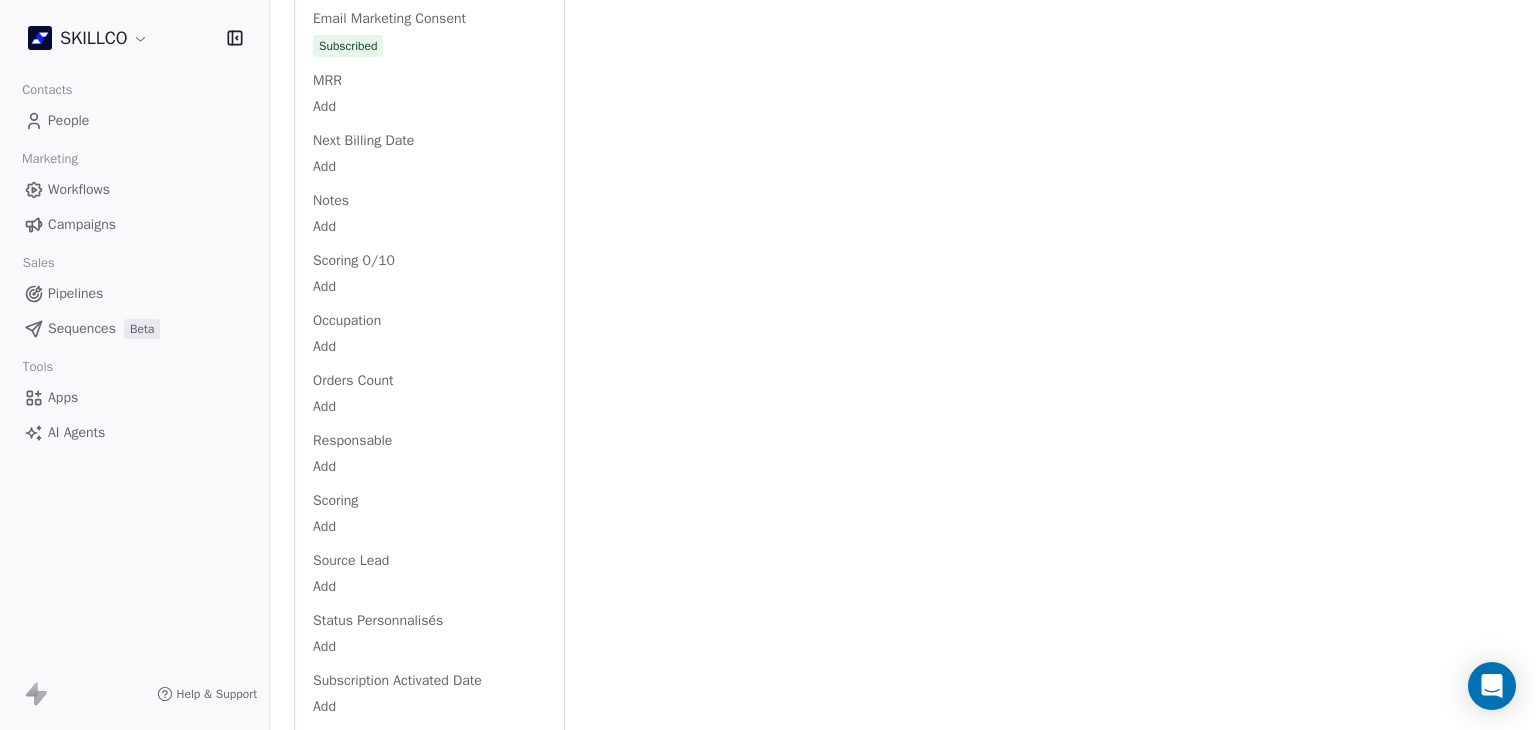scroll, scrollTop: 2207, scrollLeft: 0, axis: vertical 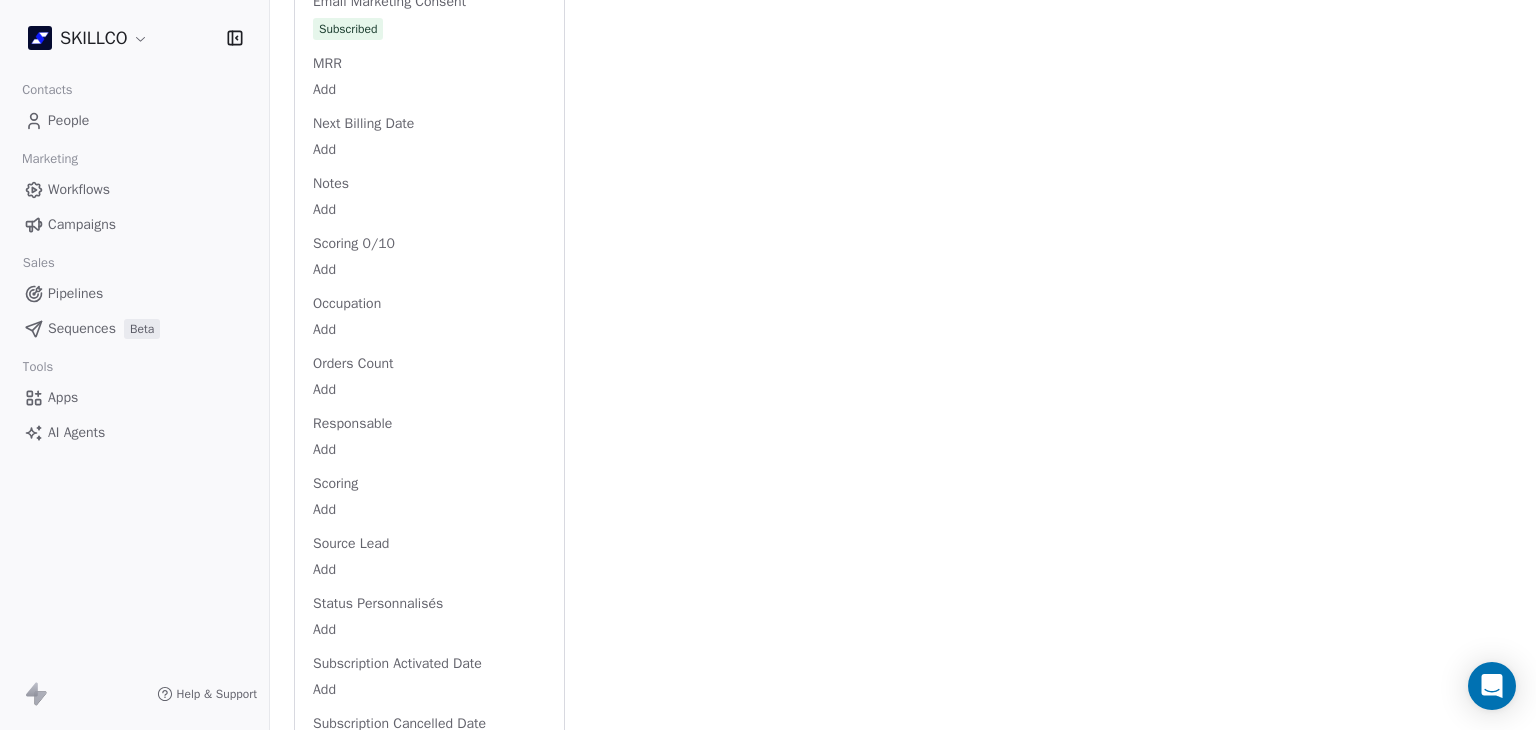 click on "SKILLCO Contacts People Marketing Workflows Campaigns Sales Pipelines Sequences Beta Tools Apps AI Agents Help & Support Back S mediacom.mtp@gmail.com 2. LEAD OF MONTPELLIER PROSPECTION FORMATION IA À RELANCER  Add Tags Status:  Qualifié Swipe One Full Name Add Email mediacom.mtp@gmail.com Téléphone 33652220182 Ville Montpellier Annual Income Add Annual Revenue Add Average Order Value Add Besoin Add Birthday Add Browser Add Contact Source Add Pays Add Created Date May 28, 2025 03:36 PM Customer Lifetime Value Add Department Add Derniere page consulte Add Device Add Email Verification Status Valid Entreprise Mediacom Facebook Add First Purchase Date Add Prénom Add Gender Add Poste Add Langue Add Last Abandoned Date Add Last Purchase Date Add Last Activity Date Add Nom Add LinkedIn Add Marketing Contact Status Add Email Marketing Consent Subscribed MRR Add Next Billing Date Add Notes Add Scoring 0/10 Add Occupation Add Orders Count Add Responsable Add Scoring  Add Source Lead Add Status Personnalisés" at bounding box center (768, 365) 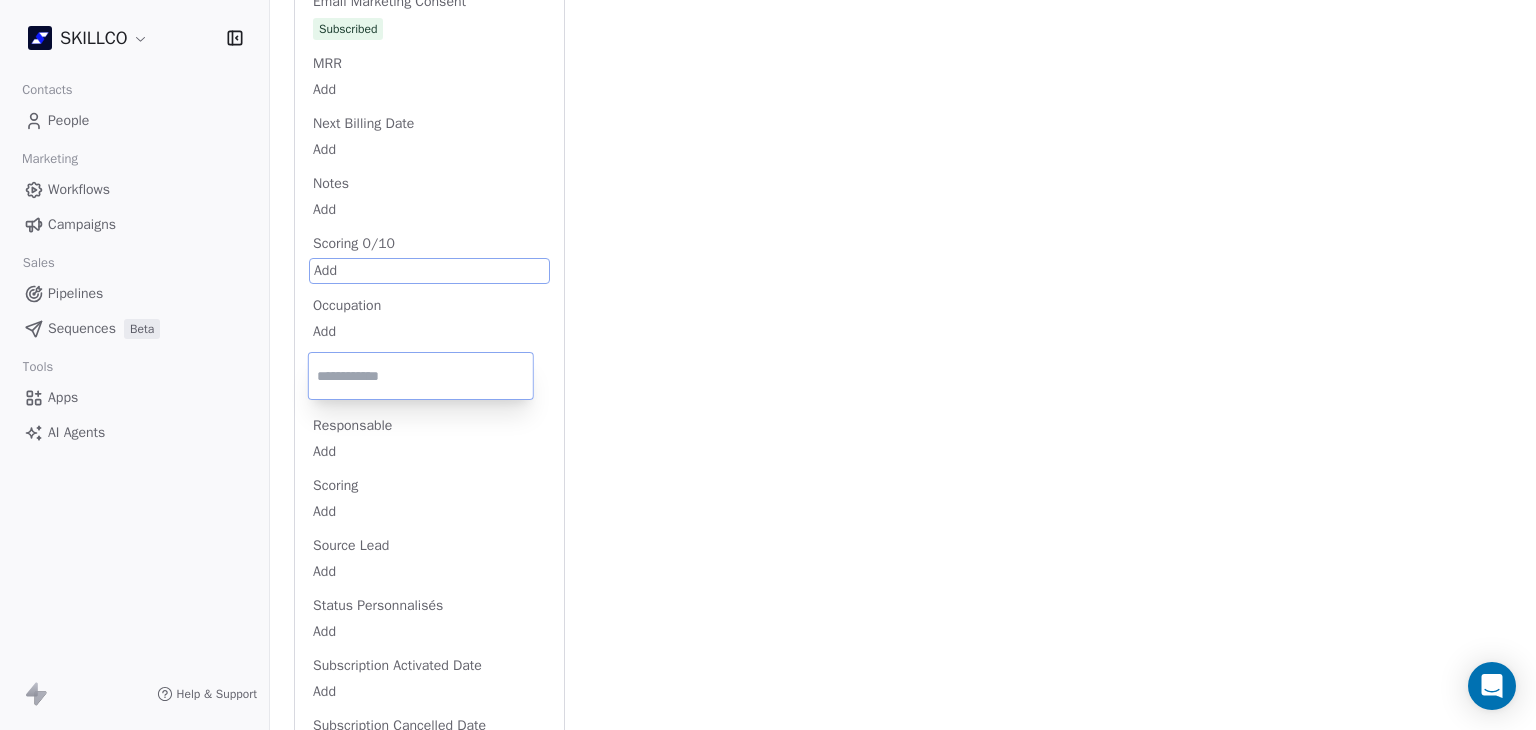 scroll, scrollTop: 2142, scrollLeft: 0, axis: vertical 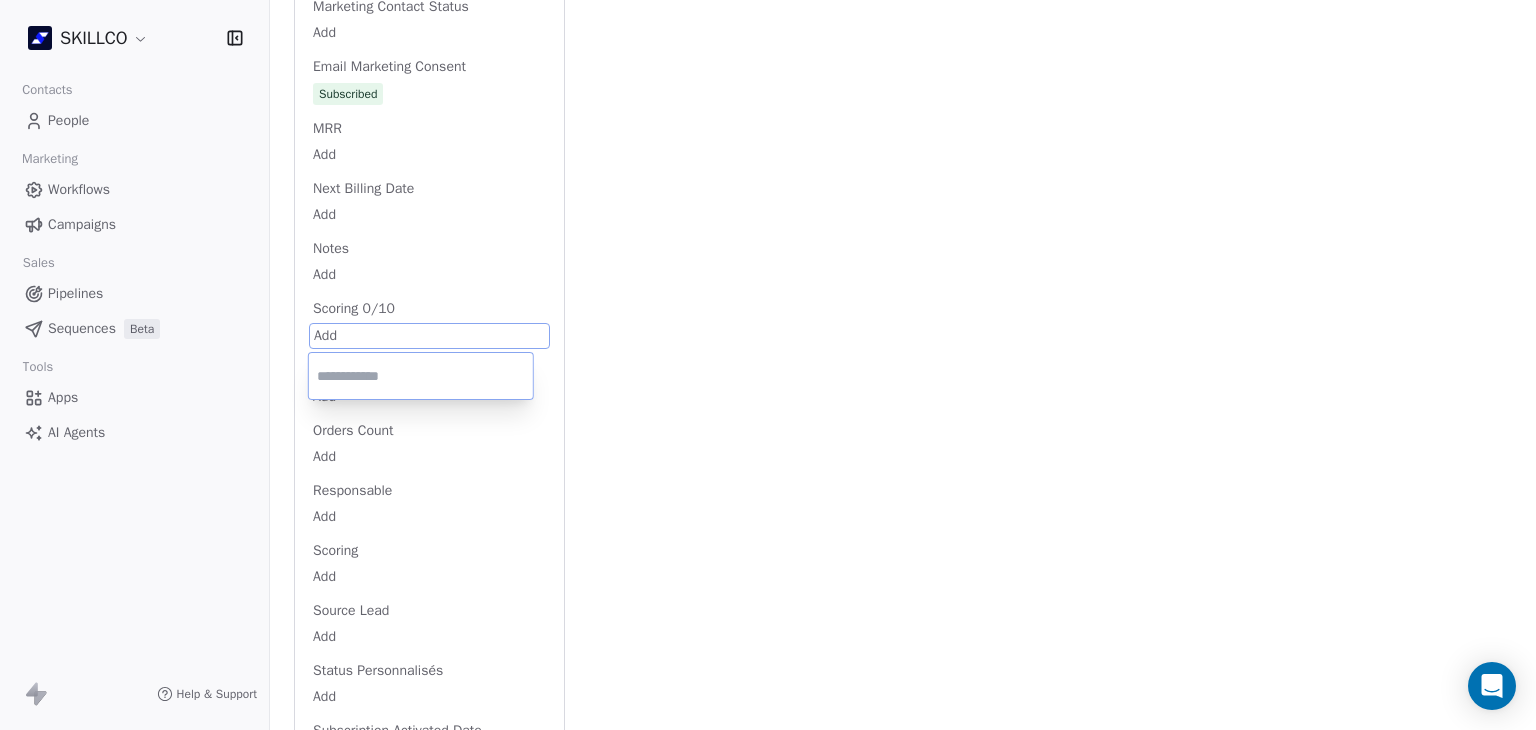 type on "*" 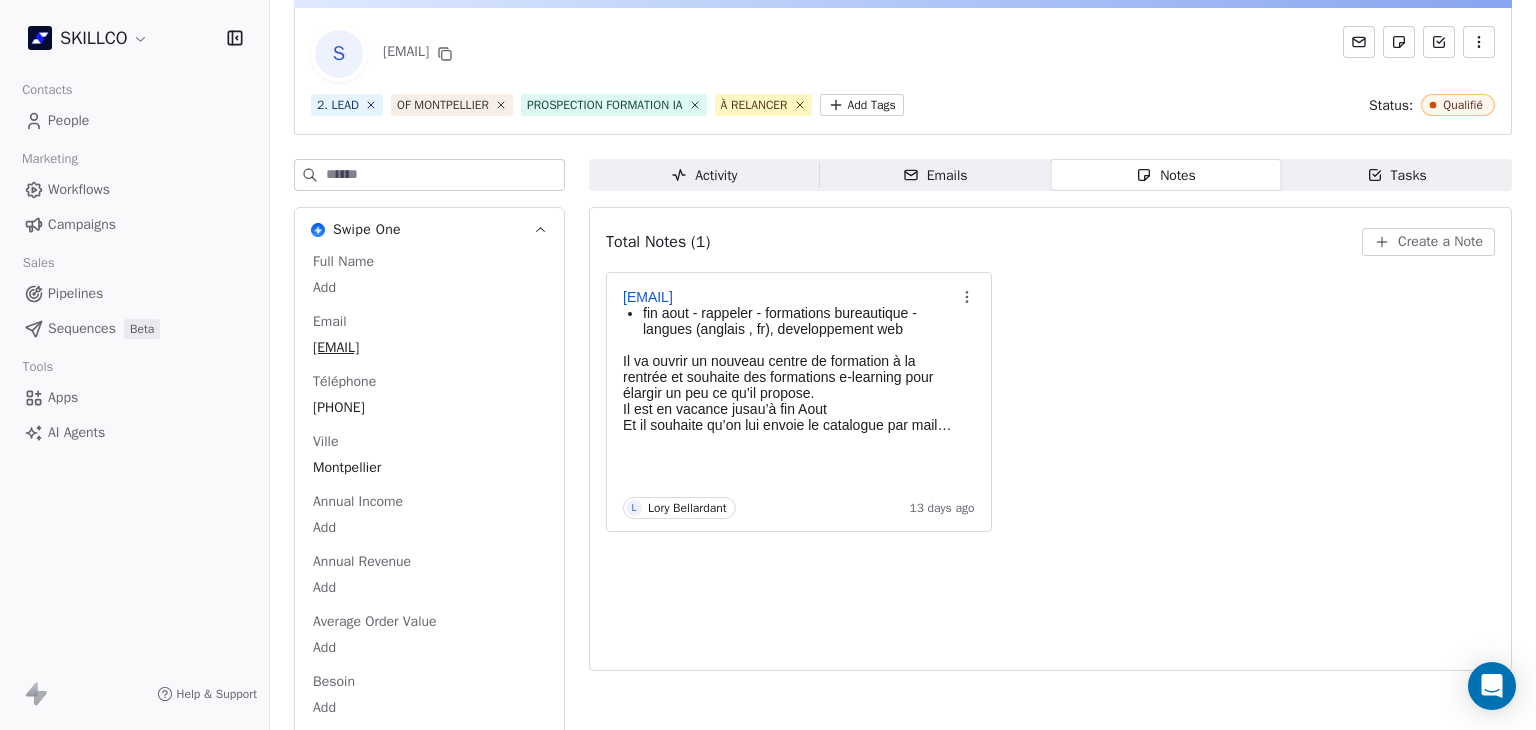 scroll, scrollTop: 0, scrollLeft: 0, axis: both 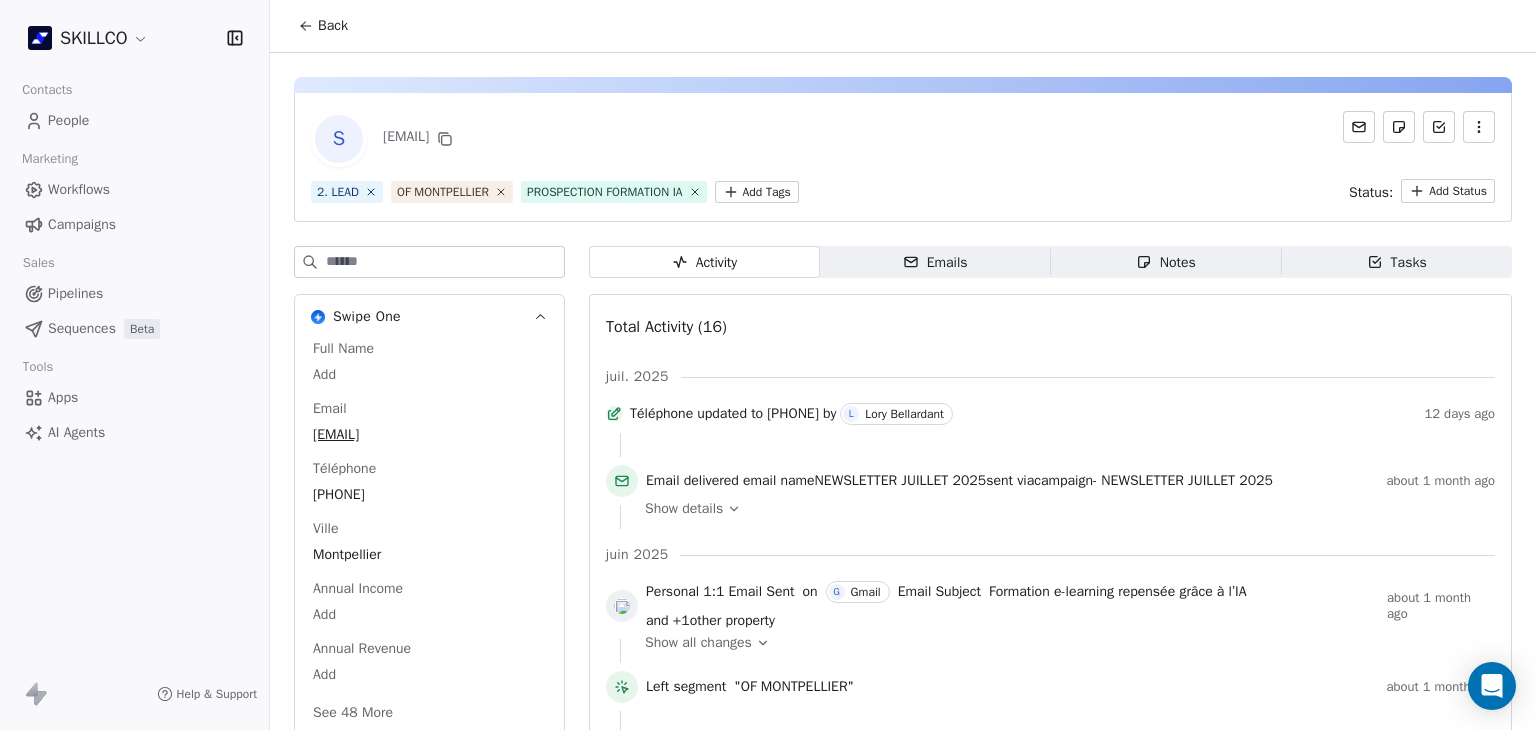 click on "Emails" at bounding box center (935, 262) 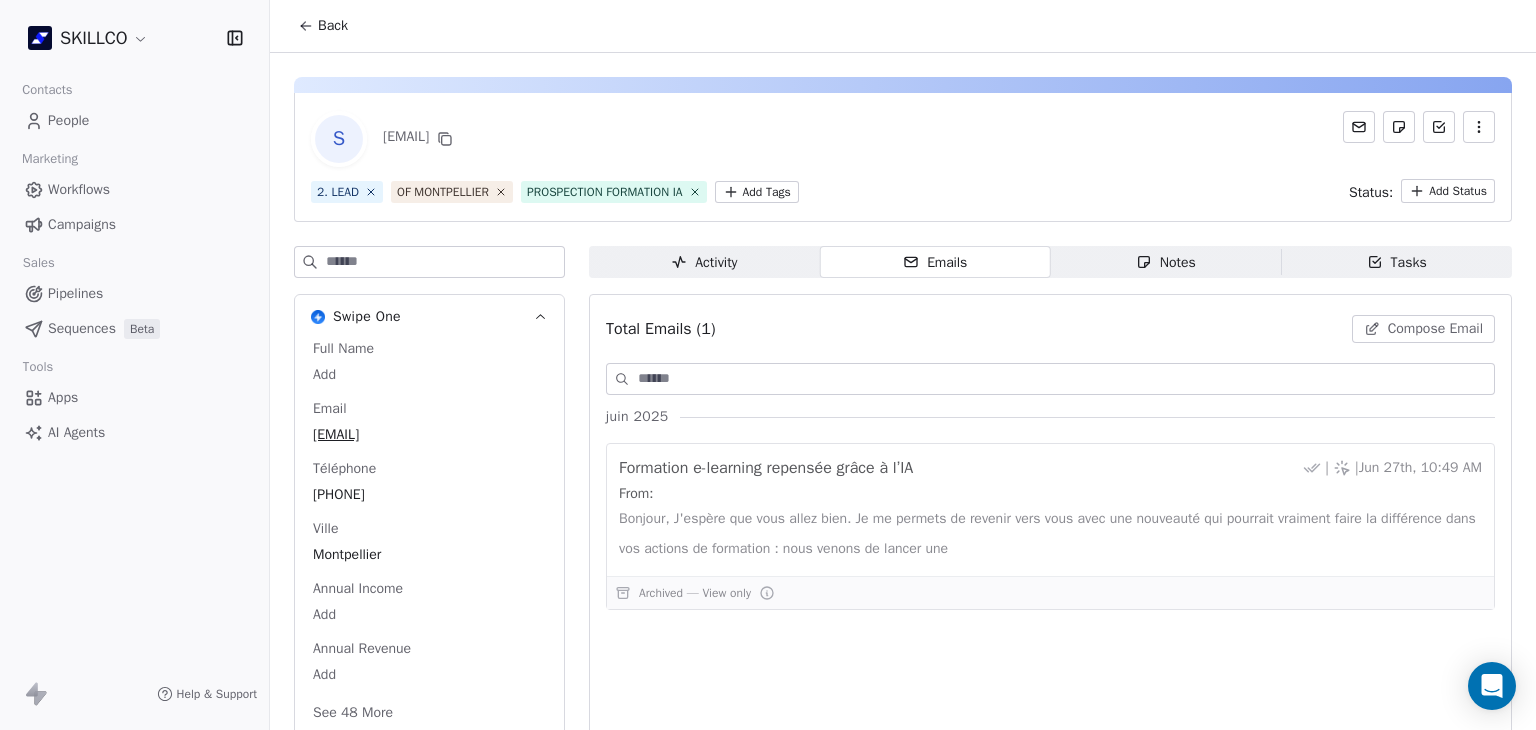click on "S associationdesoi@gmail.com 2. LEAD OF MONTPELLIER PROSPECTION FORMATION IA  Add Tags Status:   Add Status Swipe One Full Name Add Email associationdesoi@gmail.com Téléphone 06 81 92 50 68 Ville Montpellier Annual Income Add Annual Revenue Add See   48   More   Calendly Activity Activity Emails Emails   Notes   Notes Tasks Tasks Total Emails (1)   Compose Email juin 2025 Formation e-learning repensée grâce à l’IA  |   |  Jun 27th, 10:49 AM From: Bonjour, J'espère que vous allez bien. Je me permets de revenir vers vous avec une nouveauté qui pourrait vraiment faire la différence dans vos actions de formation : nous venons de lancer une Archived — View only" at bounding box center [903, 501] 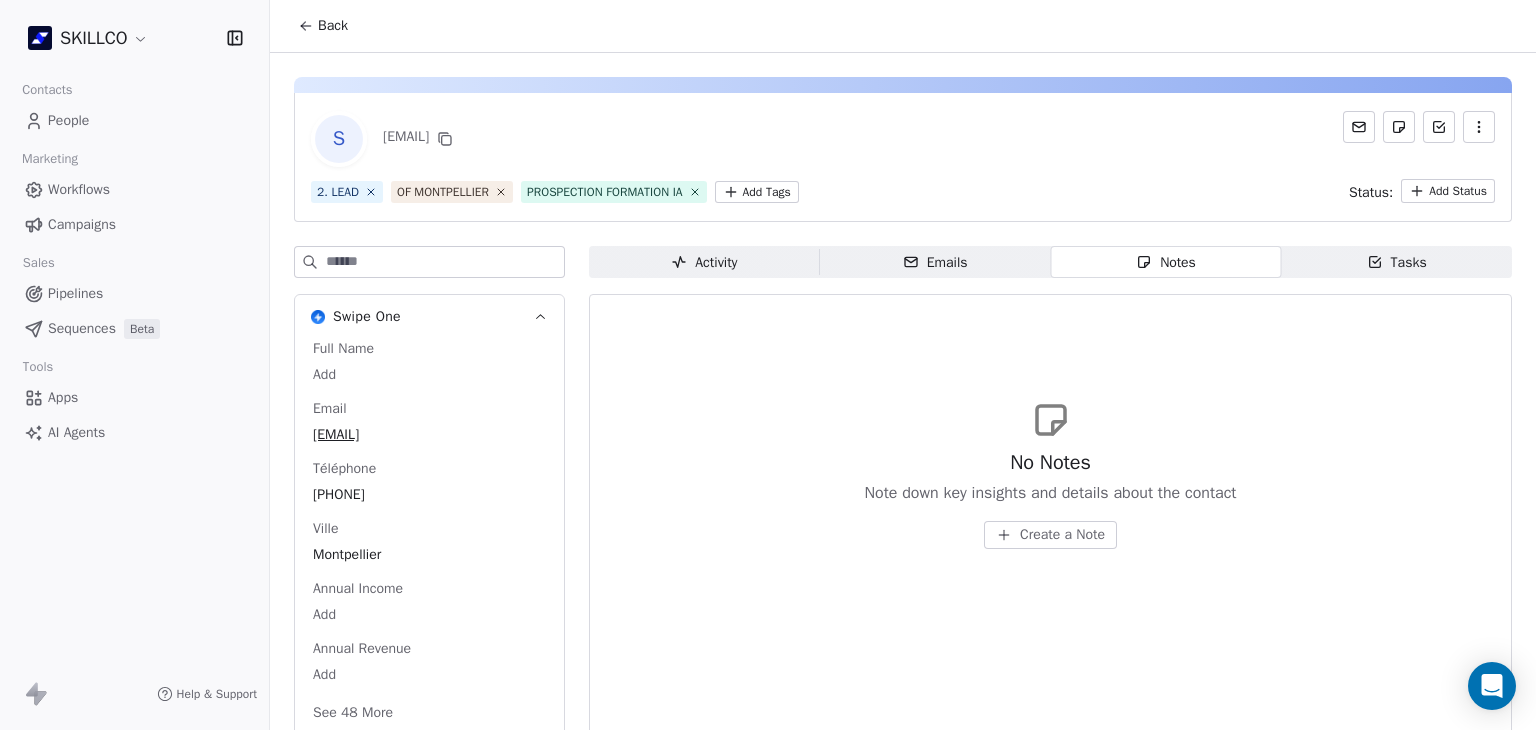click on "Activity Activity" at bounding box center (704, 262) 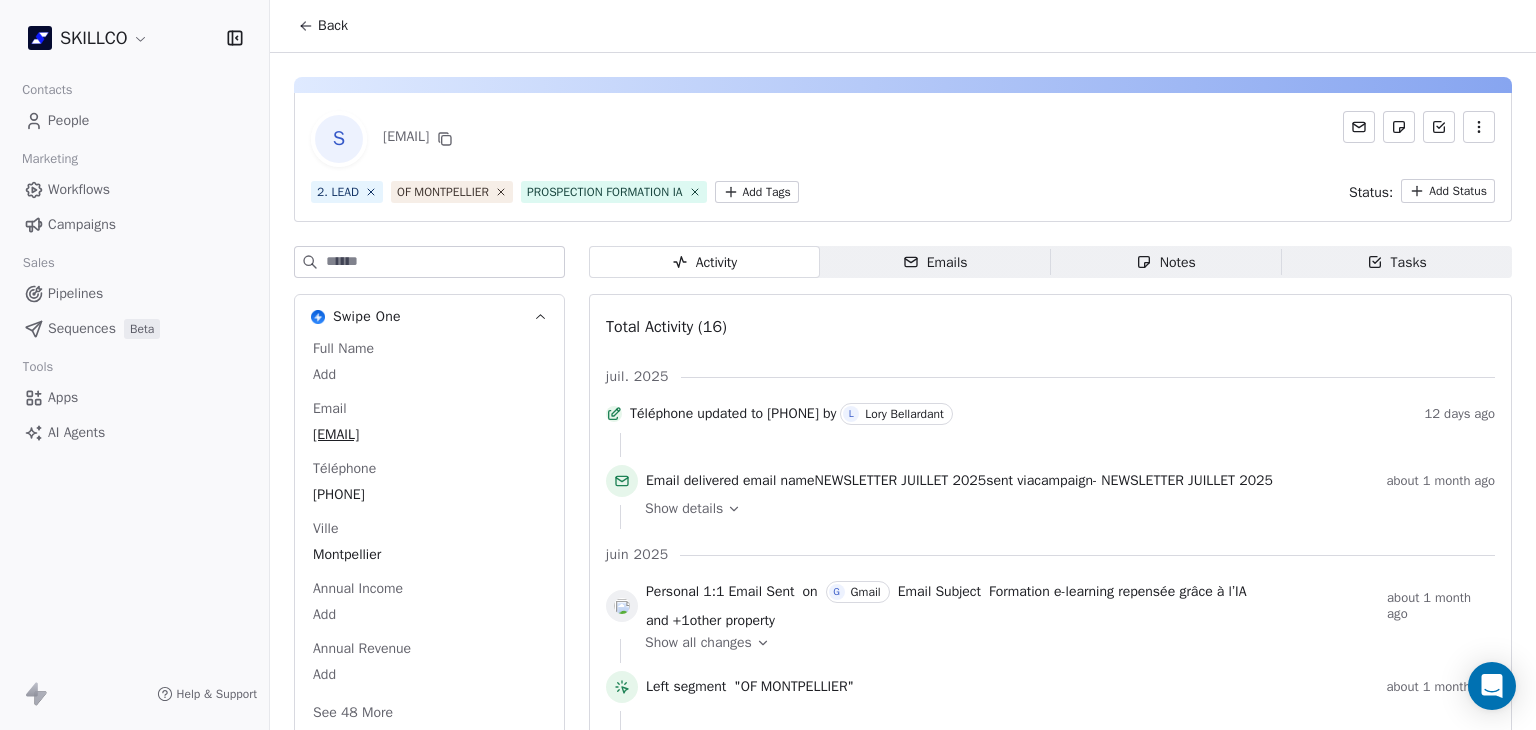 click on "Notes" at bounding box center [1166, 262] 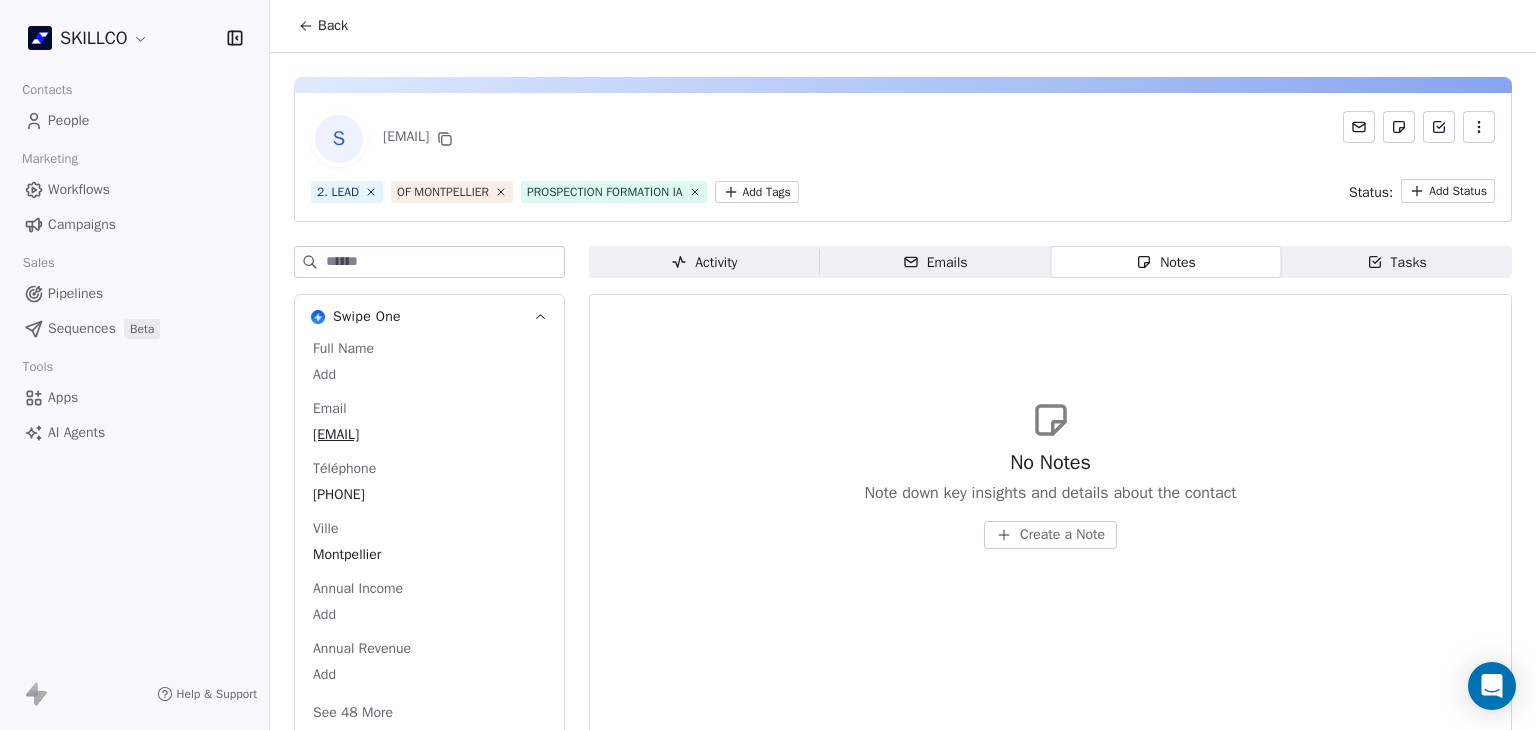 click on "SKILLCO Contacts People Marketing Workflows Campaigns Sales Pipelines Sequences Beta Tools Apps AI Agents Help & Support Back S associationdesoi@gmail.com 2. LEAD OF MONTPELLIER PROSPECTION FORMATION IA  Add Tags Status:   Add Status Swipe One Full Name Add Email associationdesoi@gmail.com Téléphone 06 81 92 50 68 Ville Montpellier Annual Income Add Annual Revenue Add See   48   More   Calendly Activity Activity Emails Emails   Notes   Notes Tasks Tasks No Notes Note down key insights and details about the contact   Create a Note" at bounding box center (768, 365) 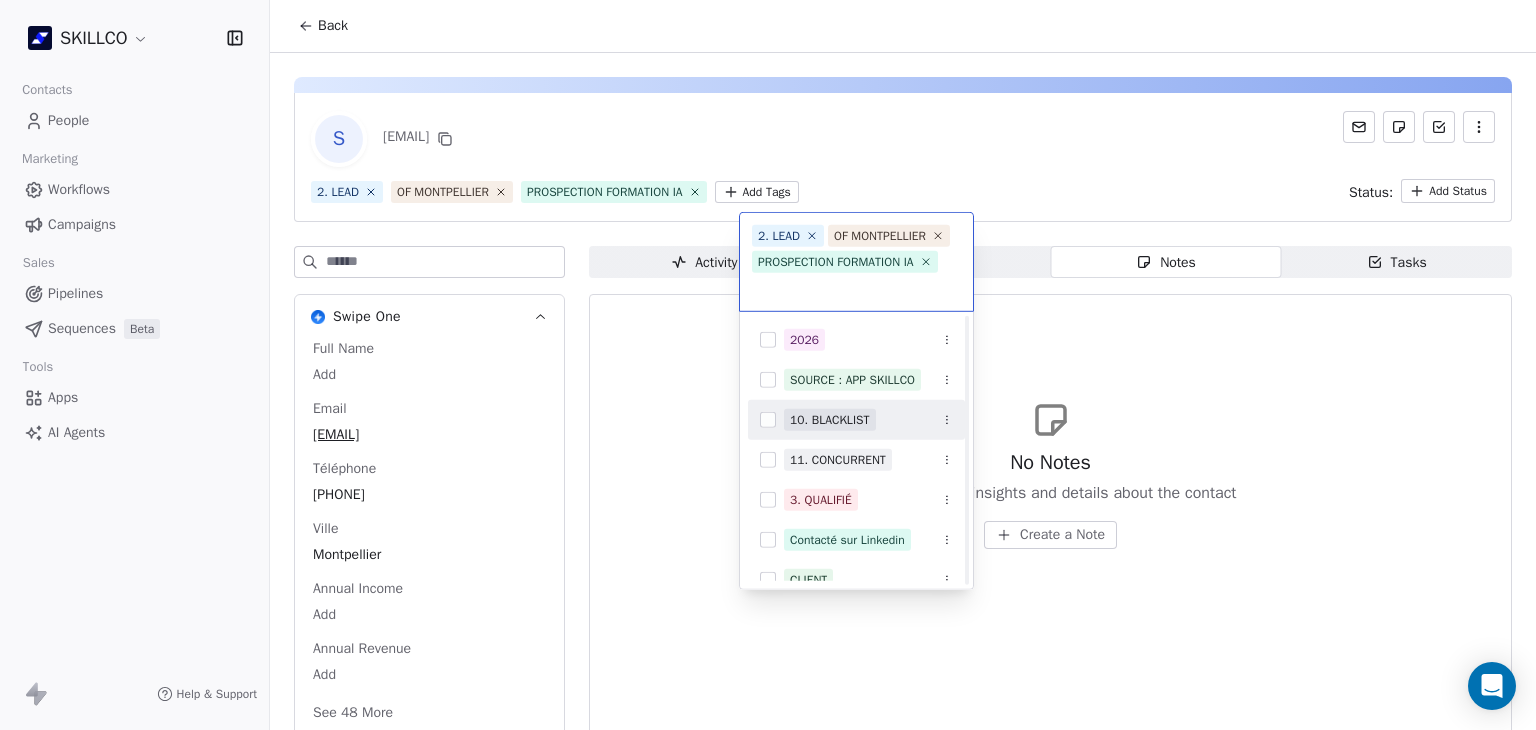 scroll, scrollTop: 578, scrollLeft: 0, axis: vertical 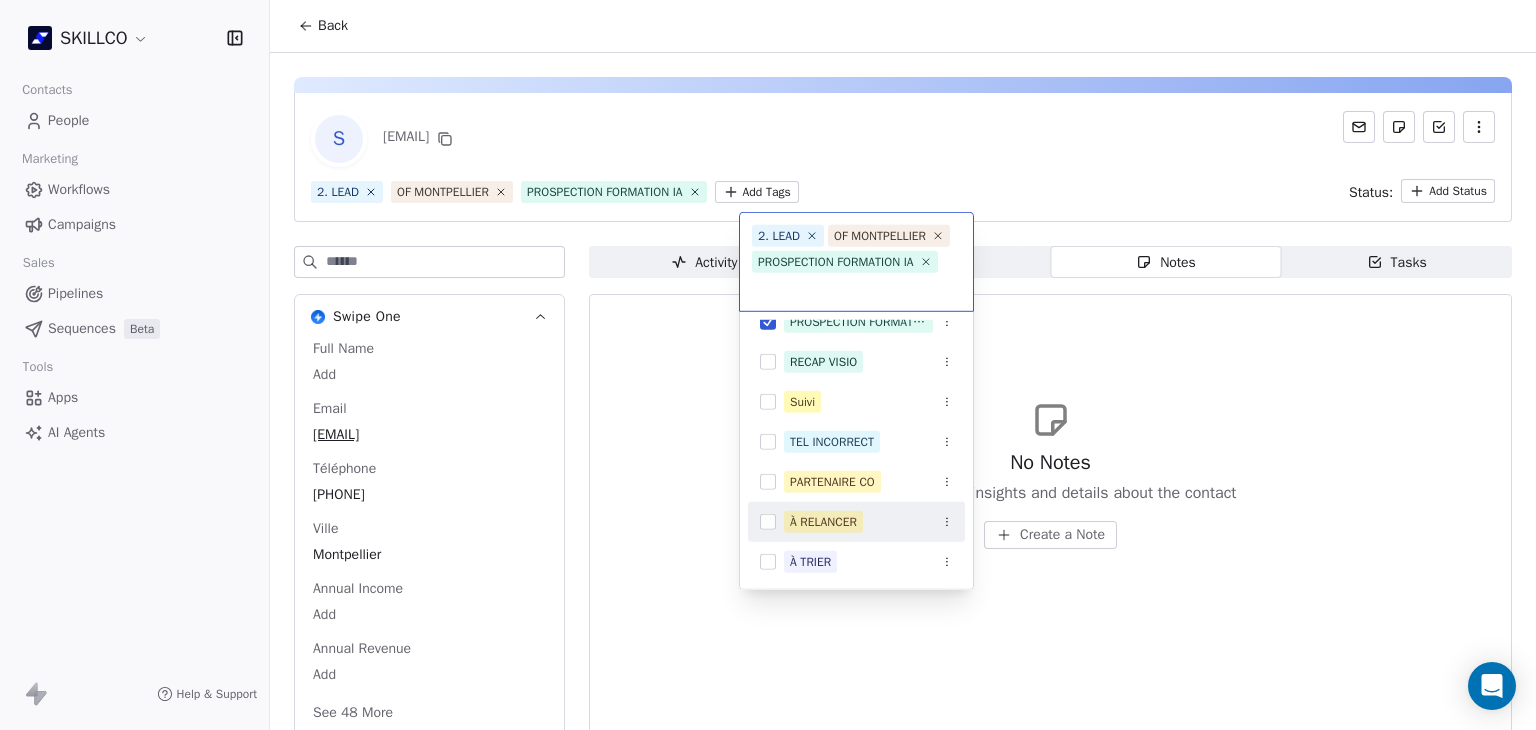 drag, startPoint x: 849, startPoint y: 501, endPoint x: 860, endPoint y: 465, distance: 37.64306 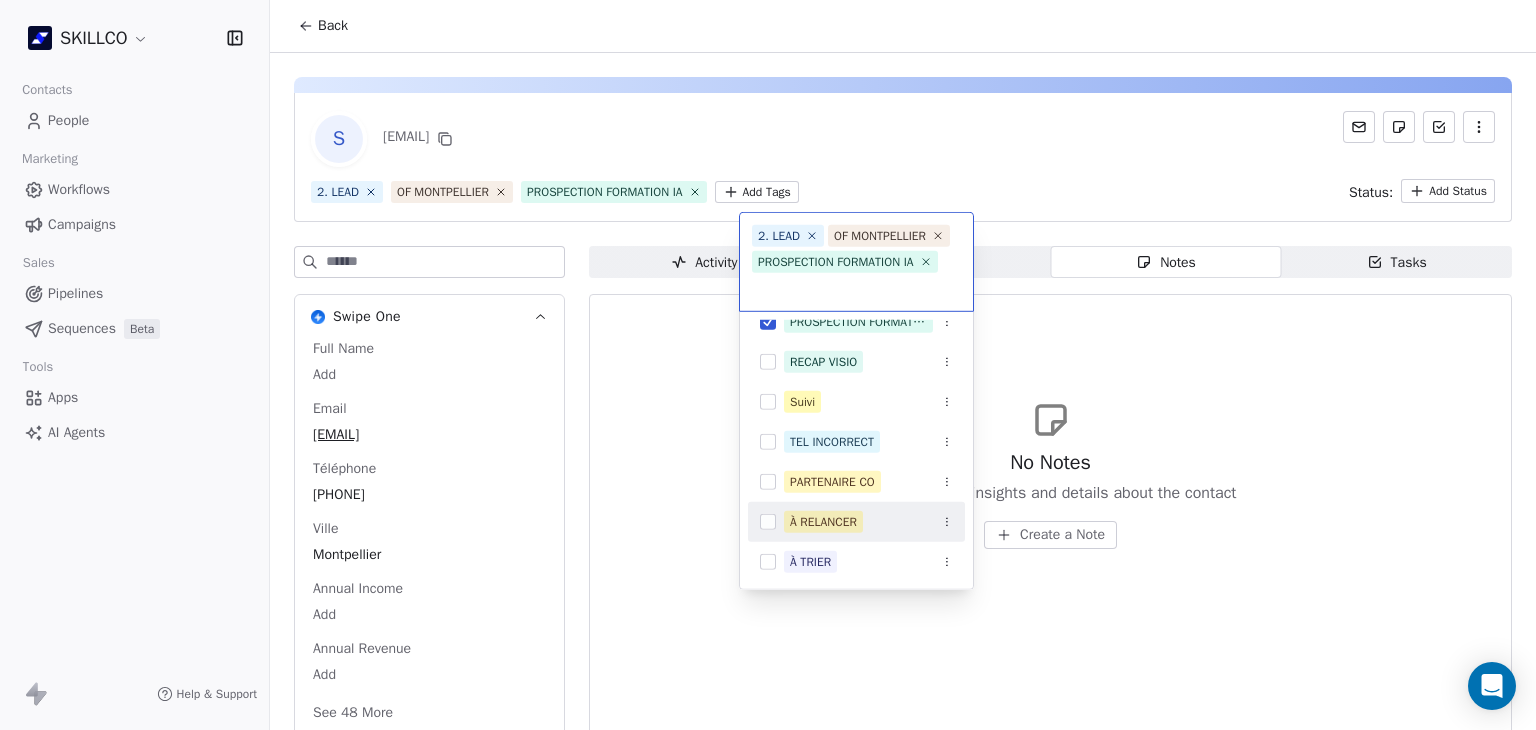 drag, startPoint x: 891, startPoint y: 519, endPoint x: 895, endPoint y: 442, distance: 77.10383 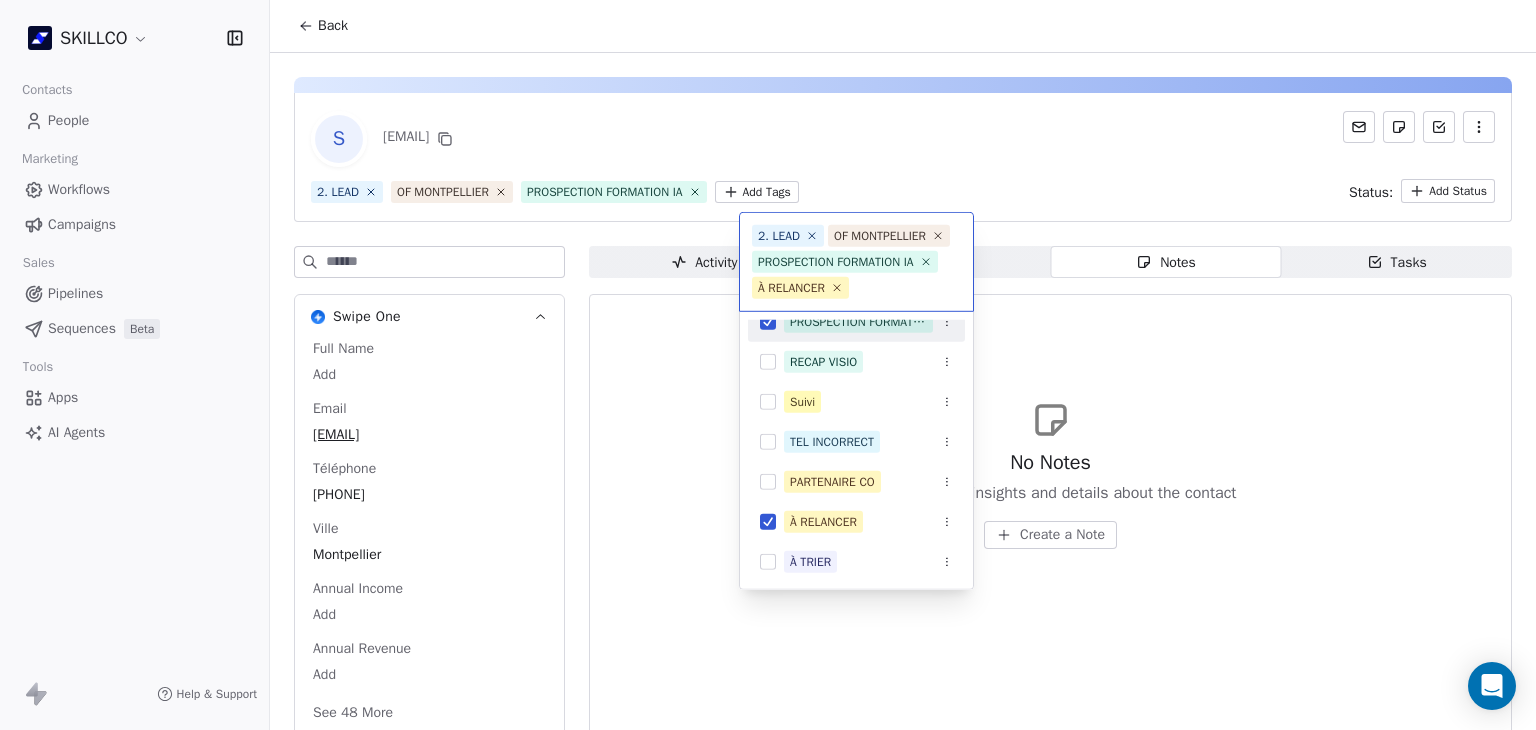 click on "SKILLCO Contacts People Marketing Workflows Campaigns Sales Pipelines Sequences Beta Tools Apps AI Agents Help & Support Back S associationdesoi@gmail.com 2. LEAD OF MONTPELLIER PROSPECTION FORMATION IA  Add Tags Status:   Add Status Swipe One Full Name Add Email associationdesoi@gmail.com Téléphone 06 81 92 50 68 Ville Montpellier Annual Income Add Annual Revenue Add See   48   More   Calendly Activity Activity Emails Emails   Notes   Notes Tasks Tasks No Notes Note down key insights and details about the contact   Create a Note
2. LEAD OF MONTPELLIER PROSPECTION FORMATION IA À RELANCER SOURCE : HUBSPOT 2. LEAD Mail envoyé OF MONTPELLIER 1. NOUVEAU PROSPECTION FORMATION IA RECAP VISIO Suivi TEL INCORRECT PARTENAIRE CO À RELANCER À TRIER" at bounding box center [768, 365] 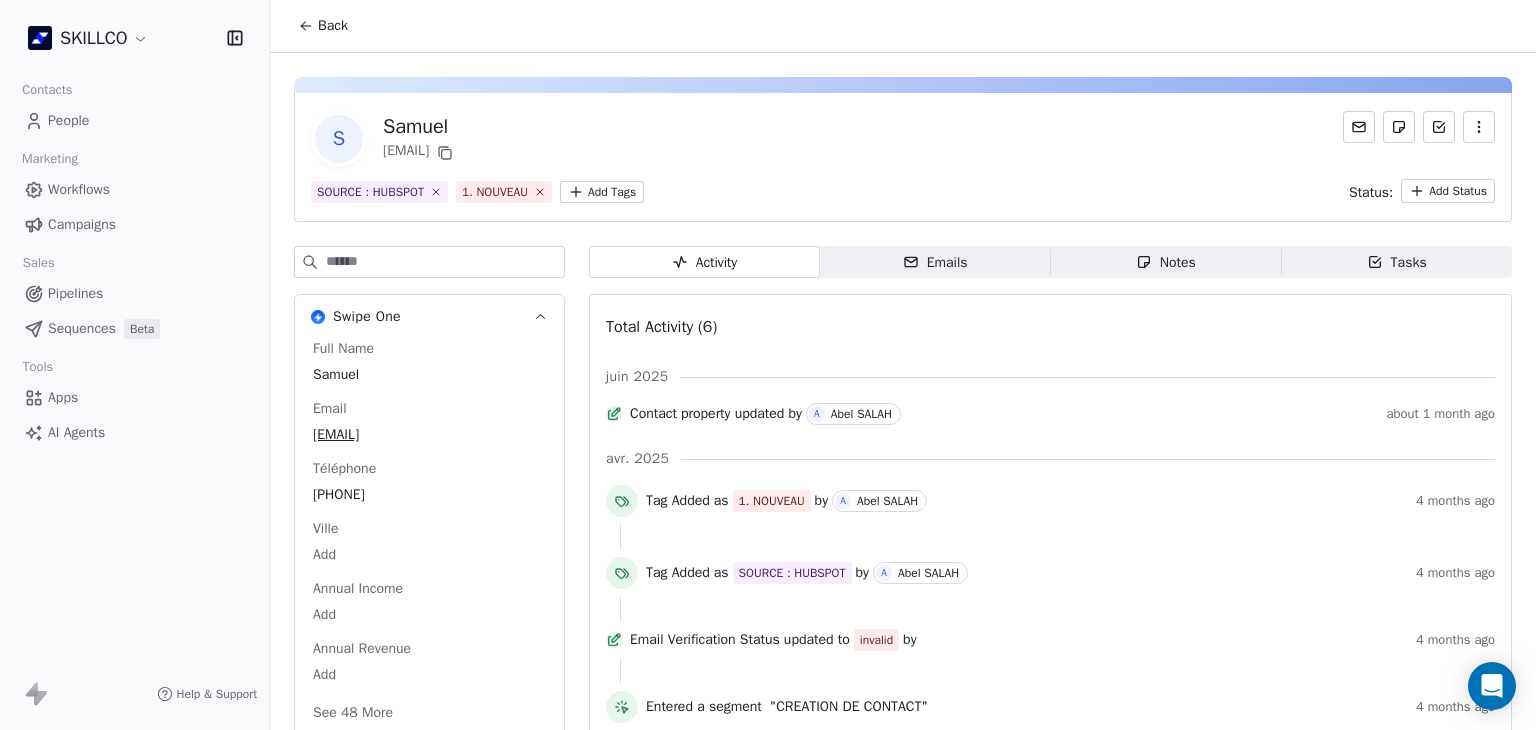 scroll, scrollTop: 0, scrollLeft: 0, axis: both 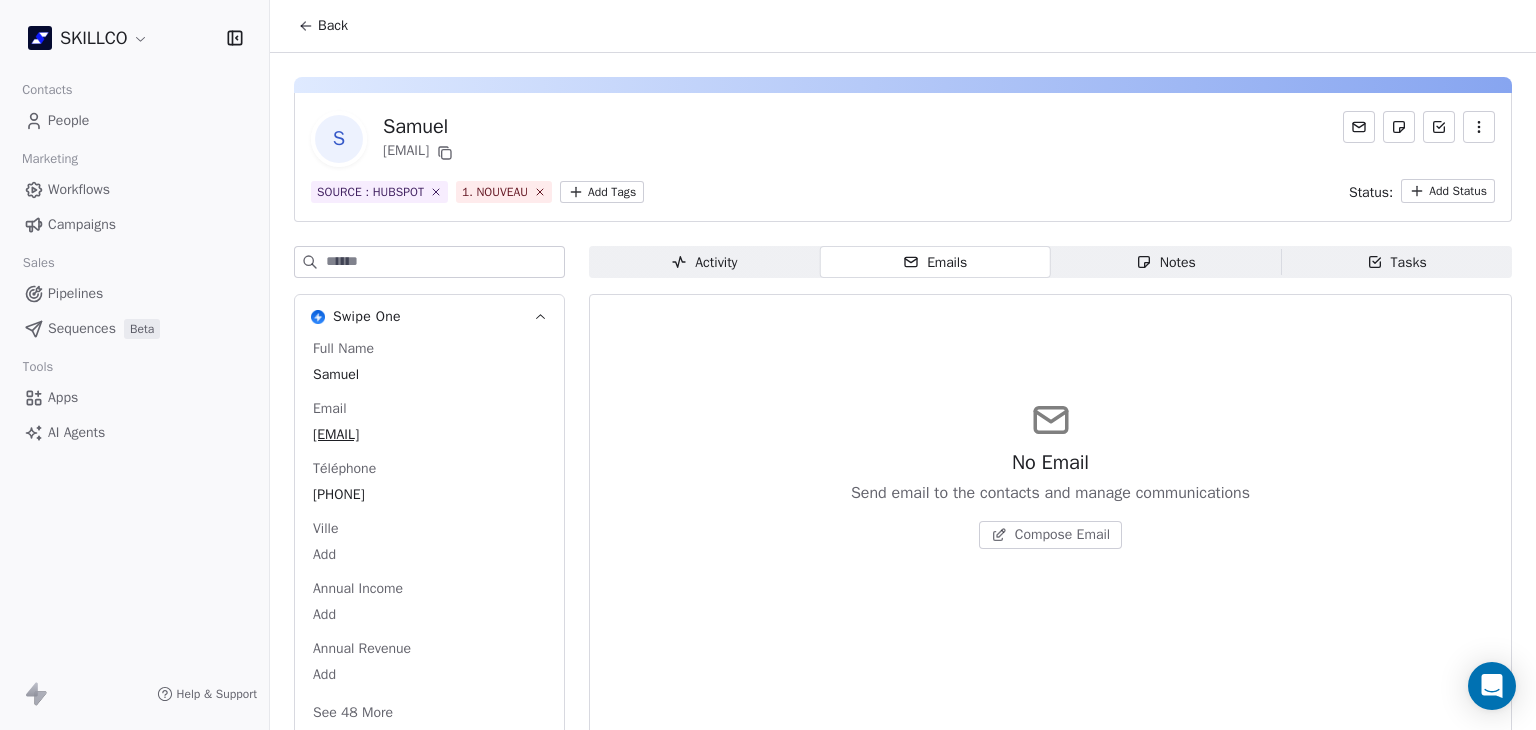 click on "Notes   Notes" at bounding box center (1166, 262) 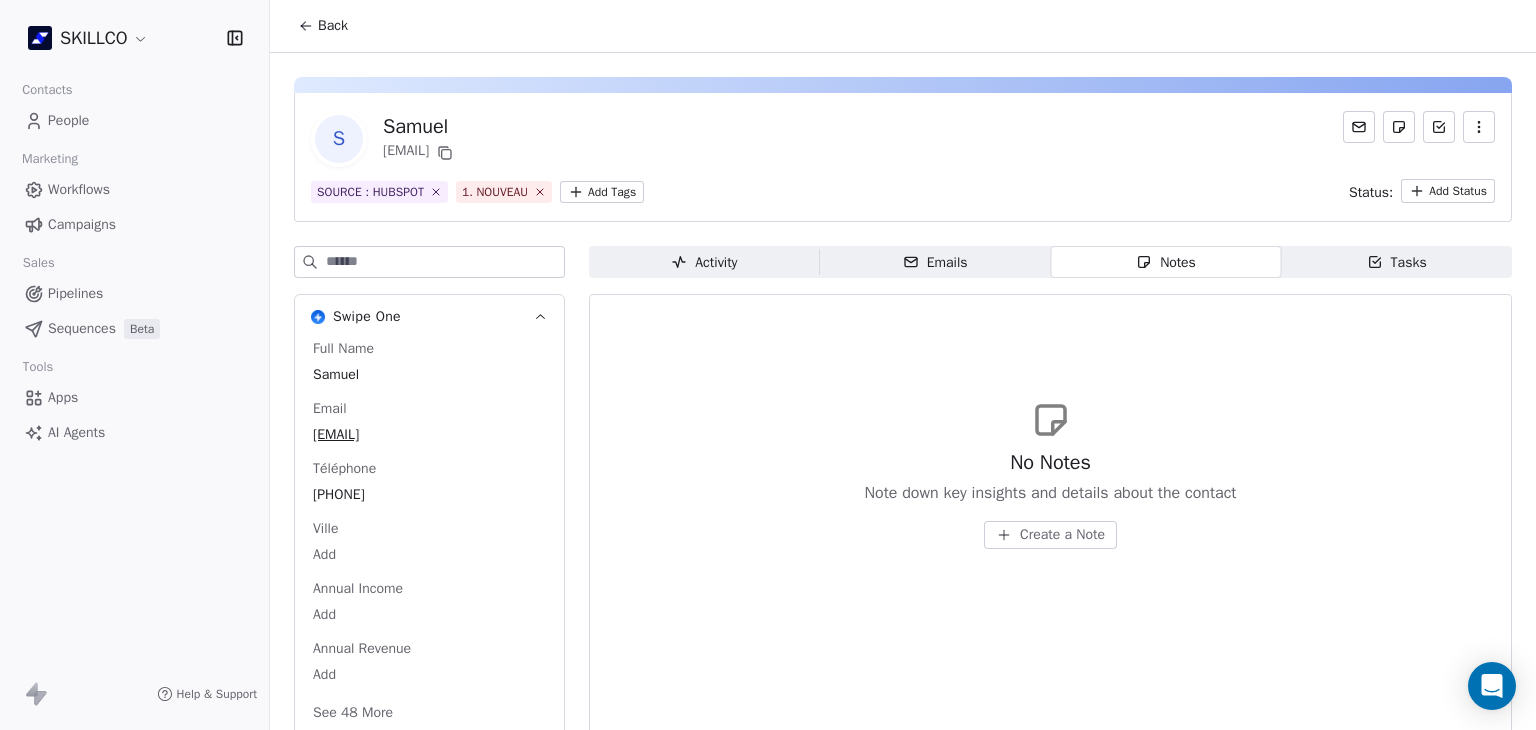 click on "Activity Activity" at bounding box center [704, 262] 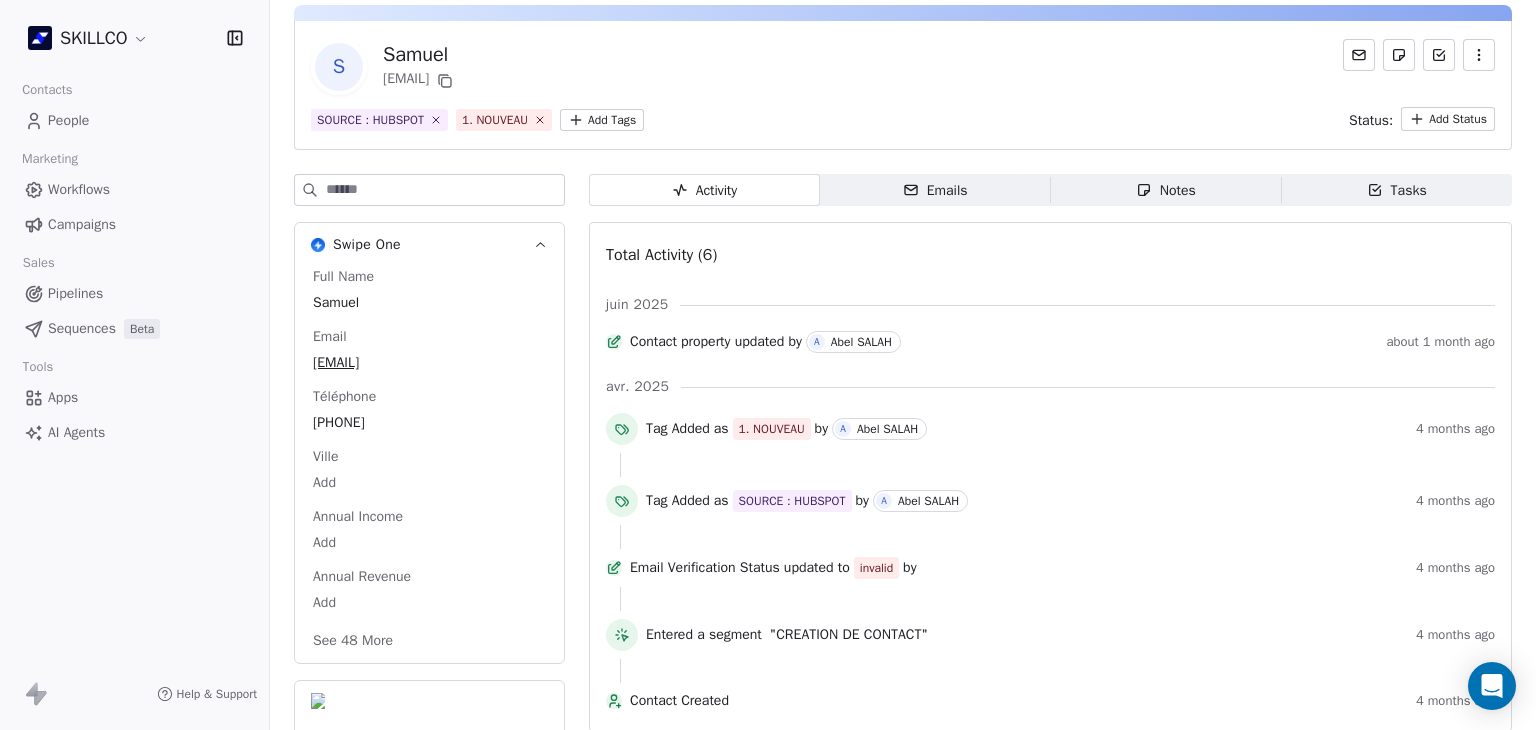 scroll, scrollTop: 117, scrollLeft: 0, axis: vertical 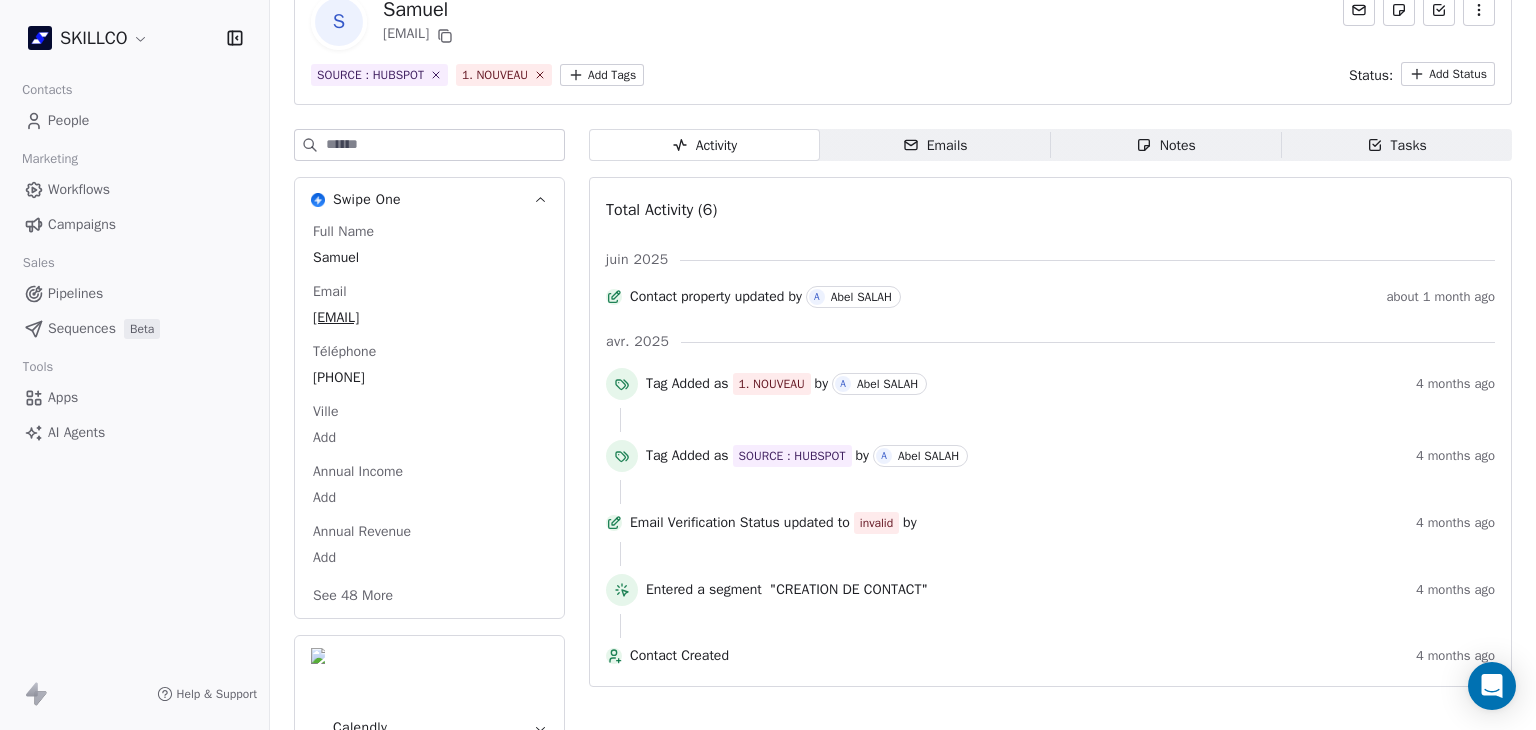 click on "See   48   More" at bounding box center [353, 596] 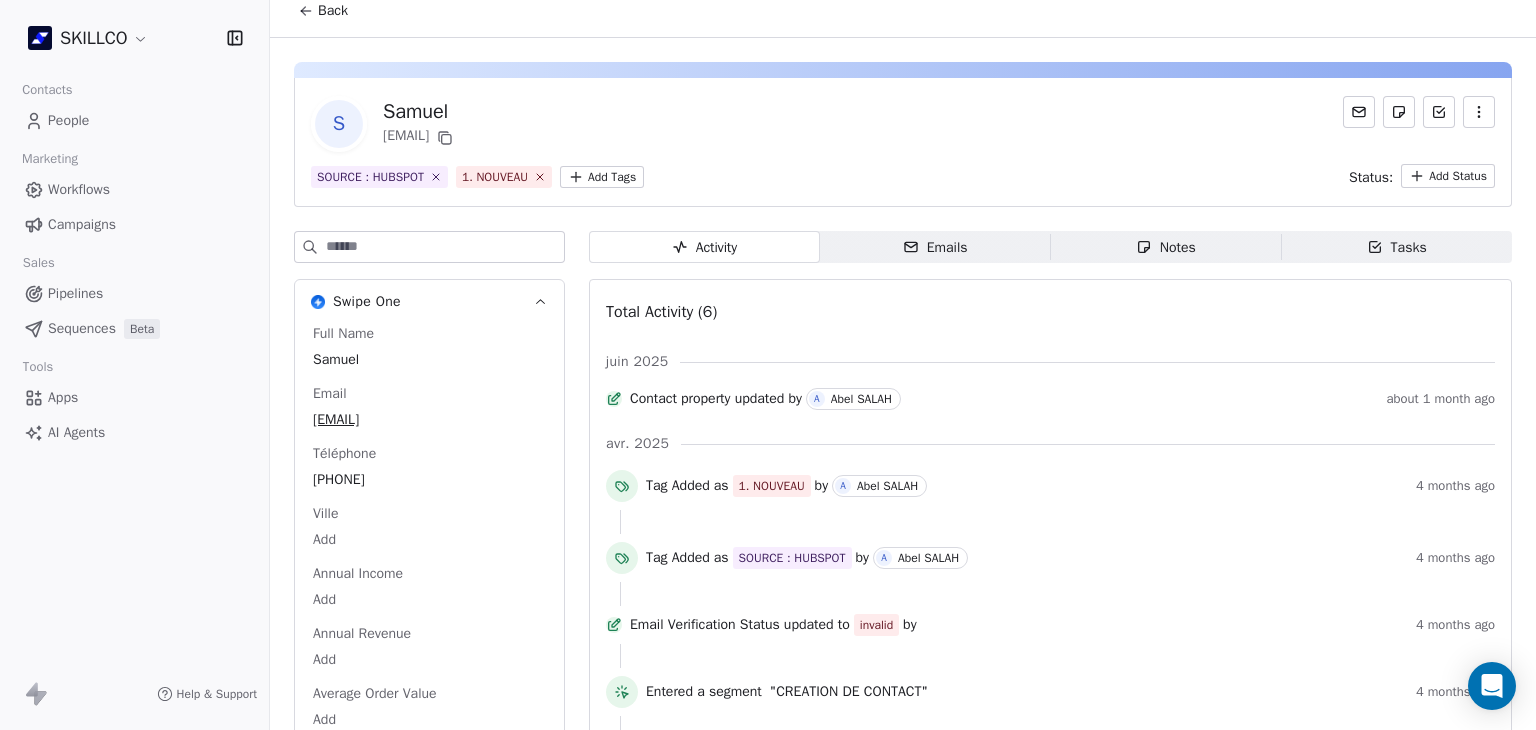 scroll, scrollTop: 0, scrollLeft: 0, axis: both 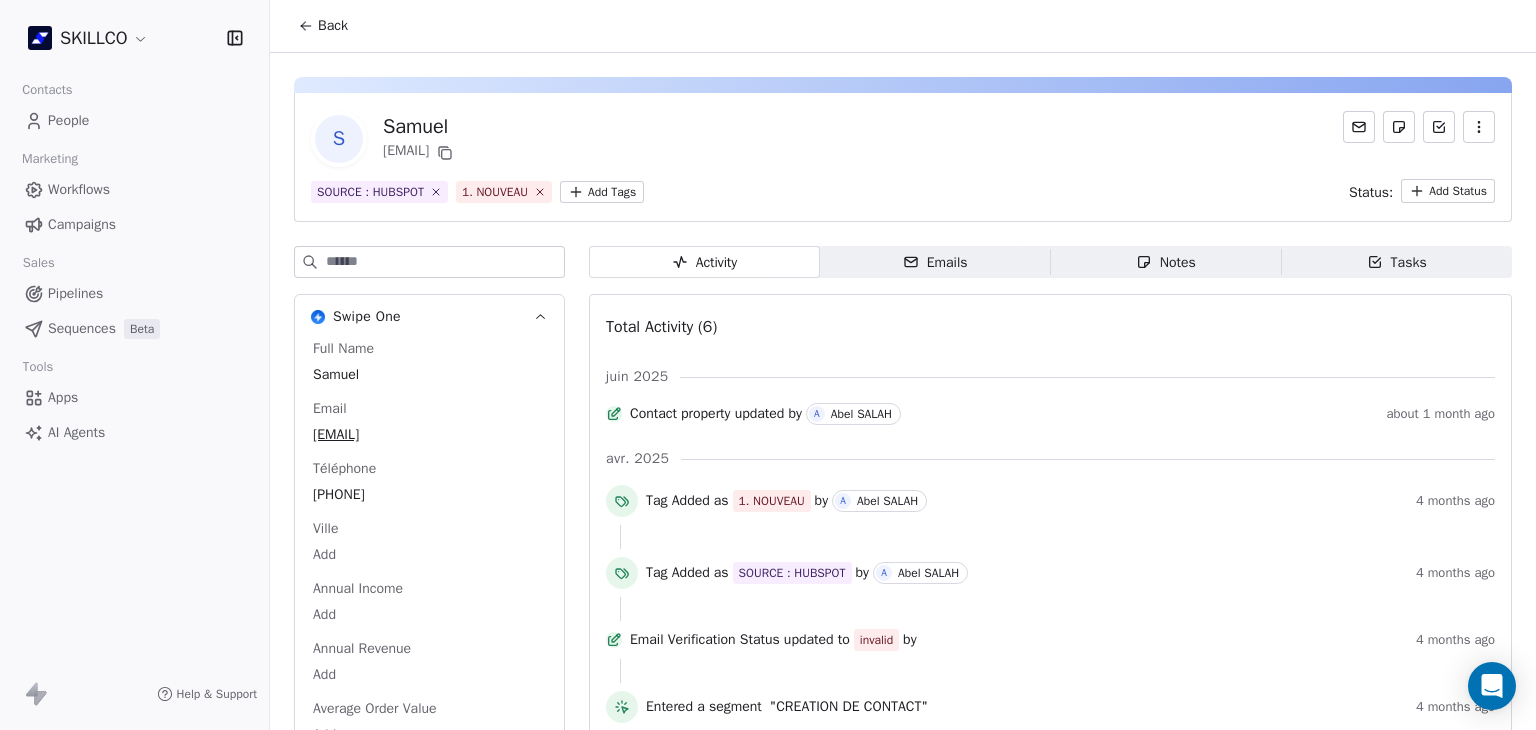 click on "Full Name [FIRST] [LAST] Email [EMAIL] Téléphone [PHONE] Ville Add Annual Income Add Annual Revenue Add Average Order Value Add Besoin Add Birthday Add Browser Add Contact Source Add Pays Add Created Date Mar 04, 2025 06:45 PM Customer Lifetime Value Add Department Add Derniere page consulte https://www.skillco.fr/contact Device Add Email Verification Status Invalid Entreprise Add Facebook Add First Purchase Date Add Prénom [FIRST] Gender Add Poste Add Langue Add Last Abandoned Date Add Last Purchase Date Add Last Activity Date Add Nom Add LinkedIn Add Marketing Contact Status Add Email Marketing Consent Subscribed MRR Add Next Billing Date Add Notes Add Scoring 0/10 Add Occupation Add Orders Count Add Responsable Add Scoring  Add Source Lead Add Status Personnalisés" at bounding box center (429, 1955) 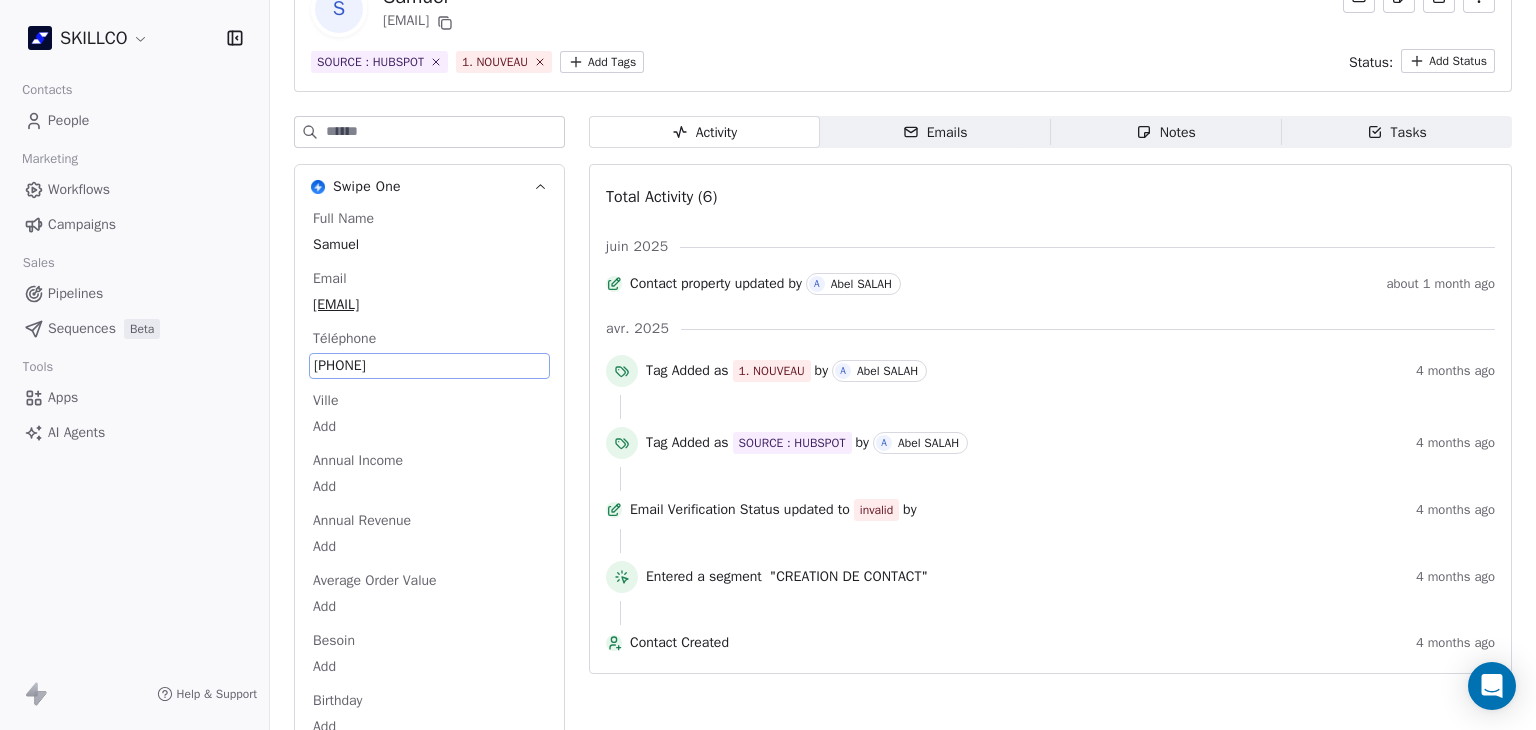 click on "4558936520" at bounding box center [429, 366] 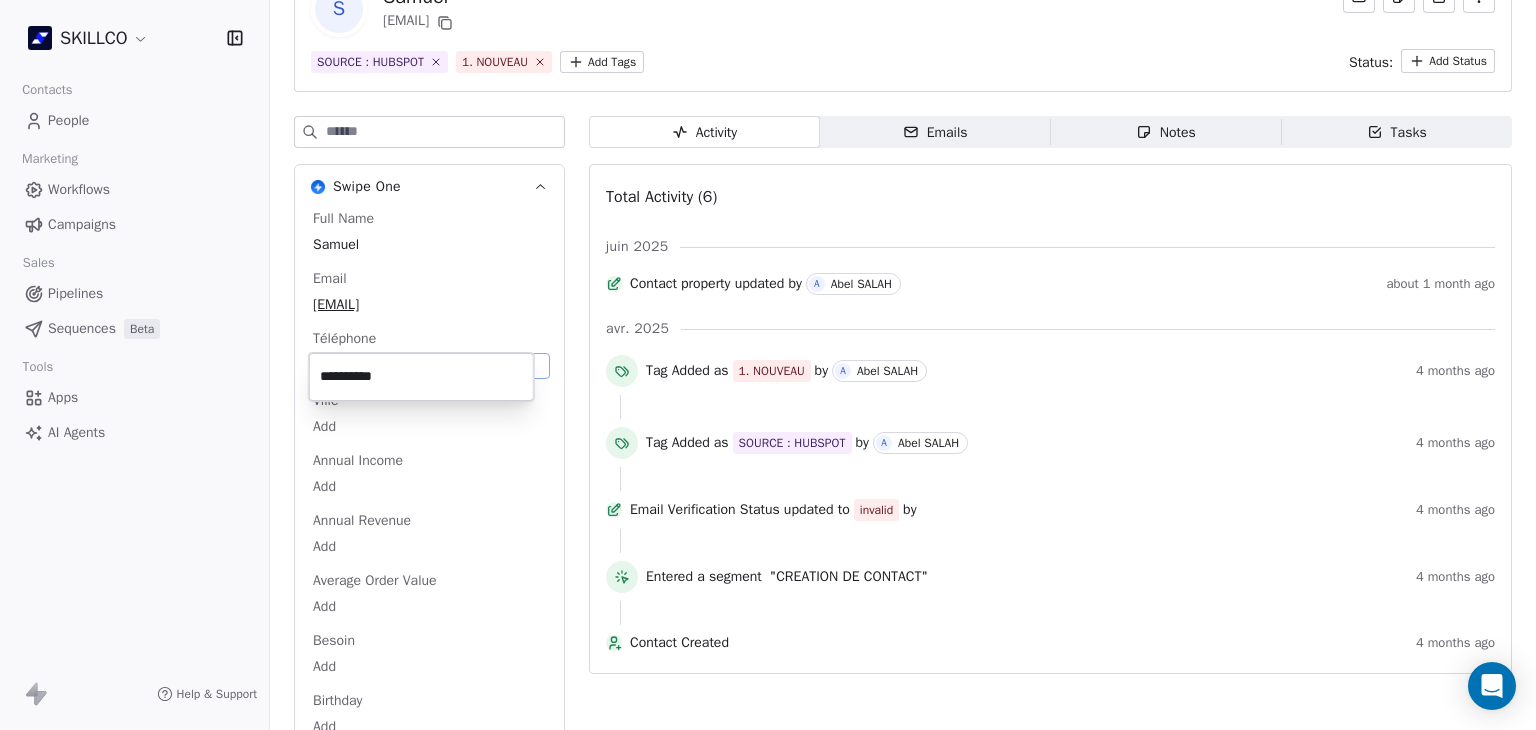 click on "**********" at bounding box center [421, 377] 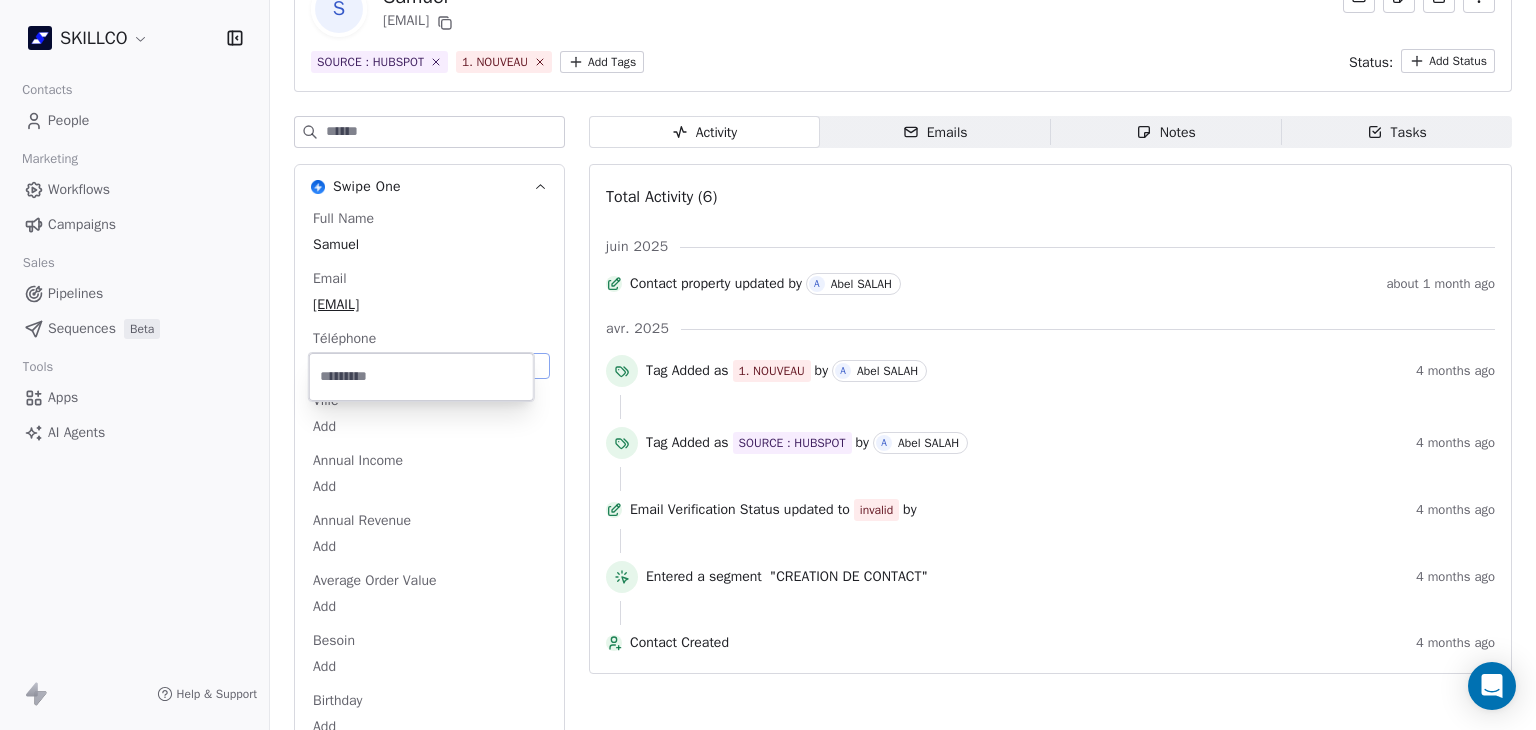 type 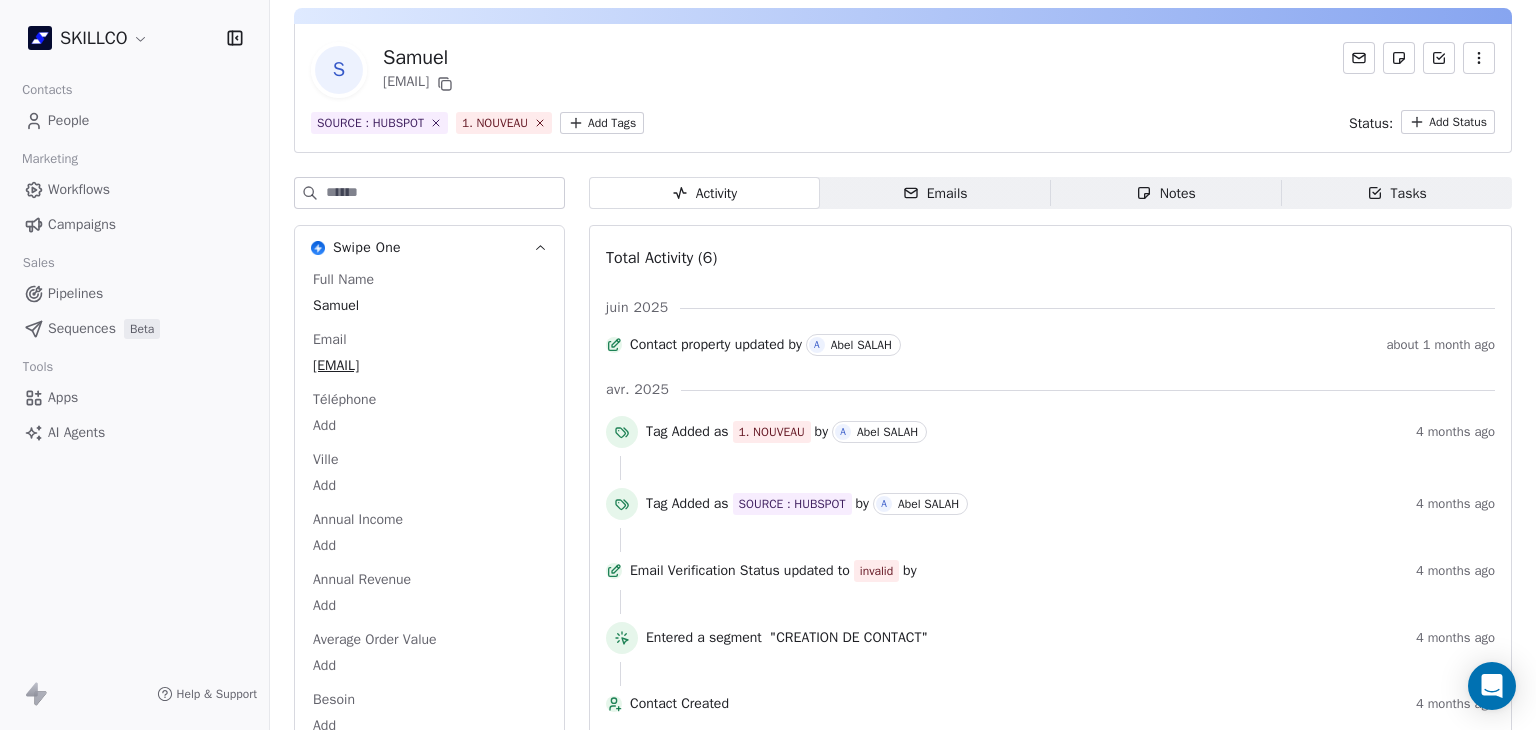 scroll, scrollTop: 0, scrollLeft: 0, axis: both 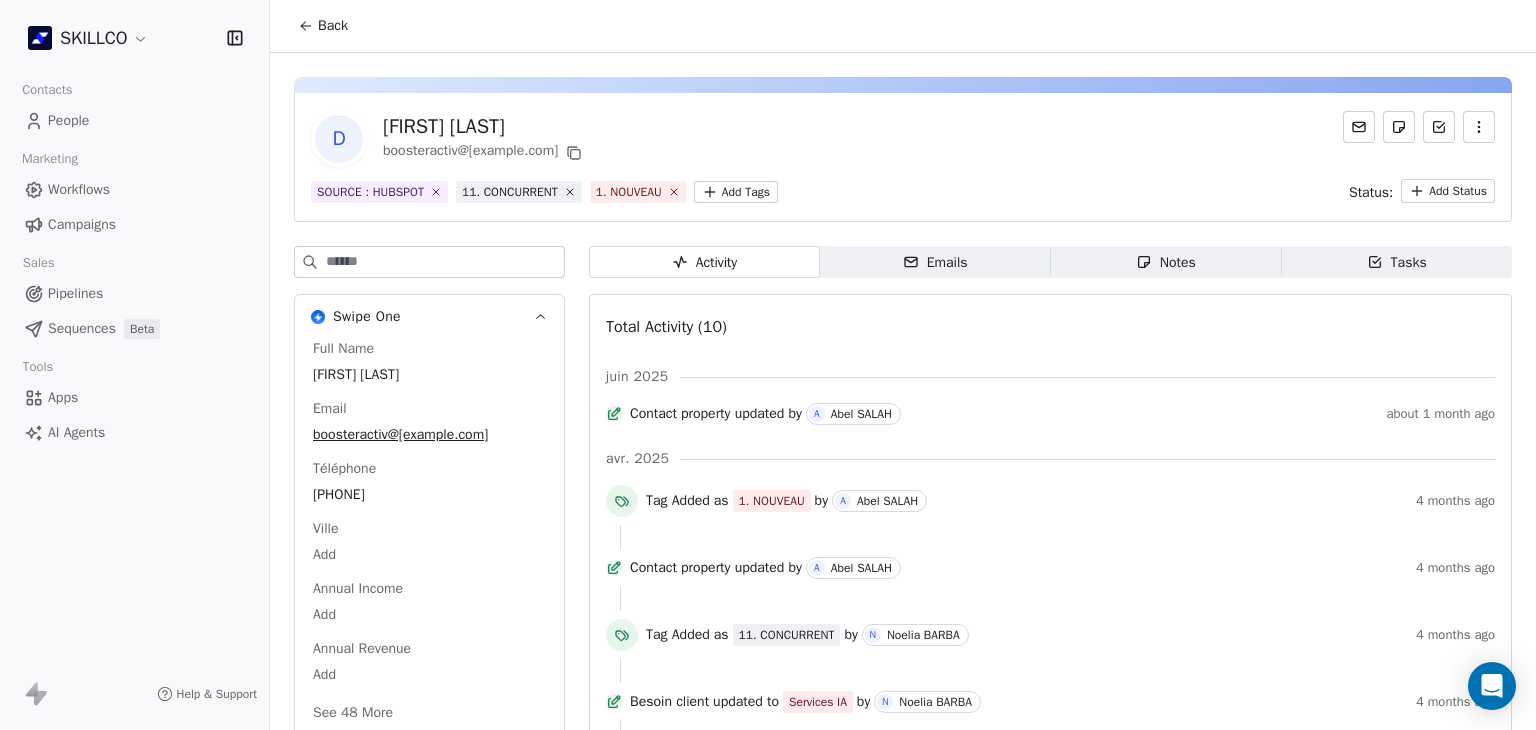 click on "Activity Activity Emails Emails   Notes   Notes Tasks Tasks Total Activity (10) juin 2025 Contact   property   updated by A Abel SALAH   about 1 month ago avr. 2025 Tag Added as 1. NOUVEAU by A Abel SALAH   4 months ago Contact   property   updated by A Abel SALAH   4 months ago Tag Added as 11. CONCURRENT by N Noelia BARBA   4 months ago Besoin client updated to Services IA by N Noelia BARBA   4 months ago Site internet updated to "https://booster-activ.fr" by N Noelia BARBA   4 months ago Tag Added as SOURCE : HUBSPOT by A Abel SALAH   4 months ago Entered a segment "Churn Risk"   4 months ago Contact Created   4 months ago Email Verification Status updated to valid by   4 months ago" at bounding box center [1050, 660] 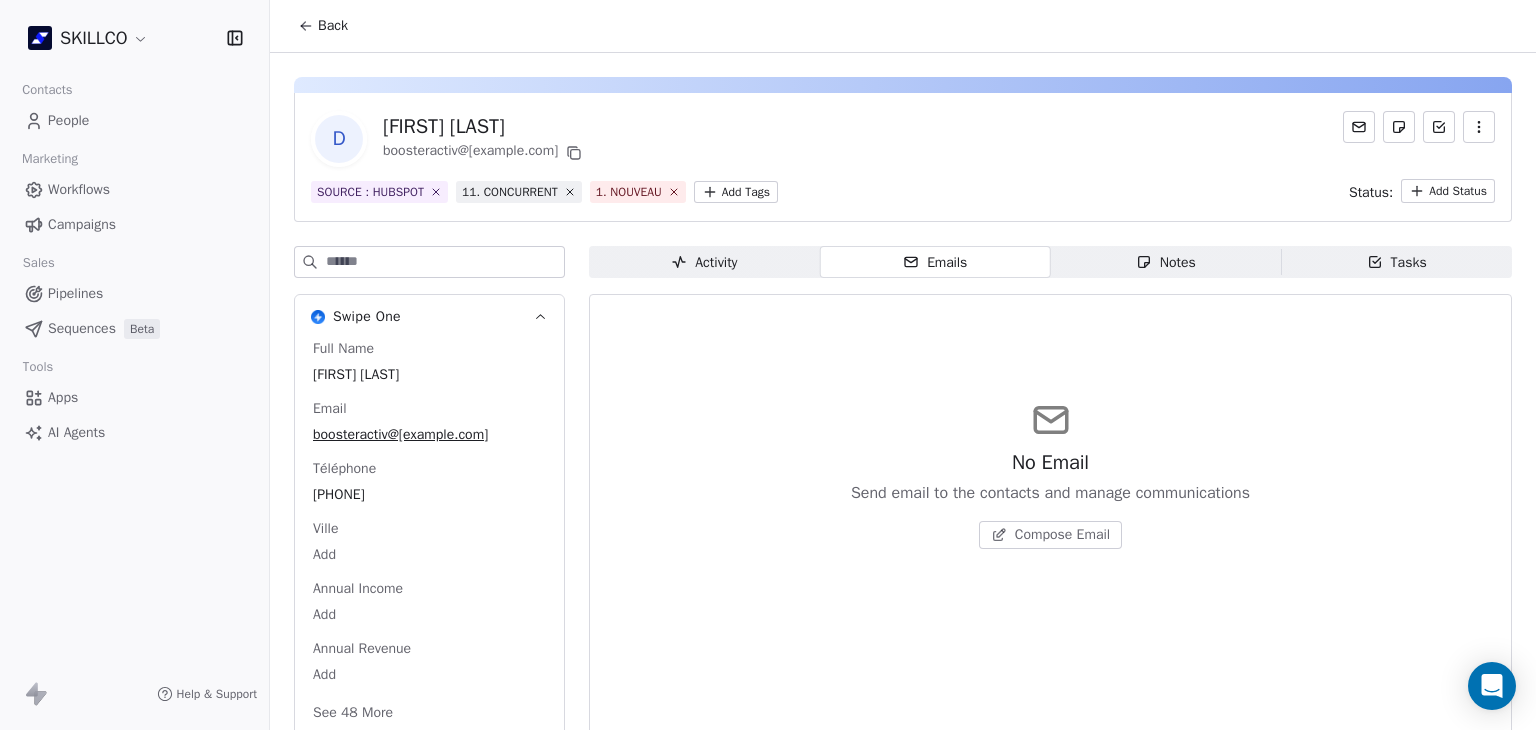 click on "Notes   Notes" at bounding box center (1166, 262) 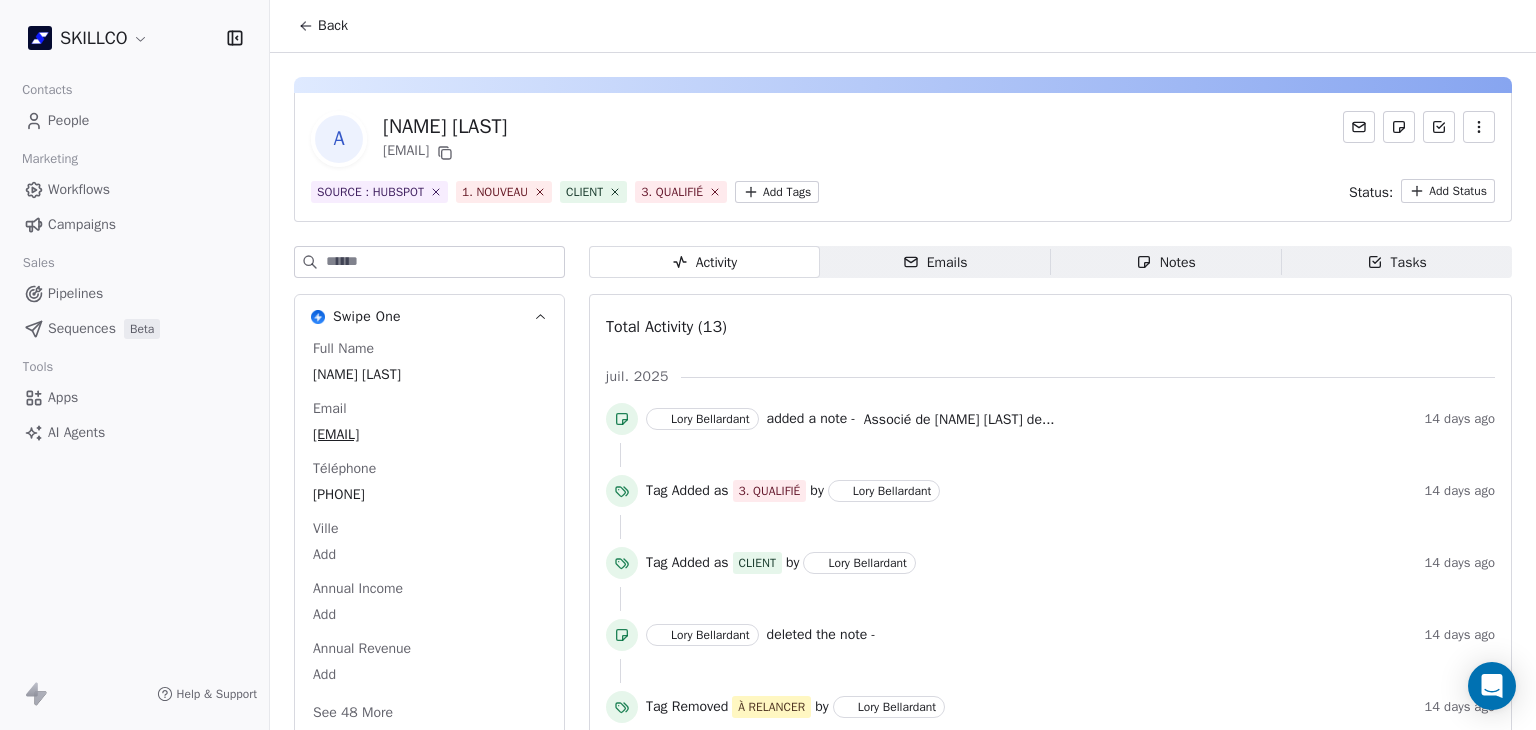 scroll, scrollTop: 0, scrollLeft: 0, axis: both 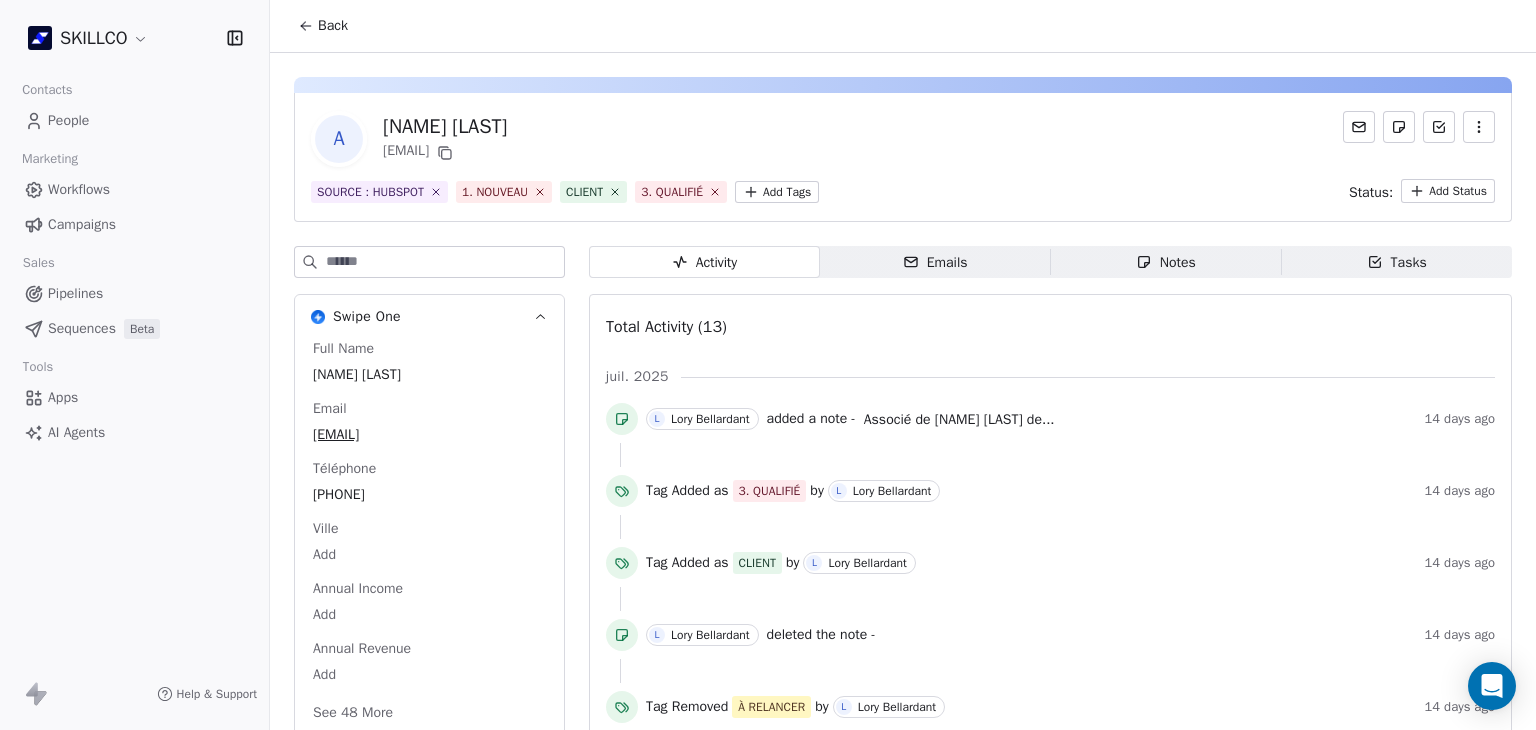 click on "Emails Emails" at bounding box center (935, 262) 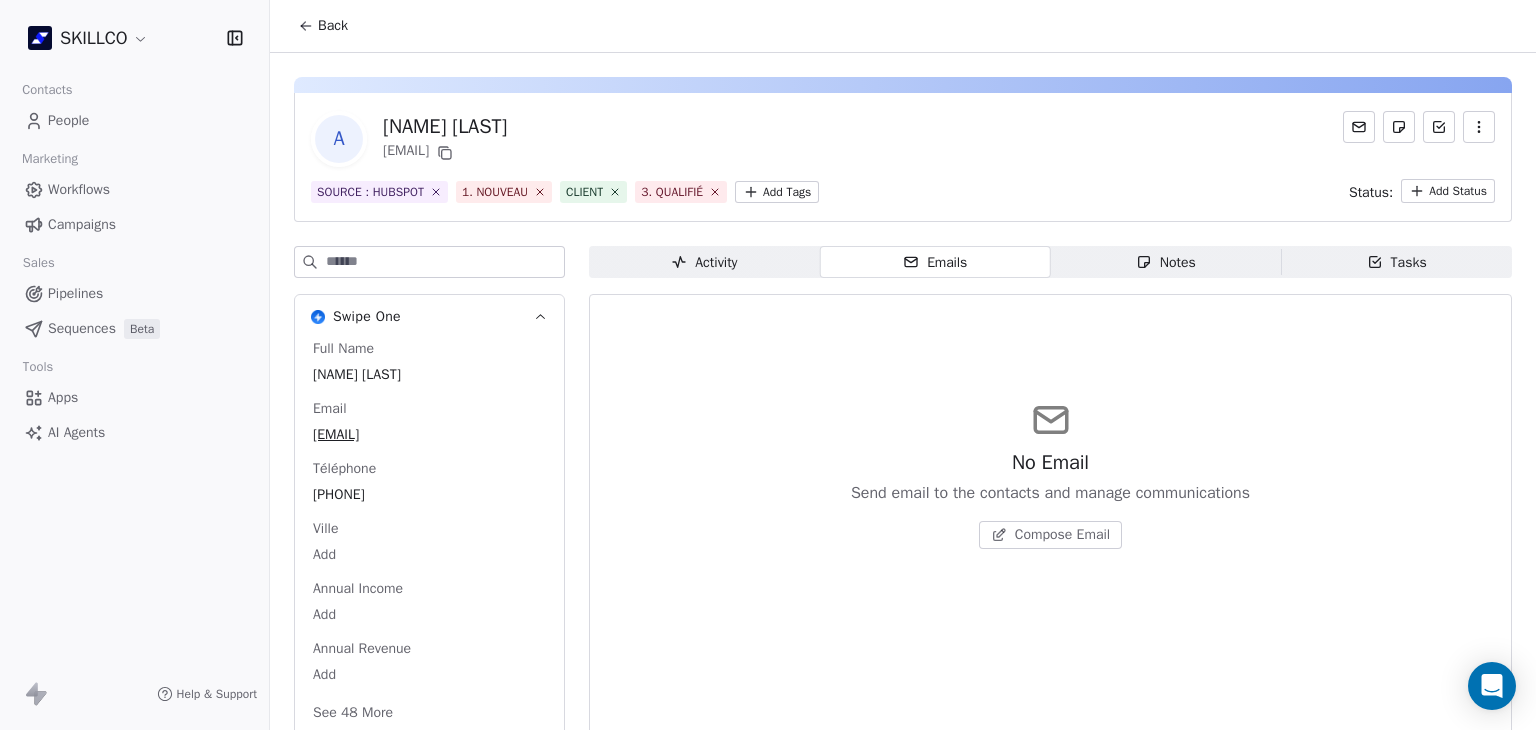 click 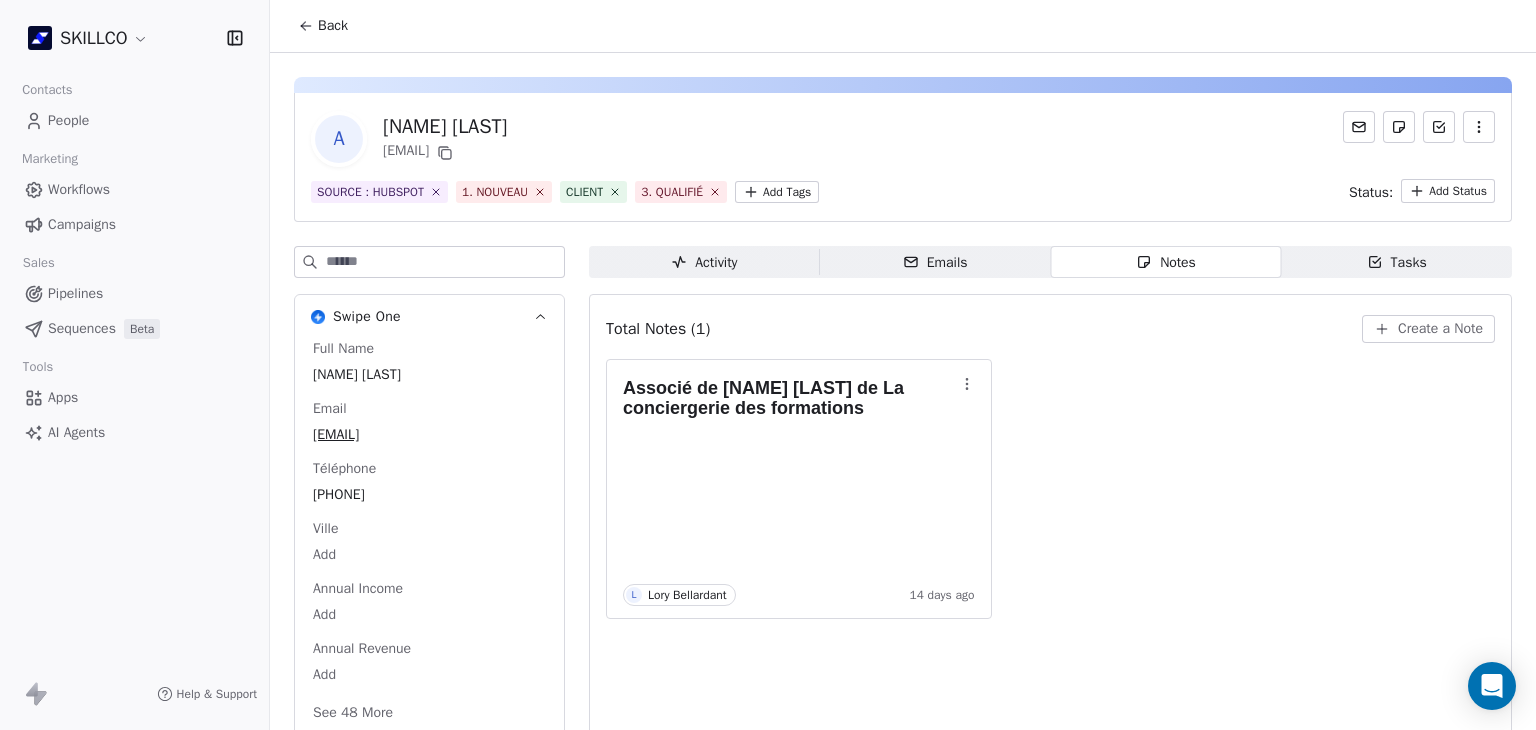 click on "Tasks Tasks" at bounding box center [1396, 262] 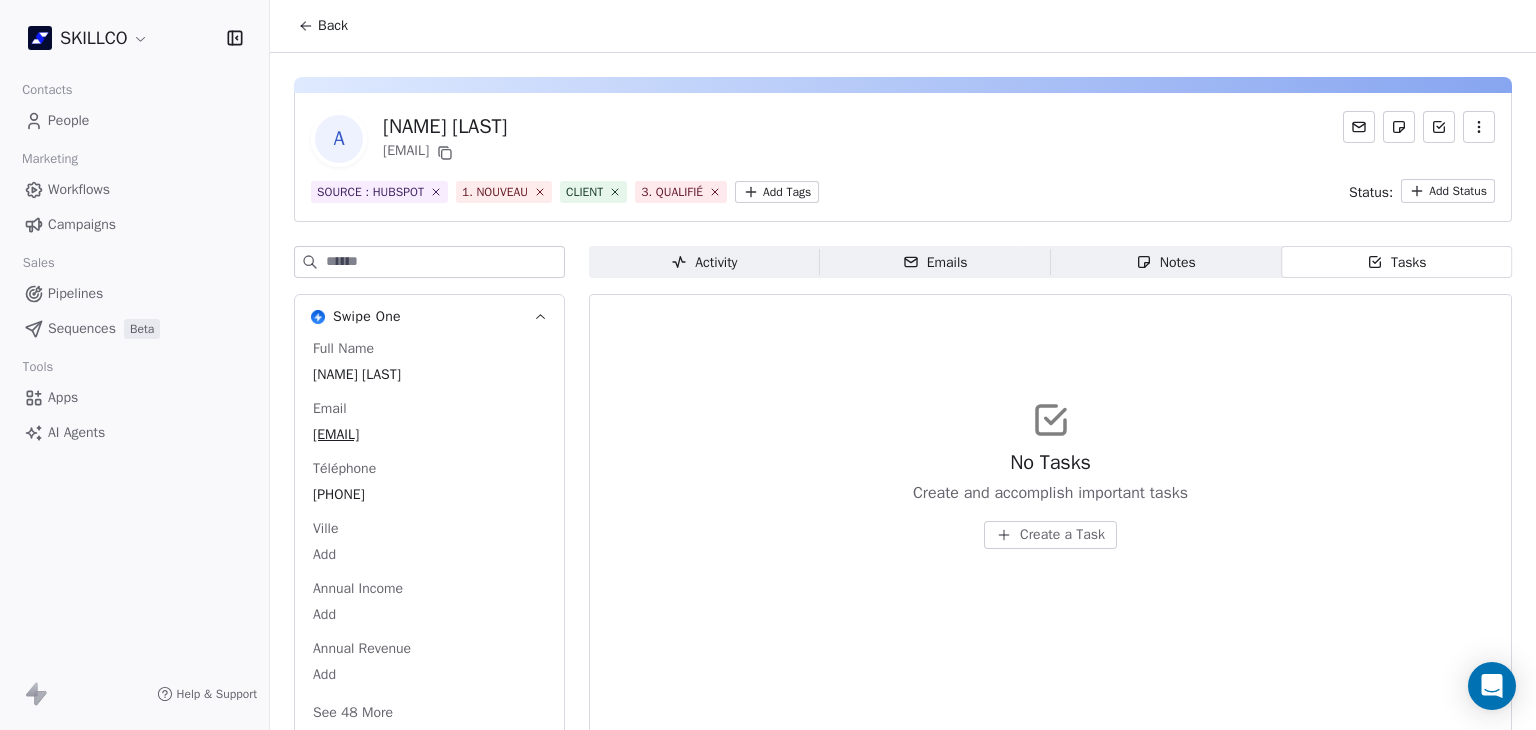 click on "Emails Emails" at bounding box center [935, 262] 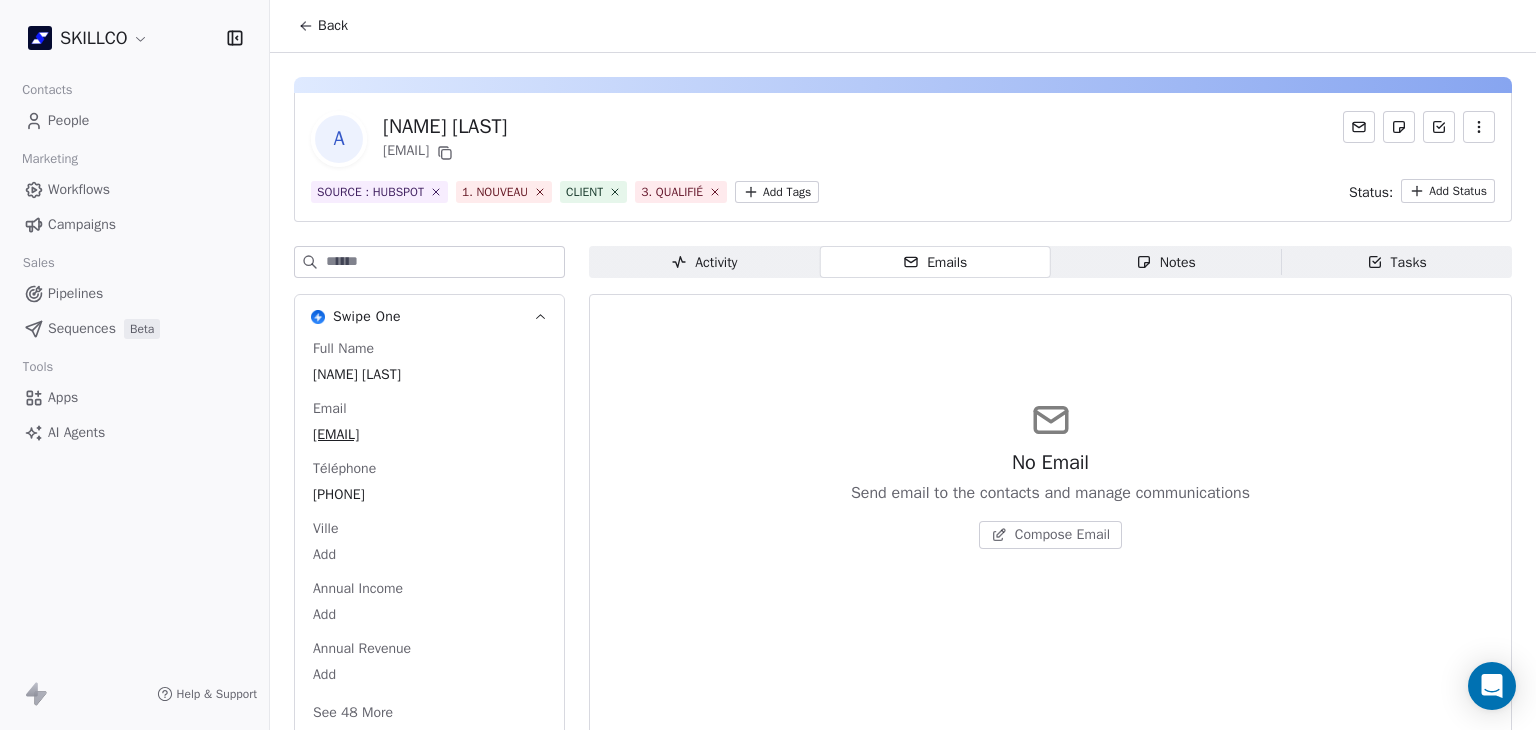 click on "Activity Activity Emails Emails   Notes   Notes Tasks Tasks No Email Send email to the contacts and manage communications   Compose Email" at bounding box center (1050, 598) 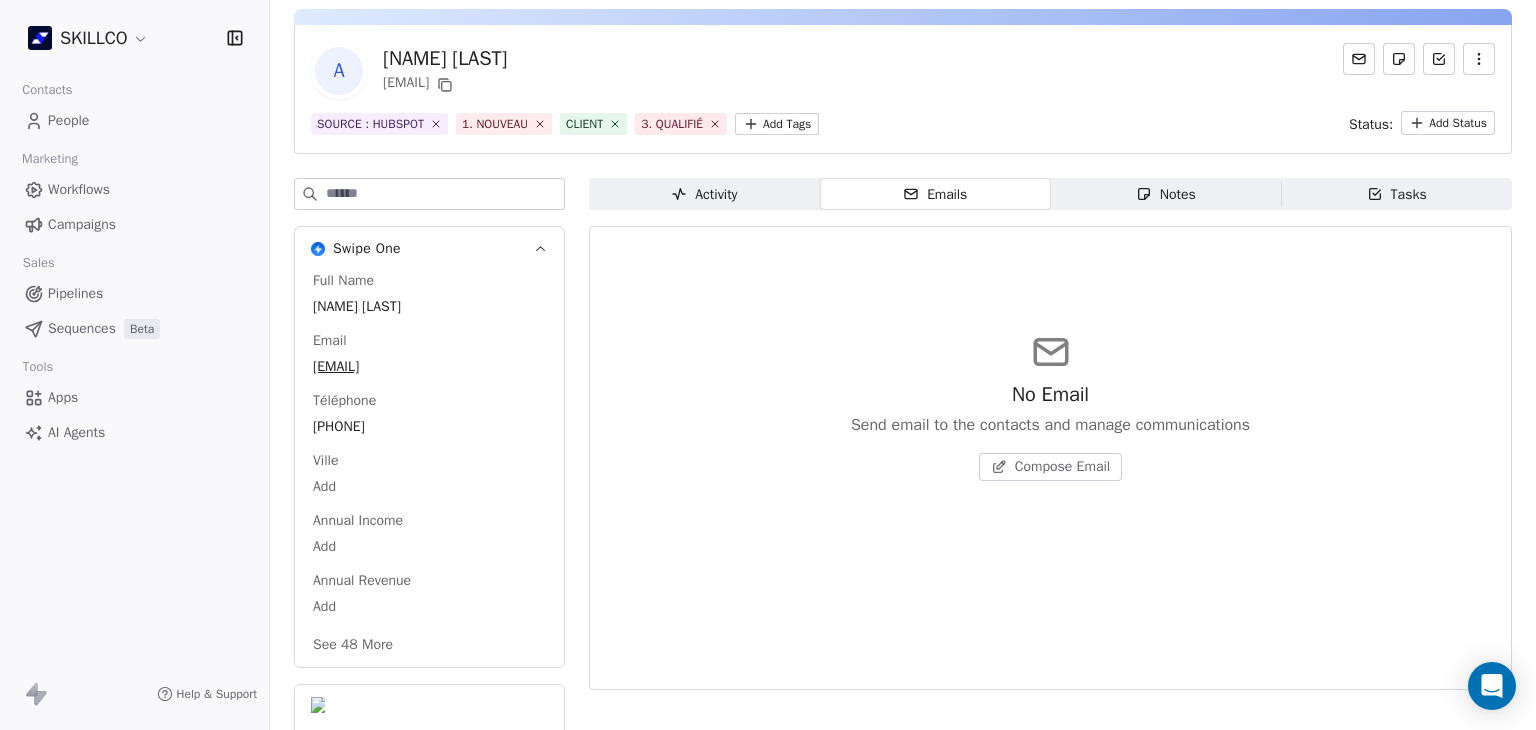 scroll, scrollTop: 99, scrollLeft: 0, axis: vertical 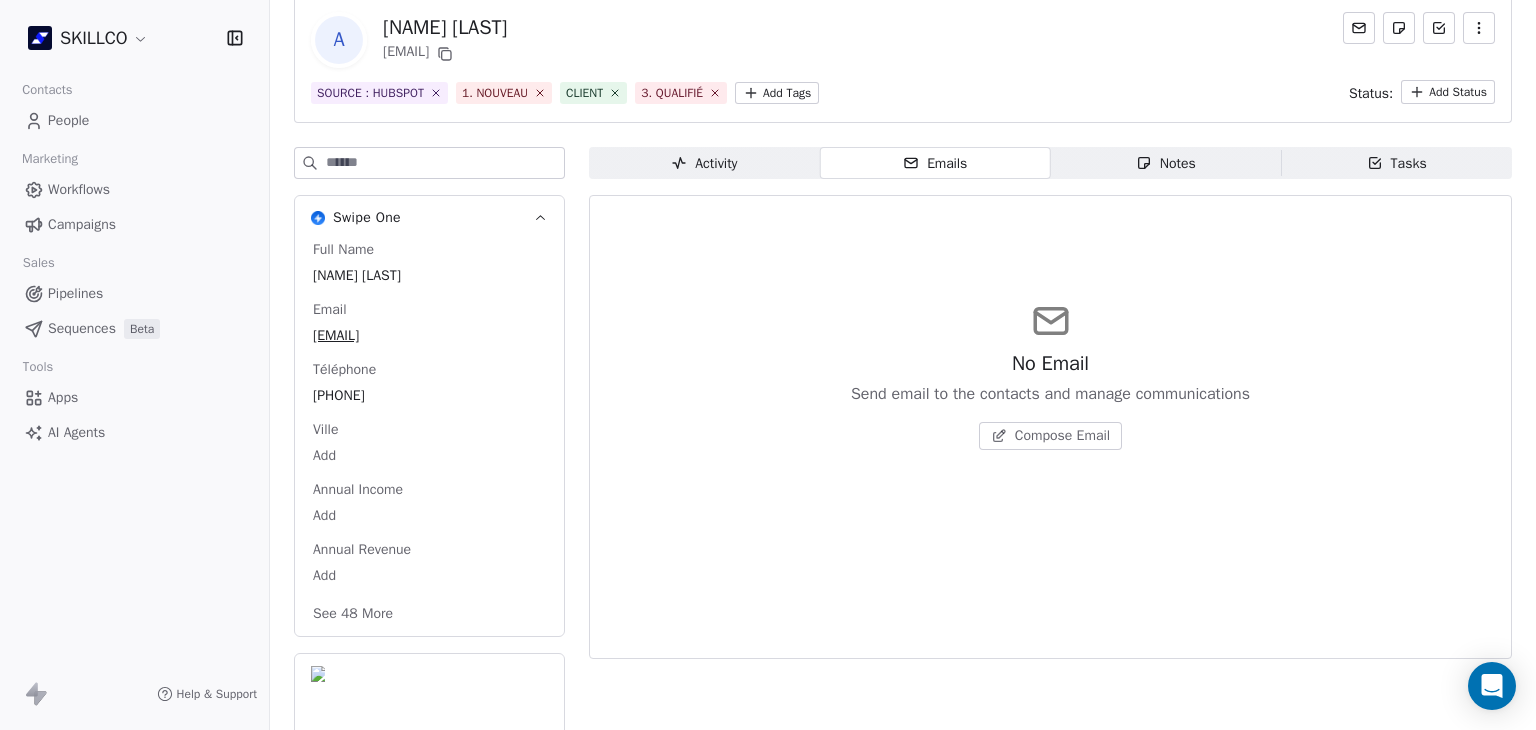drag, startPoint x: 336, startPoint y: 627, endPoint x: 376, endPoint y: 612, distance: 42.72002 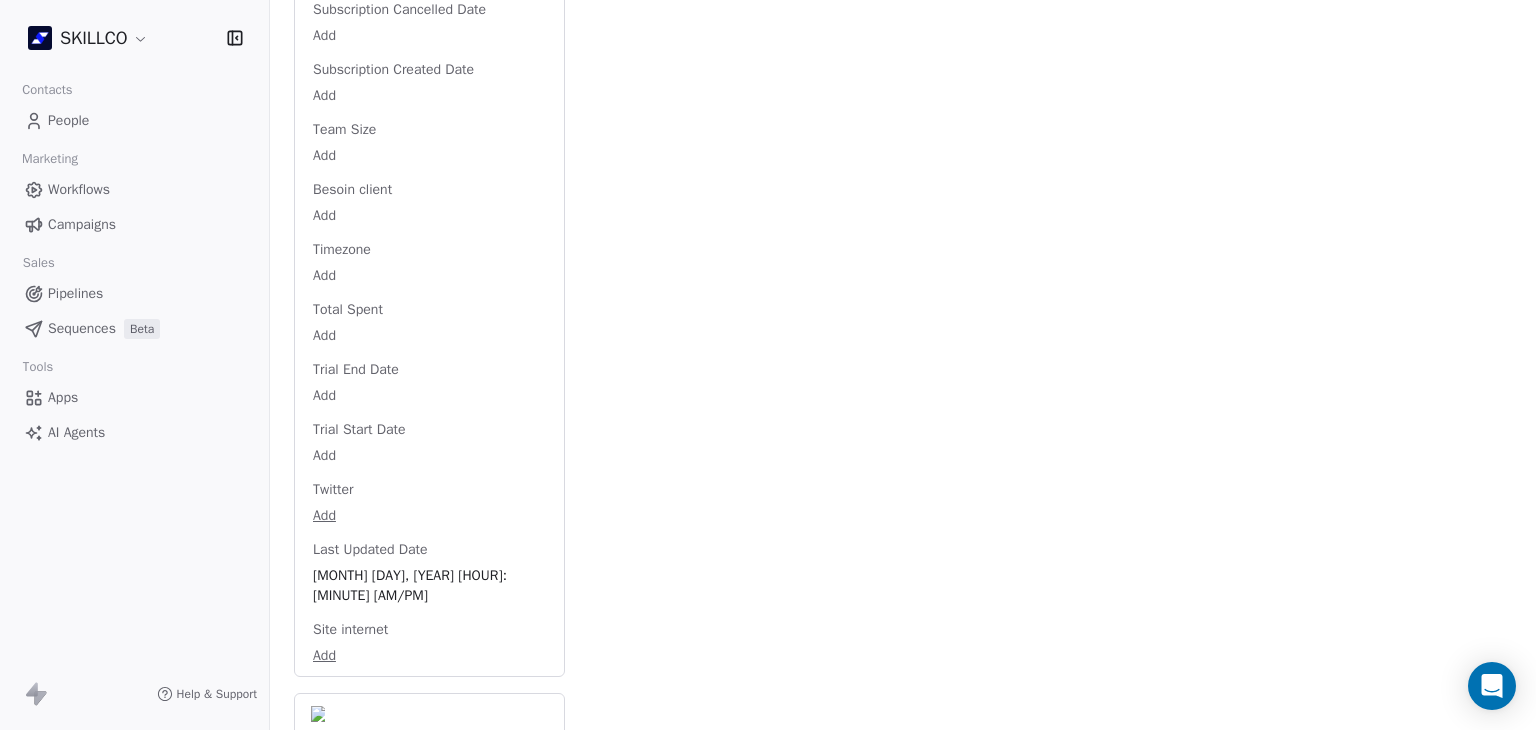 click on "Calendly" at bounding box center (429, 786) 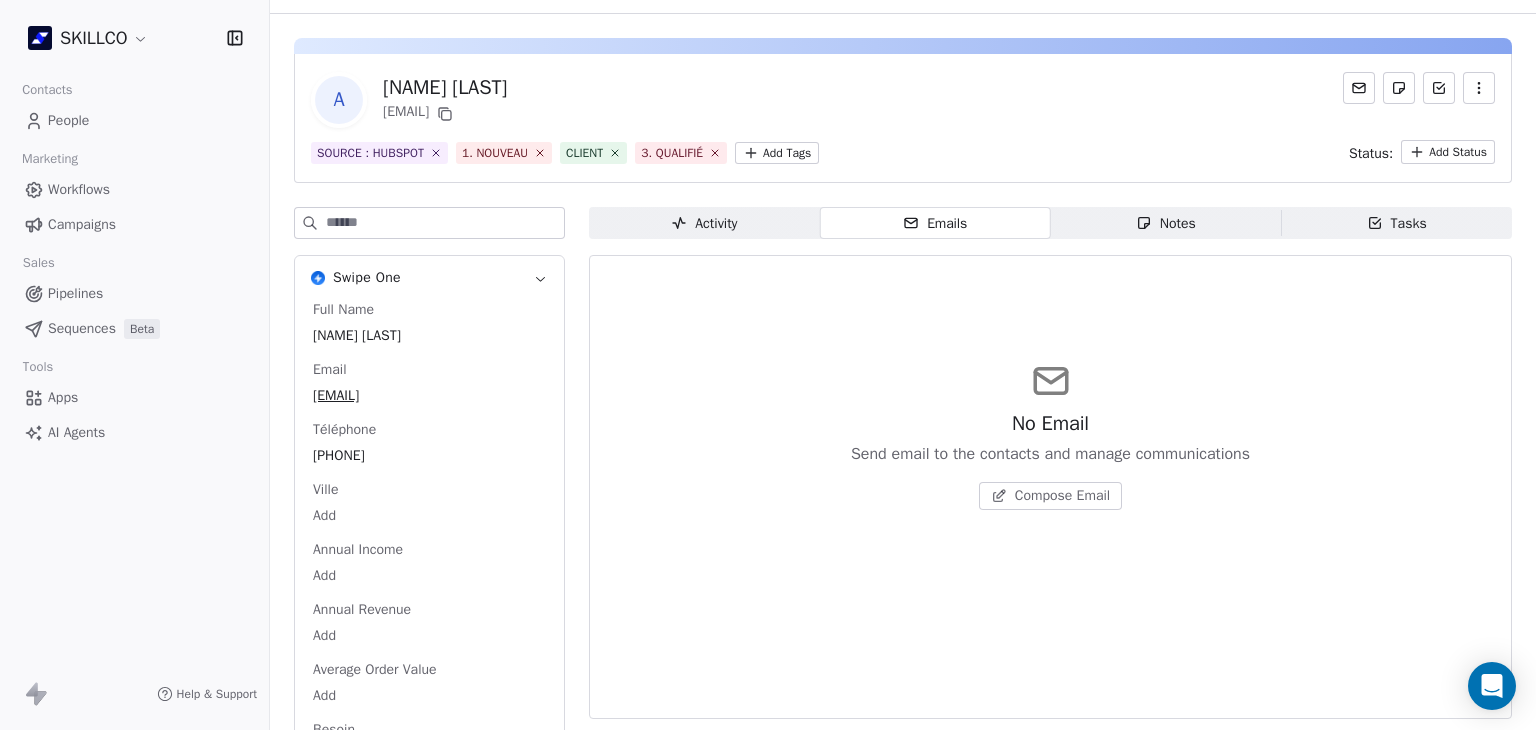 scroll, scrollTop: 39, scrollLeft: 0, axis: vertical 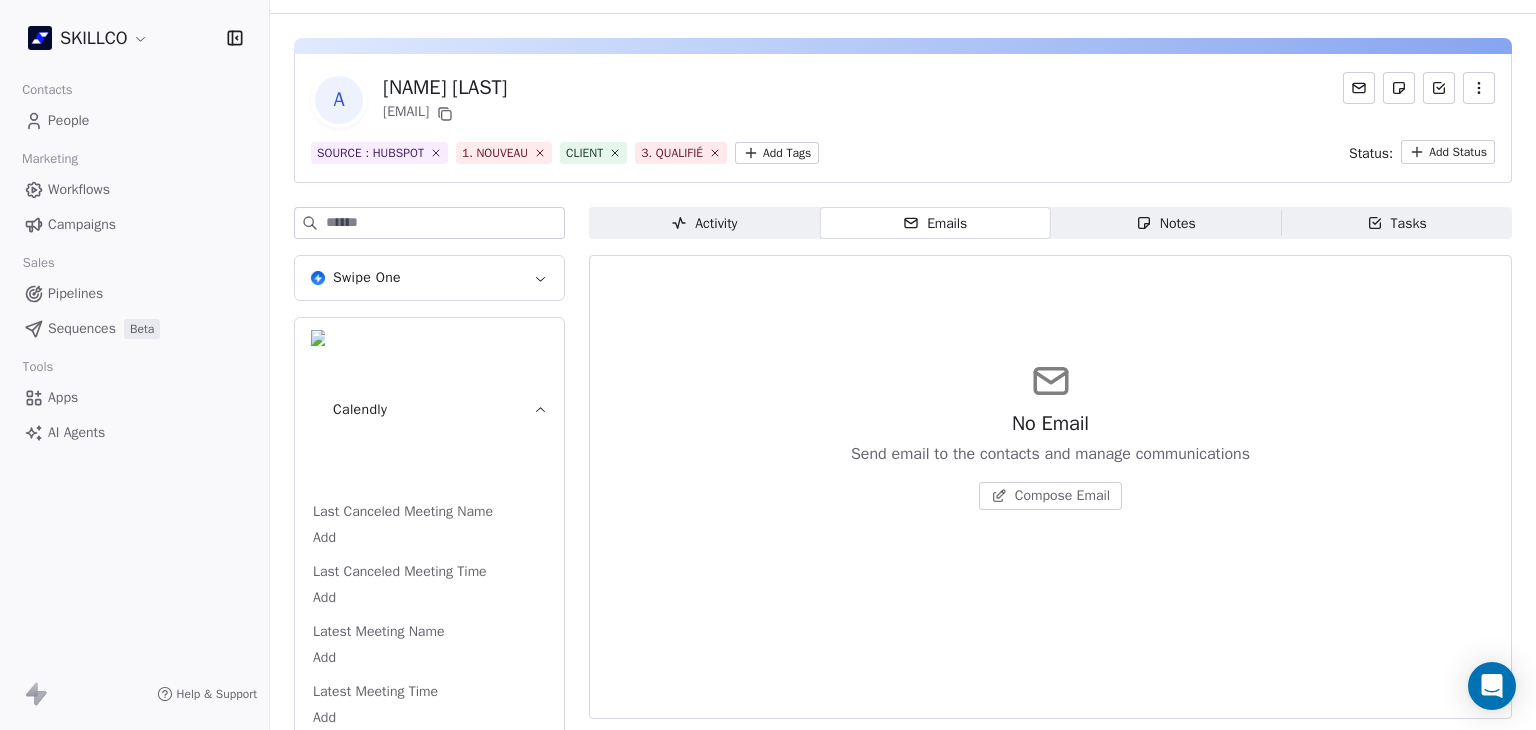 click on "Activity" at bounding box center (704, 223) 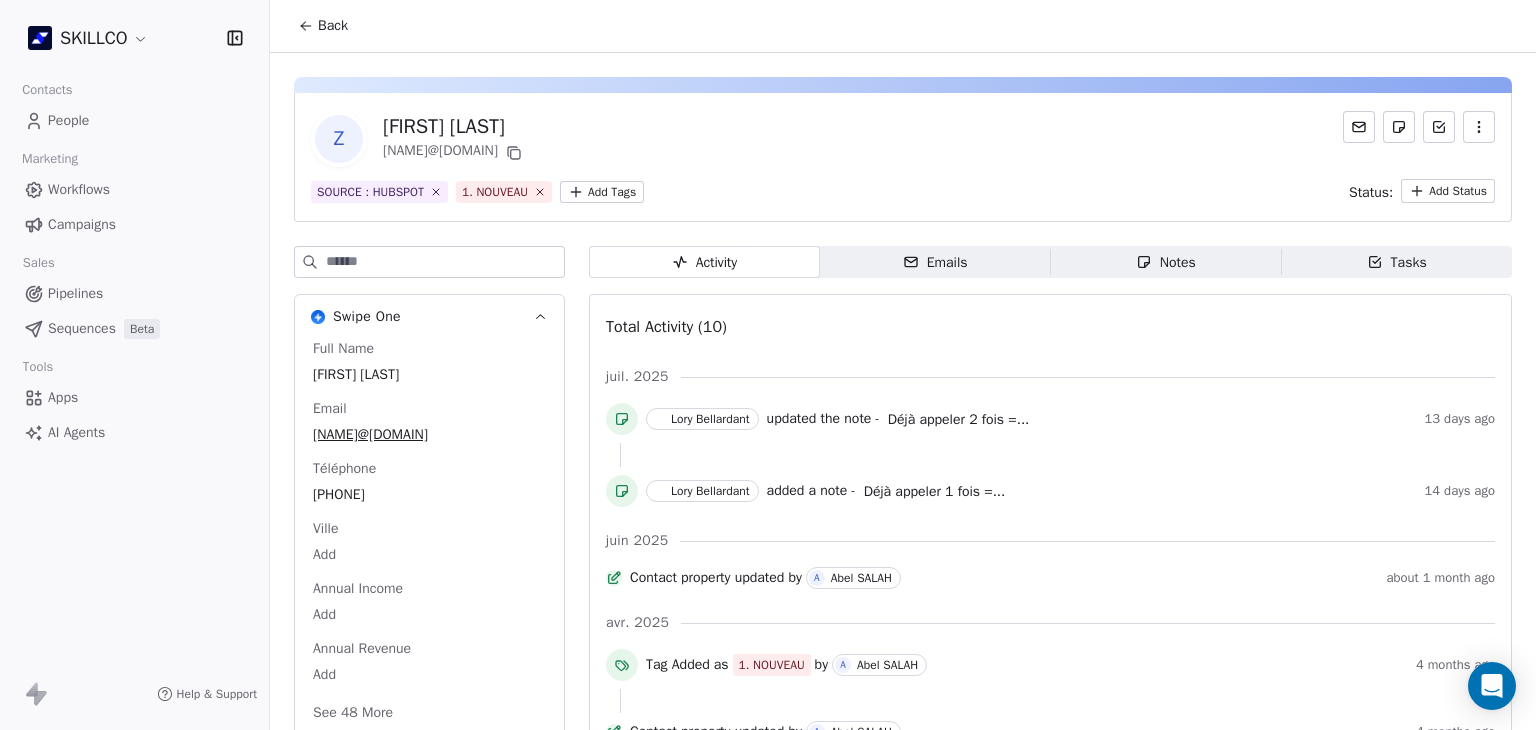 scroll, scrollTop: 0, scrollLeft: 0, axis: both 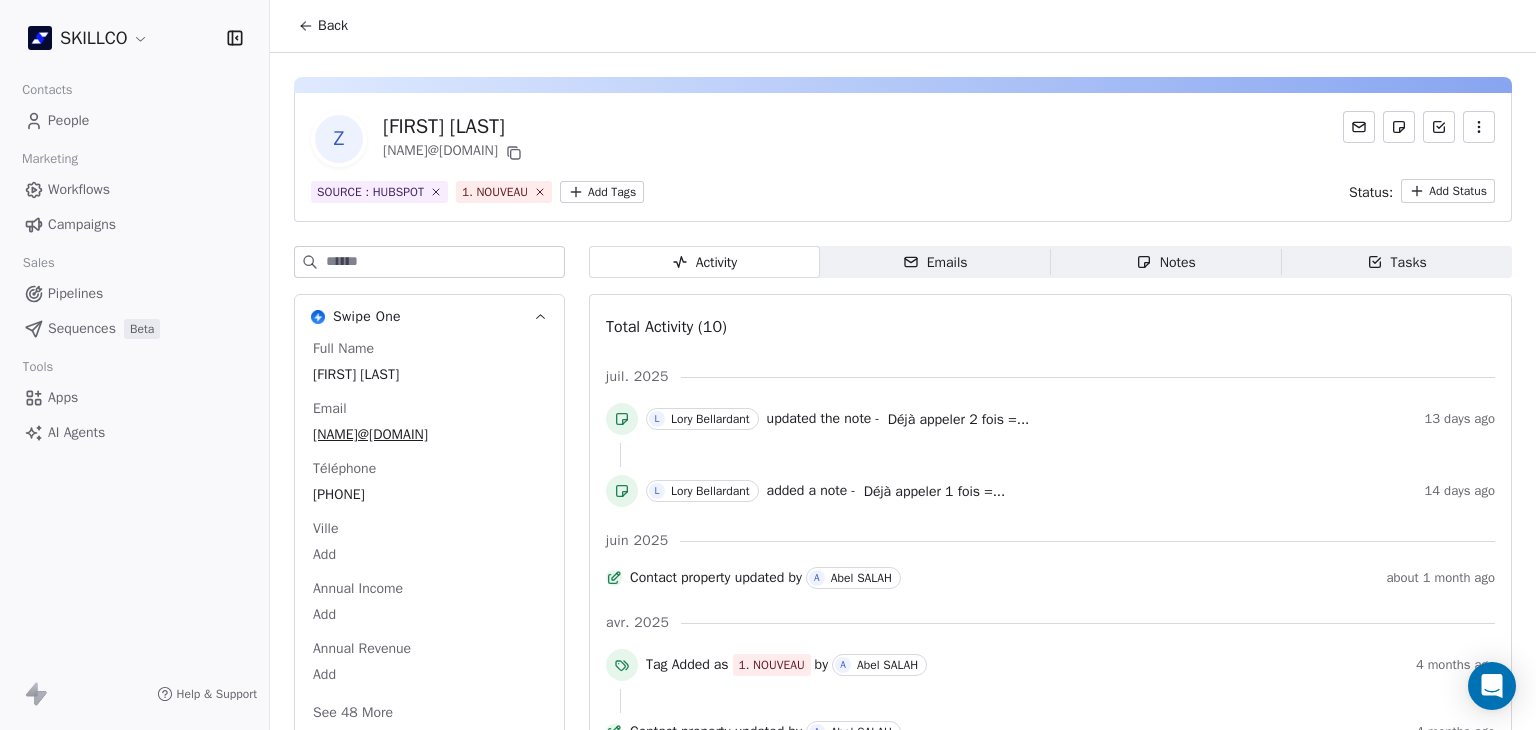 drag, startPoint x: 865, startPoint y: 248, endPoint x: 879, endPoint y: 253, distance: 14.866069 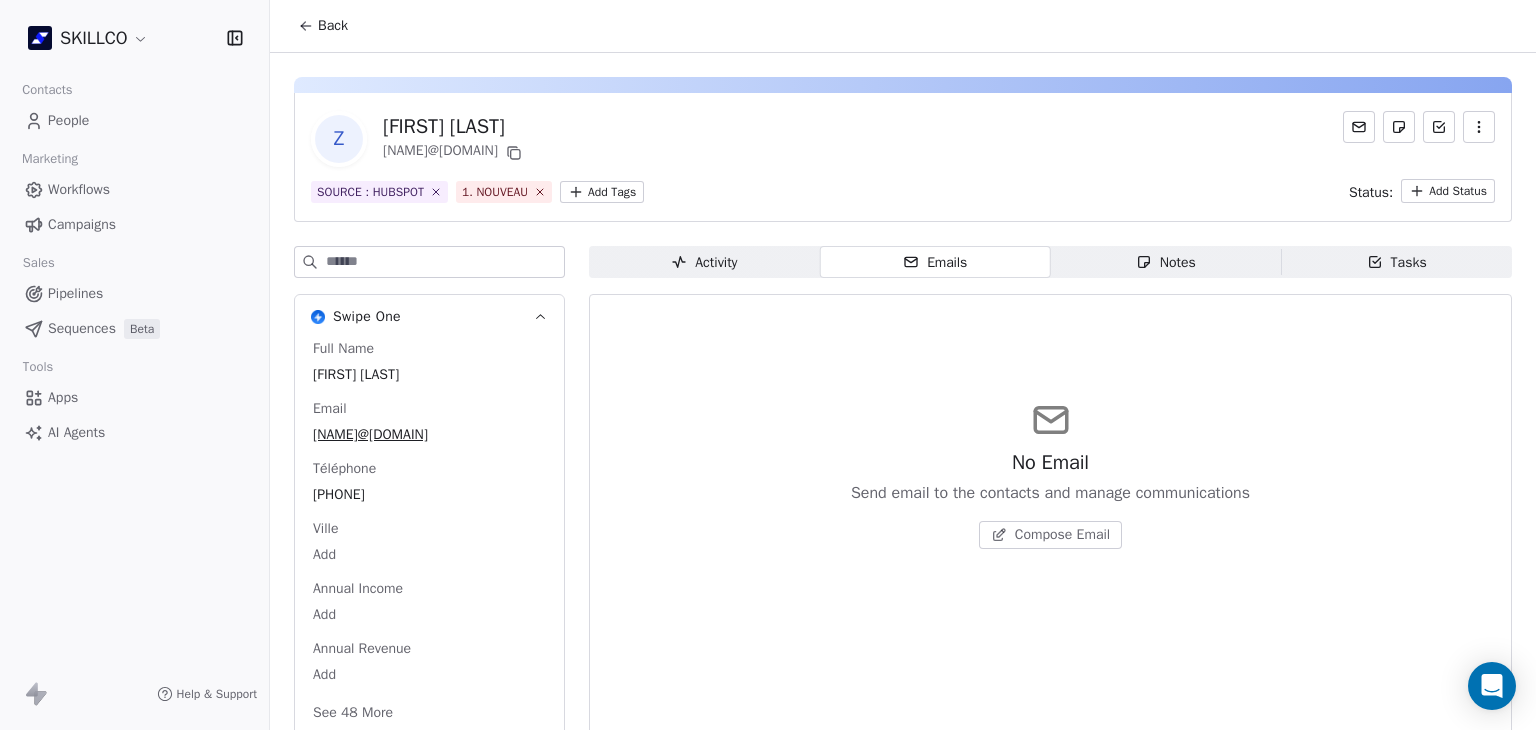 click on "Notes   Notes" at bounding box center [1166, 262] 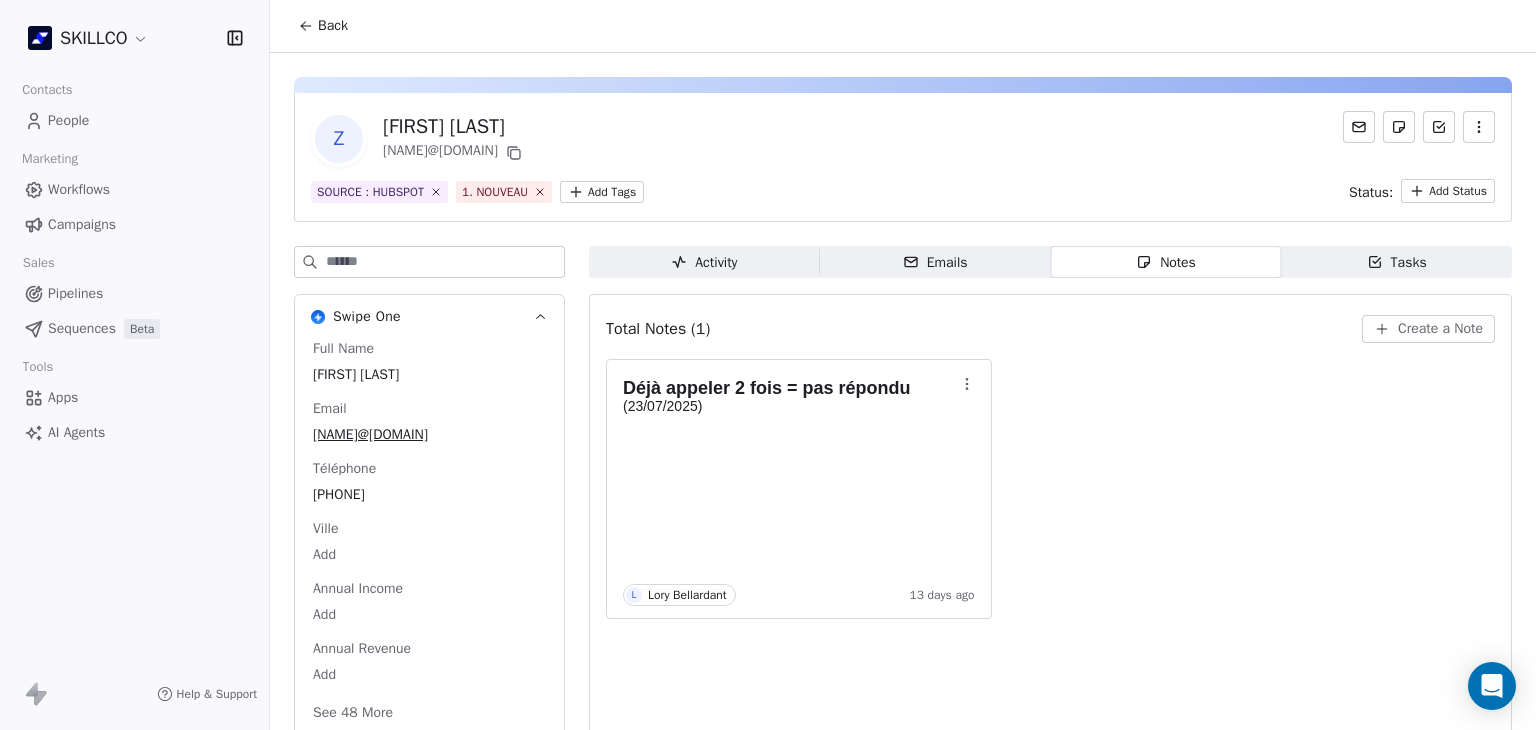 scroll, scrollTop: 79, scrollLeft: 0, axis: vertical 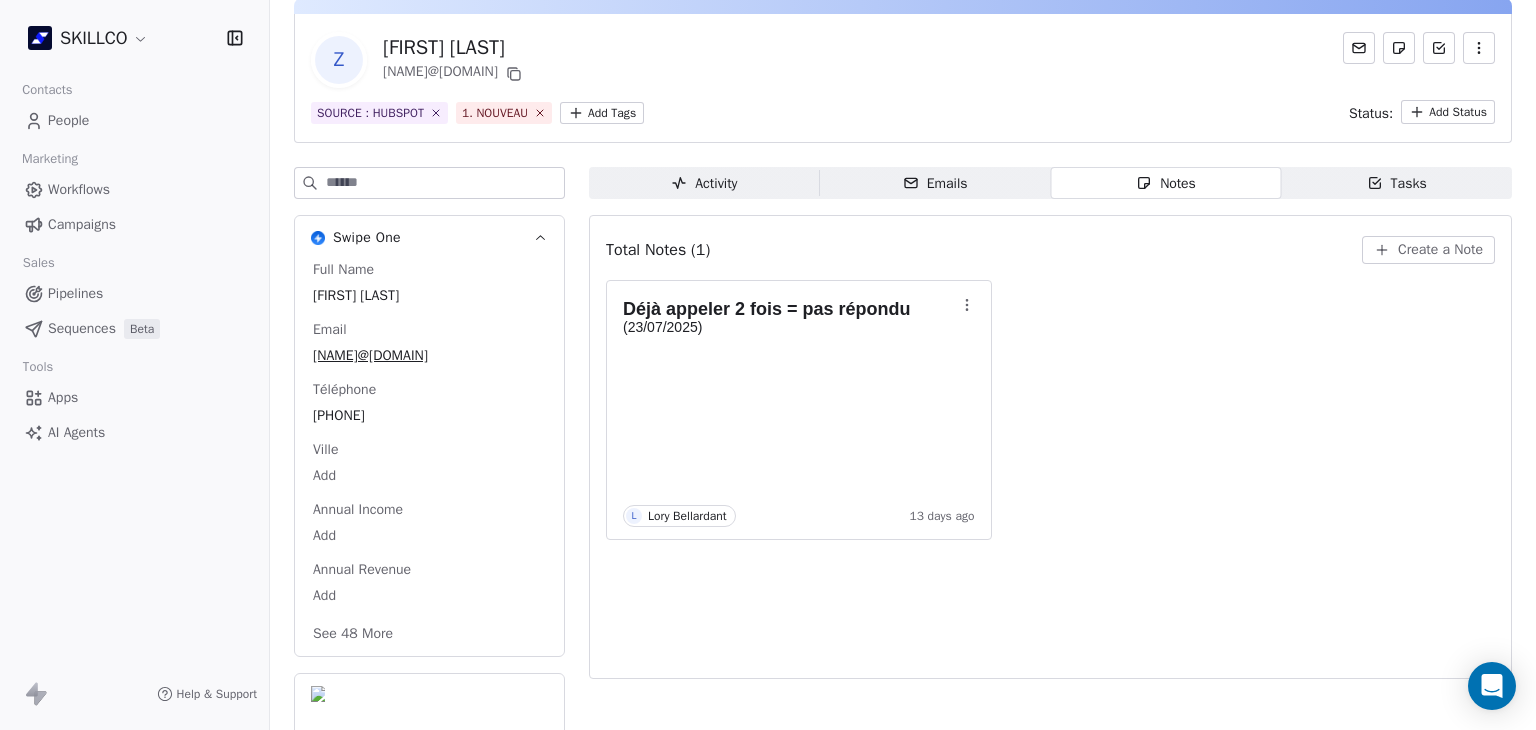 click on "SKILLCO Contacts People Marketing Workflows Campaigns Sales Pipelines Sequences Beta Tools Apps AI Agents Help & Support Back Z Zakaria Essir agence.tremplin.mail@gmail.com SOURCE : HUBSPOT 1. NOUVEAU  Add Tags Status:   Add Status Swipe One Full Name Zakaria Essir Email agence.tremplin.mail@gmail.com Téléphone 0666548453 Ville Add Annual Income Add Annual Revenue Add See   48   More   Calendly Activity Activity Emails Emails   Notes   Notes Tasks Tasks Total Notes (1)   Create a Note Déjà appeler 2 fois = pas répondu (23/07/2025) L Lory Bellardant 13 days ago" at bounding box center [768, 365] 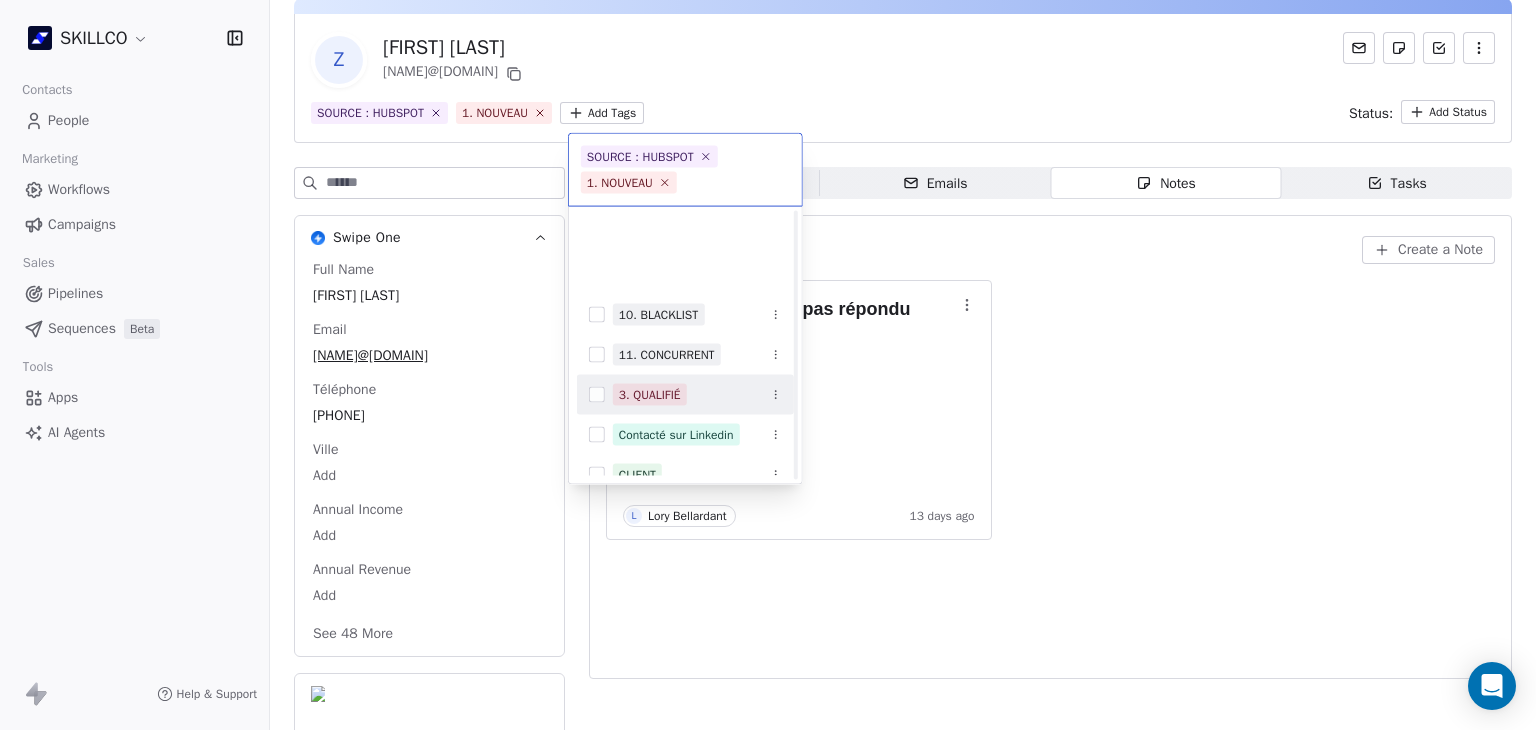 scroll, scrollTop: 578, scrollLeft: 0, axis: vertical 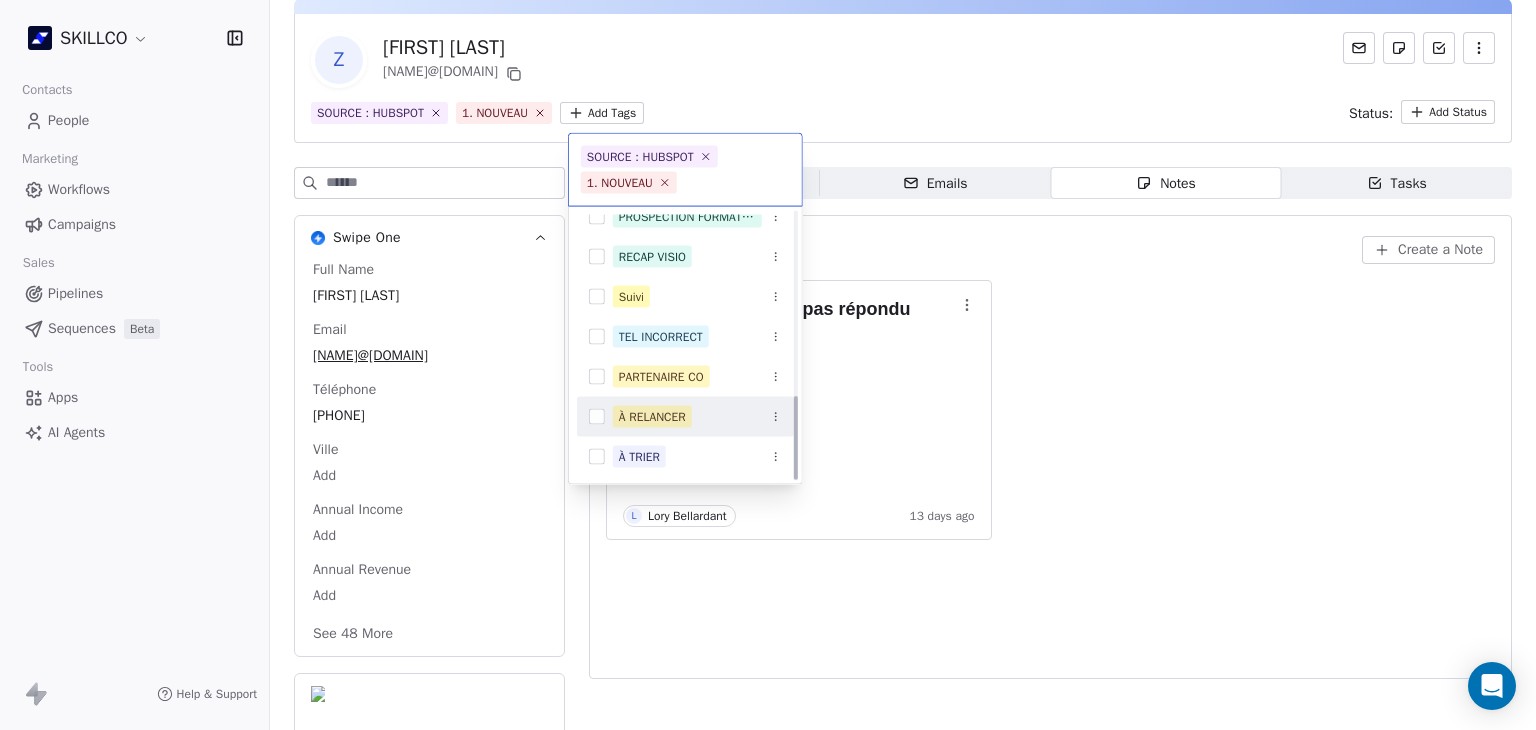 click on "À RELANCER" at bounding box center (652, 417) 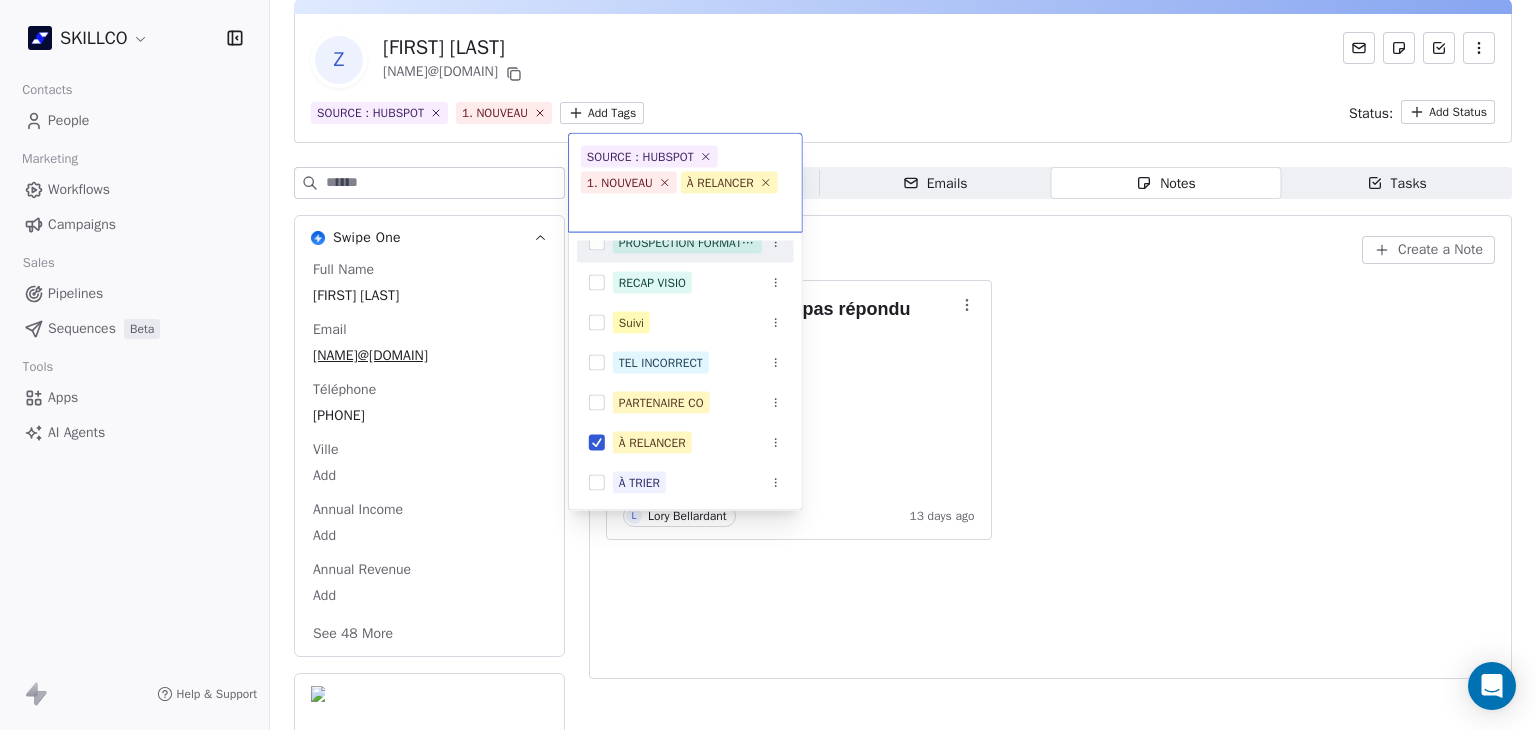 click on "SKILLCO Contacts People Marketing Workflows Campaigns Sales Pipelines Sequences Beta Tools Apps AI Agents Help & Support Back Z Zakaria Essir agence.tremplin.mail@gmail.com SOURCE : HUBSPOT 1. NOUVEAU  Add Tags Status:   Add Status Swipe One Full Name Zakaria Essir Email agence.tremplin.mail@gmail.com Téléphone 0666548453 Ville Add Annual Income Add Annual Revenue Add See   48   More   Calendly Activity Activity Emails Emails   Notes   Notes Tasks Tasks Total Notes (1)   Create a Note Déjà appeler 2 fois = pas répondu (23/07/2025) L Lory Bellardant 13 days ago
SOURCE : HUBSPOT 1. NOUVEAU À RELANCER SOURCE : HUBSPOT 2. LEAD Mail envoyé OF MONTPELLIER 1. NOUVEAU PROSPECTION FORMATION IA RECAP VISIO Suivi TEL INCORRECT PARTENAIRE CO À RELANCER À TRIER" at bounding box center [768, 365] 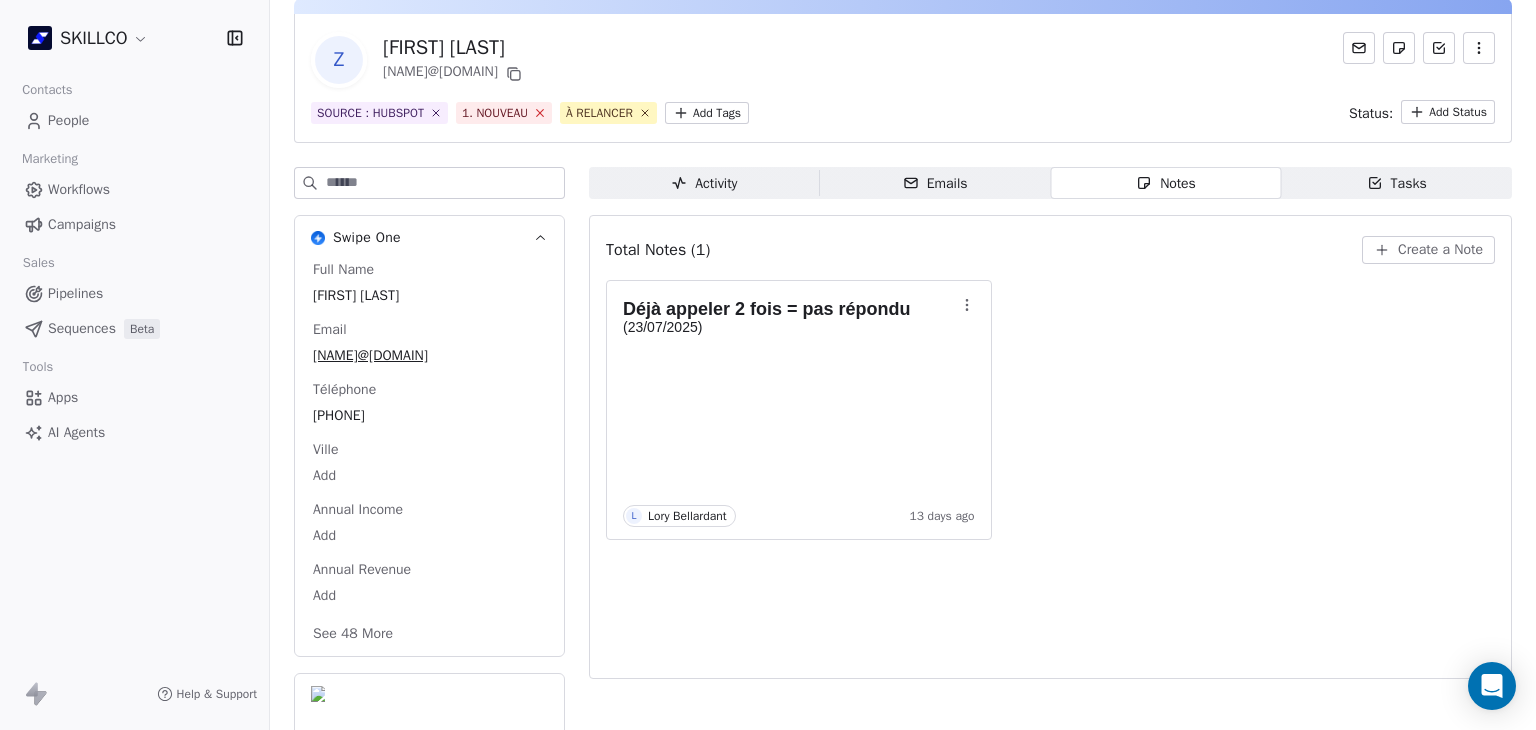 click 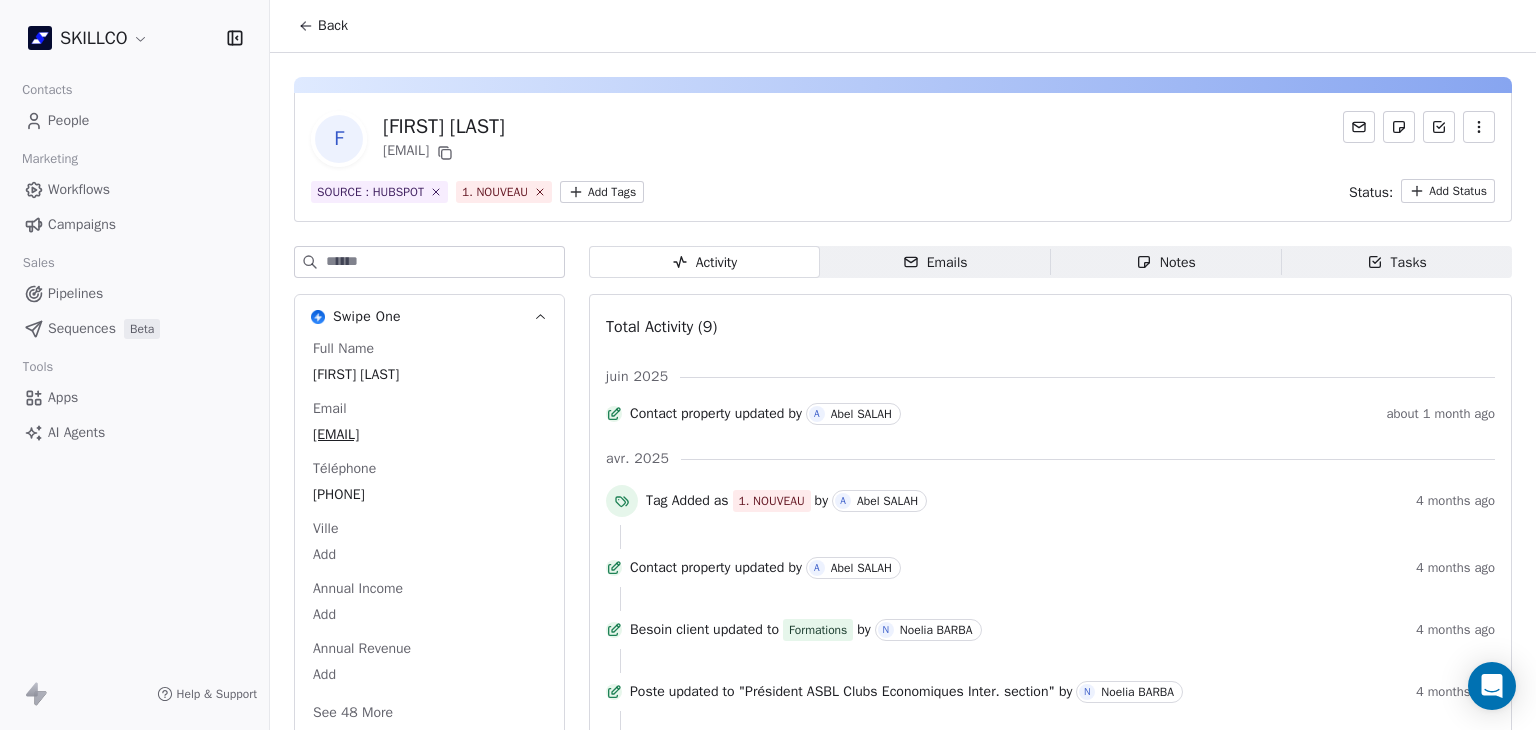 scroll, scrollTop: 0, scrollLeft: 0, axis: both 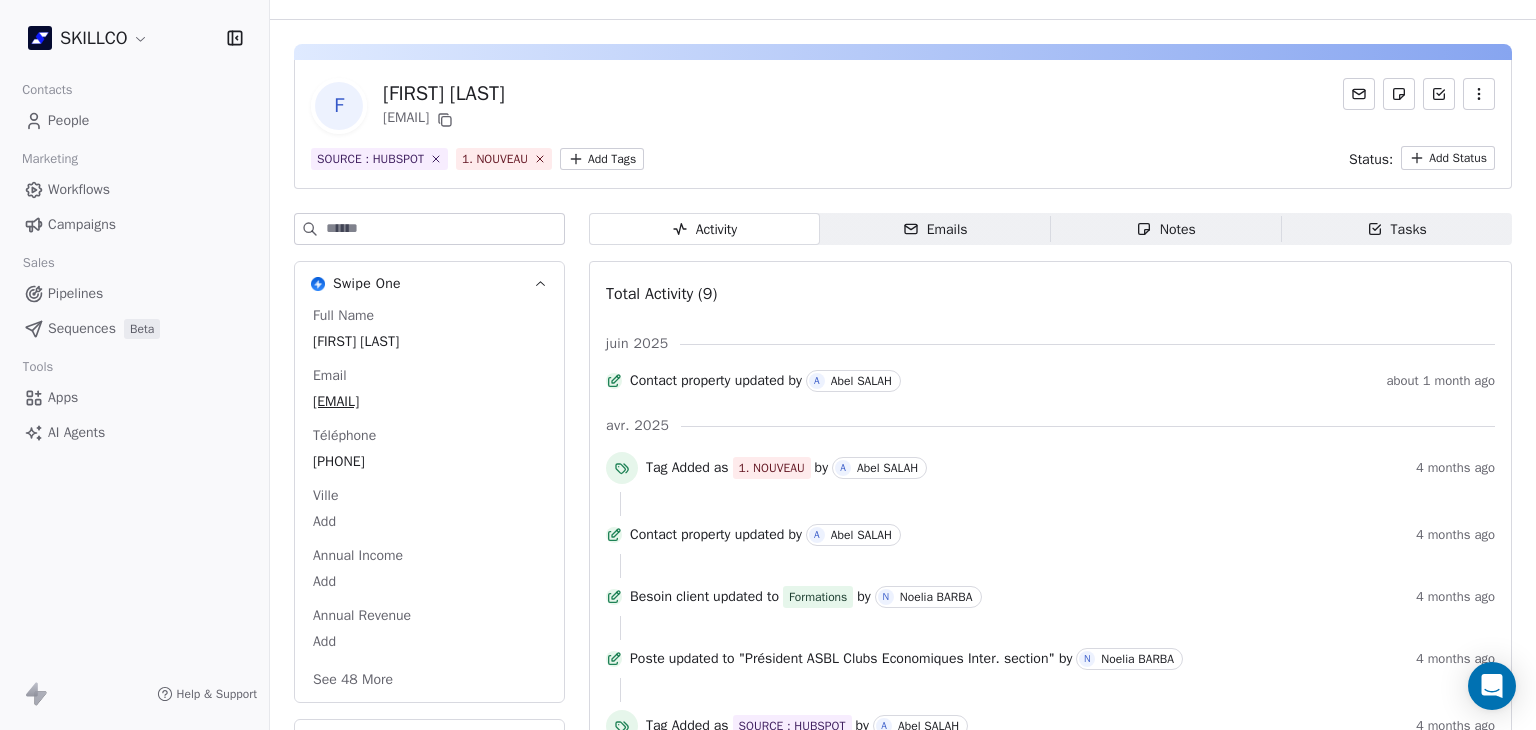 click on "Emails" at bounding box center [935, 229] 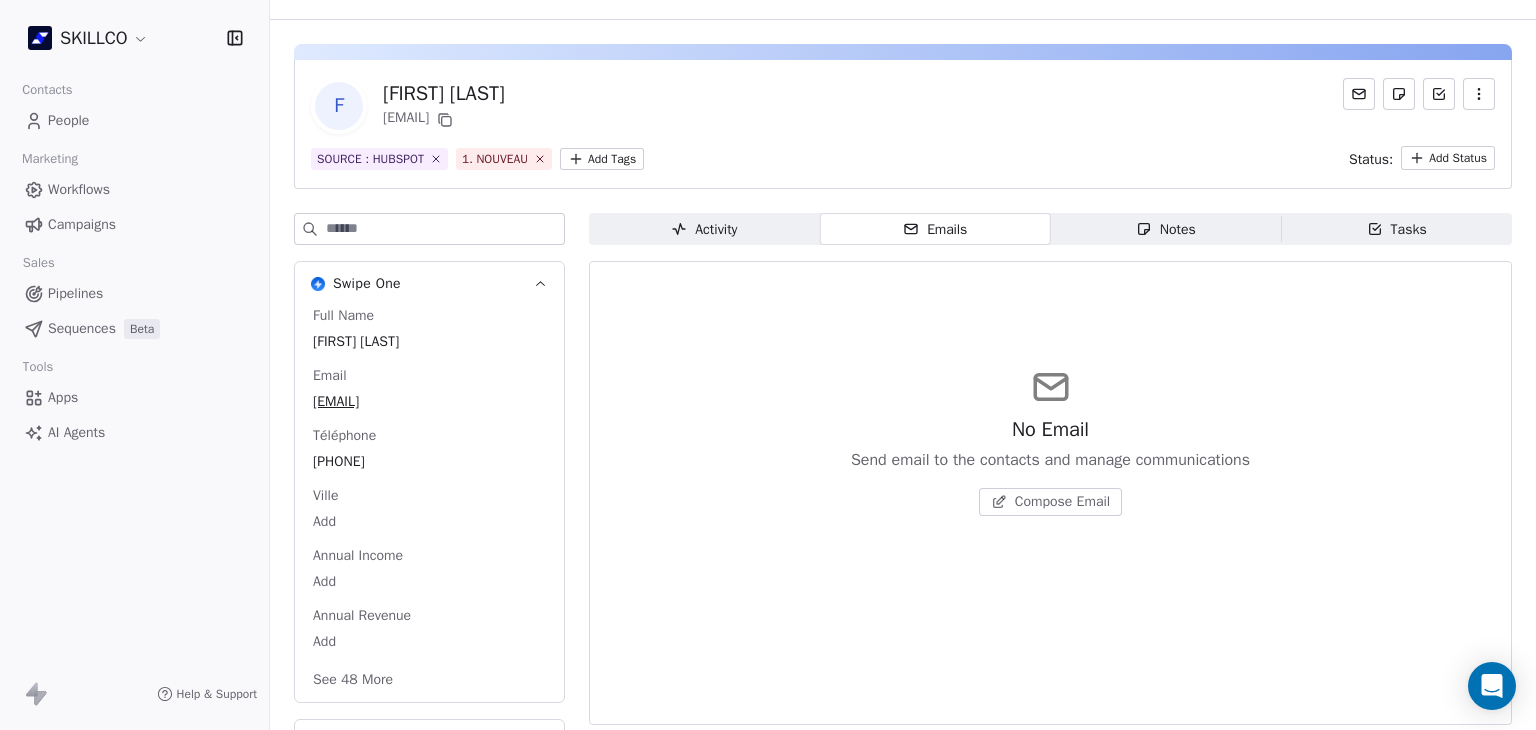 click on "Notes" at bounding box center (1166, 229) 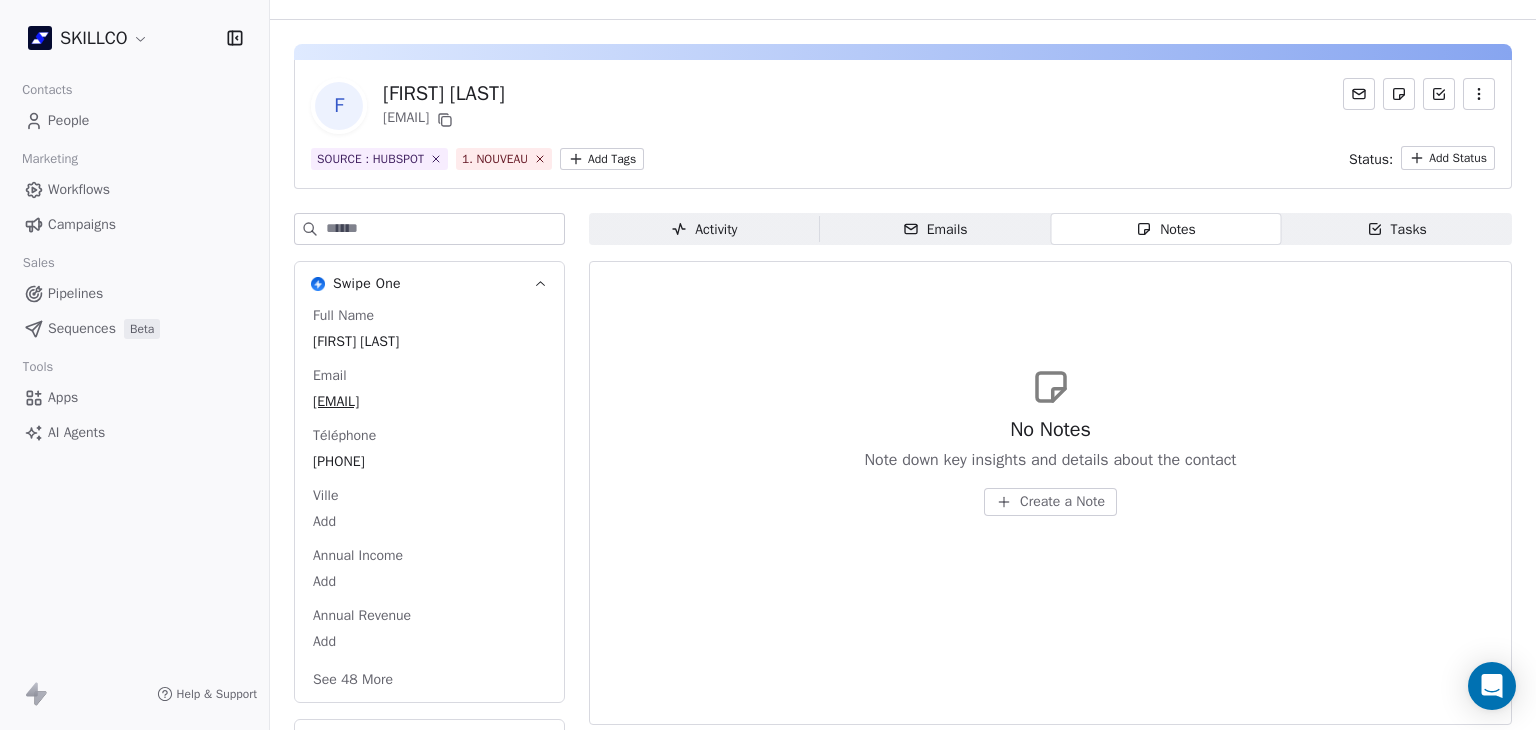 click on "Activity Activity" at bounding box center (704, 229) 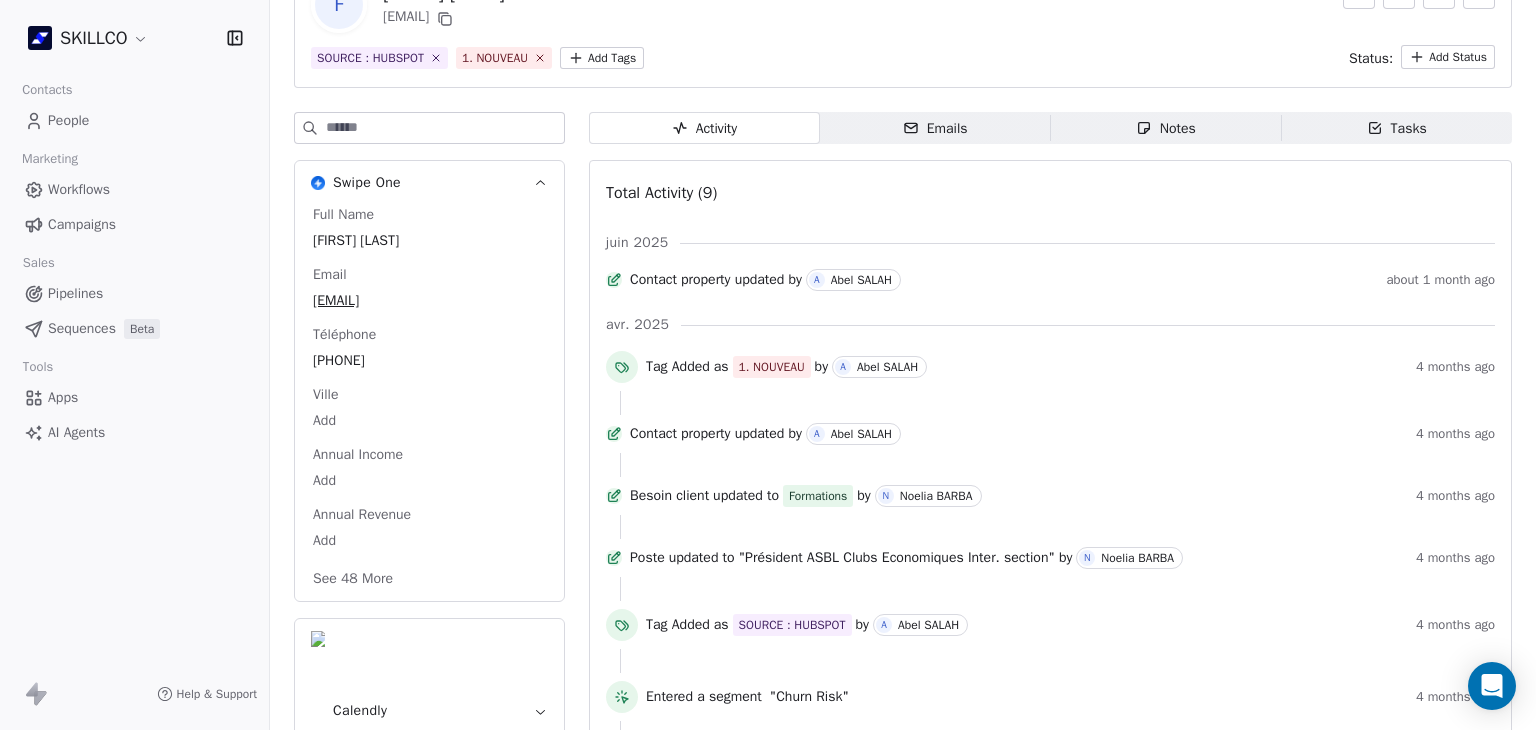 scroll, scrollTop: 333, scrollLeft: 0, axis: vertical 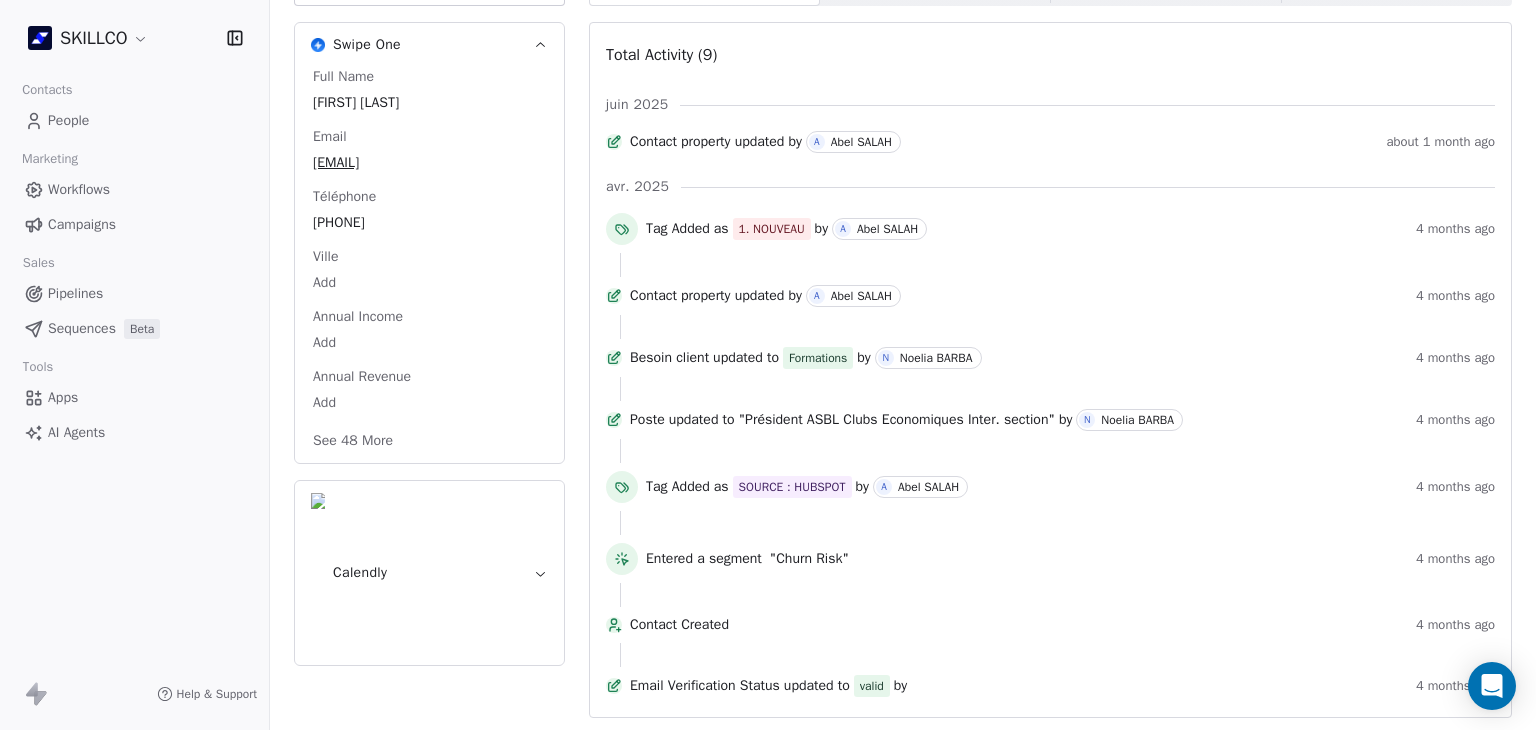 click on "See   48   More" at bounding box center [353, 441] 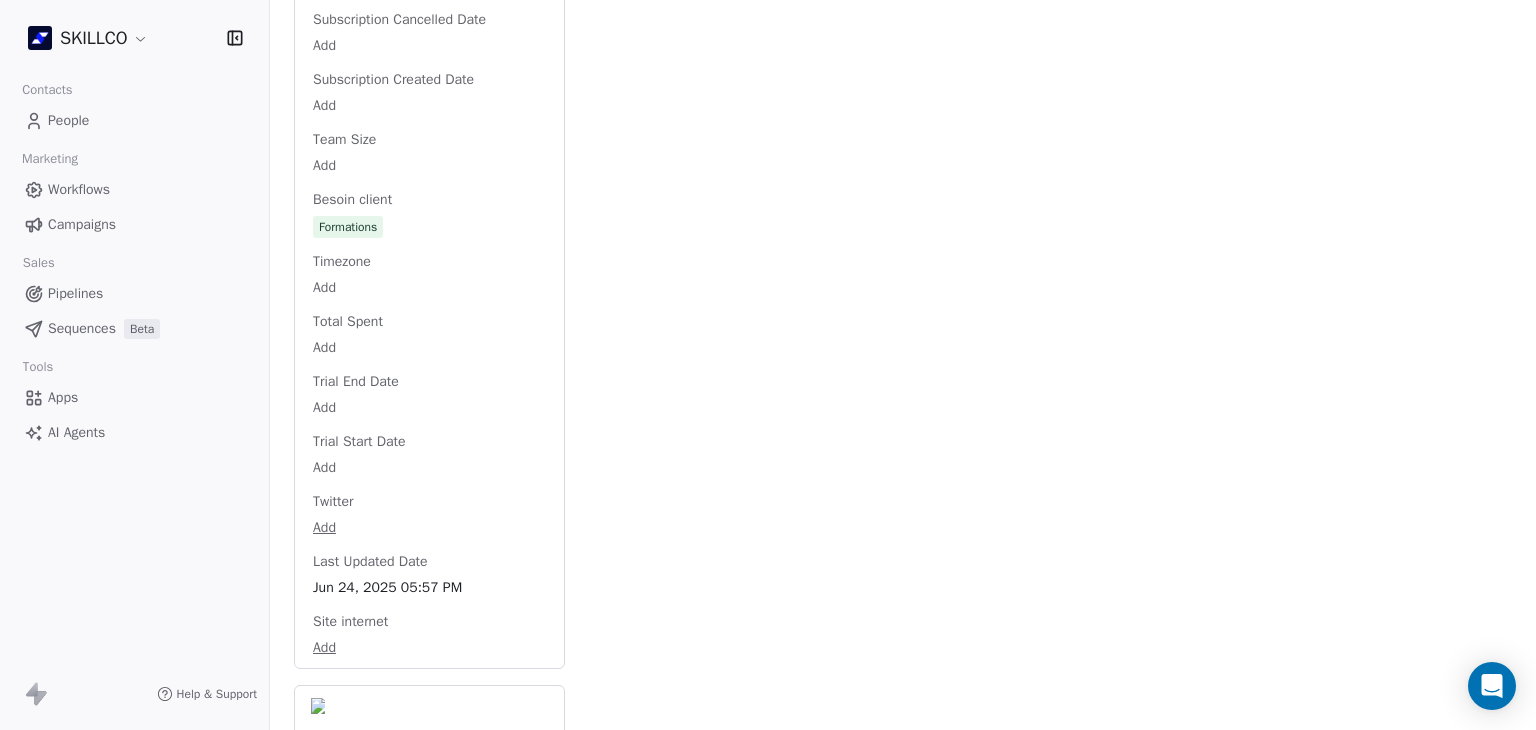 scroll, scrollTop: 2945, scrollLeft: 0, axis: vertical 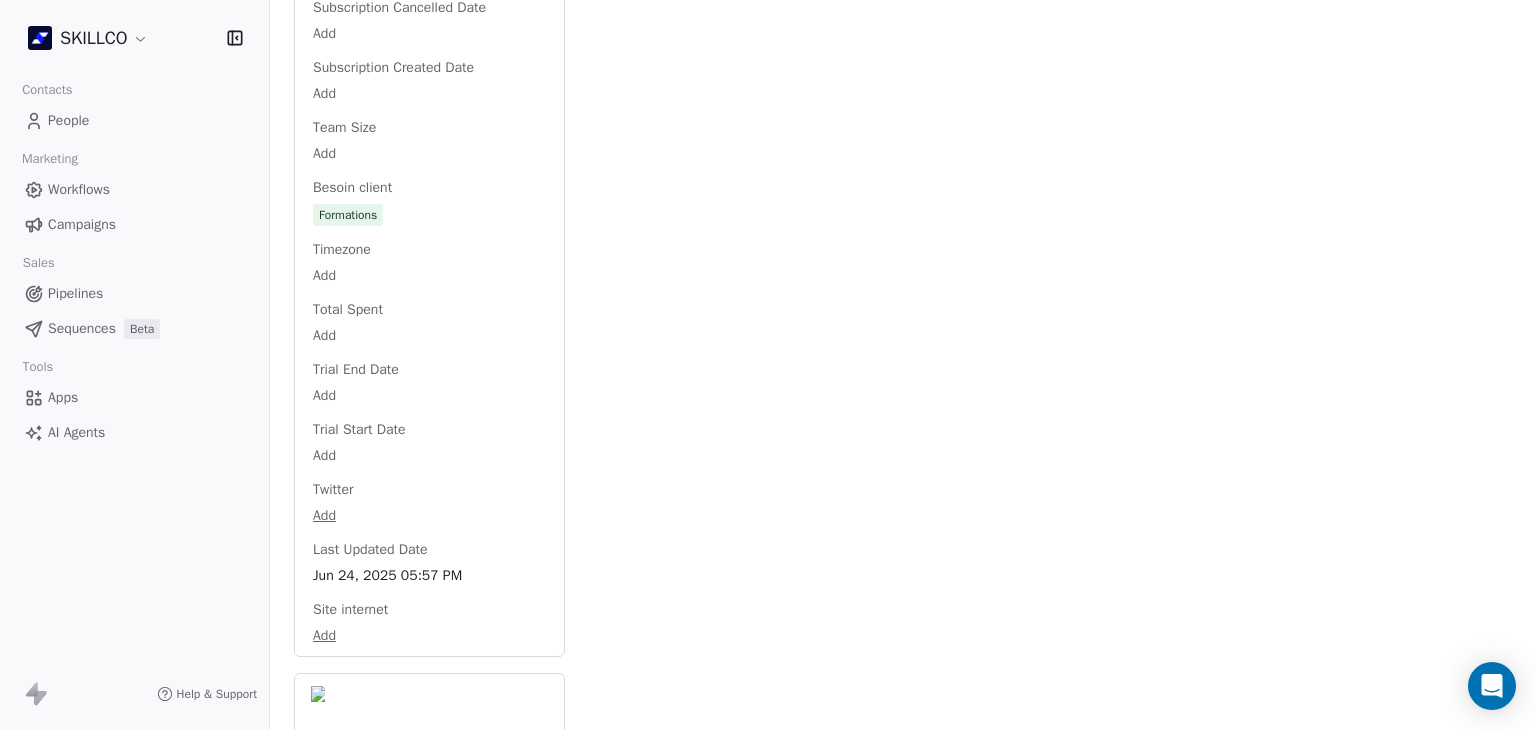 click on "Calendly" at bounding box center (429, 766) 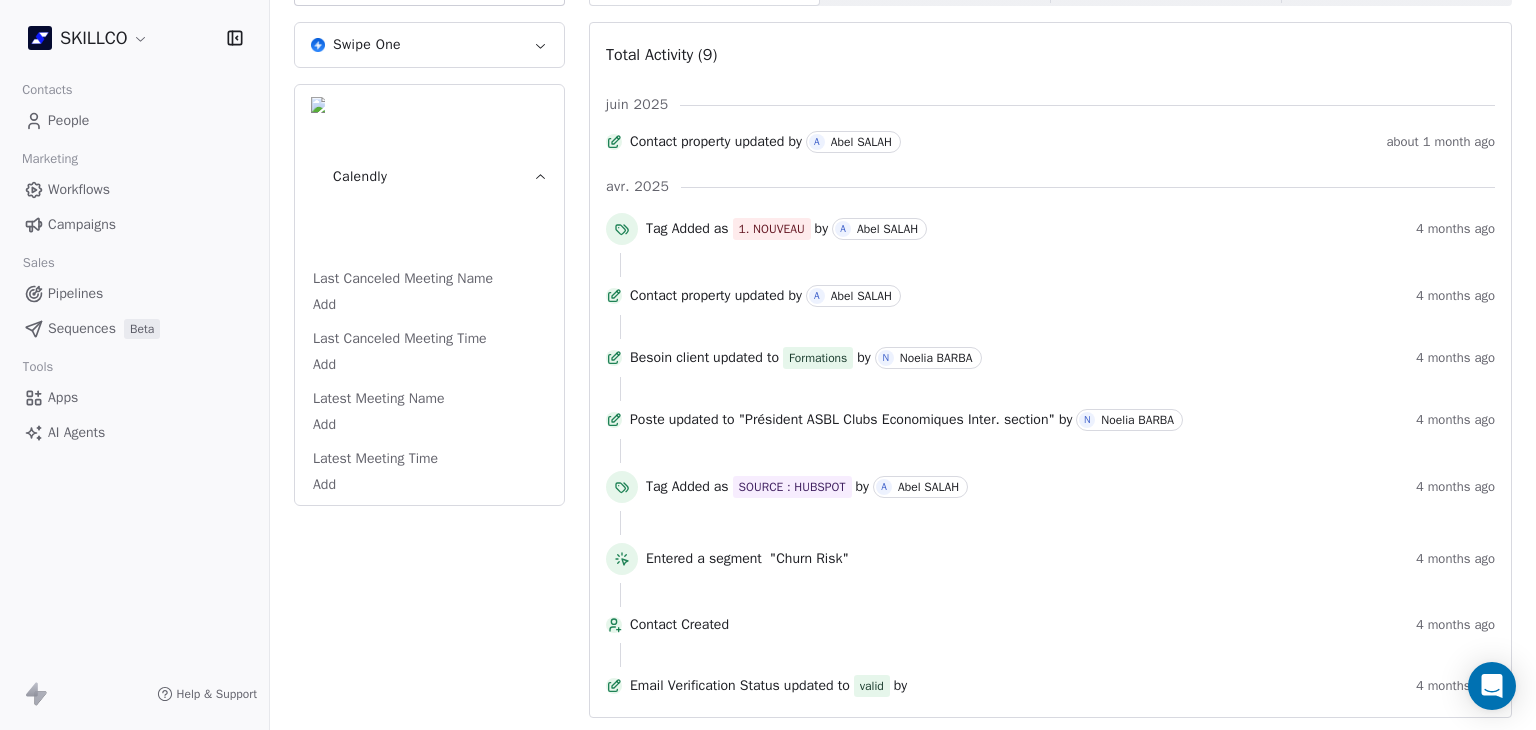 click on "Calendly" at bounding box center (429, 177) 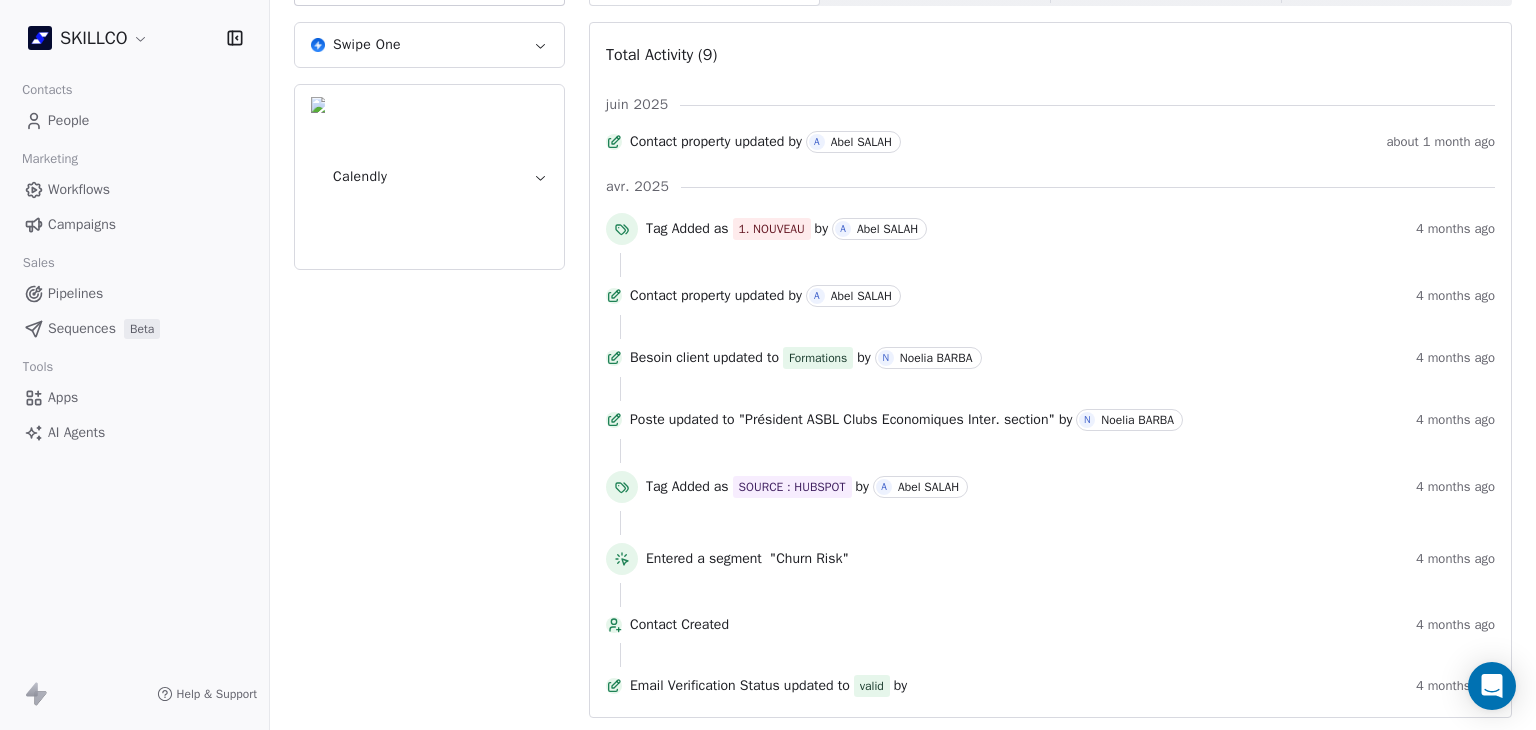 scroll, scrollTop: 0, scrollLeft: 0, axis: both 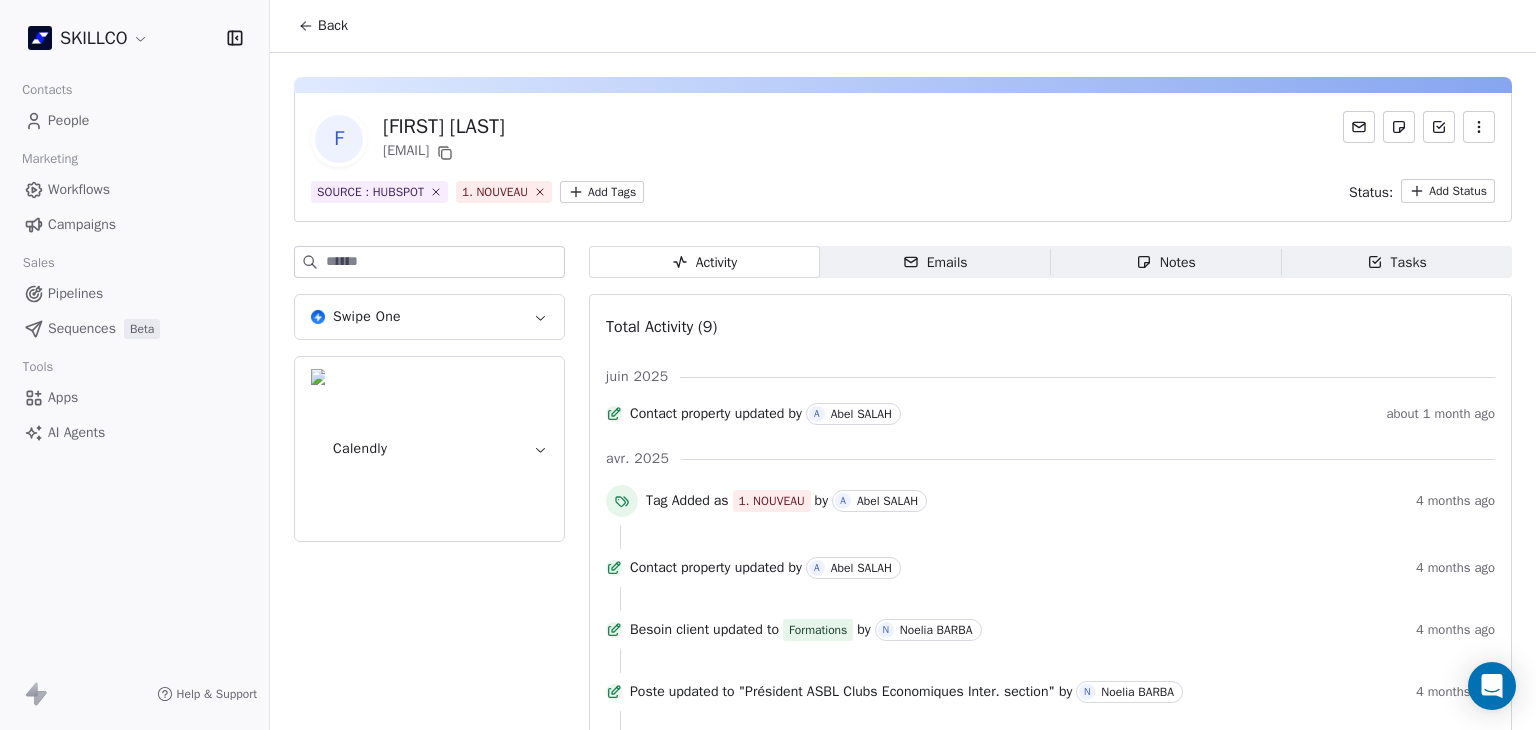drag, startPoint x: 1190, startPoint y: 255, endPoint x: 1108, endPoint y: 265, distance: 82.607506 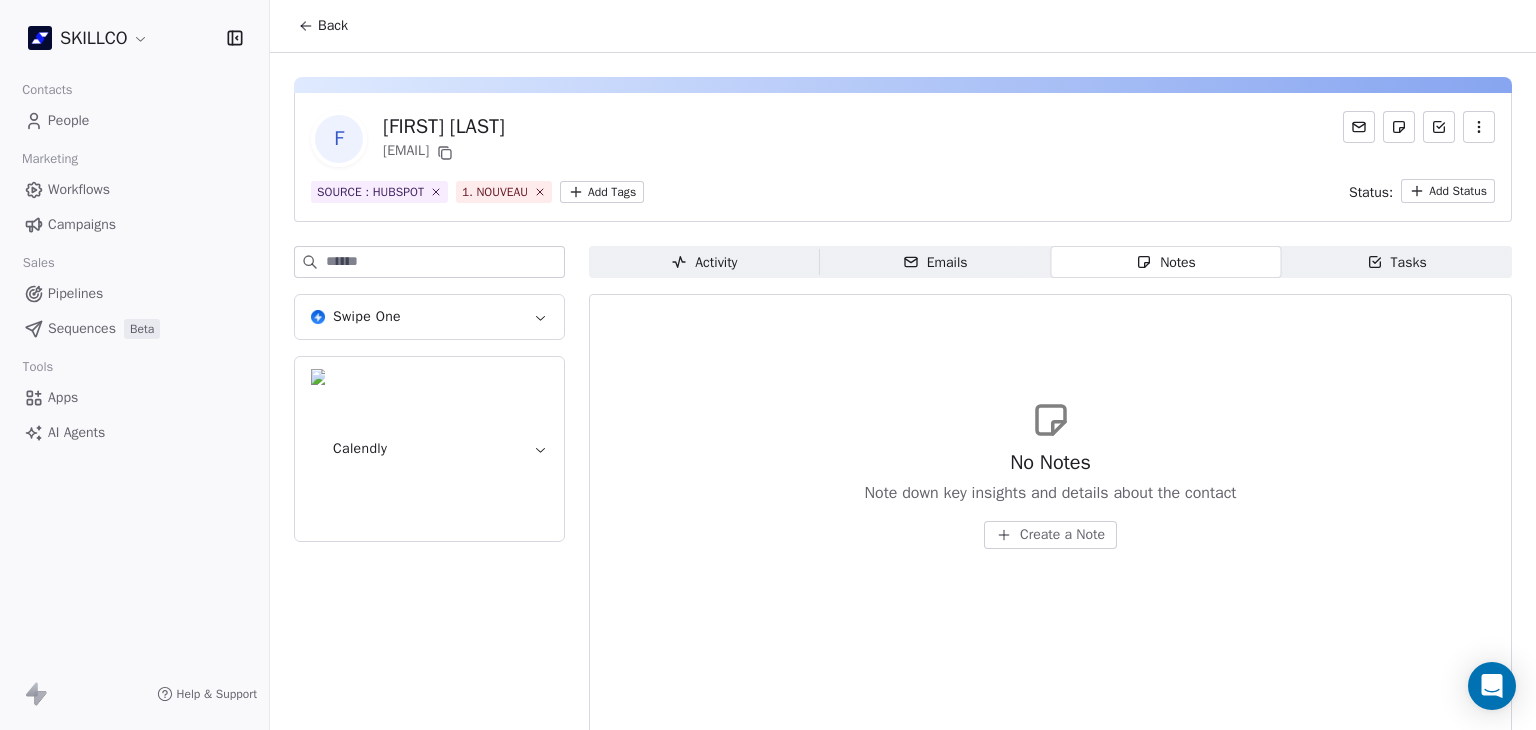 click on "Emails Emails" at bounding box center [935, 262] 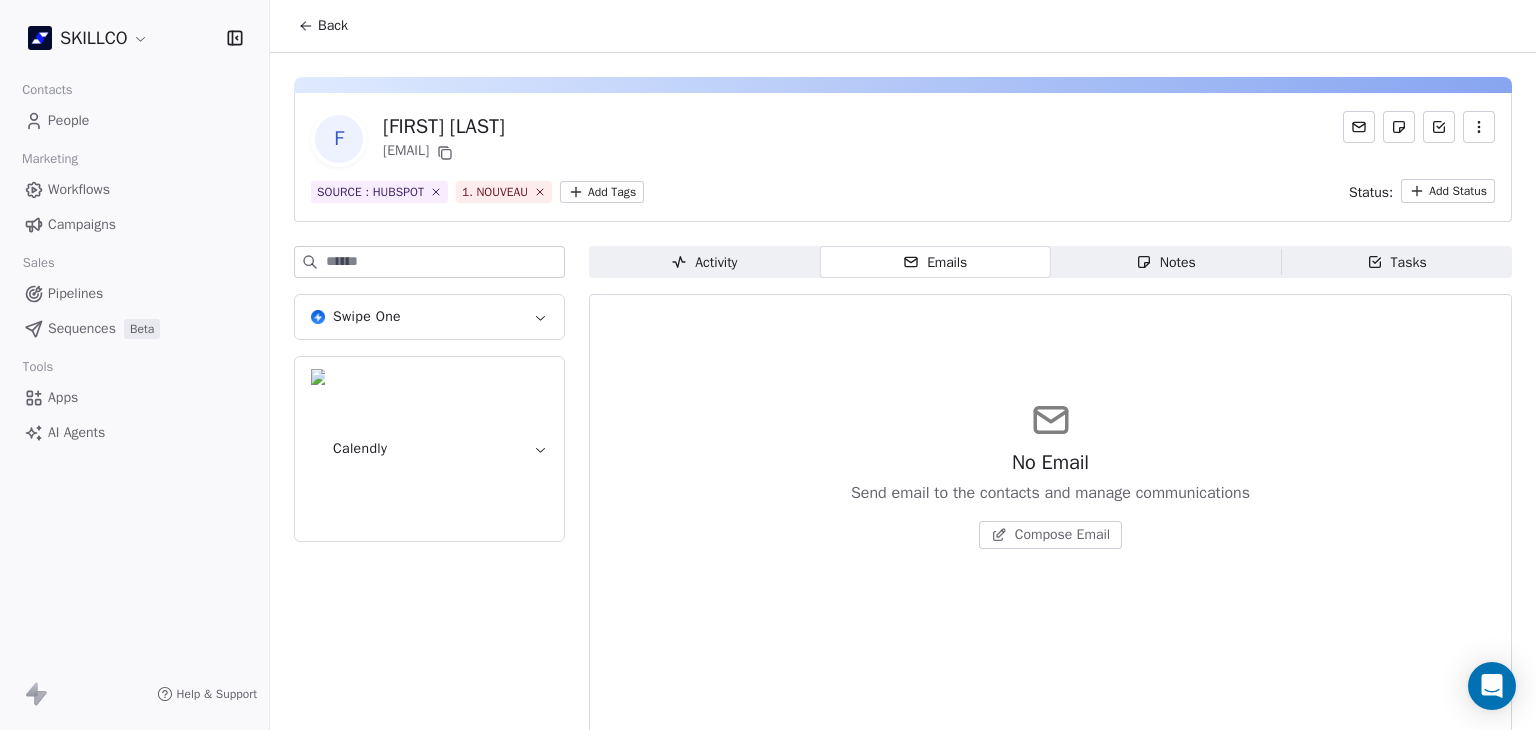 click on "Activity" at bounding box center (704, 262) 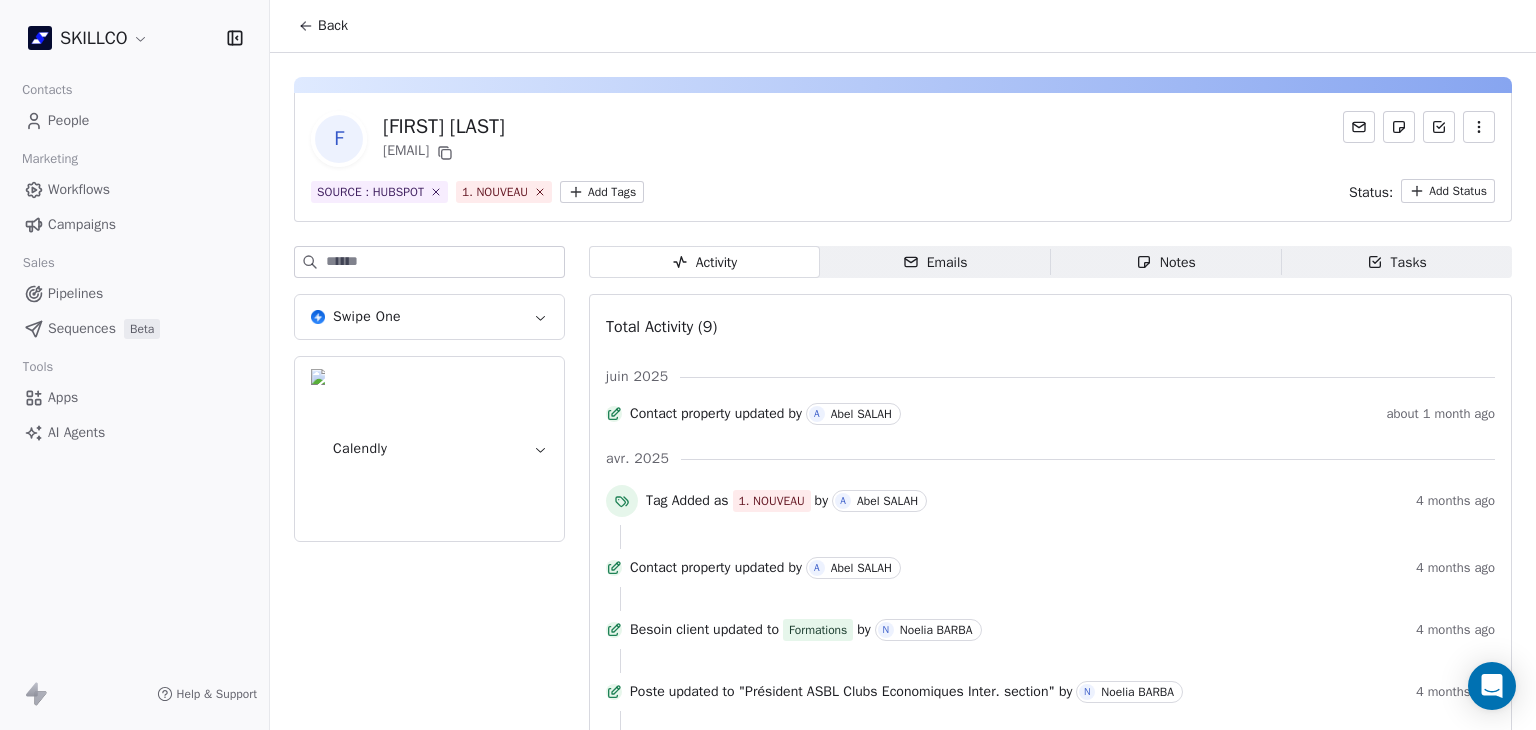 click on "Swipe One" at bounding box center (429, 317) 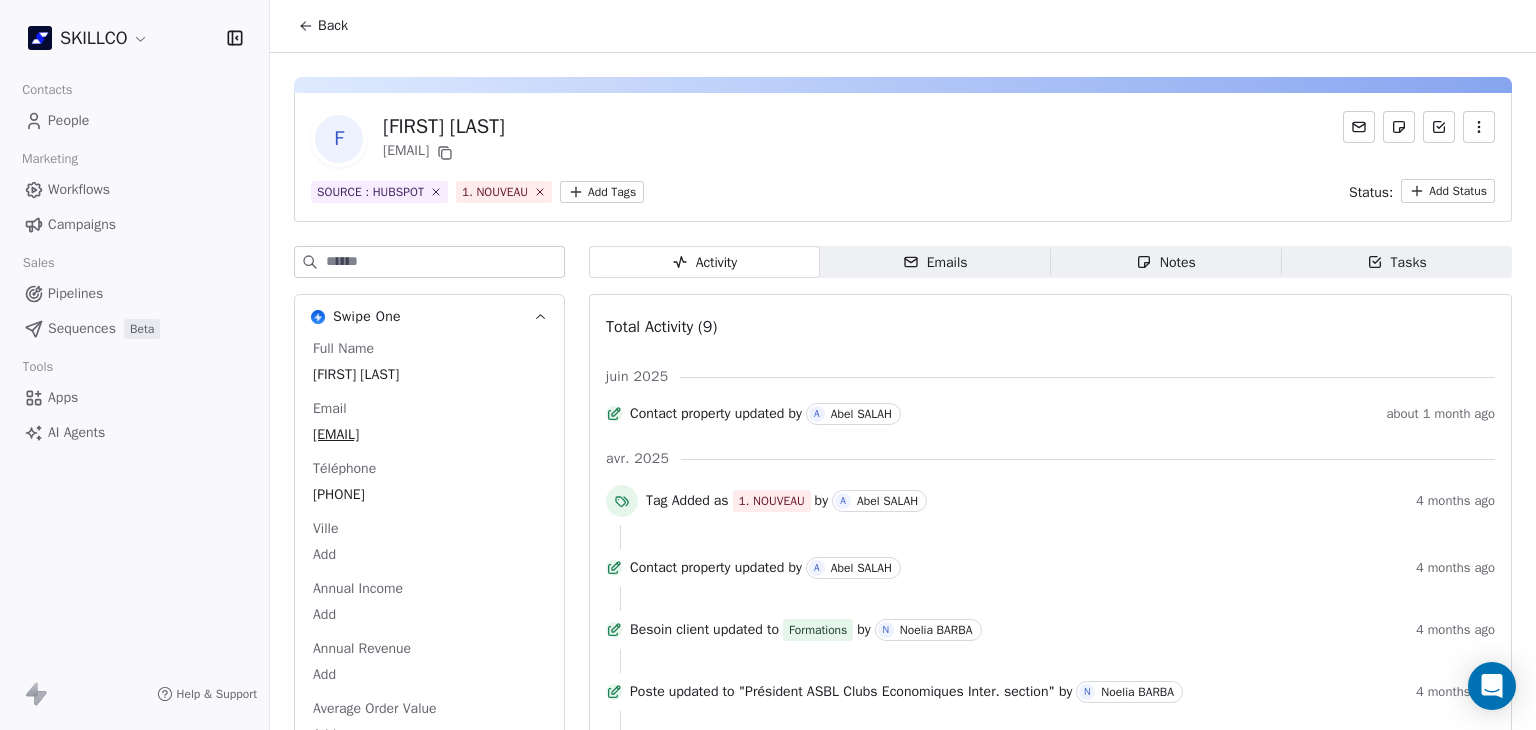 click on "Notes" at bounding box center [1166, 262] 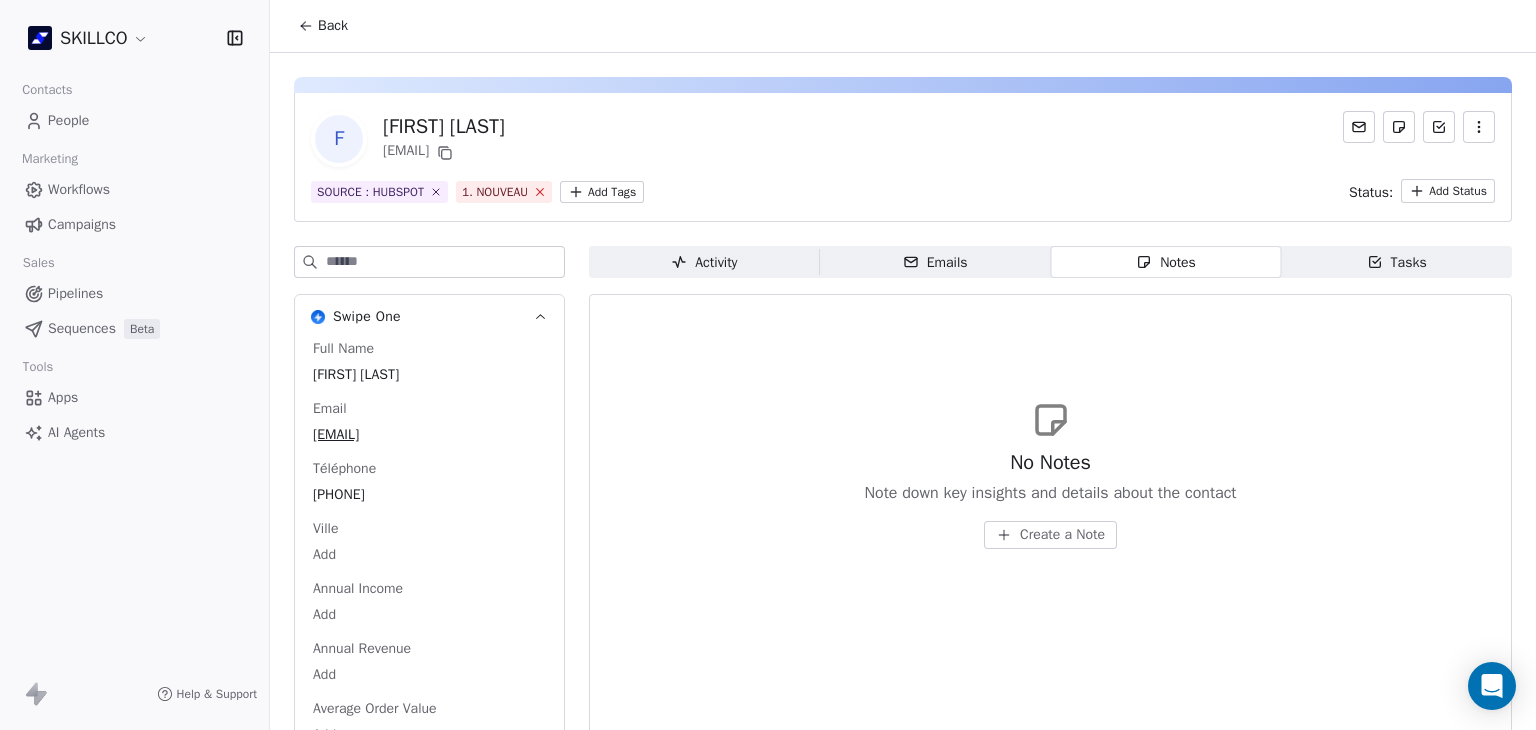 click 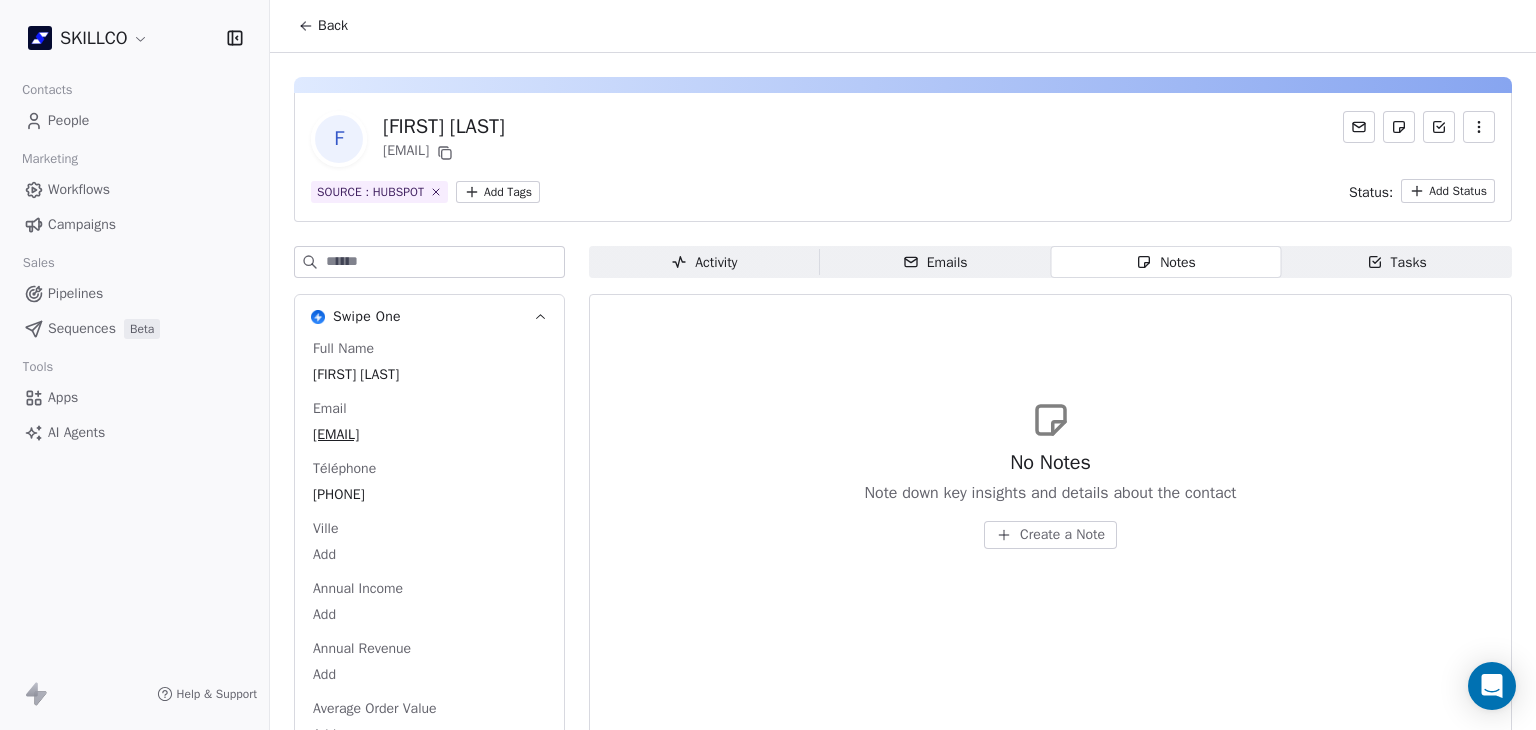 click on "SKILLCO Contacts People Marketing Workflows Campaigns Sales Pipelines Sequences Beta Tools Apps AI Agents Help & Support Back F Francois Izzi francoisizzi3@gmail.com SOURCE : HUBSPOT  Add Tags Status:   Add Status Swipe One Full Name Francois Izzi Email francoisizzi3@gmail.com Téléphone +33666366100 Ville Add Annual Income Add Annual Revenue Add Average Order Value Add Besoin Add Birthday Add Browser Add Contact Source Add Pays Add Created Date Sep 19, 2022 09:51 PM Customer Lifetime Value Add Department Add Derniere page consulte https://www.skillco.fr/demo Device Add Email Verification Status Valid Entreprise Add Facebook Add First Purchase Date Add Prénom Francois Gender Add Poste Président ASBL Clubs Economiques Inter. section Langue Add Last Abandoned Date Add Last Purchase Date Add Last Activity Date Mar 04, 2023 11:44 AM Nom Izzi LinkedIn Add Marketing Contact Status Add Email Marketing Consent Subscribed MRR Add Next Billing Date Add Notes Add Scoring 0/10 Add Occupation Add Orders Count Add Add" at bounding box center [768, 365] 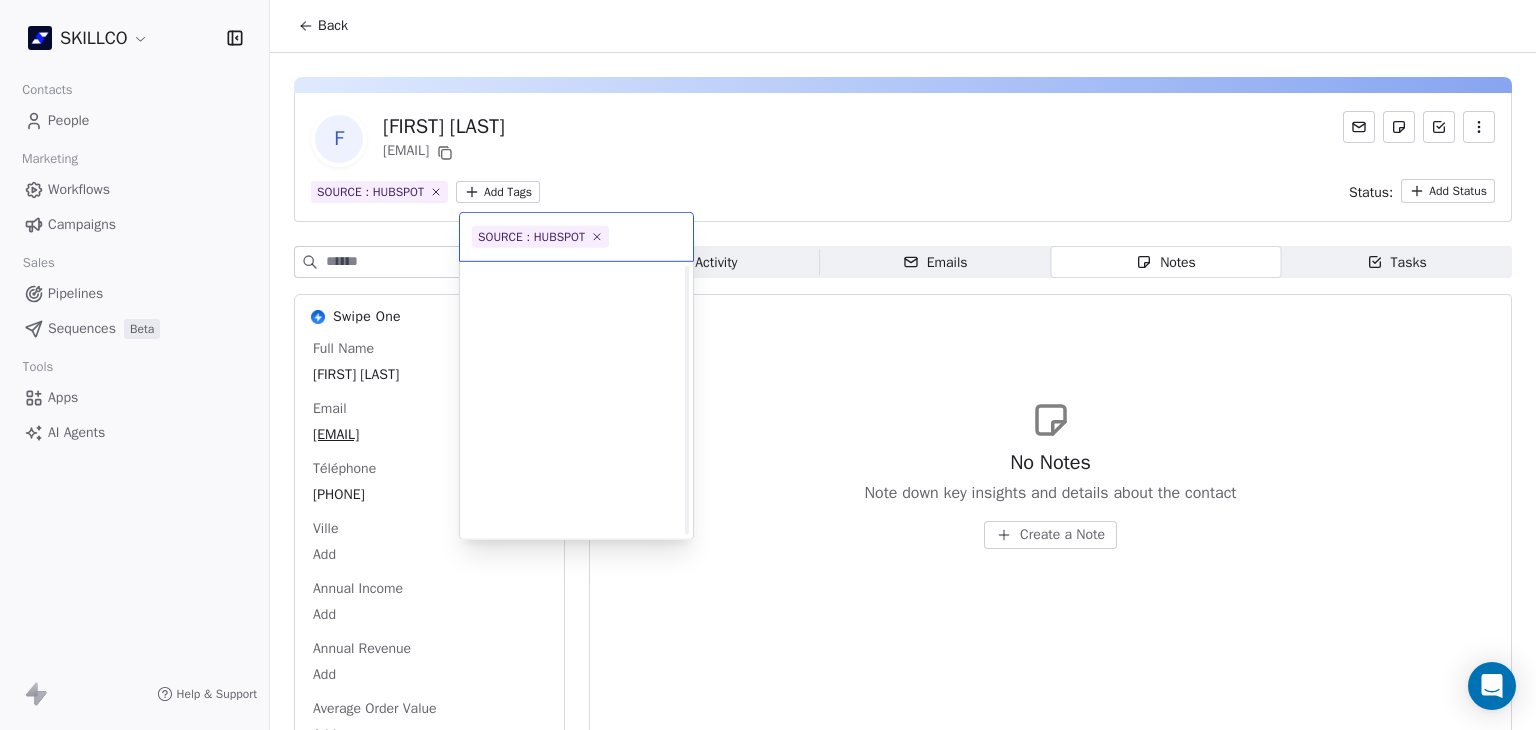 scroll, scrollTop: 578, scrollLeft: 0, axis: vertical 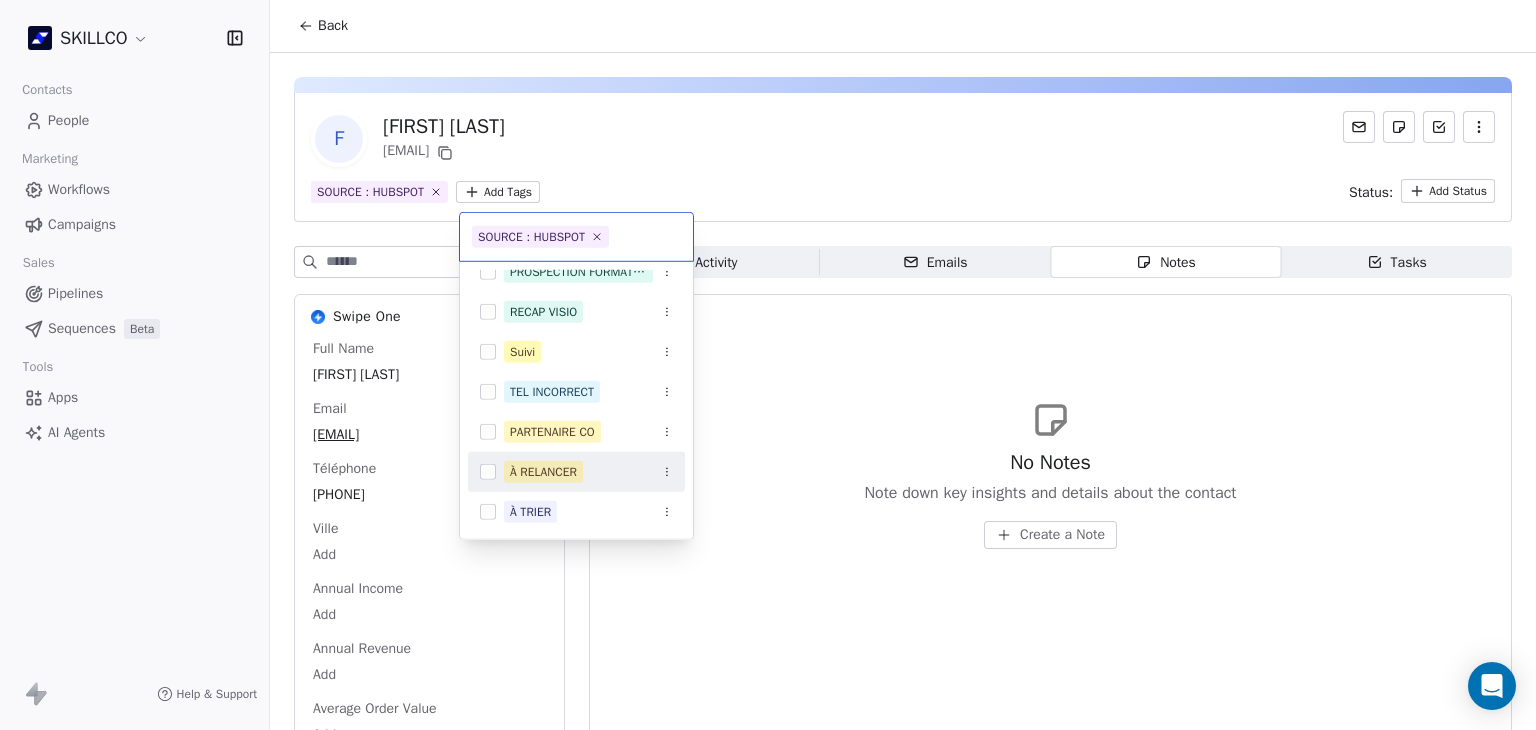 click on "À RELANCER" at bounding box center (543, 472) 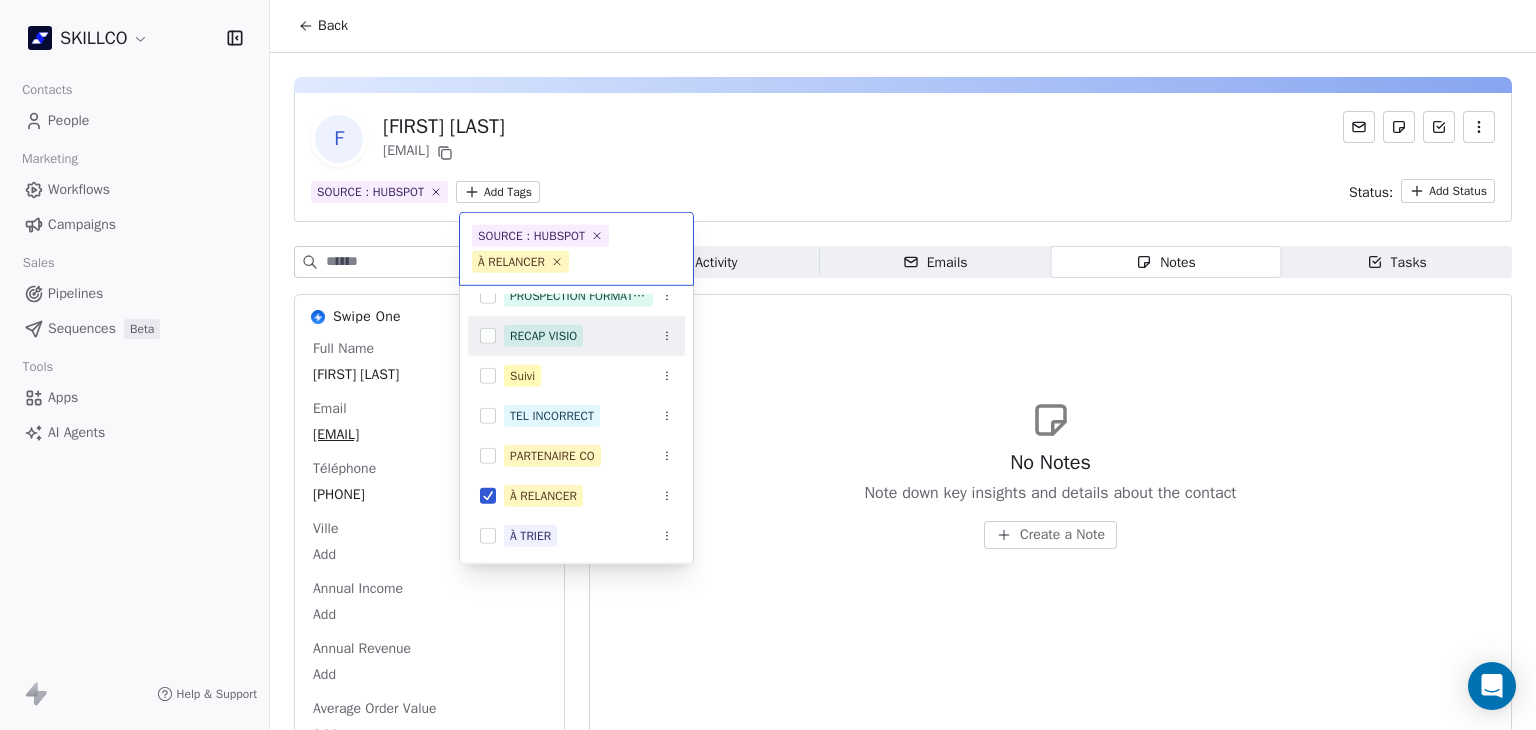click on "SKILLCO Contacts People Marketing Workflows Campaigns Sales Pipelines Sequences Beta Tools Apps AI Agents Help & Support Back F Francois Izzi francoisizzi3@gmail.com SOURCE : HUBSPOT  Add Tags Status:   Add Status Swipe One Full Name Francois Izzi Email francoisizzi3@gmail.com Téléphone +33666366100 Ville Add Annual Income Add Annual Revenue Add Average Order Value Add Besoin Add Birthday Add Browser Add Contact Source Add Pays Add Created Date Sep 19, 2022 09:51 PM Customer Lifetime Value Add Department Add Derniere page consulte https://www.skillco.fr/demo Device Add Email Verification Status Valid Entreprise Add Facebook Add First Purchase Date Add Prénom Francois Gender Add Poste Président ASBL Clubs Economiques Inter. section Langue Add Last Abandoned Date Add Last Purchase Date Add Last Activity Date Mar 04, 2023 11:44 AM Nom Izzi LinkedIn Add Marketing Contact Status Add Email Marketing Consent Subscribed MRR Add Next Billing Date Add Notes Add Scoring 0/10 Add Occupation Add Orders Count Add Add" at bounding box center (768, 365) 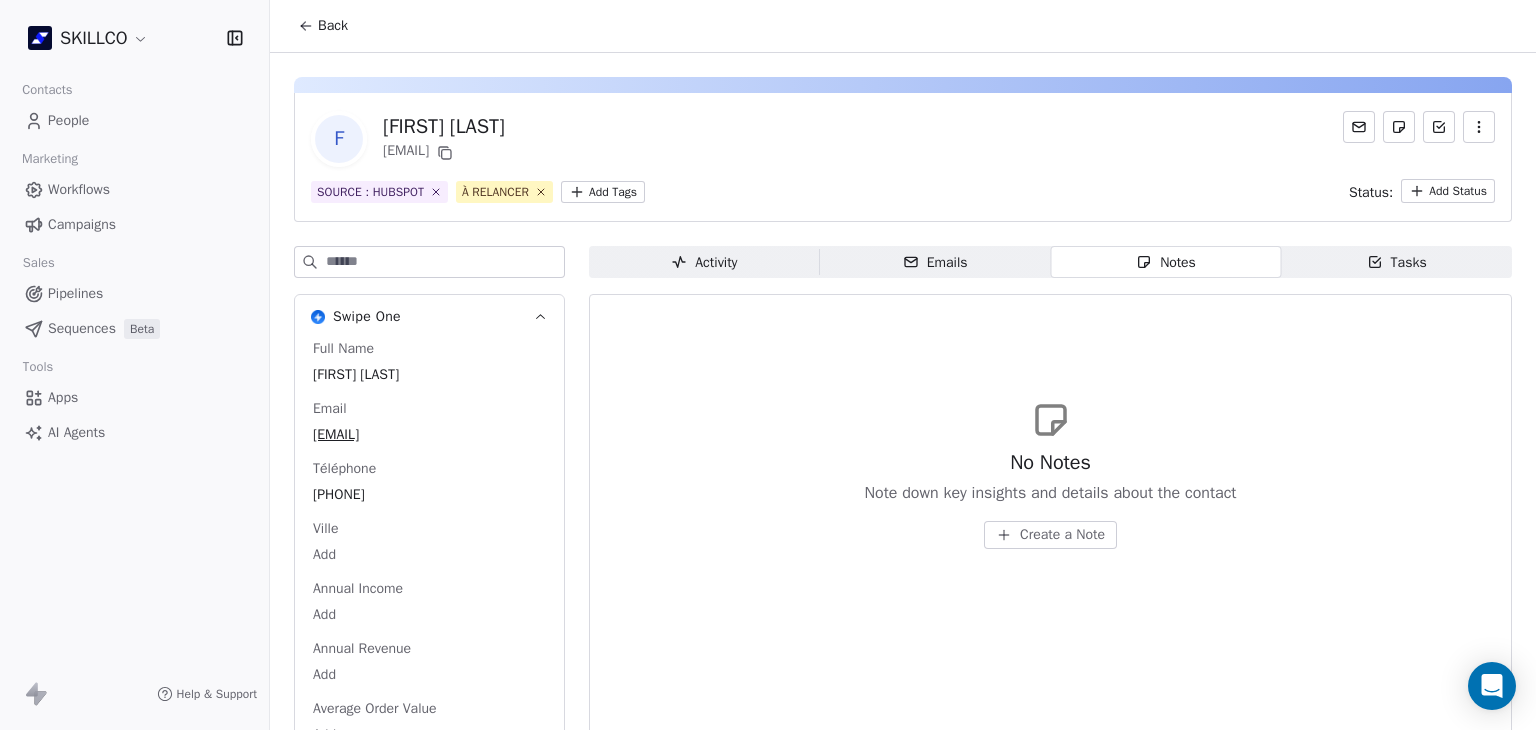 click on "Create a Note" at bounding box center (1050, 535) 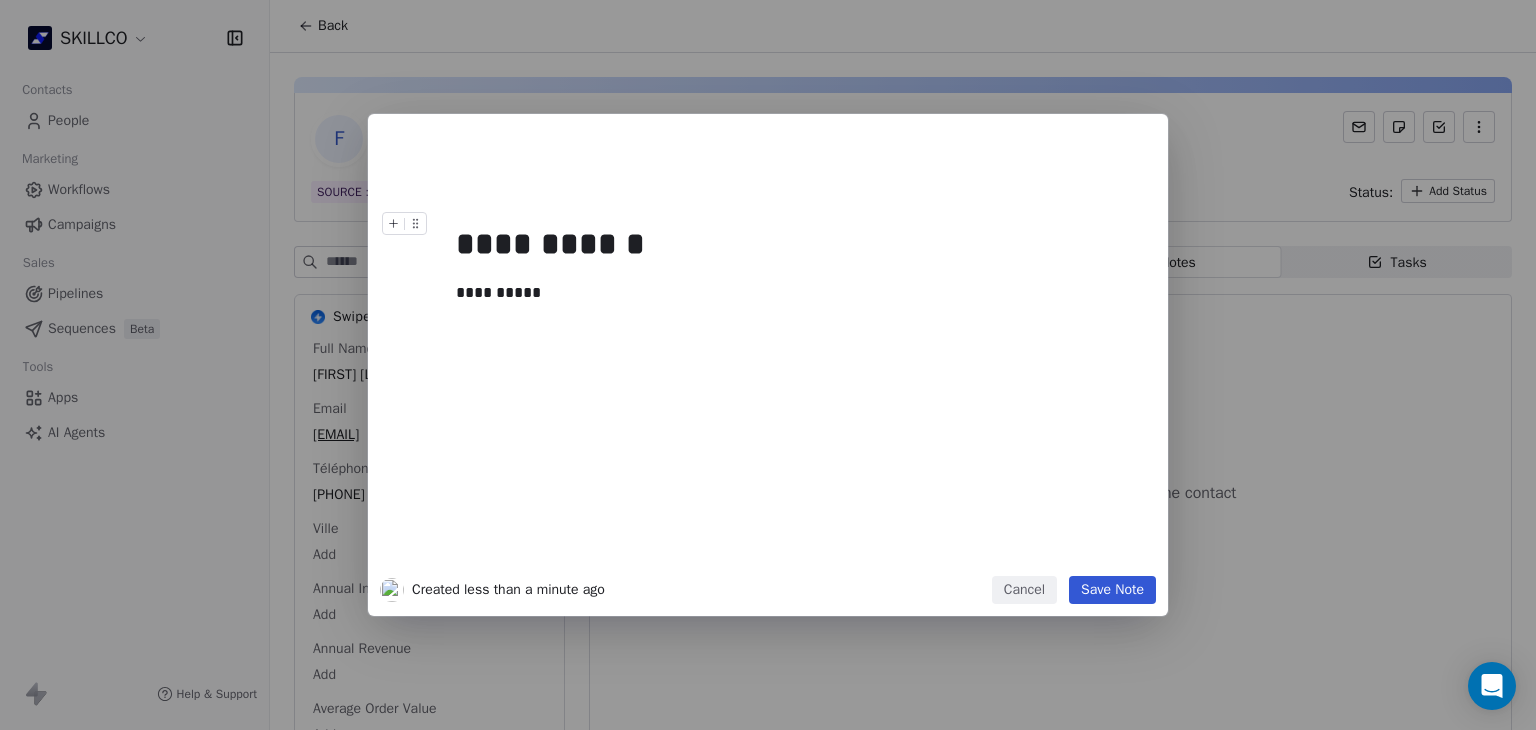 click on "Save Note" at bounding box center [1112, 590] 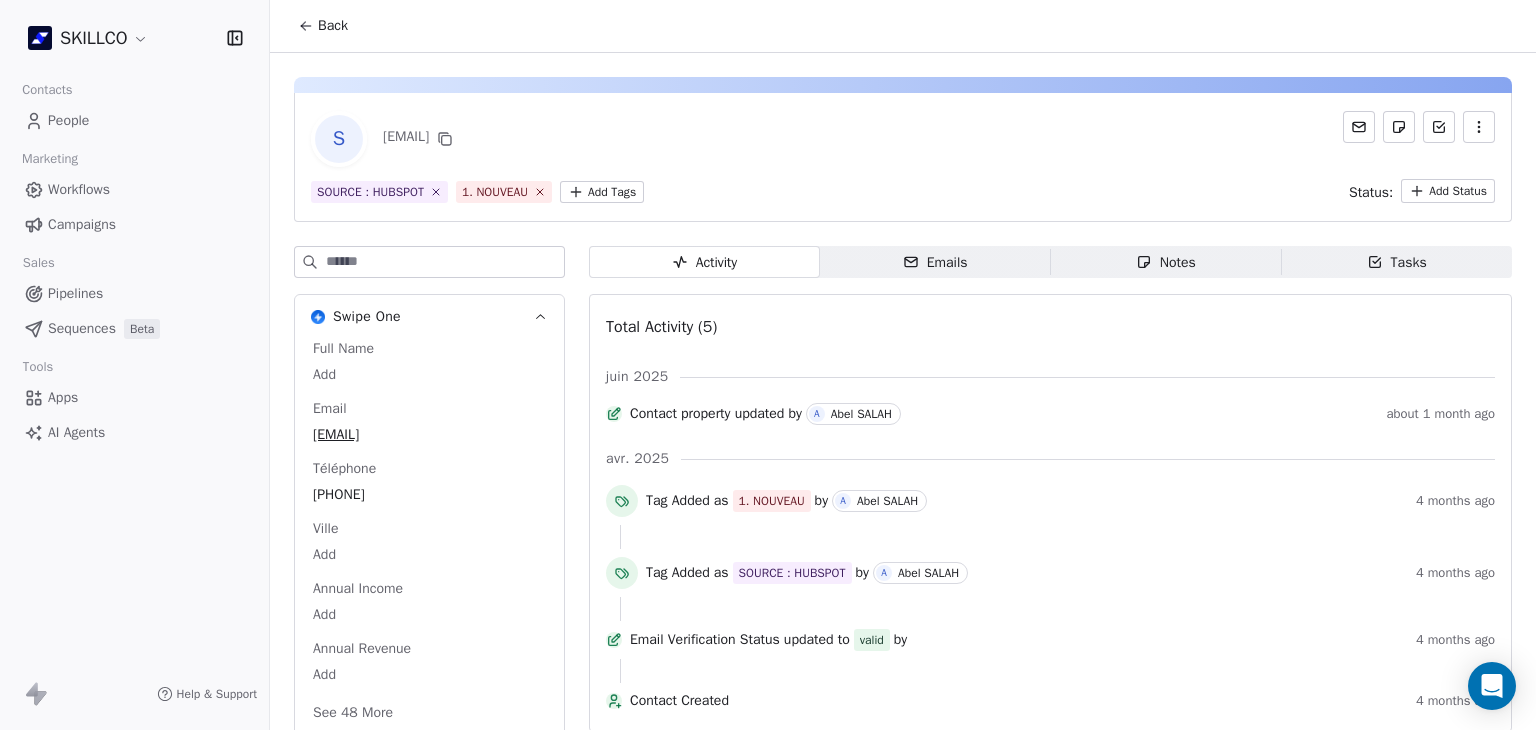 scroll, scrollTop: 0, scrollLeft: 0, axis: both 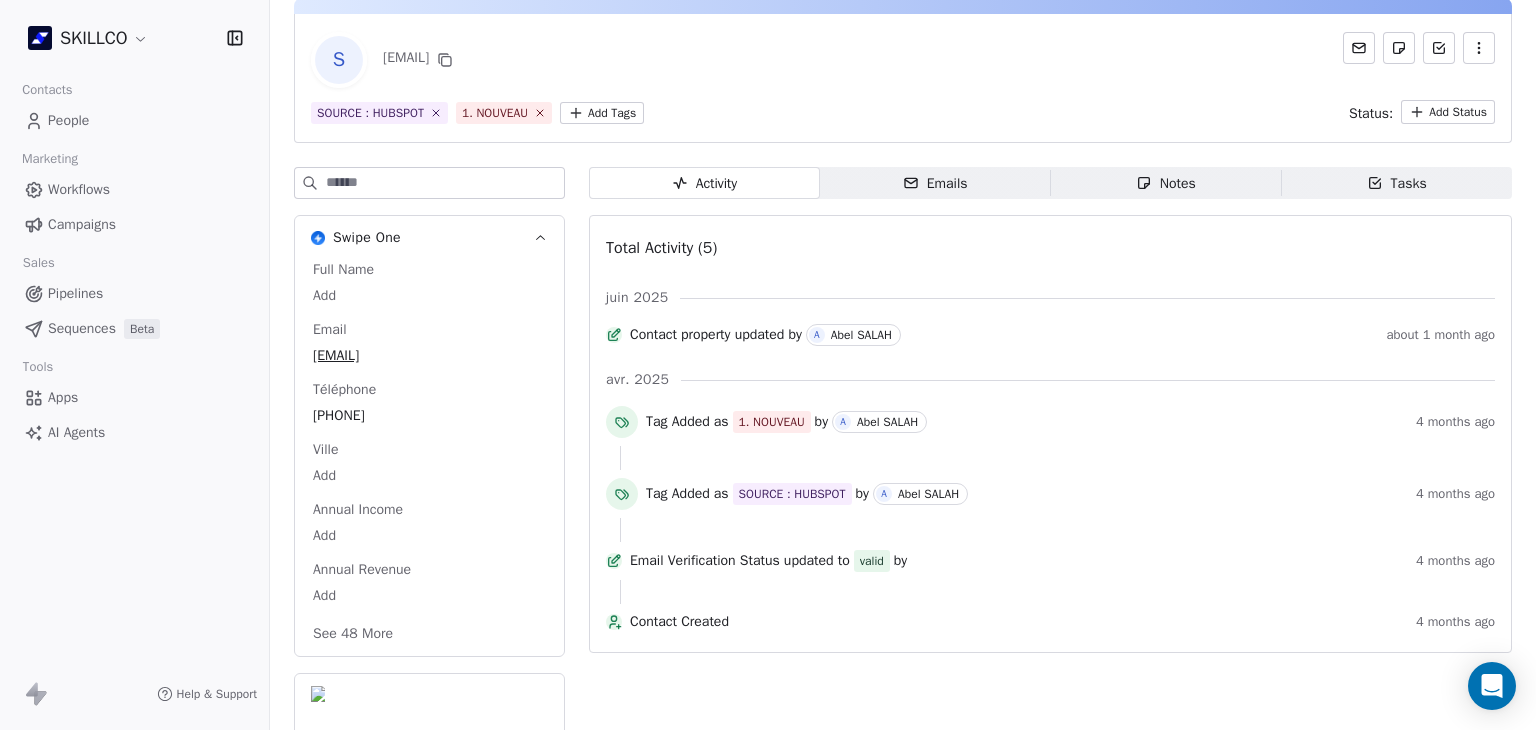 click on "See   48   More" at bounding box center (353, 634) 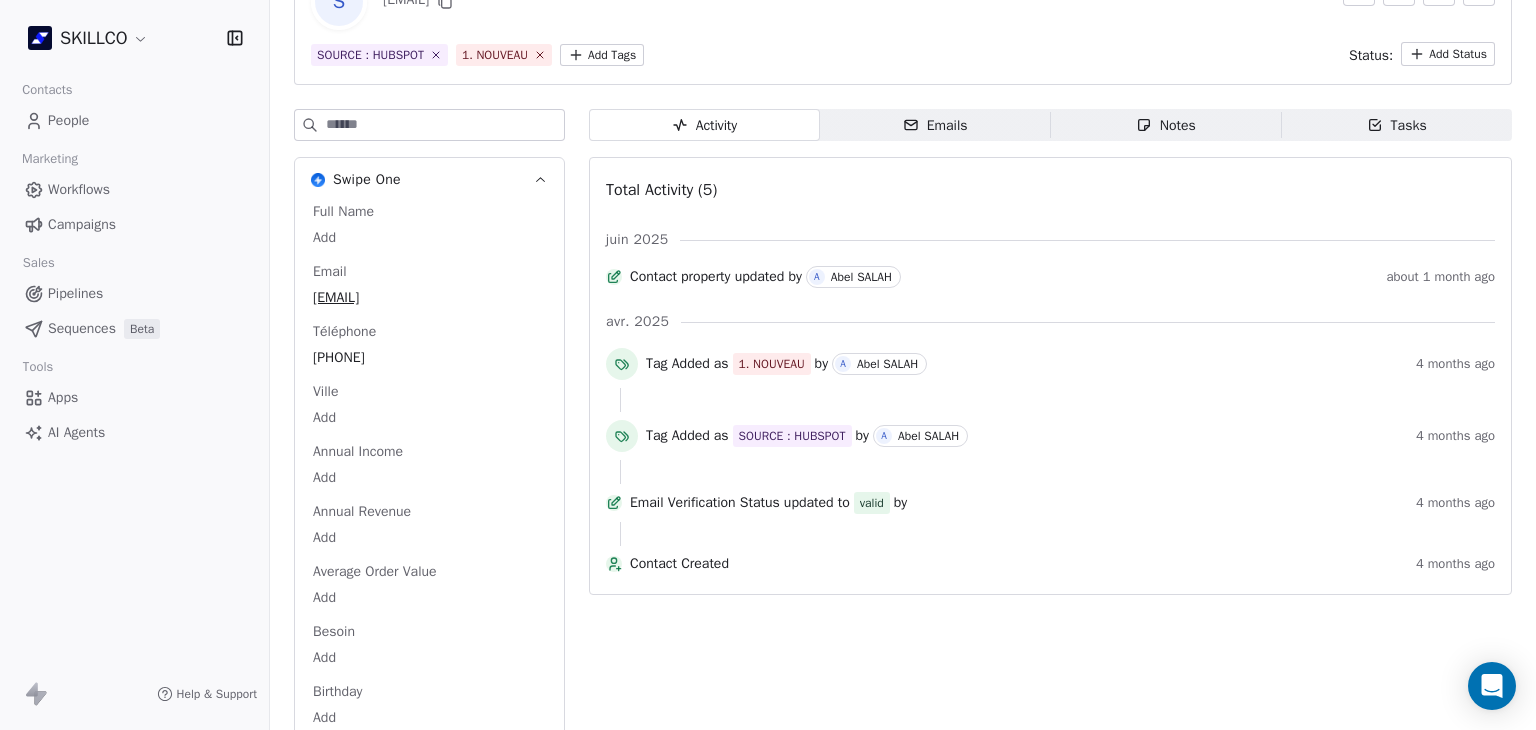 scroll, scrollTop: 0, scrollLeft: 0, axis: both 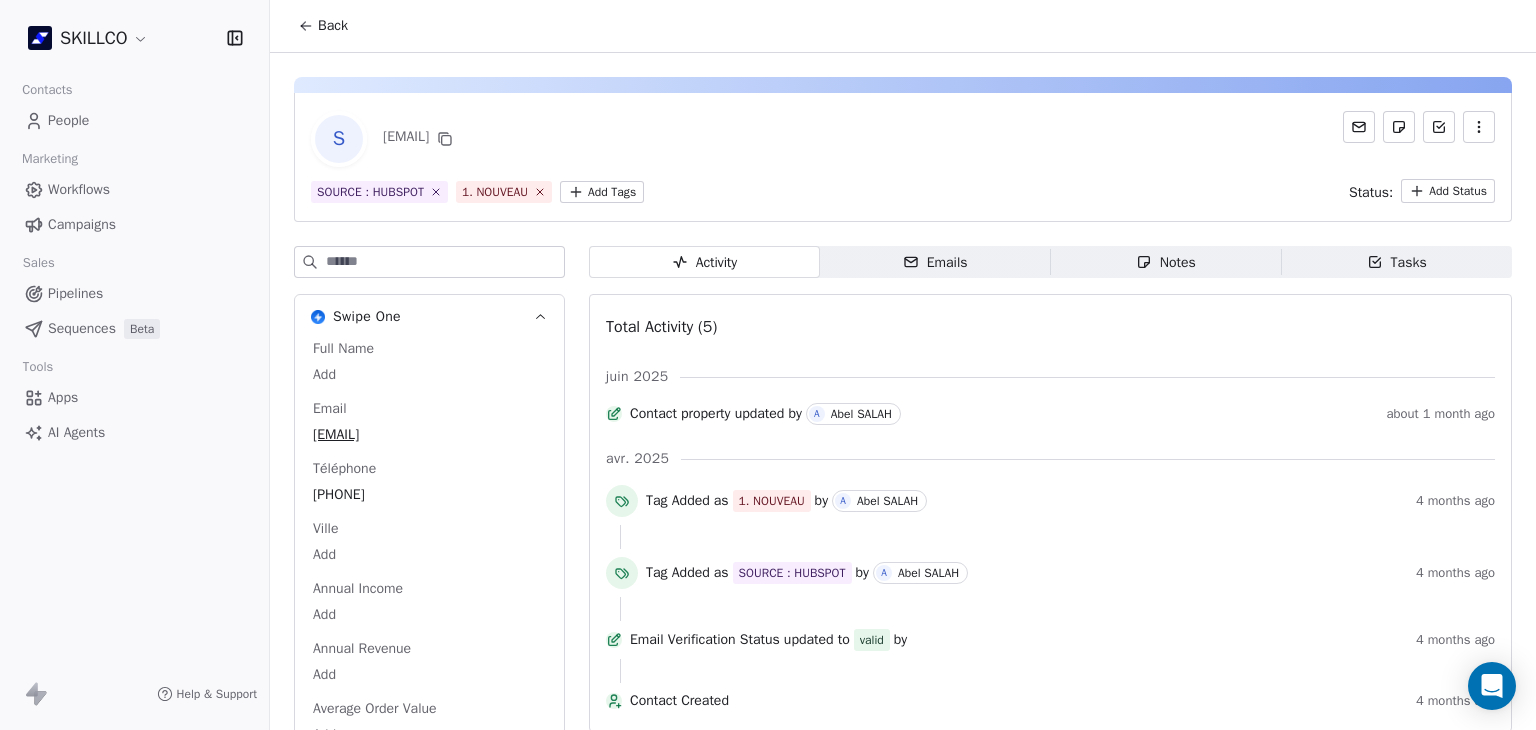 click on "S [EMAIL] SOURCE : HUBSPOT 1. NOUVEAU  Add Tags Status:   Add Status Swipe One Full Name Add Email [EMAIL] Téléphone [PHONE] Ville Add Annual Income Add Annual Revenue Add Average Order Value Add Besoin Add Birthday Add Browser Add Contact Source https://www.youtube.com/ Pays Add Created Date [MONTH] [DAY], [YEAR] [TIME] [AM/PM] Customer Lifetime Value Add Department Add Derniere page consulte https://www.skillco.fr/demo Device Add Email Verification Status Valid Entreprise Add Facebook Add First Purchase Date Add Prénom Add Gender Add Poste Add Langue Add Last Abandoned Date Add Last Purchase Date Add Last Activity Date [MONTH] [DAY], [YEAR] [TIME] [AM/PM] Nom Add LinkedIn Add Marketing Contact Status Add Email Marketing Consent Subscribed MRR Add Next Billing Date Add Notes Add Scoring 0/10 Add Occupation Add Orders Count Add Responsable Add Scoring  Add Source Lead Add Status Personnalisés Add Subscription Activated Date Add Subscription Cancelled Date Add Subscription Created Date Add Team Size Add" at bounding box center (903, 1943) 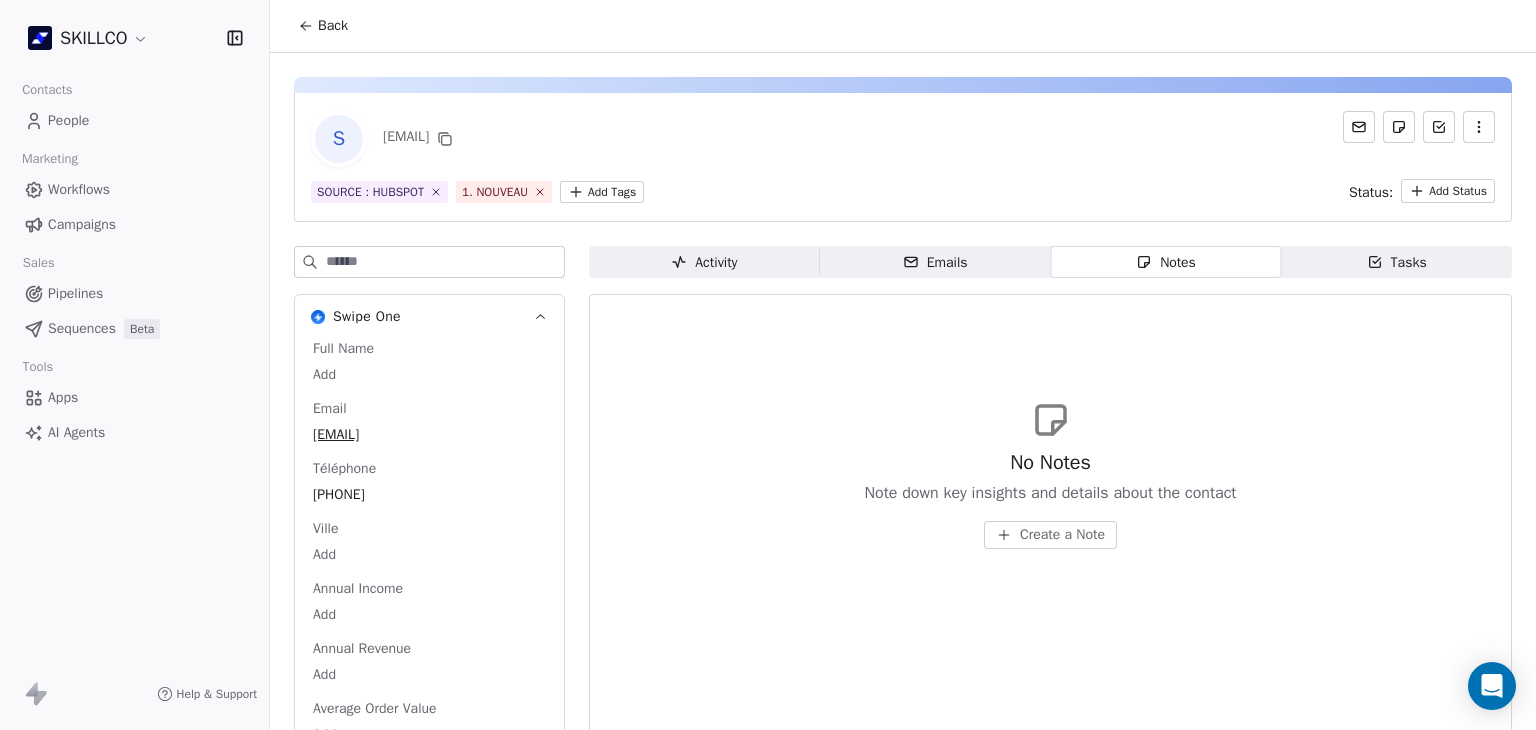 click on "Emails" at bounding box center [935, 262] 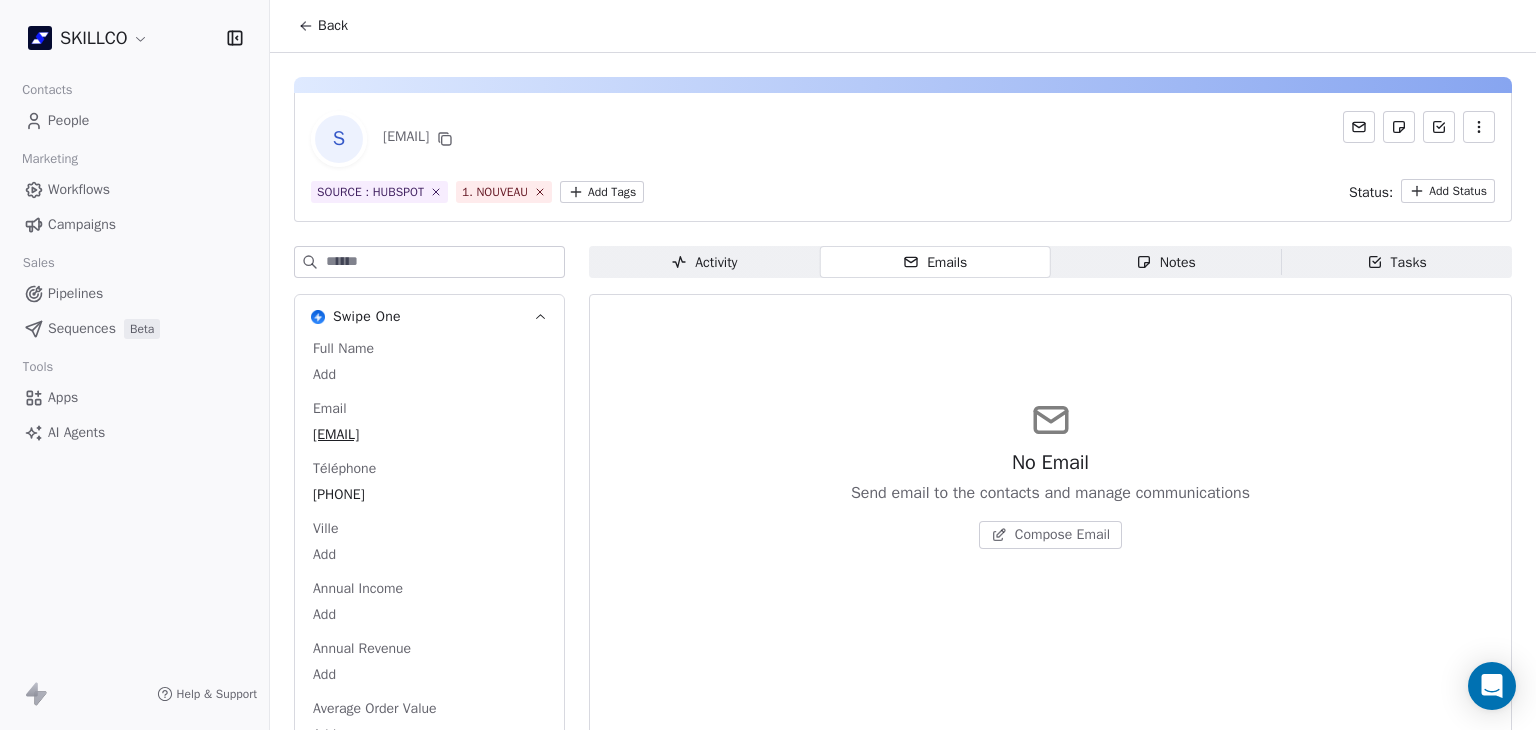 click on "Activity" at bounding box center (704, 262) 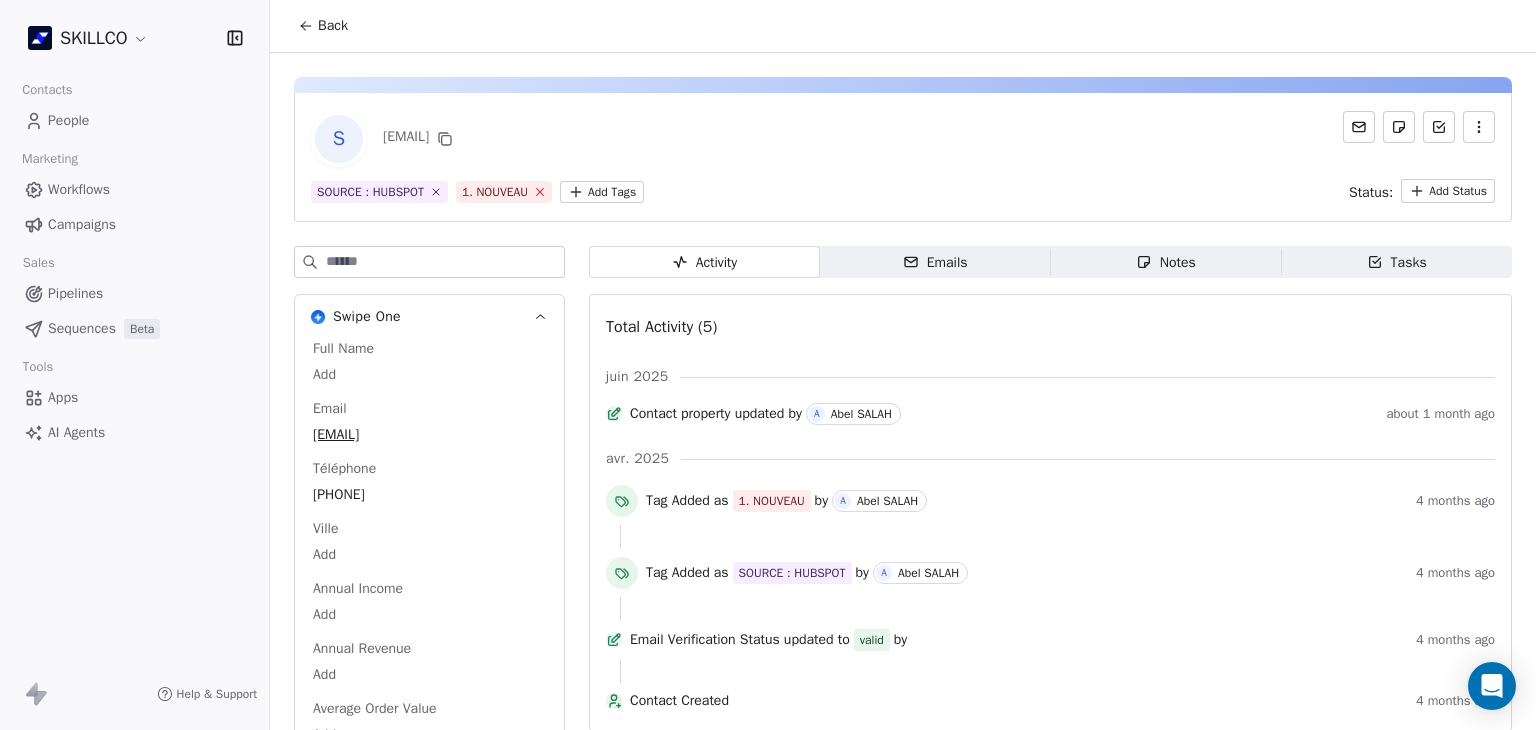 click 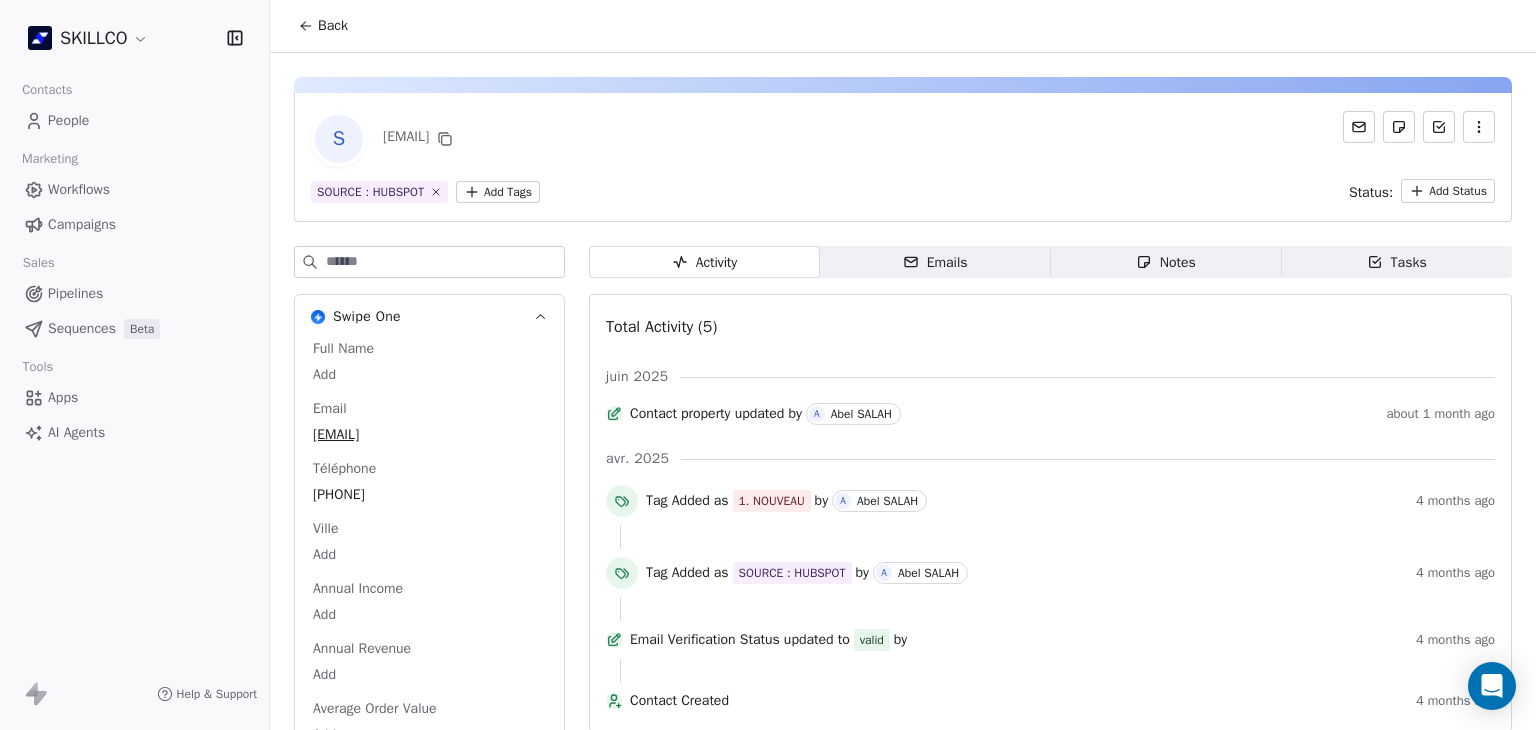 click on "SKILLCO Contacts People Marketing Workflows Campaigns Sales Pipelines Sequences Beta Tools Apps AI Agents Help & Support Back S [EMAIL] SOURCE : HUBSPOT  Add Tags Status:   Add Status Swipe One Full Name Add Email [EMAIL] Téléphone [PHONE] Ville Add Annual Income Add Annual Revenue Add Average Order Value Add Besoin Add Birthday Add Browser Add Contact Source https://www.youtube.com/ Pays Add Created Date [MONTH] [DAY], [YEAR] [TIME] [AM/PM] Customer Lifetime Value Add Department Add Derniere page consulte https://www.skillco.fr/demo Device Add Email Verification Status Valid Entreprise Add Facebook Add First Purchase Date Add Prénom Add Gender Add Poste Add Langue Add Last Abandoned Date Add Last Purchase Date Add Last Activity Date [MONTH] [DAY], [YEAR] [TIME] [AM/PM] Nom Add LinkedIn Add Marketing Contact Status Add Email Marketing Consent Subscribed MRR Add Next Billing Date Add Notes Add Scoring 0/10 Add Occupation Add Orders Count Add Responsable Add Scoring  Add Source Lead Add Add Add Add Add" at bounding box center [768, 365] 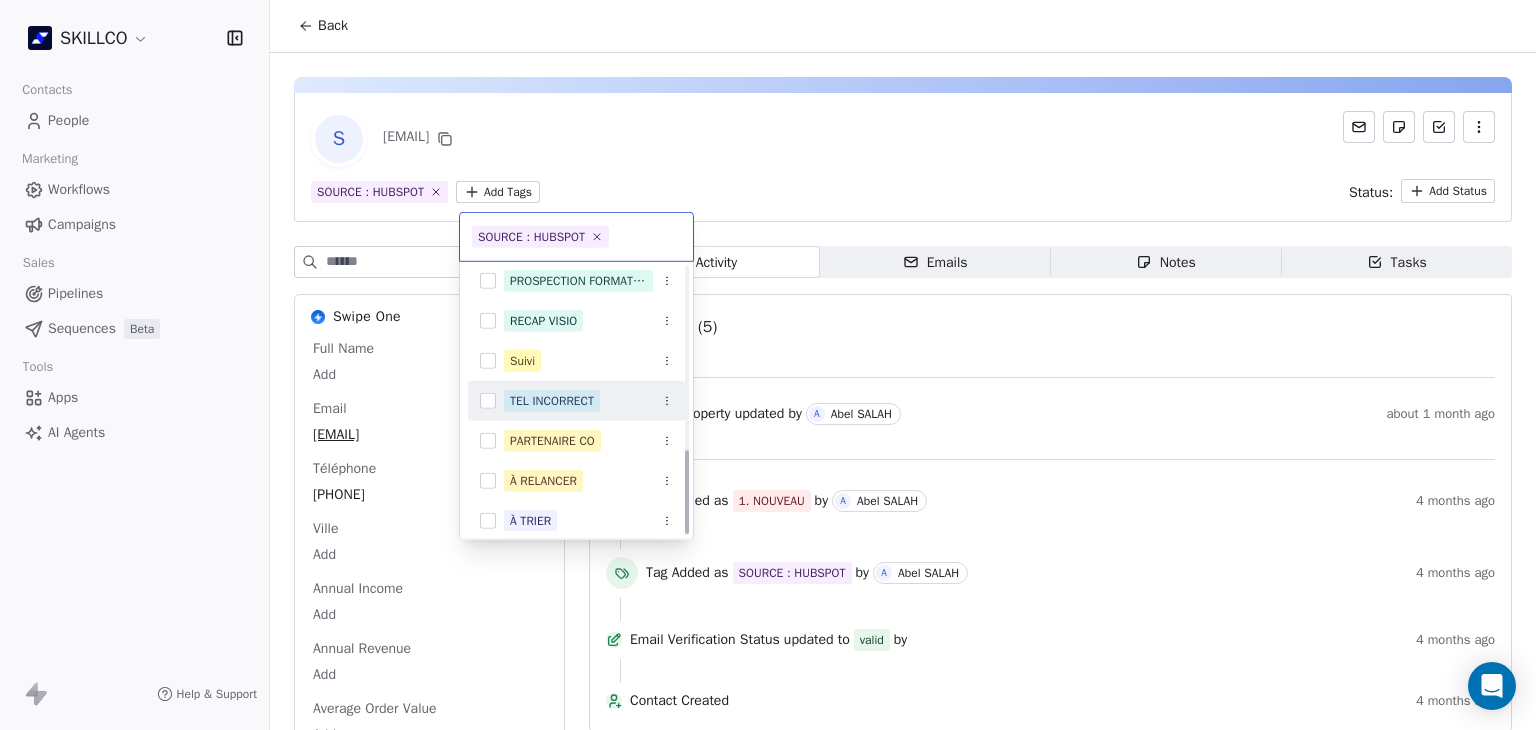 scroll, scrollTop: 578, scrollLeft: 0, axis: vertical 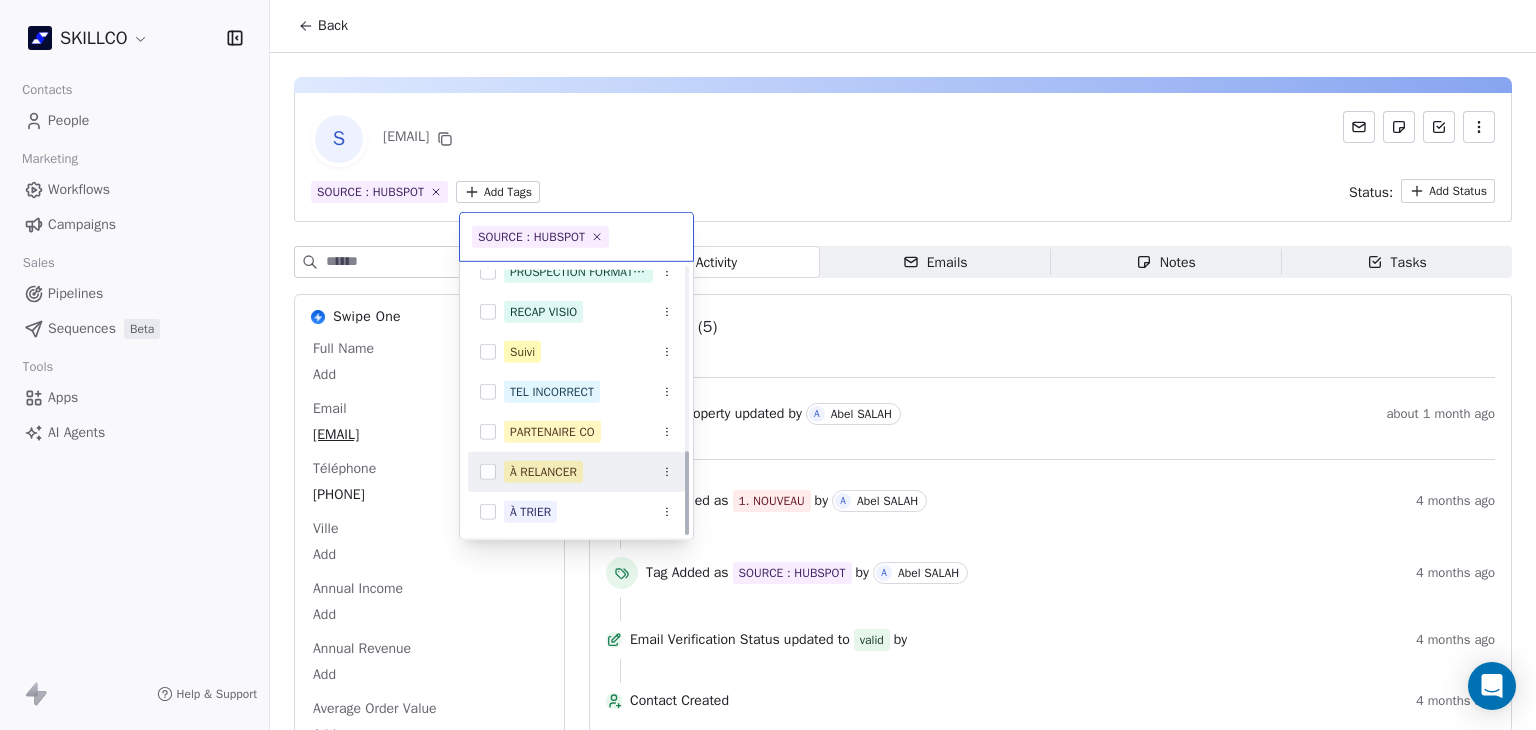click on "À RELANCER" at bounding box center (576, 472) 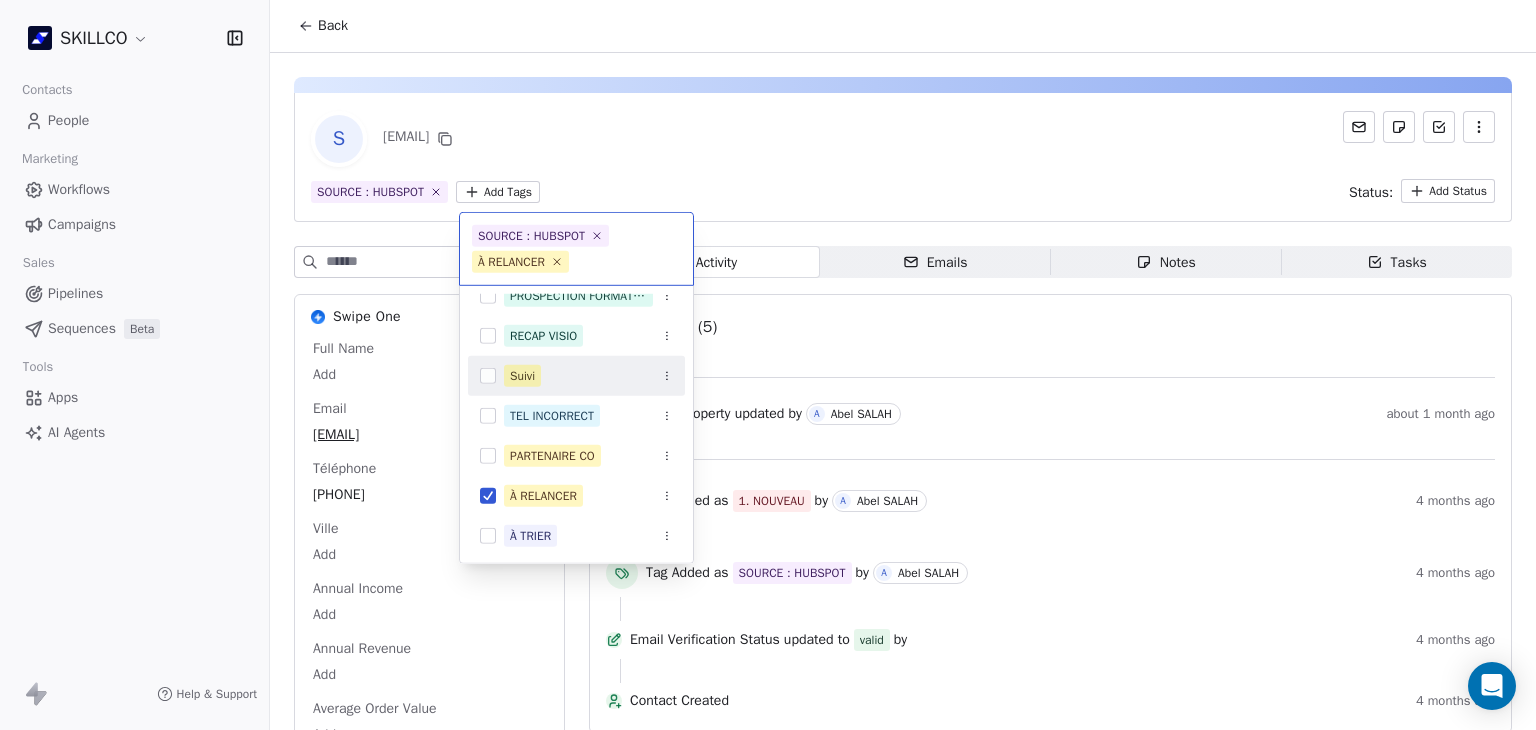 click on "SKILLCO Contacts People Marketing Workflows Campaigns Sales Pipelines Sequences Beta Tools Apps AI Agents Help & Support Back S phoneholder1@gmail.com SOURCE : HUBSPOT  Add Tags Status:   Add Status Swipe One Full Name Add Email phoneholder1@gmail.com Téléphone 0651683342 Ville Add Annual Income Add Annual Revenue Add Average Order Value Add Besoin Add Birthday Add Browser Add Contact Source https://www.youtube.com/ Pays Add Created Date Jun 12, 2022 01:00 AM Customer Lifetime Value Add Department Add Derniere page consulte https://www.skillco.fr/demo Device Add Email Verification Status Valid Entreprise Add Facebook Add First Purchase Date Add Prénom Add Gender Add Poste Add Langue Add Last Abandoned Date Add Last Purchase Date Add Last Activity Date Feb 24, 2023 04:51 PM Nom Add LinkedIn Add Marketing Contact Status Add Email Marketing Consent Subscribed MRR Add Next Billing Date Add Notes Add Scoring 0/10 Add Occupation Add Orders Count Add Responsable Add Scoring  Add Source Lead Add Add Add Add Add" at bounding box center (768, 365) 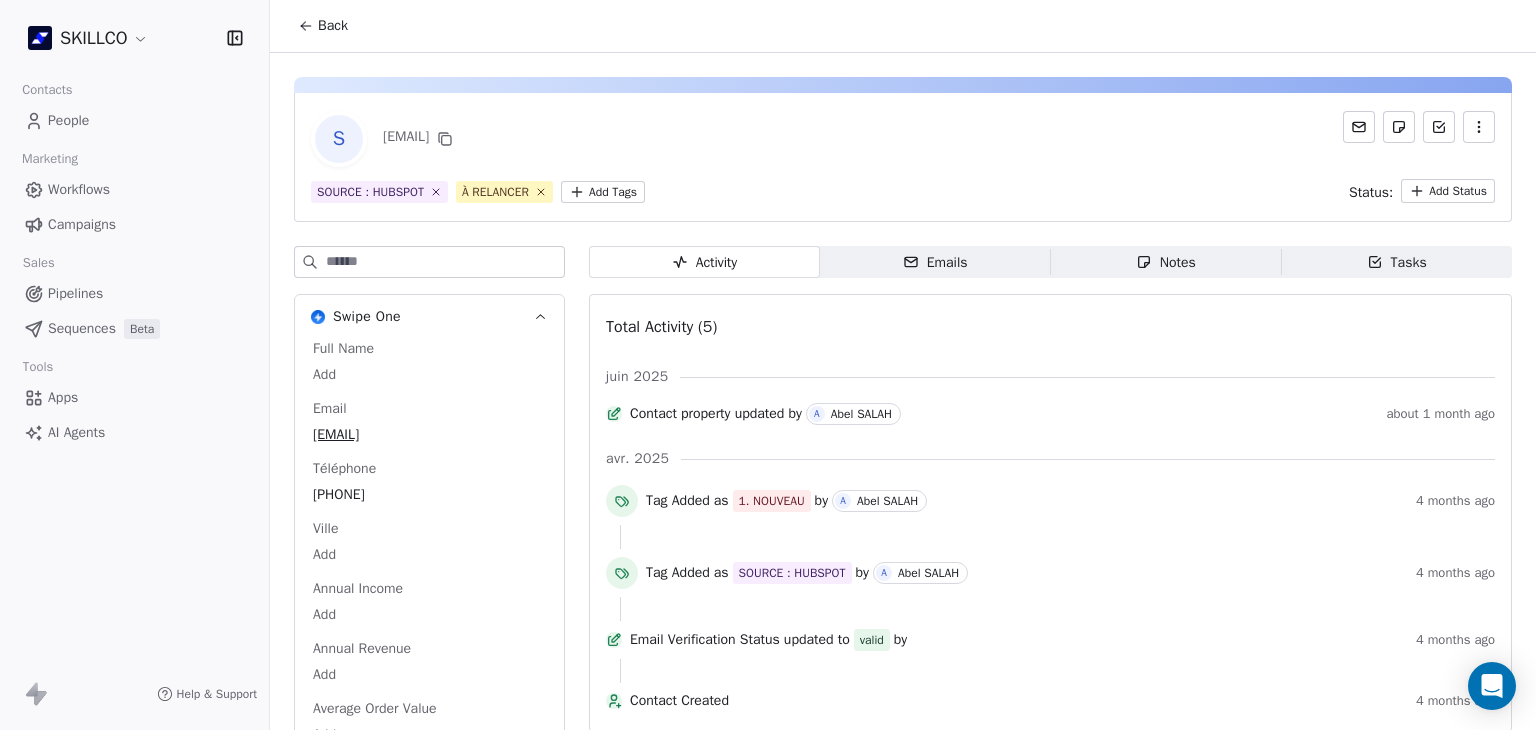 click on "Notes" at bounding box center (1166, 262) 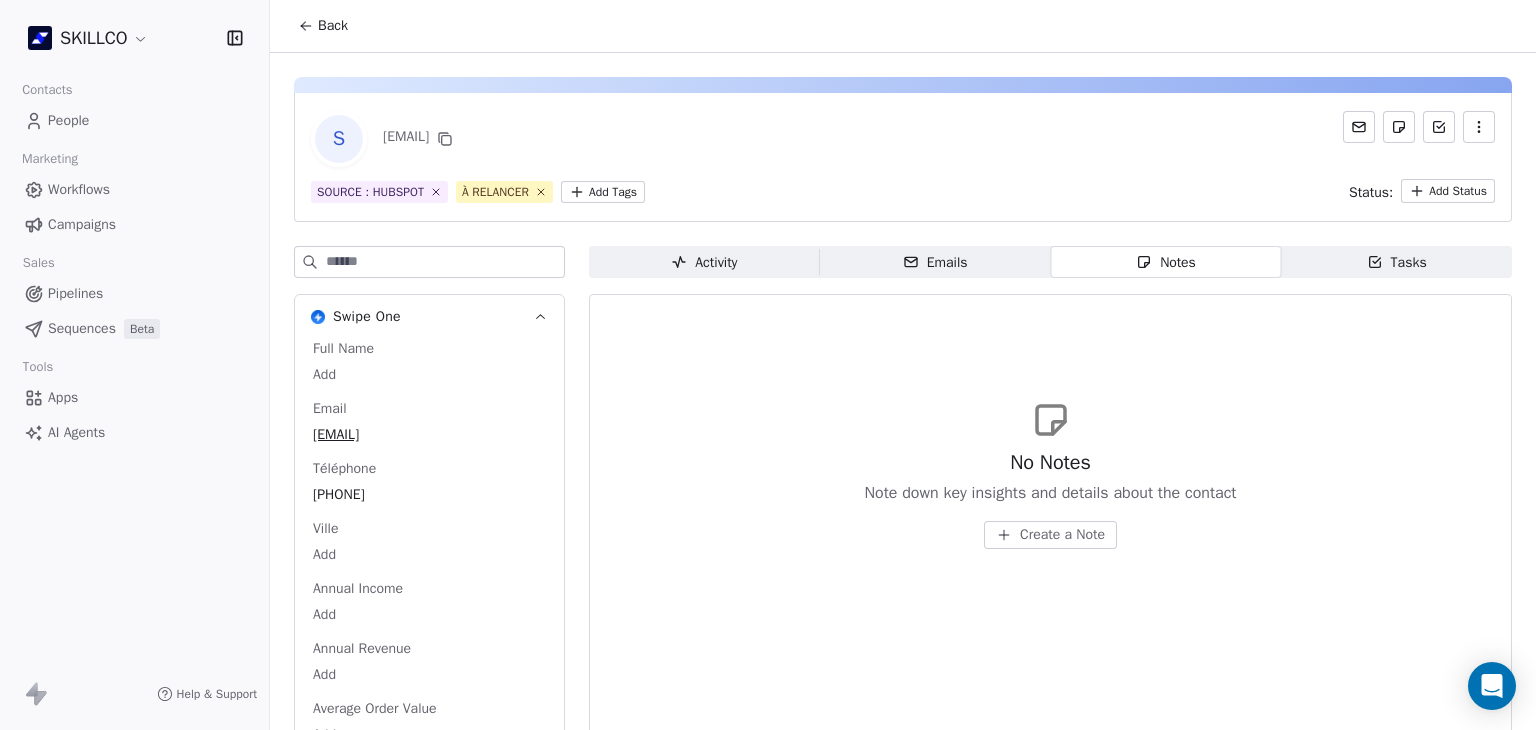 click on "Create a Note" at bounding box center [1062, 535] 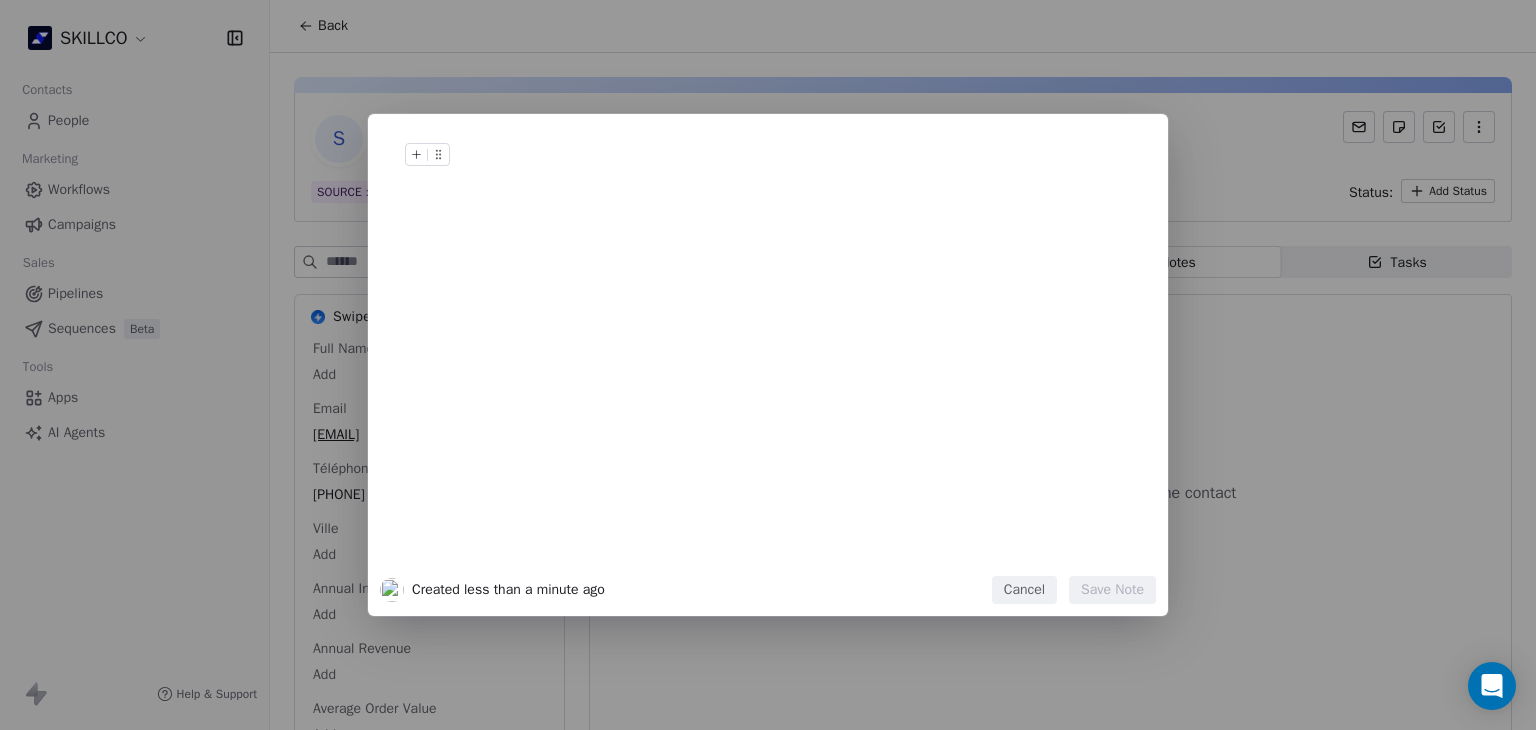 type 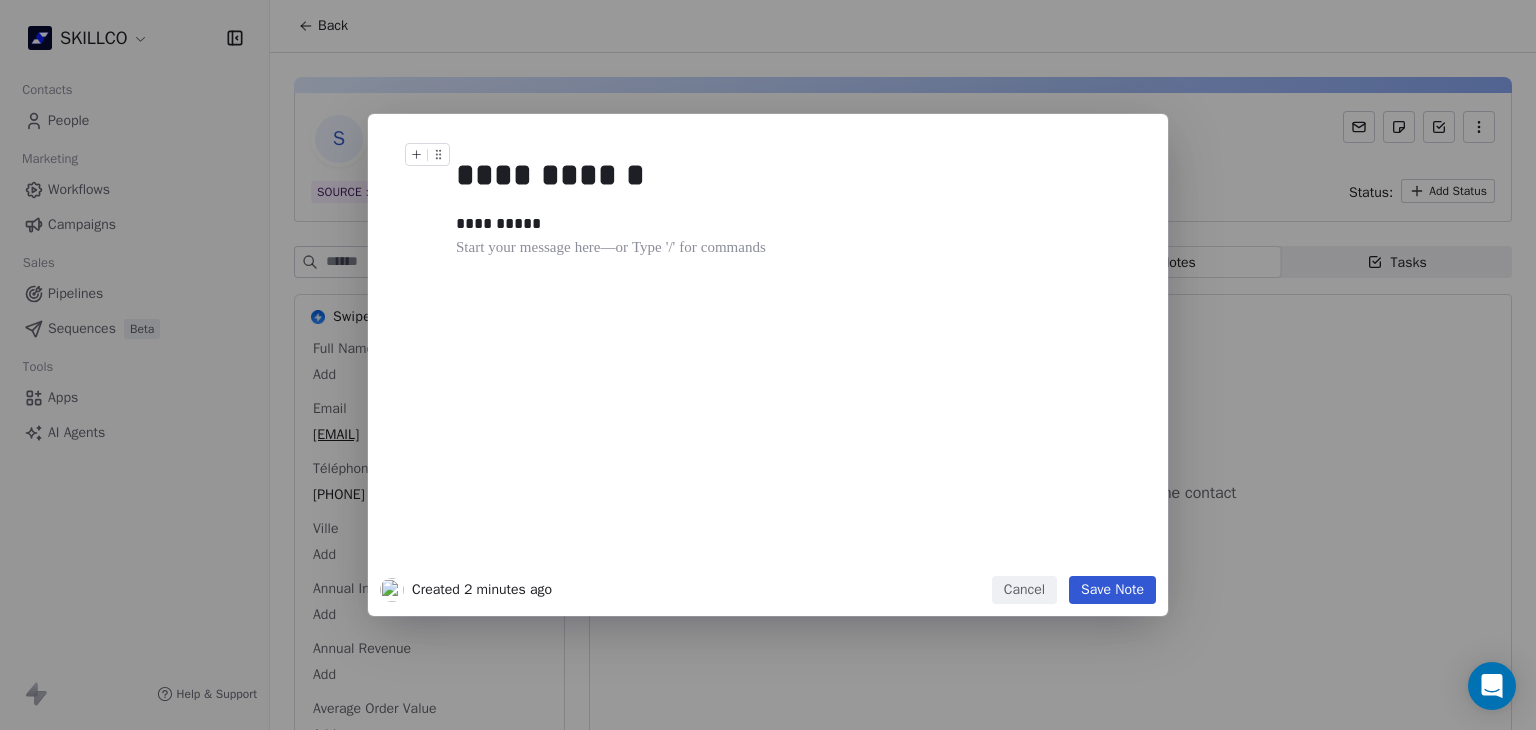 click on "Save Note" at bounding box center (1112, 590) 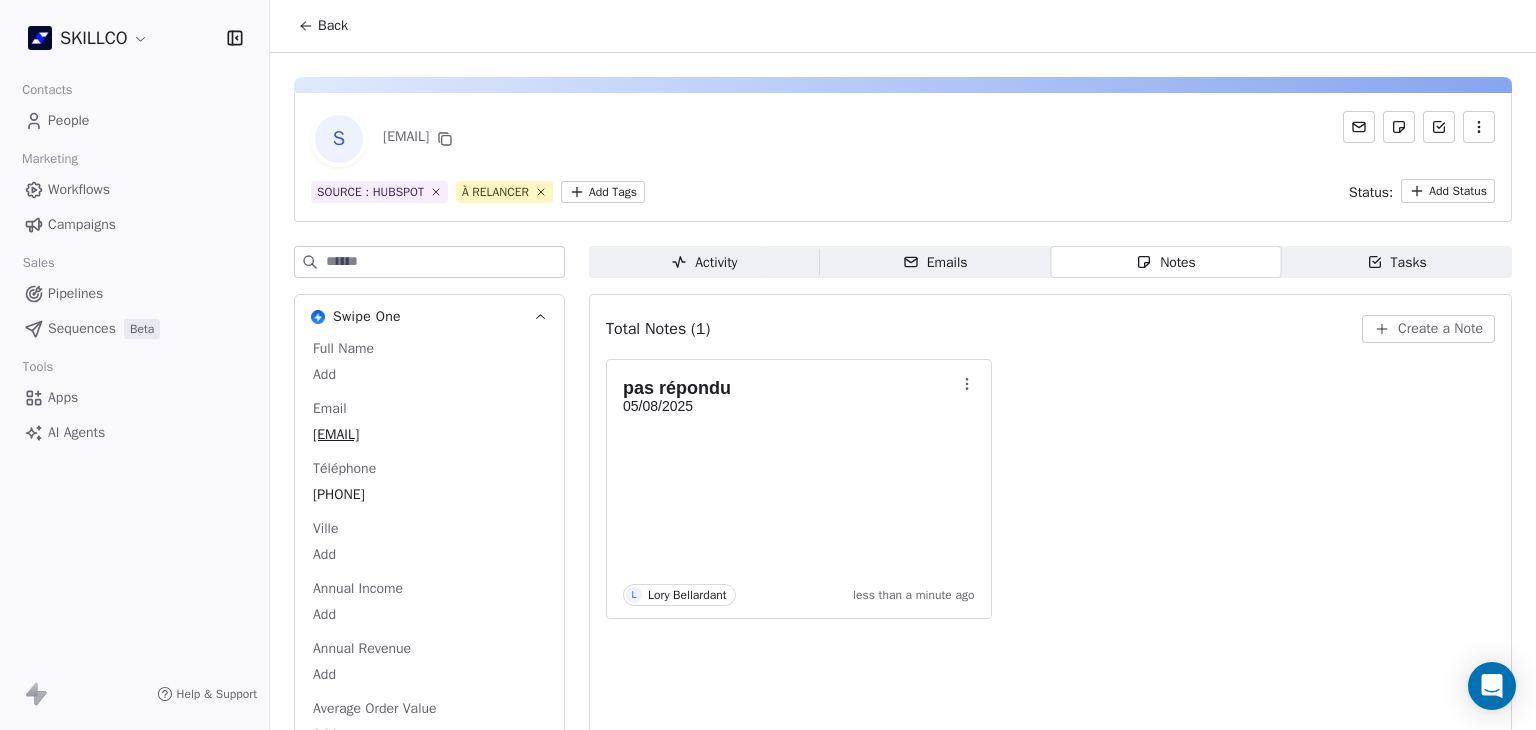 click on "S phoneholder1@gmail.com SOURCE : HUBSPOT À RELANCER  Add Tags Status:   Add Status" at bounding box center (903, 157) 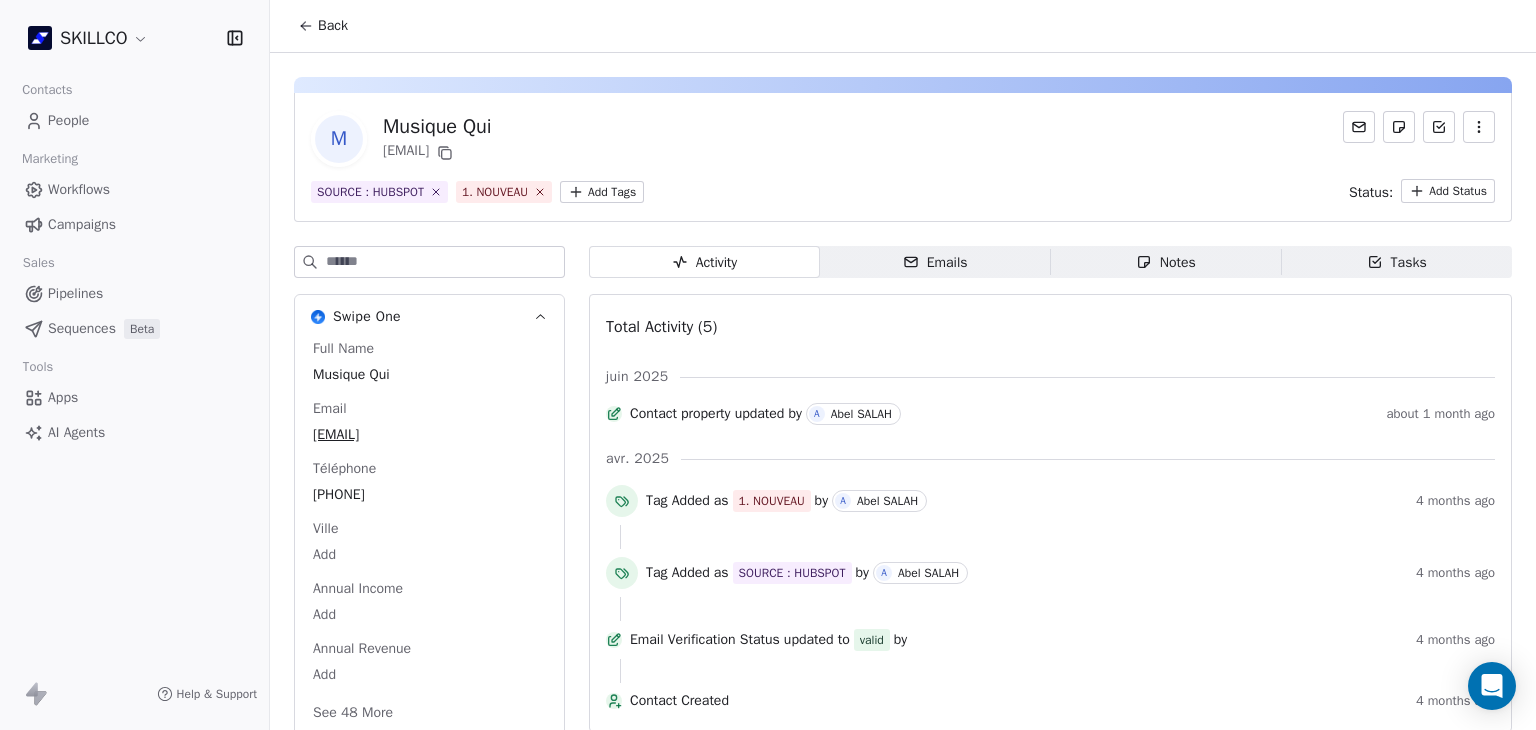 scroll, scrollTop: 0, scrollLeft: 0, axis: both 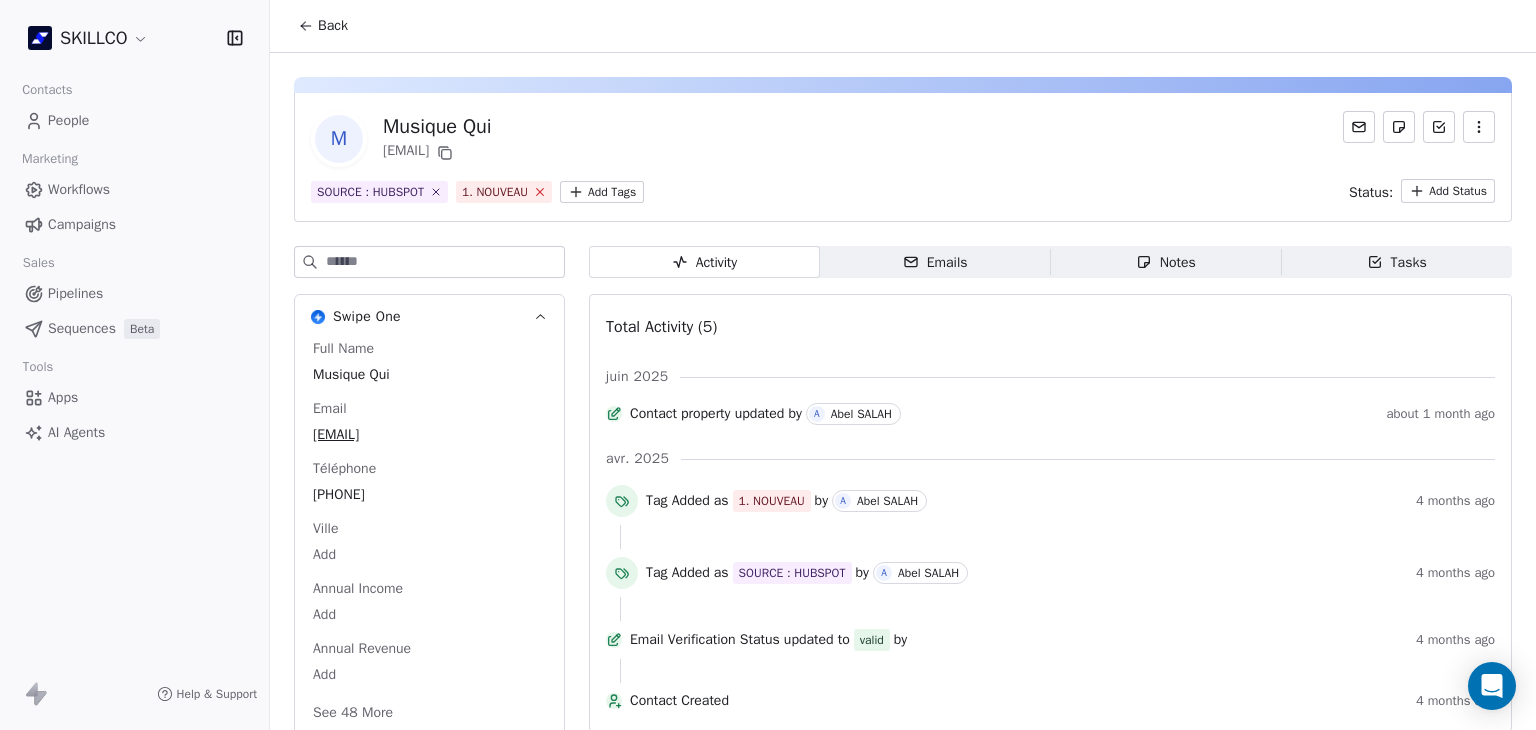click 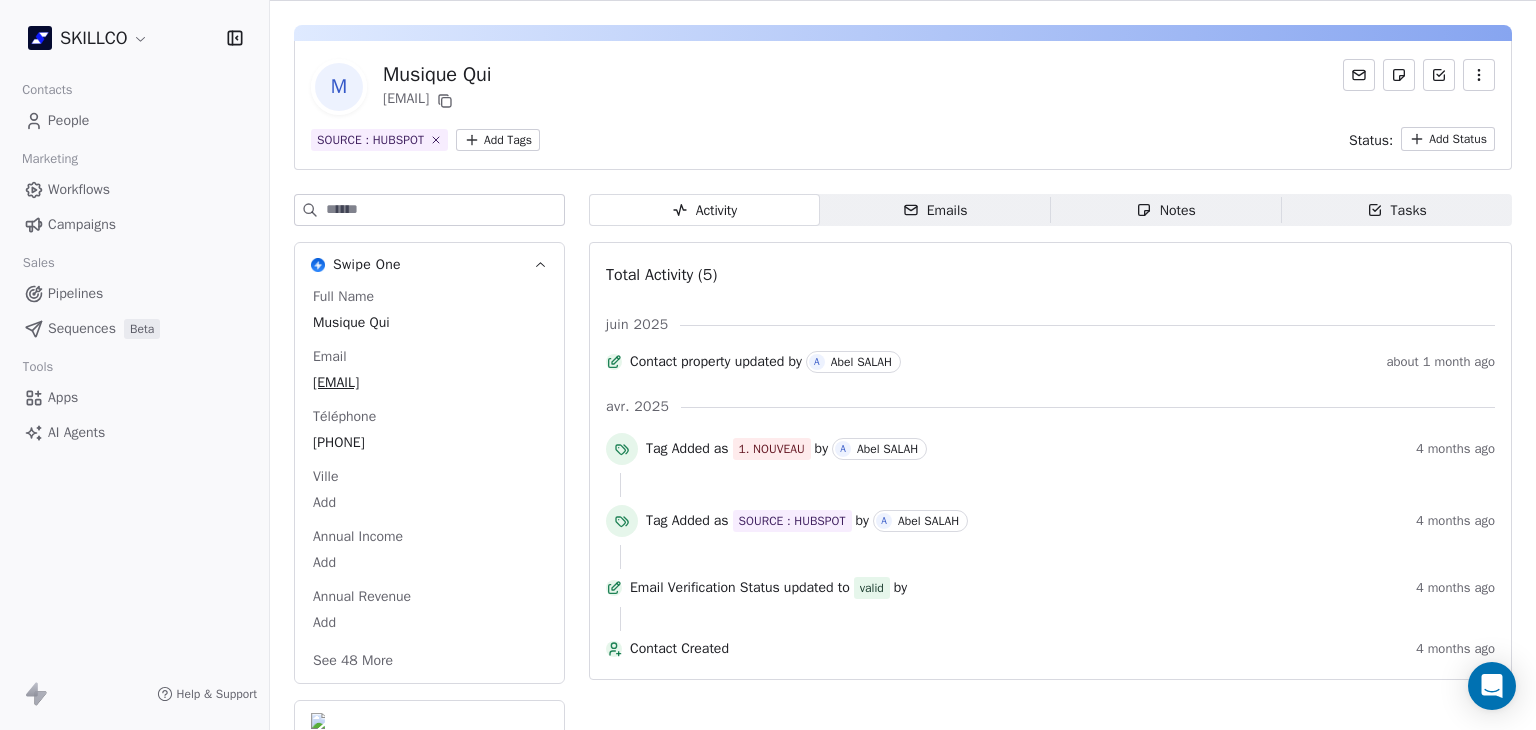 scroll, scrollTop: 79, scrollLeft: 0, axis: vertical 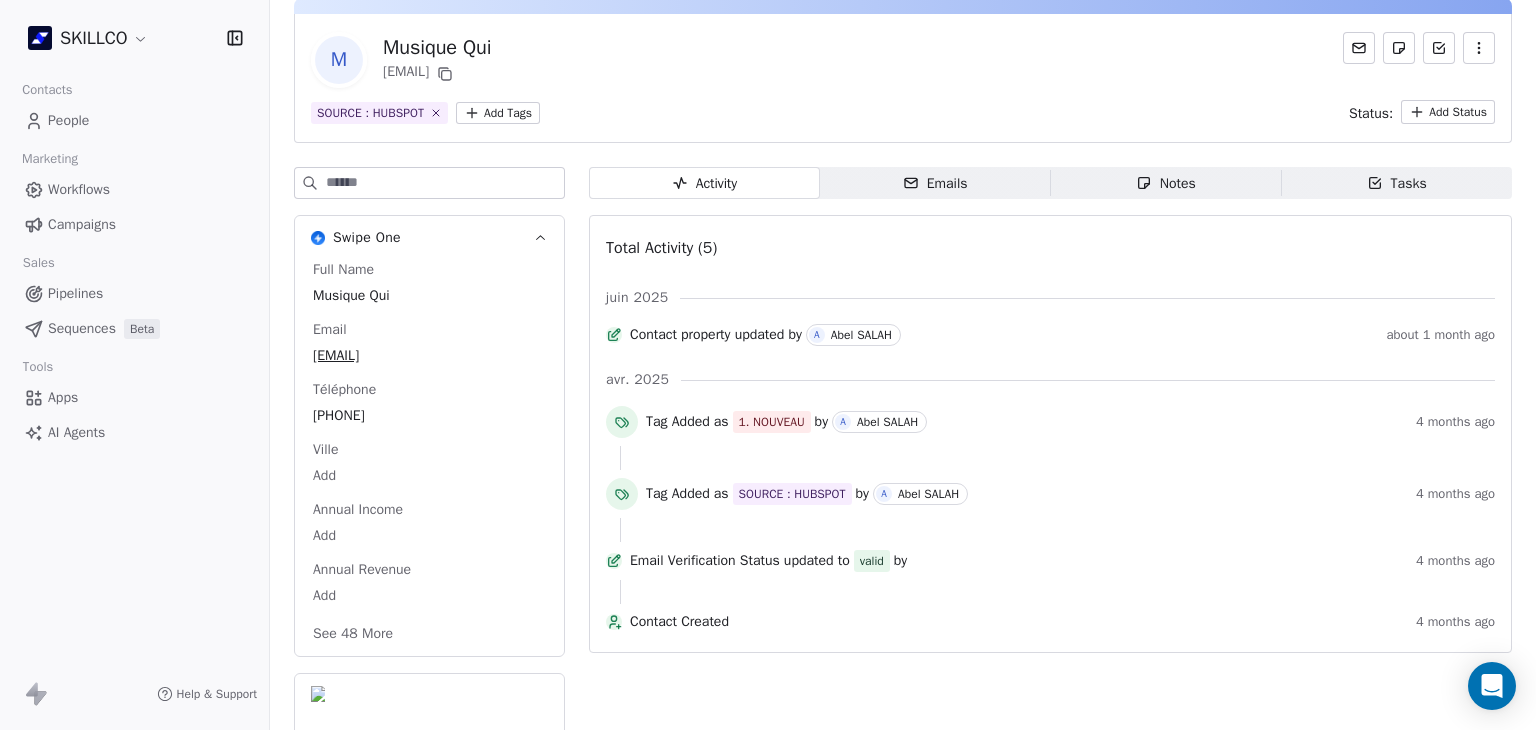 click on "Full Name Musique Qui Email yannisouldchikr@gmail.com Téléphone 0785417735 Ville Add Annual Income Add Annual Revenue Add See   48   More" at bounding box center (429, 454) 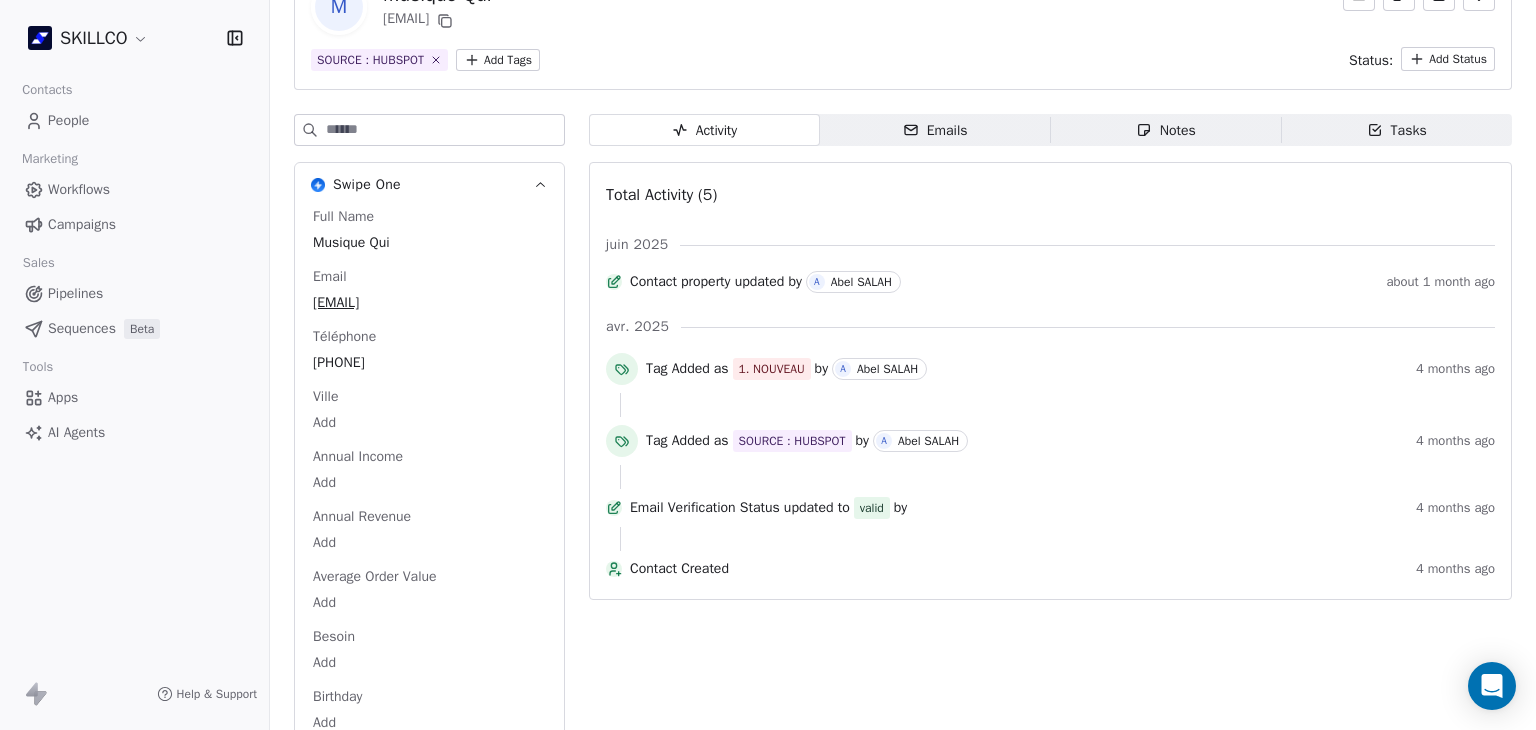 scroll, scrollTop: 123, scrollLeft: 0, axis: vertical 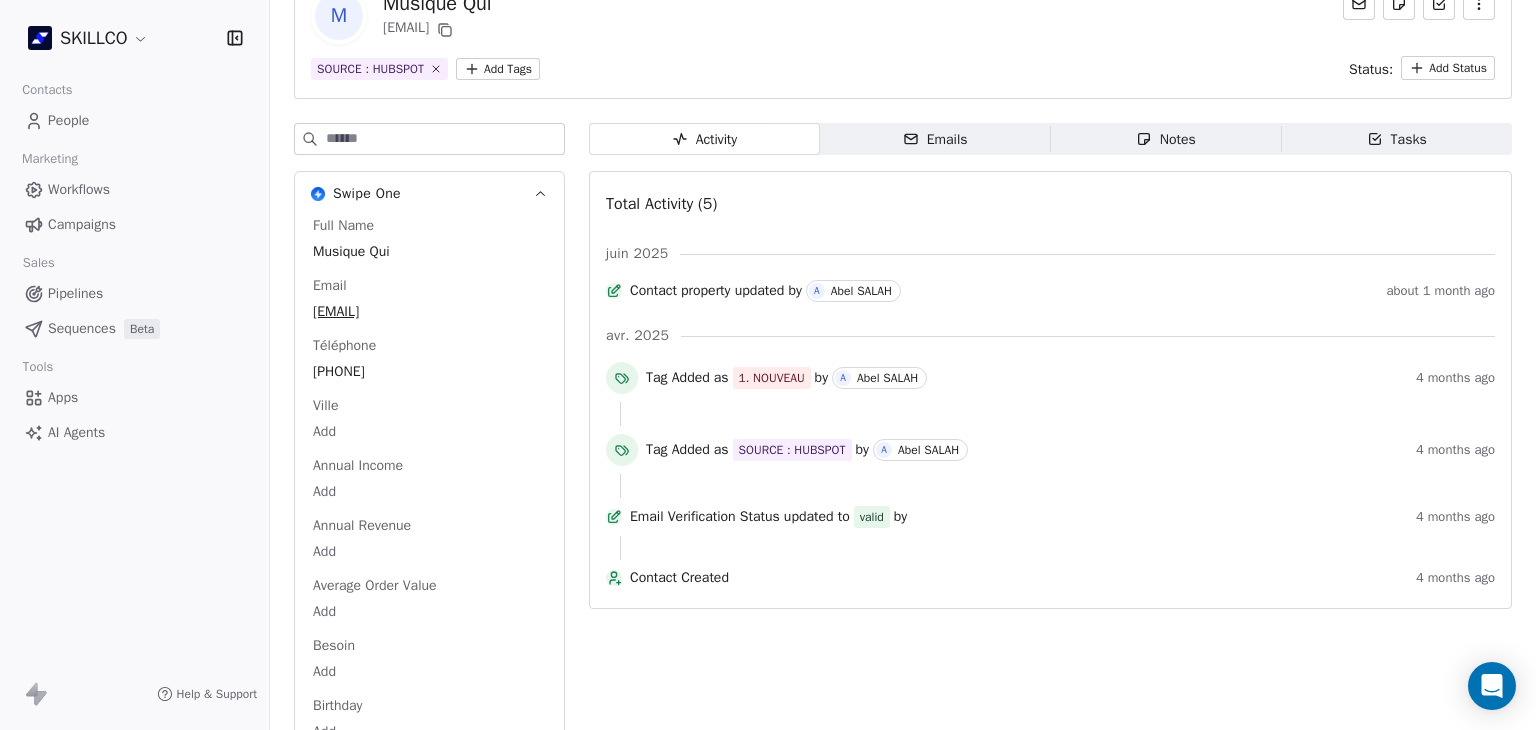 drag, startPoint x: 999, startPoint y: 136, endPoint x: 984, endPoint y: 141, distance: 15.811388 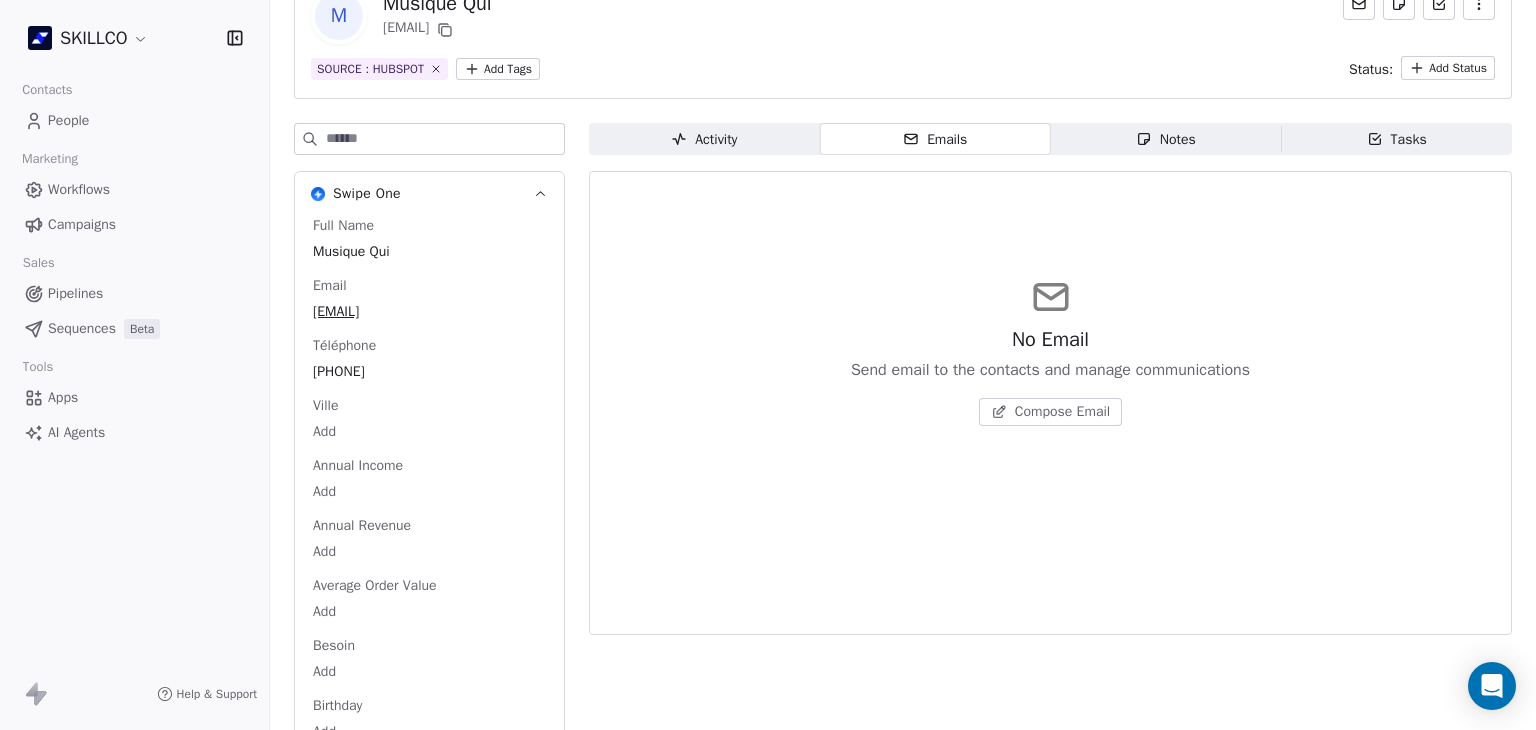 click on "Notes   Notes" at bounding box center [1166, 139] 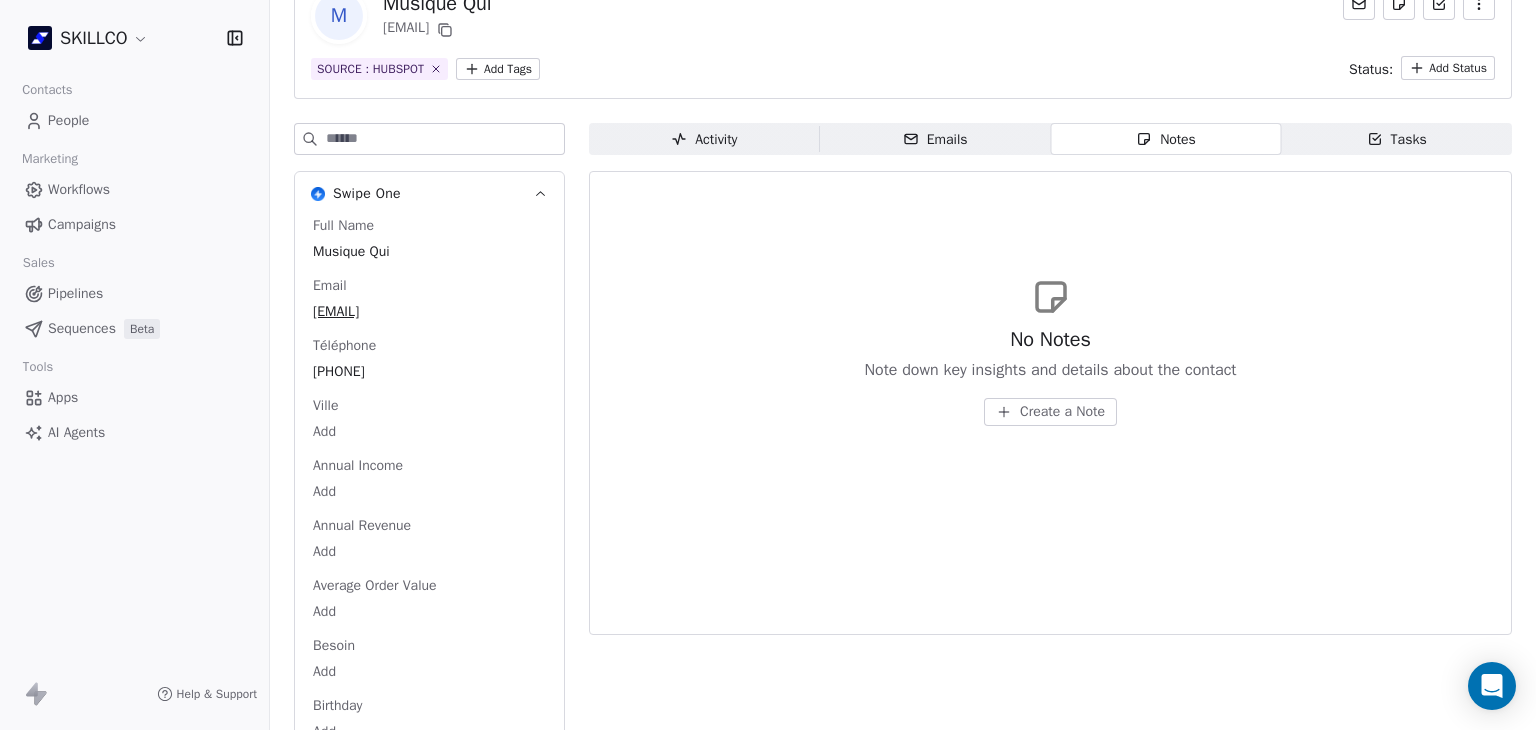click on "Activity" at bounding box center [704, 139] 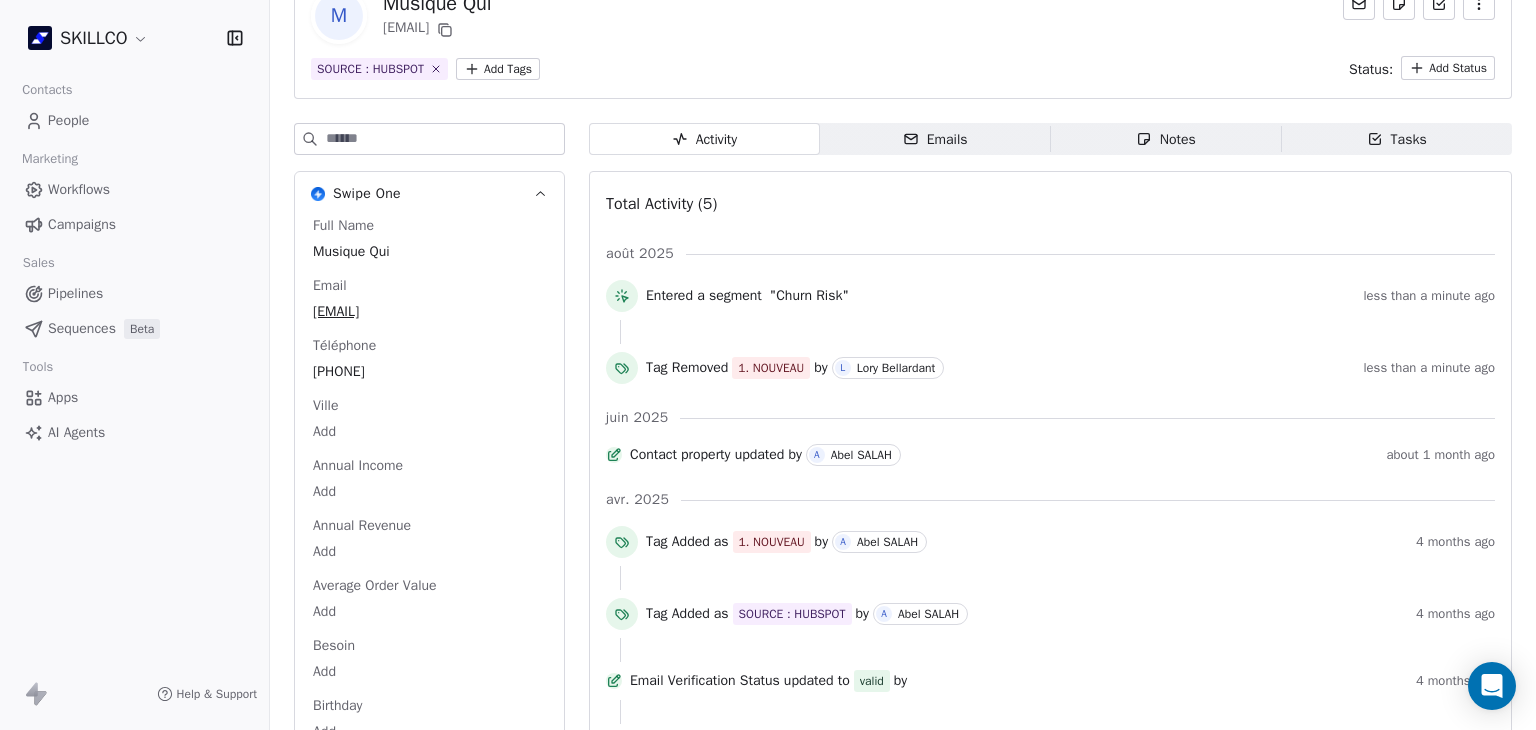 click on "SKILLCO Contacts People Marketing Workflows Campaigns Sales Pipelines Sequences Beta Tools Apps AI Agents Help & Support Back M Musique Qui yannisouldchikr@gmail.com SOURCE : HUBSPOT  Add Tags Status:   Add Status Swipe One Full Name Musique Qui Email yannisouldchikr@gmail.com Téléphone 0785417735 Ville Add Annual Income Add Annual Revenue Add Average Order Value Add Besoin Add Birthday Add Browser Add Contact Source Add Pays Add Created Date May 08, 2022 05:40 PM Customer Lifetime Value Add Department Add Derniere page consulte https://www.skillco.fr/demo Device Add Email Verification Status Valid Entreprise Add Facebook Add First Purchase Date Add Prénom Musique Gender Add Poste Add Langue Add Last Abandoned Date Add Last Purchase Date Add Last Activity Date Feb 24, 2023 05:31 PM Nom Qui LinkedIn Add Marketing Contact Status Add Email Marketing Consent Subscribed MRR Add Next Billing Date Add Notes Add Scoring 0/10 Add Occupation Add Orders Count Add Responsable Add Scoring  Add Source Lead Add Add Add" at bounding box center (768, 365) 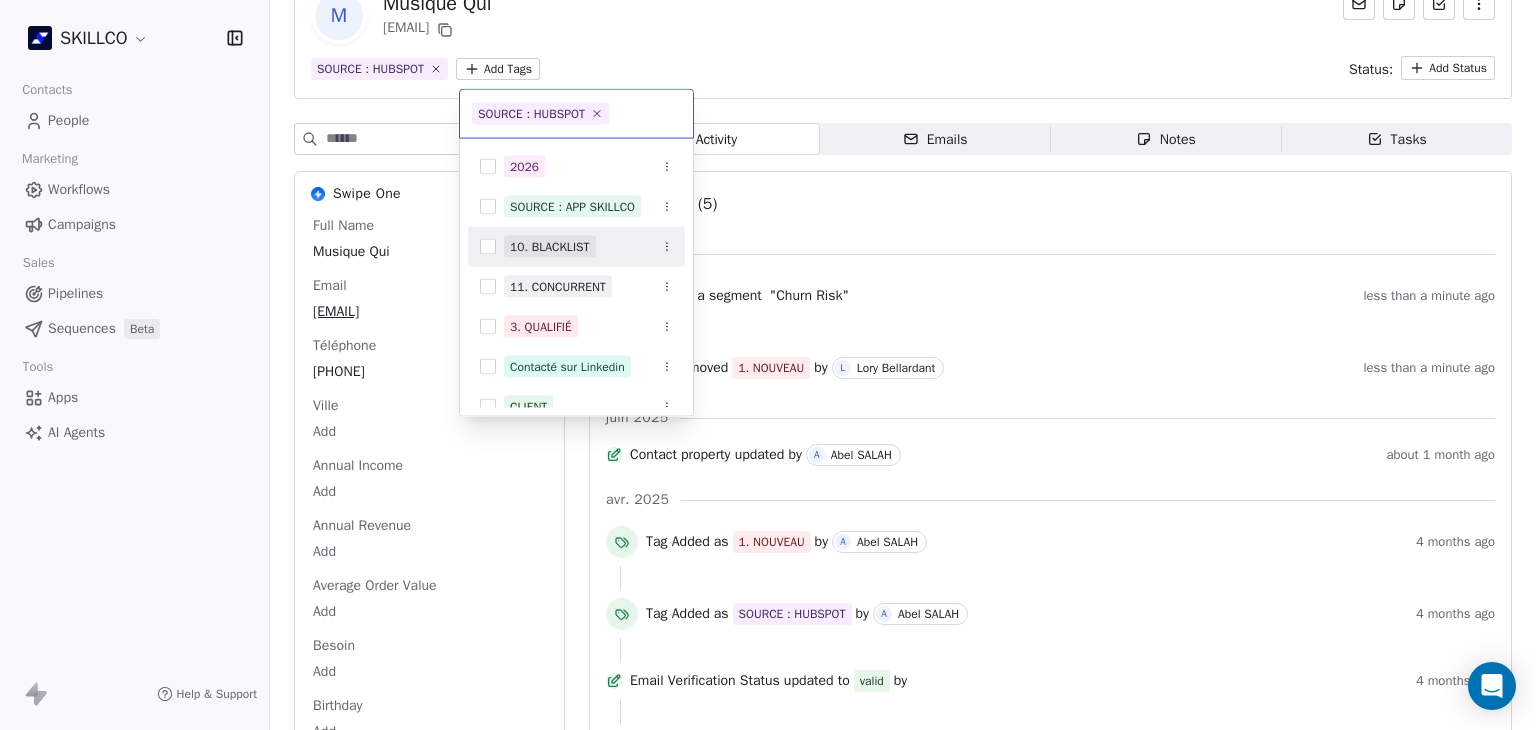 click on "10. BLACKLIST" at bounding box center (576, 247) 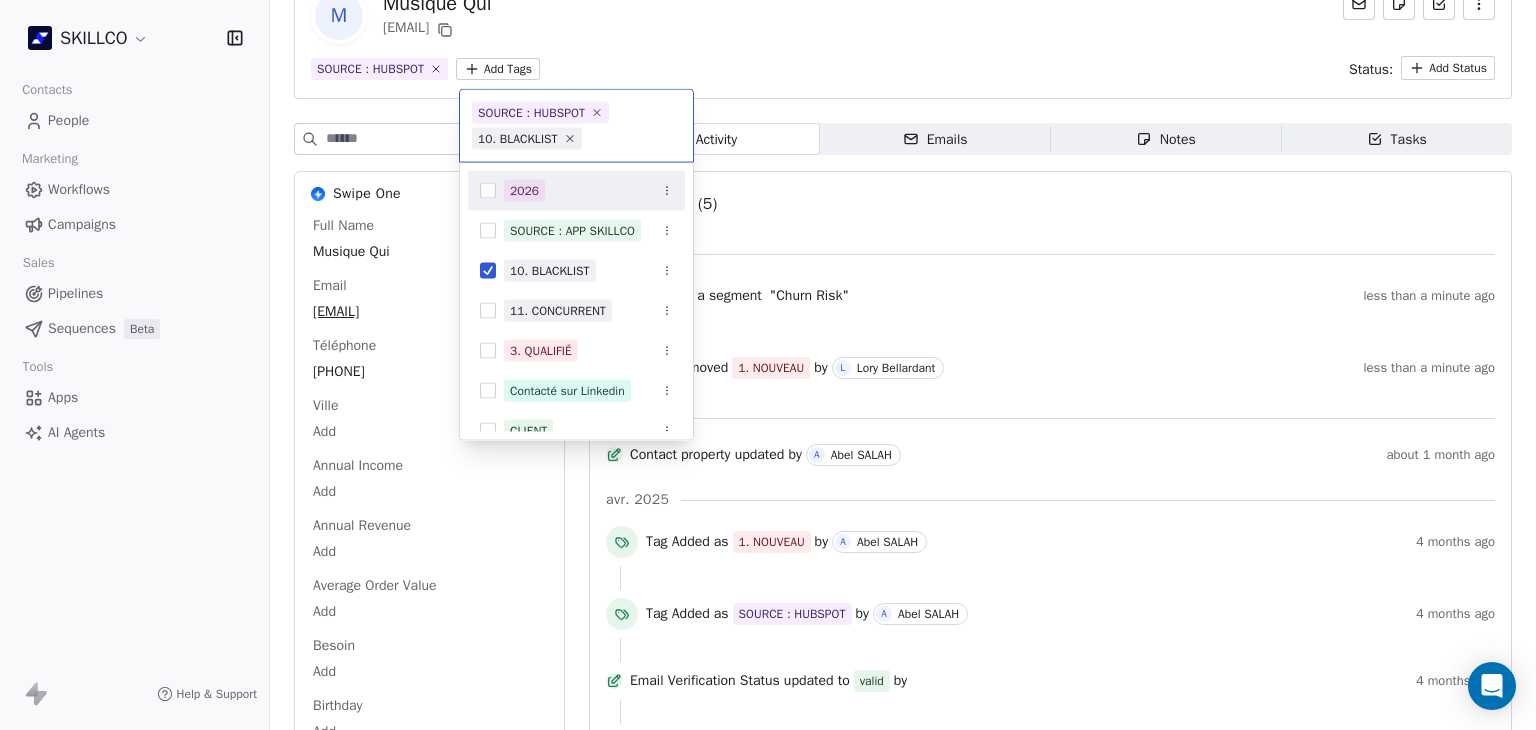 click on "SKILLCO Contacts People Marketing Workflows Campaigns Sales Pipelines Sequences Beta Tools Apps AI Agents Help & Support Back M Musique Qui yannisouldchikr@gmail.com SOURCE : HUBSPOT  Add Tags Status:   Add Status Swipe One Full Name Musique Qui Email yannisouldchikr@gmail.com Téléphone 0785417735 Ville Add Annual Income Add Annual Revenue Add Average Order Value Add Besoin Add Birthday Add Browser Add Contact Source Add Pays Add Created Date May 08, 2022 05:40 PM Customer Lifetime Value Add Department Add Derniere page consulte https://www.skillco.fr/demo Device Add Email Verification Status Valid Entreprise Add Facebook Add First Purchase Date Add Prénom Musique Gender Add Poste Add Langue Add Last Abandoned Date Add Last Purchase Date Add Last Activity Date Feb 24, 2023 05:31 PM Nom Qui LinkedIn Add Marketing Contact Status Add Email Marketing Consent Subscribed MRR Add Next Billing Date Add Notes Add Scoring 0/10 Add Occupation Add Orders Count Add Responsable Add Scoring  Add Source Lead Add Add Add" at bounding box center (768, 365) 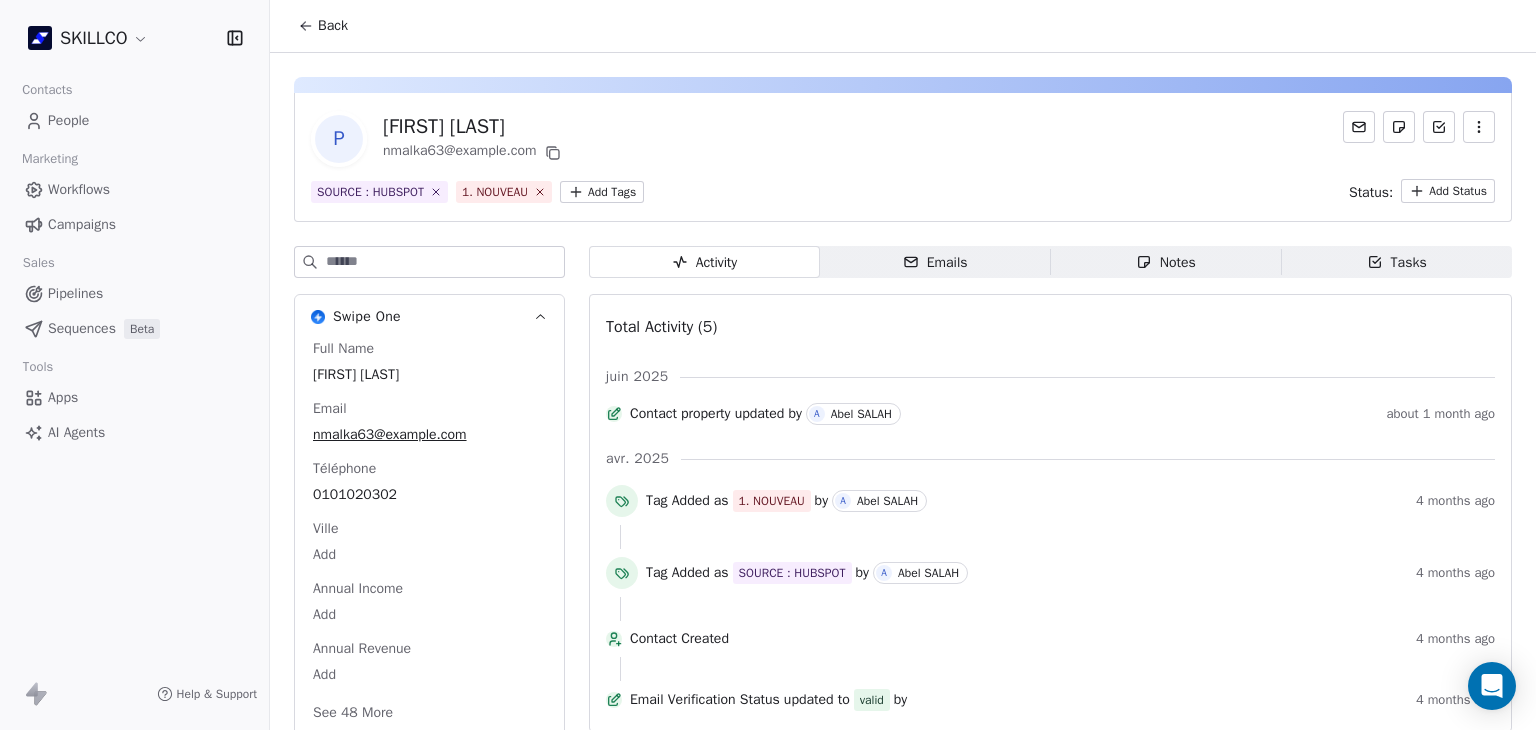 scroll, scrollTop: 0, scrollLeft: 0, axis: both 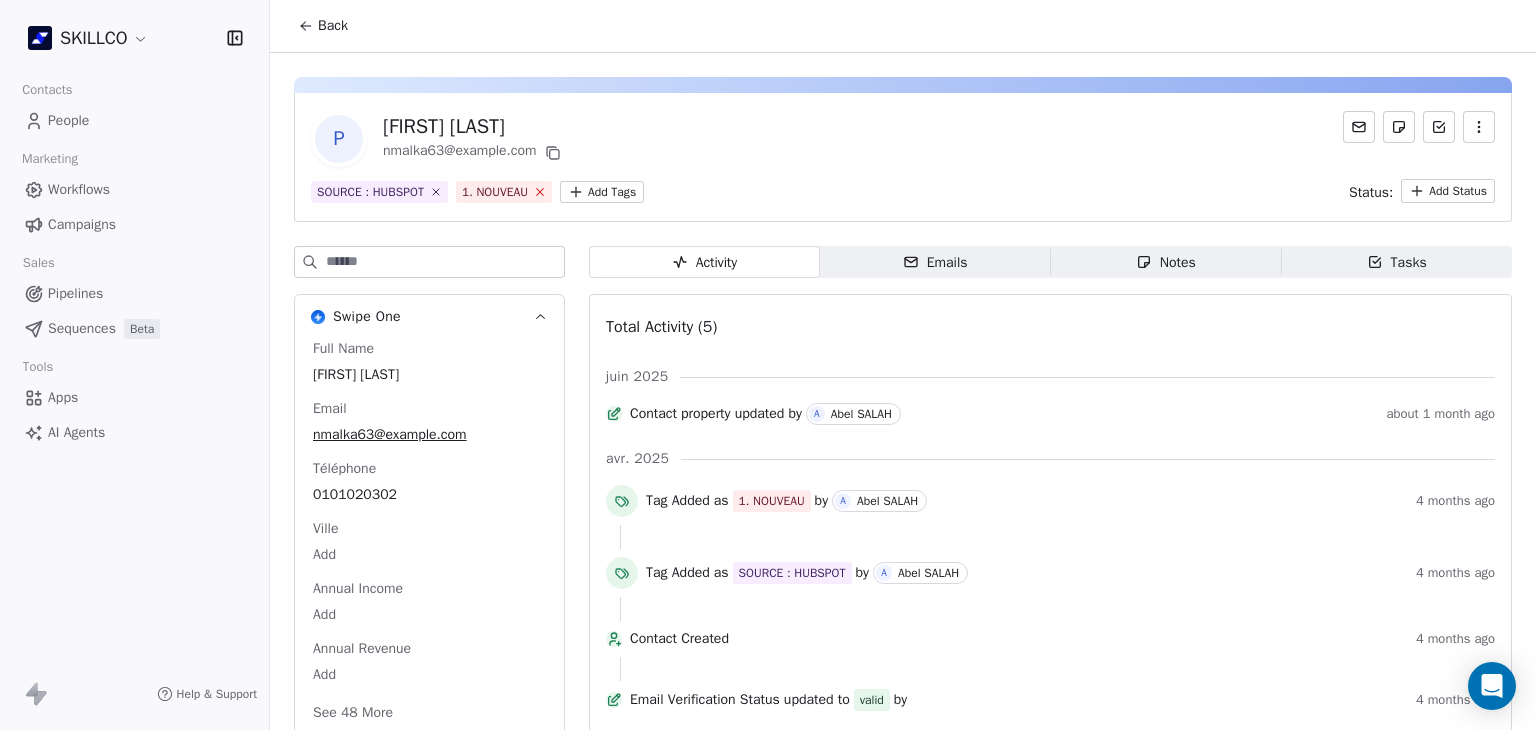 click 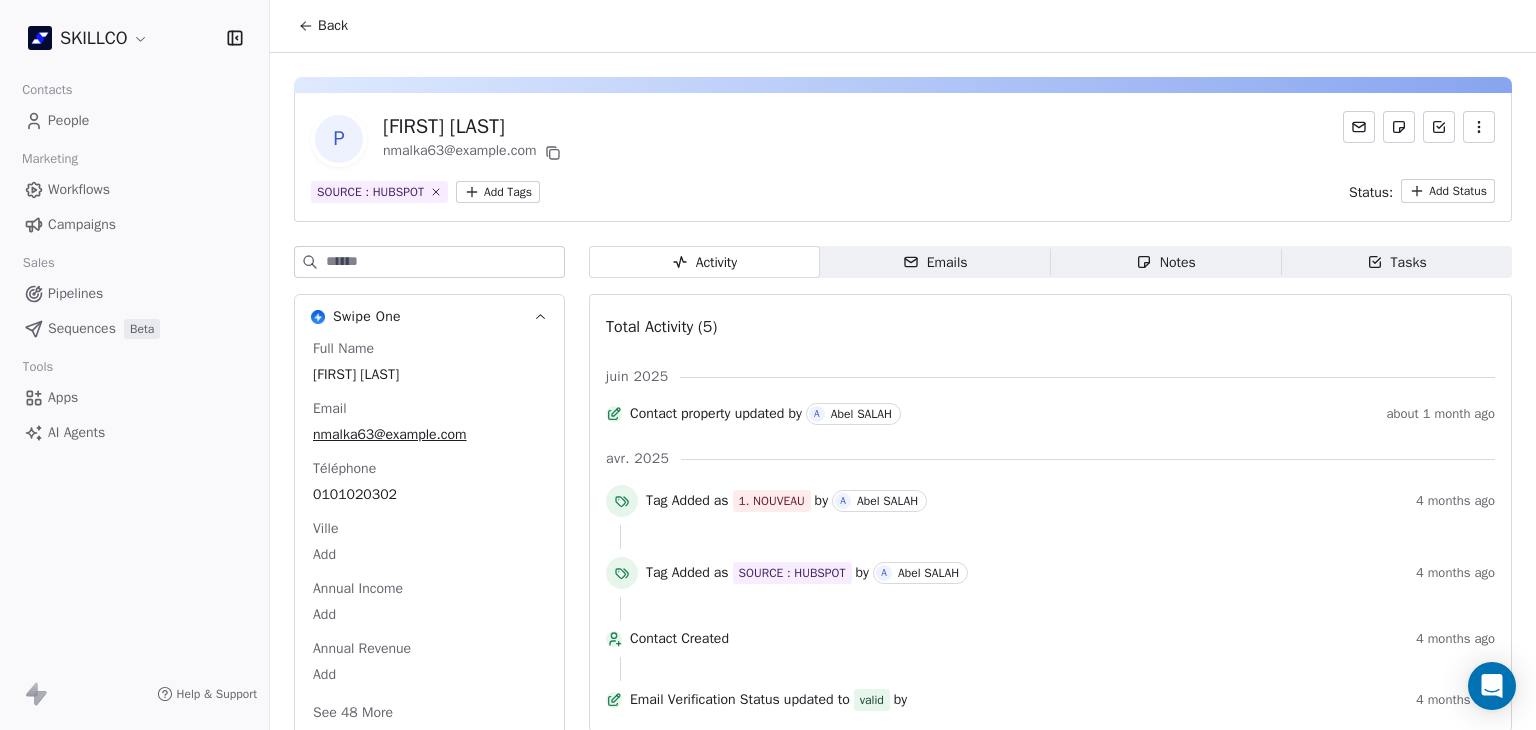 click on "SKILLCO Contacts People Marketing Workflows Campaigns Sales Pipelines Sequences Beta Tools Apps AI Agents Help & Support Back p [FIRST] [LAST] nmalka63@example.com SOURCE : HUBSPOT Add Tags Status: Add Status Swipe One Full Name [FIRST] [LAST] Email nmalka63@example.com Téléphone [PHONE] [CITY] Add Annual Income Add Annual Revenue Add See 48 More Calendly Activity Activity Emails Emails Notes Notes Tasks Tasks Total Activity (5) juin 2025 Contact property updated by A Abel SALAH about 1 month ago avr. 2025 Tag Added as 1. NOUVEAU by A Abel SALAH 4 months ago Tag Added as SOURCE : HUBSPOT by A Abel SALAH 4 months ago Contact Created 4 months ago Email Verification Status updated to valid by 4 months ago" at bounding box center (768, 365) 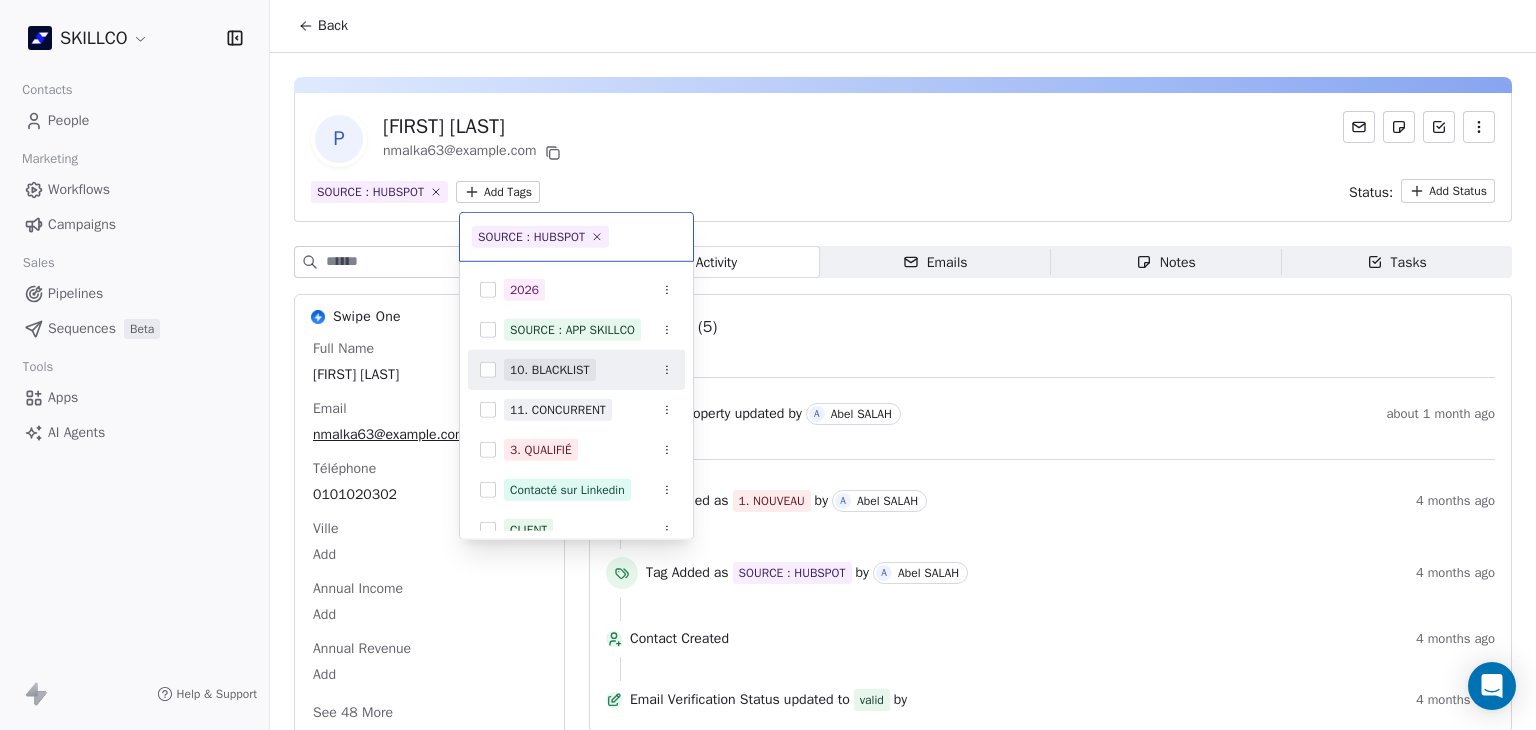 click on "10. BLACKLIST" at bounding box center [550, 370] 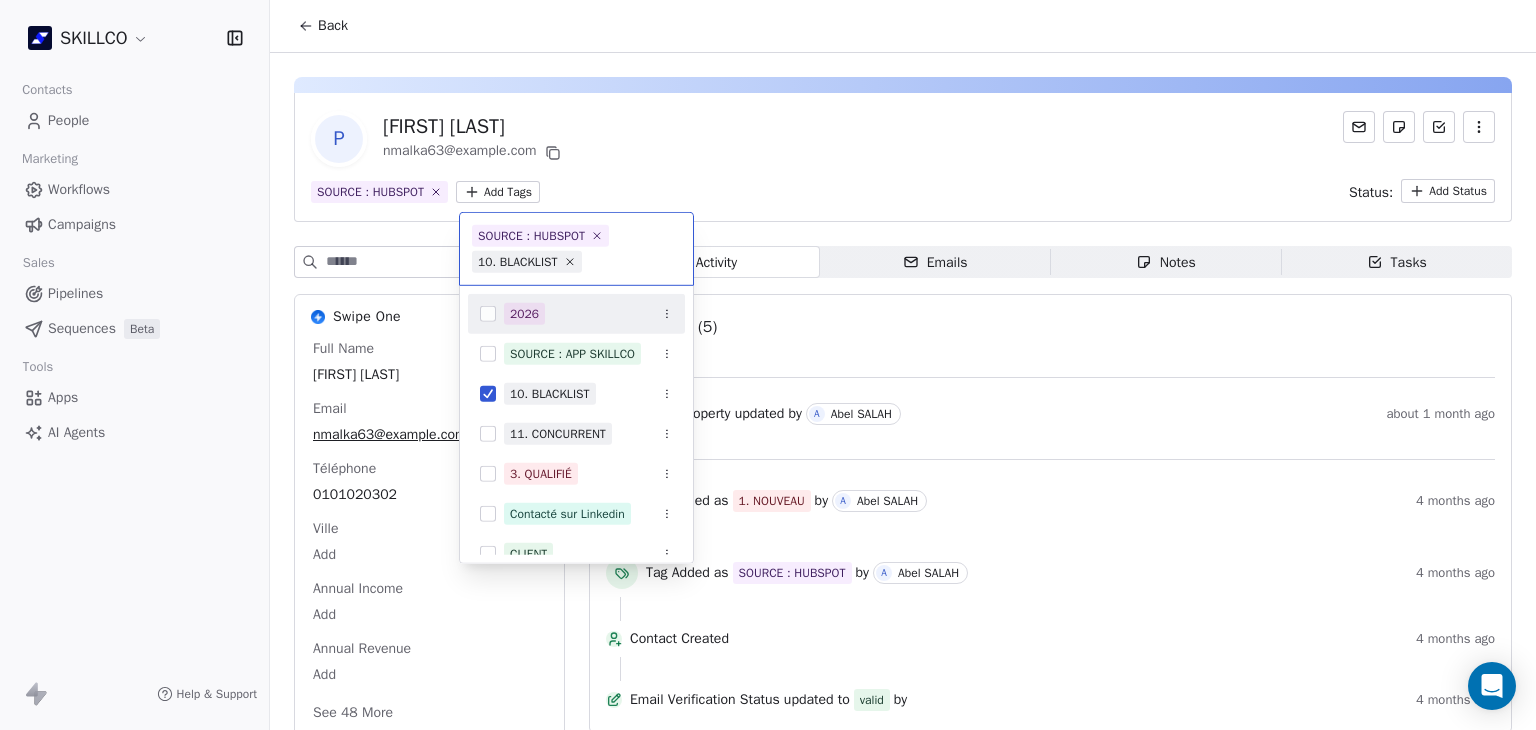 click on "SKILLCO Contacts People Marketing Workflows Campaigns Sales Pipelines Sequences Beta Tools Apps AI Agents Help & Support Back p [FIRST] [LAST] nmalka63@example.com SOURCE : HUBSPOT Add Tags Status: Add Status Swipe One Full Name [FIRST] [LAST] Email nmalka63@example.com Téléphone [PHONE] [CITY] Add Annual Income Add Annual Revenue Add See 48 More Calendly Activity Activity Emails Emails Notes Notes Tasks Tasks Total Activity (5) juin 2025 Contact property updated by A Abel SALAH about 1 month ago avr. 2025 Tag Added as 1. NOUVEAU by A Abel SALAH 4 months ago Tag Added as SOURCE : HUBSPOT by A Abel SALAH 4 months ago Contact Created 4 months ago Email Verification Status updated to valid by 4 months ago SOURCE : HUBSPOT 10. BLACKLIST 2026 SOURCE : APP SKILLCO 10. BLACKLIST 11. CONCURRENT 3. QUALIFIÉ Contacté sur Linkedin CLIENT DÉCIDEUR SOURCE : FILLOUT SOURCE : HUBSPOT 2. LEAD Mail envoyé" at bounding box center [768, 365] 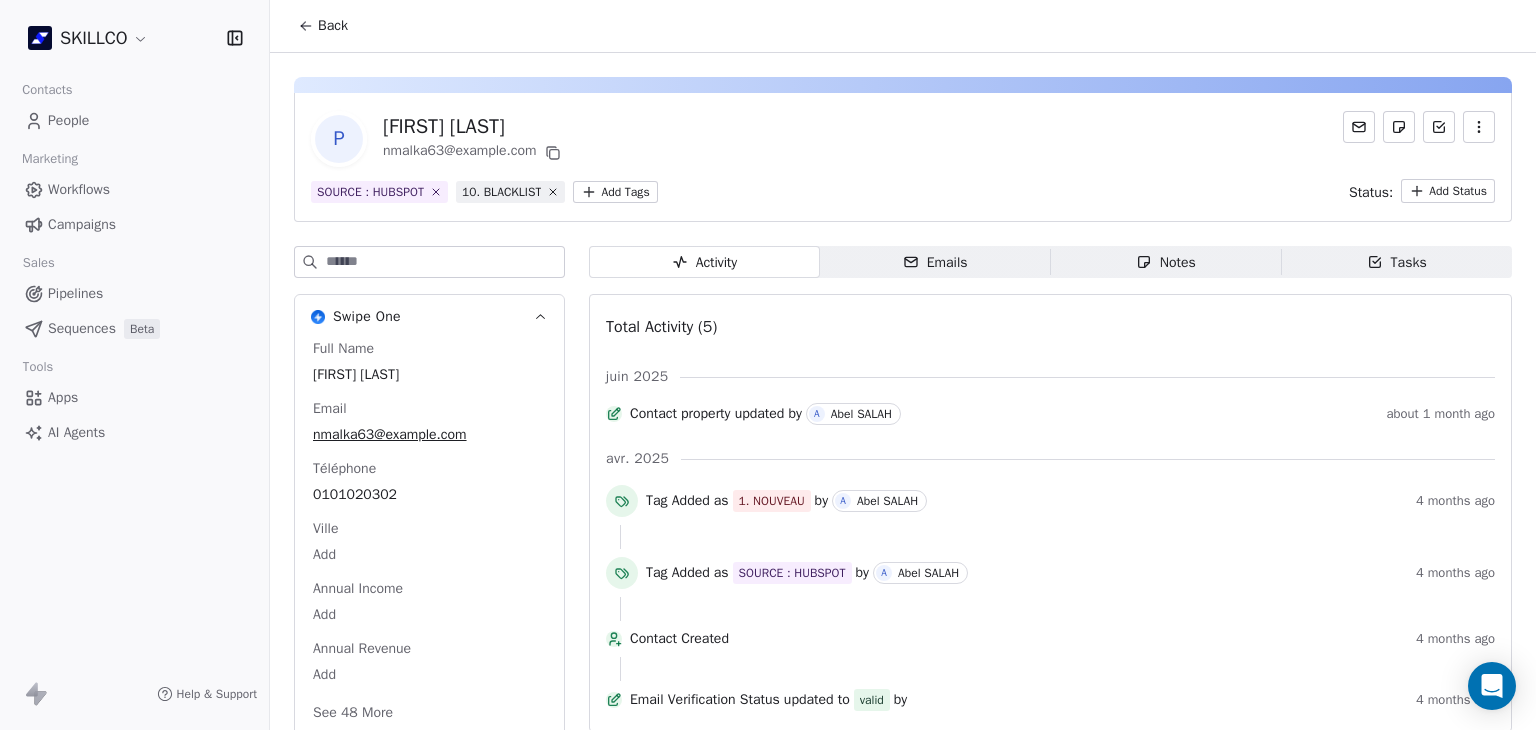 click on "p [FIRST] [LAST] nmalka63@example.com SOURCE : HUBSPOT 10. BLACKLIST Add Tags Status: Add Status" at bounding box center [903, 157] 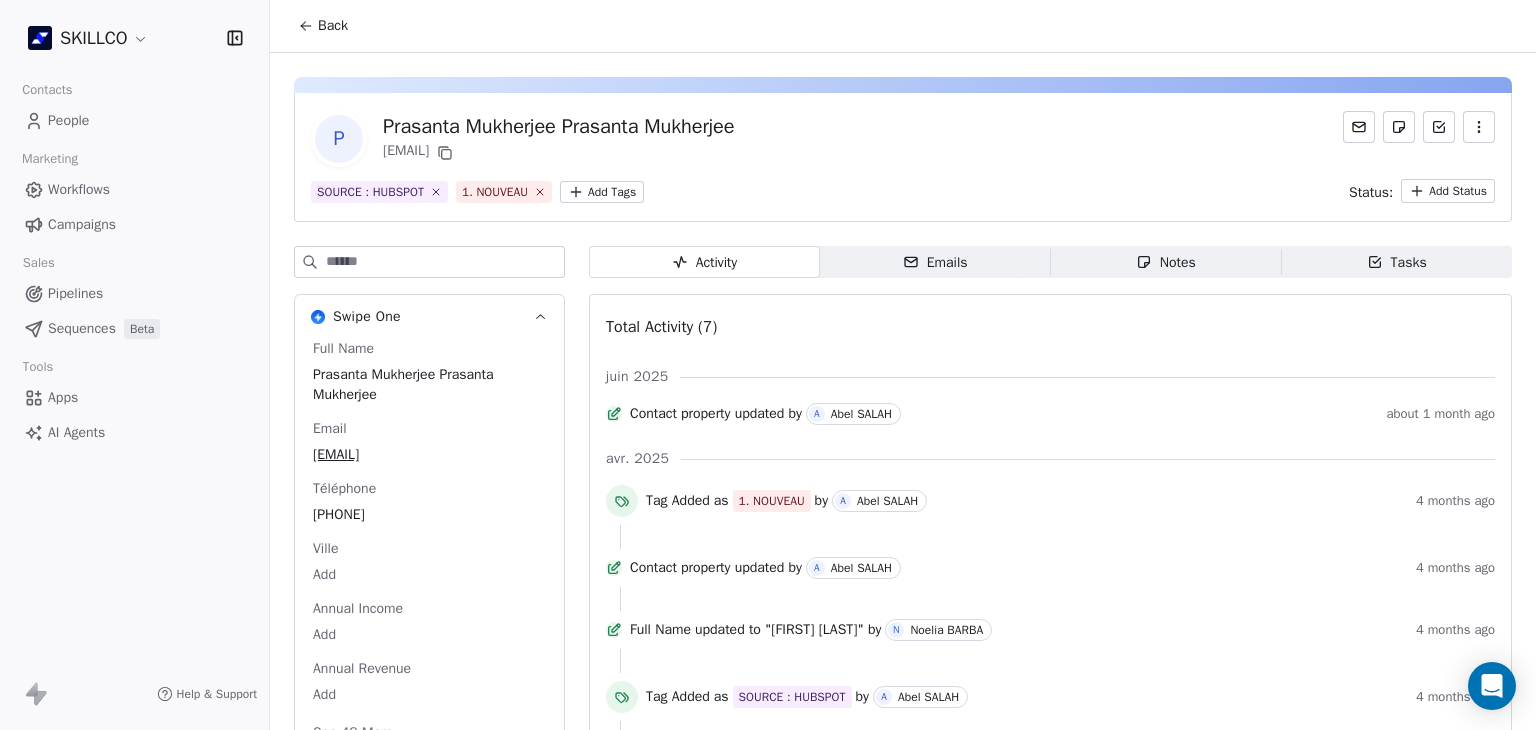 scroll, scrollTop: 0, scrollLeft: 0, axis: both 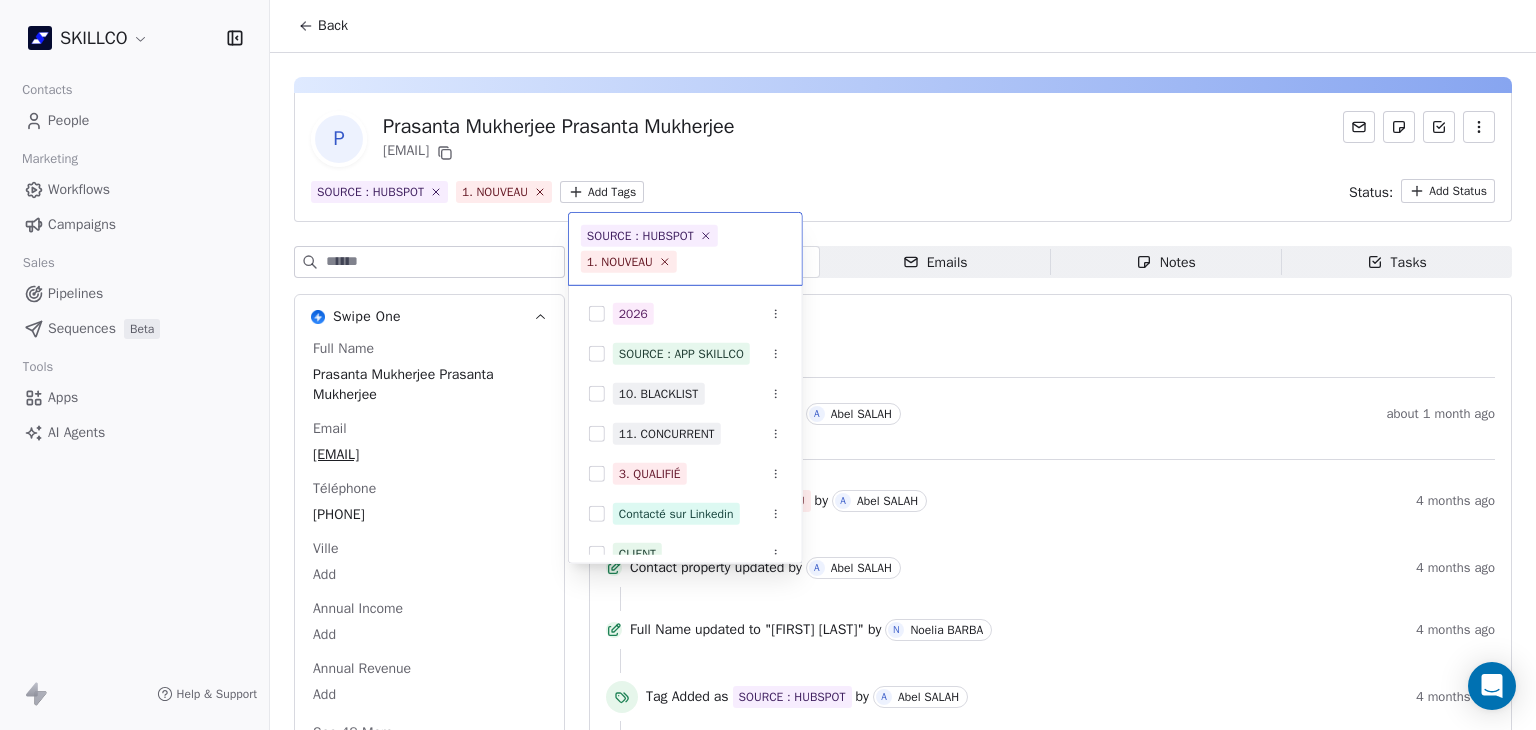 click on "SKILLCO Contacts People Marketing Workflows Campaigns Sales Pipelines Sequences Beta Tools Apps AI Agents Help & Support Back P [FIRST] [LAST] [FIRST] [LAST] [EMAIL] SOURCE : HUBSPOT 1. NOUVEAU  Add Tags Status:   Add Status Swipe One Full Name [FIRST] [LAST] [FIRST] [LAST] Email [EMAIL] Téléphone [PHONE] Ville Add Annual Income Add Annual Revenue Add See   48   More   Calendly Activity Activity Emails Emails   Notes   Notes Tasks Tasks Total Activity (7) [MONTH] [YEAR] Contact   property   updated by A [LAST] SALAH   about 1 month ago [MONTH] [YEAR] Tag Added as 1. NOUVEAU by A [LAST] SALAH   4 months ago Contact   property   updated by A [LAST] SALAH   4 months ago Full Name updated to "[FIRST] [LAST]" by N [LAST] BARBA   4 months ago Tag Added as SOURCE : HUBSPOT by A [LAST] SALAH   4 months ago Contact Created   4 months ago Email Verification Status updated to valid by   4 months ago
SOURCE : HUBSPOT 1. NOUVEAU [YEAR] SOURCE : APP SKILLCO 10. BLACKLIST" at bounding box center (768, 365) 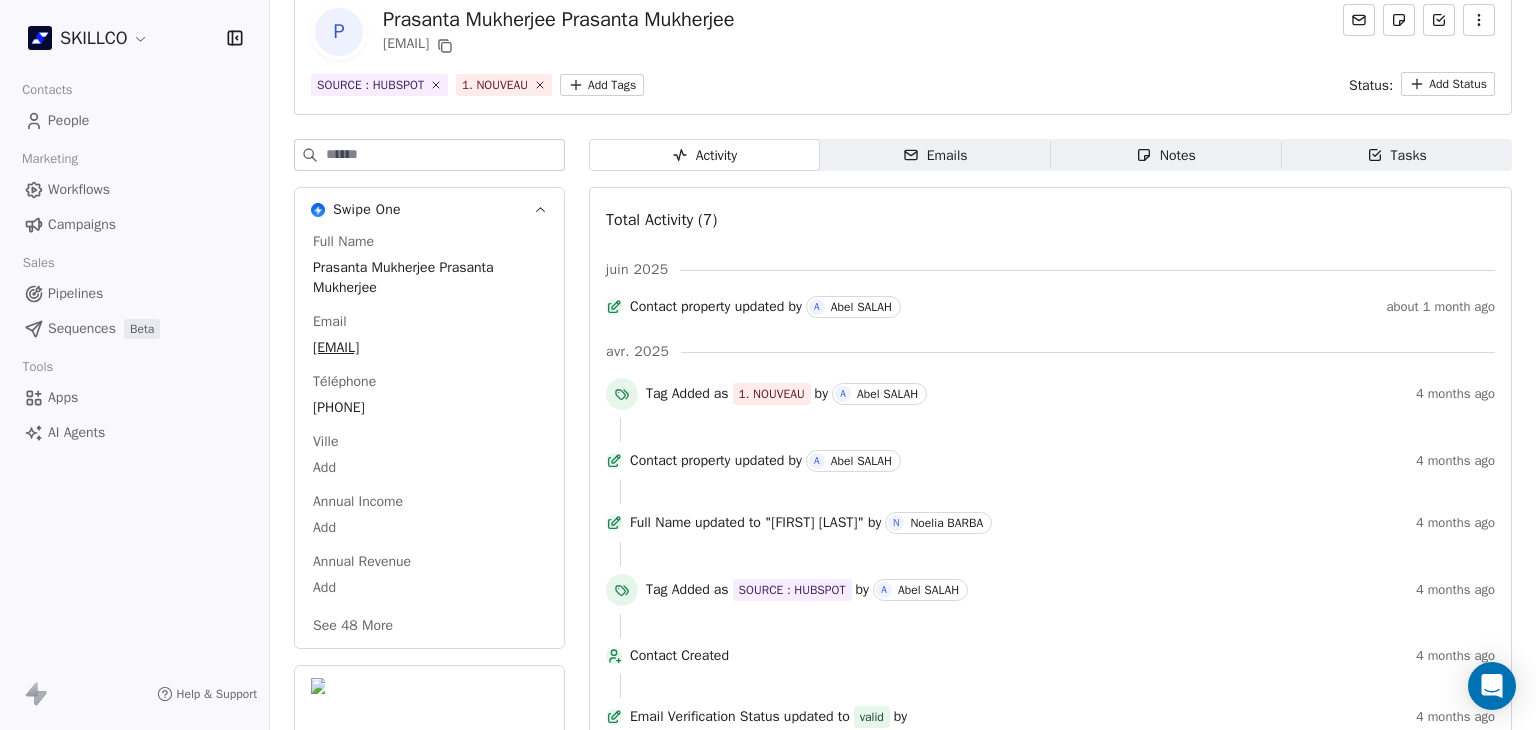 scroll, scrollTop: 189, scrollLeft: 0, axis: vertical 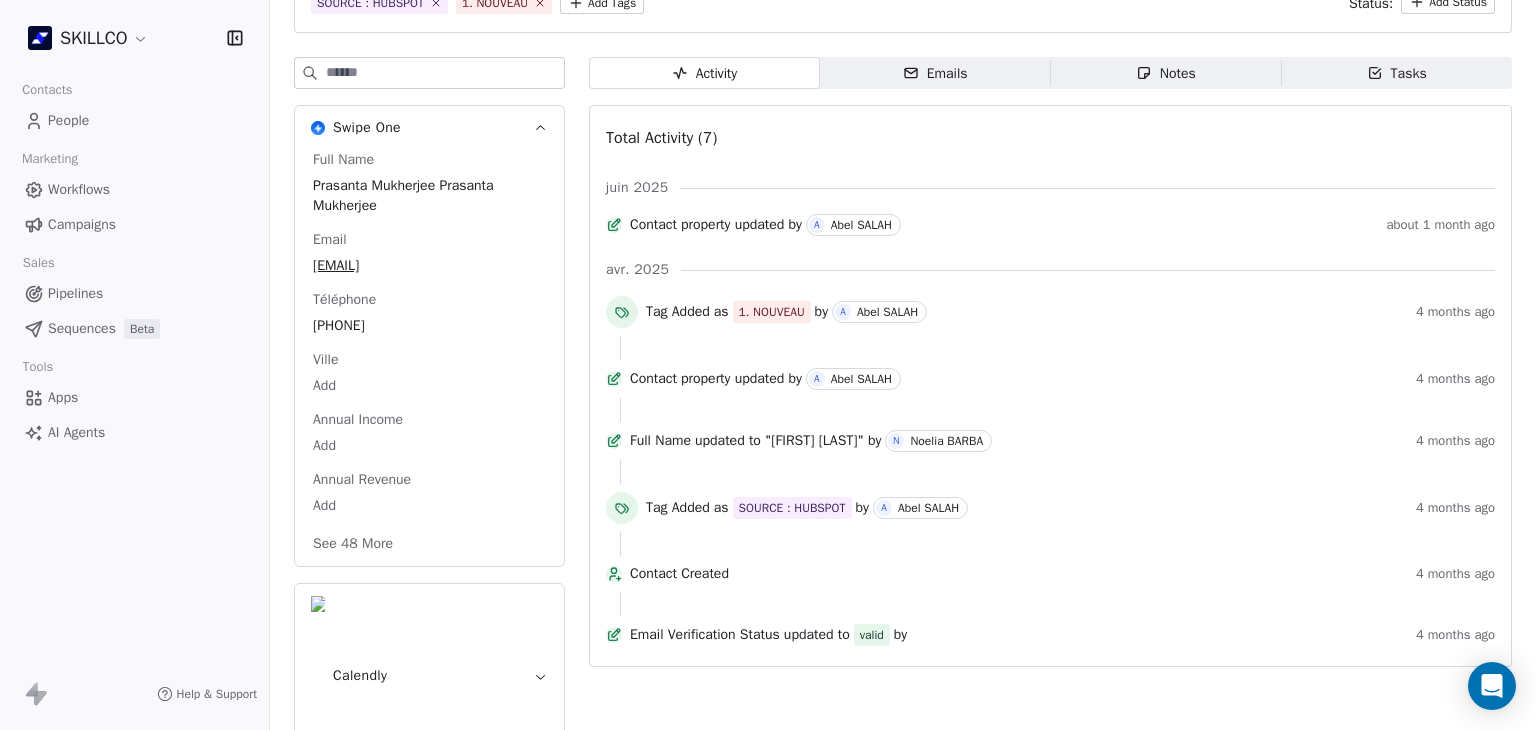 click on "See   48   More" at bounding box center (353, 544) 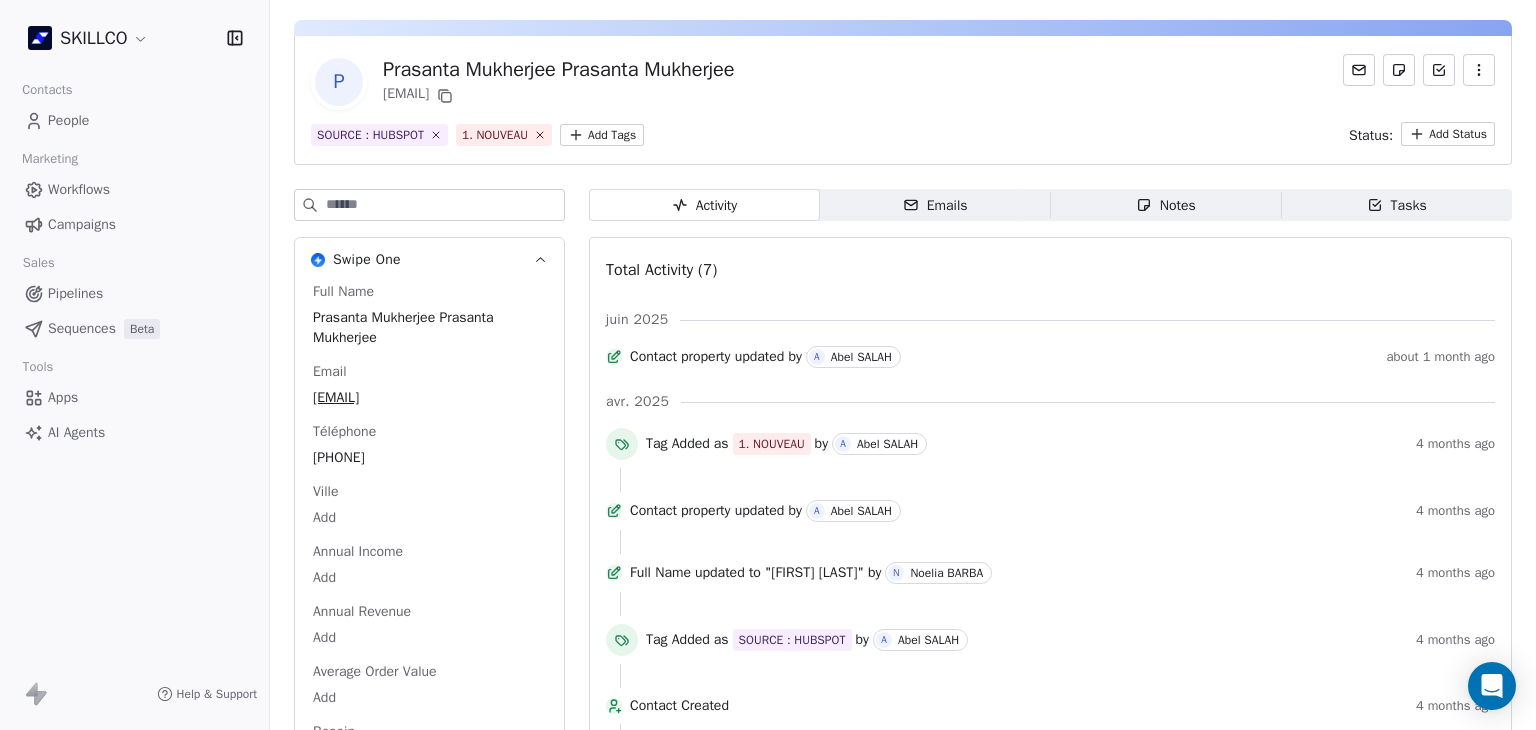 scroll, scrollTop: 0, scrollLeft: 0, axis: both 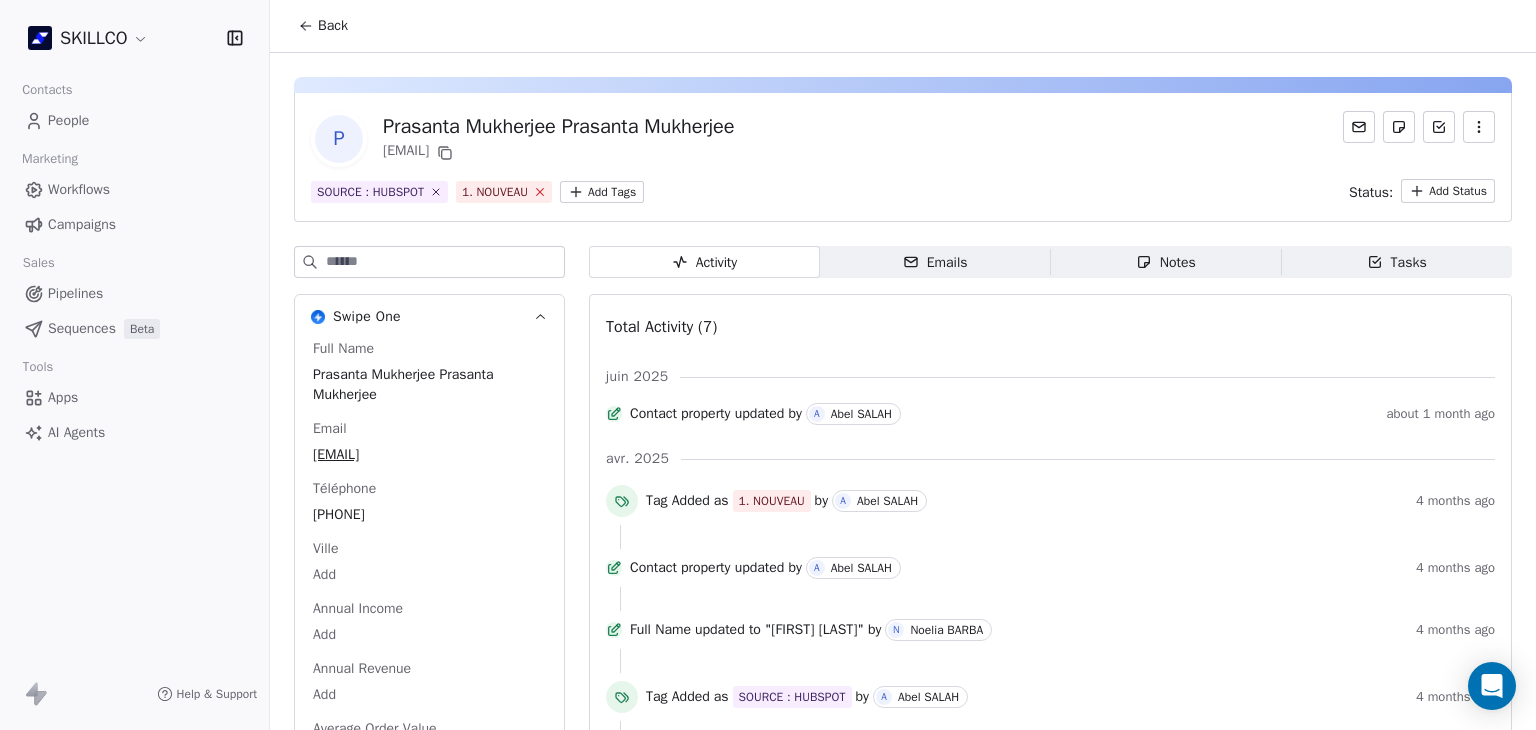 click 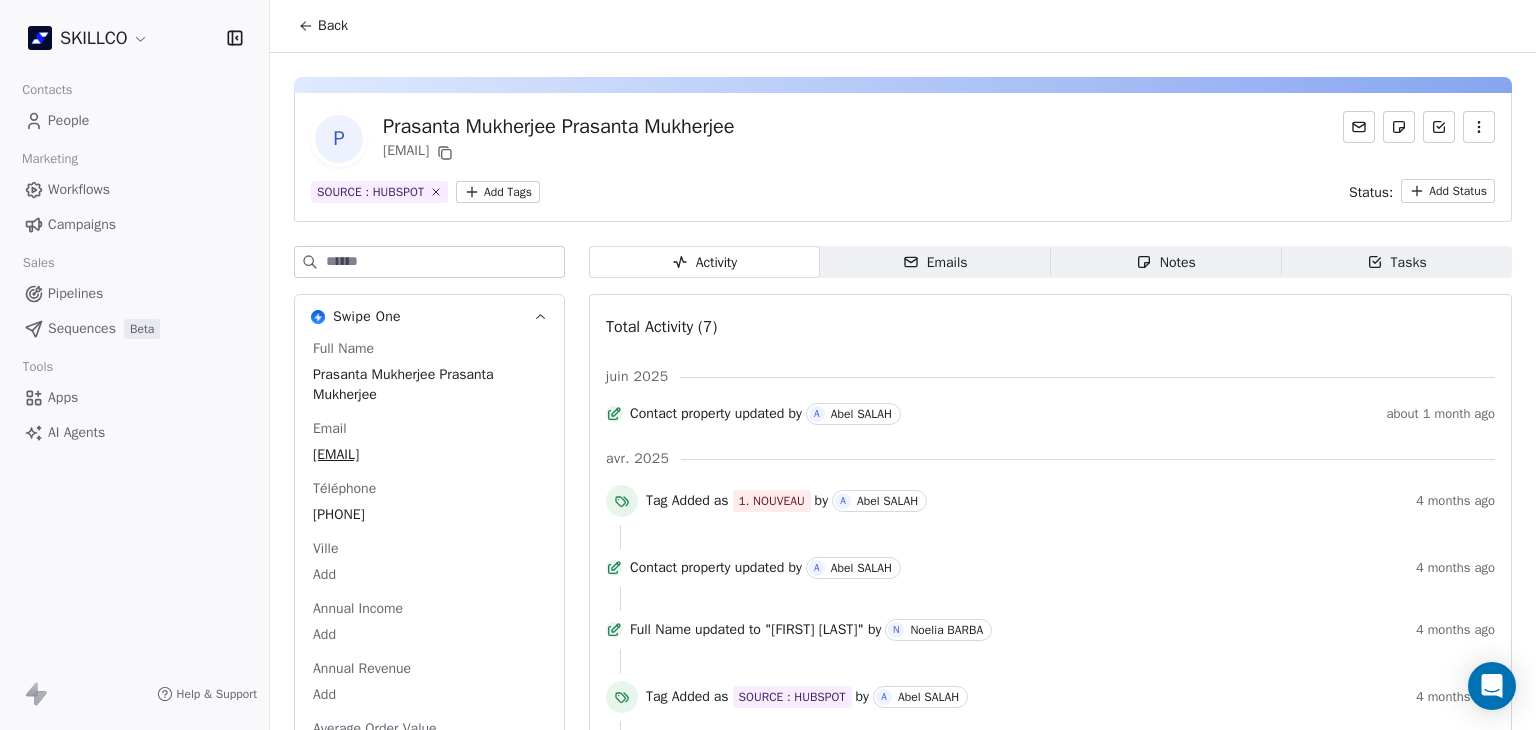 click on "SKILLCO Contacts People Marketing Workflows Campaigns Sales Pipelines Sequences Beta Tools Apps AI Agents Help & Support Back P [FIRST] [LAST] [FIRST] [LAST] [EMAIL] SOURCE : HUBSPOT  Add Tags Status:   Add Status Swipe One Full Name [FIRST] [LAST] [FIRST] [LAST] Email [EMAIL] Téléphone [PHONE] Ville Add Annual Income Add Annual Revenue Add Average Order Value Add Besoin Add Birthday Add Browser Add Contact Source https://www.skillco.fr/ Pays Add Created Date [MONTH] [DAY], [YEAR] [TIME] Customer Lifetime Value Add Department Add Derniere page consulte https://www.skillco.fr/contact Device Add Email Verification Status Valid Entreprise Add Facebook Add First Purchase Date Add Prénom [FIRST] Gender Add Poste Add Langue Add Last Abandoned Date Add Last Purchase Date Add Last Activity Date Add Nom [LAST] LinkedIn Add Marketing Contact Status Add Email Marketing Consent Subscribed MRR Add Next Billing Date Add Notes Add Scoring 0/10 Add" at bounding box center (768, 365) 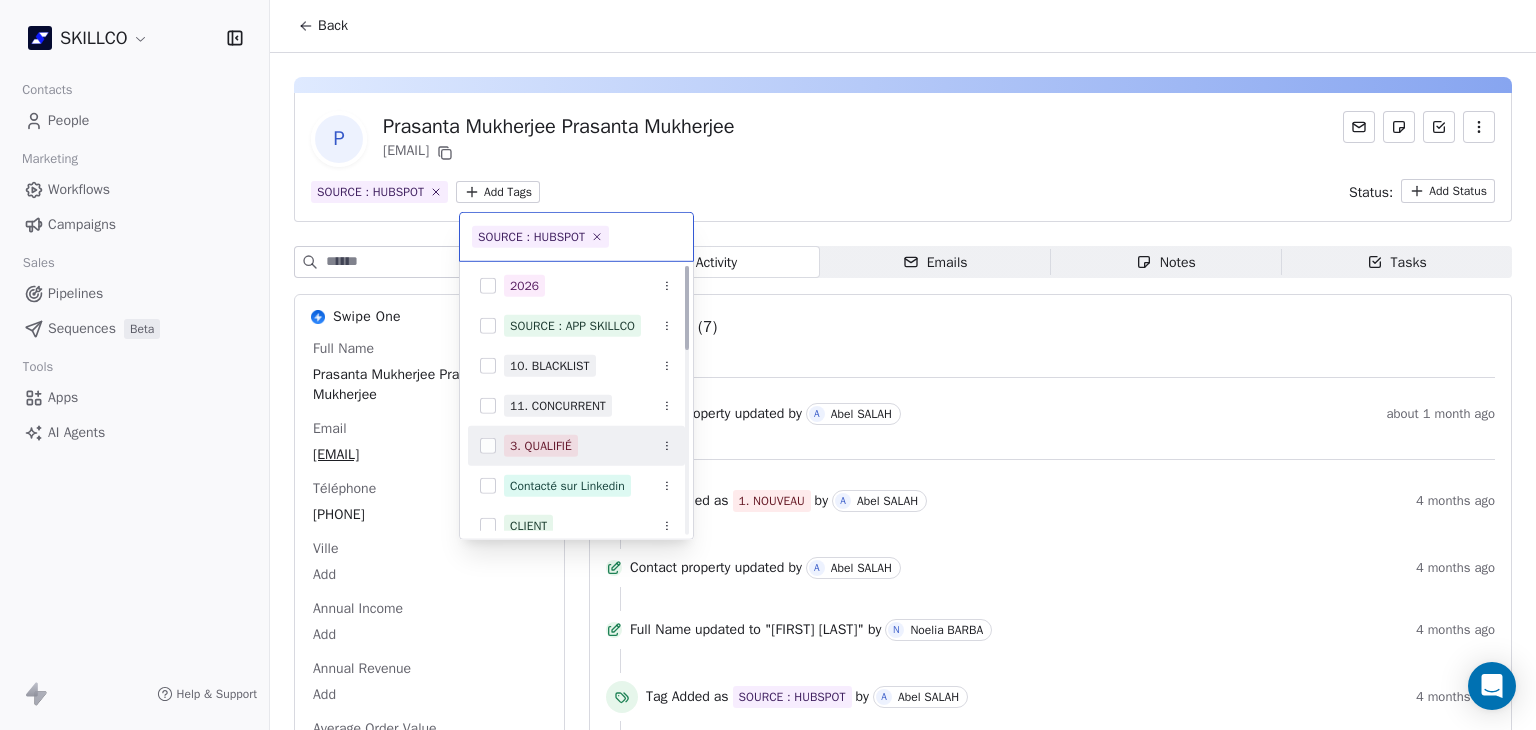 scroll, scrollTop: 0, scrollLeft: 0, axis: both 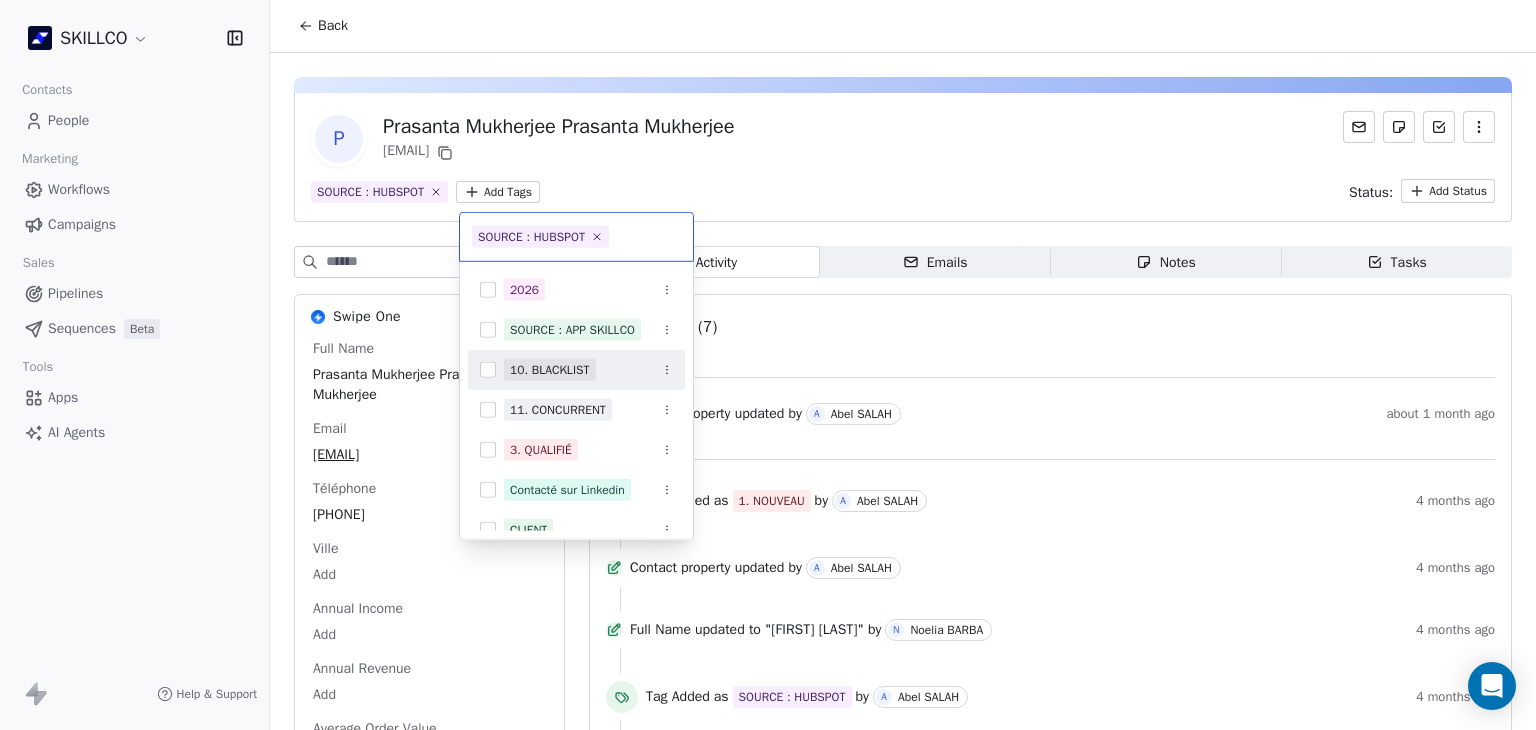 click on "10. BLACKLIST" at bounding box center [550, 370] 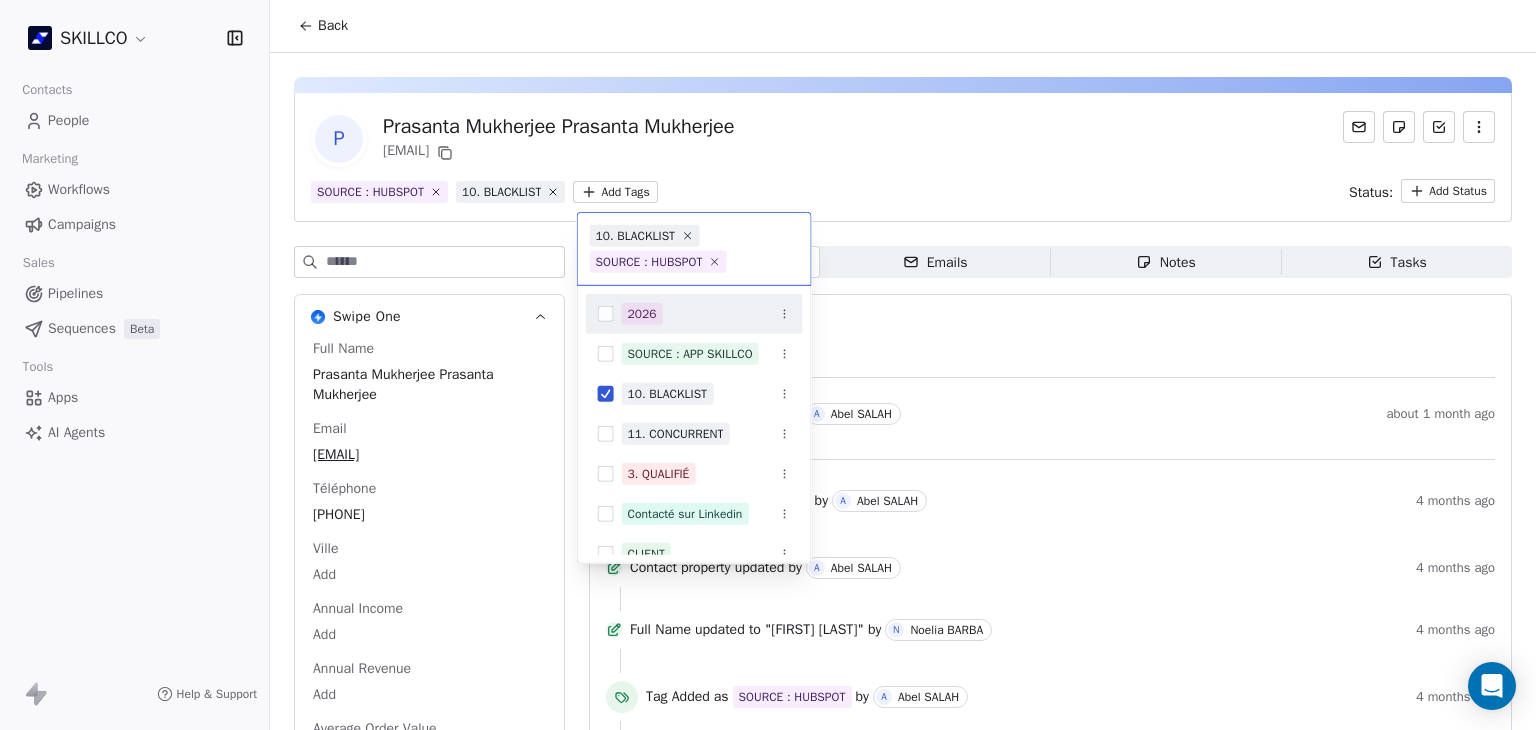 click on "SKILLCO Contacts People Marketing Workflows Campaigns Sales Pipelines Sequences Beta Tools Apps AI Agents Help & Support Back P [FIRST] [LAST] [FIRST] [LAST] [EMAIL] SOURCE : HUBSPOT 10. BLACKLIST  Add Tags Status:   Add Status Swipe One Full Name [FIRST] [LAST] [FIRST] [LAST] Email [EMAIL] Téléphone [PHONE] Ville Add Annual Income Add Annual Revenue Add Average Order Value Add Besoin Add Birthday Add Browser Add Contact Source https://www.skillco.fr/ Pays Add Created Date [MONTH] [DAY], [YEAR] [TIME] Customer Lifetime Value Add Department Add Derniere page consulte https://www.skillco.fr/contact Device Add Email Verification Status Valid Entreprise Add Facebook Add First Purchase Date Add Prénom [FIRST] Gender Add Poste Add Langue Add Last Abandoned Date Add Last Purchase Date Add Last Activity Date Add Nom [LAST] LinkedIn Add Marketing Contact Status Add Email Marketing Consent Subscribed MRR Add Next Billing Date Add Notes Add" at bounding box center (768, 365) 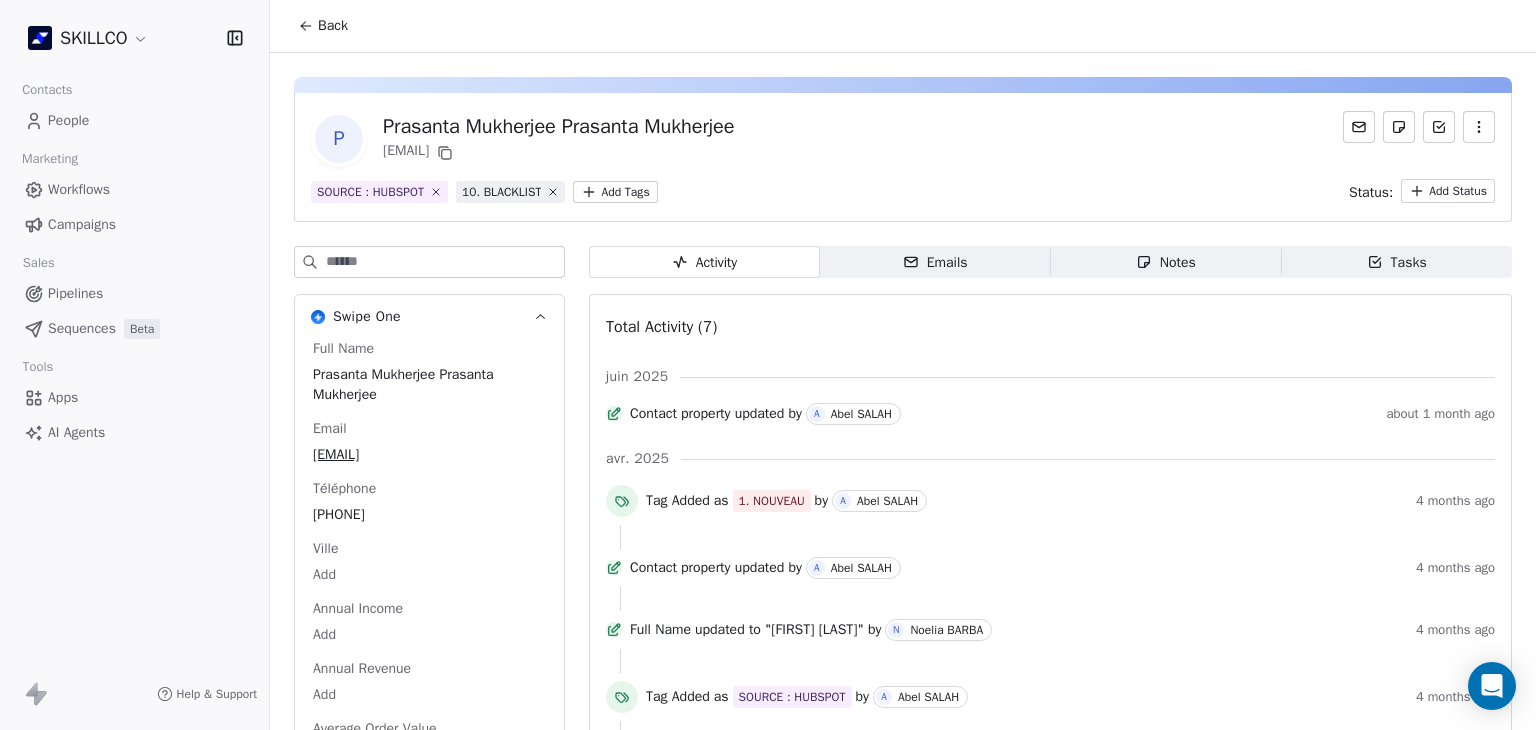 click on "Notes" at bounding box center (1166, 262) 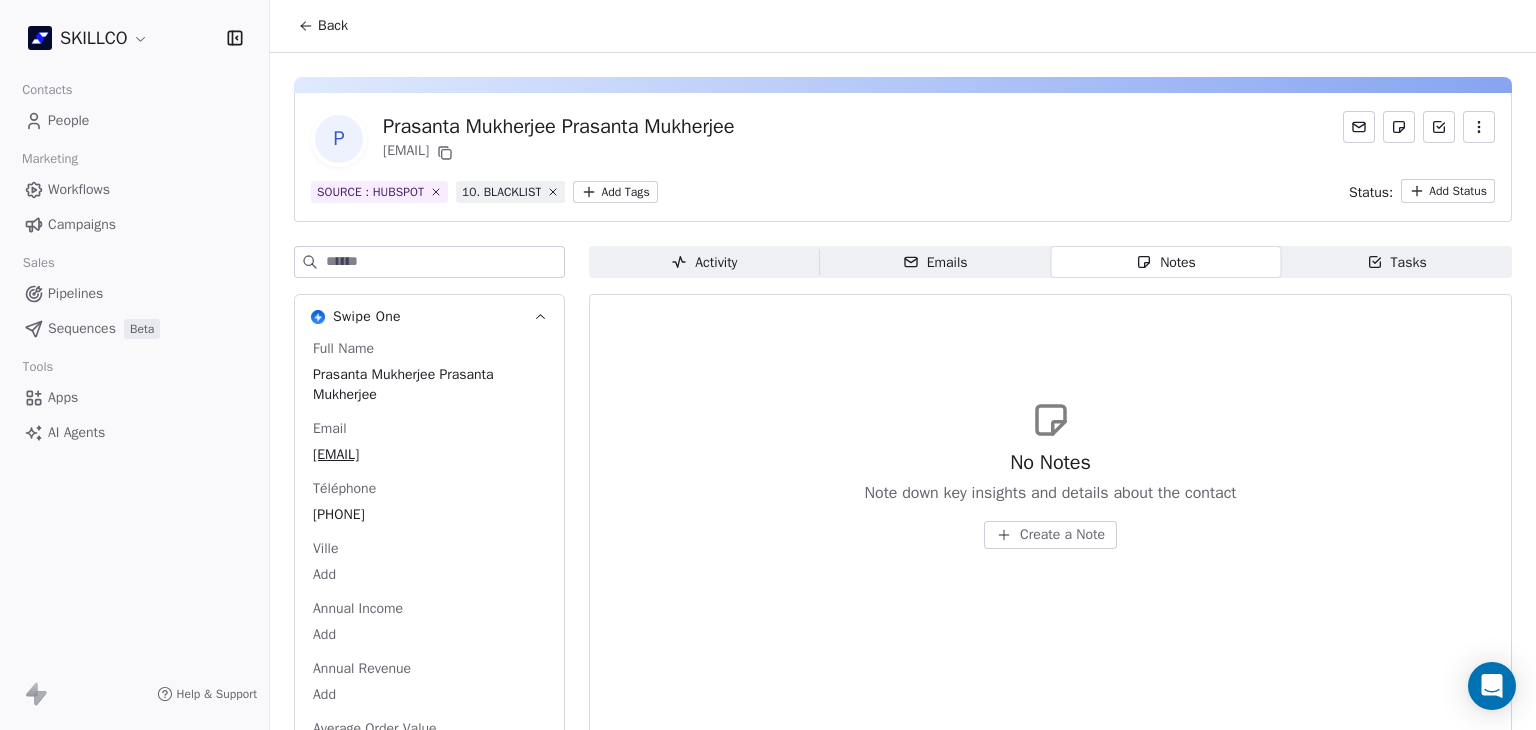 click on "Create a Note" at bounding box center [1062, 535] 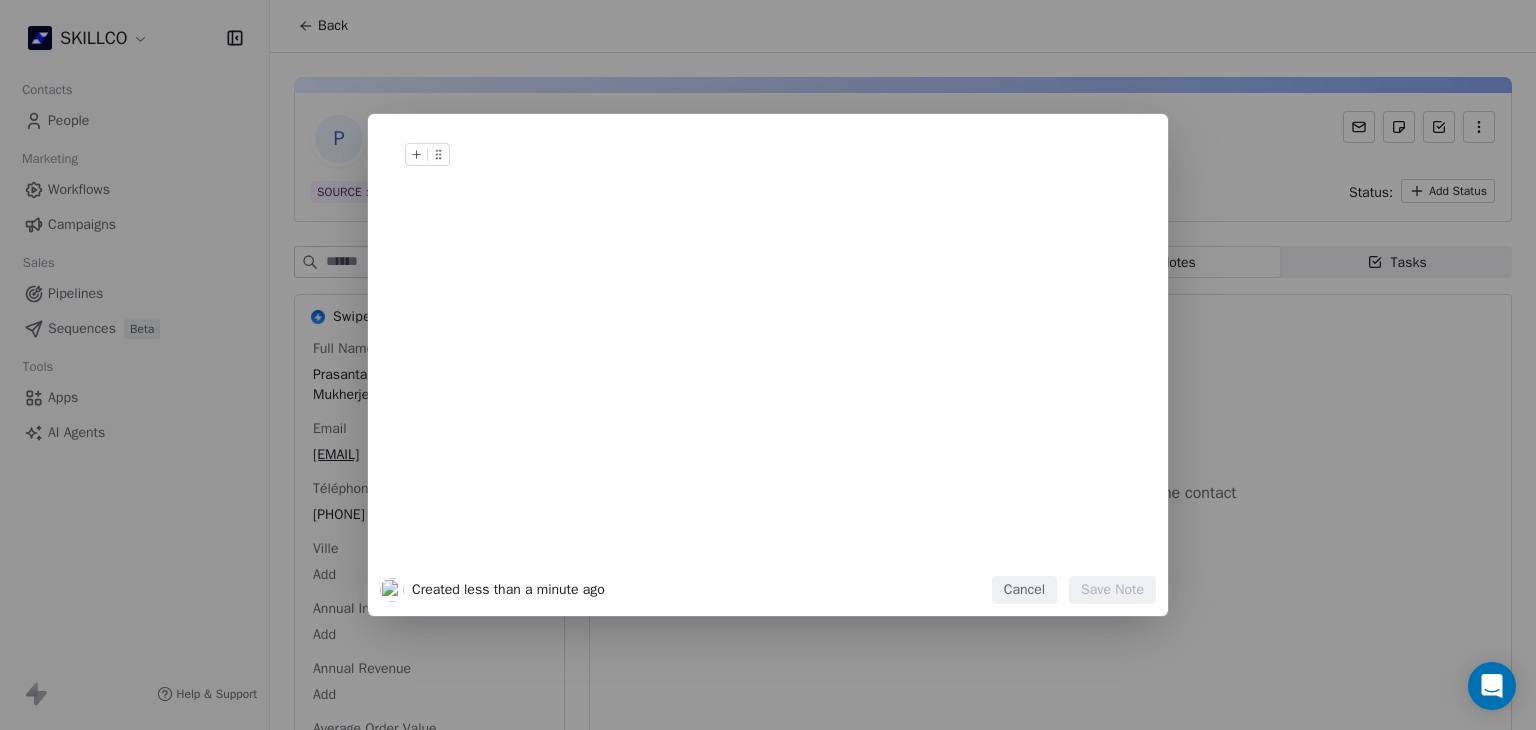 type 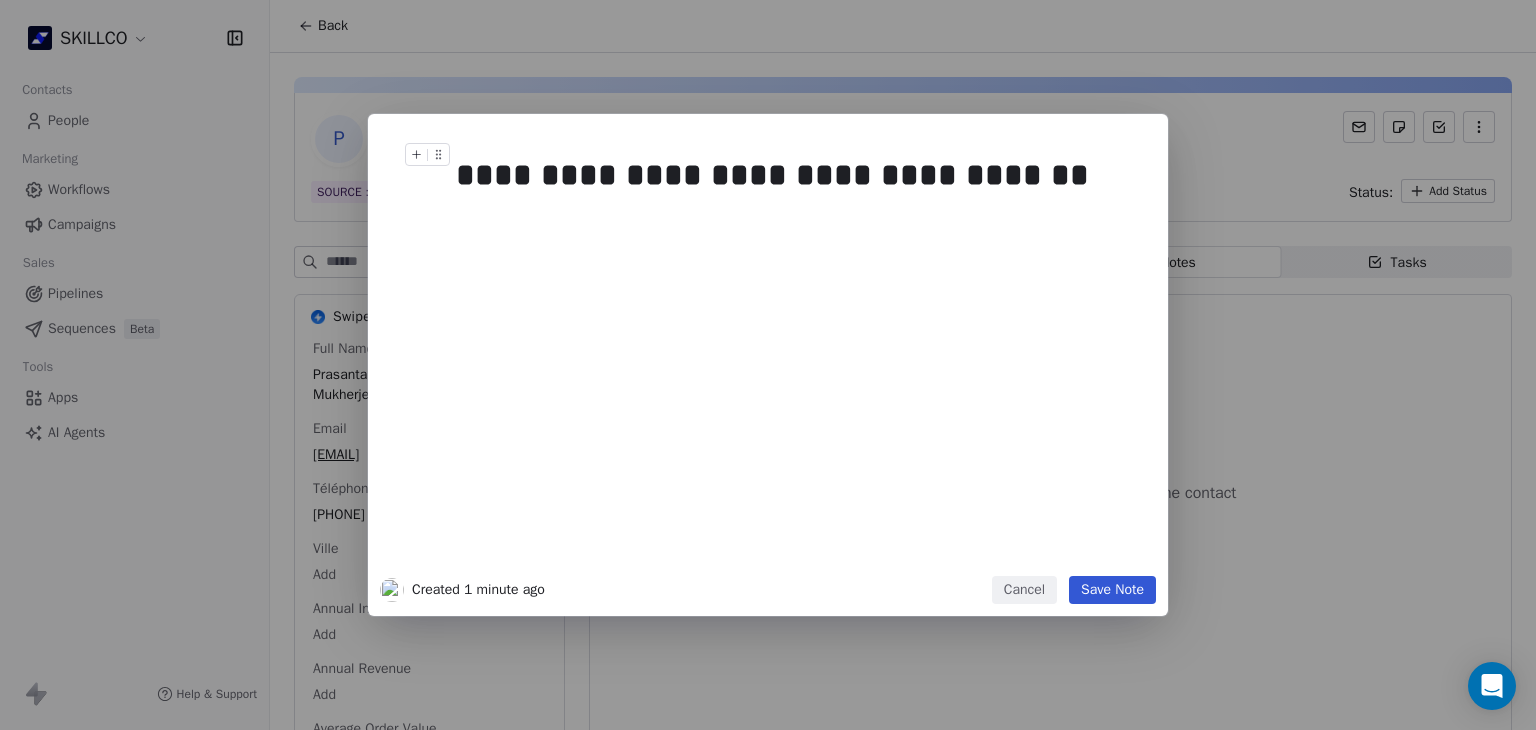 click on "**********" at bounding box center (790, 175) 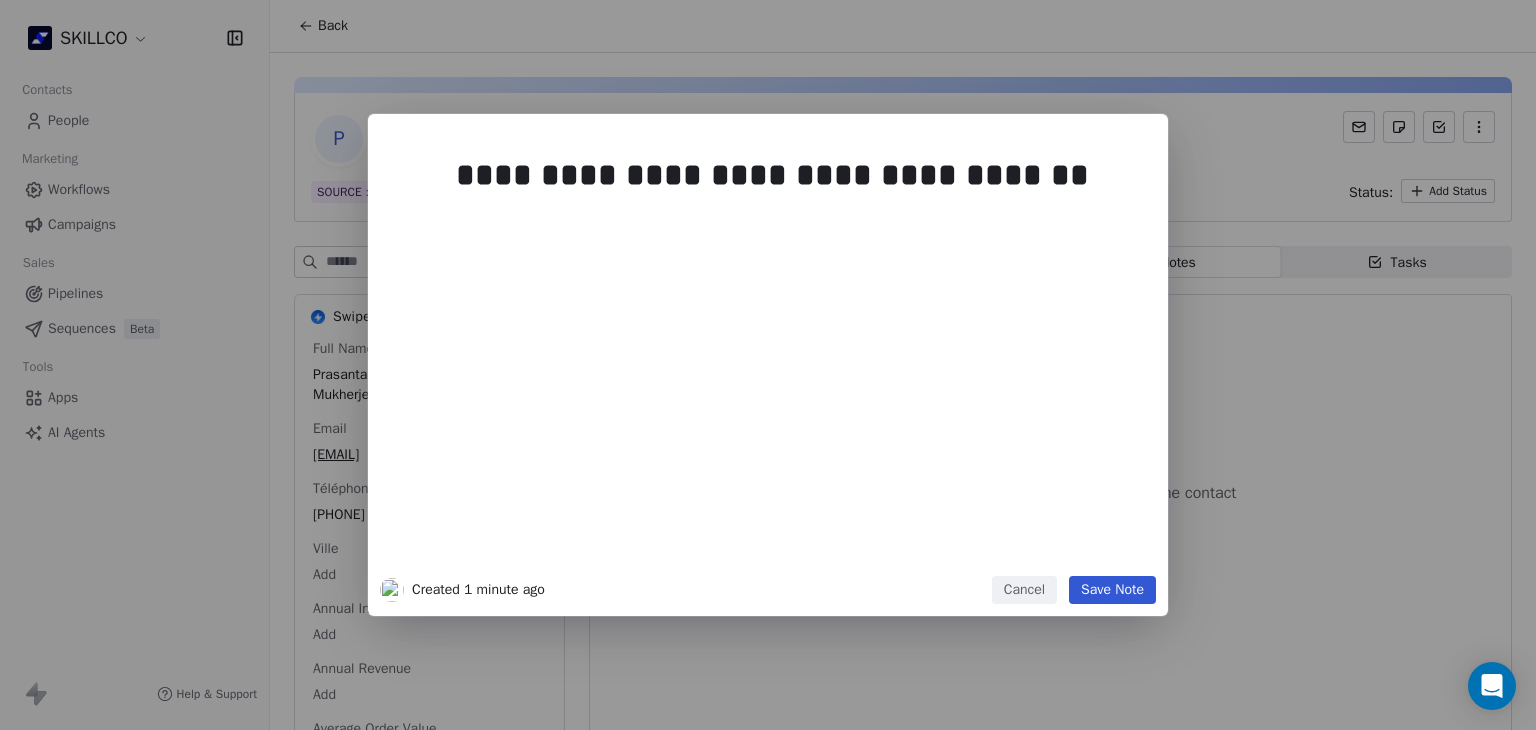 click on "Save Note" at bounding box center (1112, 590) 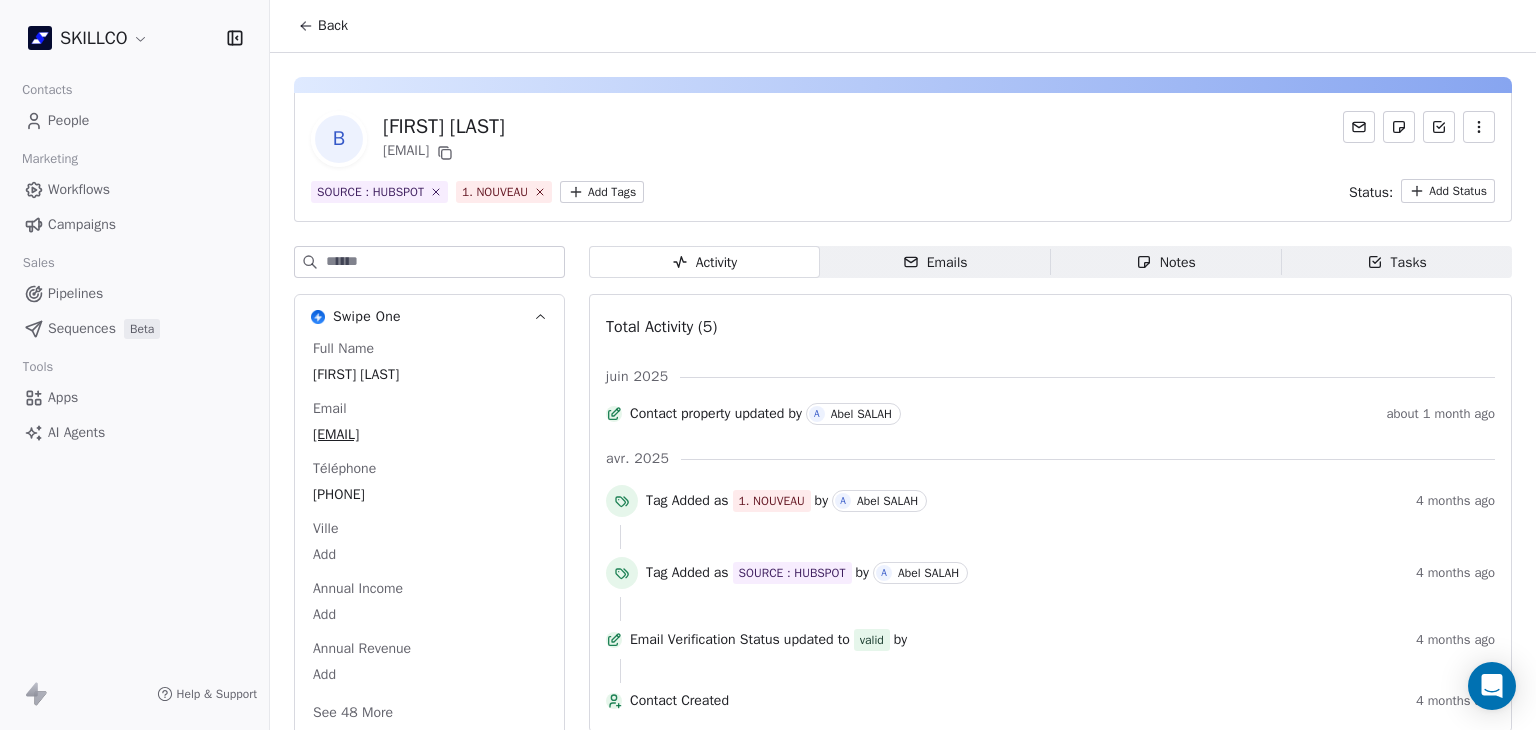 scroll, scrollTop: 0, scrollLeft: 0, axis: both 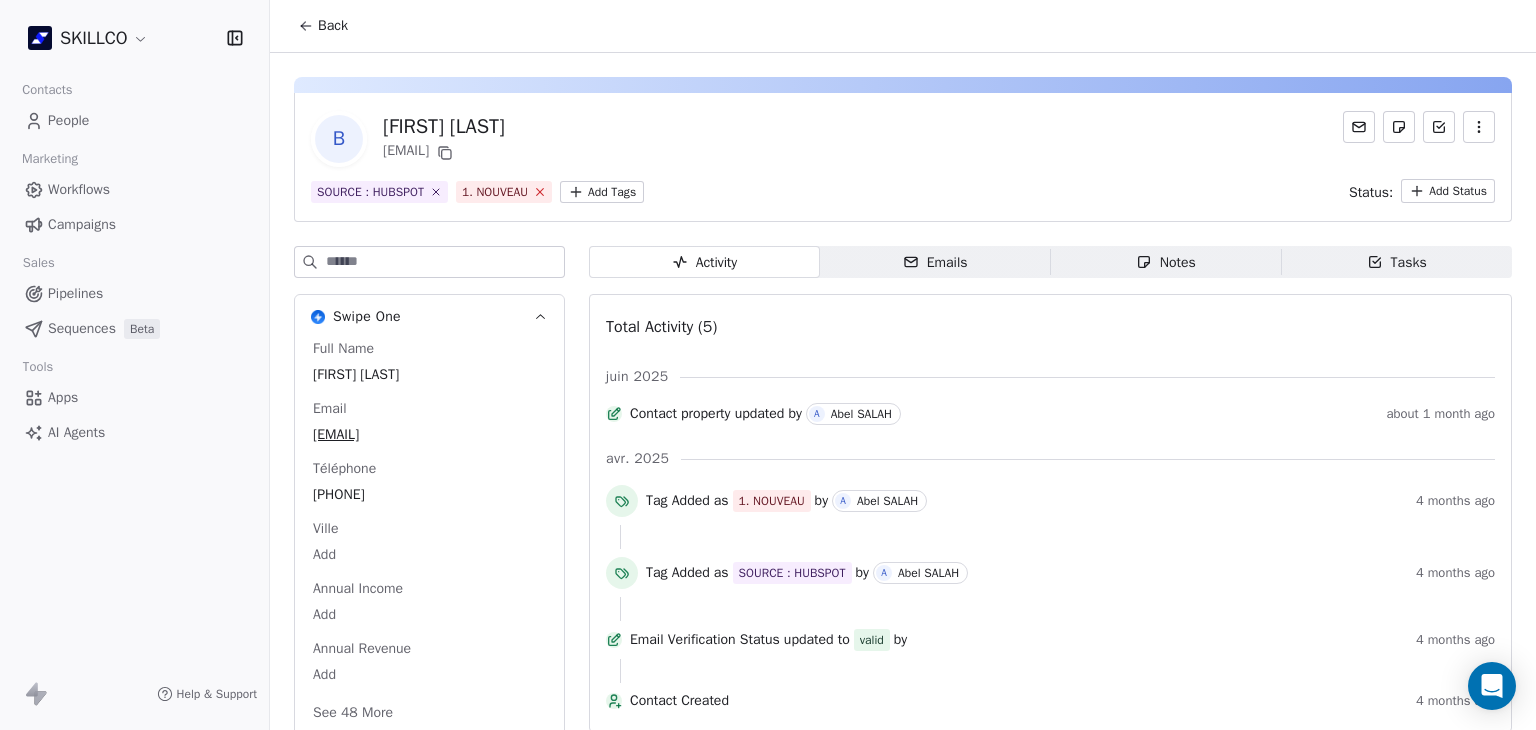 click 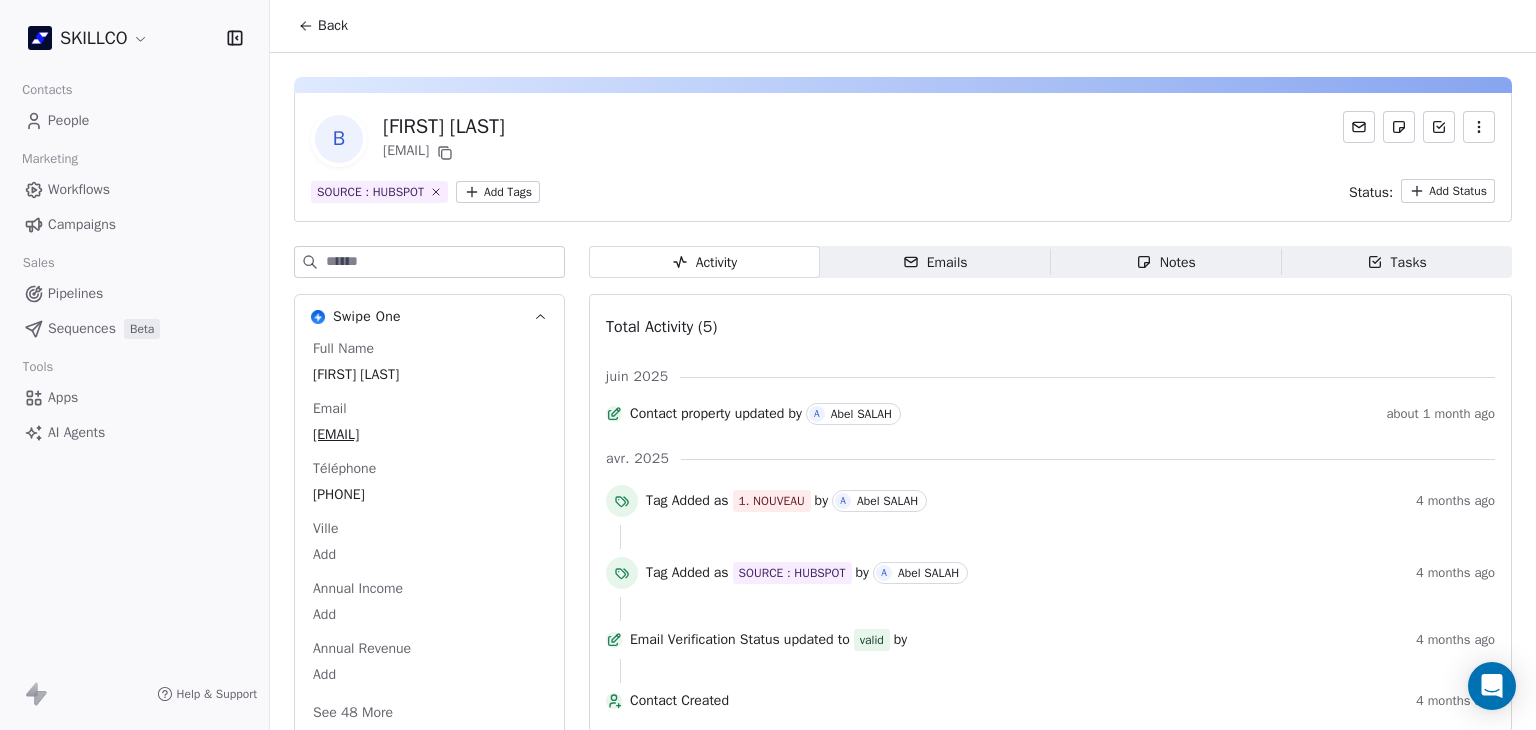 click on "SKILLCO Contacts People Marketing Workflows Campaigns Sales Pipelines Sequences Beta Tools Apps AI Agents Help & Support Back B Baji Latifa yepp.call.production@gmail.com SOURCE : HUBSPOT  Add Tags Status:   Add Status Swipe One Full Name Baji Latifa Email yepp.call.production@gmail.com Téléphone +212679360105 Ville Add Annual Income Add Annual Revenue Add See   48   More   Calendly Activity Activity Emails Emails   Notes   Notes Tasks Tasks Total Activity (5) juin 2025 Contact   property   updated by A Abel SALAH   about 1 month ago avr. 2025 Tag Added as 1. NOUVEAU by A Abel SALAH   4 months ago Tag Added as SOURCE : HUBSPOT by A Abel SALAH   4 months ago Email Verification Status updated to valid by   4 months ago Contact Created   4 months ago" at bounding box center (768, 365) 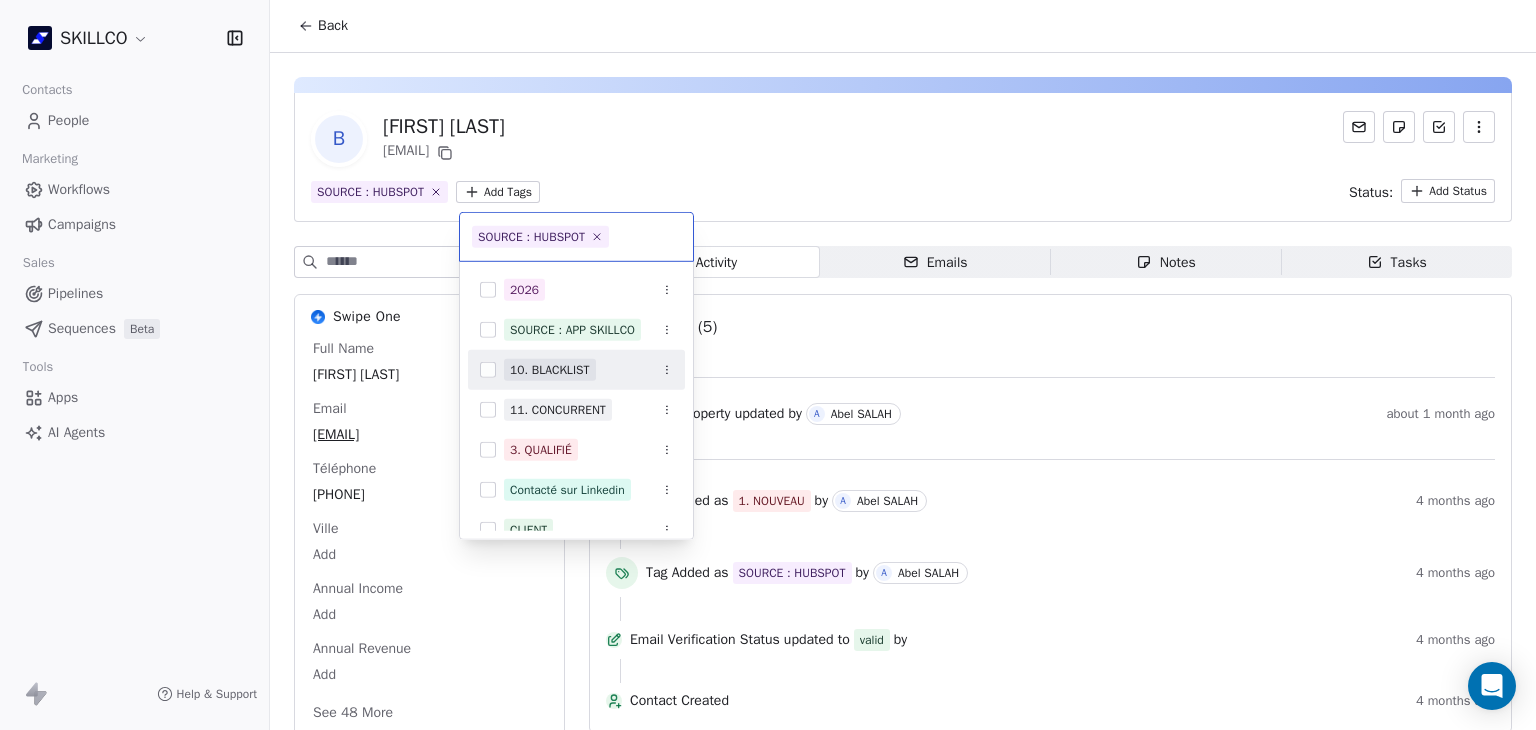 click on "10. BLACKLIST" at bounding box center (550, 370) 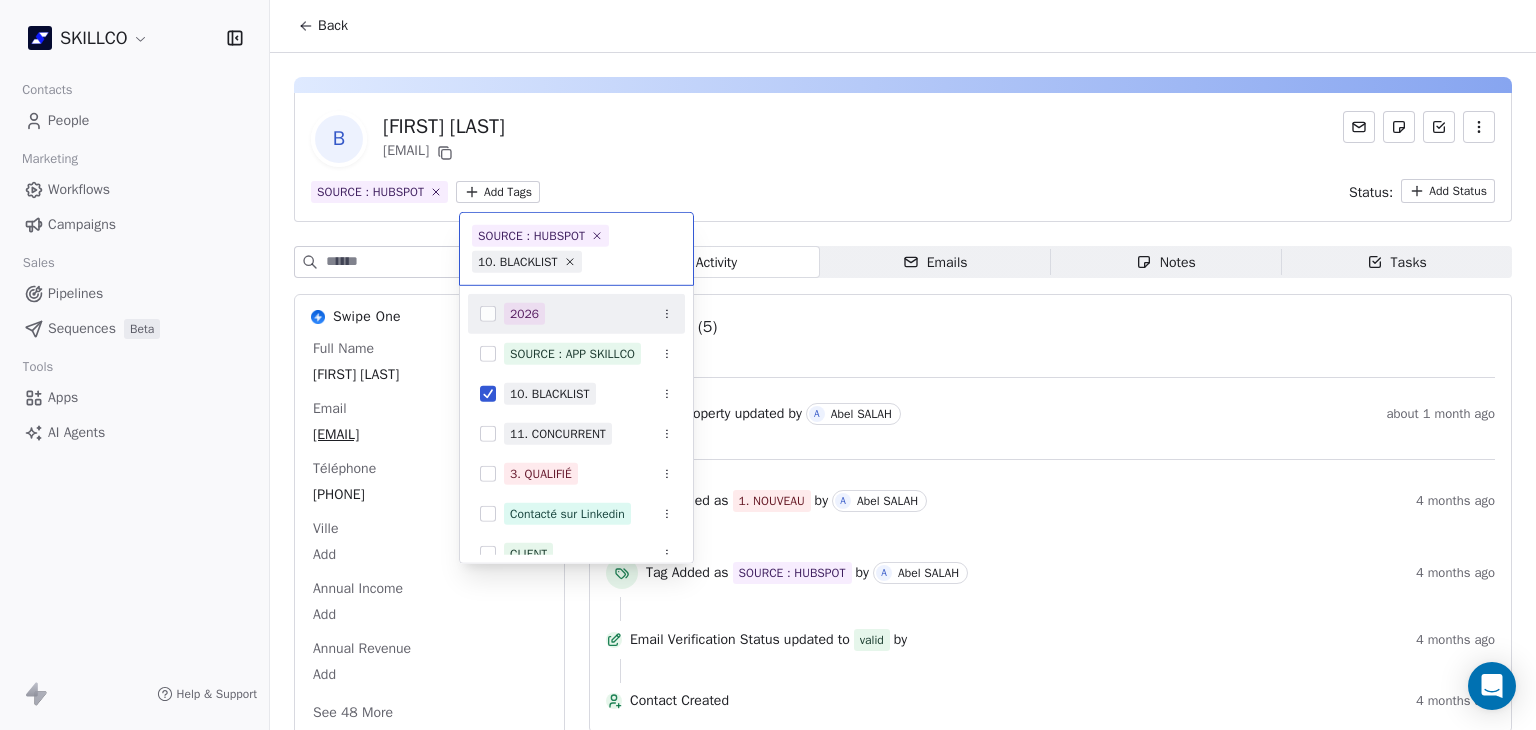 click on "SKILLCO Contacts People Marketing Workflows Campaigns Sales Pipelines Sequences Beta Tools Apps AI Agents Help & Support Back B Baji Latifa yepp.call.production@gmail.com SOURCE : HUBSPOT  Add Tags Status:   Add Status Swipe One Full Name Baji Latifa Email yepp.call.production@gmail.com Téléphone +212679360105 Ville Add Annual Income Add Annual Revenue Add See   48   More   Calendly Activity Activity Emails Emails   Notes   Notes Tasks Tasks Total Activity (5) juin 2025 Contact   property   updated by A Abel SALAH   about 1 month ago avr. 2025 Tag Added as 1. NOUVEAU by A Abel SALAH   4 months ago Tag Added as SOURCE : HUBSPOT by A Abel SALAH   4 months ago Email Verification Status updated to valid by   4 months ago Contact Created   4 months ago
SOURCE : HUBSPOT 10. BLACKLIST 2026 SOURCE : APP SKILLCO 10. BLACKLIST 11. CONCURRENT 3. QUALIFIÉ Contacté sur Linkedin CLIENT DÉCIDEUR SOURCE : FILLOUT SOURCE : HUBSPOT 2. LEAD Mail envoyé" at bounding box center [768, 365] 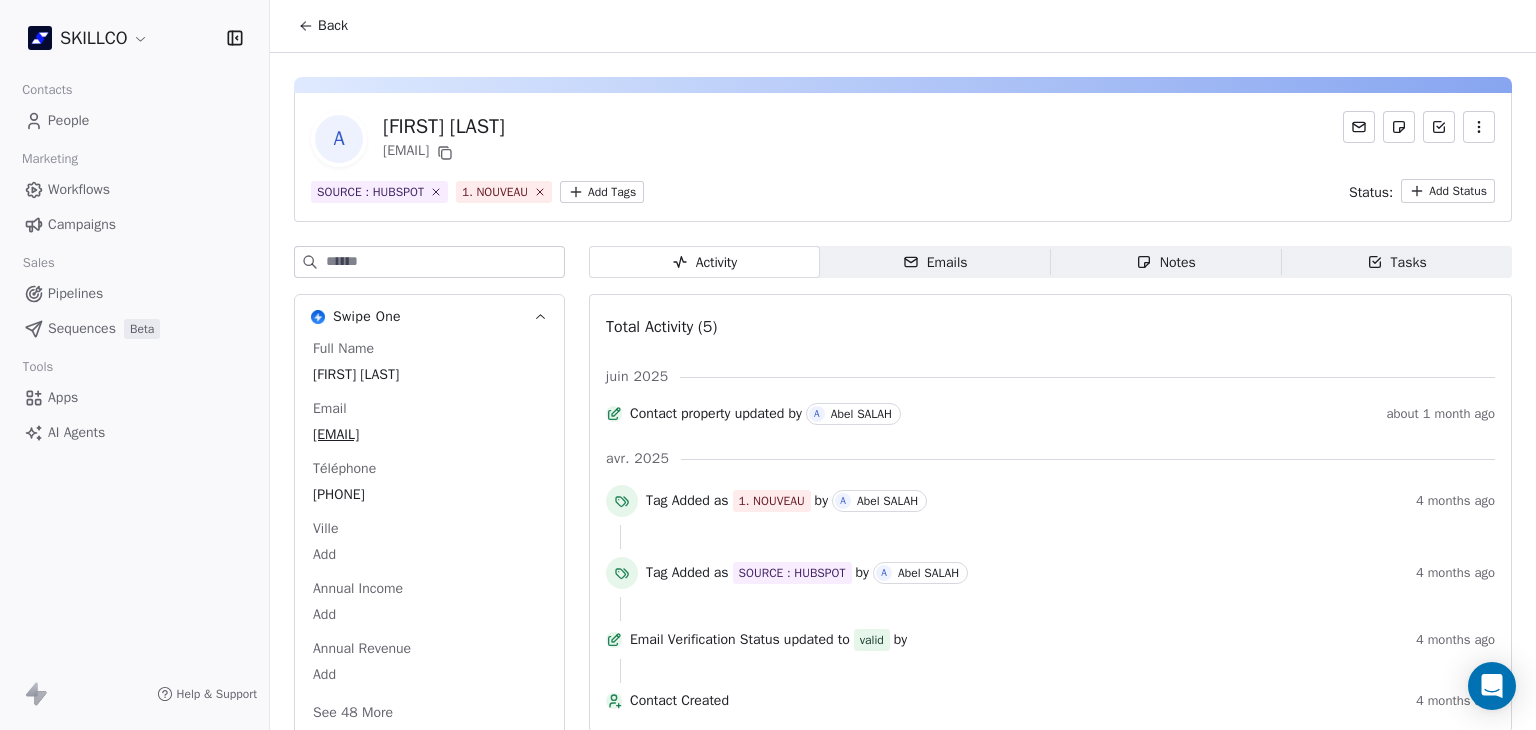 scroll, scrollTop: 0, scrollLeft: 0, axis: both 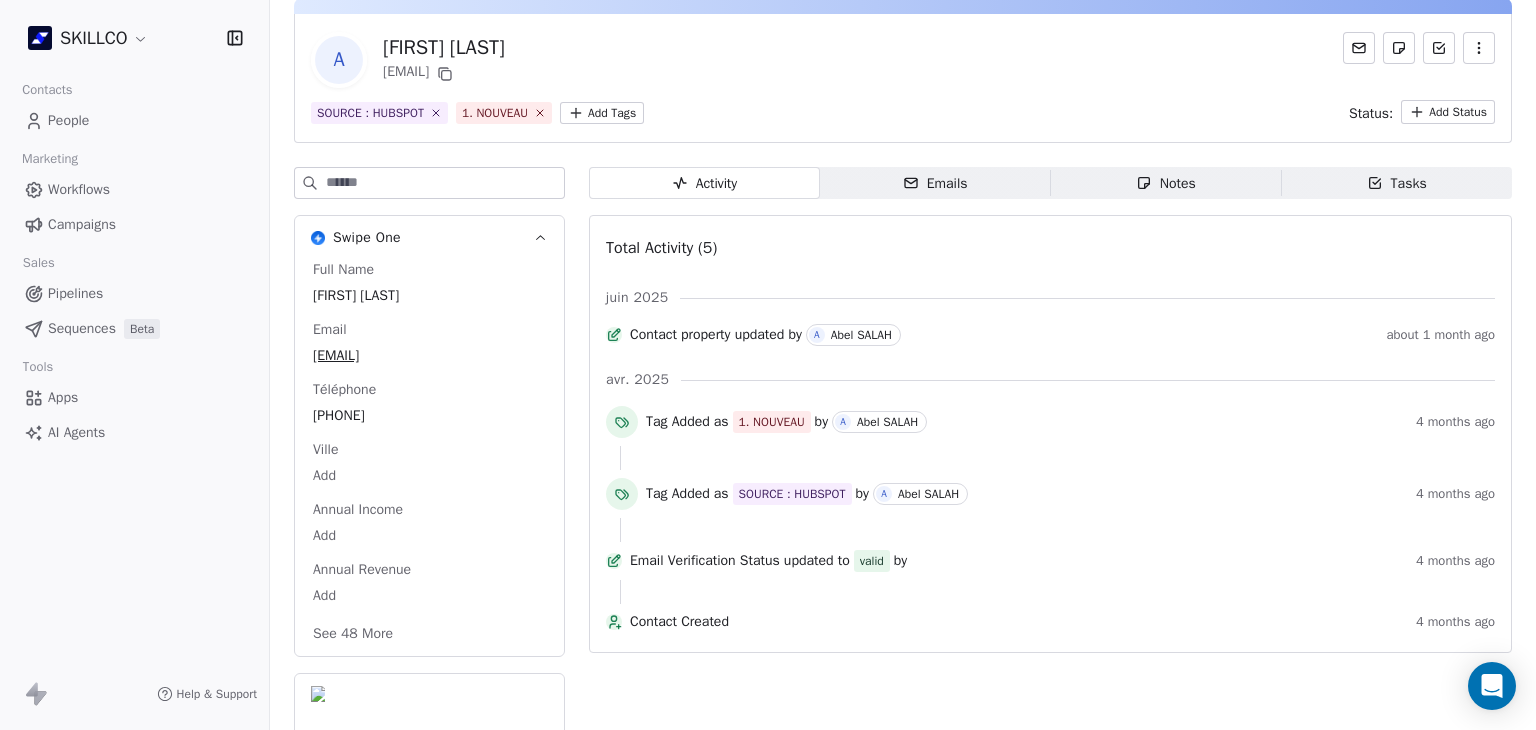 click on "See   48   More" at bounding box center (353, 634) 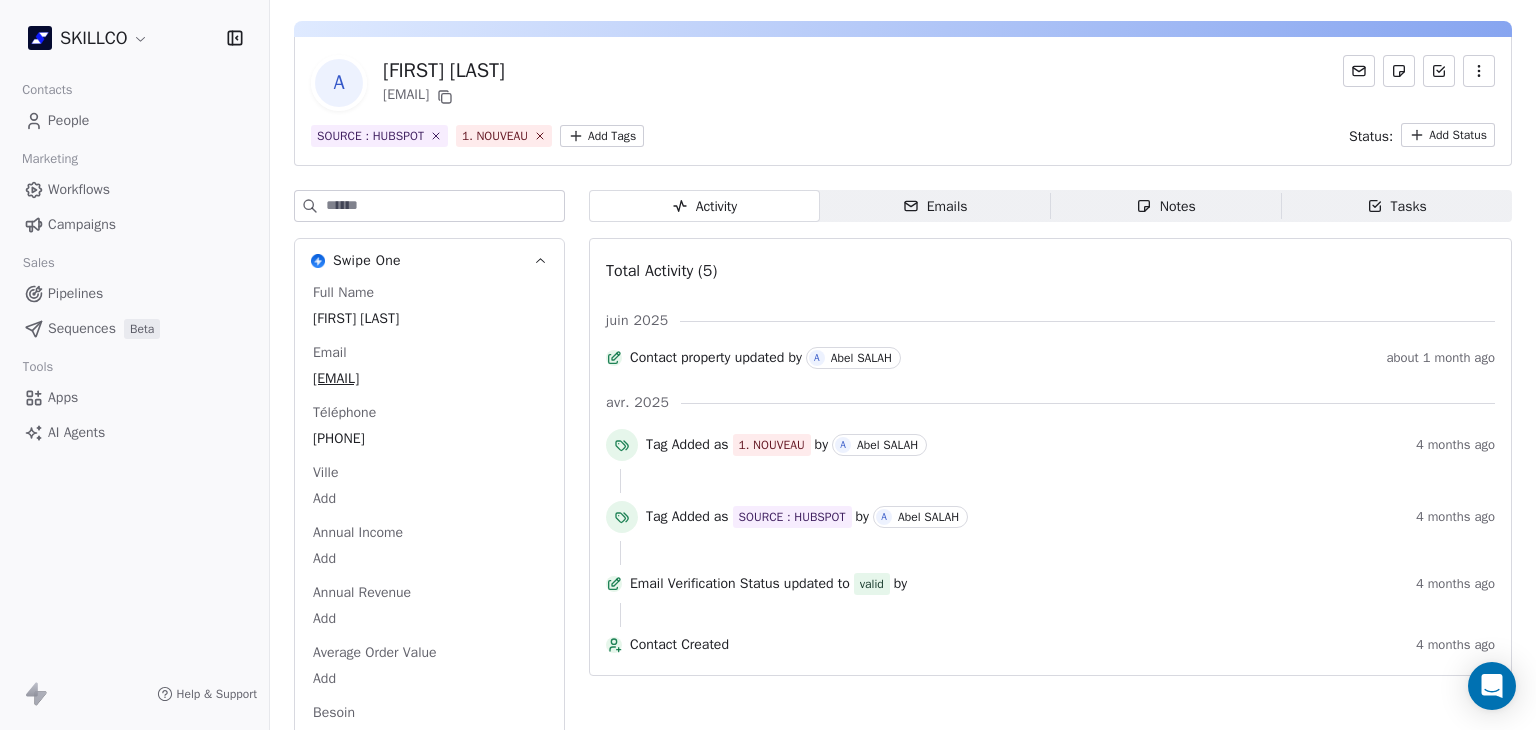 scroll, scrollTop: 0, scrollLeft: 0, axis: both 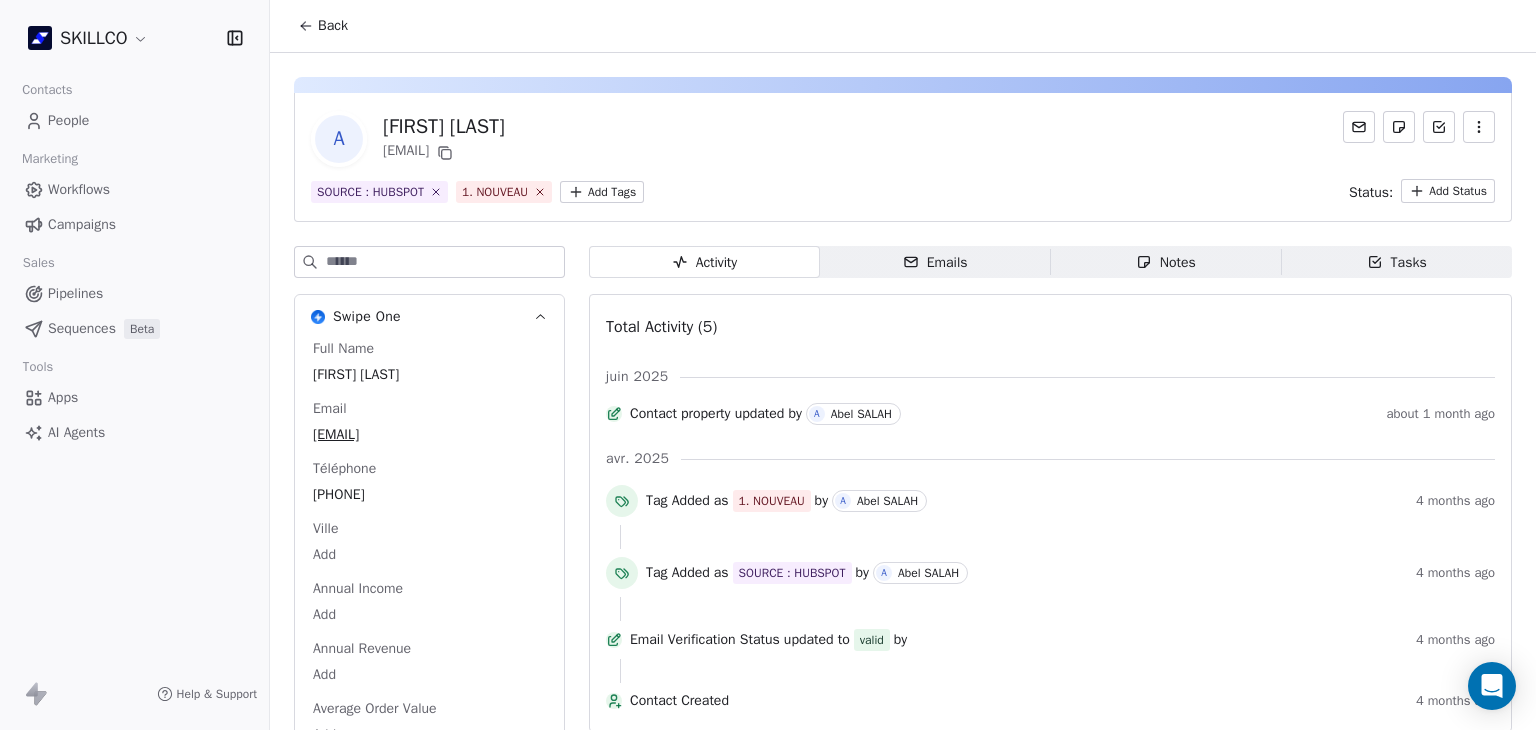click on "Notes" at bounding box center (1166, 262) 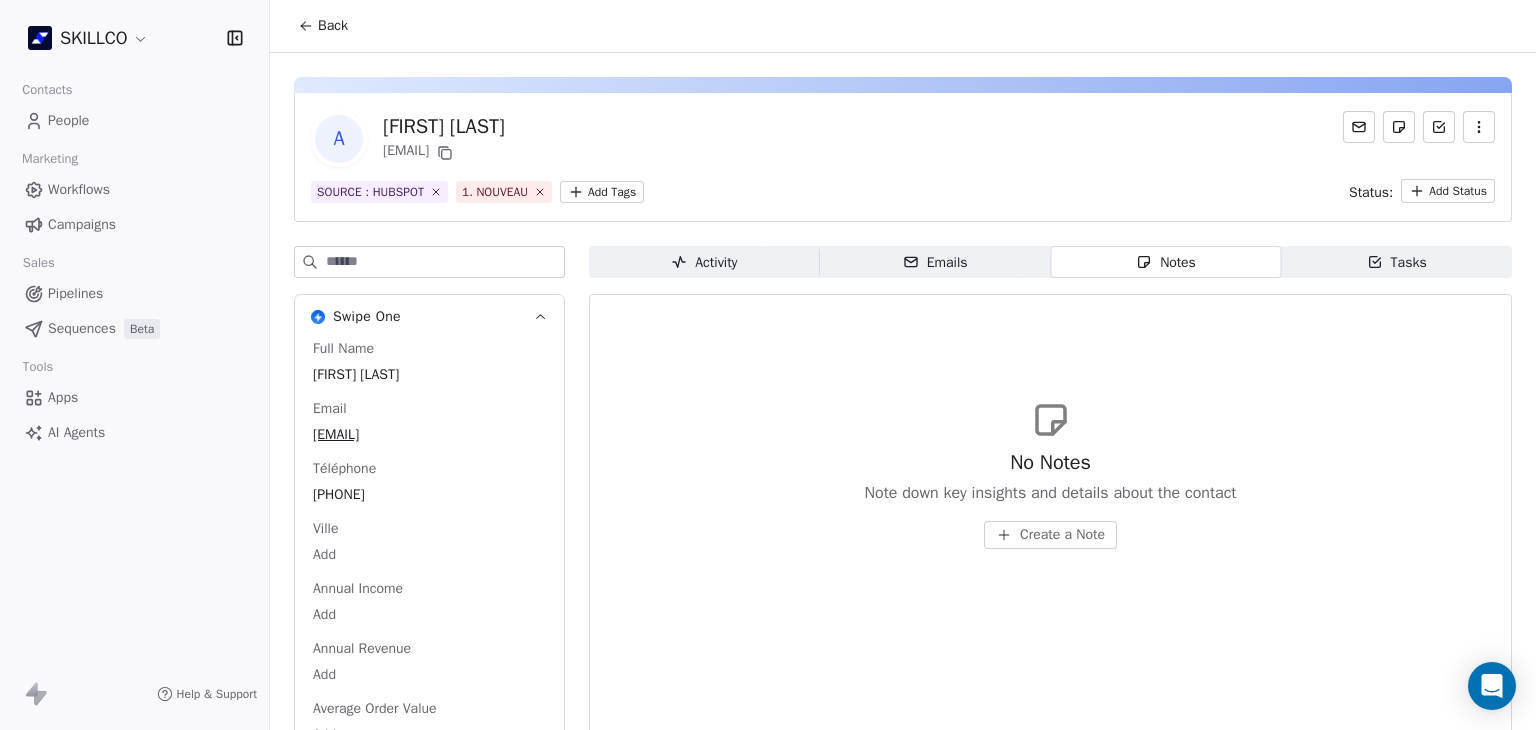 click on "Full Name Adam Jones Email jonesadamn23@gmail.com Téléphone 9330442191 Ville Add Annual Income Add Annual Revenue Add Average Order Value Add Besoin Add Birthday Add Browser Add Contact Source https://www.tuugo.fr/ Pays Add Created Date Jul 30, 2022 08:23 AM Customer Lifetime Value Add Department Add Derniere page consulte https://www.skillco.fr/contact Device Add Email Verification Status Valid Entreprise Add Facebook Add First Purchase Date Add Prénom Adam Jones Gender Add Poste Add Langue Add Last Abandoned Date Add Last Purchase Date Add Last Activity Date Add Nom Add LinkedIn Add Marketing Contact Status Add Email Marketing Consent Subscribed MRR Add Next Billing Date Add Notes Add Scoring 0/10 Add Occupation Add Orders Count Add Responsable Add Scoring  Add Source Lead Add Status Personnalisés Add Subscription Activated Date Add Subscription Cancelled Date Add Subscription Created Date Add Team Size Add Besoin client Add Timezone Add Total Spent Add Trial End Date Add Trial Start Date Add Twitter" at bounding box center [429, 1955] 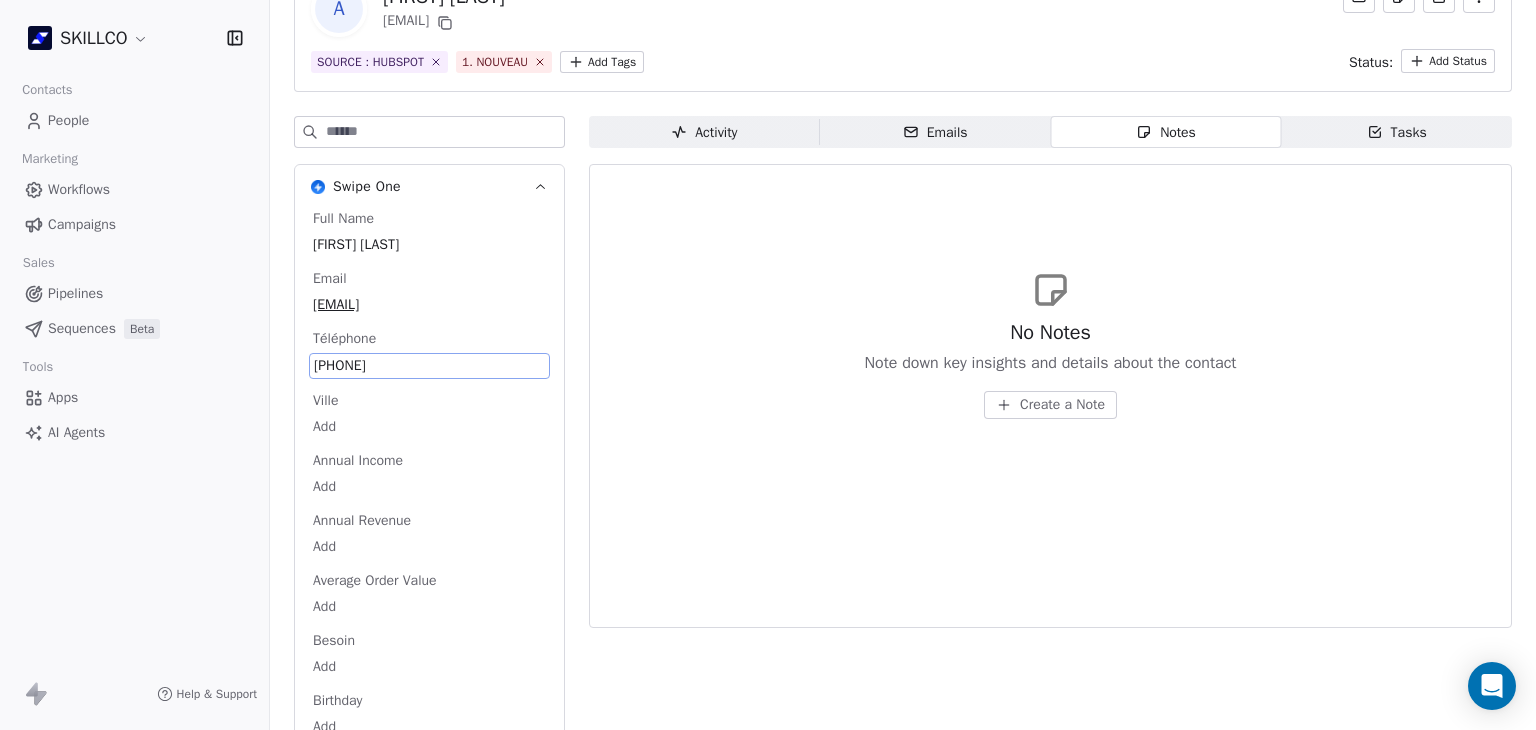click on "9330442191" at bounding box center [429, 366] 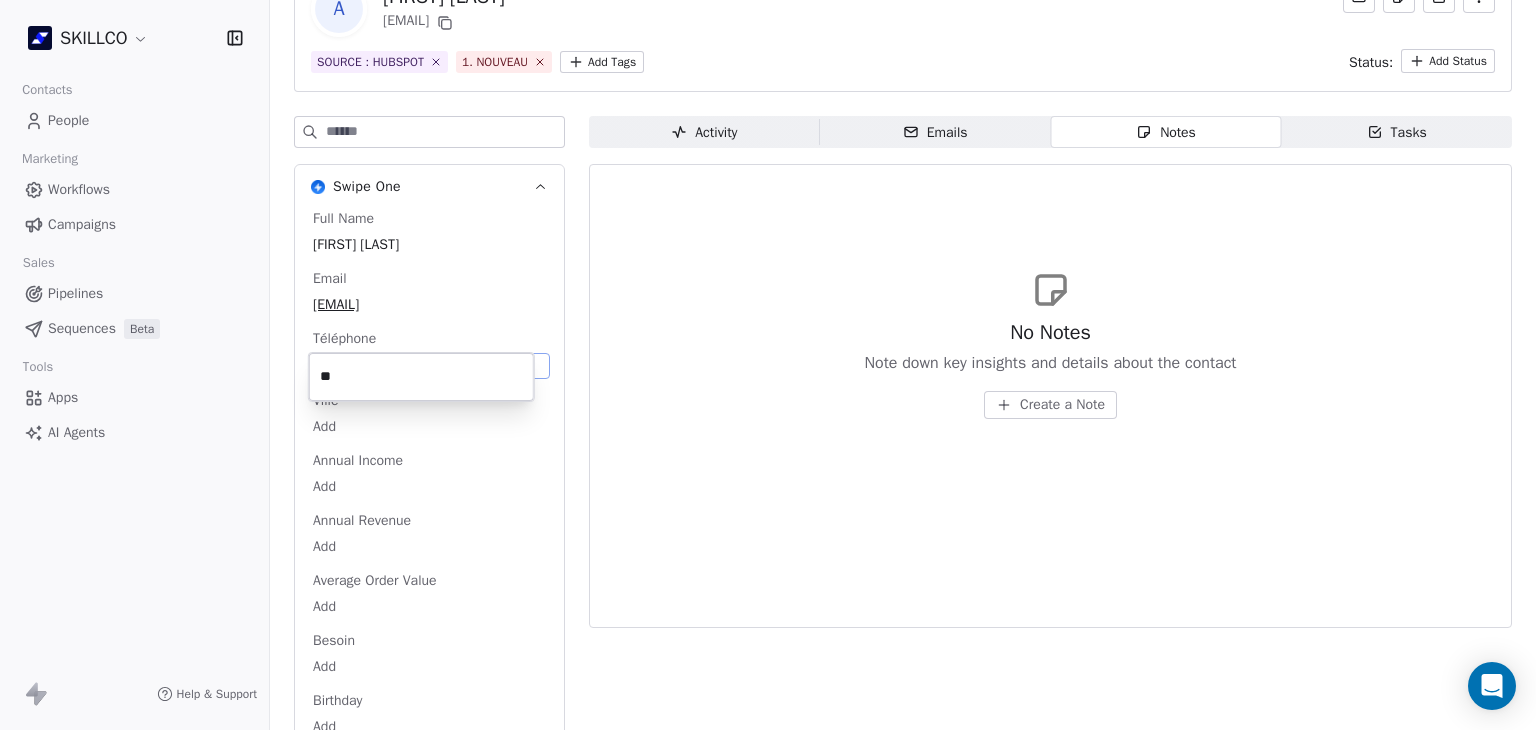 type on "*" 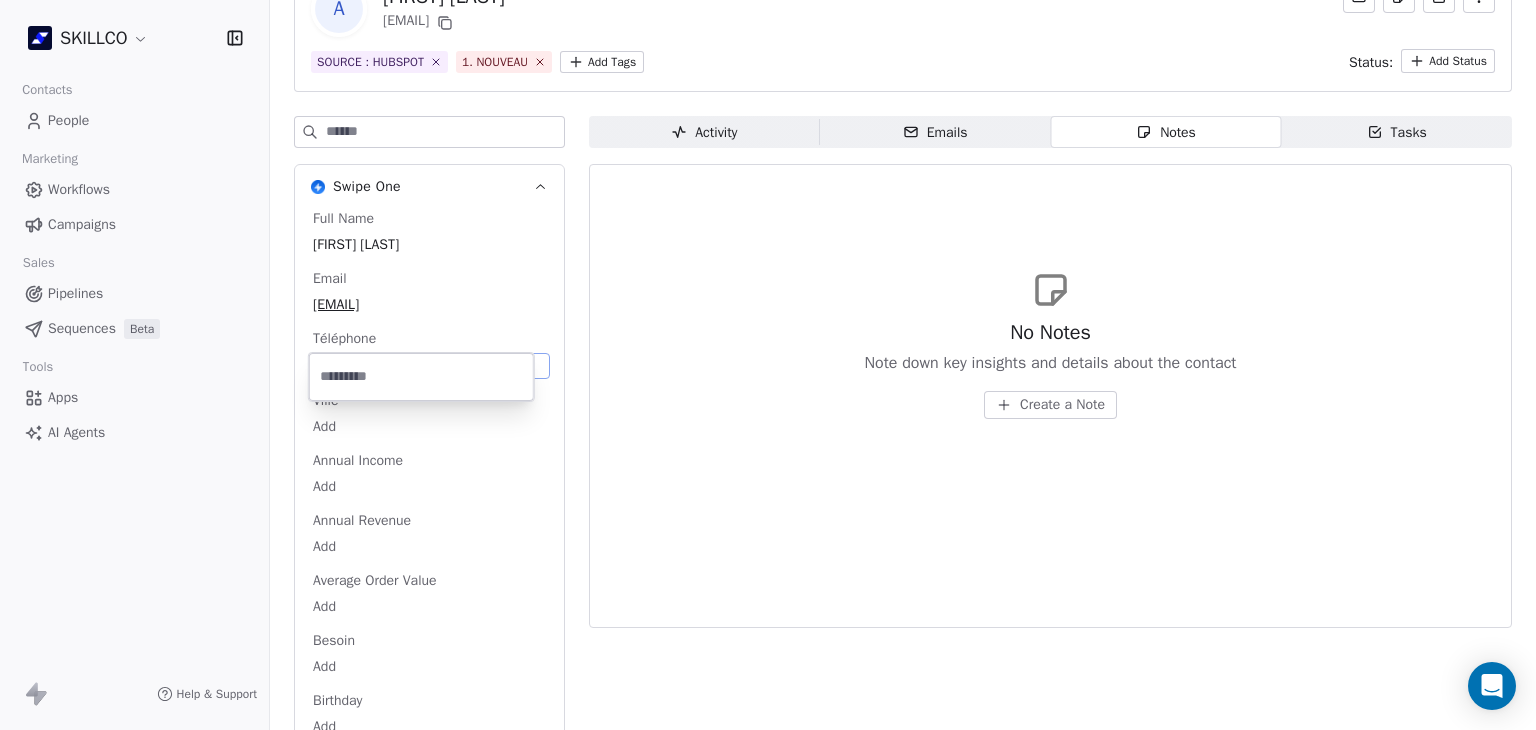 type 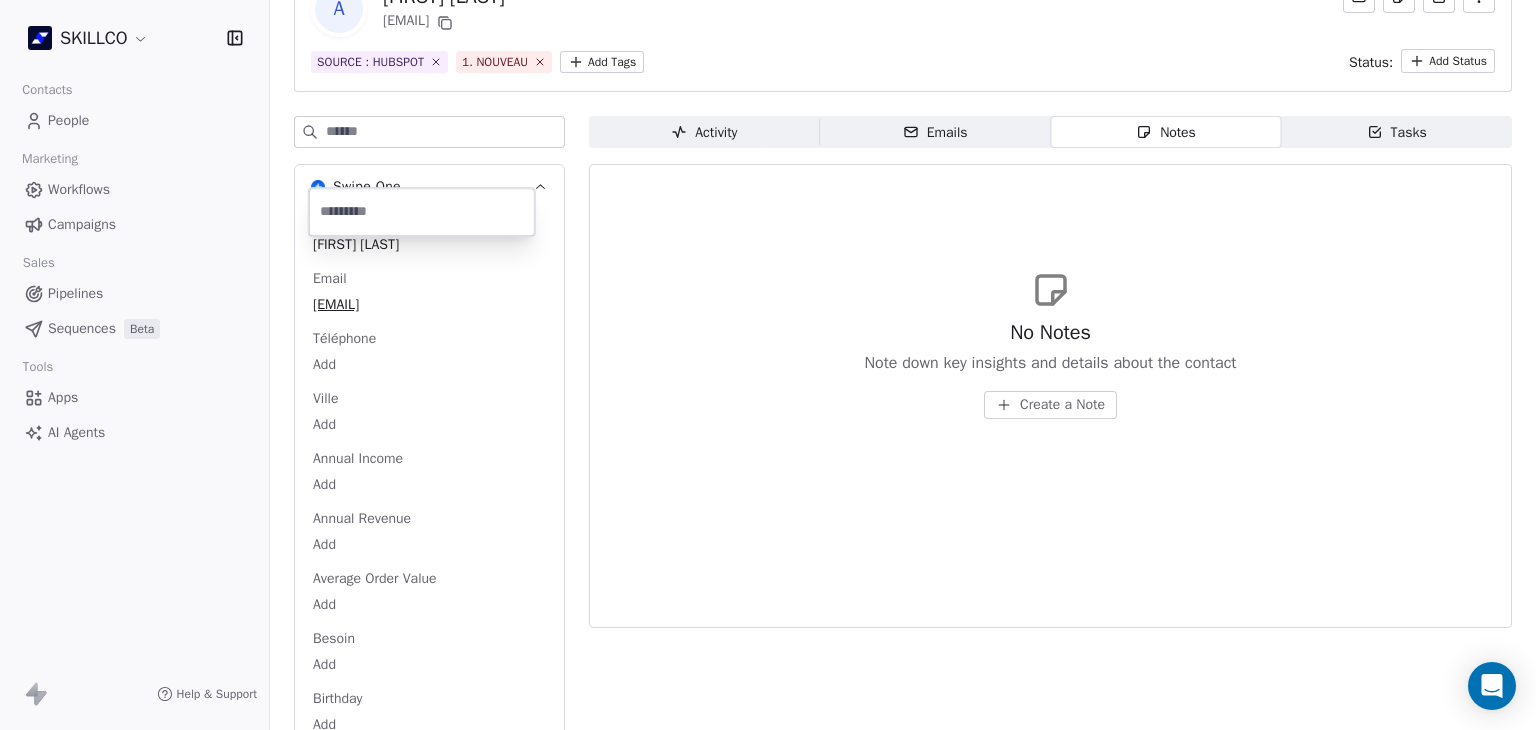 drag, startPoint x: 783, startPoint y: 32, endPoint x: 583, endPoint y: 30, distance: 200.01 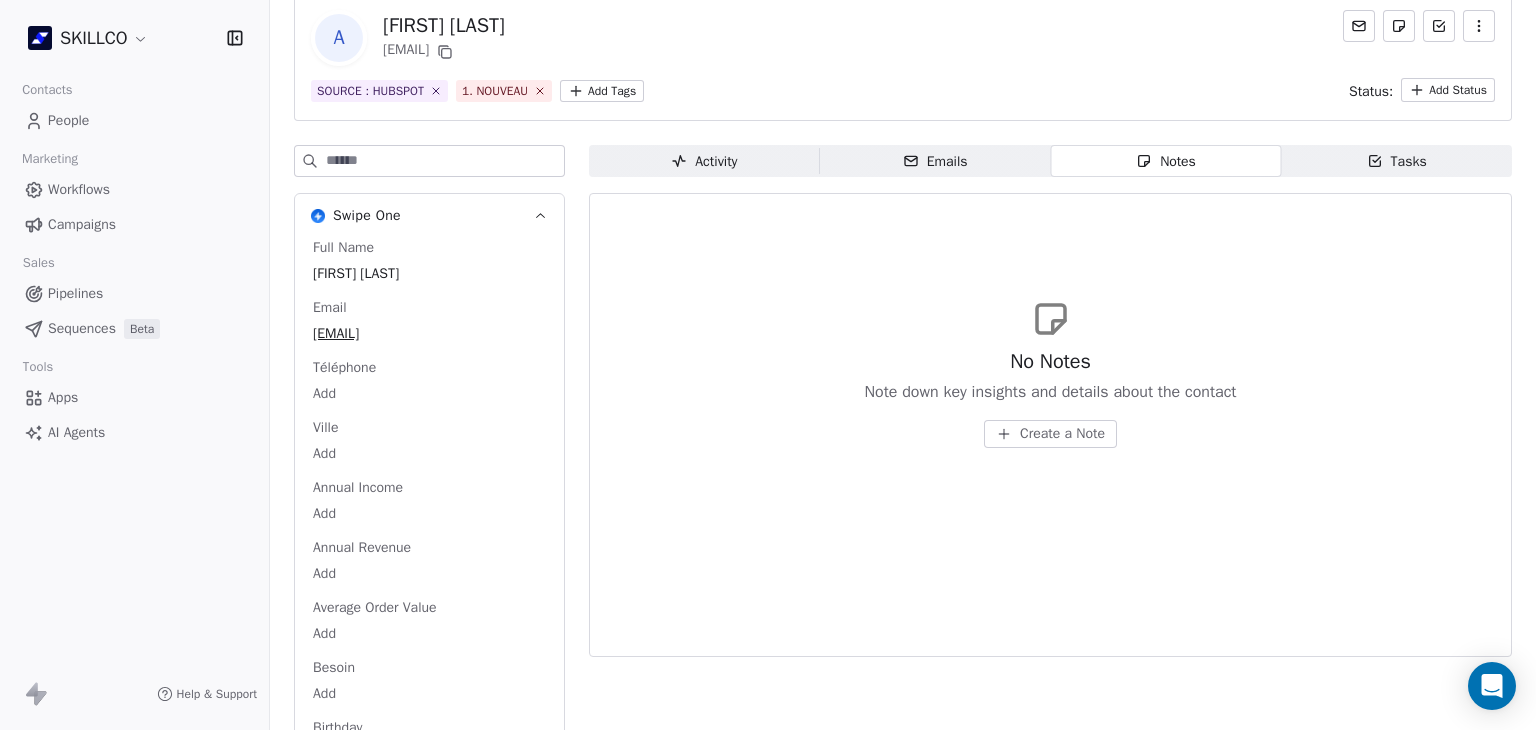 scroll, scrollTop: 0, scrollLeft: 0, axis: both 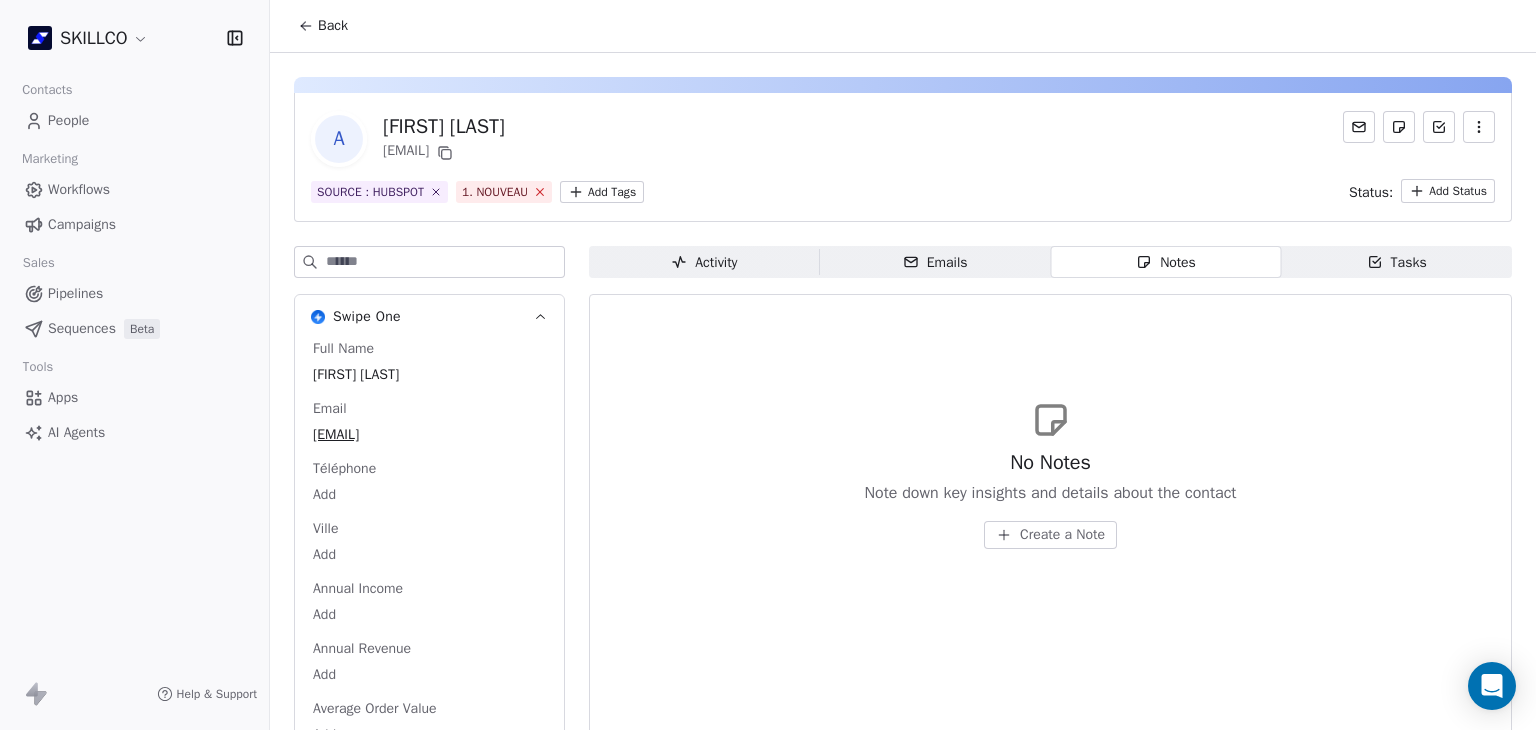 click 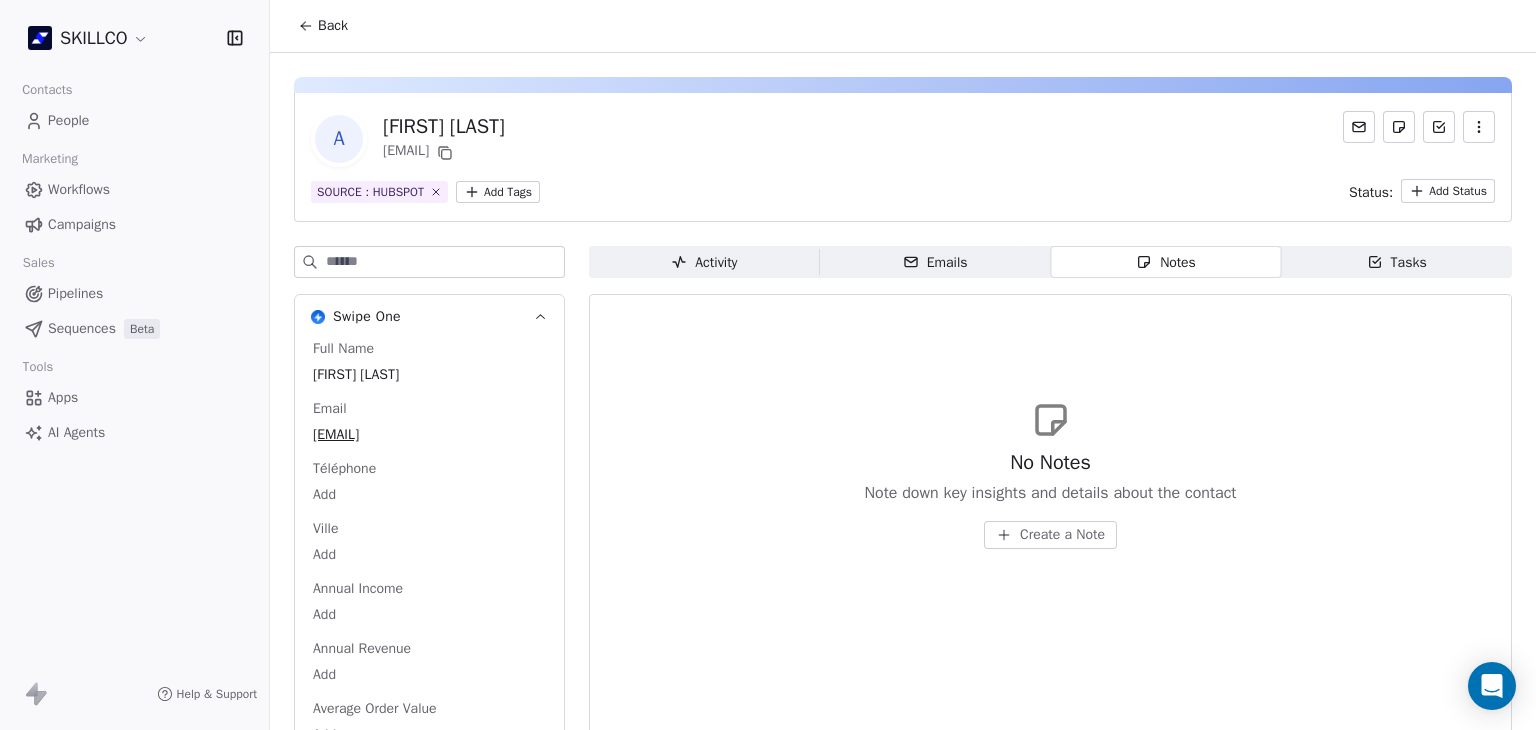 click on "SKILLCO Contacts People Marketing Workflows Campaigns Sales Pipelines Sequences Beta Tools Apps AI Agents Help & Support Back A Adam Jones jonesadamn23@gmail.com SOURCE : HUBSPOT  Add Tags Status:   Add Status Swipe One Full Name Adam Jones Email jonesadamn23@gmail.com Téléphone Add Ville Add Annual Income Add Annual Revenue Add Average Order Value Add Besoin Add Birthday Add Browser Add Contact Source https://www.tuugo.fr/ Pays Add Created Date Jul 30, 2022 08:23 AM Customer Lifetime Value Add Department Add Derniere page consulte https://www.skillco.fr/contact Device Add Email Verification Status Valid Entreprise Add Facebook Add First Purchase Date Add Prénom Adam Jones Gender Add Poste Add Langue Add Last Abandoned Date Add Last Purchase Date Add Last Activity Date Add Nom Add LinkedIn Add Marketing Contact Status Add Email Marketing Consent Subscribed MRR Add Next Billing Date Add Notes Add Scoring 0/10 Add Occupation Add Orders Count Add Responsable Add Scoring  Add Source Lead Add Add Add Add Add" at bounding box center [768, 365] 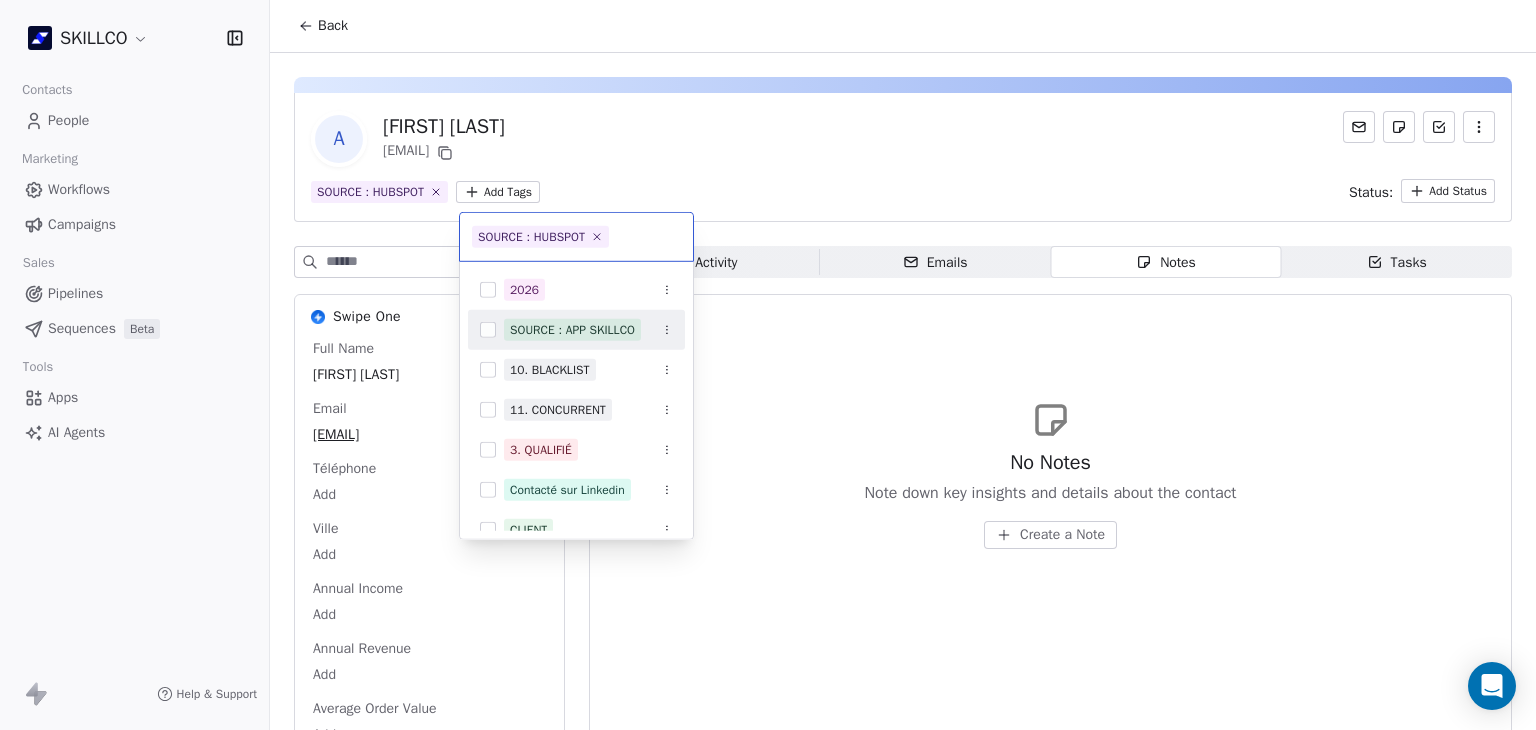 scroll, scrollTop: 578, scrollLeft: 0, axis: vertical 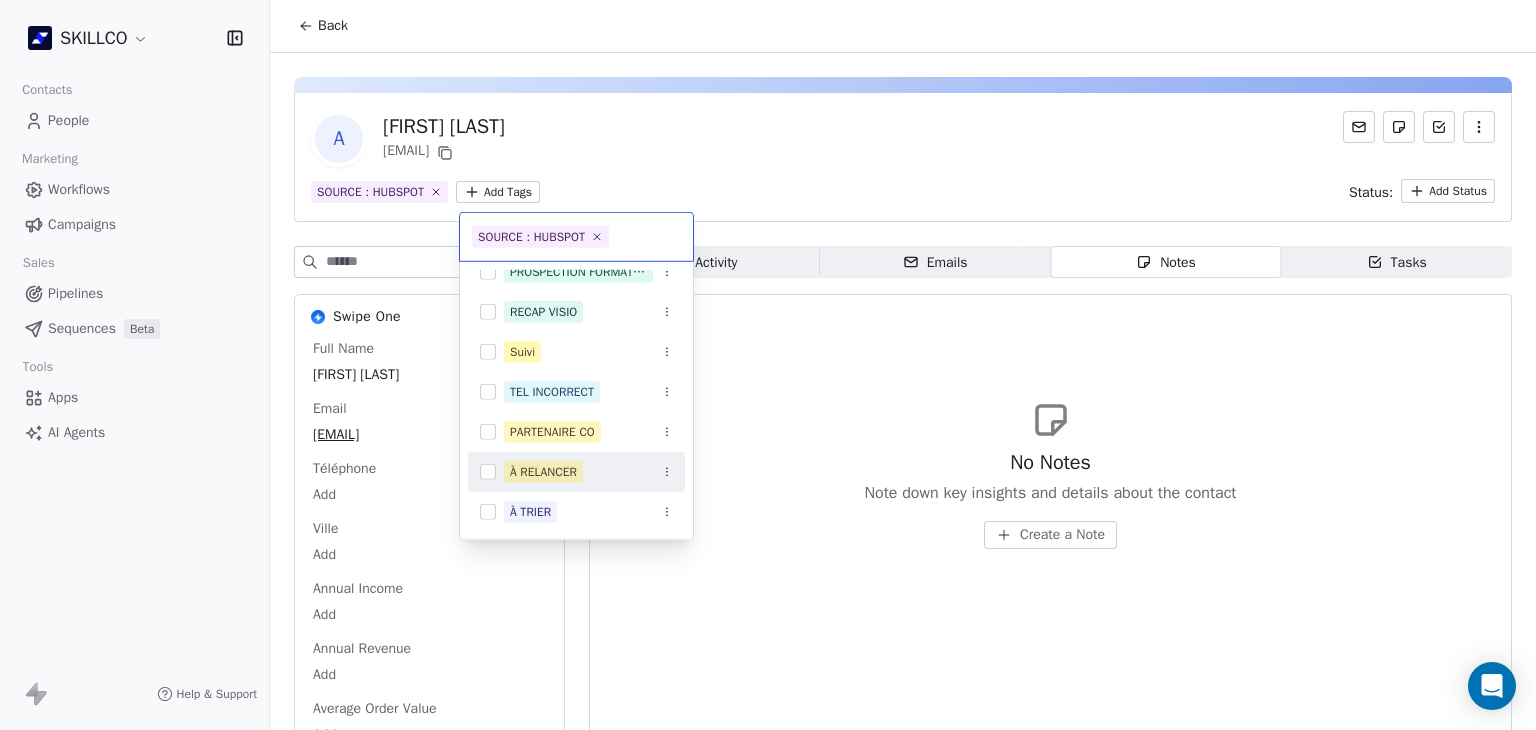 click on "À RELANCER" at bounding box center [588, 472] 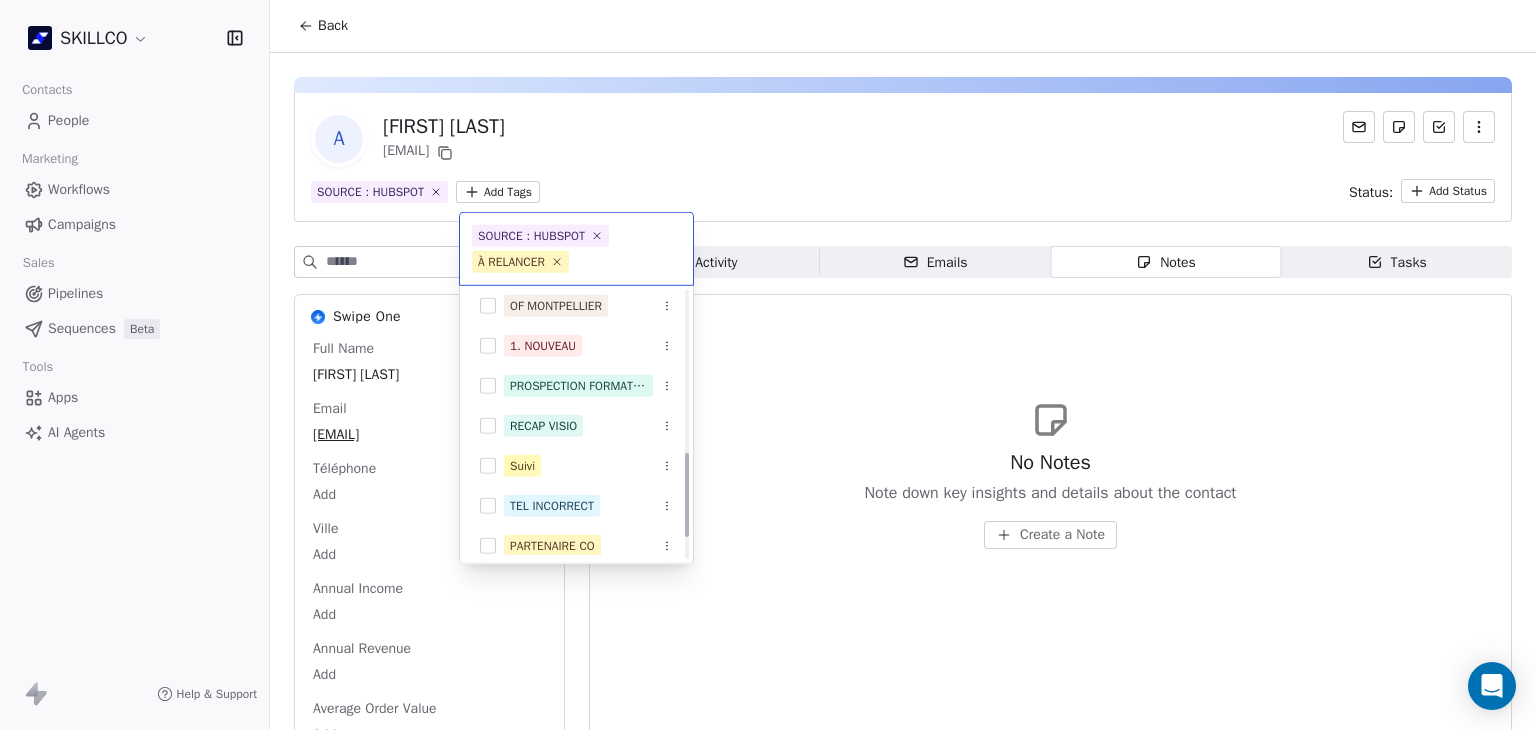scroll, scrollTop: 578, scrollLeft: 0, axis: vertical 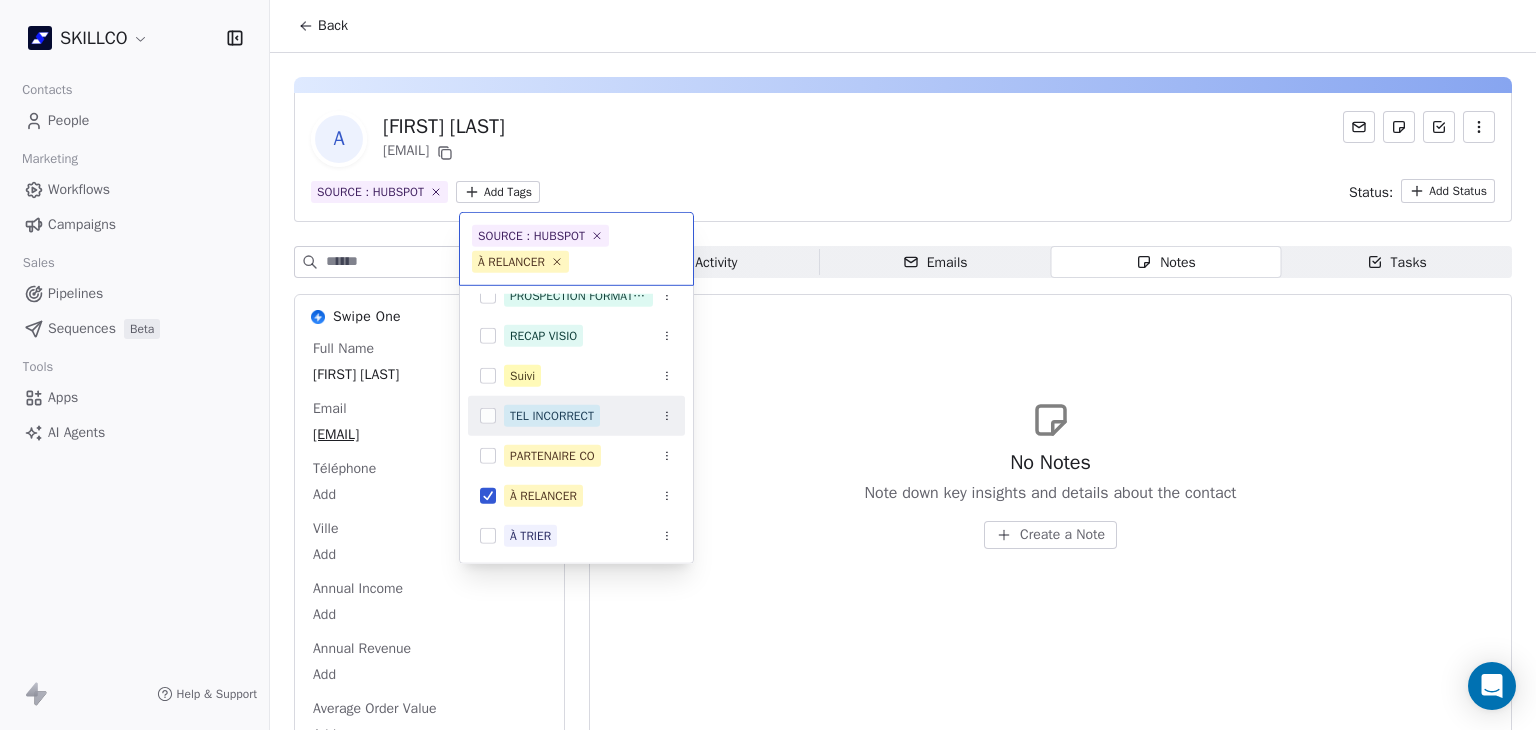 click on "SKILLCO Contacts People Marketing Workflows Campaigns Sales Pipelines Sequences Beta Tools Apps AI Agents Help & Support Back A Adam Jones jonesadamn23@gmail.com SOURCE : HUBSPOT  Add Tags Status:   Add Status Swipe One Full Name Adam Jones Email jonesadamn23@gmail.com Téléphone Add Ville Add Annual Income Add Annual Revenue Add Average Order Value Add Besoin Add Birthday Add Browser Add Contact Source https://www.tuugo.fr/ Pays Add Created Date Jul 30, 2022 08:23 AM Customer Lifetime Value Add Department Add Derniere page consulte https://www.skillco.fr/contact Device Add Email Verification Status Valid Entreprise Add Facebook Add First Purchase Date Add Prénom Adam Jones Gender Add Poste Add Langue Add Last Abandoned Date Add Last Purchase Date Add Last Activity Date Add Nom Add LinkedIn Add Marketing Contact Status Add Email Marketing Consent Subscribed MRR Add Next Billing Date Add Notes Add Scoring 0/10 Add Occupation Add Orders Count Add Responsable Add Scoring  Add Source Lead Add Add Add Add Add" at bounding box center (768, 365) 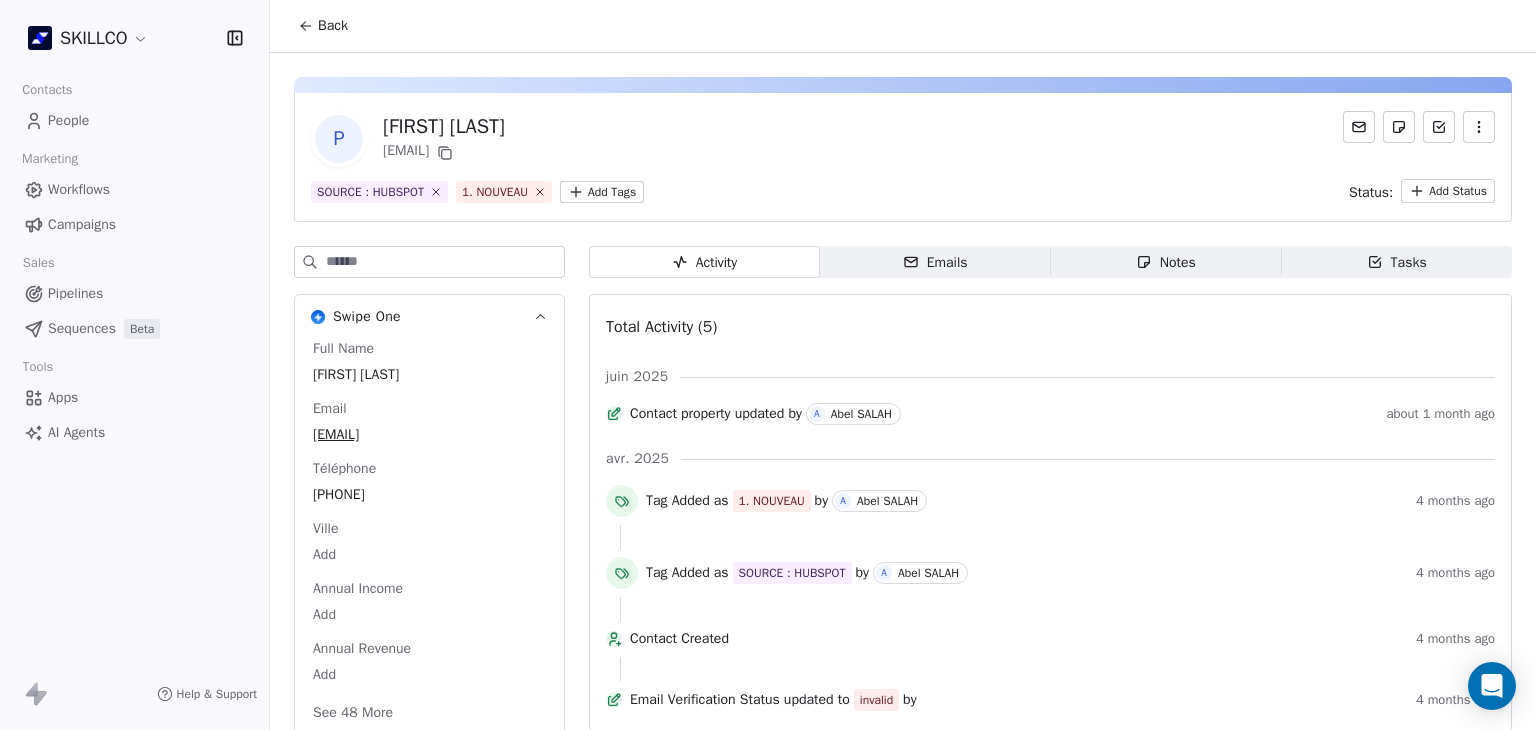 scroll, scrollTop: 0, scrollLeft: 0, axis: both 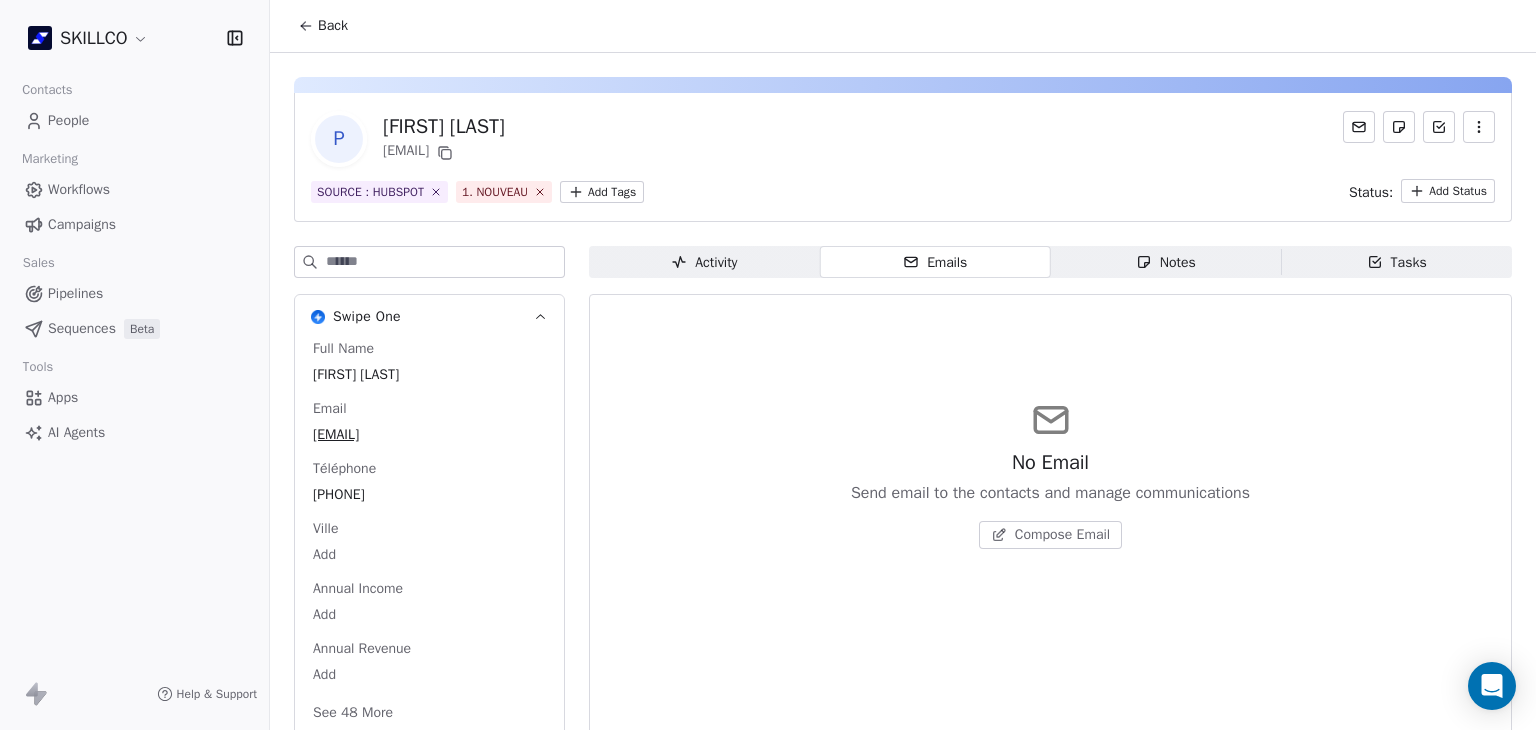 click on "Notes   Notes" at bounding box center (1166, 262) 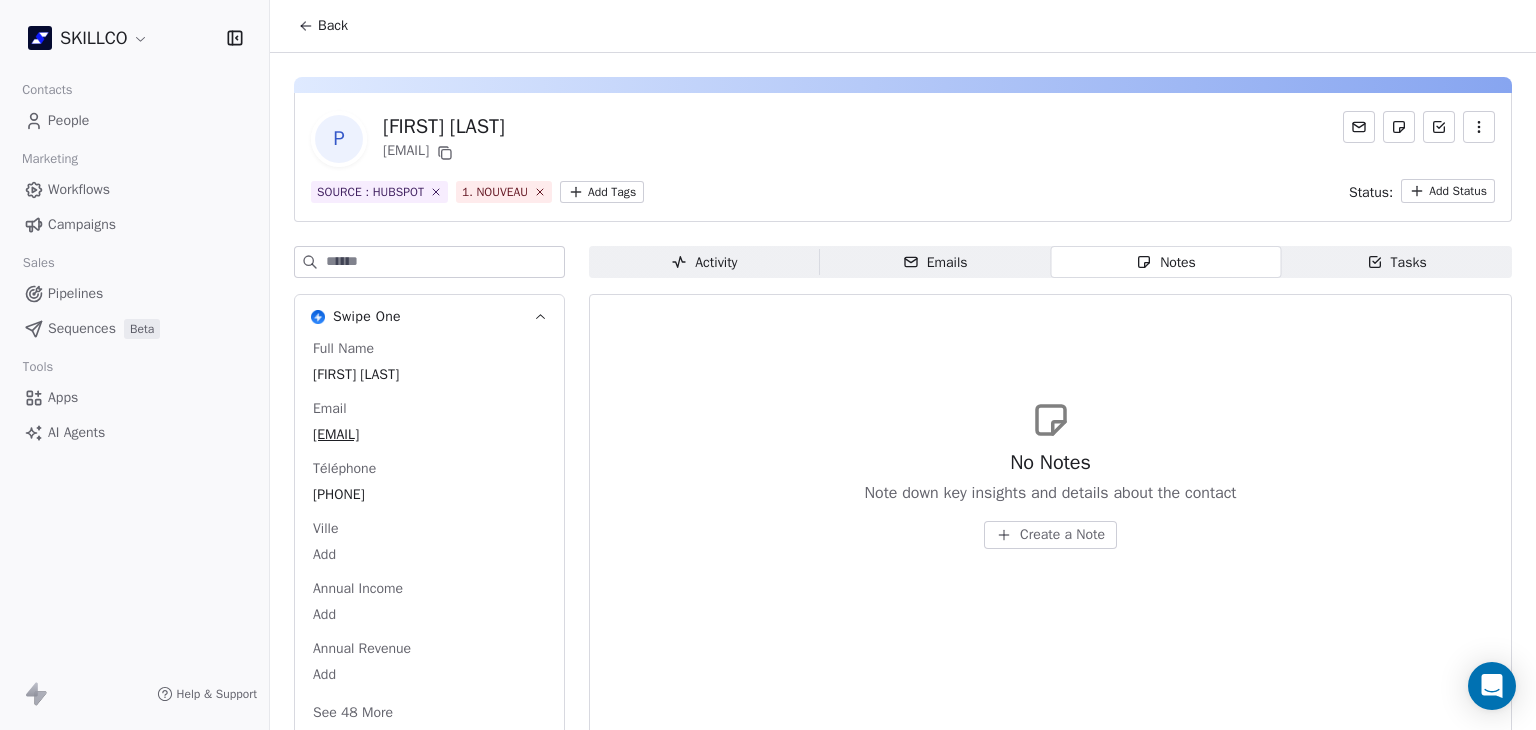 click on "Activity Activity Emails Emails   Notes   Notes Tasks Tasks No Notes Note down key insights and details about the contact   Create a Note" at bounding box center (1050, 598) 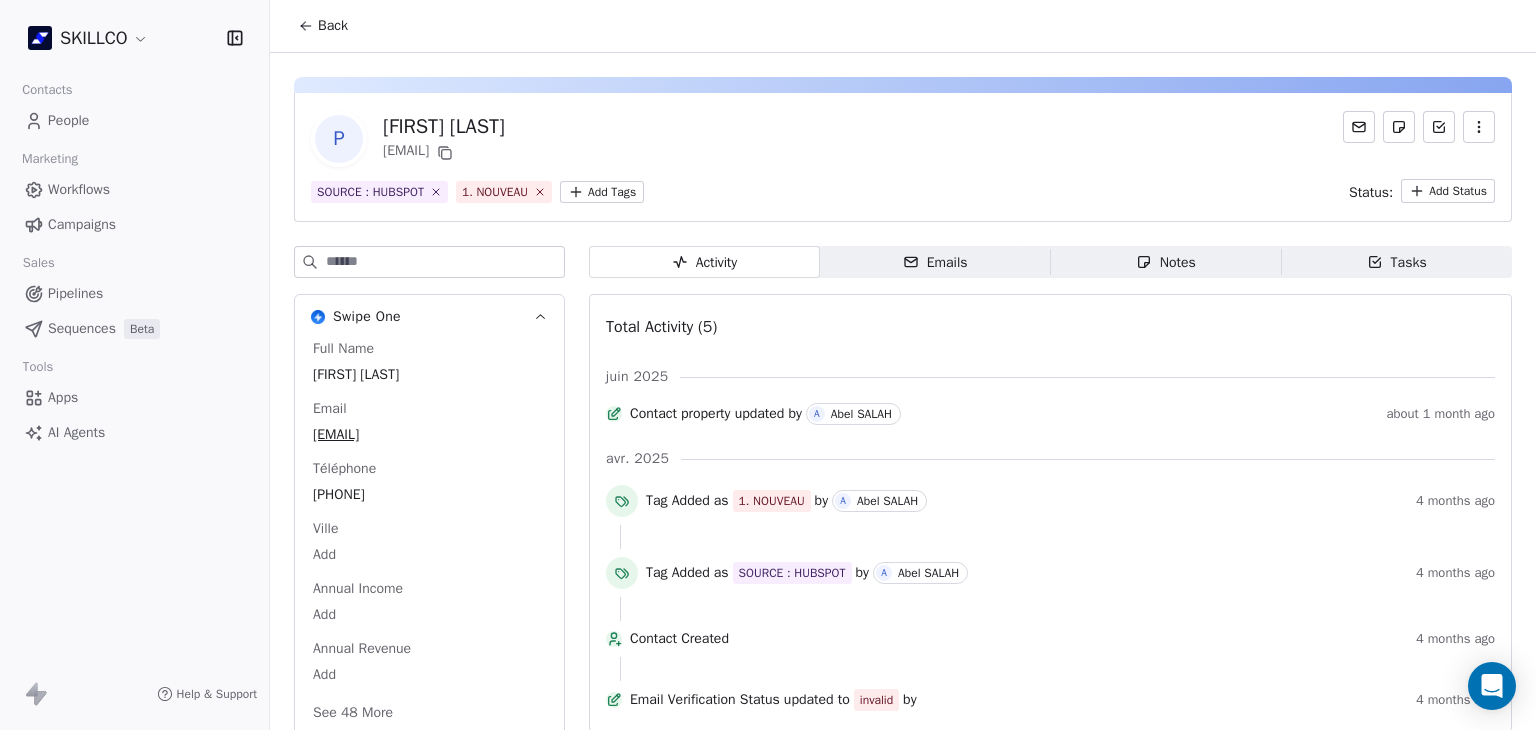 click on "Emails Emails" at bounding box center (935, 262) 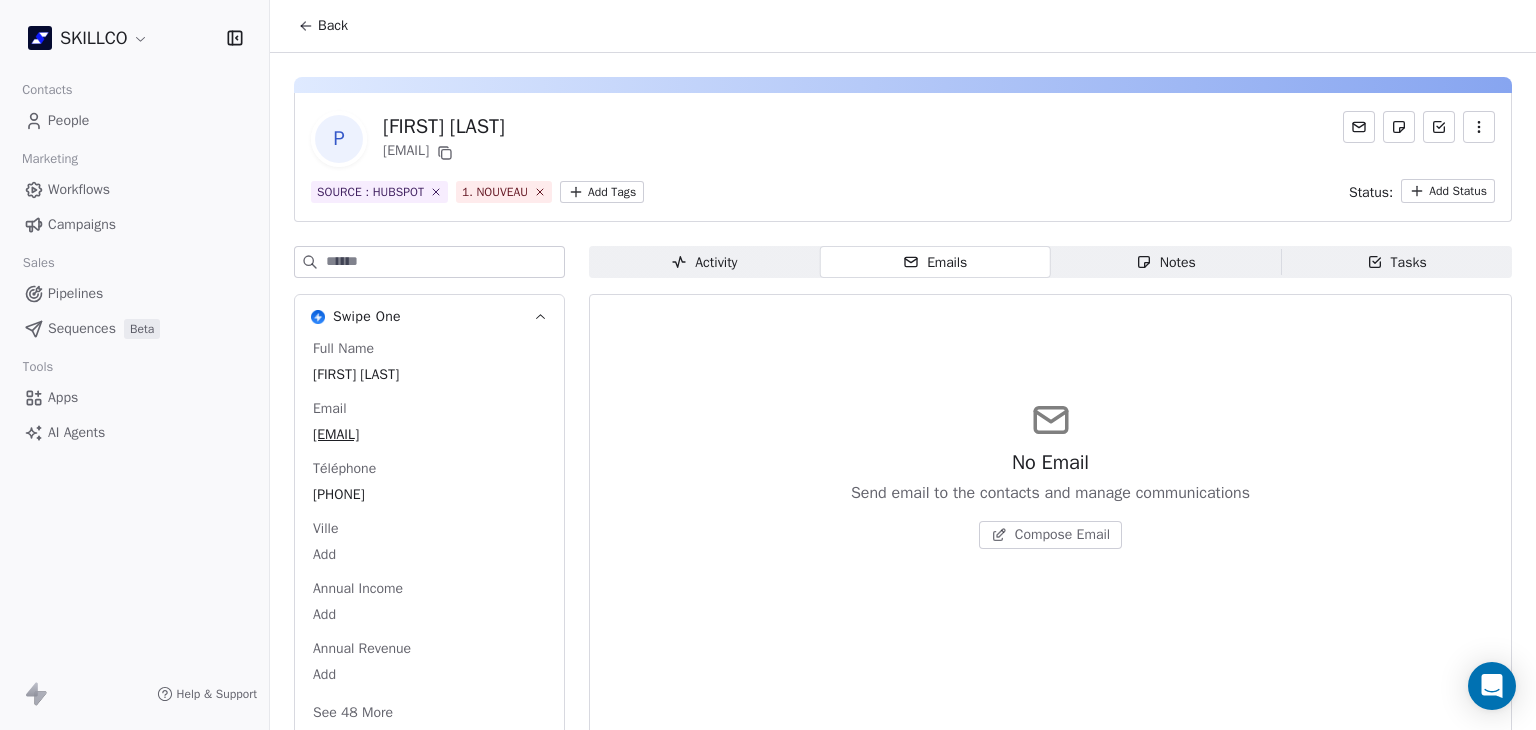 click on "Notes" at bounding box center [1166, 262] 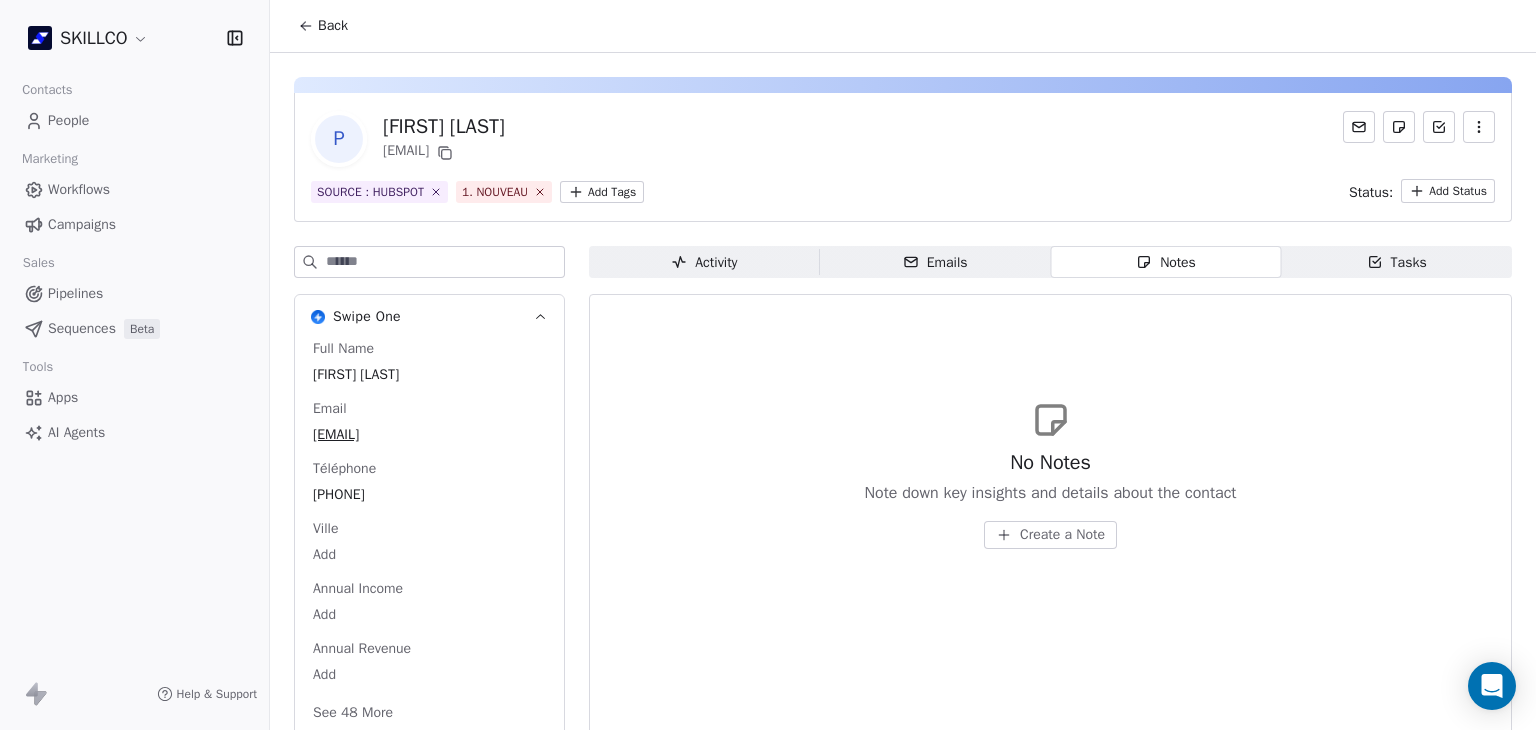 click on "Activity" at bounding box center (704, 262) 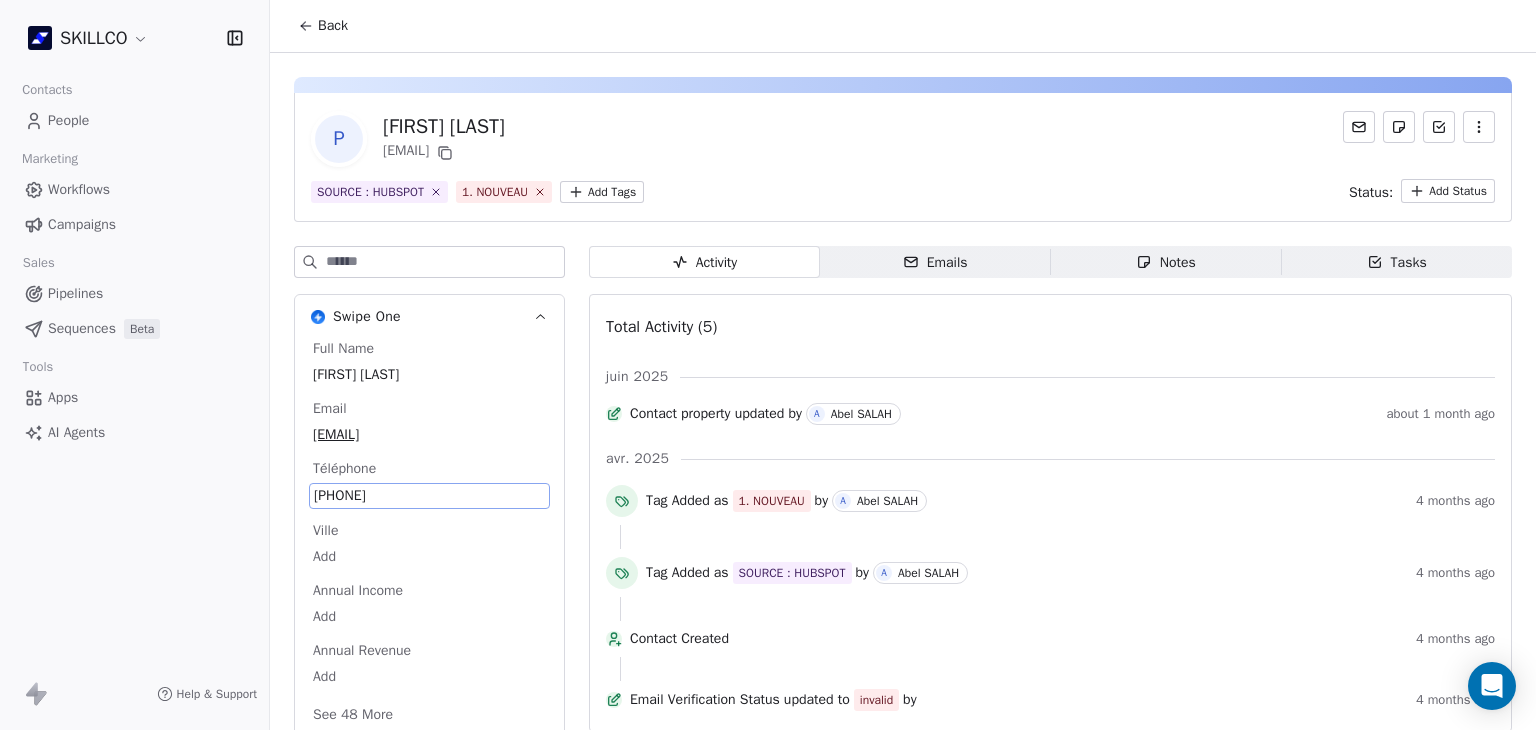 scroll, scrollTop: 80, scrollLeft: 0, axis: vertical 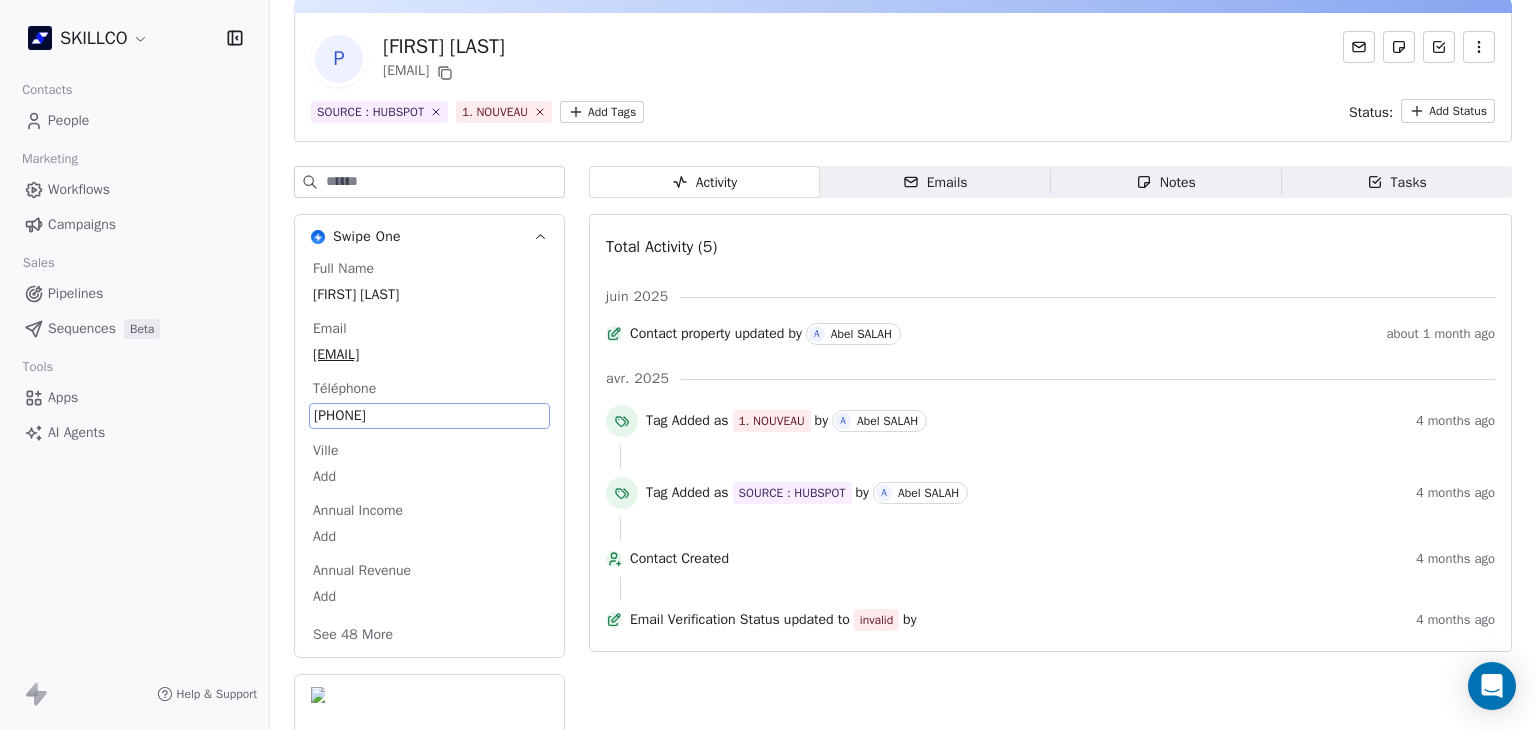 click on "Full Name Paul Daio Email pauldaio2@gmail.com Téléphone 0425465482 Ville Add Annual Income Add Annual Revenue Add See   48   More" at bounding box center (429, 454) 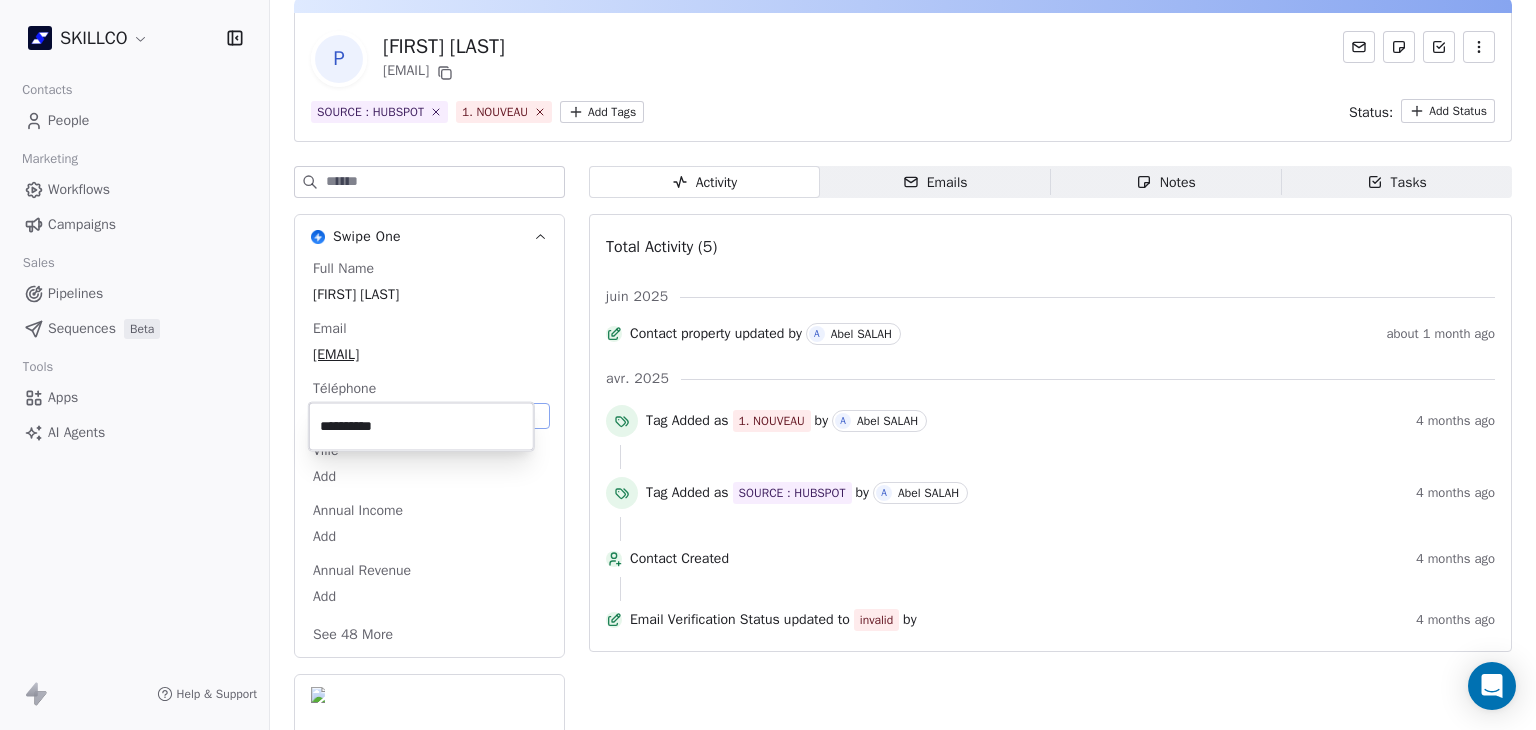 click on "**********" at bounding box center (421, 427) 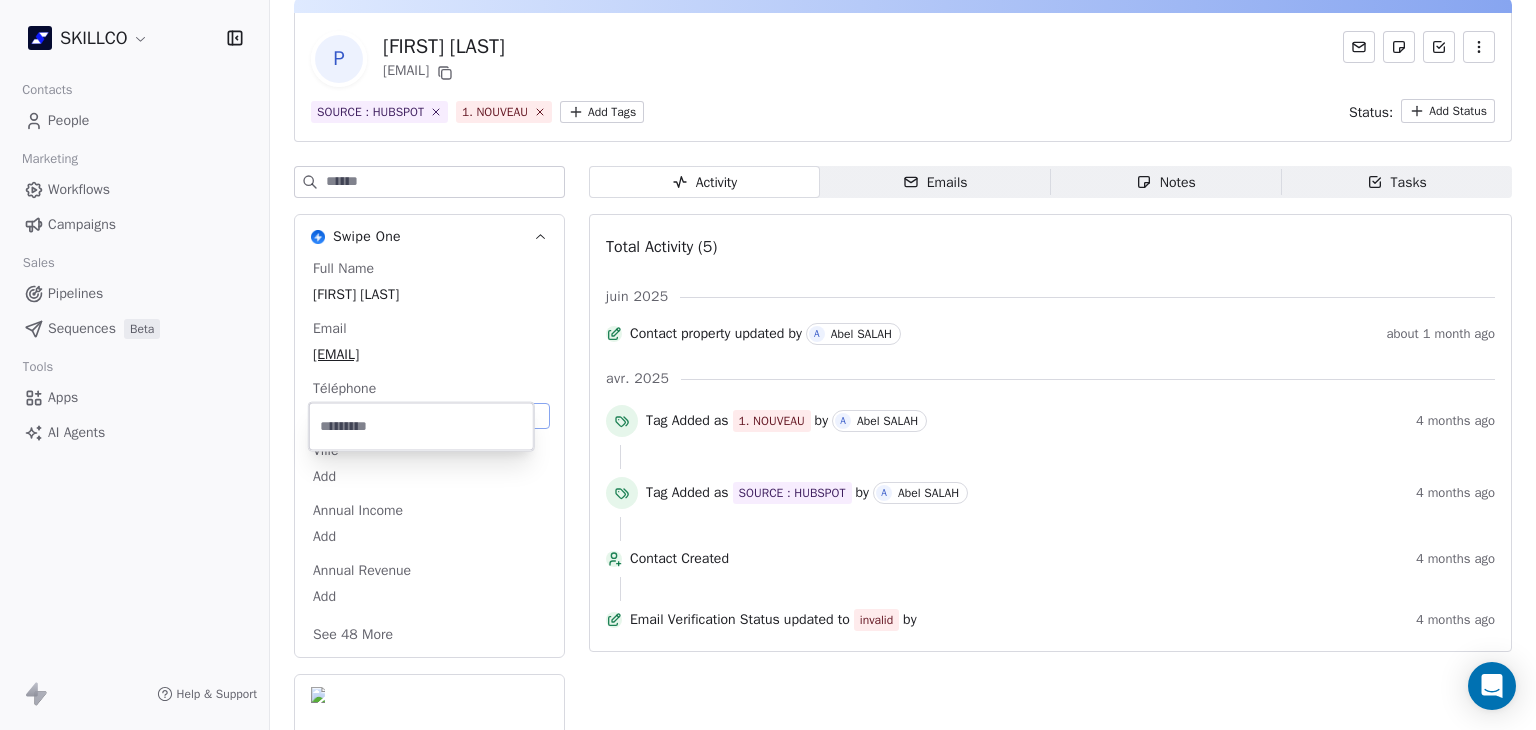 type 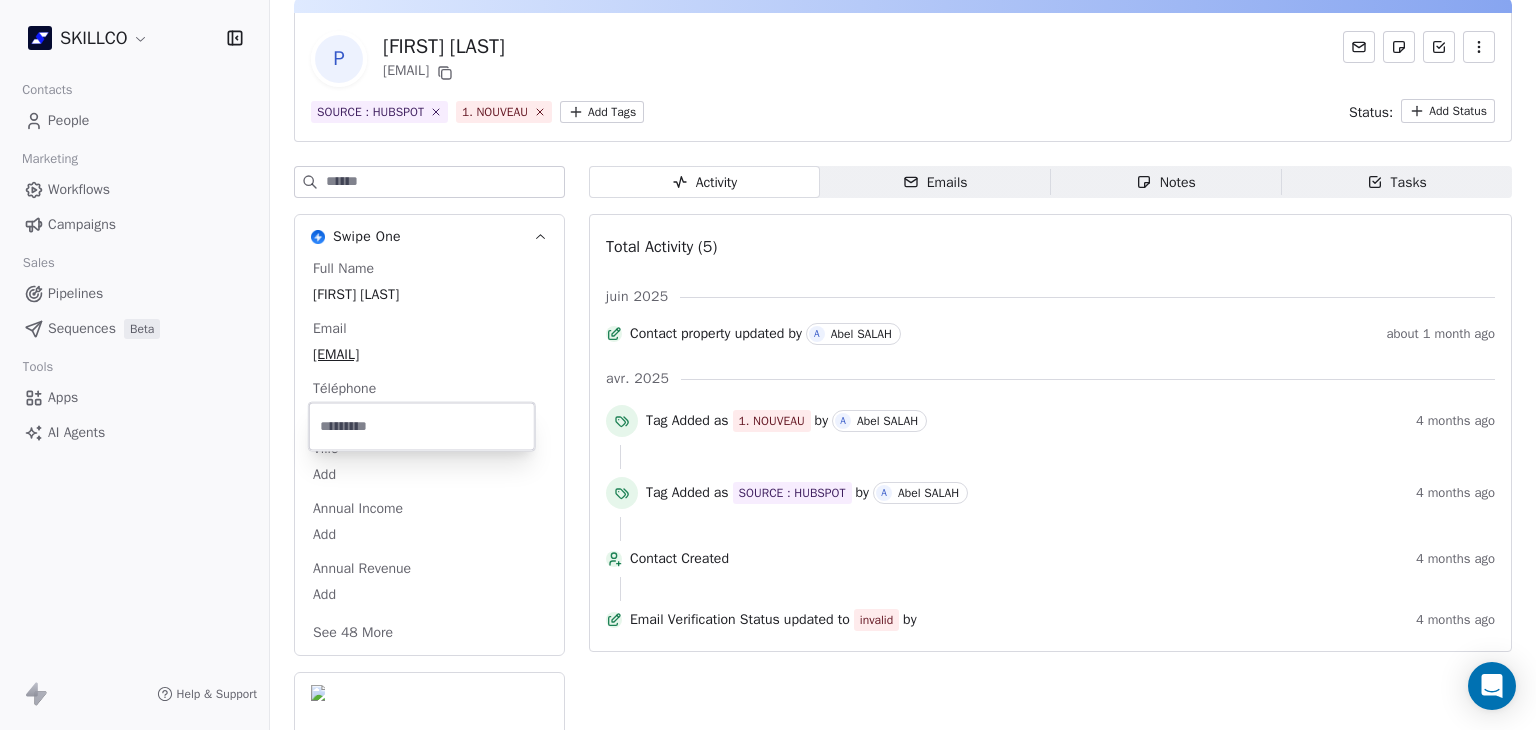 click on "SKILLCO Contacts People Marketing Workflows Campaigns Sales Pipelines Sequences Beta Tools Apps AI Agents Help & Support Back P Paul Daio pauldaio2@gmail.com SOURCE : HUBSPOT 1. NOUVEAU  Add Tags Status:   Add Status Swipe One Full Name Paul Daio Email pauldaio2@gmail.com Téléphone Add Ville Add Annual Income Add Annual Revenue Add See   48   More   Calendly Activity Activity Emails Emails   Notes   Notes Tasks Tasks Total Activity (5) juin 2025 Contact   property   updated by A Abel SALAH   about 1 month ago avr. 2025 Tag Added as 1. NOUVEAU by A Abel SALAH   4 months ago Tag Added as SOURCE : HUBSPOT by A Abel SALAH   4 months ago Contact Created   4 months ago Email Verification Status updated to invalid by   4 months ago" at bounding box center [768, 365] 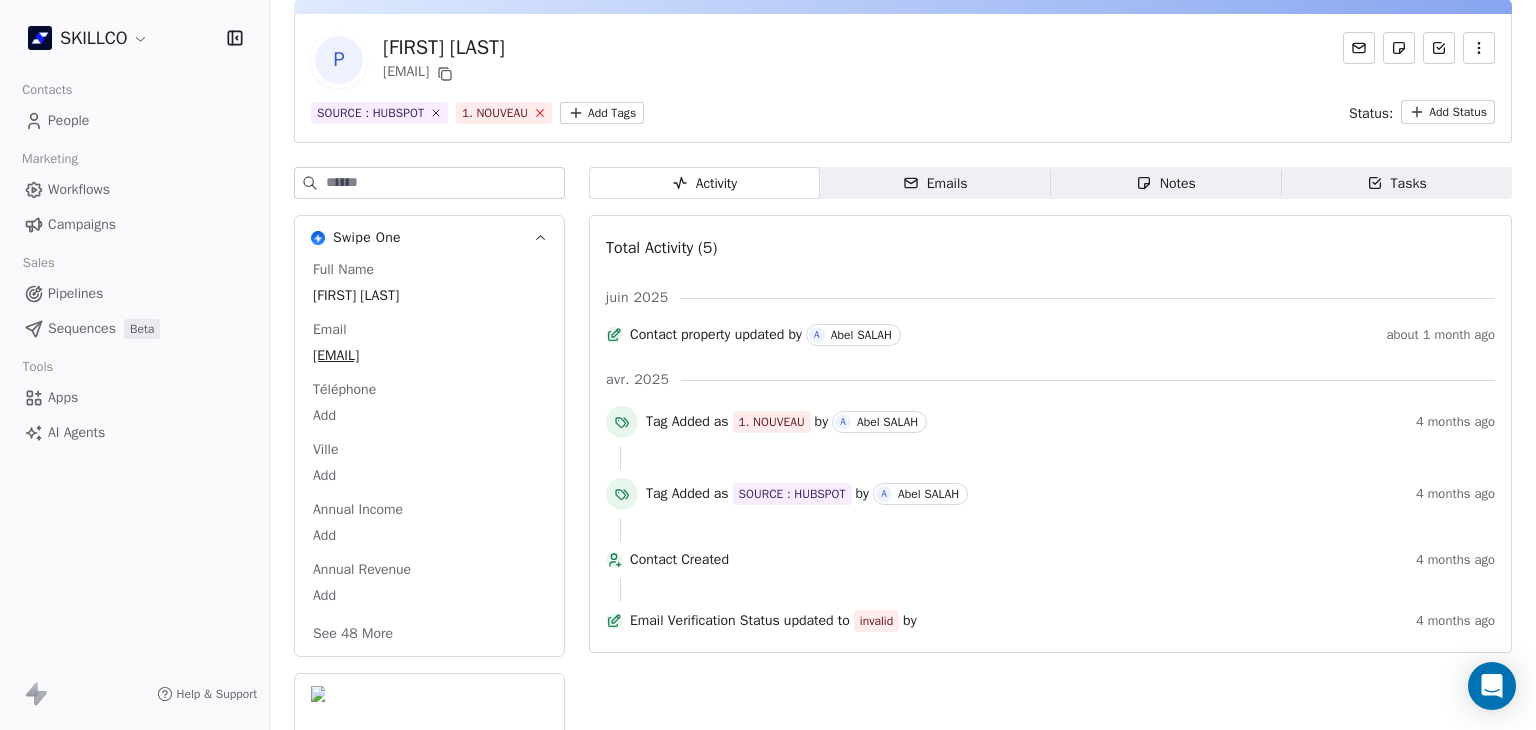 click 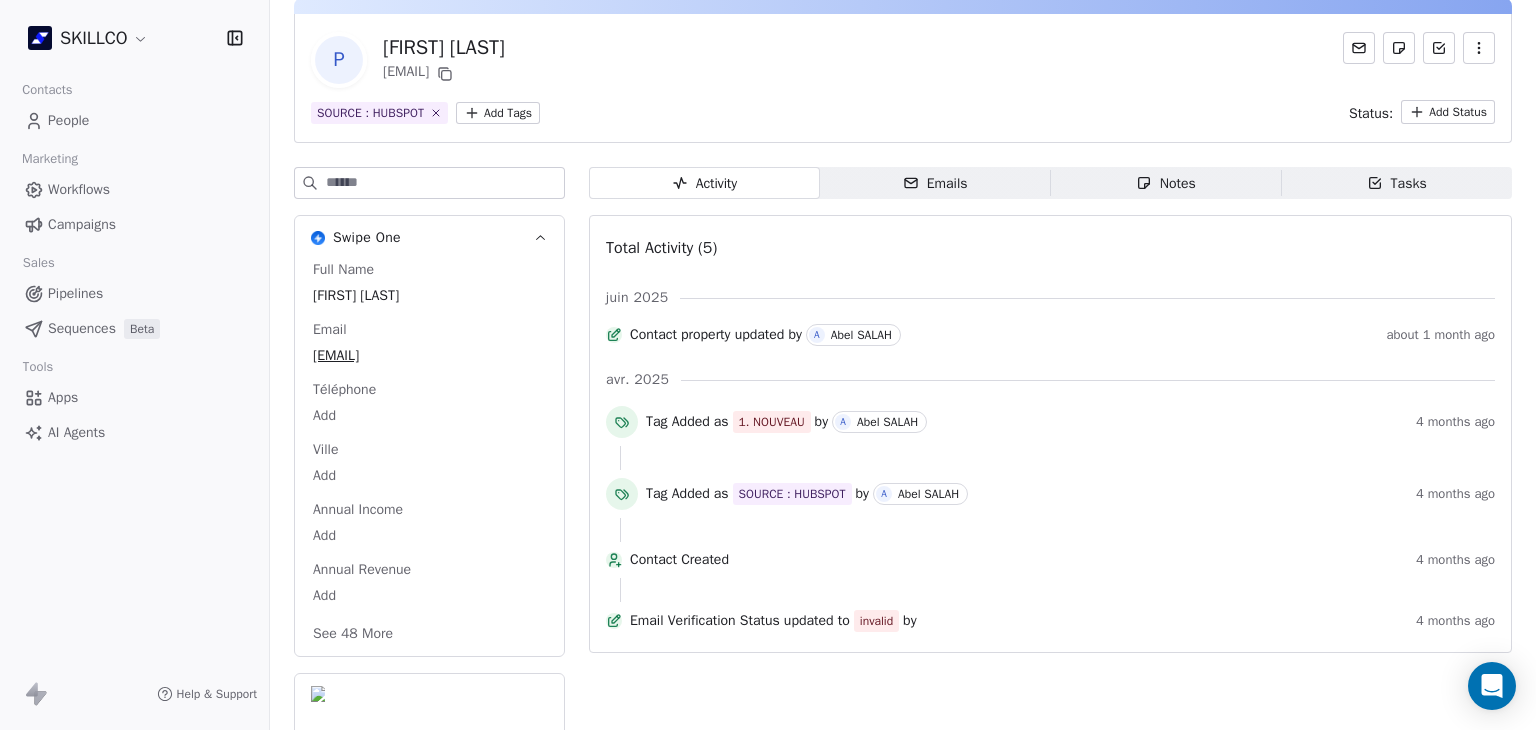 click on "SKILLCO Contacts People Marketing Workflows Campaigns Sales Pipelines Sequences Beta Tools Apps AI Agents Help & Support Back P Paul Daio pauldaio2@gmail.com SOURCE : HUBSPOT  Add Tags Status:   Add Status Swipe One Full Name Paul Daio Email pauldaio2@gmail.com Téléphone Add Ville Add Annual Income Add Annual Revenue Add See   48   More   Calendly Activity Activity Emails Emails   Notes   Notes Tasks Tasks Total Activity (5) juin 2025 Contact   property   updated by A Abel SALAH   about 1 month ago avr. 2025 Tag Added as 1. NOUVEAU by A Abel SALAH   4 months ago Tag Added as SOURCE : HUBSPOT by A Abel SALAH   4 months ago Contact Created   4 months ago Email Verification Status updated to invalid by   4 months ago" at bounding box center [768, 365] 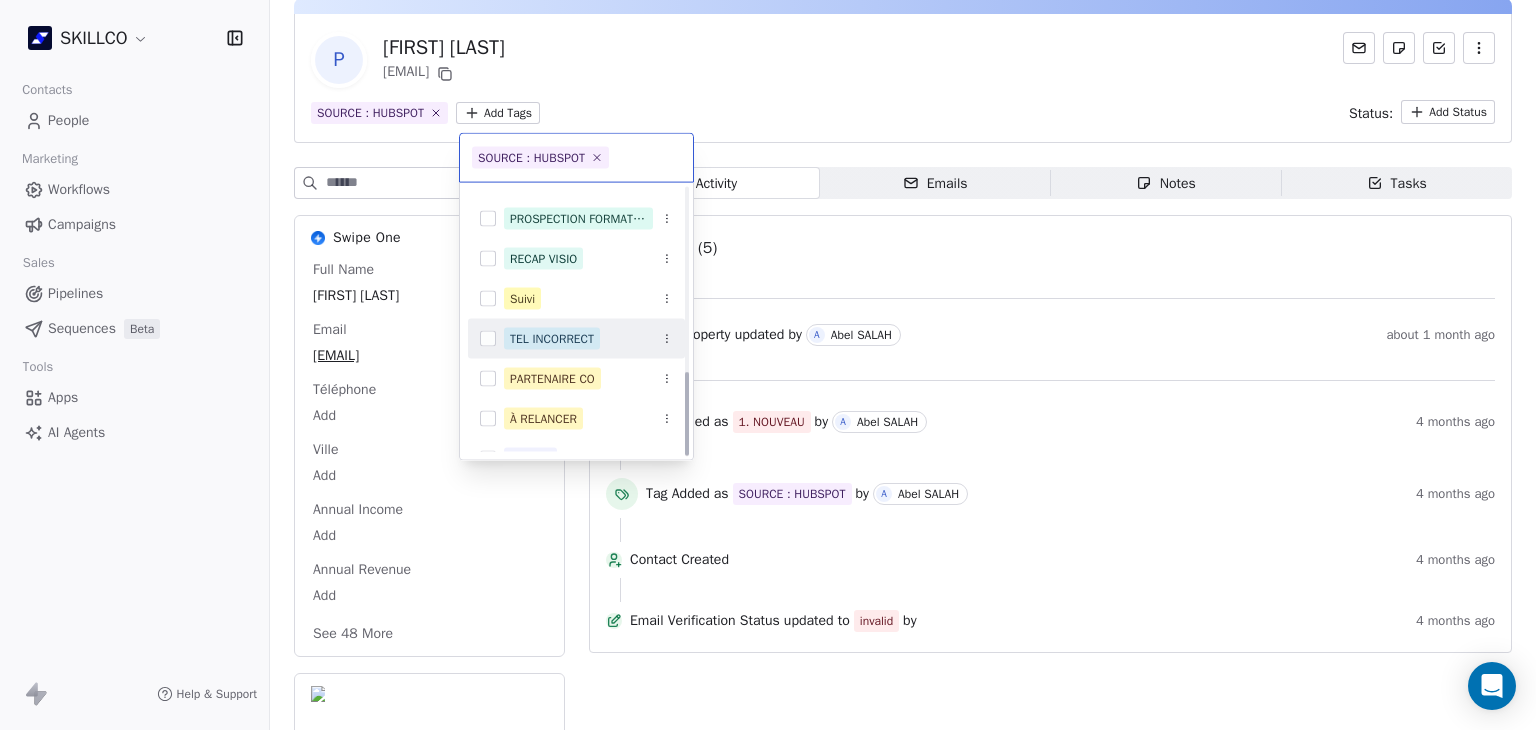 scroll, scrollTop: 578, scrollLeft: 0, axis: vertical 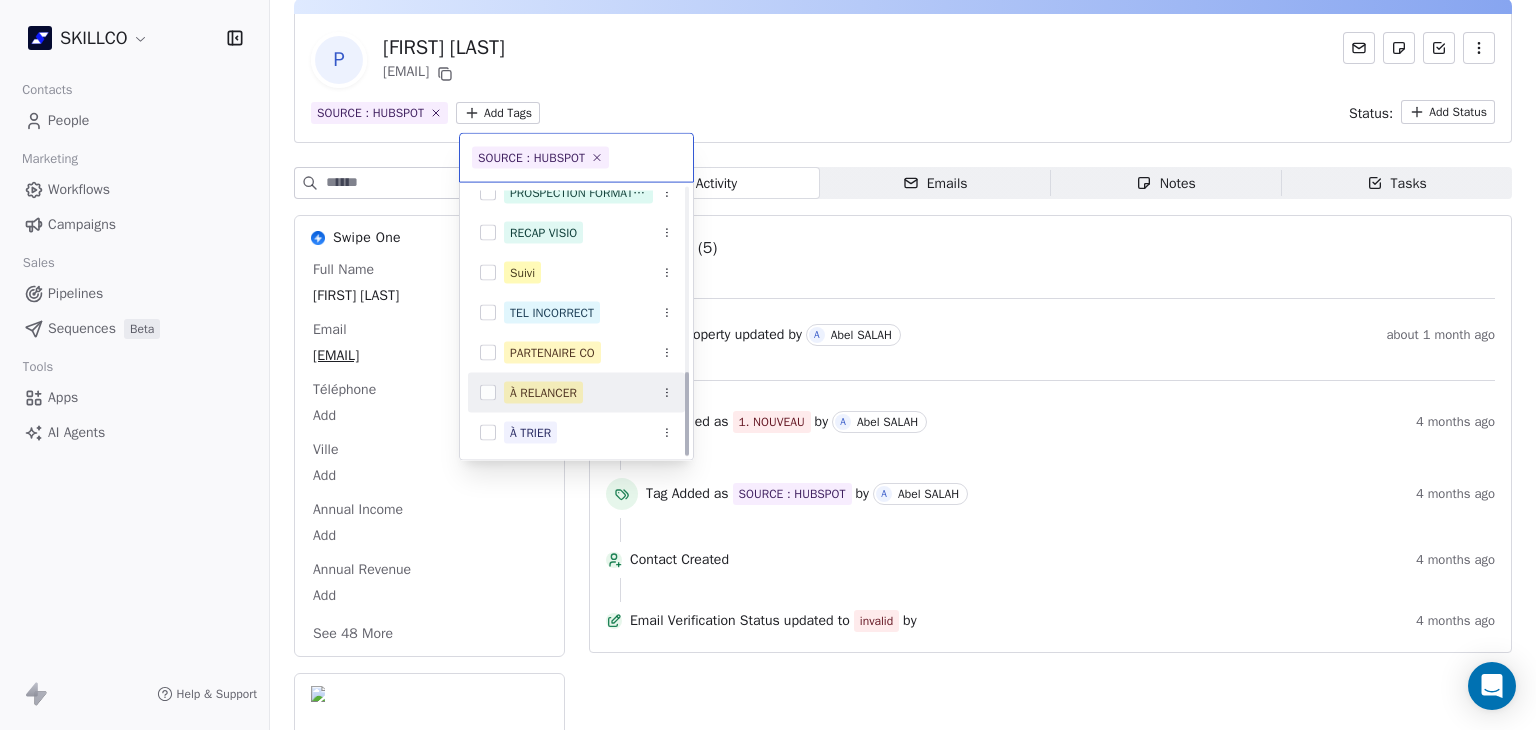 click on "À RELANCER" at bounding box center (576, 393) 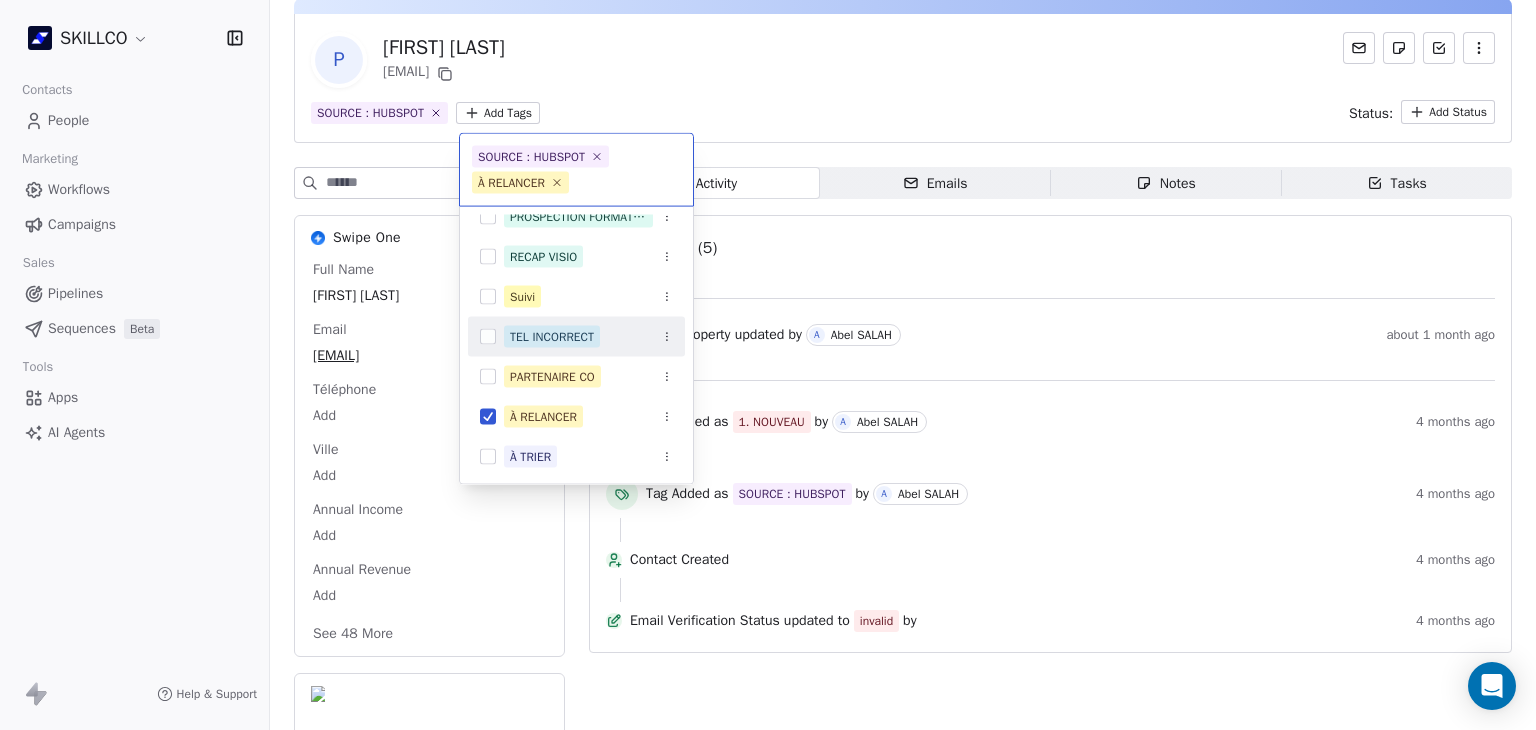 click on "SKILLCO Contacts People Marketing Workflows Campaigns Sales Pipelines Sequences Beta Tools Apps AI Agents Help & Support Back P Paul Daio pauldaio2@gmail.com SOURCE : HUBSPOT  Add Tags Status:   Add Status Swipe One Full Name Paul Daio Email pauldaio2@gmail.com Téléphone Add Ville Add Annual Income Add Annual Revenue Add See   48   More   Calendly Activity Activity Emails Emails   Notes   Notes Tasks Tasks Total Activity (5) juin 2025 Contact   property   updated by A Abel SALAH   about 1 month ago avr. 2025 Tag Added as 1. NOUVEAU by A Abel SALAH   4 months ago Tag Added as SOURCE : HUBSPOT by A Abel SALAH   4 months ago Contact Created   4 months ago Email Verification Status updated to invalid by   4 months ago
SOURCE : HUBSPOT À RELANCER SOURCE : HUBSPOT 2. LEAD Mail envoyé OF MONTPELLIER 1. NOUVEAU PROSPECTION FORMATION IA RECAP VISIO Suivi TEL INCORRECT PARTENAIRE CO À RELANCER À TRIER" at bounding box center (768, 365) 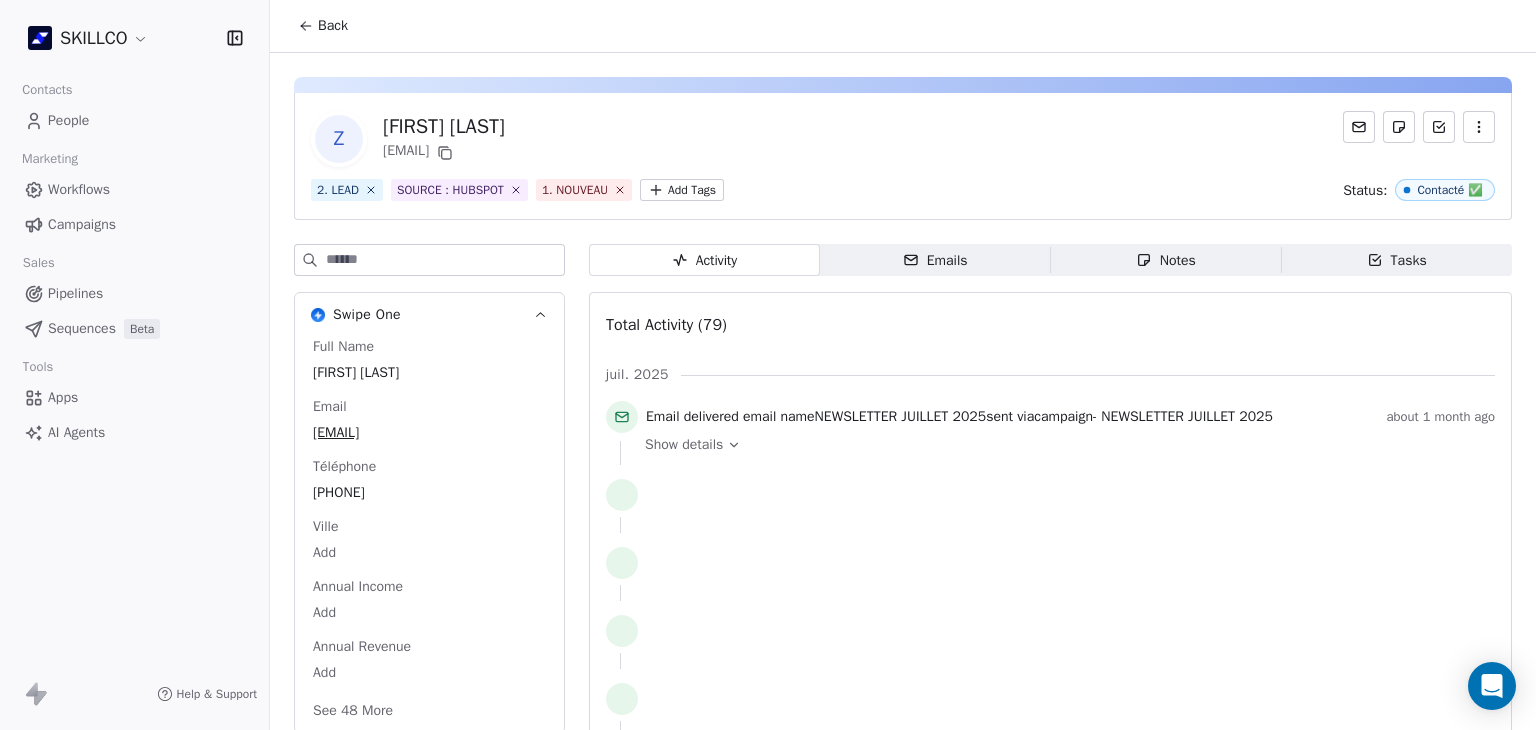 scroll, scrollTop: 0, scrollLeft: 0, axis: both 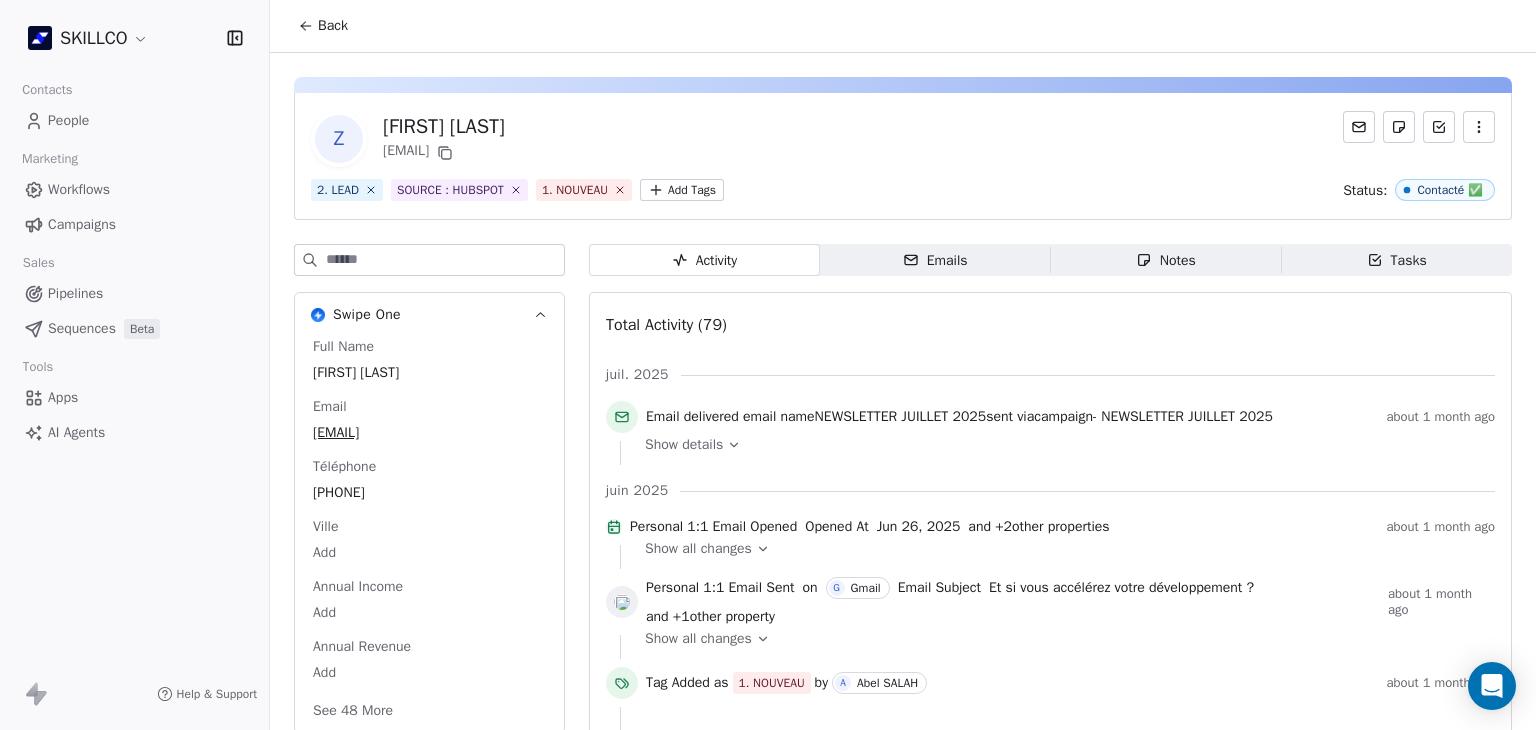 click on "Z [FIRST] [LAST] [EMAIL]" at bounding box center [903, 139] 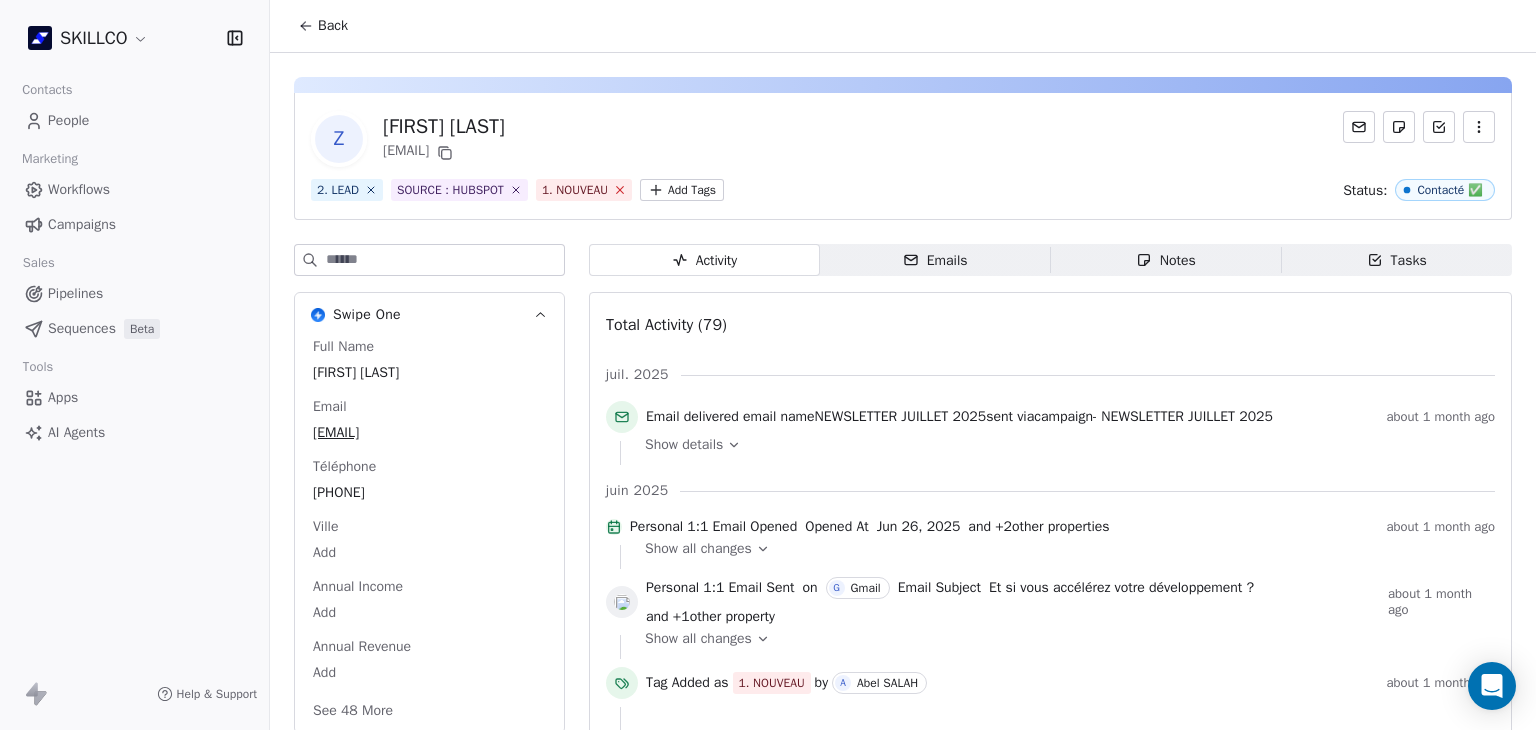 click 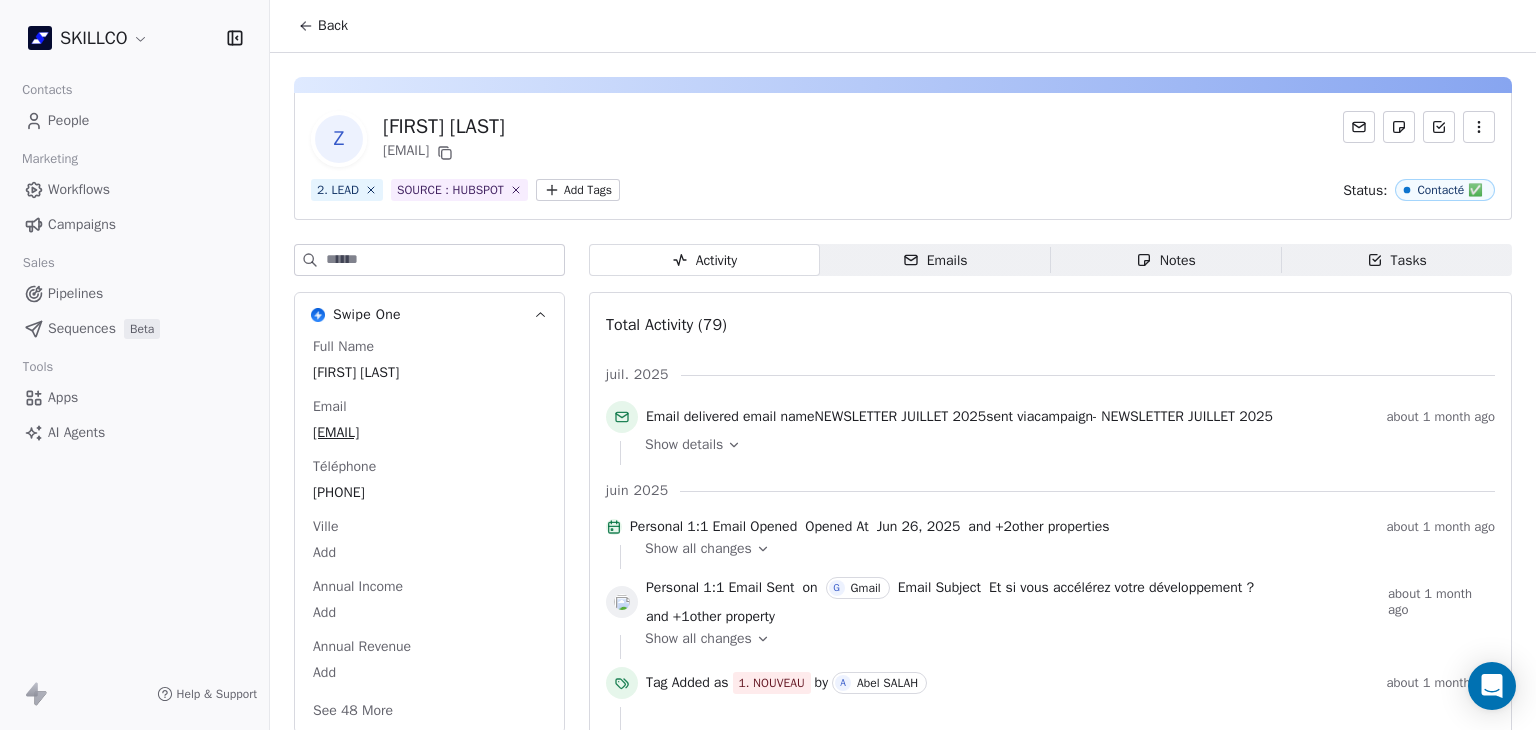 click on "SKILLCO Contacts People Marketing Workflows Campaigns Sales Pipelines Sequences Beta Tools Apps AI Agents Help & Support Back Z [FIRST] [LAST] [EMAIL] [PHONE] [CITY] Add Annual Income Add Annual Revenue Add See 48 More Calendly Activity Activity Emails Emails Notes Notes Tasks Tasks Total Activity (79) [MONTH] [YEAR] Email delivered email name NEWSLETTER [MONTH] [YEAR] sent via campaign - NEWSLETTER [MONTH] [YEAR] about 1 month ago Show details [MONTH] [YEAR] Personal 1:1 Email Opened Opened At [DATE] and + 2 other properties about 1 month ago Show all changes Personal 1:1 Email Sent on G Gmail Email Subject Et si vous accélérez votre développement ? and + 1 other property about 1 month ago Show all changes Tag Added as 1. NOUVEAU by A [LAST] about 1 month ago Tag Added as SOURCE : HUBSPOT by A [LAST] Contact by A" at bounding box center (768, 365) 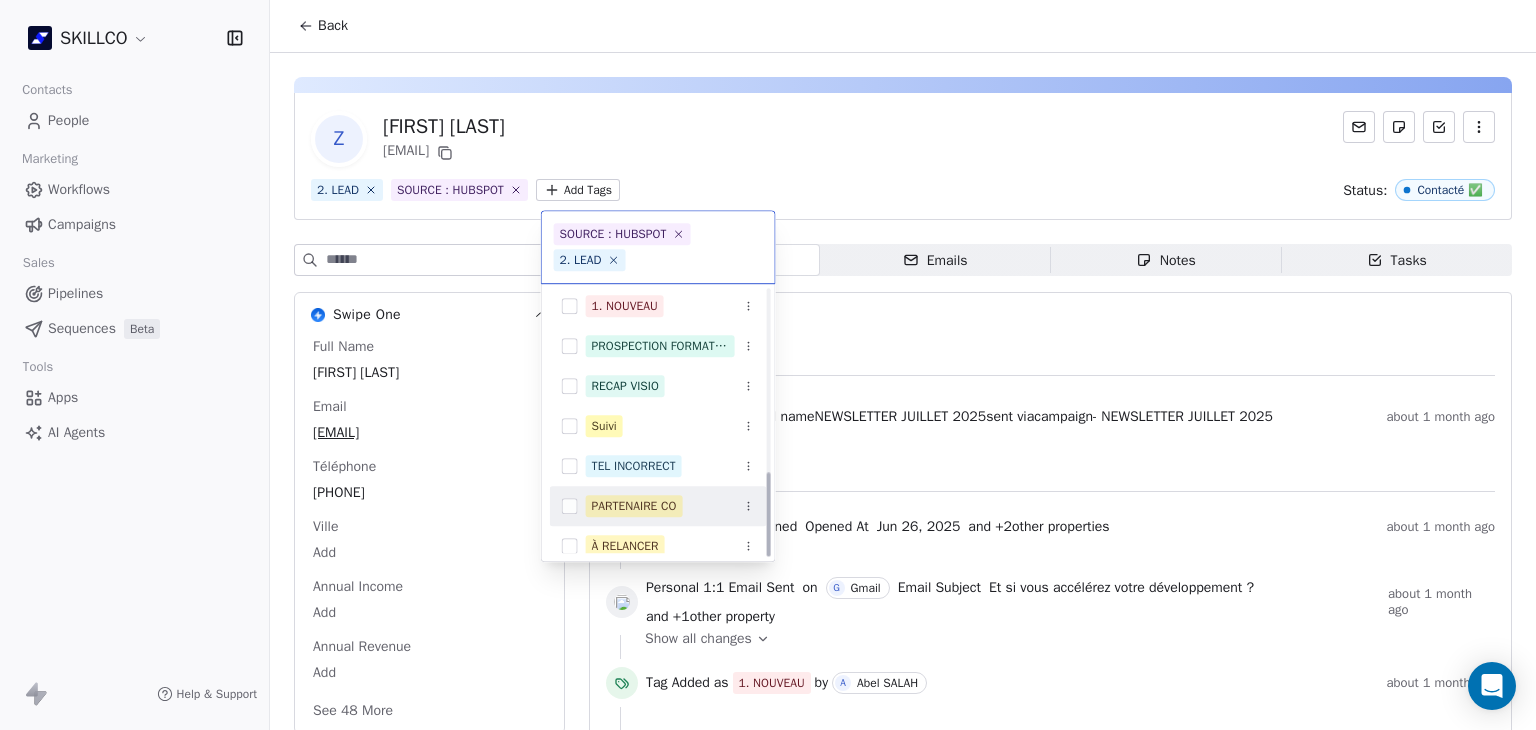 scroll, scrollTop: 578, scrollLeft: 0, axis: vertical 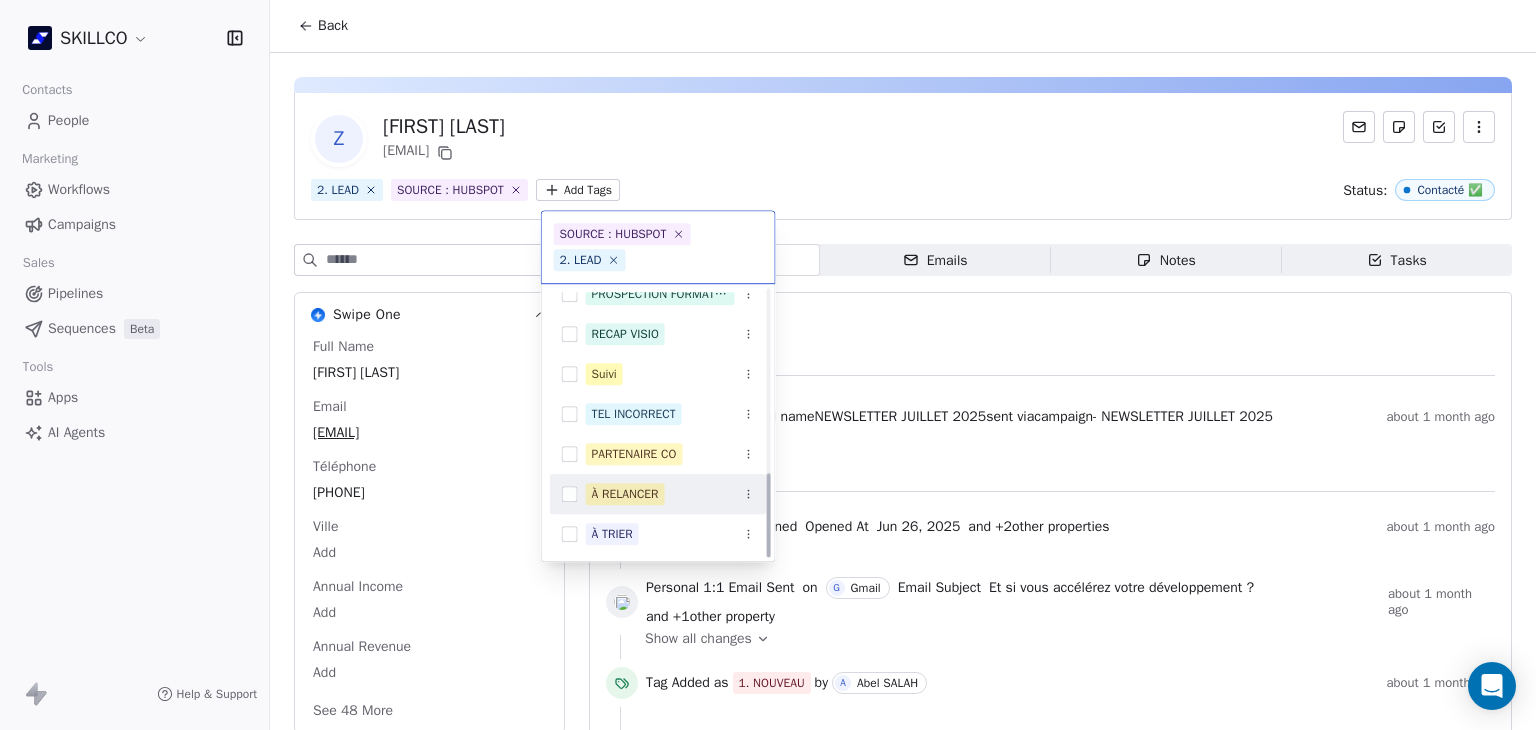 click on "À RELANCER" at bounding box center (625, 494) 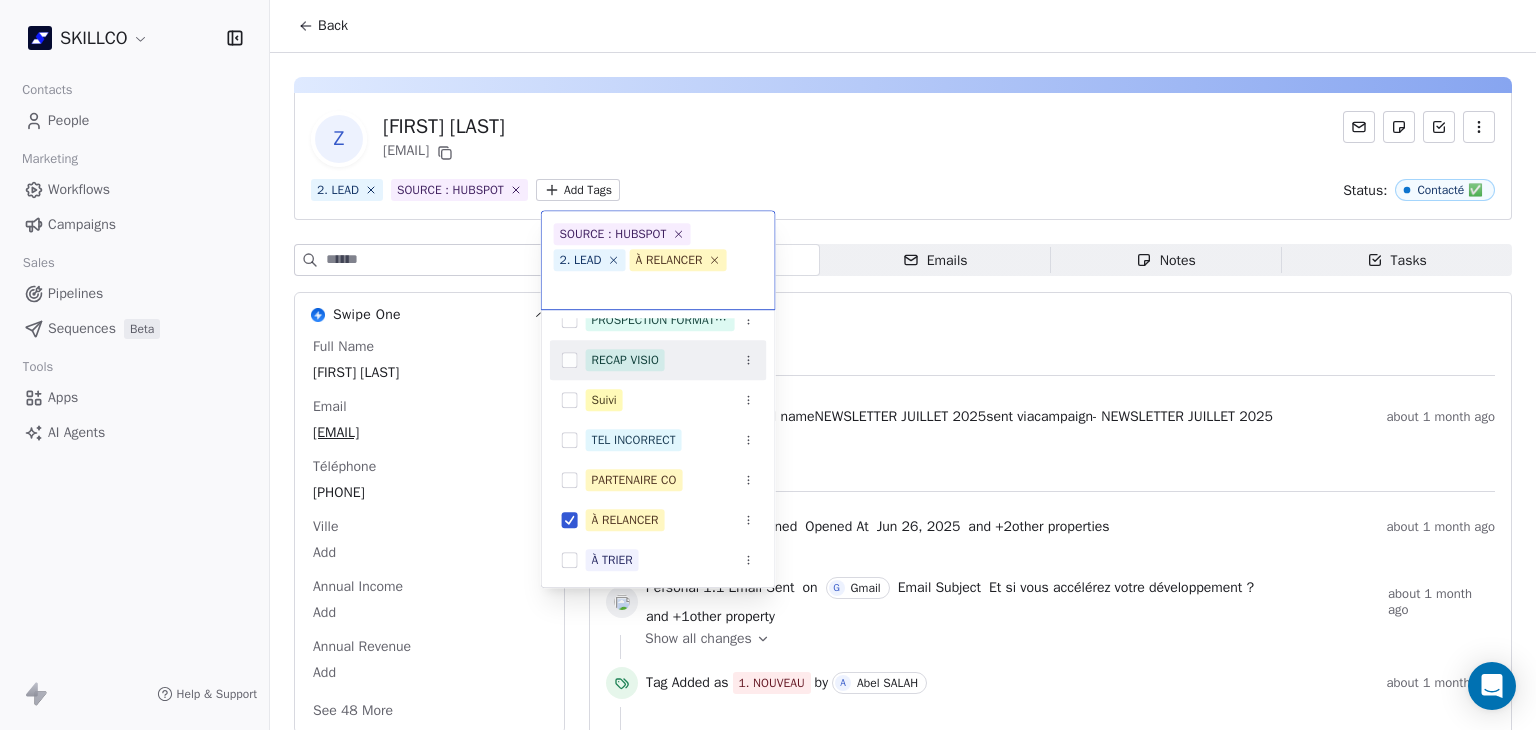 drag, startPoint x: 779, startPoint y: 7, endPoint x: 771, endPoint y: 45, distance: 38.832977 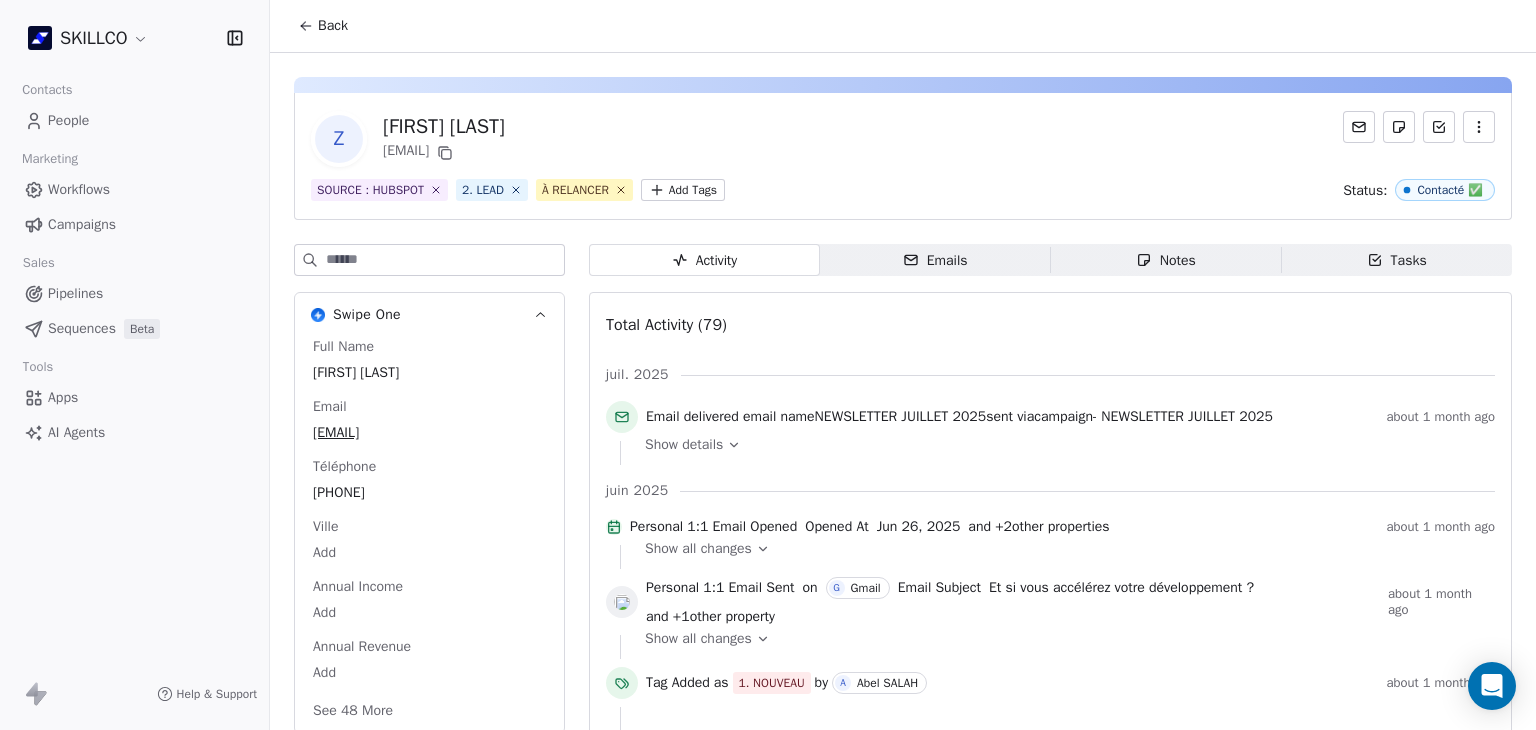 click on "Notes" at bounding box center (1166, 260) 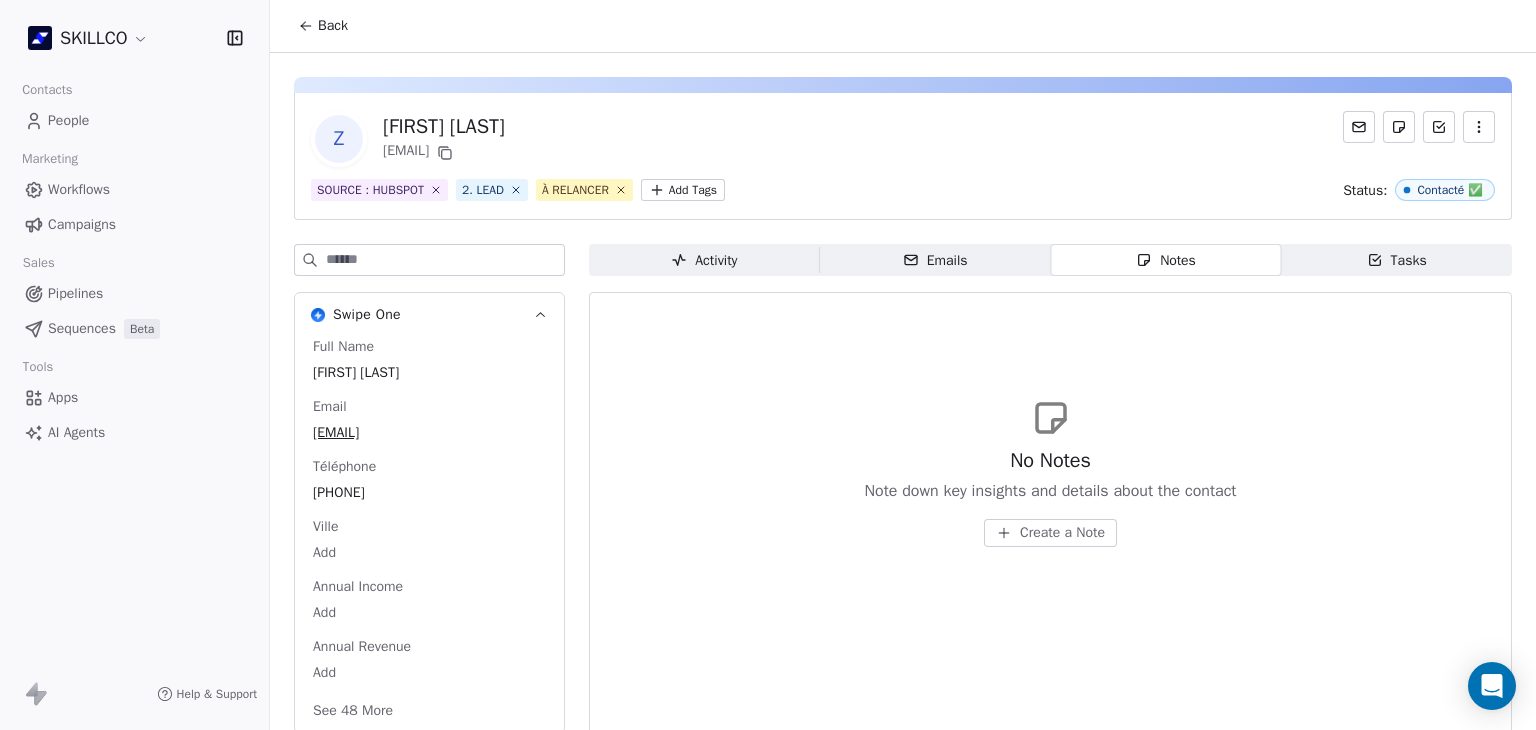 click on "Create a Note" at bounding box center (1050, 533) 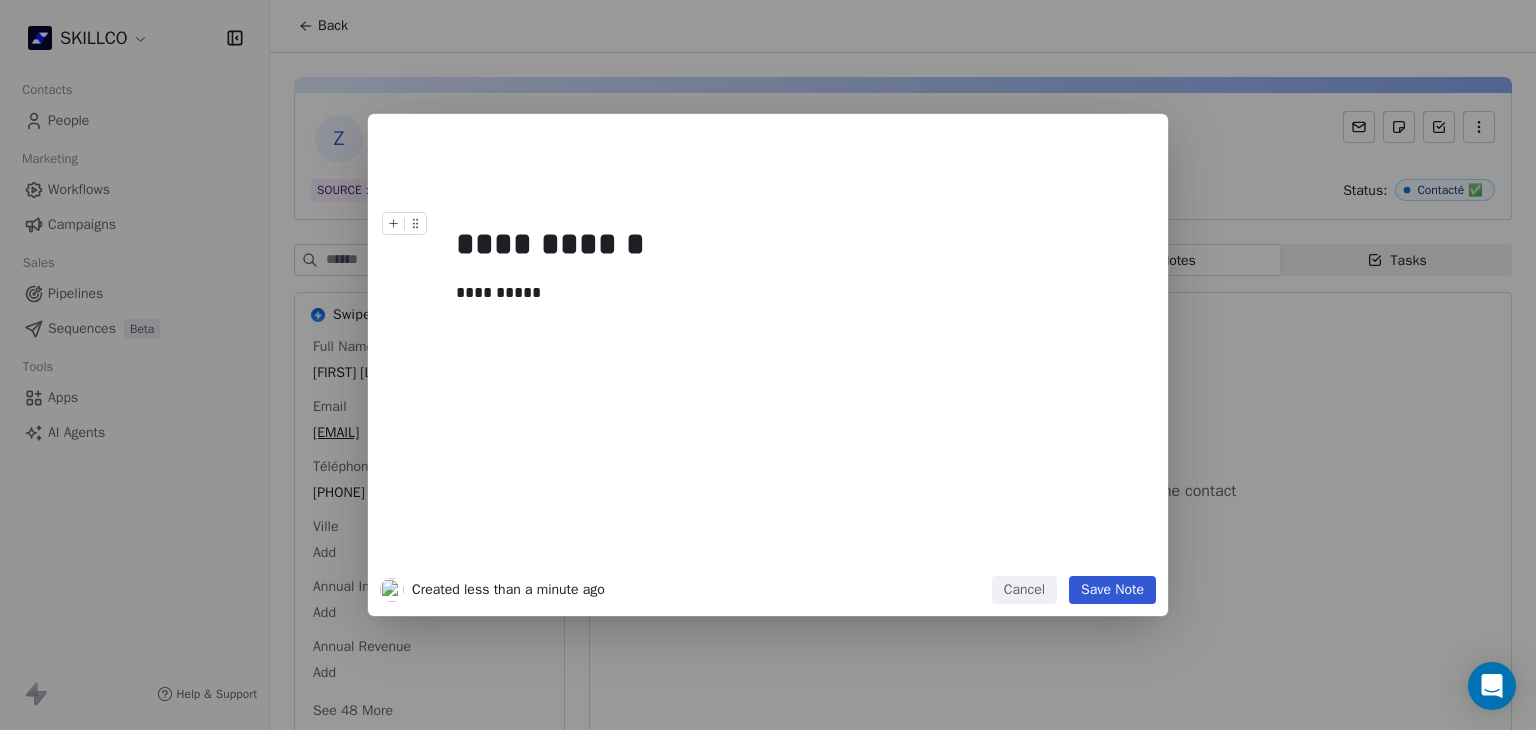 drag, startPoint x: 1086, startPoint y: 597, endPoint x: 1042, endPoint y: 563, distance: 55.605755 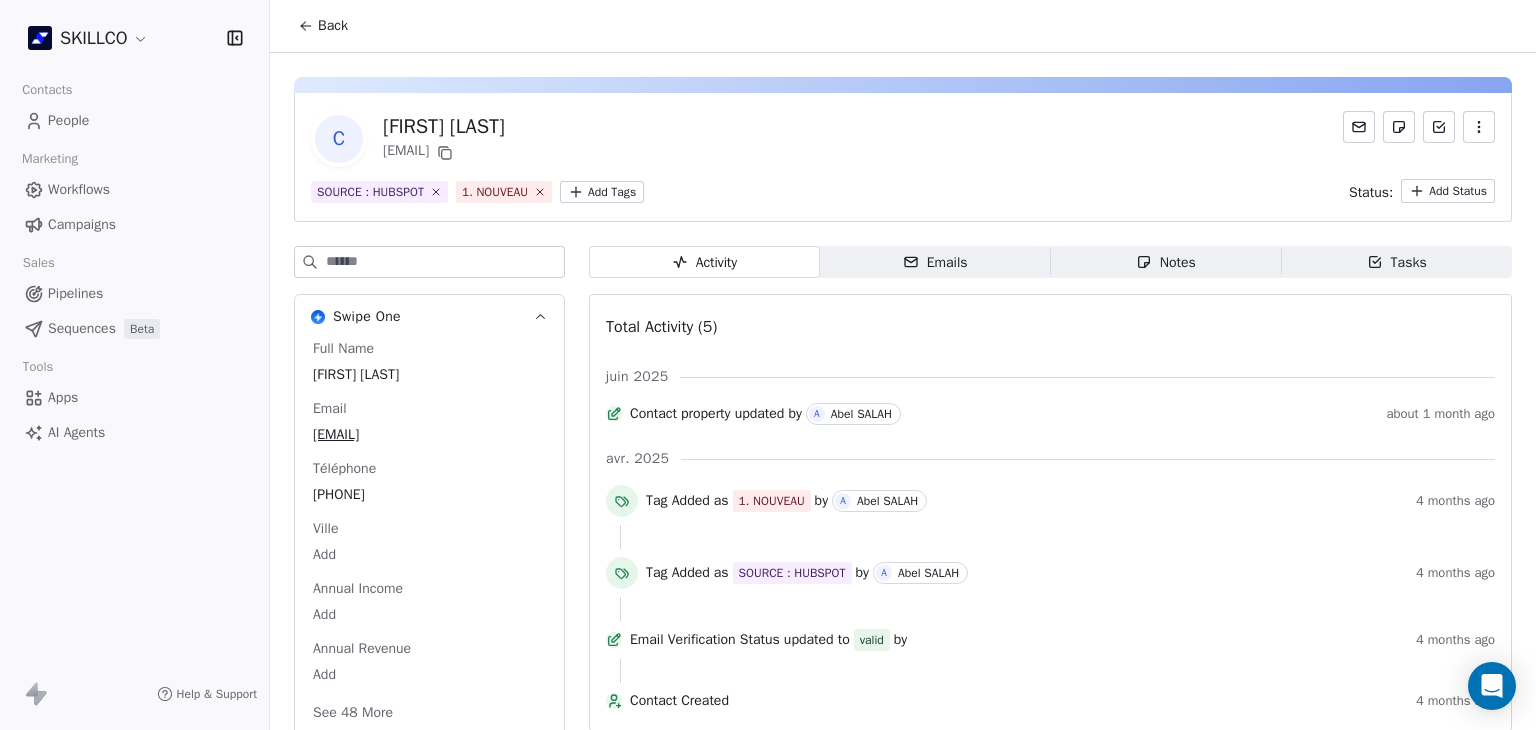 scroll, scrollTop: 0, scrollLeft: 0, axis: both 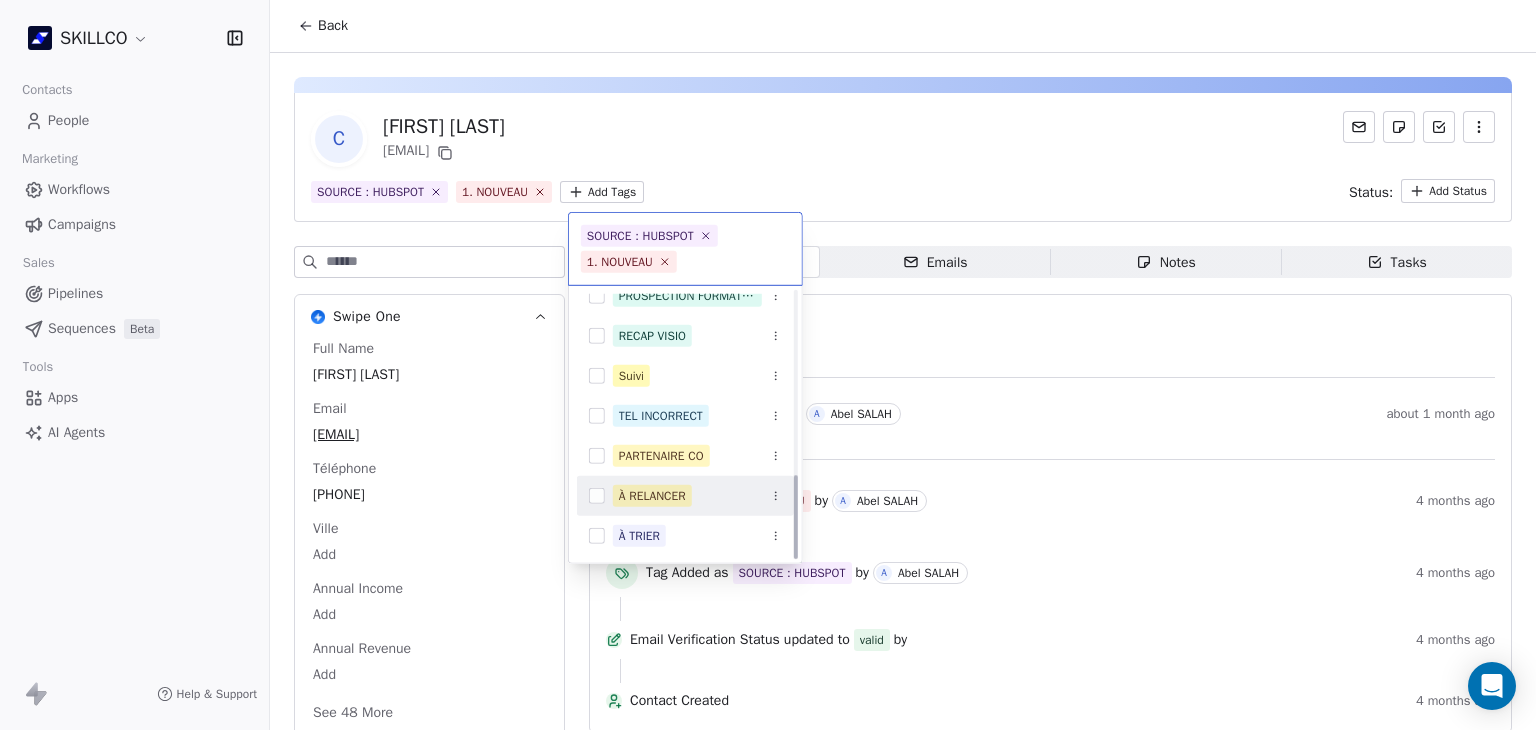 click on "À RELANCER" at bounding box center [652, 496] 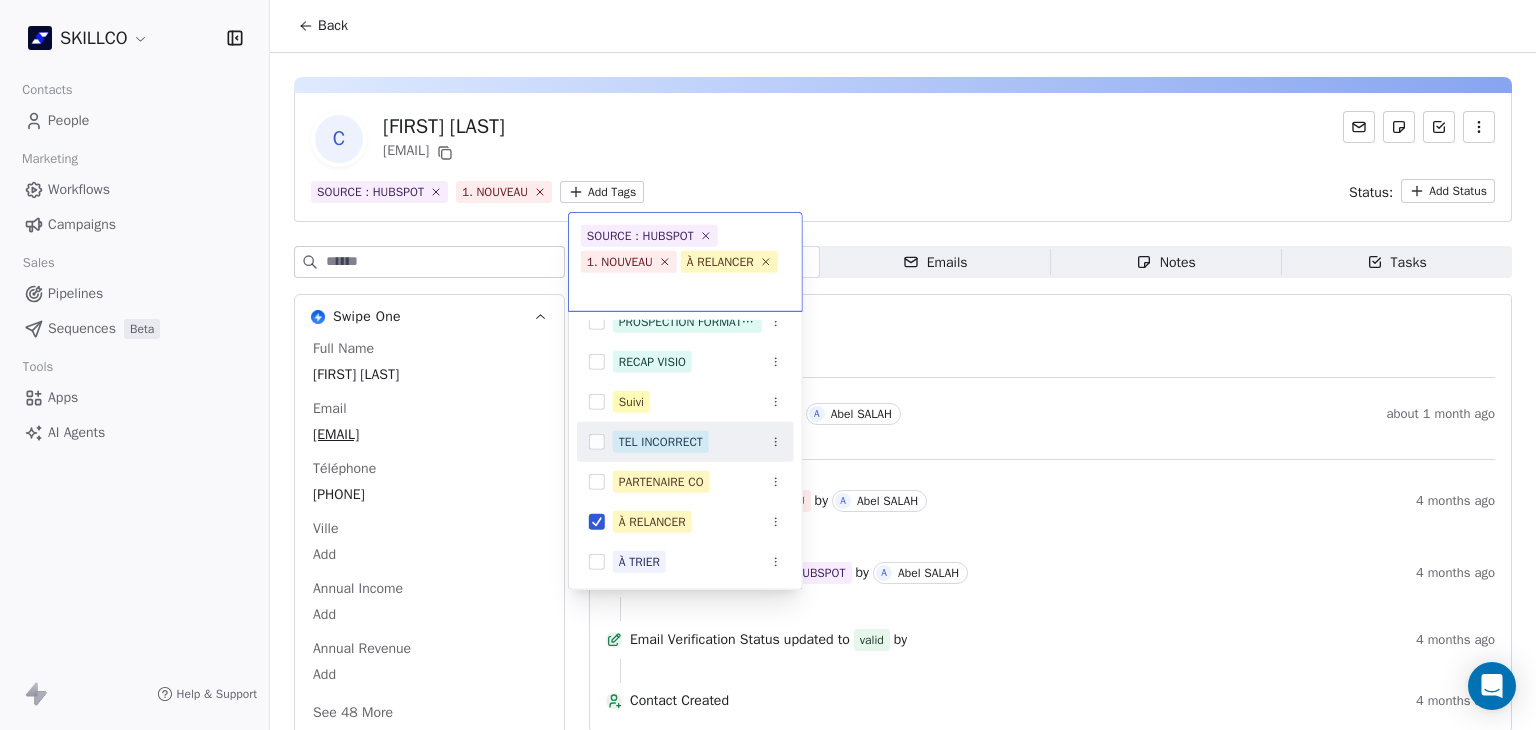 click on "SKILLCO Contacts People Marketing Workflows Campaigns Sales Pipelines Sequences Beta Tools Apps AI Agents Help & Support Back C [FIRST] [LAST] [EMAIL] SOURCE : HUBSPOT 1. NOUVEAU Add Tags Status: Add Status Swipe One Full Name [FIRST] [LAST] Email [EMAIL] Téléphone [PHONE] Ville Add Annual Income Add Annual Revenue Add See 48 More Calendly Activity Activity Emails Emails Notes Notes Tasks Tasks Total Activity (5) [DATE] Contact property updated by A [LAST] about 1 month ago [DATE] Tag Added as 1. NOUVEAU by A [LAST] 4 months ago Tag Added as SOURCE : HUBSPOT by A [LAST] 4 months ago Email Verification Status updated to valid by 4 months ago Contact Created 4 months ago SOURCE : HUBSPOT 1. NOUVEAU À RELANCER SOURCE : HUBSPOT 2. LEAD Mail envoyé OF MONTPELLIER 1. NOUVEAU PROSPECTION FORMATION IA RECAP VISIO Suivi TEL INCORRECT PARTENAIRE CO À RELANCER À TRIER" at bounding box center [768, 365] 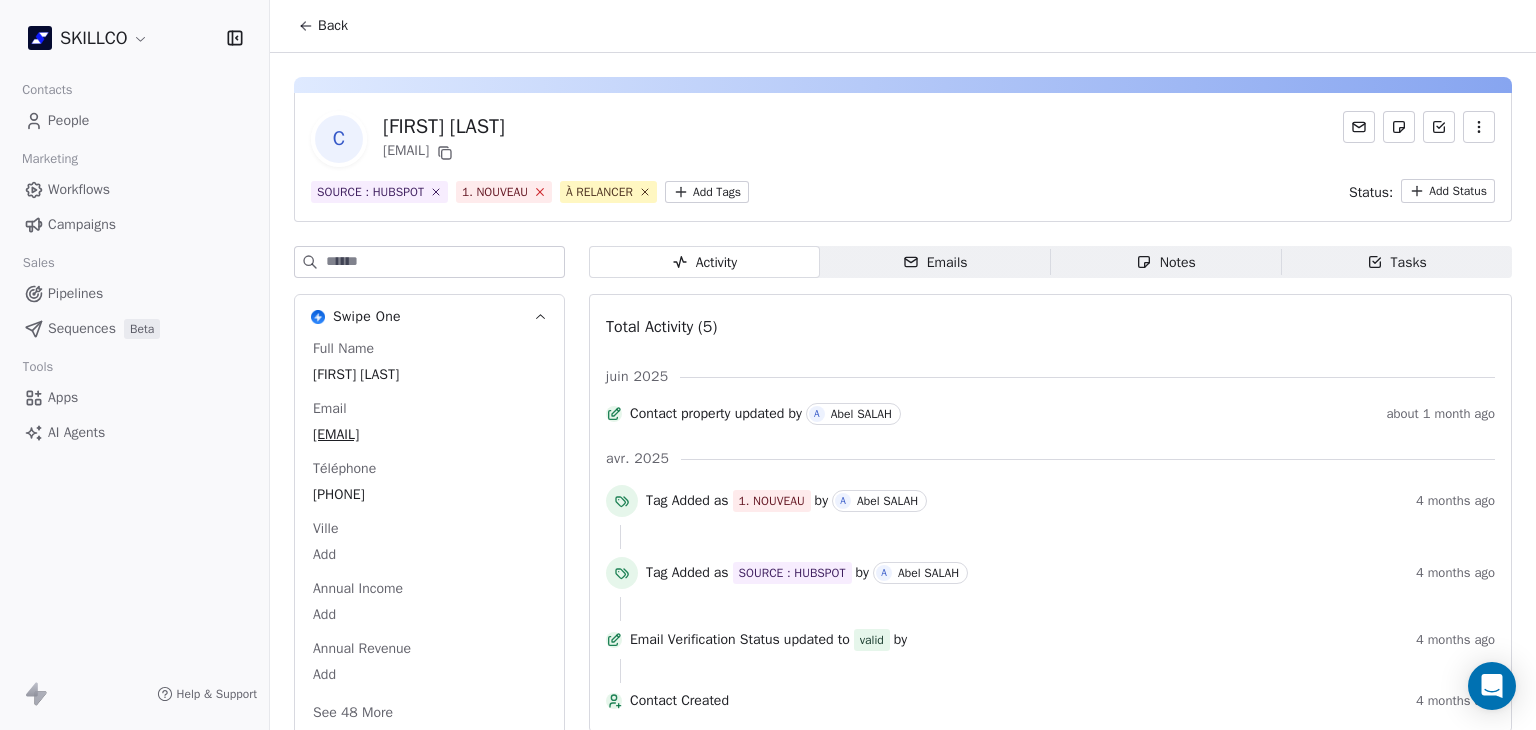 click 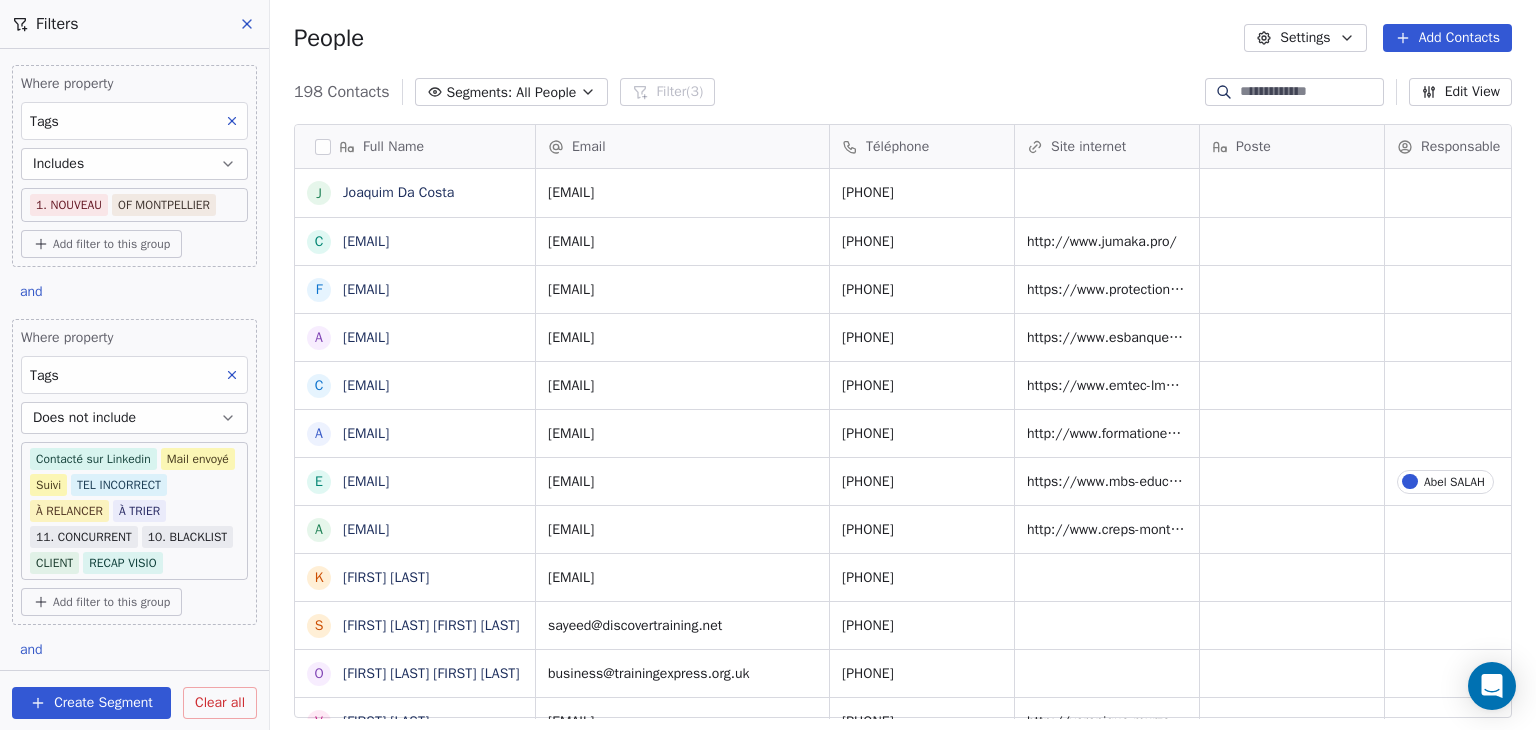 scroll, scrollTop: 0, scrollLeft: 0, axis: both 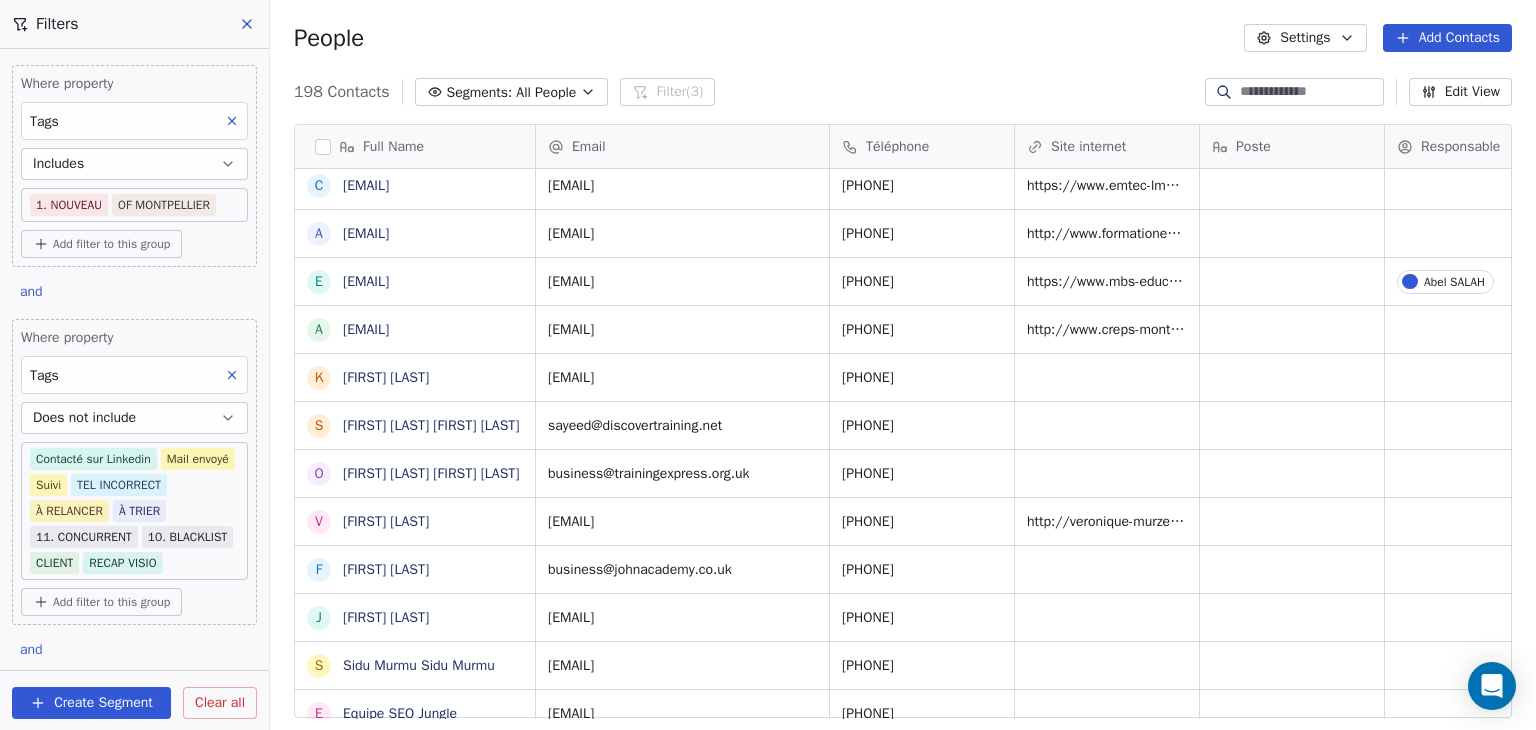 click at bounding box center [1310, 92] 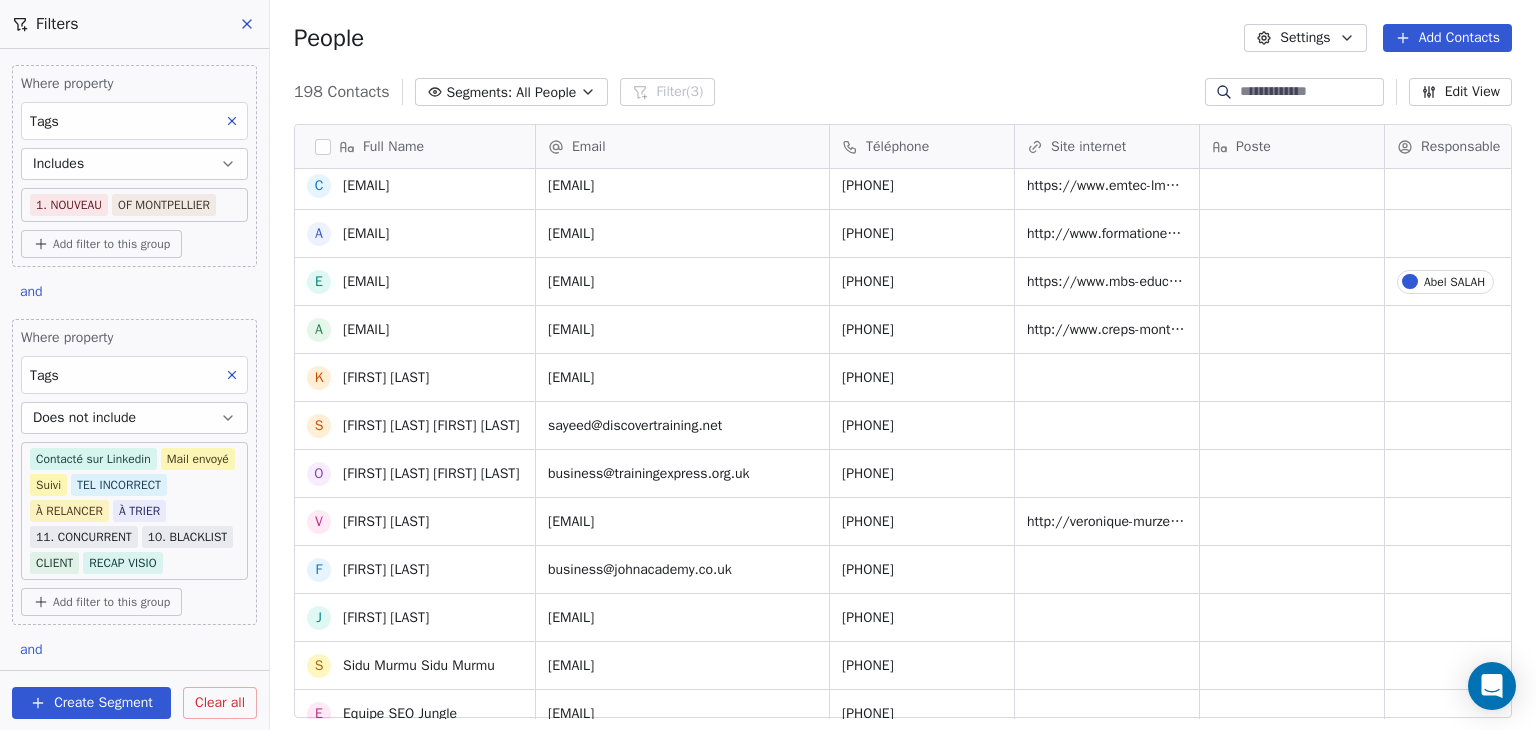 scroll, scrollTop: 300, scrollLeft: 0, axis: vertical 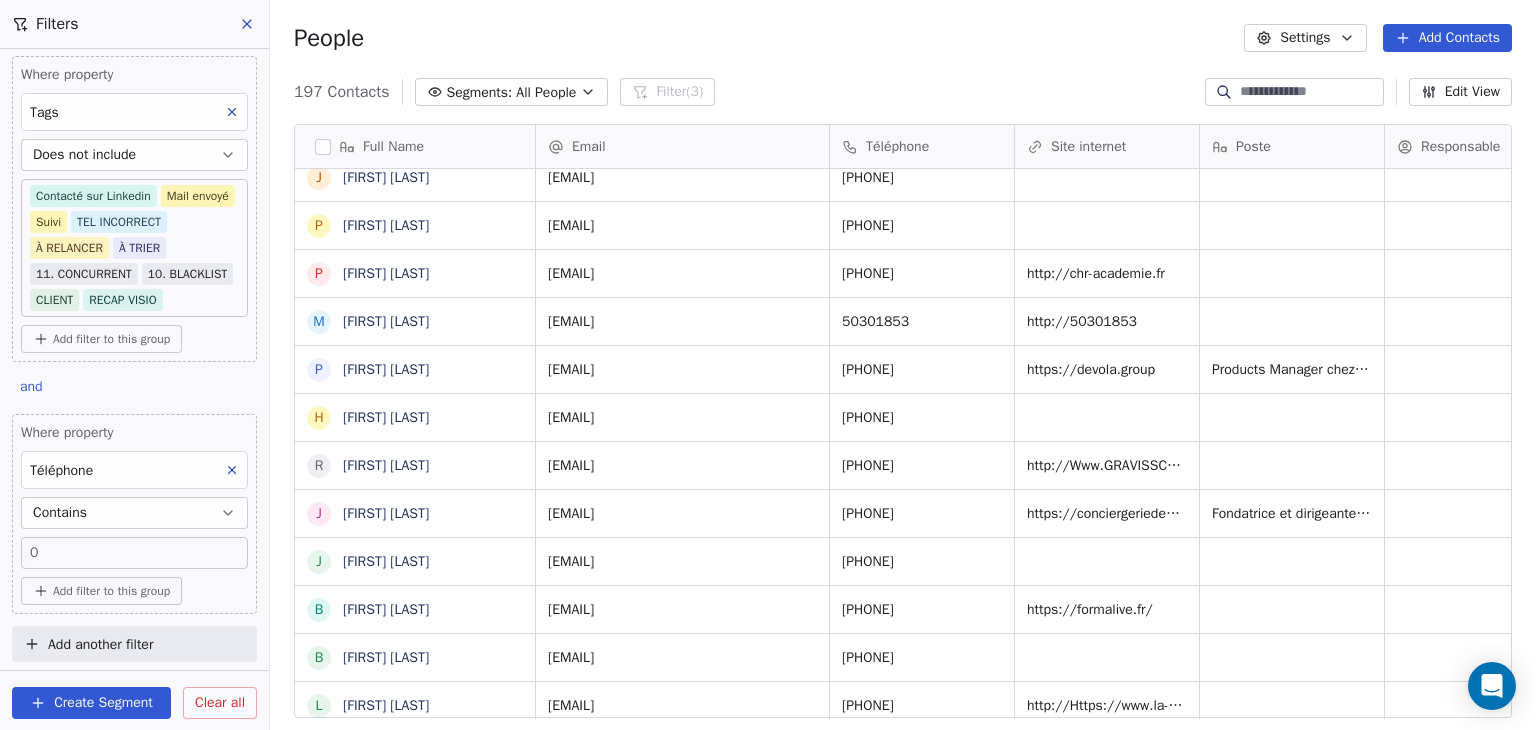 click on "Add another filter" at bounding box center [134, 644] 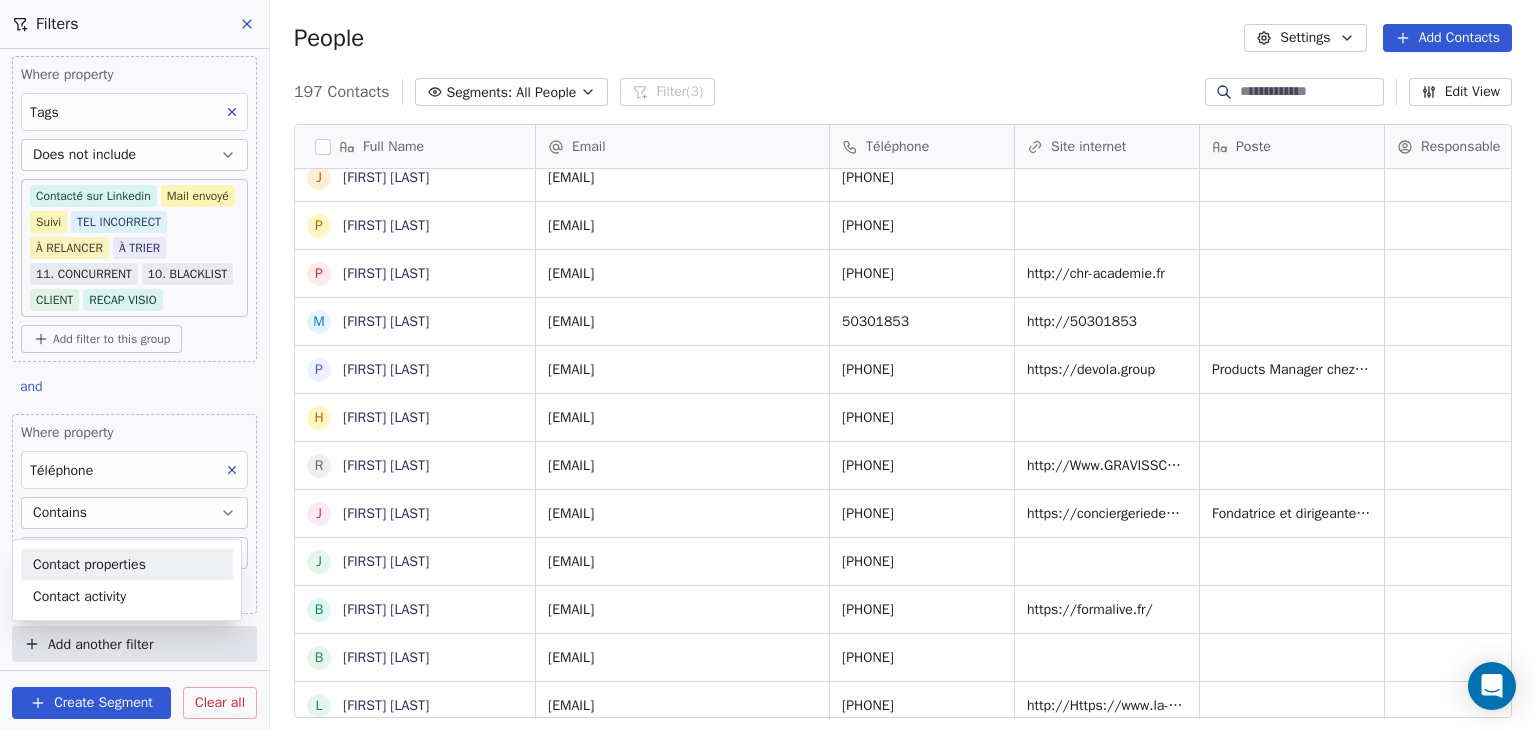 click on "Contact properties" at bounding box center (89, 564) 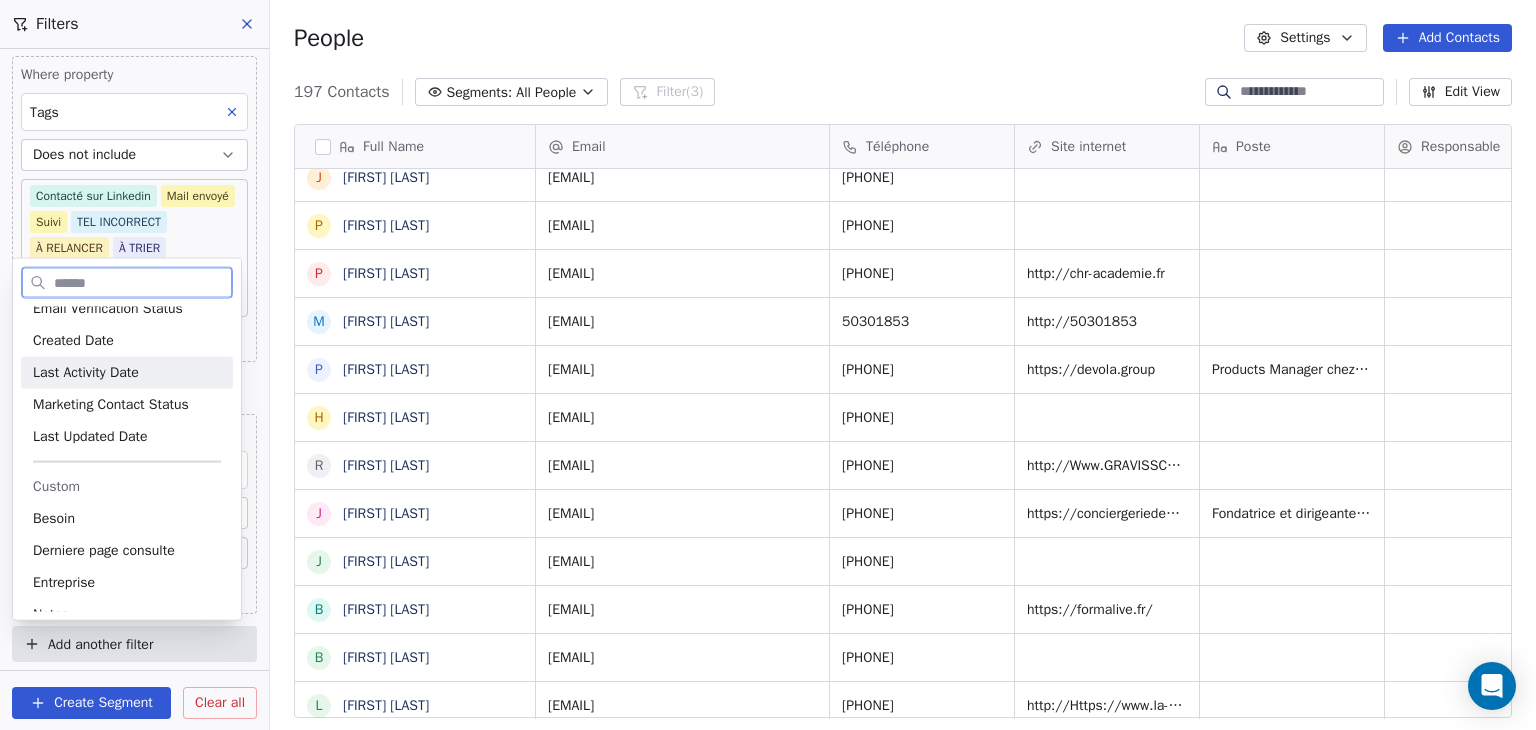 click on "Last Activity Date" at bounding box center [127, 373] 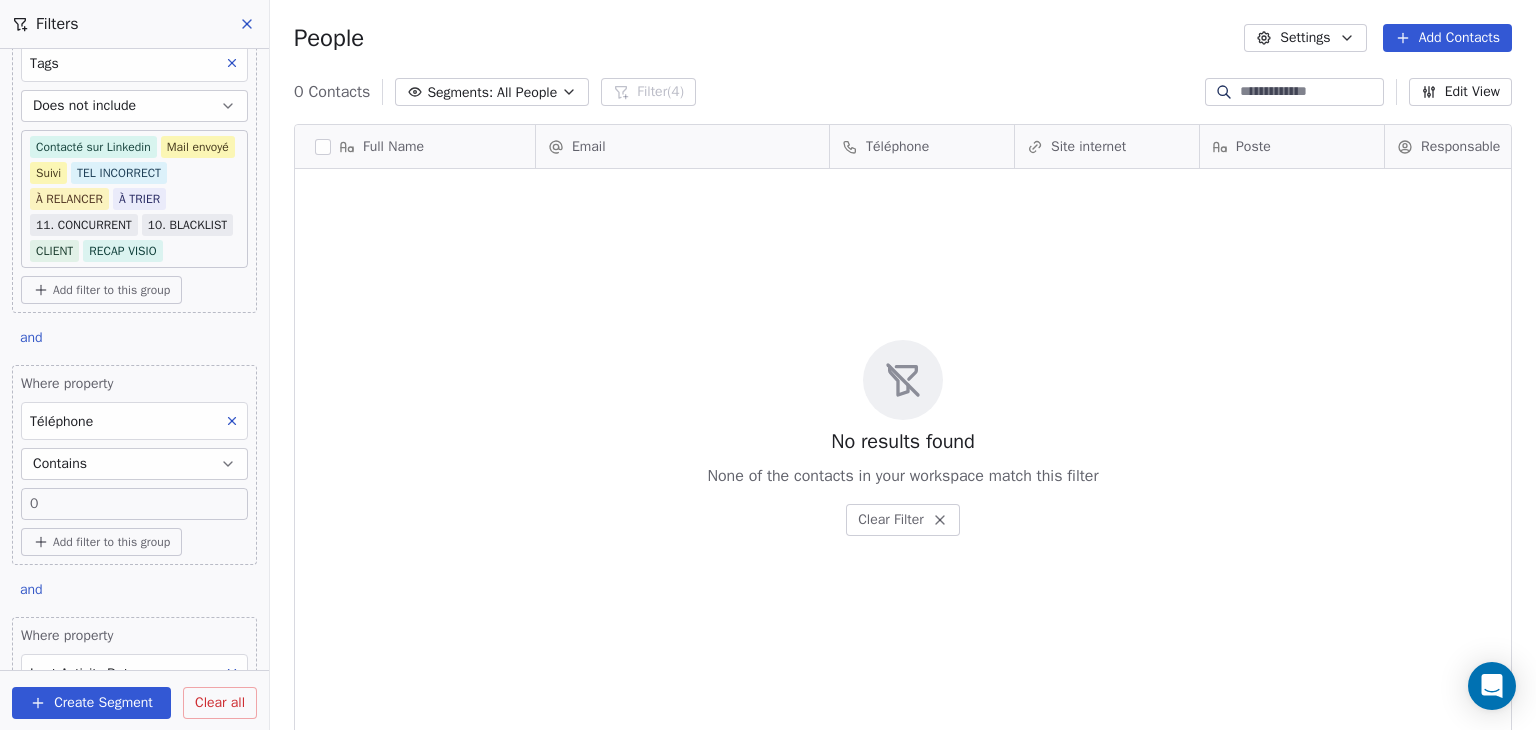 click on "0" at bounding box center (134, 504) 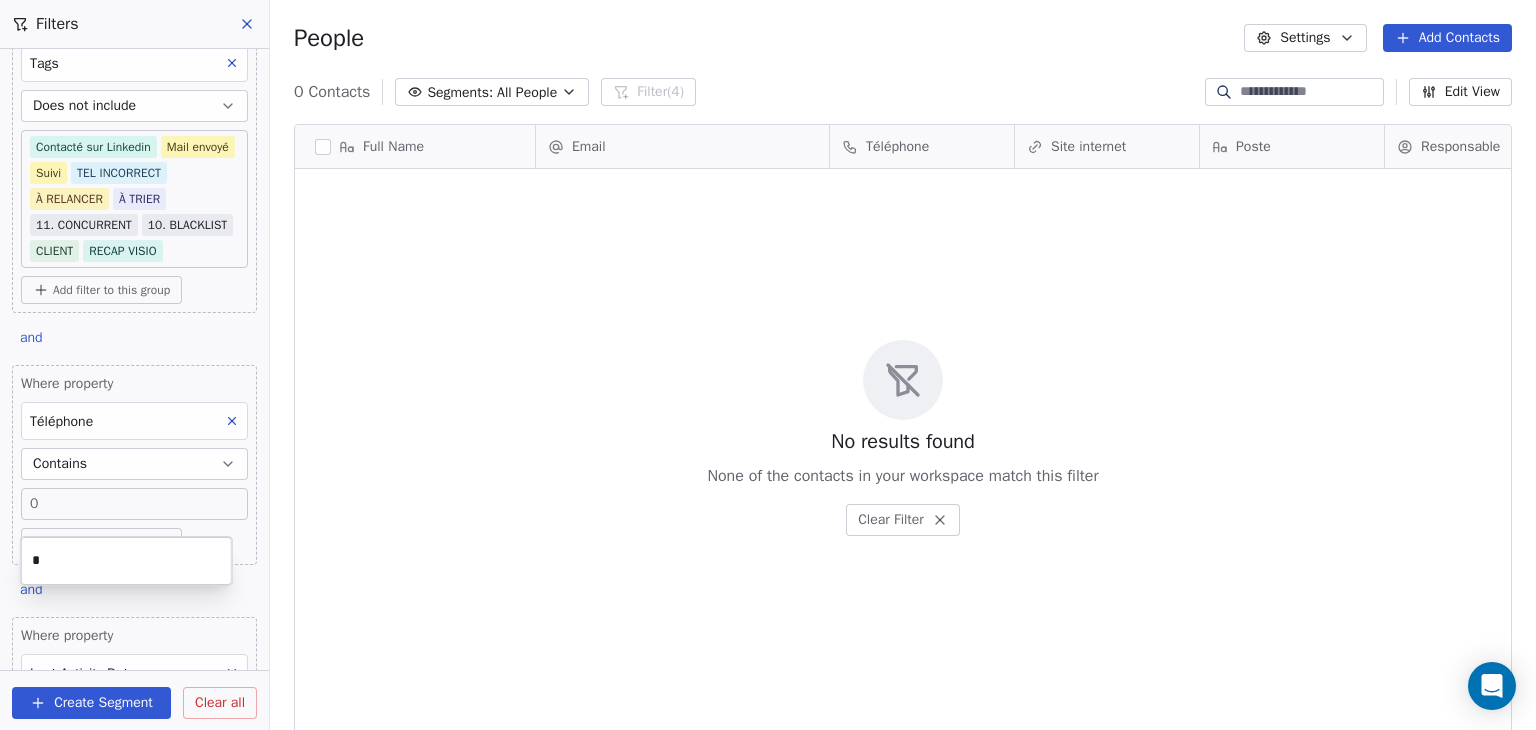 click on "SKILLCO Contacts People Marketing Workflows Campaigns Sales Pipelines Sequences Beta Tools Apps AI Agents Help & Support Filters Where property   Tags   Includes 1. NOUVEAU OF MONTPELLIER Add filter to this group and Where property   Tags   Does not include Contacté sur Linkedin Mail envoyé Suivi TEL INCORRECT À RELANCER À TRIER 11. CONCURRENT 10. BLACKLIST CLIENT RECAP VISIO Add filter to this group and Where property   Téléphone   Contains 0 Add filter to this group and Where property   Last Activity Date   is in the last ** days Add filter to this group Add another filter  Create Segment Clear all People Settings  Add Contacts 0 Contacts Segments: All People Filter  (4) Edit View Tag Add to Sequence Full Name Email Téléphone Site internet Poste Responsable Tags Status Besoin client
To pick up a draggable item, press the space bar.
While dragging, use the arrow keys to move the item.
Press space again to drop the item in its new position, or press escape to cancel.
No results found" at bounding box center (768, 365) 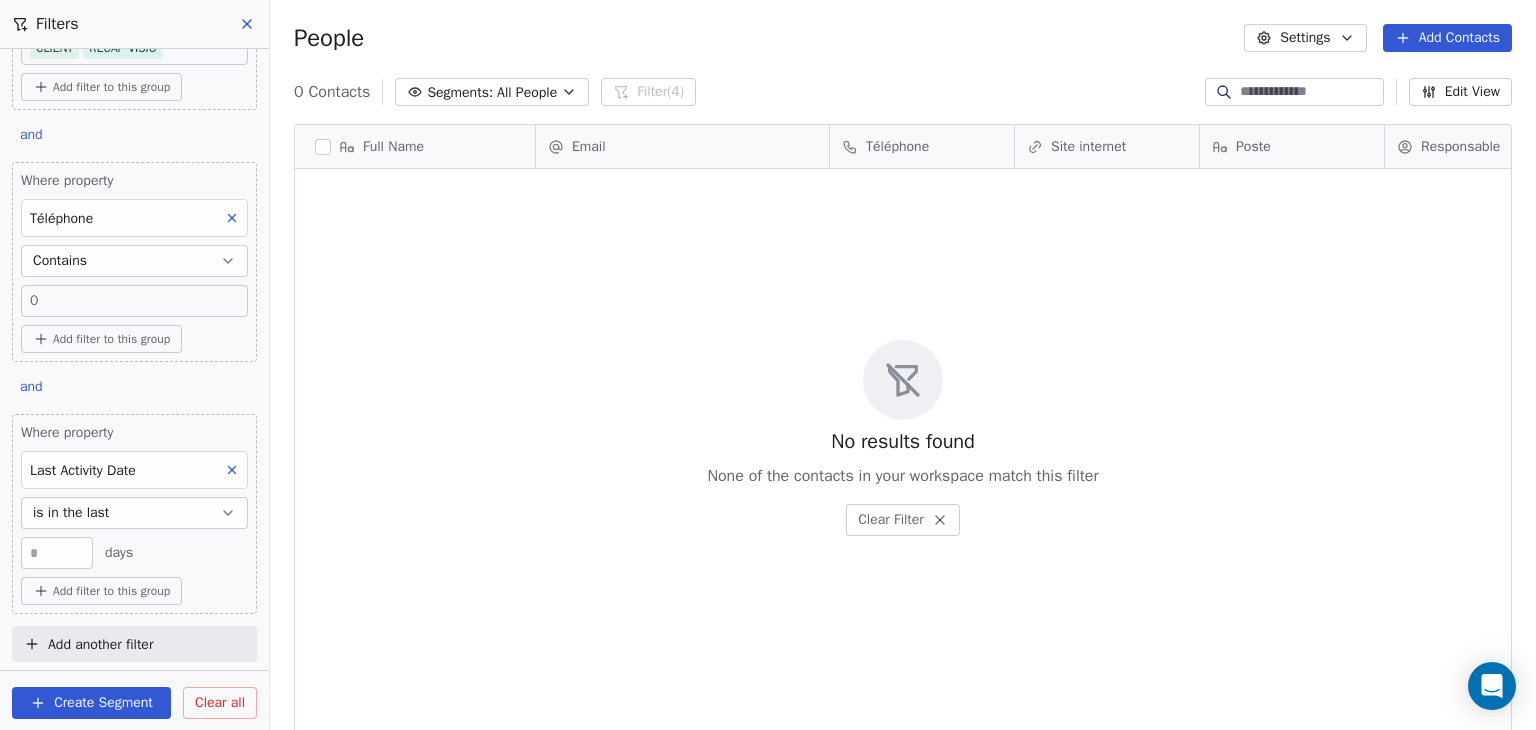 click on "**" at bounding box center [57, 553] 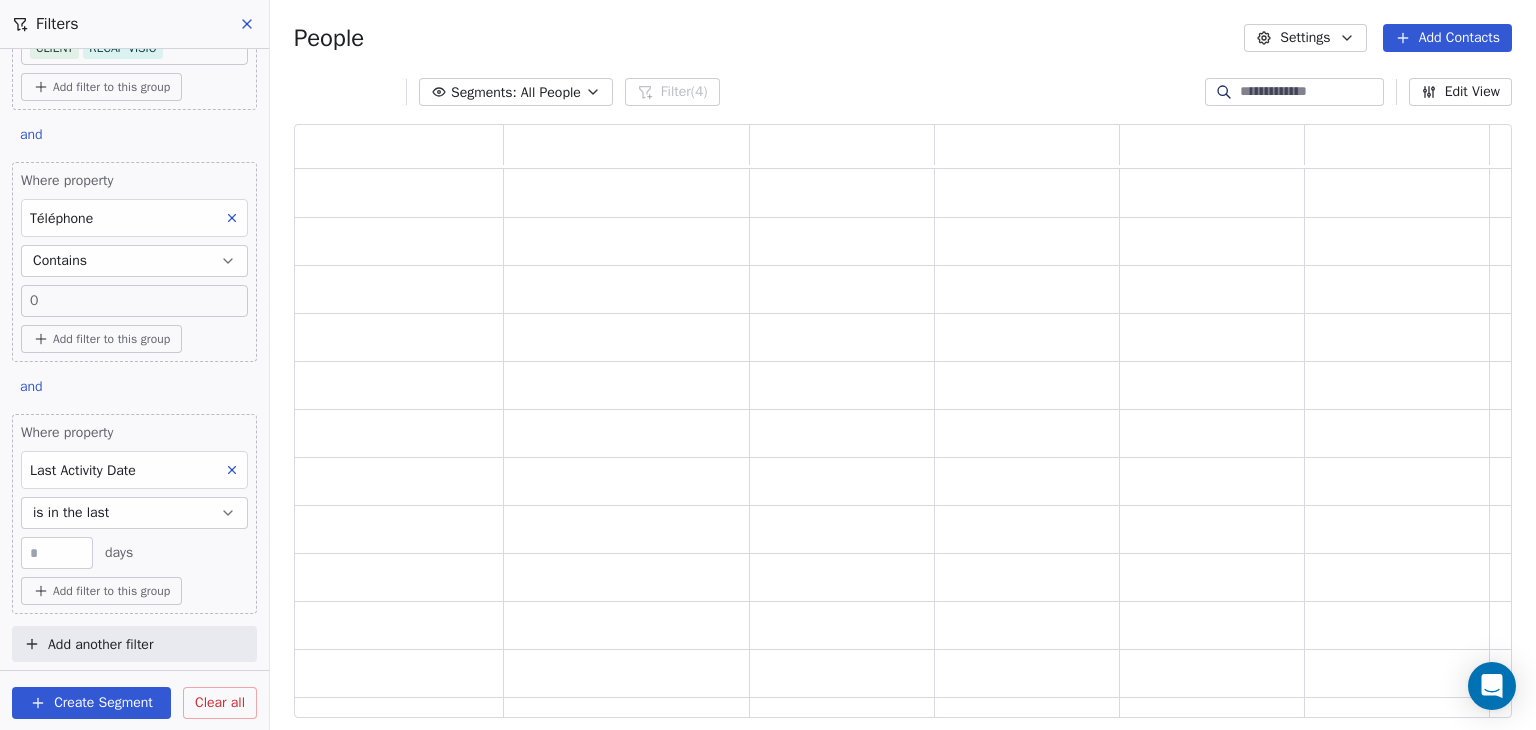 scroll, scrollTop: 16, scrollLeft: 16, axis: both 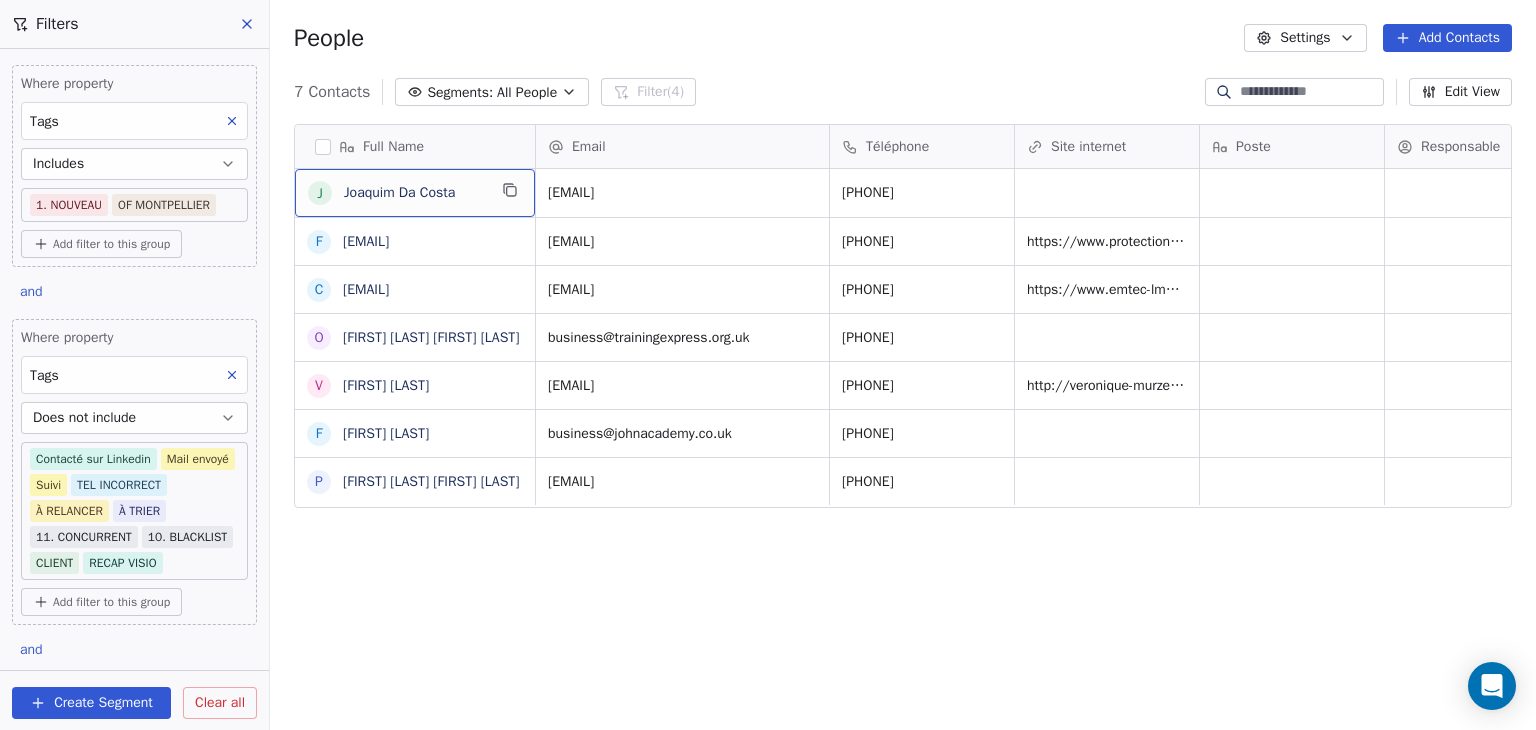 drag, startPoint x: 340, startPoint y: 199, endPoint x: 485, endPoint y: 194, distance: 145.08618 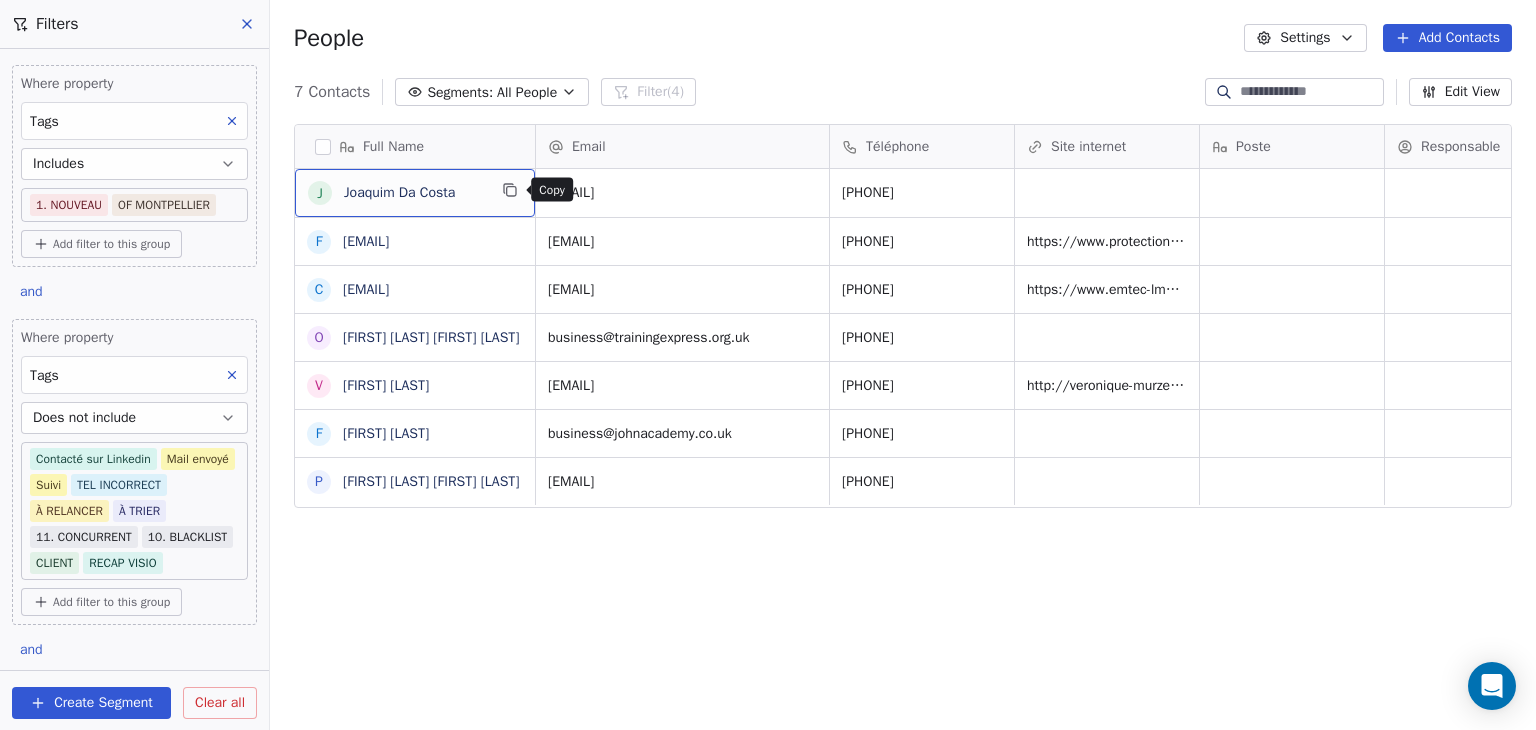 click at bounding box center [510, 190] 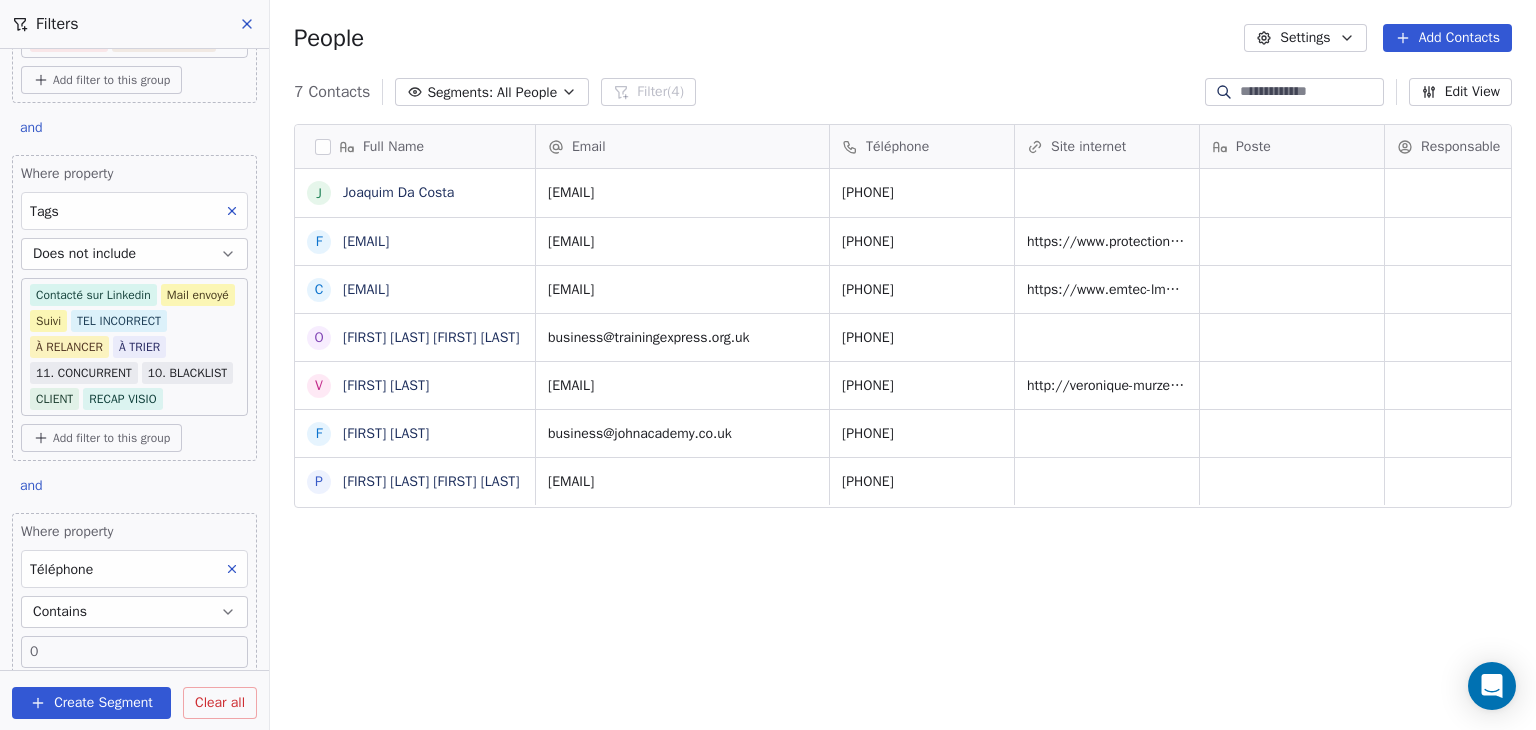 scroll, scrollTop: 0, scrollLeft: 0, axis: both 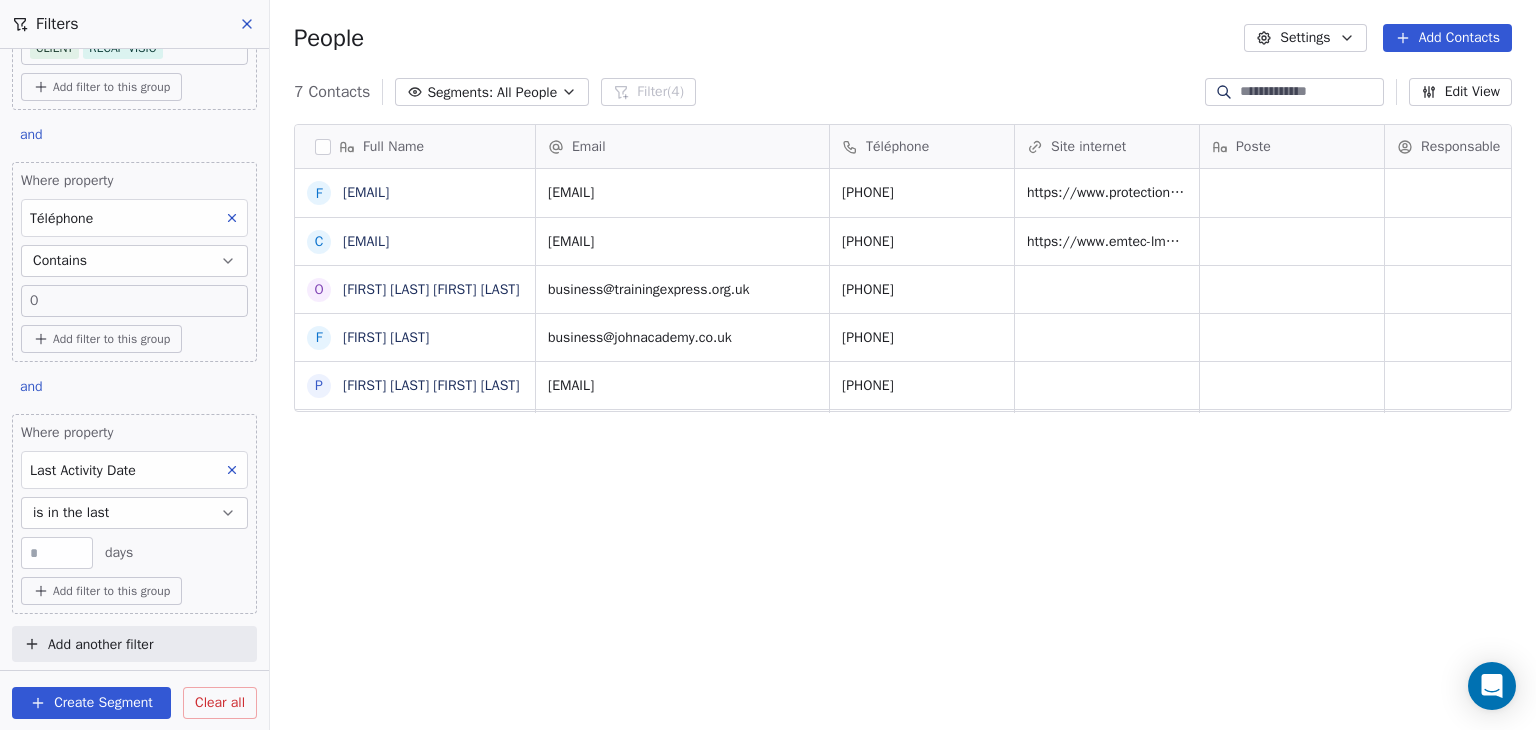 click on "**" at bounding box center [57, 553] 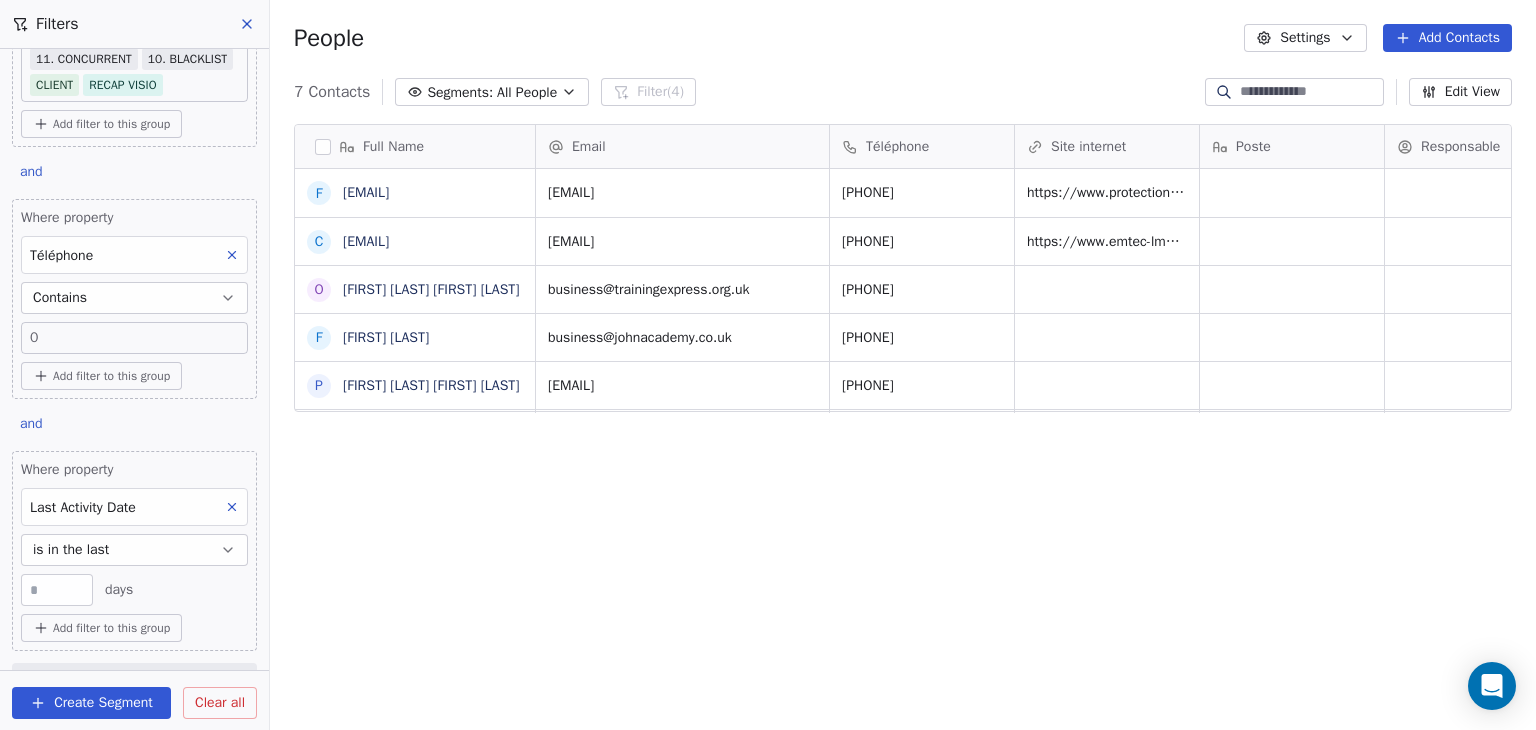 scroll, scrollTop: 564, scrollLeft: 0, axis: vertical 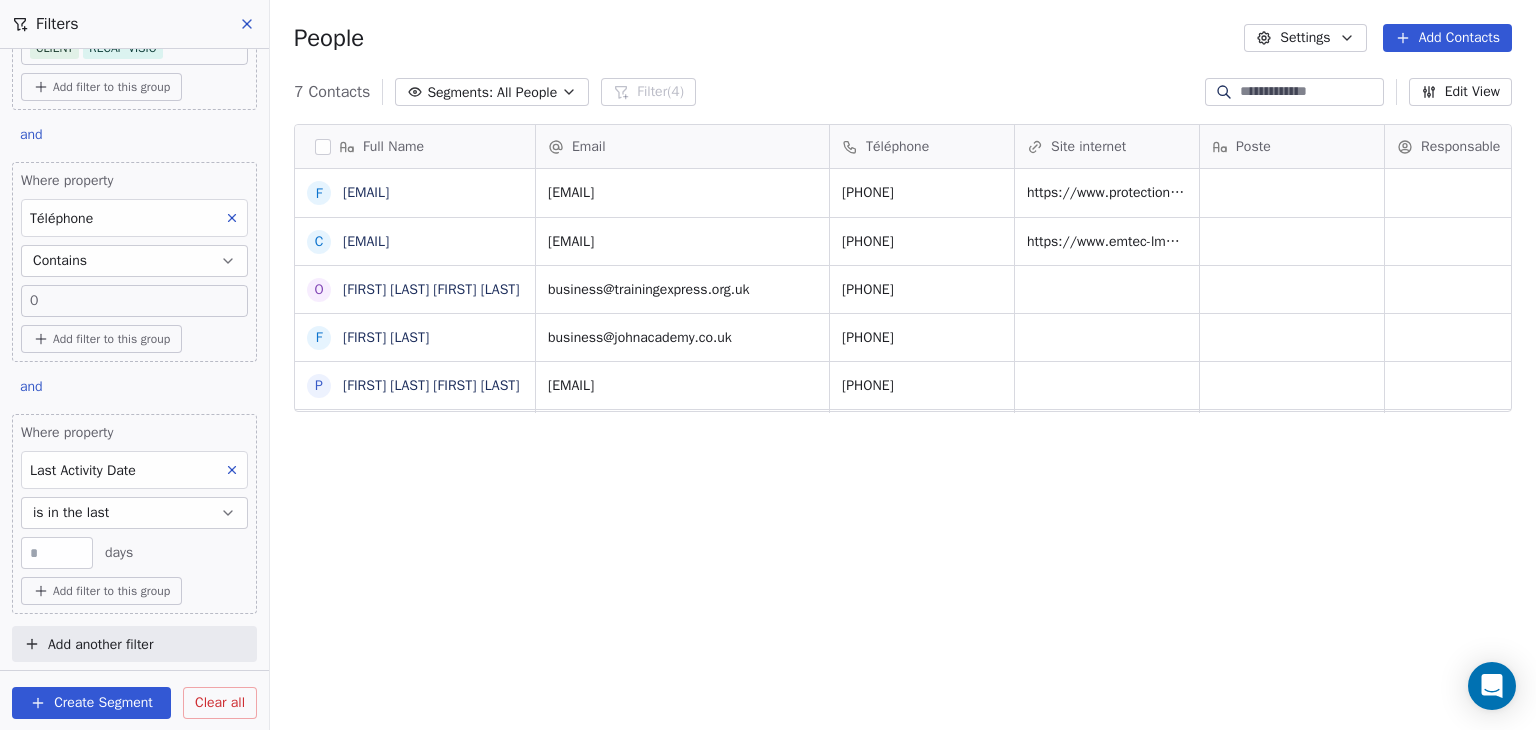 click 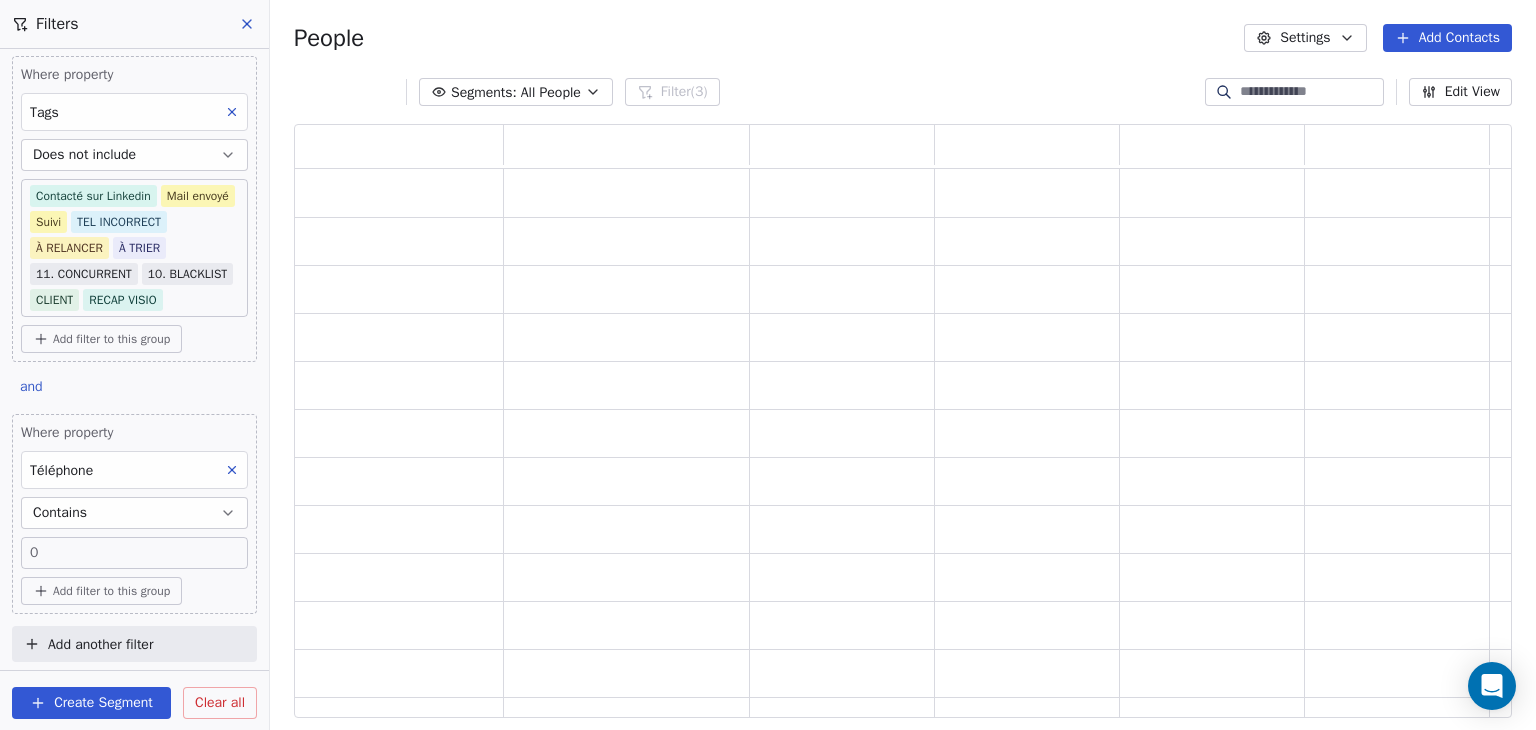 scroll, scrollTop: 312, scrollLeft: 0, axis: vertical 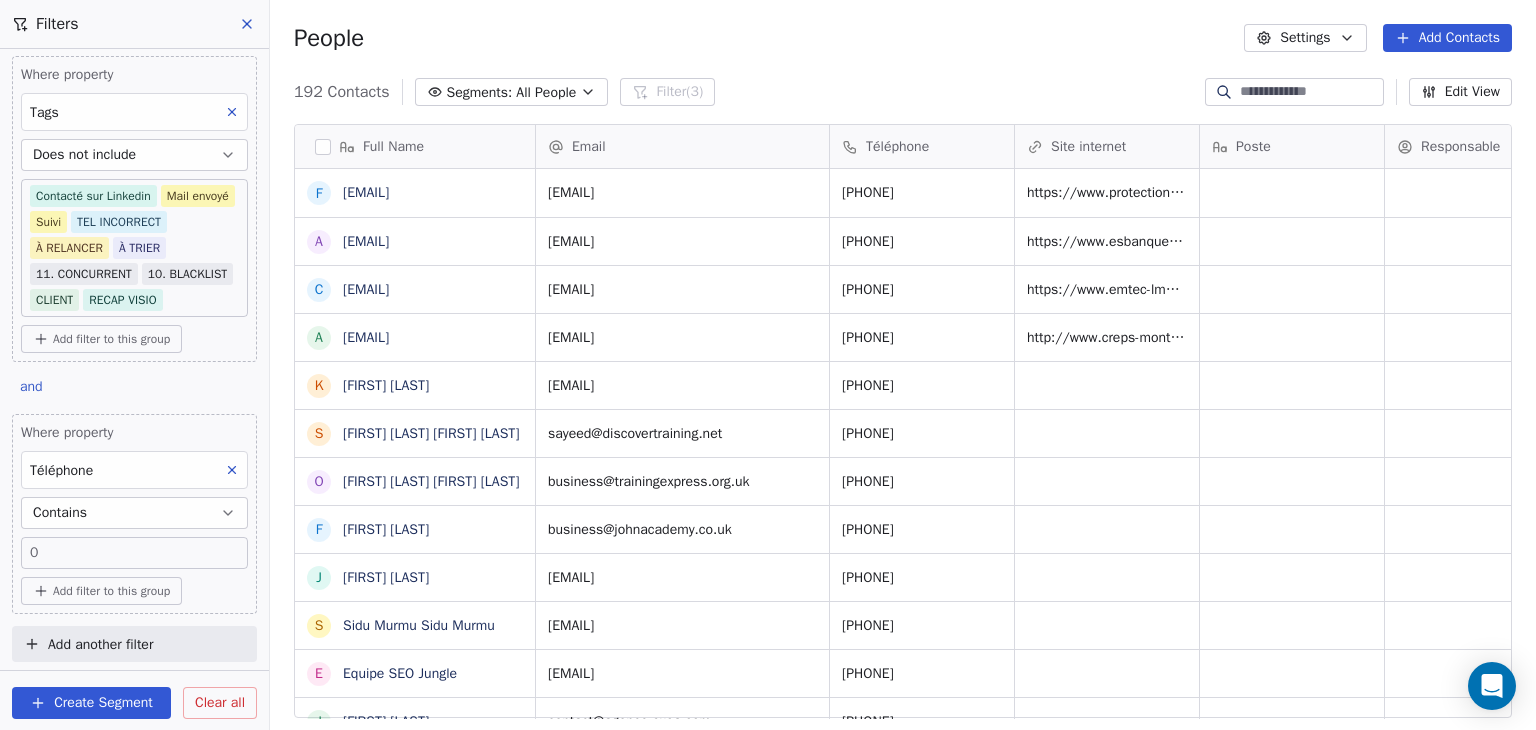 click on "Add another filter" at bounding box center (100, 644) 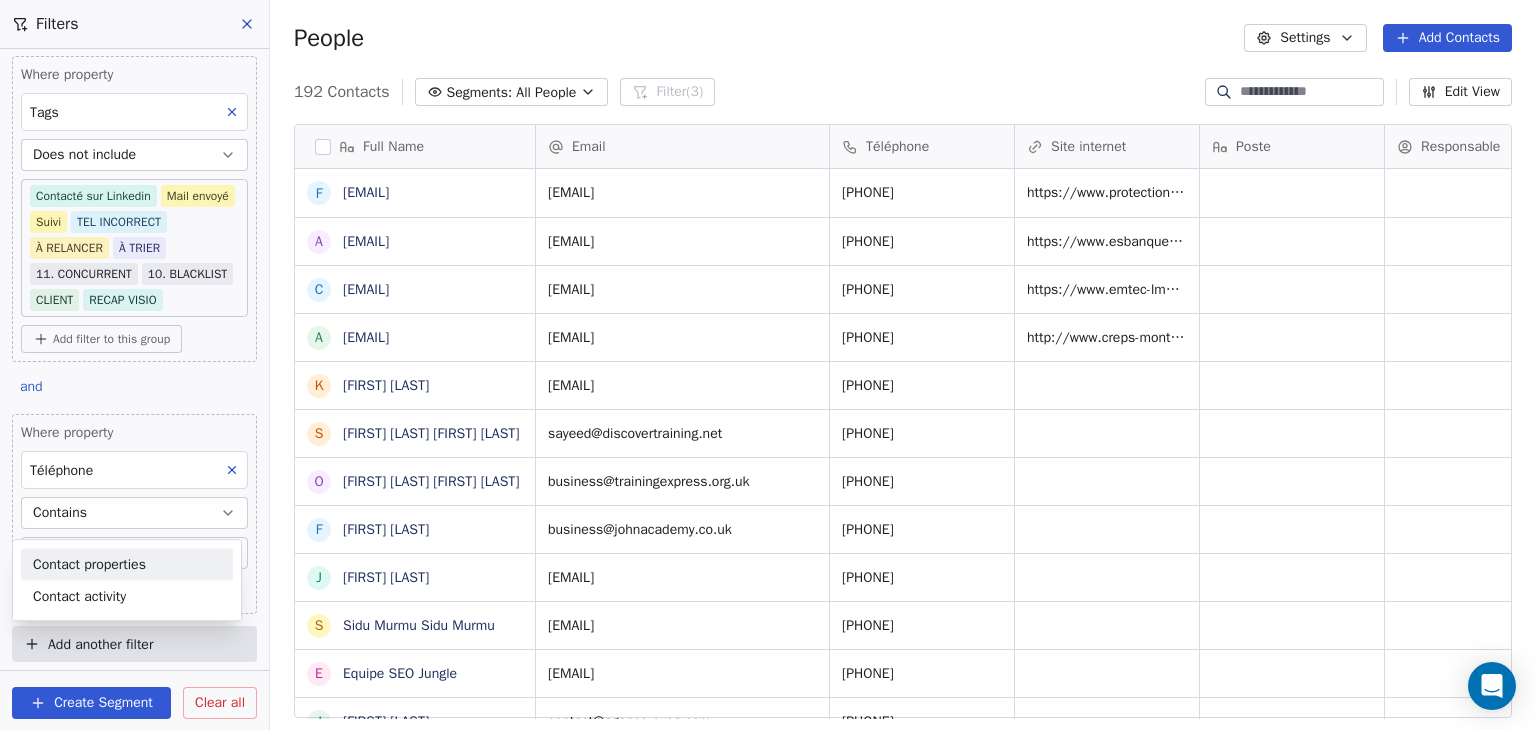 click on "Contact properties" at bounding box center (89, 564) 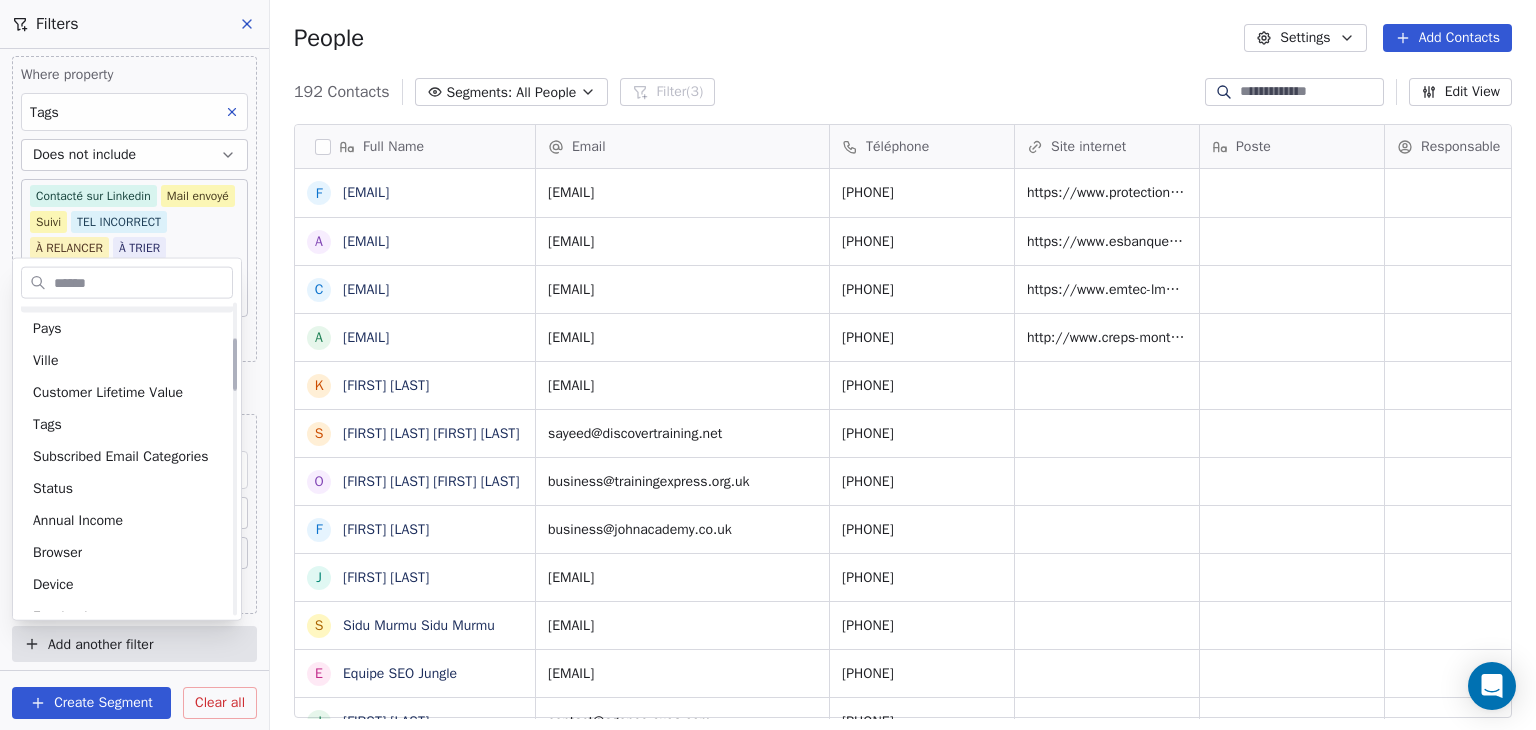 scroll, scrollTop: 300, scrollLeft: 0, axis: vertical 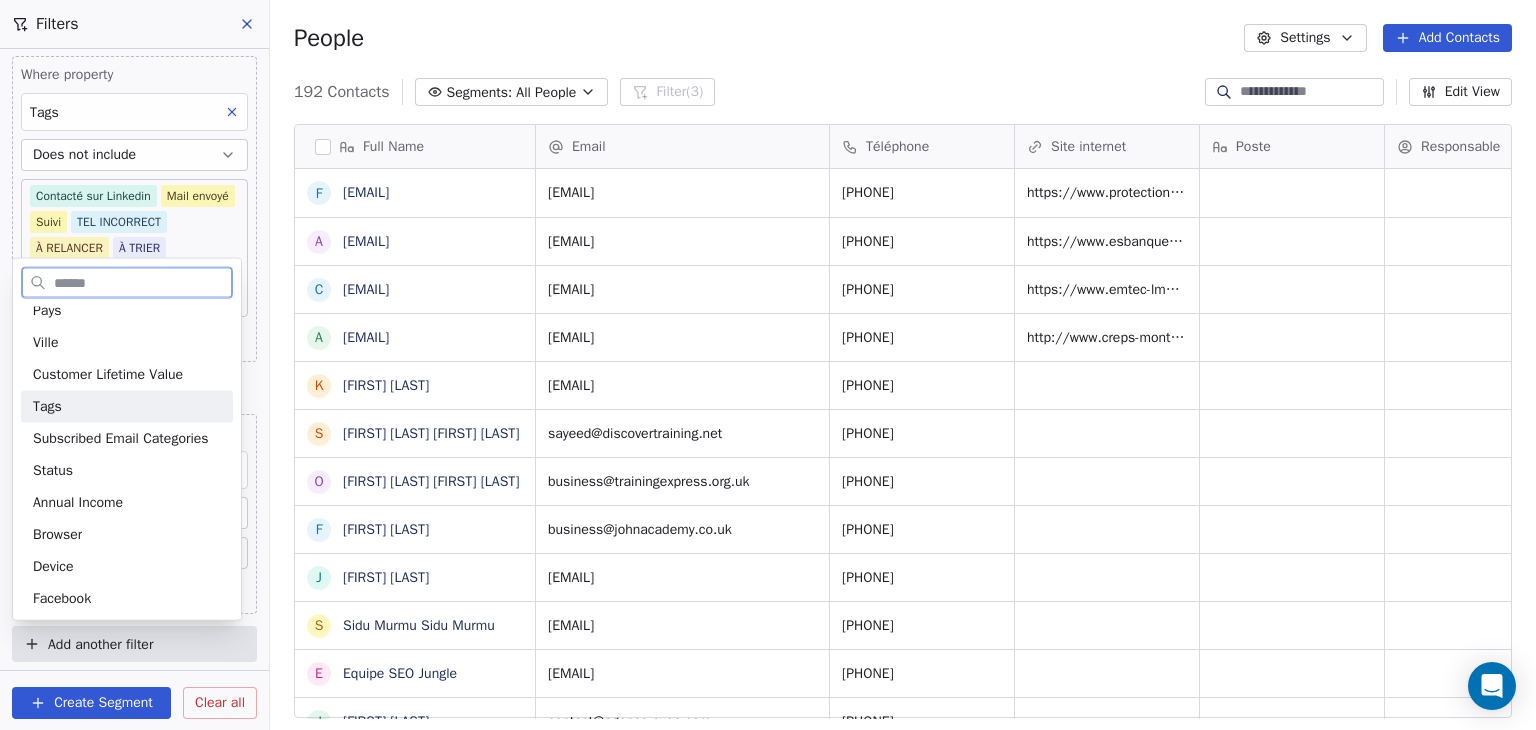 click on "Tags" at bounding box center (127, 407) 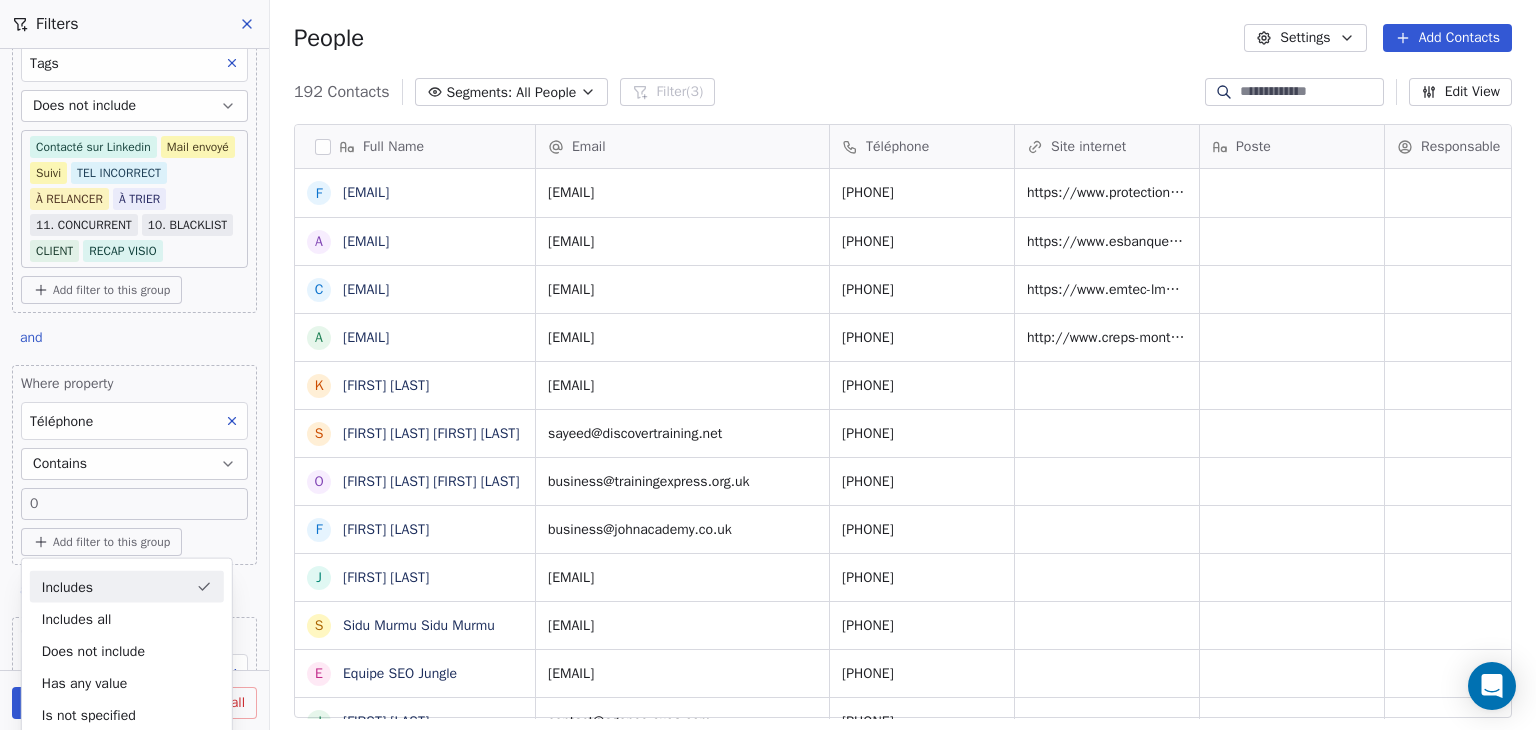 click on "Includes" at bounding box center (127, 587) 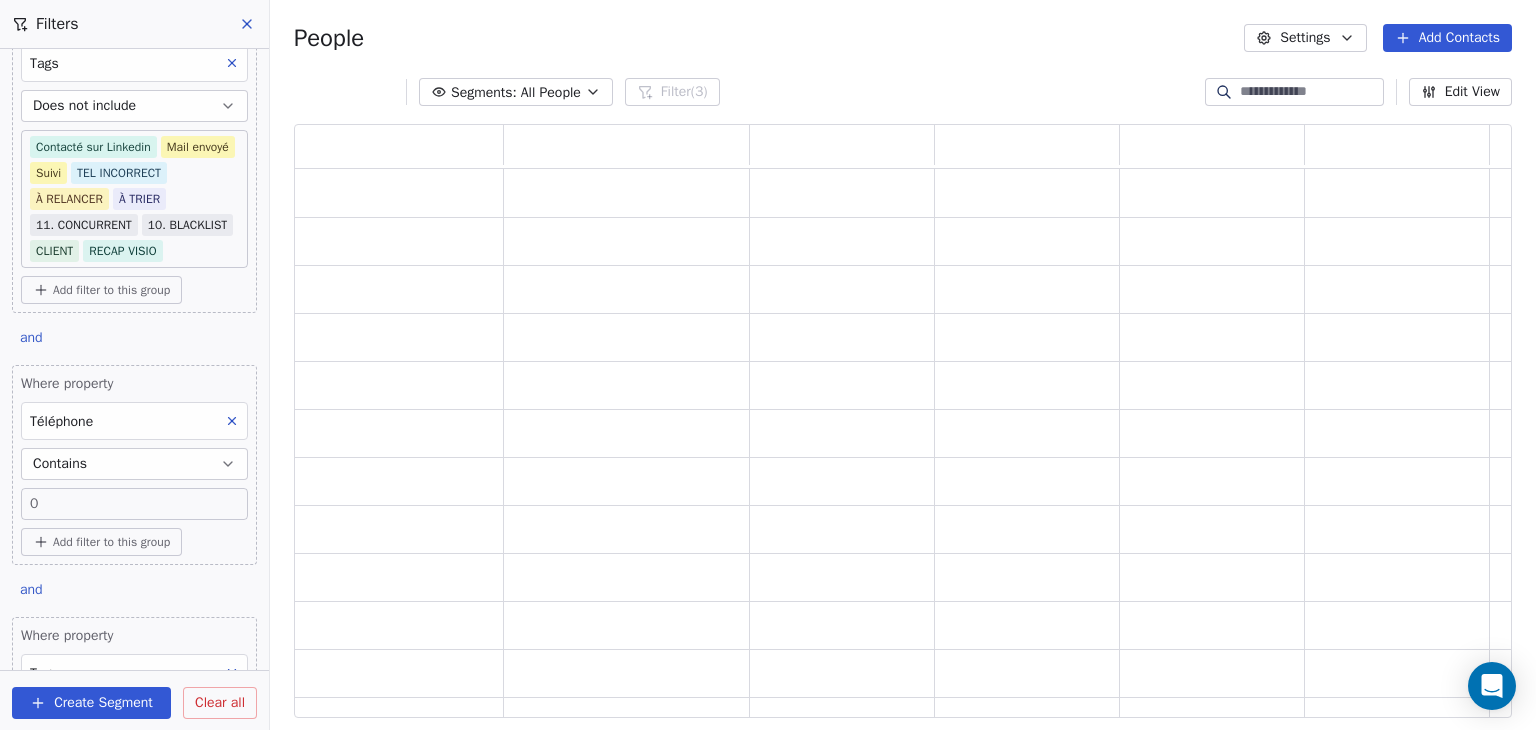 scroll, scrollTop: 16, scrollLeft: 16, axis: both 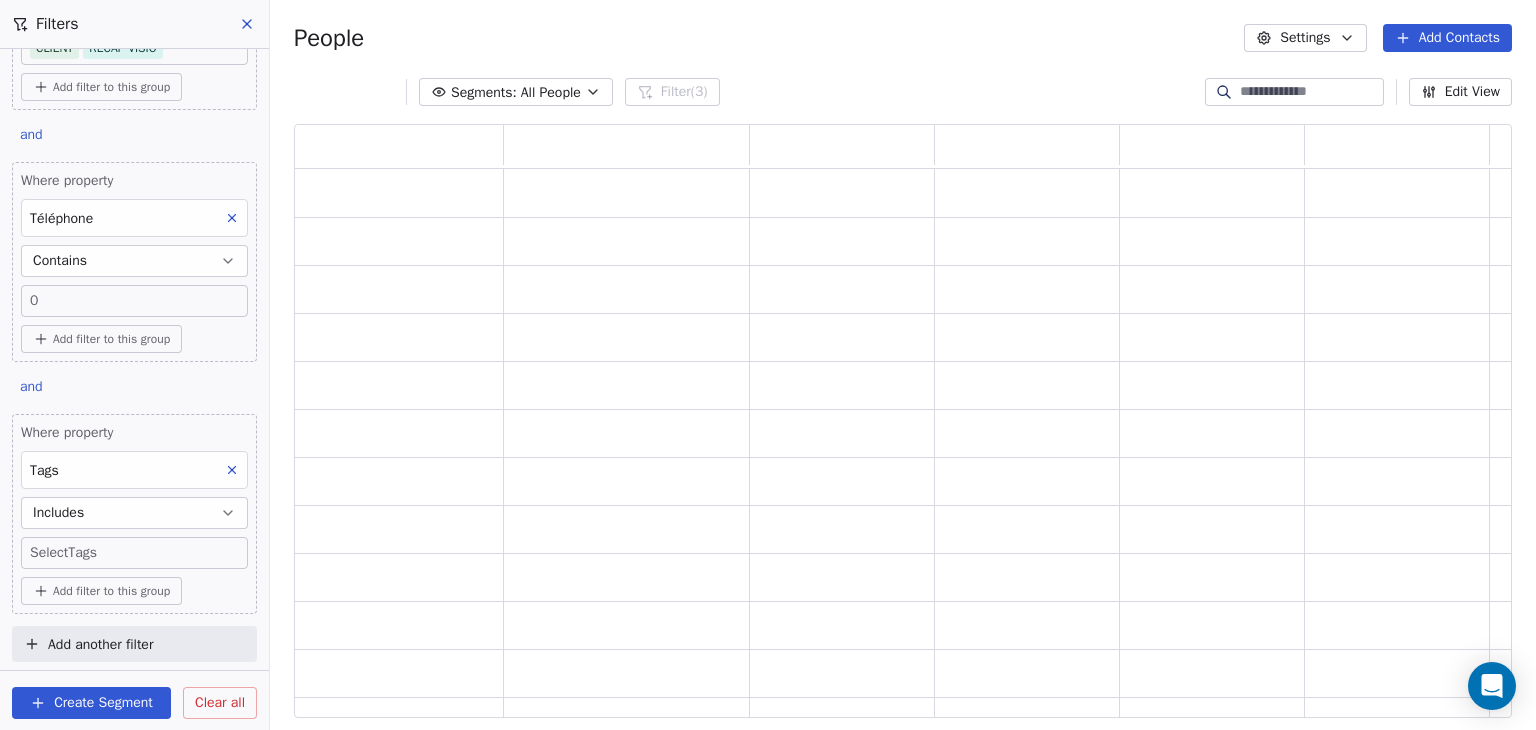 click on "SKILLCO Contacts People Marketing Workflows Campaigns Sales Pipelines Sequences Beta Tools Apps AI Agents Help & Support Filters Where property   Tags   Includes 1. NOUVEAU OF MONTPELLIER Add filter to this group and Where property   Tags   Does not include Contacté sur Linkedin Mail envoyé Suivi TEL INCORRECT À RELANCER À TRIER 11. CONCURRENT 10. BLACKLIST CLIENT RECAP VISIO Add filter to this group and Where property   Téléphone   Contains 0 Add filter to this group and Where property   Tags   Includes Select  Tags Add filter to this group Add another filter  Create Segment Clear all People Settings  Add Contacts Segments: All People Filter  (3) Edit View Tag Add to Sequence" at bounding box center [768, 365] 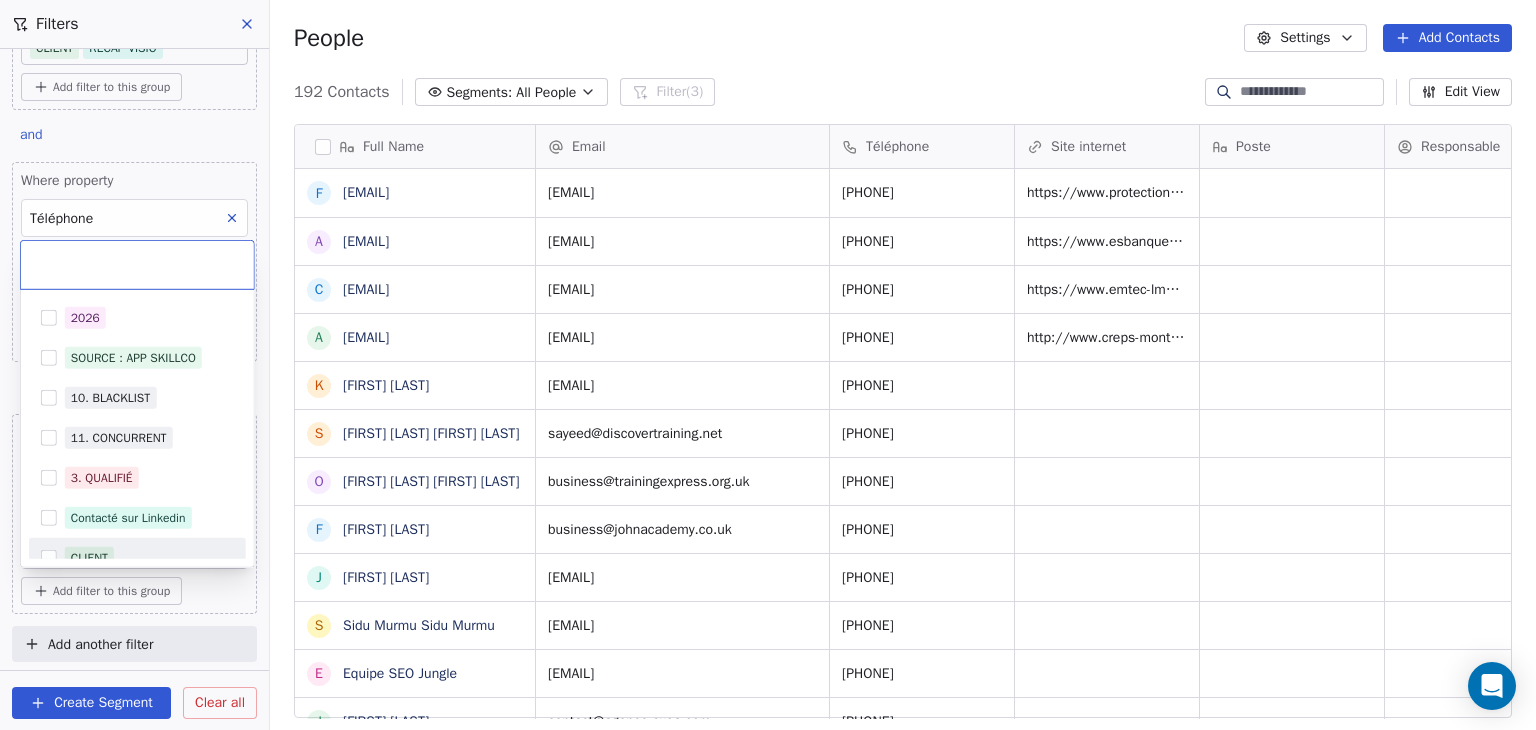 scroll, scrollTop: 16, scrollLeft: 16, axis: both 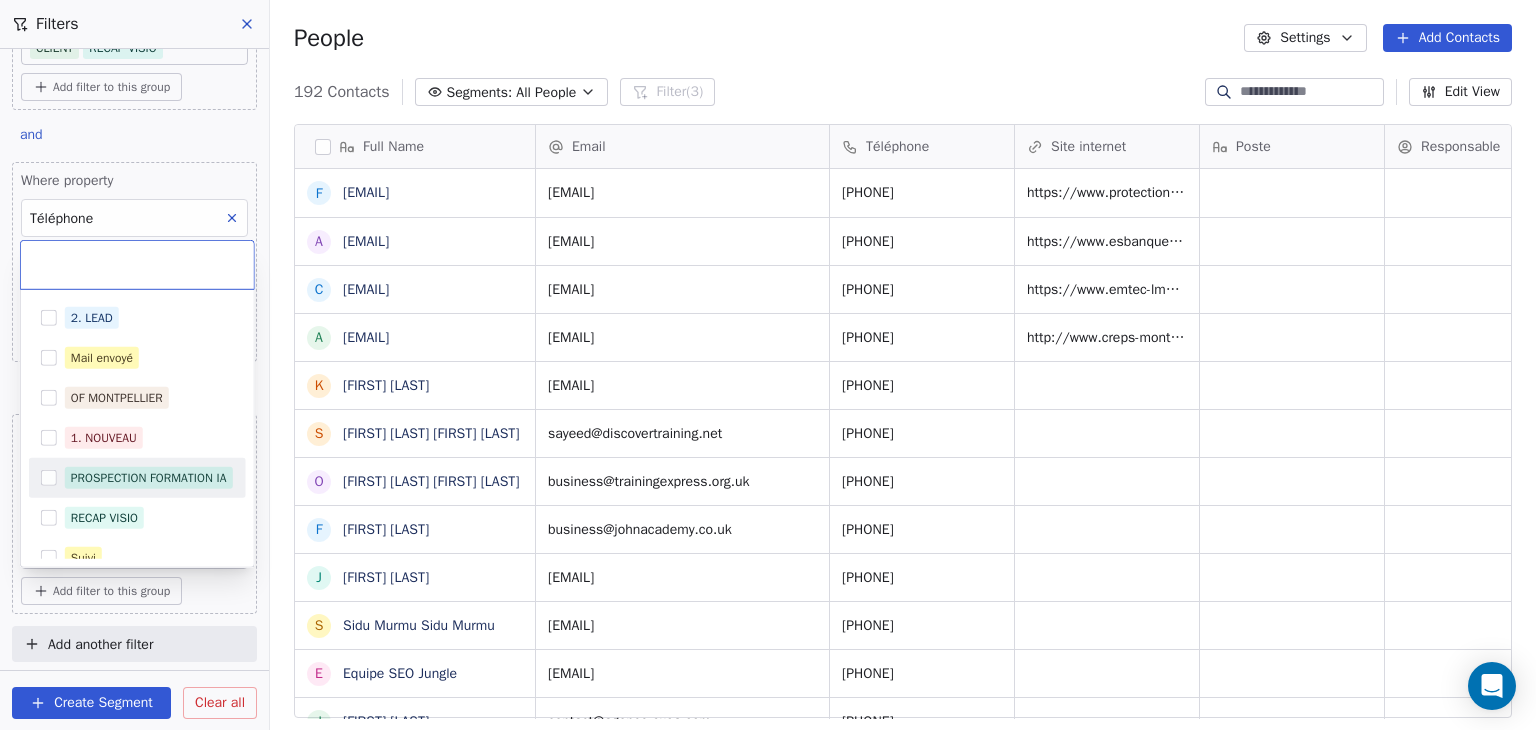 click on "PROSPECTION FORMATION IA" at bounding box center (137, 478) 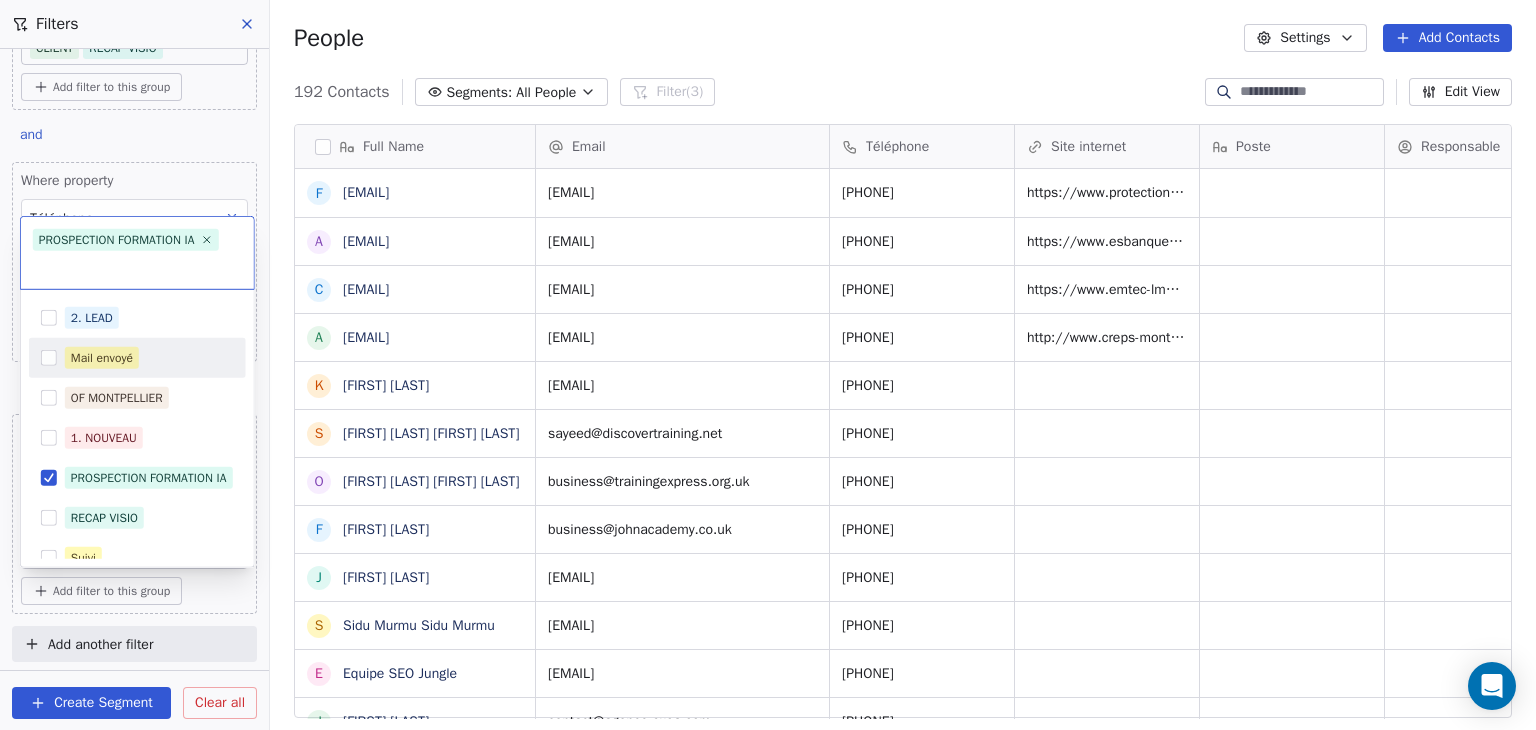click on "SKILLCO Contacts People Marketing Workflows Campaigns Sales Pipelines Sequences Beta Tools Apps AI Agents Help & Support Filters Where property   Tags   Includes 1. NOUVEAU OF MONTPELLIER Add filter to this group and Where property   Tags   Does not include Contacté sur Linkedin Mail envoyé Suivi TEL INCORRECT À RELANCER À TRIER 11. CONCURRENT 10. BLACKLIST CLIENT RECAP VISIO Add filter to this group and Where property   Téléphone   Contains 0 Add filter to this group and Where property   Tags   Includes Select  Tags Add filter to this group Add another filter  Create Segment Clear all People Settings  Add Contacts 192 Contacts Segments: All People Filter  (3) Edit View Tag Add to Sequence Full Name f formation@protection-civile-herault.org a alternance@esbanque.fr c ce.0340043m@ac-montpellier.fr a administration@cfa-sport.com K Karim MEHOUAS S Sayeed Rahman Sayeed Rahman O Omar Rahman Omar Rahman F Farzan H j jourdan yannick S Sidu Murmu Sidu Murmu E Equipe SEO Jungle J Julie Vic P A A Amandine Ridet" at bounding box center [768, 365] 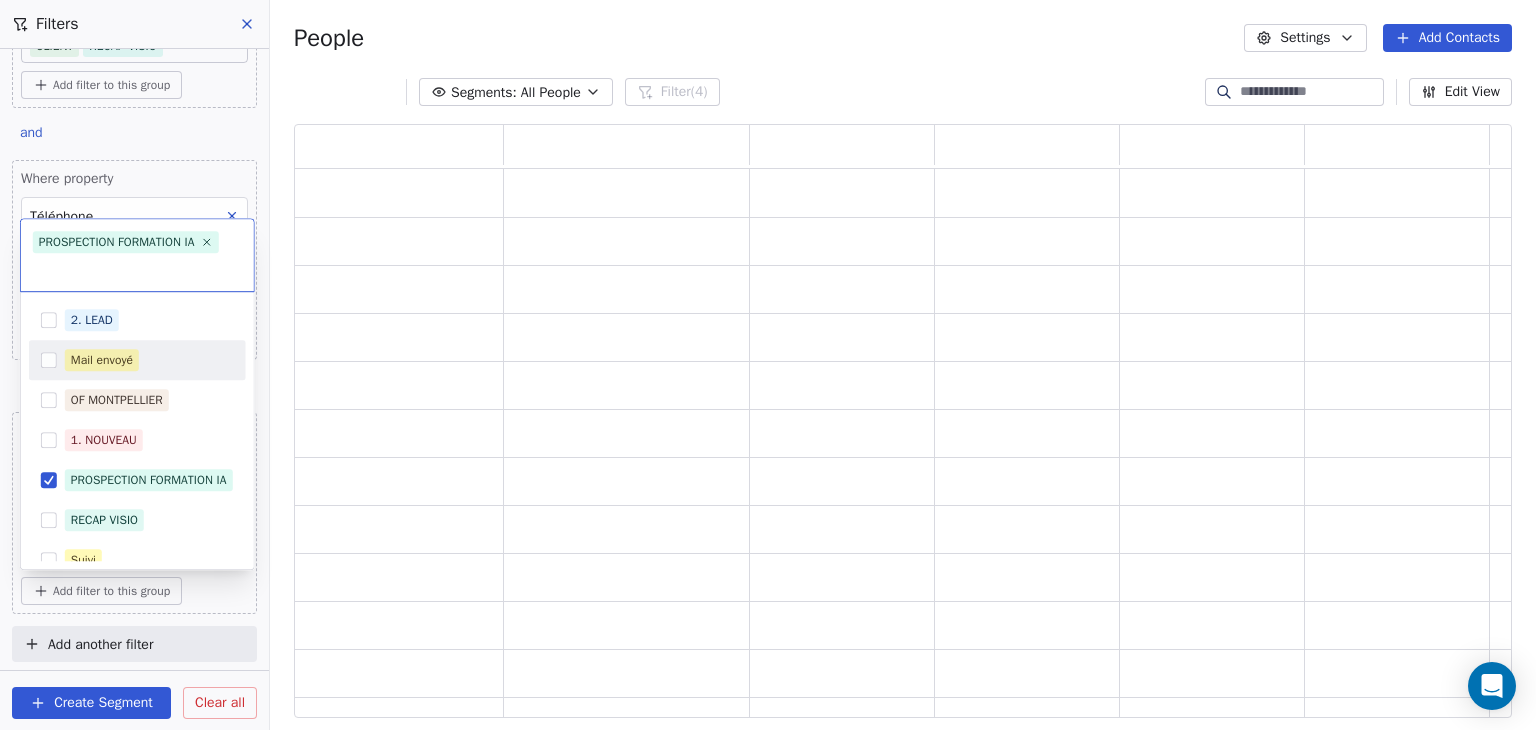 scroll, scrollTop: 16, scrollLeft: 16, axis: both 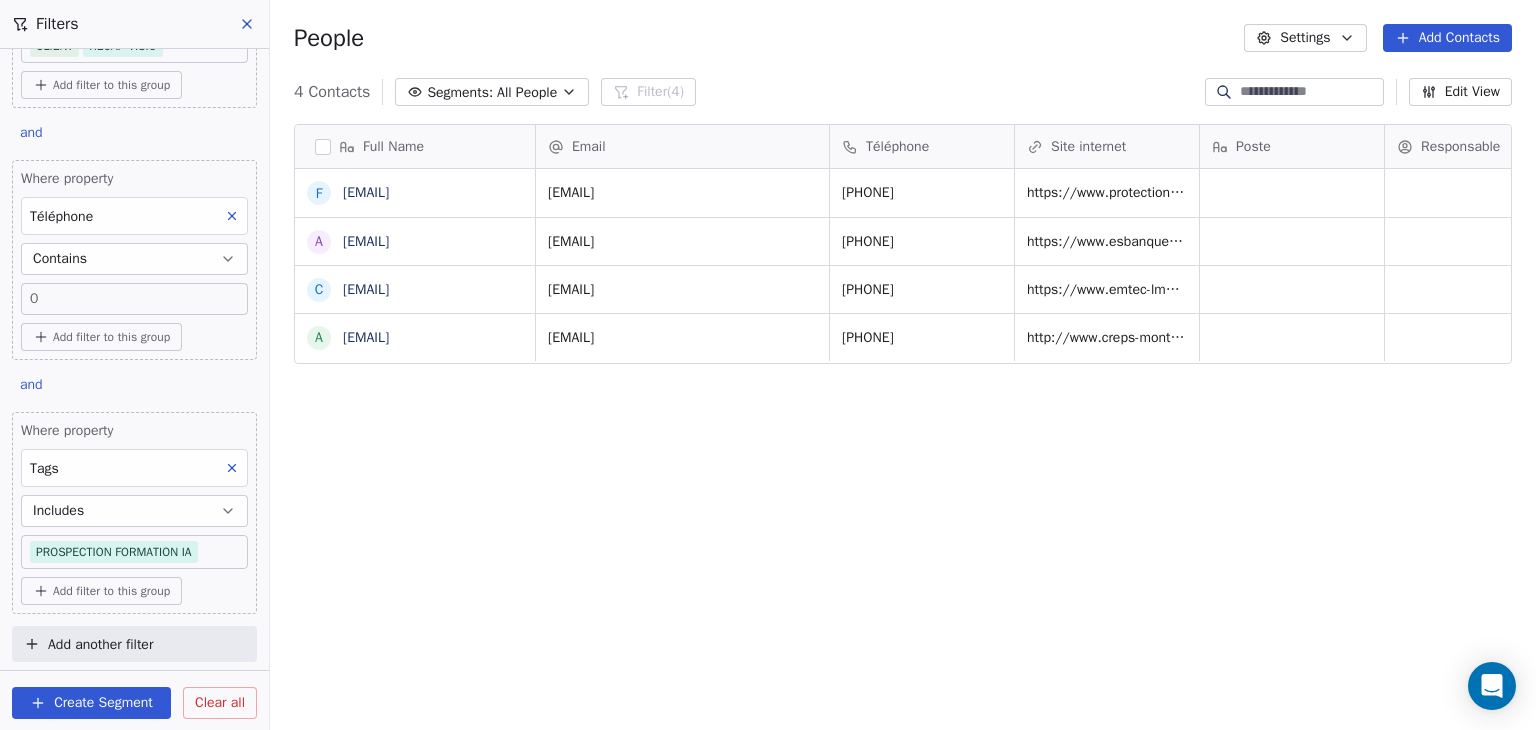 click on "Contains" at bounding box center [134, 259] 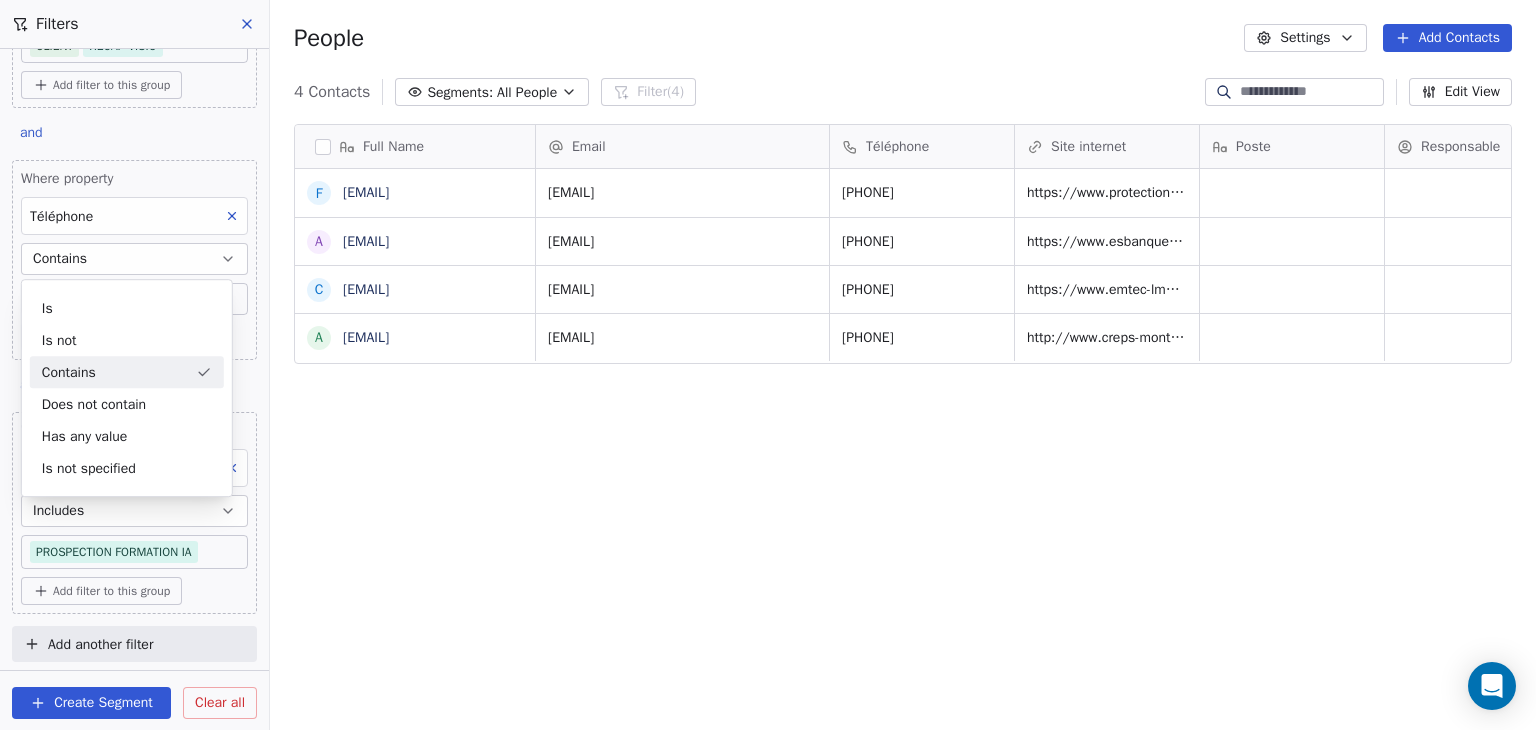 click on "Contains" at bounding box center [134, 259] 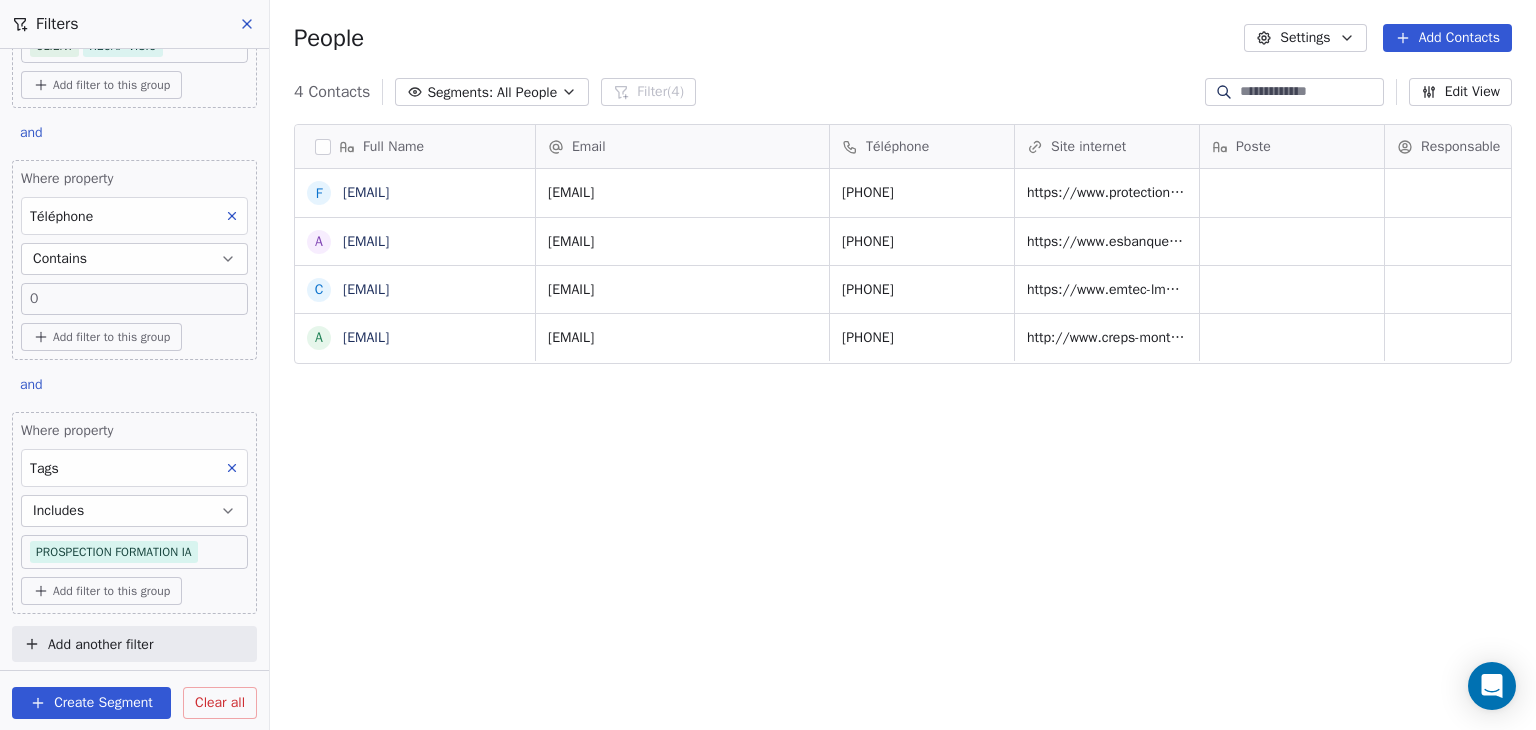 click 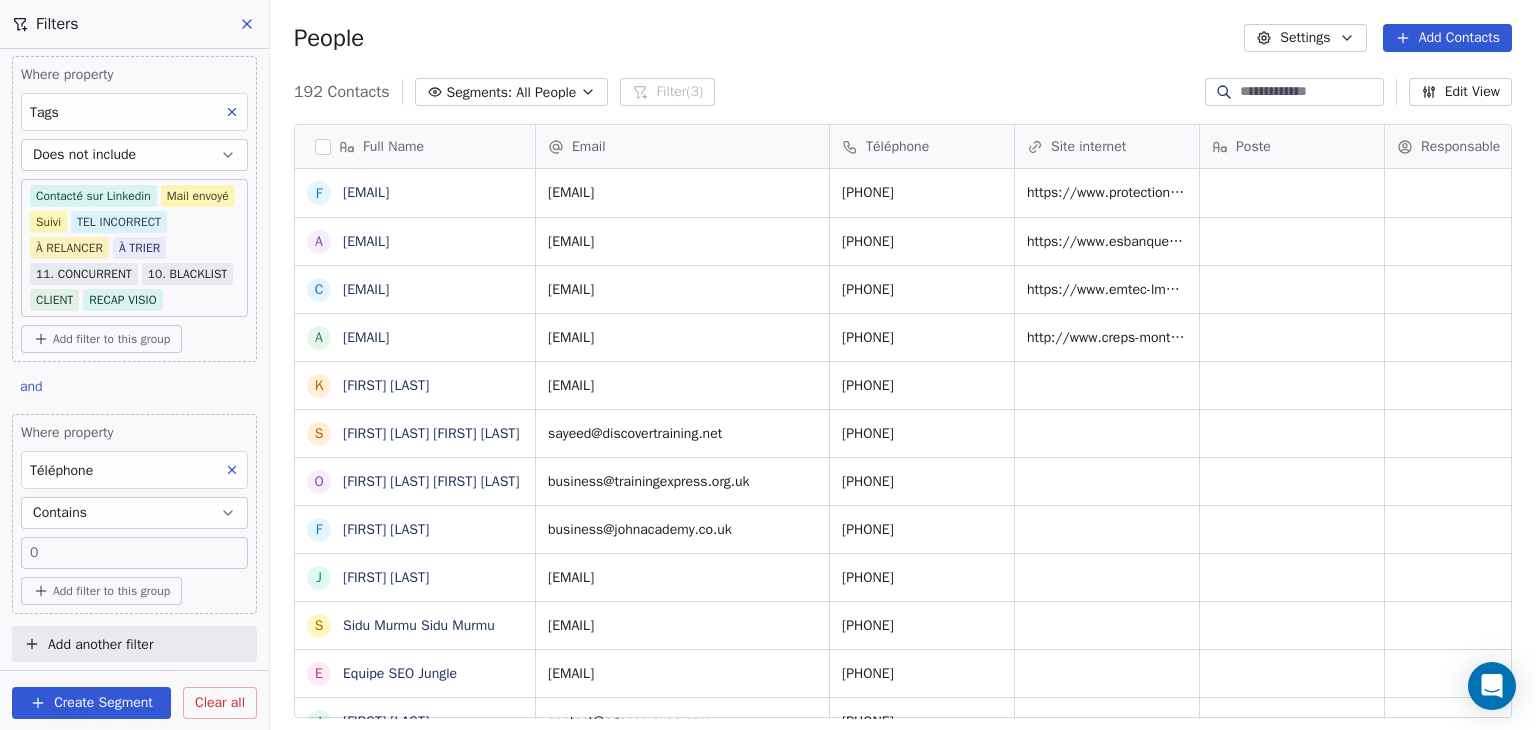 scroll, scrollTop: 312, scrollLeft: 0, axis: vertical 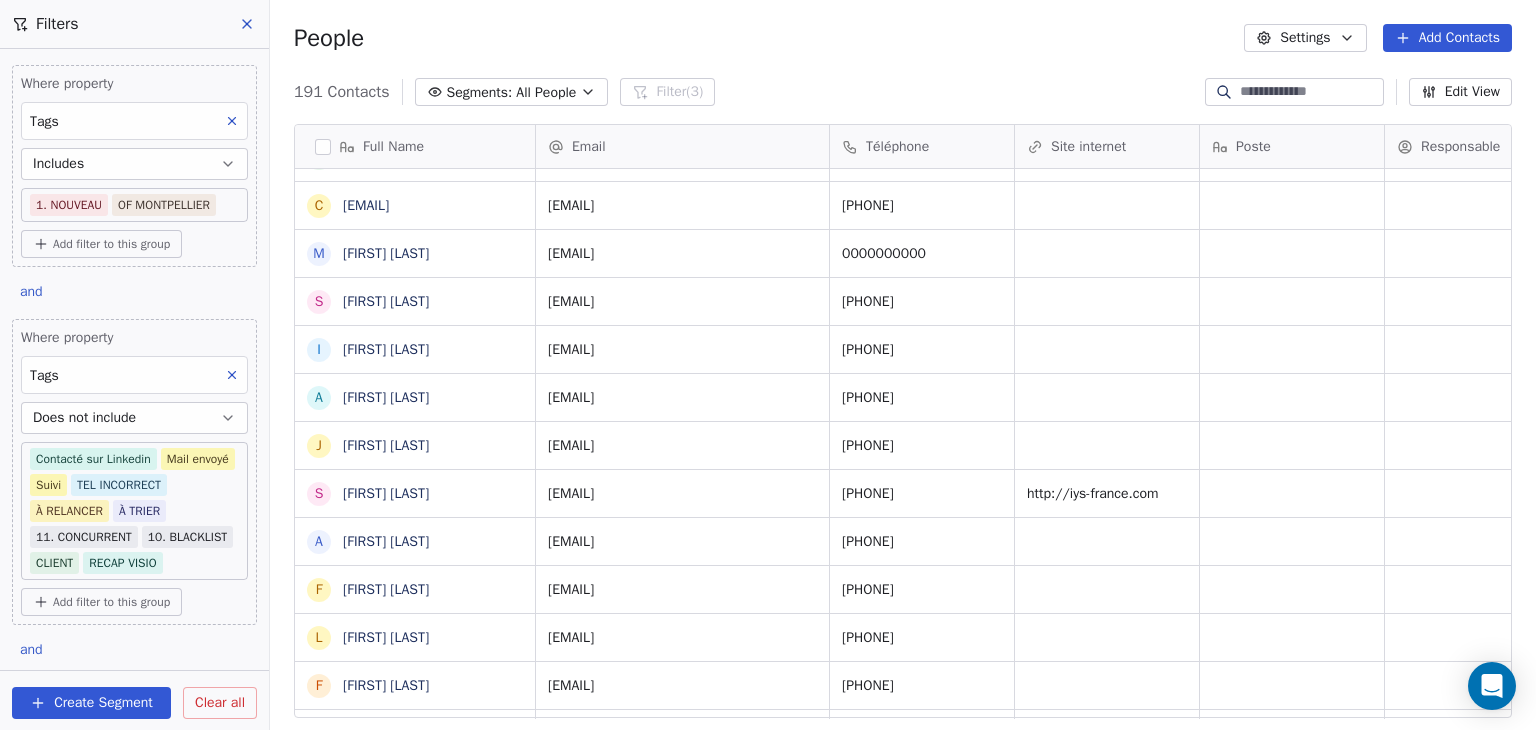 click on "Includes" at bounding box center [134, 164] 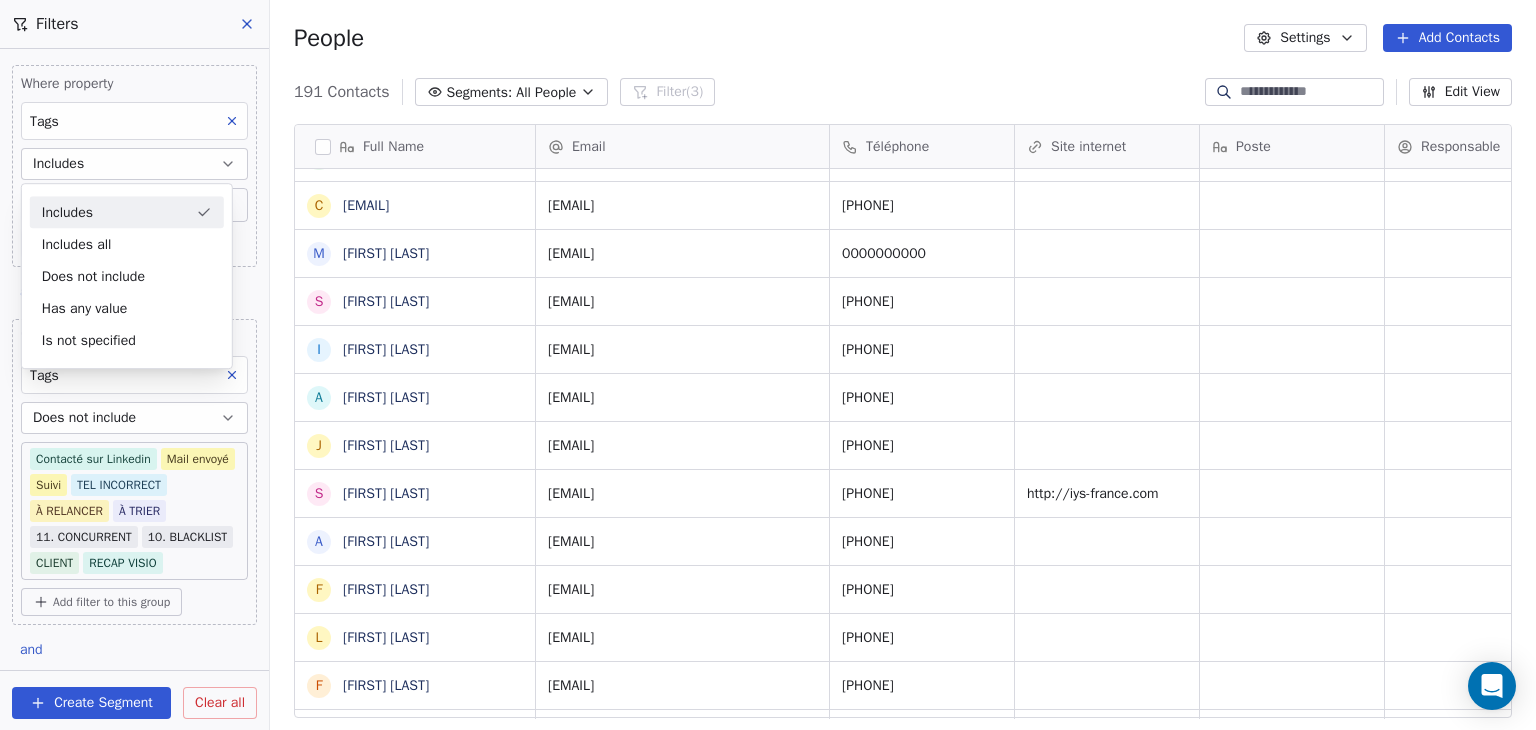 click on "Includes" at bounding box center (134, 164) 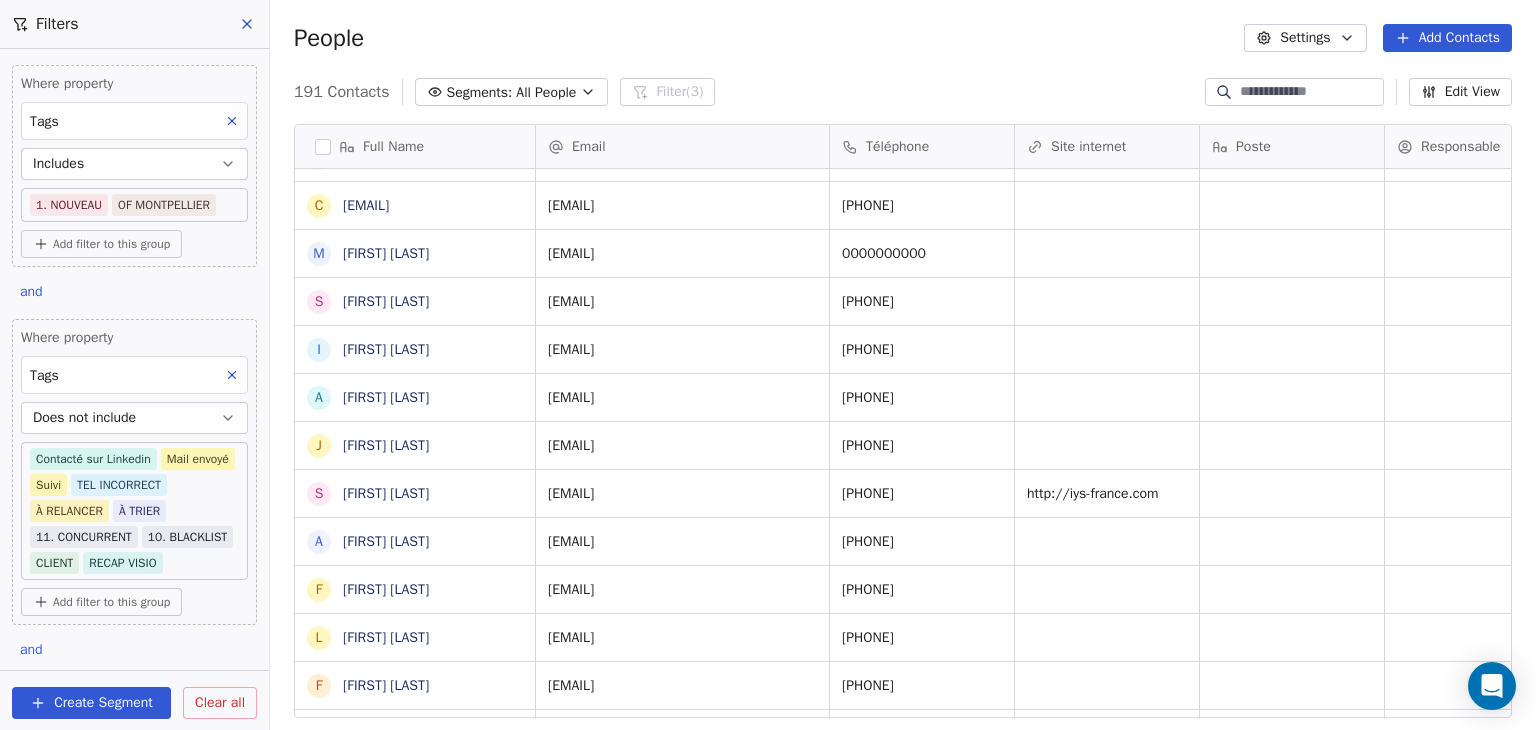 click on "Tags" at bounding box center (134, 121) 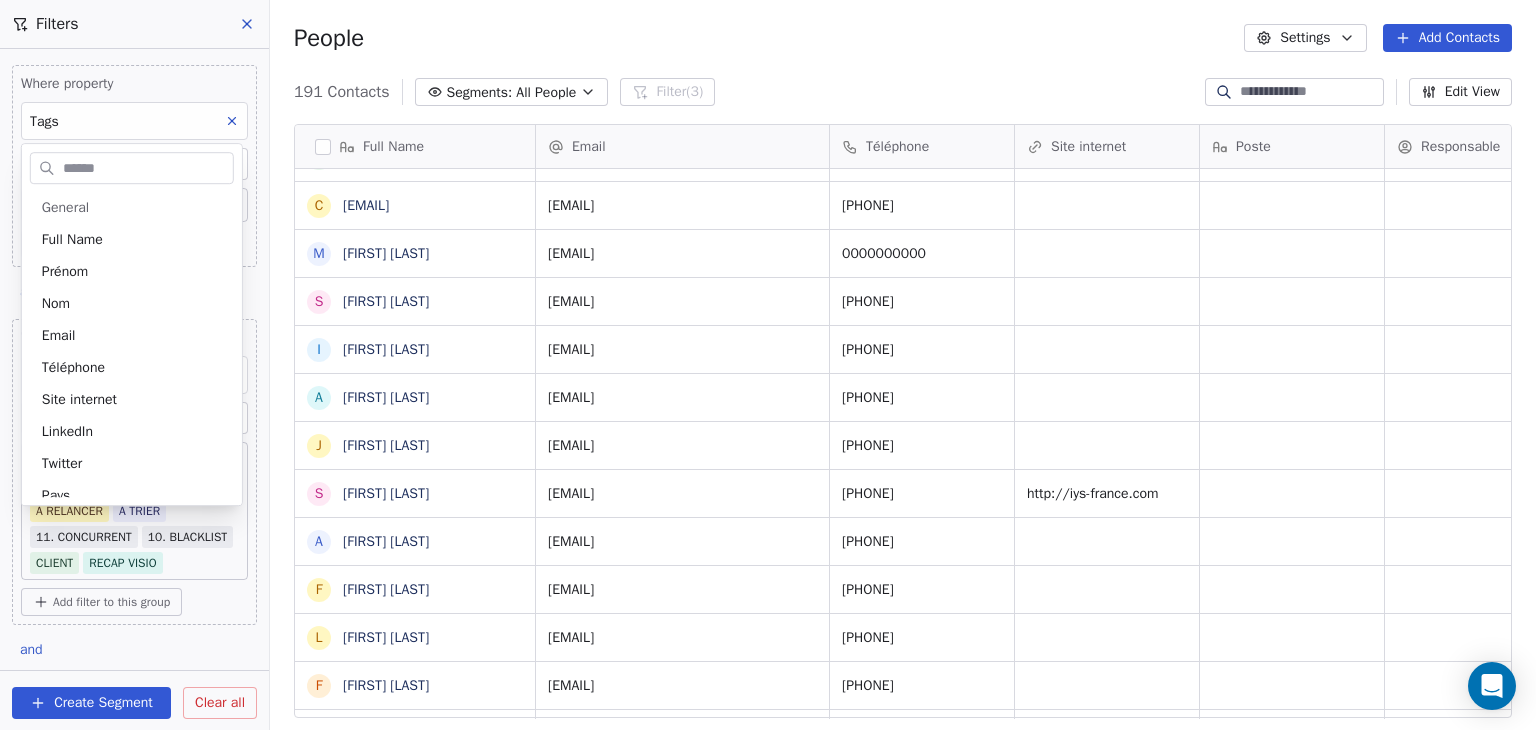 scroll, scrollTop: 111, scrollLeft: 0, axis: vertical 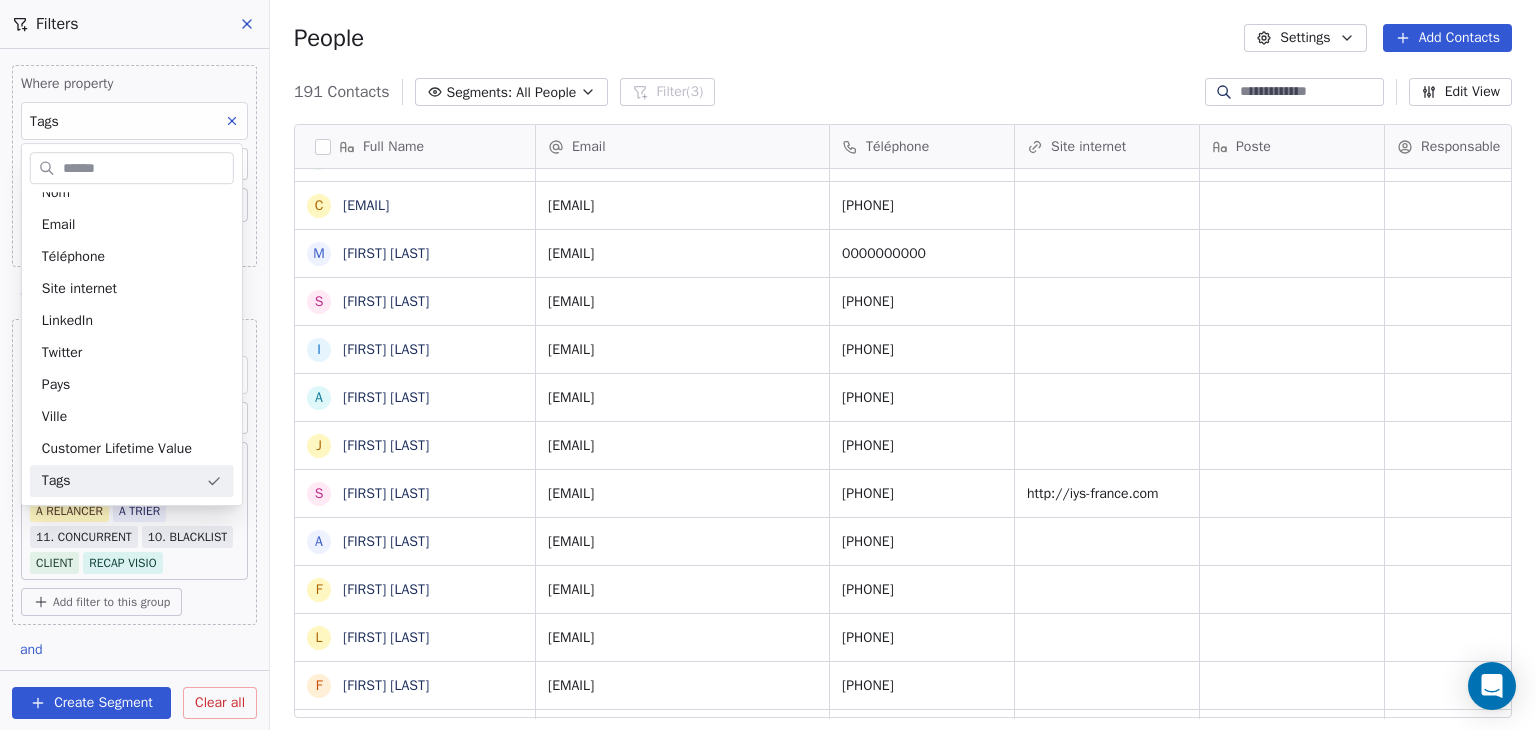 click on "SKILLCO Contacts People Marketing Workflows Campaigns Sales Pipelines Sequences Beta Tools Apps AI Agents Help & Support Filters Where property   Tags   Includes 1. NOUVEAU OF MONTPELLIER Add filter to this group and Where property   Tags   Does not include Contacté sur Linkedin Mail envoyé Suivi TEL INCORRECT À RELANCER À TRIER 11. CONCURRENT 10. BLACKLIST CLIENT RECAP VISIO Add filter to this group and Where property   Téléphone   Contains 0 Add filter to this group Add another filter  Create Segment Clear all People Settings  Add Contacts 191 Contacts Segments: All People Filter  (3) Edit View Tag Add to Sequence Full Name L Linda Mansouri T Teddy Alcide r romainduclos@hotmail.com S SERRES Nicolas f formapublicprive@sfr.fr m m.meguedmi@falconmarketing.fr C Chauveau Emma d direction@epicformation.fr D DELETTRE Karen s sidath soeun I Issam C COUSI Simon m melachir@masacademy.fr N Nathanaël RAMOS O Oumou GORY S Stéphanie Landais A Abir Hmid a anjara.voyage@gmail.com J Jean-Marc Auvray L E c M S I A" at bounding box center (768, 365) 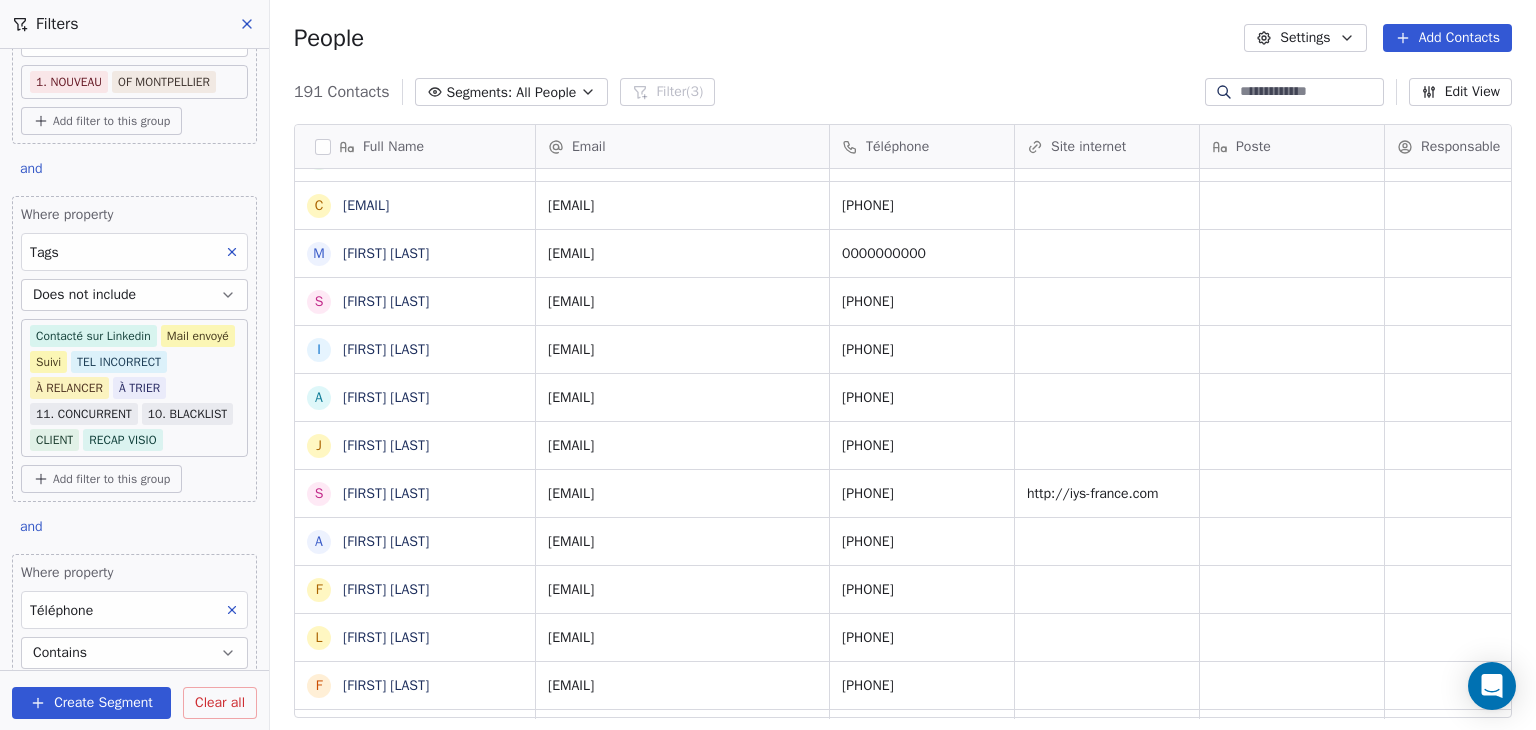 scroll, scrollTop: 0, scrollLeft: 0, axis: both 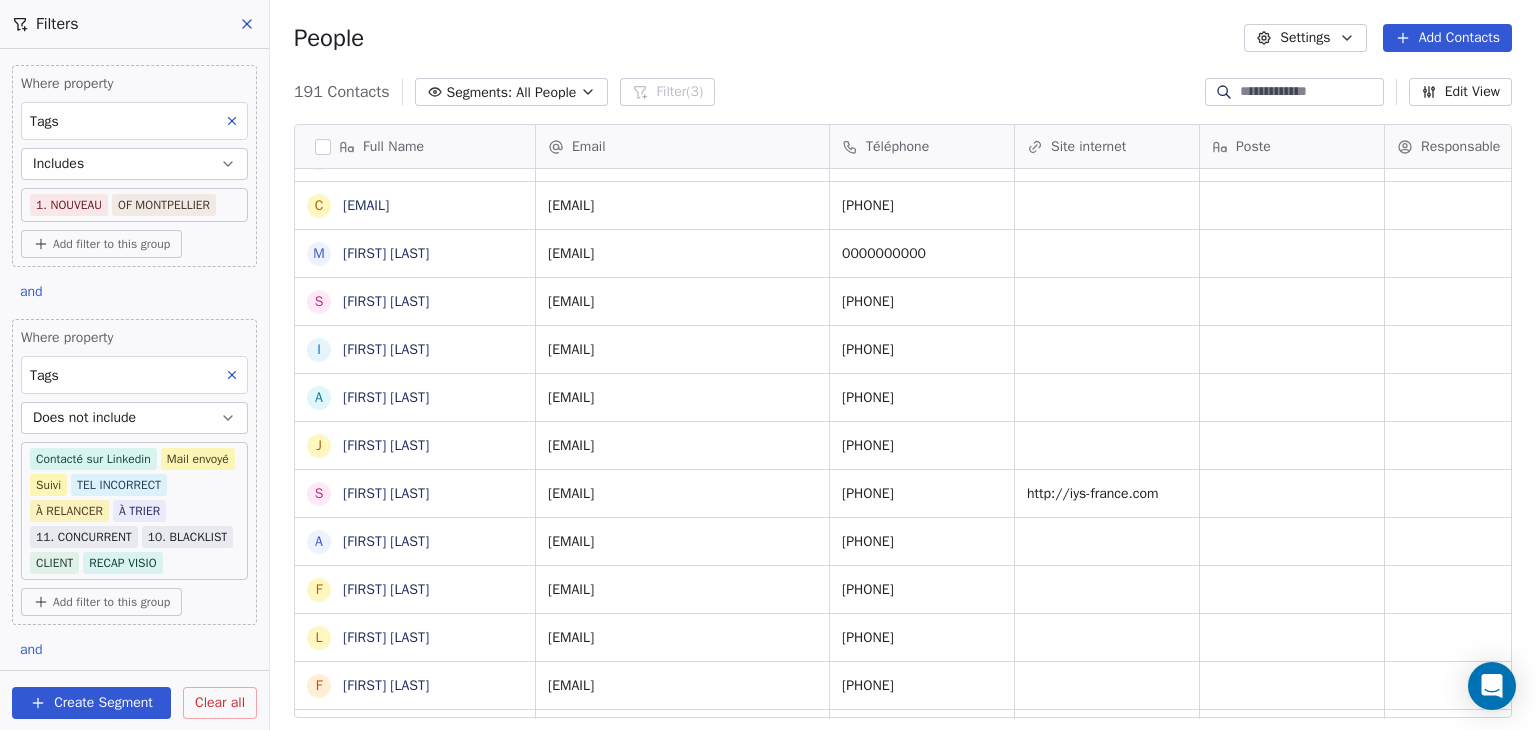 click on "SKILLCO Contacts People Marketing Workflows Campaigns Sales Pipelines Sequences Beta Tools Apps AI Agents Help & Support Filters Where property   Tags   Includes 1. NOUVEAU OF MONTPELLIER Add filter to this group and Where property   Tags   Does not include Contacté sur Linkedin Mail envoyé Suivi TEL INCORRECT À RELANCER À TRIER 11. CONCURRENT 10. BLACKLIST CLIENT RECAP VISIO Add filter to this group and Where property   Téléphone   Contains 0 Add filter to this group Add another filter  Create Segment Clear all People Settings  Add Contacts 191 Contacts Segments: All People Filter  (3) Edit View Tag Add to Sequence Full Name L Linda Mansouri T Teddy Alcide r romainduclos@hotmail.com S SERRES Nicolas f formapublicprive@sfr.fr m m.meguedmi@falconmarketing.fr C Chauveau Emma d direction@epicformation.fr D DELETTRE Karen s sidath soeun I Issam C COUSI Simon m melachir@masacademy.fr N Nathanaël RAMOS O Oumou GORY S Stéphanie Landais A Abir Hmid a anjara.voyage@gmail.com J Jean-Marc Auvray L E c M S I A" at bounding box center [768, 365] 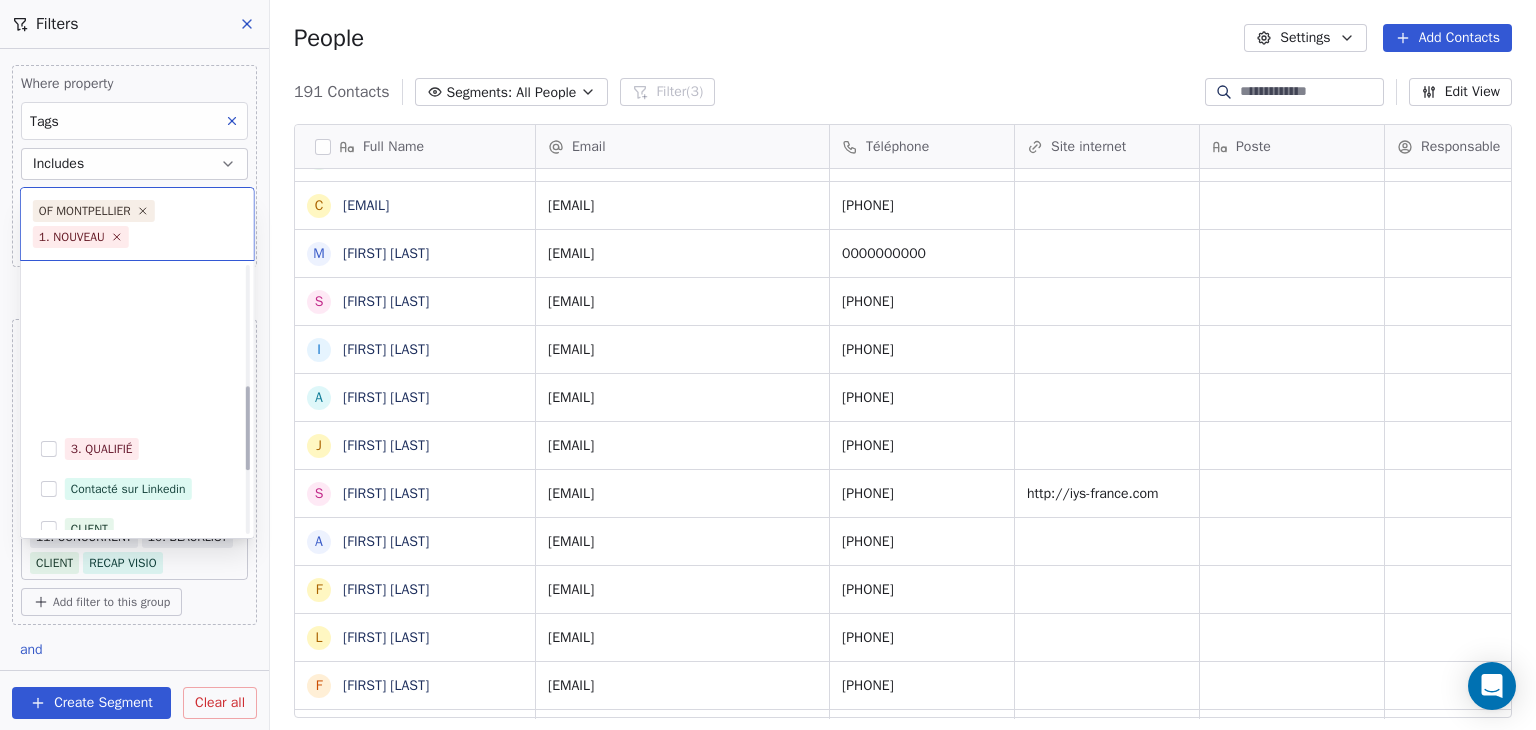 scroll, scrollTop: 378, scrollLeft: 0, axis: vertical 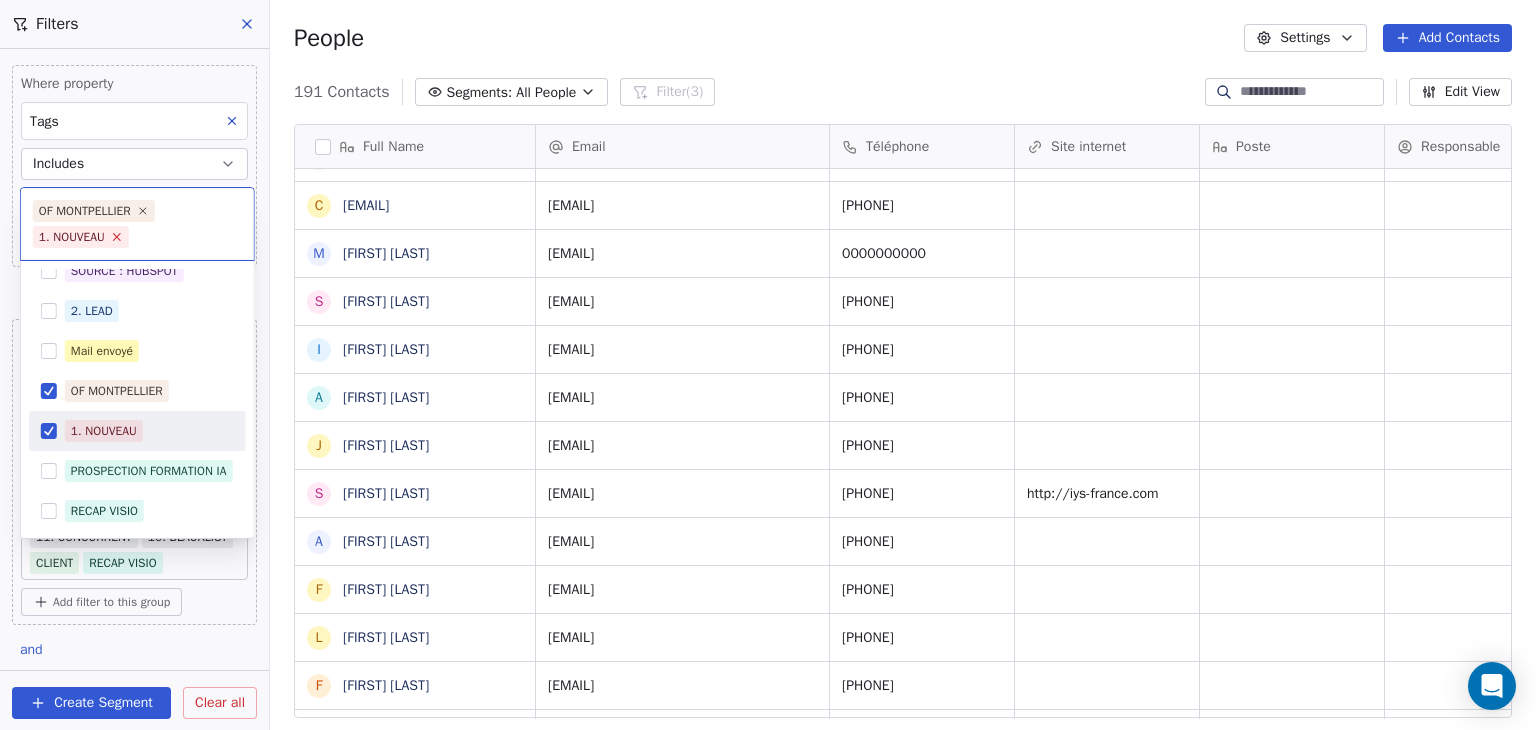 click 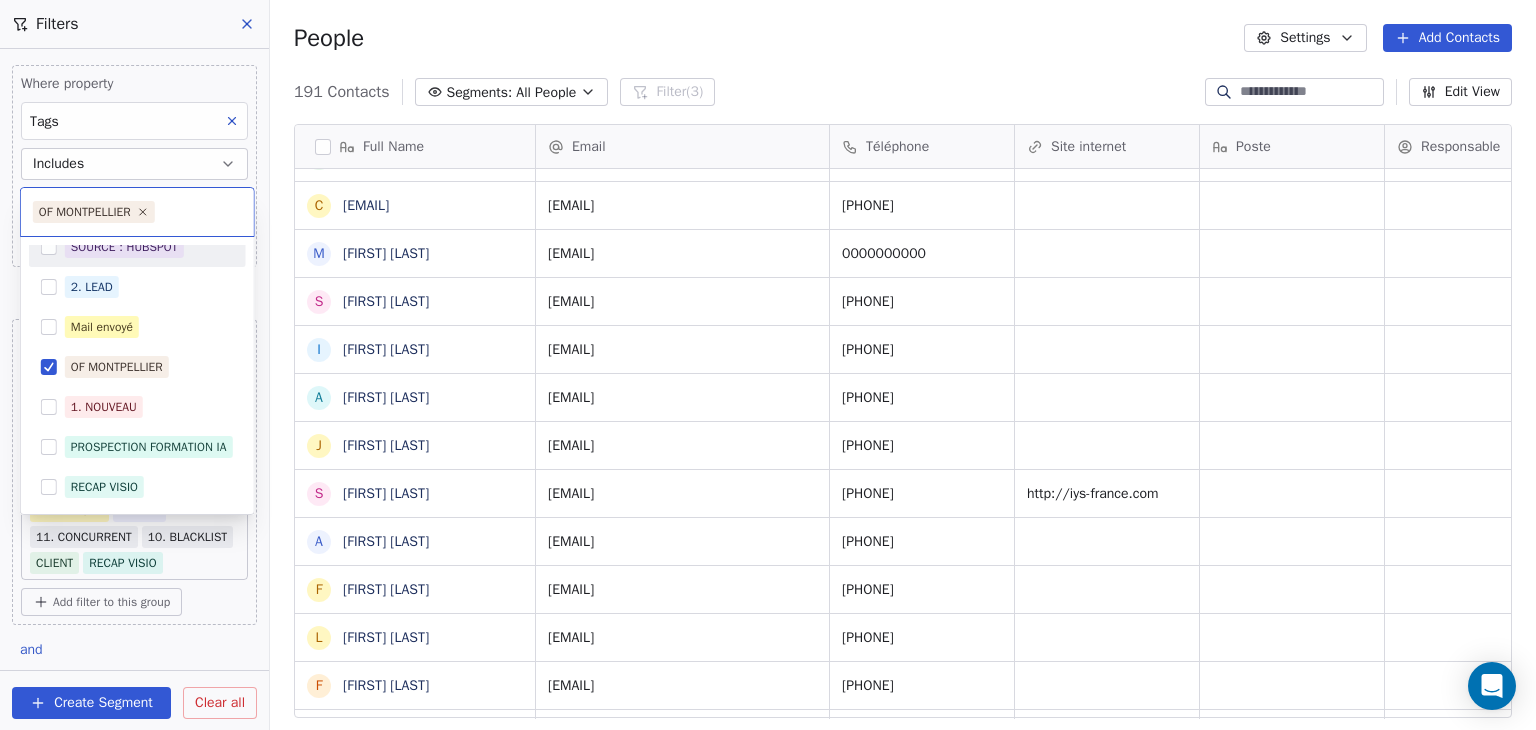 click on "SKILLCO Contacts People Marketing Workflows Campaigns Sales Pipelines Sequences Beta Tools Apps AI Agents Help & Support Filters Where property   Tags   Includes 1. NOUVEAU OF MONTPELLIER Add filter to this group and Where property   Tags   Does not include Contacté sur Linkedin Mail envoyé Suivi TEL INCORRECT À RELANCER À TRIER 11. CONCURRENT 10. BLACKLIST CLIENT RECAP VISIO Add filter to this group and Where property   Téléphone   Contains 0 Add filter to this group Add another filter  Create Segment Clear all People Settings  Add Contacts 191 Contacts Segments: All People Filter  (3) Edit View Tag Add to Sequence Full Name L Linda Mansouri T Teddy Alcide r romainduclos@hotmail.com S SERRES Nicolas f formapublicprive@sfr.fr m m.meguedmi@falconmarketing.fr C Chauveau Emma d direction@epicformation.fr D DELETTRE Karen s sidath soeun I Issam C COUSI Simon m melachir@masacademy.fr N Nathanaël RAMOS O Oumou GORY S Stéphanie Landais A Abir Hmid a anjara.voyage@gmail.com J Jean-Marc Auvray L E c M S I A" at bounding box center (768, 365) 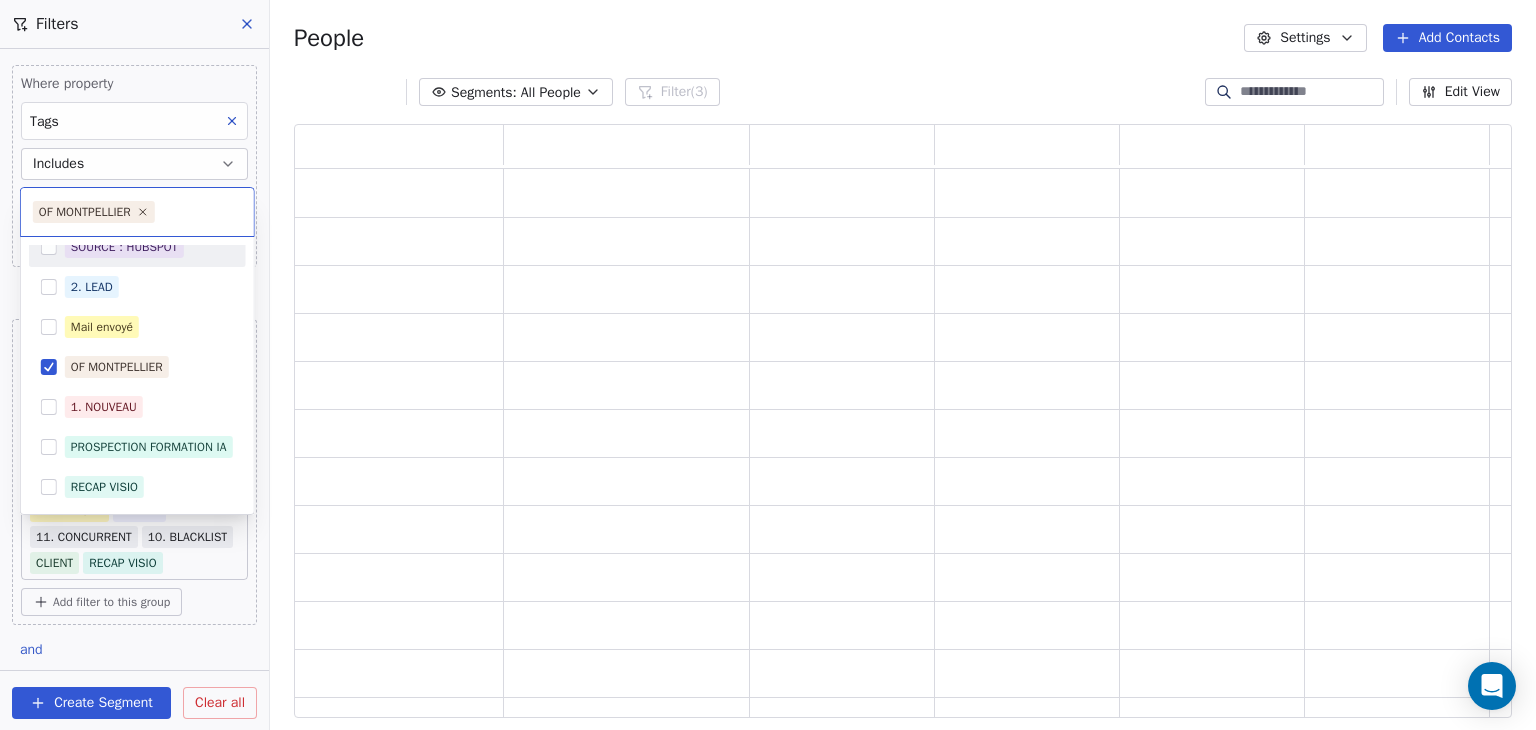scroll, scrollTop: 16, scrollLeft: 16, axis: both 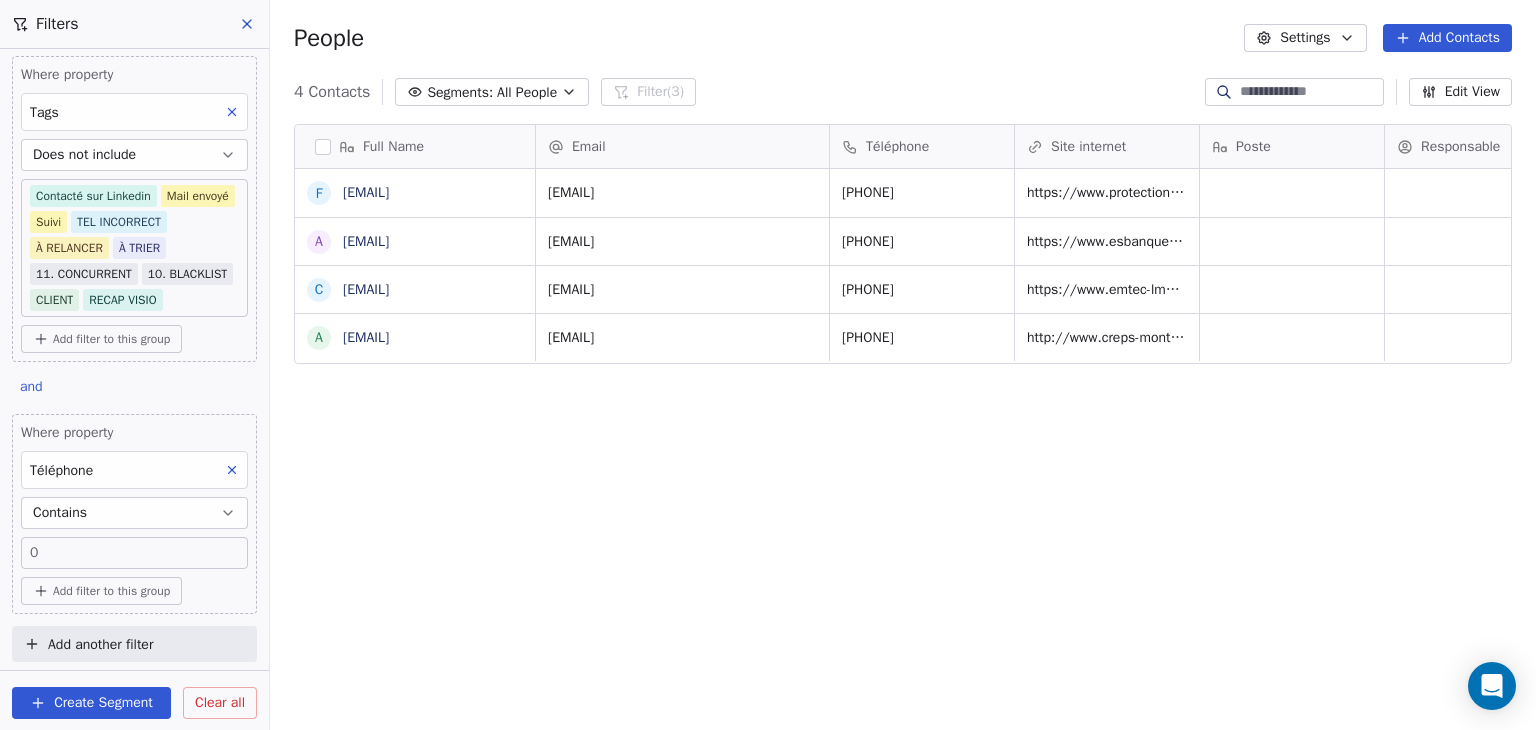 click on "Add another filter" at bounding box center [100, 644] 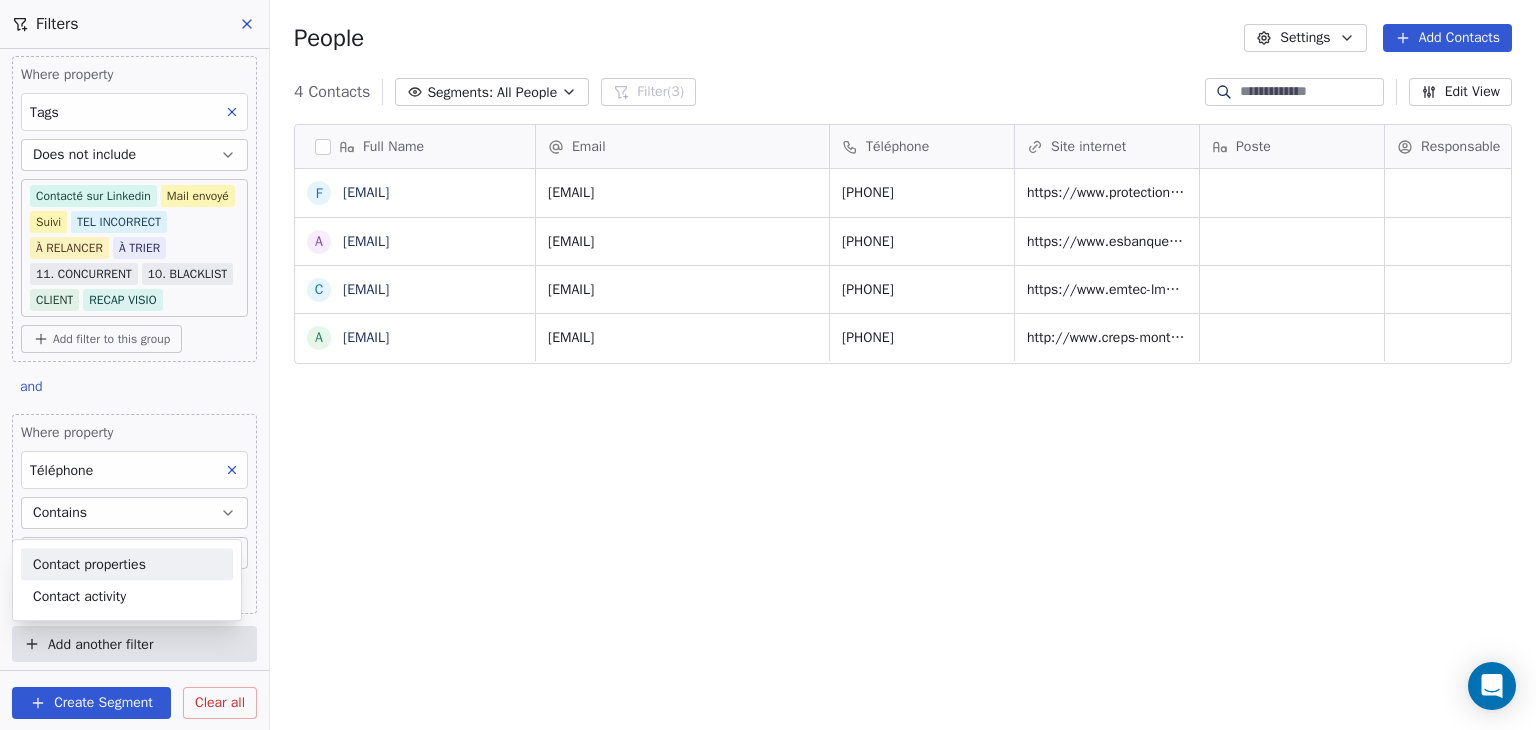 click on "Contact properties" at bounding box center [89, 564] 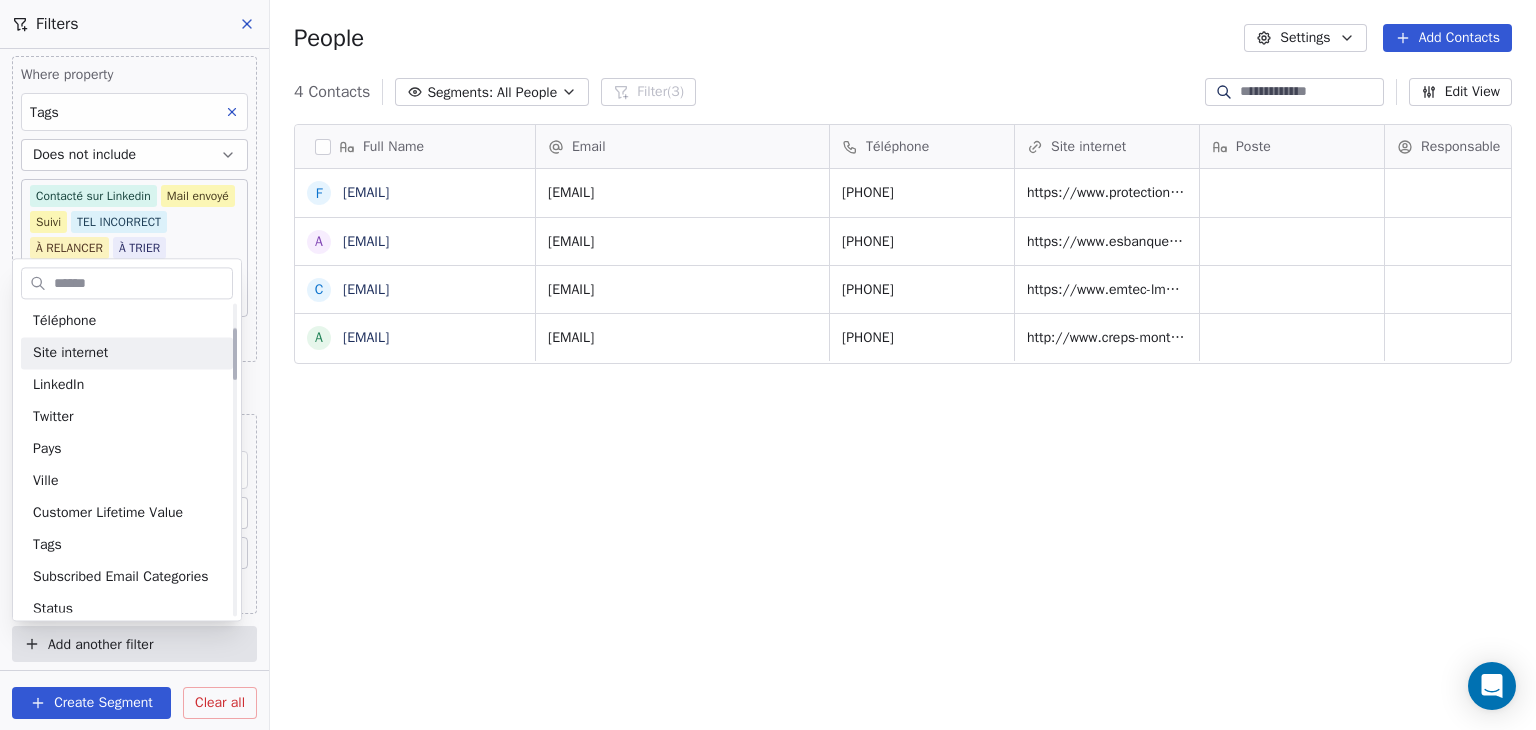 scroll, scrollTop: 200, scrollLeft: 0, axis: vertical 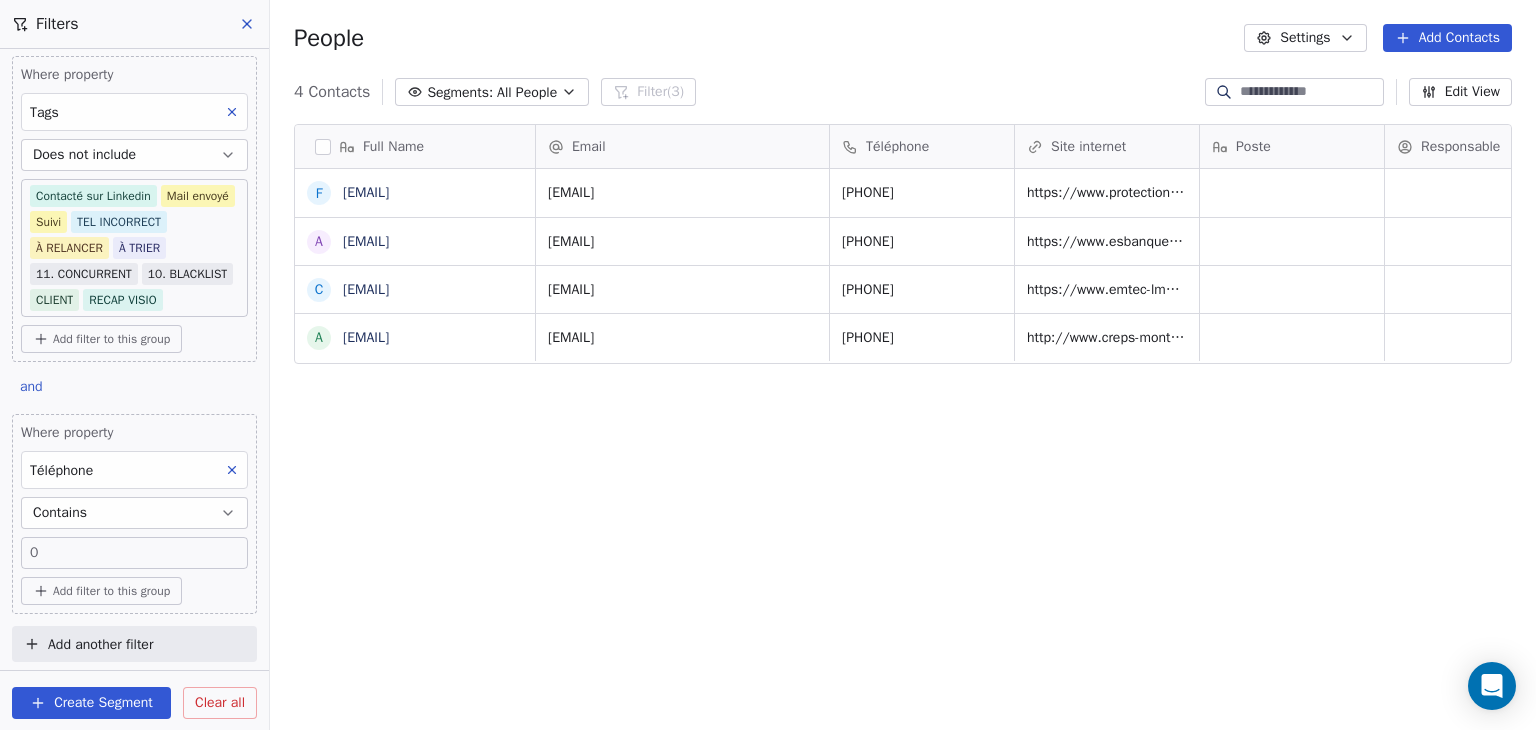 click on "SKILLCO Contacts People Marketing Workflows Campaigns Sales Pipelines Sequences Beta Tools Apps AI Agents Help & Support Filters Where property   Tags   Includes OF MONTPELLIER Add filter to this group and Where property   Tags   Does not include Contacté sur Linkedin Mail envoyé Suivi TEL INCORRECT À RELANCER À TRIER 11. CONCURRENT 10. BLACKLIST CLIENT RECAP VISIO Add filter to this group and Where property   Téléphone   Contains 0 Add filter to this group Add another filter  Create Segment Clear all People Settings  Add Contacts 4 Contacts Segments: All People Filter  (3) Edit View Tag Add to Sequence Full Name f formation@protection-civile-herault.org a alternance@esbanque.fr c ce.0340043m@ac-montpellier.fr a administration@cfa-sport.com Email Téléphone Site internet Poste Responsable Tags Status Besoin client formation@protection-civile-herault.org 33980467452 https://www.protection-civile-herault.org/ 2. LEAD OF MONTPELLIER PROSPECTION FORMATION IA alternance@esbanque.fr 33467062006 2. LEAD" at bounding box center (768, 365) 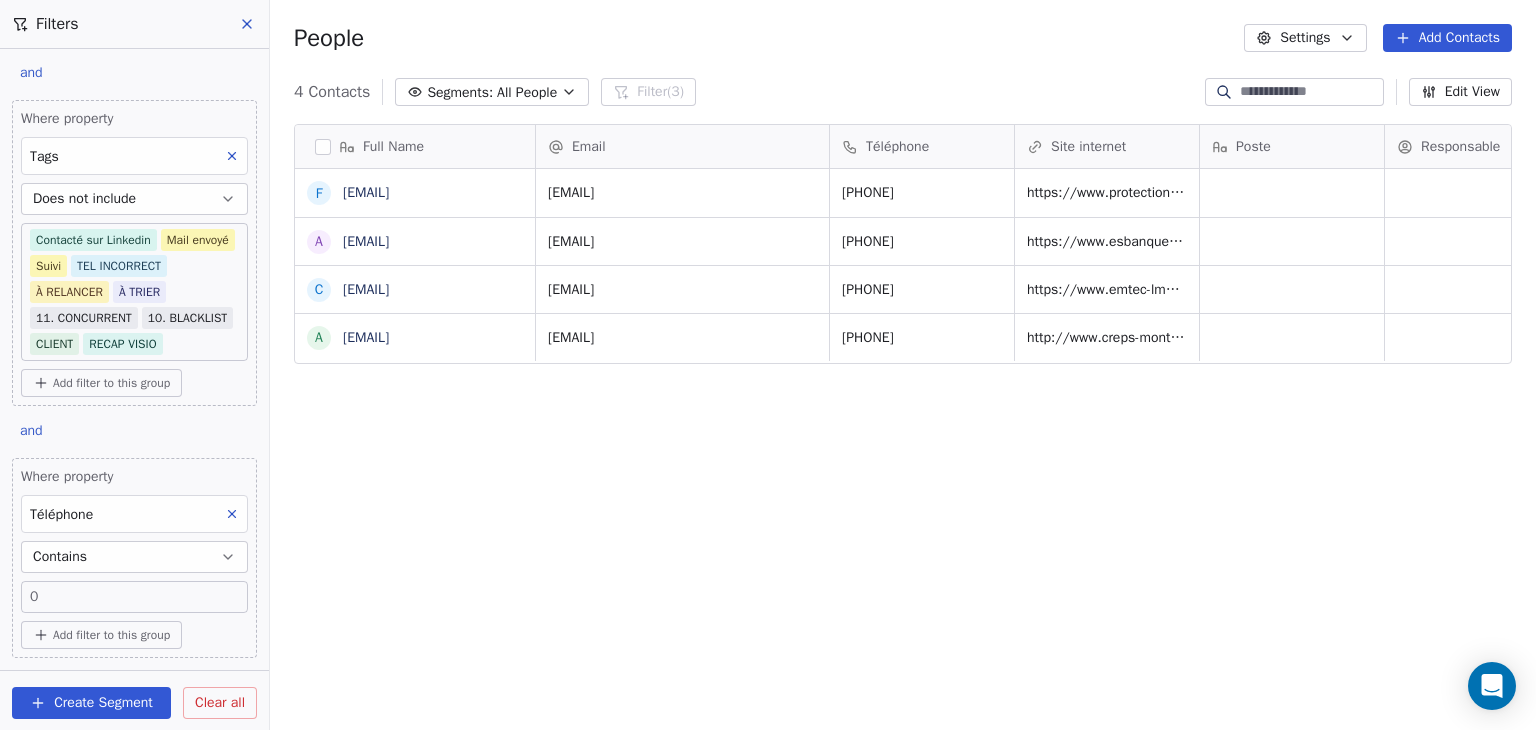 scroll, scrollTop: 286, scrollLeft: 0, axis: vertical 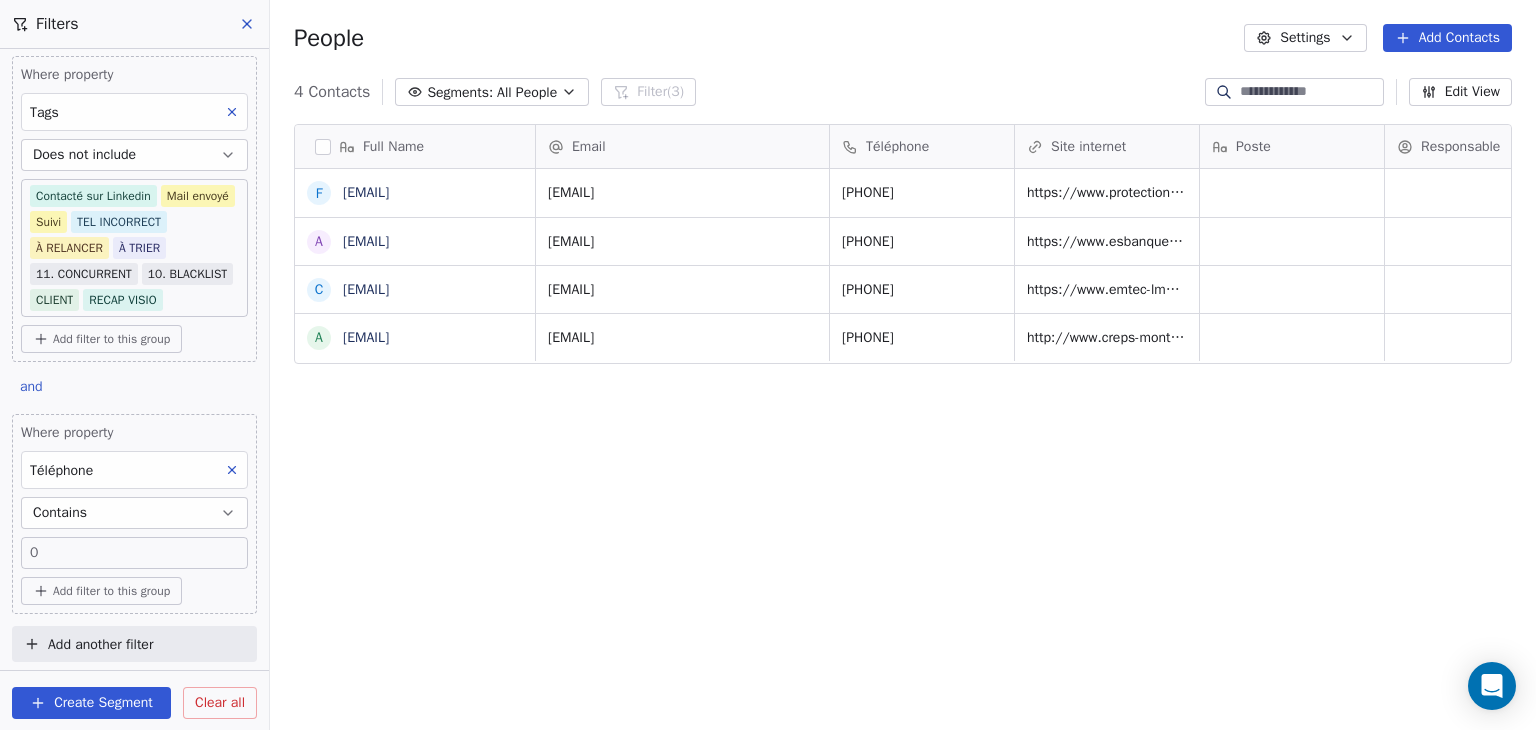 click 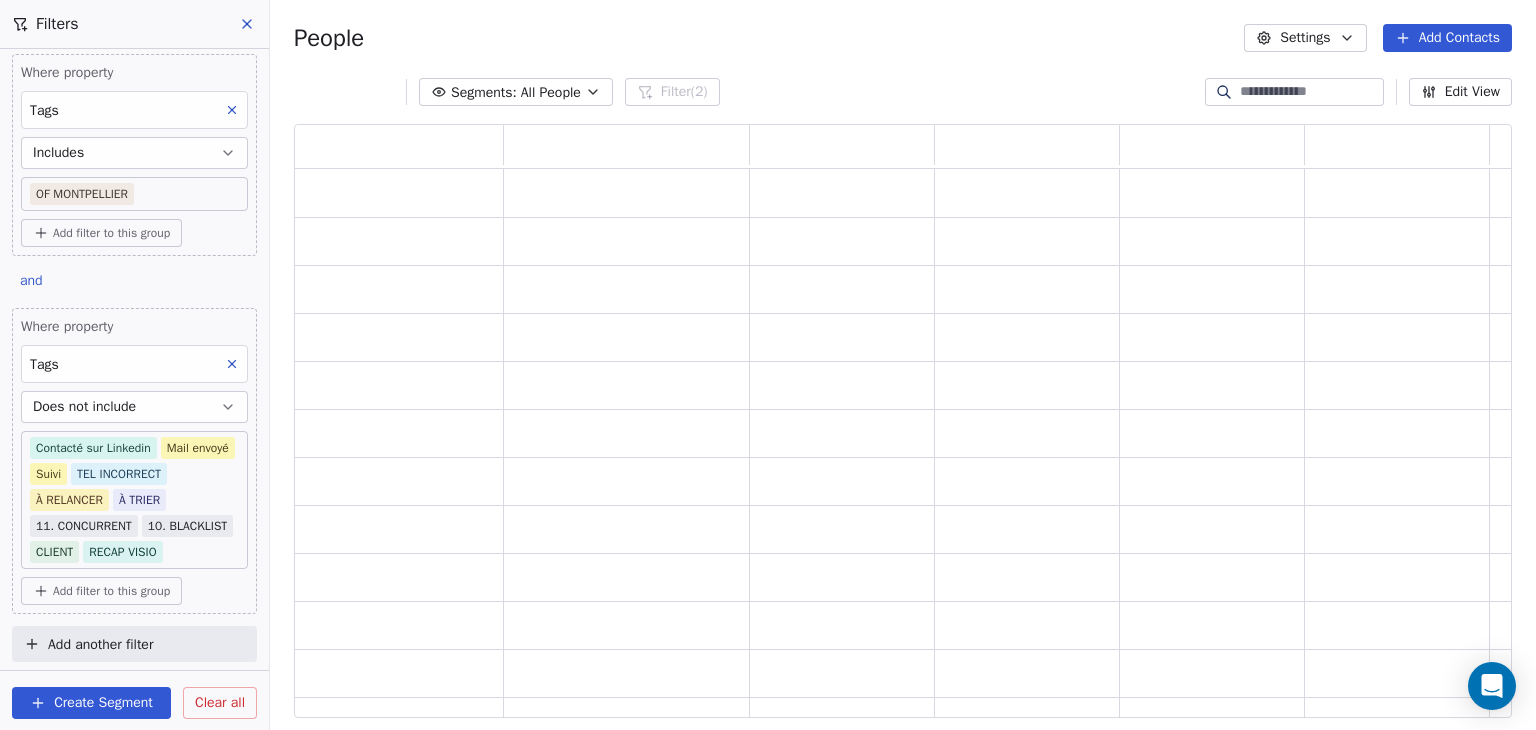 scroll, scrollTop: 36, scrollLeft: 0, axis: vertical 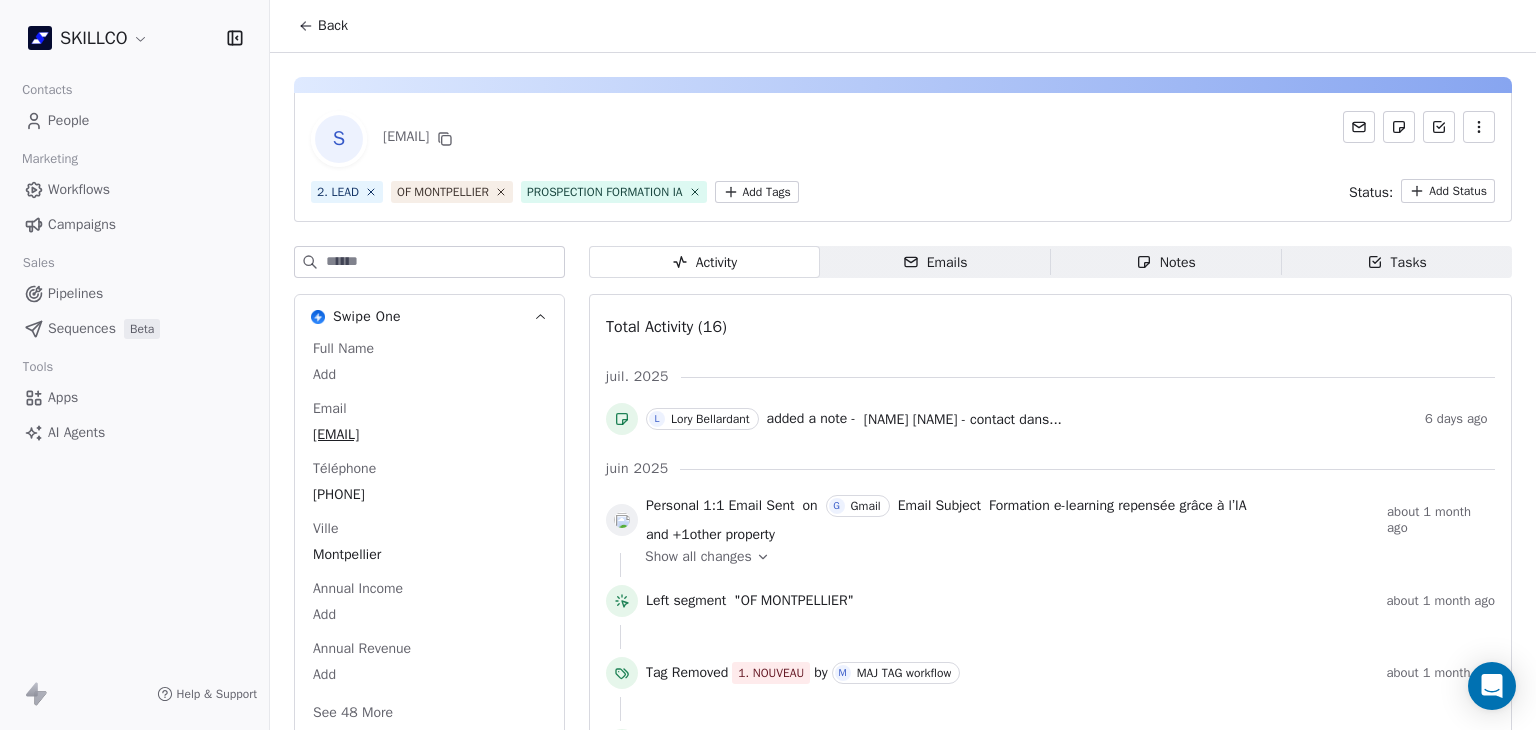 drag, startPoint x: 988, startPoint y: 269, endPoint x: 1063, endPoint y: 277, distance: 75.42546 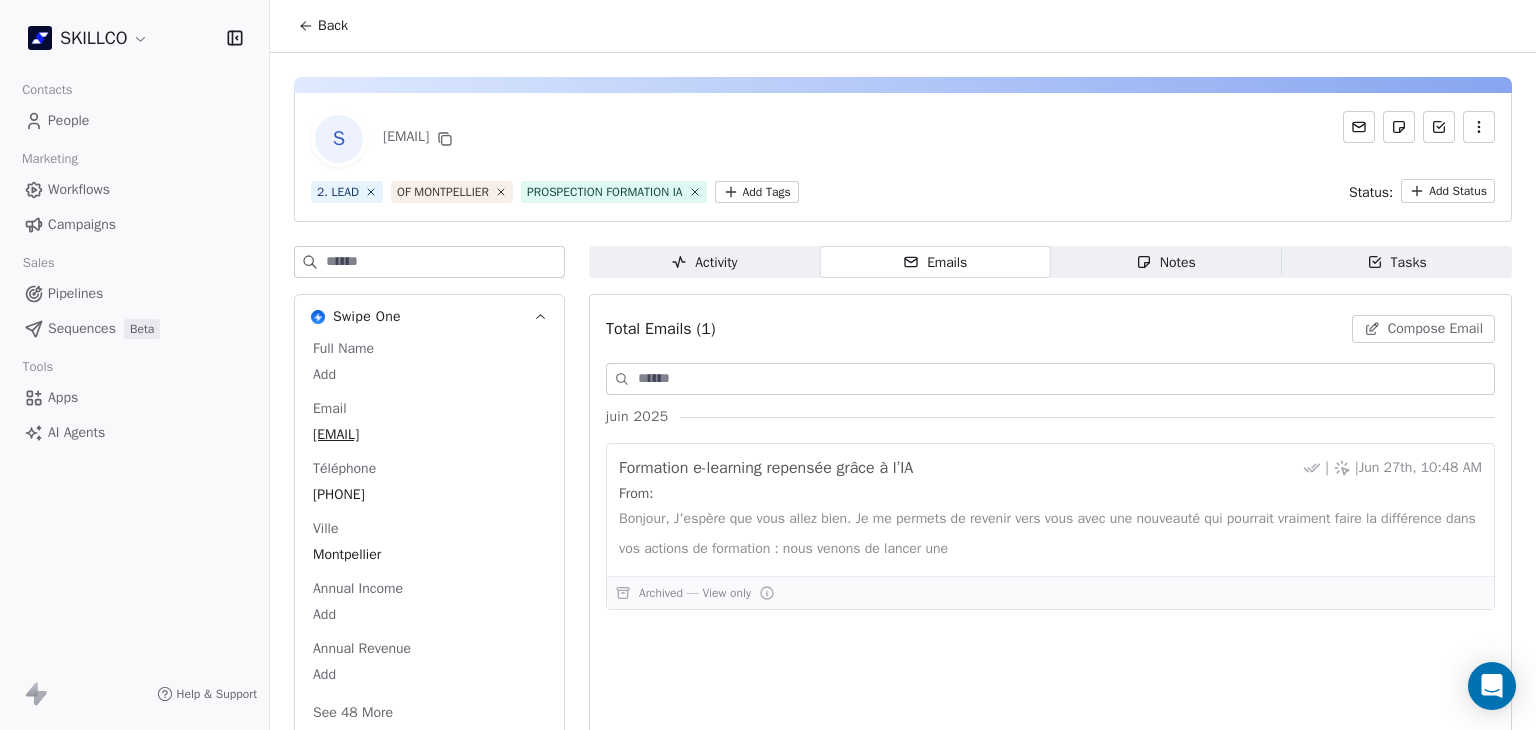 click on "Notes   Notes" at bounding box center [1166, 262] 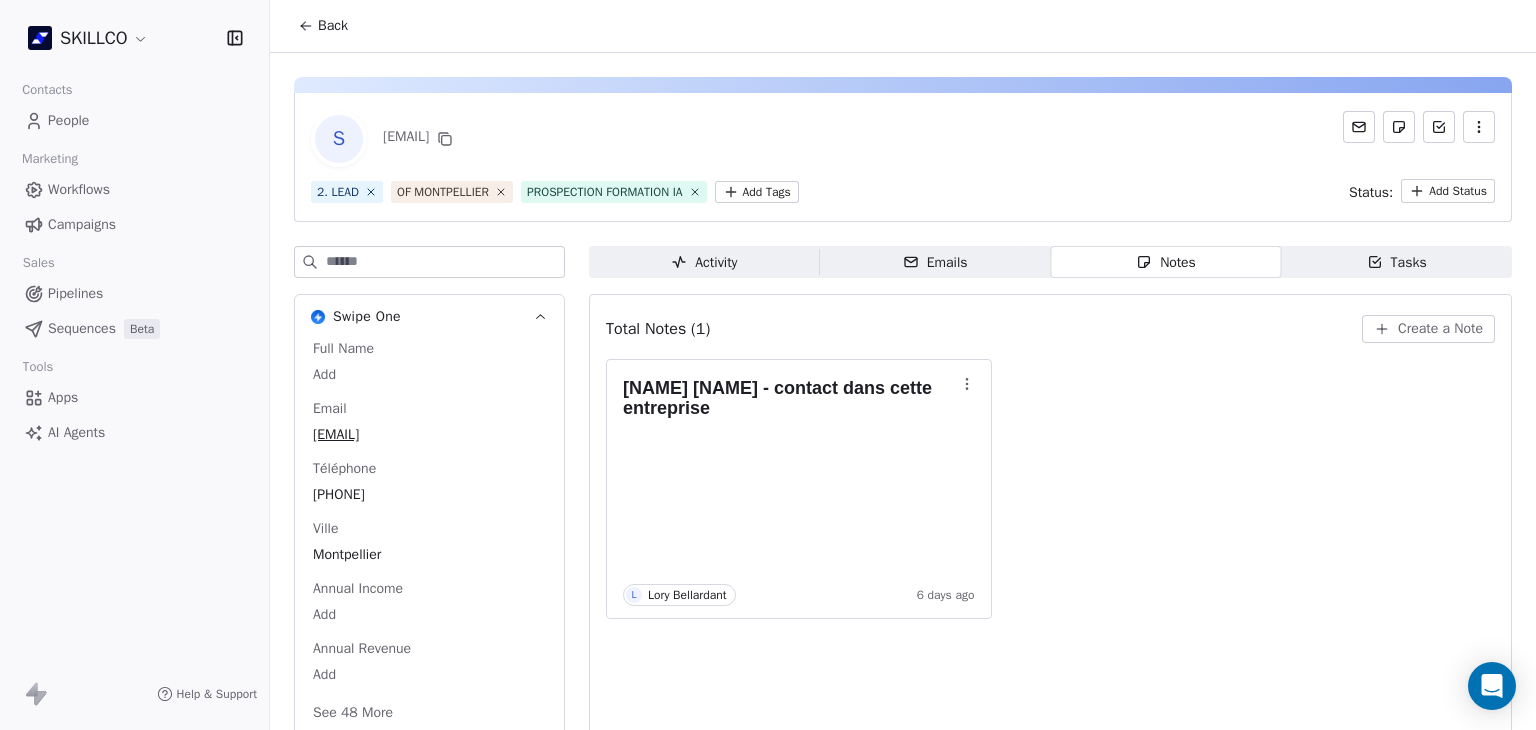 click at bounding box center (1479, 127) 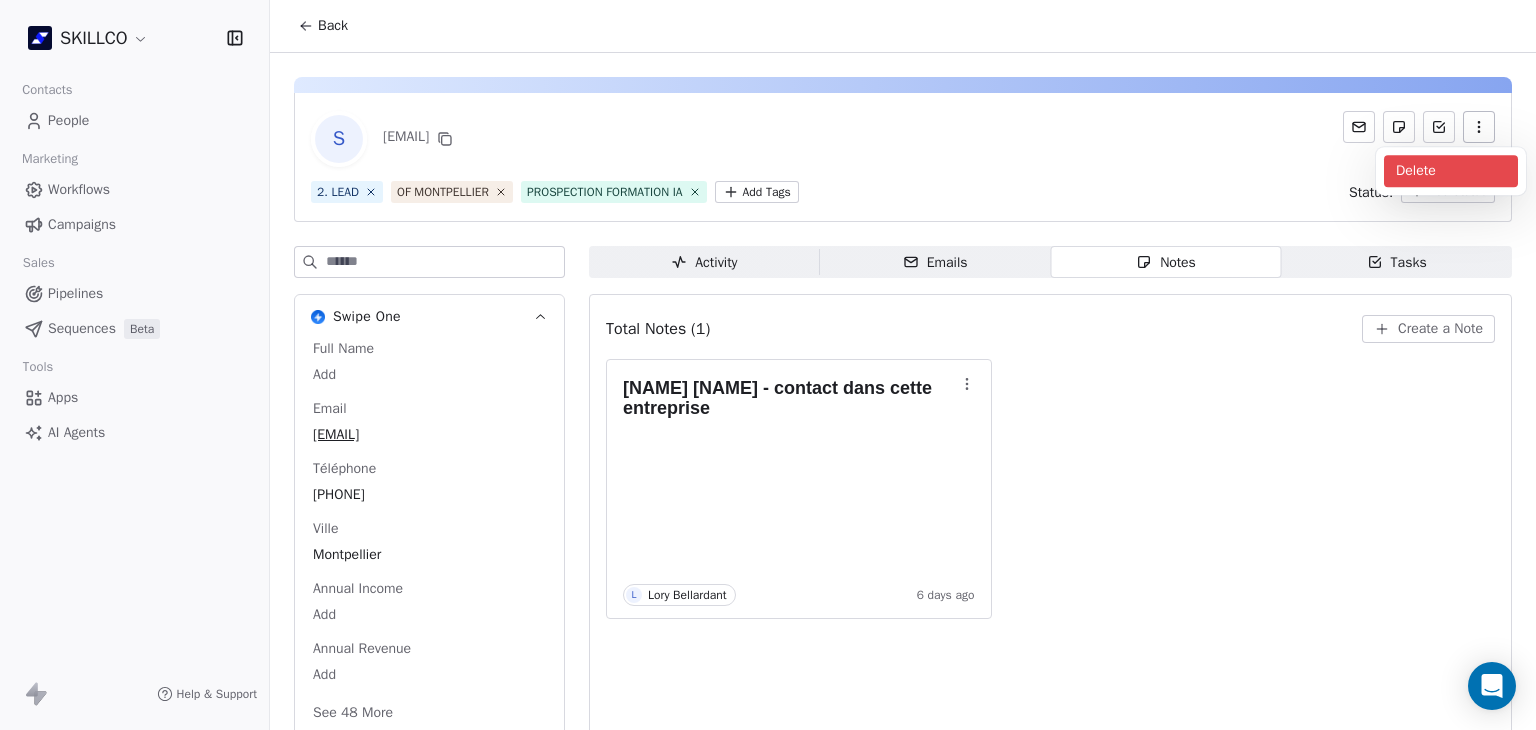 click on "Delete" at bounding box center (1451, 171) 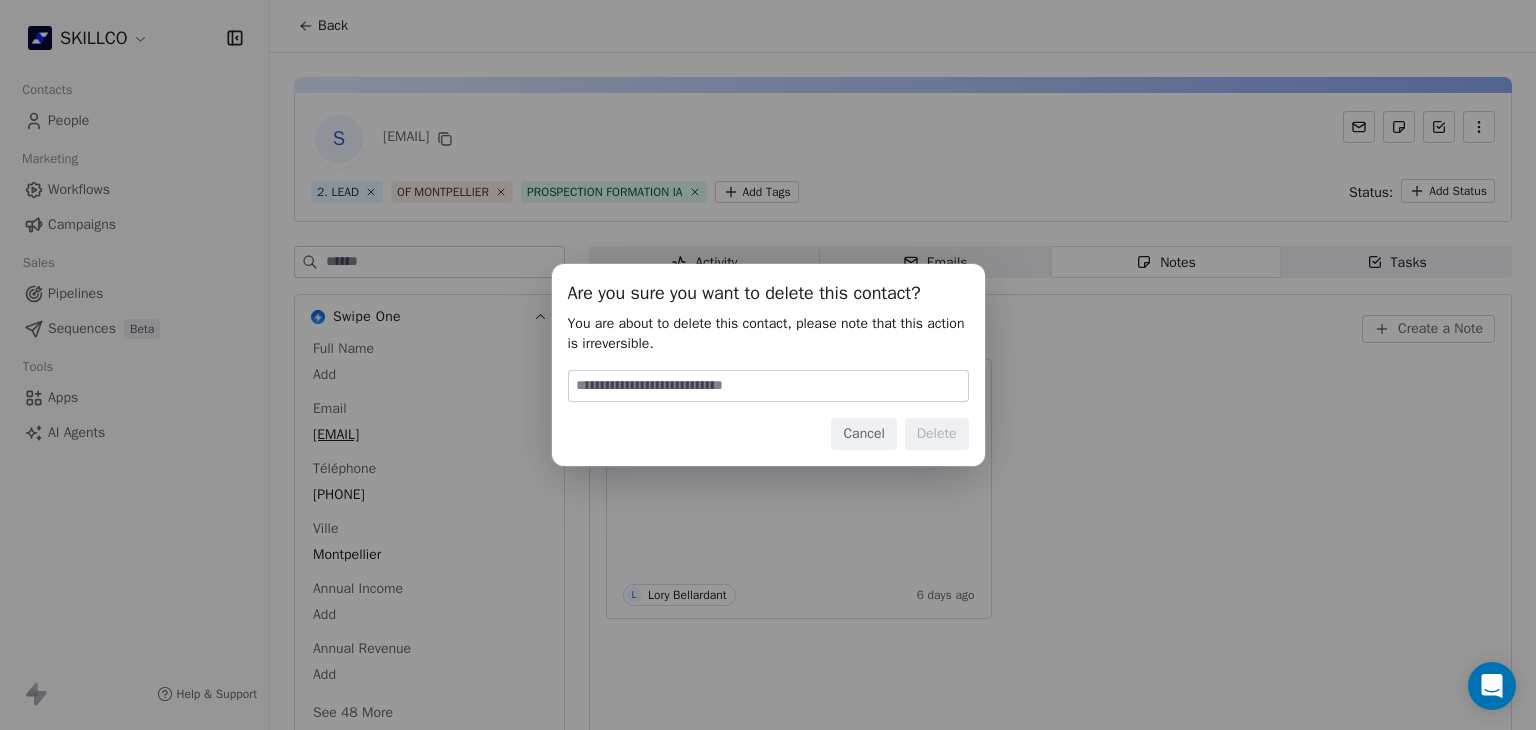 click at bounding box center (768, 386) 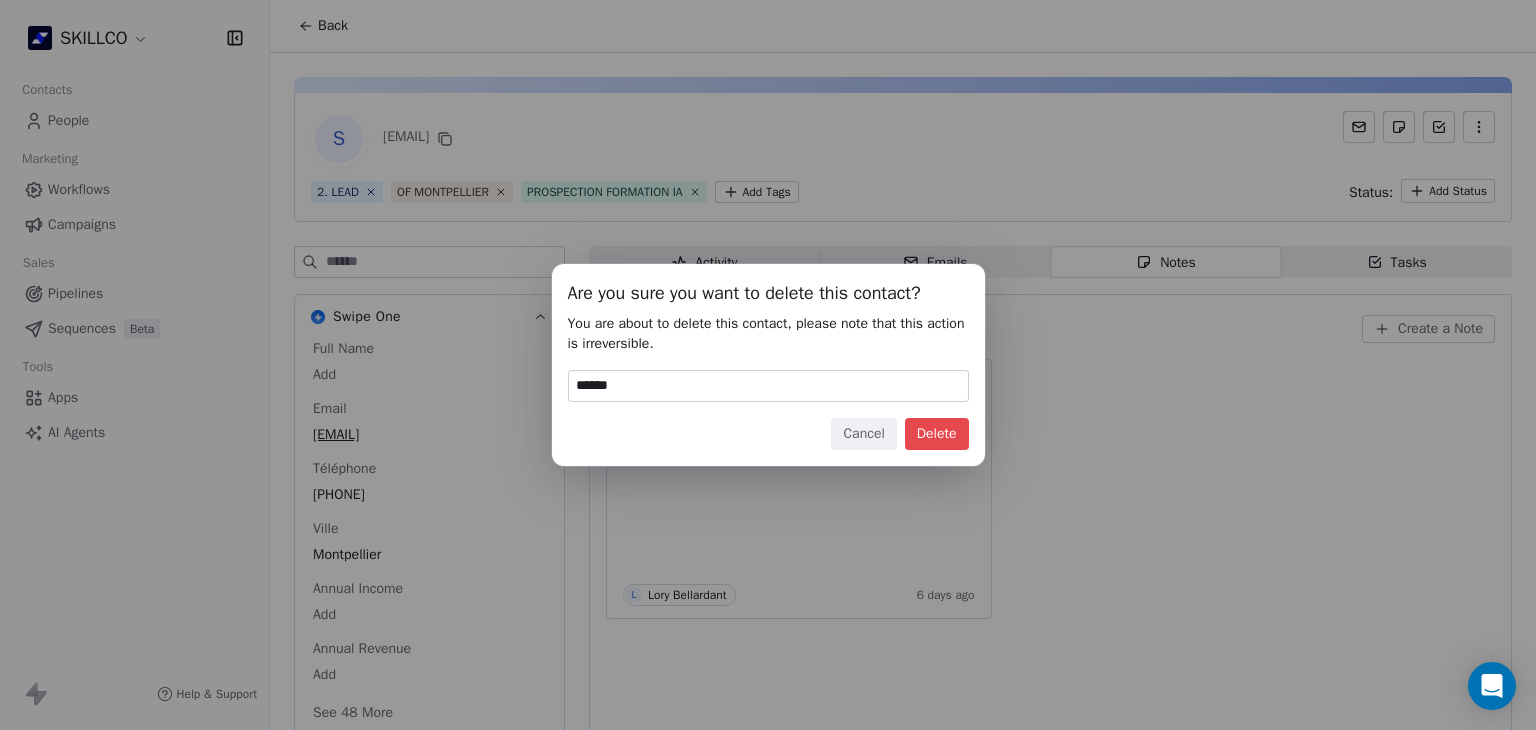 type on "******" 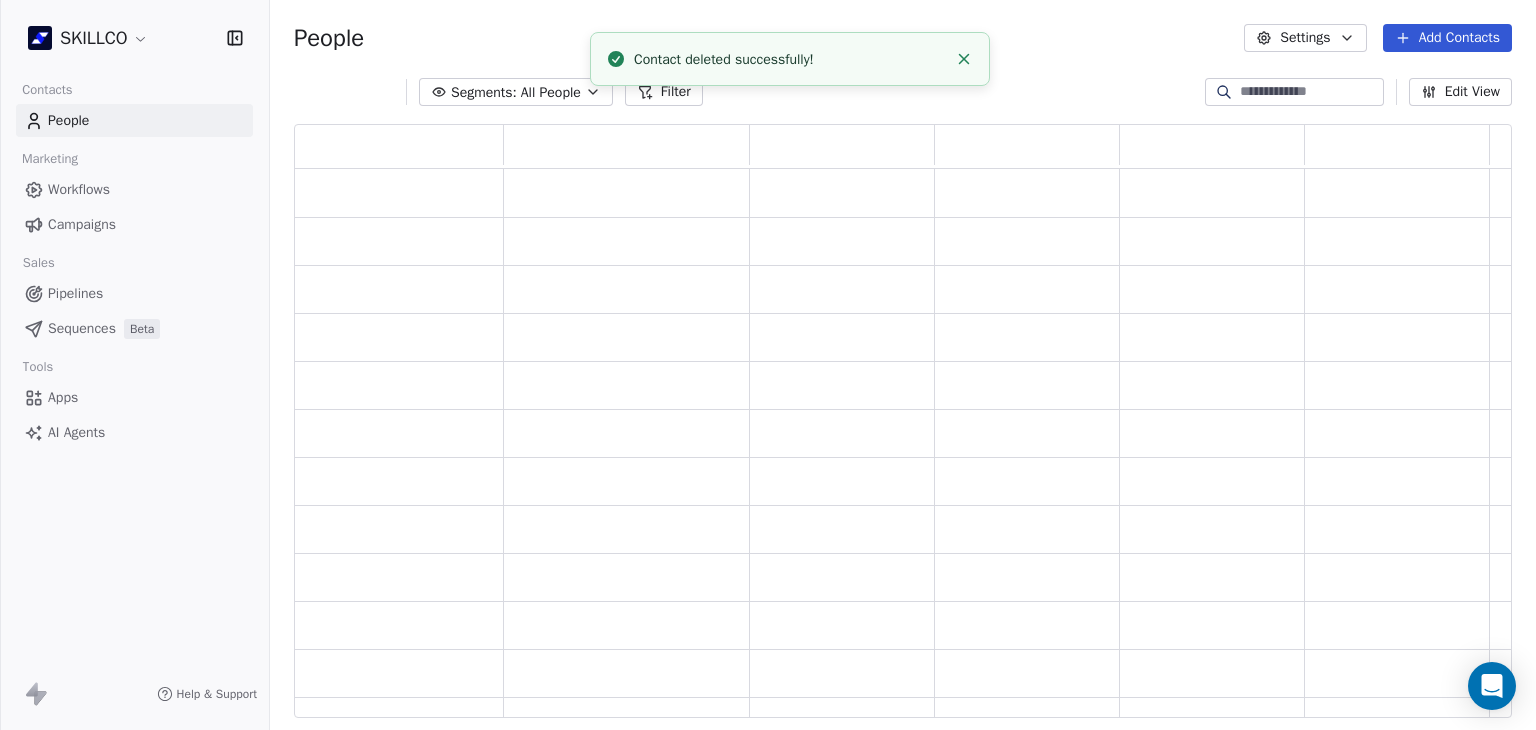 scroll, scrollTop: 16, scrollLeft: 16, axis: both 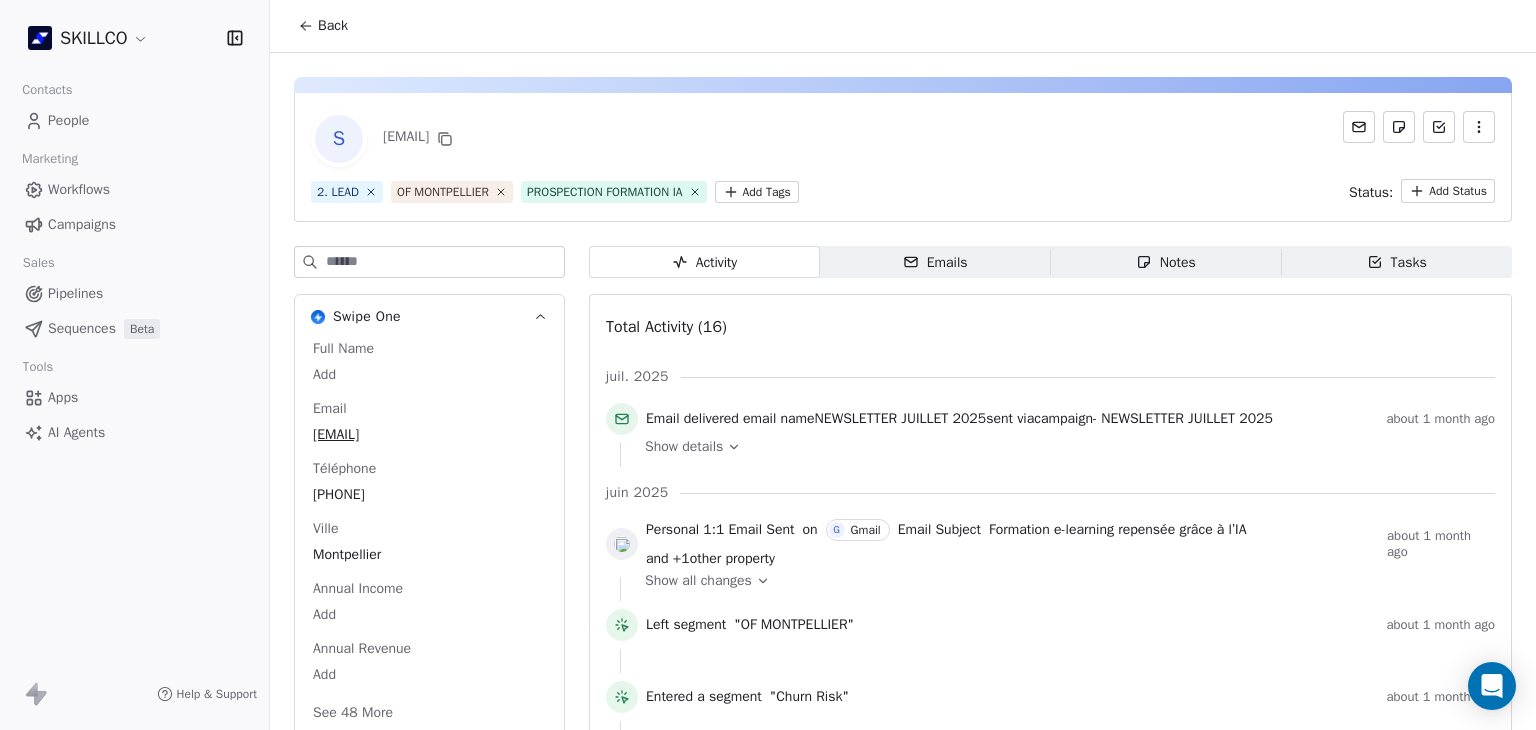 click on "Emails" at bounding box center [935, 262] 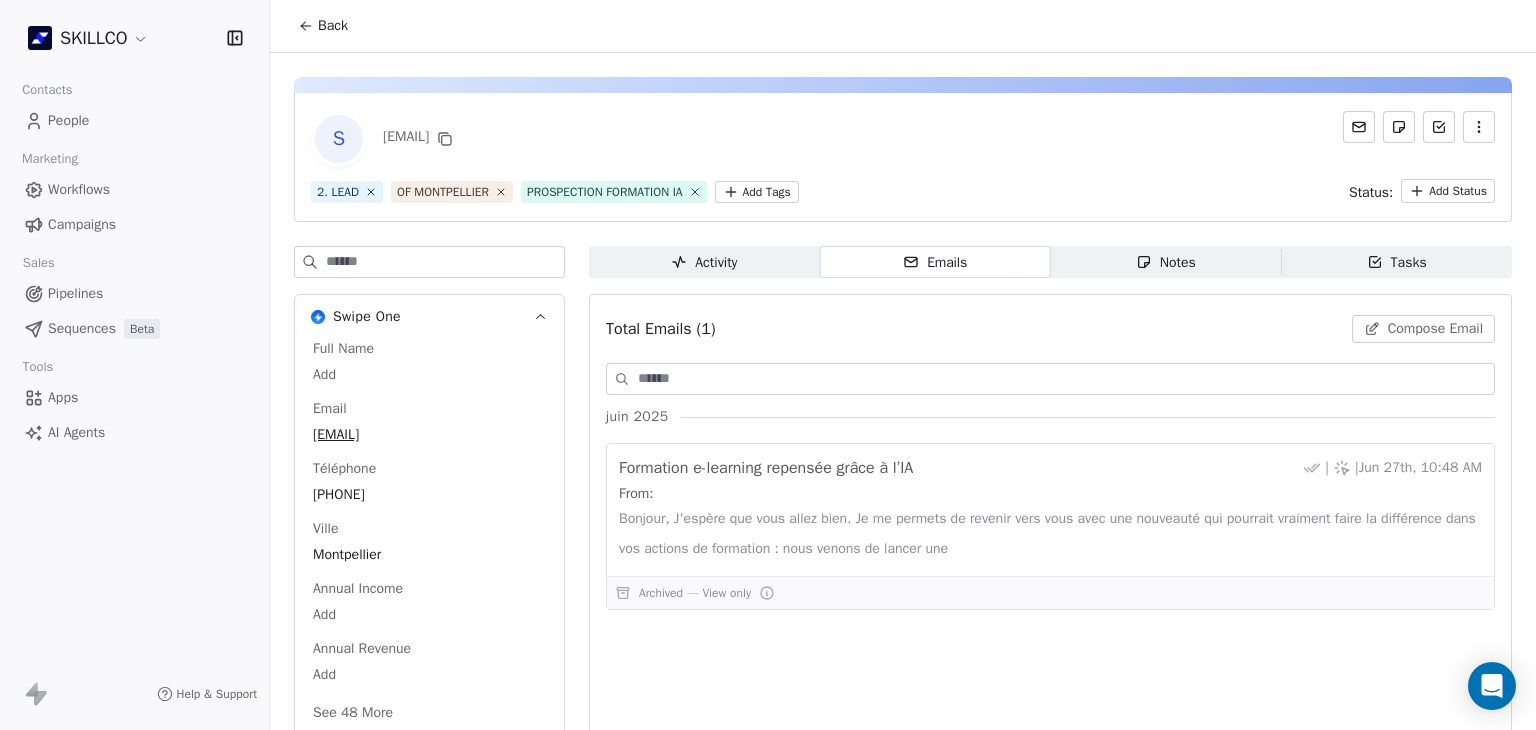 click on "Notes" at bounding box center (1166, 262) 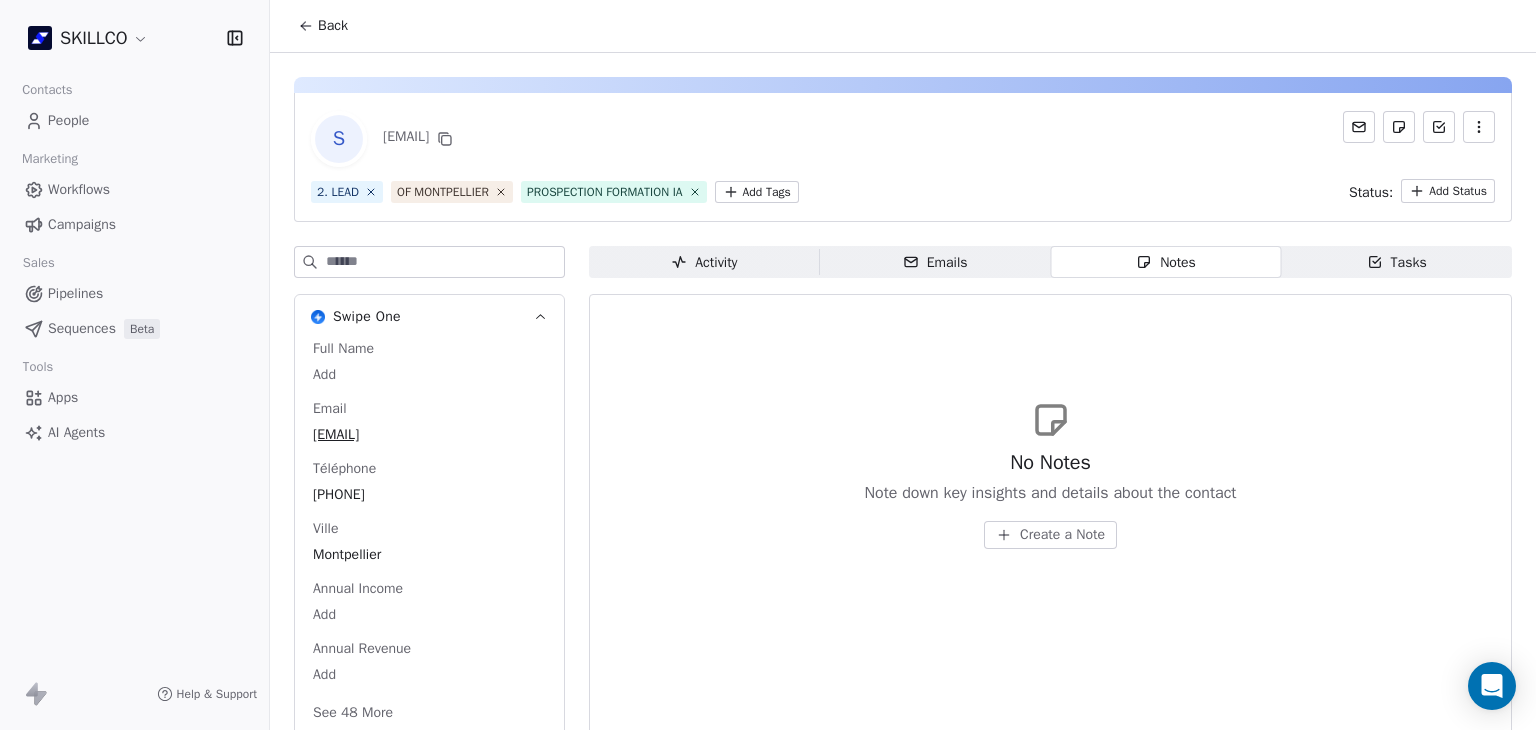 click on "Activity" at bounding box center (704, 262) 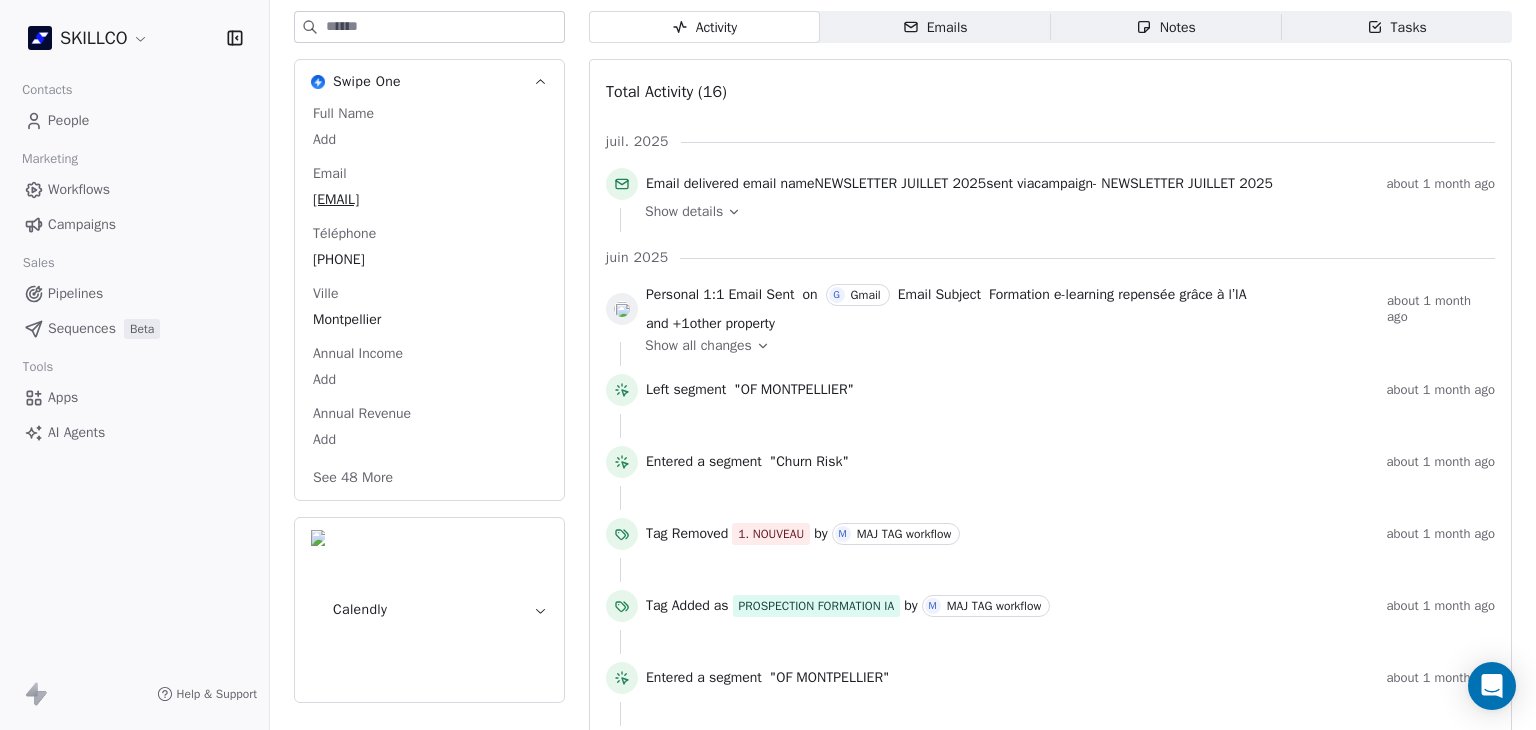 scroll, scrollTop: 500, scrollLeft: 0, axis: vertical 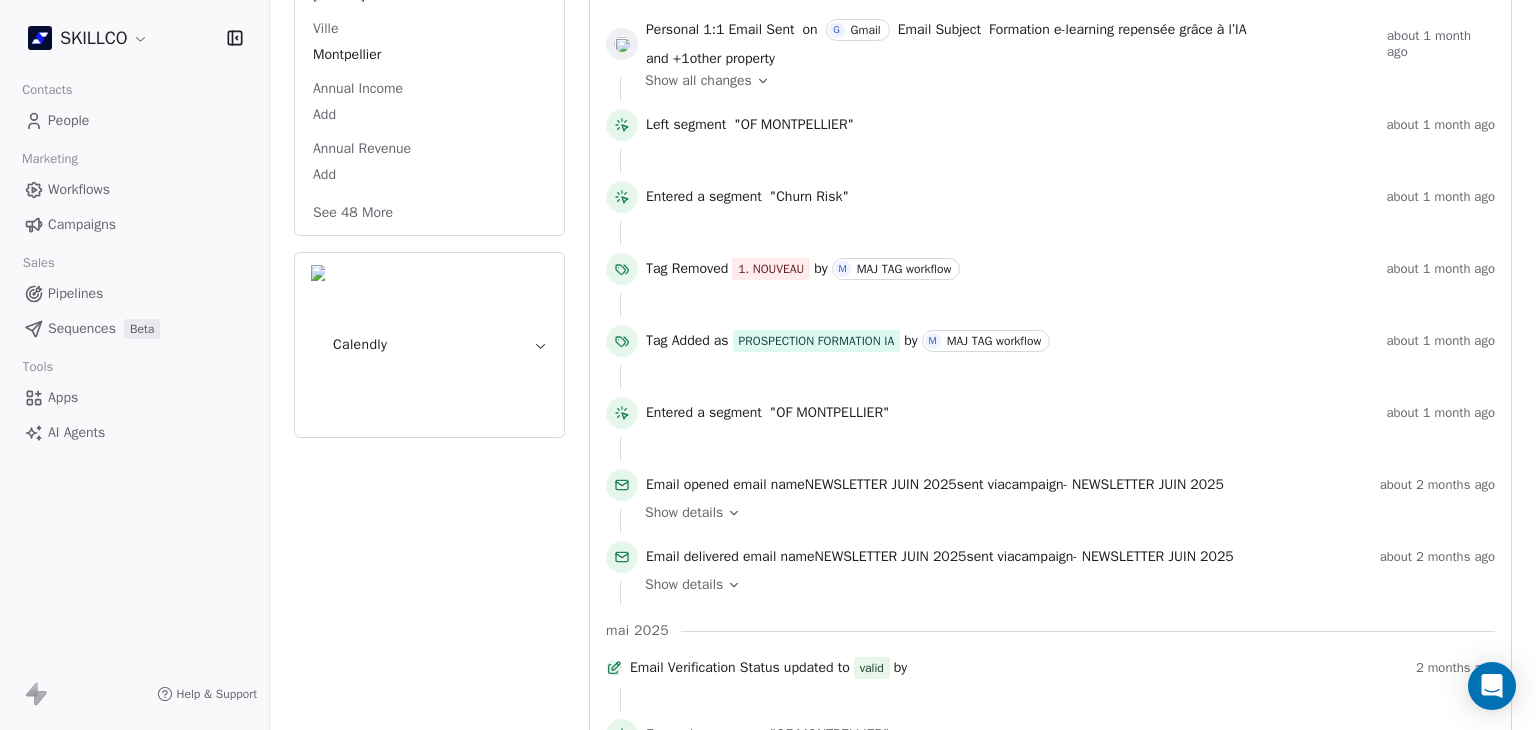 click on "See   48   More" at bounding box center [353, 213] 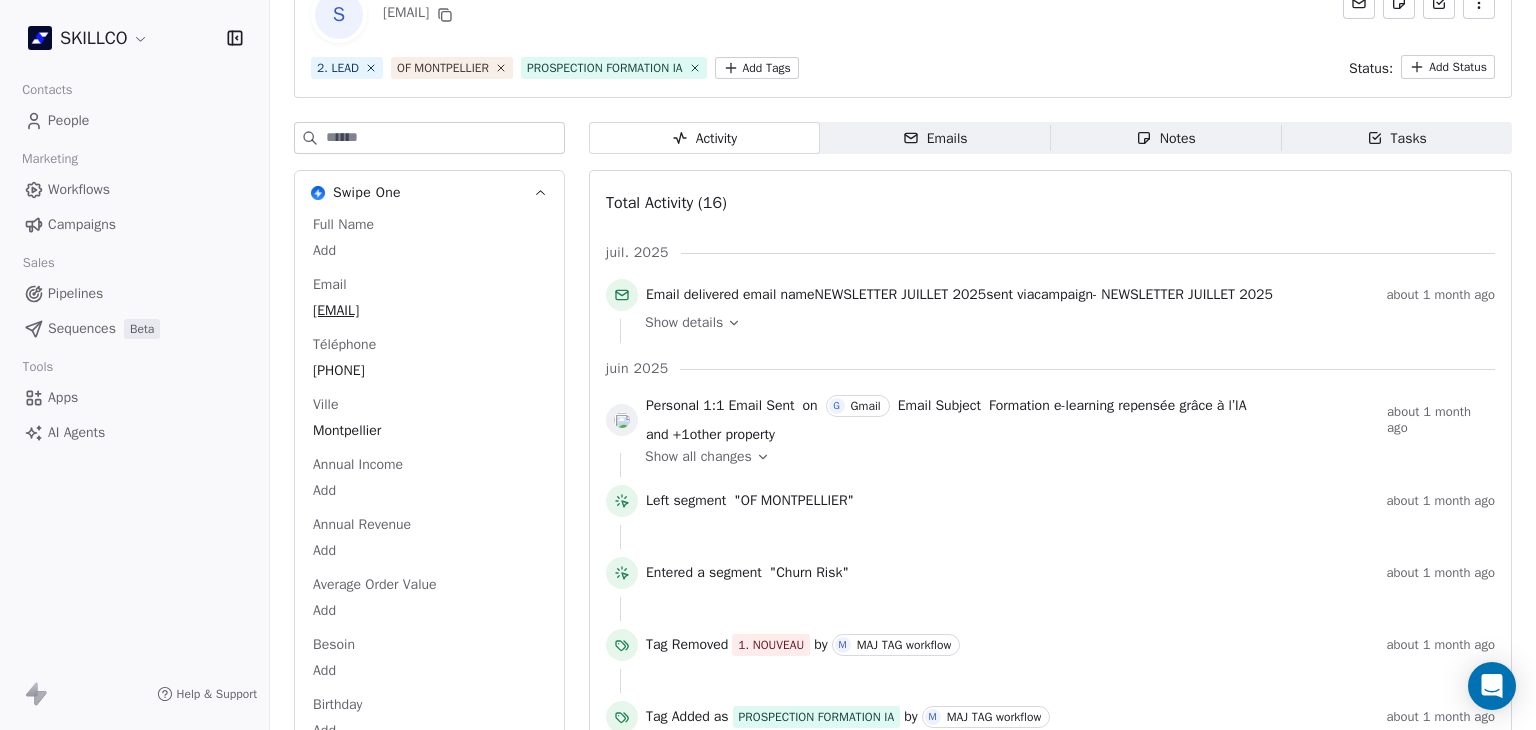scroll, scrollTop: 0, scrollLeft: 0, axis: both 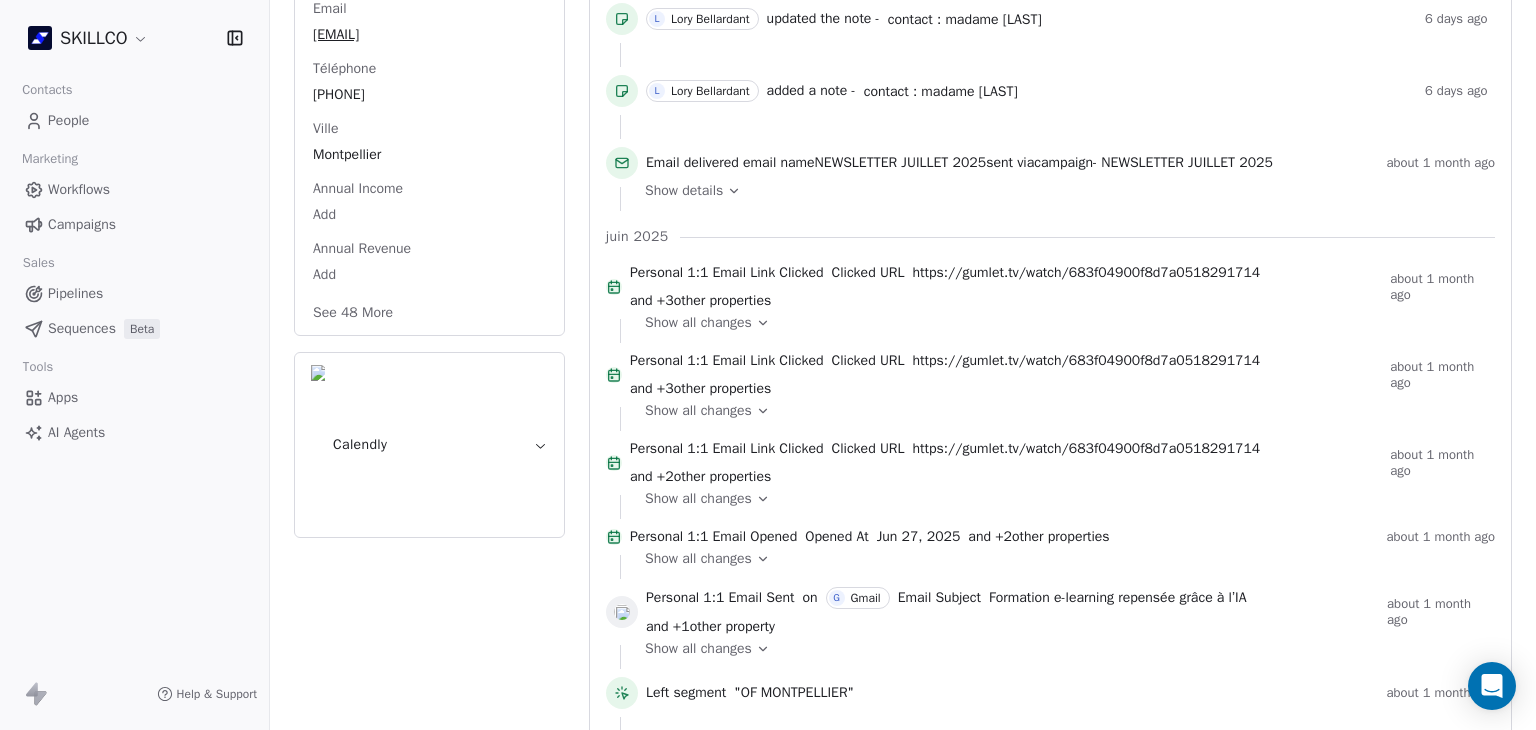 click on "See   48   More" at bounding box center (353, 313) 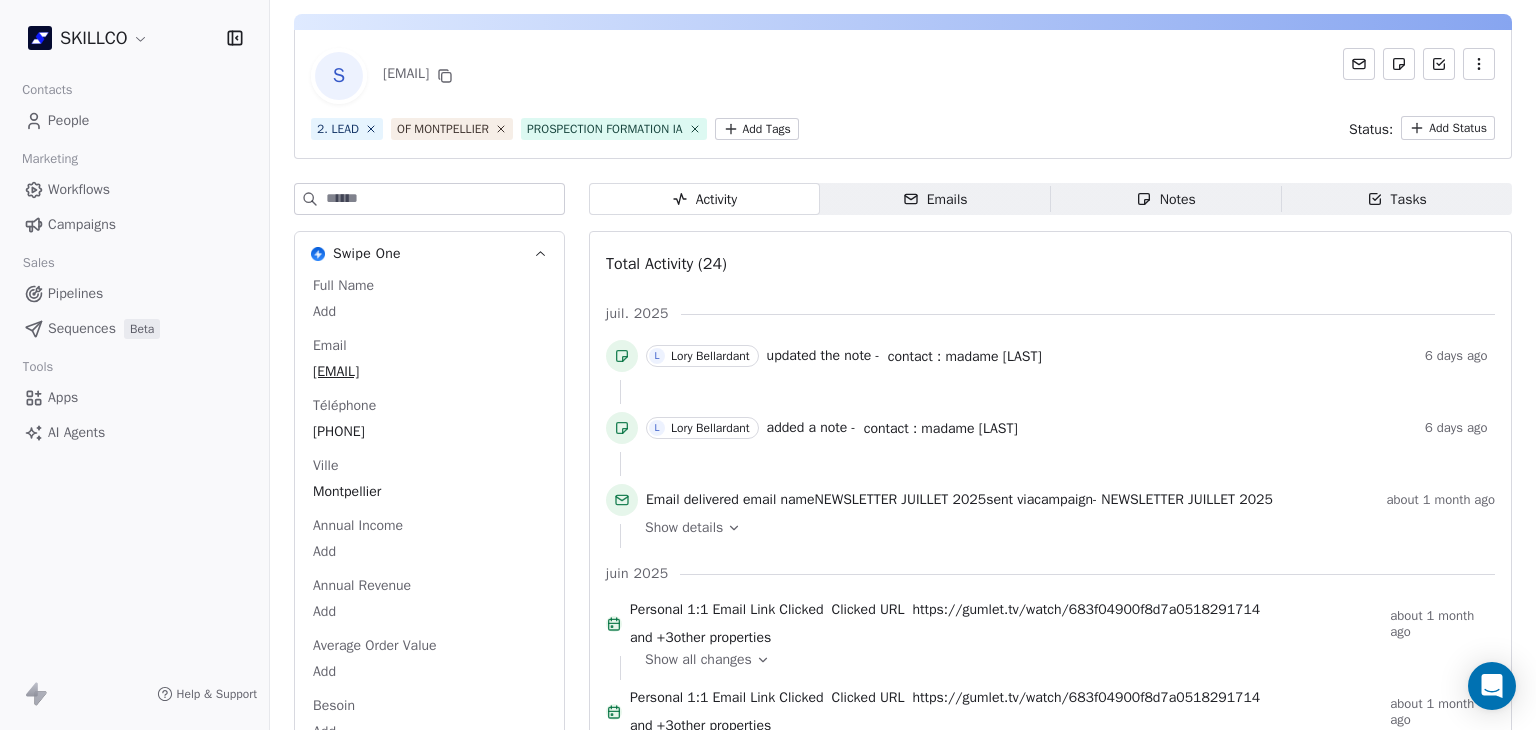 scroll, scrollTop: 0, scrollLeft: 0, axis: both 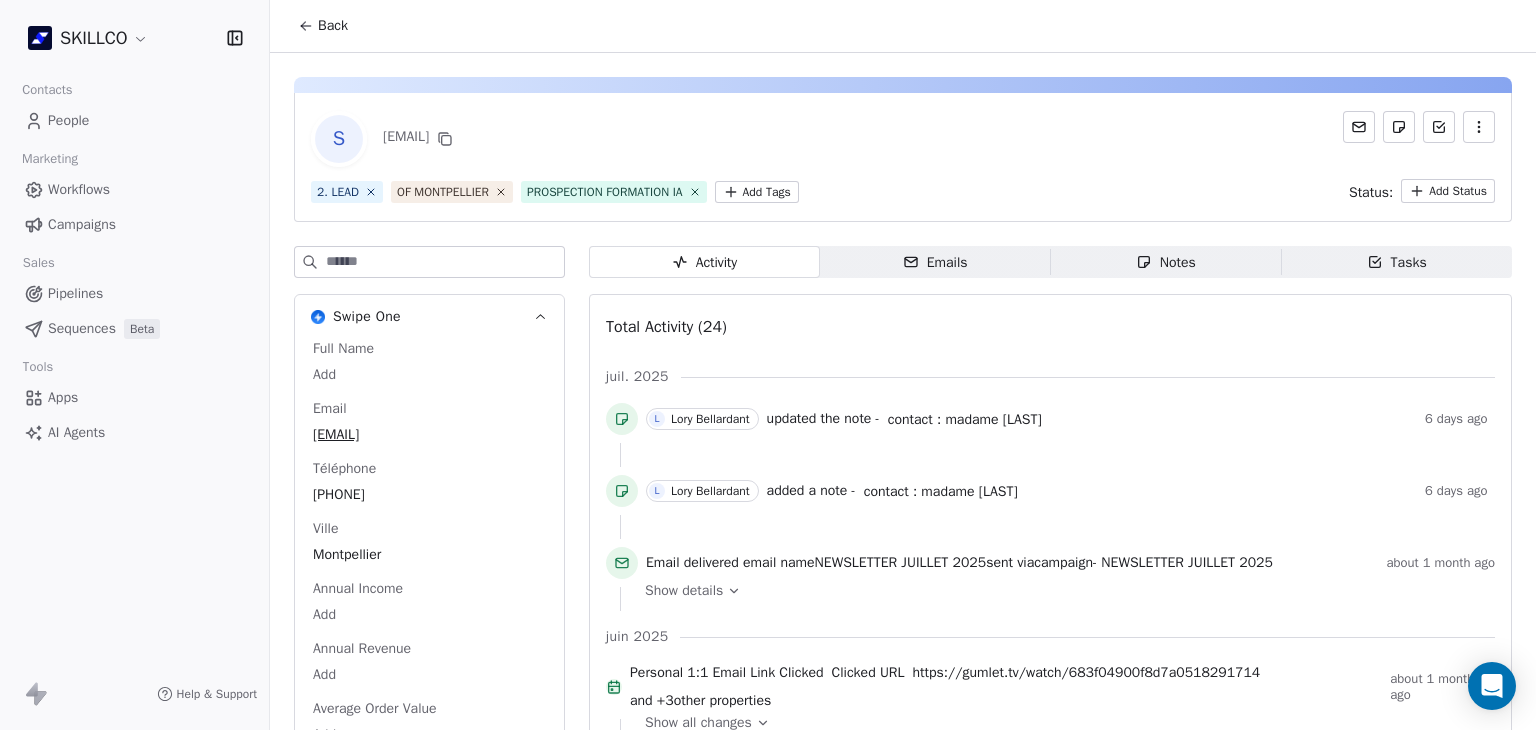 click on "Notes" at bounding box center (1166, 262) 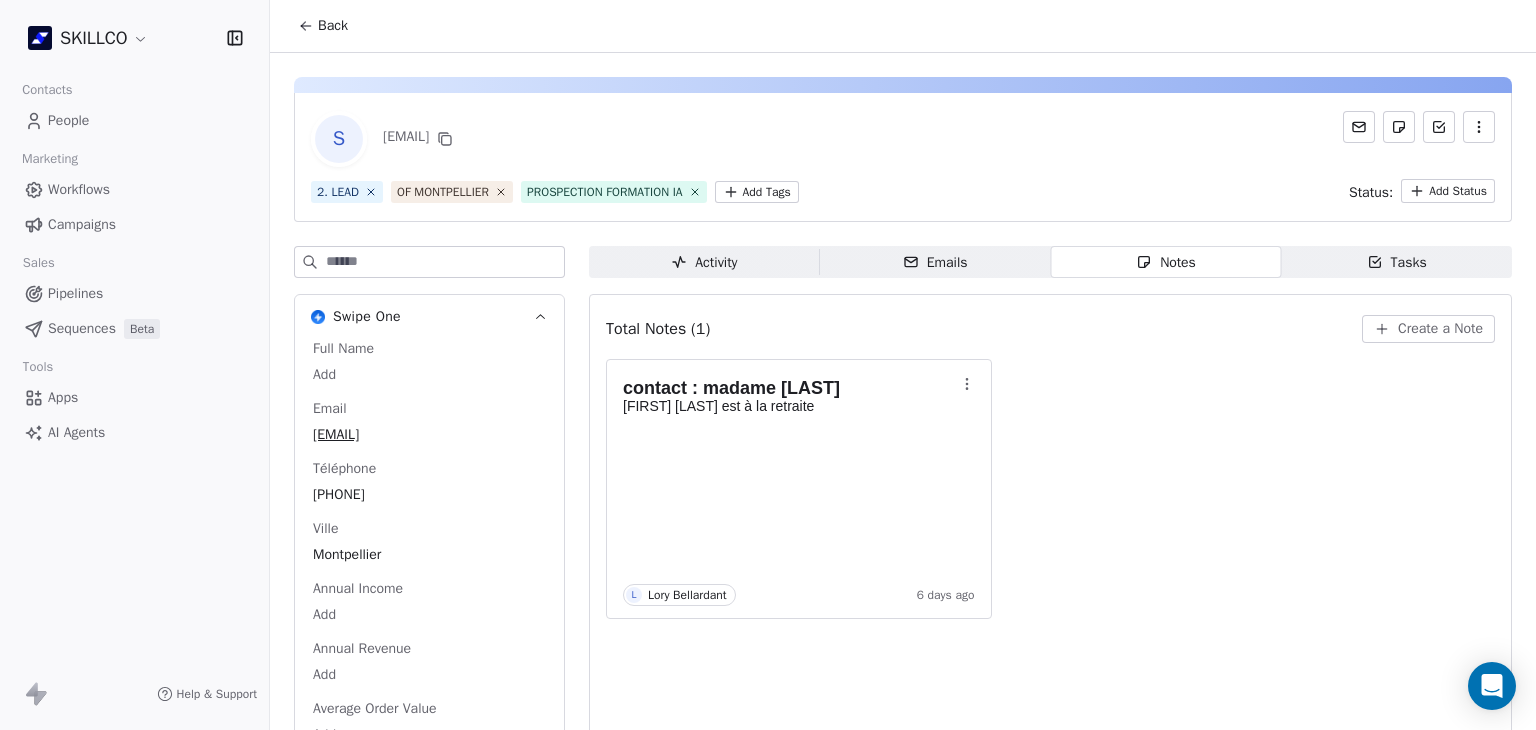 click on "Activity" at bounding box center (704, 262) 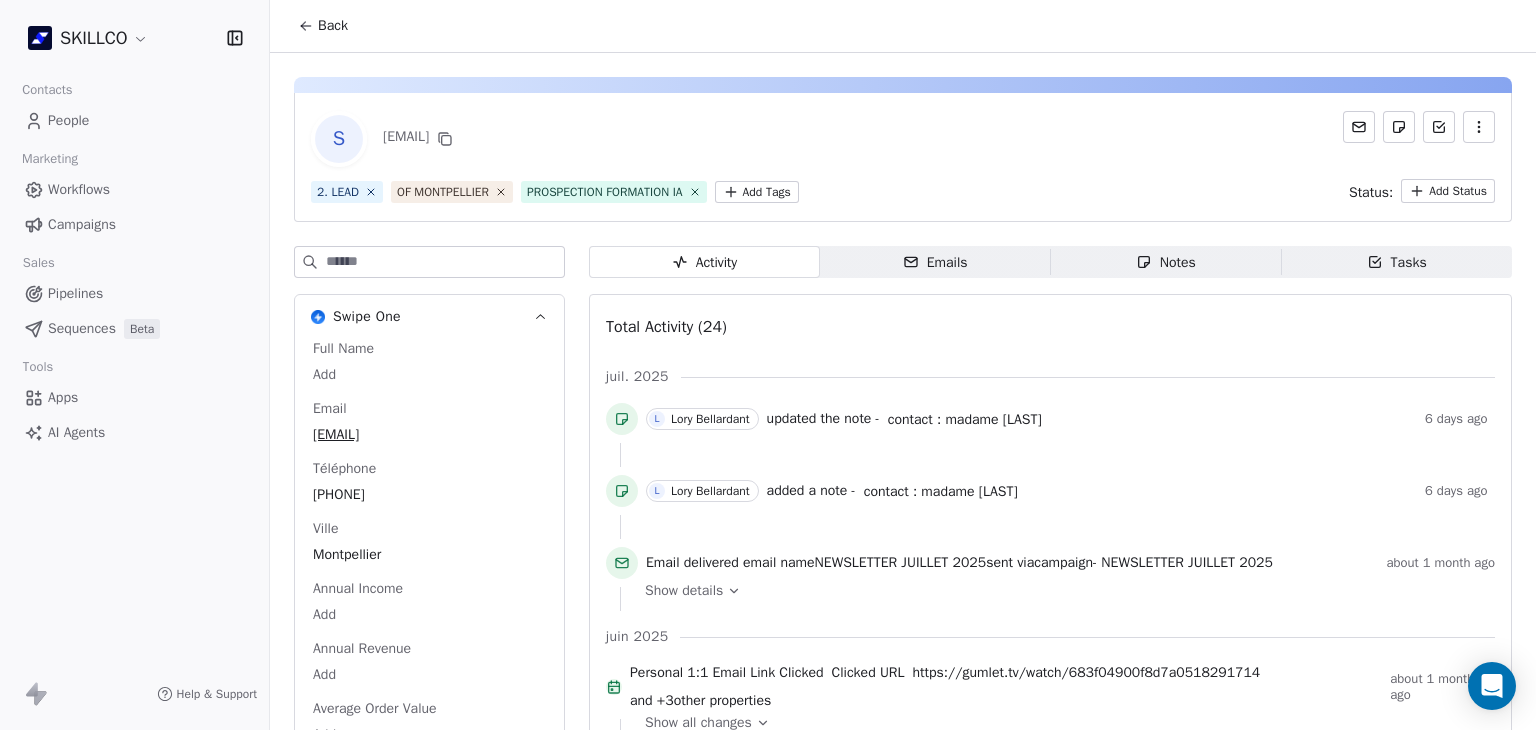 click on "SKILLCO Contacts People Marketing Workflows Campaigns Sales Pipelines Sequences Beta Tools Apps AI Agents Help & Support Back S [EMAIL] 2. LEAD OF MONTPELLIER PROSPECTION FORMATION IA Add Tags Status: Add Status Swipe One Full Name Add Email [EMAIL] Téléphone [PHONE] Ville [CITY] Annual Income Add Annual Revenue Add Average Order Value Add Besoin Add Birthday Add Browser Add Contact Source Add Pays Add Created Date May 28, 2025 03:36 PM Customer Lifetime Value Add Department Add Derniere page consulte Add Device Add Email Verification Status Valid Entreprise Coreg Epgv [REGION] - Antenne [CITY] Facebook https://www.facebook.com/coregepgvoccitanie First Purchase Date Add Prénom Add Gender Add Poste Add Langue Add Last Abandoned Date Add Last Purchase Date Add Last Activity Date Jun 28, 2025 11:44 AM Nom Add LinkedIn Add Marketing Contact Status Add Email Marketing Consent Subscribed MRR Add Next Billing Date Add Notes Add Scoring 0/10 Add" at bounding box center [768, 365] 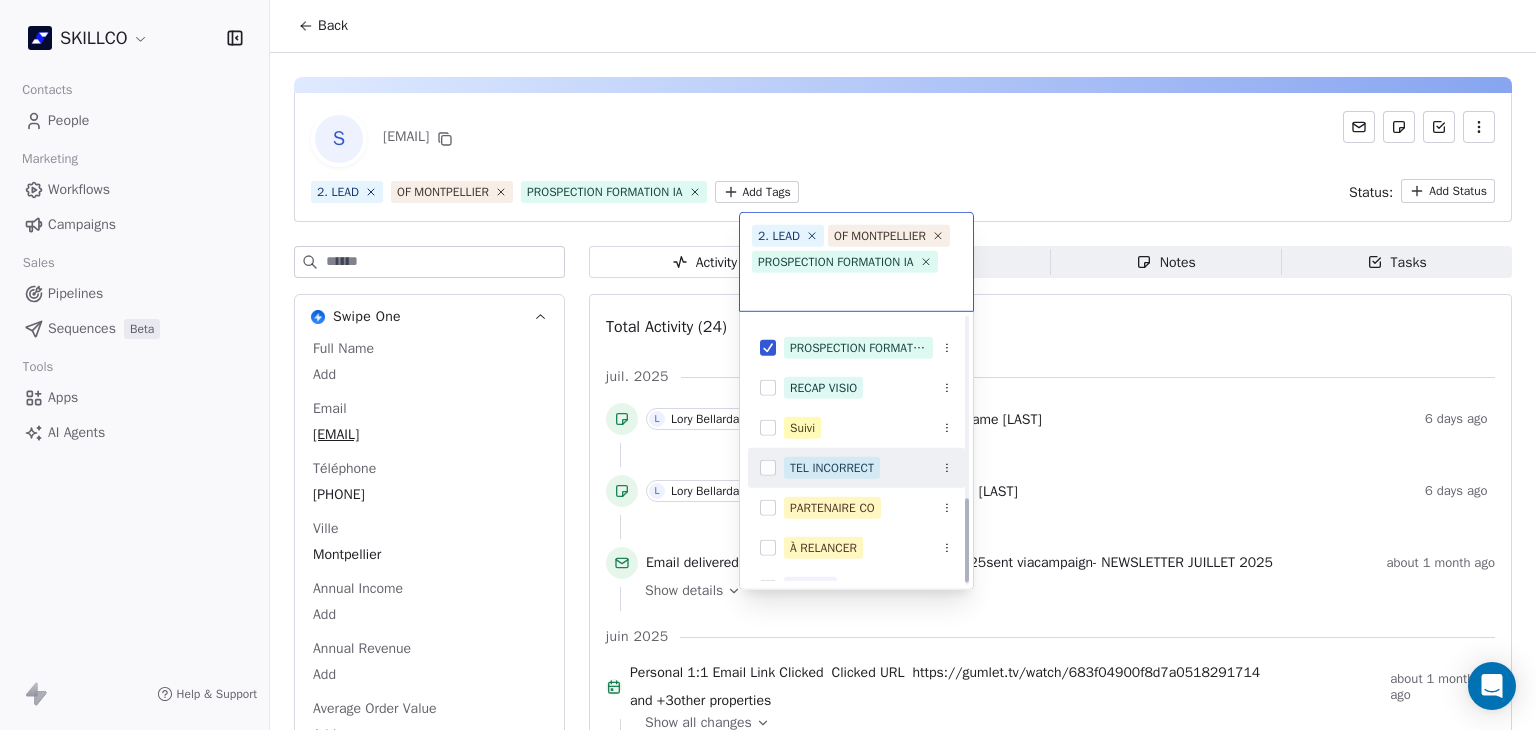 scroll, scrollTop: 578, scrollLeft: 0, axis: vertical 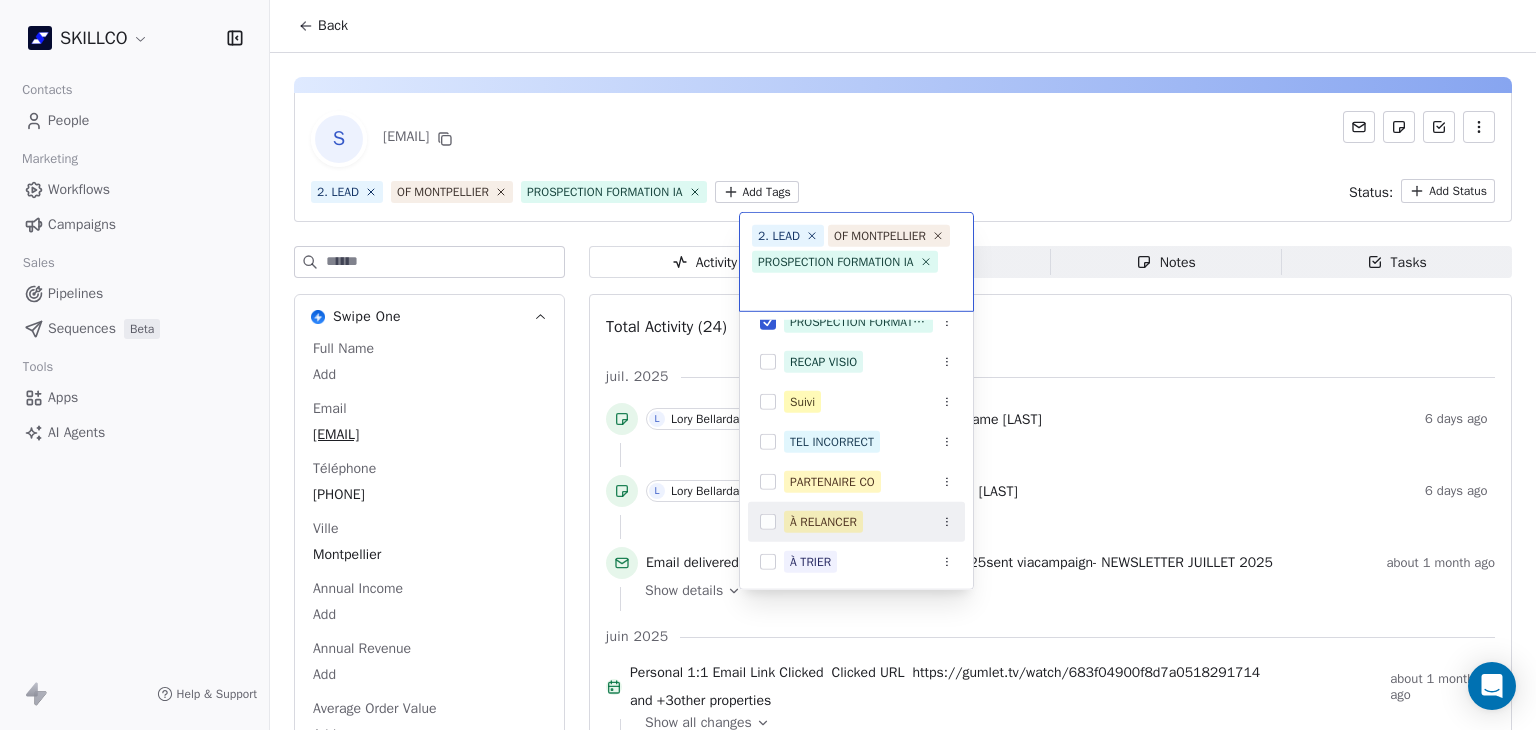 click on "À RELANCER" at bounding box center (856, 522) 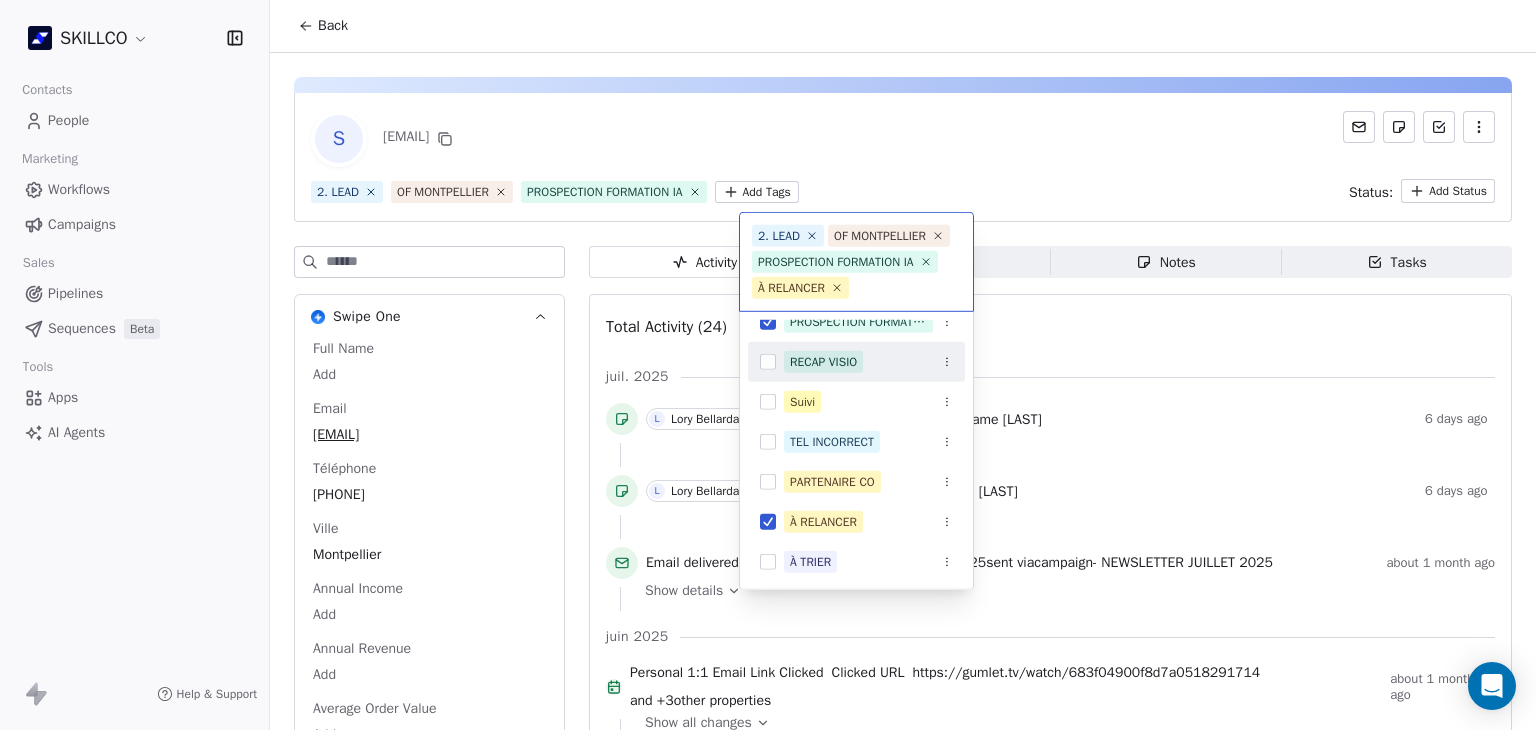 click on "SKILLCO Contacts People Marketing Workflows Campaigns Sales Pipelines Sequences Beta Tools Apps AI Agents Help & Support Back S [EMAIL] 2. LEAD OF MONTPELLIER PROSPECTION FORMATION IA Add Tags Status: Add Status Swipe One Full Name Add Email [EMAIL] Téléphone [PHONE] Ville [CITY] Annual Income Add Annual Revenue Add Average Order Value Add Besoin Add Birthday Add Browser Add Contact Source Add Pays Add Created Date May 28, 2025 03:36 PM Customer Lifetime Value Add Department Add Derniere page consulte Add Device Add Email Verification Status Valid Entreprise Coreg Epgv [REGION] - Antenne [CITY] Facebook https://www.facebook.com/coregepgvoccitanie First Purchase Date Add Prénom Add Gender Add Poste Add Langue Add Last Abandoned Date Add Last Purchase Date Add Last Activity Date Jun 28, 2025 11:44 AM Nom Add LinkedIn Add Marketing Contact Status Add Email Marketing Consent Subscribed MRR Add Next Billing Date Add Notes Add Scoring 0/10 Add" at bounding box center [768, 365] 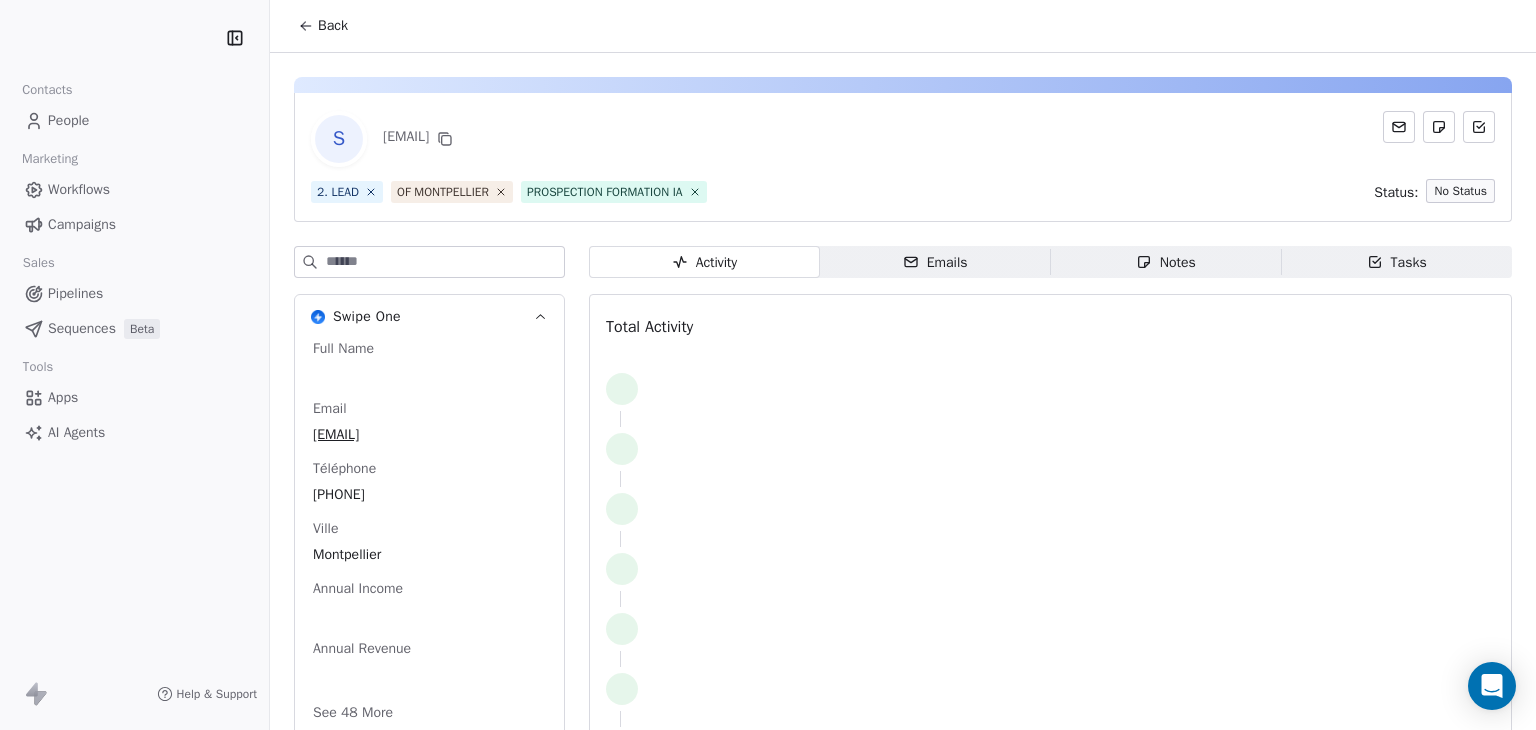 scroll, scrollTop: 0, scrollLeft: 0, axis: both 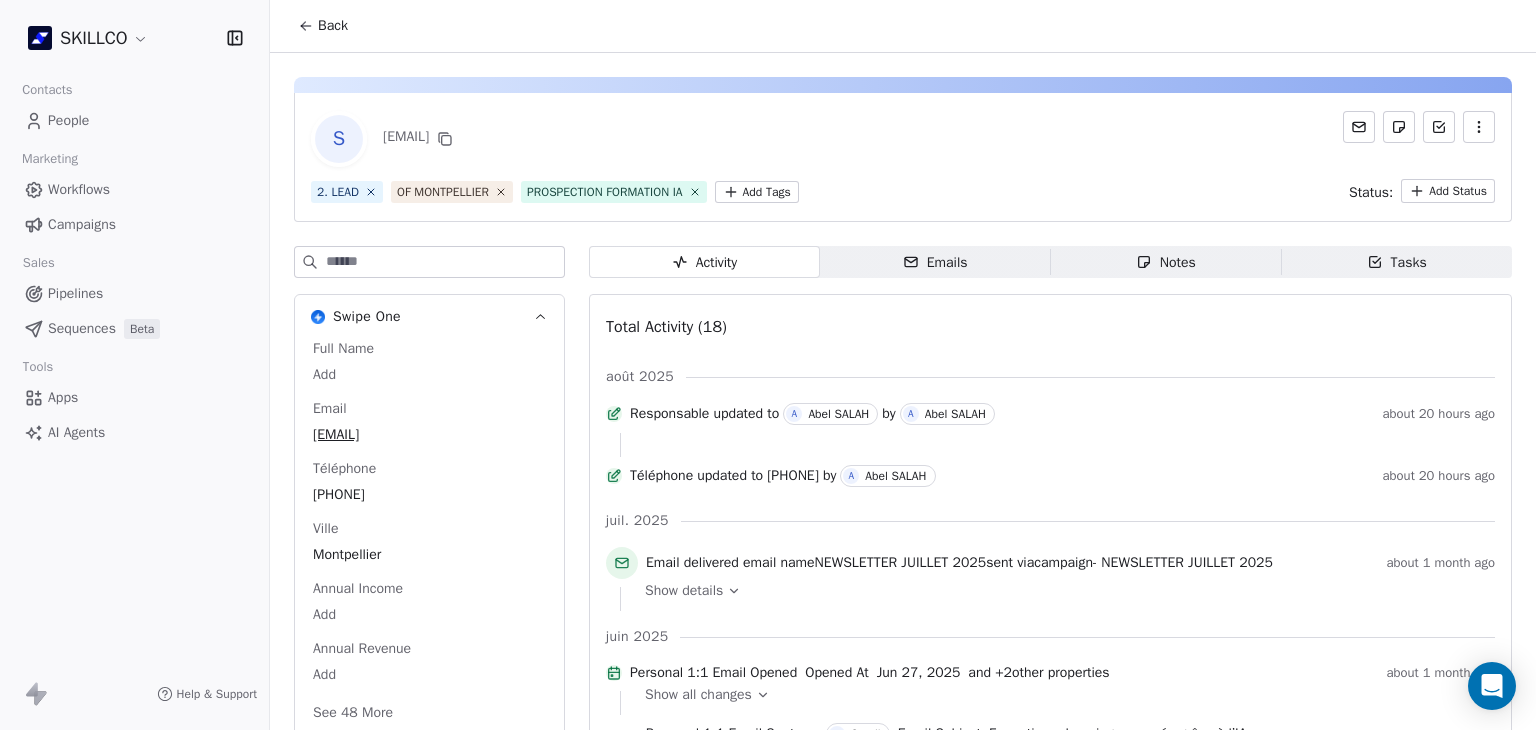 click on "Emails Emails" at bounding box center [935, 262] 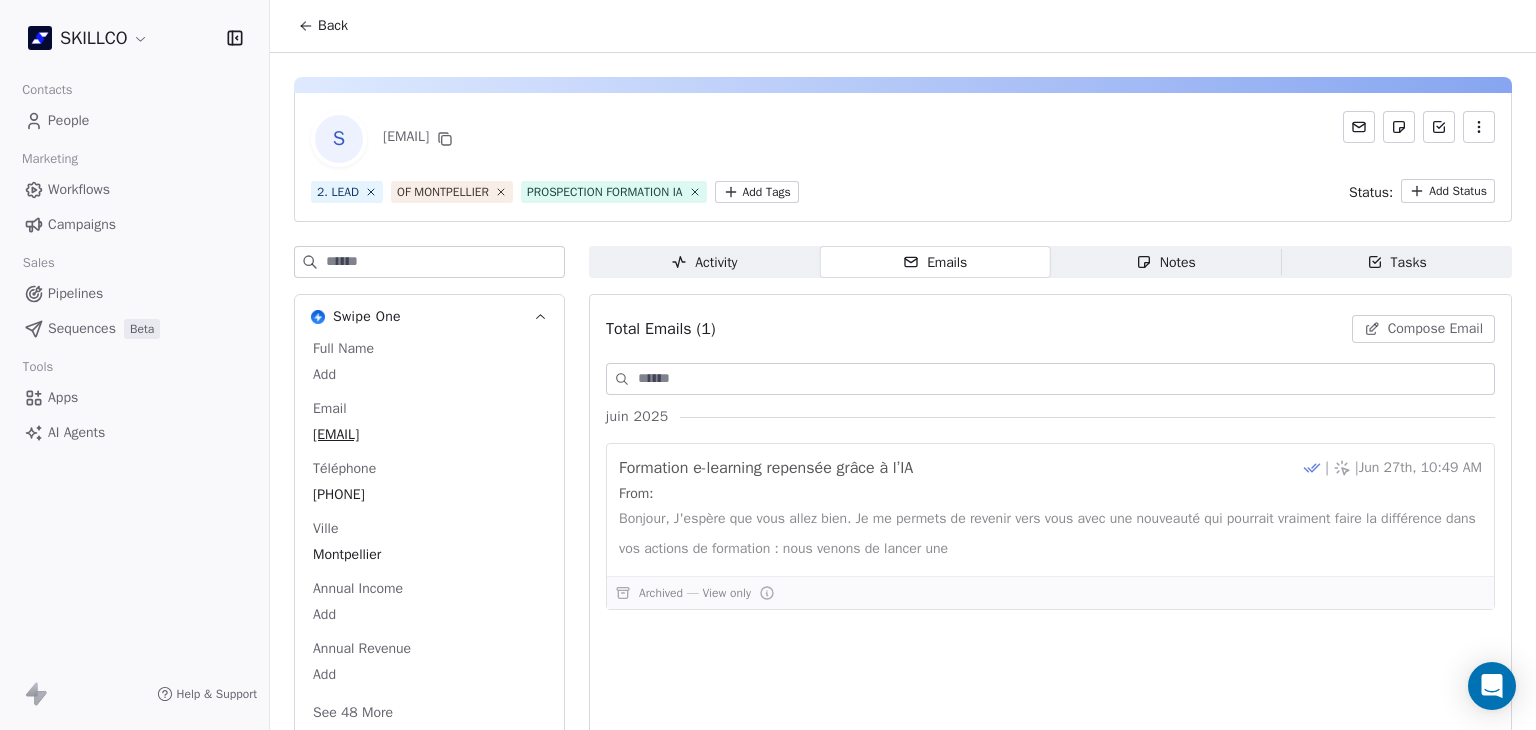 click on "Notes" at bounding box center [1166, 262] 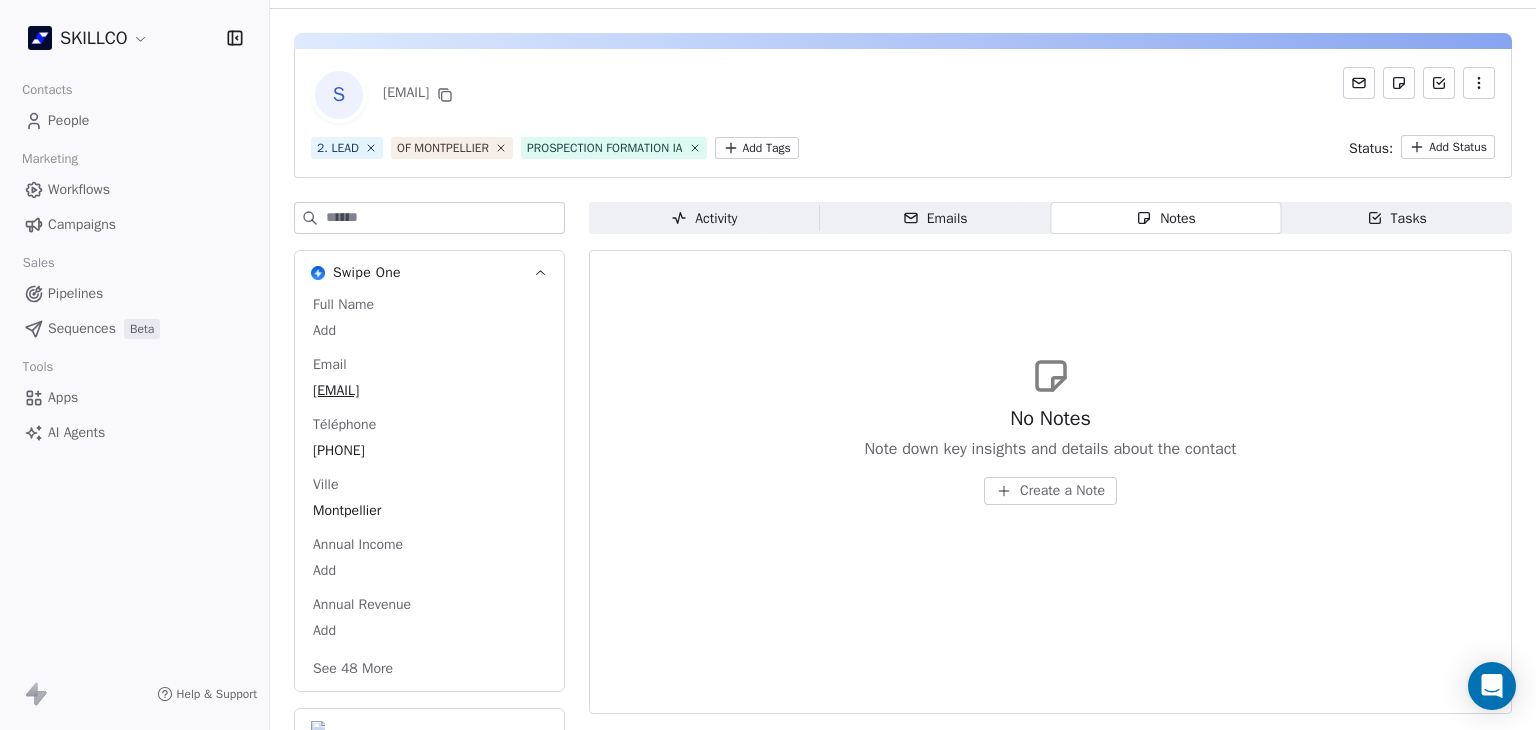 scroll, scrollTop: 79, scrollLeft: 0, axis: vertical 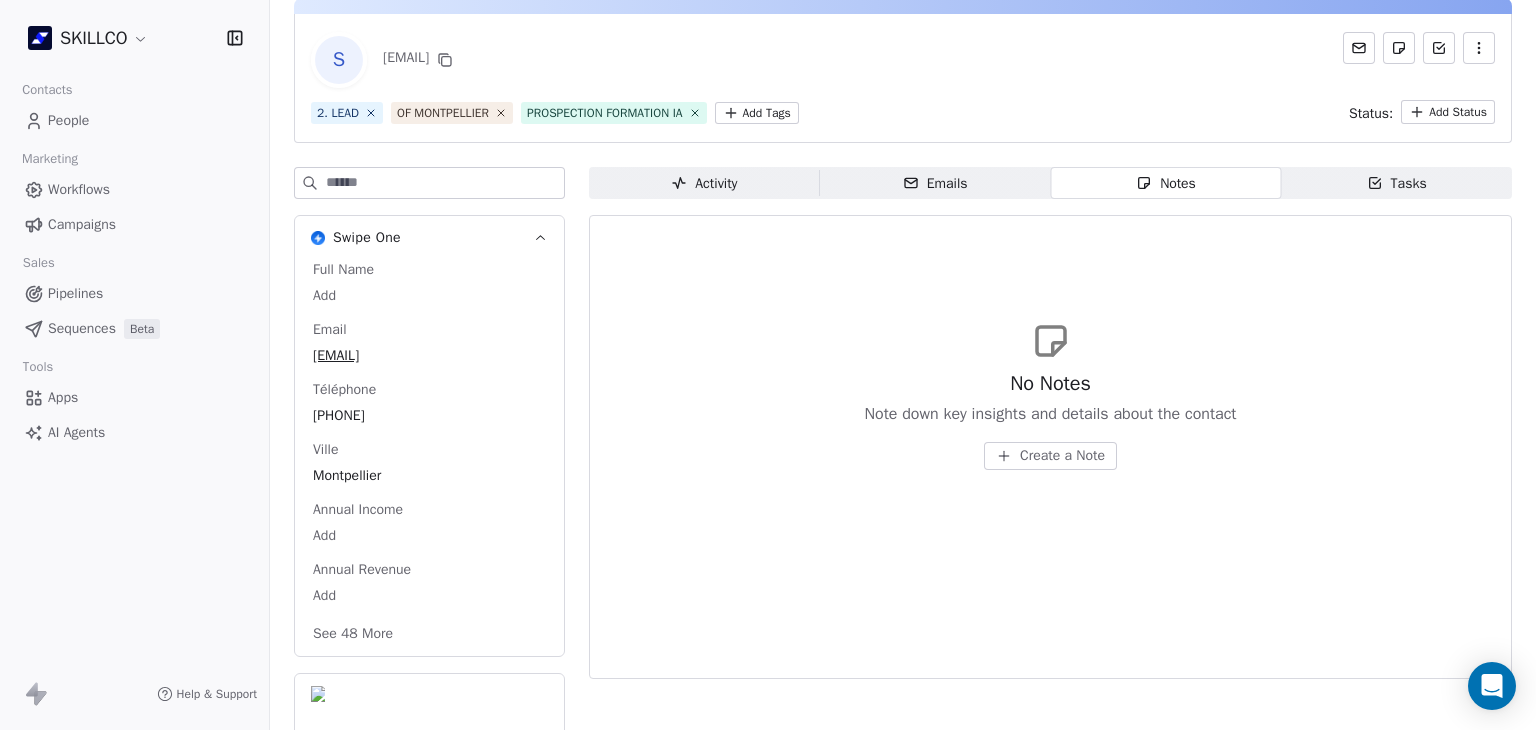 click on "See   48   More" at bounding box center [353, 634] 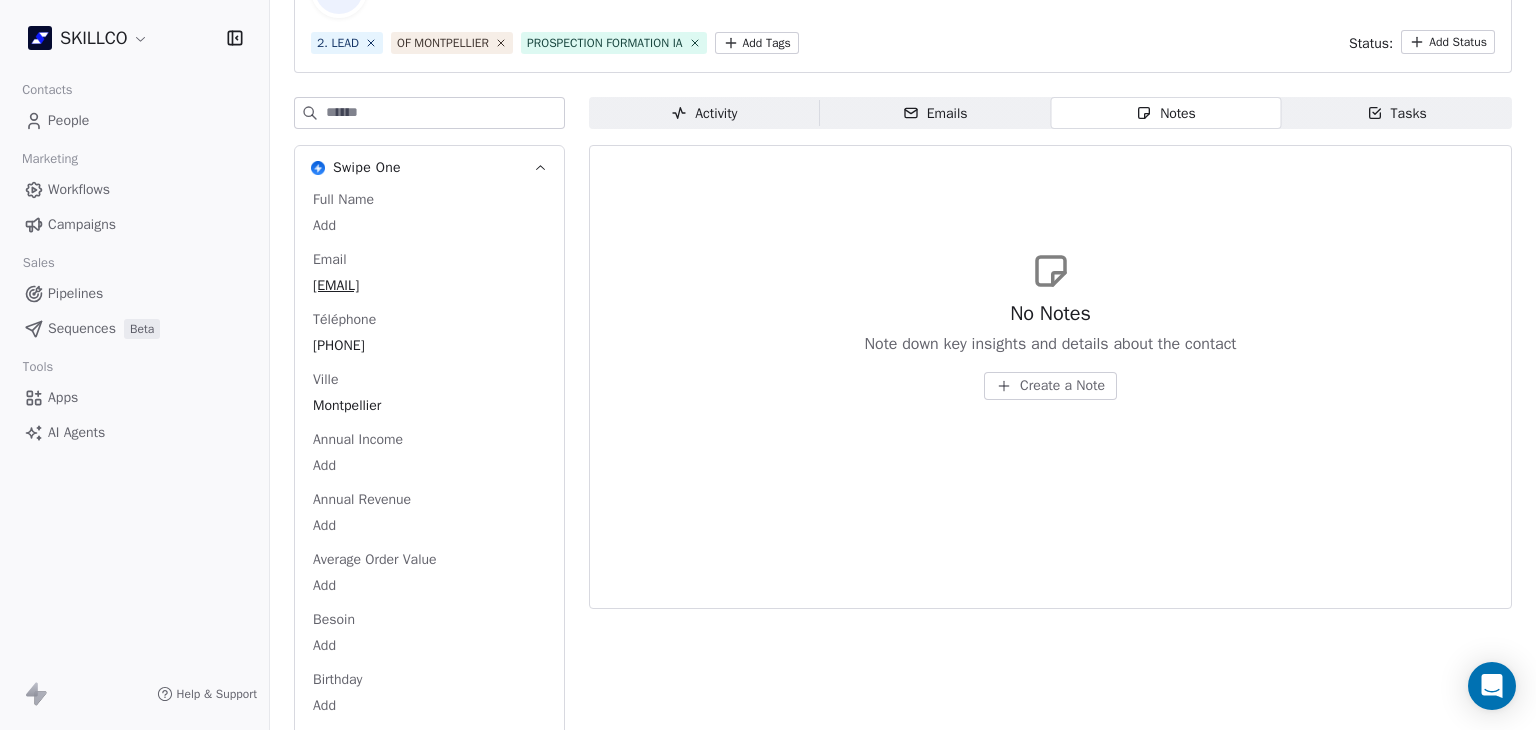 scroll, scrollTop: 23, scrollLeft: 0, axis: vertical 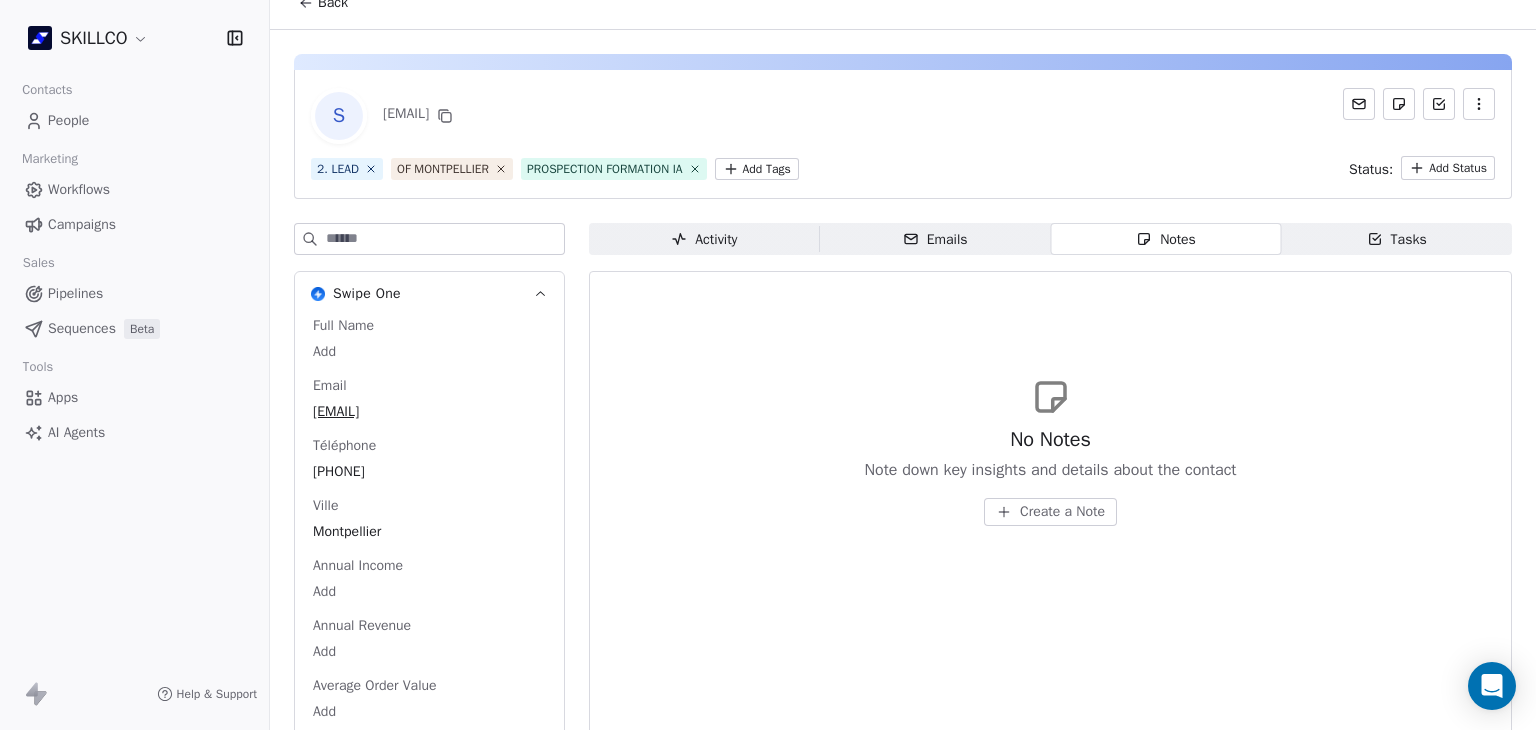 click on "SKILLCO Contacts People Marketing Workflows Campaigns Sales Pipelines Sequences Beta Tools Apps AI Agents Help & Support Back S [EMAIL] 2. LEAD OF [CITY] PROSPECTION FORMATION IA Add Tags Status: Add Status Swipe One Full Name Add Email [EMAIL] Téléphone [PHONE] Ville [CITY] Annual Income Add Annual Revenue Add Average Order Value Add Besoin Add Birthday Add Browser Add Contact Source Add Pays Add Created Date [MONTH] [DAY], [YEAR] [HOUR]:[MINUTE] PM Customer Lifetime Value Add Department Add Derniere page consulte Add Device Add Email Verification Status Valid Entreprise [CITY] Business School Facebook Add First Purchase Date Add Prénom Add Gender Add Poste Add Langue Add Last Abandoned Date Add Last Purchase Date Add Last Activity Date [MONTH] [DAY], [YEAR] [HOUR]:[MINUTE] [AM/PM] Nom Add LinkedIn Add Marketing Contact Status Add Email Marketing Consent Subscribed MRR Add Next Billing Date Add Notes Add Scoring 0/10 Add Occupation Add Orders Count Add Responsable Add Scoring Add Add Add" at bounding box center [768, 365] 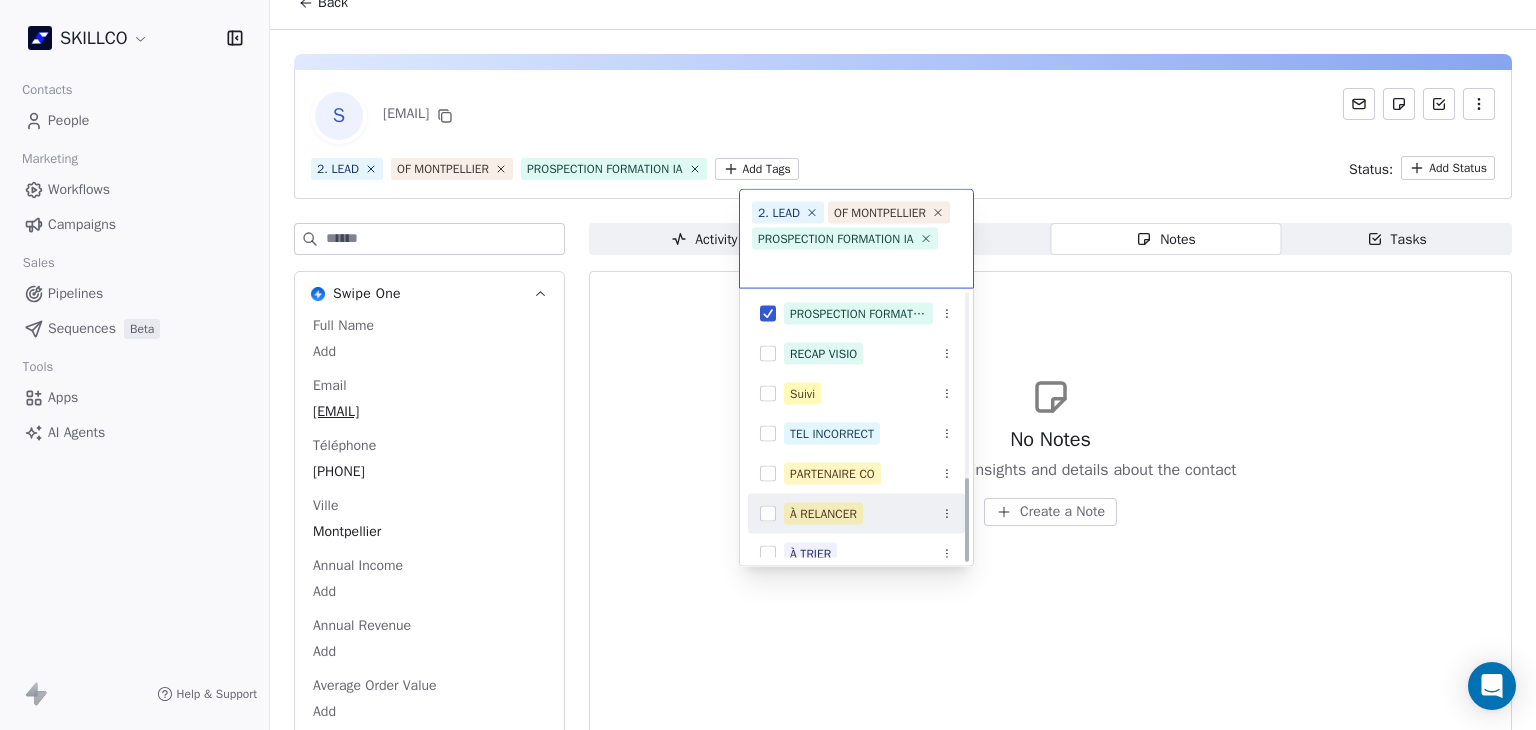 scroll, scrollTop: 578, scrollLeft: 0, axis: vertical 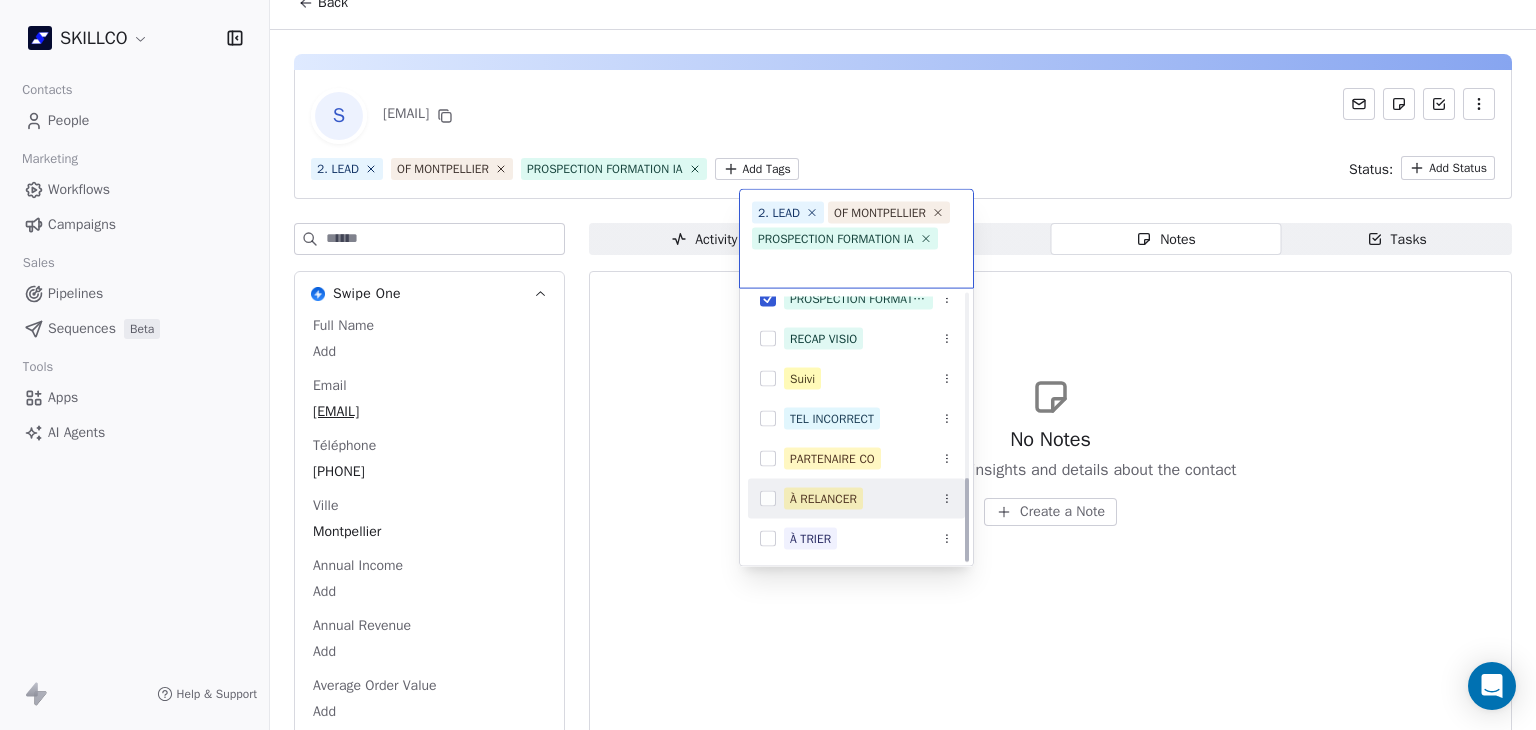 click on "À RELANCER" at bounding box center (823, 499) 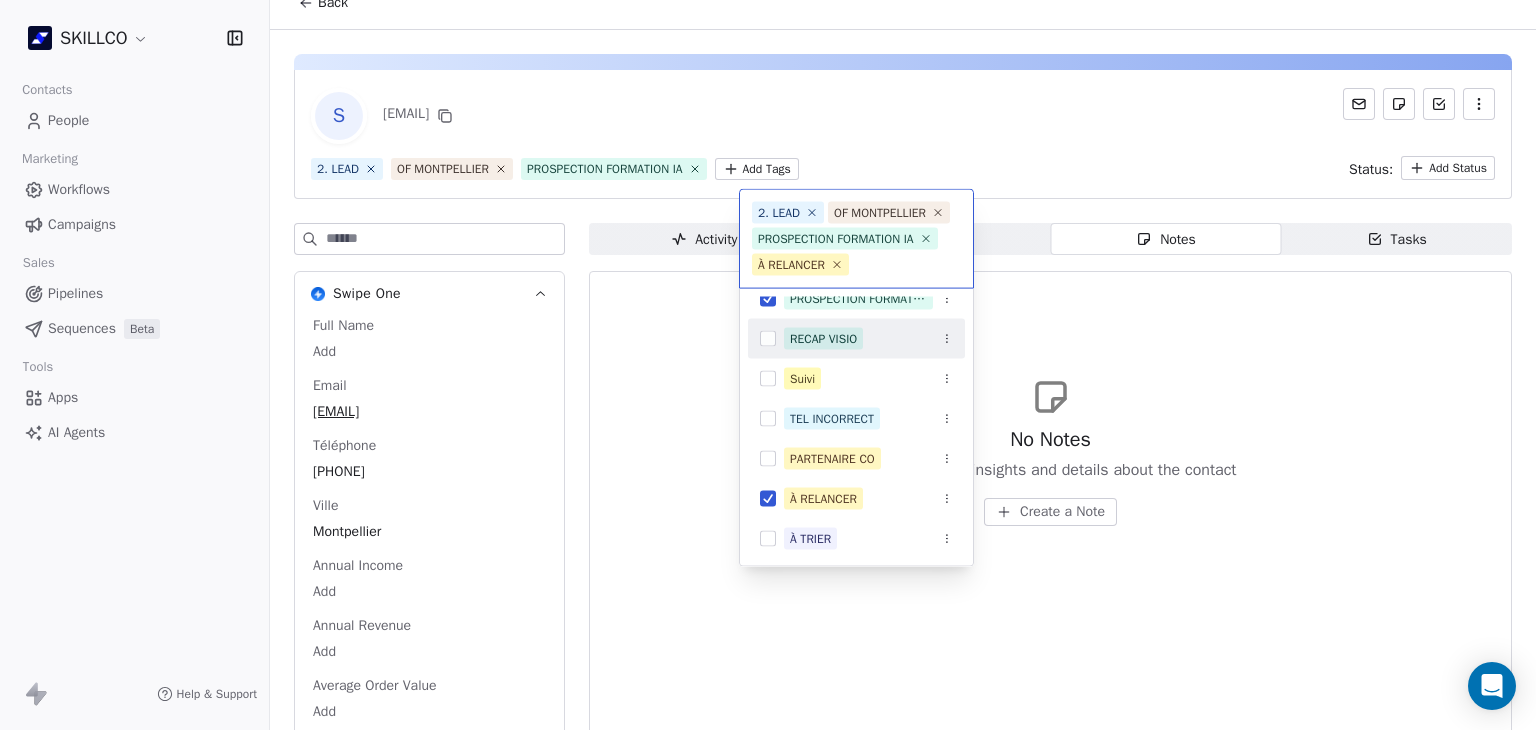 click on "SKILLCO Contacts People Marketing Workflows Campaigns Sales Pipelines Sequences Beta Tools Apps AI Agents Help & Support Back S [EMAIL] 2. LEAD OF [CITY] PROSPECTION FORMATION IA Add Tags Status: Add Status Swipe One Full Name Add Email [EMAIL] Téléphone [PHONE] Ville [CITY] Annual Income Add Annual Revenue Add Average Order Value Add Besoin Add Birthday Add Browser Add Contact Source Add Pays Add Created Date [MONTH] [DAY], [YEAR] [HOUR]:[MINUTE] PM Customer Lifetime Value Add Department Add Derniere page consulte Add Device Add Email Verification Status Valid Entreprise [CITY] Business School Facebook Add First Purchase Date Add Prénom Add Gender Add Poste Add Langue Add Last Abandoned Date Add Last Purchase Date Add Last Activity Date [MONTH] [DAY], [YEAR] [HOUR]:[MINUTE] [AM/PM] Nom Add LinkedIn Add Marketing Contact Status Add Email Marketing Consent Subscribed MRR Add Next Billing Date Add Notes Add Scoring 0/10 Add Occupation Add Orders Count Add Responsable Add Scoring Add Add Add" at bounding box center (768, 365) 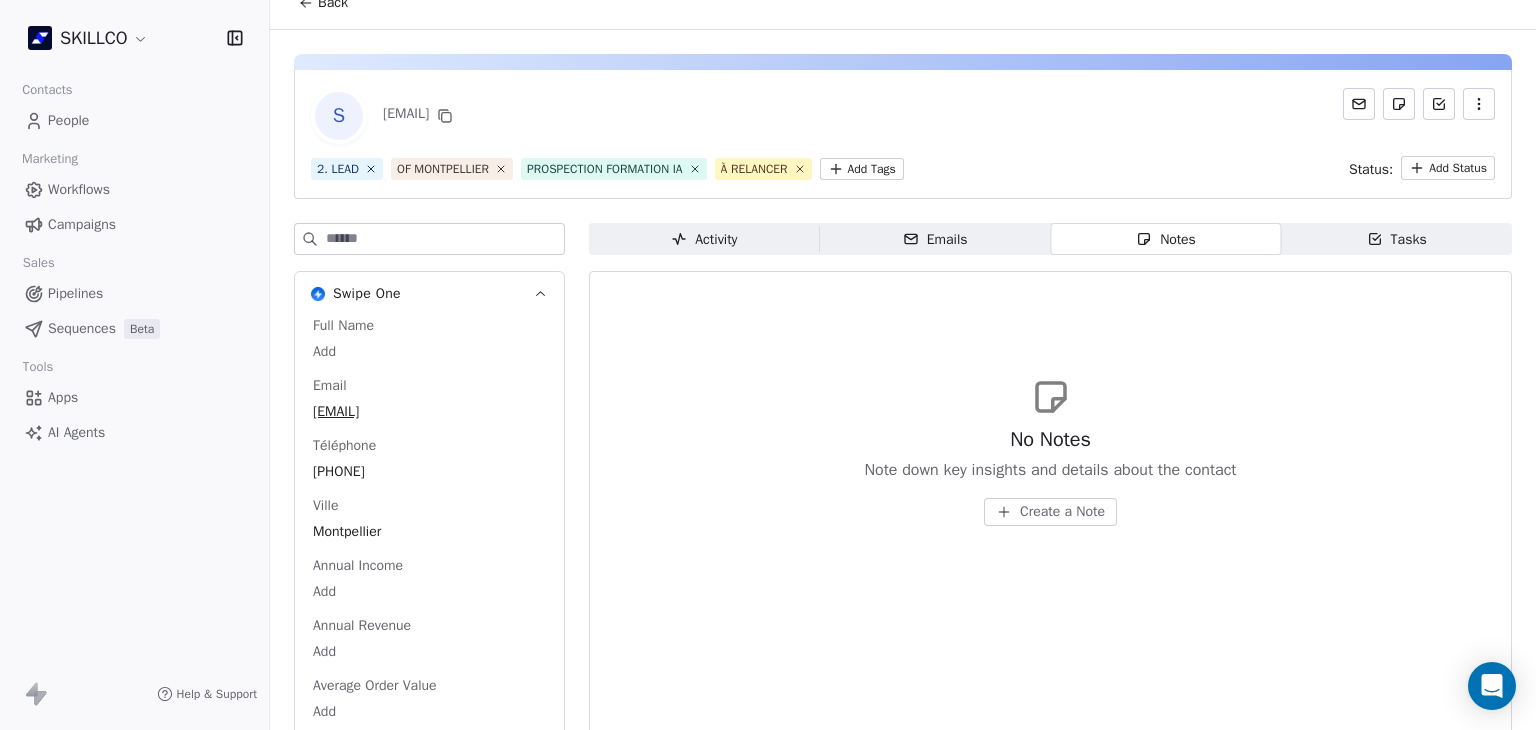click on "Emails Emails" at bounding box center (935, 239) 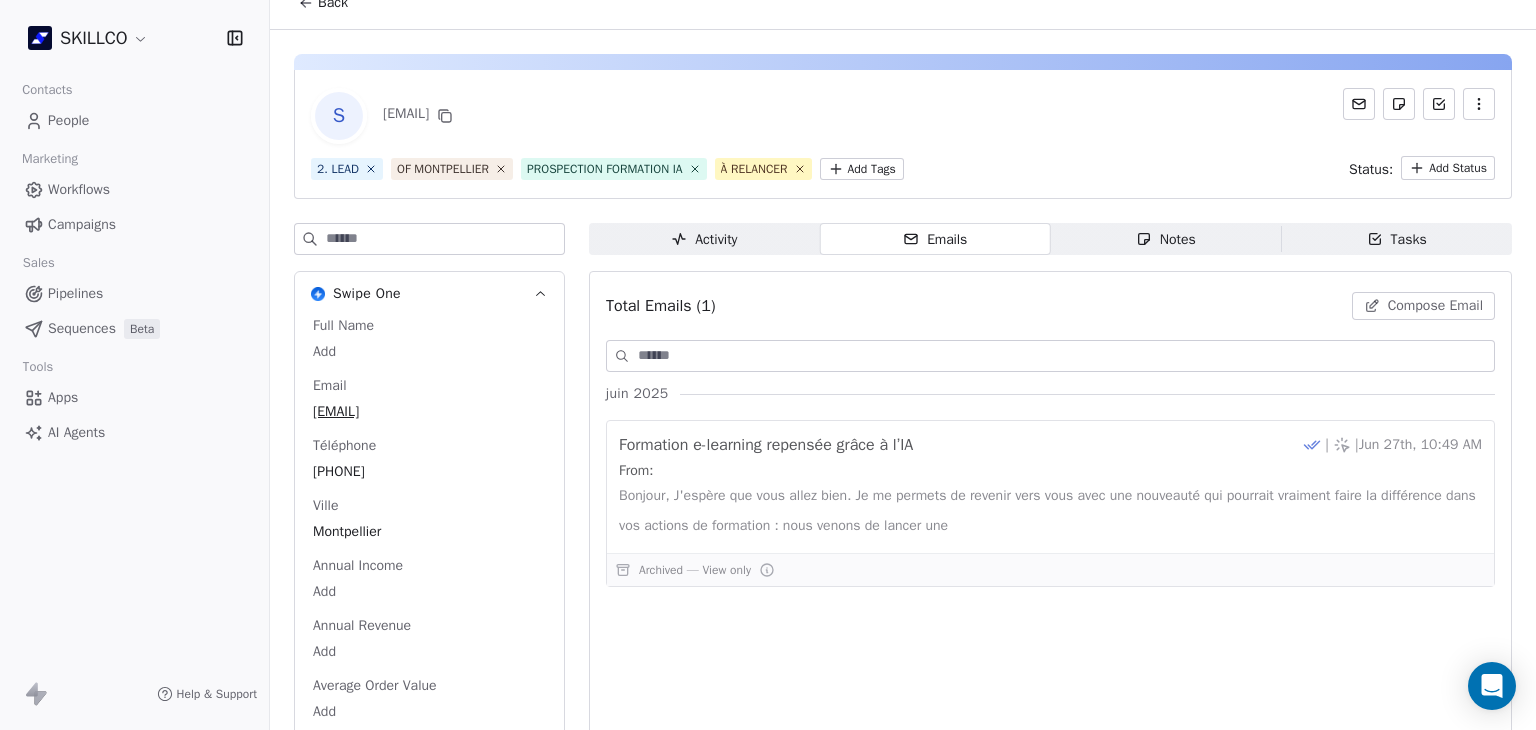 click on "Tasks Tasks" at bounding box center (1396, 239) 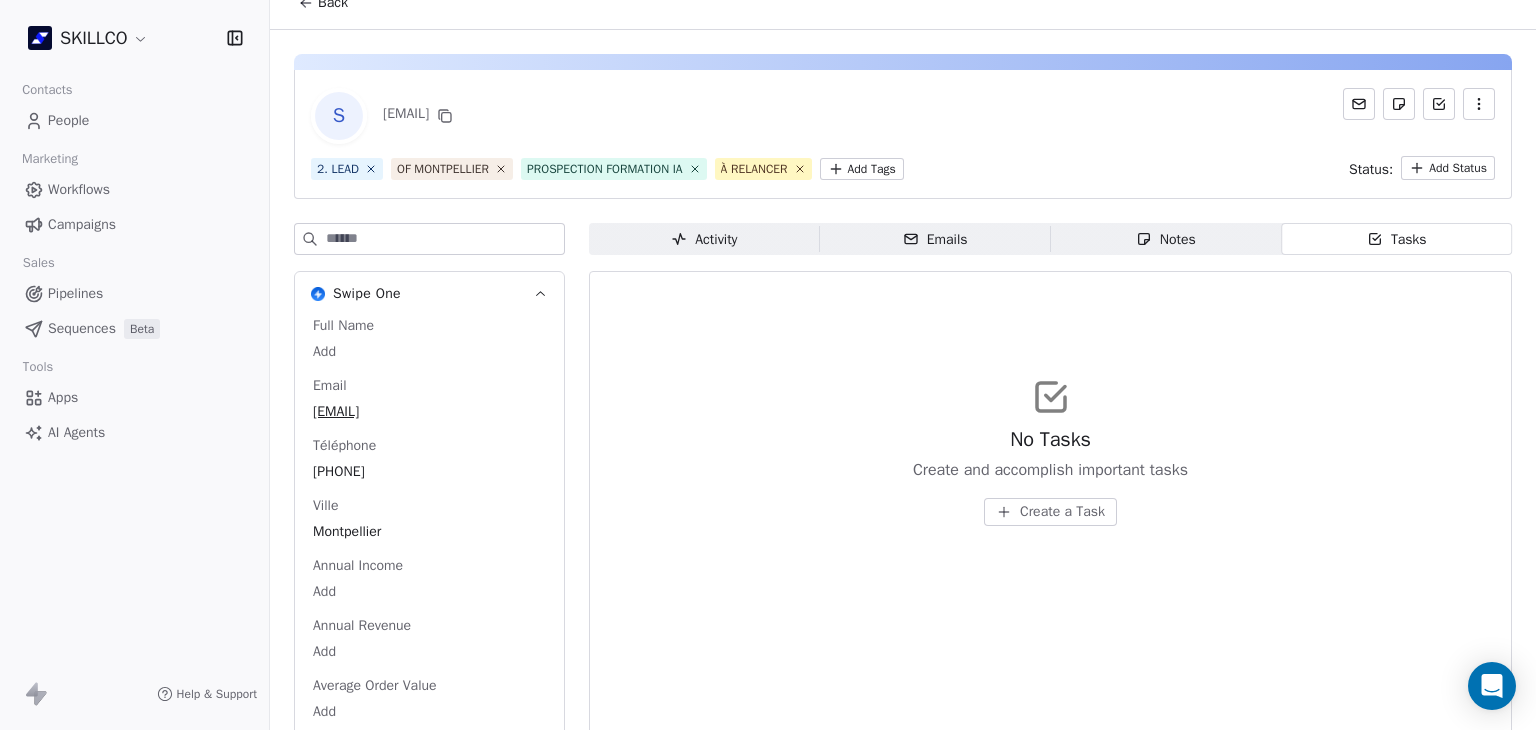 drag, startPoint x: 870, startPoint y: 274, endPoint x: 1063, endPoint y: 285, distance: 193.31322 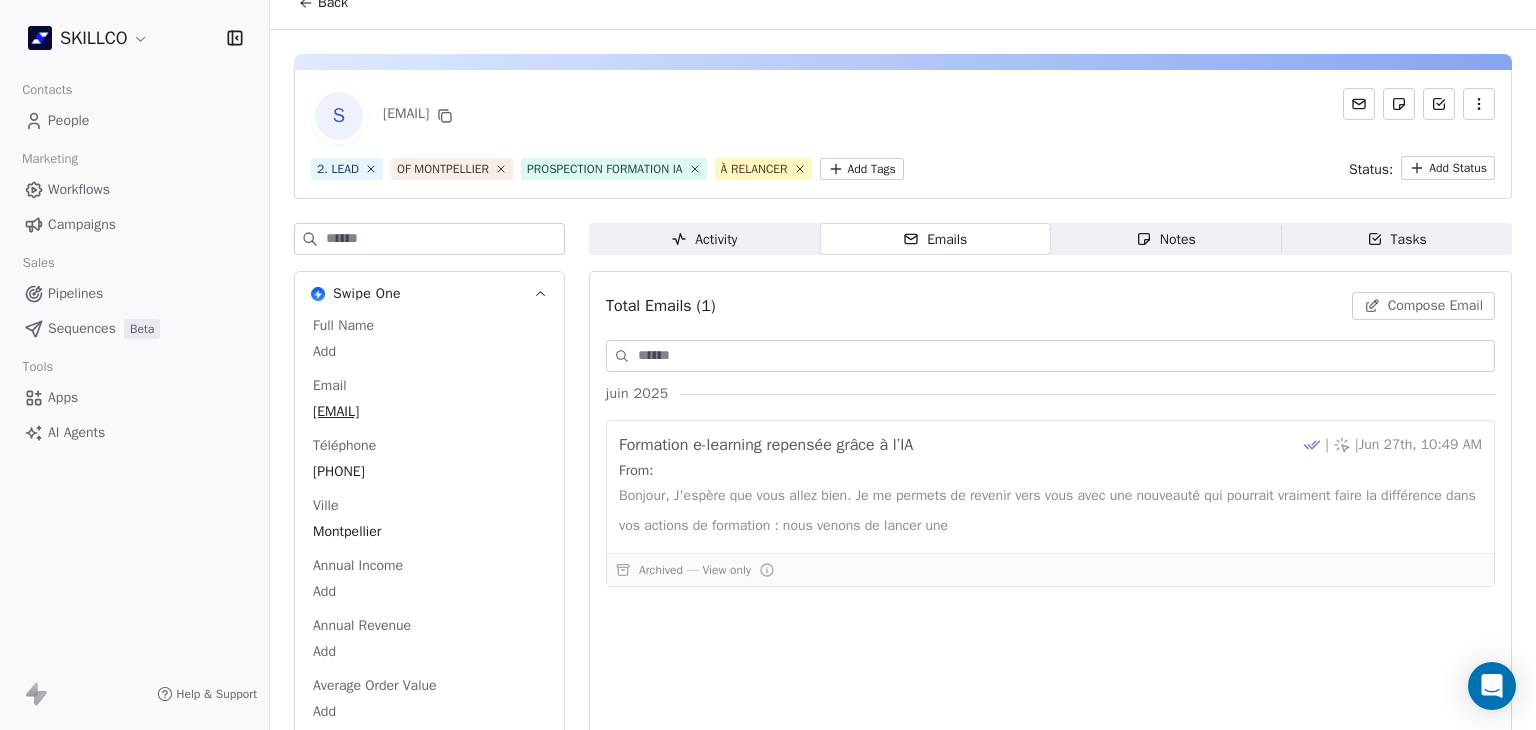 click on "Notes" at bounding box center [1166, 239] 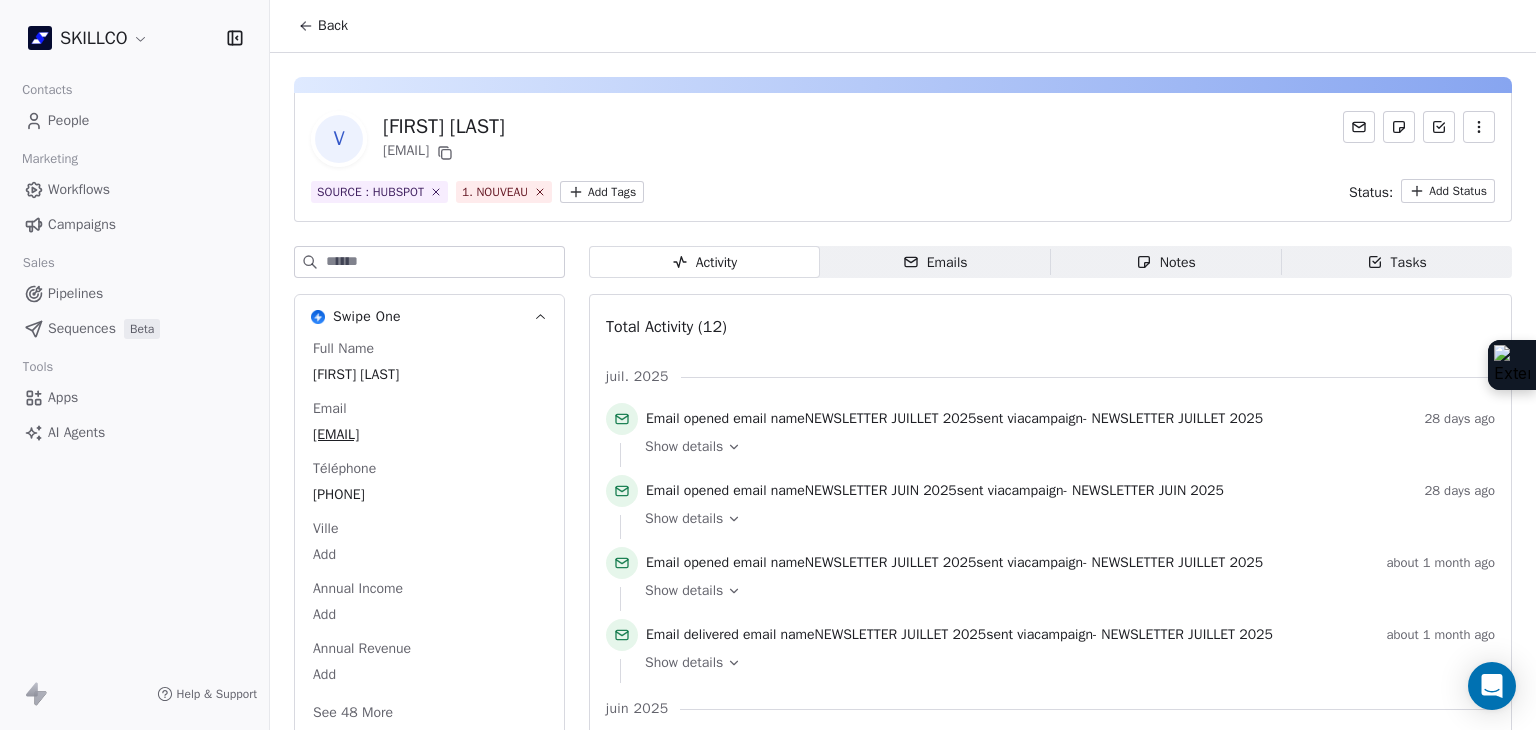 scroll, scrollTop: 0, scrollLeft: 0, axis: both 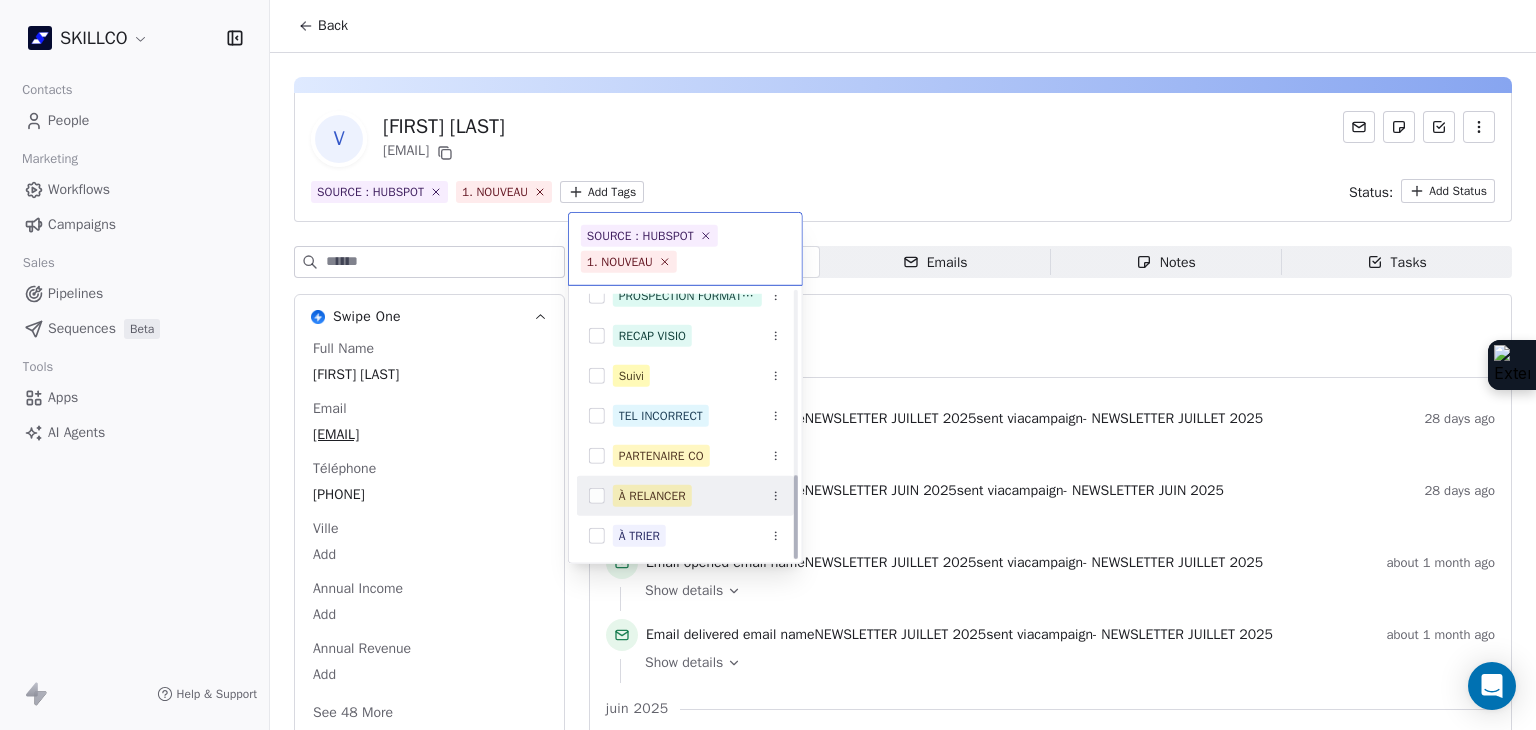 click on "À RELANCER" at bounding box center (652, 496) 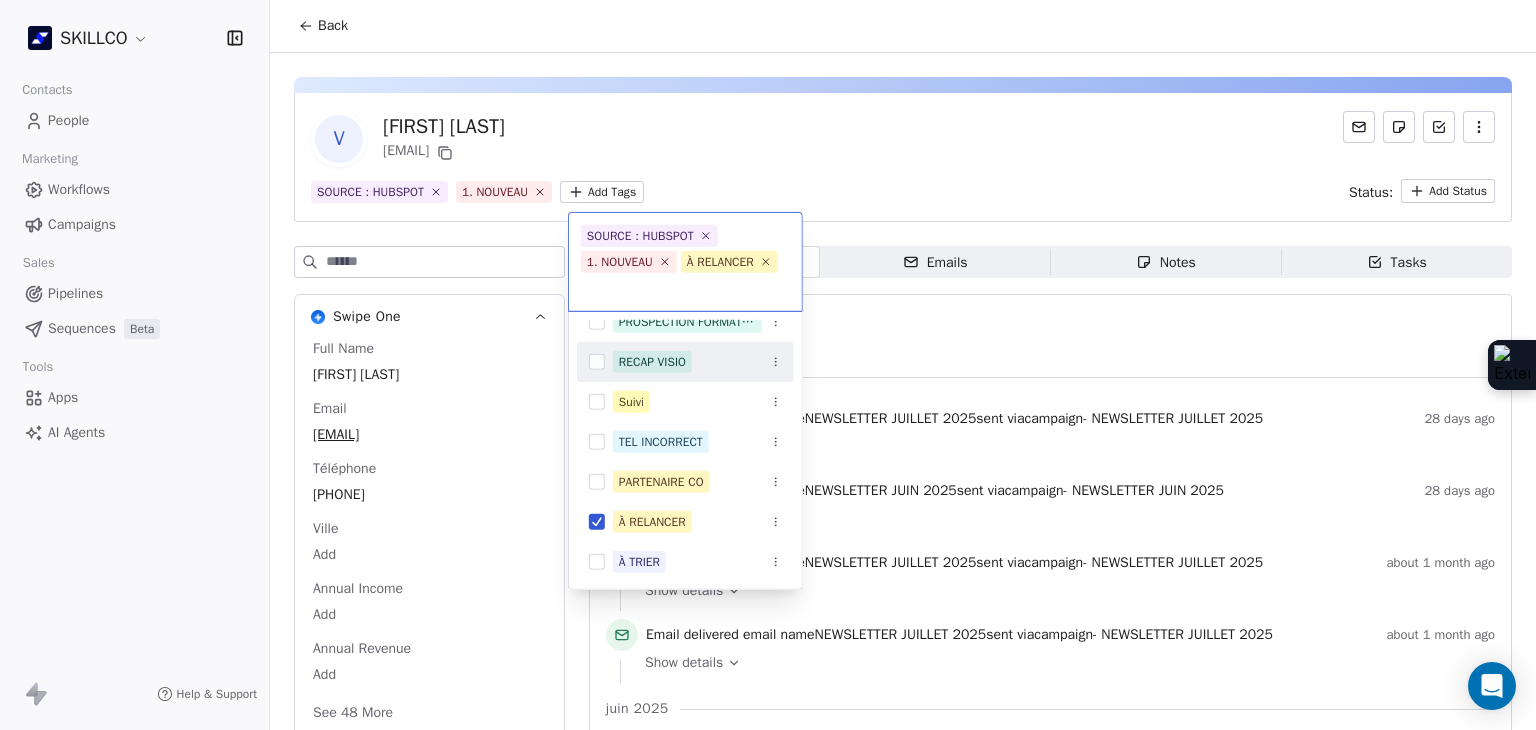 click on "SKILLCO Contacts People Marketing Workflows Campaigns Sales Pipelines Sequences Beta Tools Apps AI Agents Help & Support Back v [FIRST] [LAST] [EMAIL] SOURCE : HUBSPOT 1. NOUVEAU Add Tags Status: Add Status Swipe One Full Name [FIRST] [LAST] Email [EMAIL] Téléphone [PHONE] Ville Add Annual Income Add Annual Revenue Add See 48 More Calendly Activity Activity Emails Emails Notes Notes Tasks Tasks Total Activity (12) juil. 2025 Email opened email name NEWSLETTER JUILLET 2025 sent via campaign - NEWSLETTER JUILLET 2025 28 days ago Show details Email opened email name NEWSLETTER JUIN 2025 sent via campaign - NEWSLETTER JUIN 2025 28 days ago Show details Email opened email name NEWSLETTER JUILLET 2025 sent via campaign - NEWSLETTER JUILLET 2025 about 1 month ago Show details Email delivered email name NEWSLETTER JUILLET 2025 sent via campaign - NEWSLETTER JUILLET 2025 about 1 month ago Show details juin 2025 by" at bounding box center [768, 365] 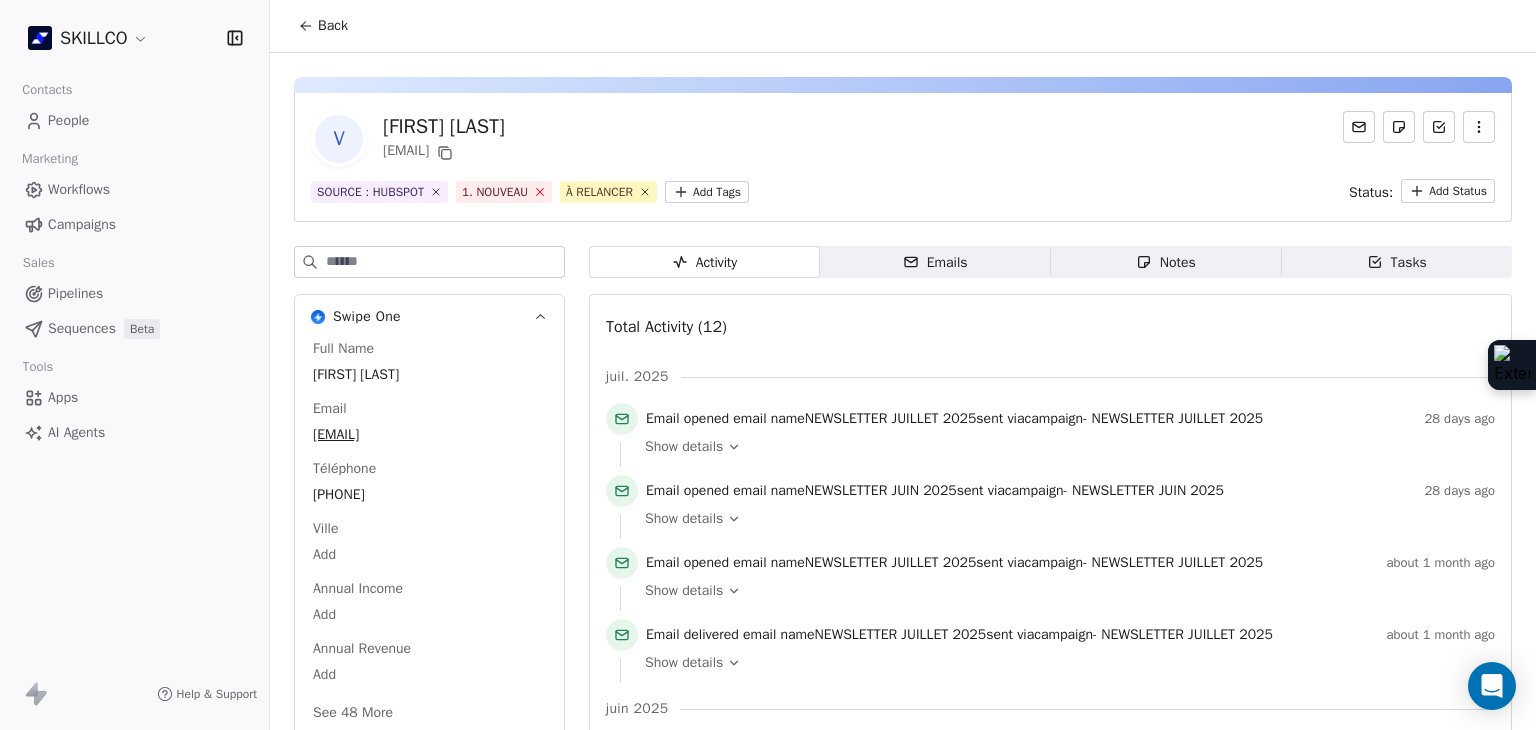 click 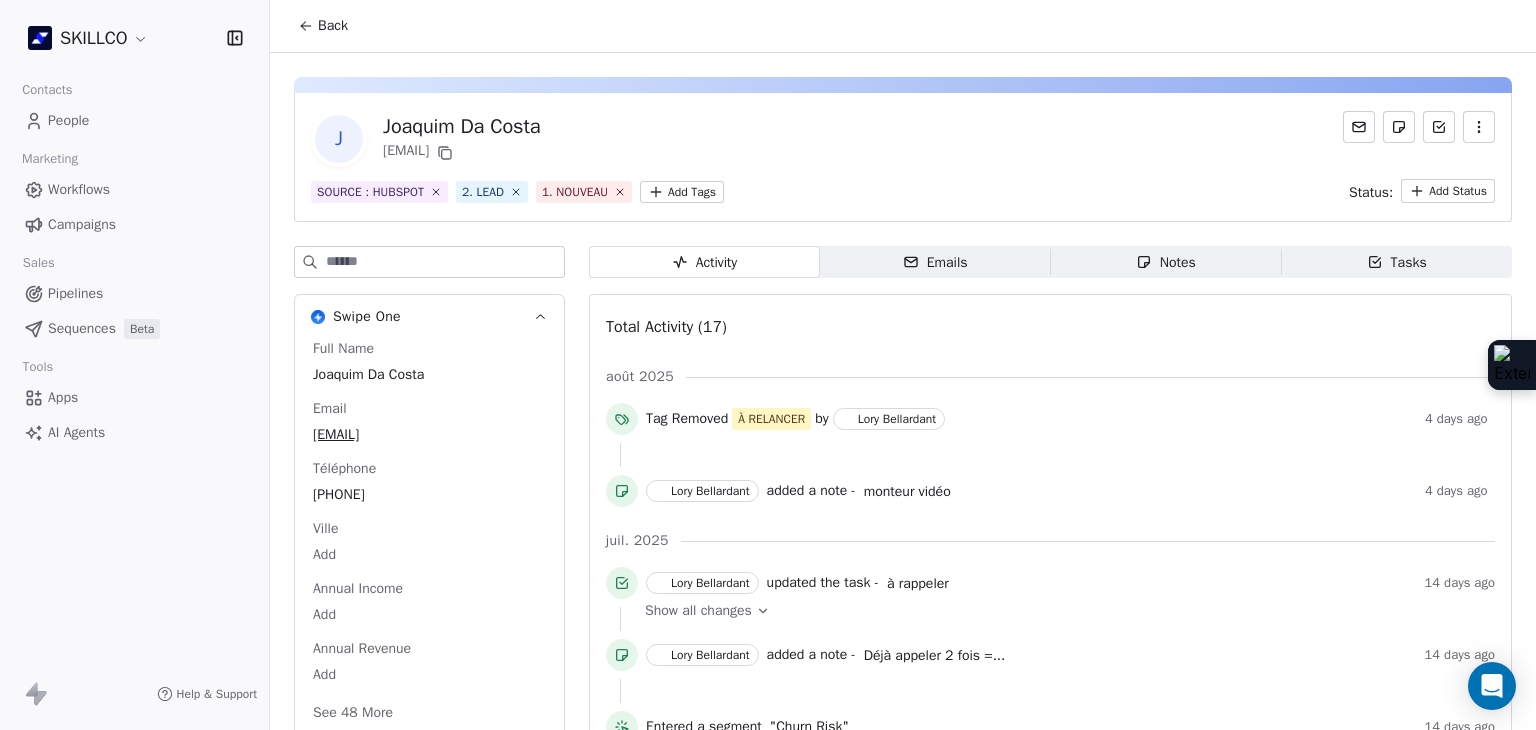 scroll, scrollTop: 0, scrollLeft: 0, axis: both 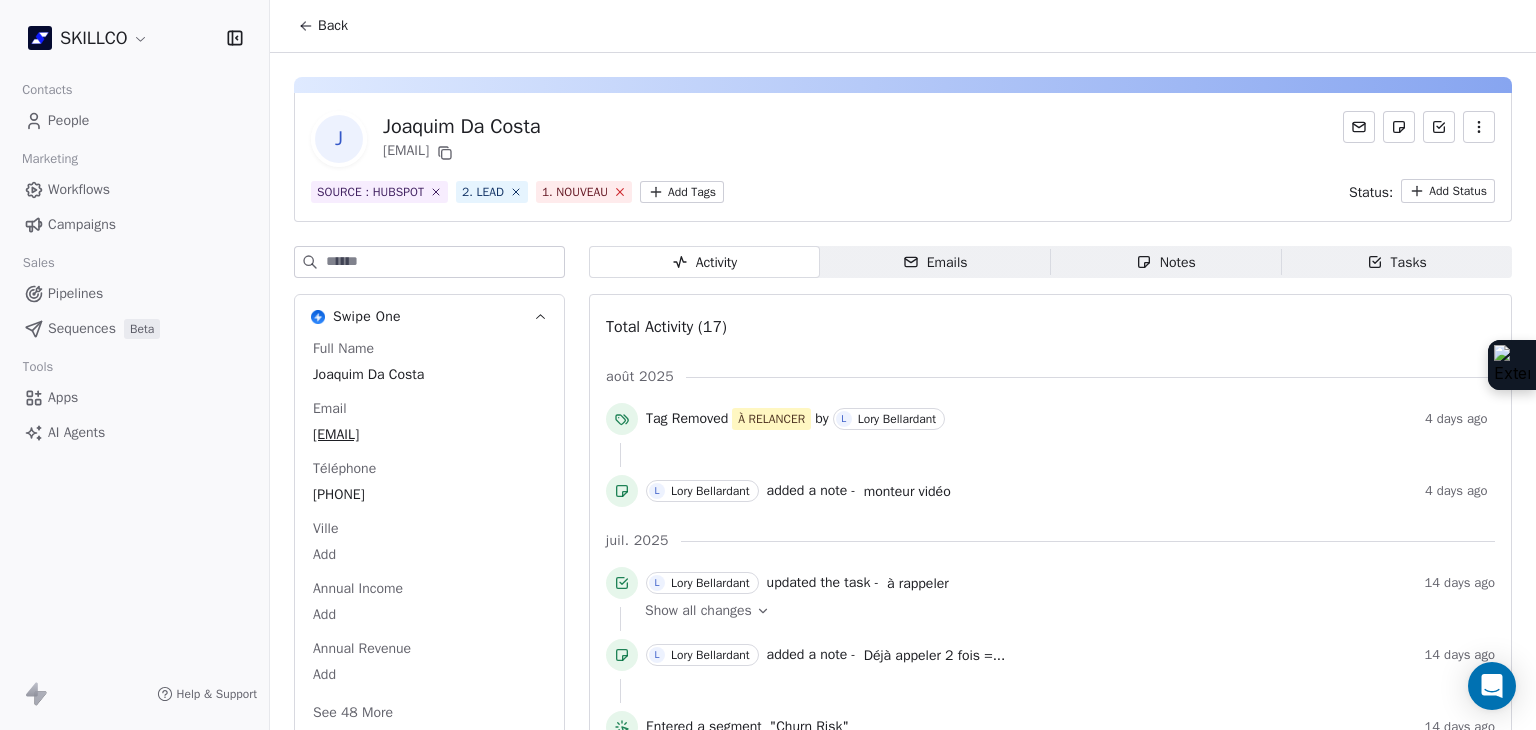 click 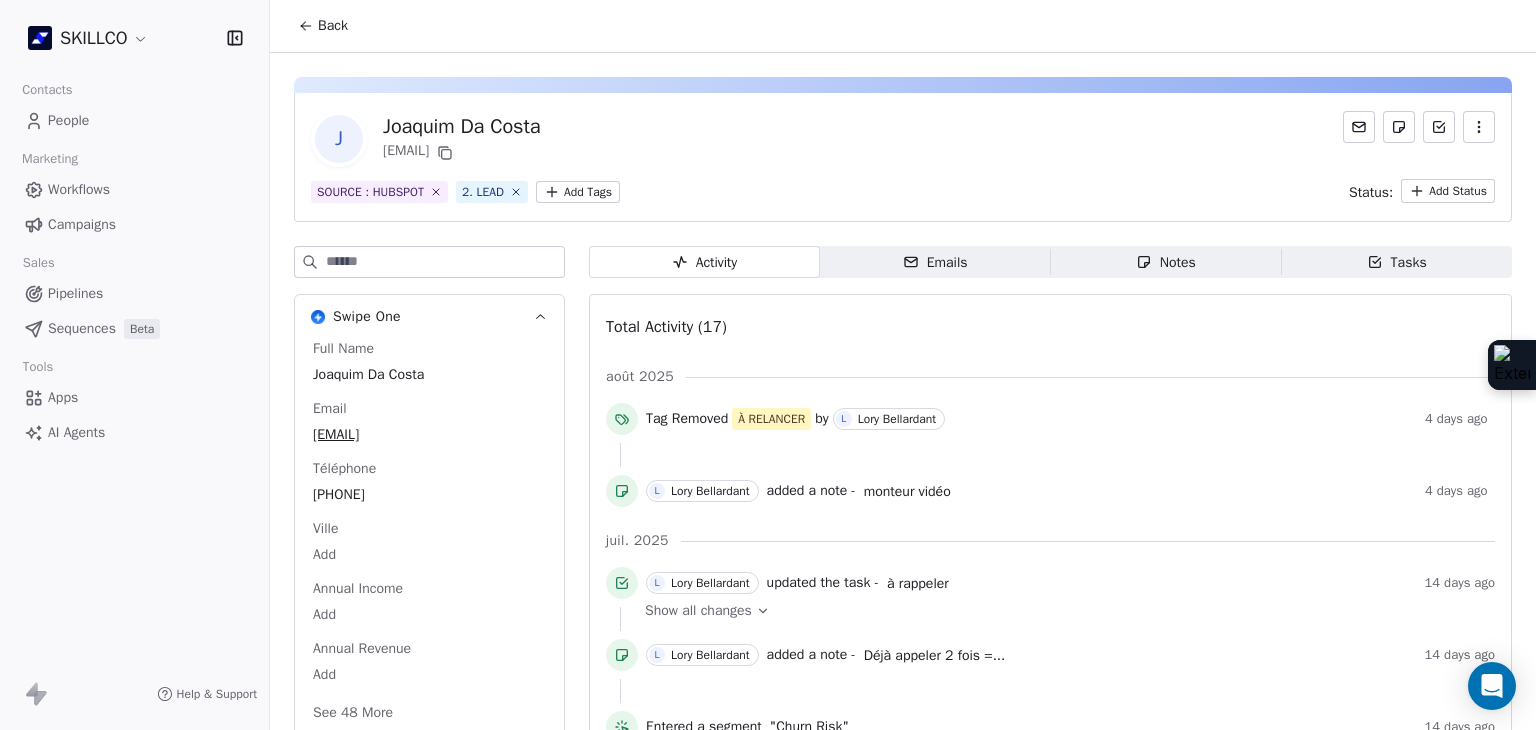 click on "SKILLCO Contacts People Marketing Workflows Campaigns Sales Pipelines Sequences Beta Tools Apps AI Agents Help & Support Back J [FIRST] [LAST] [EMAIL] SOURCE : HUBSPOT 2. LEAD Add Tags Status: Add Status Swipe One Full Name [FIRST] [LAST] Email [EMAIL] Téléphone [PHONE] Ville Add Annual Income Add Annual Revenue Add See 48 More Calendly Activity Activity Emails Emails Notes Notes Tasks Tasks Total Activity (17) août 2025 Tag Removed À RELANCER by L [LAST] 4 days ago L [LAST] added a note - monteur vidéo 4 days ago juil. 2025 L [LAST] updated the task - à rappeler 14 days ago Show all changes L [LAST] added a note - Déjà appeler 2 fois =... 14 days ago Entered a segment "Churn Risk" 14 days ago Tag Added as À RELANCER by L [LAST] 14 days ago L [LAST] added a task - à rappeler 19 days ago Email delivered email name NEWSLETTER JUILLET 2025 sent via campaign - Show details" at bounding box center [768, 365] 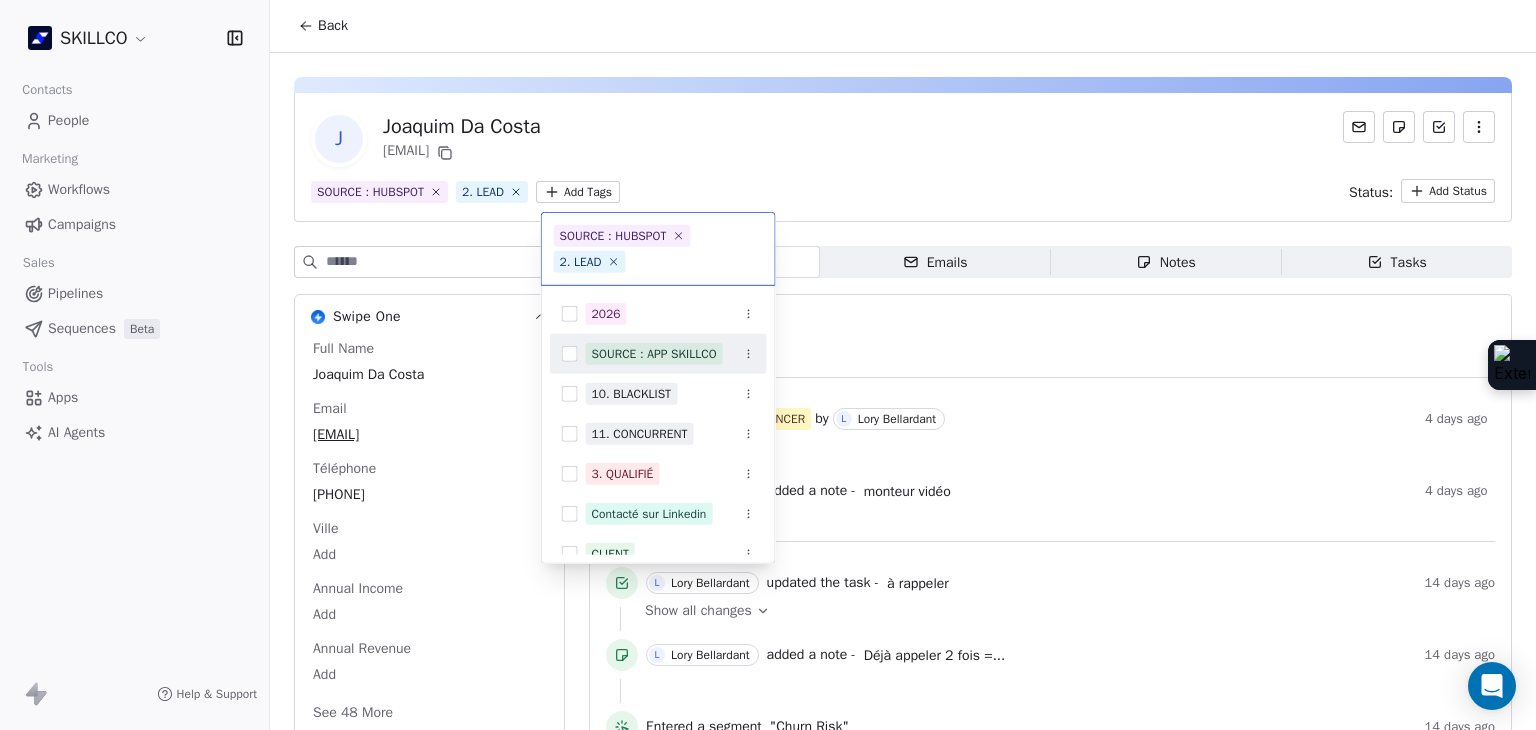 scroll, scrollTop: 578, scrollLeft: 0, axis: vertical 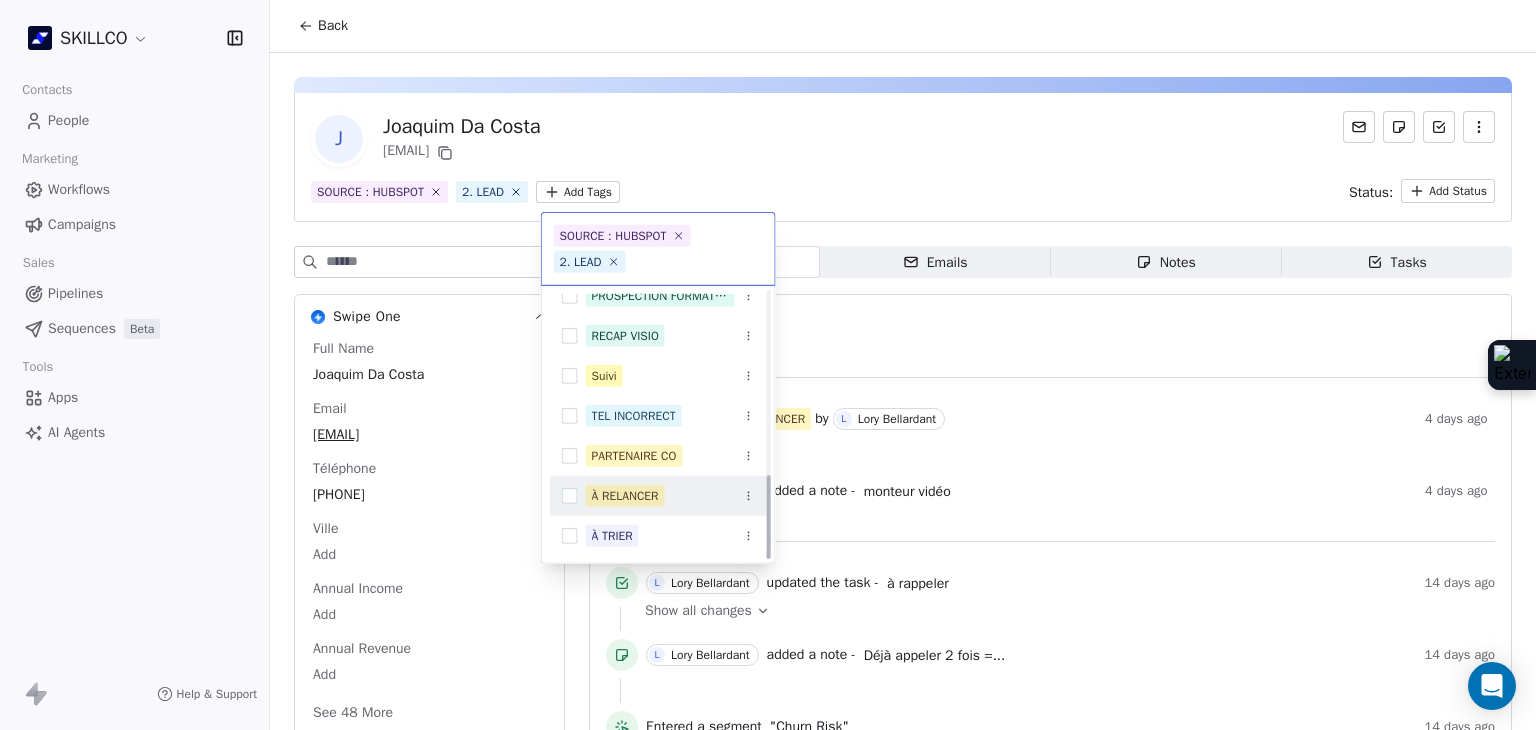 click on "À RELANCER" at bounding box center (625, 496) 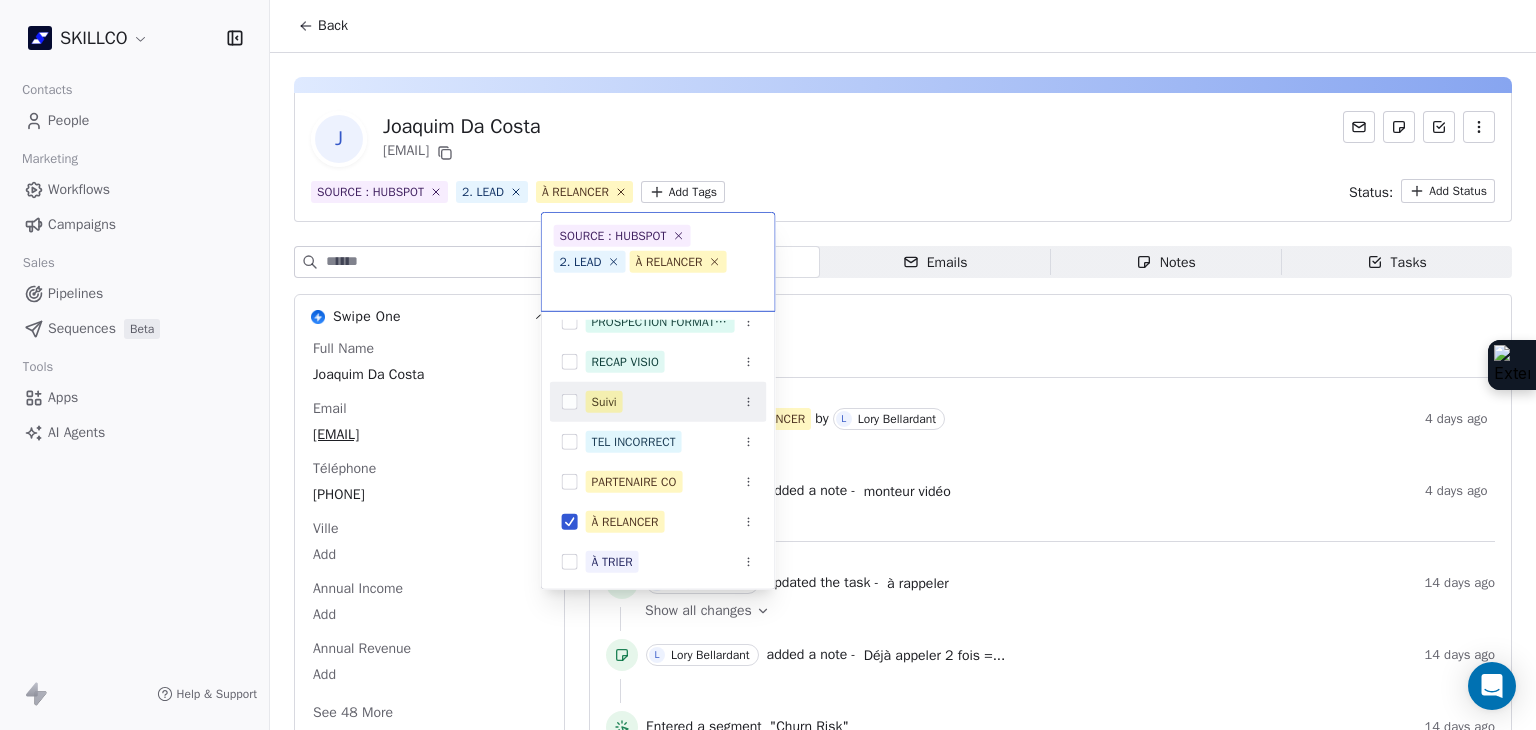 click on "SKILLCO Contacts People Marketing Workflows Campaigns Sales Pipelines Sequences Beta Tools Apps AI Agents Help & Support Back J [FIRST] [LAST] [EMAIL] SOURCE : HUBSPOT 2. LEAD À RELANCER Add Tags Status: Add Status Swipe One Full Name [FIRST] [LAST] Email [EMAIL] Téléphone [PHONE] Ville Add Annual Income Add Annual Revenue Add See 48 More Calendly Activity Activity Emails Emails Notes Notes Tasks Tasks Total Activity (17) août 2025 Tag Removed À RELANCER by L [LAST] 4 days ago L [LAST] added a note - monteur vidéo 4 days ago juil. 2025 L [LAST] updated the task - à rappeler 14 days ago Show all changes L [LAST] added a note - Déjà appeler 2 fois =... 14 days ago Entered a segment "Churn Risk" 14 days ago Tag Added as À RELANCER by L [LAST] 14 days ago L [LAST] added a task - à rappeler 19 days ago Email delivered email name NEWSLETTER JUILLET 2025 sent via campaign -" at bounding box center [768, 365] 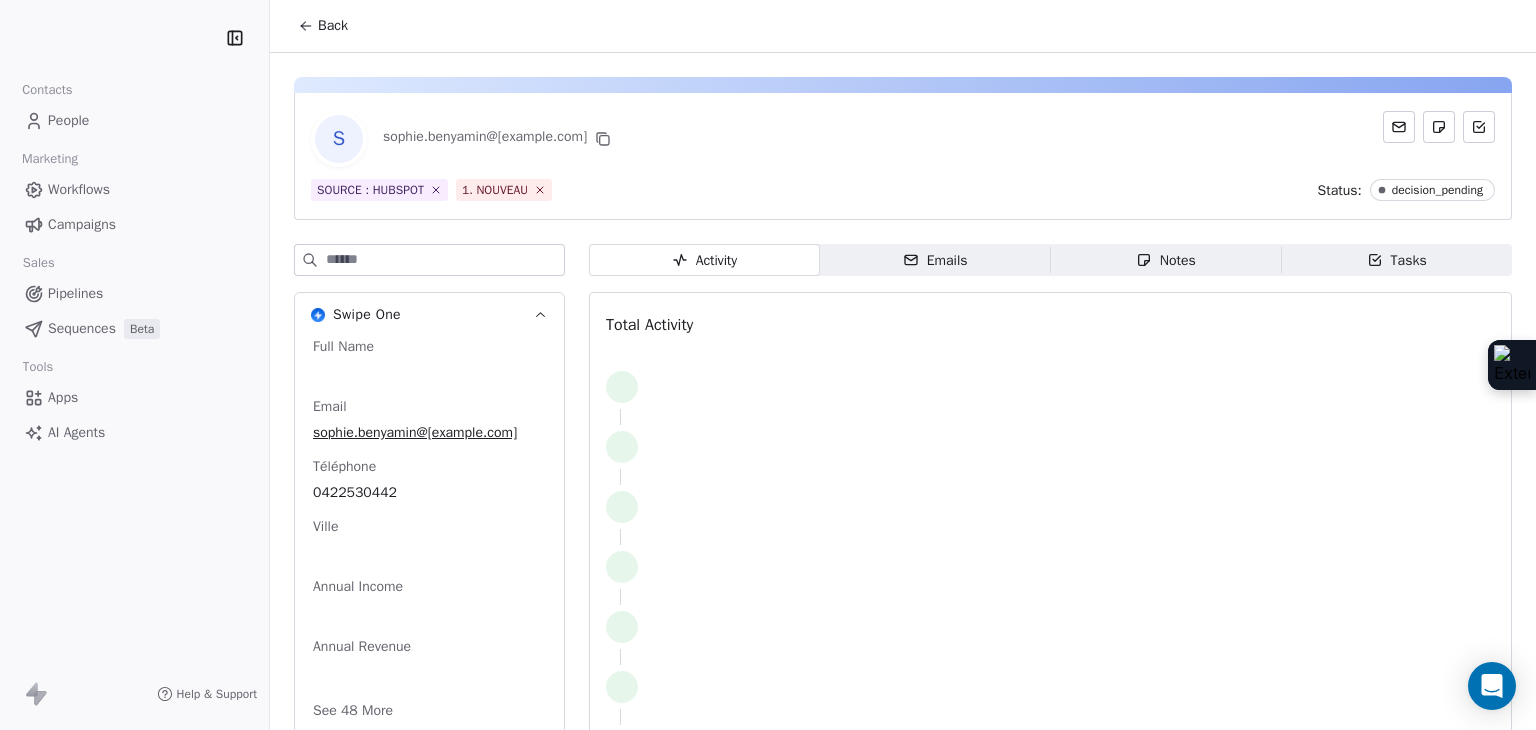 scroll, scrollTop: 0, scrollLeft: 0, axis: both 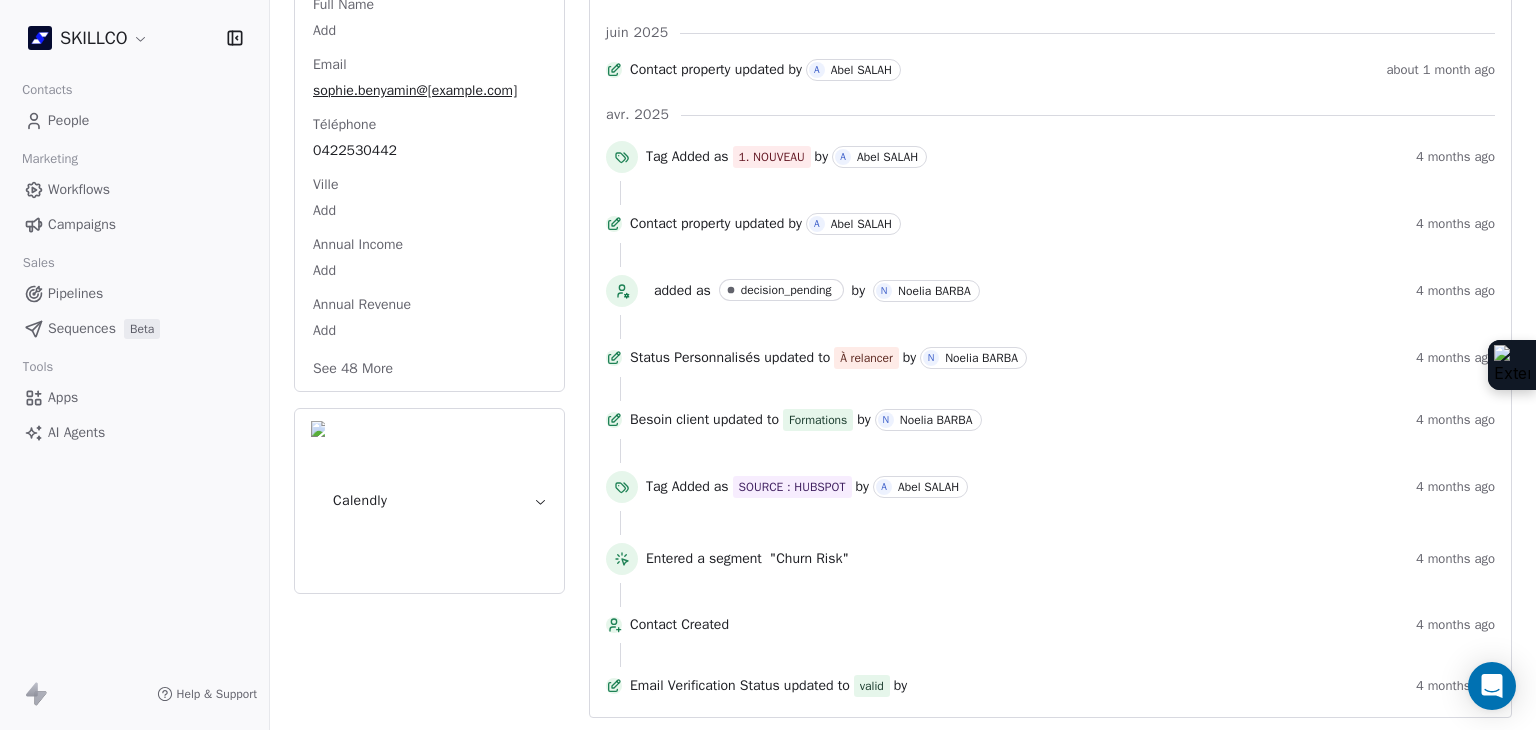 click on "See   48   More" at bounding box center [353, 369] 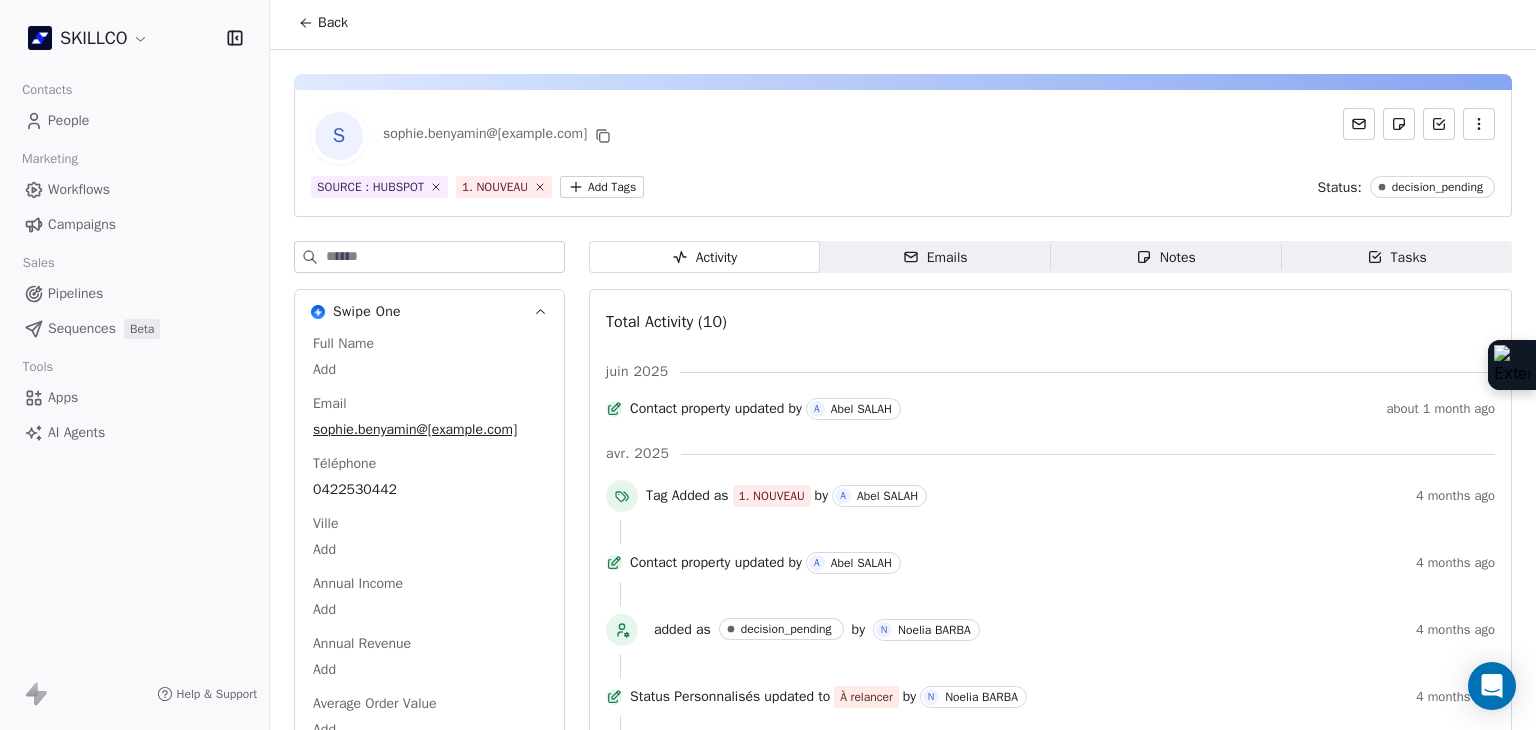 scroll, scrollTop: 0, scrollLeft: 0, axis: both 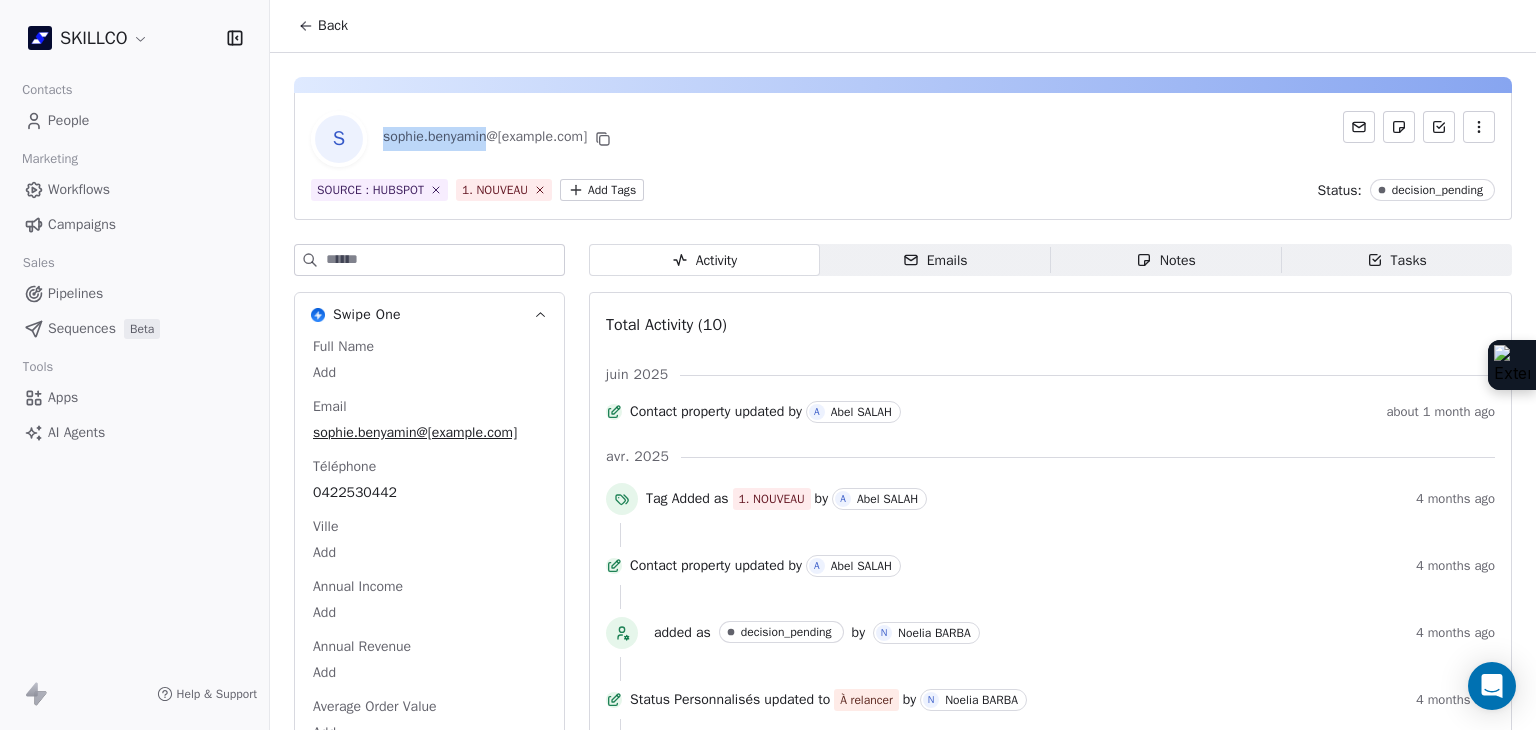drag, startPoint x: 382, startPoint y: 141, endPoint x: 492, endPoint y: 140, distance: 110.00455 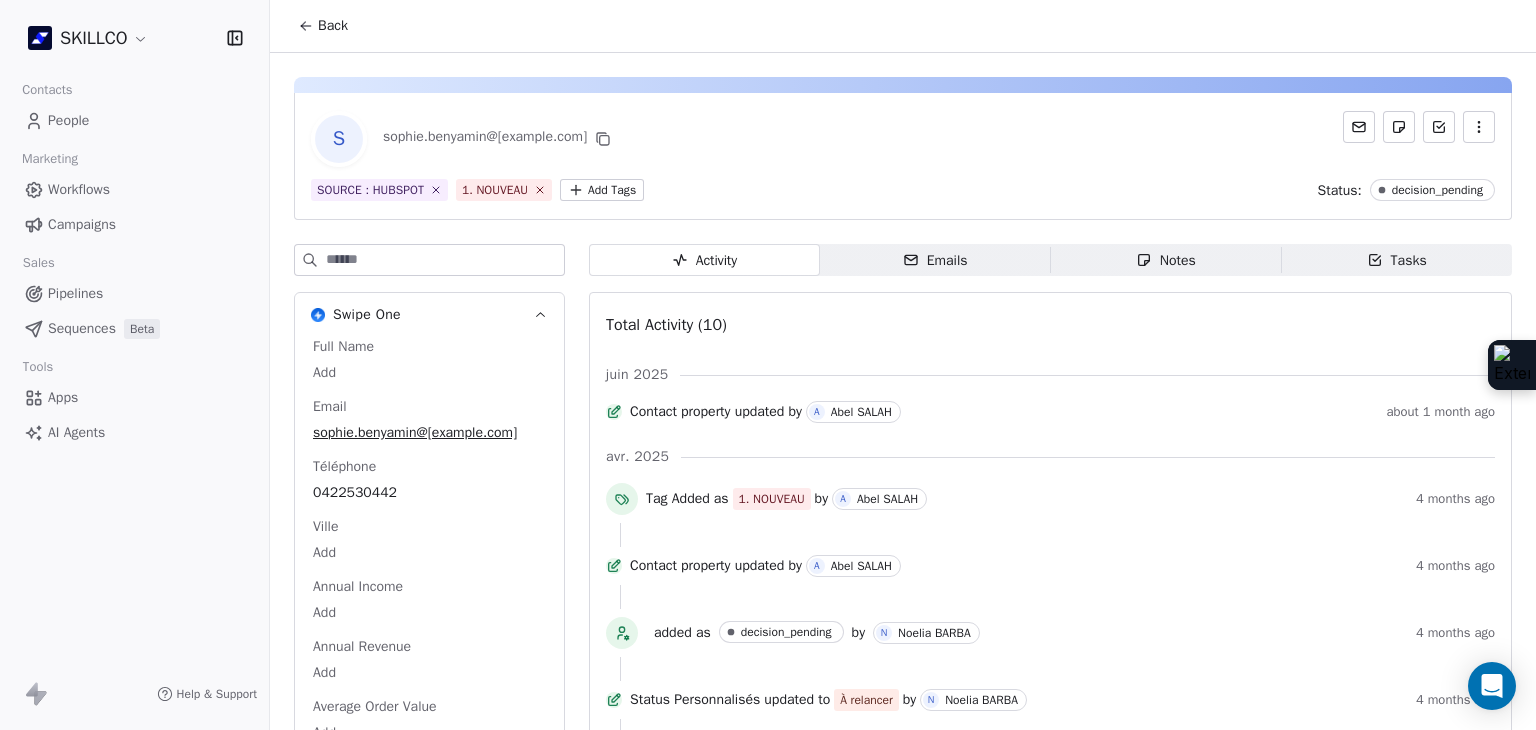 click on "Emails Emails" at bounding box center [935, 260] 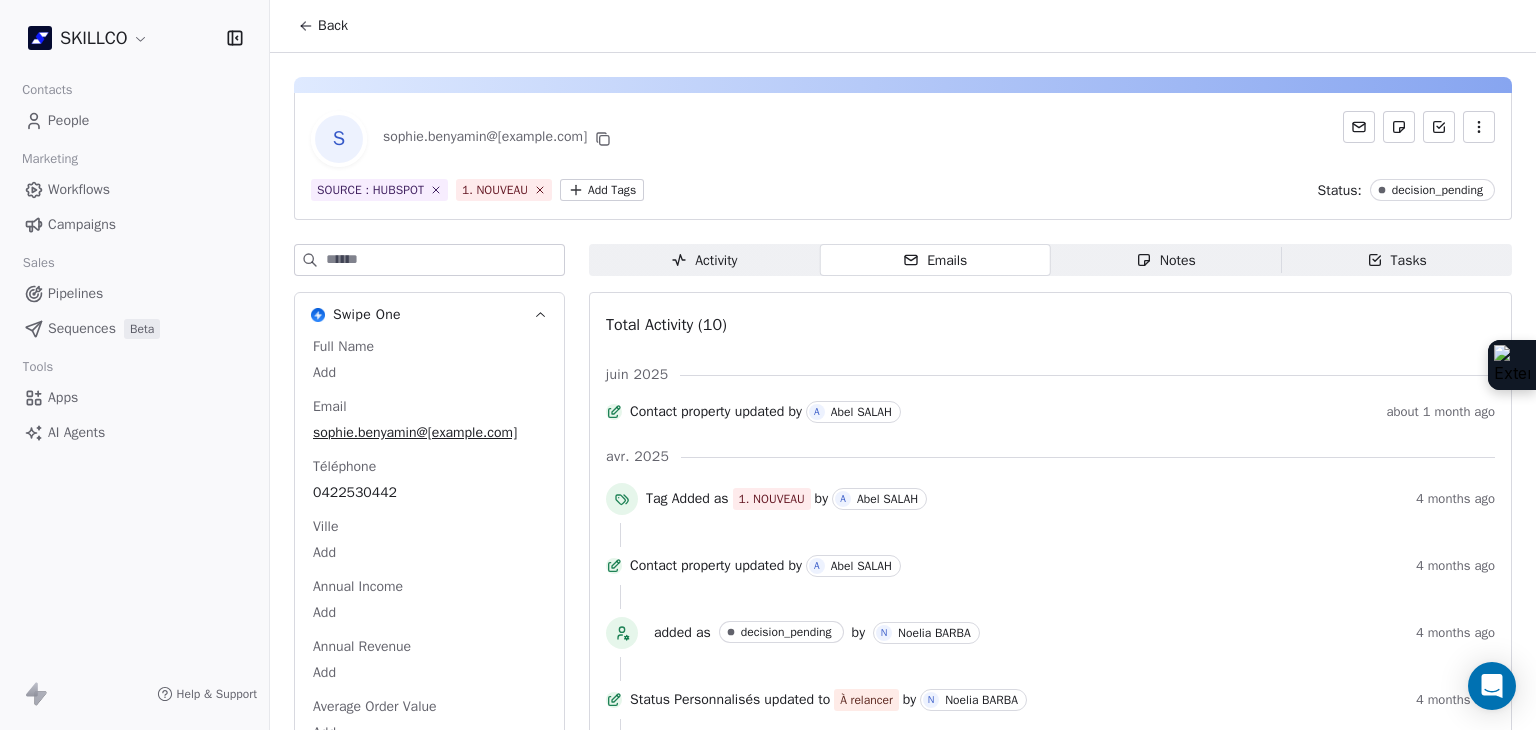 click on "Notes   Notes" at bounding box center [1166, 260] 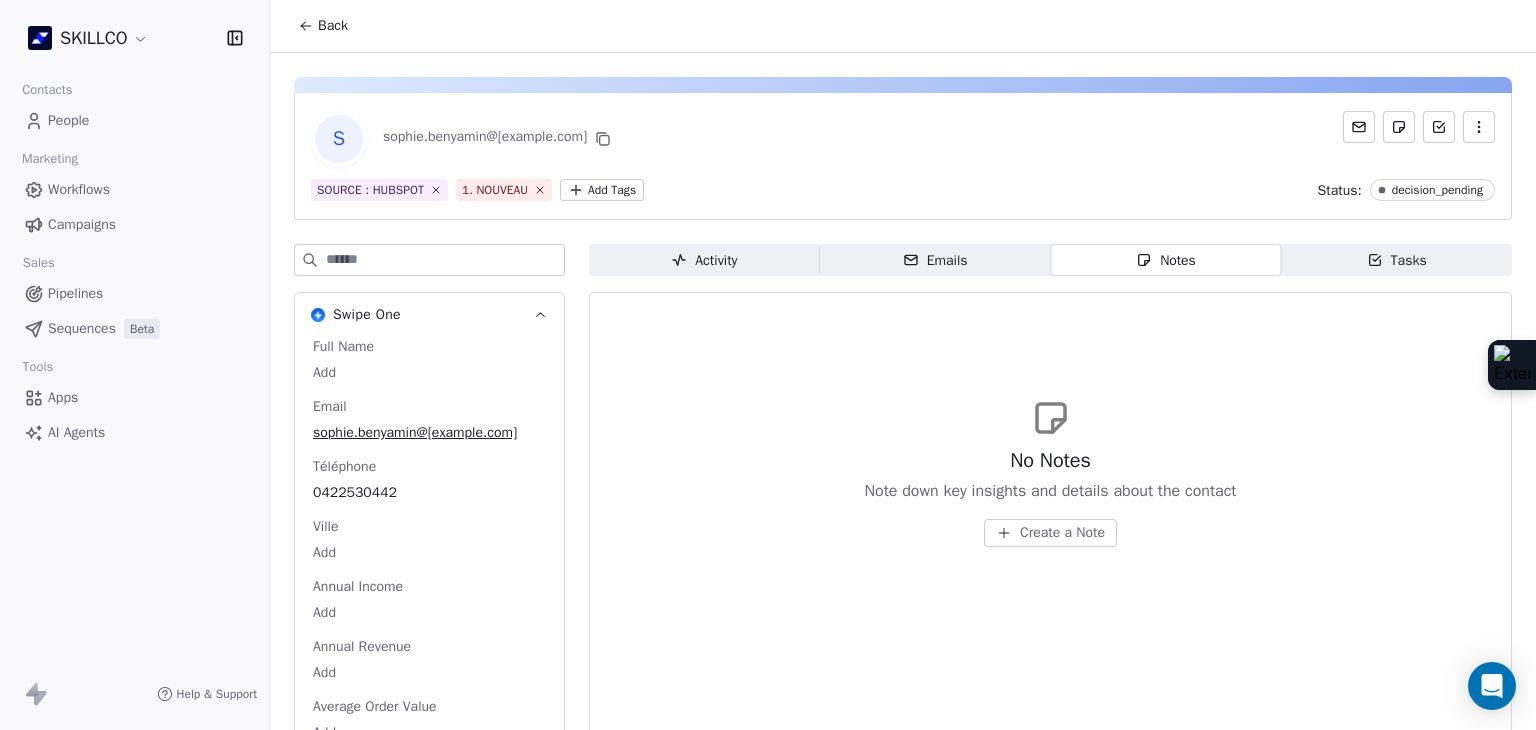 click on "Emails Emails" at bounding box center (935, 260) 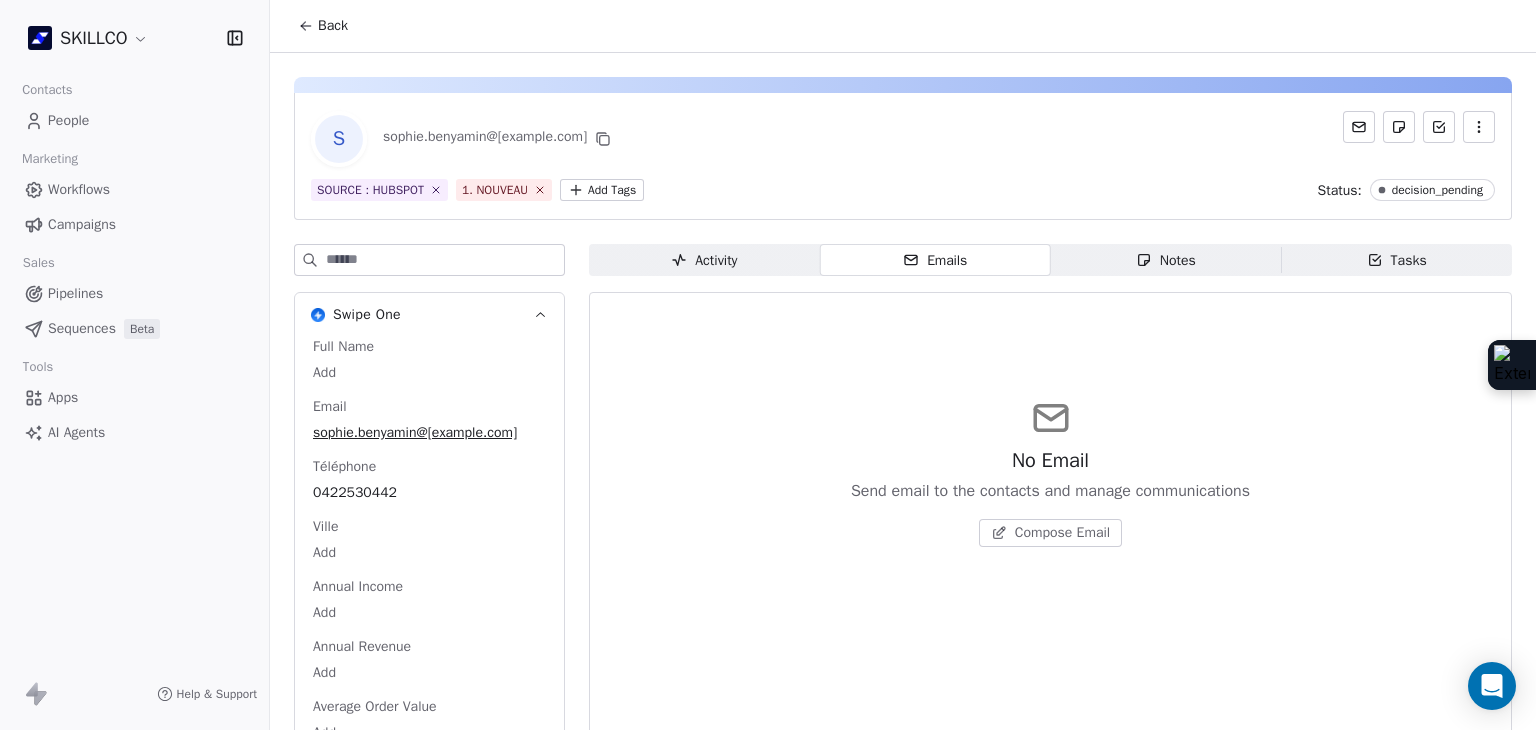 click on "Compose Email" at bounding box center (1062, 533) 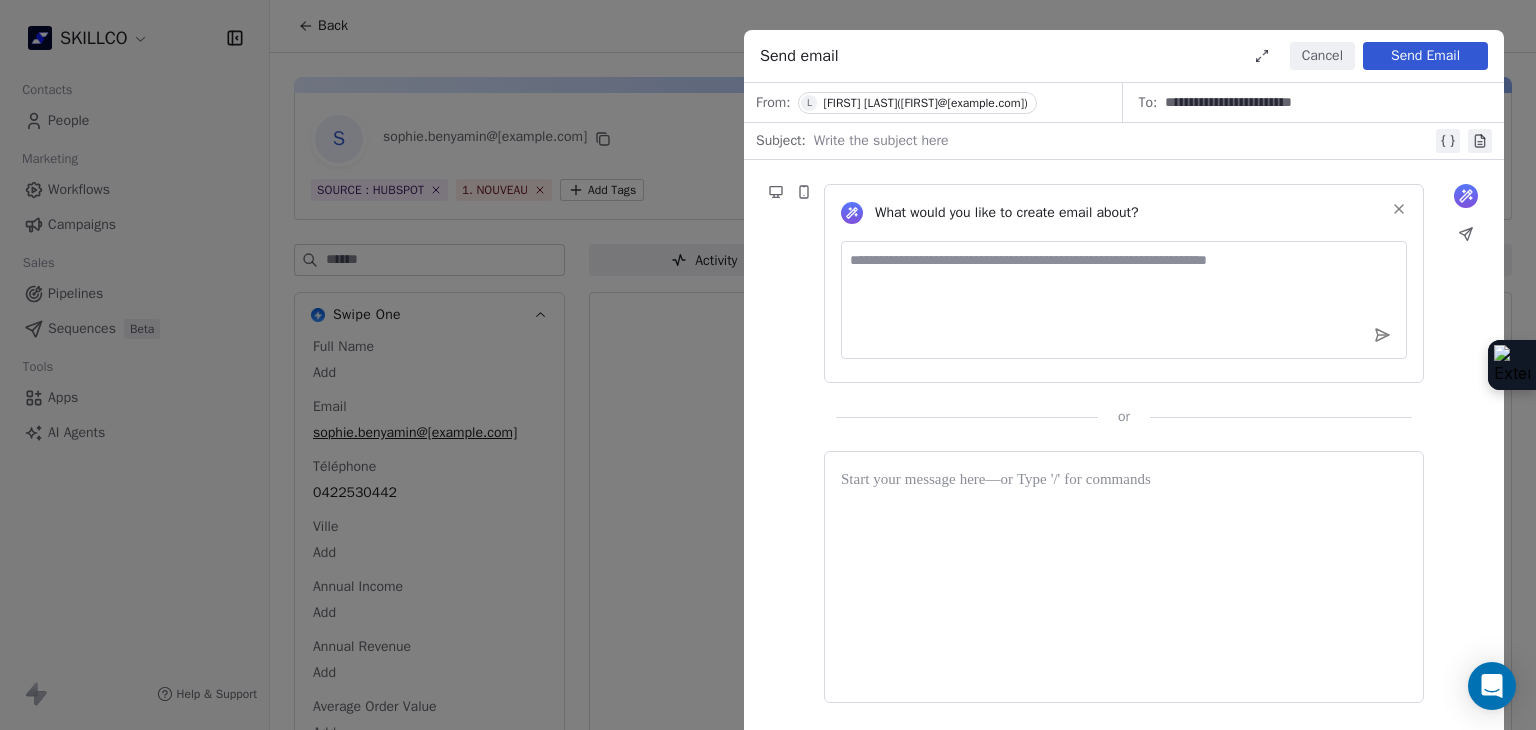click at bounding box center [1124, 300] 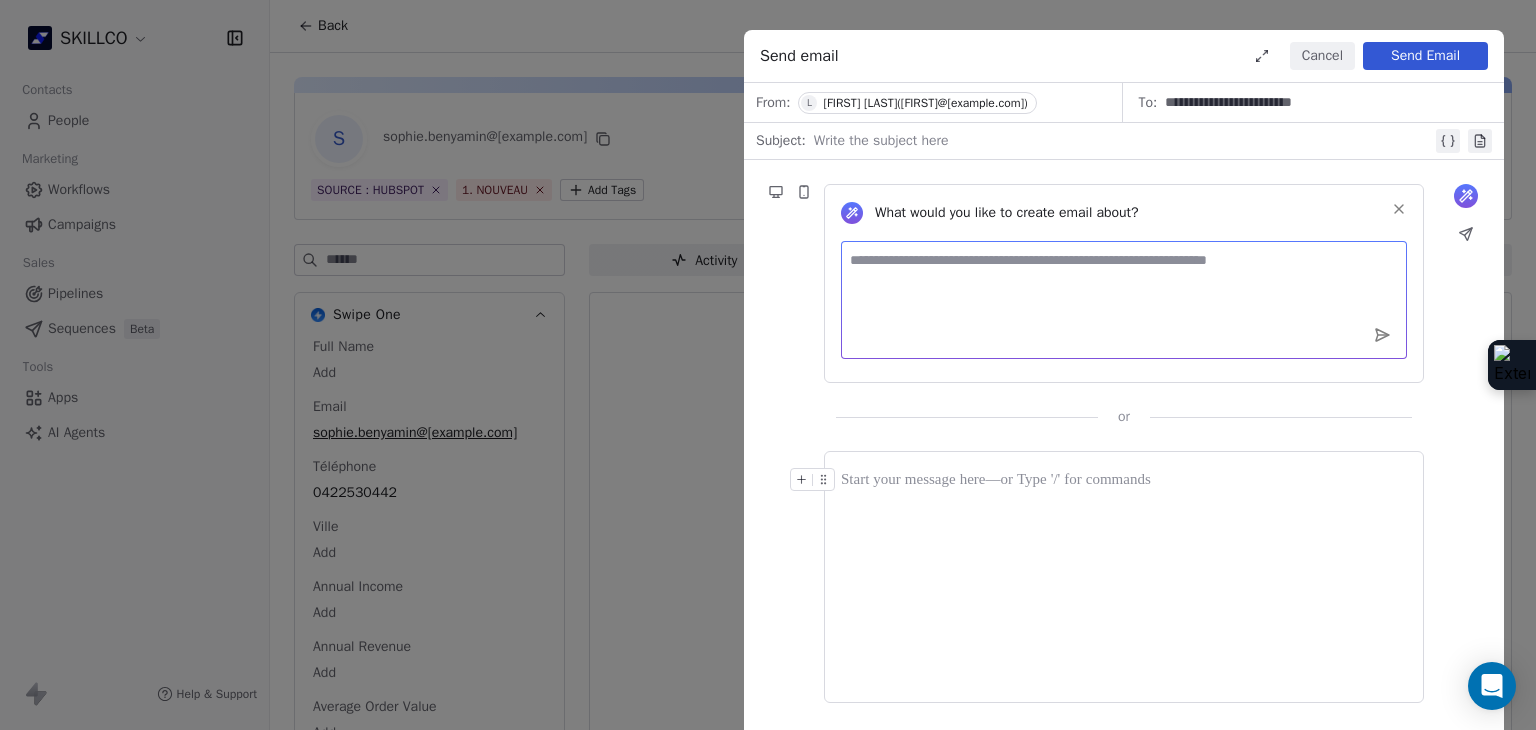 click at bounding box center (1124, 480) 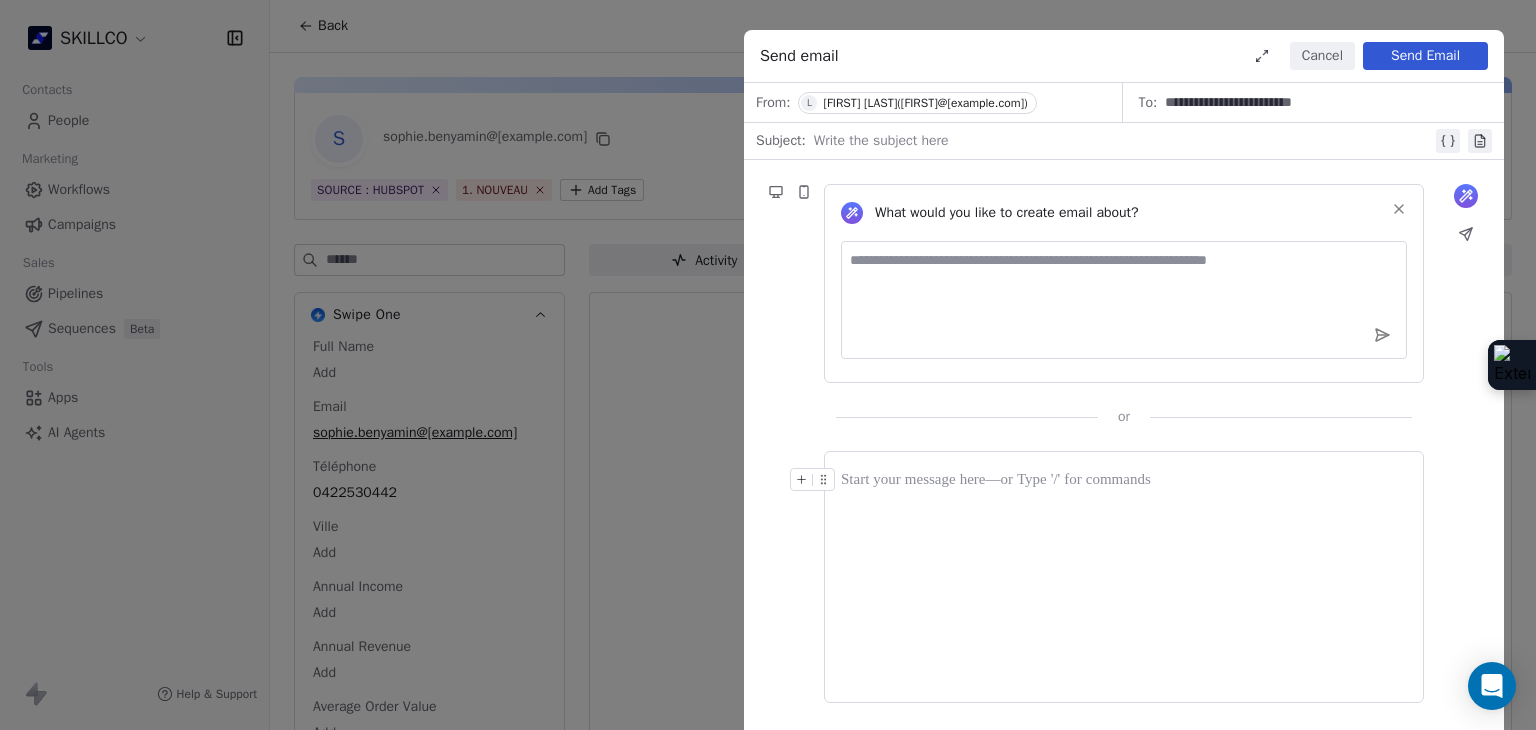 click at bounding box center (1123, 141) 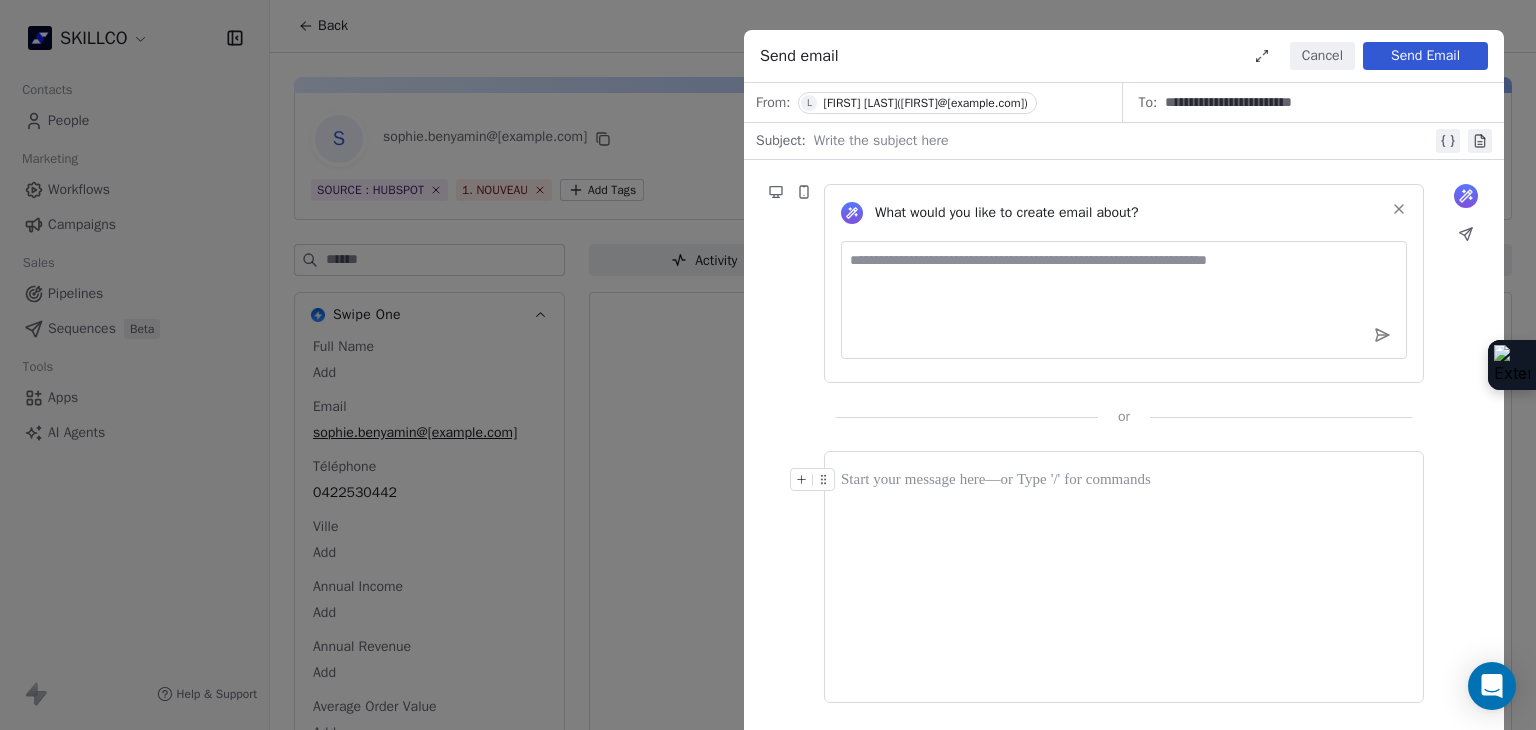 type 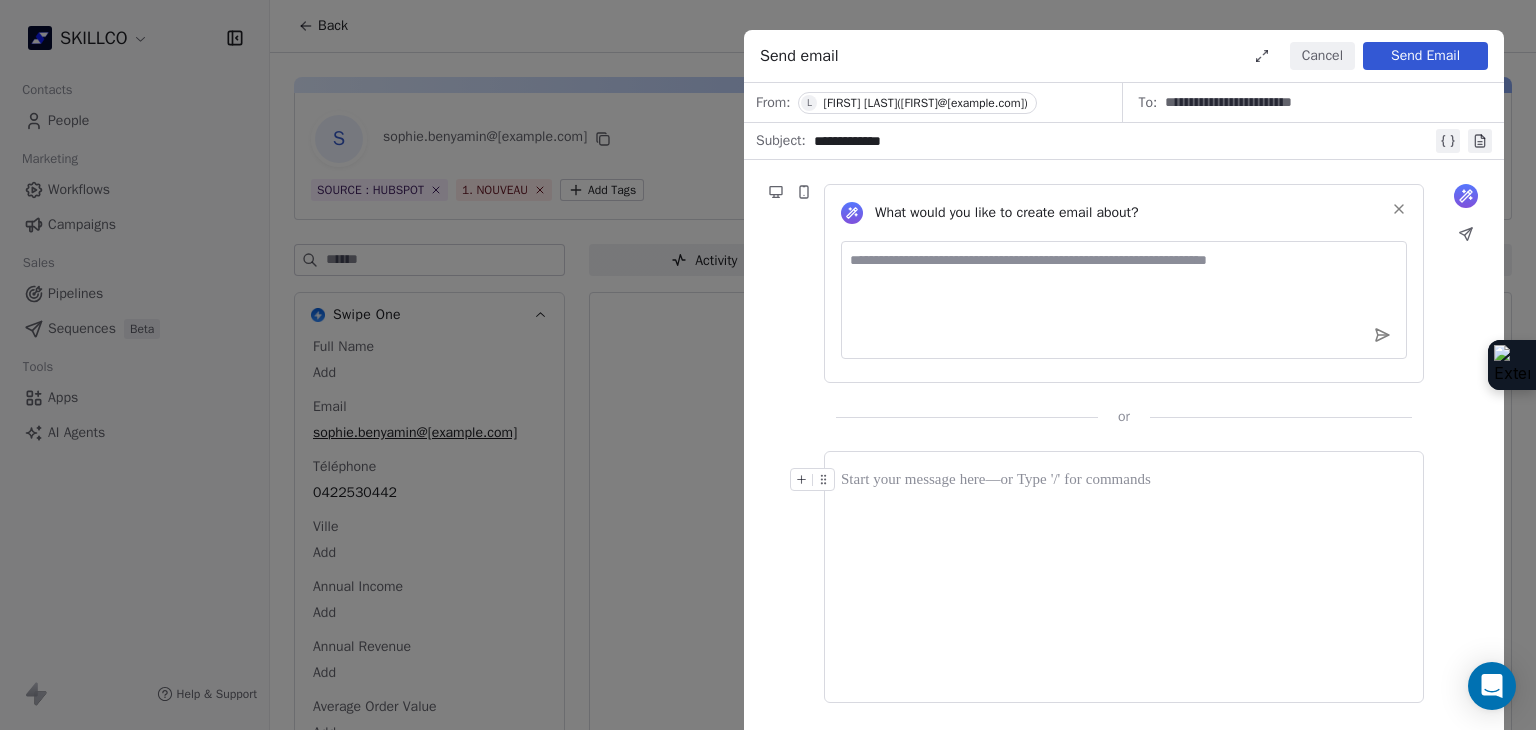click at bounding box center (1124, 577) 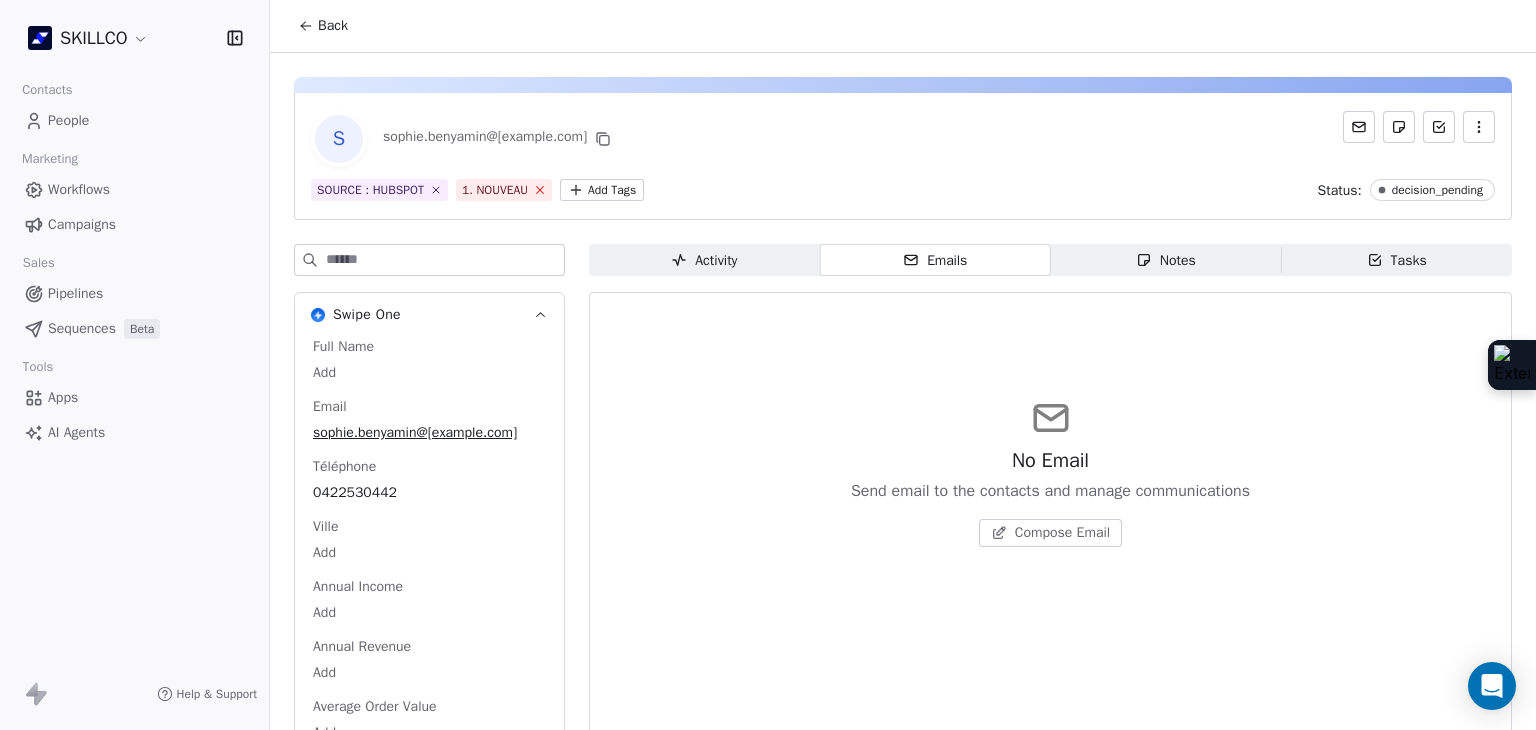 click 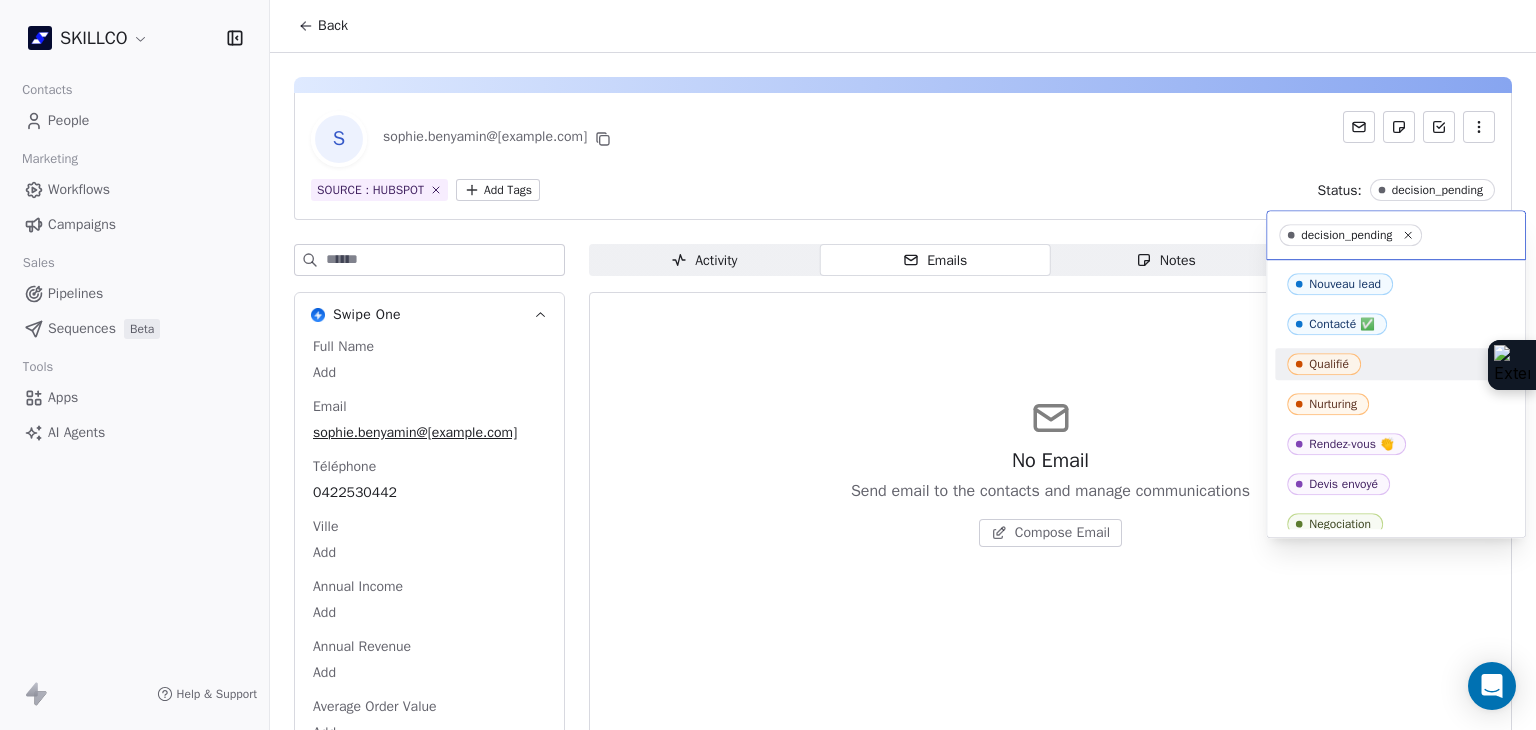 click on "Qualifié" at bounding box center [1396, 364] 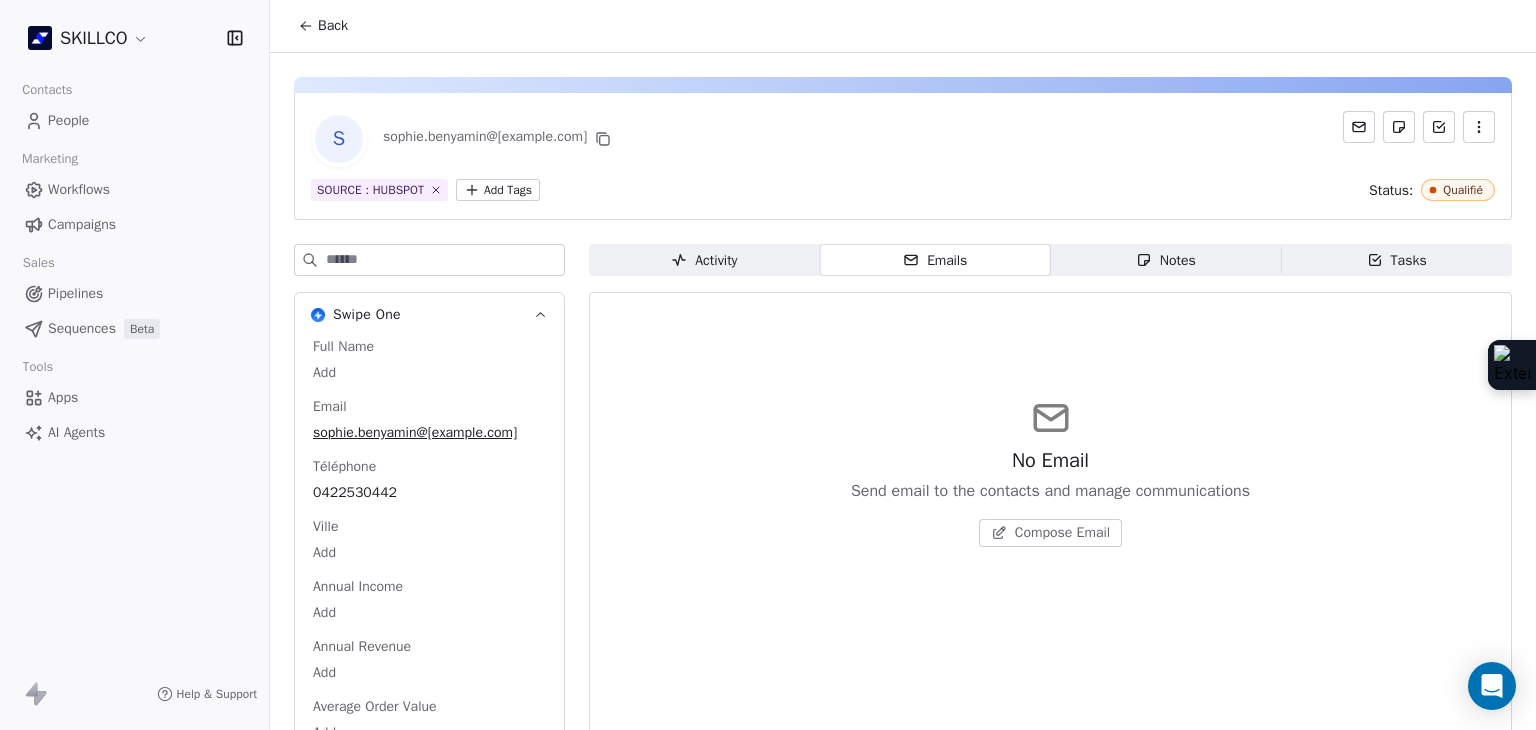 click on "Activity Activity" at bounding box center (704, 260) 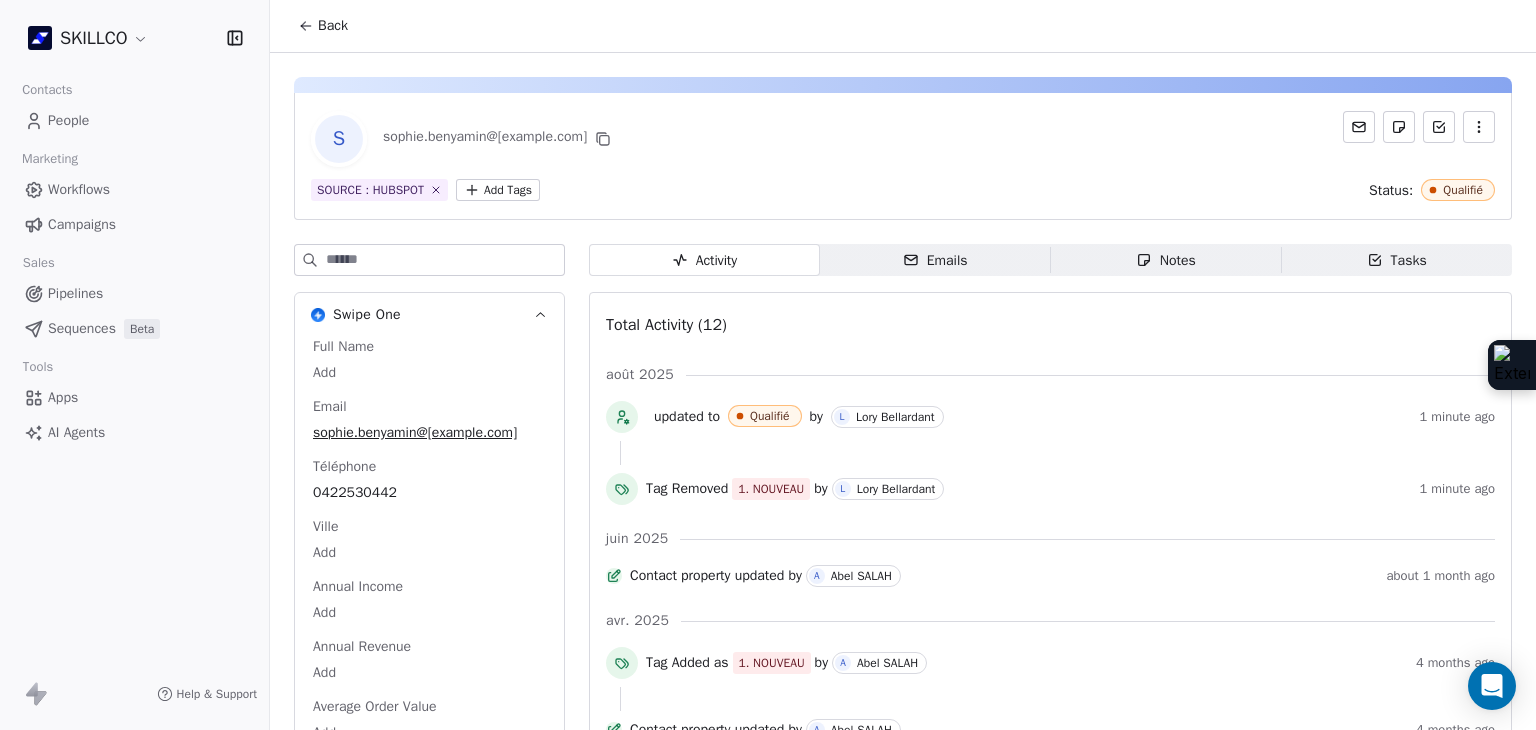 click on "Activity Activity Emails Emails   Notes   Notes Tasks Tasks Total Activity (12) août 2025 updated to Qualifié by L Lory Bellardant   1 minute ago Tag Removed 1. NOUVEAU by L Lory Bellardant   1 minute ago juin 2025 Contact   property   updated by A Abel SALAH   about 1 month ago avr. 2025 Tag Added as 1. NOUVEAU by A Abel SALAH   4 months ago Contact   property   updated by A Abel SALAH   4 months ago added as decision_pending by N Noelia BARBA   4 months ago Status Personnalisés updated to À relancer by N Noelia BARBA   4 months ago Besoin client updated to Formations by N Noelia BARBA   4 months ago Tag Added as SOURCE : HUBSPOT by A Abel SALAH   4 months ago Entered a segment "Churn Risk"   4 months ago Contact Created   4 months ago Email Verification Status updated to valid by   4 months ago" at bounding box center [1050, 2020] 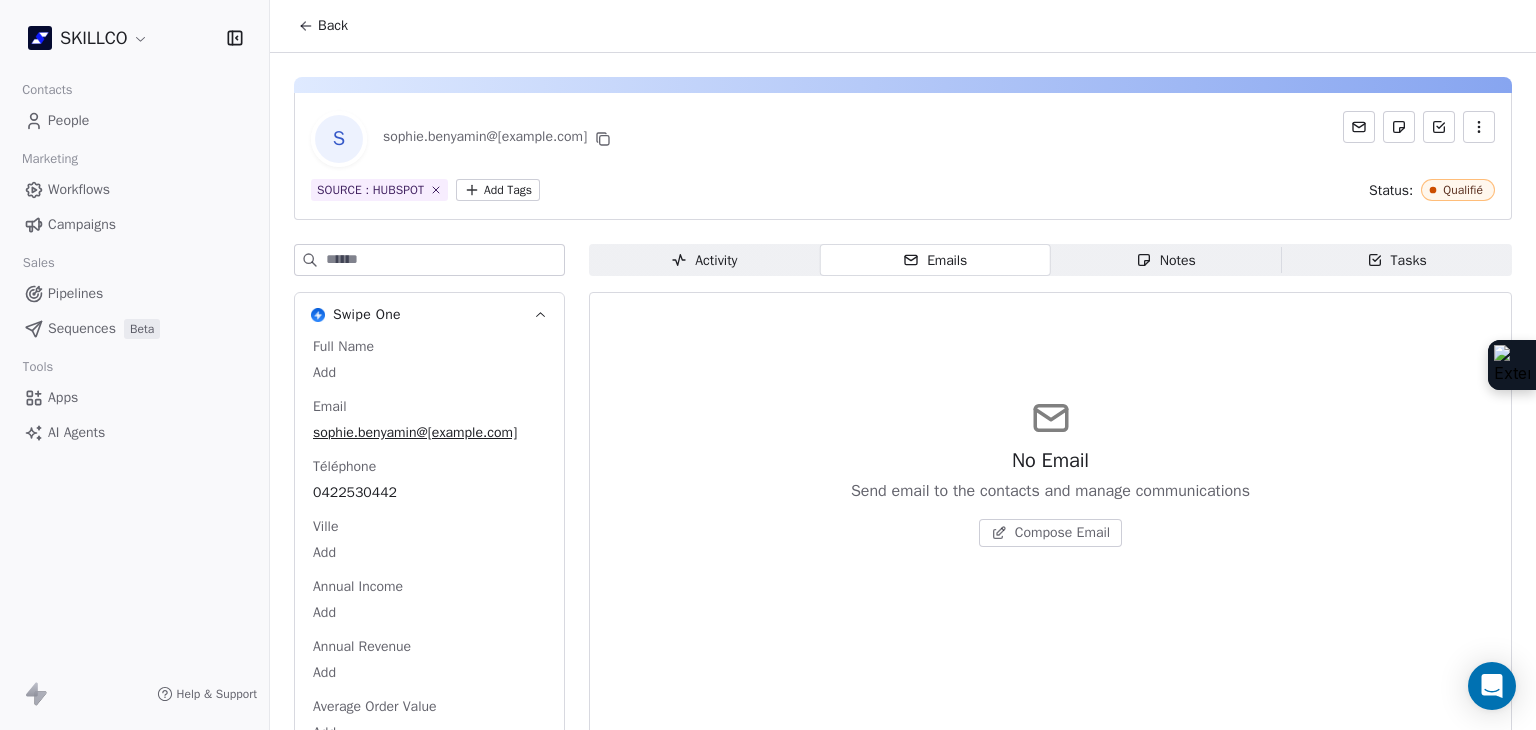 click on "Compose Email" at bounding box center (1062, 533) 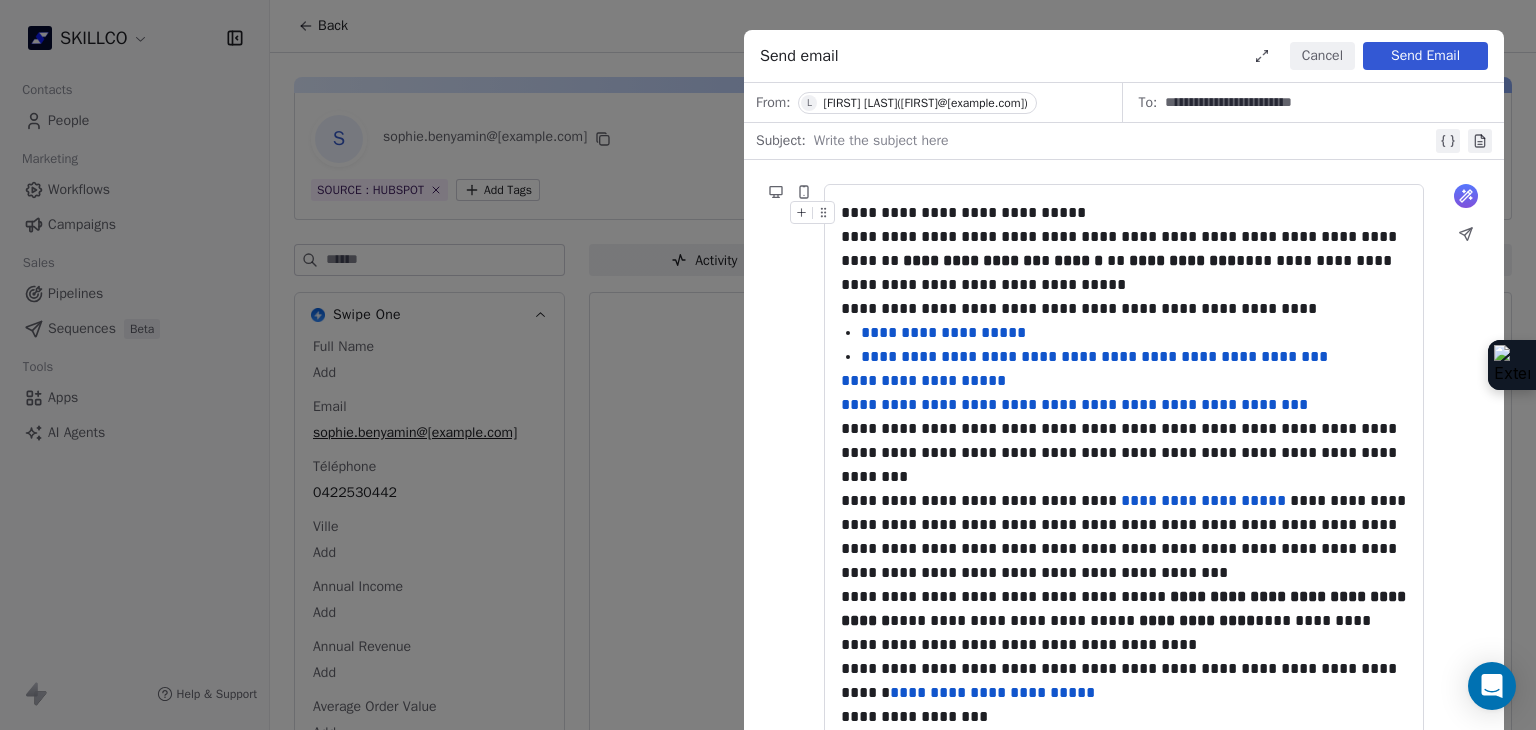 click on "**********" at bounding box center (1124, 213) 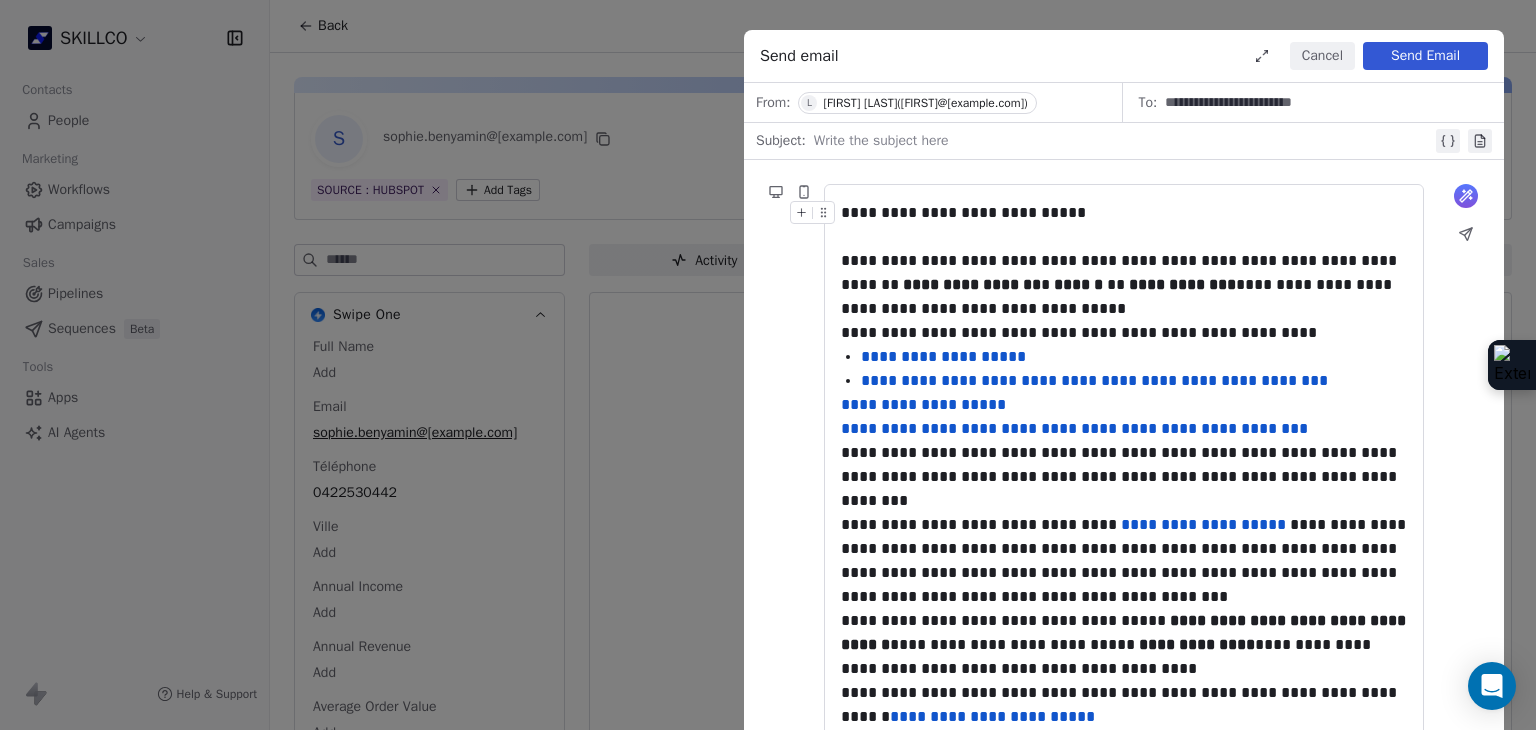 click at bounding box center [1123, 141] 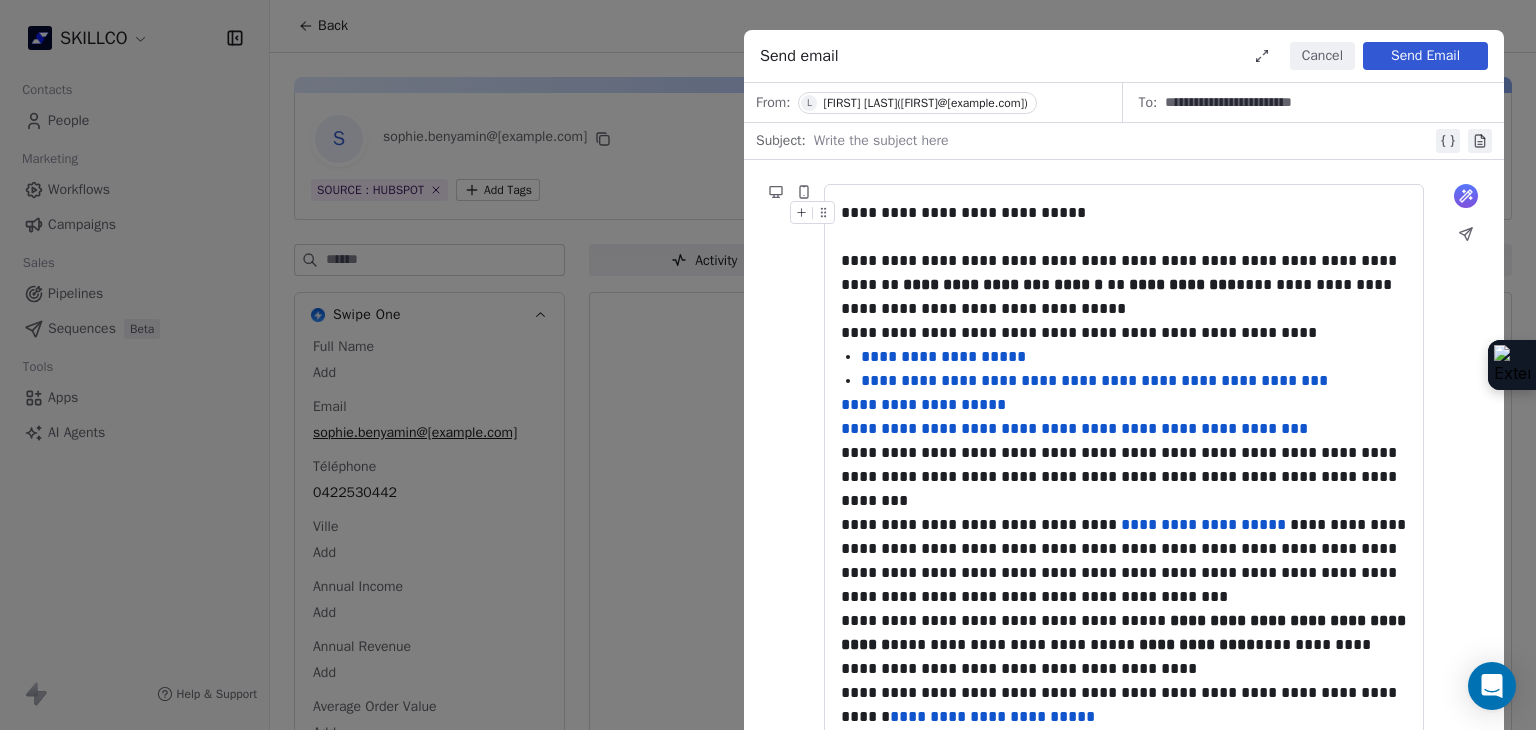 drag, startPoint x: 994, startPoint y: 153, endPoint x: 912, endPoint y: 137, distance: 83.546394 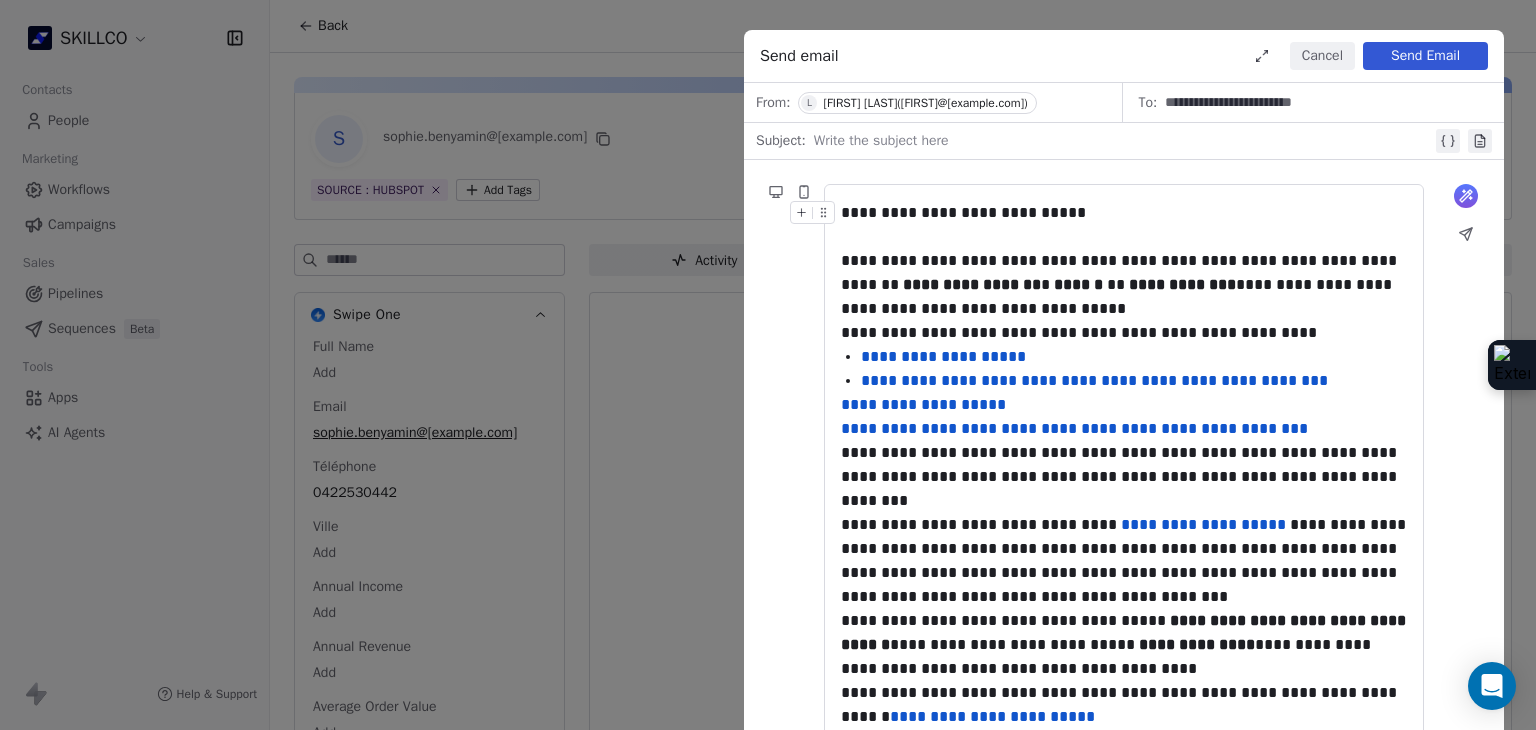 paste 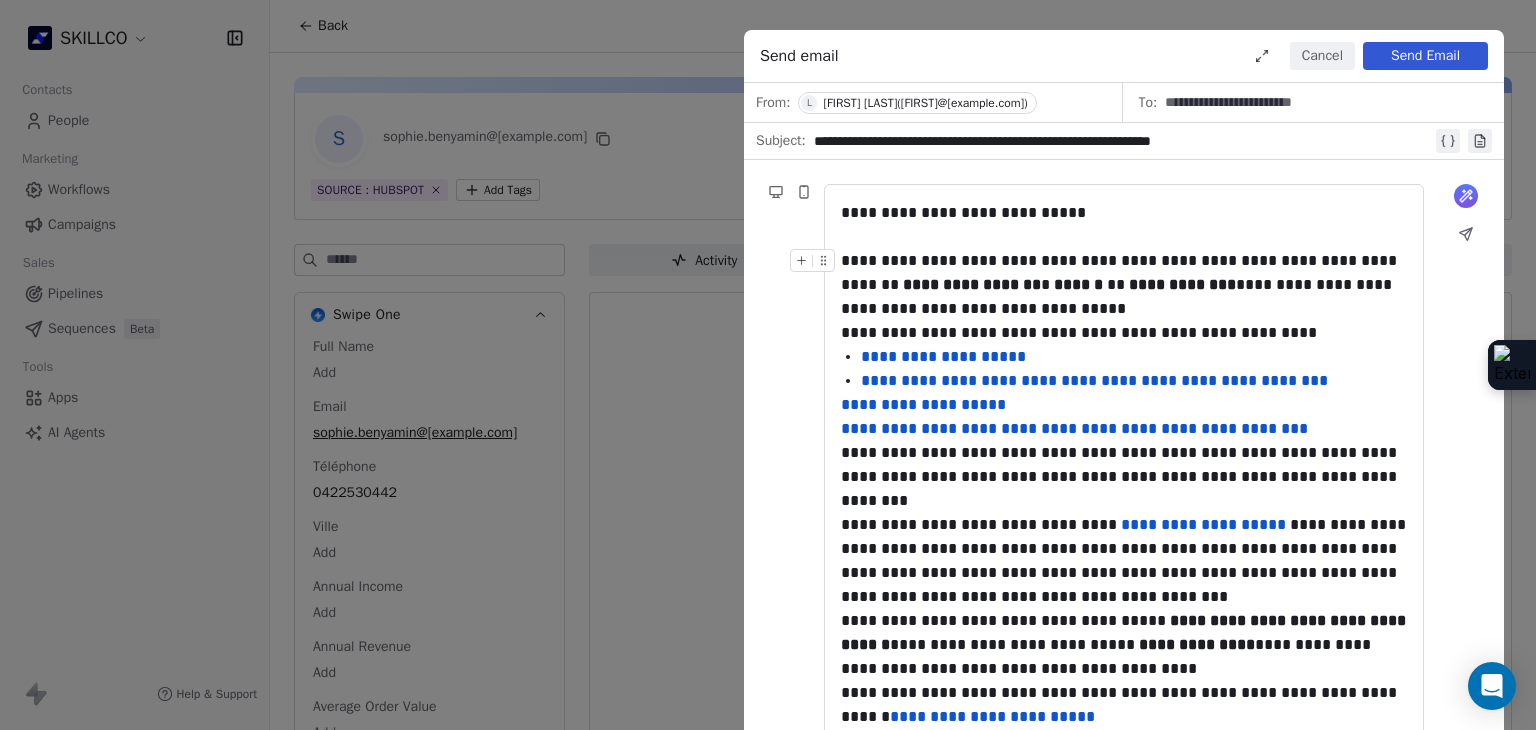 click on "******" at bounding box center (1078, 284) 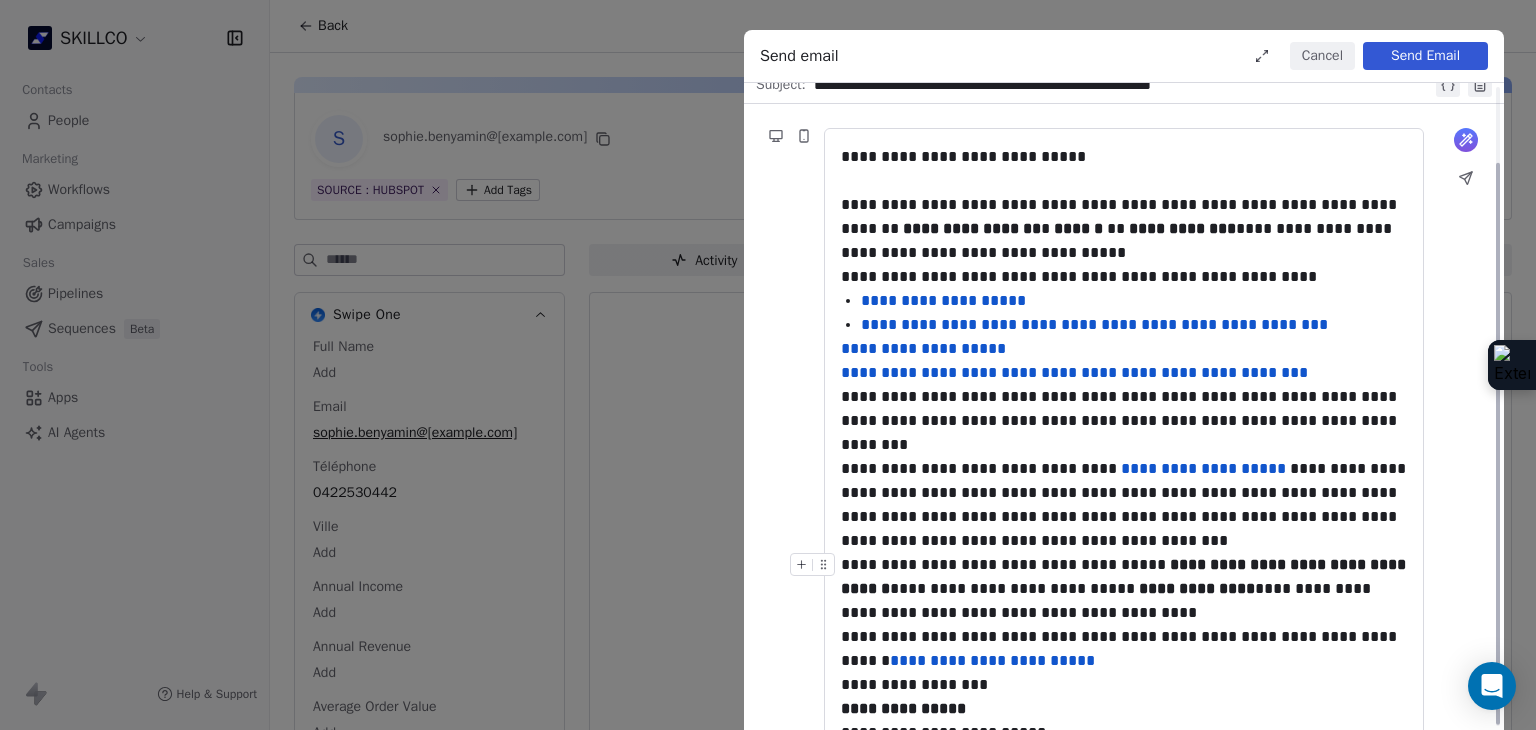 scroll, scrollTop: 87, scrollLeft: 0, axis: vertical 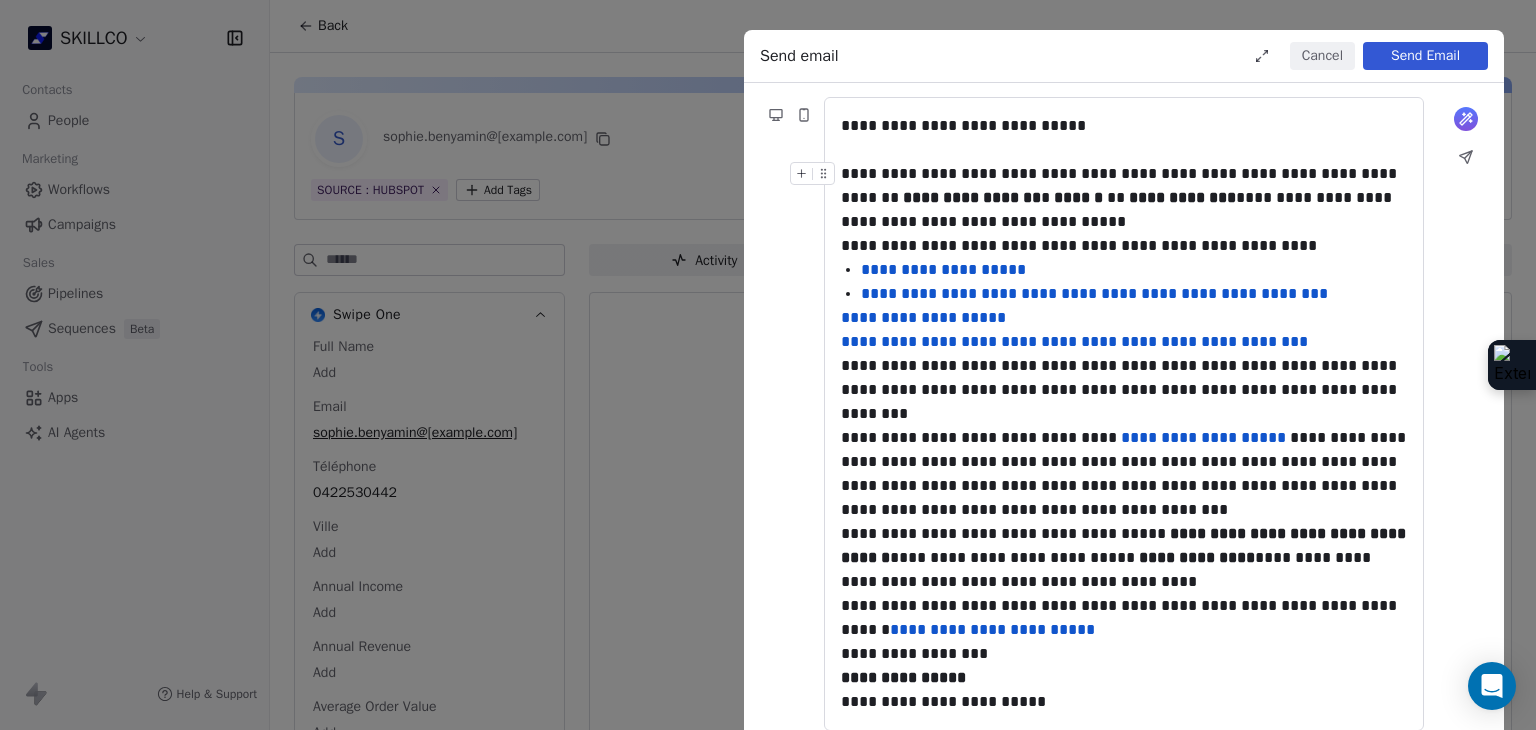 click on "**********" at bounding box center (1124, 198) 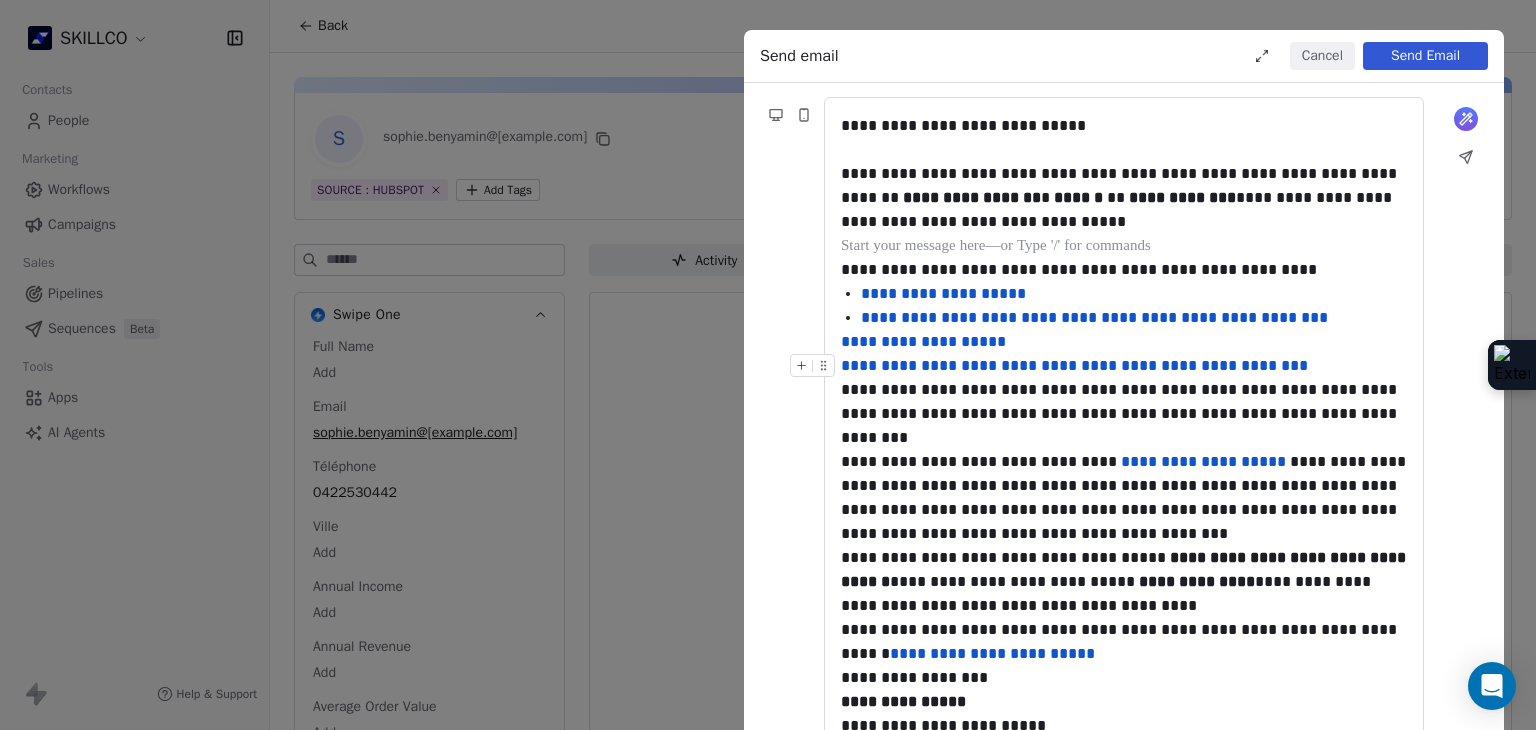 click on "**********" at bounding box center [1124, 366] 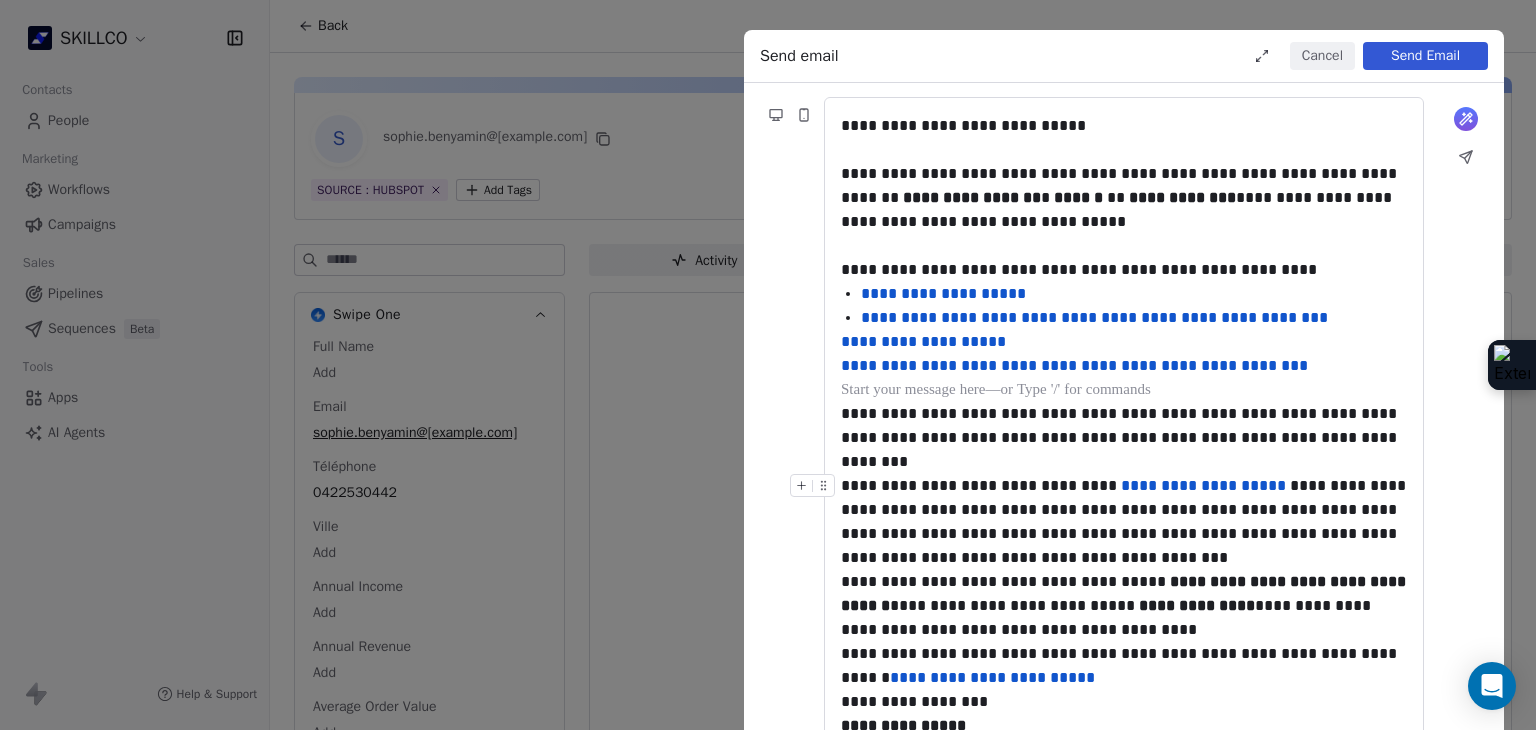 scroll, scrollTop: 135, scrollLeft: 0, axis: vertical 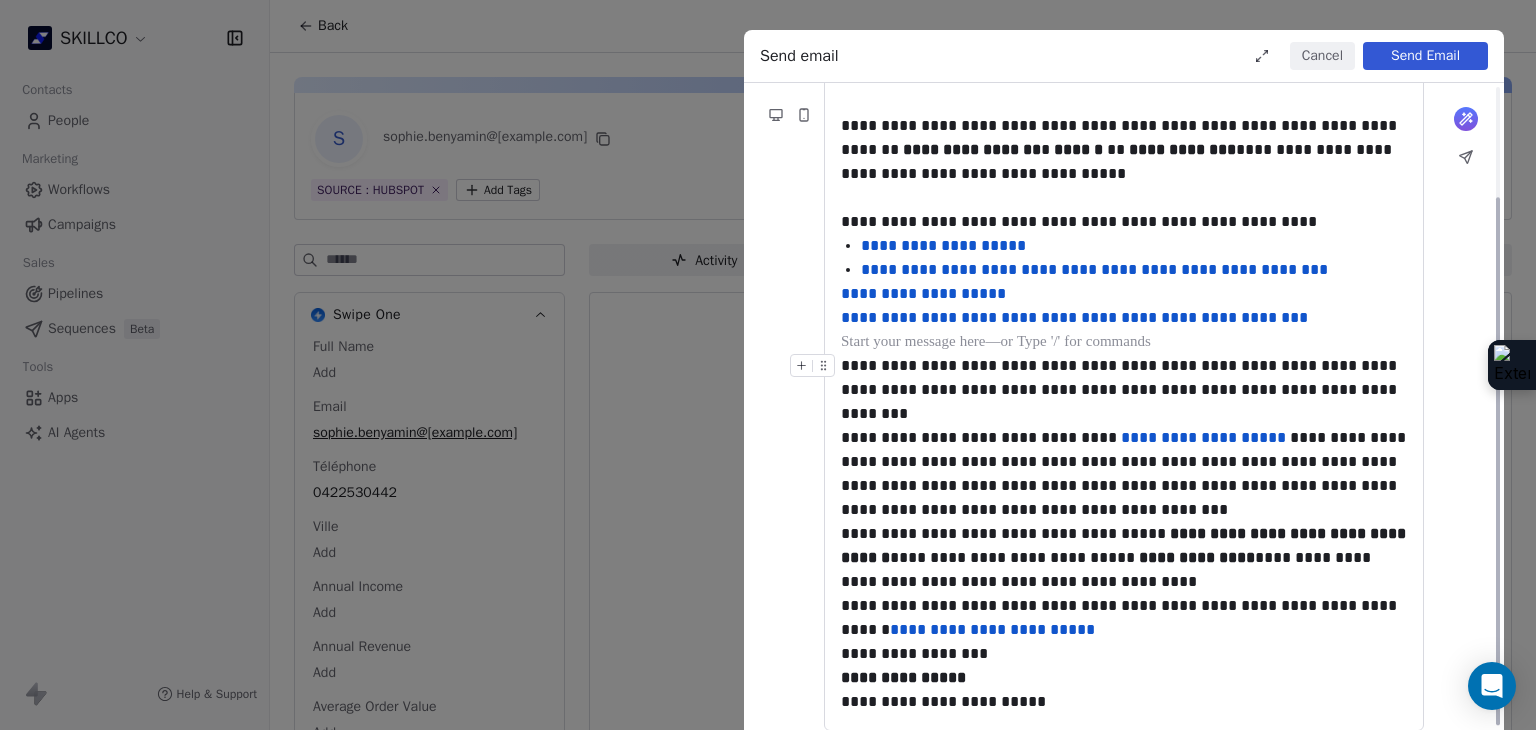 click on "**********" at bounding box center [1121, 389] 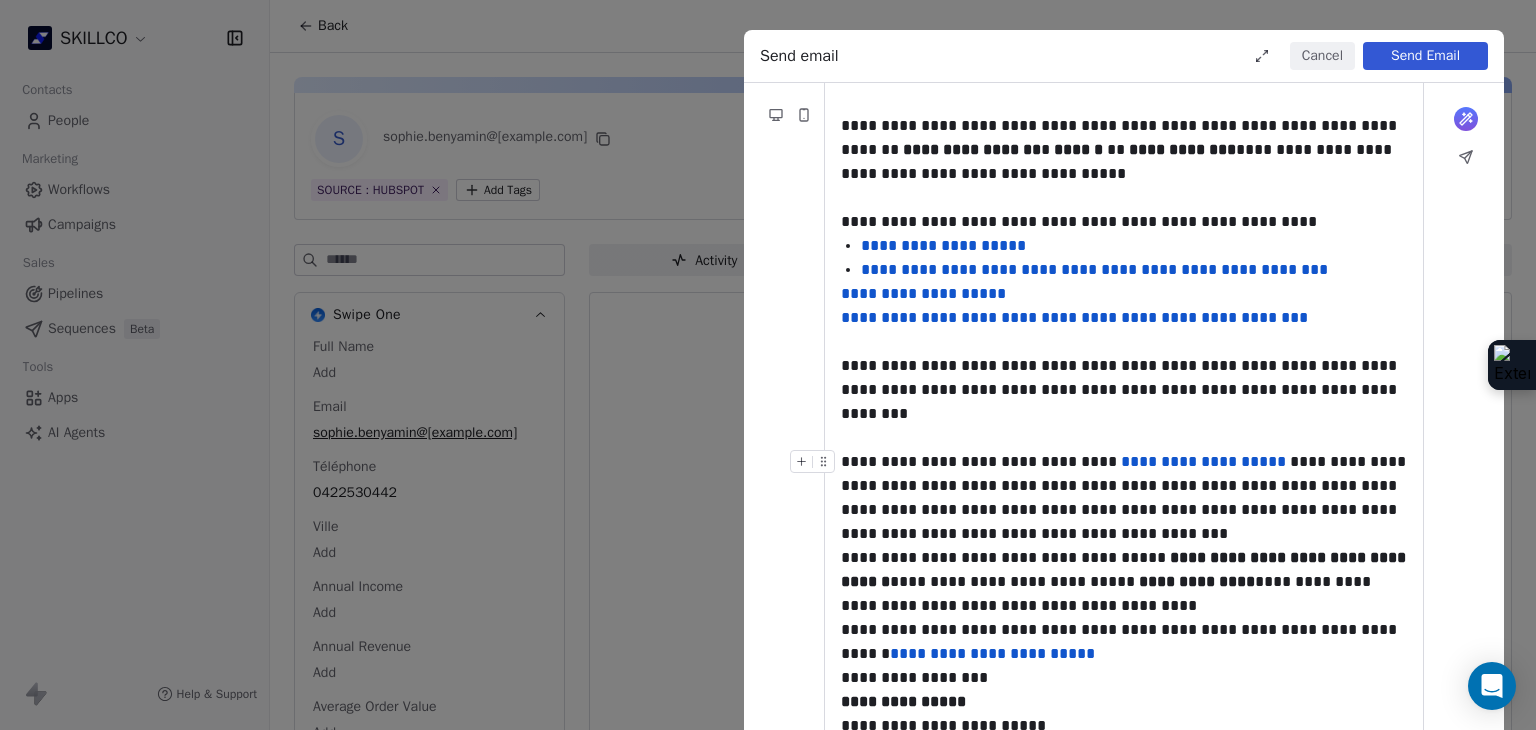 click on "**********" at bounding box center [1124, 498] 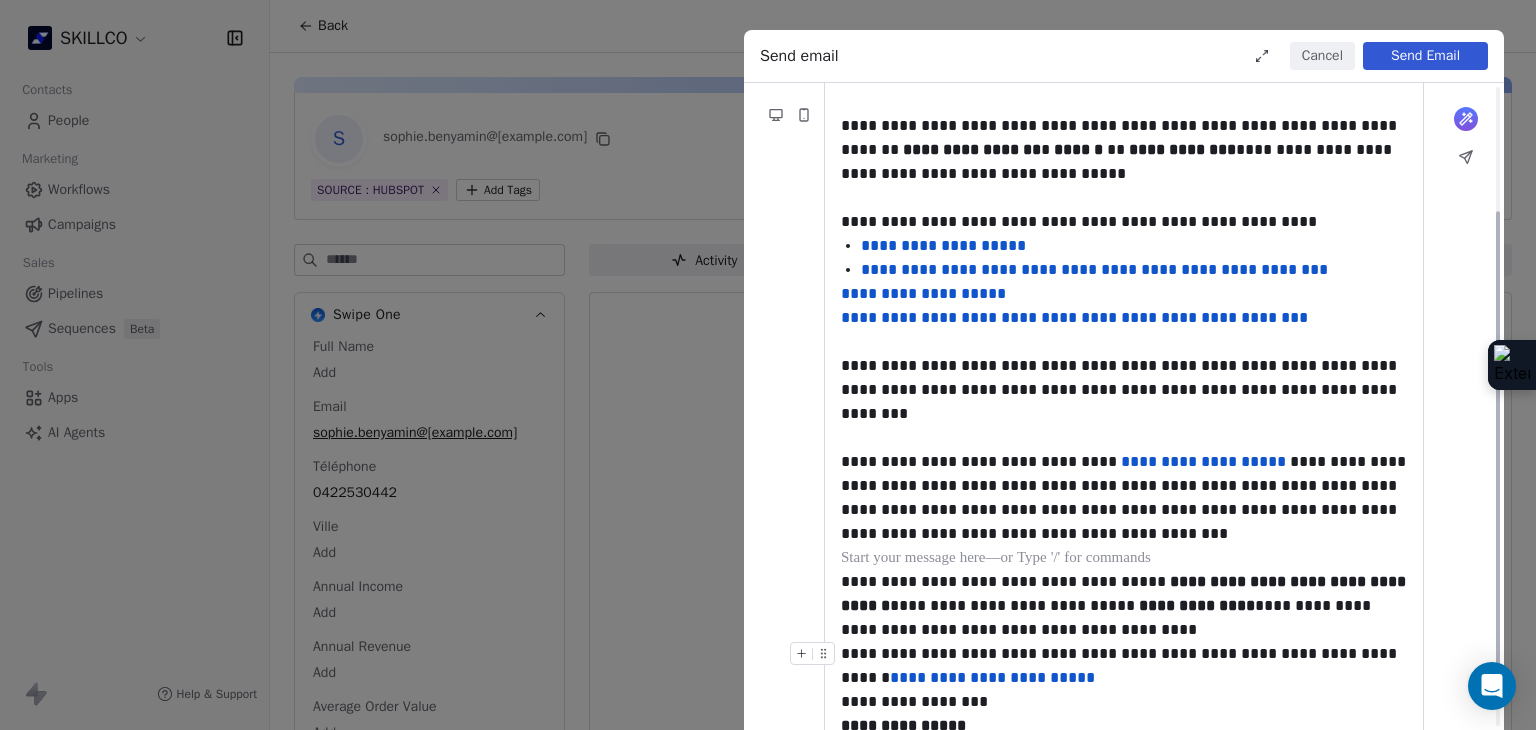 scroll, scrollTop: 183, scrollLeft: 0, axis: vertical 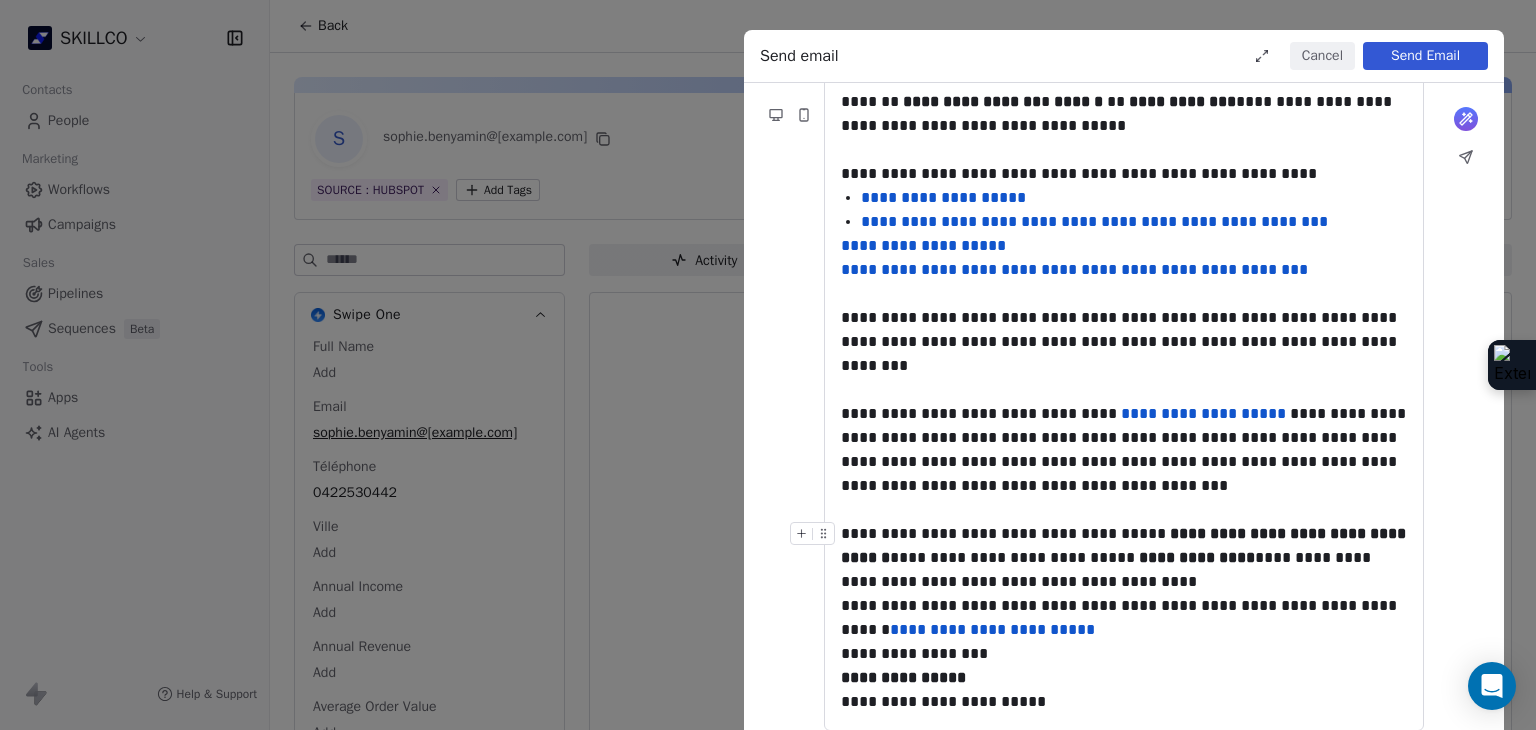 click on "**********" at bounding box center (1124, 558) 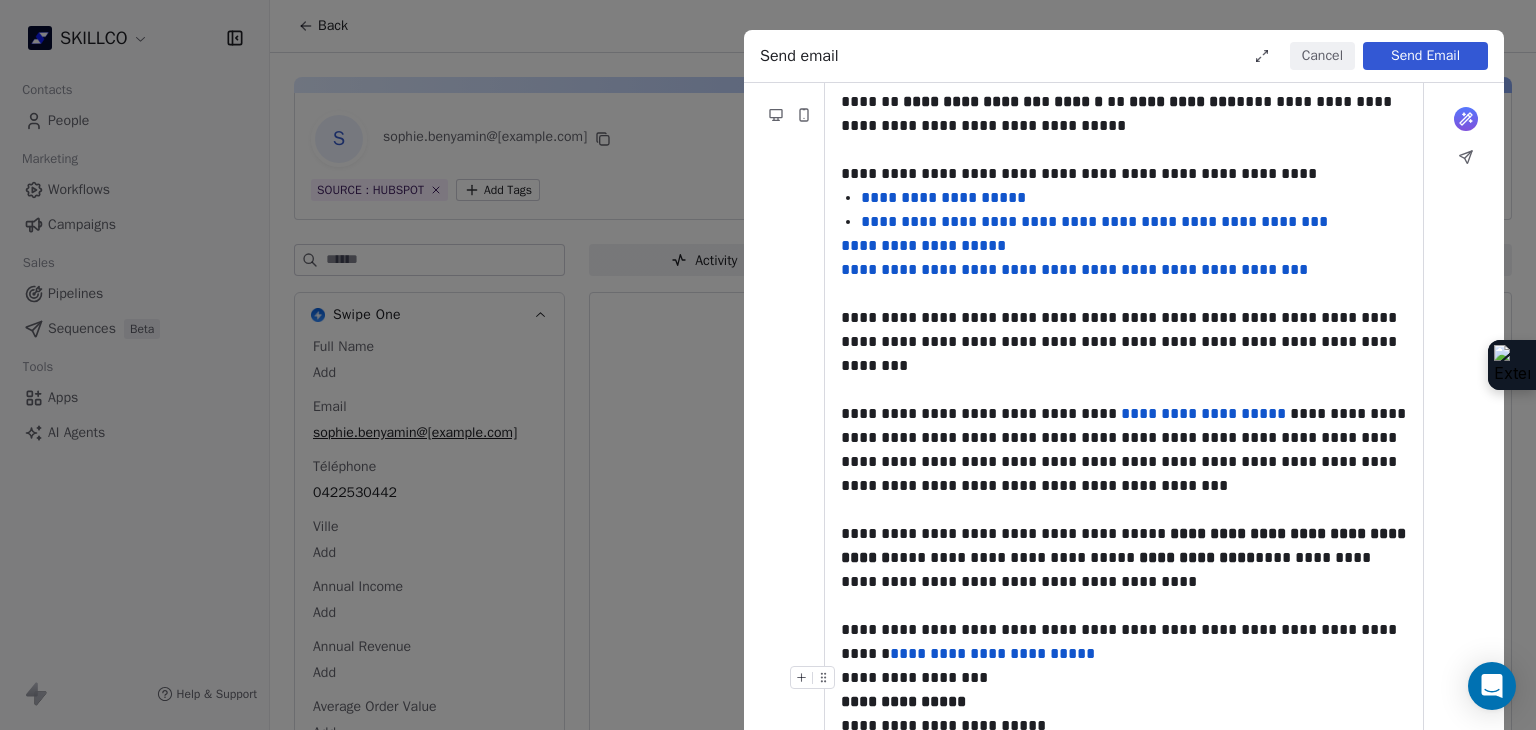 click on "**********" at bounding box center (1124, 702) 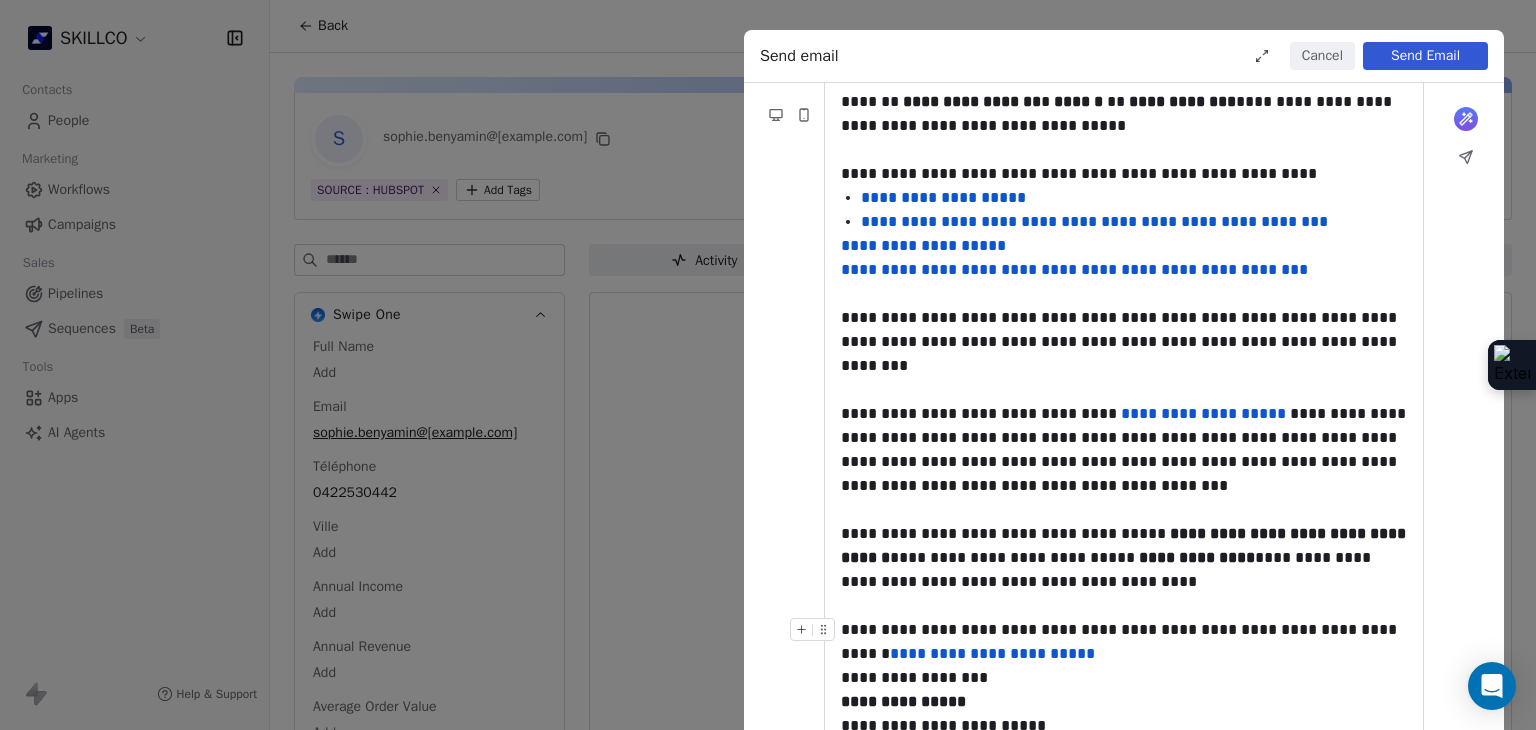 click on "**********" at bounding box center [992, 653] 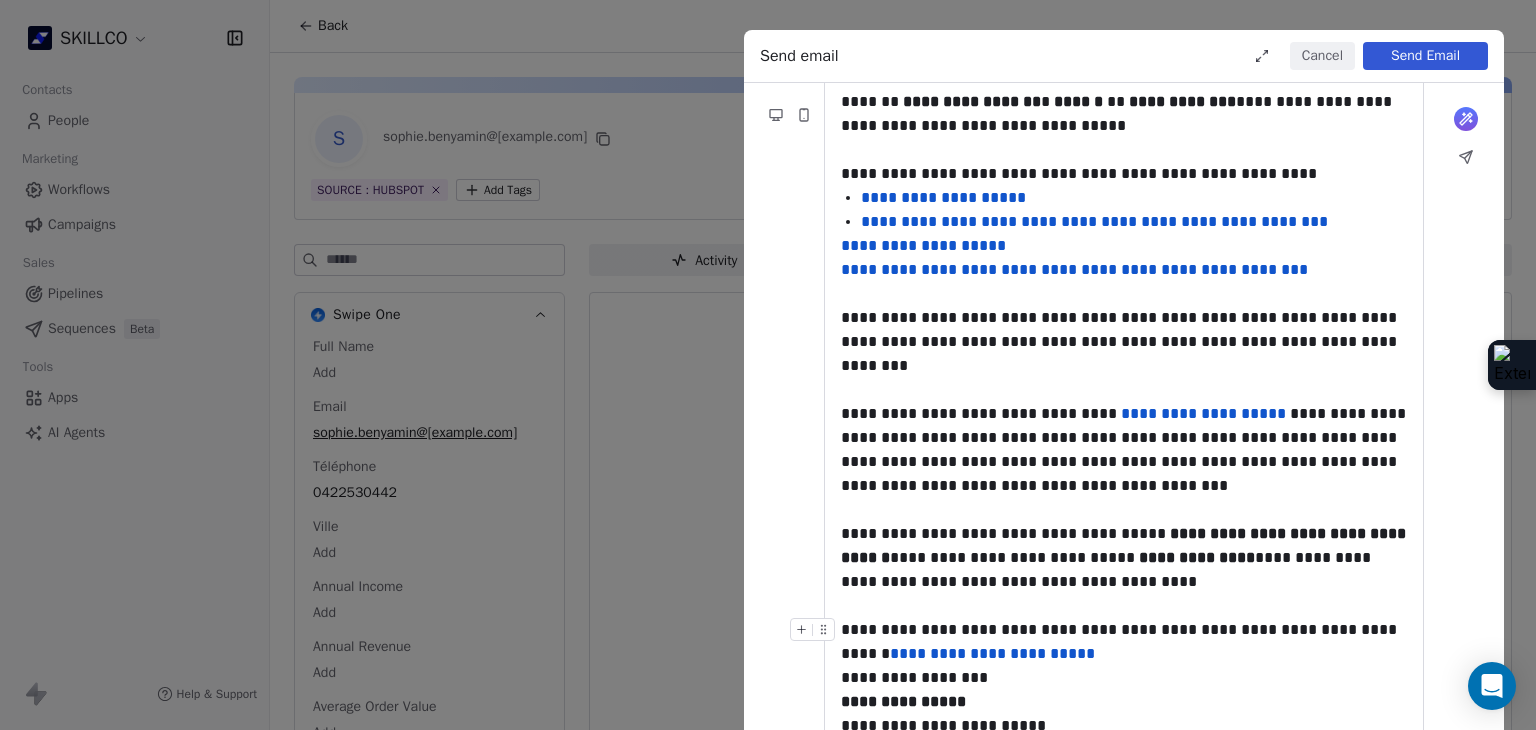 type 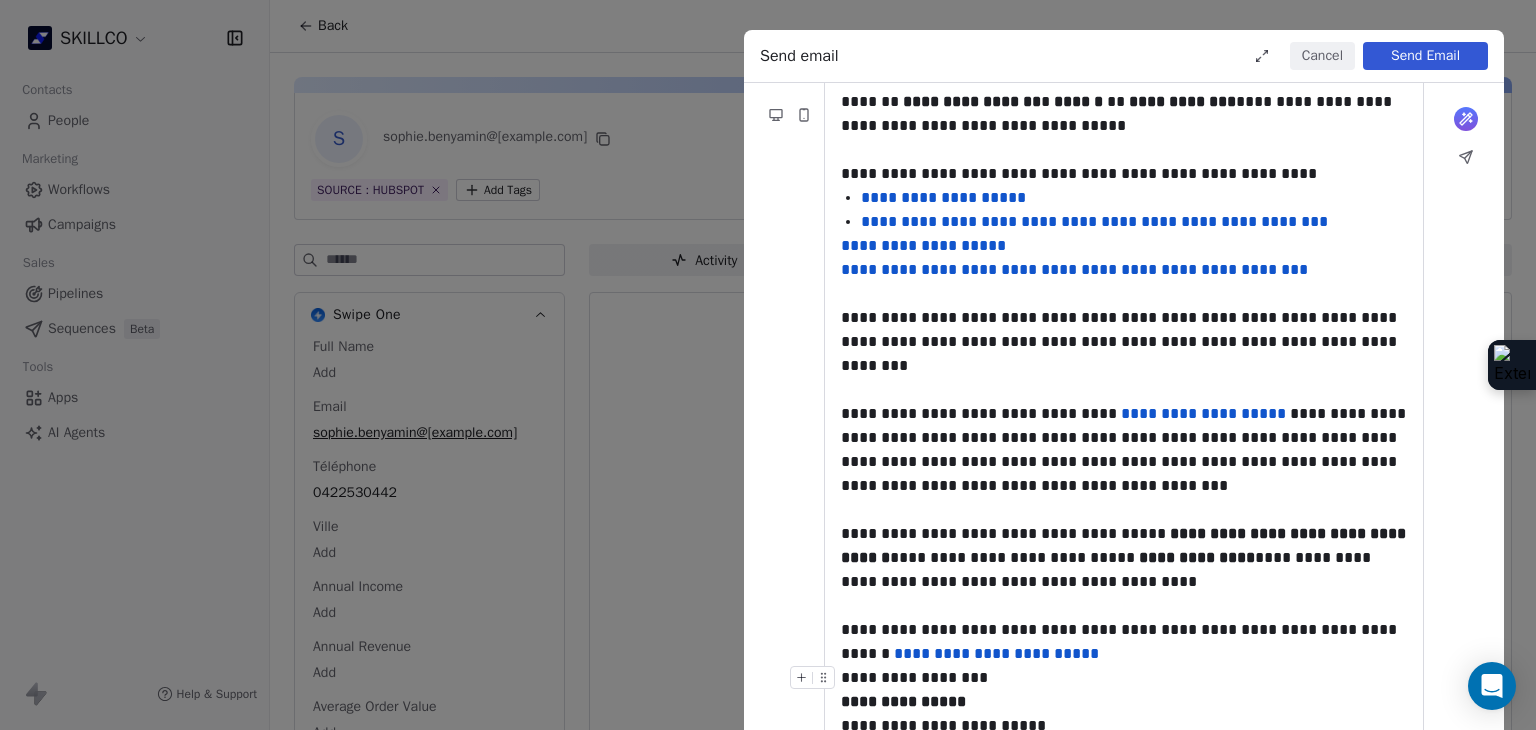 click on "**********" at bounding box center [1124, 702] 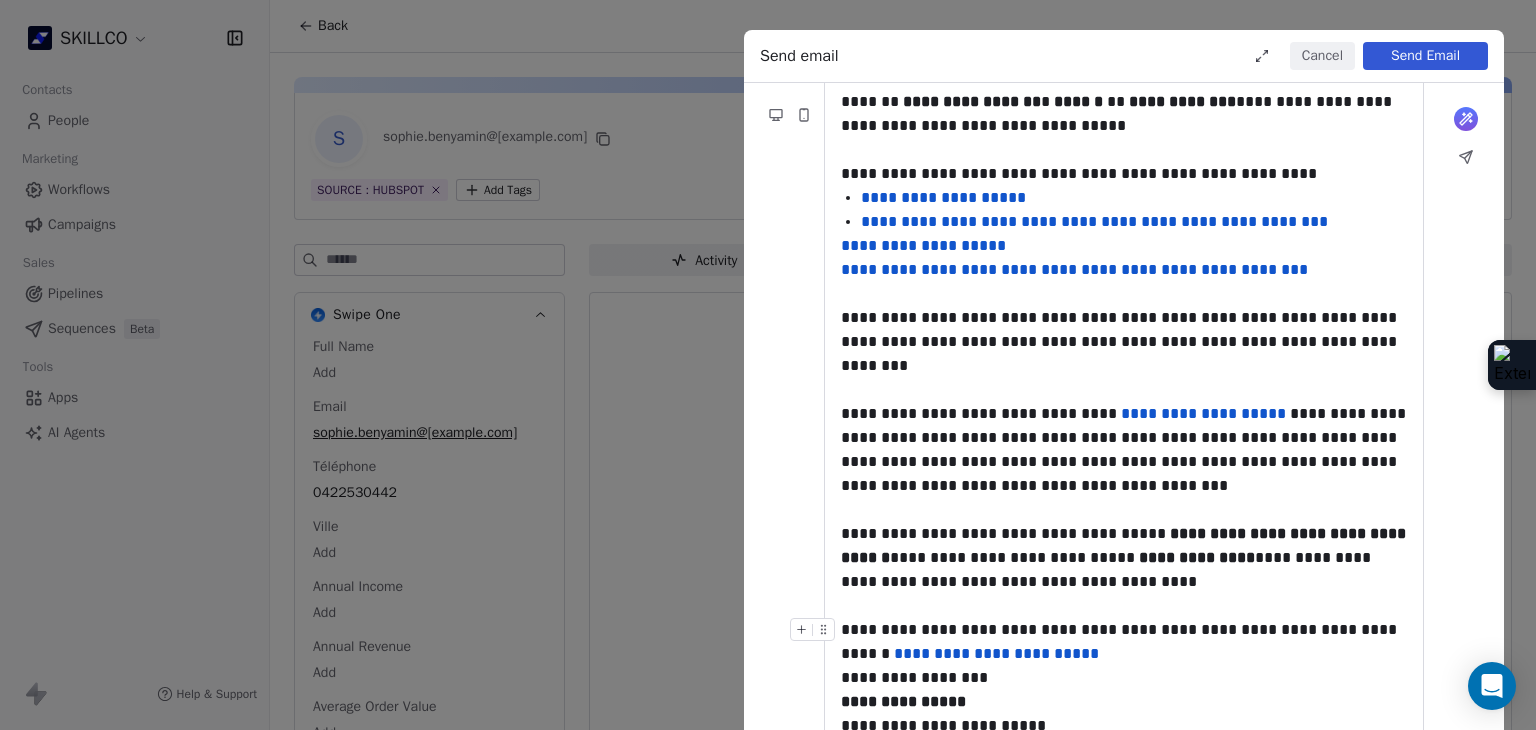 click on "**********" at bounding box center (1124, 642) 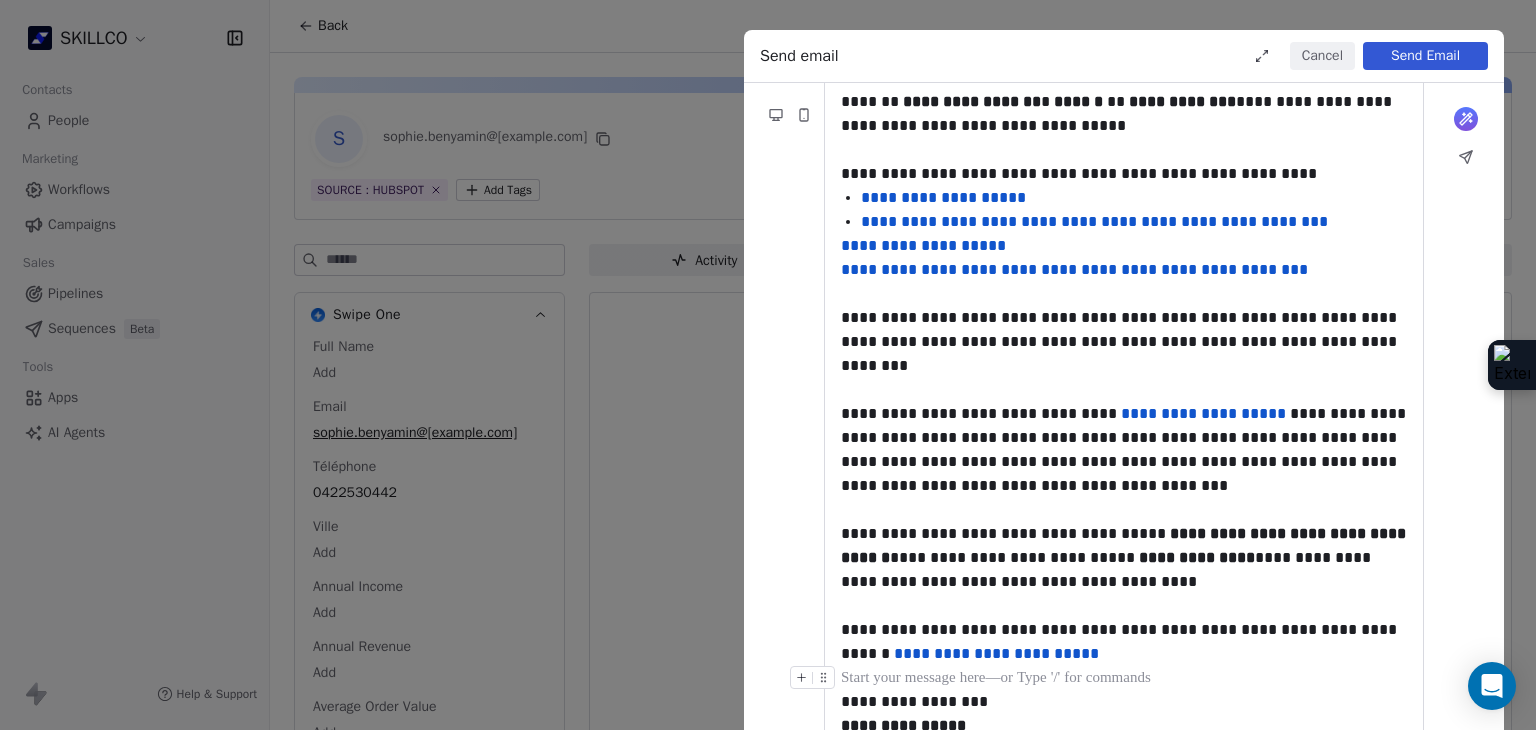 click at bounding box center [1124, 678] 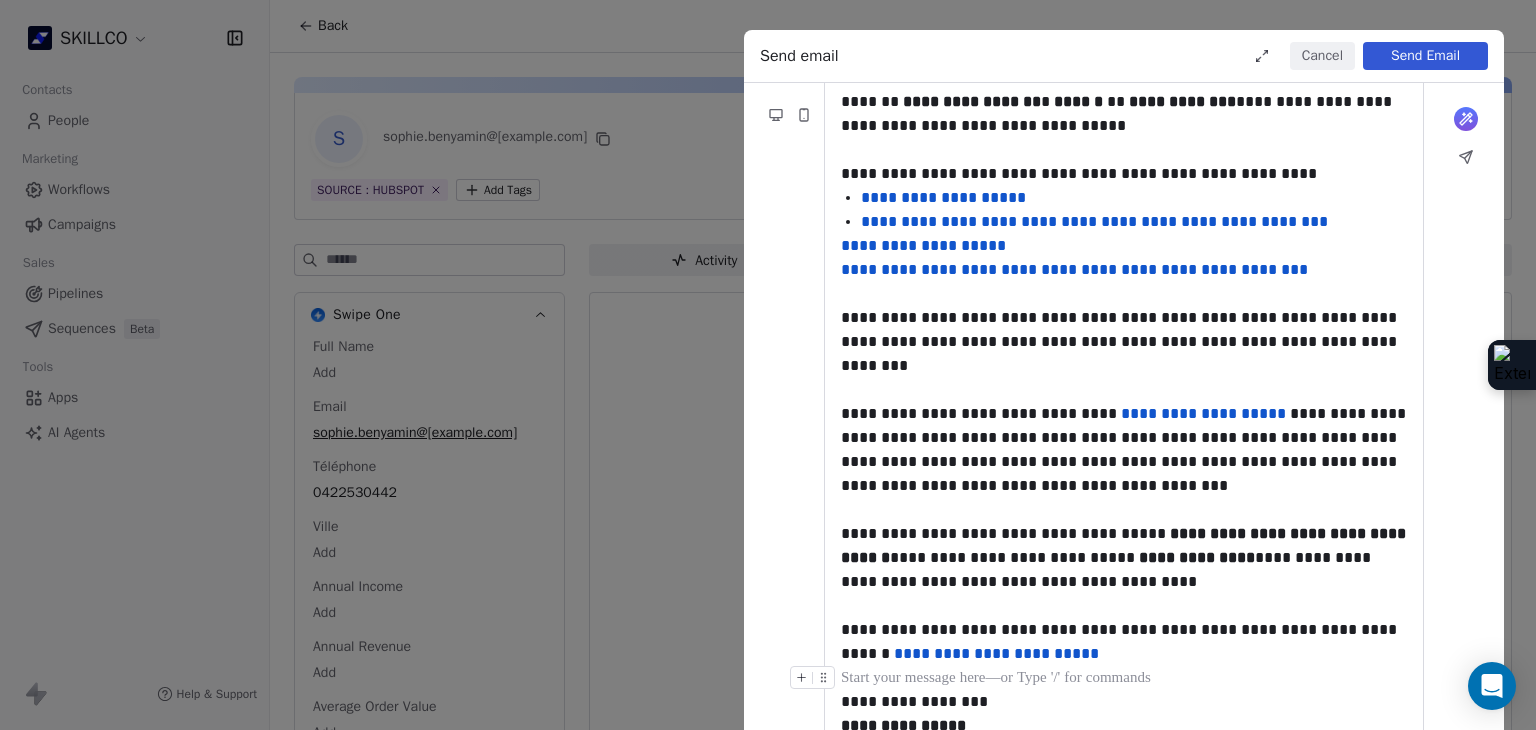 scroll, scrollTop: 231, scrollLeft: 0, axis: vertical 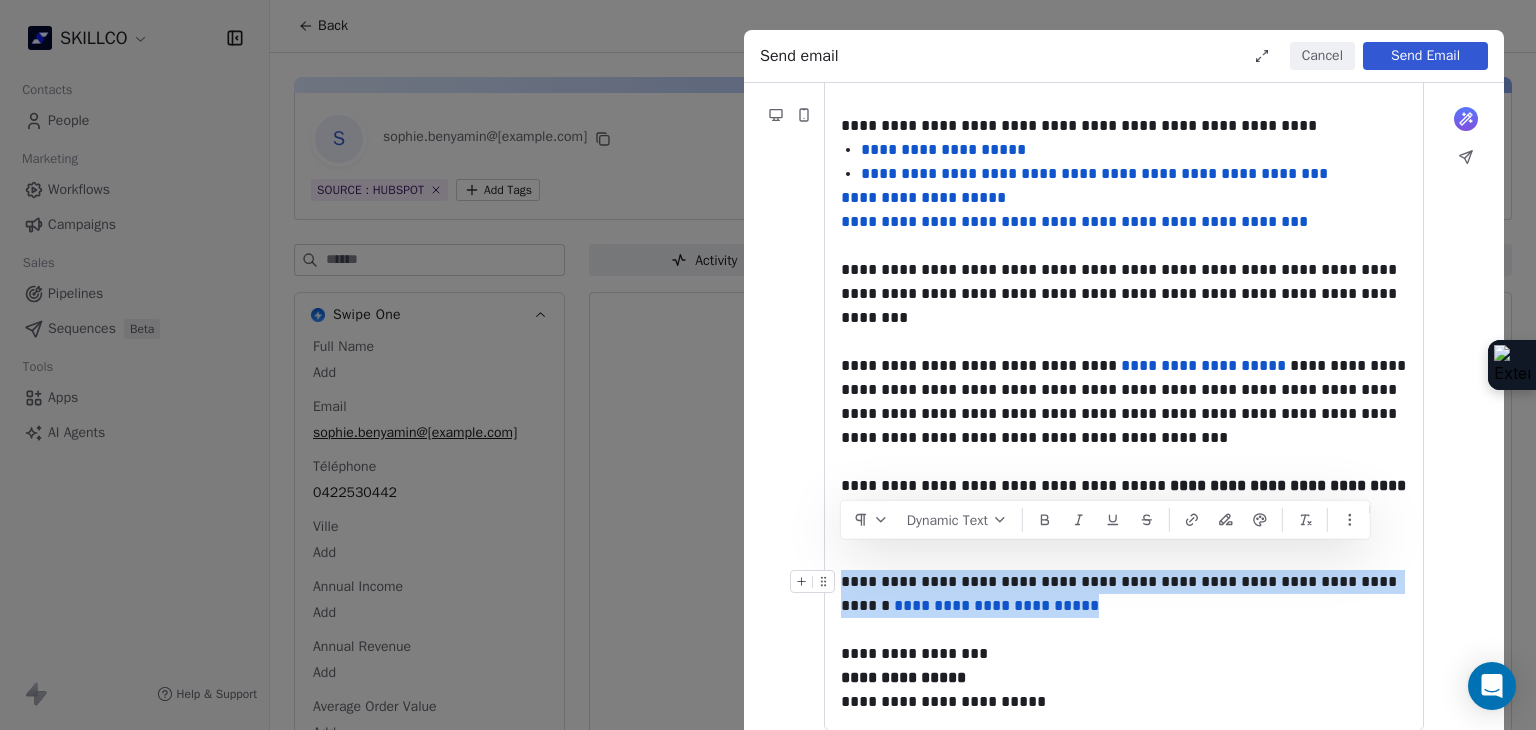 drag, startPoint x: 1024, startPoint y: 591, endPoint x: 845, endPoint y: 554, distance: 182.78403 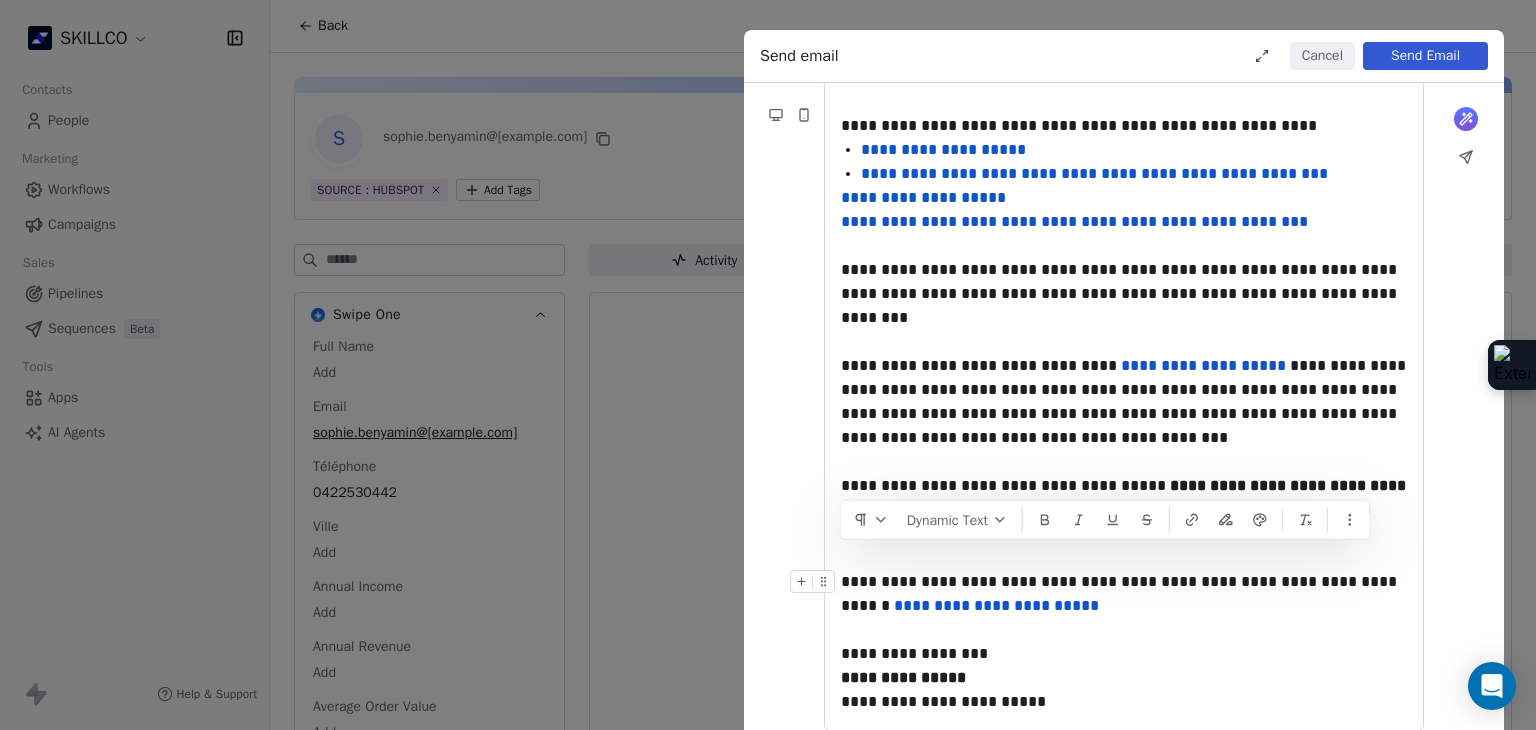 scroll, scrollTop: 207, scrollLeft: 0, axis: vertical 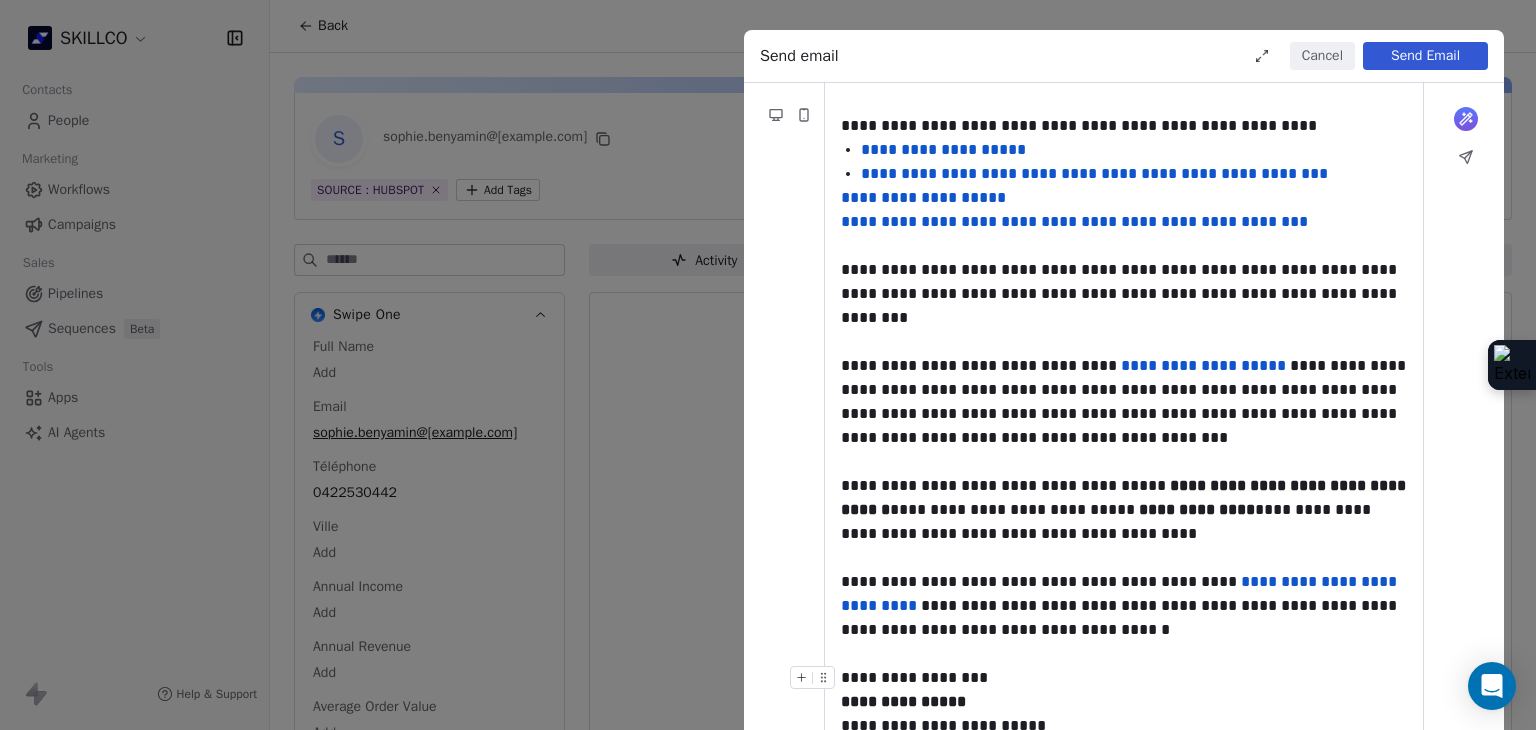 click on "**********" at bounding box center (1124, 702) 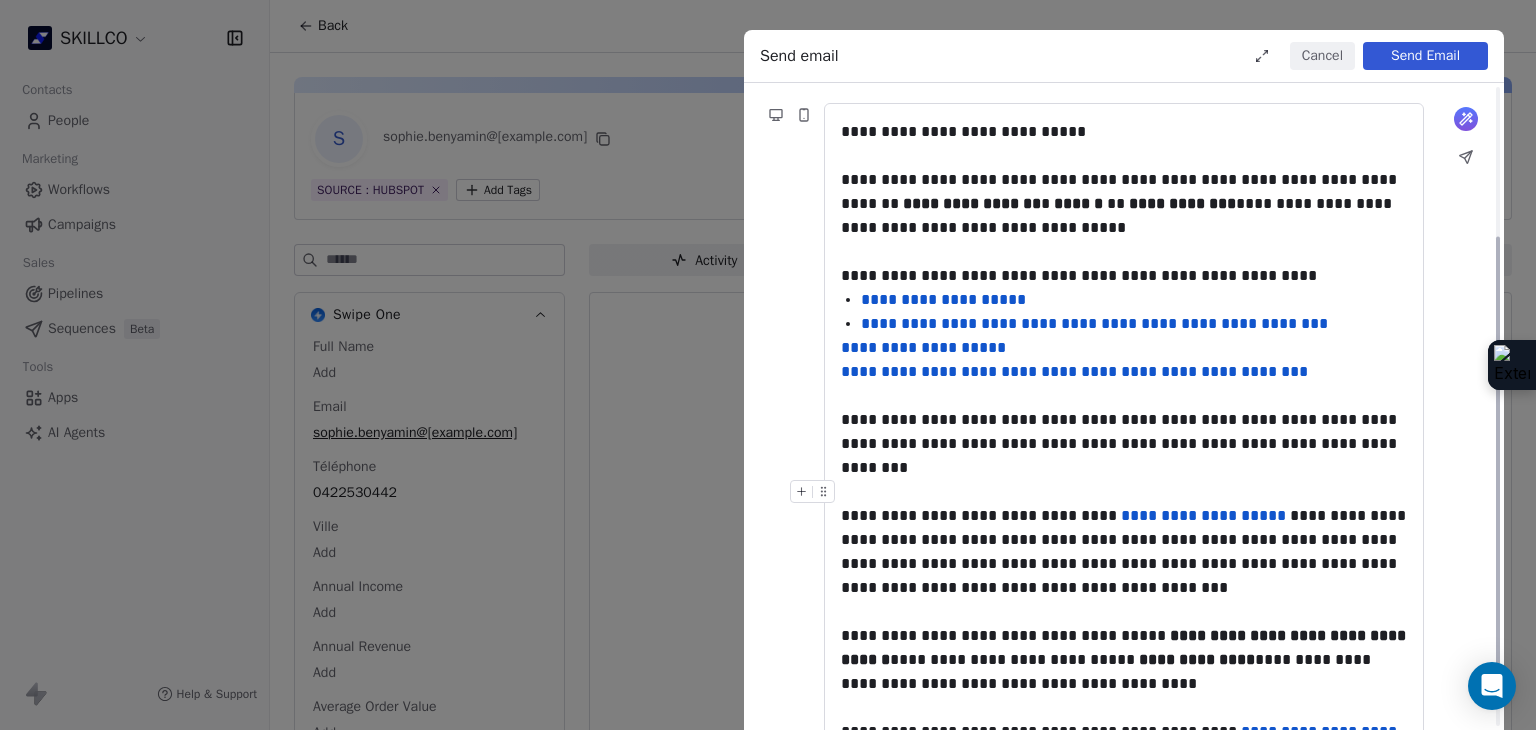 scroll, scrollTop: 255, scrollLeft: 0, axis: vertical 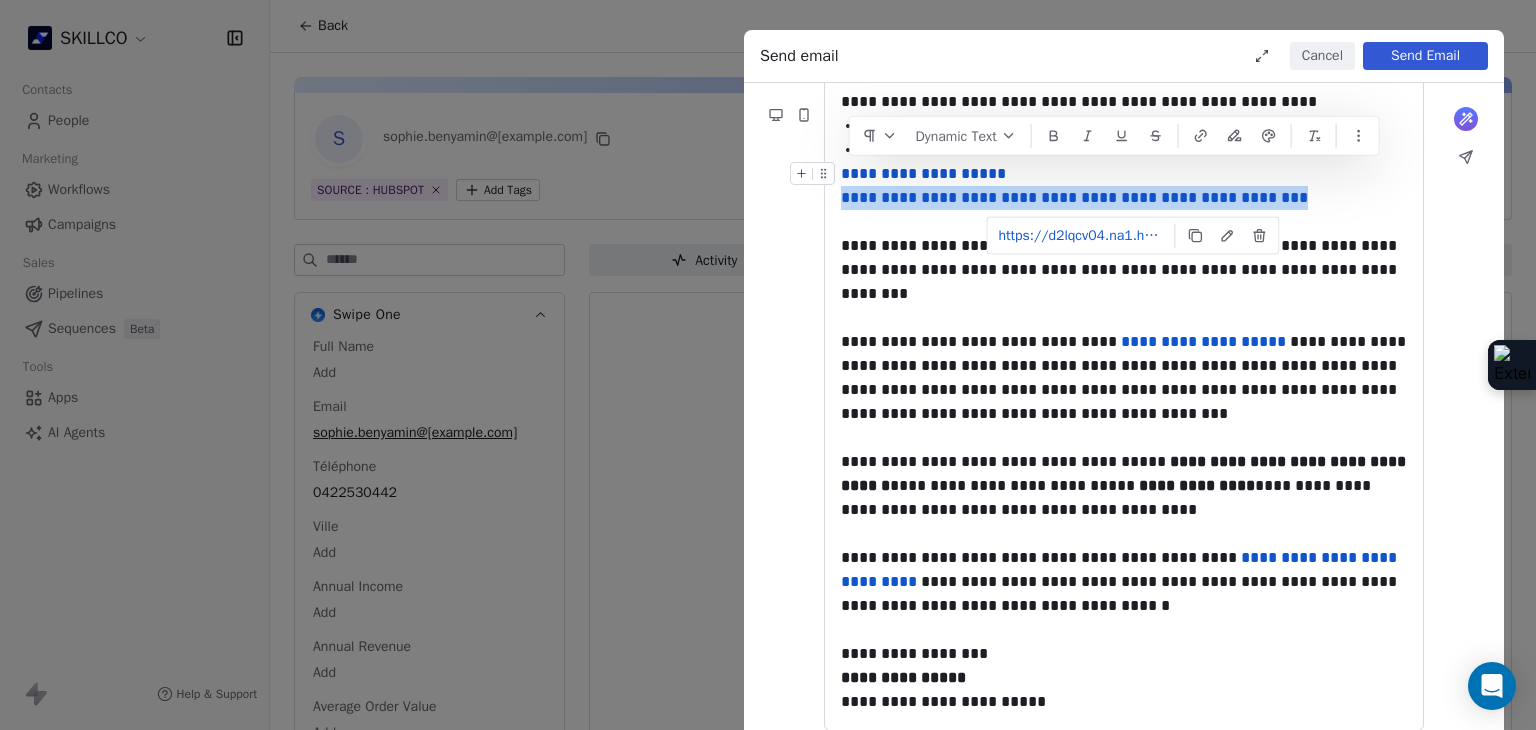 drag, startPoint x: 1295, startPoint y: 197, endPoint x: 842, endPoint y: 173, distance: 453.6353 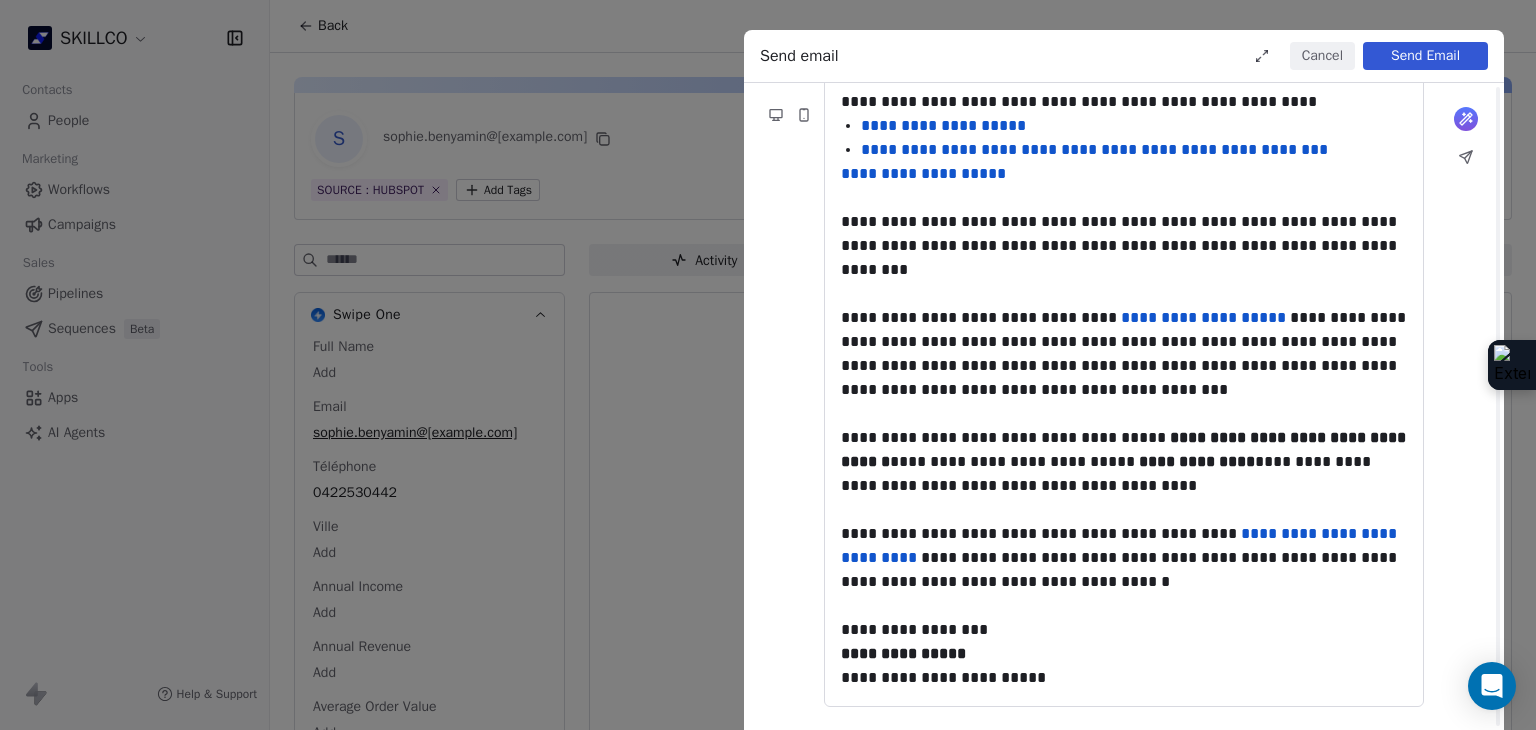 scroll, scrollTop: 231, scrollLeft: 0, axis: vertical 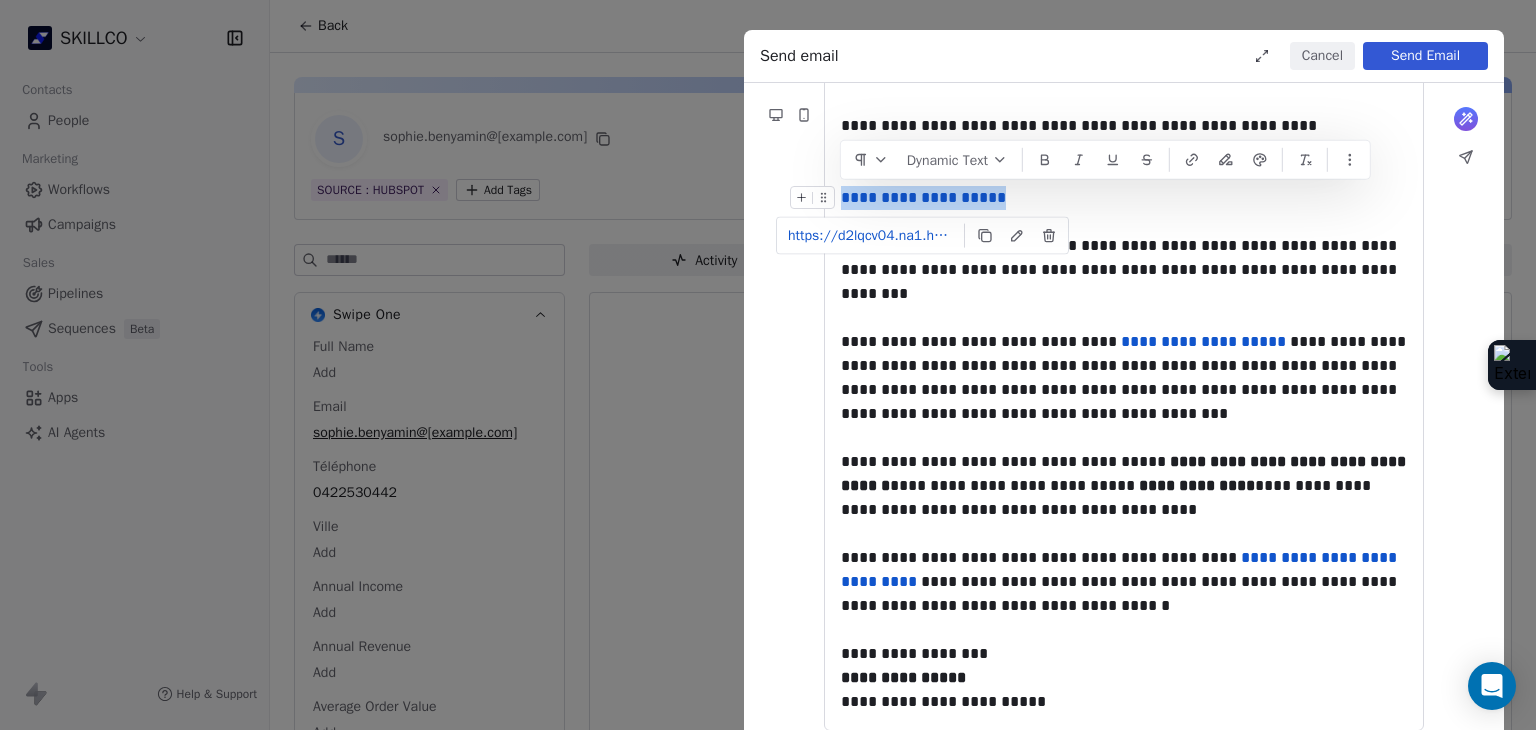 drag, startPoint x: 1027, startPoint y: 203, endPoint x: 835, endPoint y: 202, distance: 192.00261 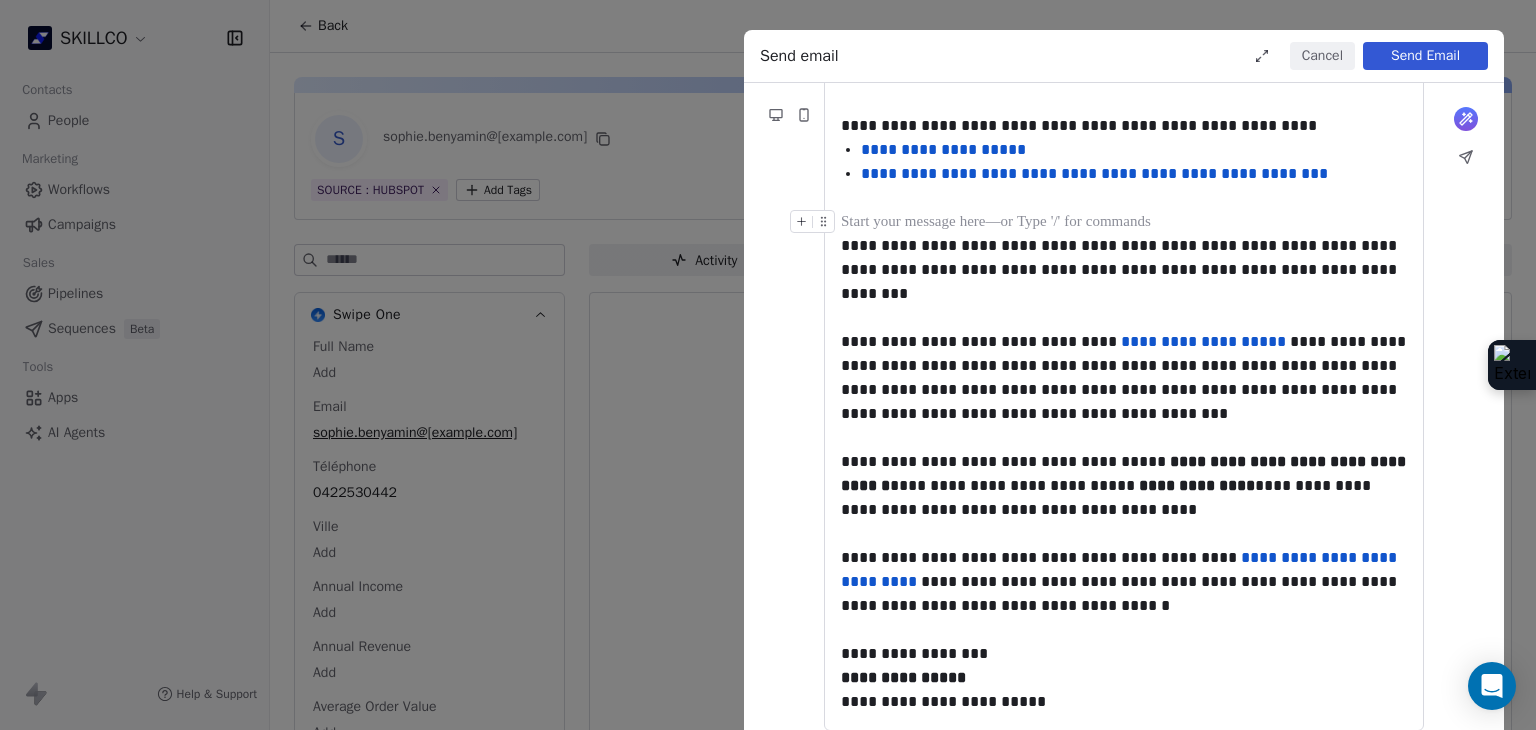 click at bounding box center (1124, 222) 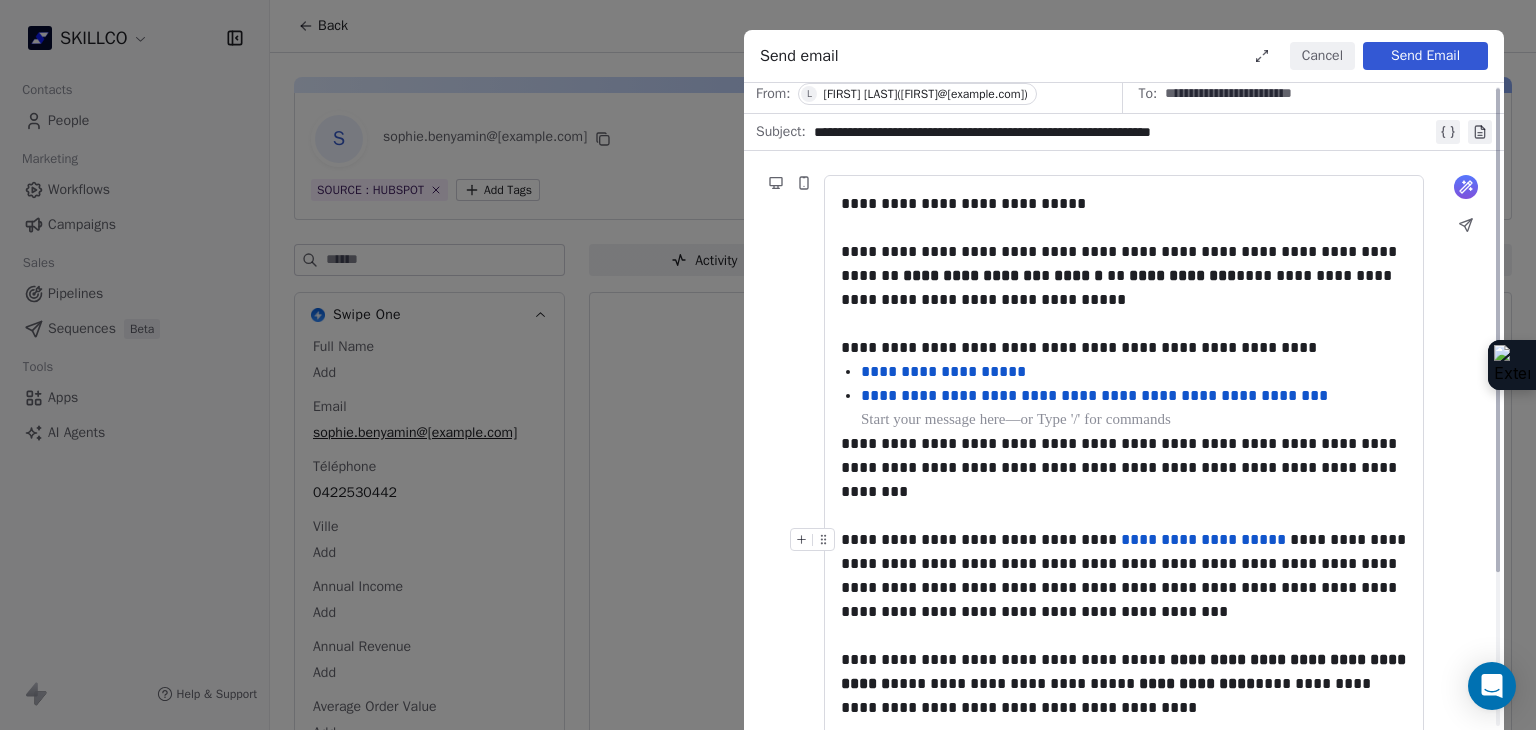scroll, scrollTop: 0, scrollLeft: 0, axis: both 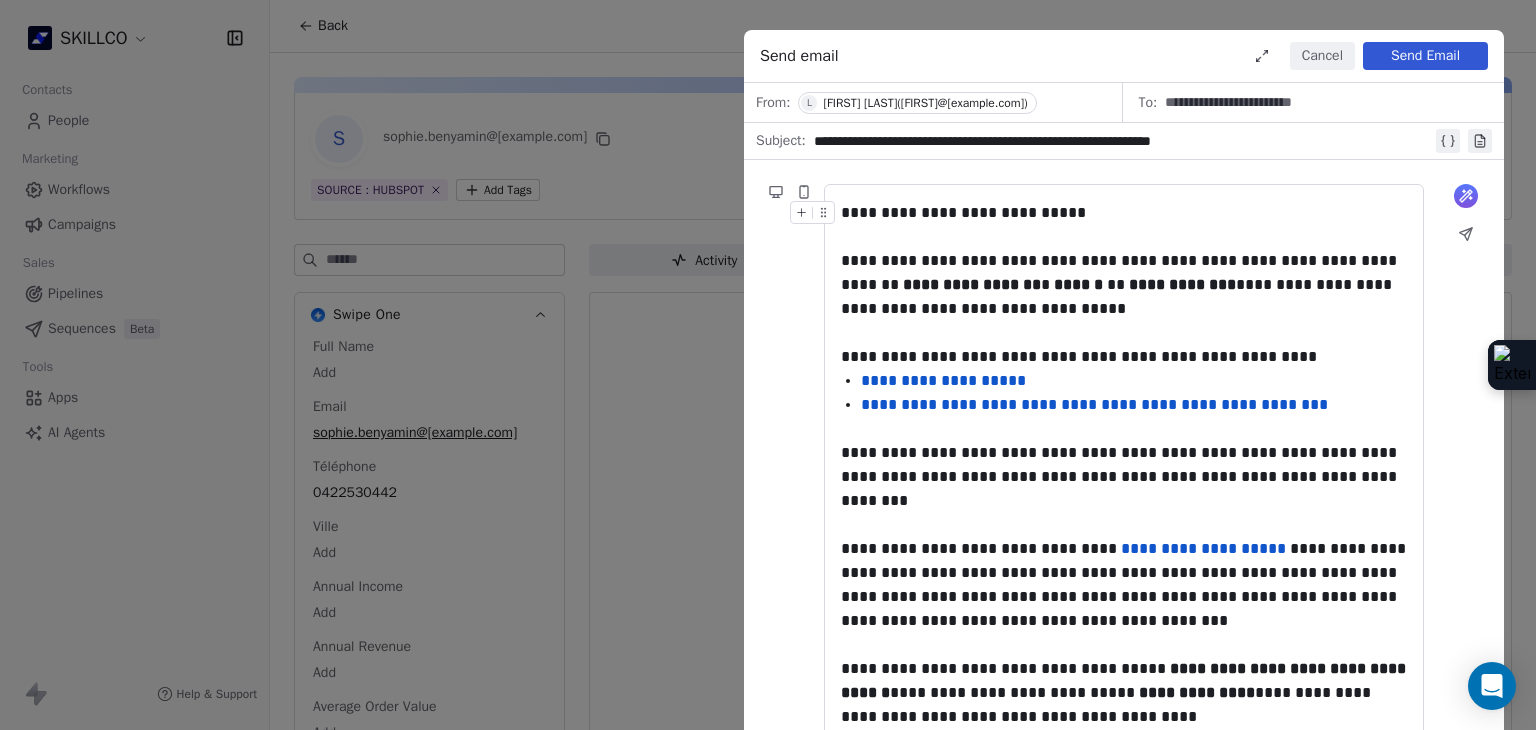click on "Send Email" at bounding box center (1425, 56) 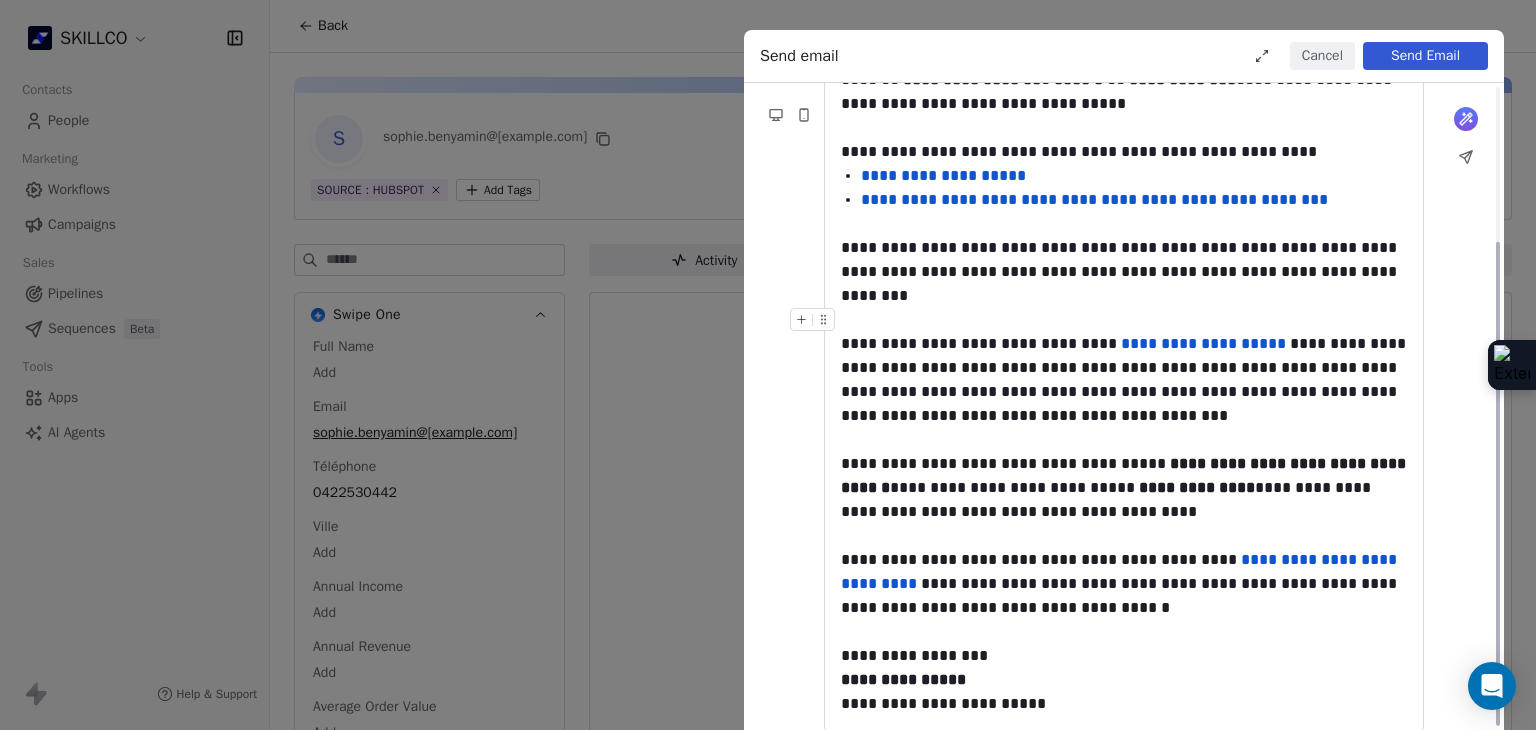 scroll, scrollTop: 207, scrollLeft: 0, axis: vertical 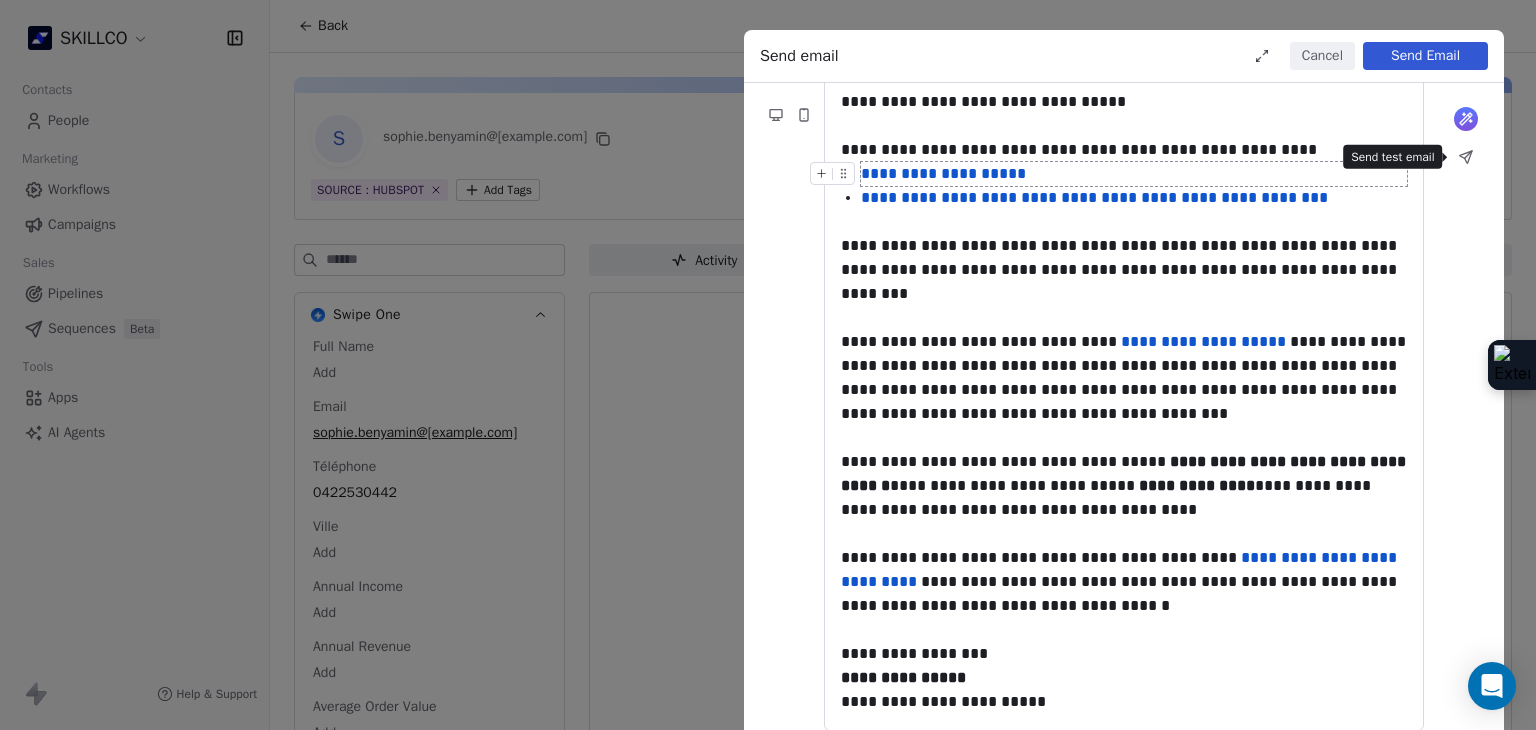 click 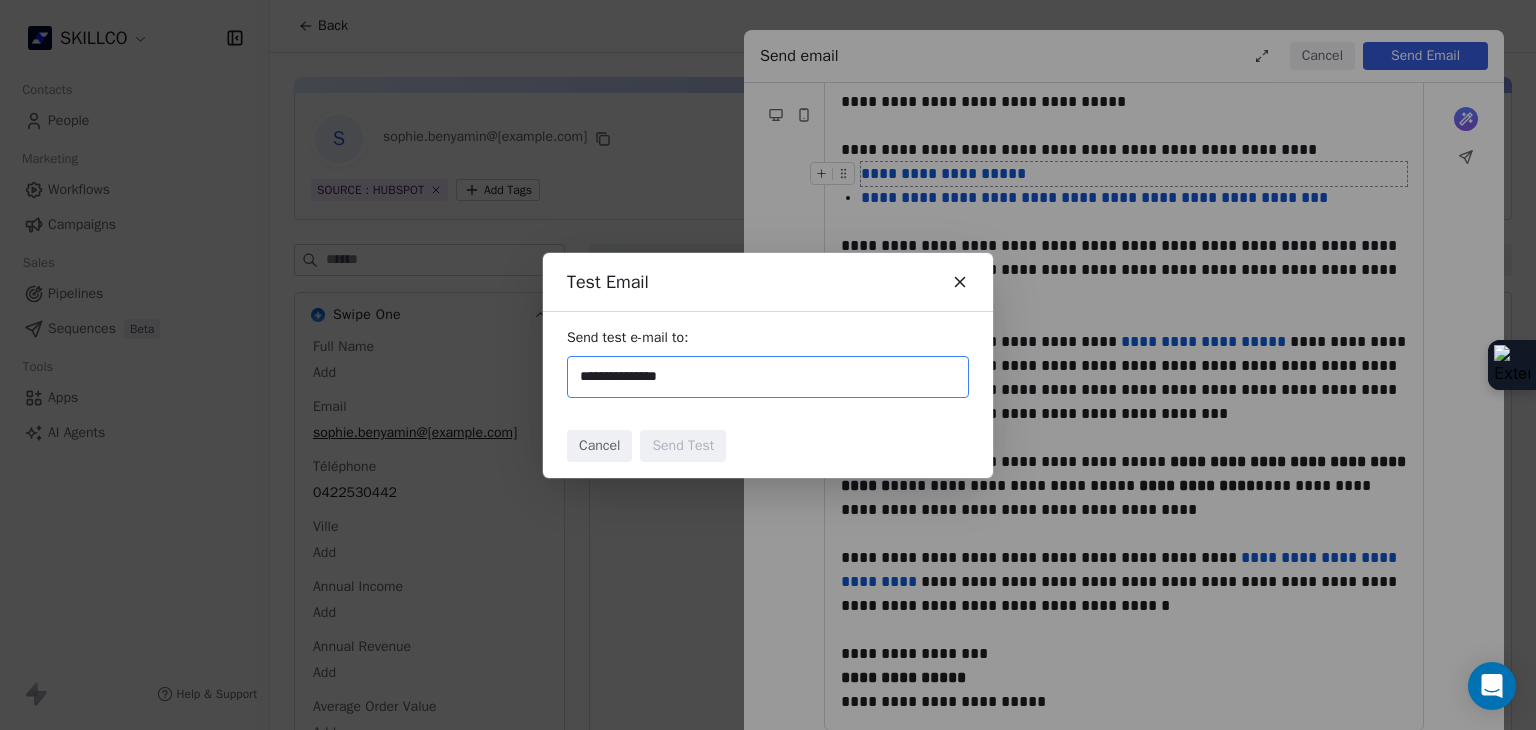 type on "**********" 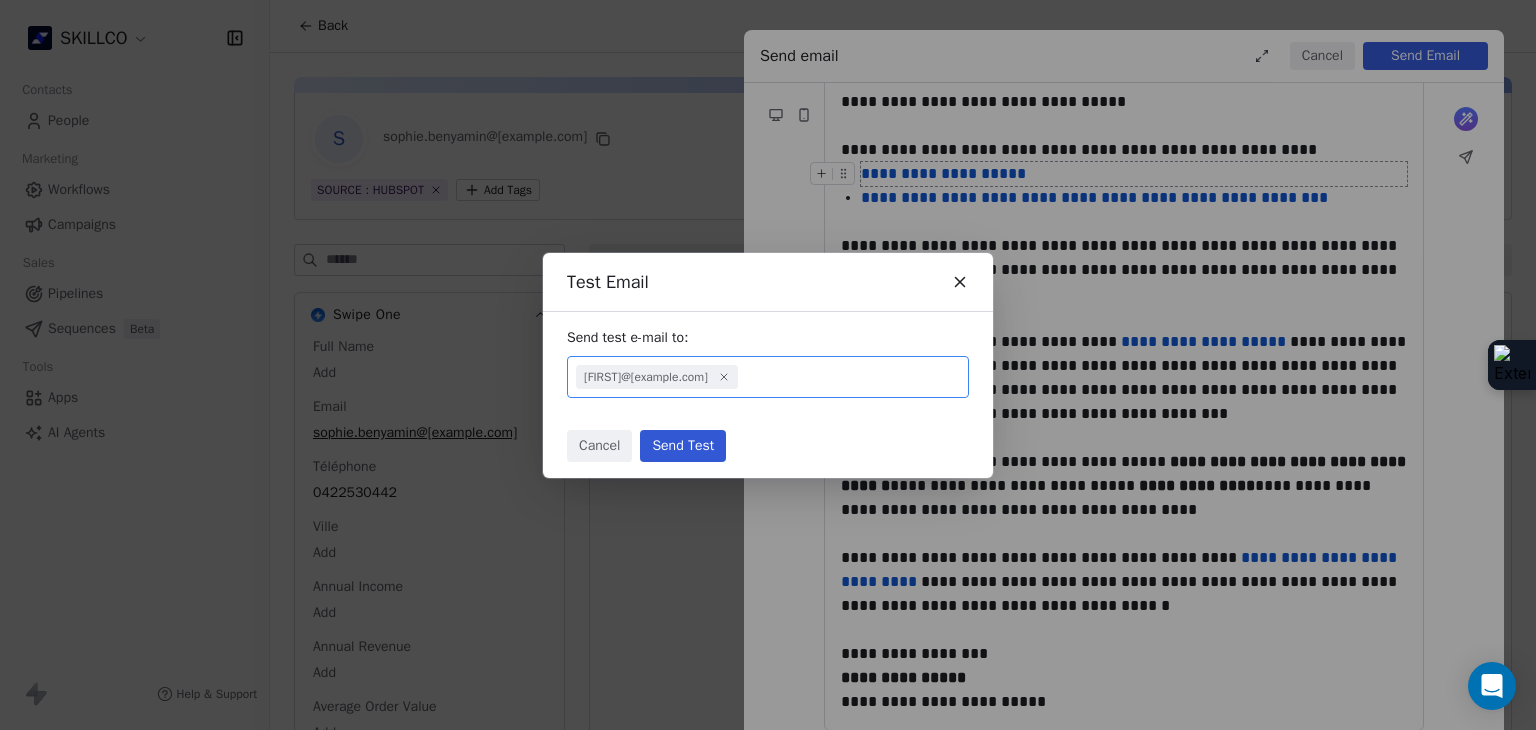 click on "Cancel" at bounding box center (599, 446) 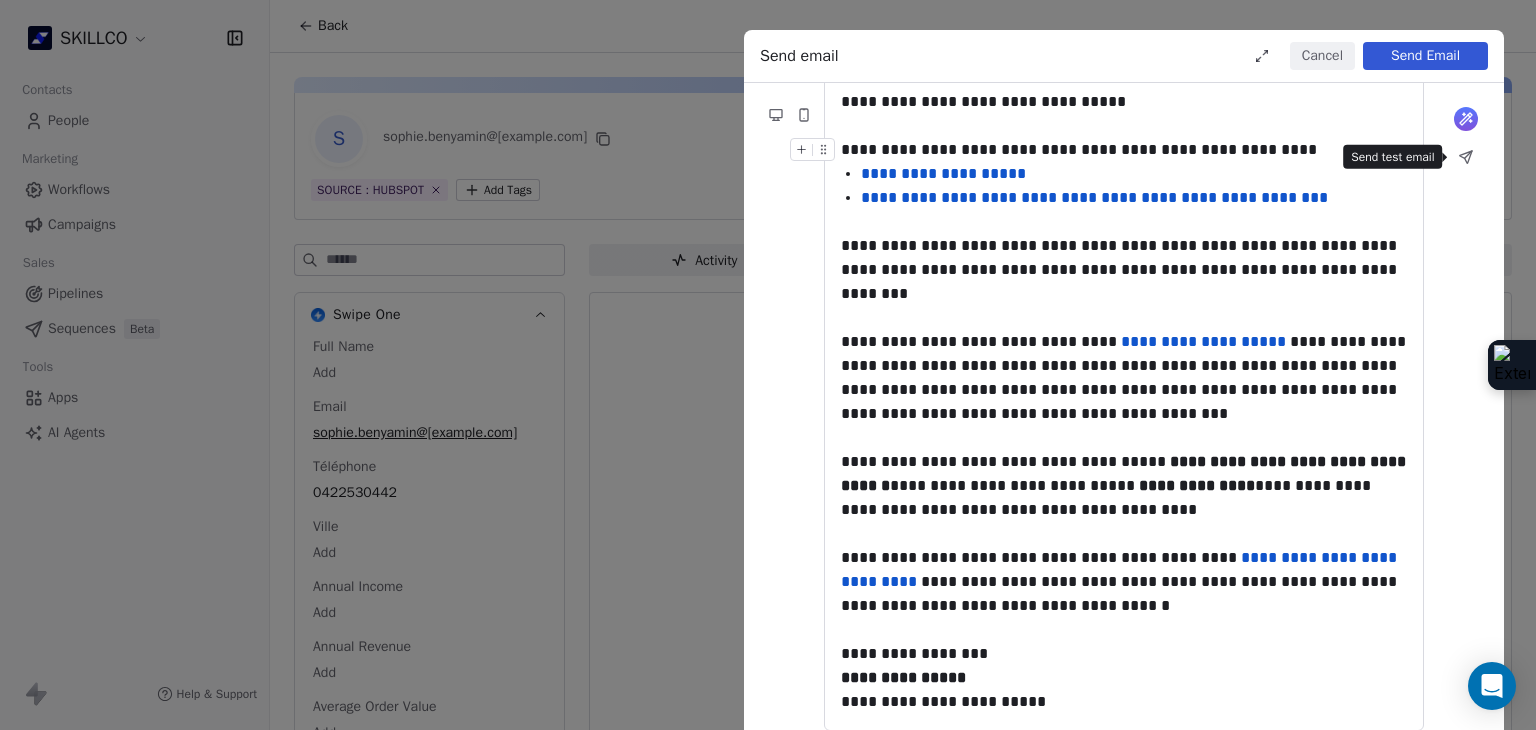click at bounding box center (1466, 157) 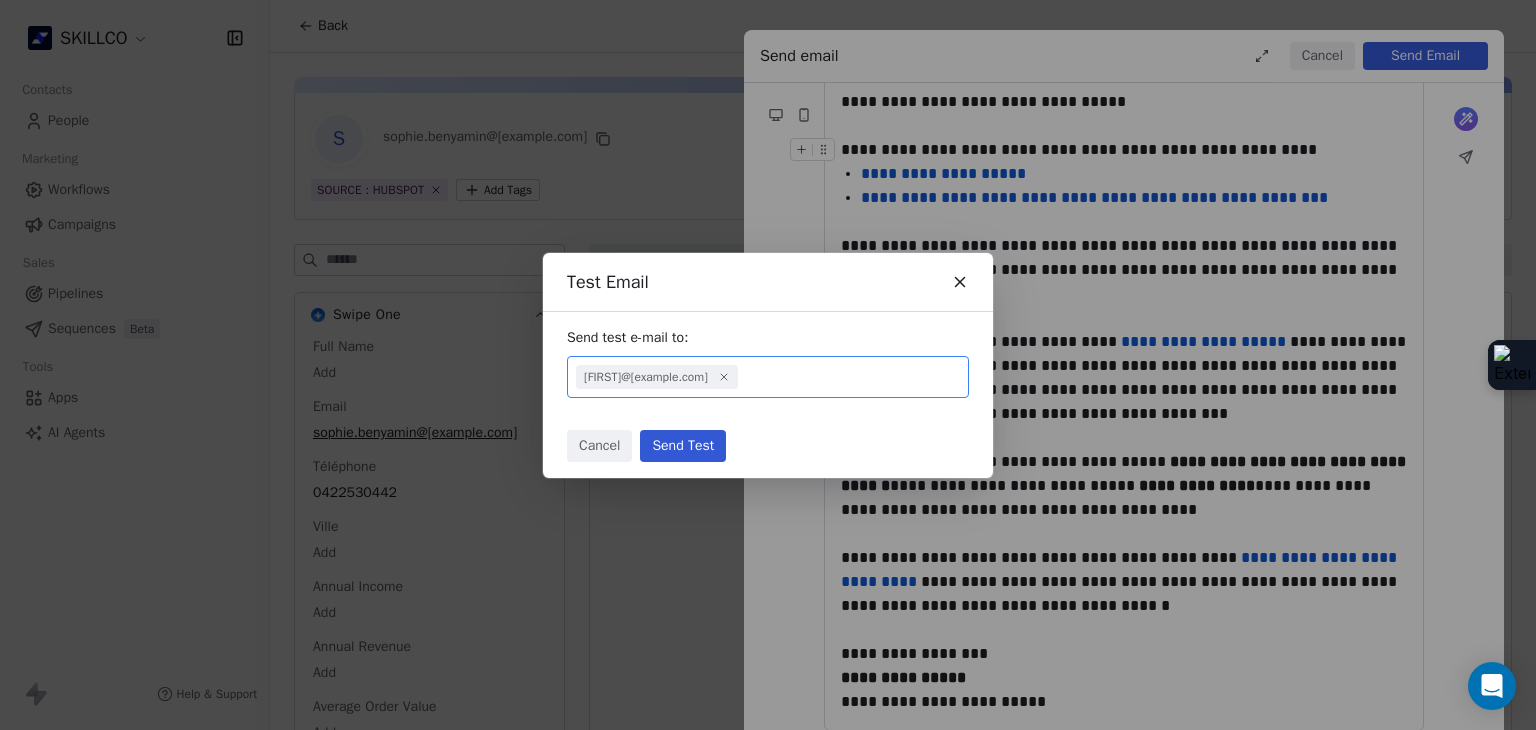 click on "Send Test" at bounding box center (683, 446) 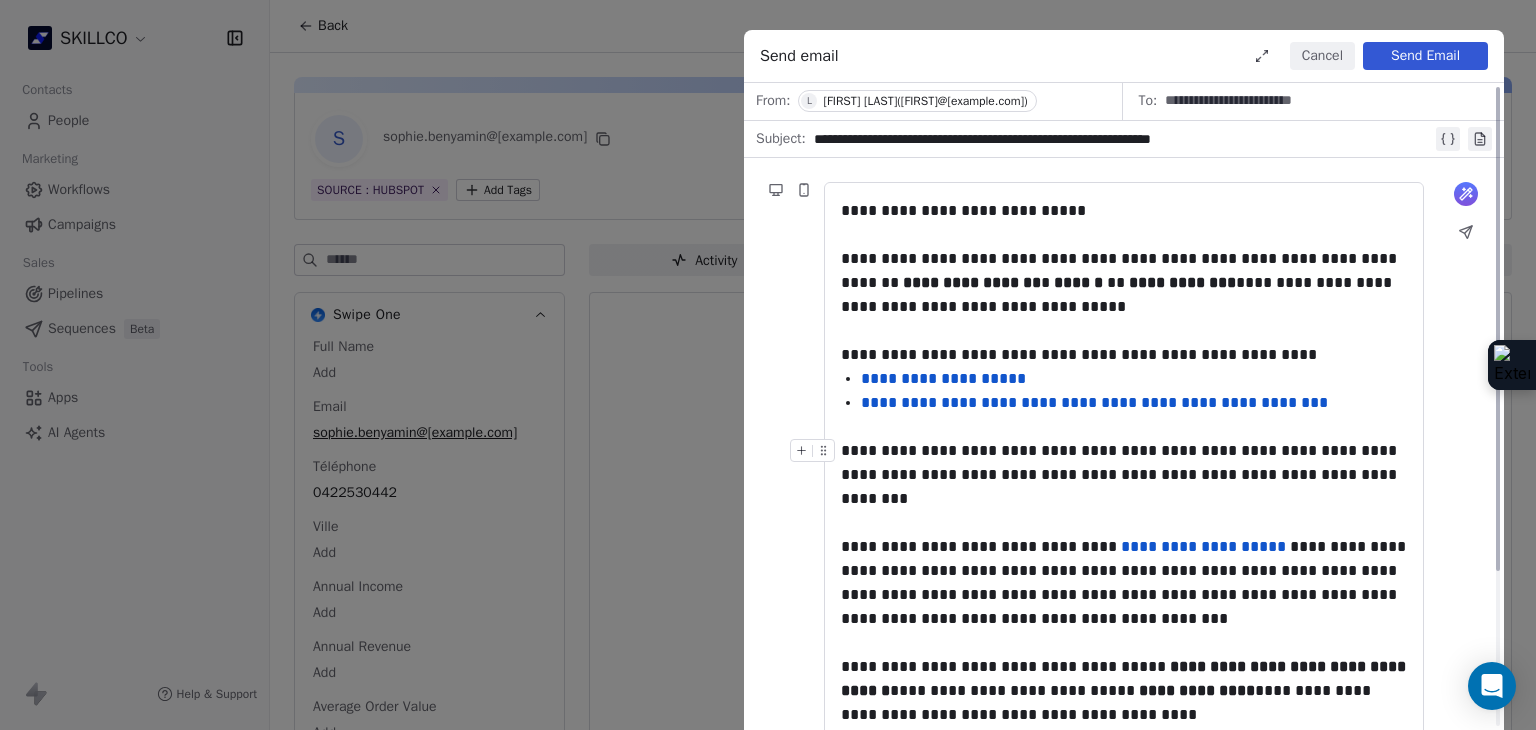 scroll, scrollTop: 0, scrollLeft: 0, axis: both 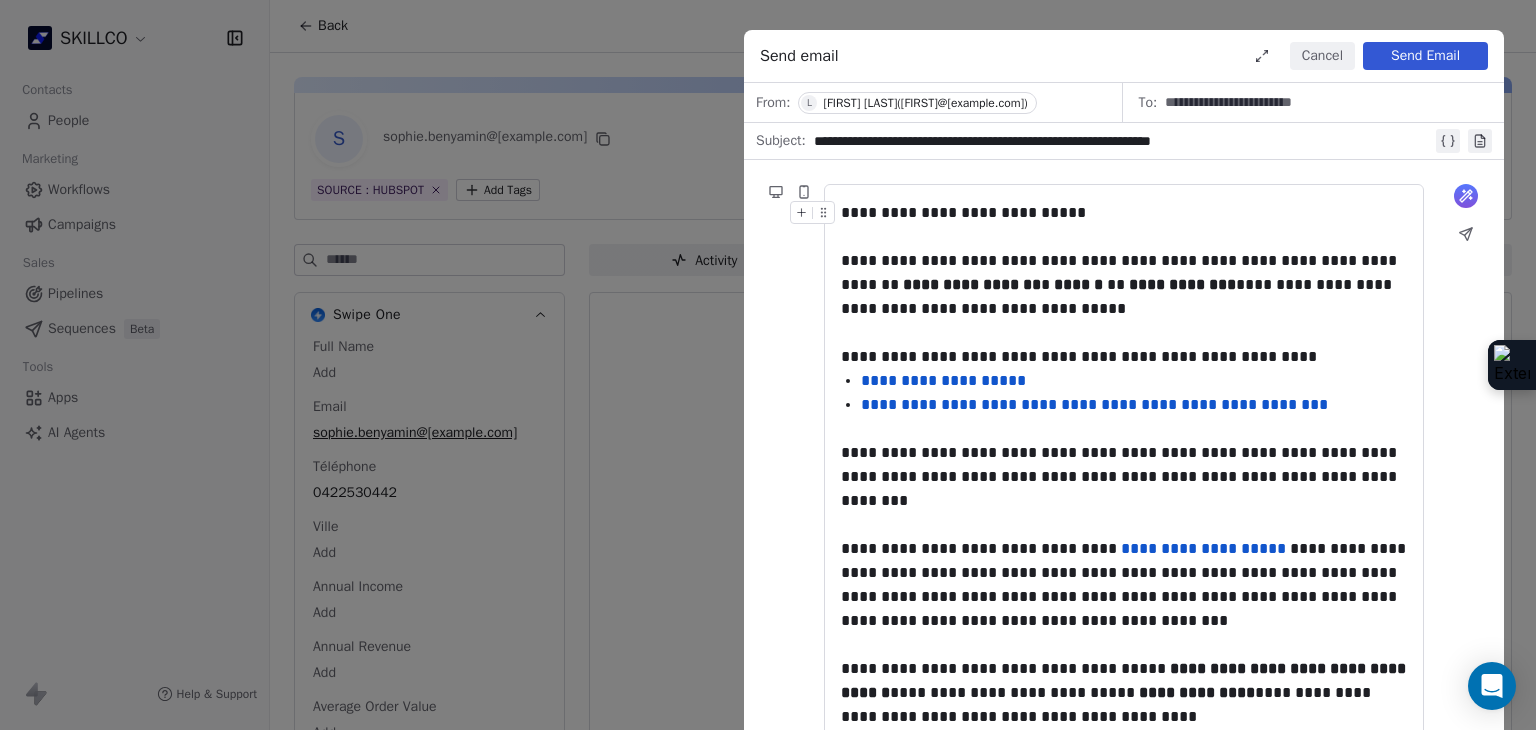 click at bounding box center [1466, 234] 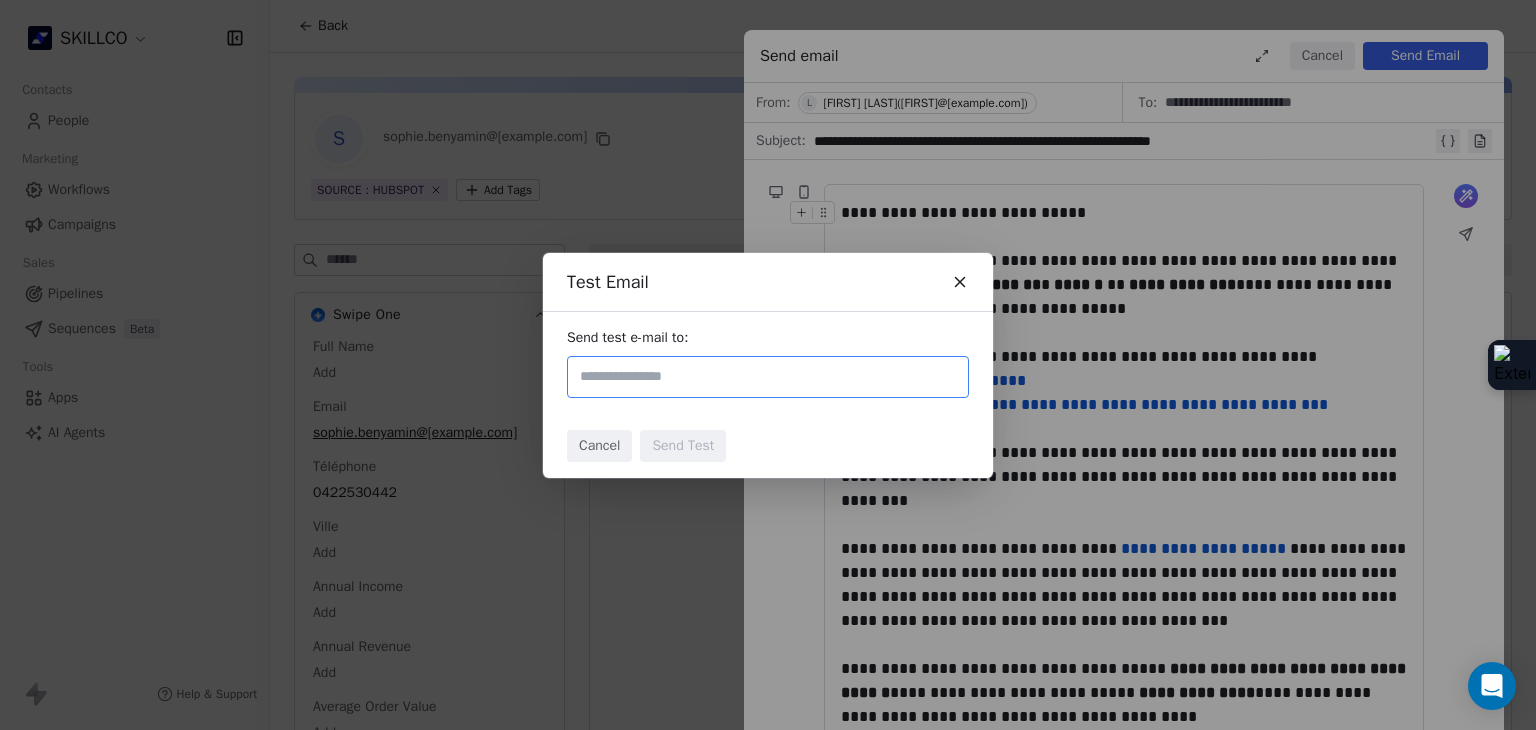 click at bounding box center [768, 377] 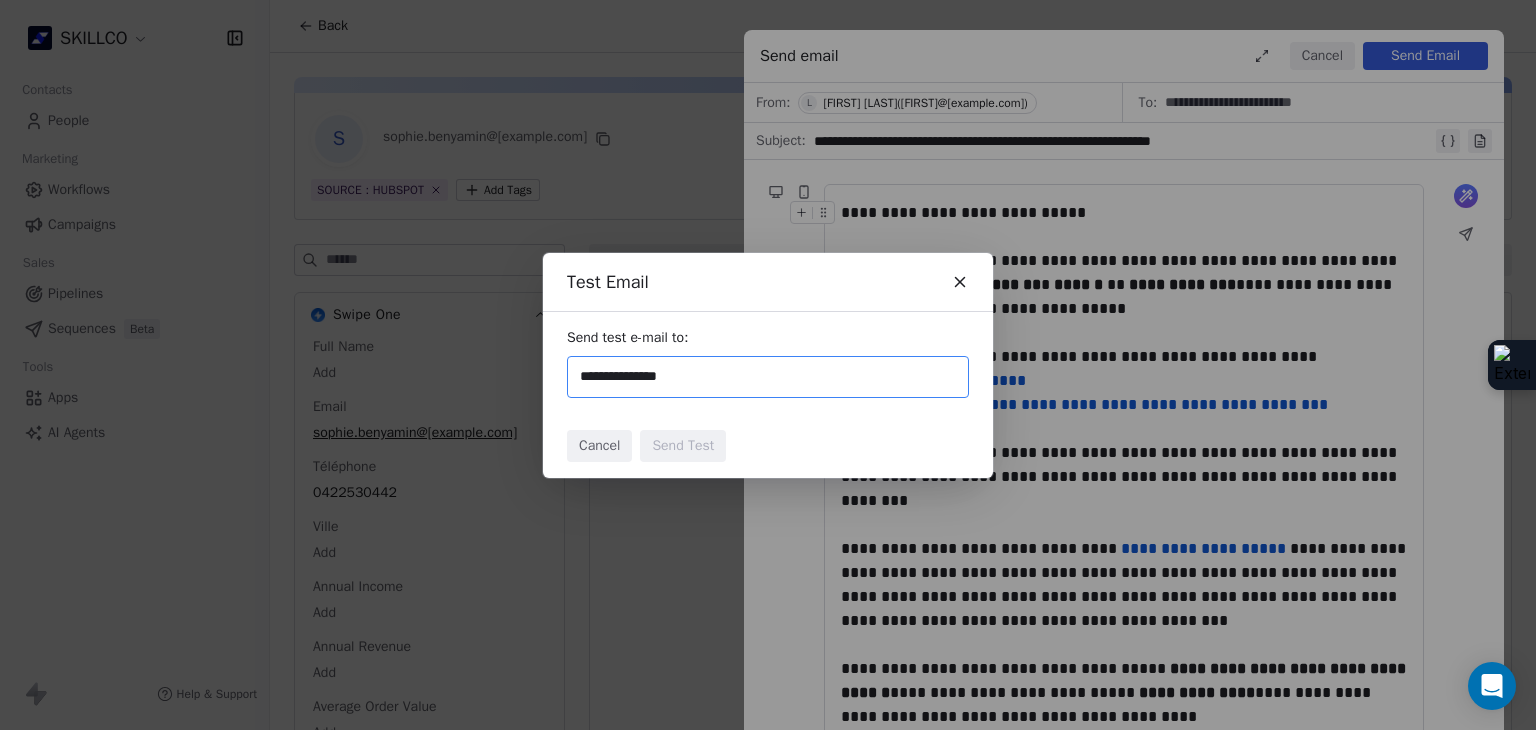 type on "**********" 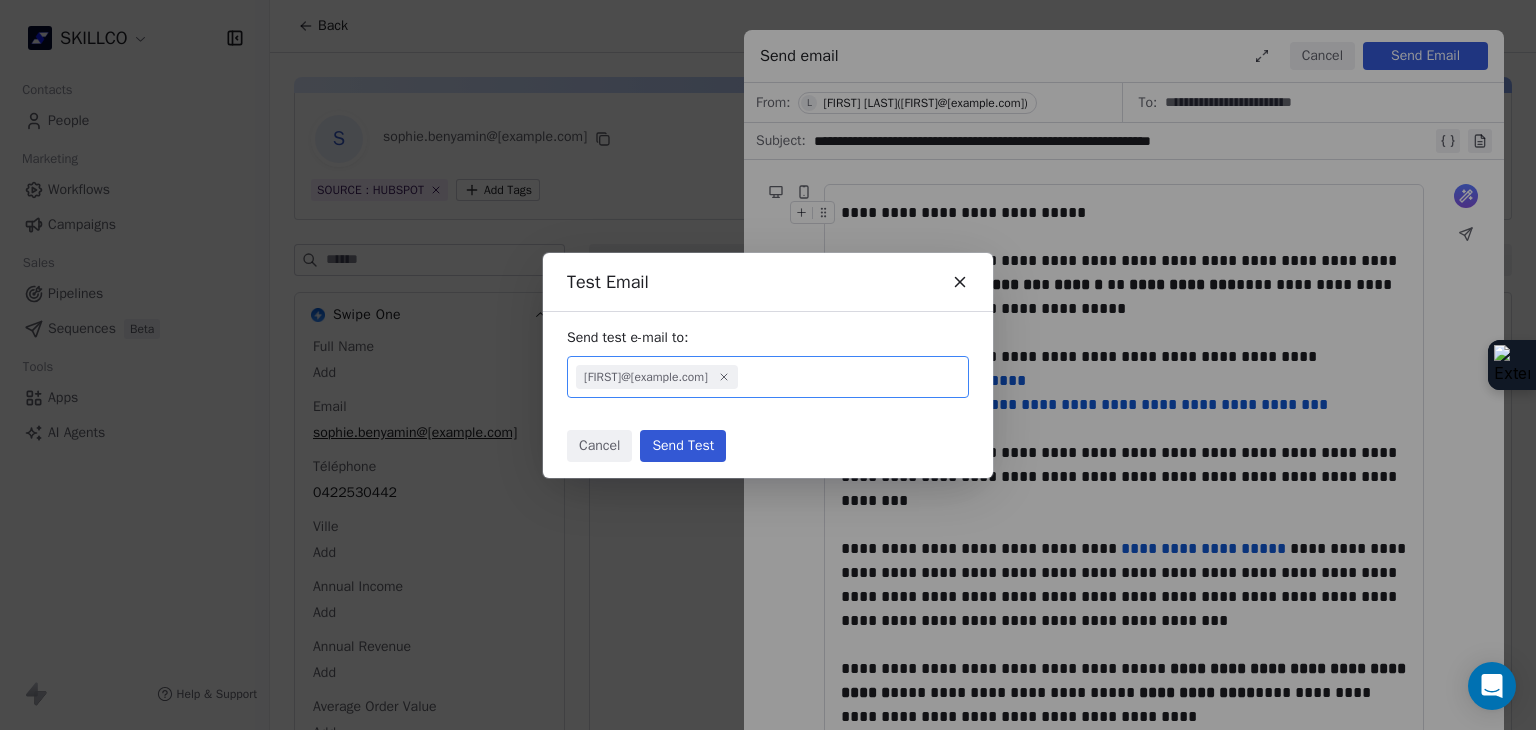 click on "lory@skillco.fr" at bounding box center [768, 377] 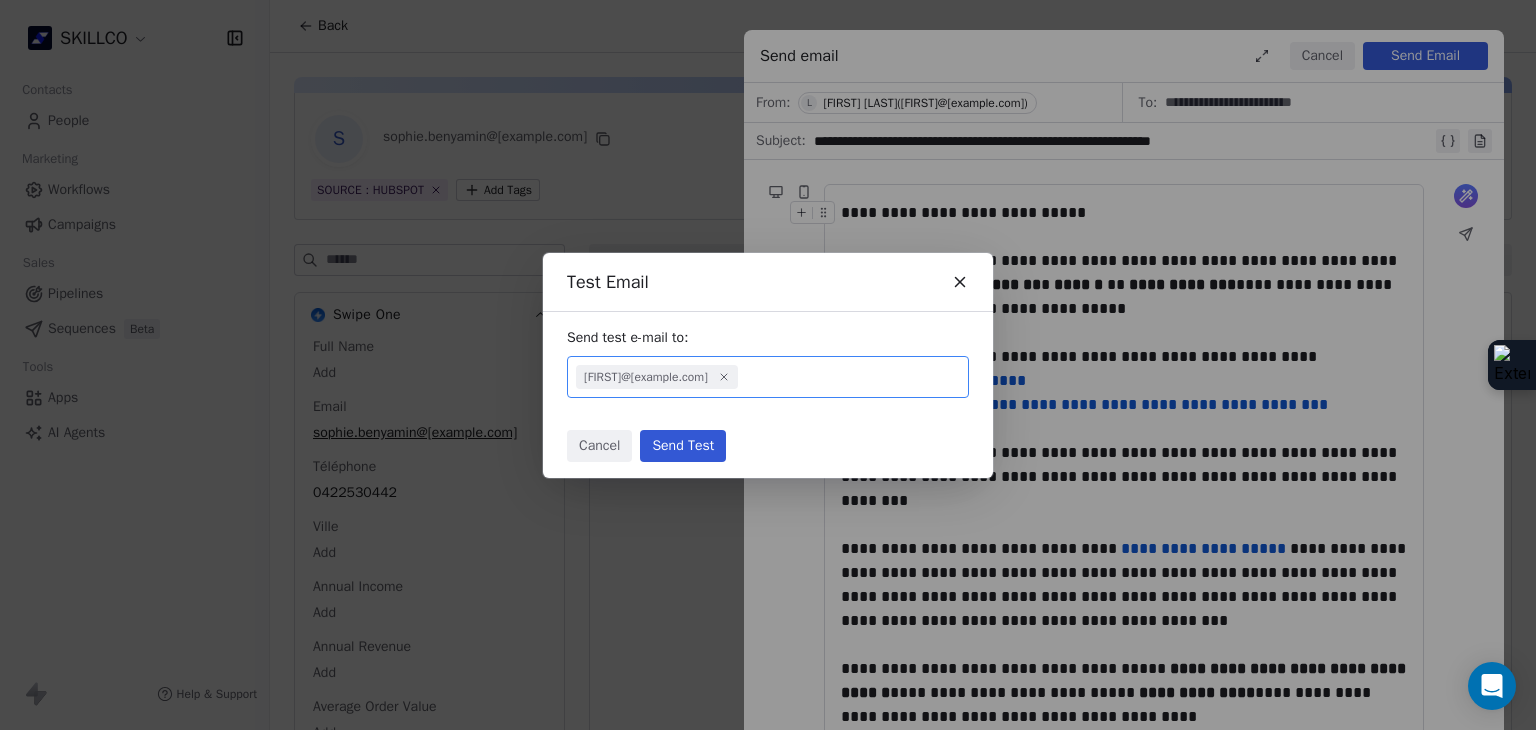 click on "Send Test" at bounding box center (683, 446) 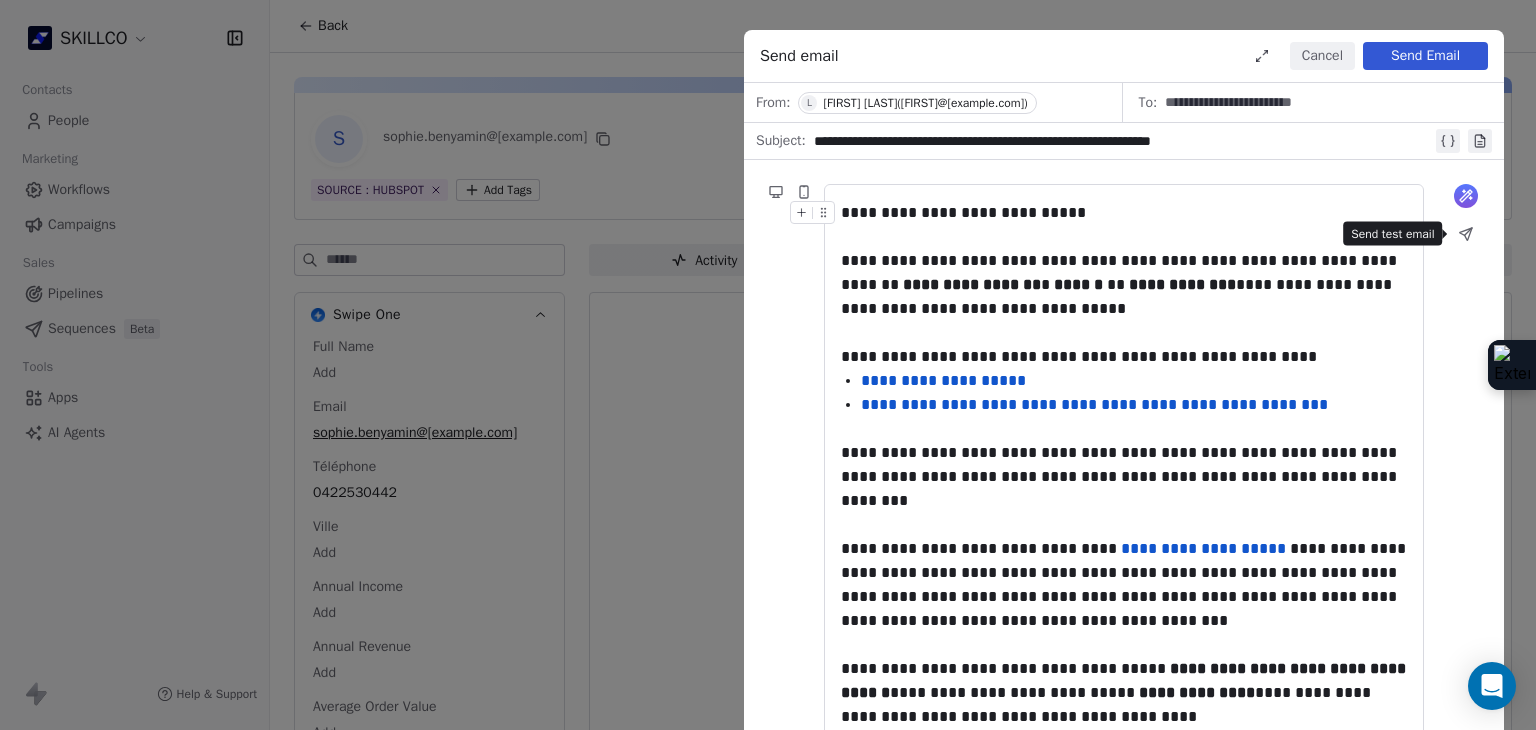 click at bounding box center [1466, 234] 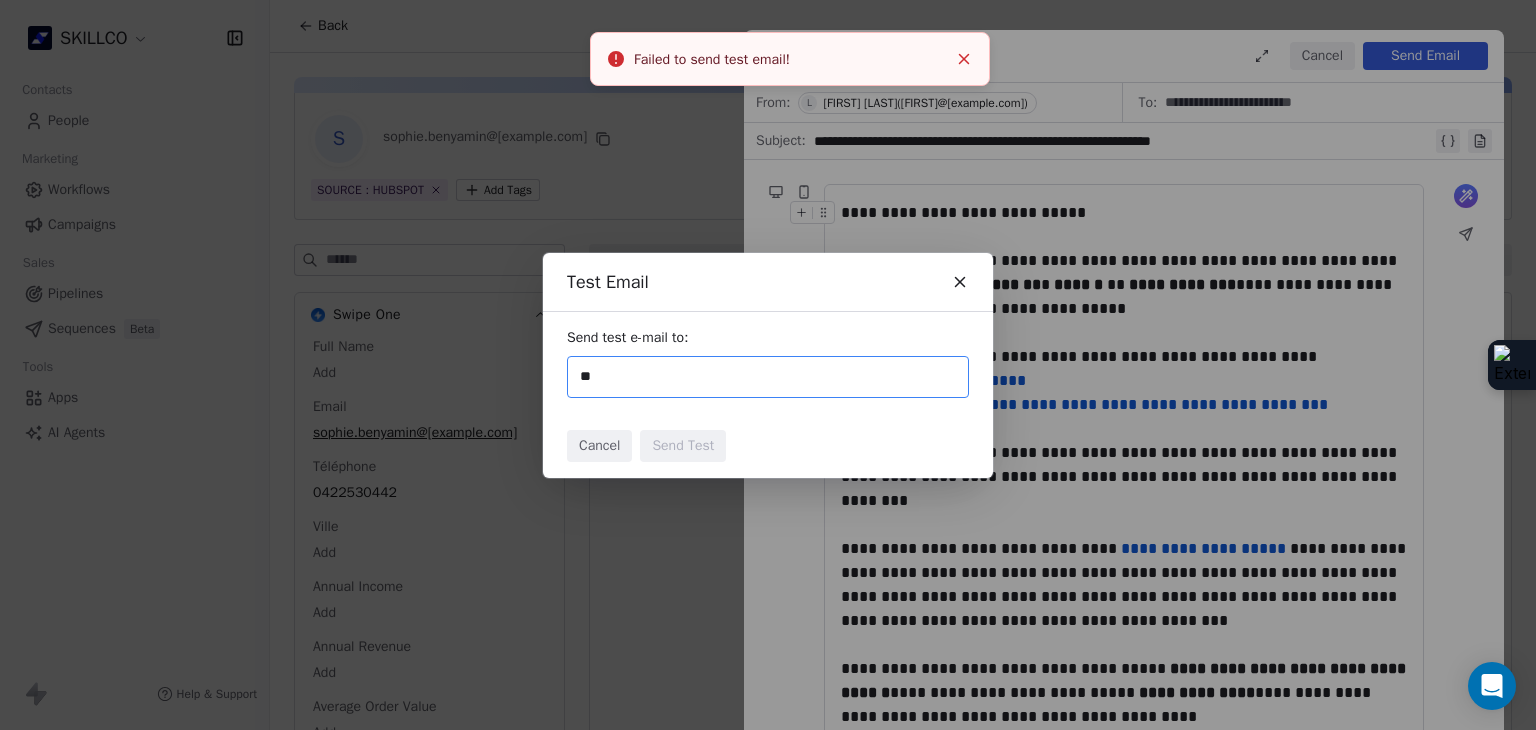 type on "*" 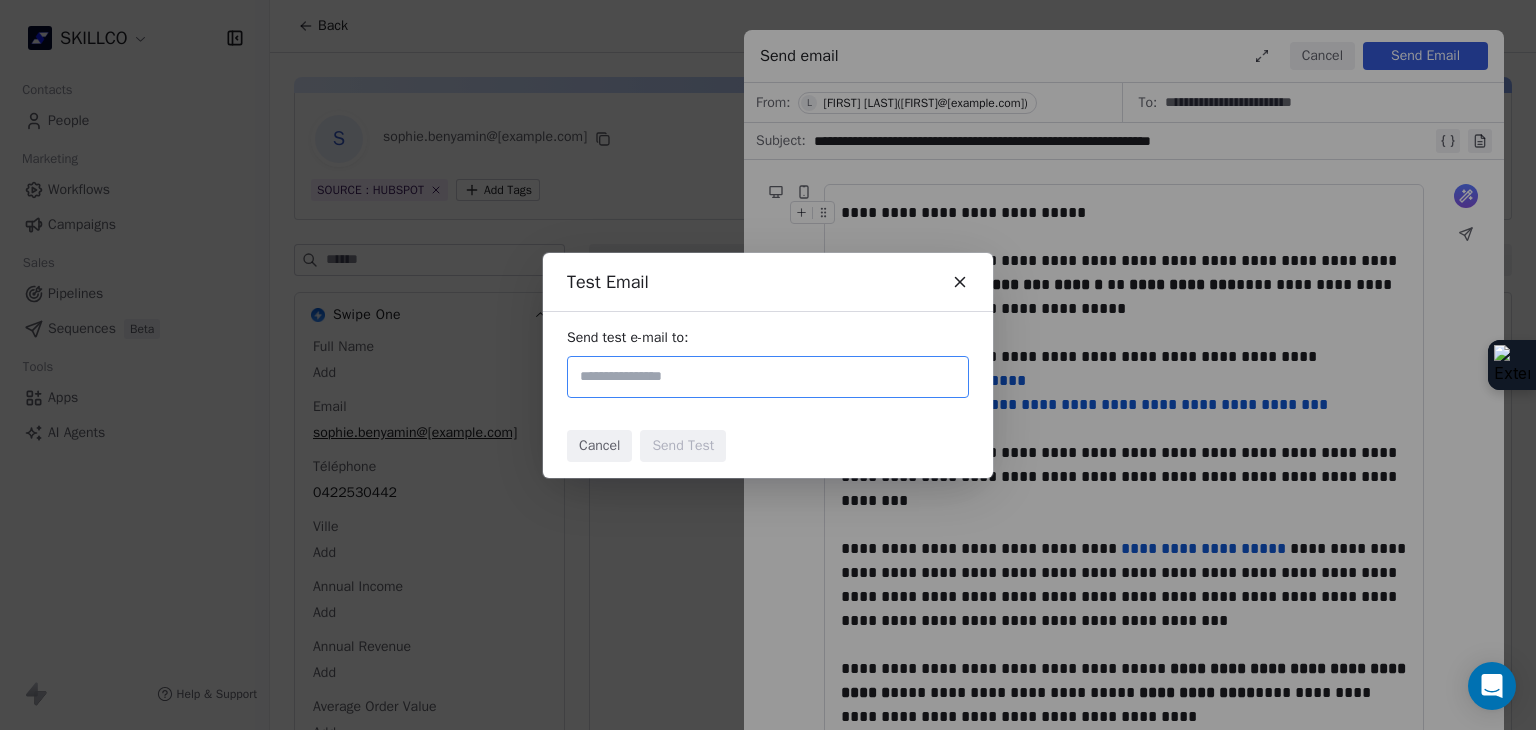 type on "*" 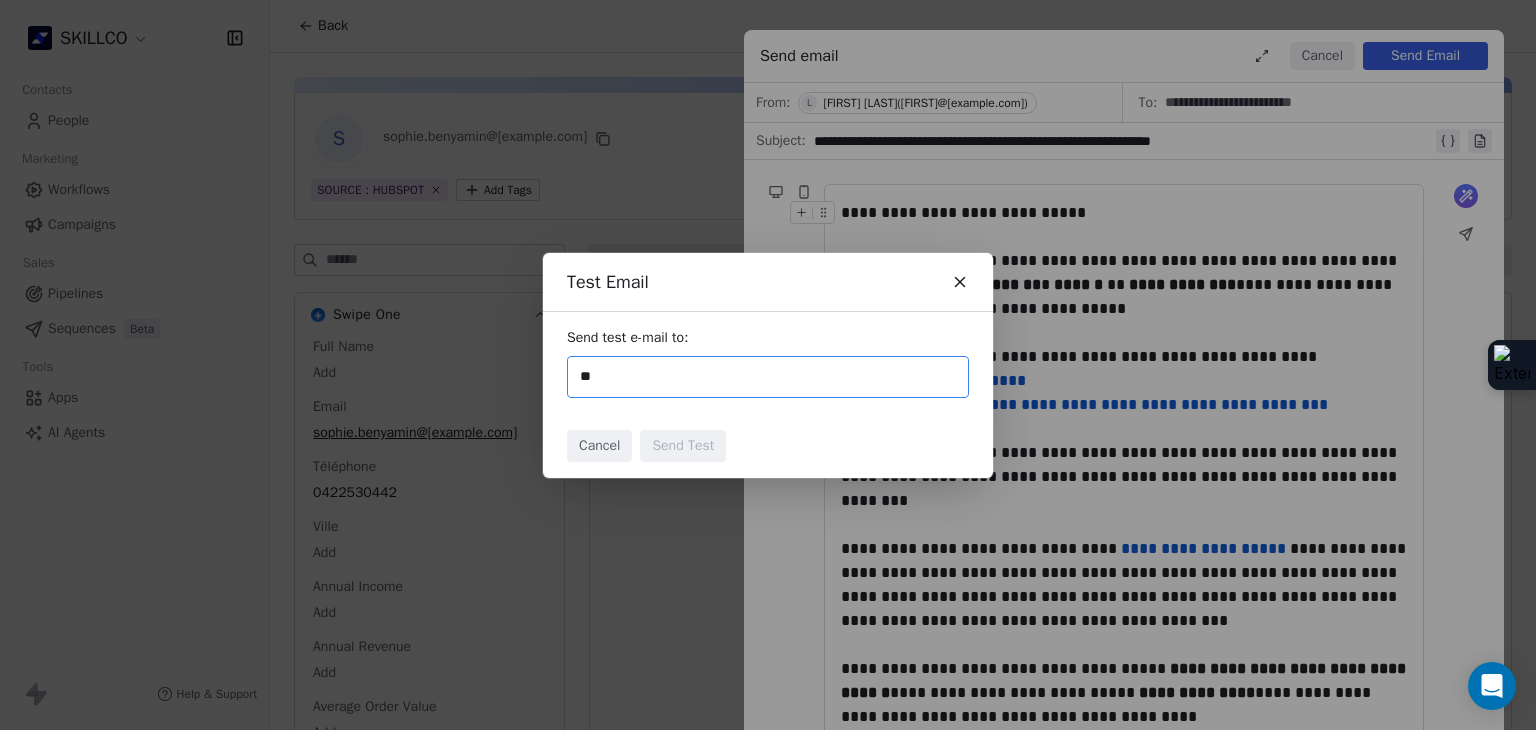 type on "*" 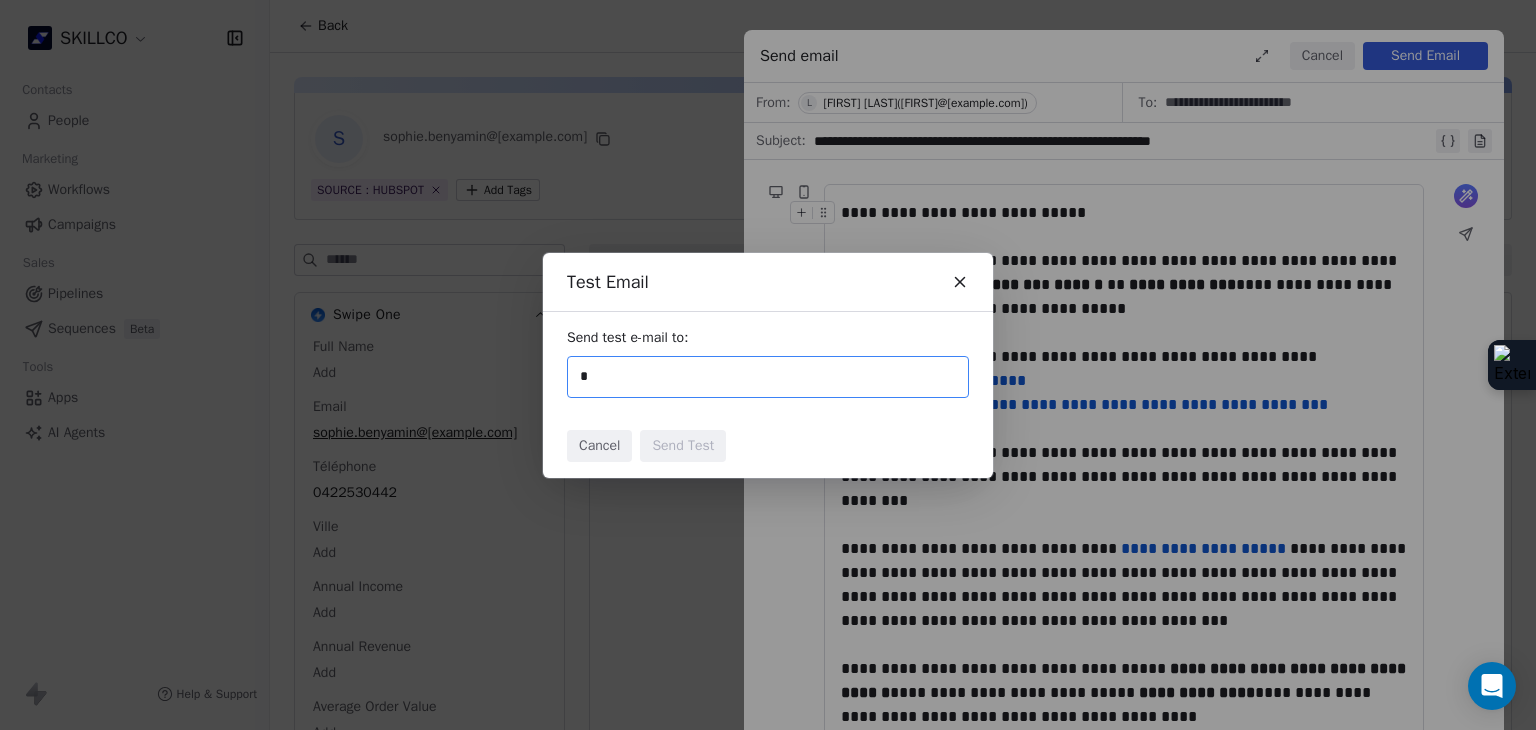 type 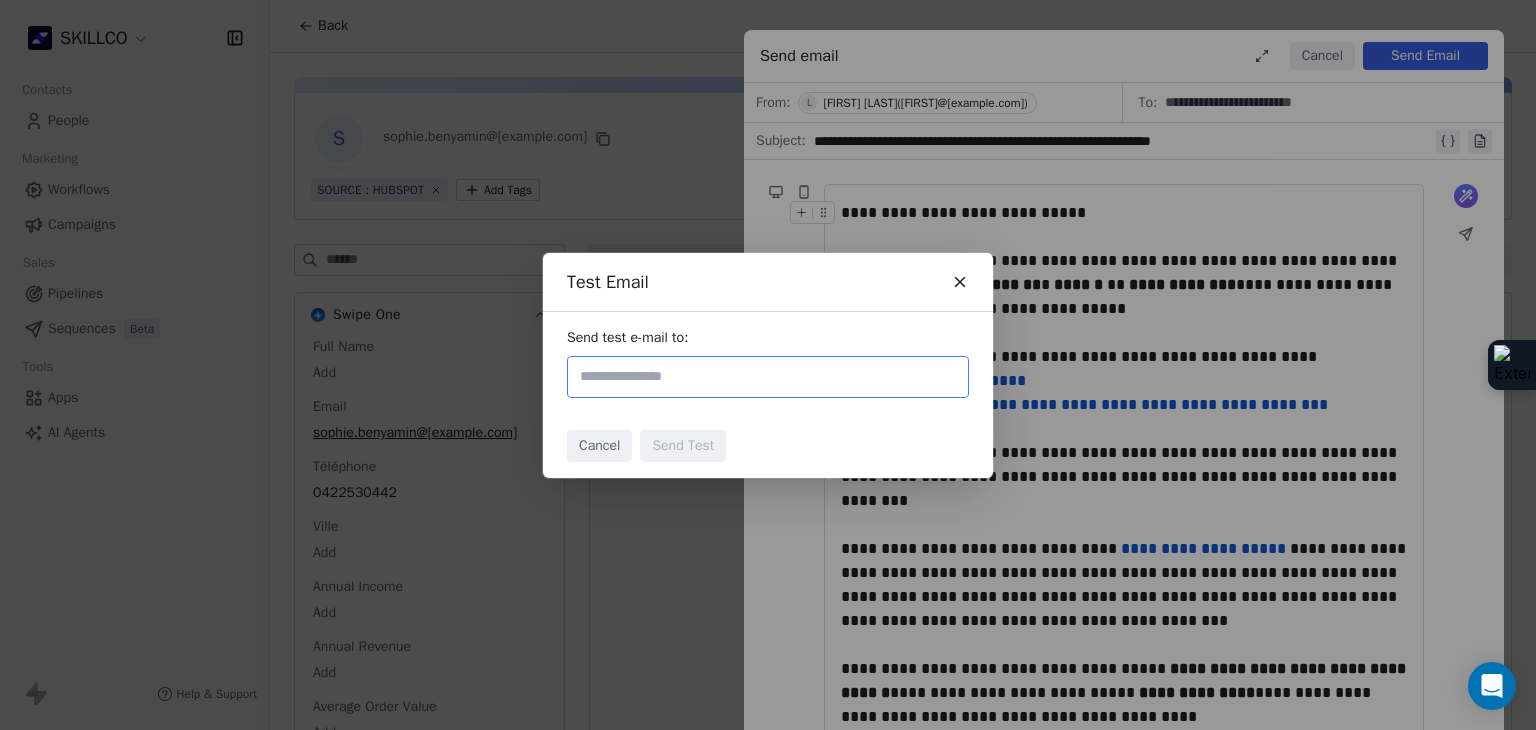 click 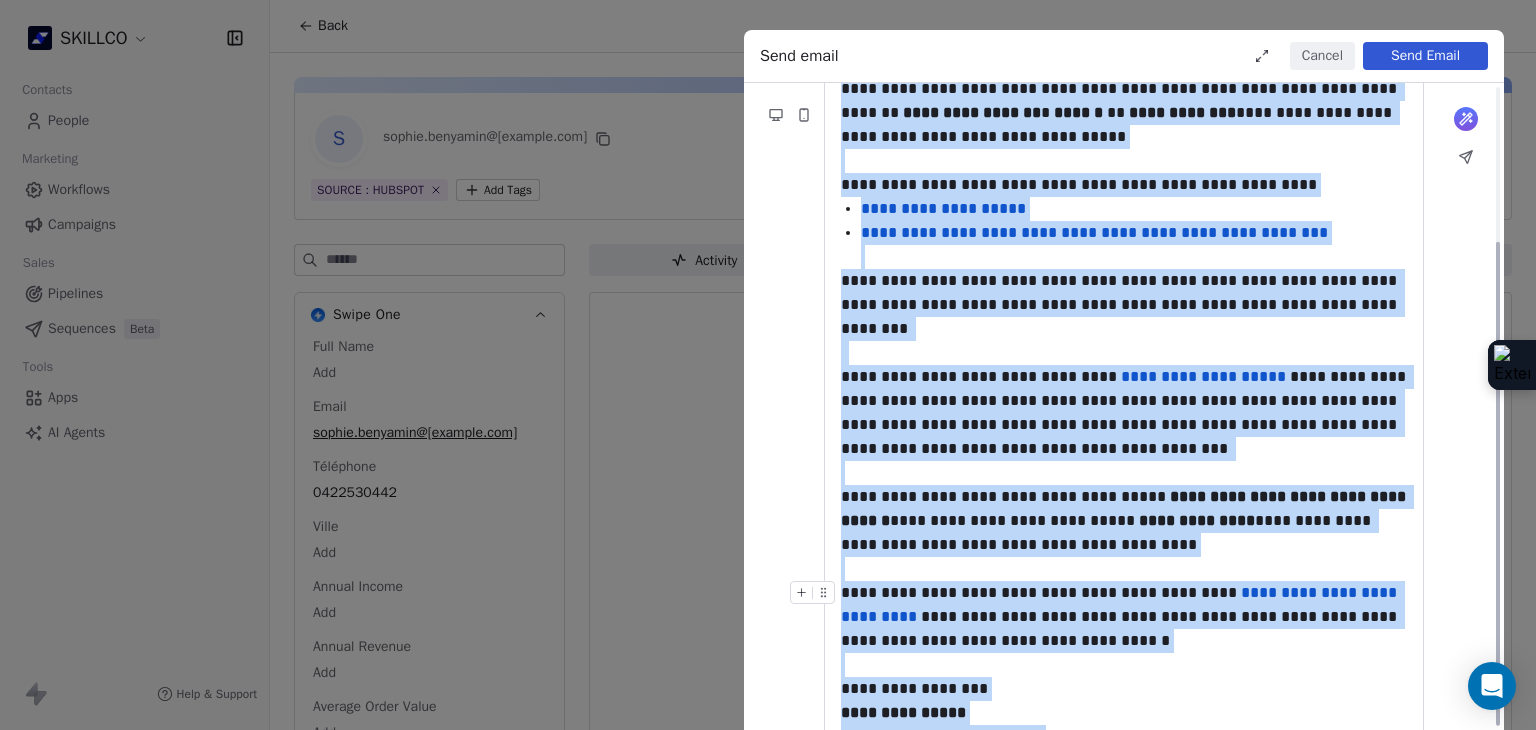 scroll, scrollTop: 207, scrollLeft: 0, axis: vertical 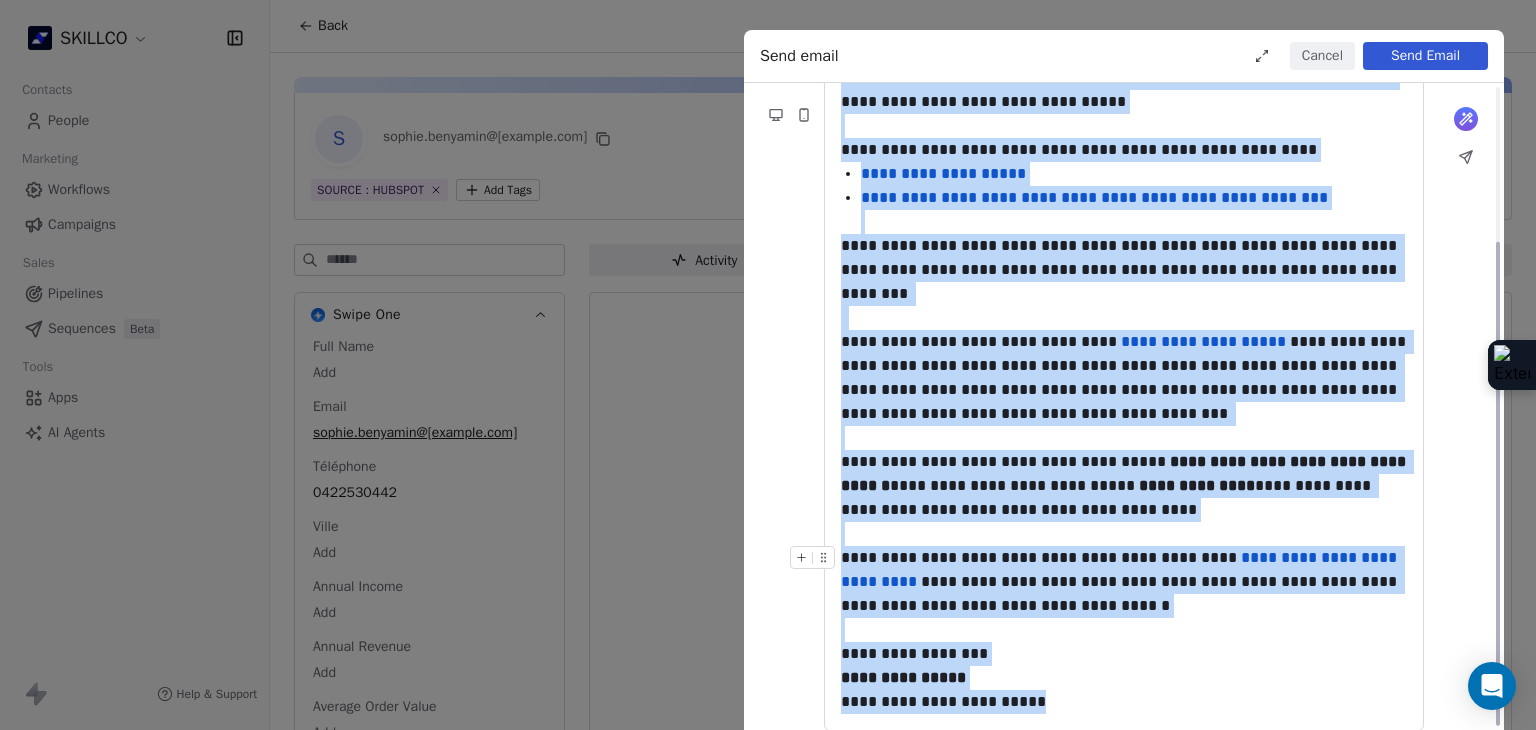 drag, startPoint x: 844, startPoint y: 211, endPoint x: 1134, endPoint y: 741, distance: 604.1523 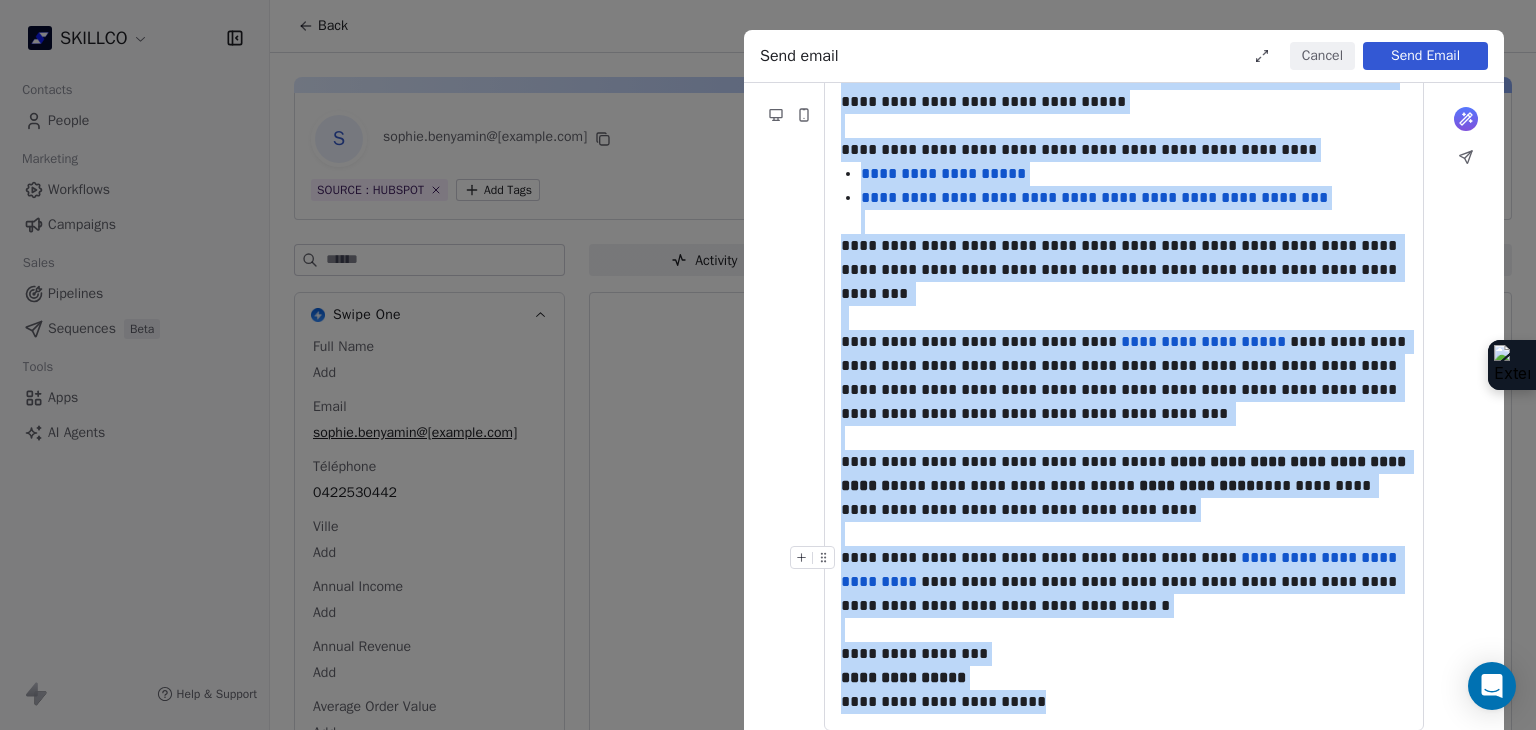 copy on "**********" 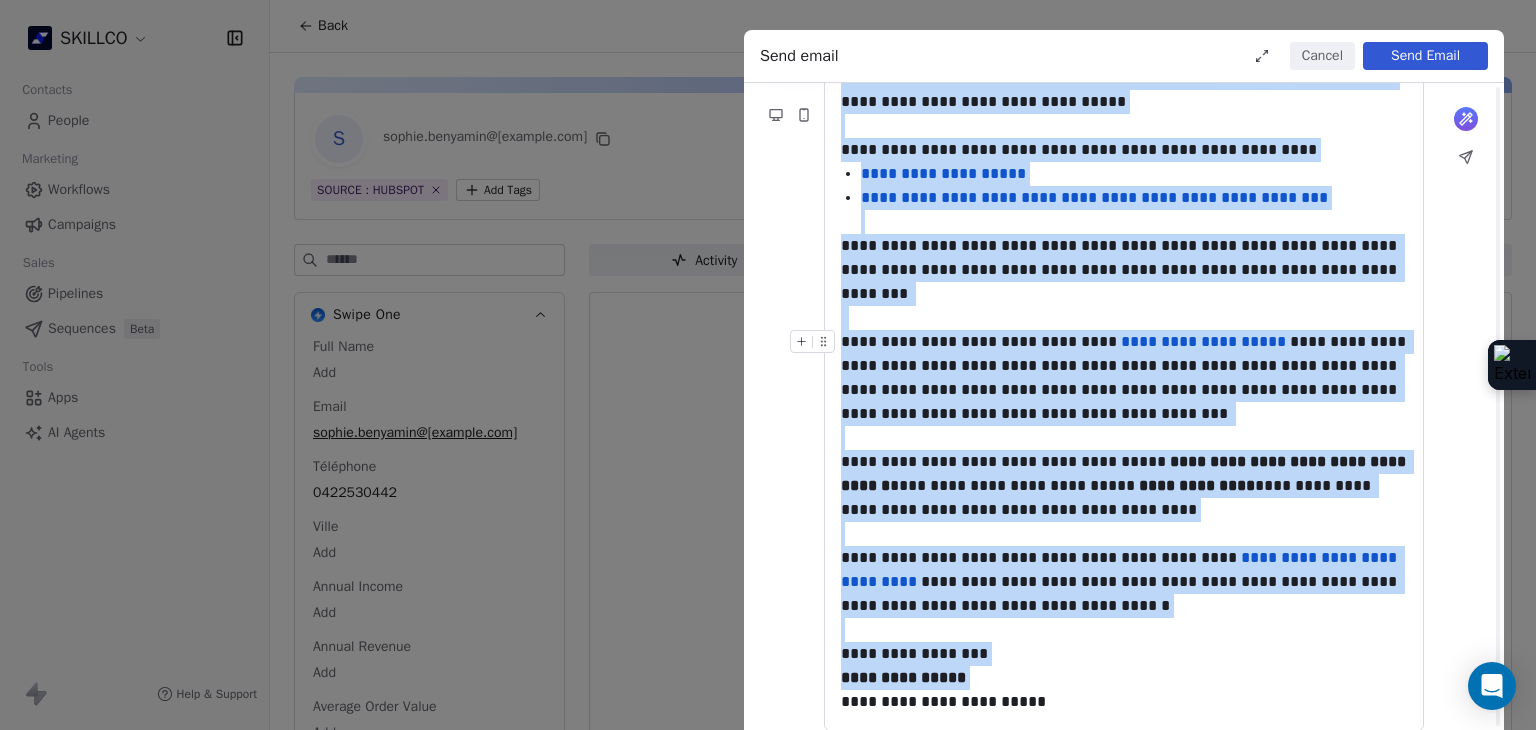 scroll, scrollTop: 0, scrollLeft: 0, axis: both 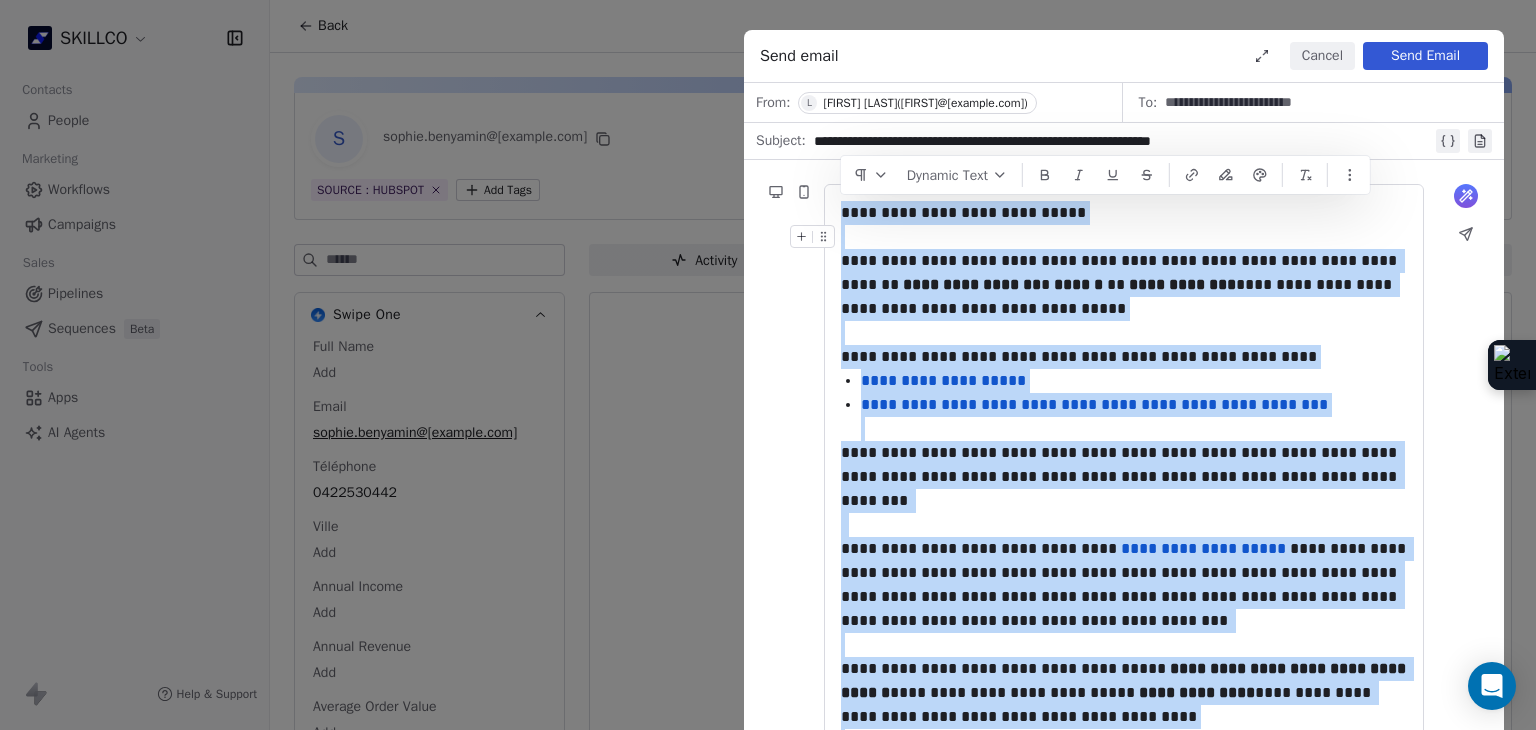click at bounding box center (1124, 237) 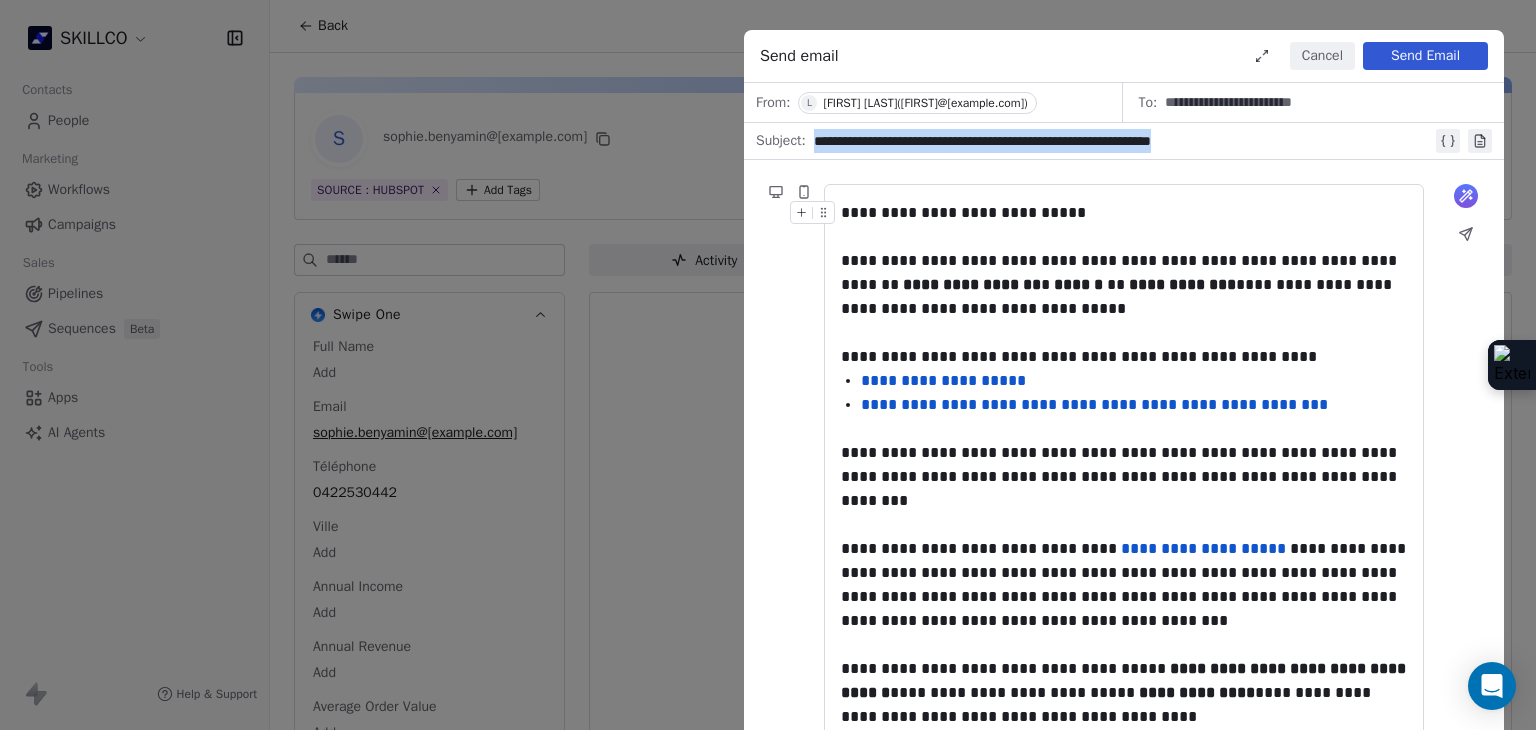 drag, startPoint x: 1304, startPoint y: 139, endPoint x: 815, endPoint y: 143, distance: 489.01636 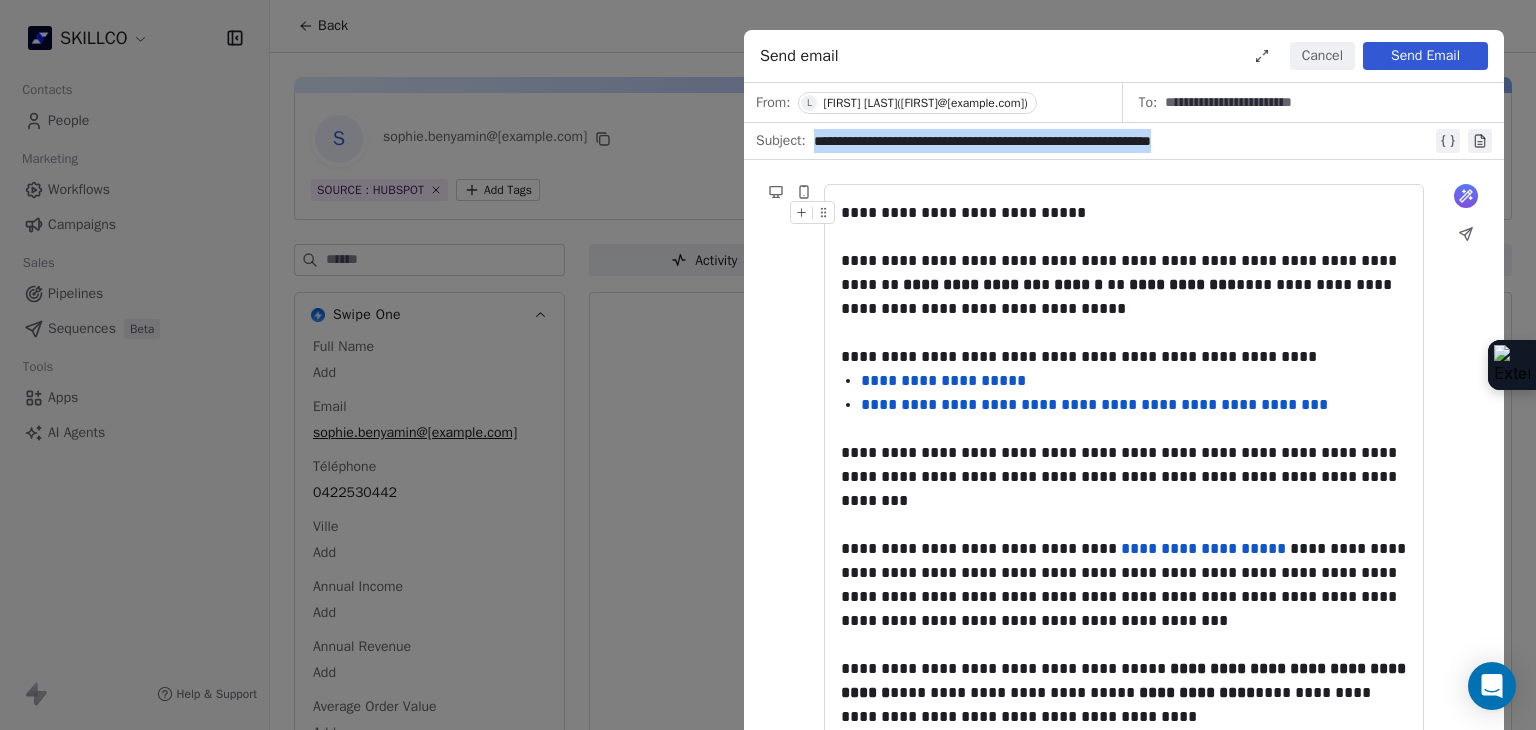 click on "**********" at bounding box center [1123, 141] 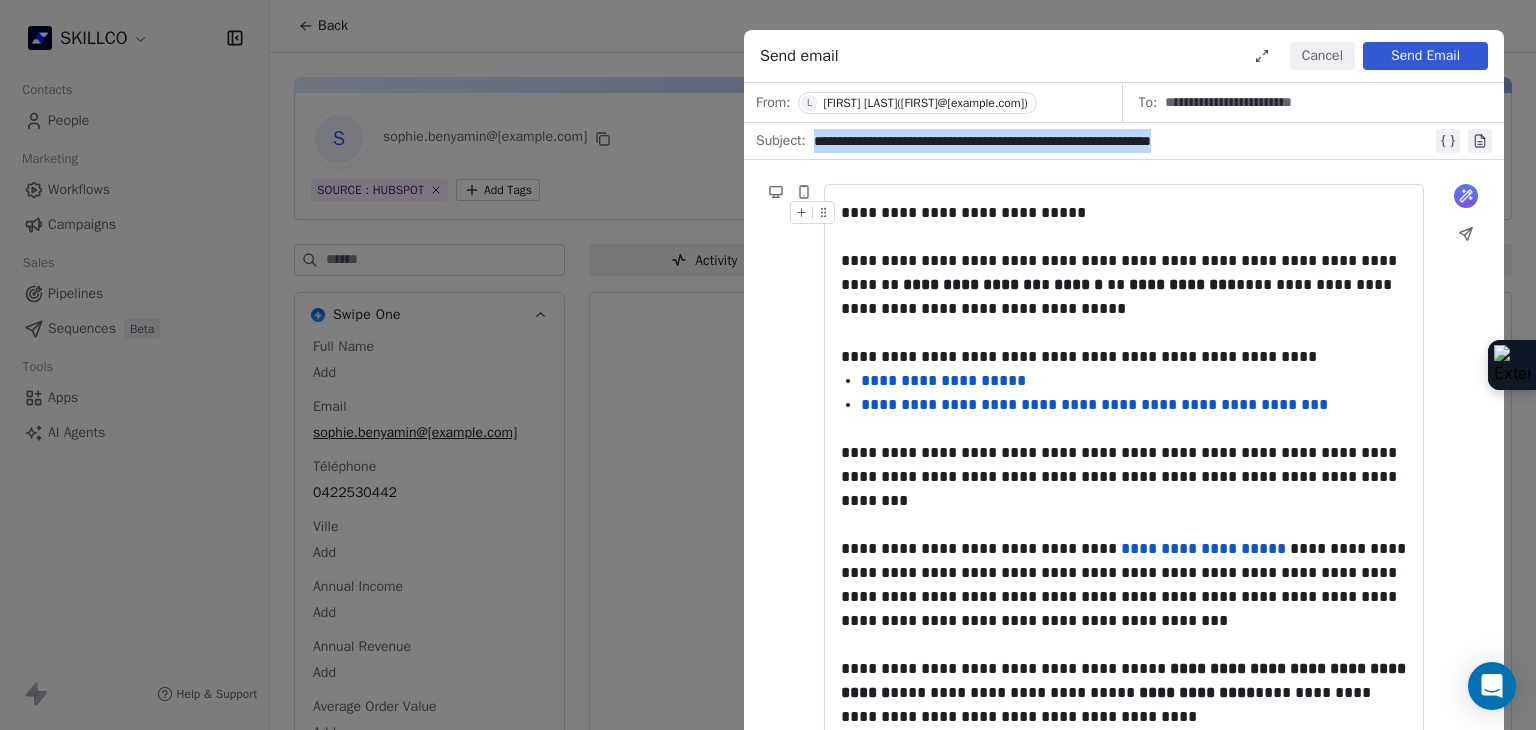 copy on "**********" 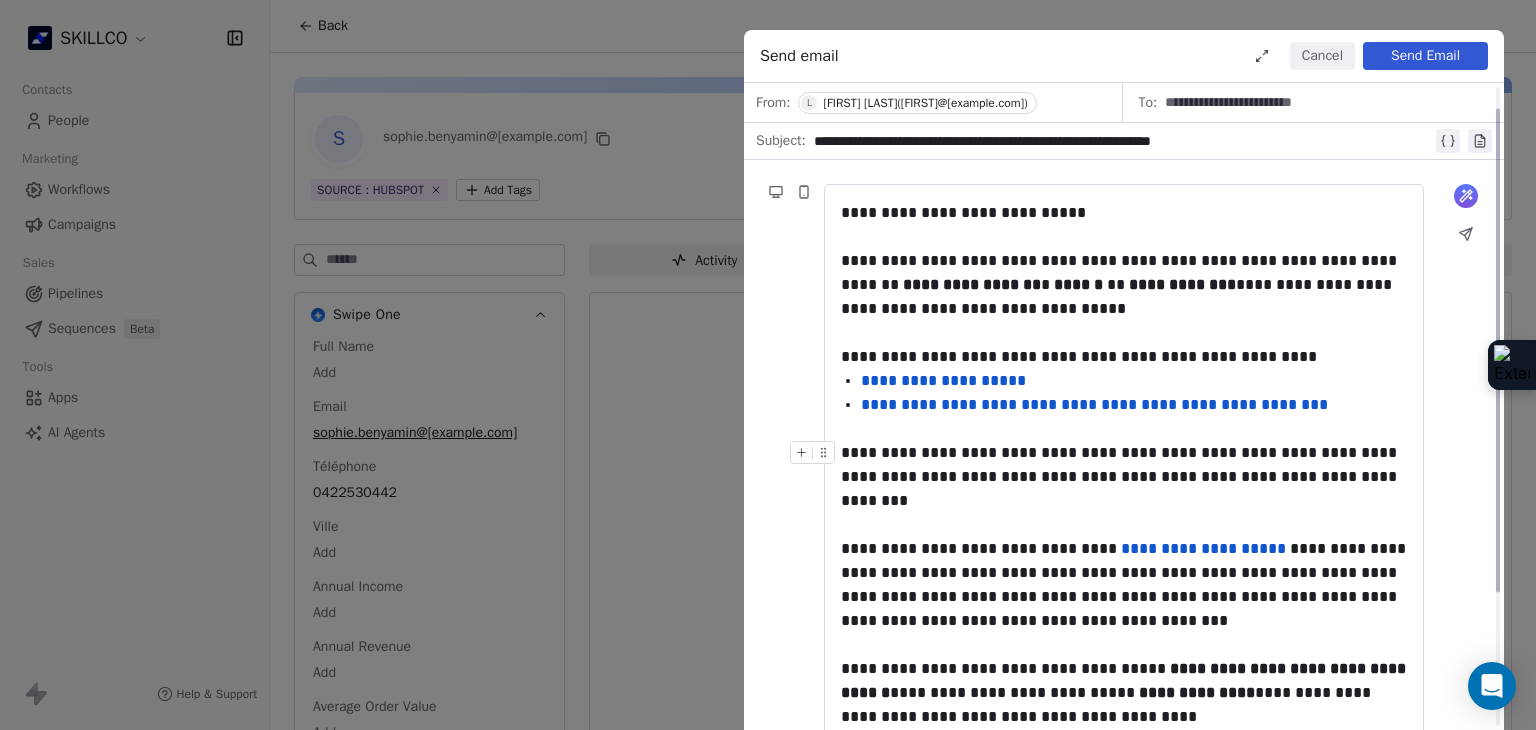 scroll, scrollTop: 0, scrollLeft: 0, axis: both 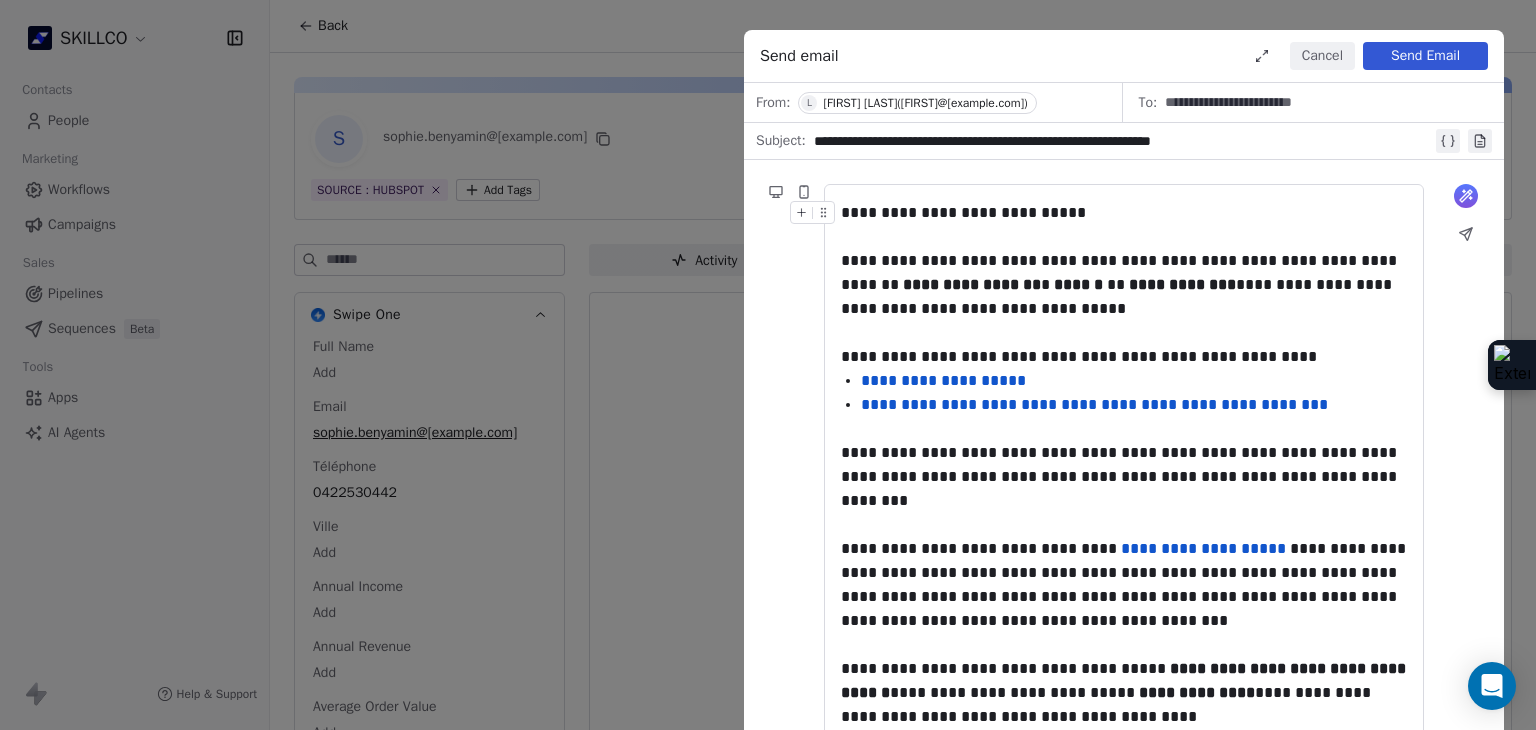 click on "Send Email" at bounding box center (1425, 56) 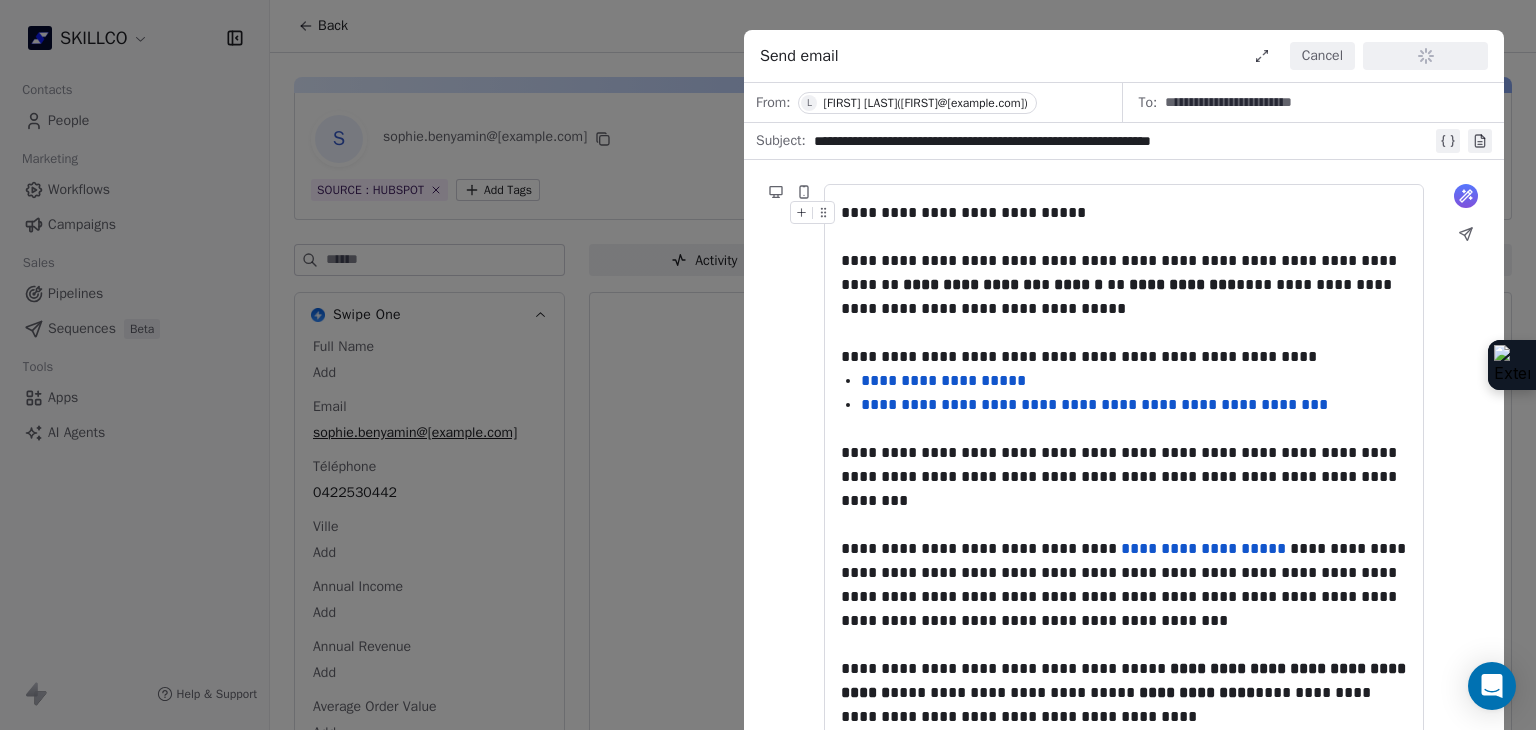 click on "Cancel" at bounding box center [1322, 56] 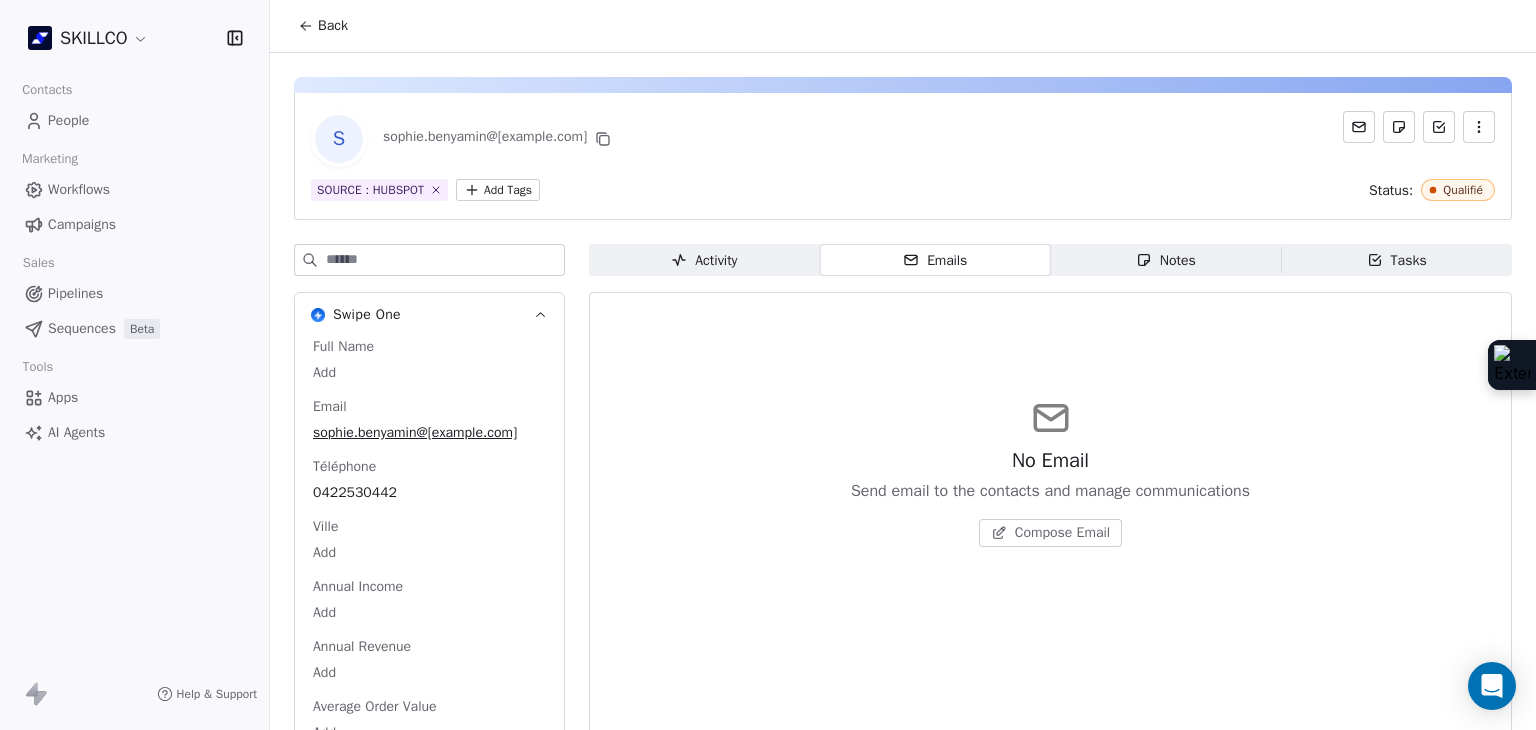 click on "Notes   Notes" at bounding box center (1166, 260) 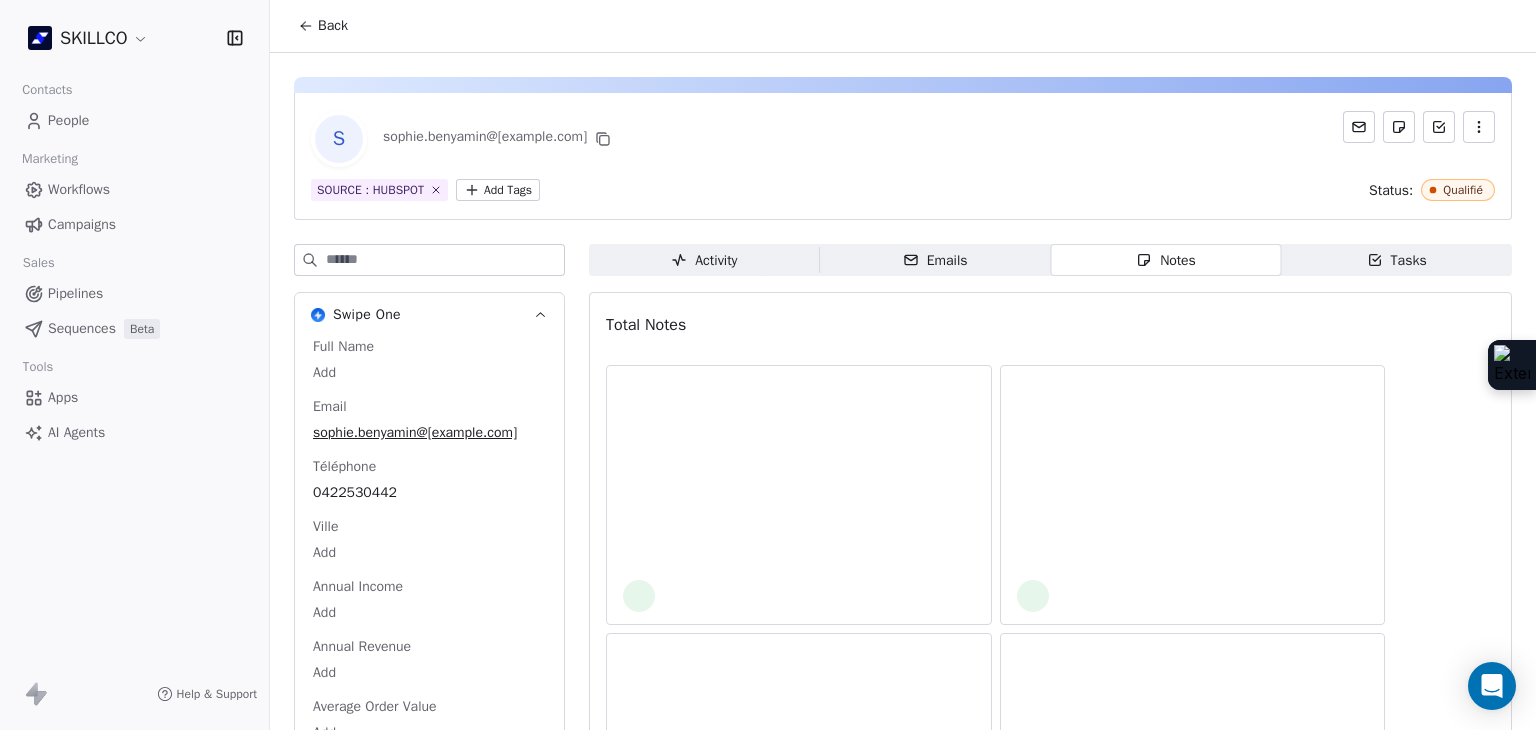 click on "Emails Emails" at bounding box center (935, 260) 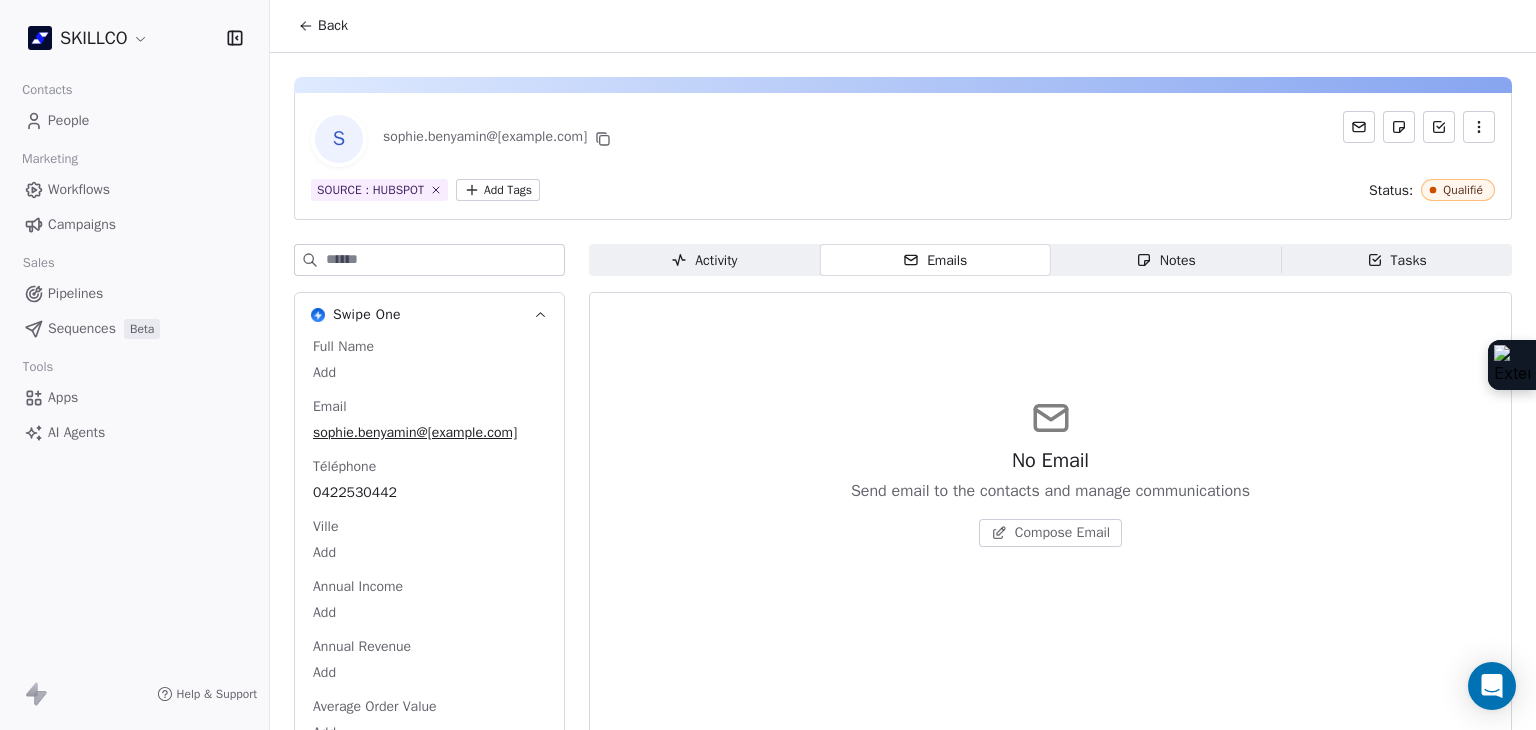 click on "Notes" at bounding box center [1166, 260] 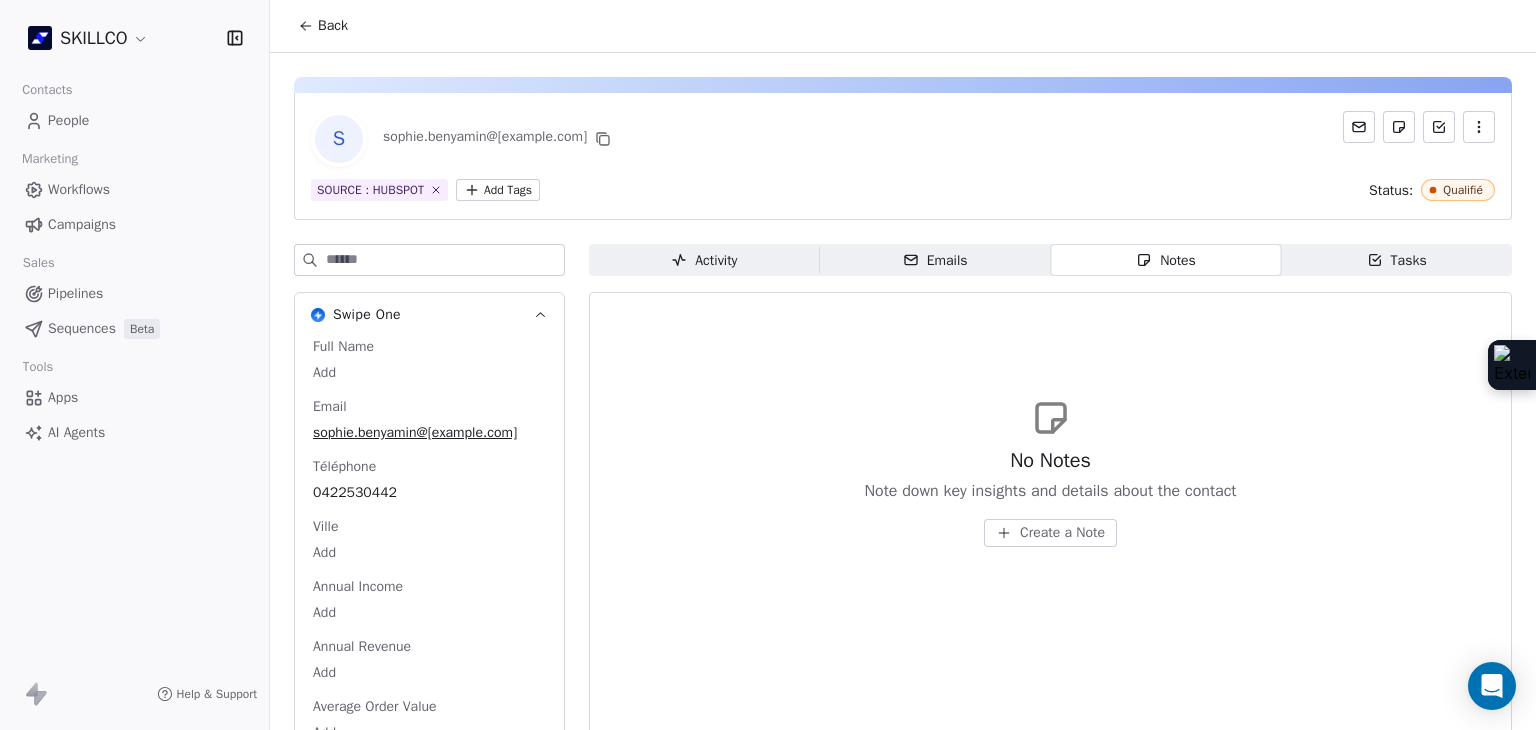 click on "Emails Emails" at bounding box center [935, 260] 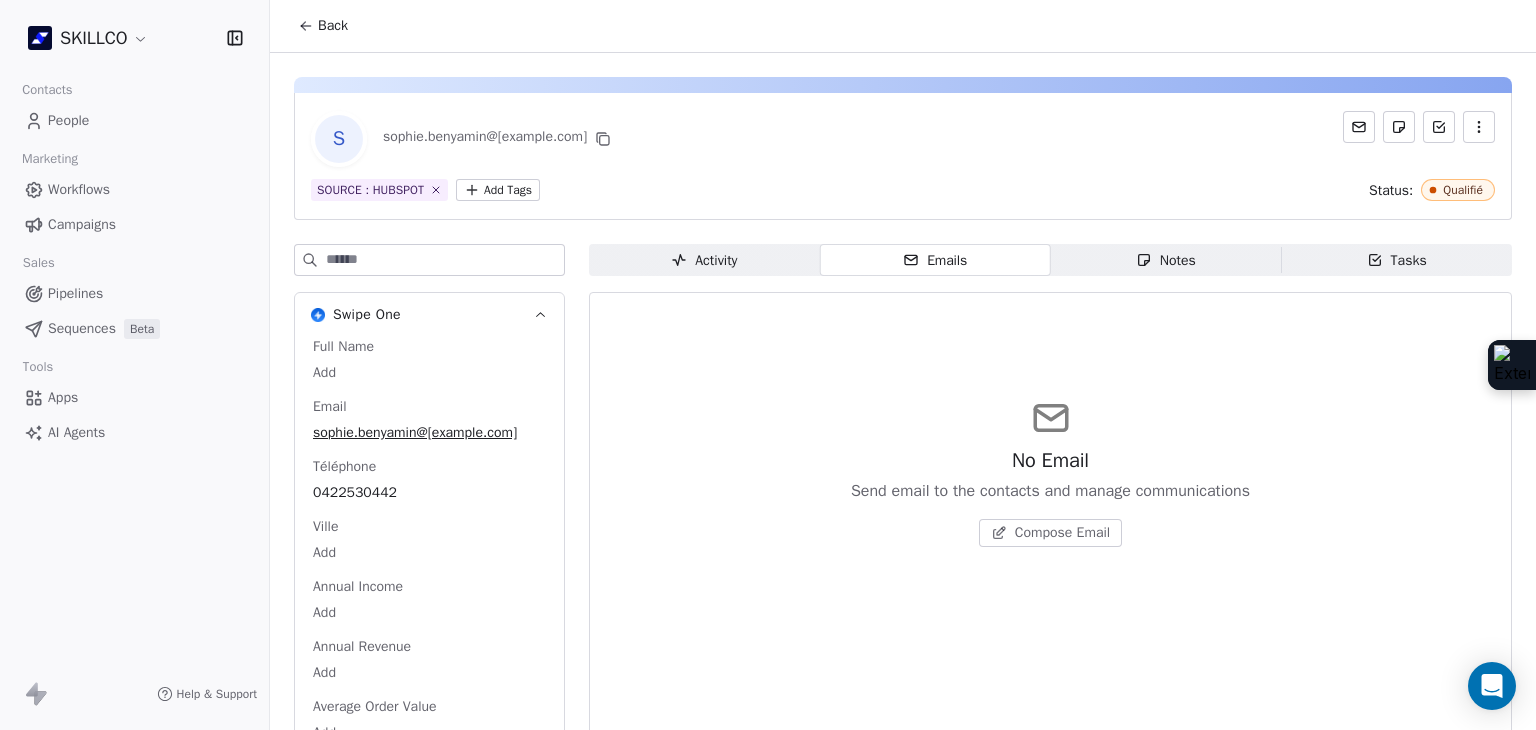 click on "Notes   Notes" at bounding box center (1166, 260) 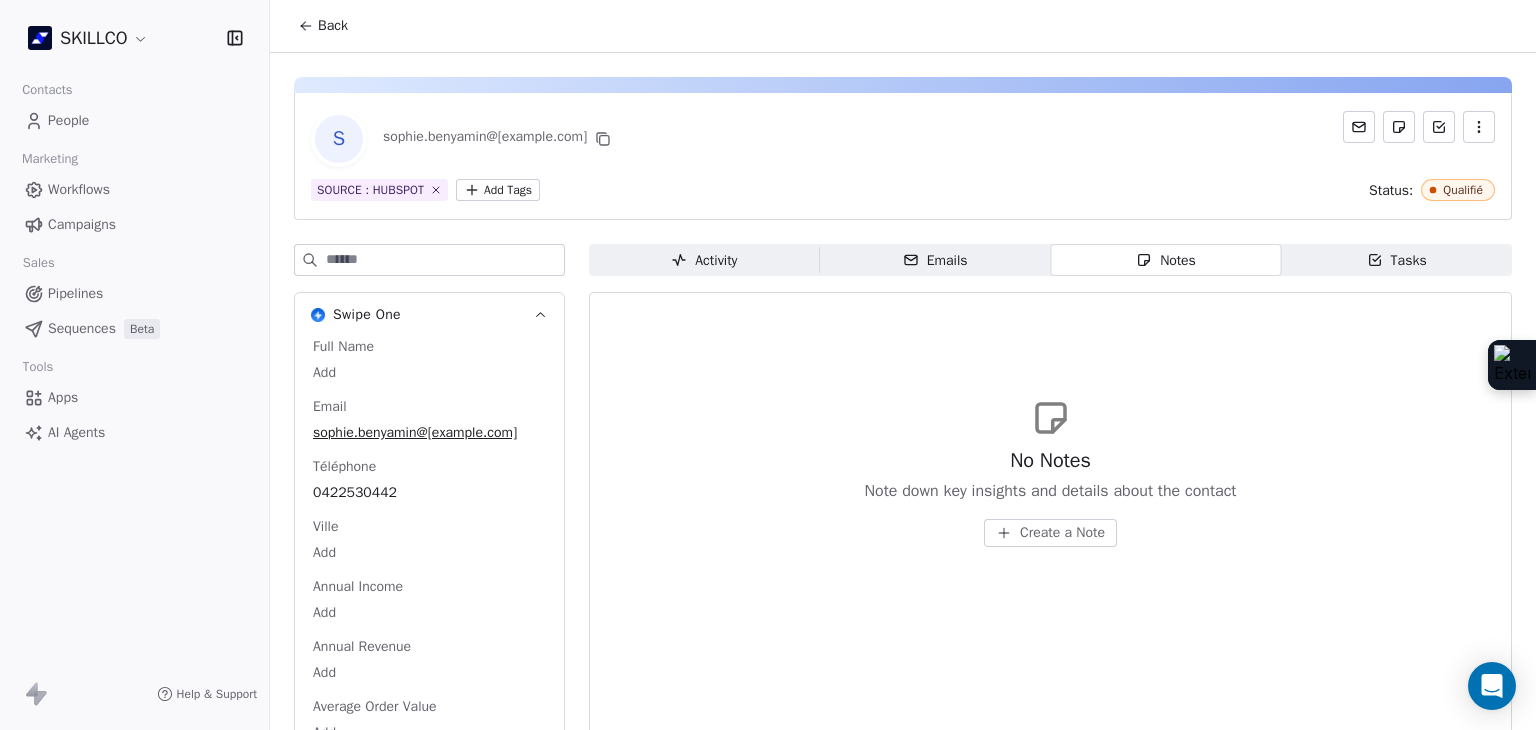 click on "Create a Note" at bounding box center (1062, 533) 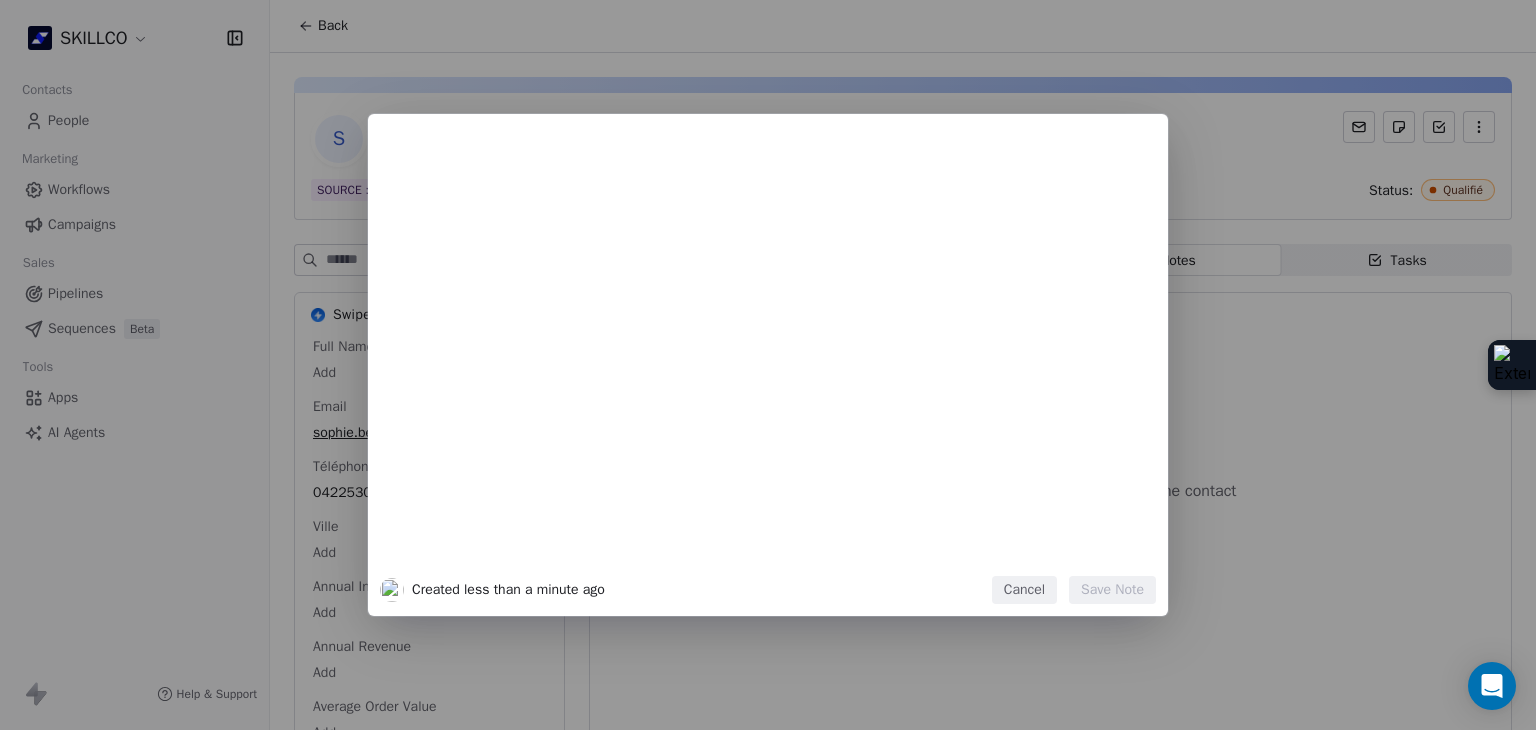 type 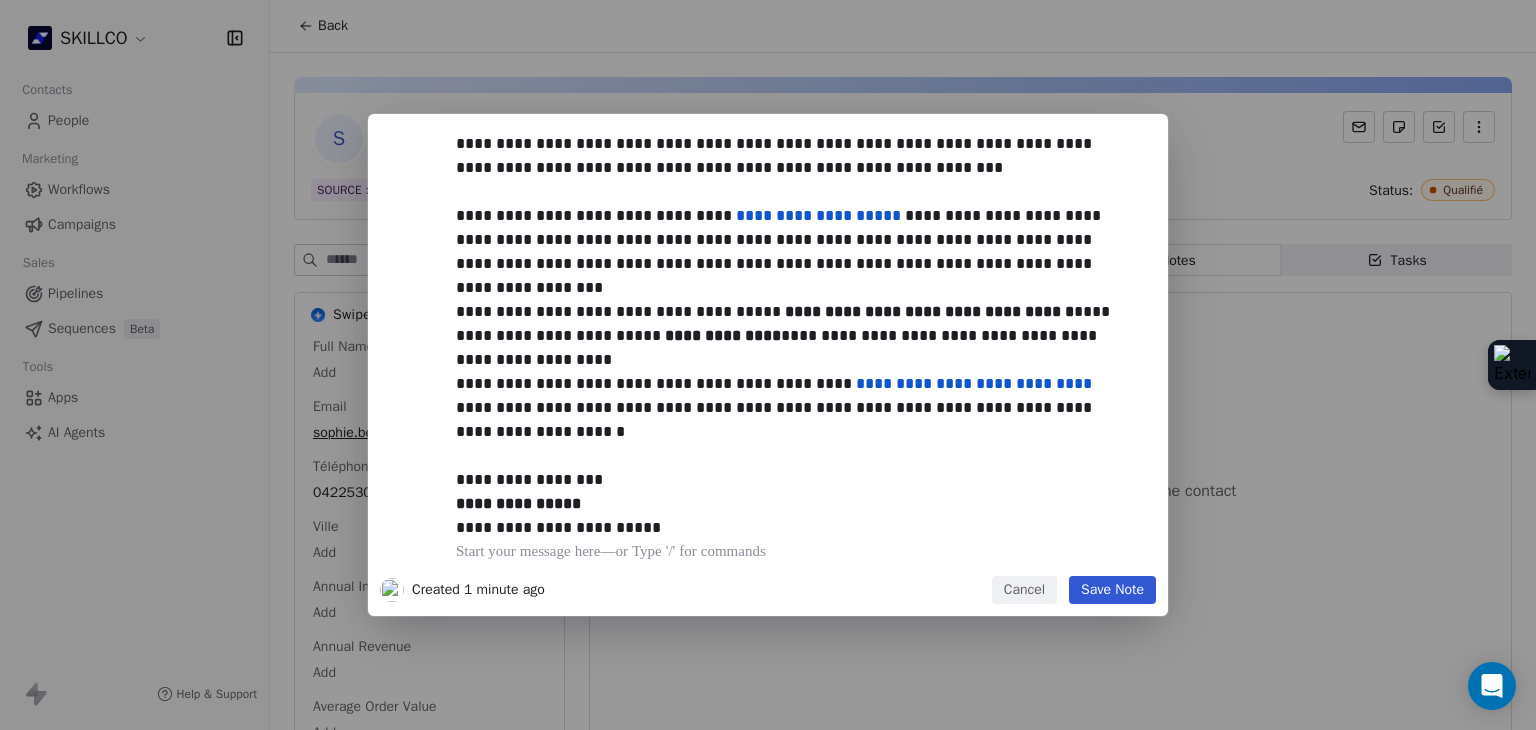 scroll, scrollTop: 0, scrollLeft: 0, axis: both 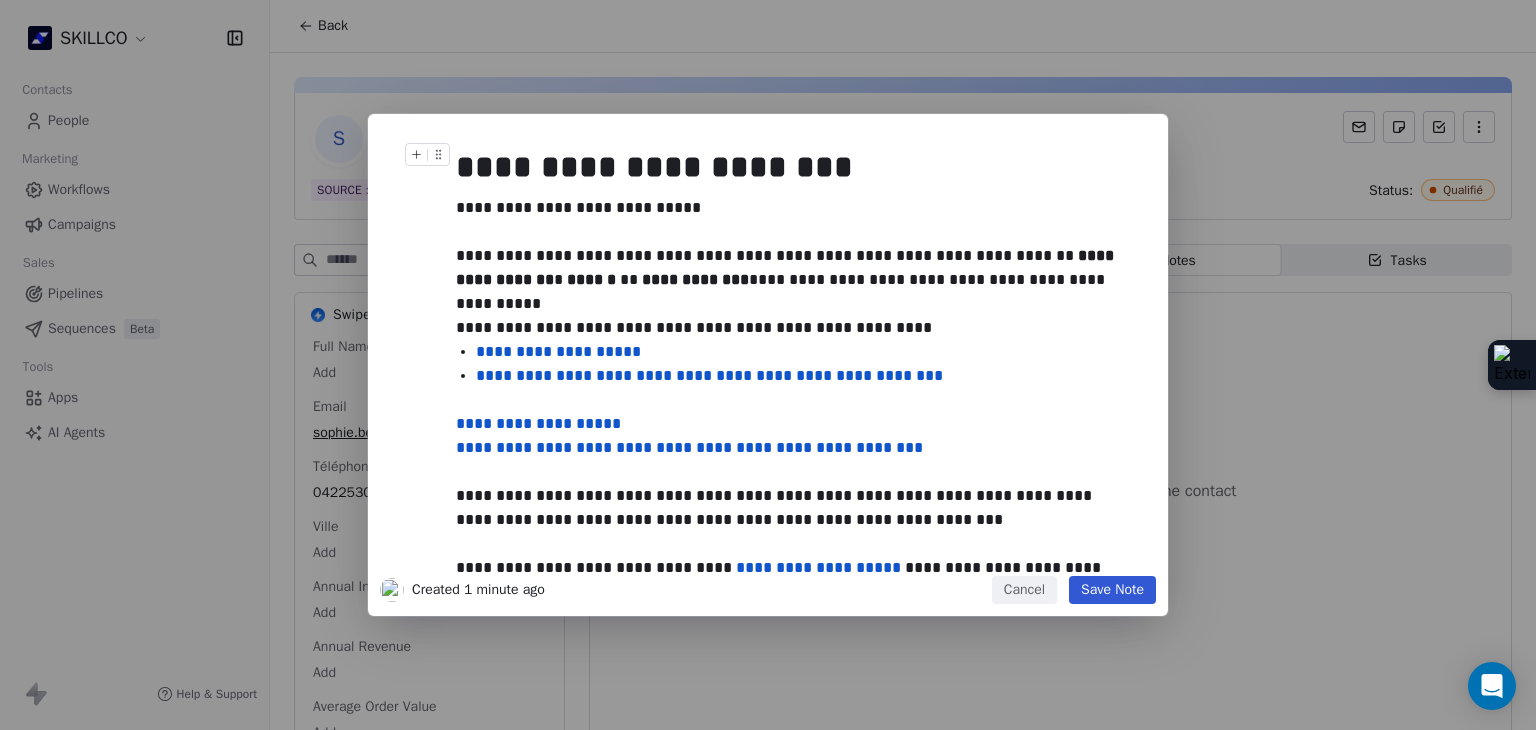 click on "**********" at bounding box center (790, 167) 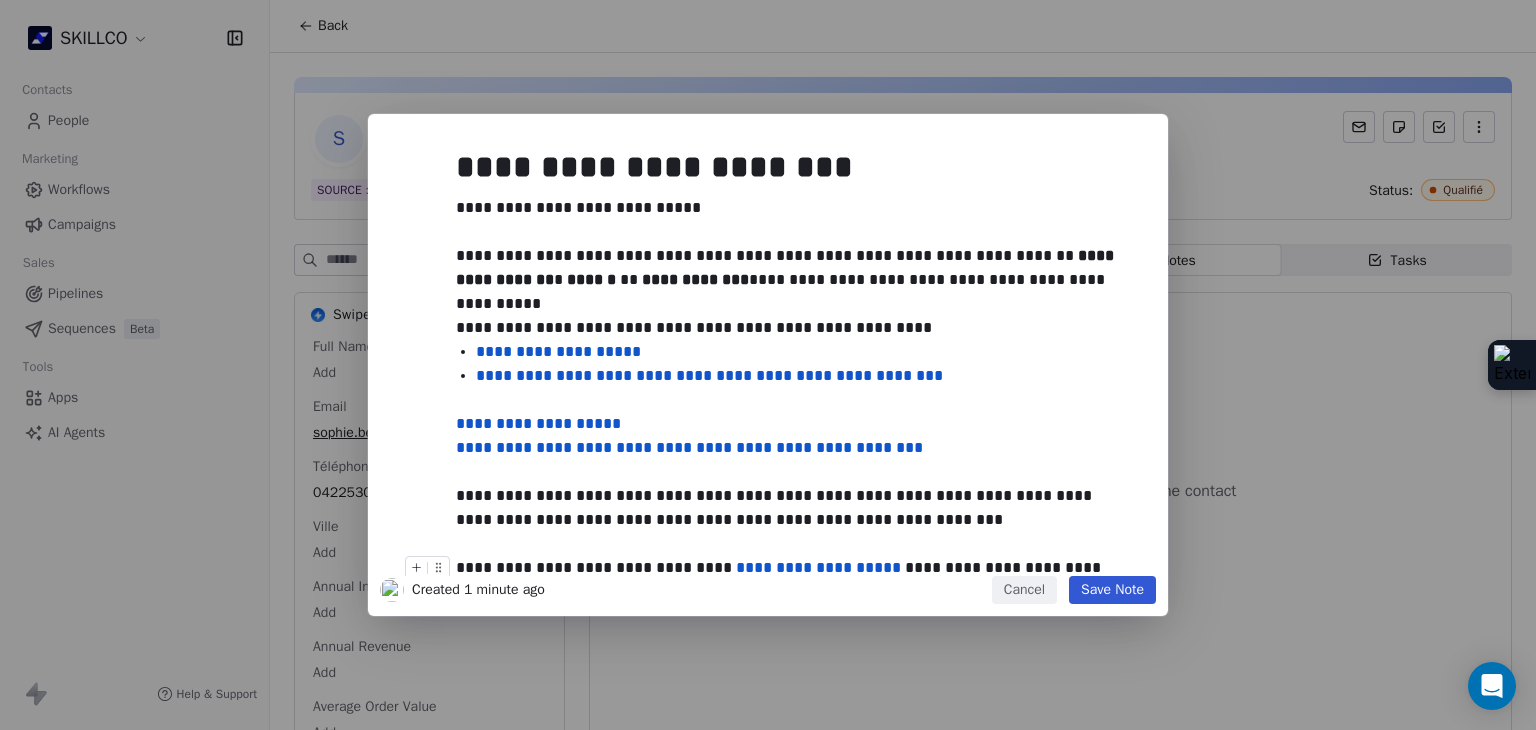 click on "Save Note" at bounding box center [1112, 590] 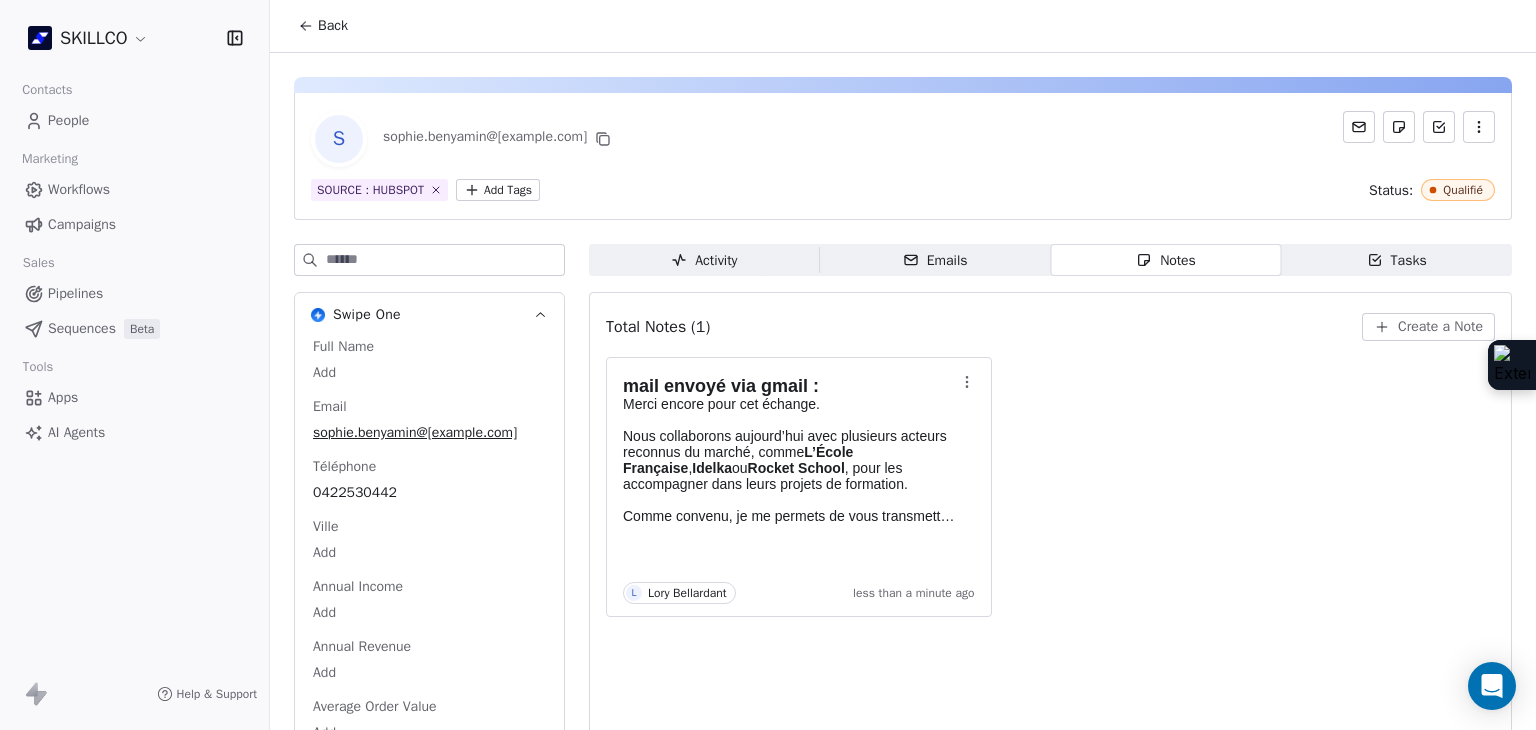 click on "Create a Note" at bounding box center (1428, 327) 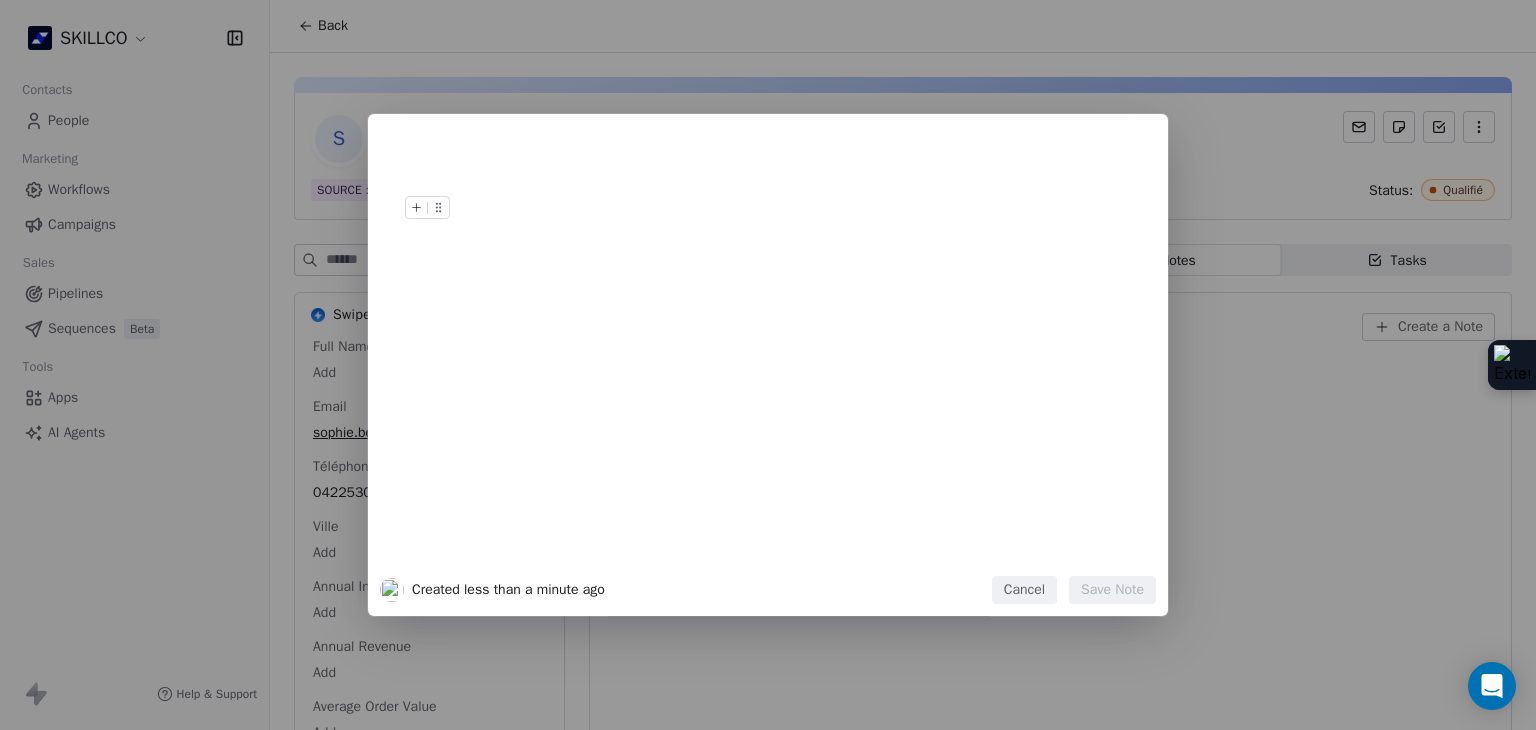 type 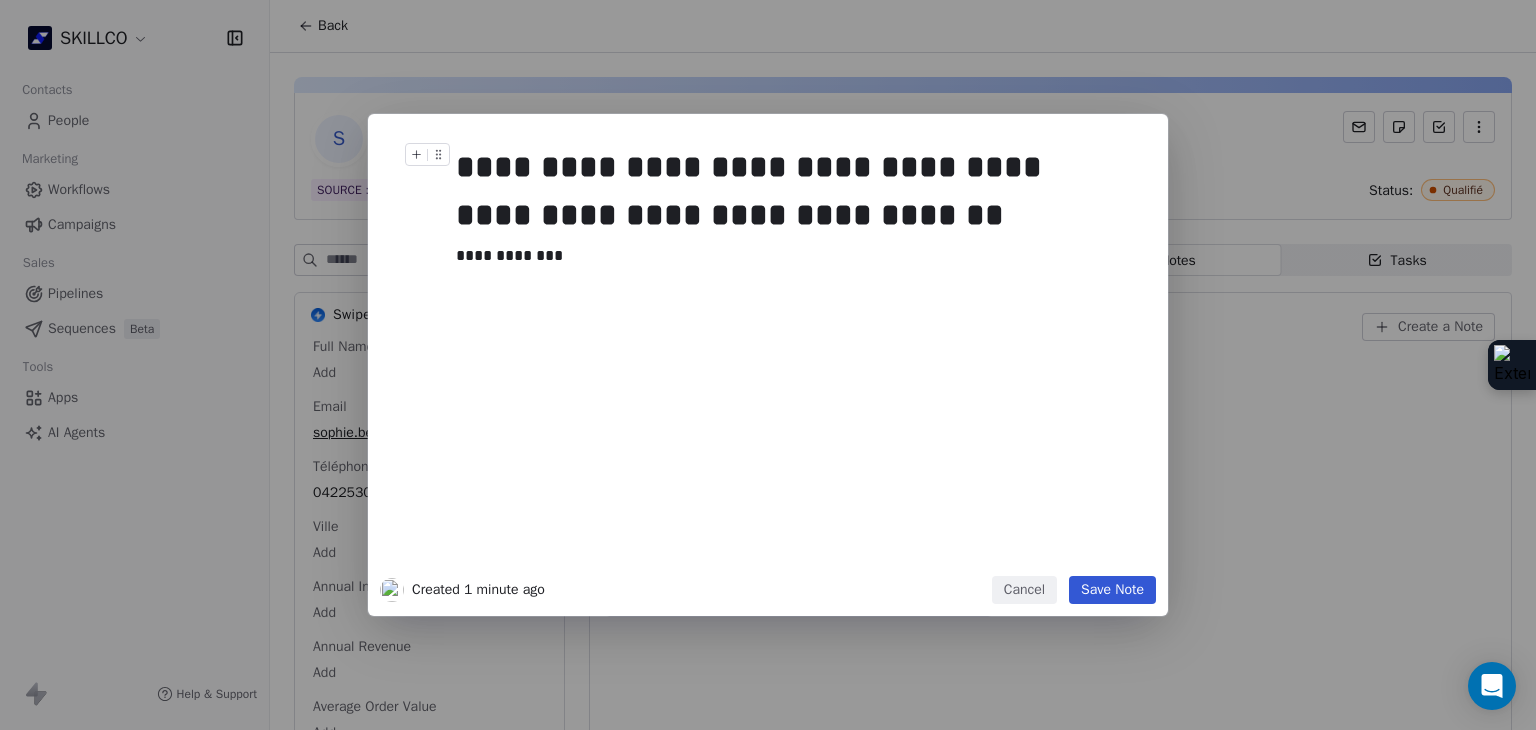 click on "**********" at bounding box center [790, 191] 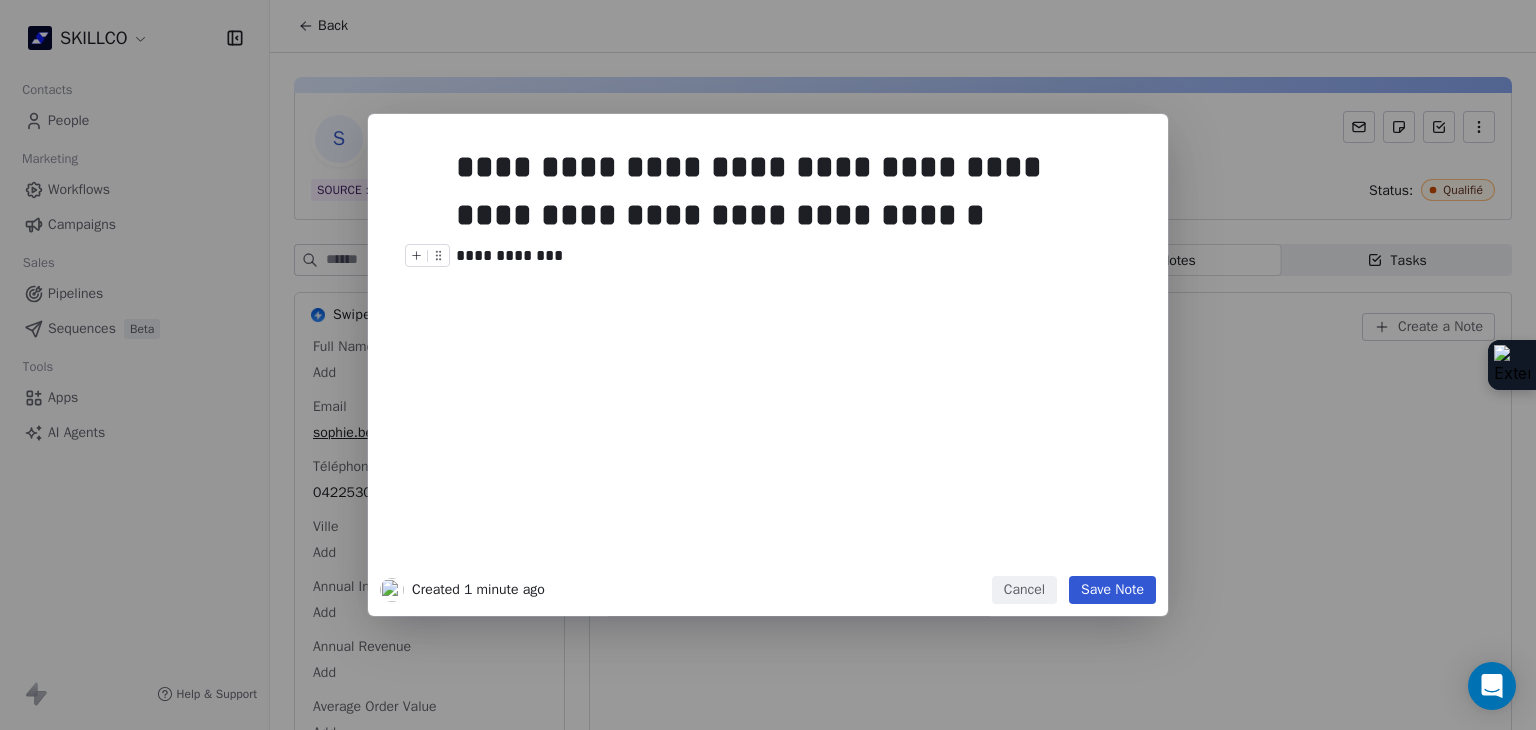 click on "**********" at bounding box center [790, 256] 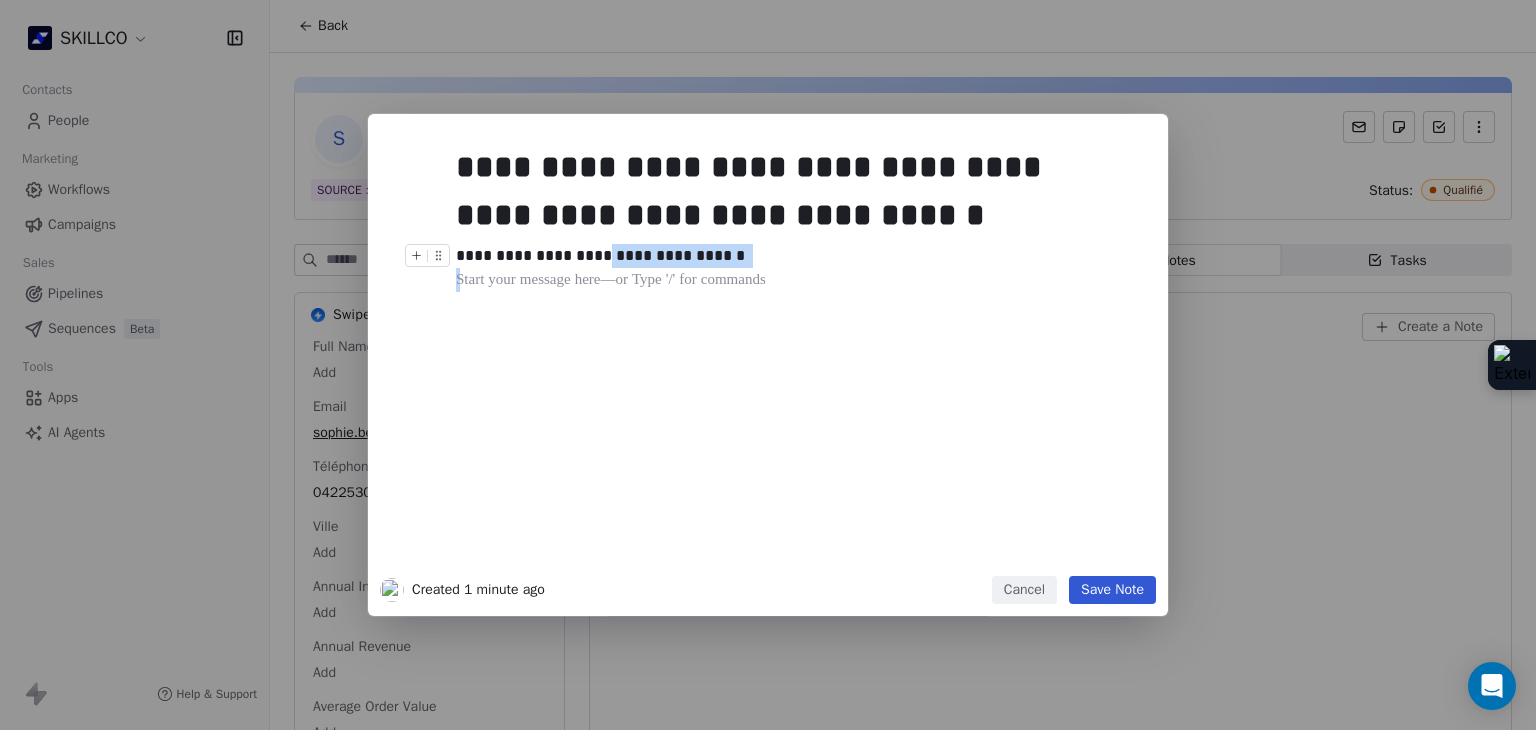 drag, startPoint x: 759, startPoint y: 269, endPoint x: 599, endPoint y: 253, distance: 160.798 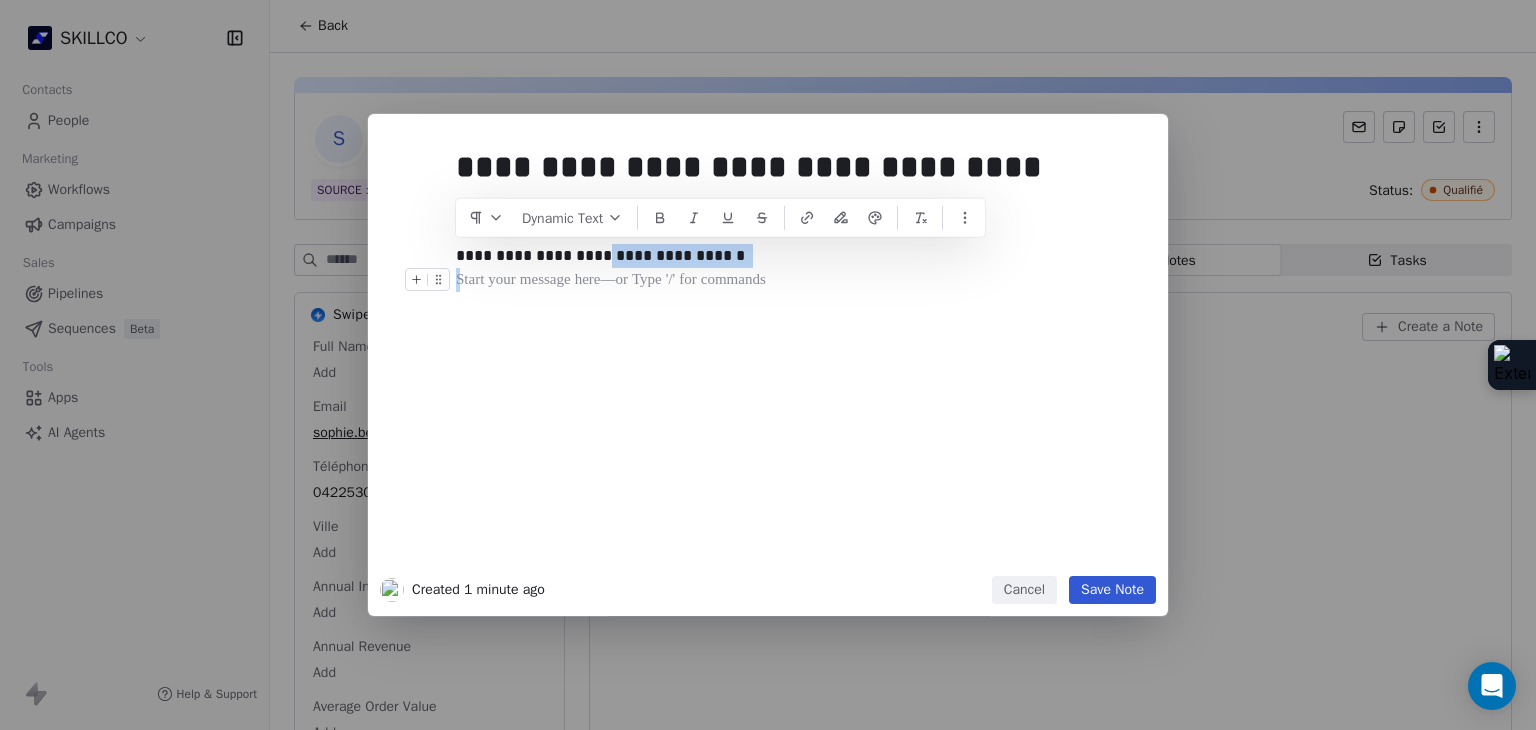 click on "**********" at bounding box center (798, 356) 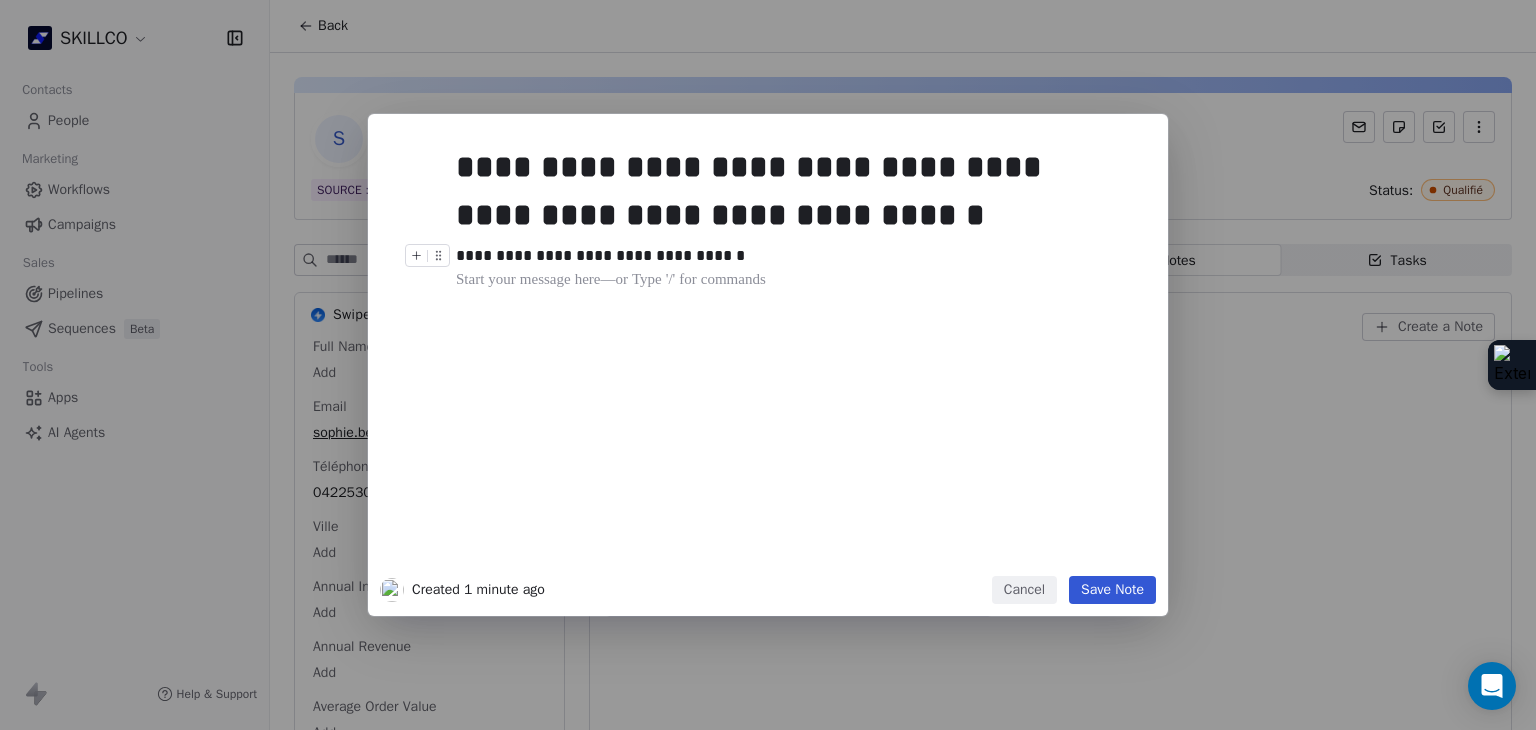 click on "**********" at bounding box center [790, 256] 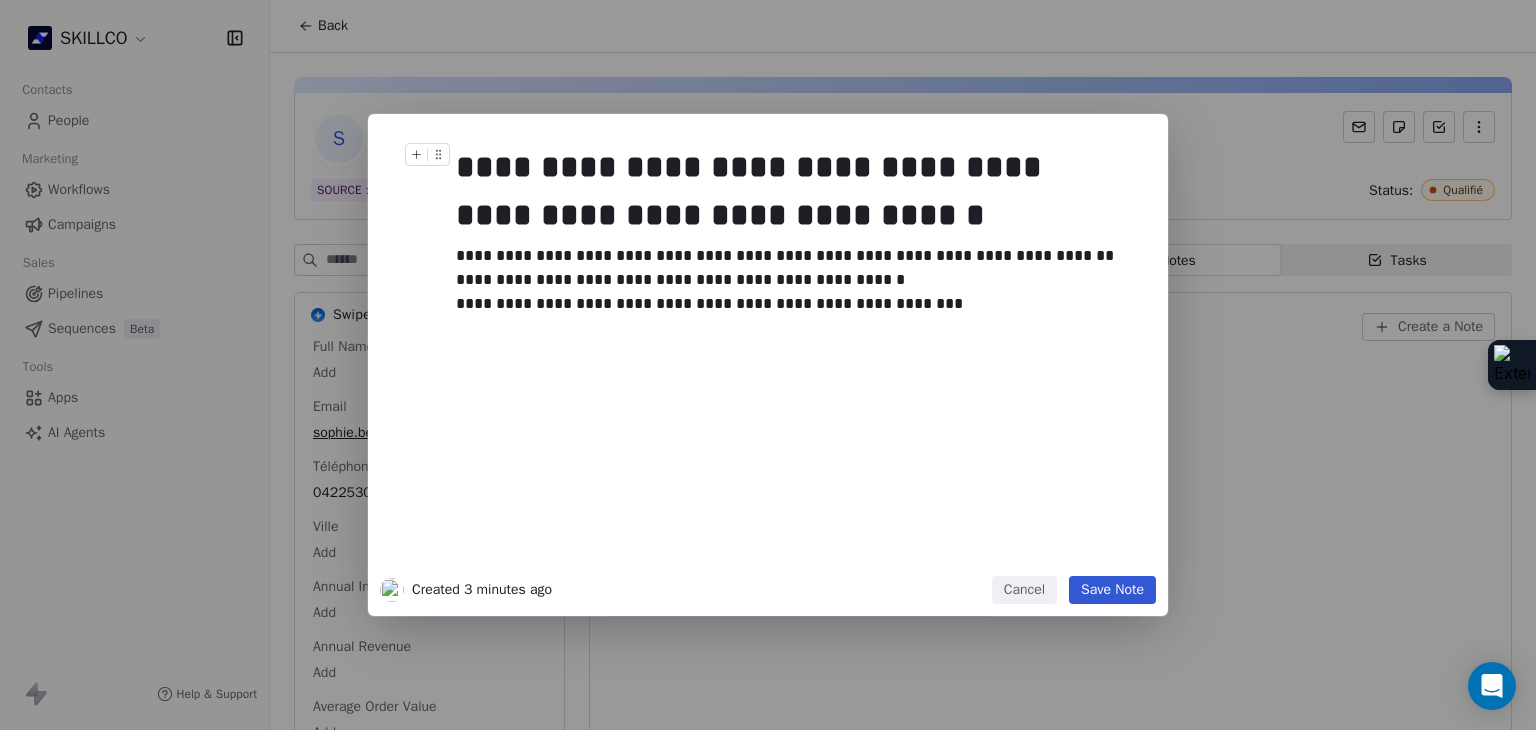click on "**********" at bounding box center (790, 191) 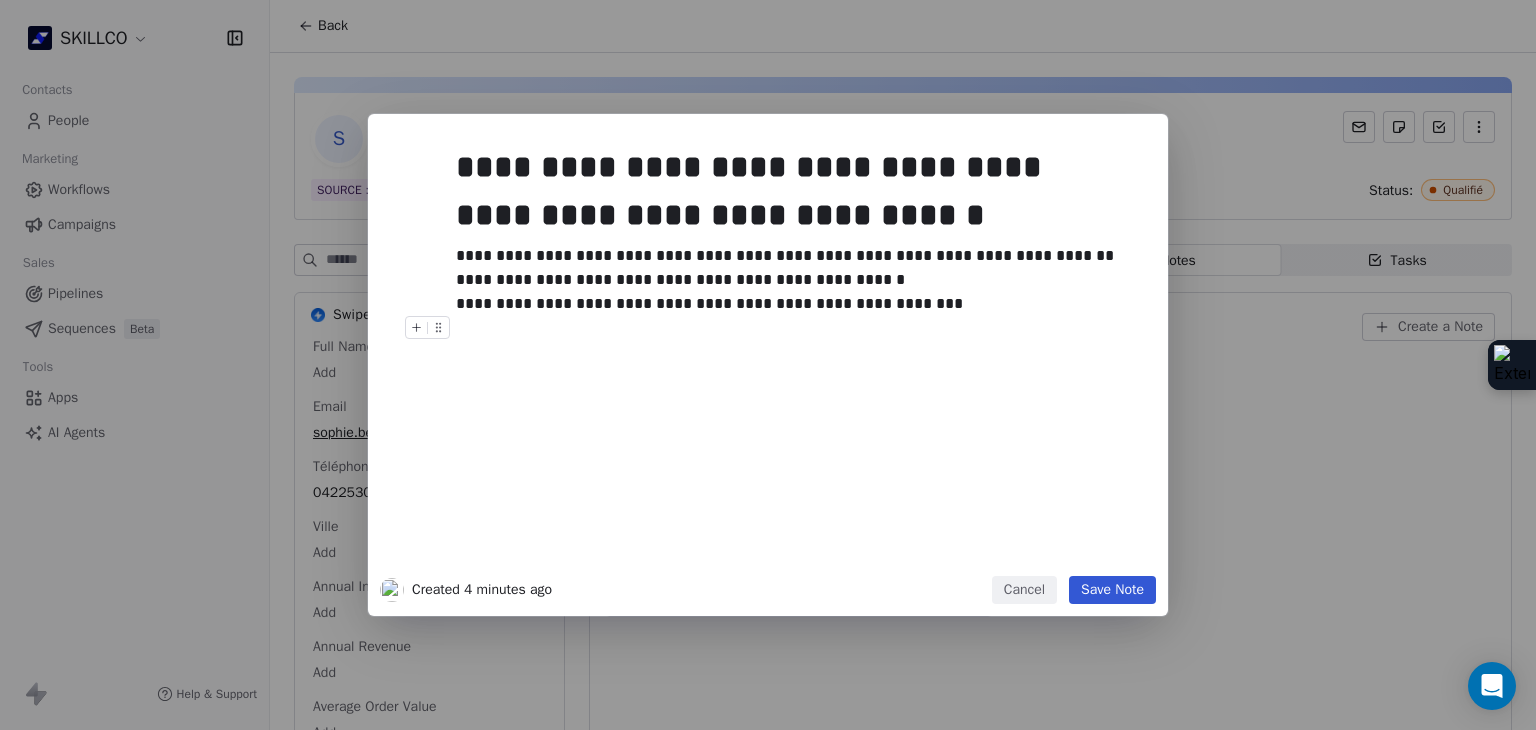 click on "Save Note" at bounding box center (1112, 590) 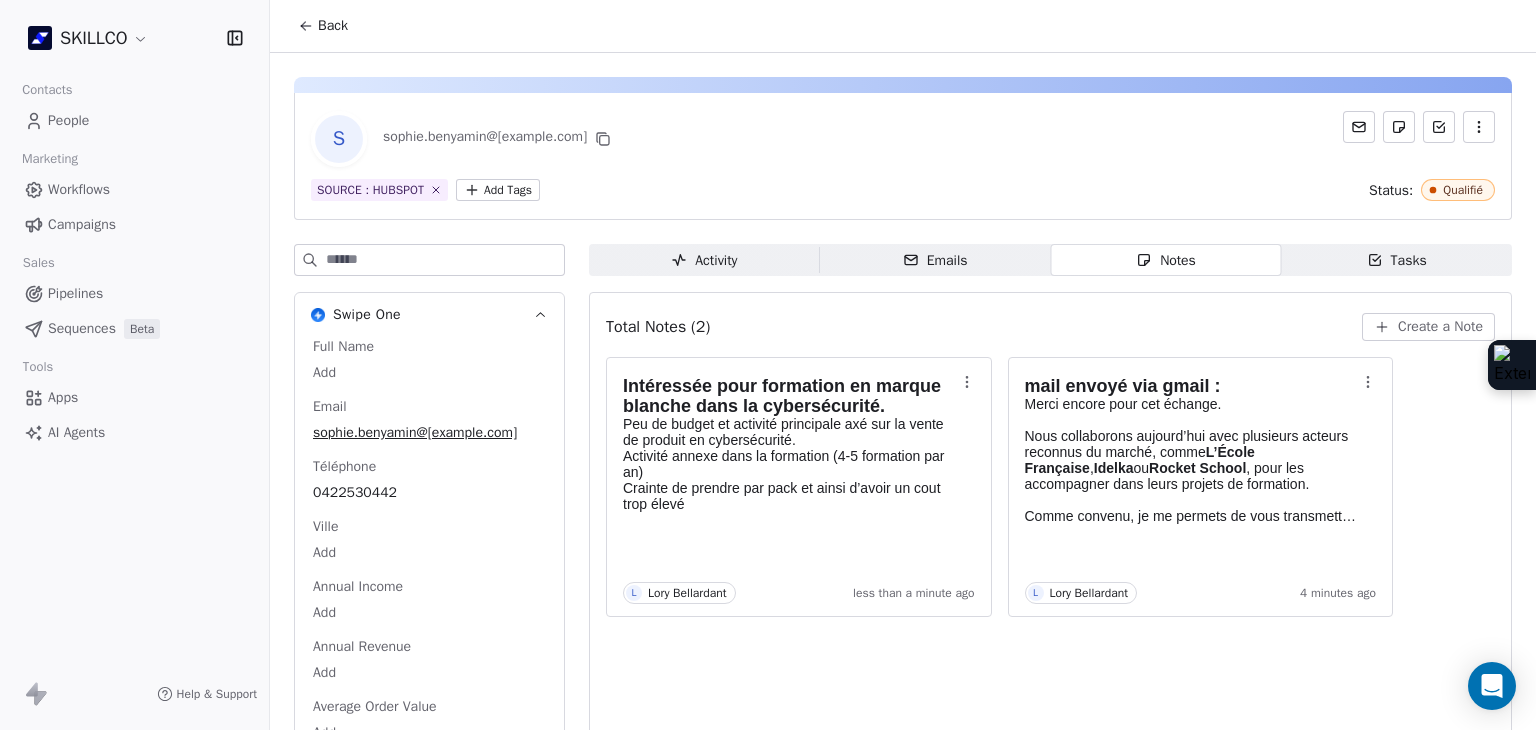 click on "Total Notes (2)   Create a Note Intéressée pour formation en marque blanche dans la cybersécurité. Peu de budget et activité principale axé sur la vente de produit en cybersécurité. Activité annexe dans la formation (4-5 formation par an) Crainte de prendre par pack et ainsi d’avoir un cout trop élevé L Lory Bellardant less than a minute ago mail envoyé via gmail :  Merci encore pour cet échange. Nous collaborons aujourd’hui avec plusieurs acteurs reconnus du marché, comme  L’École Française ,  Idelka  ou  Rocket School , pour les accompagner dans leurs projets de formation. Comme convenu, je me permets de vous transmettre ci joint : Le catalogue SKILLCO La brochure tarifaire de nos formations en marque blanche. Le catalogue SKILLCO La brochure tarifaire de nos formations en marque blanche. Le catalogue en pièce jointe est en cours d’actualisation : de nouvelles formations, notamment en e-learning avec avatar IA seront bientôt ajoutées.    estimer votre projet marque blanche" at bounding box center [1050, 524] 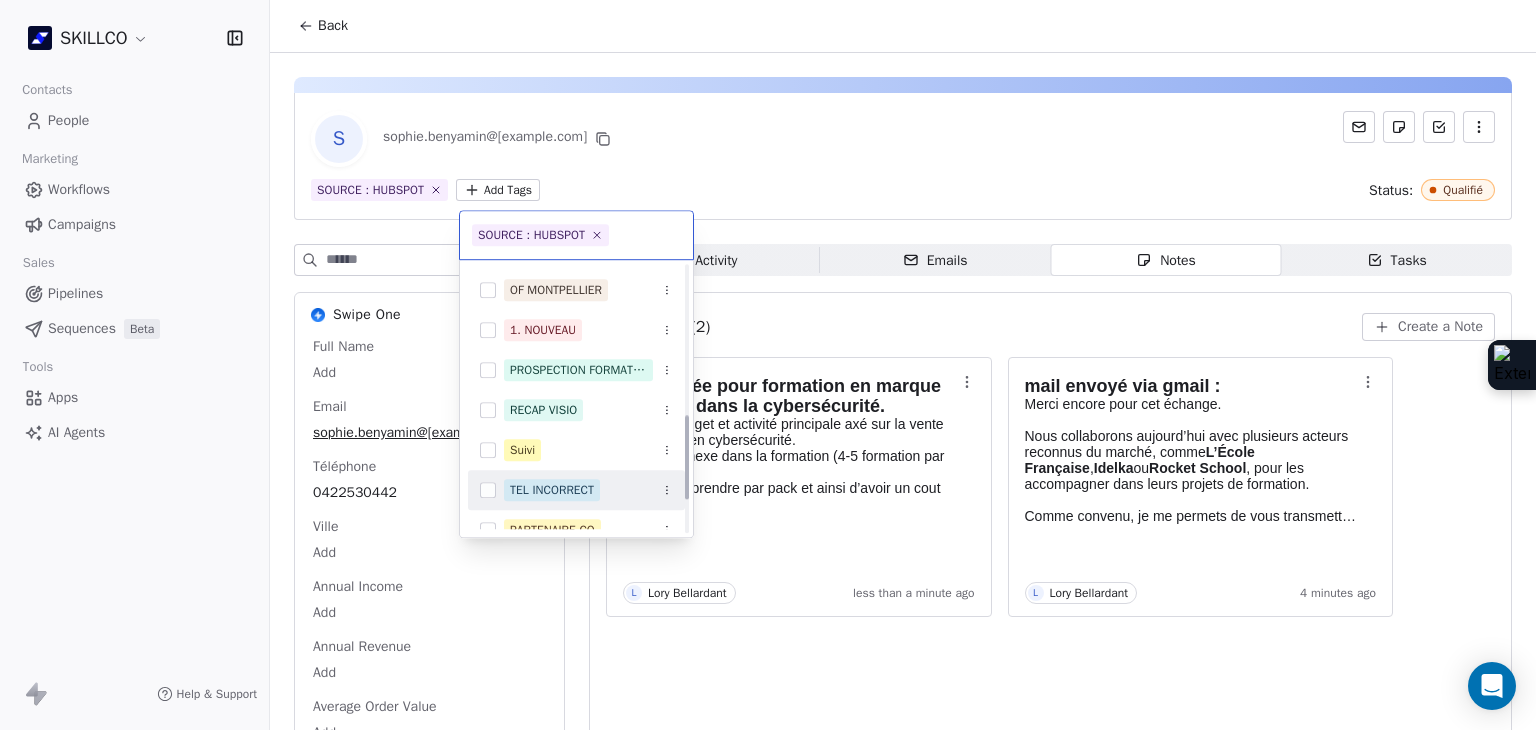 scroll, scrollTop: 378, scrollLeft: 0, axis: vertical 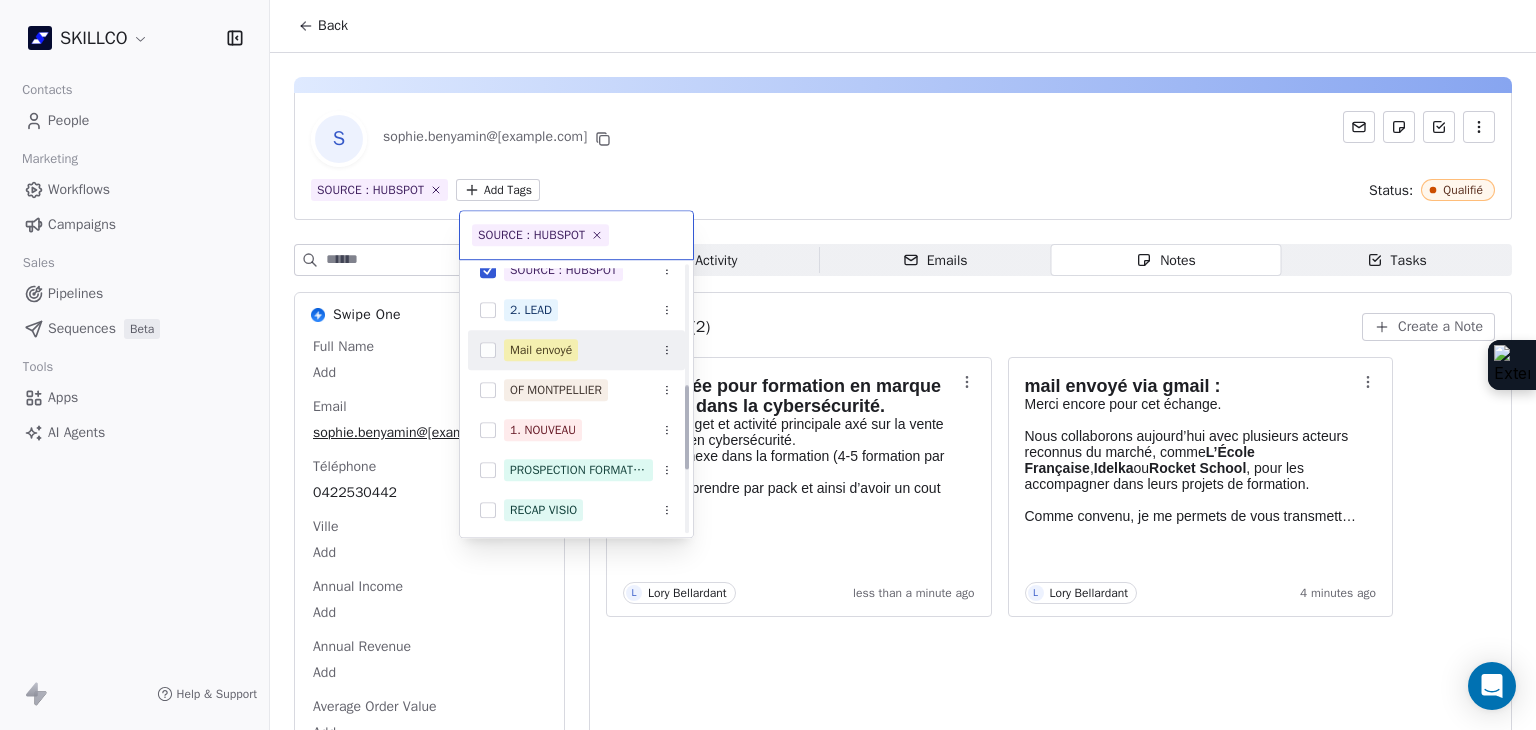 click on "Mail envoyé" at bounding box center [588, 350] 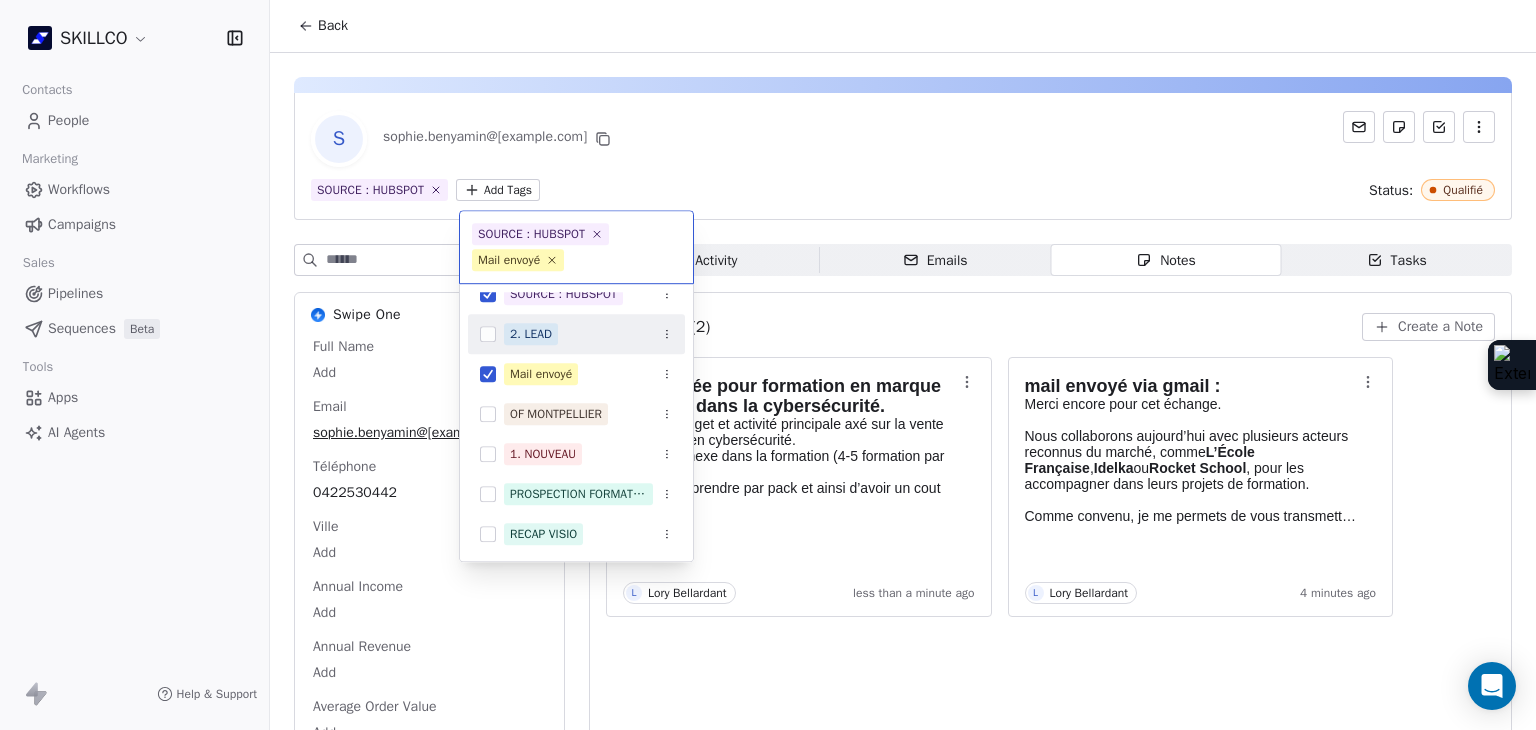 click on "2. LEAD" at bounding box center (588, 334) 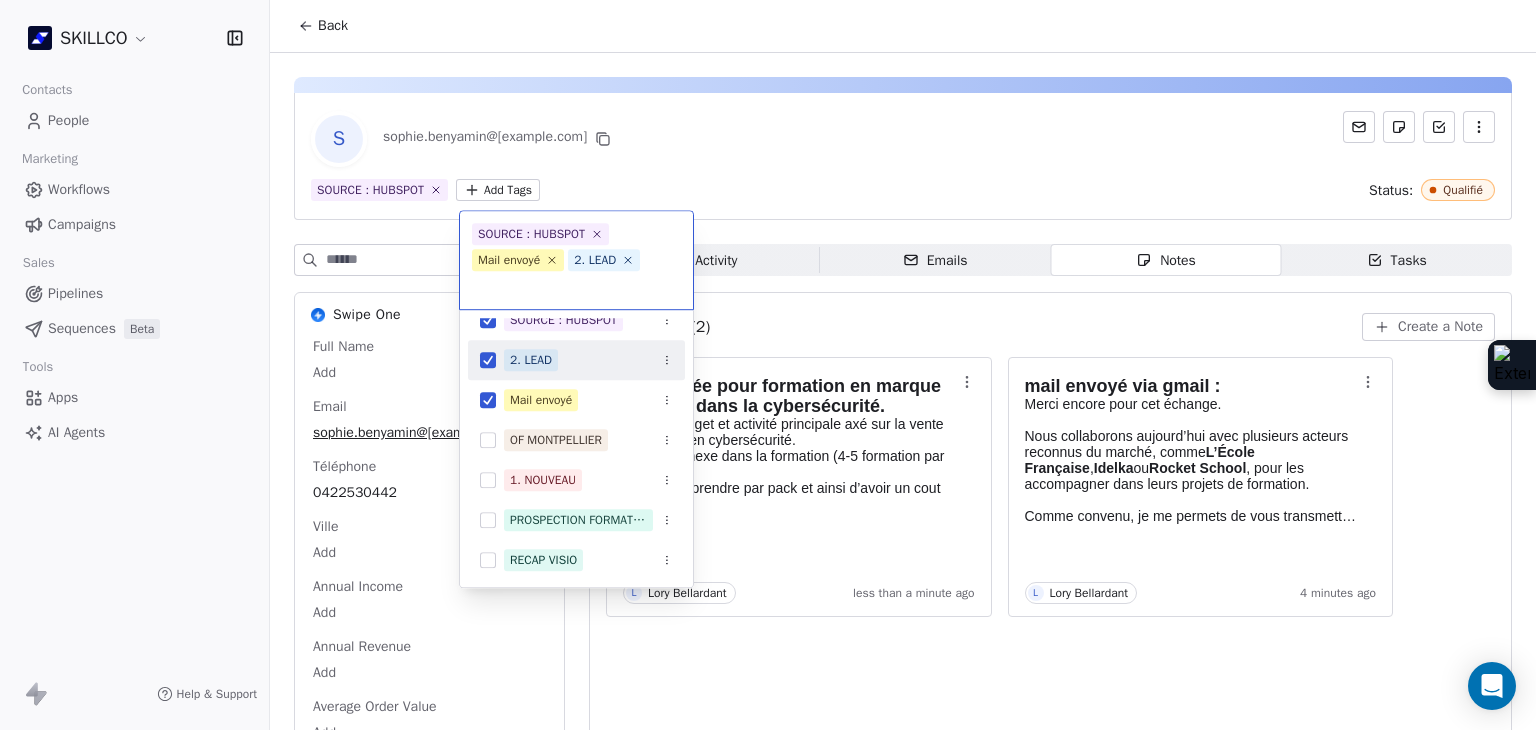 click on "SKILLCO Contacts People Marketing Workflows Campaigns Sales Pipelines Sequences Beta Tools Apps AI Agents Help & Support Back S sophie.benyamin@bkube.org SOURCE : HUBSPOT  Add Tags Status:  Qualifié Swipe One Full Name Add Email sophie.benyamin@bkube.org Téléphone 0422530442 Ville Add Annual Income Add Annual Revenue Add Average Order Value Add Besoin Add Birthday Add Browser Add Contact Source https://www.google.com/ Pays Add Created Date Jun 02, 2022 01:42 PM Customer Lifetime Value Add Department Add Derniere page consulte https://www.skillco.fr/demo Device Add Email Verification Status Valid Entreprise Add Facebook Add First Purchase Date Add Prénom Add Gender Add Poste Add Langue Add Last Abandoned Date Add Last Purchase Date Add Last Activity Date Feb 23, 2023 05:11 PM Nom Add LinkedIn Add Marketing Contact Status Add Email Marketing Consent Subscribed MRR Add Next Billing Date Add Notes Add Scoring 0/10 Add Occupation Add Orders Count Add Responsable Add Scoring  Add Source Lead Add À relancer" at bounding box center (768, 365) 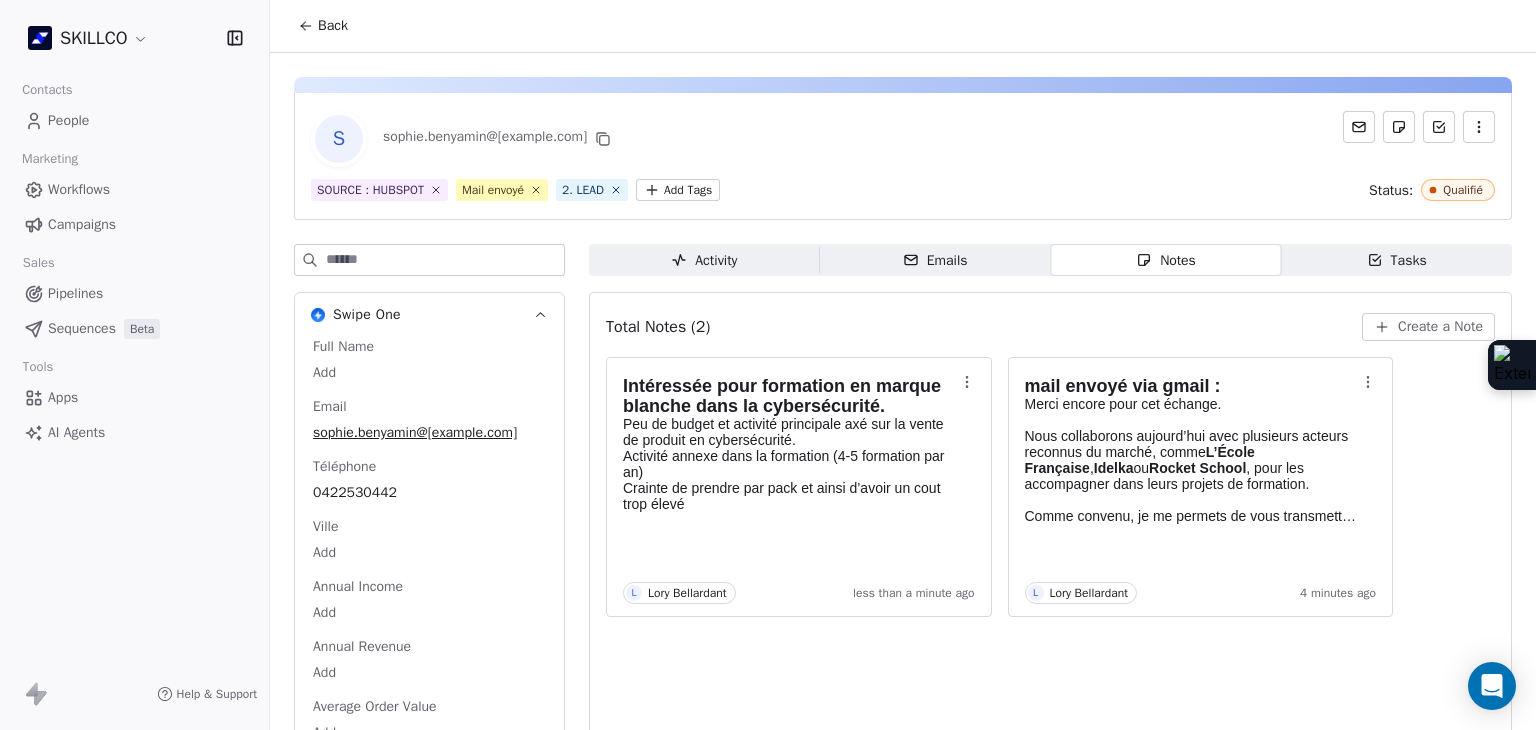 click on "SKILLCO Contacts People Marketing Workflows Campaigns Sales Pipelines Sequences Beta Tools Apps AI Agents Help & Support Back S sophie.benyamin@bkube.org SOURCE : HUBSPOT Mail envoyé 2. LEAD  Add Tags Status:  Qualifié Swipe One Full Name Add Email sophie.benyamin@bkube.org Téléphone 0422530442 Ville Add Annual Income Add Annual Revenue Add Average Order Value Add Besoin Add Birthday Add Browser Add Contact Source https://www.google.com/ Pays Add Created Date Jun 02, 2022 01:42 PM Customer Lifetime Value Add Department Add Derniere page consulte https://www.skillco.fr/demo Device Add Email Verification Status Valid Entreprise Add Facebook Add First Purchase Date Add Prénom Add Gender Add Poste Add Langue Add Last Abandoned Date Add Last Purchase Date Add Last Activity Date Feb 23, 2023 05:11 PM Nom Add LinkedIn Add Marketing Contact Status Add Email Marketing Consent Subscribed MRR Add Next Billing Date Add Notes Add Scoring 0/10 Add Occupation Add Orders Count Add Responsable Add Scoring  Add Add Add" at bounding box center (768, 365) 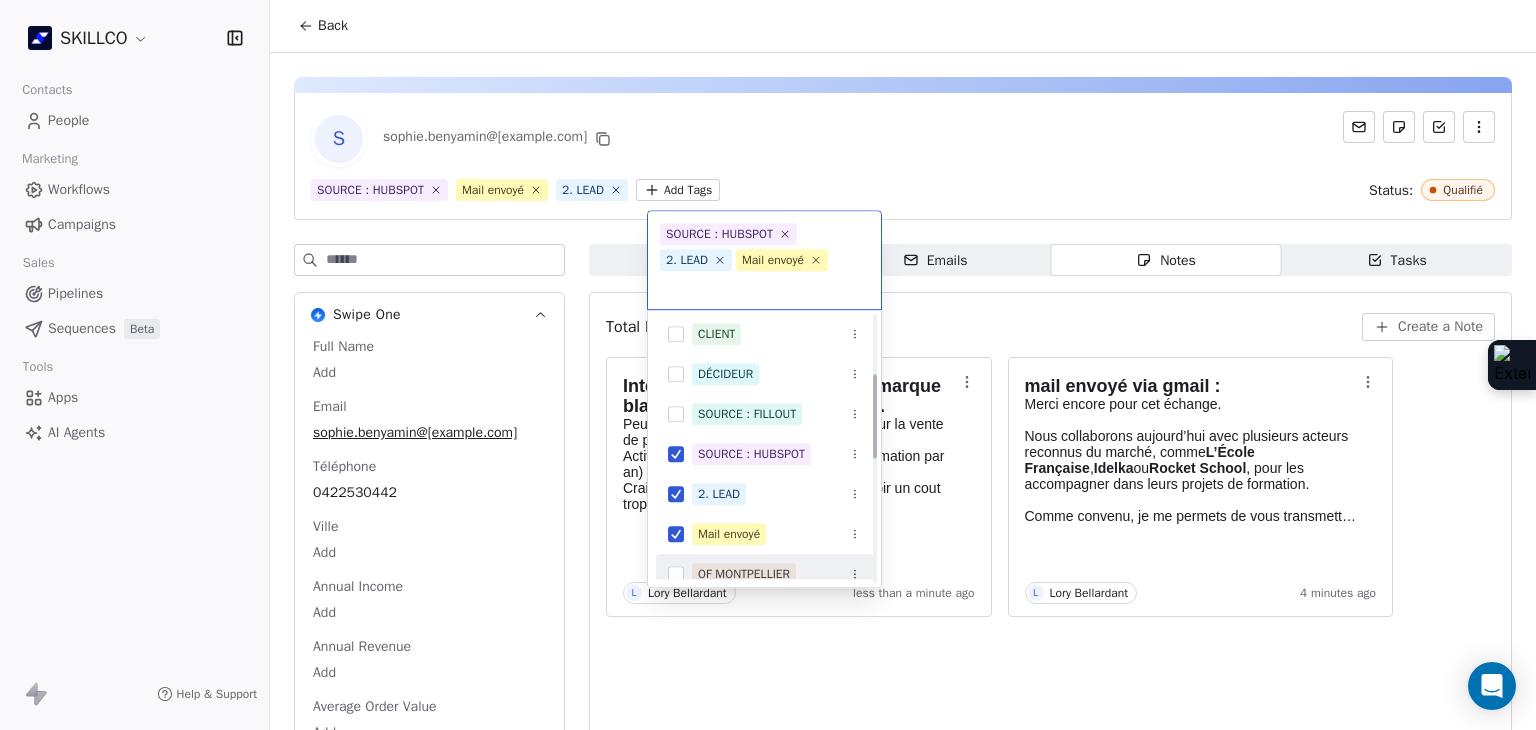 scroll, scrollTop: 78, scrollLeft: 0, axis: vertical 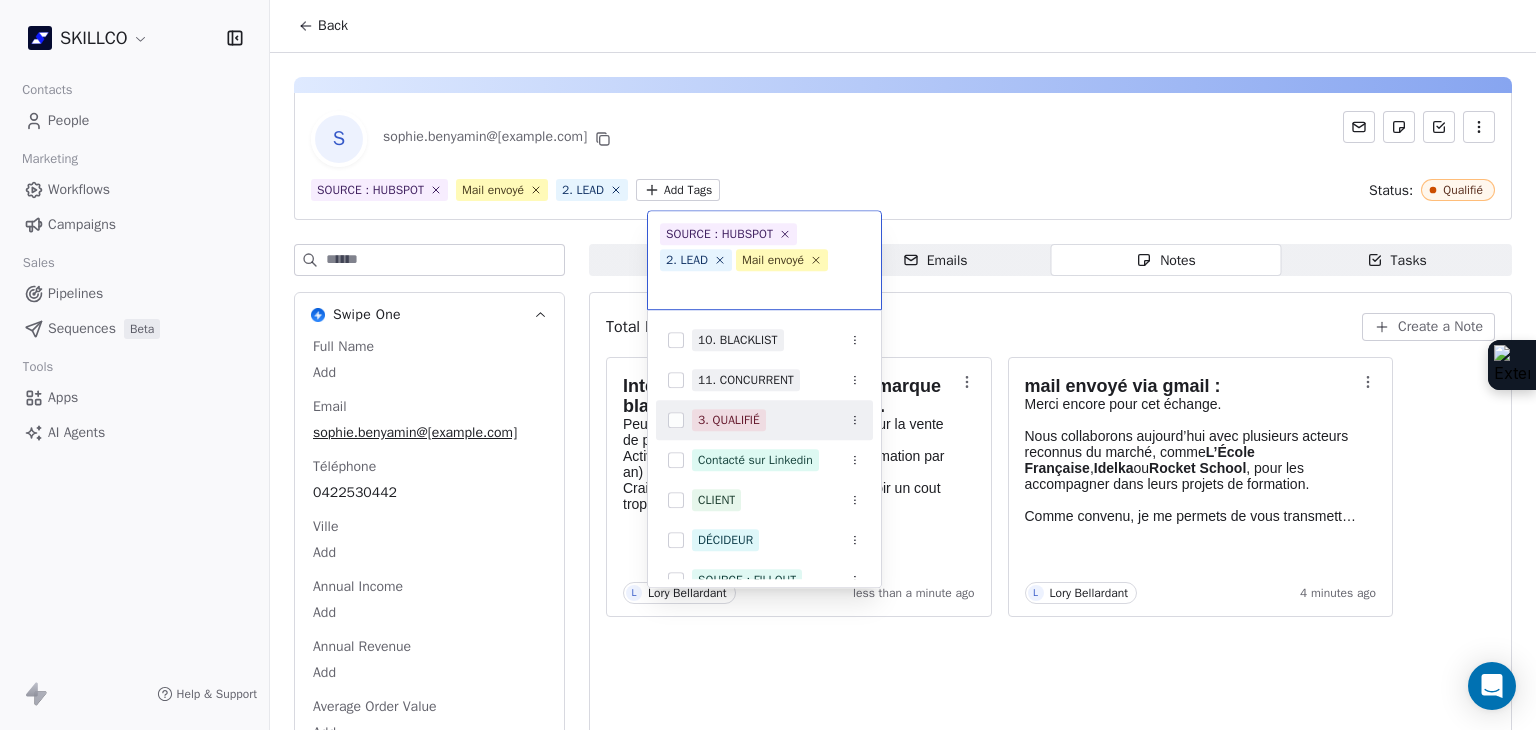 click on "3. QUALIFIÉ" at bounding box center [729, 420] 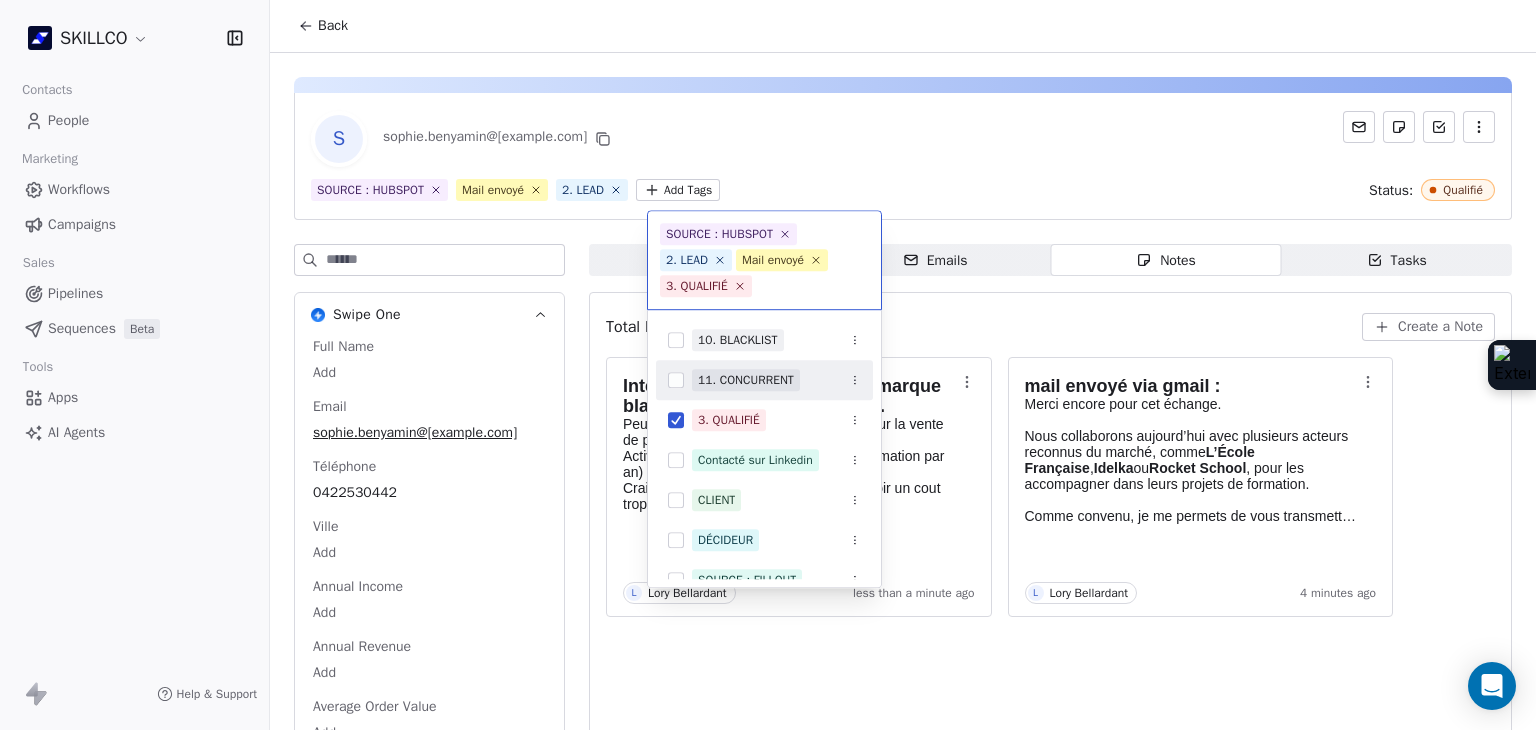 click on "SKILLCO Contacts People Marketing Workflows Campaigns Sales Pipelines Sequences Beta Tools Apps AI Agents Help & Support Back S sophie.benyamin@bkube.org SOURCE : HUBSPOT Mail envoyé 2. LEAD  Add Tags Status:  Qualifié Swipe One Full Name Add Email sophie.benyamin@bkube.org Téléphone 0422530442 Ville Add Annual Income Add Annual Revenue Add Average Order Value Add Besoin Add Birthday Add Browser Add Contact Source https://www.google.com/ Pays Add Created Date Jun 02, 2022 01:42 PM Customer Lifetime Value Add Department Add Derniere page consulte https://www.skillco.fr/demo Device Add Email Verification Status Valid Entreprise Add Facebook Add First Purchase Date Add Prénom Add Gender Add Poste Add Langue Add Last Abandoned Date Add Last Purchase Date Add Last Activity Date Feb 23, 2023 05:11 PM Nom Add LinkedIn Add Marketing Contact Status Add Email Marketing Consent Subscribed MRR Add Next Billing Date Add Notes Add Scoring 0/10 Add Occupation Add Orders Count Add Responsable Add Scoring  Add Add Add" at bounding box center (768, 365) 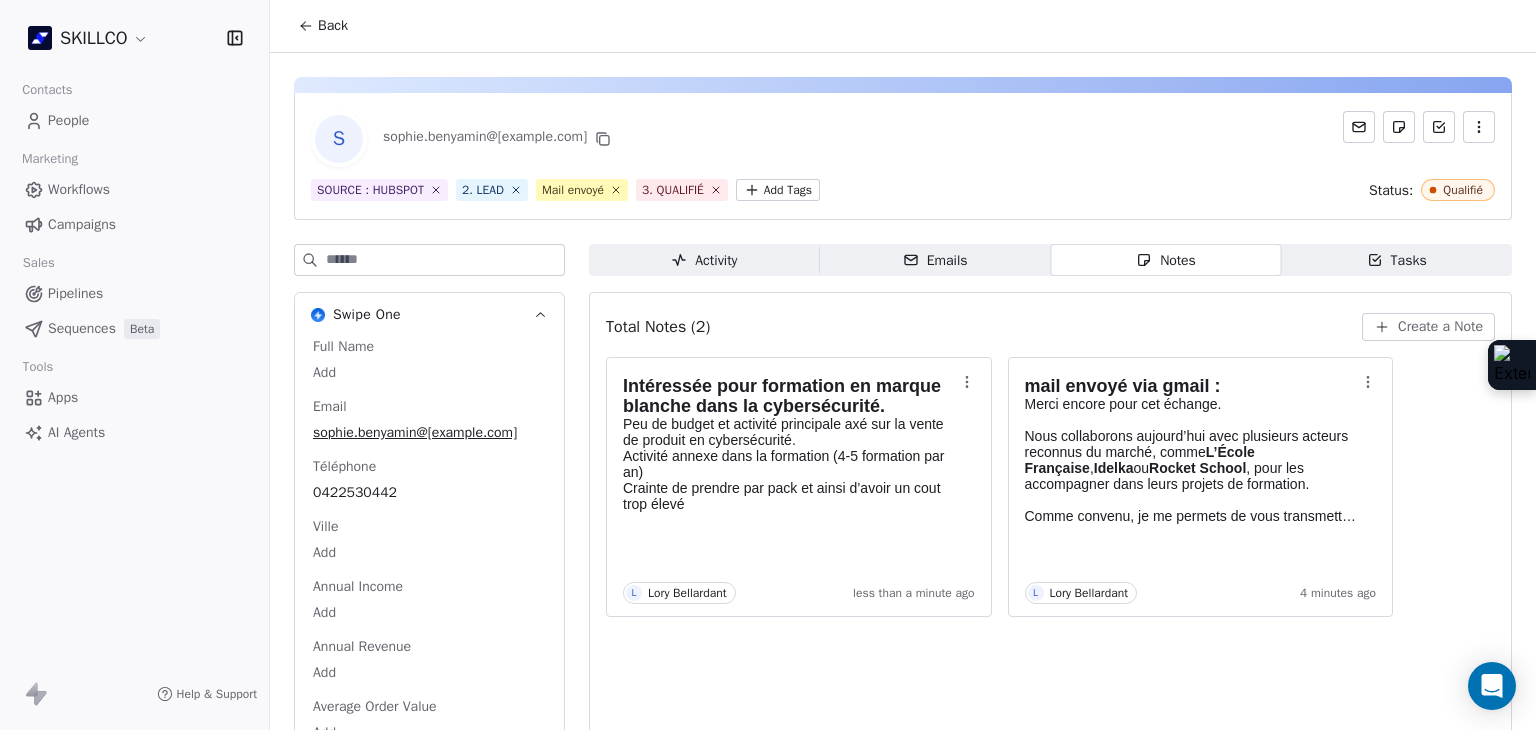 click 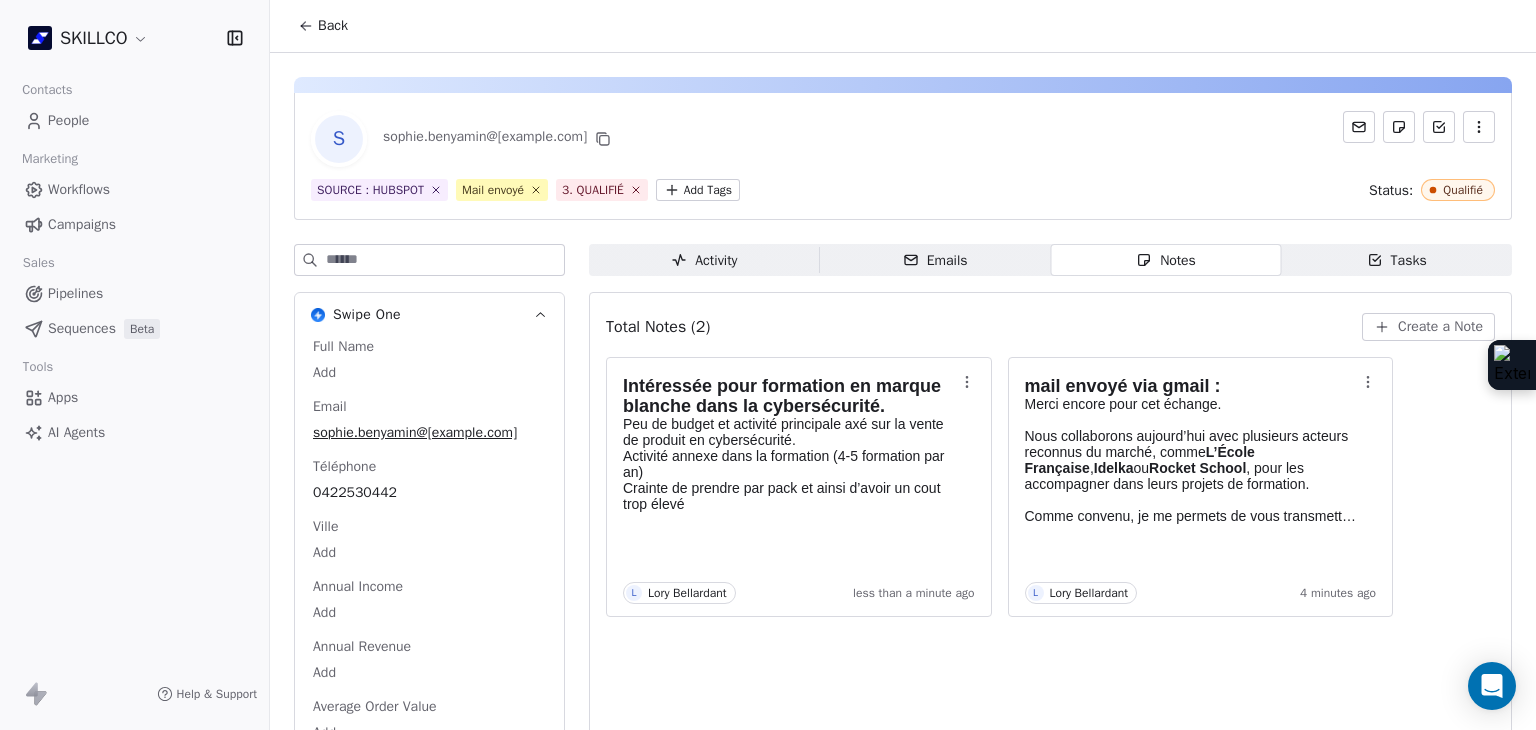 click on "SKILLCO Contacts People Marketing Workflows Campaigns Sales Pipelines Sequences Beta Tools Apps AI Agents Help & Support Back S sophie.benyamin@bkube.org SOURCE : HUBSPOT Mail envoyé 3. QUALIFIÉ  Add Tags Status:  Qualifié Swipe One Full Name Add Email sophie.benyamin@bkube.org Téléphone 0422530442 Ville Add Annual Income Add Annual Revenue Add Average Order Value Add Besoin Add Birthday Add Browser Add Contact Source https://www.google.com/ Pays Add Created Date Jun 02, 2022 01:42 PM Customer Lifetime Value Add Department Add Derniere page consulte https://www.skillco.fr/demo Device Add Email Verification Status Valid Entreprise Add Facebook Add First Purchase Date Add Prénom Add Gender Add Poste Add Langue Add Last Abandoned Date Add Last Purchase Date Add Last Activity Date Feb 23, 2023 05:11 PM Nom Add LinkedIn Add Marketing Contact Status Add Email Marketing Consent Subscribed MRR Add Next Billing Date Add Notes Add Scoring 0/10 Add Occupation Add Orders Count Add Responsable Add Scoring  Add Add" at bounding box center [768, 365] 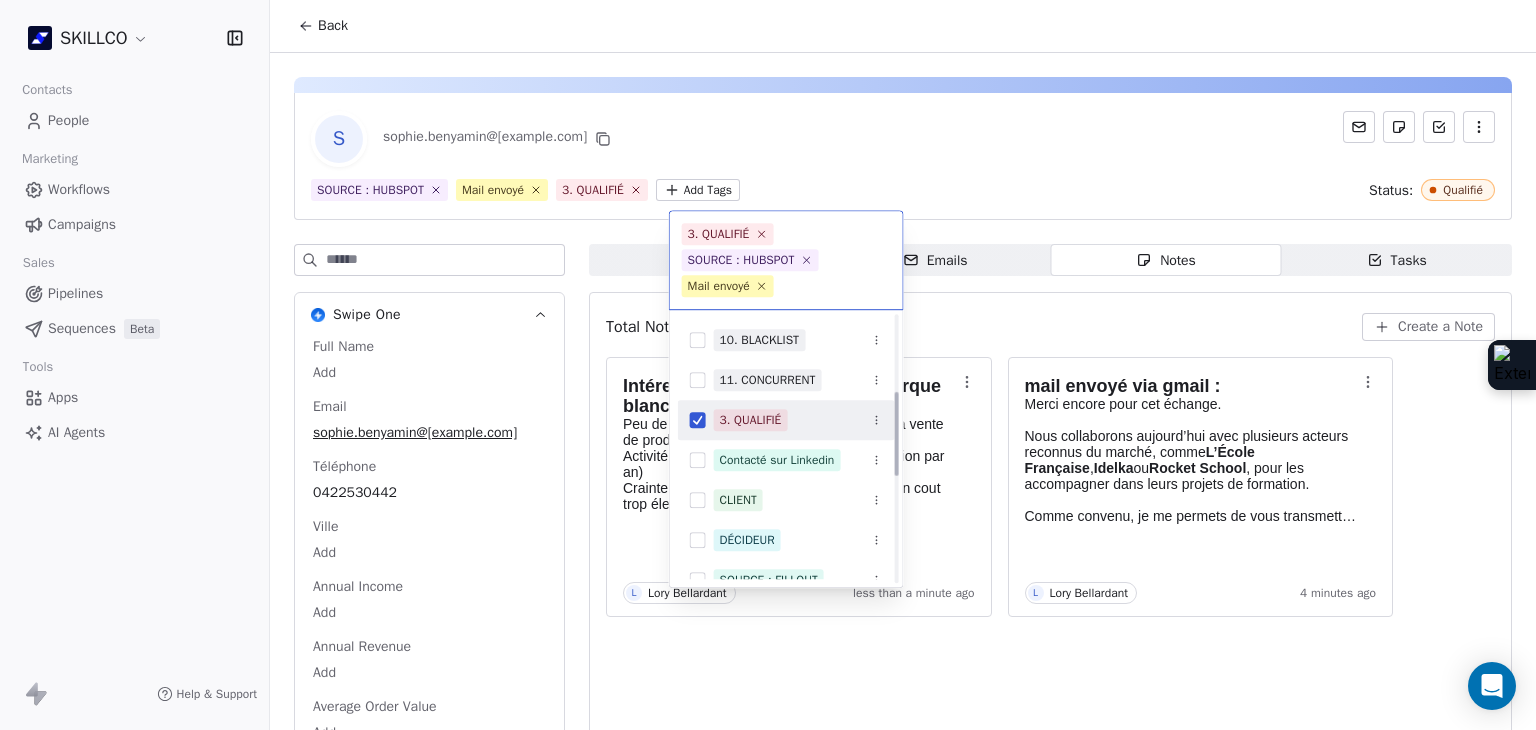 scroll, scrollTop: 578, scrollLeft: 0, axis: vertical 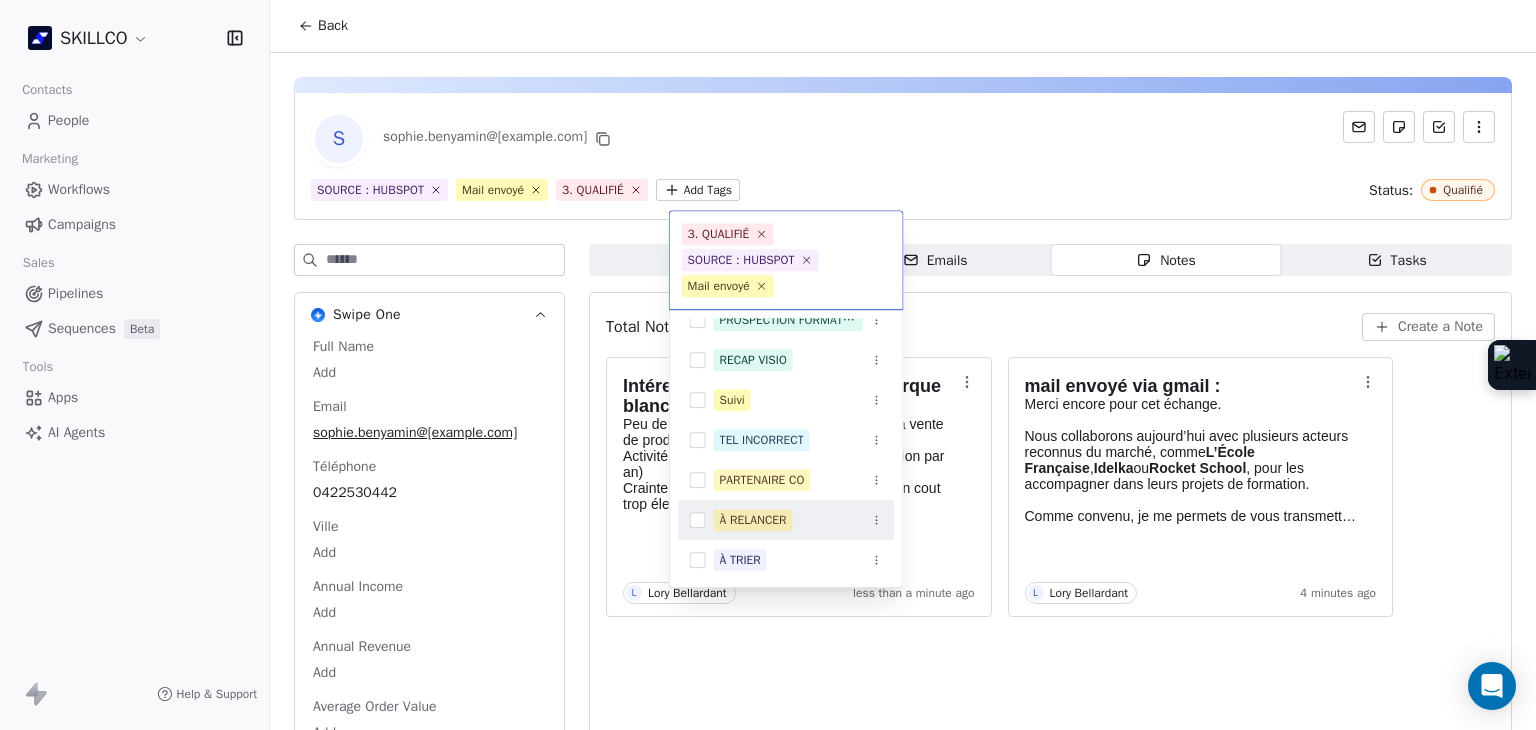 click on "À RELANCER" at bounding box center (786, 520) 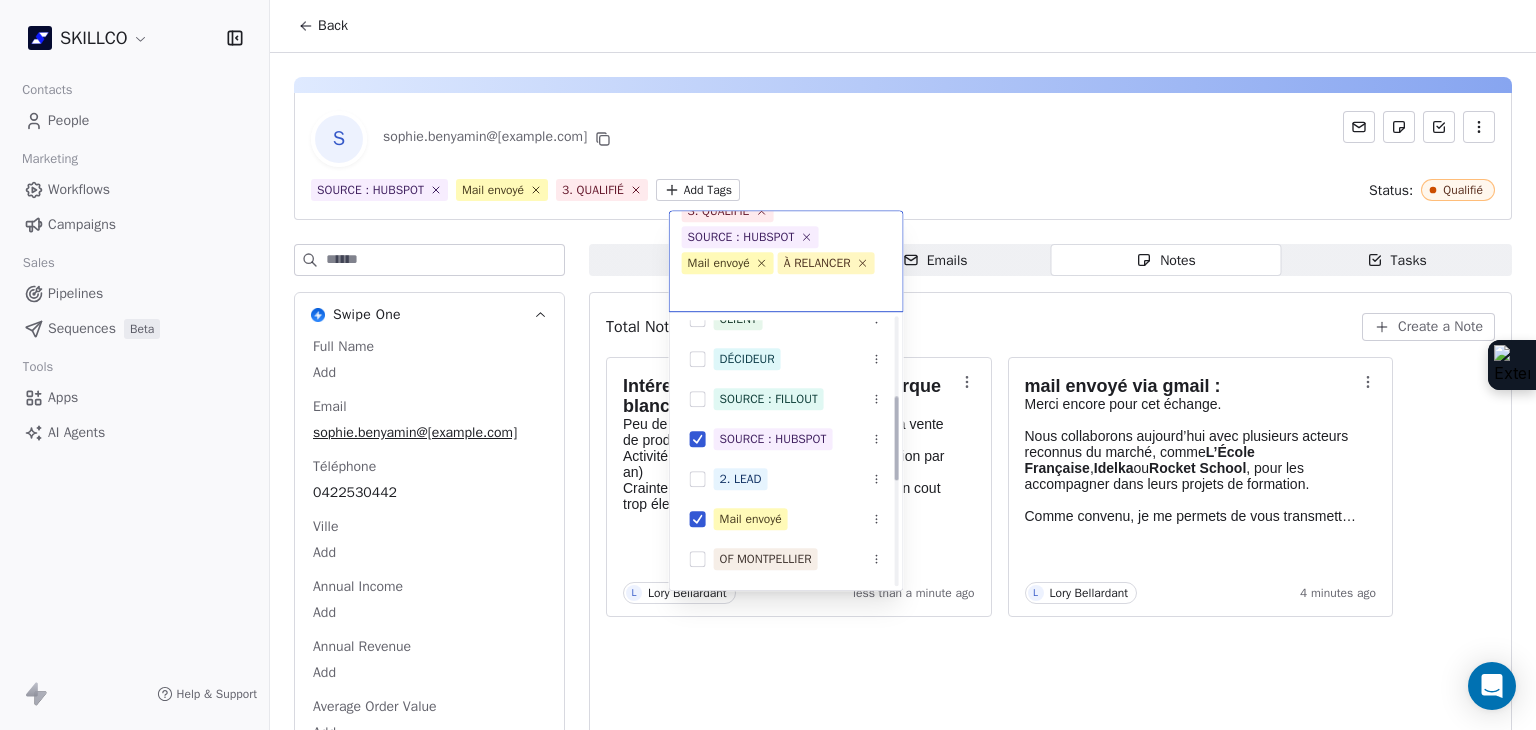 scroll, scrollTop: 178, scrollLeft: 0, axis: vertical 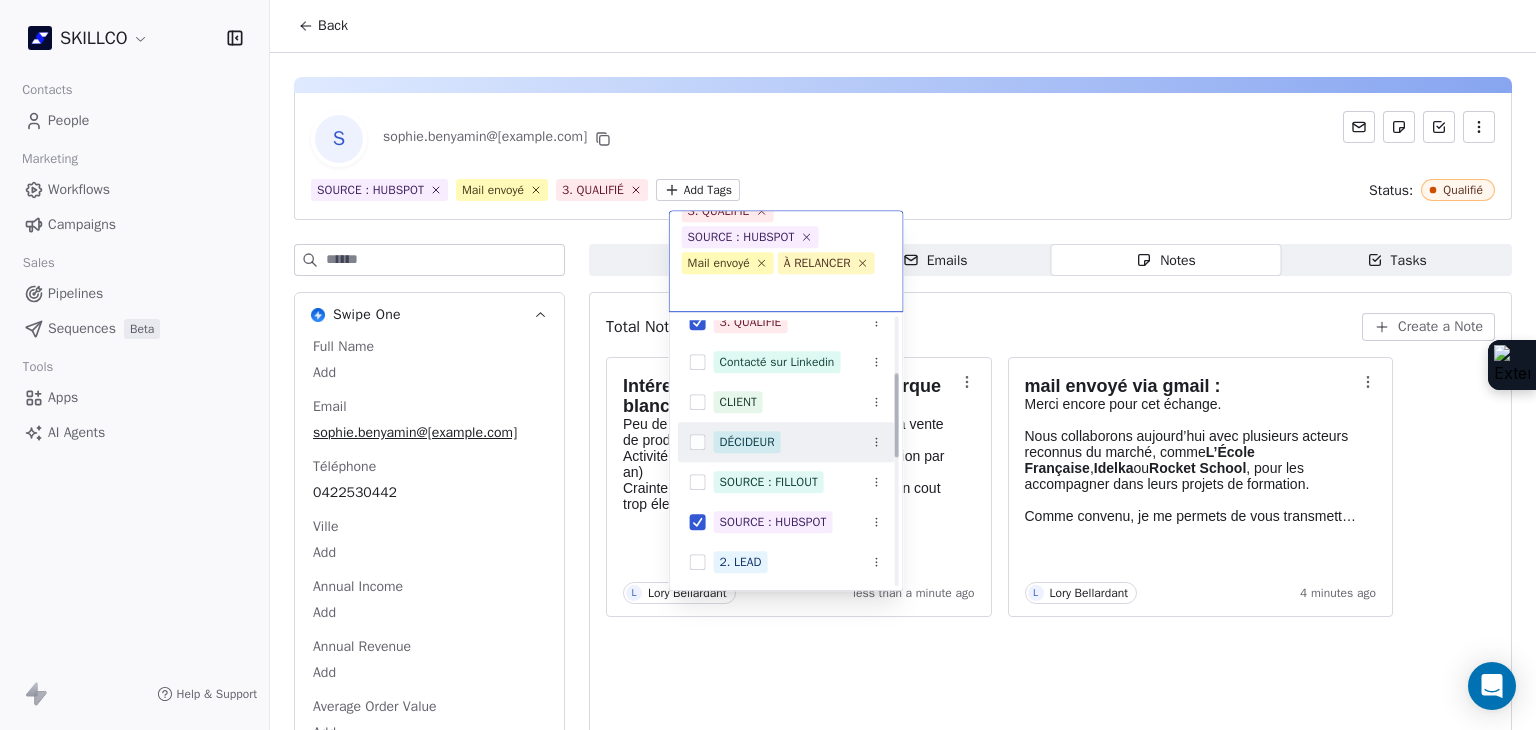click on "SKILLCO Contacts People Marketing Workflows Campaigns Sales Pipelines Sequences Beta Tools Apps AI Agents Help & Support Back S sophie.benyamin@bkube.org SOURCE : HUBSPOT Mail envoyé 3. QUALIFIÉ  Add Tags Status:  Qualifié Swipe One Full Name Add Email sophie.benyamin@bkube.org Téléphone 0422530442 Ville Add Annual Income Add Annual Revenue Add Average Order Value Add Besoin Add Birthday Add Browser Add Contact Source https://www.google.com/ Pays Add Created Date Jun 02, 2022 01:42 PM Customer Lifetime Value Add Department Add Derniere page consulte https://www.skillco.fr/demo Device Add Email Verification Status Valid Entreprise Add Facebook Add First Purchase Date Add Prénom Add Gender Add Poste Add Langue Add Last Abandoned Date Add Last Purchase Date Add Last Activity Date Feb 23, 2023 05:11 PM Nom Add LinkedIn Add Marketing Contact Status Add Email Marketing Consent Subscribed MRR Add Next Billing Date Add Notes Add Scoring 0/10 Add Occupation Add Orders Count Add Responsable Add Scoring  Add Add" at bounding box center (768, 365) 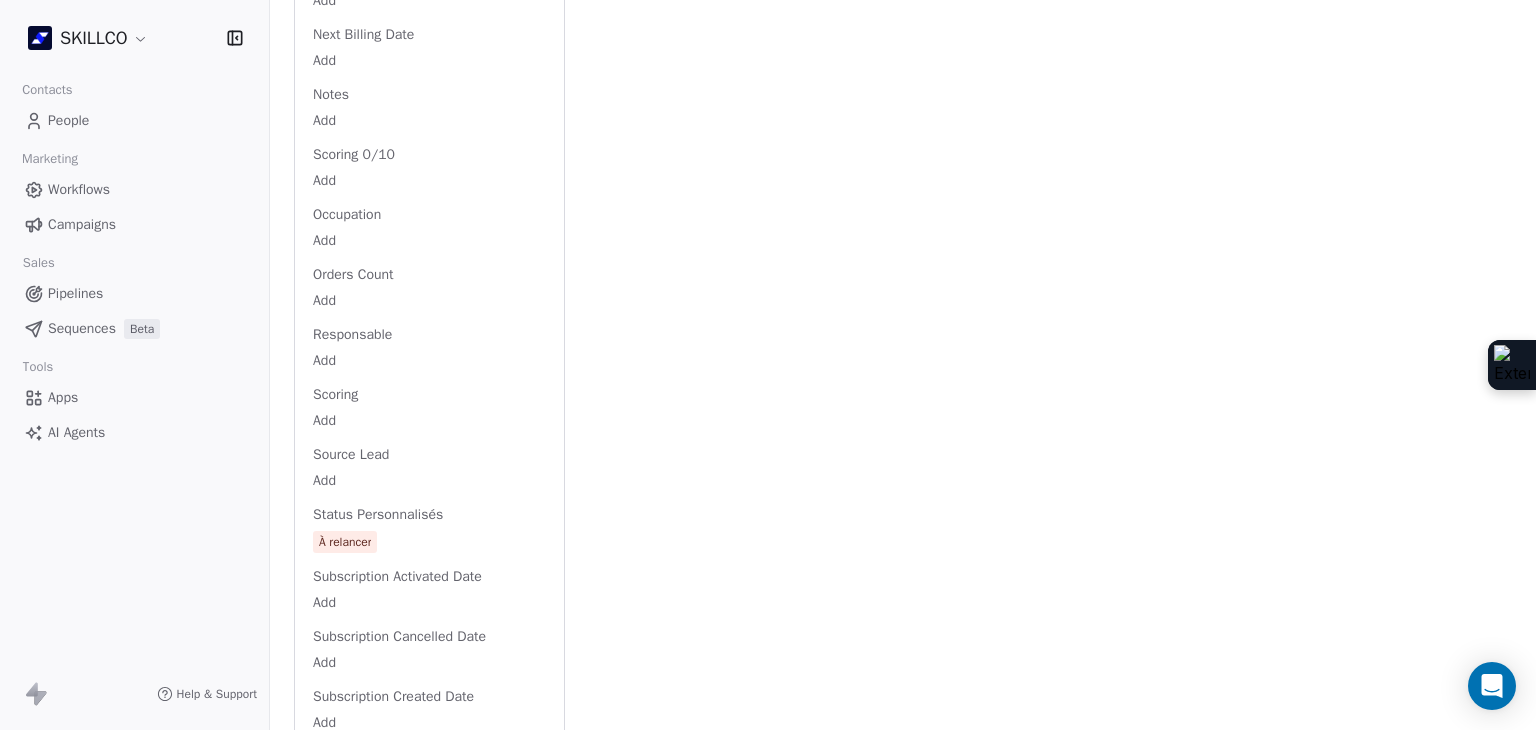 scroll, scrollTop: 2300, scrollLeft: 0, axis: vertical 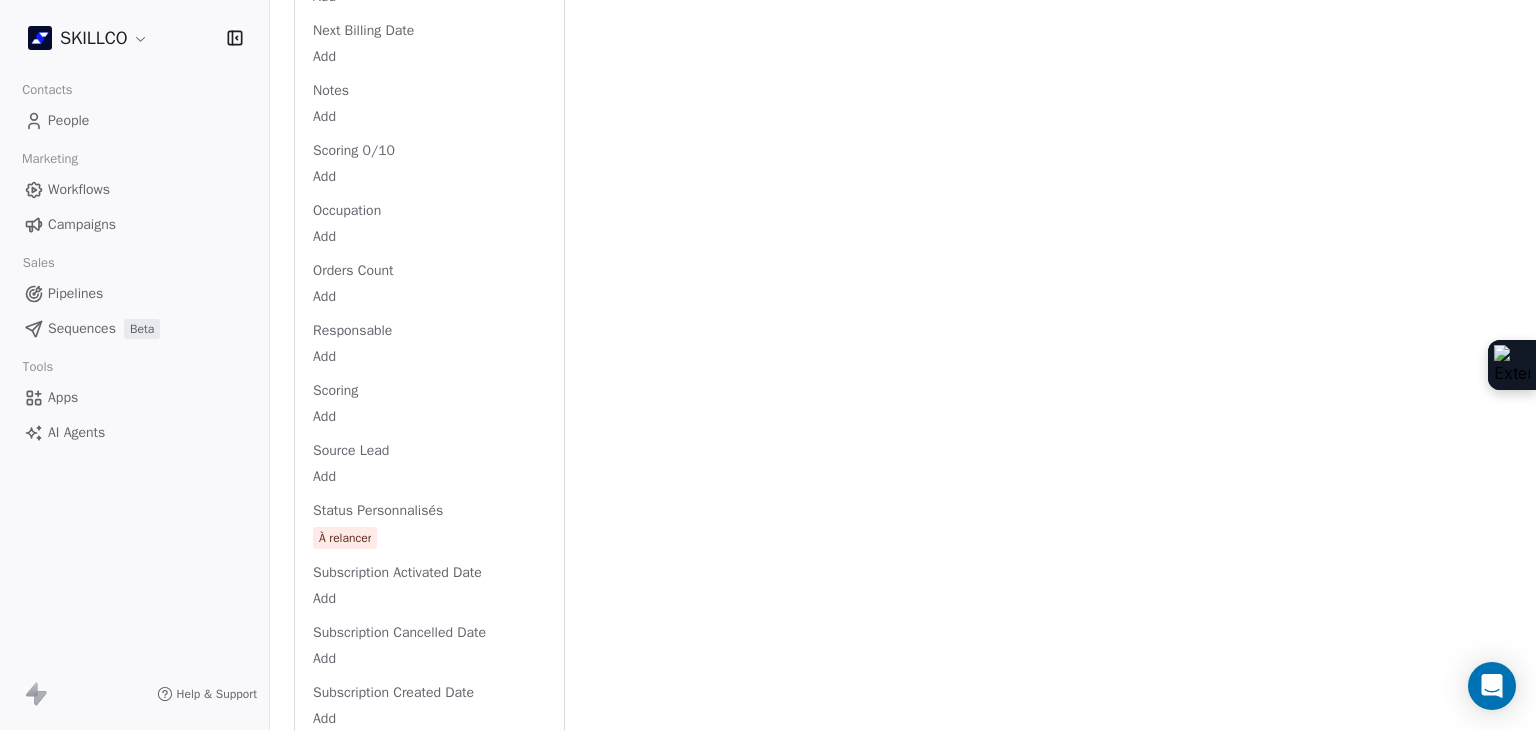 click on "SKILLCO Contacts People Marketing Workflows Campaigns Sales Pipelines Sequences Beta Tools Apps AI Agents Help & Support Back S sophie.benyamin@bkube.org 3. QUALIFIÉ SOURCE : HUBSPOT Mail envoyé À RELANCER  Add Tags Status:  Qualifié Swipe One Full Name Add Email sophie.benyamin@bkube.org Téléphone 0422530442 Ville Add Annual Income Add Annual Revenue Add Average Order Value Add Besoin Add Birthday Add Browser Add Contact Source https://www.google.com/ Pays Add Created Date Jun 02, 2022 01:42 PM Customer Lifetime Value Add Department Add Derniere page consulte https://www.skillco.fr/demo Device Add Email Verification Status Valid Entreprise Add Facebook Add First Purchase Date Add Prénom Add Gender Add Poste Add Langue Add Last Abandoned Date Add Last Purchase Date Add Last Activity Date Feb 23, 2023 05:11 PM Nom Add LinkedIn Add Marketing Contact Status Add Email Marketing Consent Subscribed MRR Add Next Billing Date Add Notes Add Scoring 0/10 Add Occupation Add Orders Count Add Responsable Add Add" at bounding box center [768, 365] 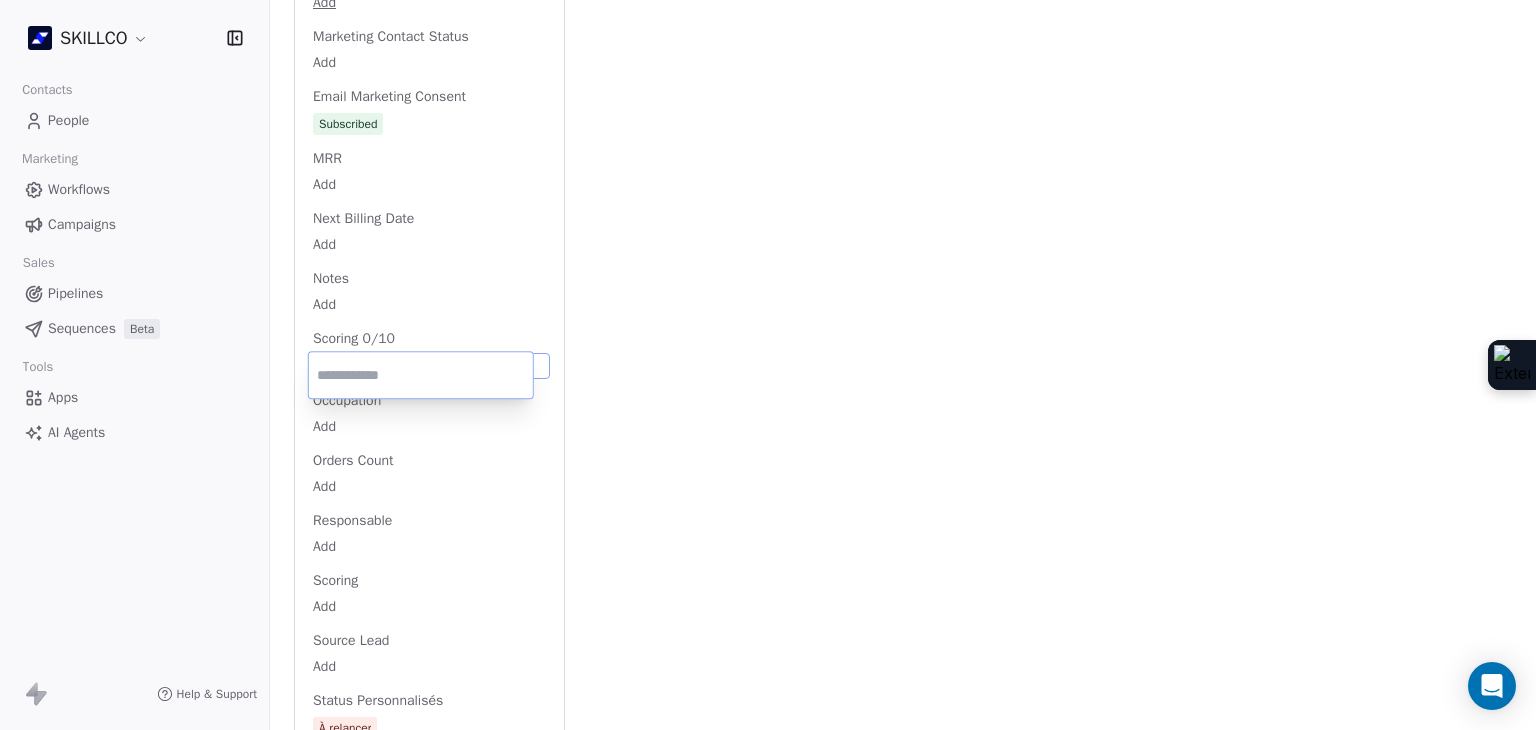 type on "*" 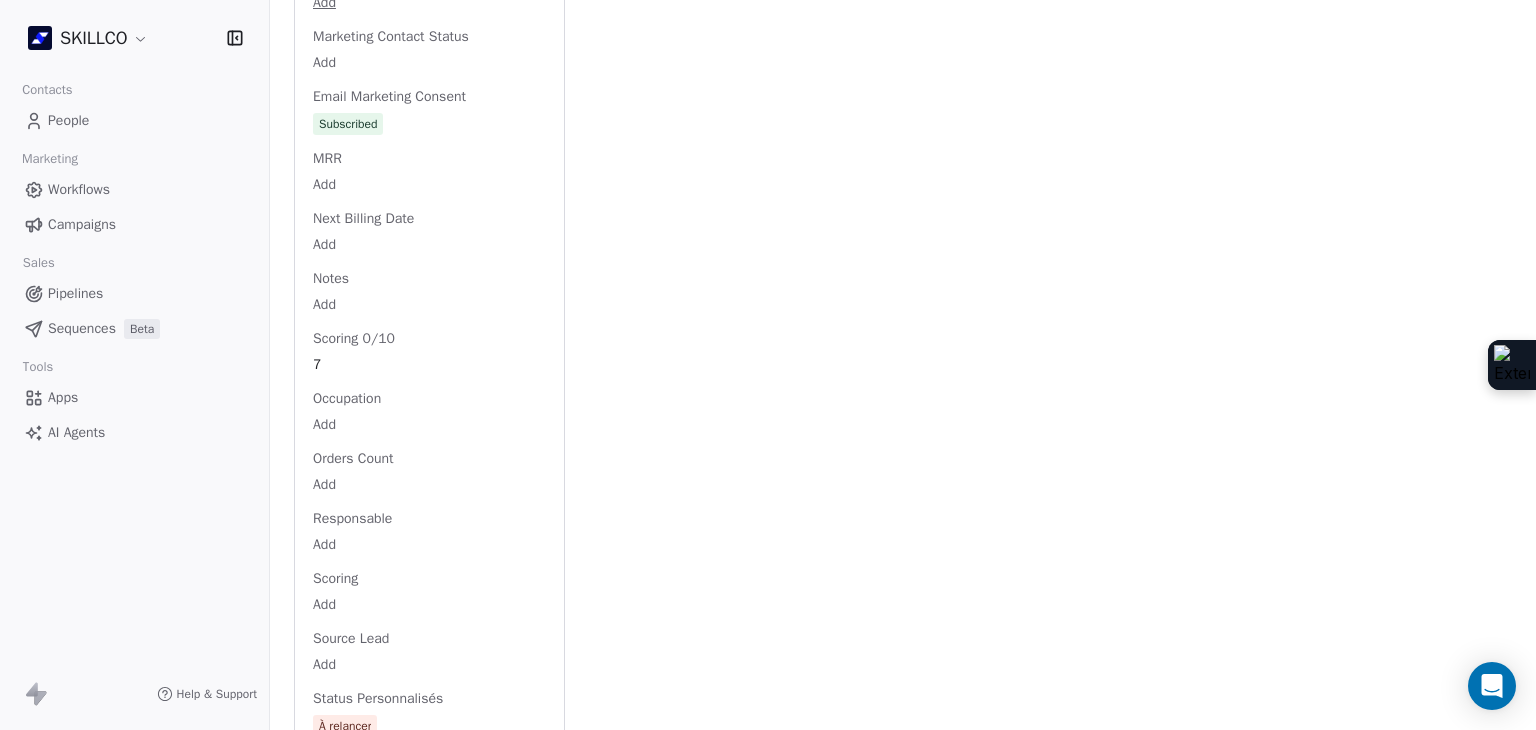 click on "SKILLCO Contacts People Marketing Workflows Campaigns Sales Pipelines Sequences Beta Tools Apps AI Agents Help & Support Back S sophie.benyamin@bkube.org 3. QUALIFIÉ SOURCE : HUBSPOT Mail envoyé À RELANCER  Add Tags Status:  Qualifié Swipe One Full Name Add Email sophie.benyamin@bkube.org Téléphone 0422530442 Ville Add Annual Income Add Annual Revenue Add Average Order Value Add Besoin Add Birthday Add Browser Add Contact Source https://www.google.com/ Pays Add Created Date Jun 02, 2022 01:42 PM Customer Lifetime Value Add Department Add Derniere page consulte https://www.skillco.fr/demo Device Add Email Verification Status Valid Entreprise Add Facebook Add First Purchase Date Add Prénom Add Gender Add Poste Add Langue Add Last Abandoned Date Add Last Purchase Date Add Last Activity Date Feb 23, 2023 05:11 PM Nom Add LinkedIn Add Marketing Contact Status Add Email Marketing Consent Subscribed MRR Add Next Billing Date Add Notes Add Scoring 0/10 7 Occupation Add Orders Count Add Responsable Add Add" at bounding box center (768, 365) 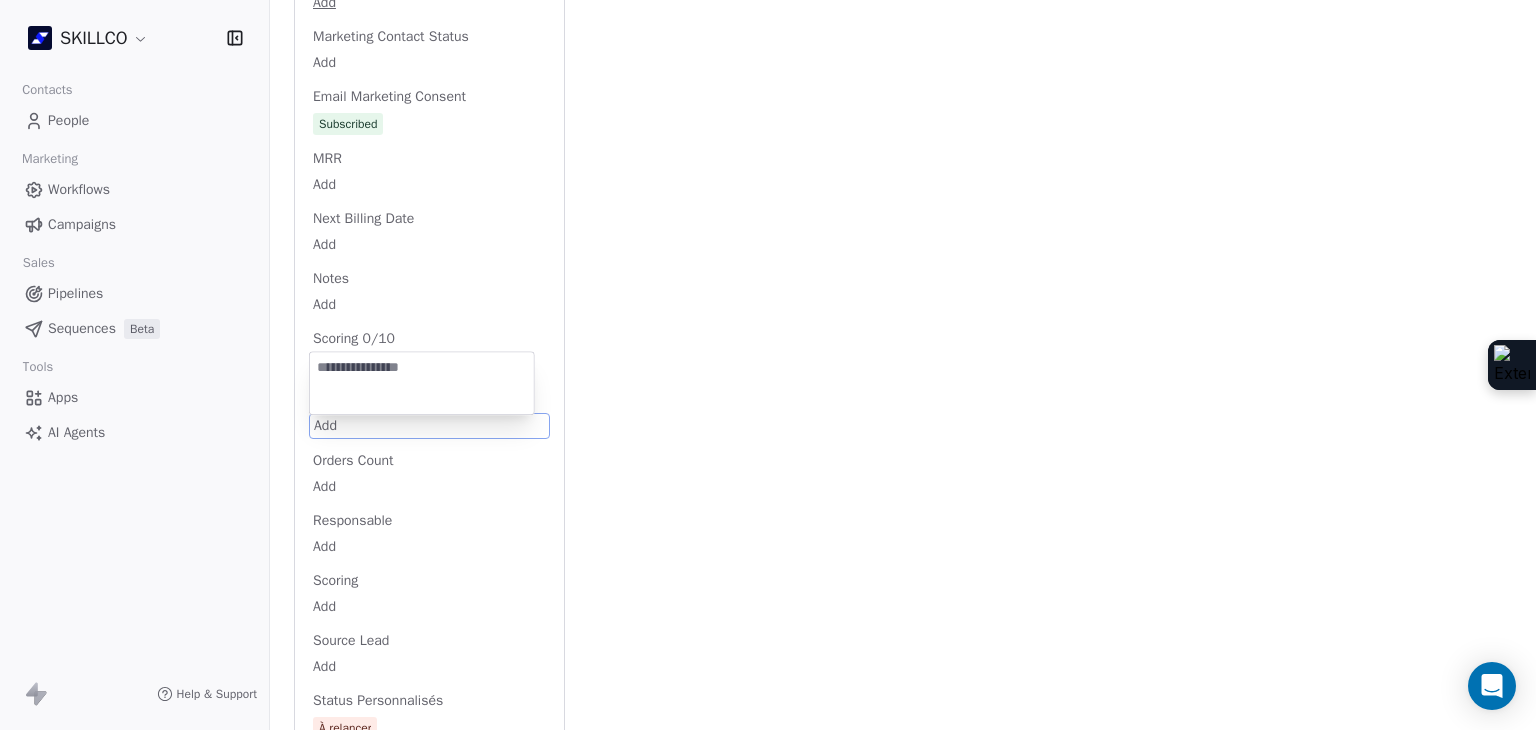 scroll, scrollTop: 2172, scrollLeft: 0, axis: vertical 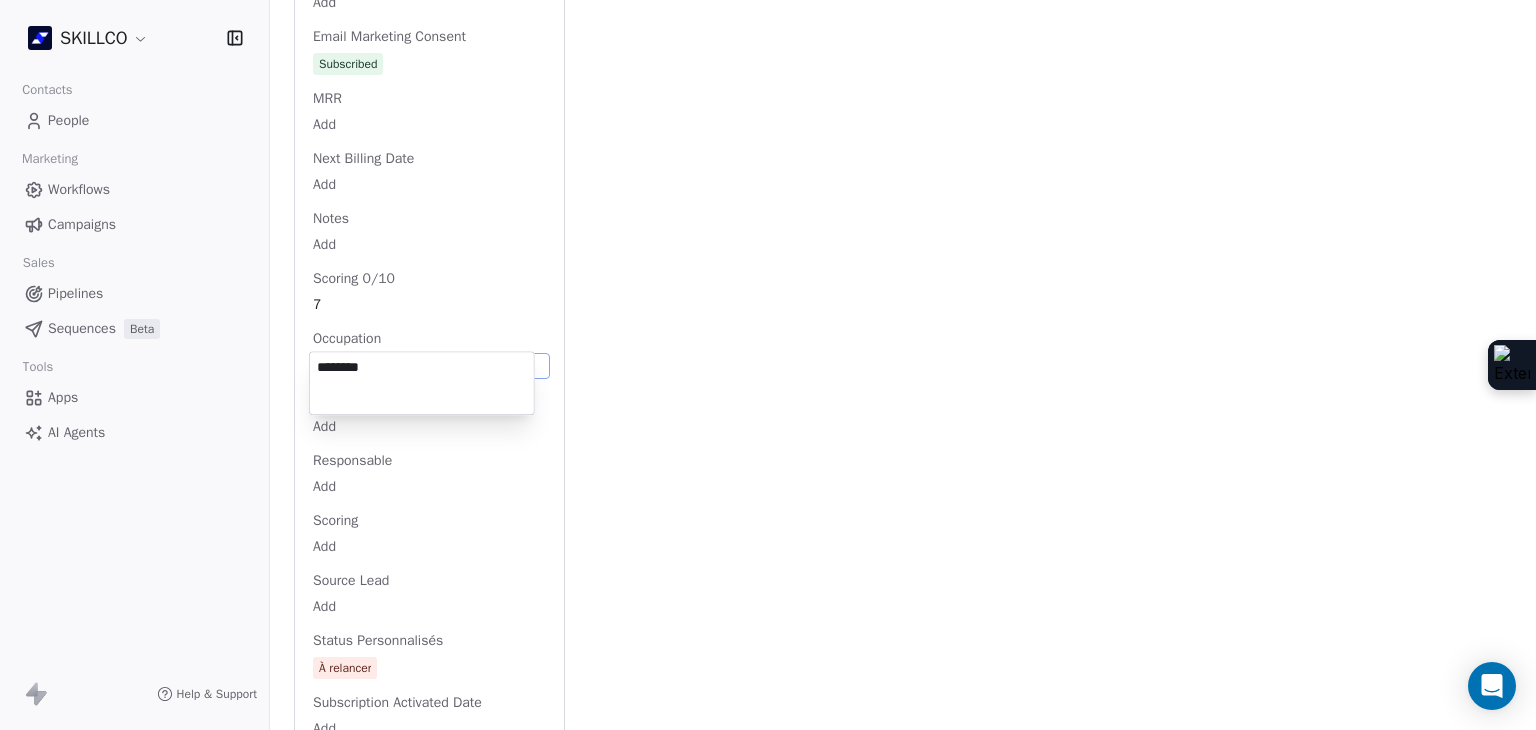 type on "********" 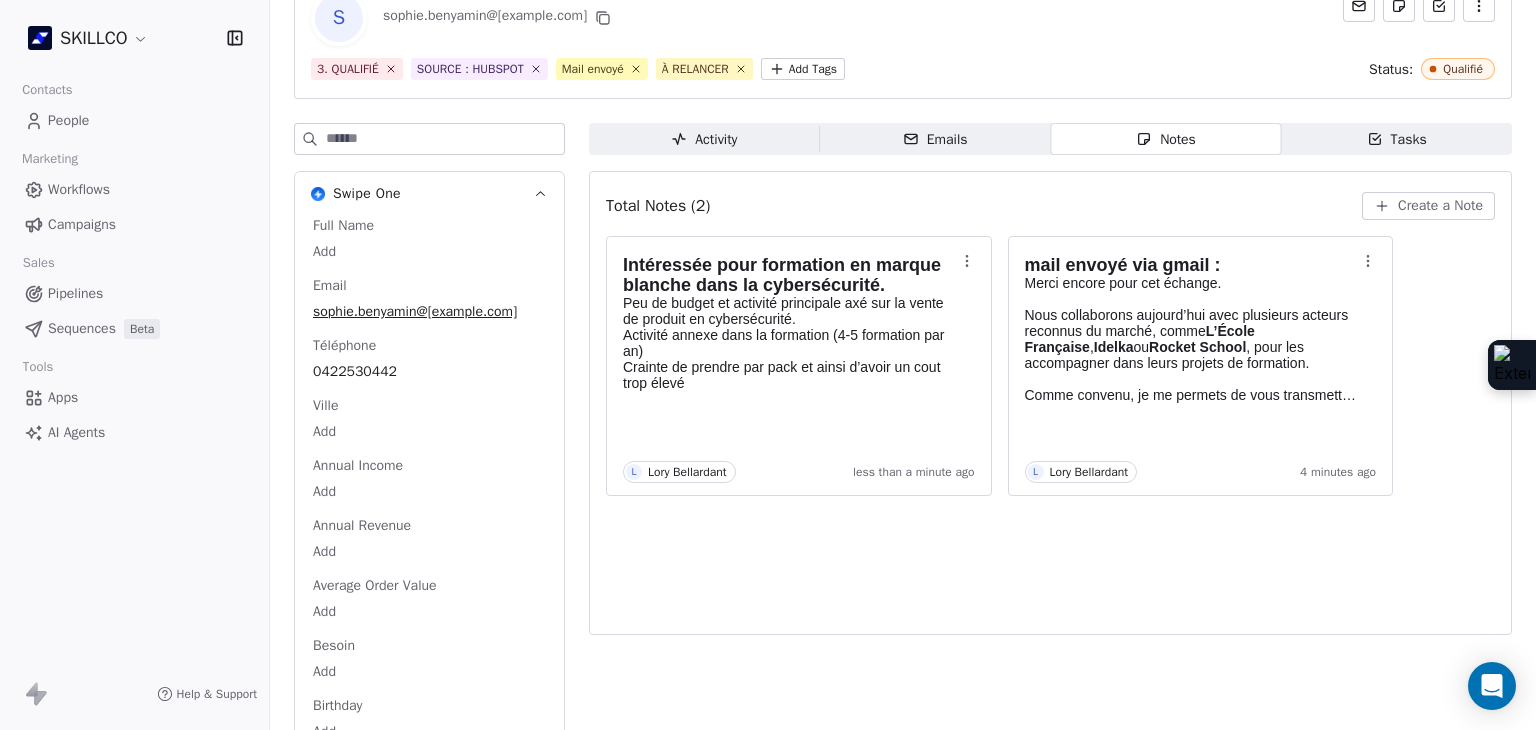scroll, scrollTop: 0, scrollLeft: 0, axis: both 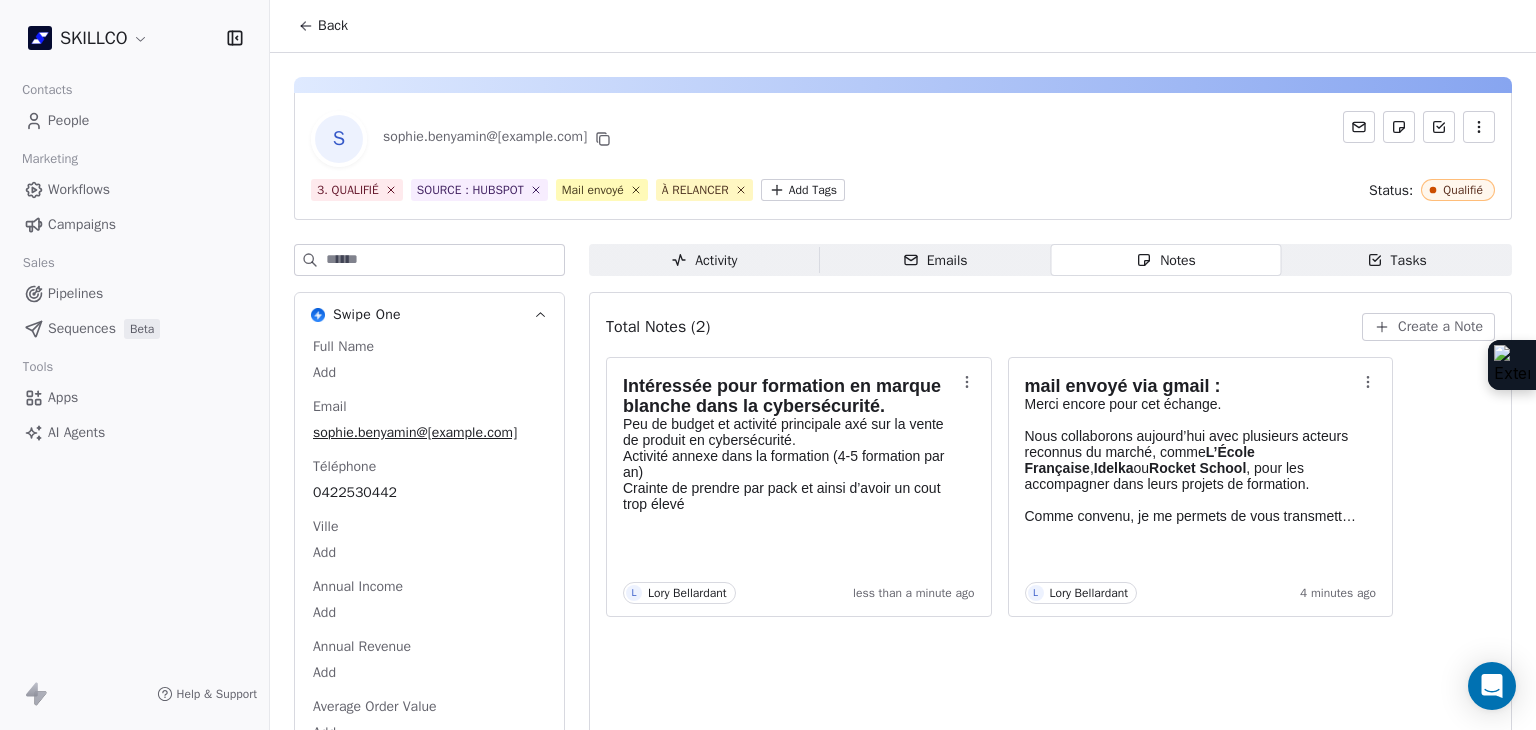 click on "Activity" at bounding box center [704, 260] 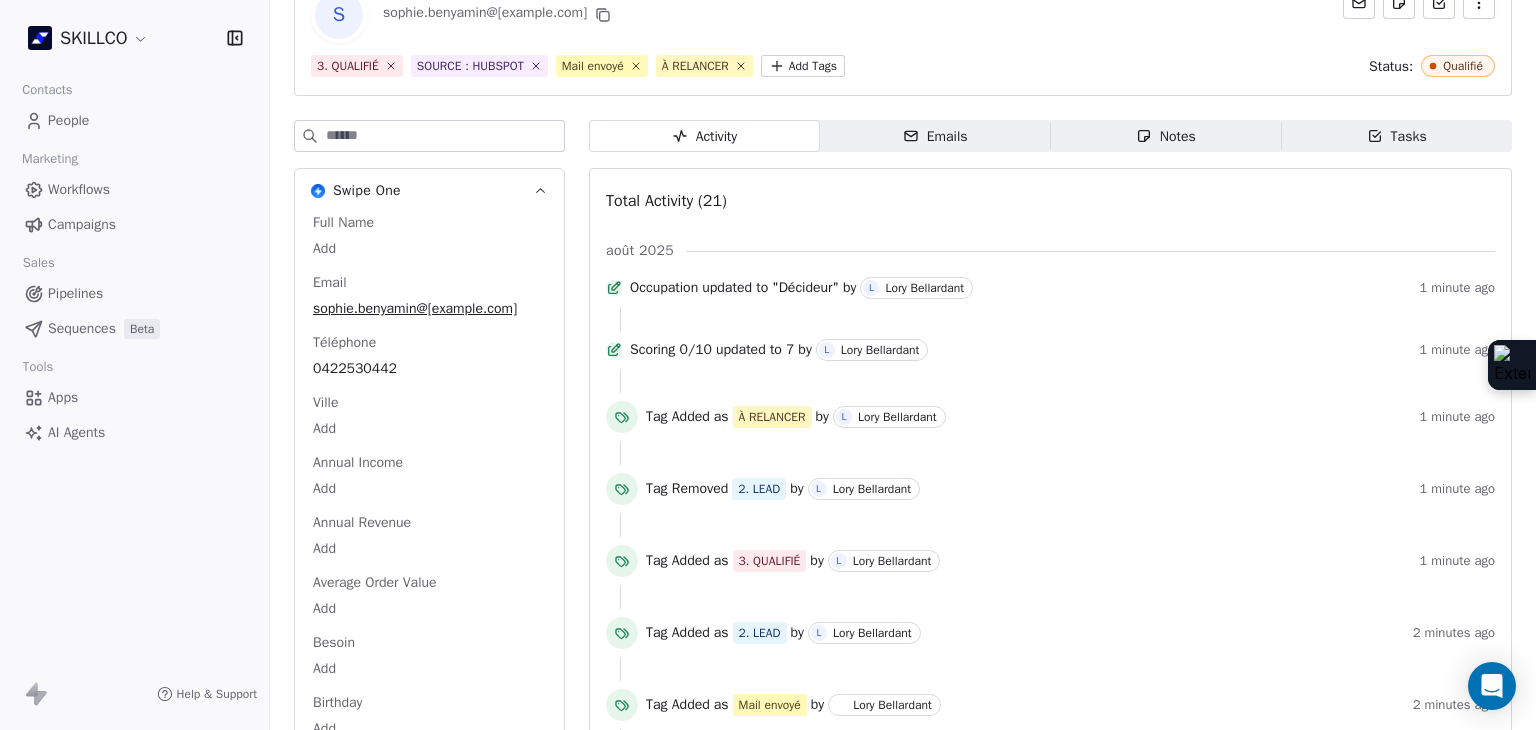 scroll, scrollTop: 0, scrollLeft: 0, axis: both 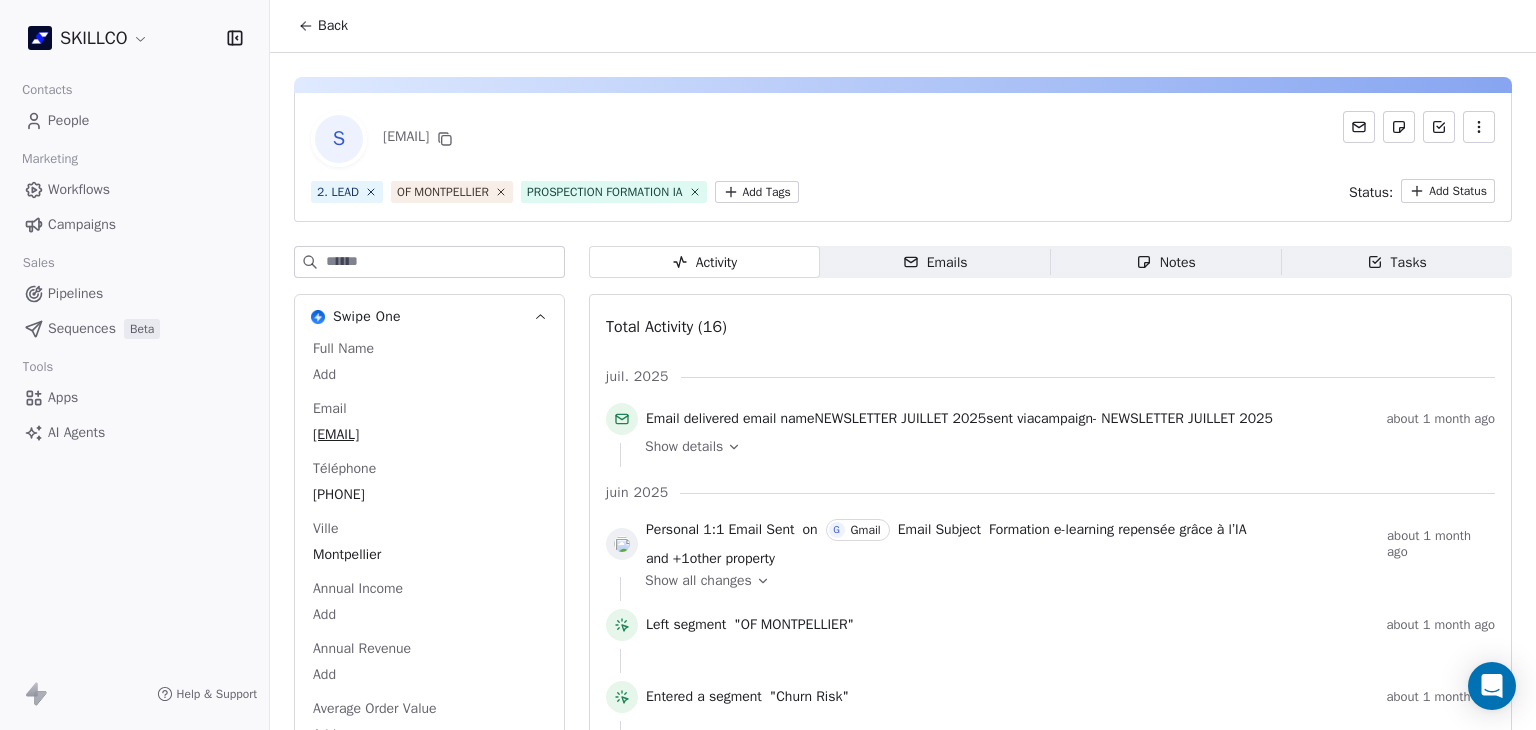 click on "Emails Emails" at bounding box center [935, 262] 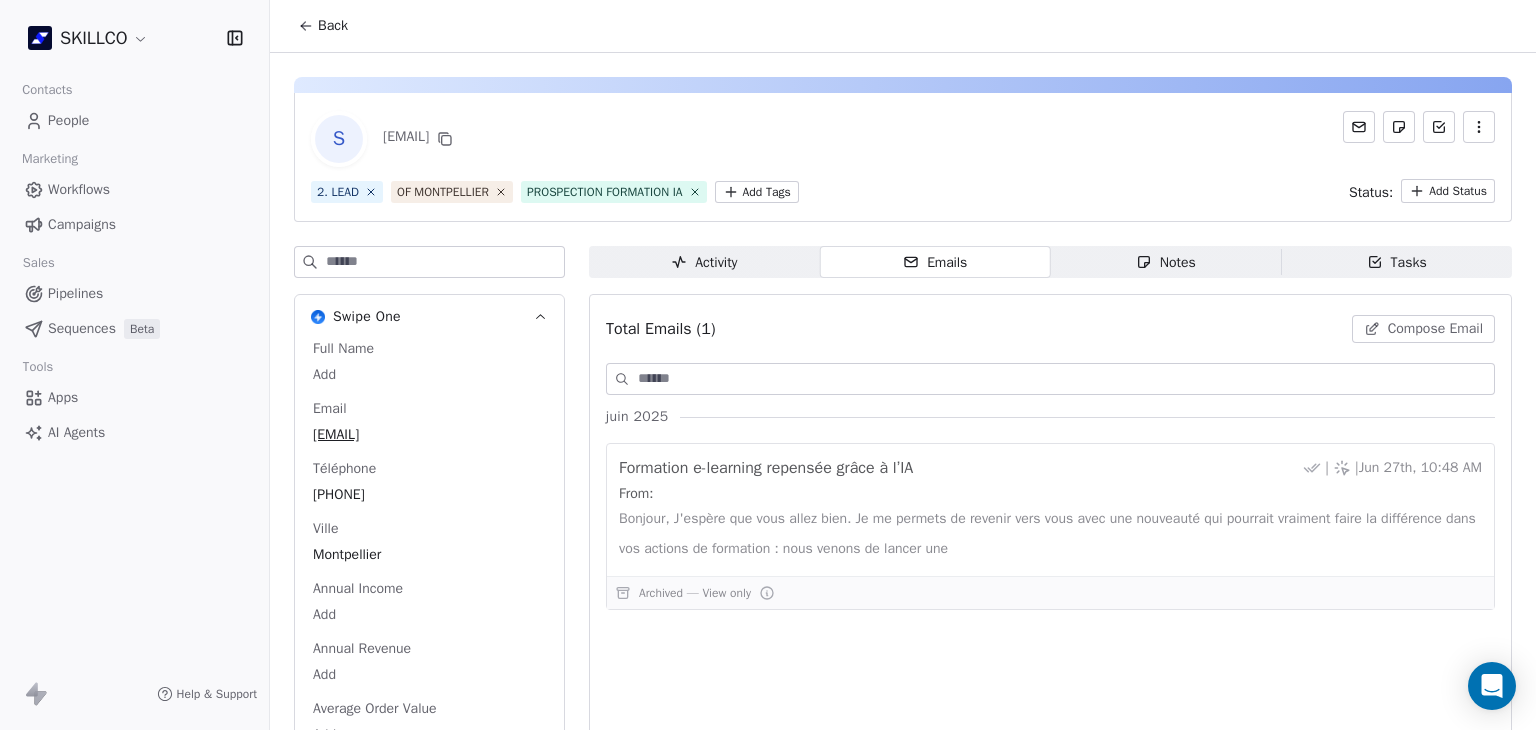 click on "Notes   Notes" at bounding box center [1166, 262] 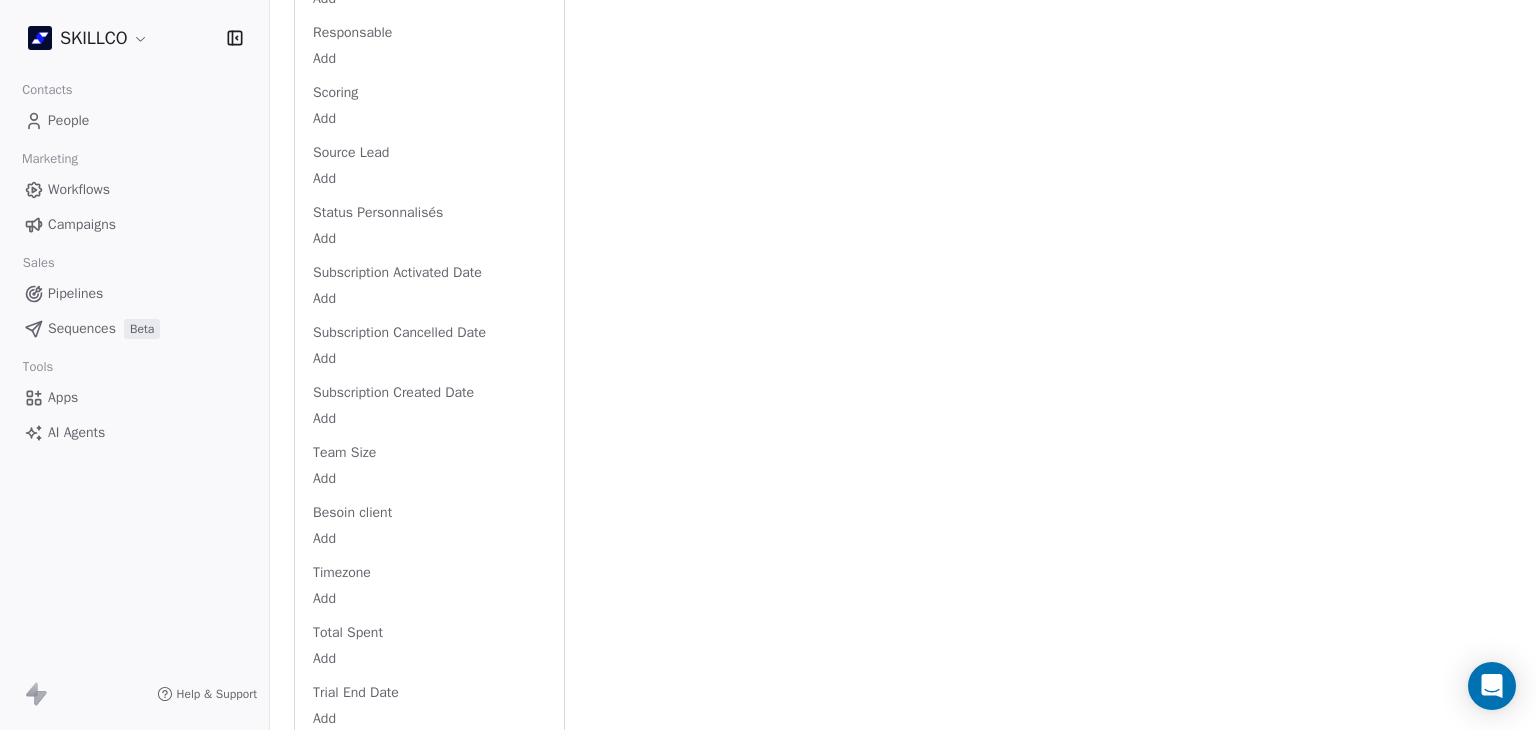 scroll, scrollTop: 2943, scrollLeft: 0, axis: vertical 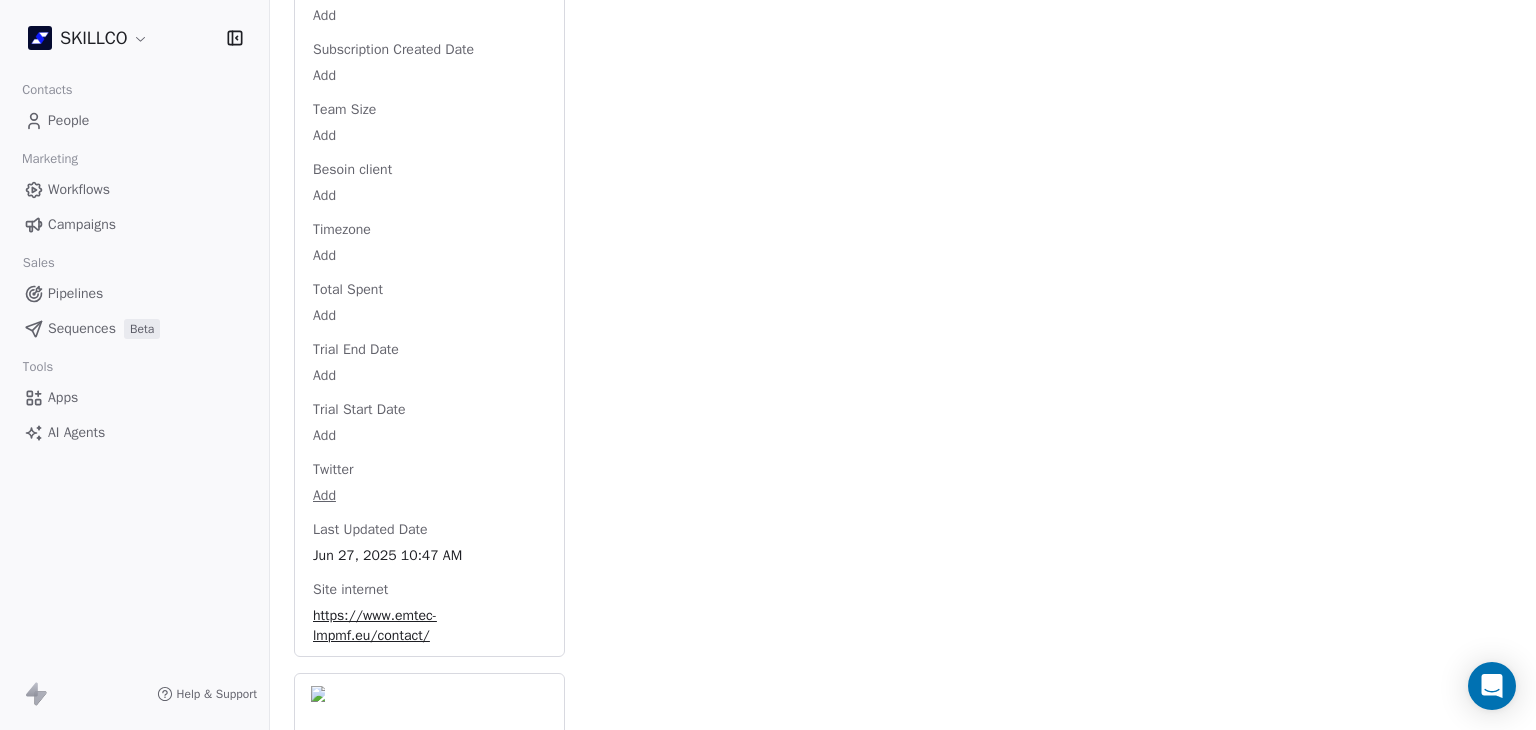 click on "https://www.emtec-lmpmf.eu/contact/" at bounding box center (429, 626) 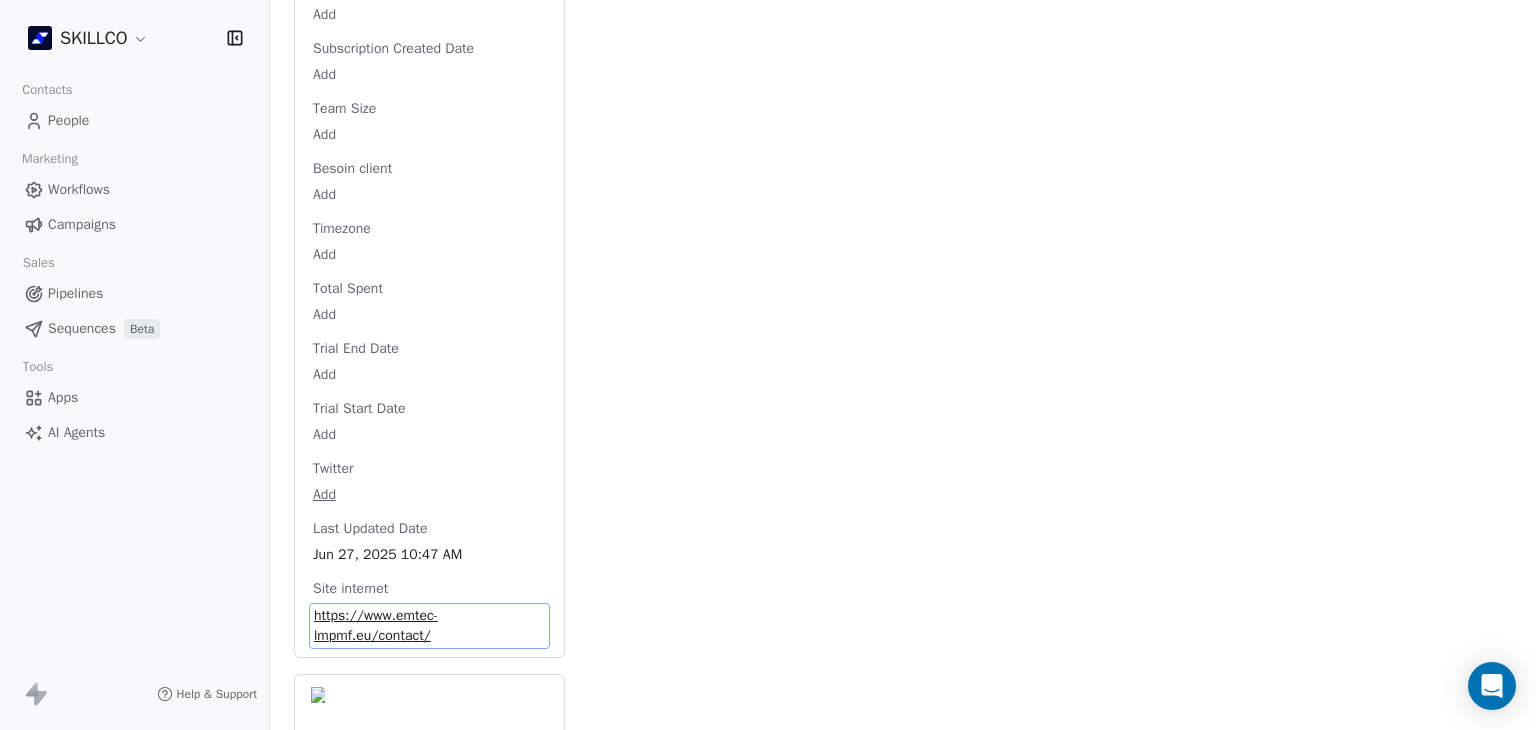 click on "https://www.emtec-lmpmf.eu/contact/" at bounding box center [429, 626] 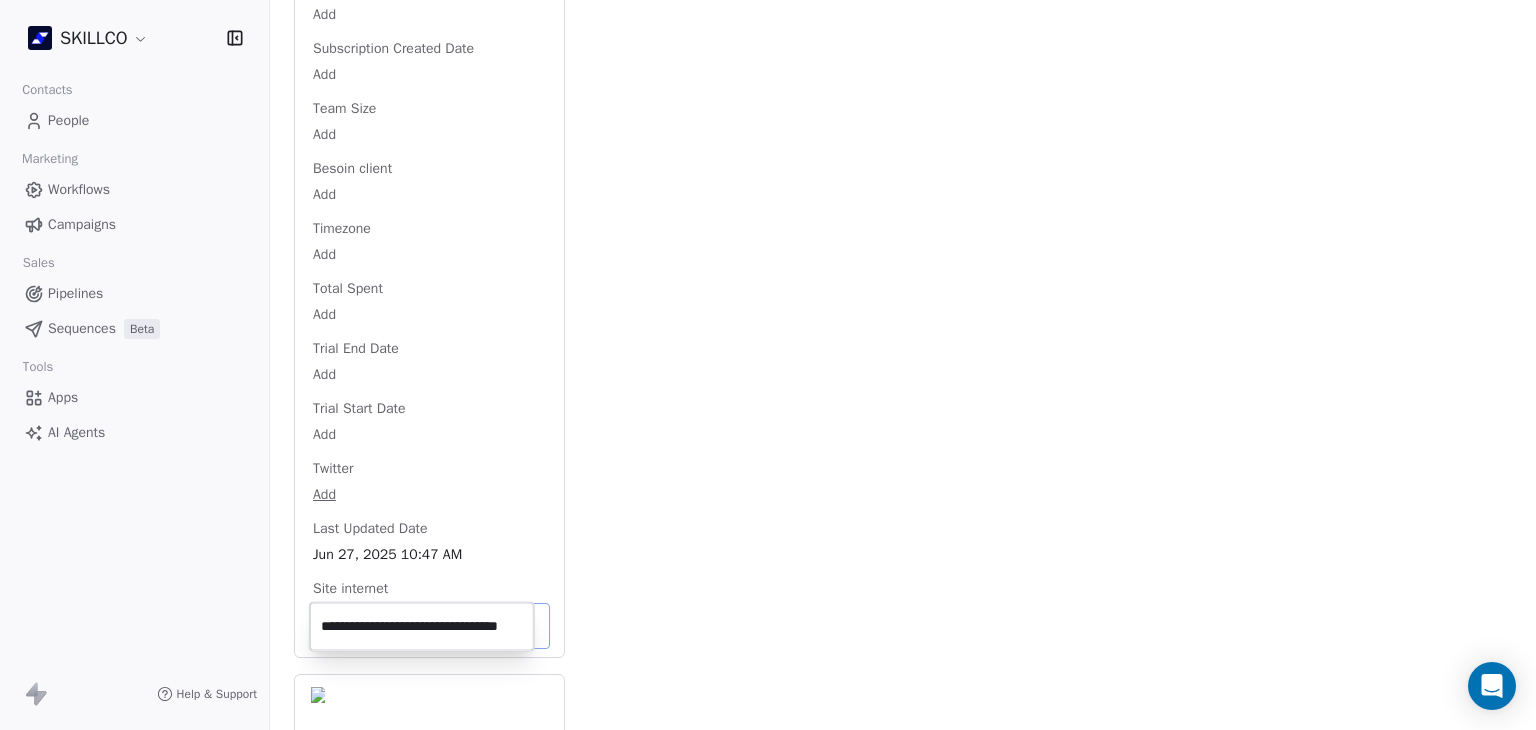 click on "**********" at bounding box center [422, 627] 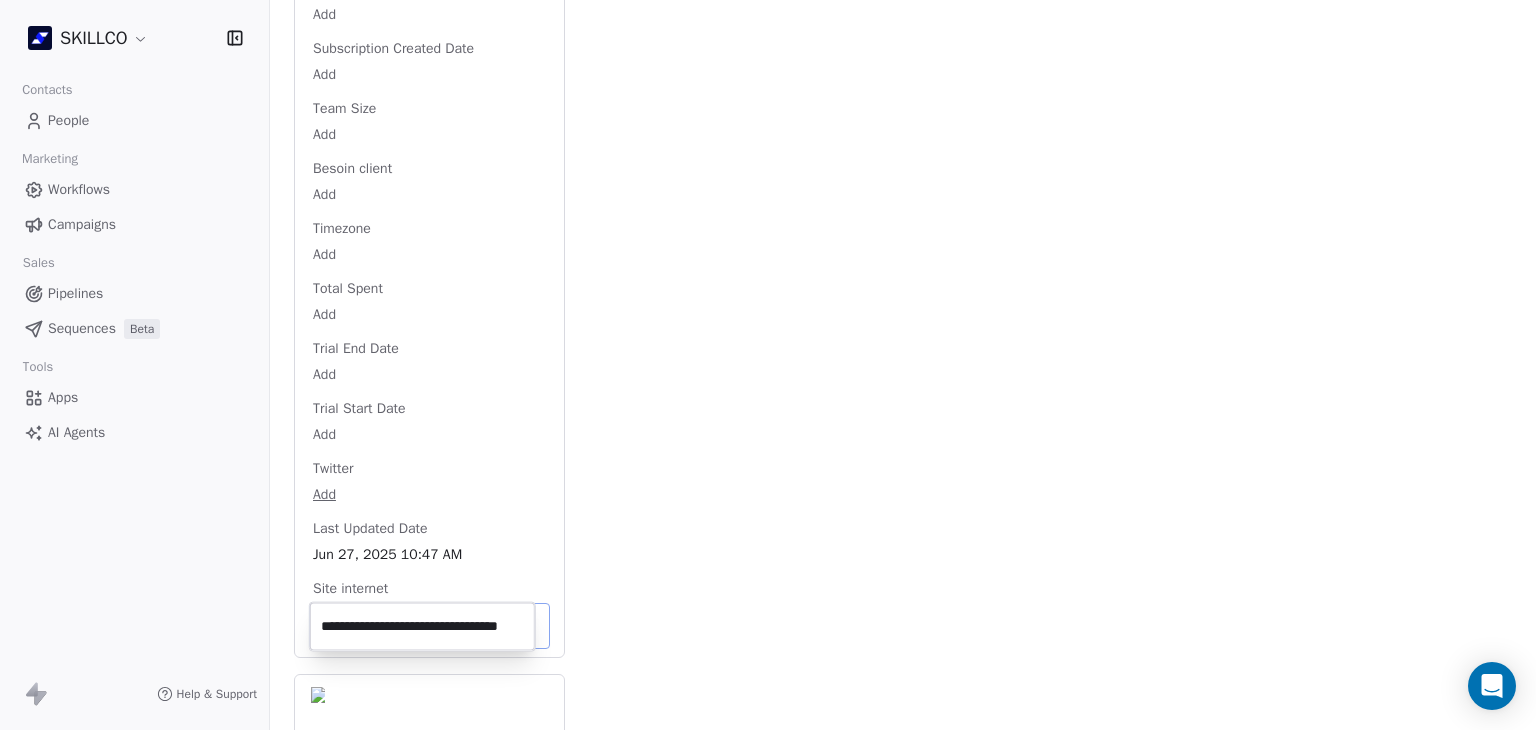 scroll, scrollTop: 0, scrollLeft: 0, axis: both 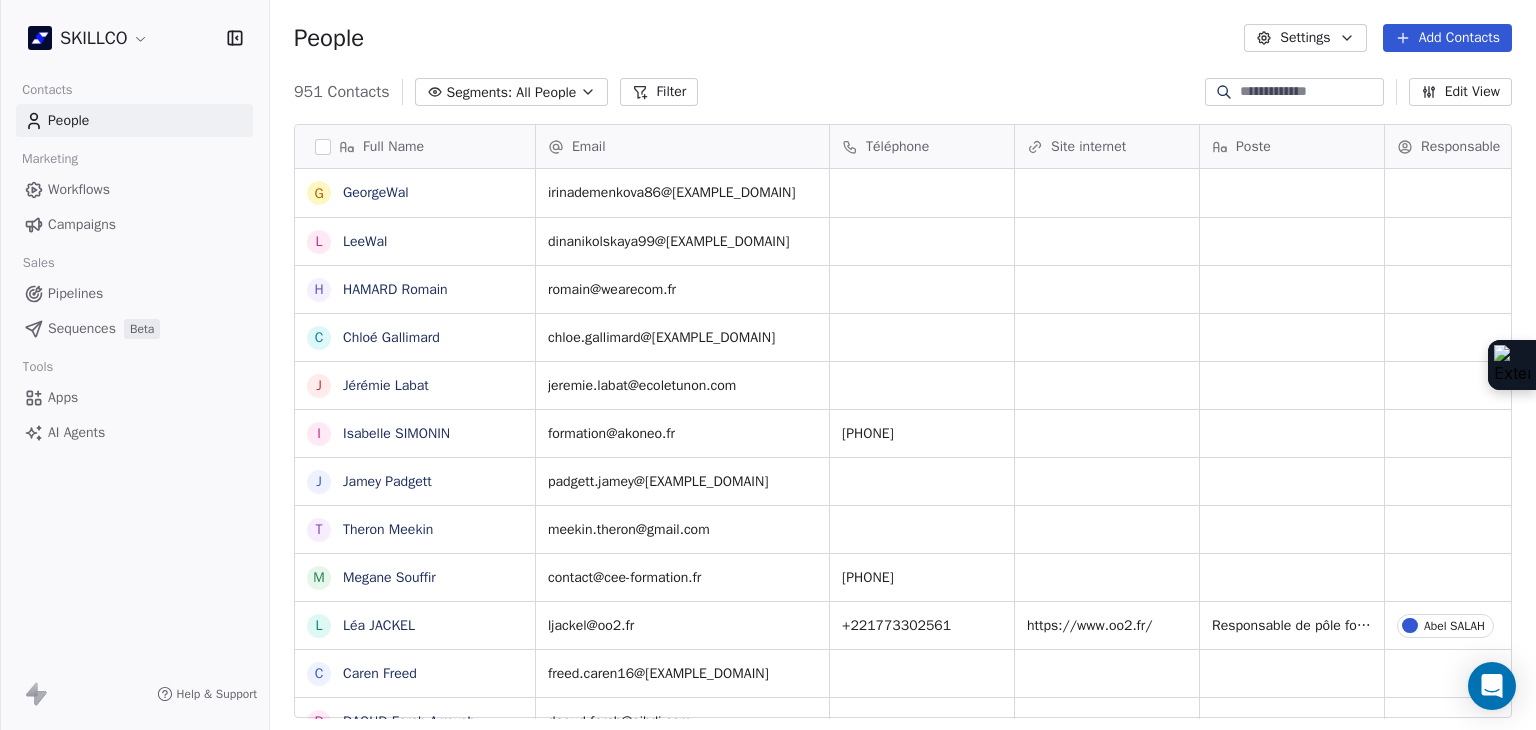 click on "SKILLCO Contacts People Marketing Workflows Campaigns Sales Pipelines Sequences Beta Tools Apps AI Agents Help & Support People Settings Add Contacts 951 Contacts Segments: All People Filter Edit View Tag Add to Sequence Full Name G [FIRST] L [LAST] H [LAST] R [LAST] C [LAST] J [LAST] I [LAST] J [LAST] T [LAST] M [LAST] L [LAST] C [LAST] D [LAST] F [LAST] A [LAST] N [LAST] E [LAST] A [LAST] m [LAST] J [LAST] s [LAST] J [LAST] N [LAST] 2 2900cdl.helene@[EXAMPLE_DOMAIN] o oumaima.tafhi@[EXAMPLE_DOMAIN] D [LAST] C [LAST] J [LAST] n ndibumusungayibenedicte@[EXAMPLE_DOMAIN] p pyros_man@[EXAMPLE_DOMAIN] B [LAST] [LAST] n narcissecomlanbismark@[EXAMPLE_DOMAIN] c chrishamuli2015@[EXAMPLE_DOMAIN] s shangiricha@[EXAMPLE_DOMAIN] Email Téléphone Site internet Poste Responsable Tags Status Besoin client irinademenkova86@[EXAMPLE_DOMAIN] 2. LEAD dinanikolskaya99@[EXAMPLE_DOMAIN] 2. LEAD romain@[EXAMPLE_DOMAIN]" at bounding box center [768, 365] 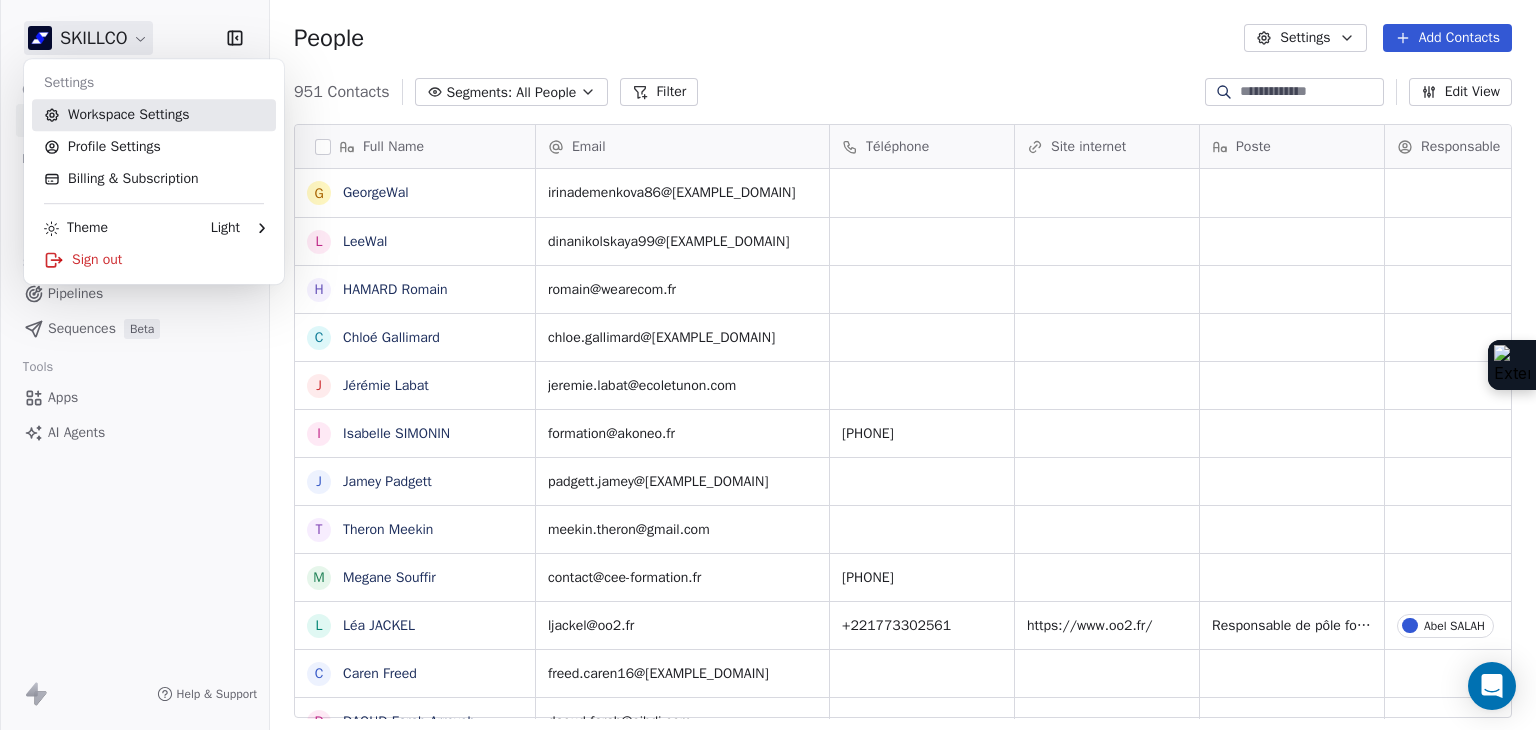 click on "Workspace Settings" at bounding box center (154, 115) 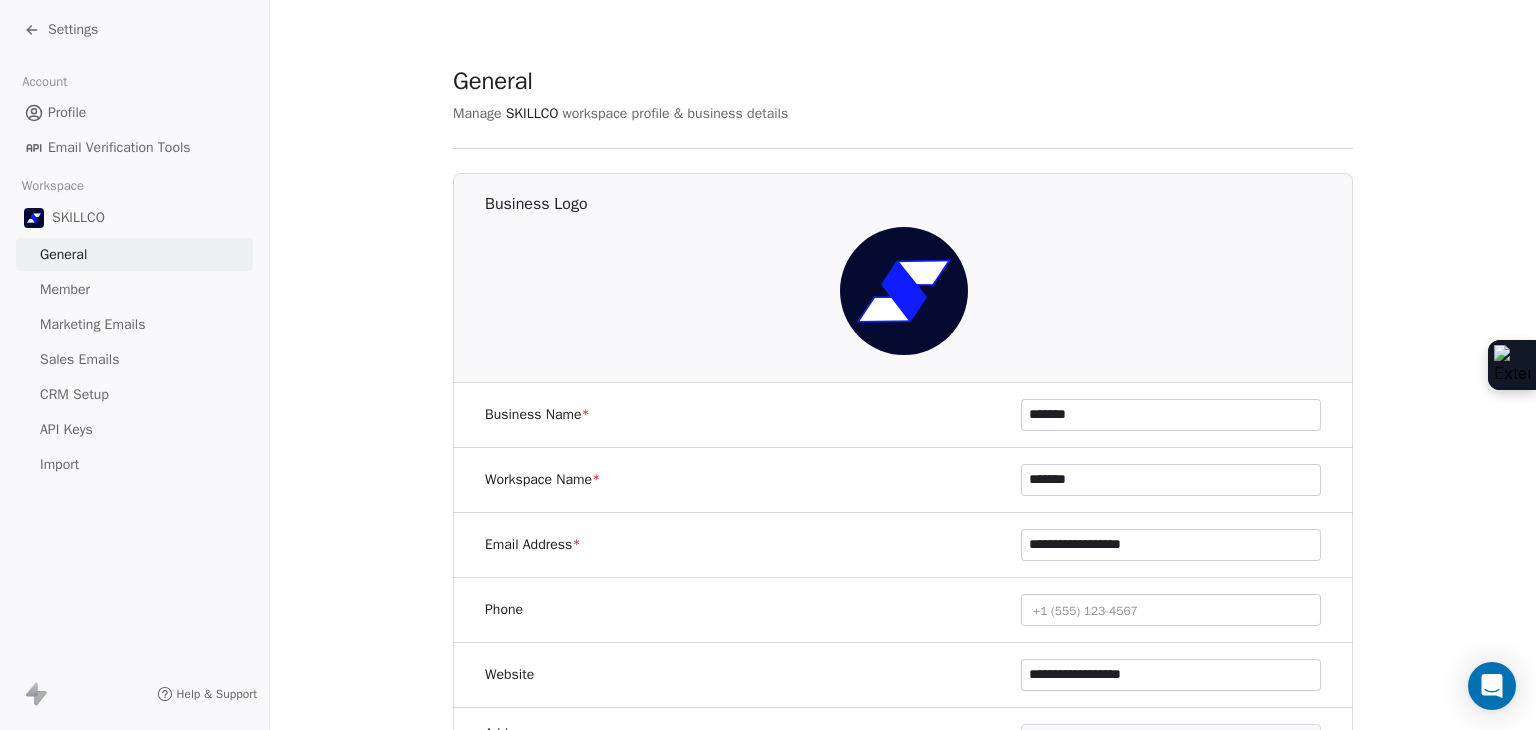 click on "Profile" at bounding box center (67, 112) 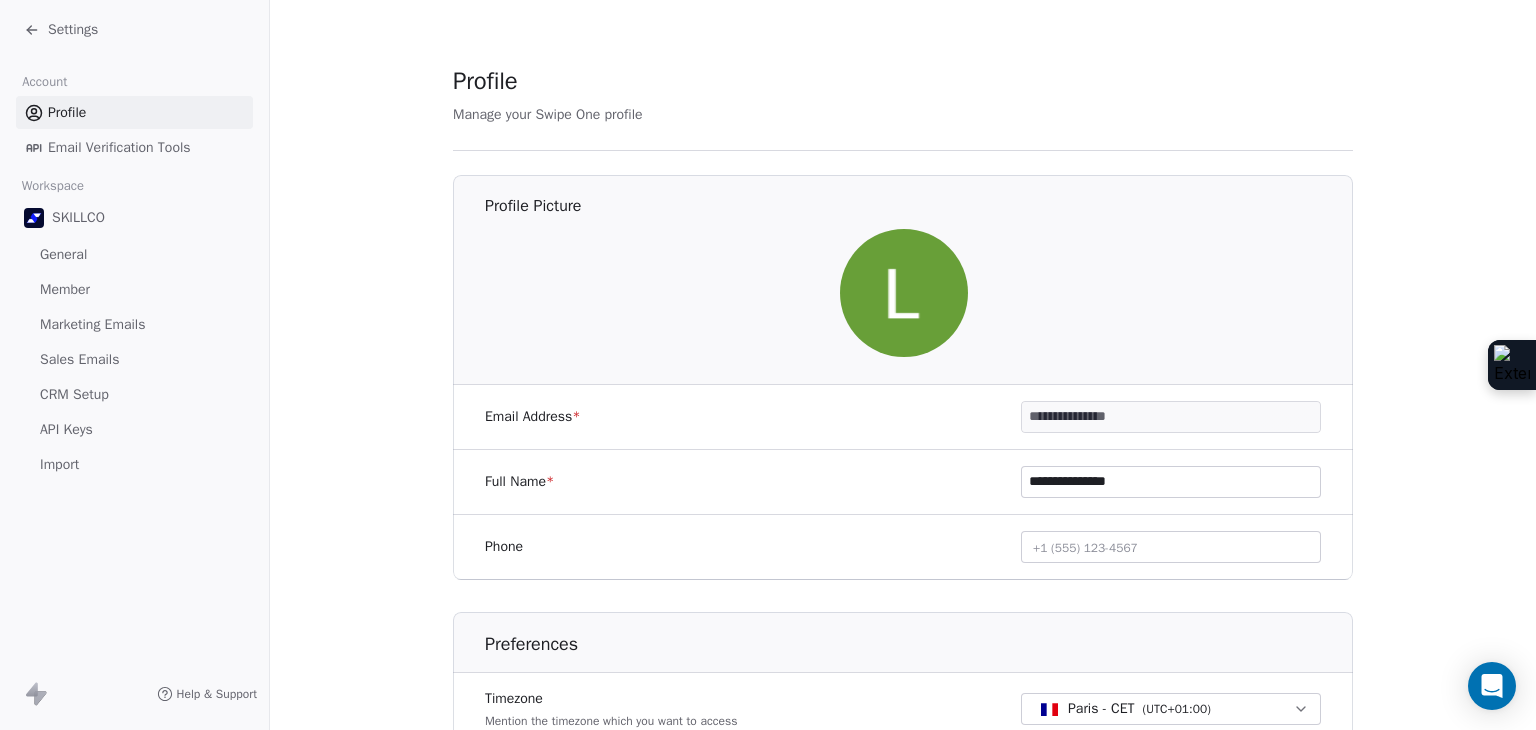 scroll, scrollTop: 0, scrollLeft: 0, axis: both 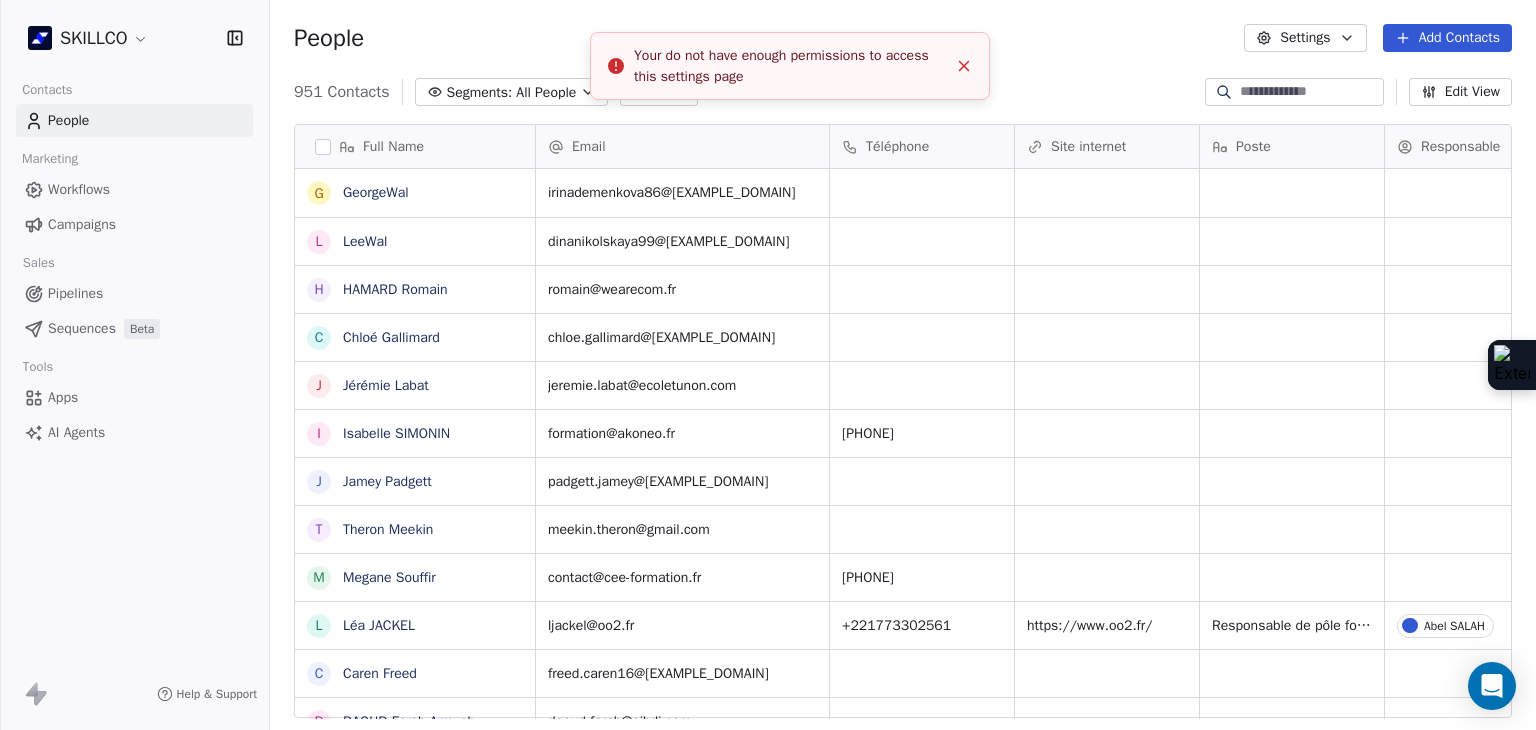 click on "SKILLCO Contacts People Marketing Workflows Campaigns Sales Pipelines Sequences Beta Tools Apps AI Agents Help & Support People Settings  Add Contacts 951 Contacts Segments: All People Filter  Edit View Tag Add to Sequence Full Name G GeorgeWal L LeeWal H HAMARD Romain C Chloé Gallimard J Jérémie Labat I Isabelle SIMONIN J Jamey Padgett T Theron Meekin M Megane Souffir L Léa JACKEL C Caren Freed D DAOUD Farah Arreyeh A Ayoub Khouder N Nicolas LE MORVAN E Emmanuel Balpe A Ainhoa Bermeo m massimo davoli J Judith Haggard s sébastien tassier J Johnathan Dunett N Nixon Helory 2 2900cdl.helene@gmail.com o oumaima.tafhi@usmba.ac.ma D Daniela Coleman C Cédric Brandon J Joaquim Da Costa n ndibumusungayibenedicte@gmail.com p pyros_man@hotmail.com B Bournais Pierre n narcissecomlanbismark@gmail.com c chrishamuli2015@gmail.com s shangiricha@gmail.com Email Téléphone Site internet Poste Responsable Tags Status Besoin client irinademenkova86@gmail.com 2. LEAD dinanikolskaya99@gmail.com 2. LEAD romain@wearecom.fr" at bounding box center (768, 365) 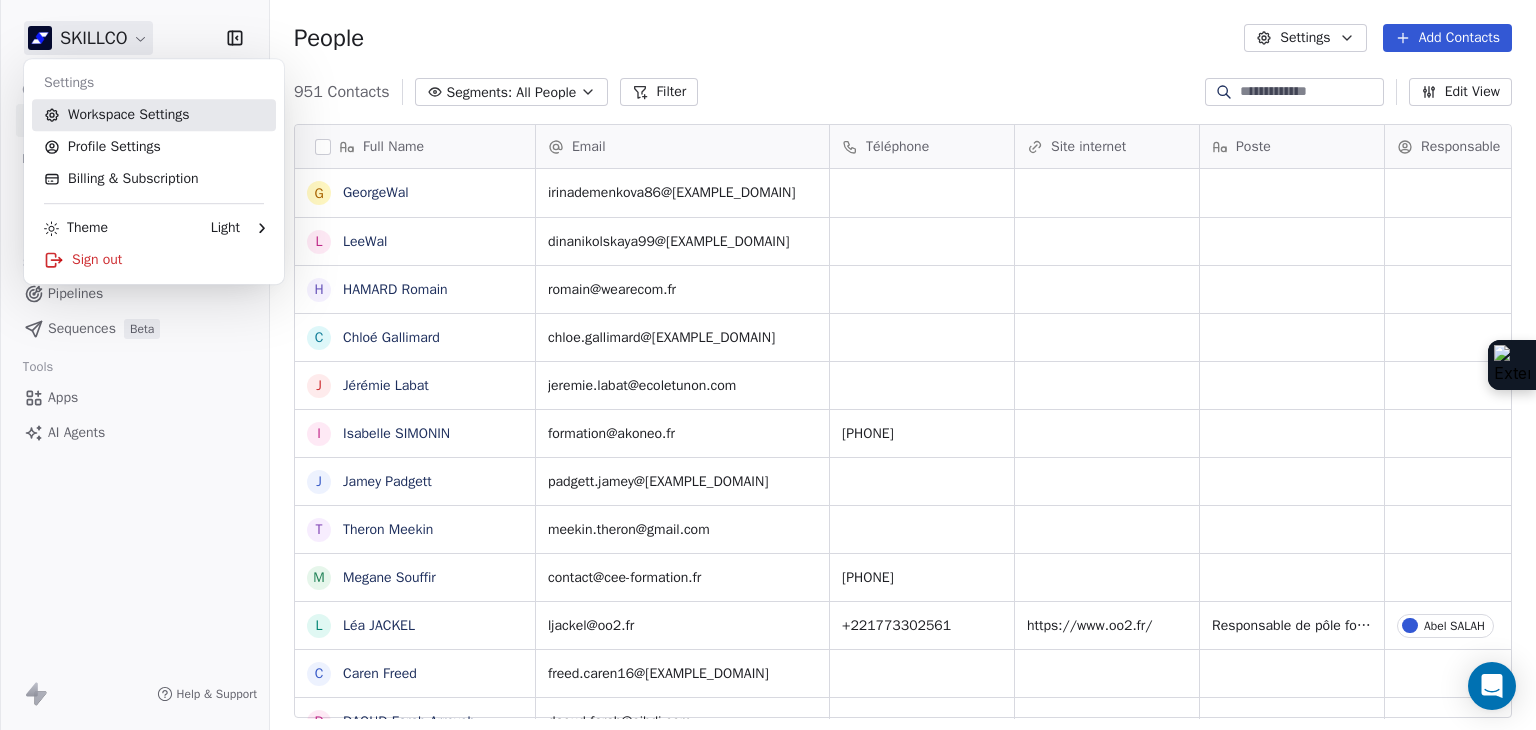 click on "Workspace Settings" at bounding box center (154, 115) 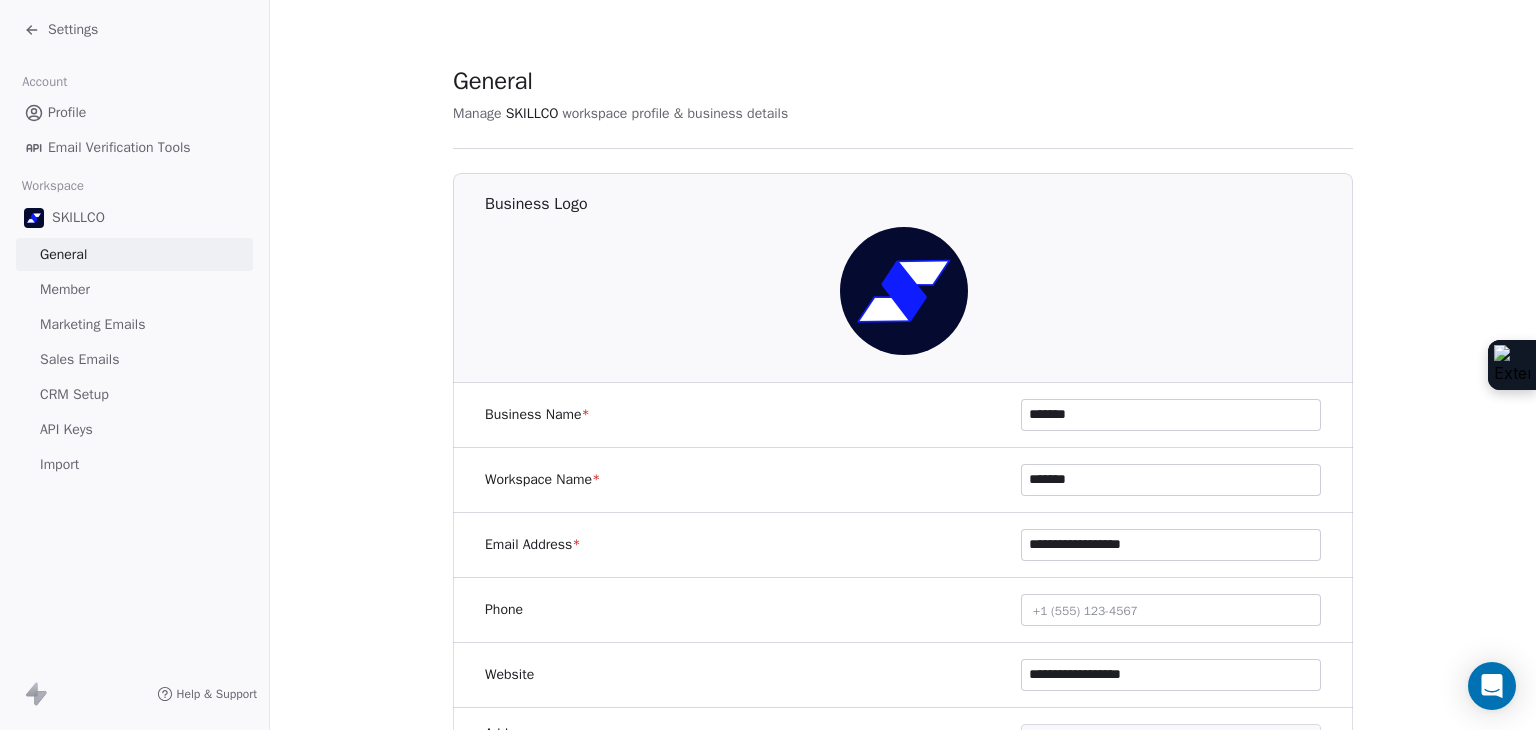 click on "Marketing Emails" at bounding box center [92, 324] 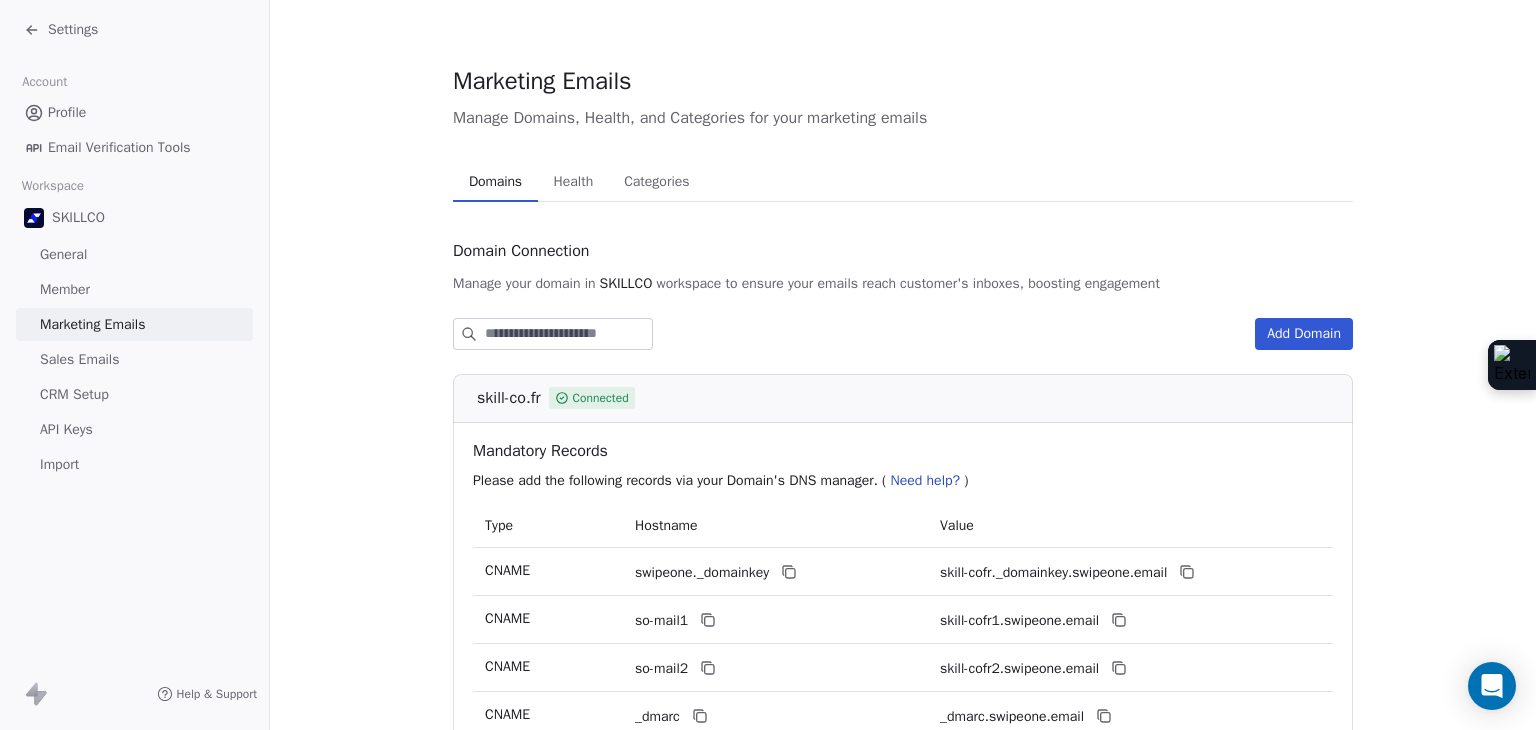 click on "Sales Emails" at bounding box center [134, 359] 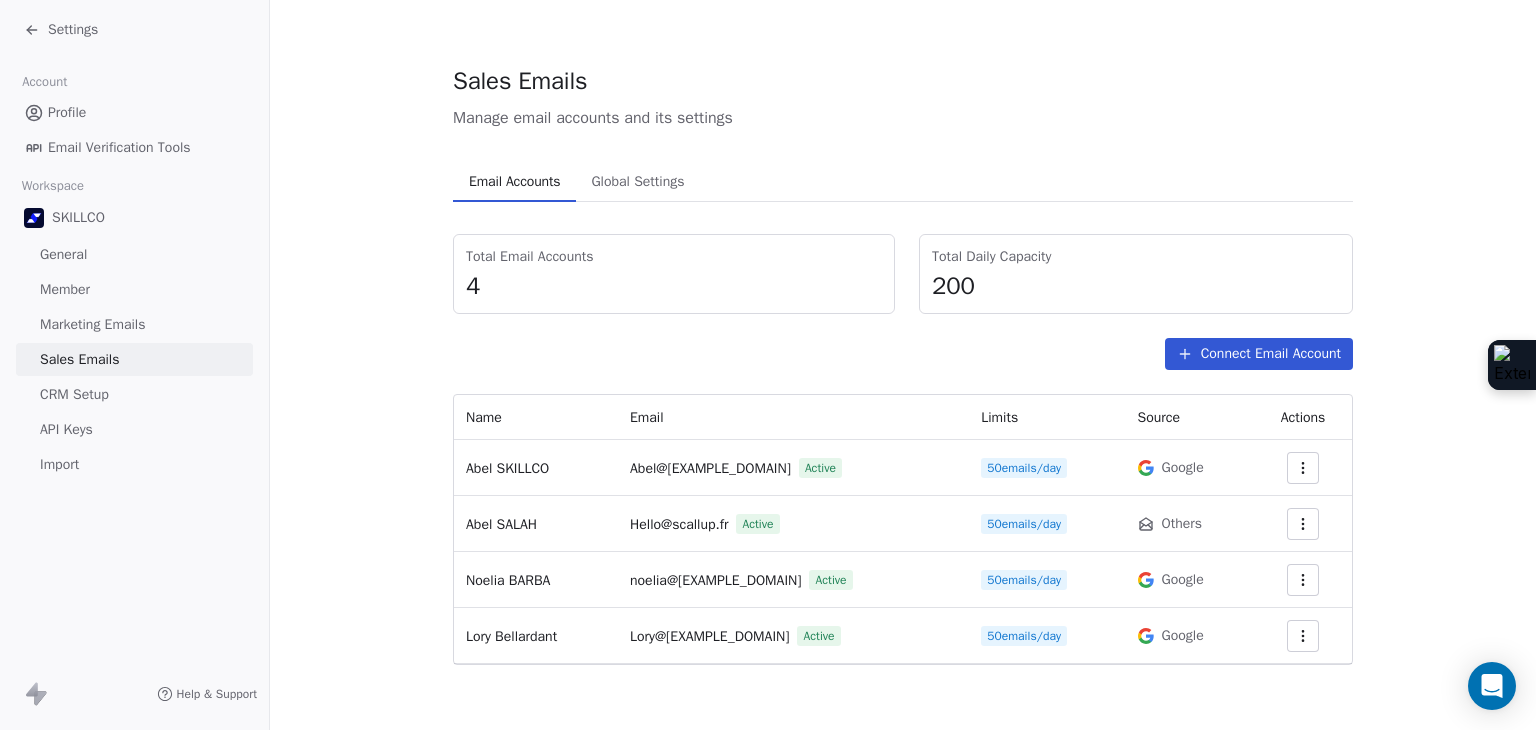 click 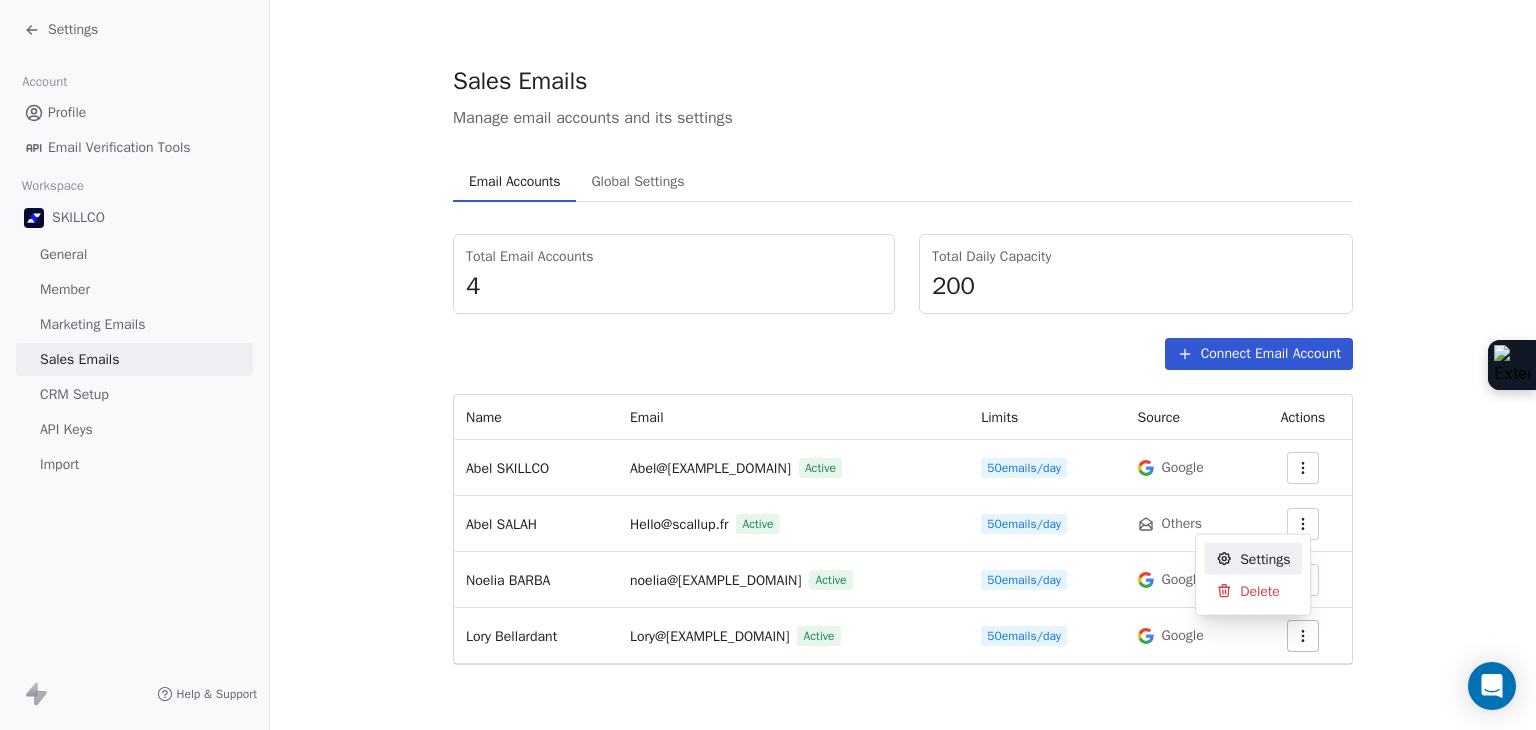 click on "Settings" at bounding box center [1265, 558] 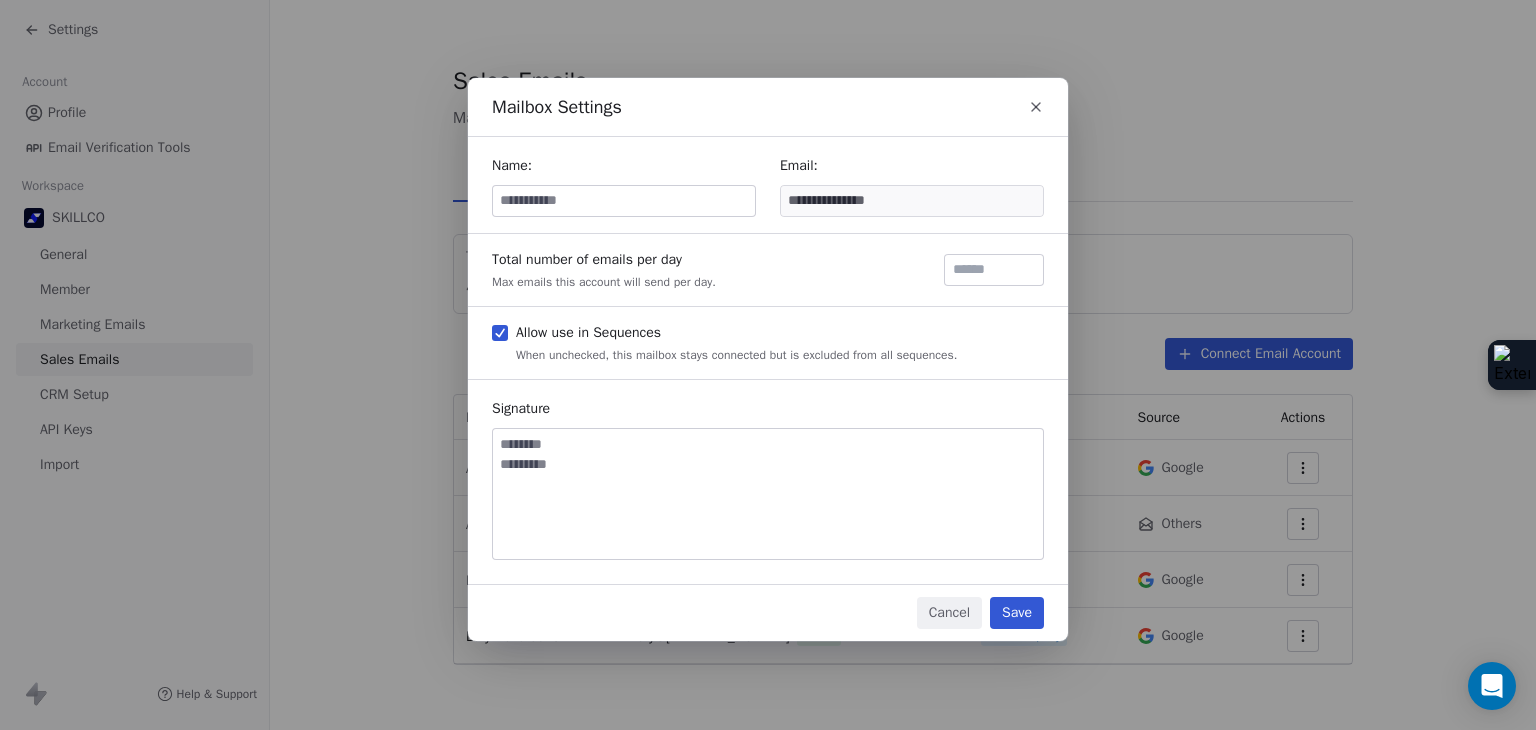 click at bounding box center [624, 201] 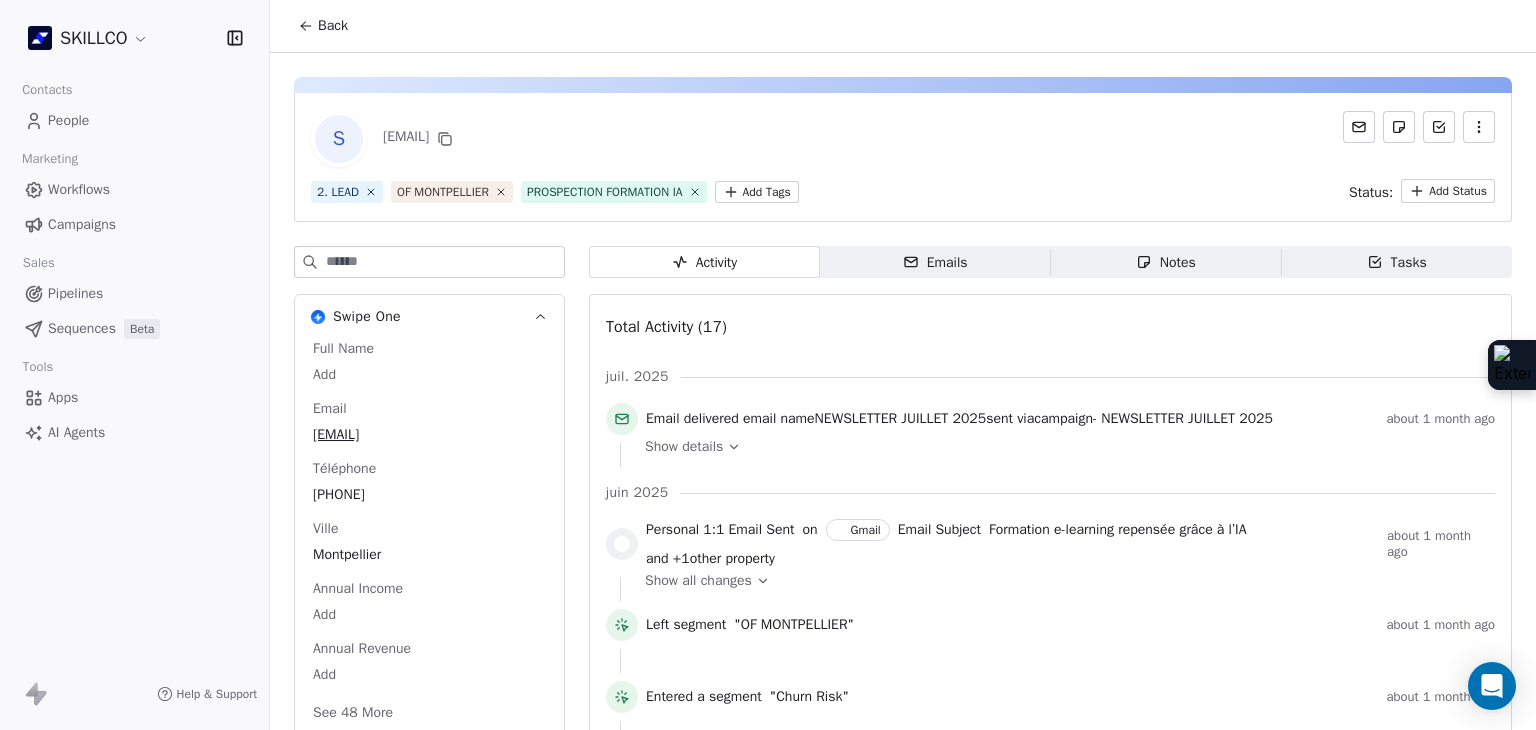 scroll, scrollTop: 0, scrollLeft: 0, axis: both 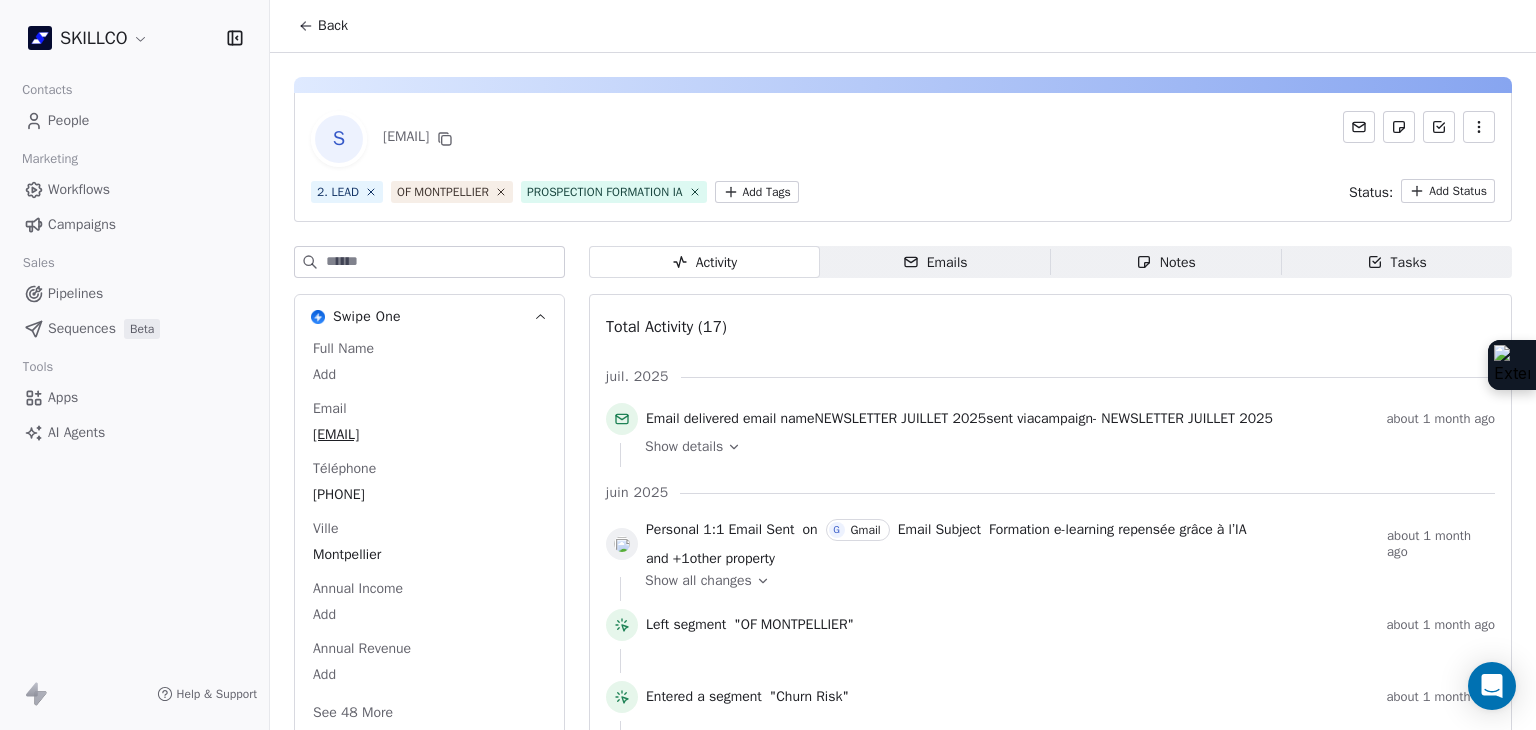 click on "Emails" at bounding box center (935, 262) 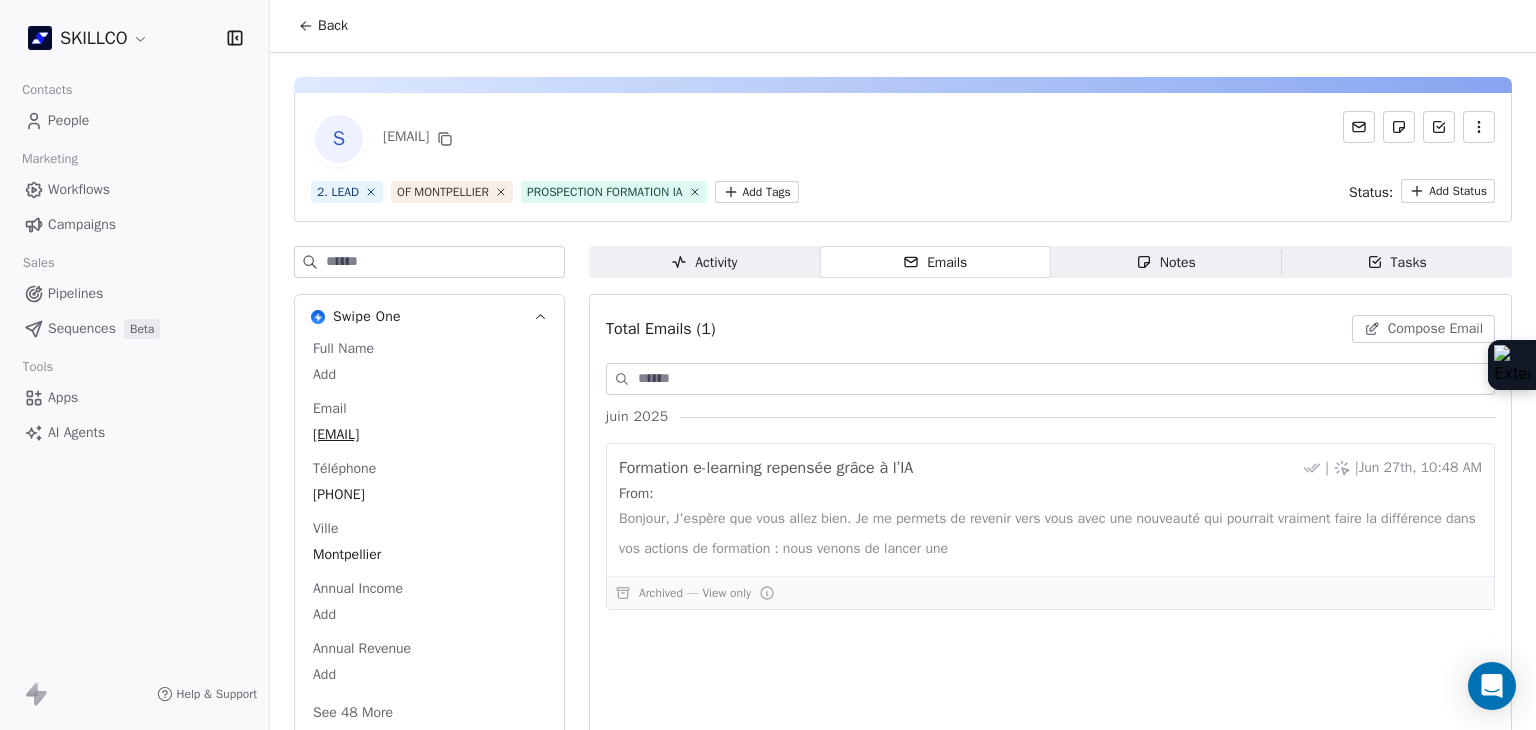 click on "Notes   Notes" at bounding box center (1166, 262) 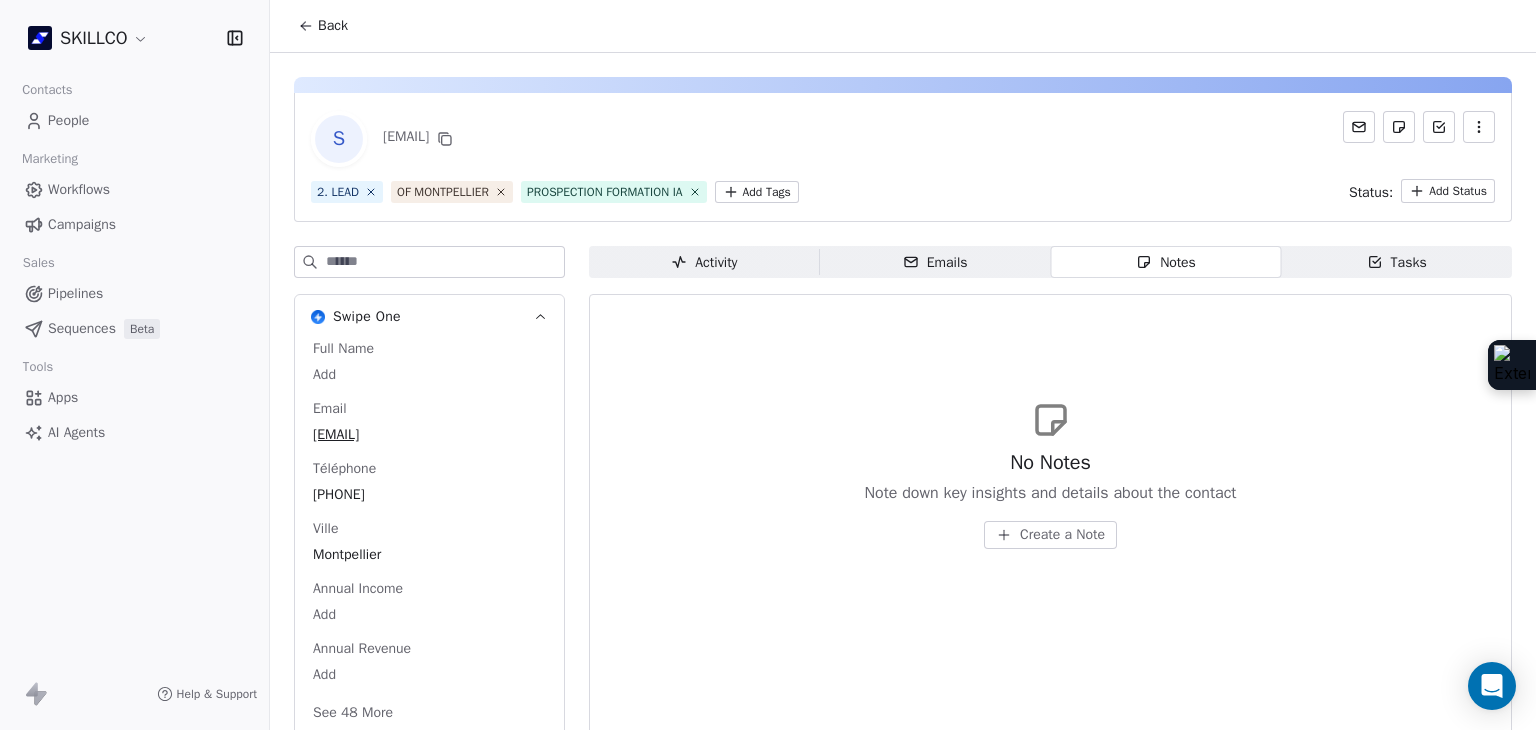 drag, startPoint x: 1402, startPoint y: 262, endPoint x: 1082, endPoint y: 265, distance: 320.01407 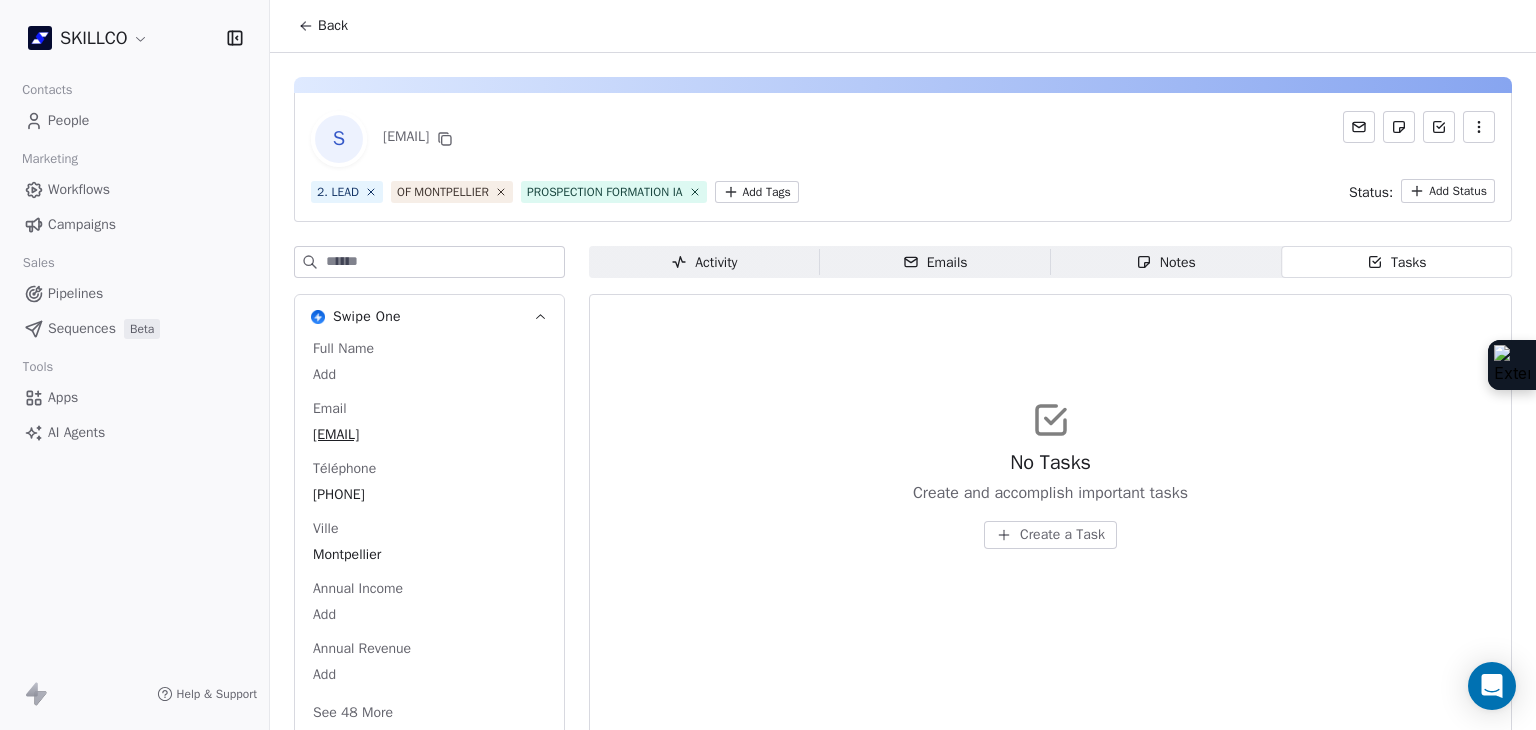 drag, startPoint x: 1011, startPoint y: 289, endPoint x: 997, endPoint y: 258, distance: 34.0147 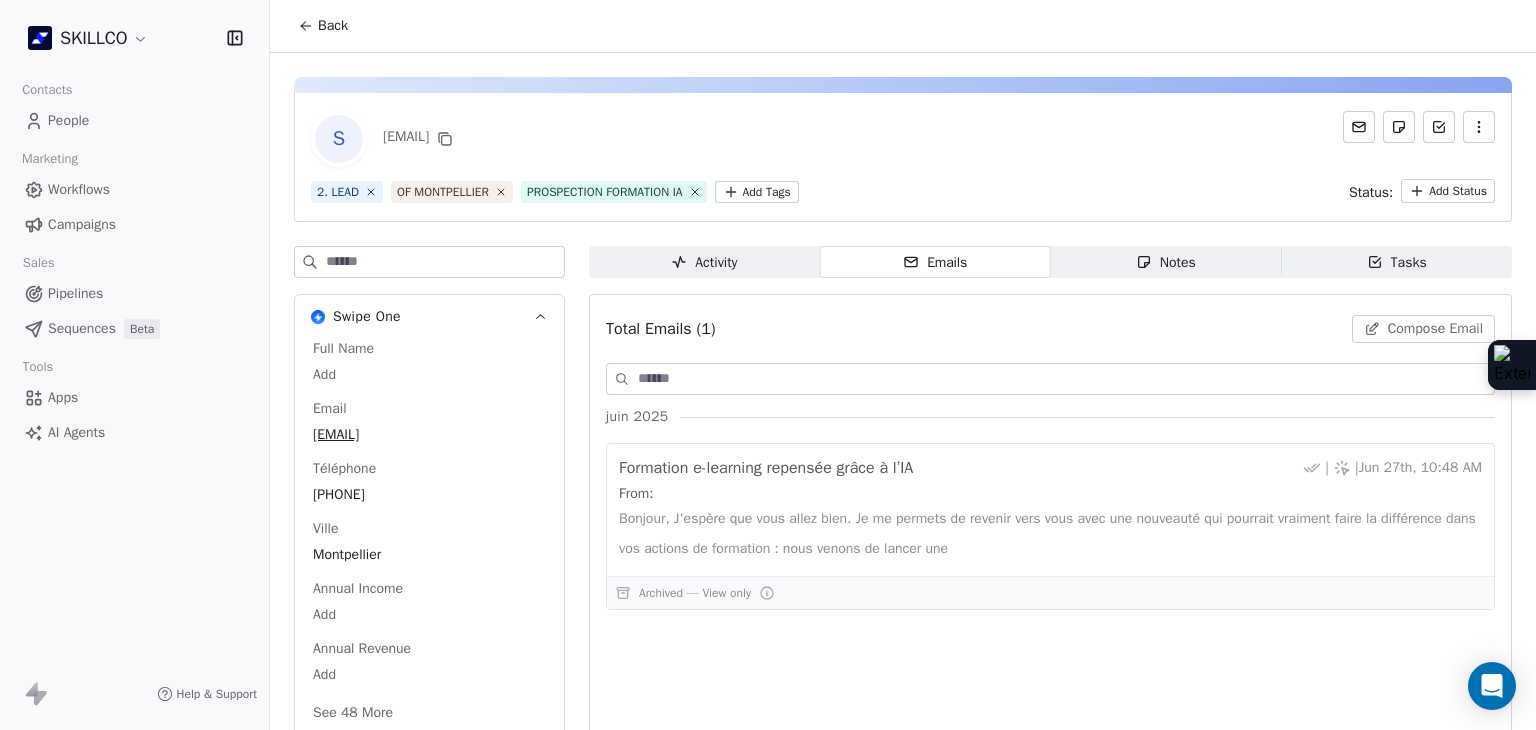 click on "Activity" at bounding box center (704, 262) 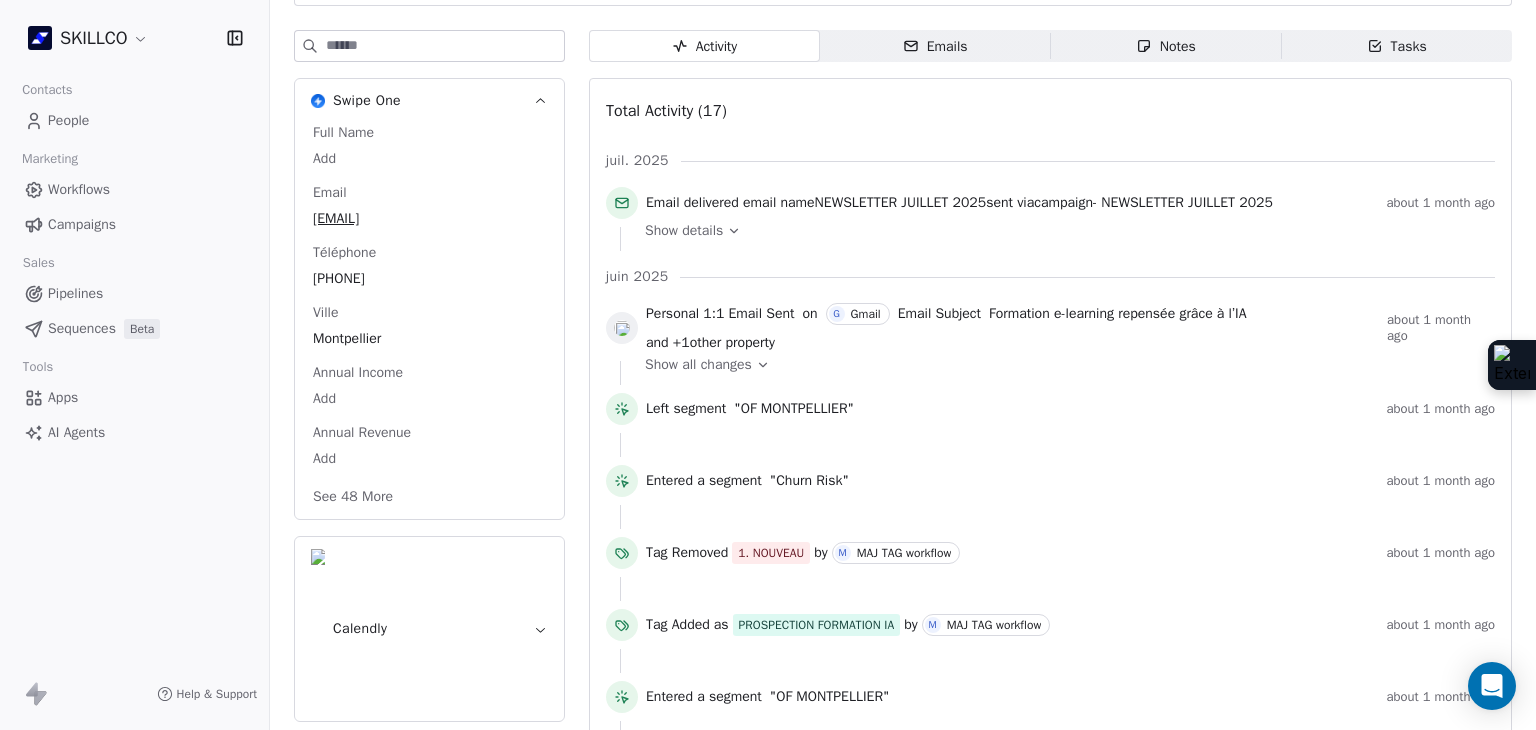 scroll, scrollTop: 204, scrollLeft: 0, axis: vertical 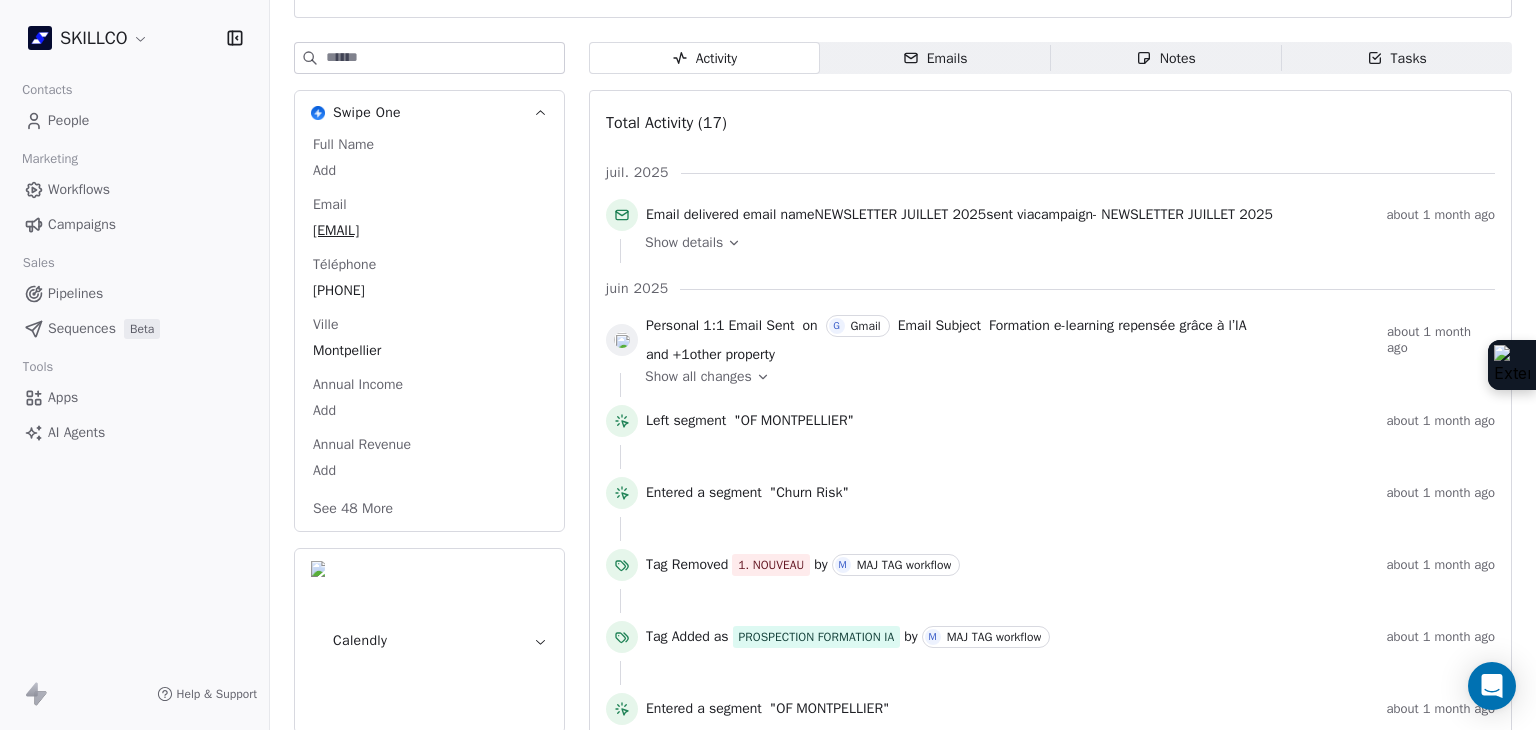 click on "Full Name Add Email [EMAIL] Téléphone [PHONE] Ville [CITY] Annual Income Add Annual Revenue Add See   48   More" at bounding box center [429, 329] 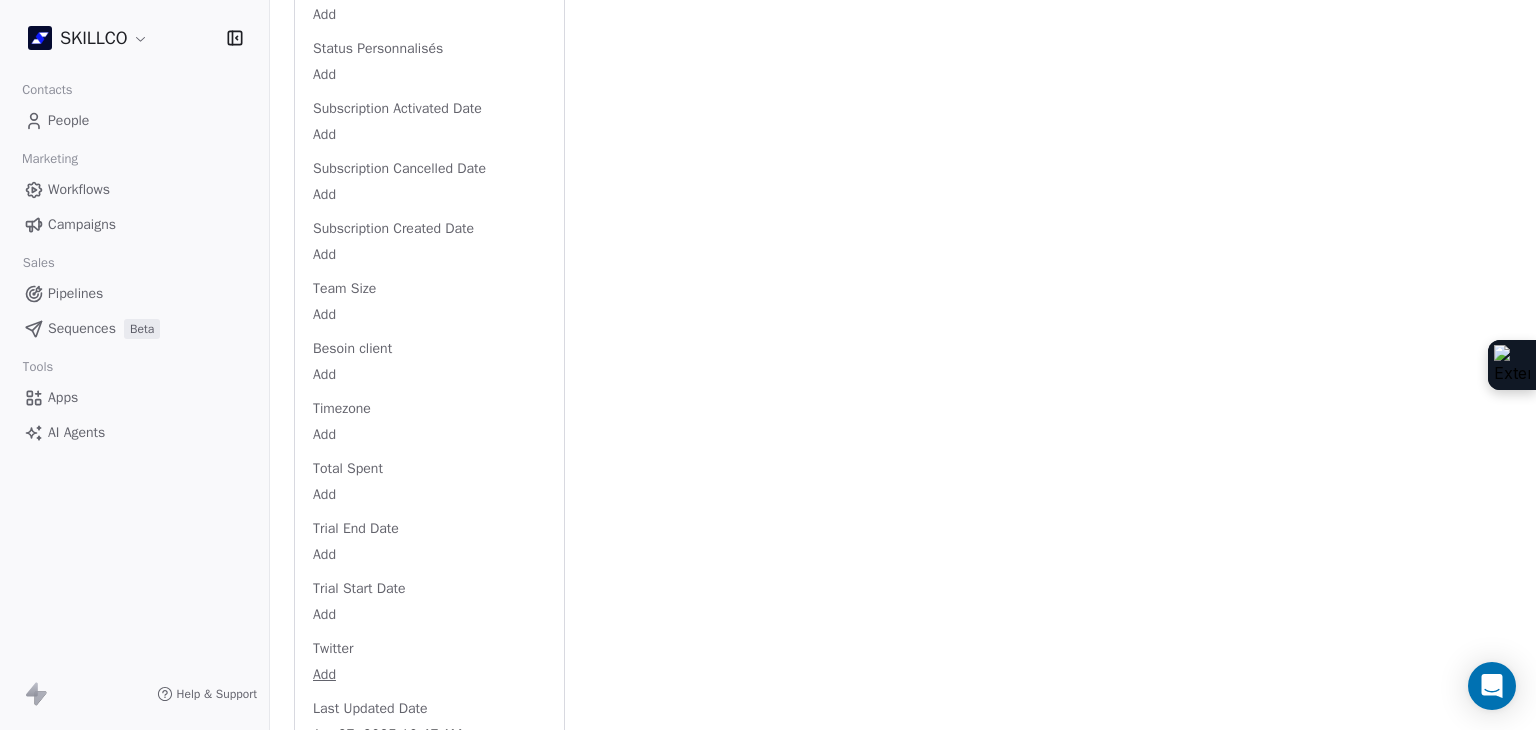 scroll, scrollTop: 2963, scrollLeft: 0, axis: vertical 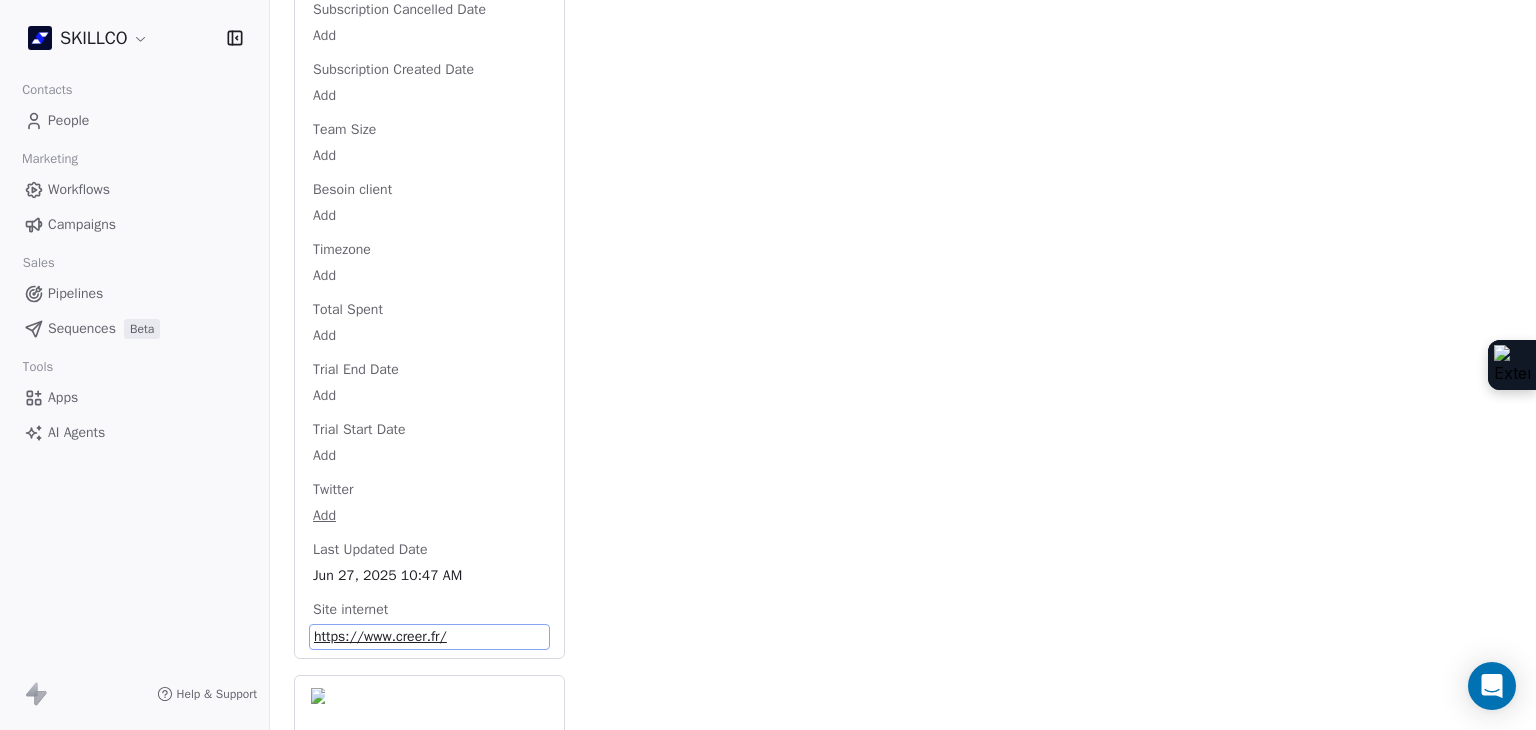 click on "https://www.creer.fr/" at bounding box center (429, 637) 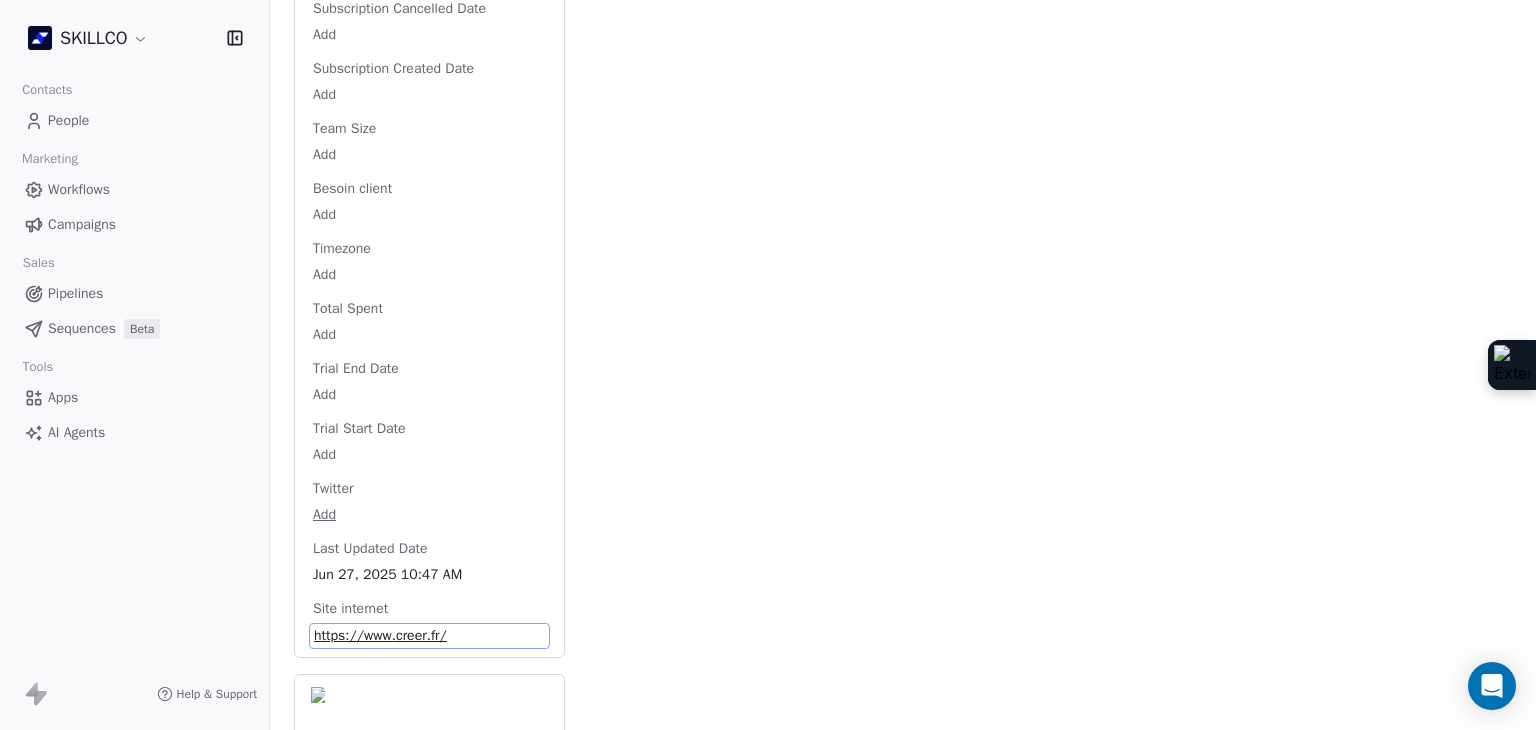 click on "https://www.creer.fr/" at bounding box center [429, 636] 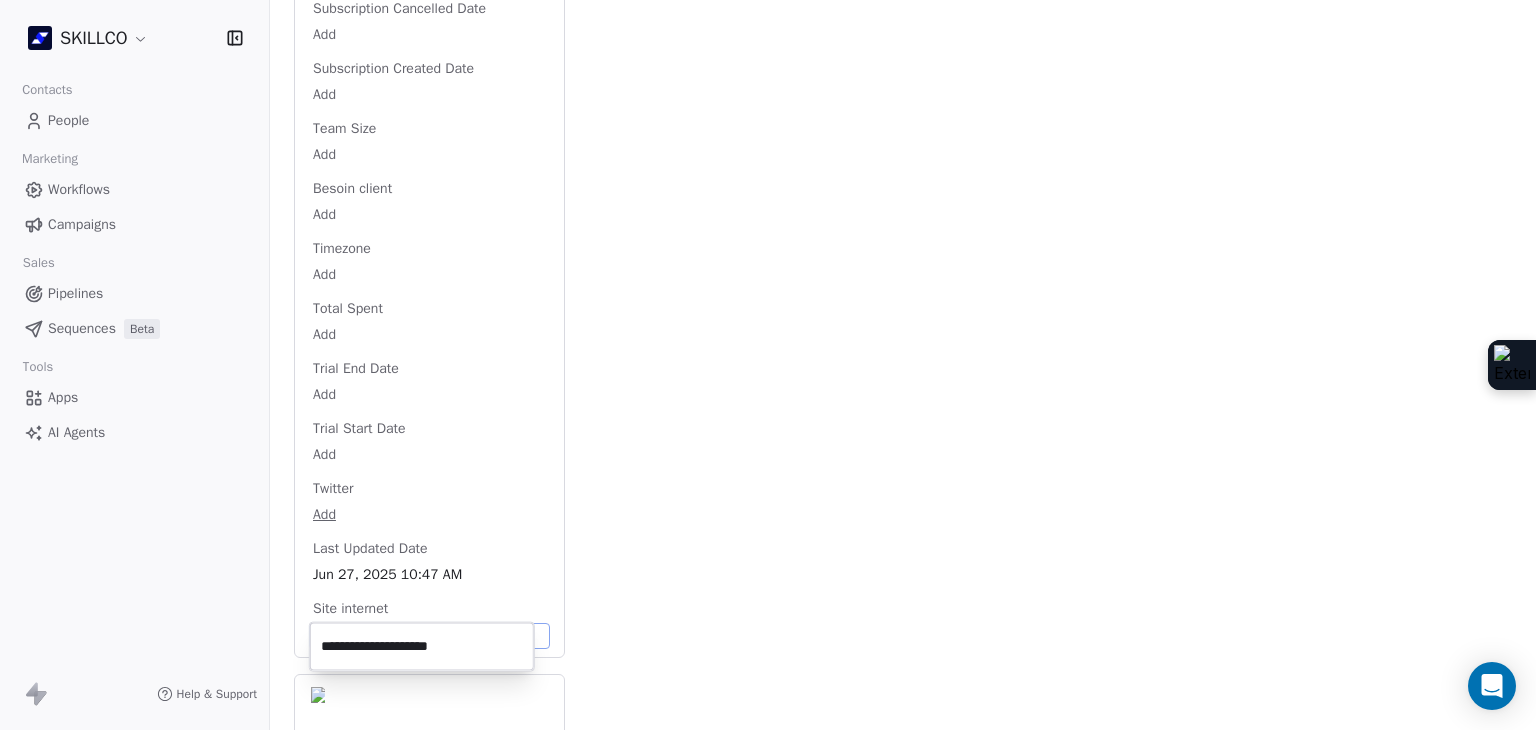 click on "**********" at bounding box center (422, 647) 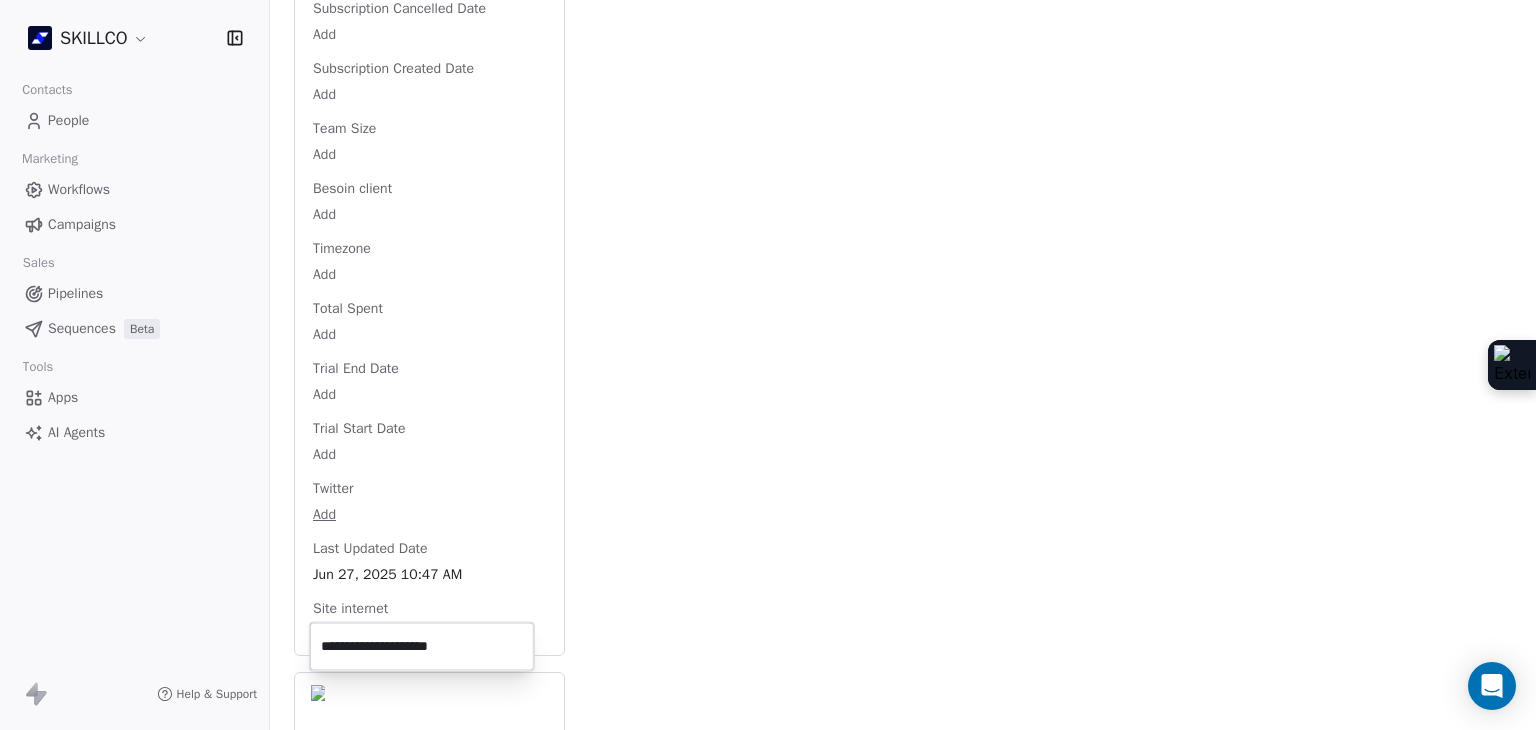 click on "SKILLCO Contacts People Marketing Workflows Campaigns Sales Pipelines Sequences Beta Tools Apps AI Agents Help & Support Back S bge@creer.fr 2. LEAD OF MONTPELLIER PROSPECTION FORMATION IA  Add Tags Status:   Add Status Swipe One Full Name Add Email bge@creer.fr Téléphone 33467584845 Ville Montpellier Annual Income Add Annual Revenue Add Average Order Value Add Besoin Add Birthday Add Browser Add Contact Source Add Pays Add Created Date May 28, 2025 03:36 PM Customer Lifetime Value Add Department Add Derniere page consulte Add Device Add Email Verification Status Valid Entreprise Bge Sud Ouest Facebook https://www.facebook.com/sudouest.bge/ First Purchase Date Add Prénom Add Gender Add Poste Add Langue Add Last Abandoned Date Add Last Purchase Date Add Last Activity Date Jun 06, 2025 01:34 PM Nom Add LinkedIn https://www.linkedin.com/company/bge-sud-ouest Marketing Contact Status Add Email Marketing Consent Subscribed MRR Add Next Billing Date Add Notes Add Scoring 0/10 Add Occupation Add Orders Count" at bounding box center (768, 365) 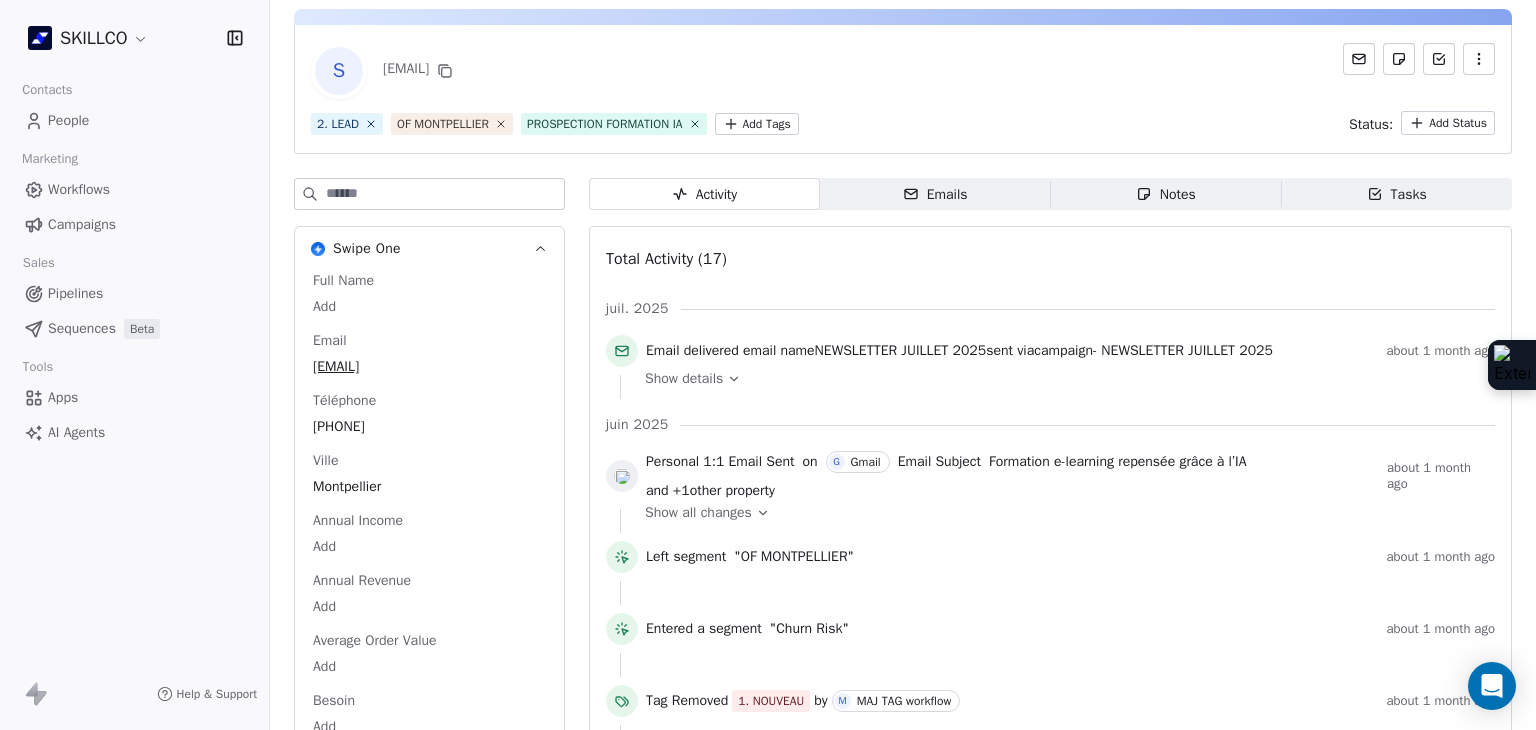 scroll, scrollTop: 100, scrollLeft: 0, axis: vertical 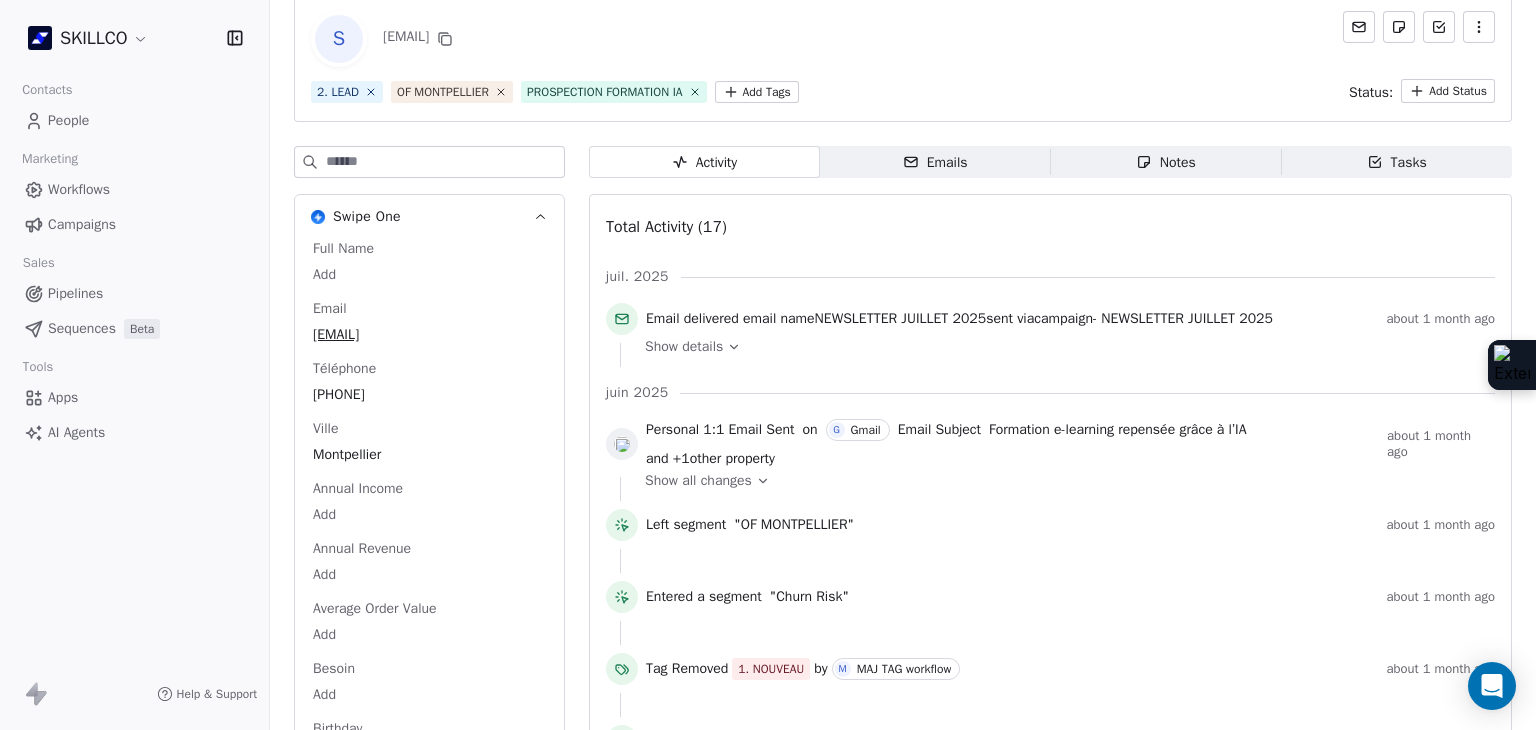 click on "SKILLCO Contacts People Marketing Workflows Campaigns Sales Pipelines Sequences Beta Tools Apps AI Agents Help & Support Back S bge@creer.fr 2. LEAD OF MONTPELLIER PROSPECTION FORMATION IA  Add Tags Status:   Add Status Swipe One Full Name Add Email bge@creer.fr Téléphone 33467584845 Ville Montpellier Annual Income Add Annual Revenue Add Average Order Value Add Besoin Add Birthday Add Browser Add Contact Source Add Pays Add Created Date May 28, 2025 03:36 PM Customer Lifetime Value Add Department Add Derniere page consulte Add Device Add Email Verification Status Valid Entreprise Bge Sud Ouest Facebook https://www.facebook.com/sudouest.bge/ First Purchase Date Add Prénom Add Gender Add Poste Add Langue Add Last Abandoned Date Add Last Purchase Date Add Last Activity Date Jun 06, 2025 01:34 PM Nom Add LinkedIn https://www.linkedin.com/company/bge-sud-ouest Marketing Contact Status Add Email Marketing Consent Subscribed MRR Add Next Billing Date Add Notes Add Scoring 0/10 Add Occupation Add Orders Count" at bounding box center [768, 365] 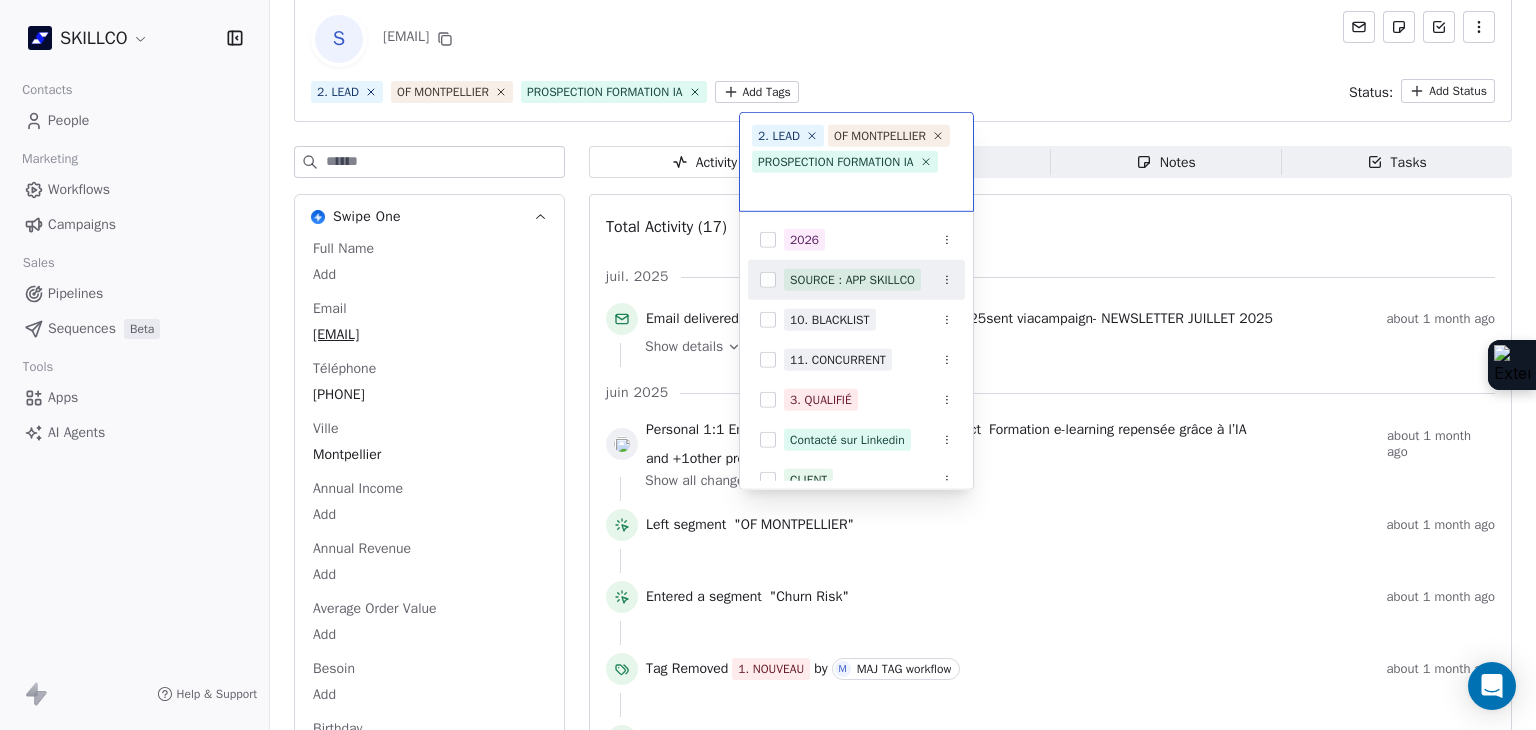 click on "SKILLCO Contacts People Marketing Workflows Campaigns Sales Pipelines Sequences Beta Tools Apps AI Agents Help & Support Back S bge@creer.fr 2. LEAD OF MONTPELLIER PROSPECTION FORMATION IA  Add Tags Status:   Add Status Swipe One Full Name Add Email bge@creer.fr Téléphone 33467584845 Ville Montpellier Annual Income Add Annual Revenue Add Average Order Value Add Besoin Add Birthday Add Browser Add Contact Source Add Pays Add Created Date May 28, 2025 03:36 PM Customer Lifetime Value Add Department Add Derniere page consulte Add Device Add Email Verification Status Valid Entreprise Bge Sud Ouest Facebook https://www.facebook.com/sudouest.bge/ First Purchase Date Add Prénom Add Gender Add Poste Add Langue Add Last Abandoned Date Add Last Purchase Date Add Last Activity Date Jun 06, 2025 01:34 PM Nom Add LinkedIn https://www.linkedin.com/company/bge-sud-ouest Marketing Contact Status Add Email Marketing Consent Subscribed MRR Add Next Billing Date Add Notes Add Scoring 0/10 Add Occupation Add Orders Count" at bounding box center [768, 365] 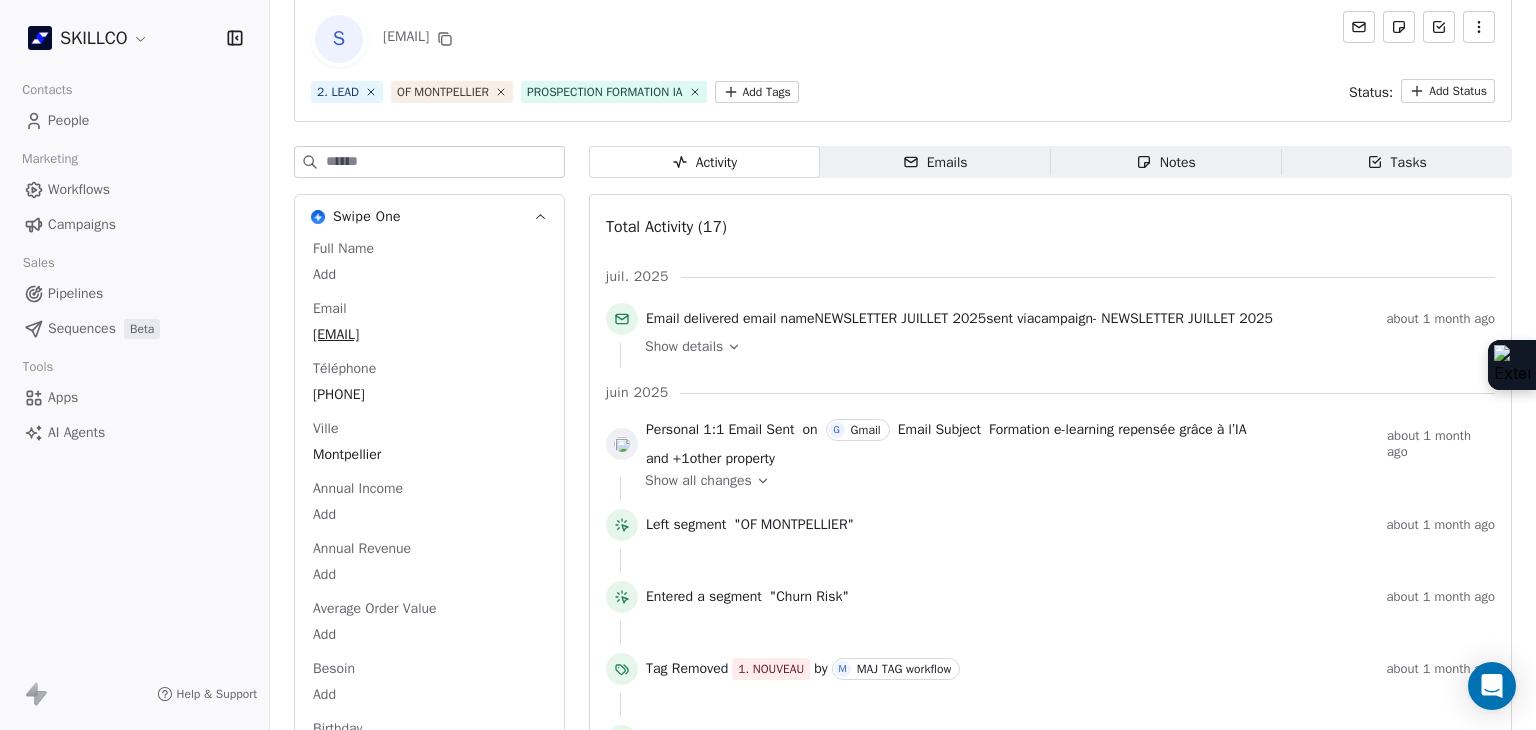 click on "Notes   Notes" at bounding box center (1166, 162) 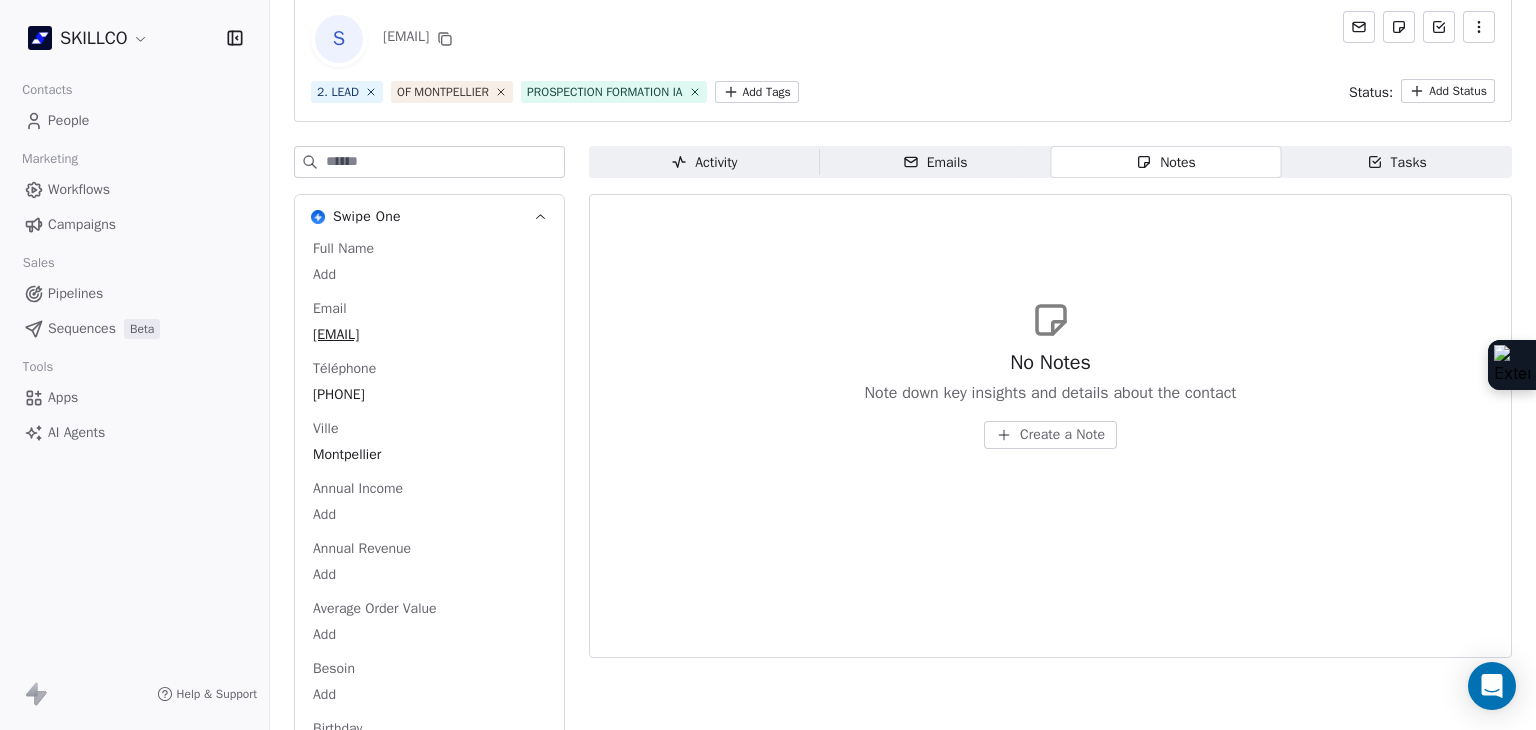 click on "Create a Note" at bounding box center (1062, 435) 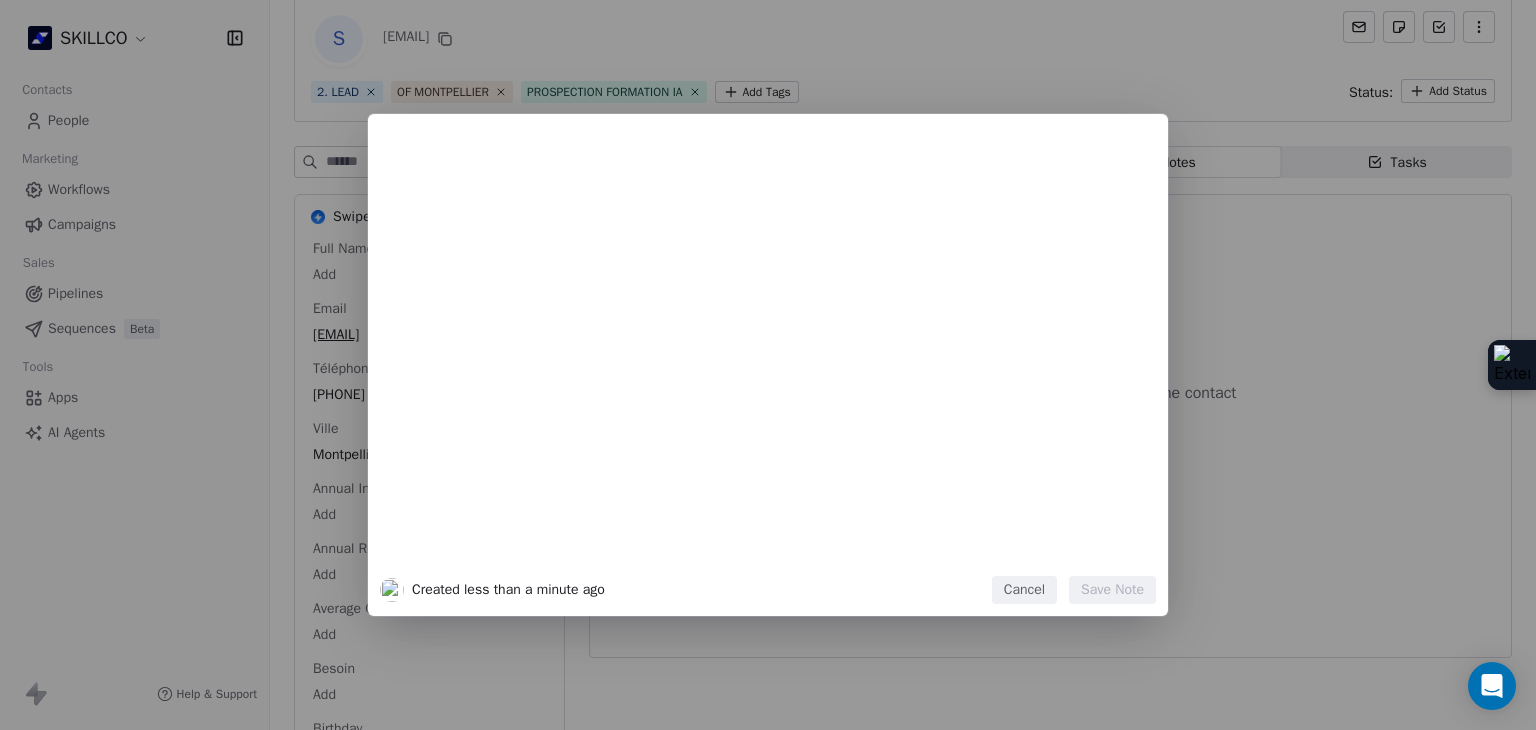 type 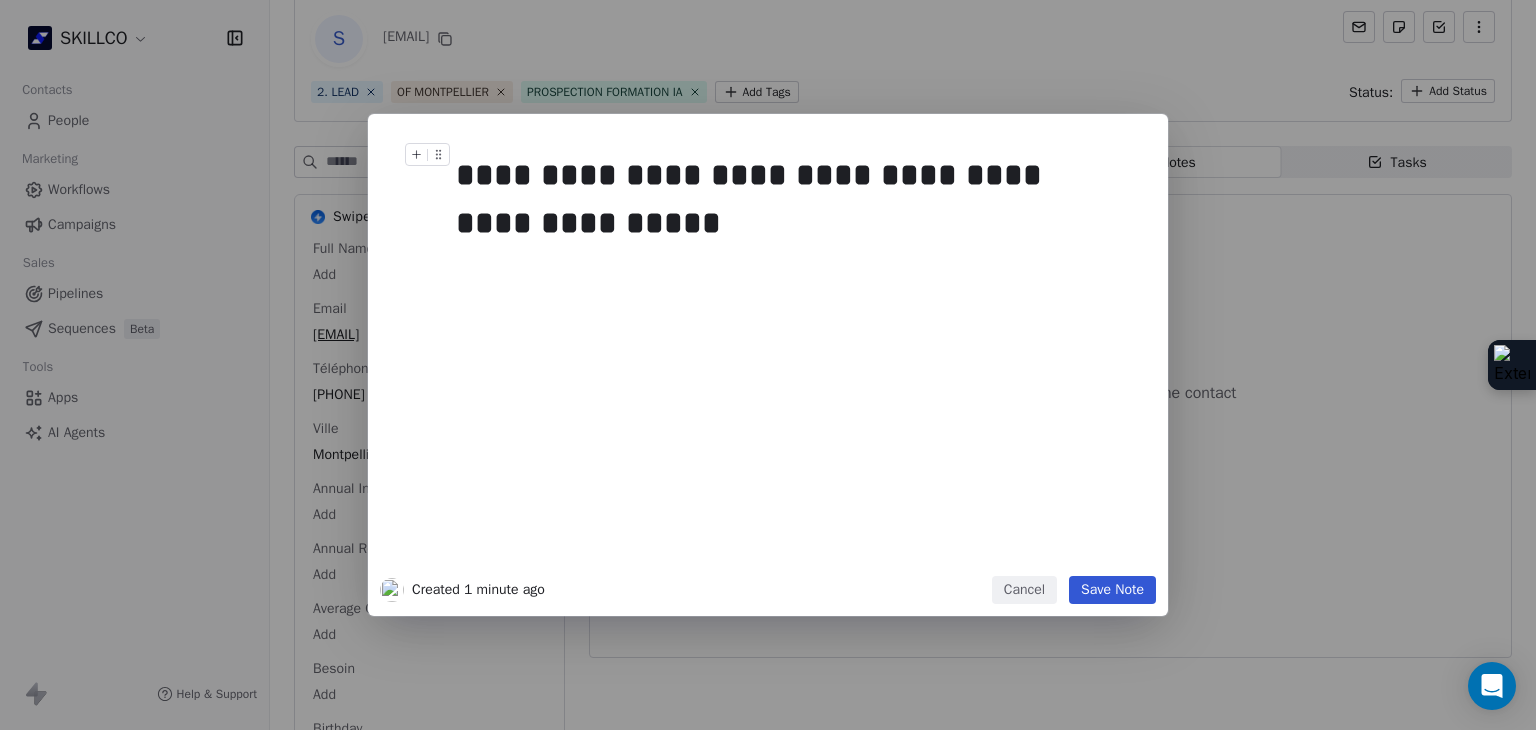 click on "**********" at bounding box center (790, 199) 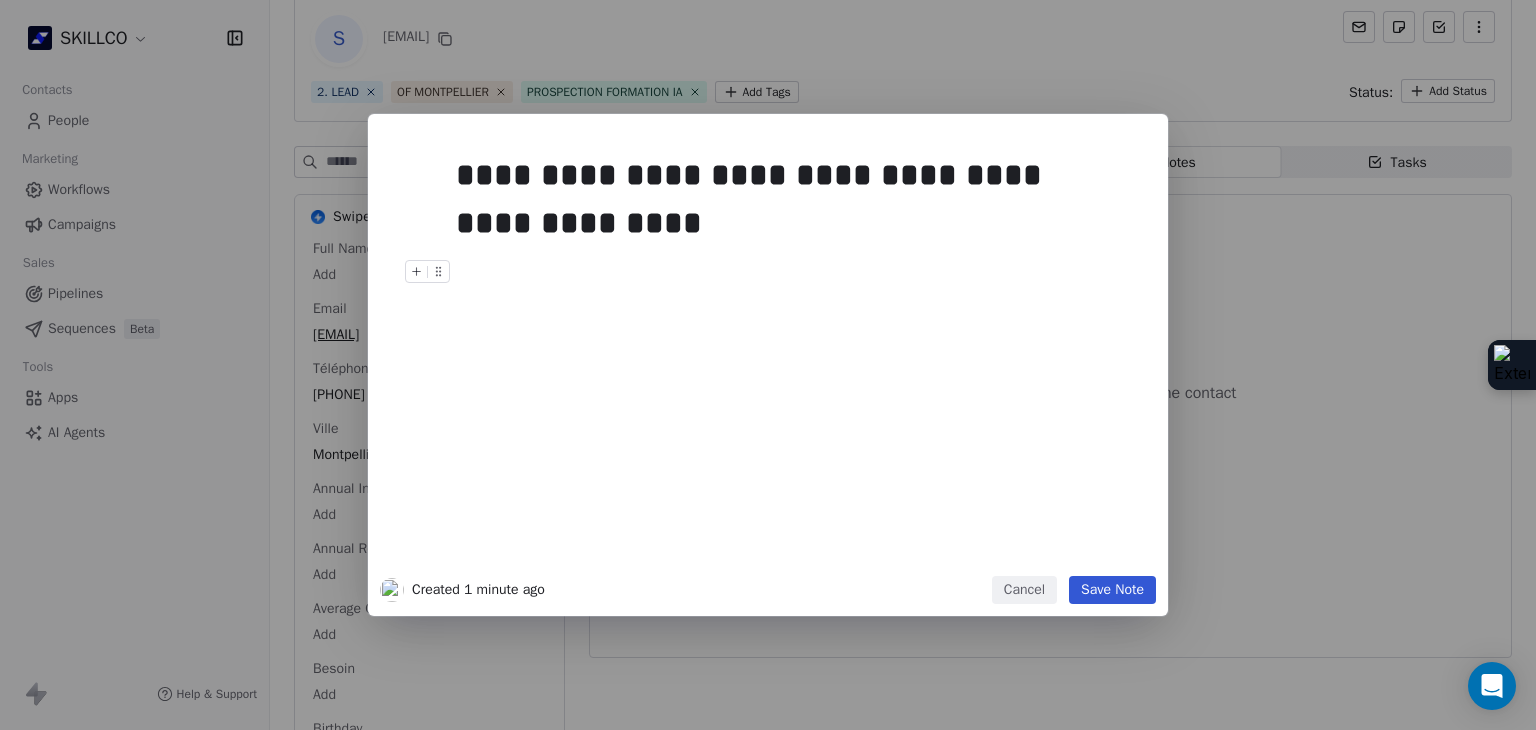 click on "Save Note" at bounding box center (1112, 590) 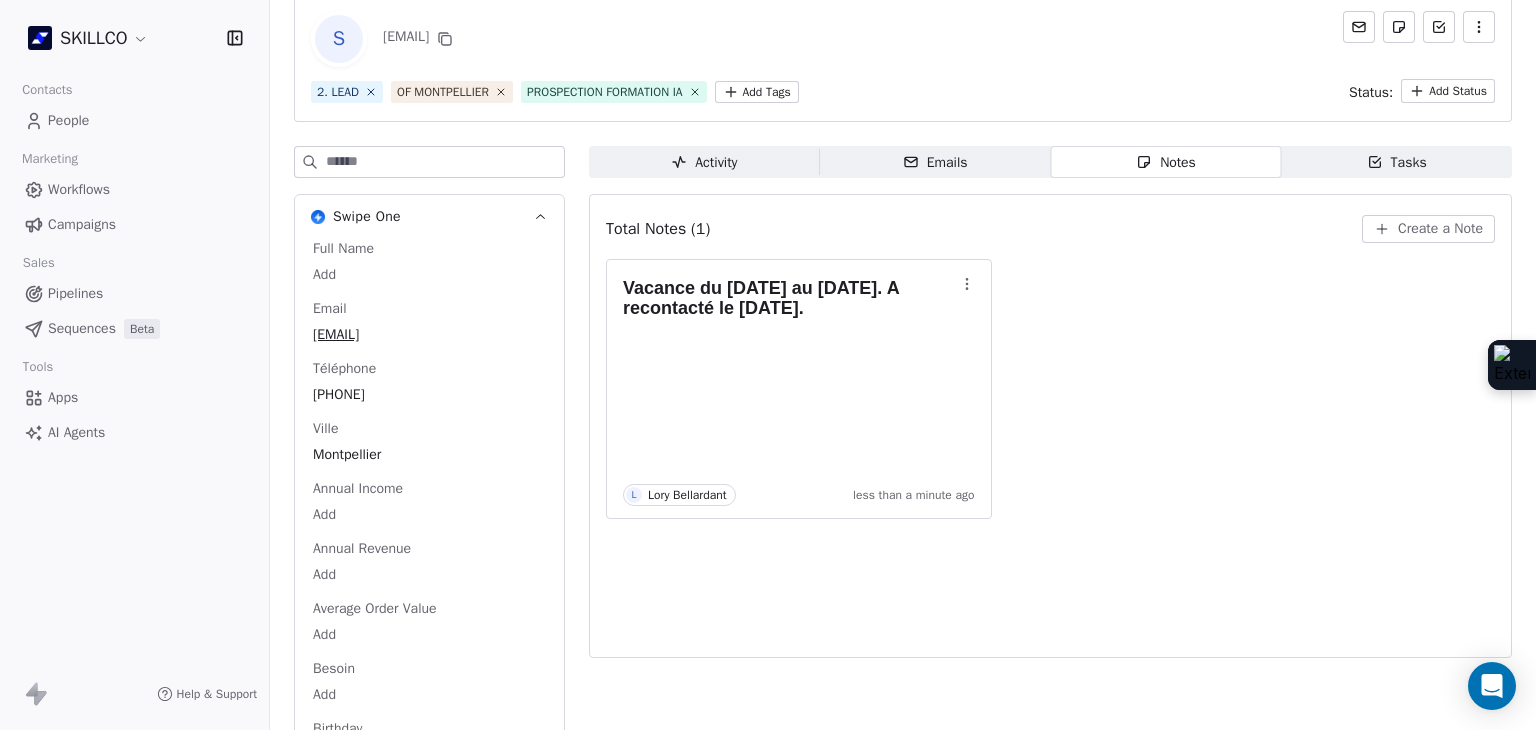 click on "SKILLCO Contacts People Marketing Workflows Campaigns Sales Pipelines Sequences Beta Tools Apps AI Agents Help & Support Back S bge@creer.fr 2. LEAD OF MONTPELLIER PROSPECTION FORMATION IA  Add Tags Status:   Add Status Swipe One Full Name Add Email bge@creer.fr Téléphone 33467584845 Ville Montpellier Annual Income Add Annual Revenue Add Average Order Value Add Besoin Add Birthday Add Browser Add Contact Source Add Pays Add Created Date May 28, 2025 03:36 PM Customer Lifetime Value Add Department Add Derniere page consulte Add Device Add Email Verification Status Valid Entreprise Bge Sud Ouest Facebook https://www.facebook.com/sudouest.bge/ First Purchase Date Add Prénom Add Gender Add Poste Add Langue Add Last Abandoned Date Add Last Purchase Date Add Last Activity Date Jun 06, 2025 01:34 PM Nom Add LinkedIn https://www.linkedin.com/company/bge-sud-ouest Marketing Contact Status Add Email Marketing Consent Subscribed MRR Add Next Billing Date Add Notes Add Scoring 0/10 Add Occupation Add Orders Count" at bounding box center [768, 365] 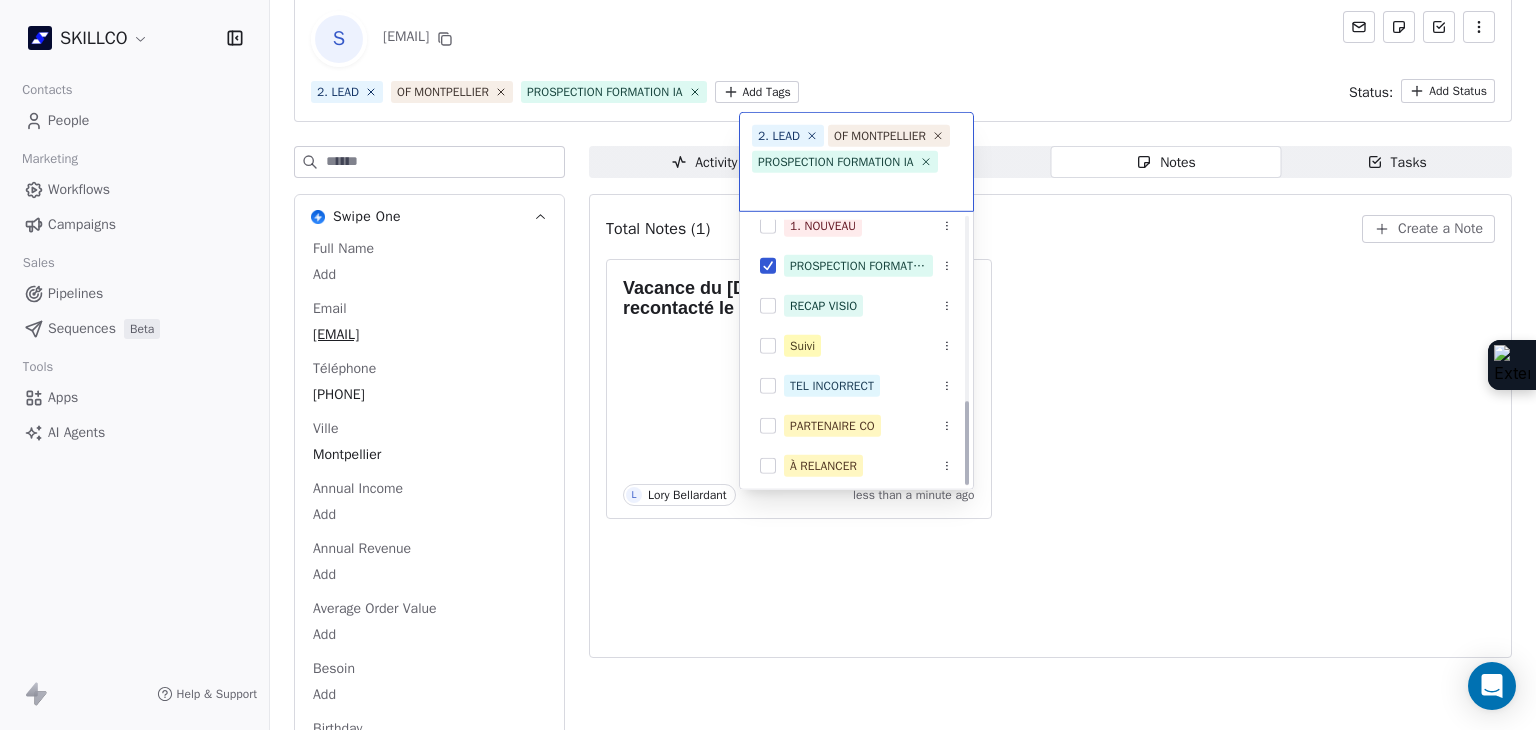 scroll, scrollTop: 578, scrollLeft: 0, axis: vertical 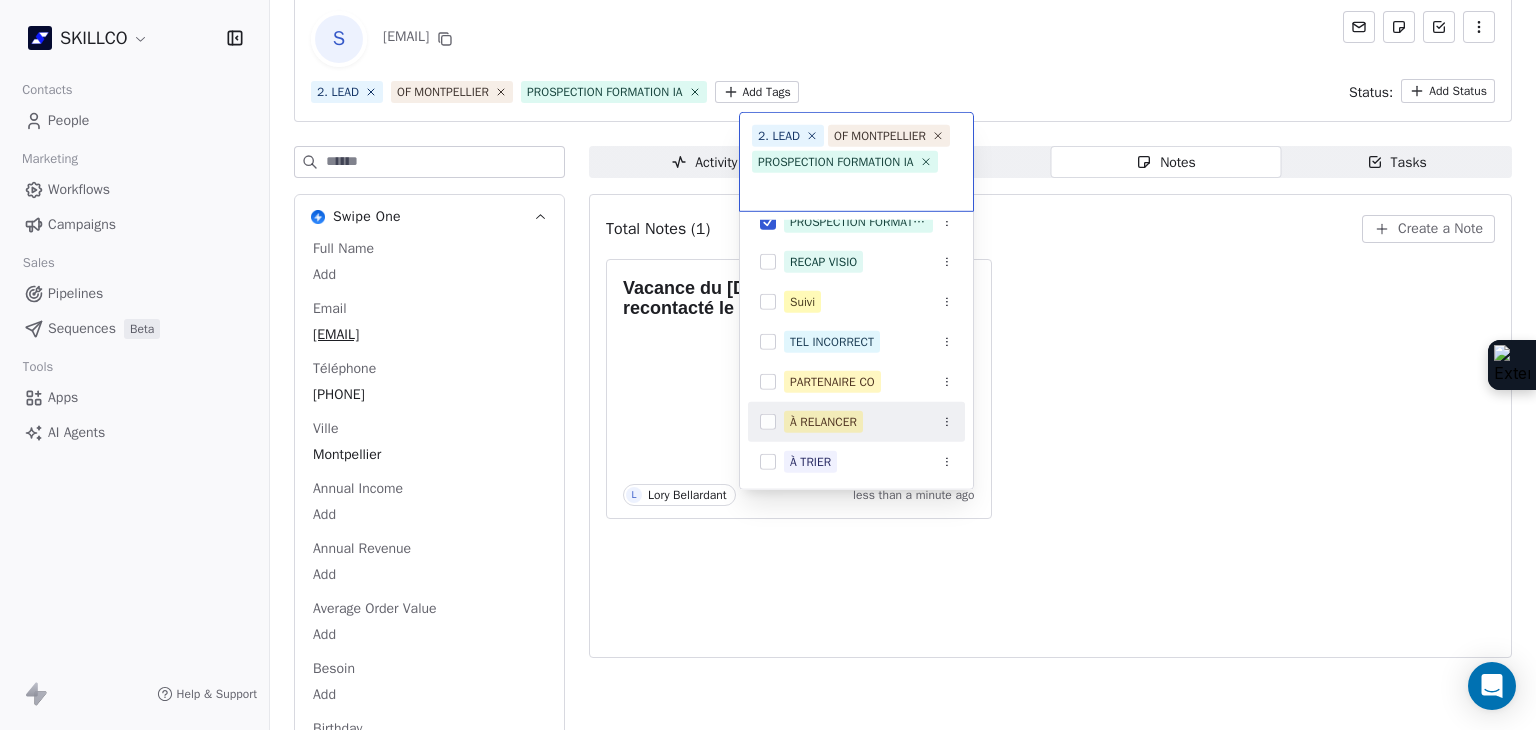 click on "À RELANCER" at bounding box center [823, 422] 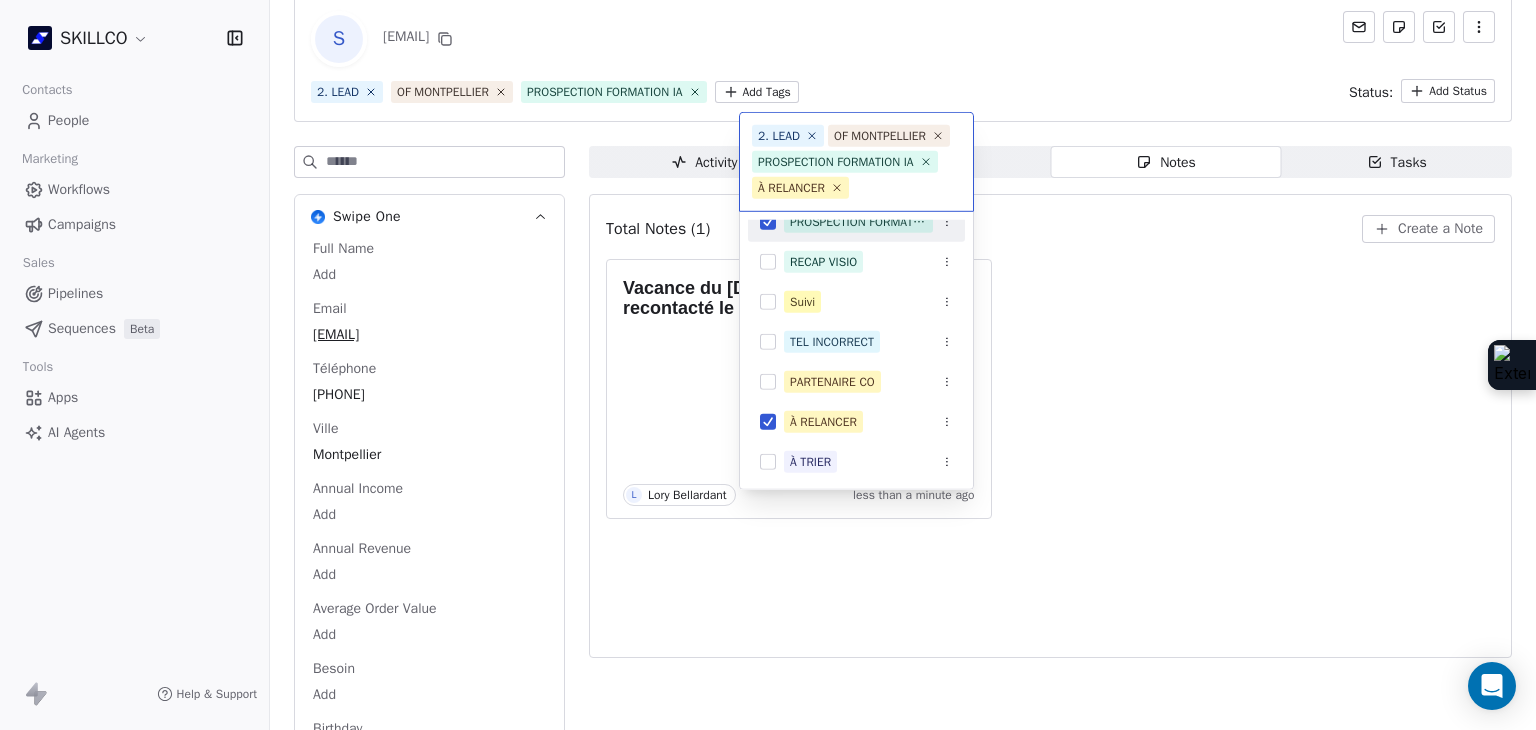 click on "SKILLCO Contacts People Marketing Workflows Campaigns Sales Pipelines Sequences Beta Tools Apps AI Agents Help & Support Back S bge@creer.fr 2. LEAD OF MONTPELLIER PROSPECTION FORMATION IA  Add Tags Status:   Add Status Swipe One Full Name Add Email bge@creer.fr Téléphone 33467584845 Ville Montpellier Annual Income Add Annual Revenue Add Average Order Value Add Besoin Add Birthday Add Browser Add Contact Source Add Pays Add Created Date May 28, 2025 03:36 PM Customer Lifetime Value Add Department Add Derniere page consulte Add Device Add Email Verification Status Valid Entreprise Bge Sud Ouest Facebook https://www.facebook.com/sudouest.bge/ First Purchase Date Add Prénom Add Gender Add Poste Add Langue Add Last Abandoned Date Add Last Purchase Date Add Last Activity Date Jun 06, 2025 01:34 PM Nom Add LinkedIn https://www.linkedin.com/company/bge-sud-ouest Marketing Contact Status Add Email Marketing Consent Subscribed MRR Add Next Billing Date Add Notes Add Scoring 0/10 Add Occupation Add Orders Count" at bounding box center (768, 365) 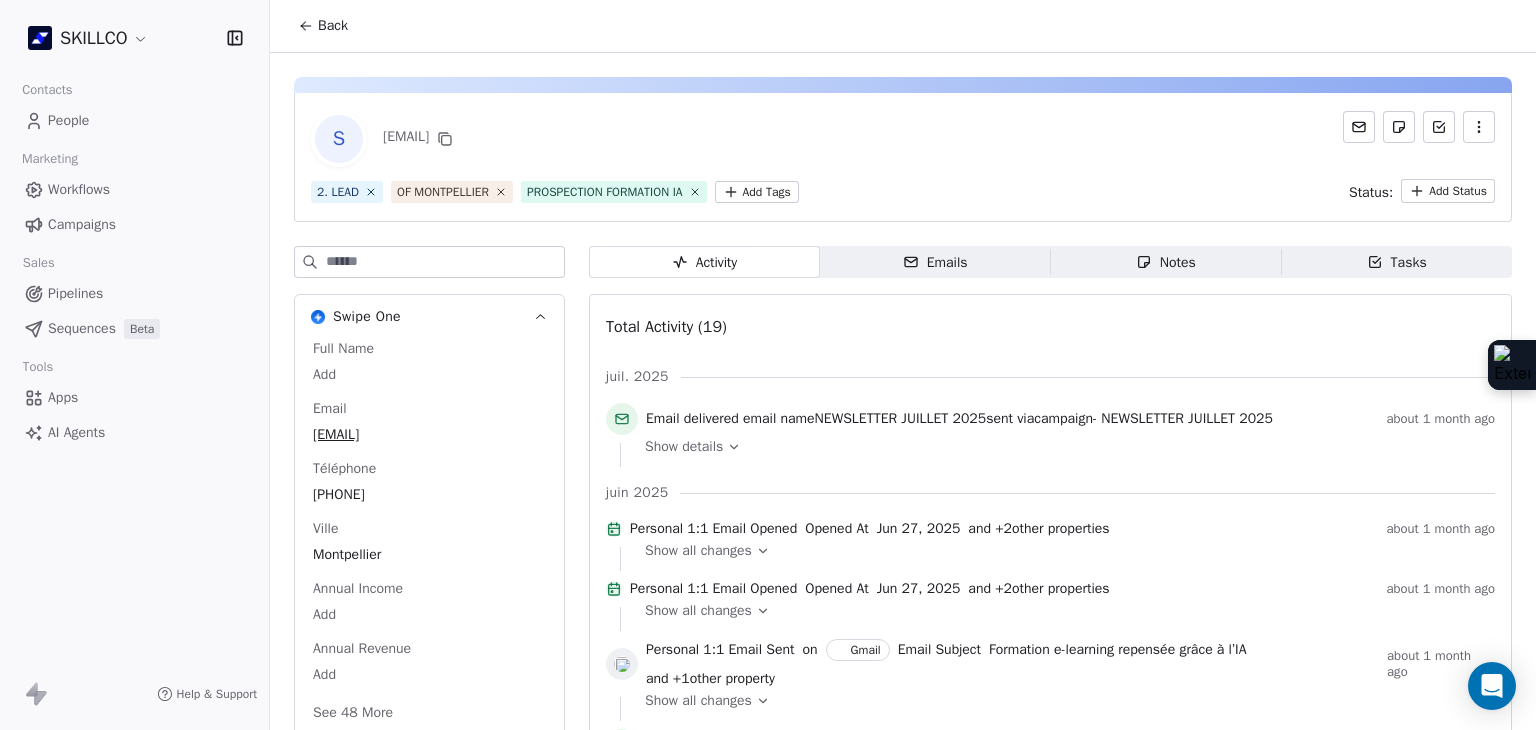 scroll, scrollTop: 0, scrollLeft: 0, axis: both 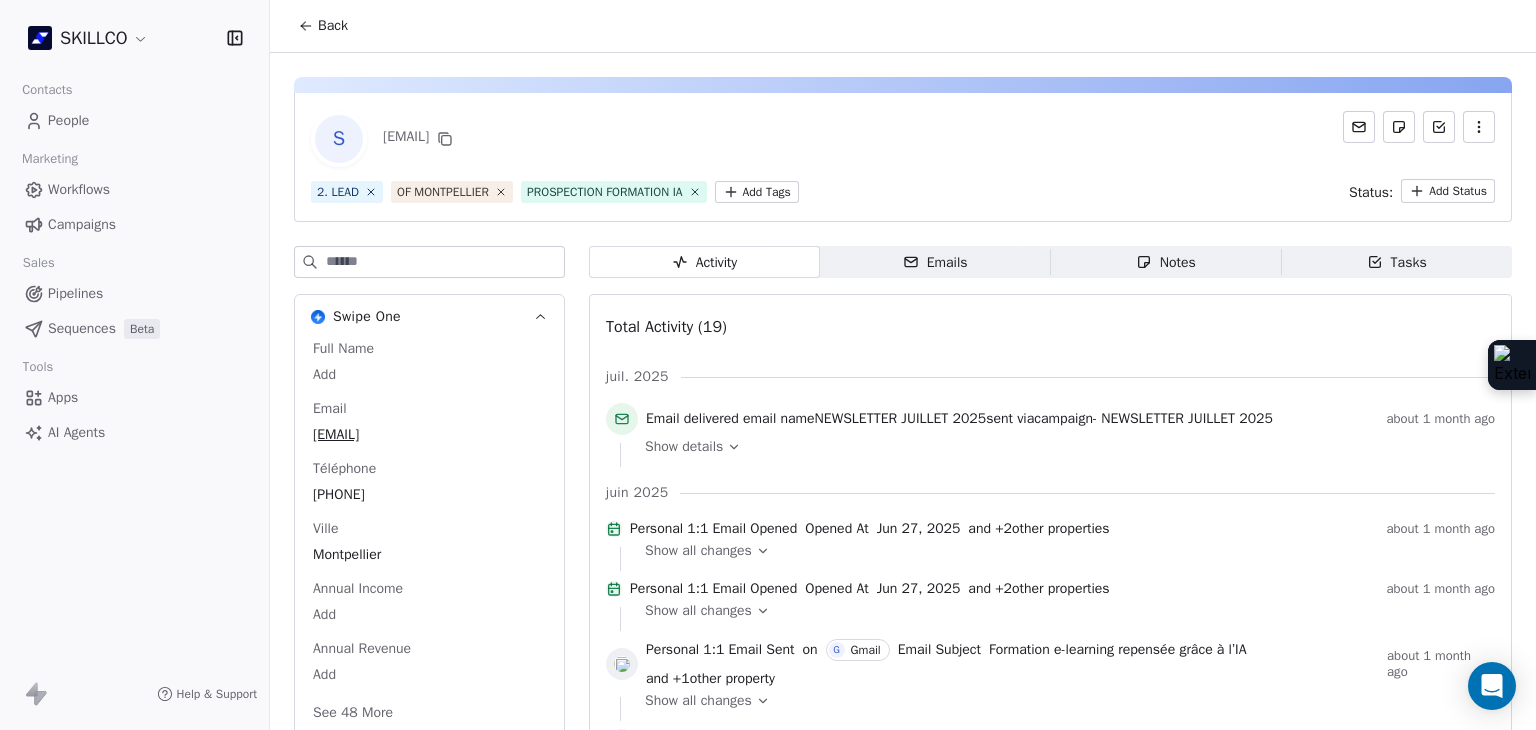 click on "Emails" at bounding box center [935, 262] 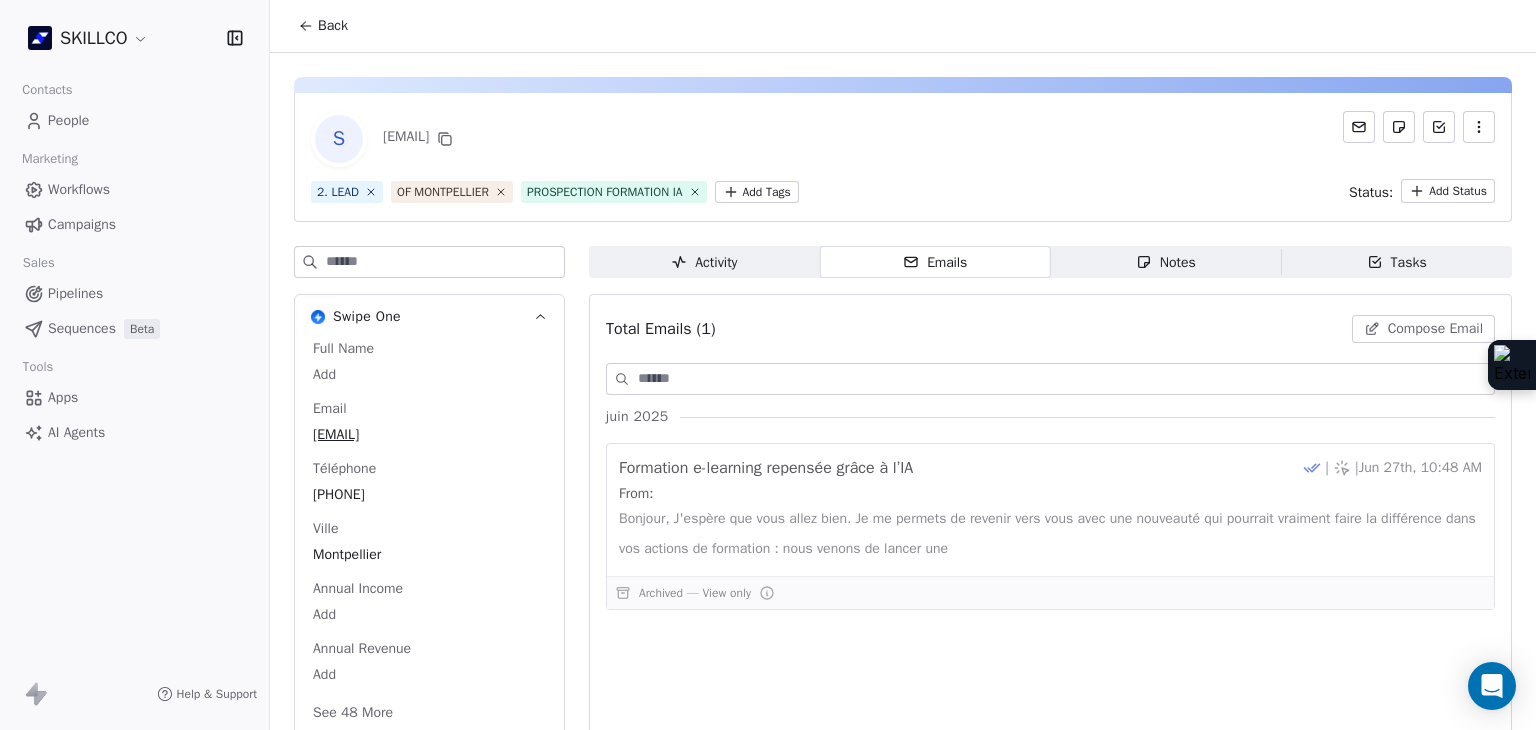 click on "S [EMAIL] 2. LEAD OF MONTPELLIER PROSPECTION FORMATION IA Add Tags Status: Add Status Swipe One Full Name Add Email [EMAIL] Téléphone [PHONE] Ville [CITY] Annual Income Add Annual Revenue Add See 48 More Calendly Activity Activity Emails Emails Notes Notes Tasks Tasks Total Emails (1) Compose Email juin 2025 Formation e-learning repensée grâce à l’IA | | Jun 27th, 10:48 AM From: Bonjour, J'espère que vous allez bien. Je me permets de revenir vers vous avec une nouveauté qui pourrait vraiment faire la différence dans vos actions de formation : nous venons de lancer une Archived — View only" at bounding box center [903, 501] 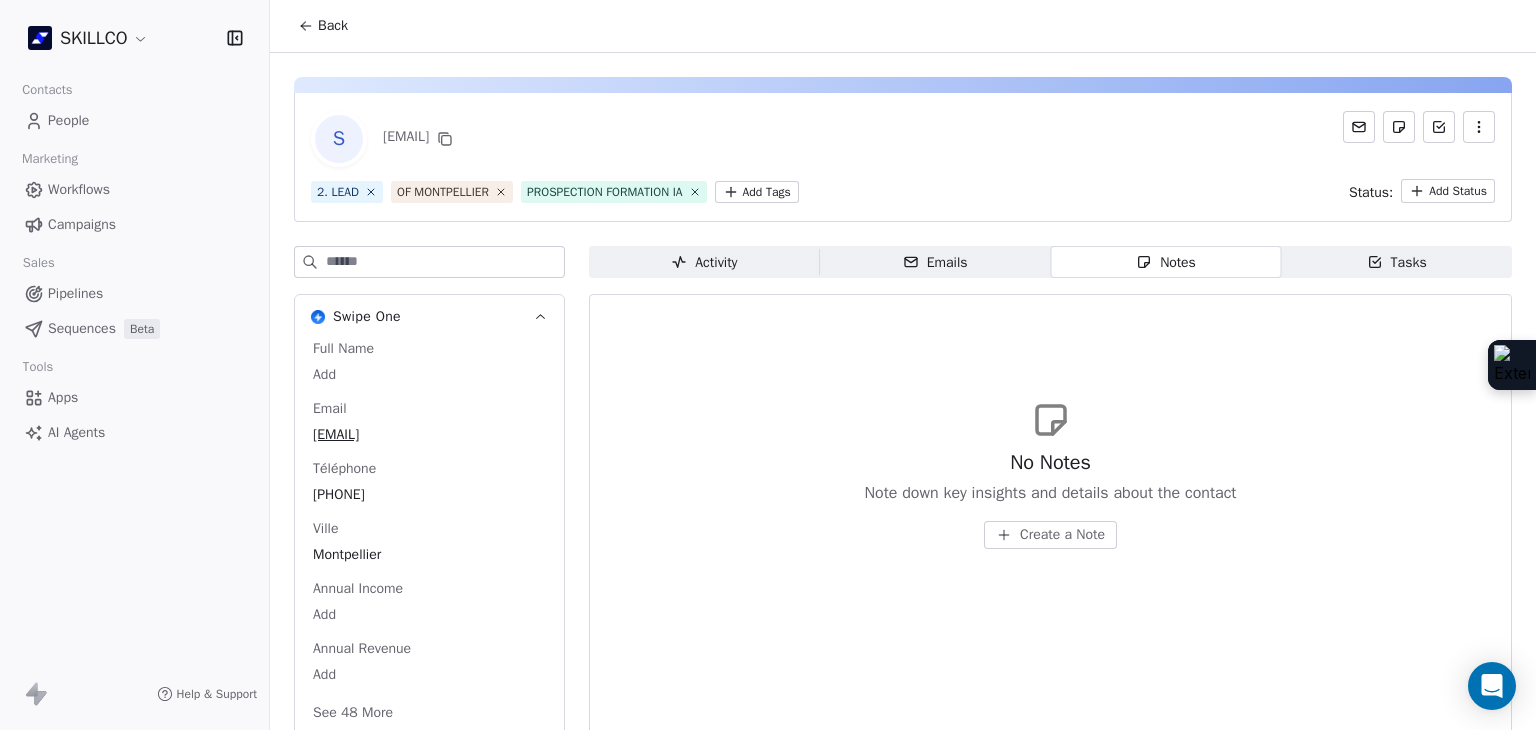 click on "Activity Activity" at bounding box center (704, 262) 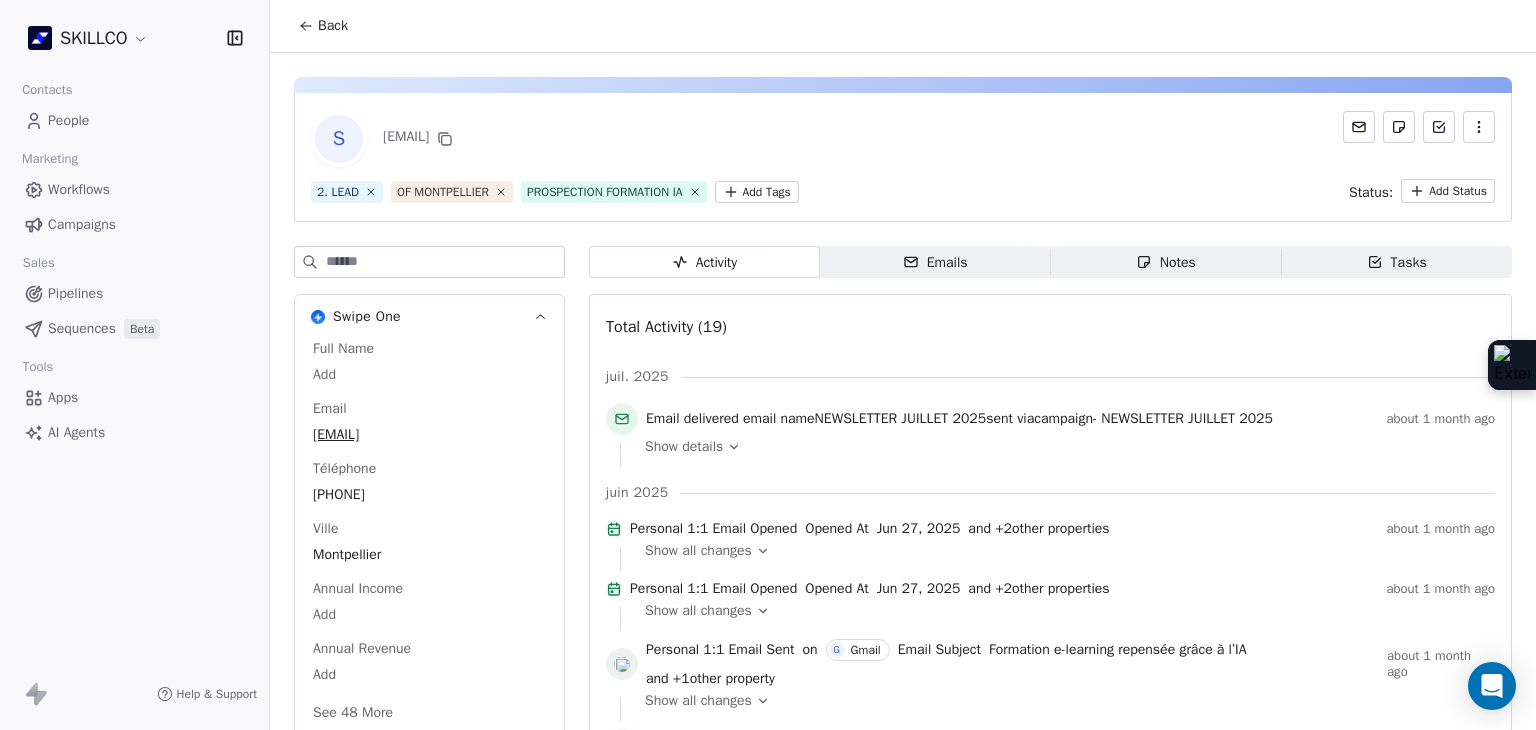 click on "SKILLCO Contacts People Marketing Workflows Campaigns Sales Pipelines Sequences Beta Tools Apps AI Agents Help & Support Back S [EMAIL] 2. LEAD OF MONTPELLIER PROSPECTION FORMATION IA Add Tags Status: Add Status Swipe One Full Name Add Email [EMAIL] Téléphone [PHONE] Ville [CITY] Annual Income Add Annual Revenue Add See 48 More Calendly Activity Activity Emails Emails Notes Notes Tasks Tasks Total Activity (19) juil. 2025 Email delivered email name NEWSLETTER JUILLET 2025 sent via campaign - NEWSLETTER JUILLET 2025 about 1 month ago Show details juin 2025 Personal 1:1 Email Opened Opened At Jun 27, 2025 and + 2 other properties about 1 month ago Show all changes Personal 1:1 Email Opened Opened At Jun 27, 2025 and + 2 other properties about 1 month ago Show all changes Personal 1:1 Email Sent on G Gmail Email Subject Formation e-learning repensée grâce à l’IA and + 1 other property about 1 month ago Show all changes" at bounding box center [768, 365] 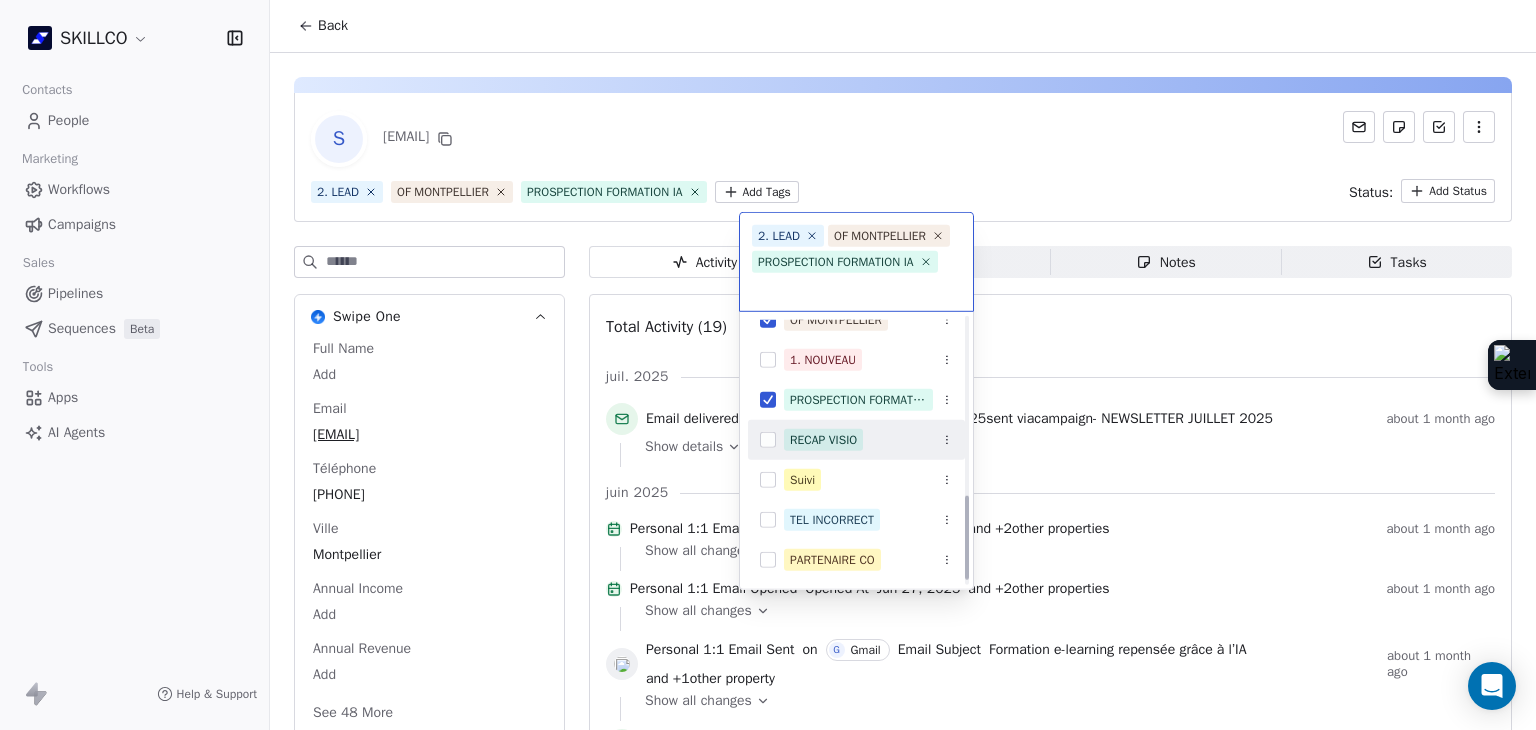 scroll, scrollTop: 578, scrollLeft: 0, axis: vertical 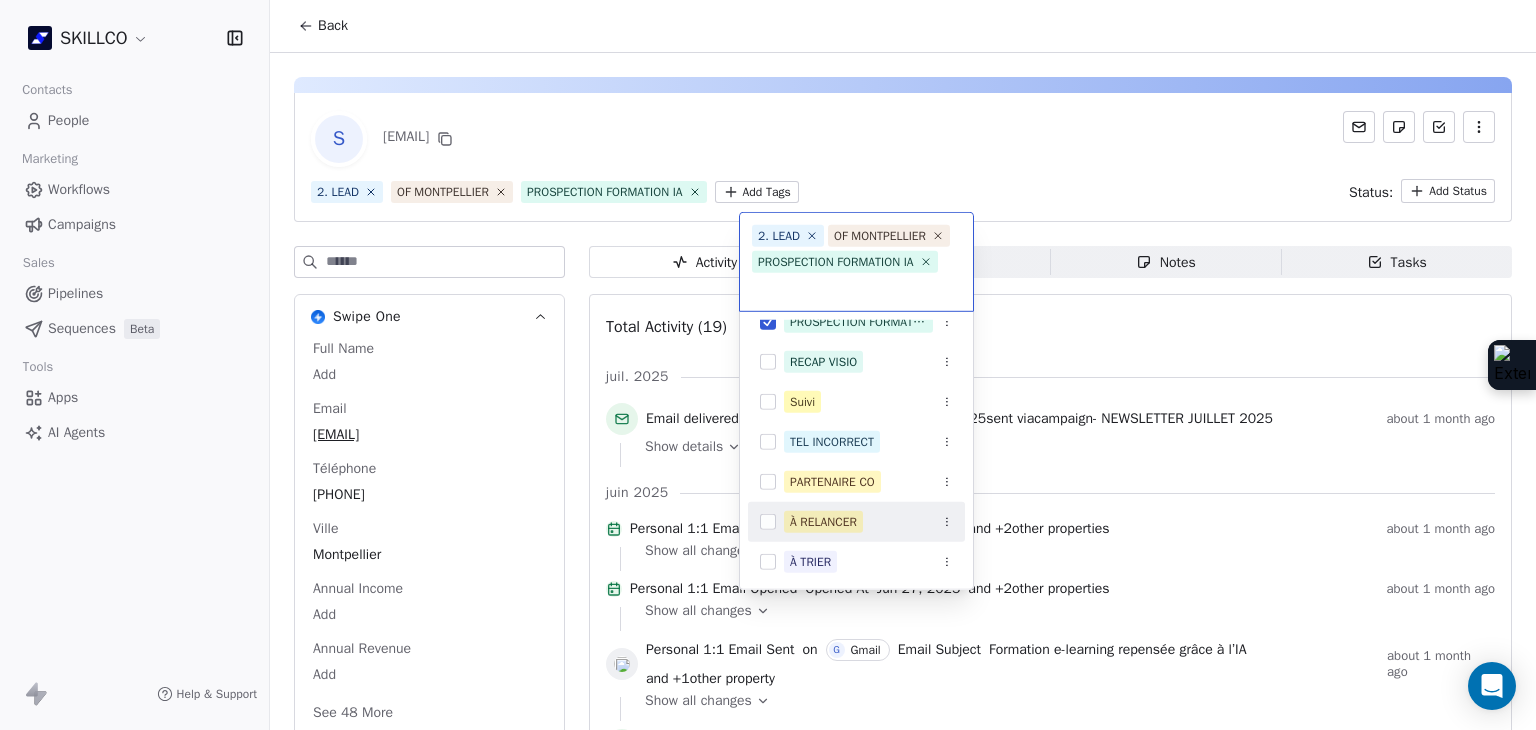 click on "À RELANCER" at bounding box center [856, 522] 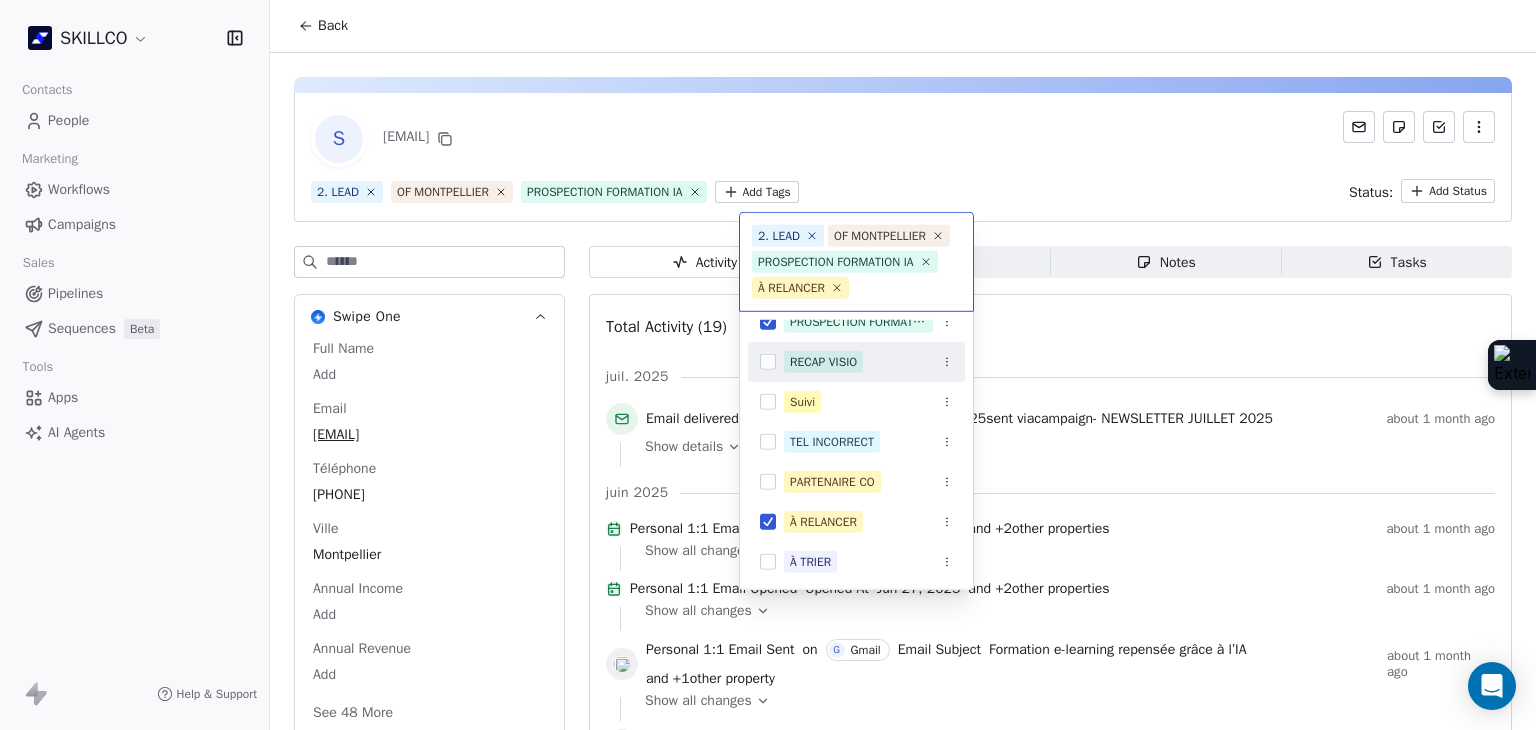 click on "SKILLCO Contacts People Marketing Workflows Campaigns Sales Pipelines Sequences Beta Tools Apps AI Agents Help & Support Back S [EMAIL] 2. LEAD OF MONTPELLIER PROSPECTION FORMATION IA Add Tags Status: Add Status Swipe One Full Name Add Email [EMAIL] Téléphone [PHONE] Ville [CITY] Annual Income Add Annual Revenue Add See 48 More Calendly Activity Activity Emails Emails Notes Notes Tasks Tasks Total Activity (19) juil. 2025 Email delivered email name NEWSLETTER JUILLET 2025 sent via campaign - NEWSLETTER JUILLET 2025 about 1 month ago Show details juin 2025 Personal 1:1 Email Opened Opened At Jun 27, 2025 and + 2 other properties about 1 month ago Show all changes Personal 1:1 Email Opened Opened At Jun 27, 2025 and + 2 other properties about 1 month ago Show all changes Personal 1:1 Email Sent on G Gmail Email Subject Formation e-learning repensée grâce à l’IA and + 1 other property about 1 month ago Show all changes" at bounding box center [768, 365] 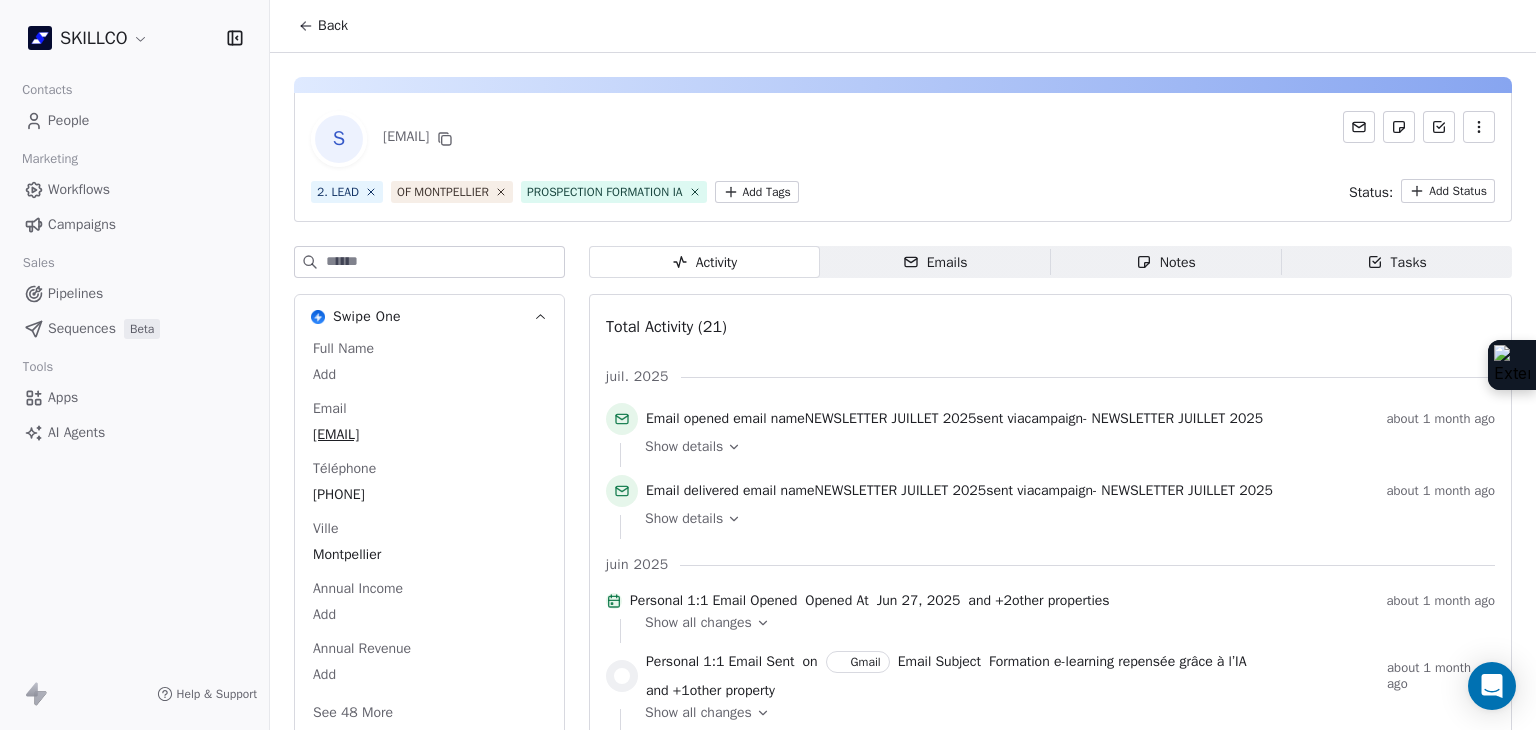 scroll, scrollTop: 0, scrollLeft: 0, axis: both 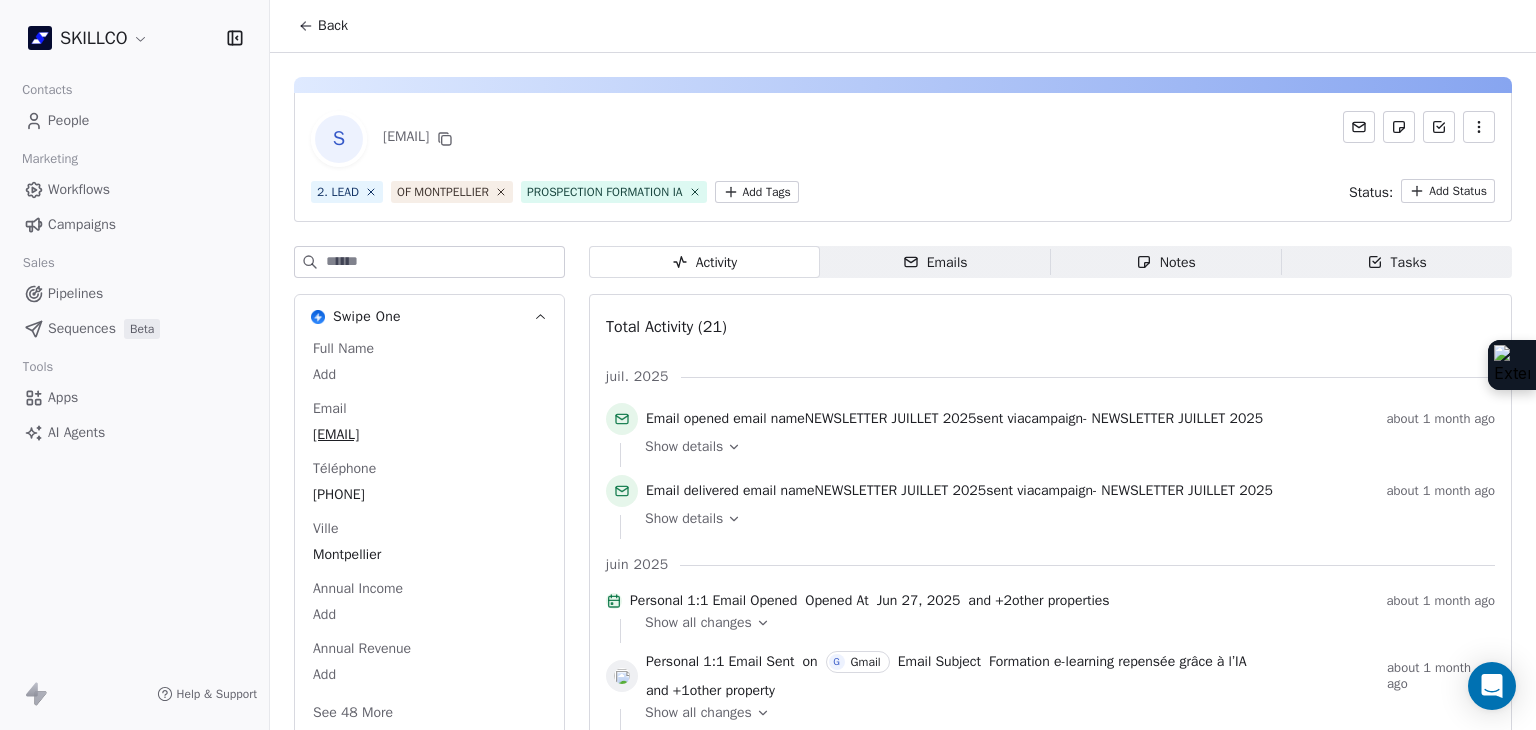 click on "Emails" at bounding box center [935, 262] 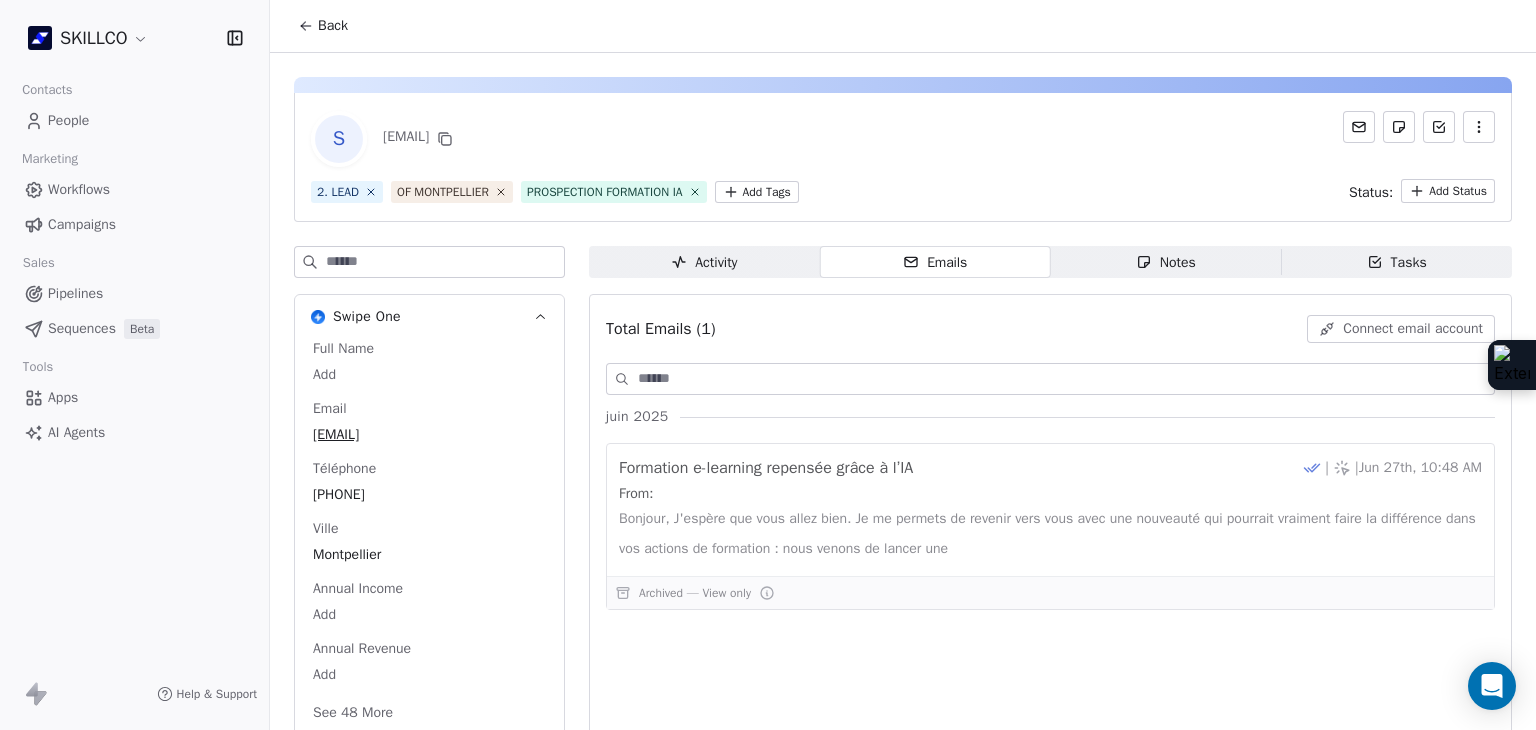 click 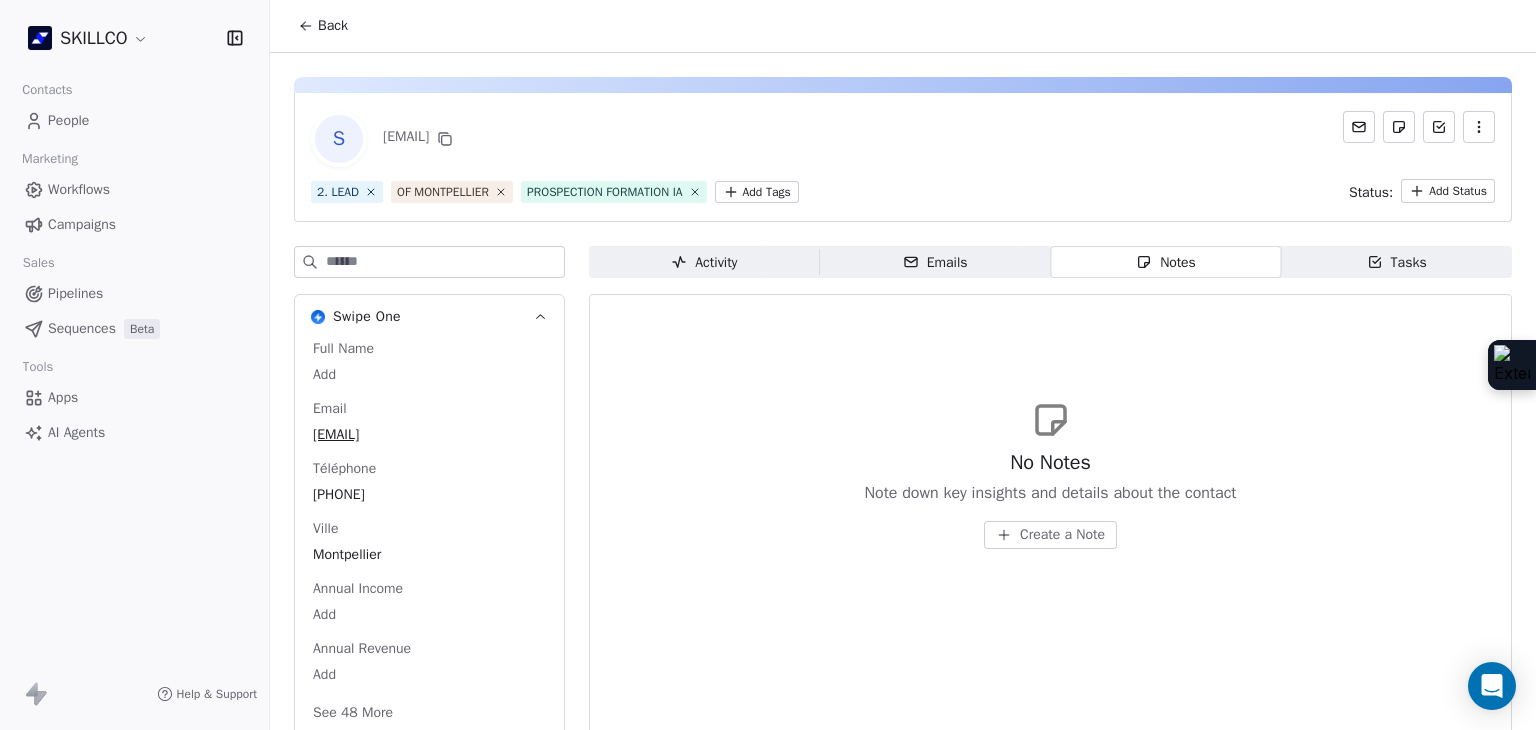 click on "Activity Activity Emails Emails   Notes   Notes Tasks Tasks No Notes Note down key insights and details about the contact   Create a Note" at bounding box center (1050, 598) 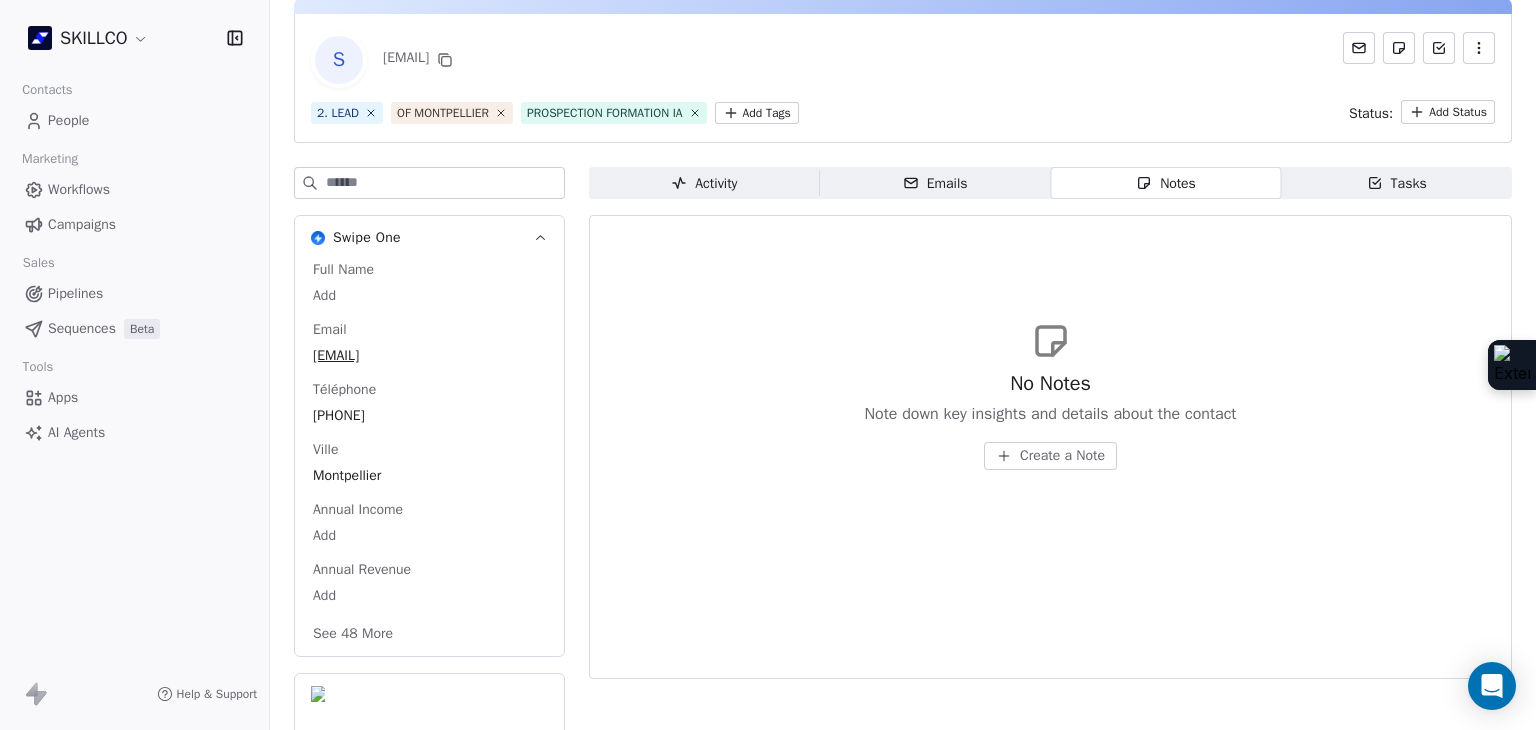 click on "See   48   More" at bounding box center (353, 634) 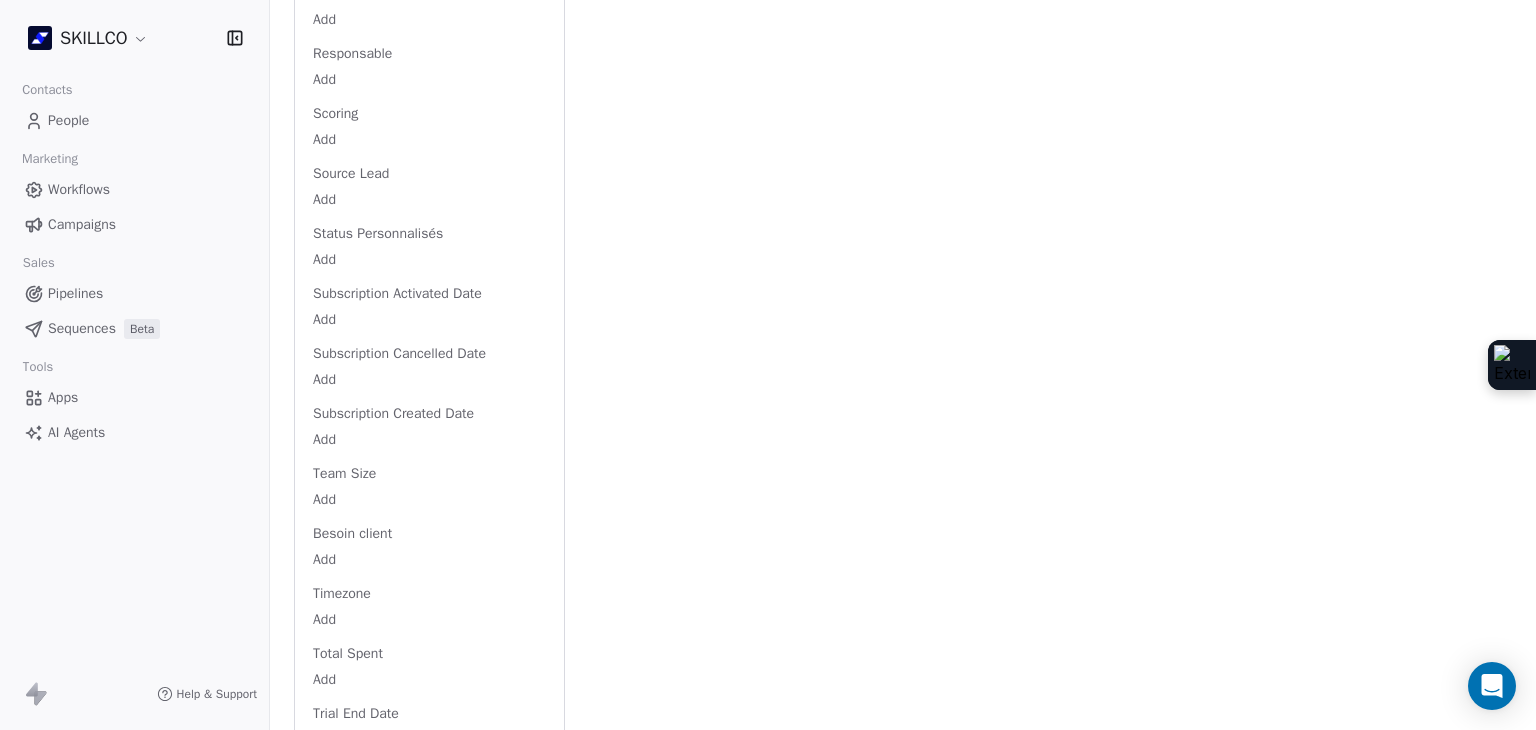 scroll, scrollTop: 2923, scrollLeft: 0, axis: vertical 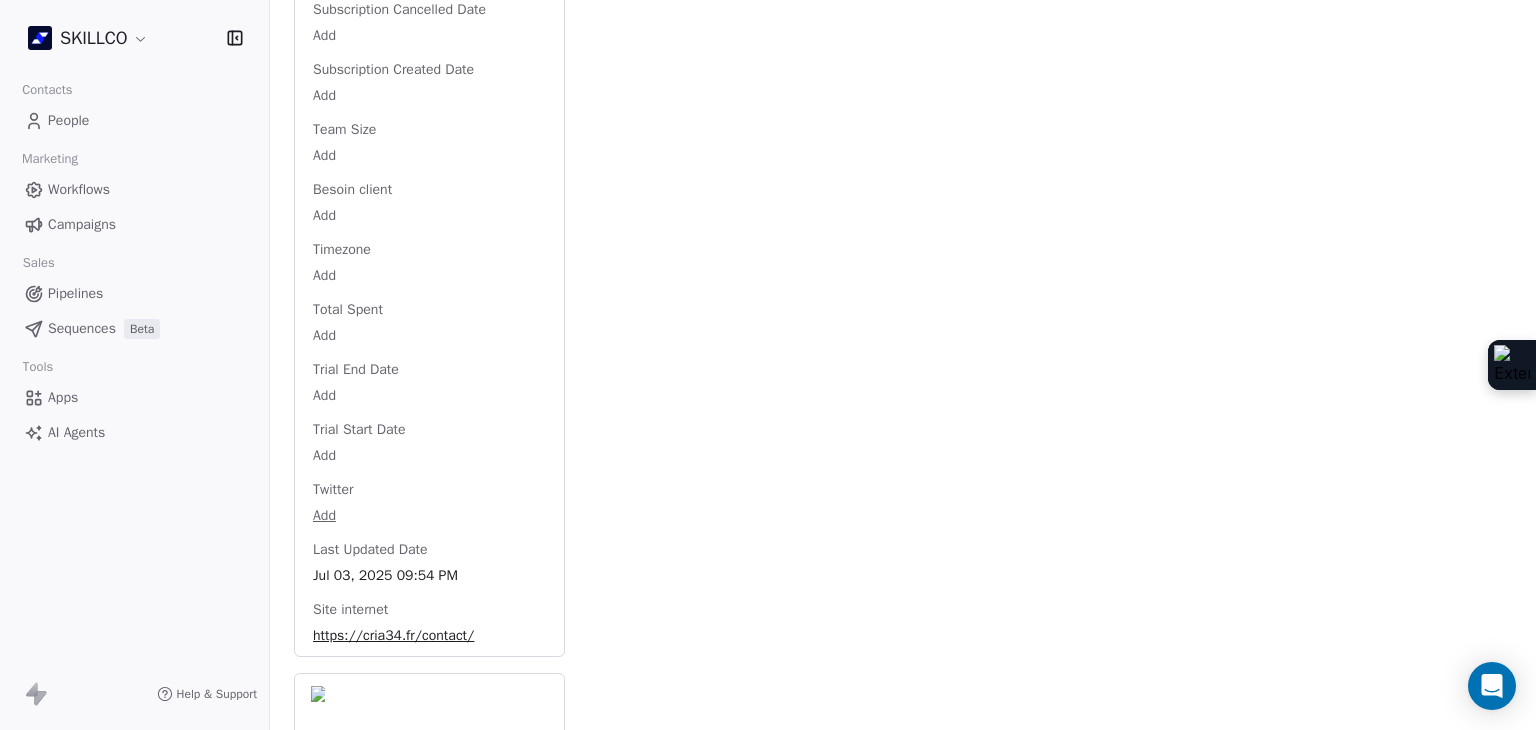 click on "https://cria34.fr/contact/" at bounding box center [429, 636] 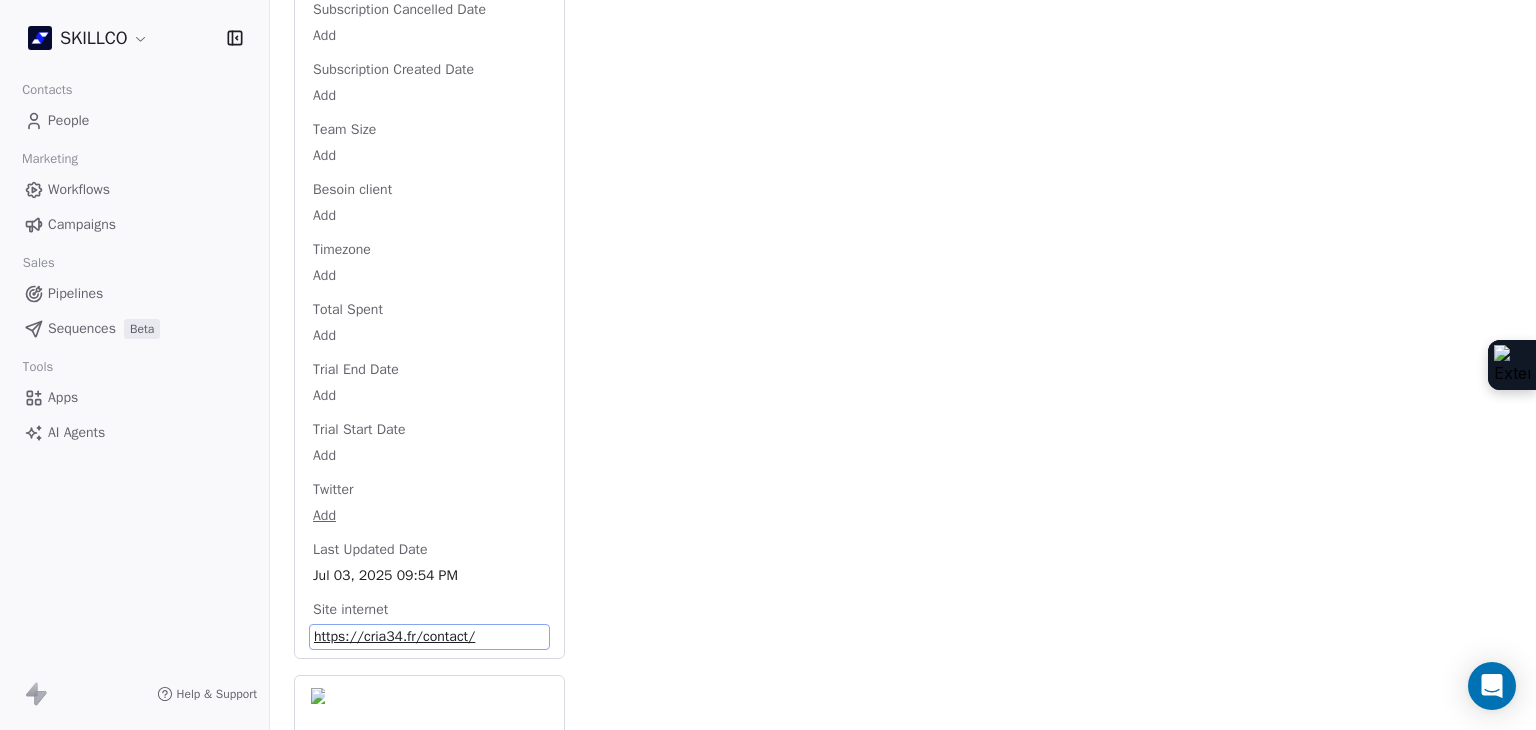 scroll, scrollTop: 2924, scrollLeft: 0, axis: vertical 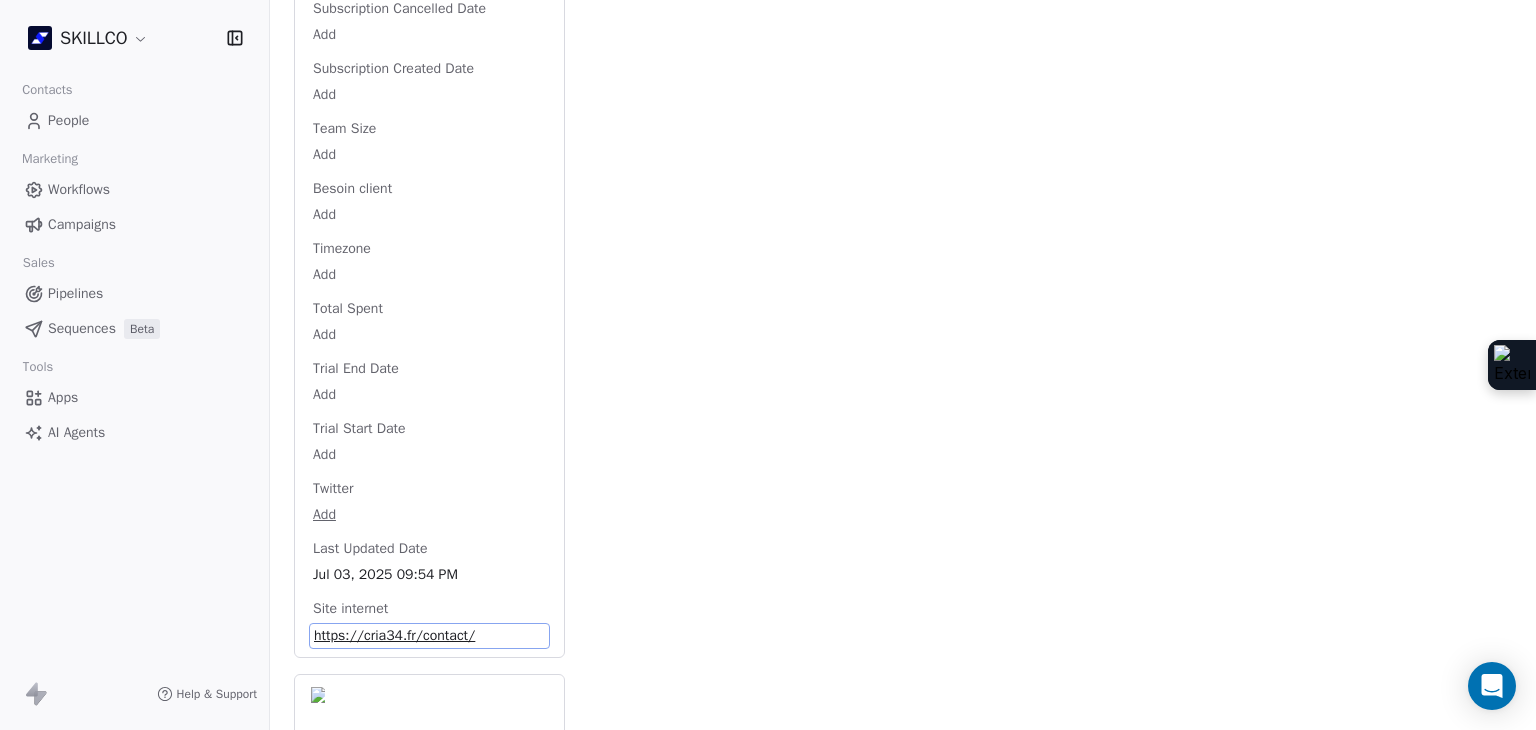click on "https://cria34.fr/contact/" at bounding box center (429, 636) 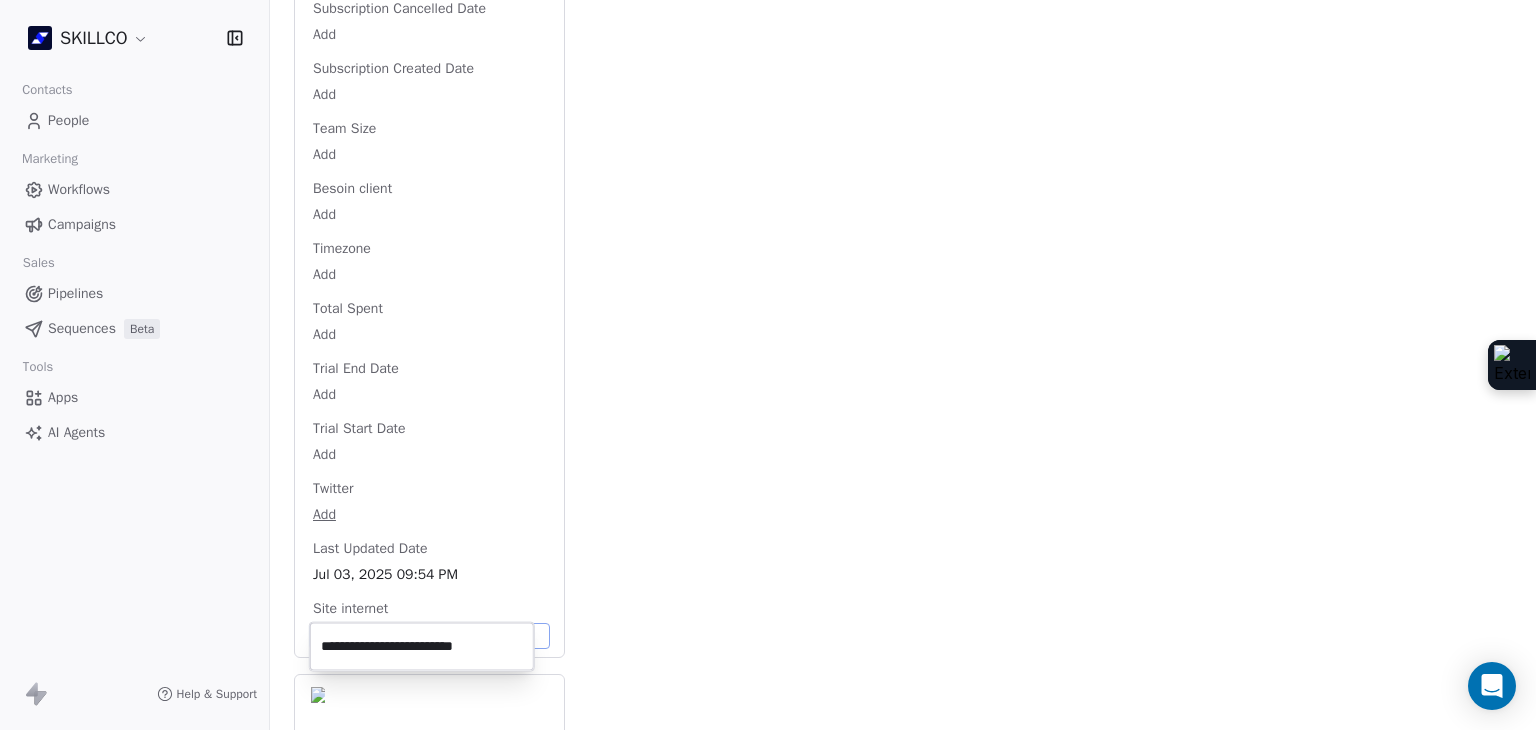 click on "**********" at bounding box center [422, 647] 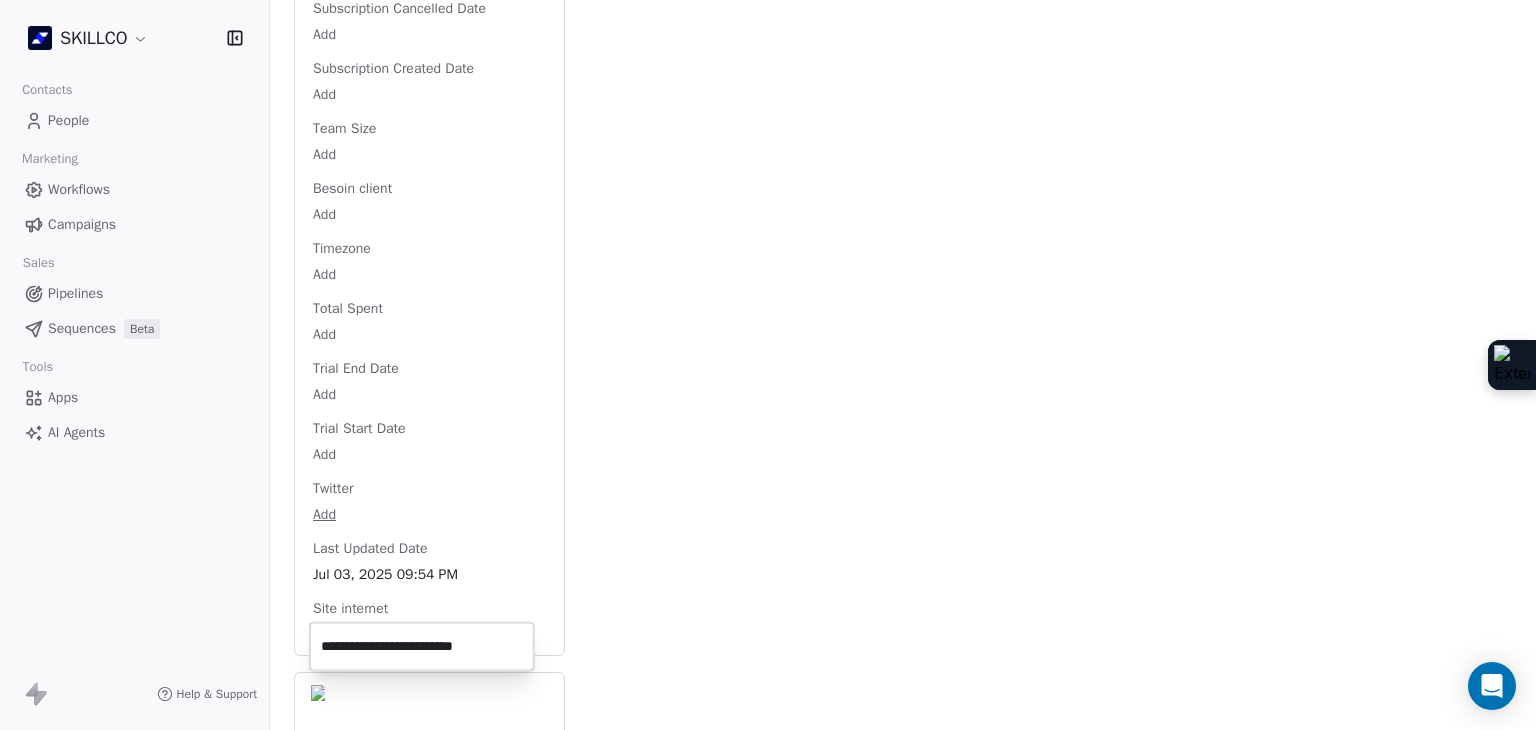 click on "SKILLCO Contacts People Marketing Workflows Campaigns Sales Pipelines Sequences Beta Tools Apps AI Agents Help & Support Back S [EMAIL] 2. LEAD OF [CITY] PROSPECTION FORMATION IA Add Tags Status: Add Status Swipe One Full Name Add Email [EMAIL] Téléphone [PHONE] Ville [CITY] Annual Income Add Annual Revenue Add Average Order Value Add Besoin Add Birthday Add Browser Add Contact Source Add Pays Add Created Date [DATE] [TIME] Customer Lifetime Value Add Department Add Derniere page consulte Add Device Add Email Verification Status Valid Entreprise Cria 34 Facebook Add First Purchase Date Add Prénom Add Gender Add Poste Add Langue Add Last Abandoned Date Add Last Purchase Date Add Last Activity Date [DATE] [TIME] Nom Add LinkedIn Add Marketing Contact Status Add Email Marketing Consent Subscribed MRR Add Next Billing Date Add Notes Add Scoring 0/10 Add Occupation Add Orders Count Add Responsable Add Scoring Add Source Lead Add Status Personnalisés Add" at bounding box center [768, 365] 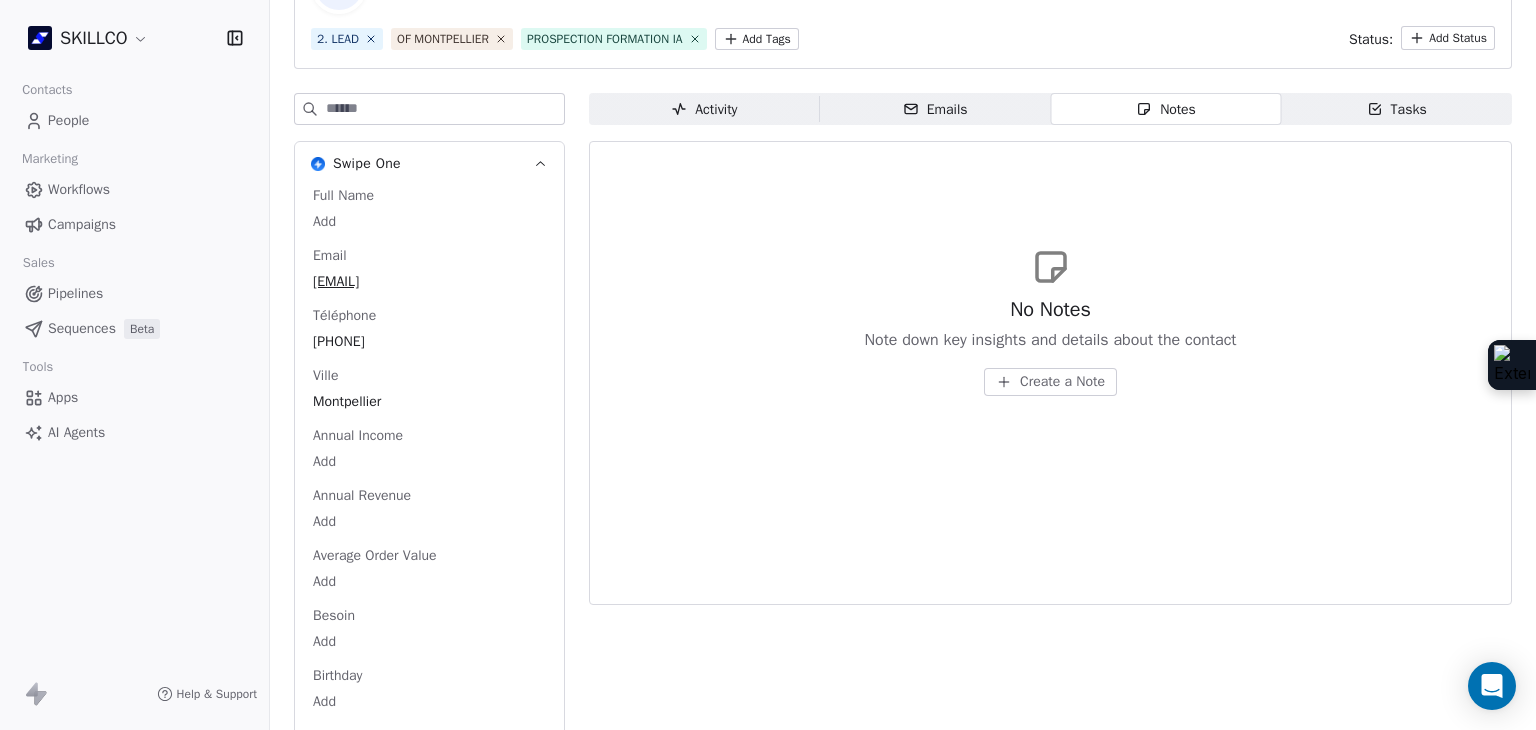 scroll, scrollTop: 0, scrollLeft: 0, axis: both 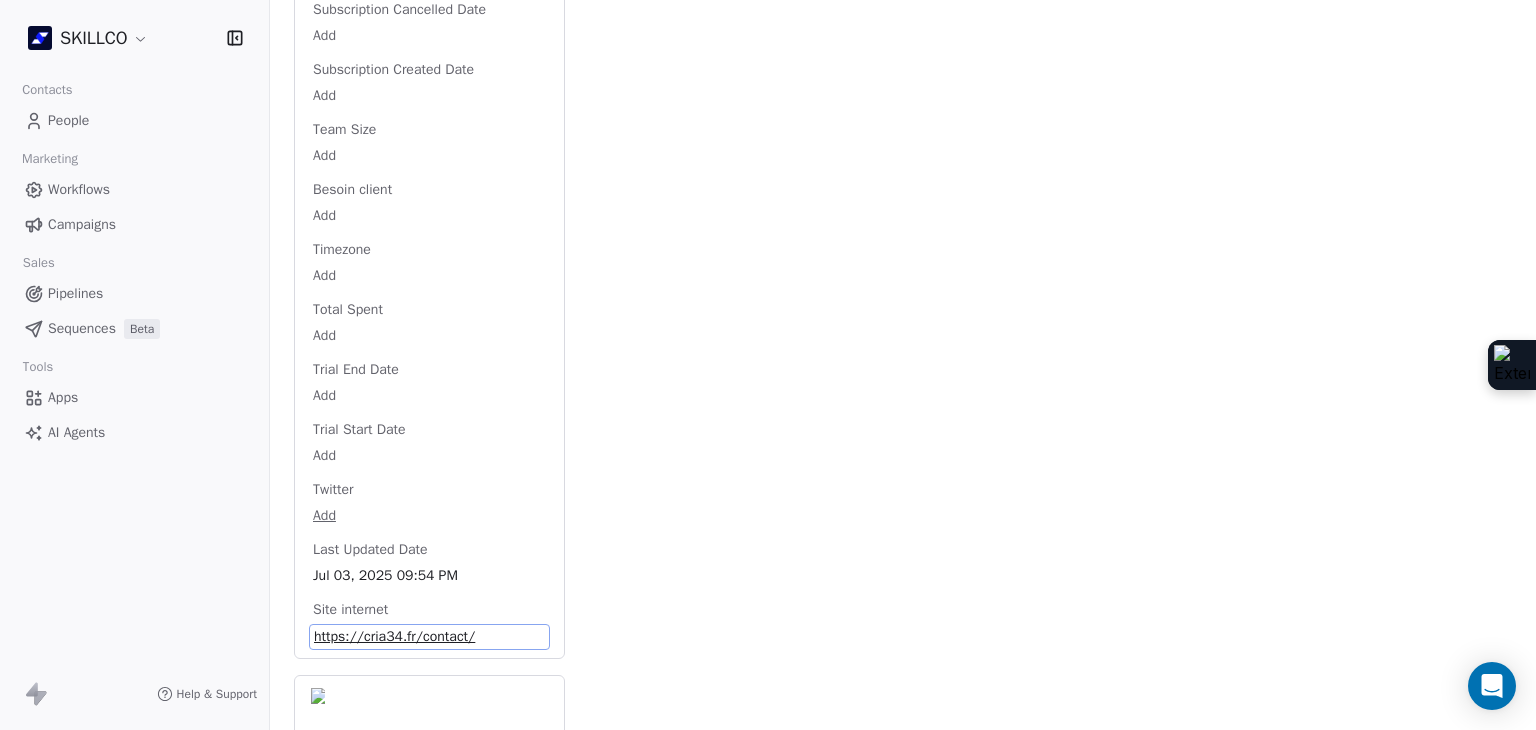 click on "https://cria34.fr/contact/" at bounding box center (429, 637) 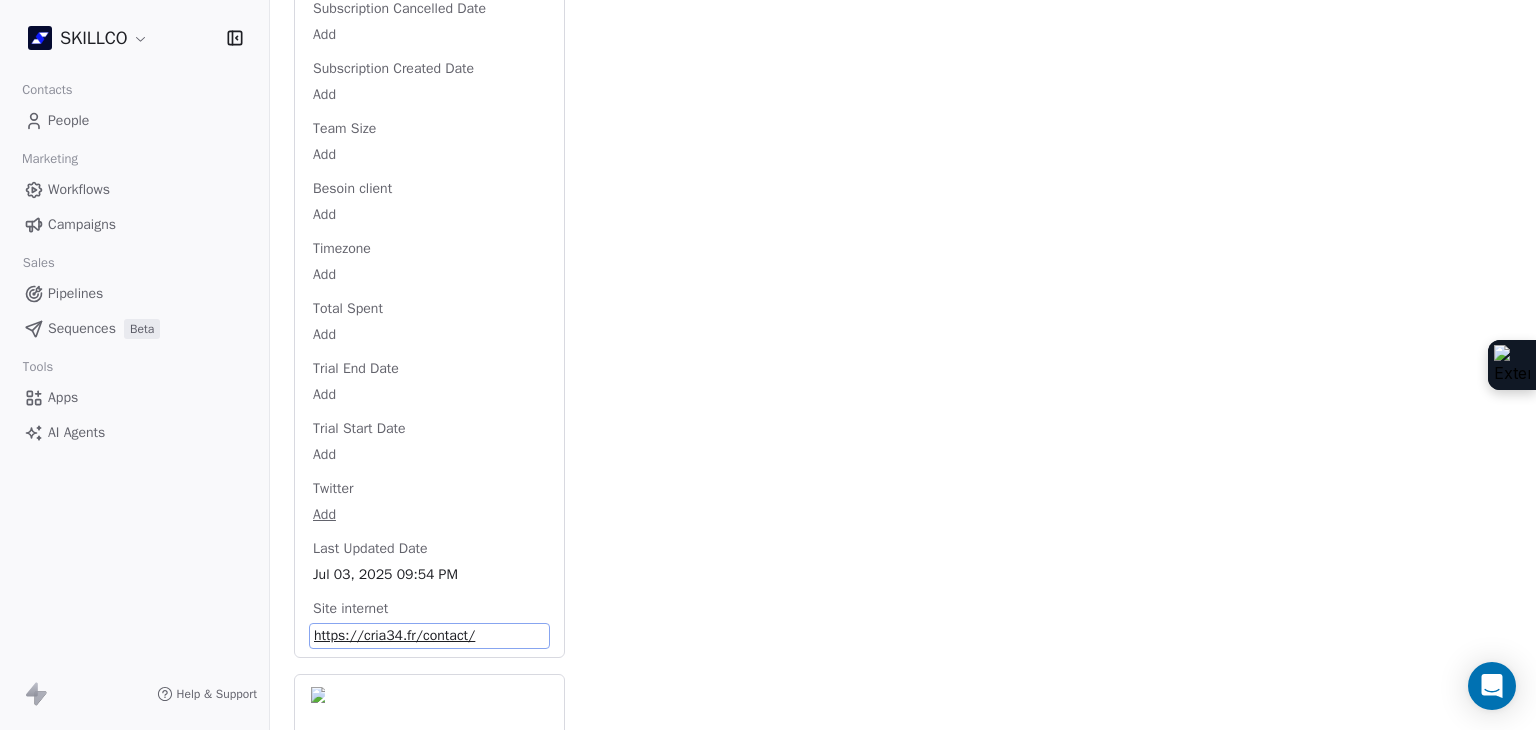 click on "https://cria34.fr/contact/" at bounding box center (429, 636) 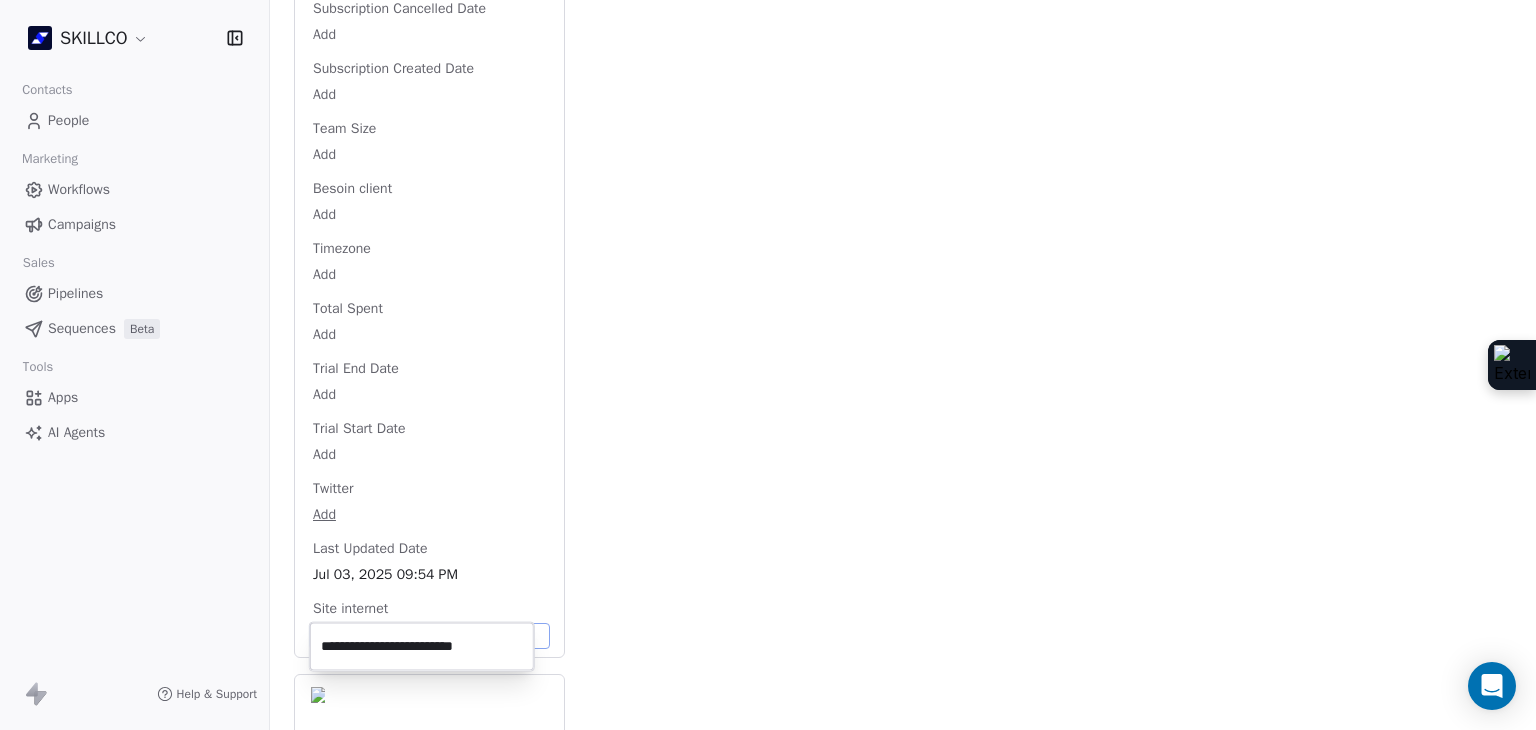 click on "**********" at bounding box center (422, 647) 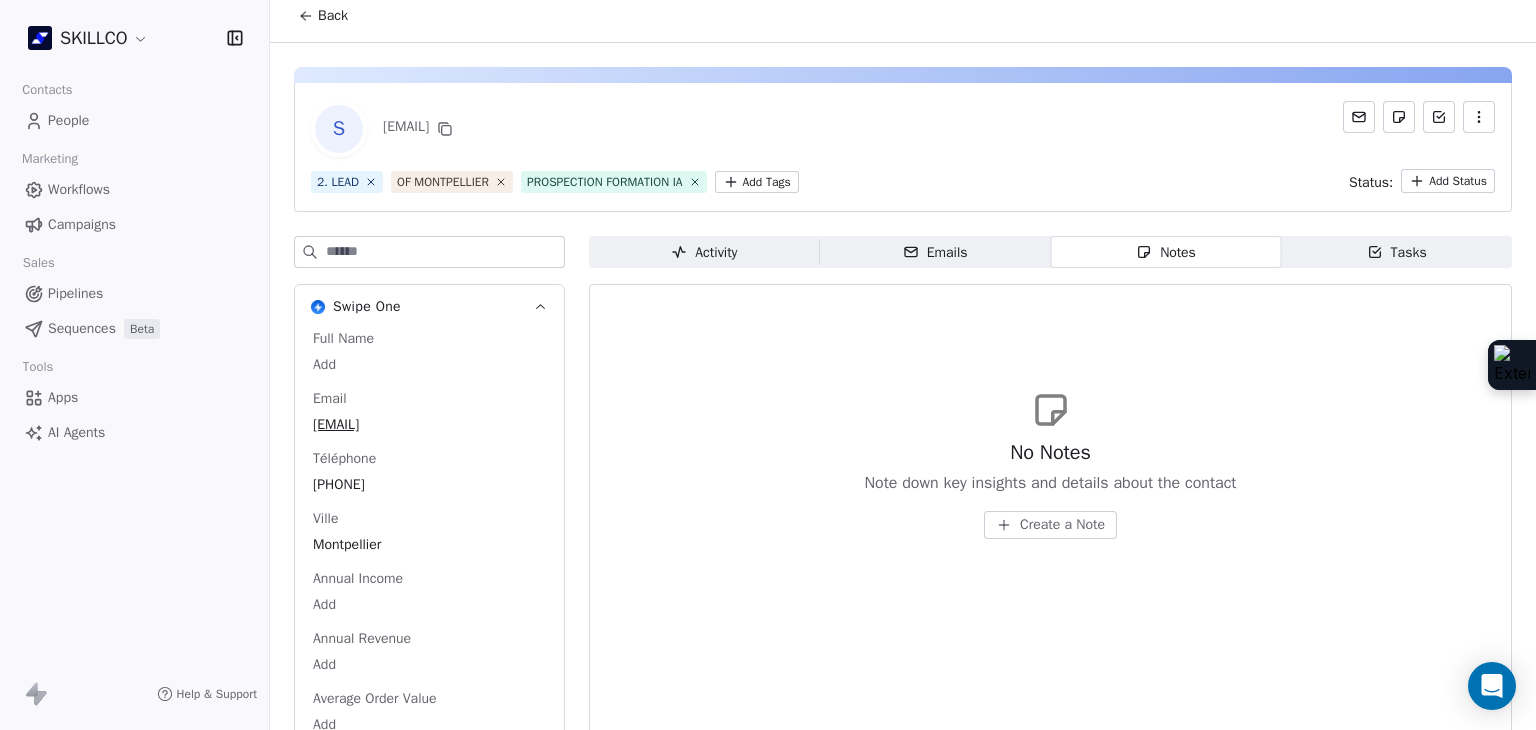 scroll, scrollTop: 0, scrollLeft: 0, axis: both 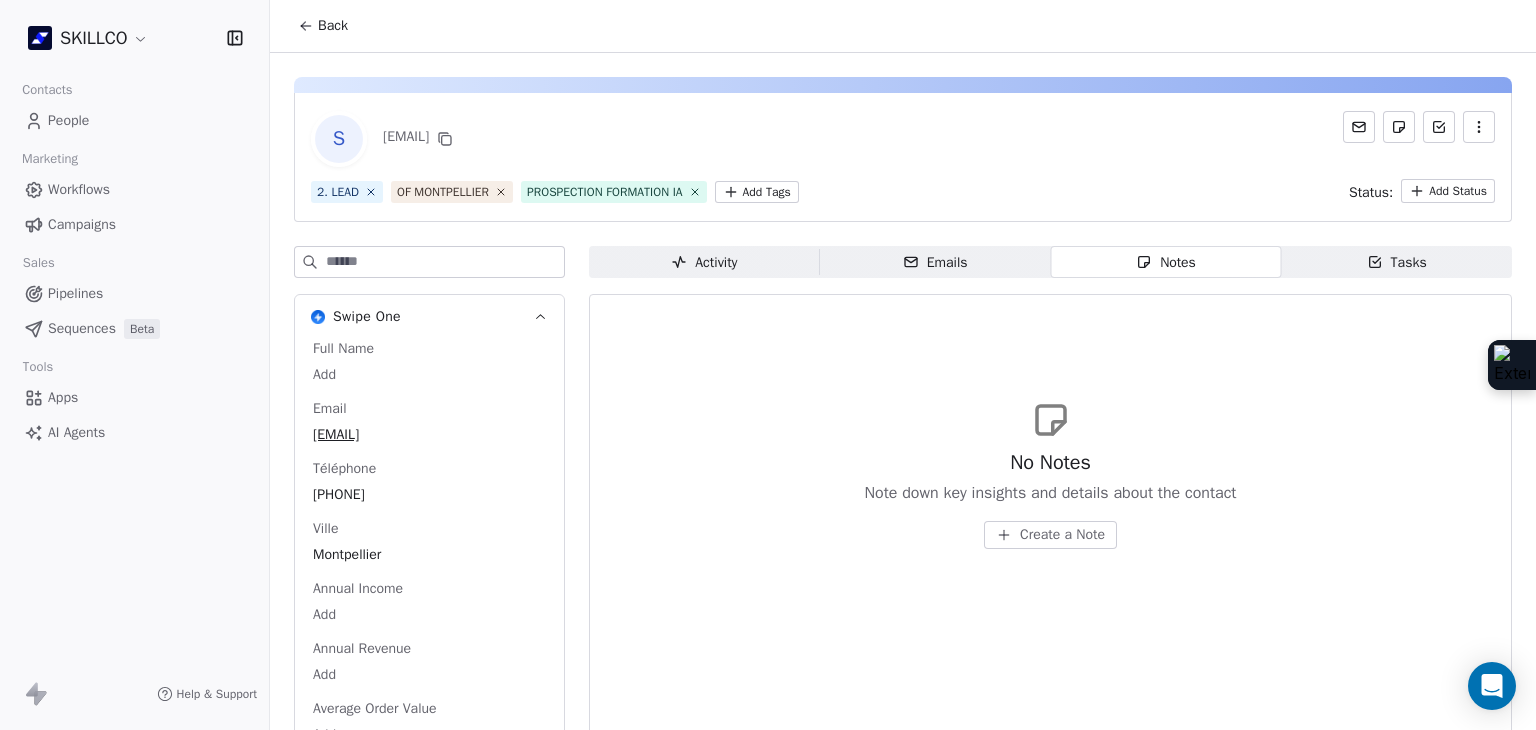click on "Create a Note" at bounding box center [1050, 535] 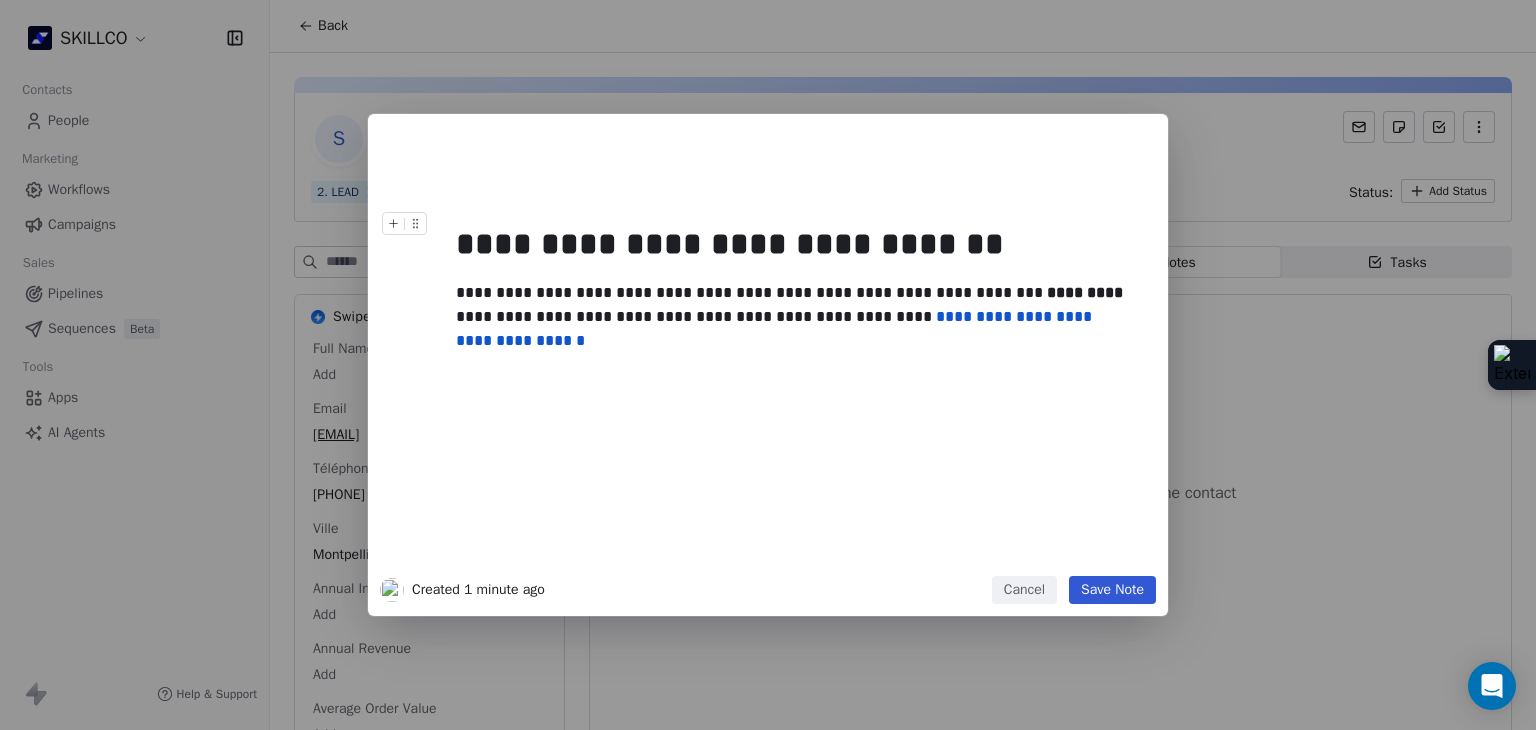 click on "Save Note" at bounding box center (1112, 590) 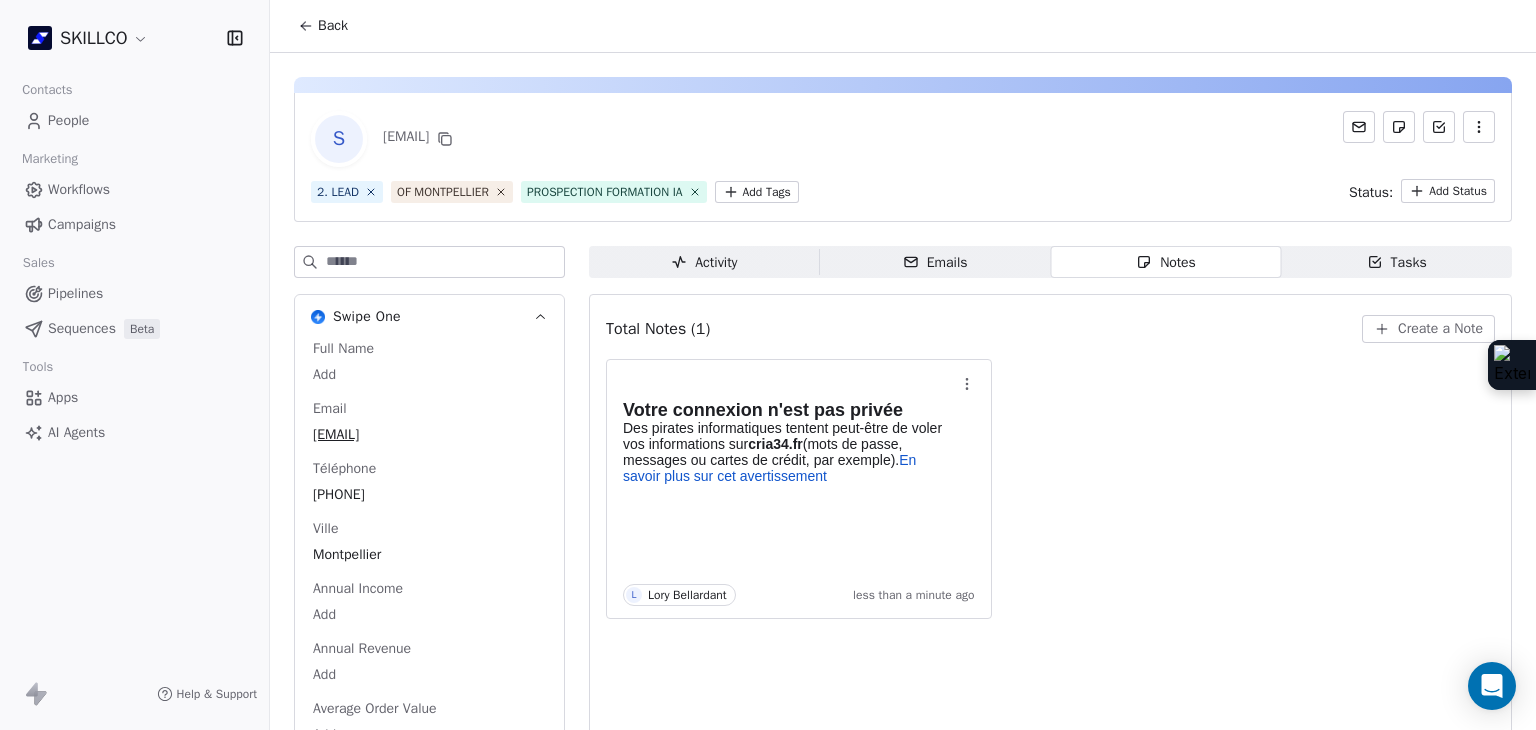 click on "SKILLCO Contacts People Marketing Workflows Campaigns Sales Pipelines Sequences Beta Tools Apps AI Agents Help & Support Back S contact@cria34.fr 2. LEAD OF MONTPELLIER PROSPECTION FORMATION IA  Add Tags Status:   Add Status Swipe One Full Name Add Email contact@cria34.fr Téléphone 33467835982 Ville Montpellier Annual Income Add Annual Revenue Add Average Order Value Add Besoin Add Birthday Add Browser Add Contact Source Add Pays Add Created Date May 28, 2025 03:36 PM Customer Lifetime Value Add Department Add Derniere page consulte Add Device Add Email Verification Status Valid Entreprise Cria 34 Facebook Add First Purchase Date Add Prénom Add Gender Add Poste Add Langue Add Last Abandoned Date Add Last Purchase Date Add Last Activity Date Jul 03, 2025 09:54 PM Nom Add LinkedIn Add Marketing Contact Status Add Email Marketing Consent Subscribed MRR Add Next Billing Date Add Notes Add Scoring 0/10 Add Occupation Add Orders Count Add Responsable Add Scoring  Add Source Lead Add Status Personnalisés Add" at bounding box center (768, 365) 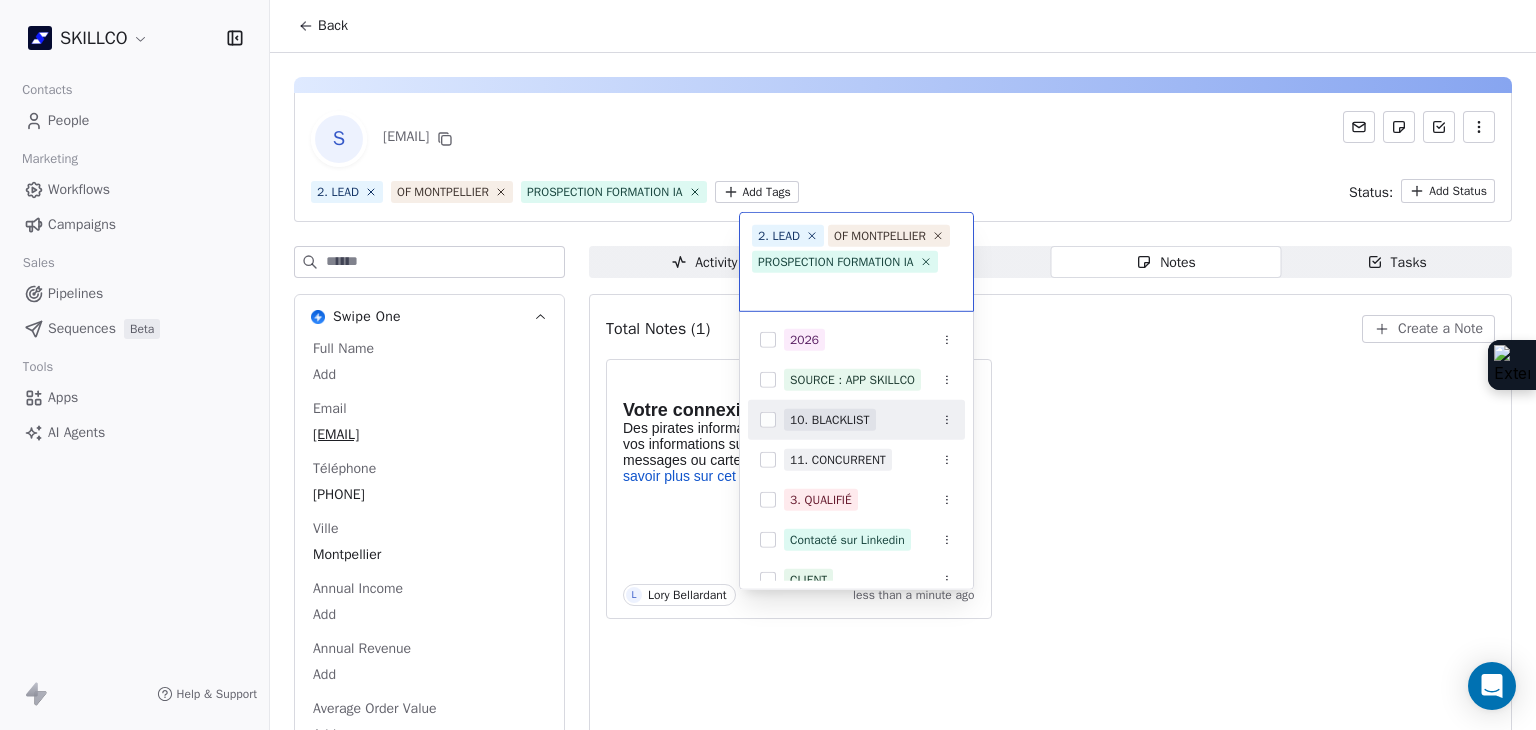 click on "10. BLACKLIST" at bounding box center (830, 420) 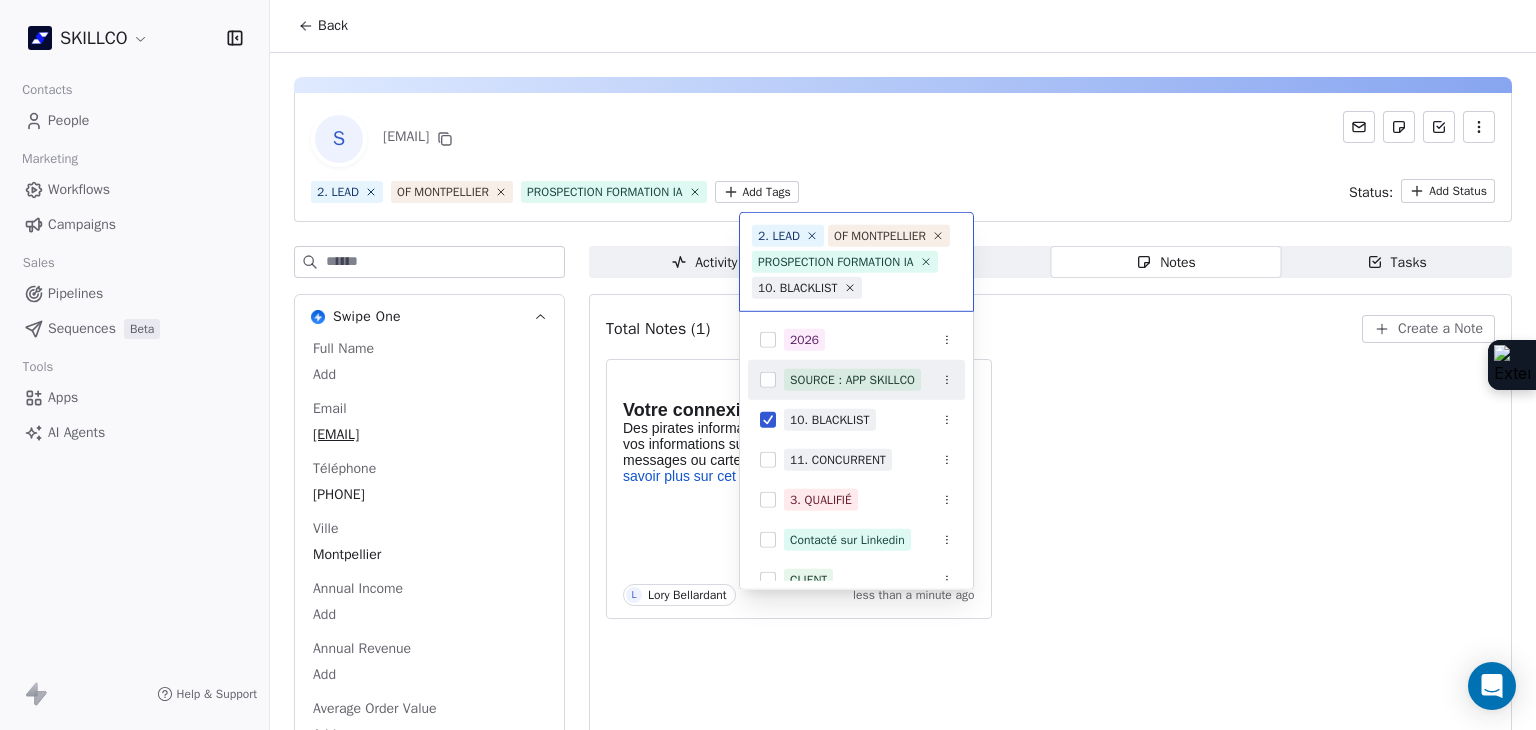 click on "SKILLCO Contacts People Marketing Workflows Campaigns Sales Pipelines Sequences Beta Tools Apps AI Agents Help & Support Back S contact@cria34.fr 2. LEAD OF MONTPELLIER PROSPECTION FORMATION IA  Add Tags Status:   Add Status Swipe One Full Name Add Email contact@cria34.fr Téléphone 33467835982 Ville Montpellier Annual Income Add Annual Revenue Add Average Order Value Add Besoin Add Birthday Add Browser Add Contact Source Add Pays Add Created Date May 28, 2025 03:36 PM Customer Lifetime Value Add Department Add Derniere page consulte Add Device Add Email Verification Status Valid Entreprise Cria 34 Facebook Add First Purchase Date Add Prénom Add Gender Add Poste Add Langue Add Last Abandoned Date Add Last Purchase Date Add Last Activity Date Jul 03, 2025 09:54 PM Nom Add LinkedIn Add Marketing Contact Status Add Email Marketing Consent Subscribed MRR Add Next Billing Date Add Notes Add Scoring 0/10 Add Occupation Add Orders Count Add Responsable Add Scoring  Add Source Lead Add Status Personnalisés Add" at bounding box center [768, 365] 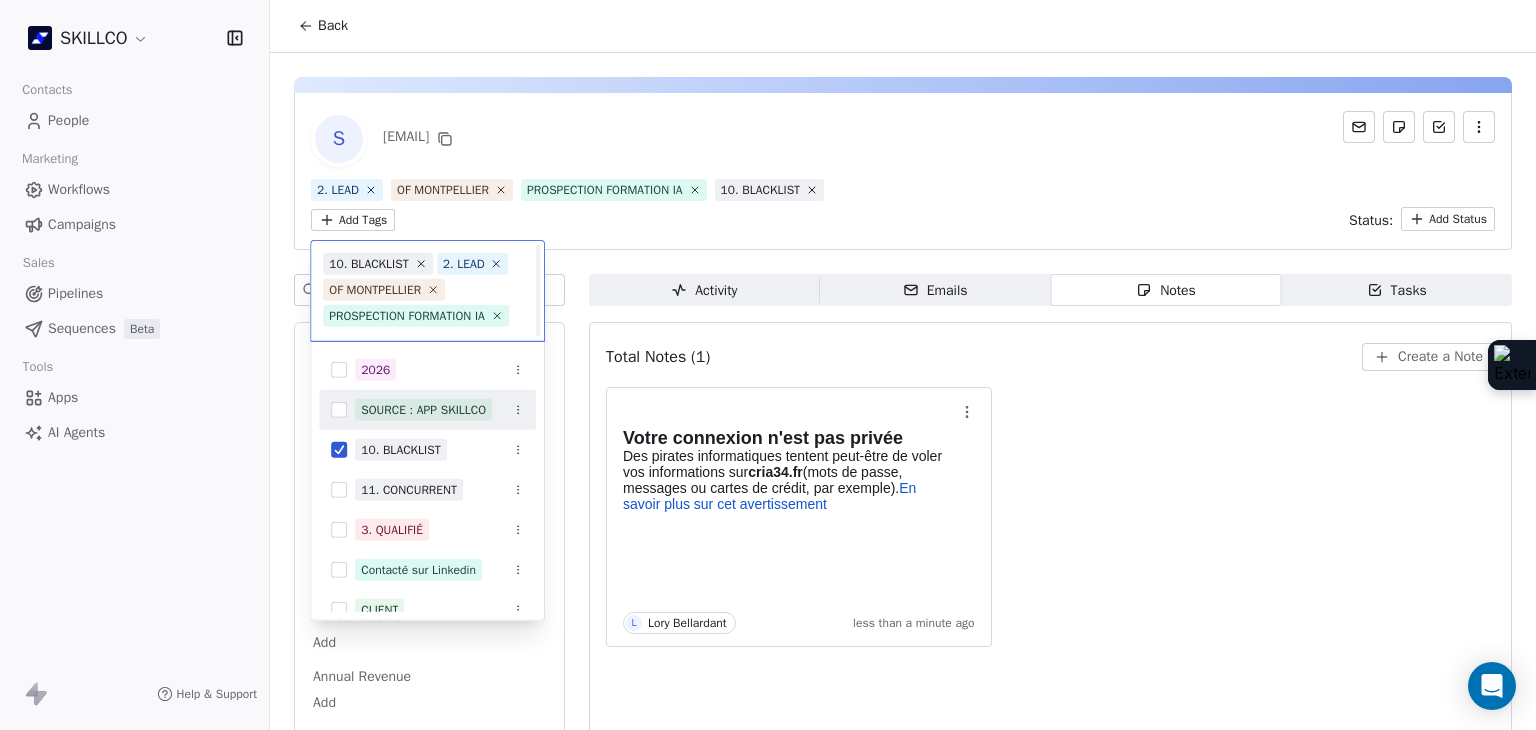 scroll, scrollTop: 0, scrollLeft: 0, axis: both 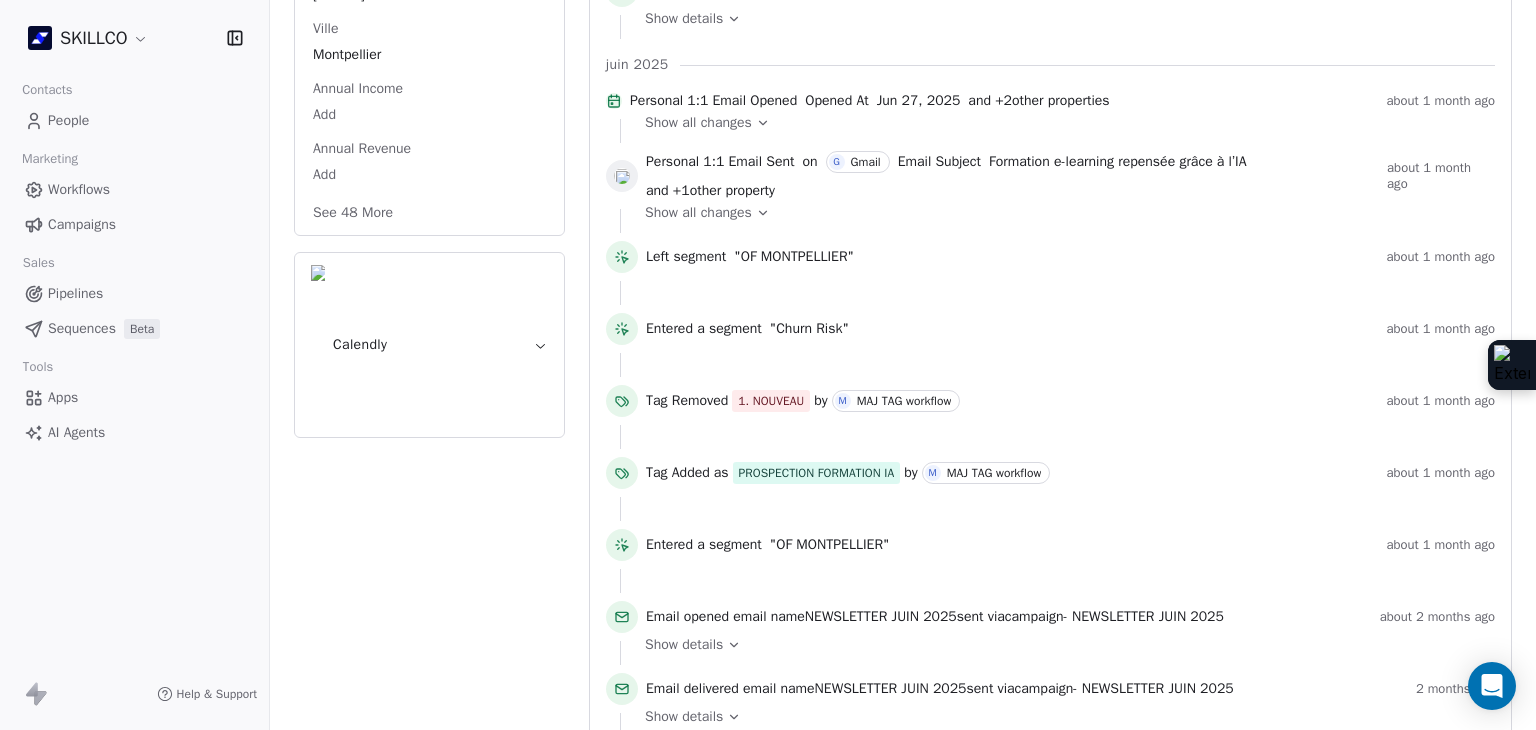 click on "Full Name Add Email cvhformation@example.com Téléphone [PHONE] Ville [CITY] Annual Income Add Annual Revenue Add See   48   More" at bounding box center [429, 33] 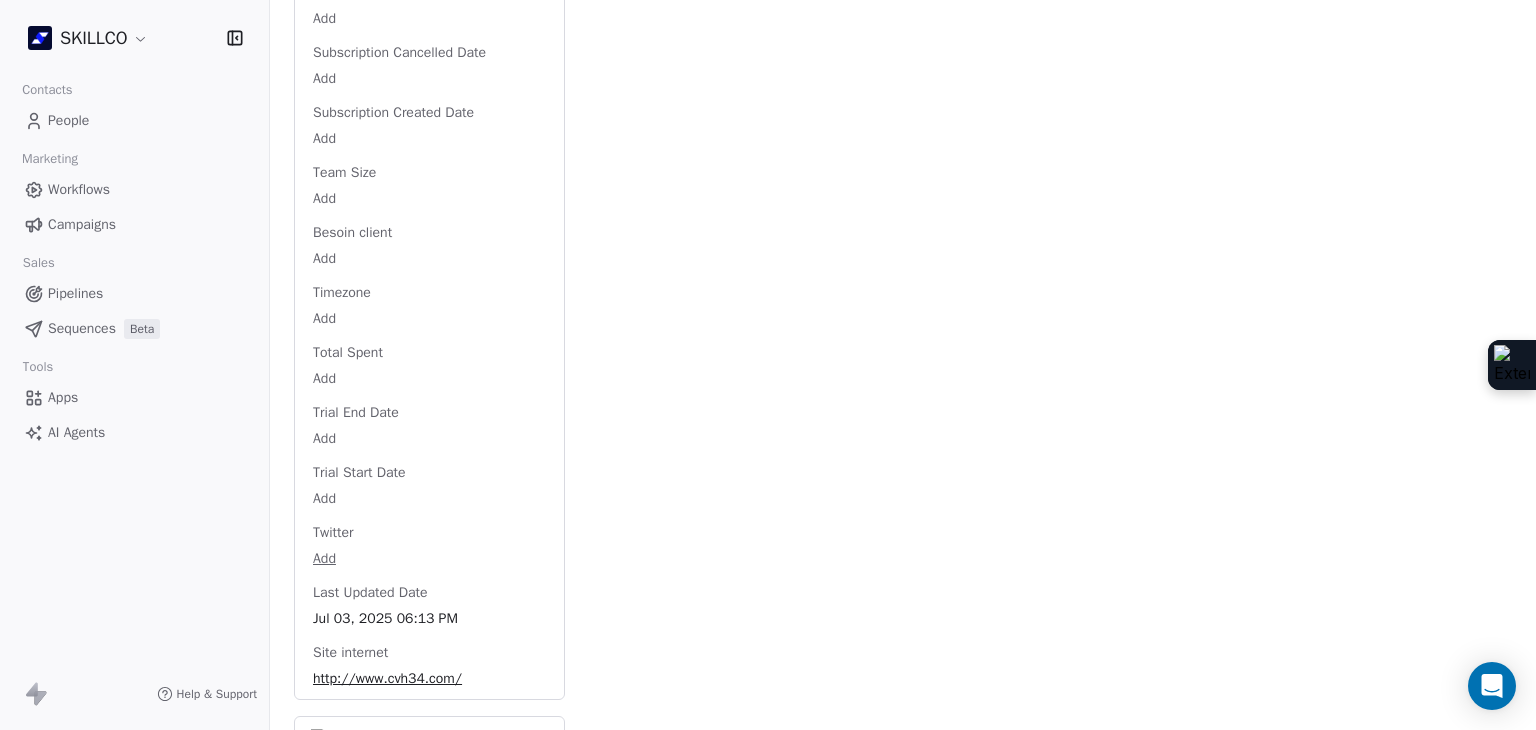 scroll, scrollTop: 2943, scrollLeft: 0, axis: vertical 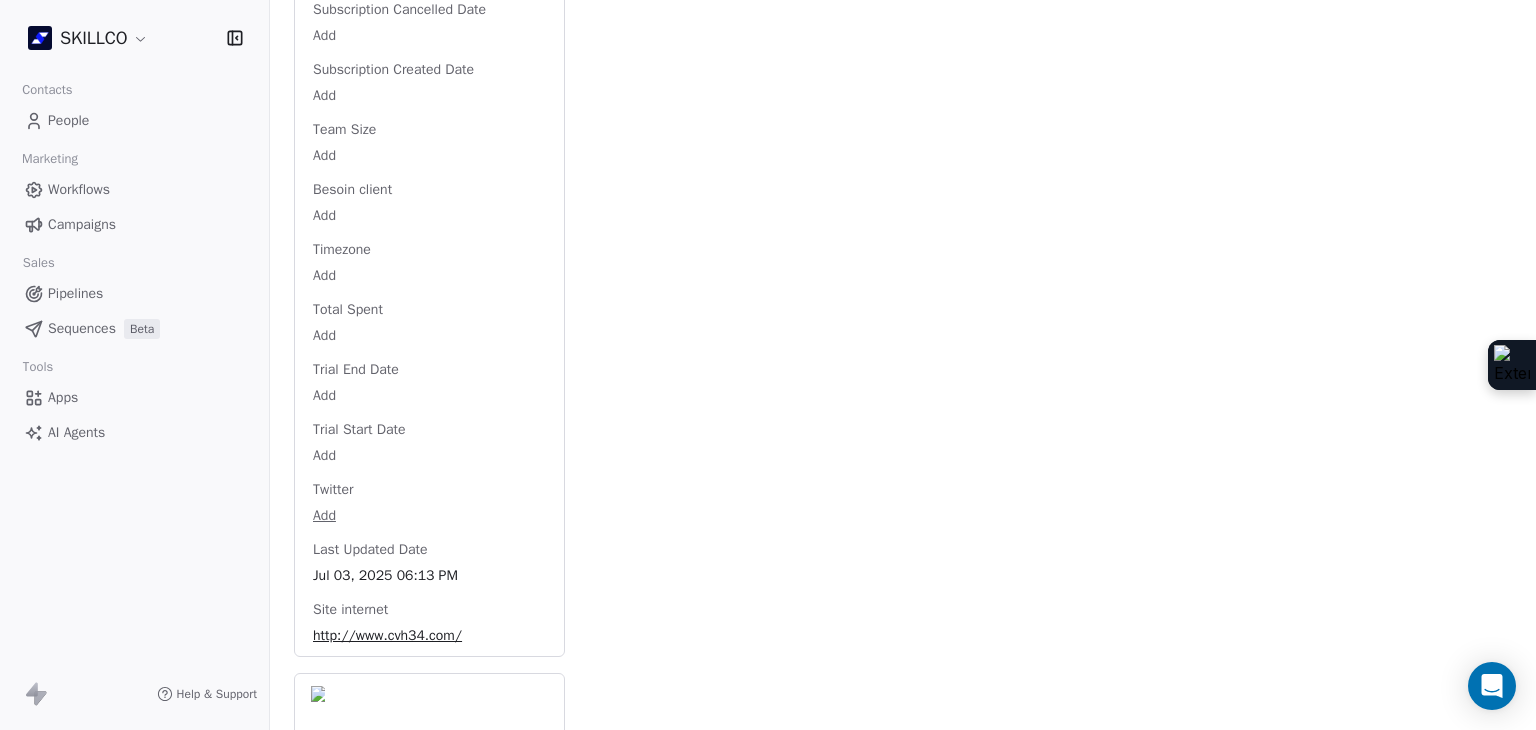 click on "http://www.cvh34.com/" at bounding box center [429, 636] 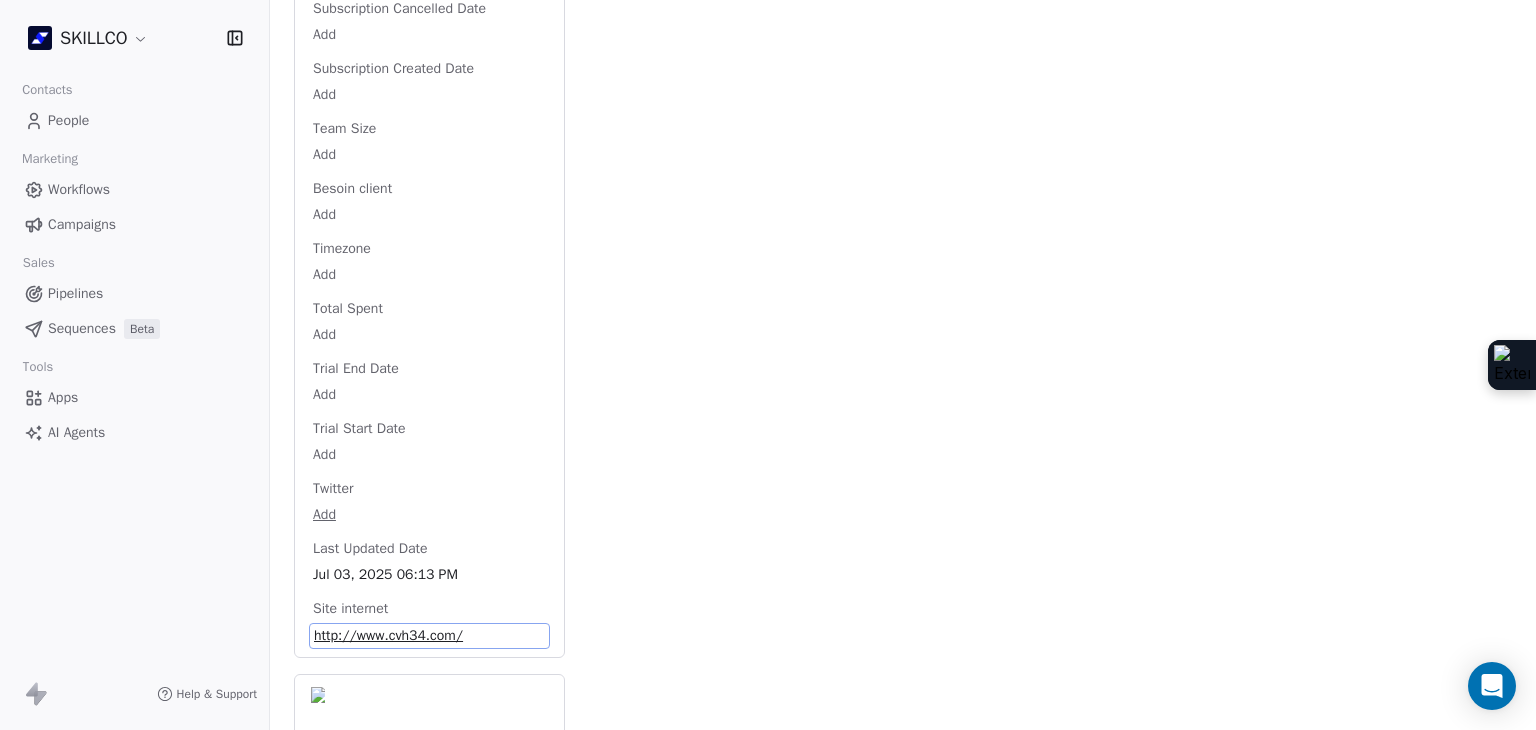 click on "http://www.cvh34.com/" at bounding box center [429, 636] 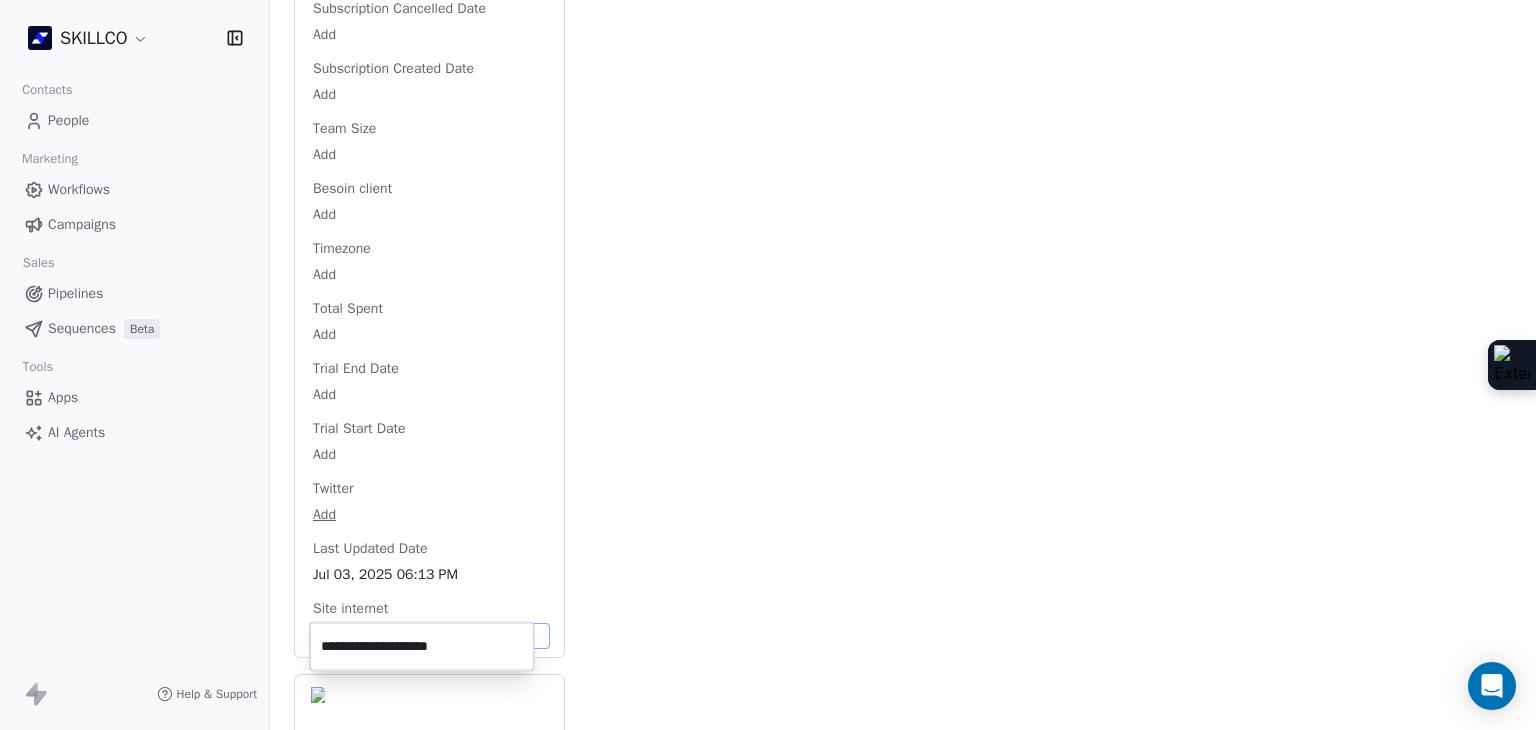 click on "**********" at bounding box center [422, 647] 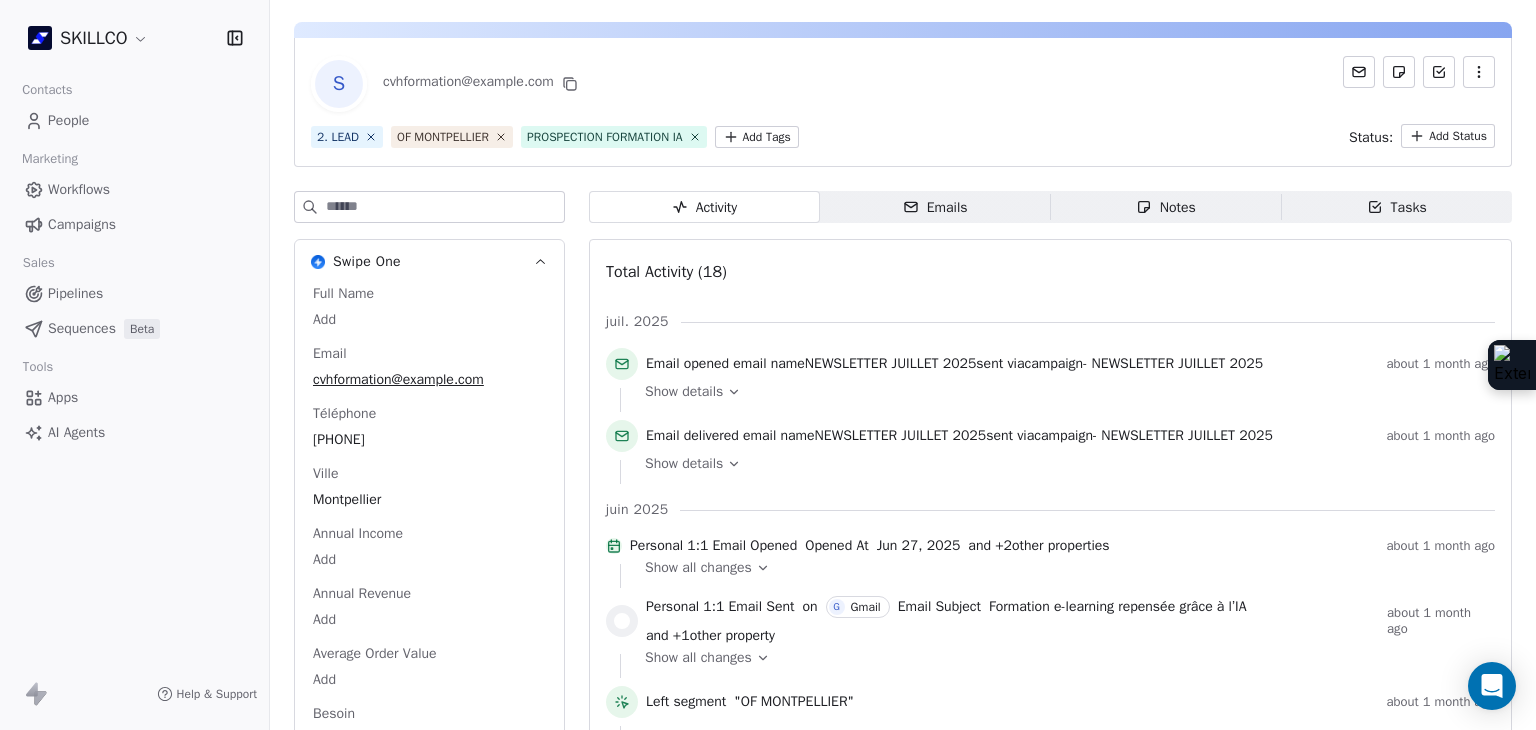 scroll, scrollTop: 0, scrollLeft: 0, axis: both 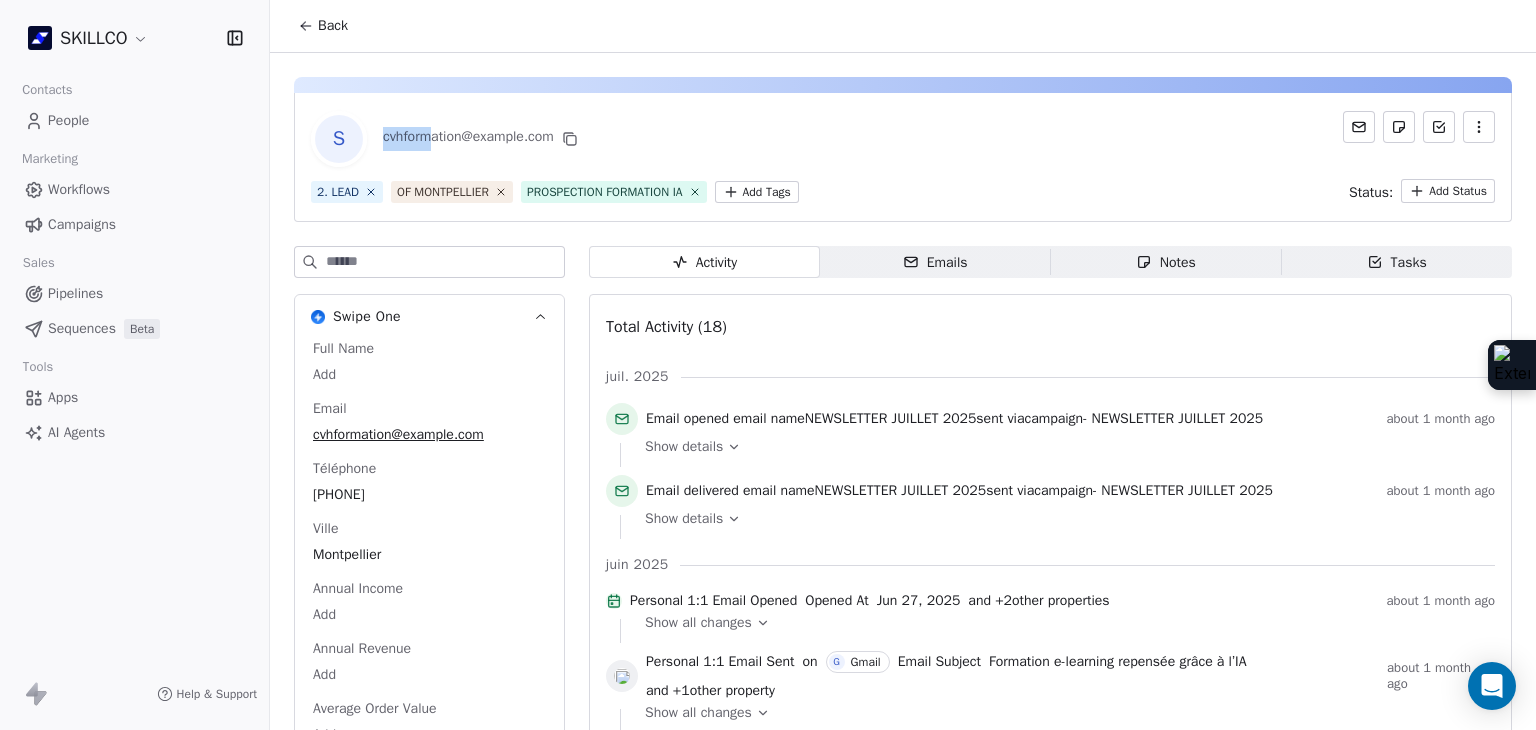 drag, startPoint x: 383, startPoint y: 139, endPoint x: 432, endPoint y: 136, distance: 49.09175 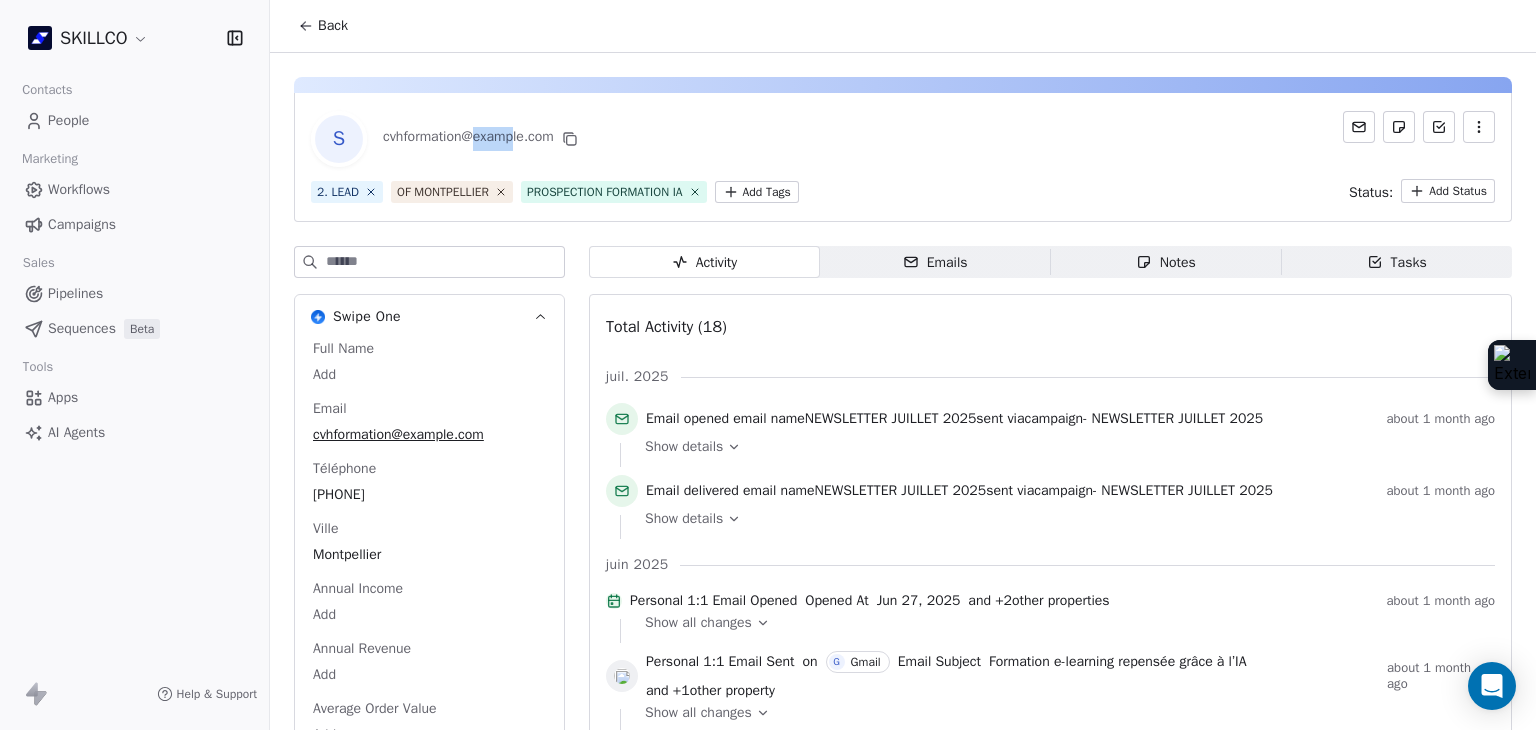 drag, startPoint x: 480, startPoint y: 137, endPoint x: 518, endPoint y: 137, distance: 38 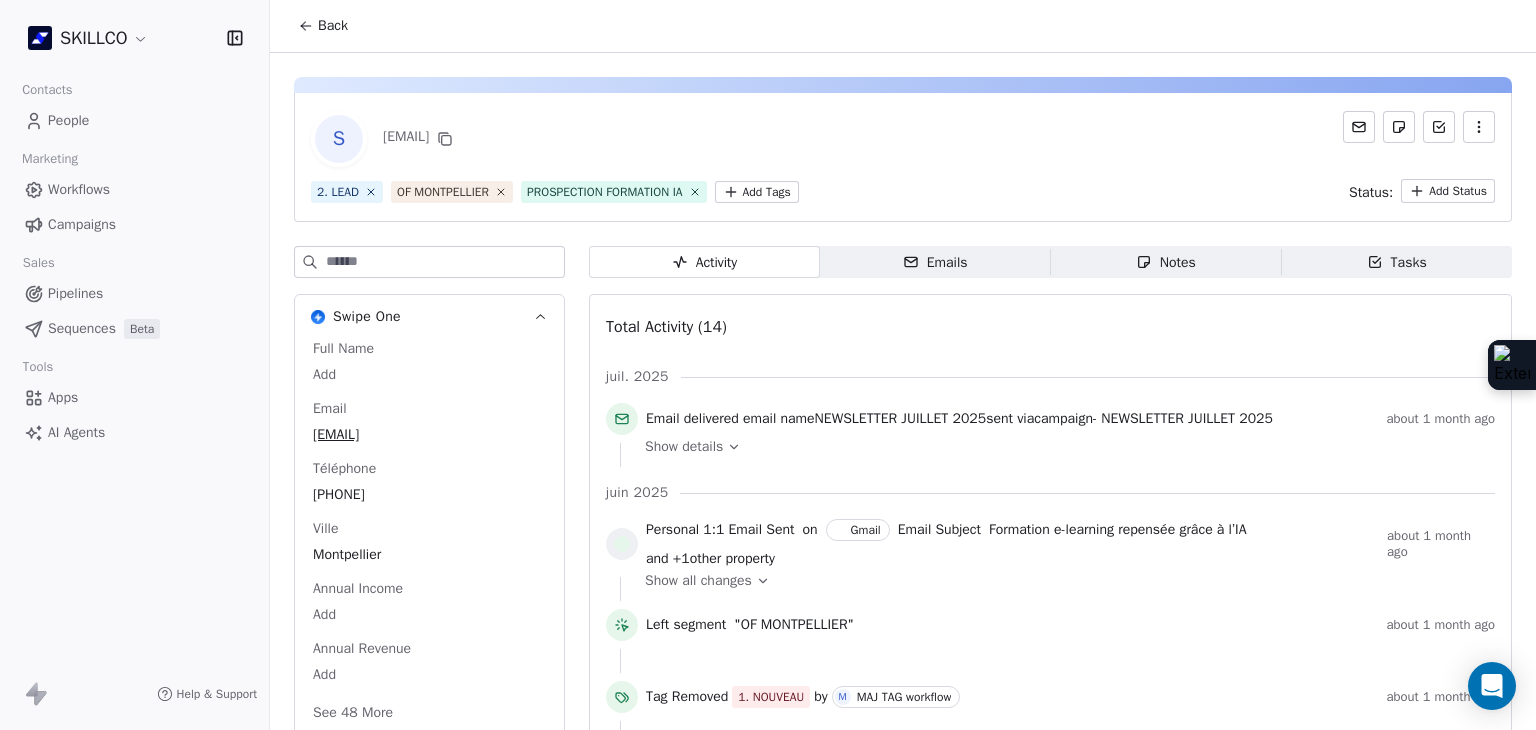 scroll, scrollTop: 0, scrollLeft: 0, axis: both 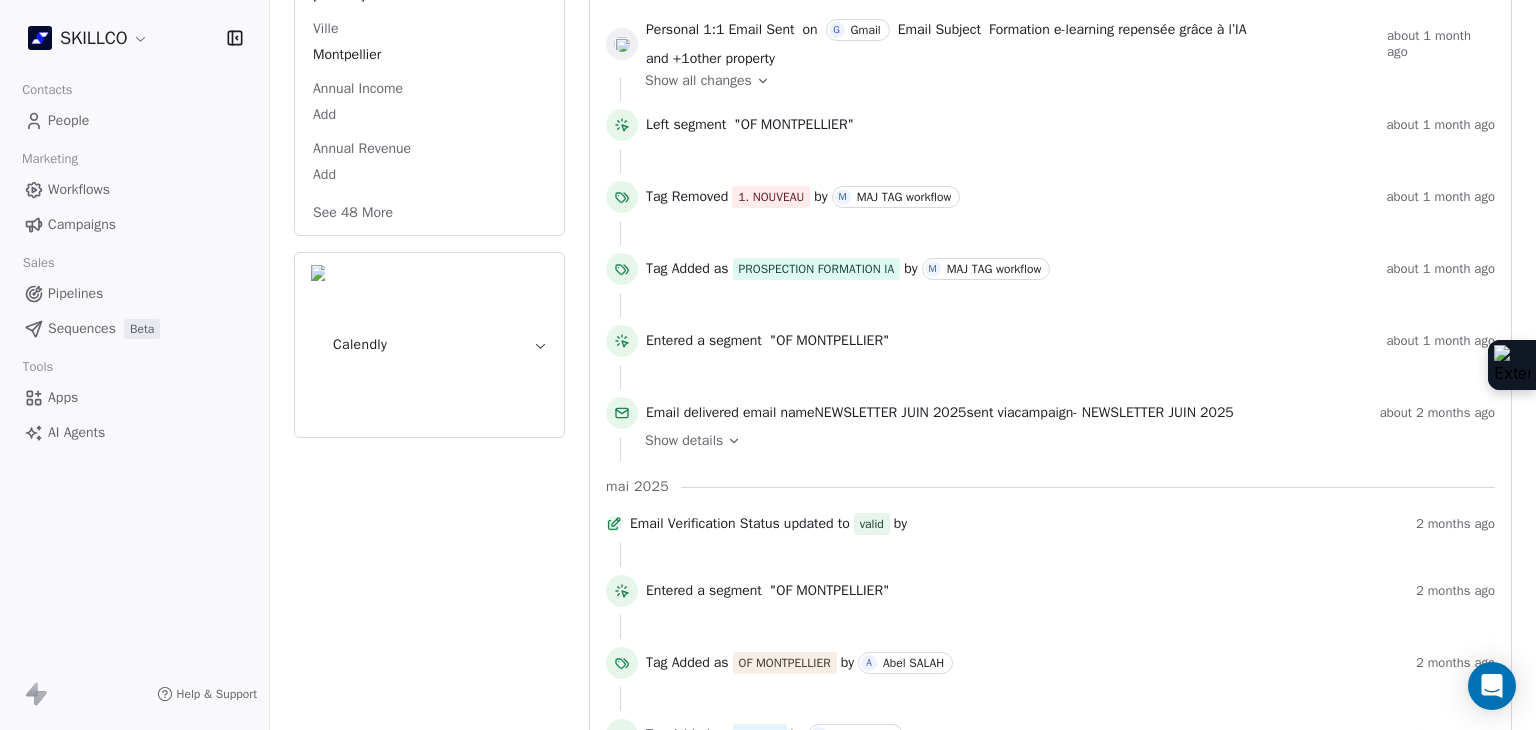 click on "See   48   More" at bounding box center (353, 213) 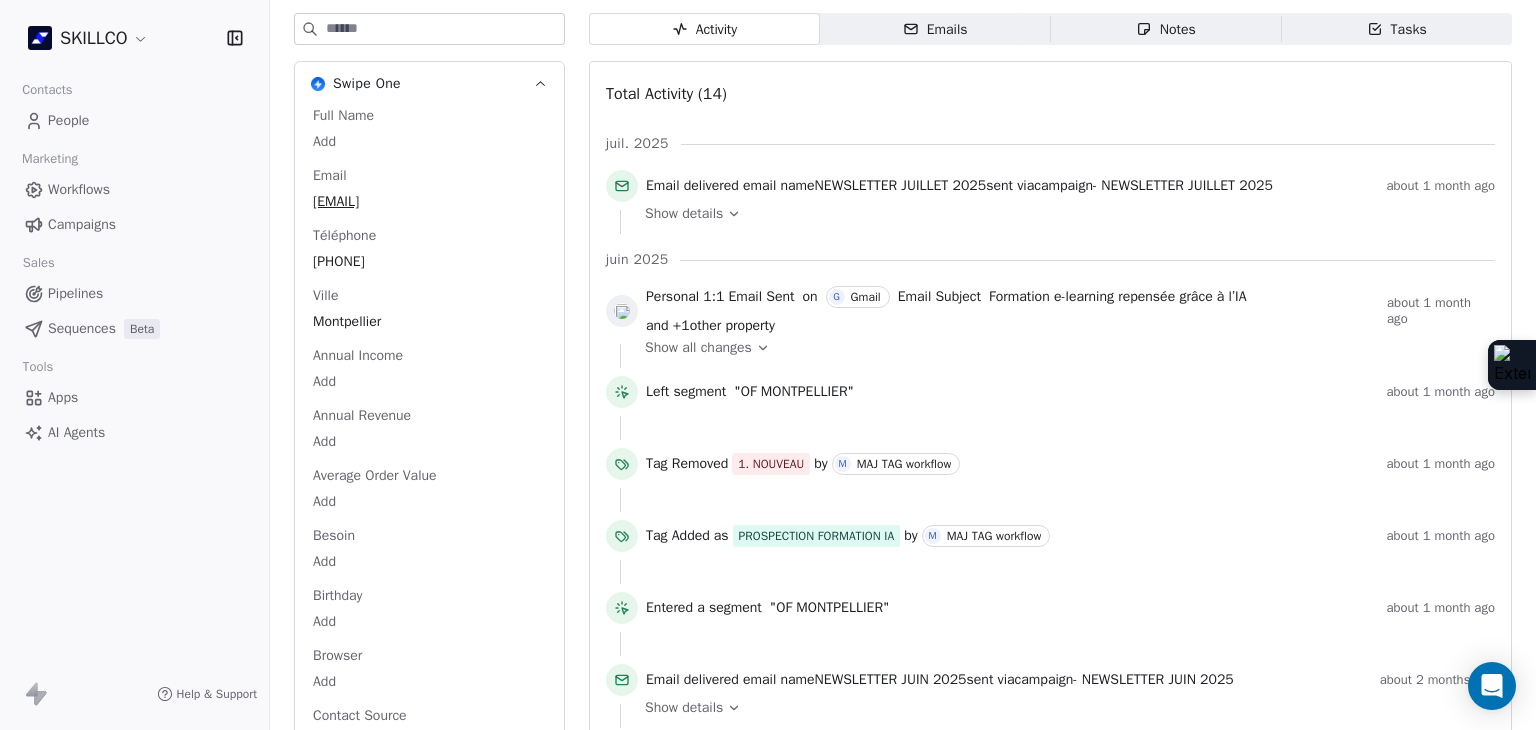 scroll, scrollTop: 323, scrollLeft: 0, axis: vertical 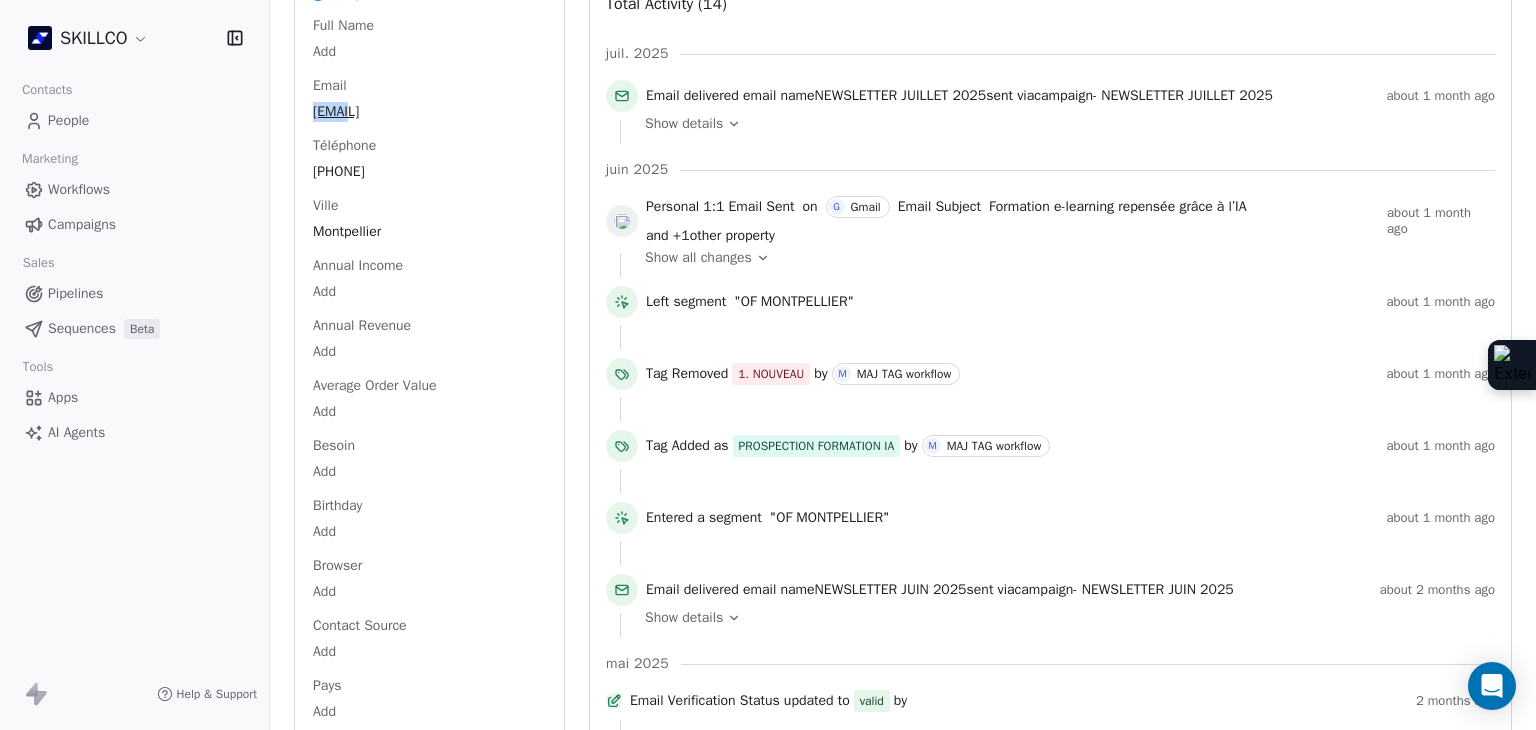 drag, startPoint x: 304, startPoint y: 121, endPoint x: 345, endPoint y: 115, distance: 41.4367 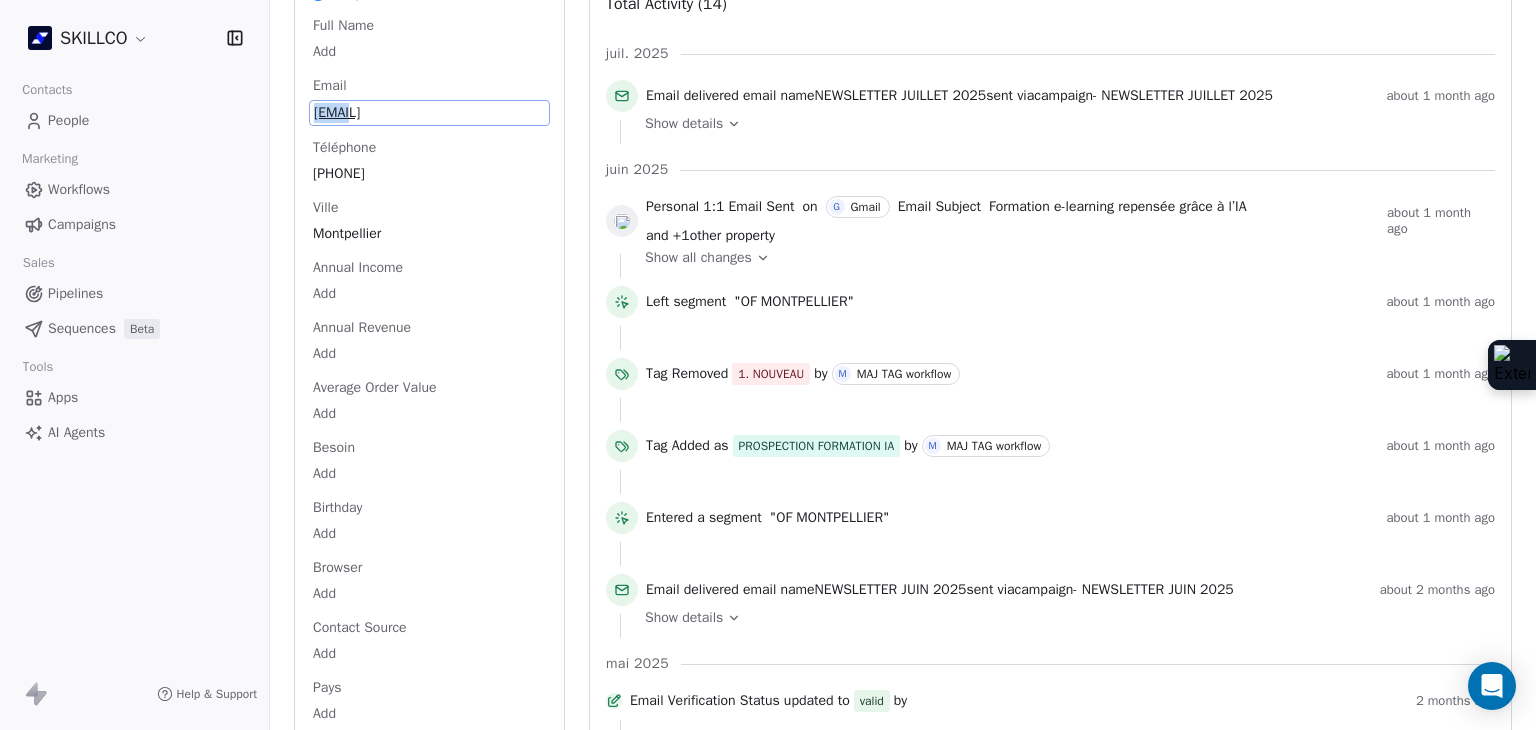 scroll, scrollTop: 70, scrollLeft: 0, axis: vertical 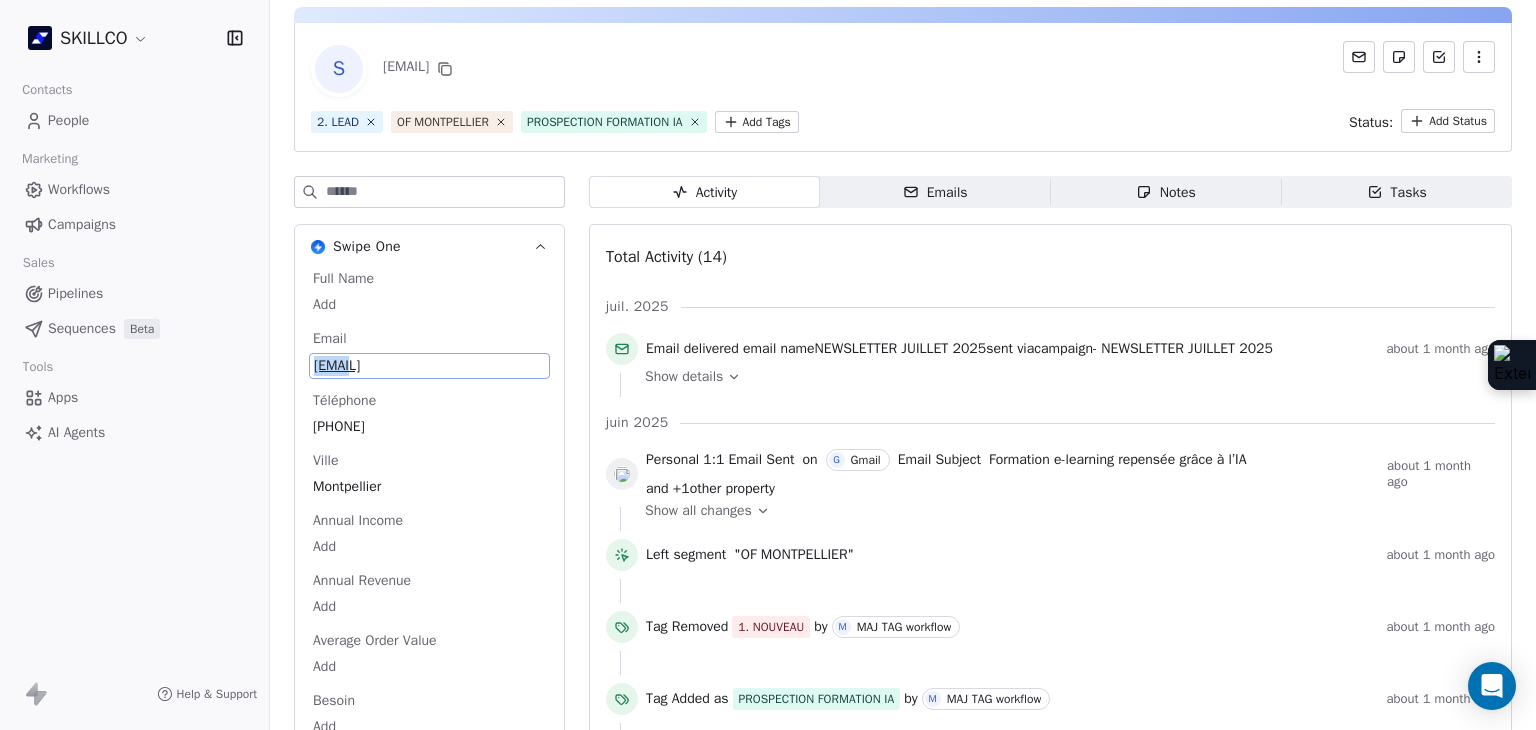 drag, startPoint x: 336, startPoint y: 115, endPoint x: 305, endPoint y: 406, distance: 292.64655 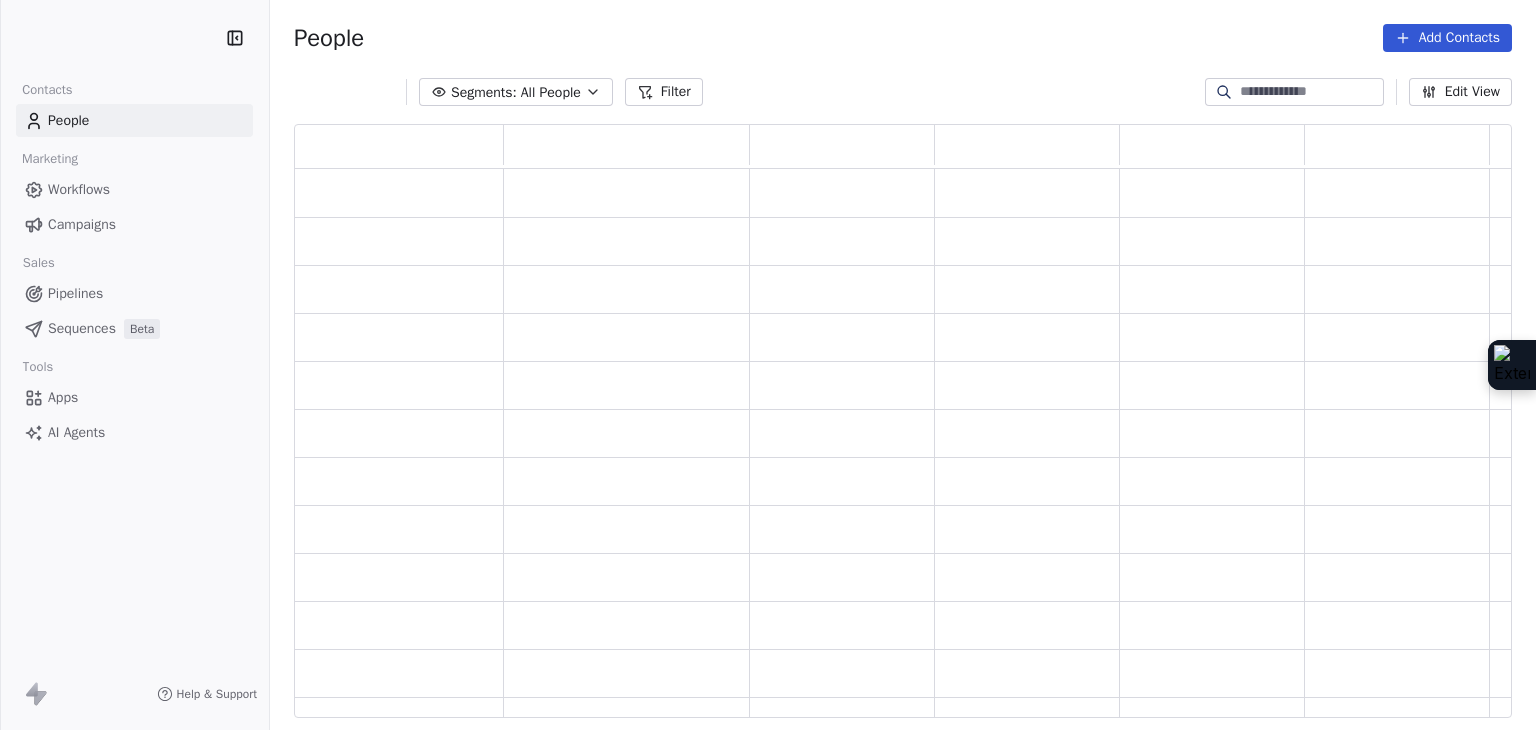 scroll, scrollTop: 0, scrollLeft: 0, axis: both 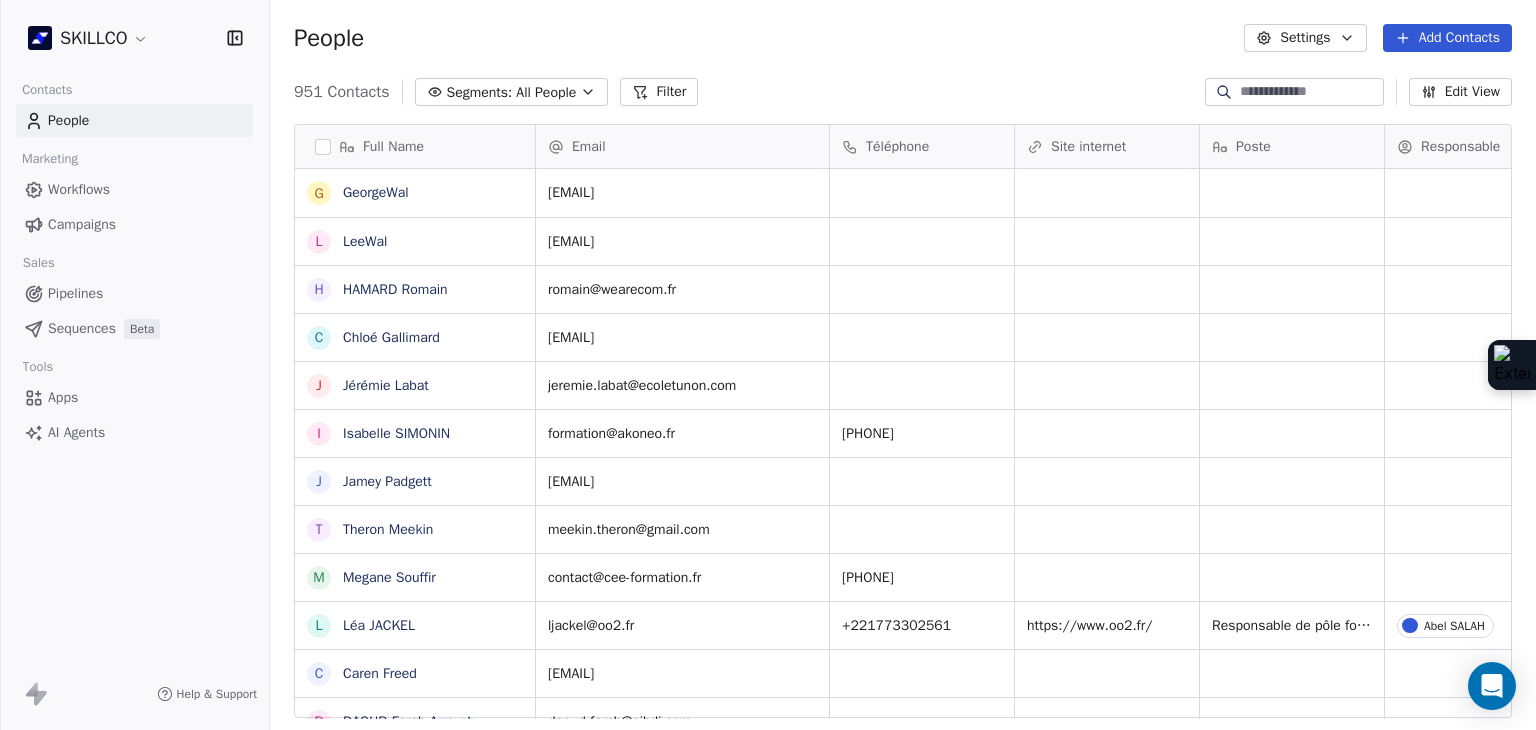 click on "Filter" at bounding box center (659, 92) 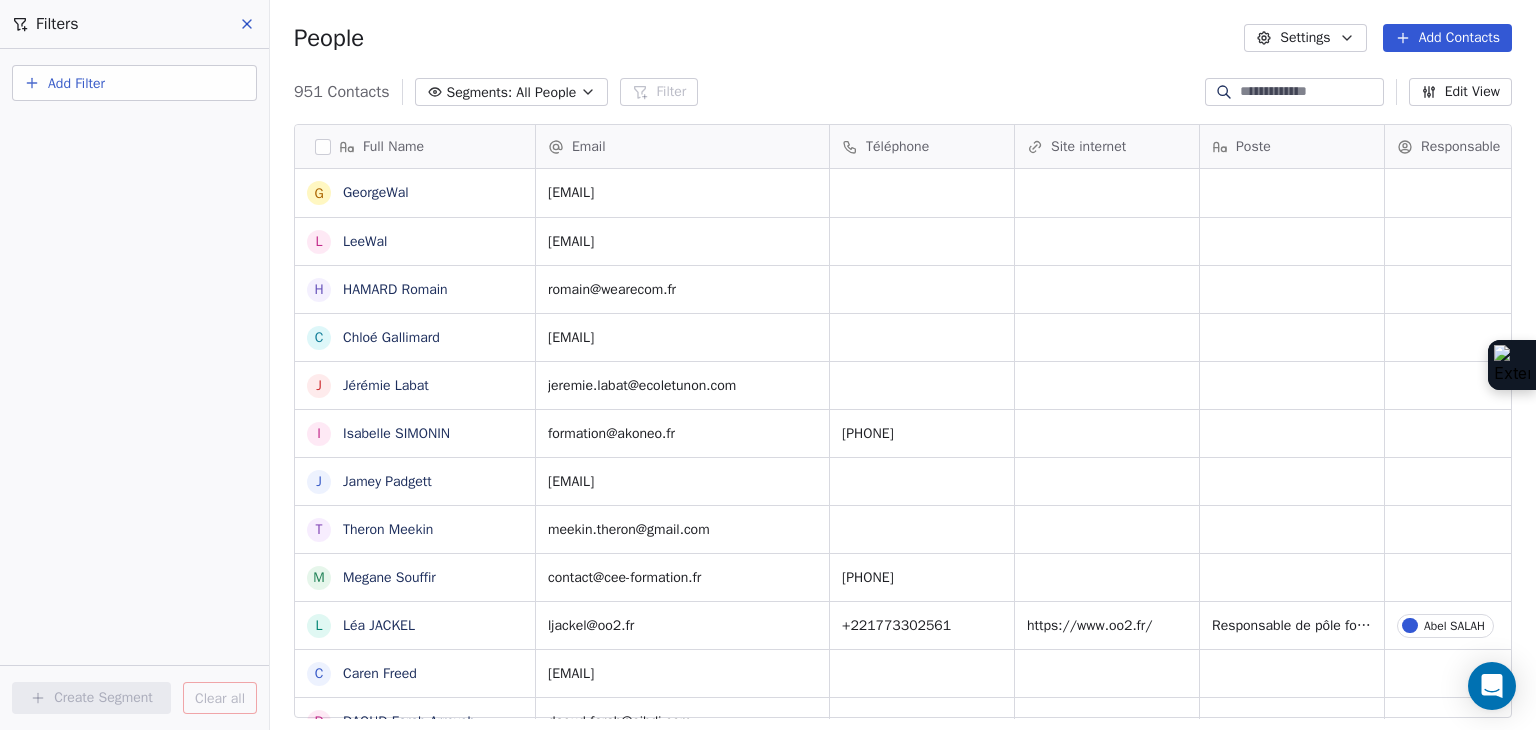 click on "Add Filter" at bounding box center [134, 83] 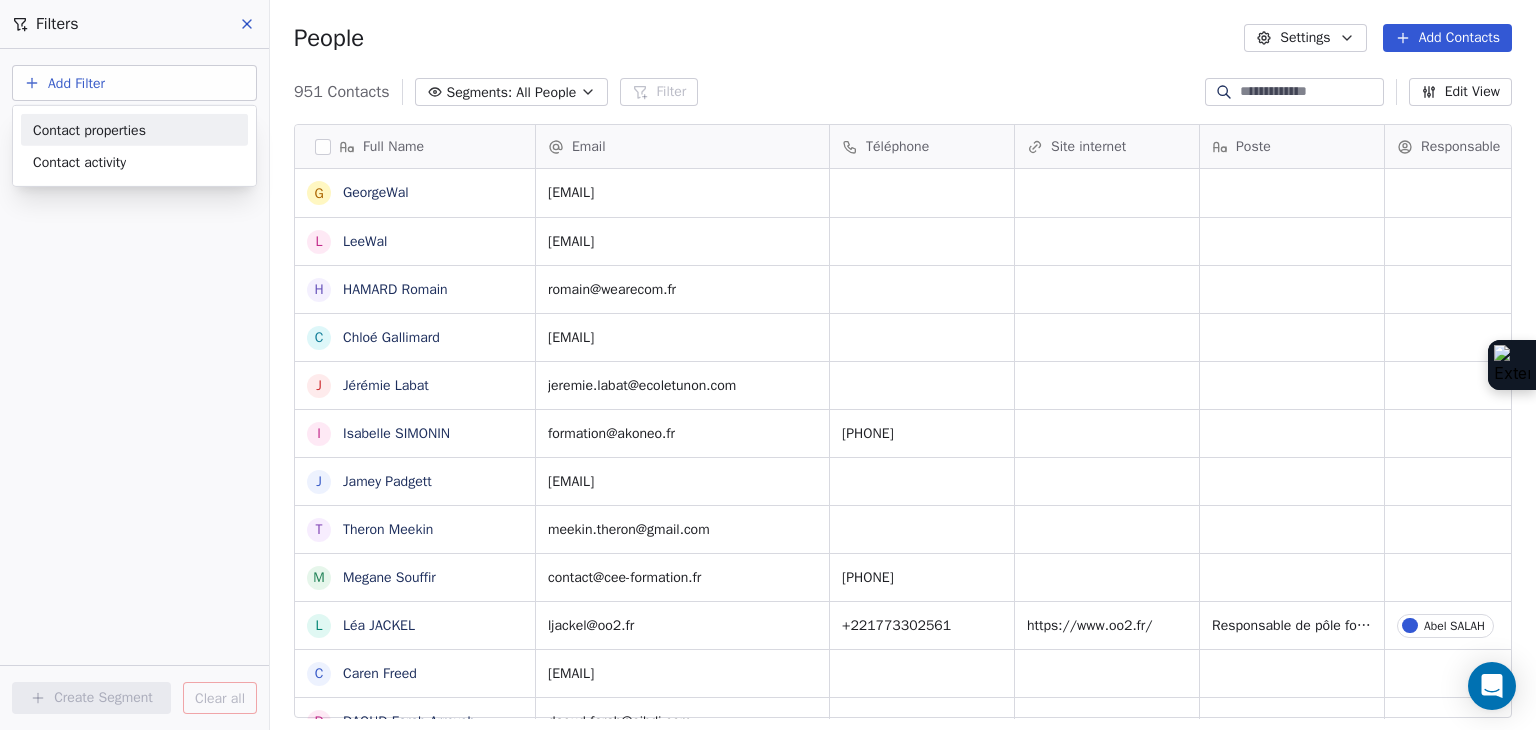 click on "Contact properties" at bounding box center (89, 129) 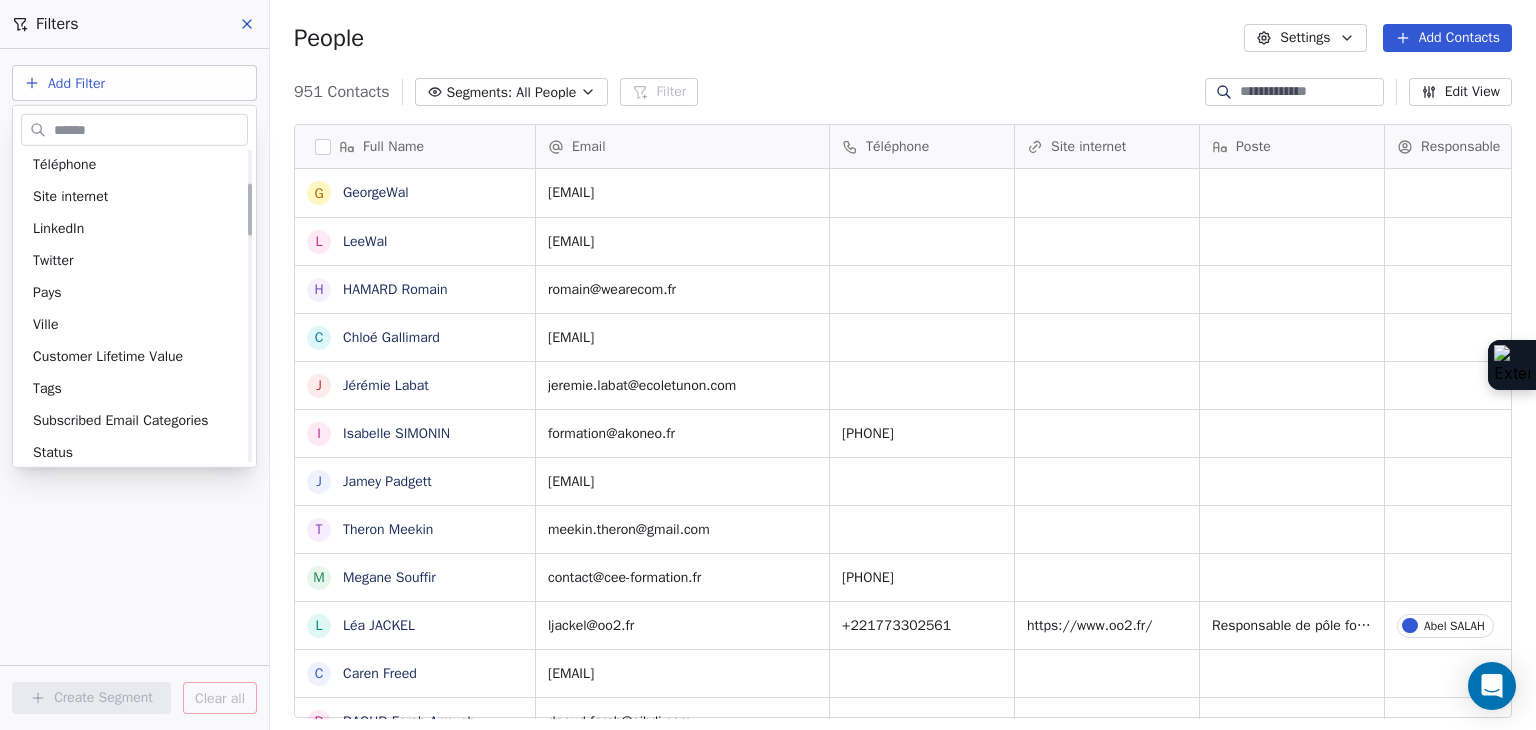 scroll, scrollTop: 200, scrollLeft: 0, axis: vertical 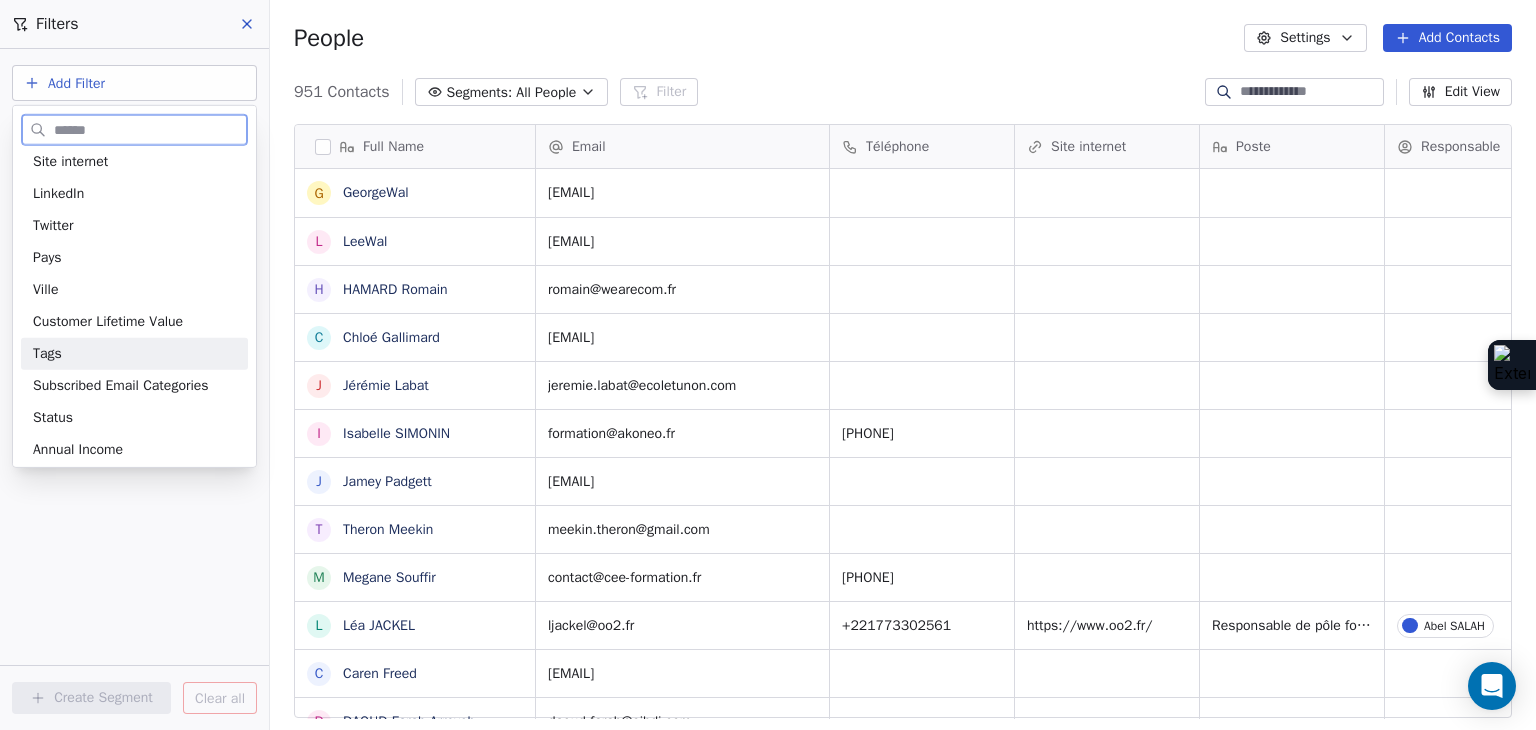 click on "Tags" at bounding box center (134, 354) 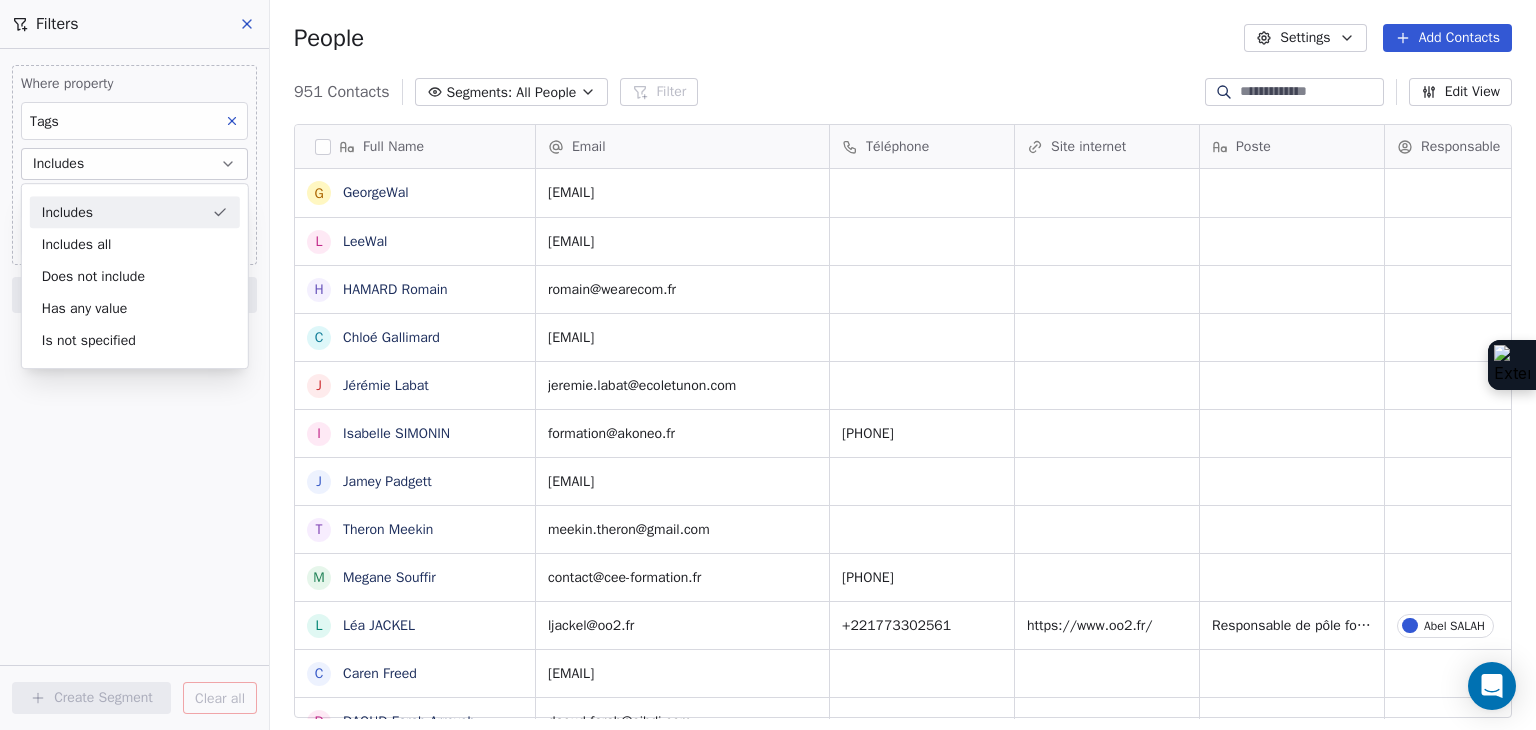 click on "Includes" at bounding box center [135, 212] 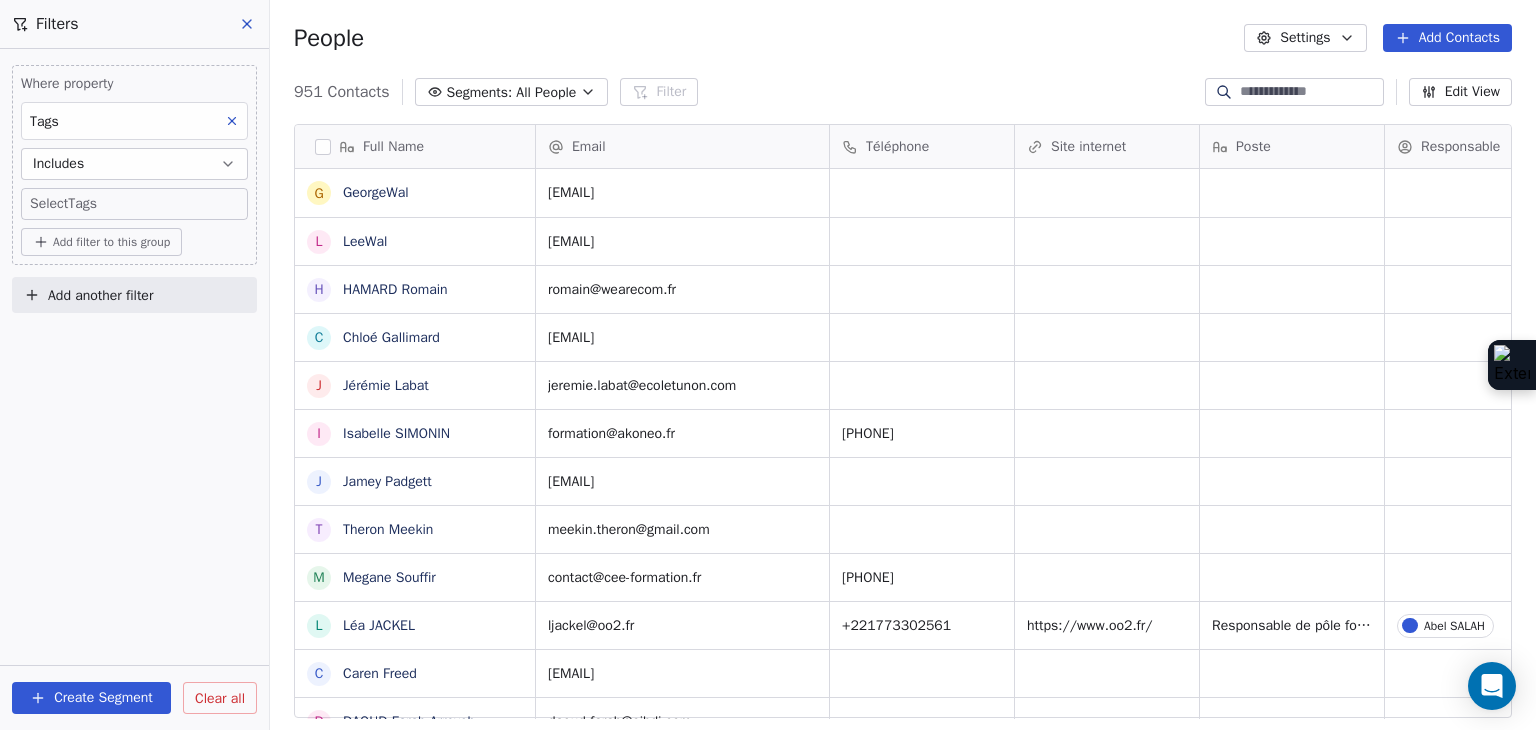 scroll, scrollTop: 16, scrollLeft: 16, axis: both 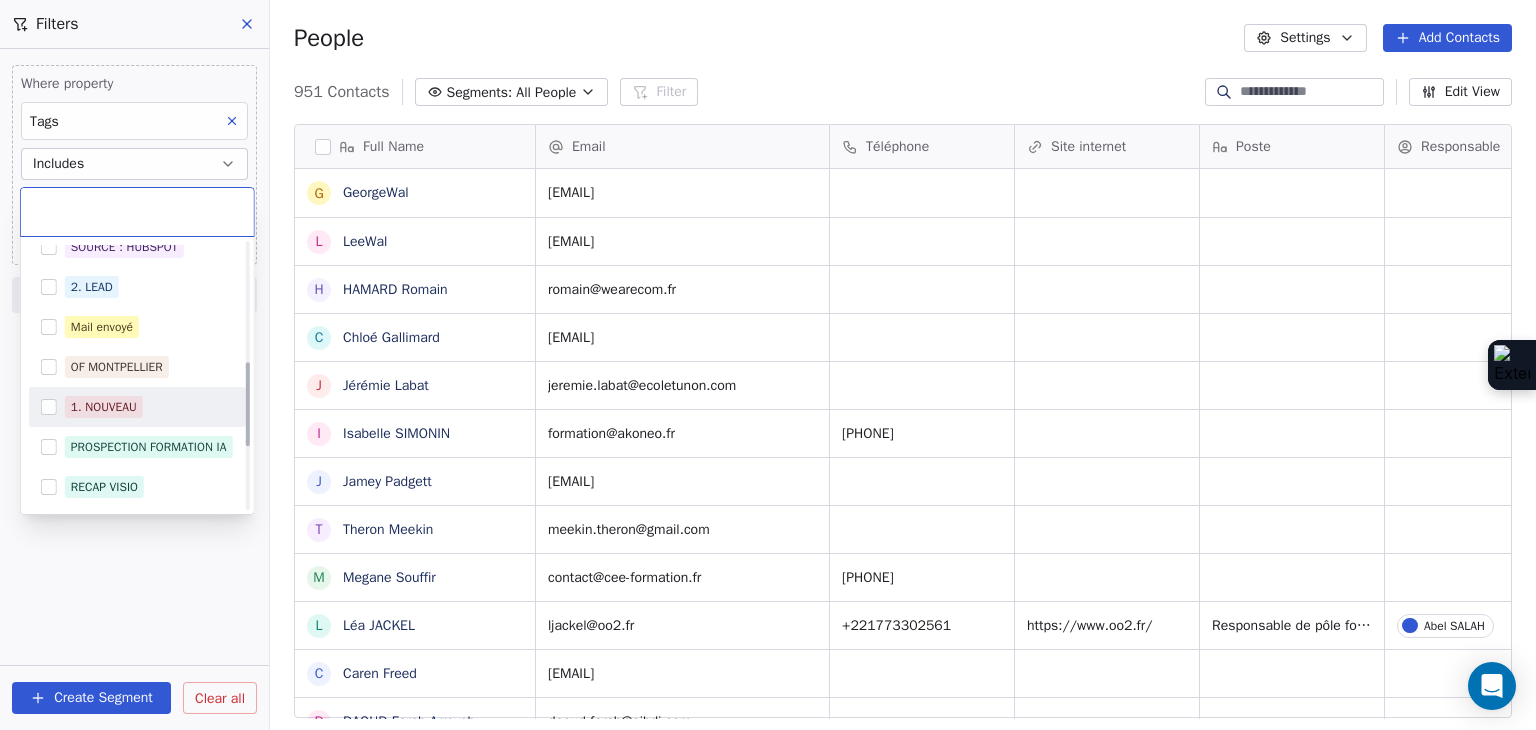 click on "1. NOUVEAU" at bounding box center [104, 407] 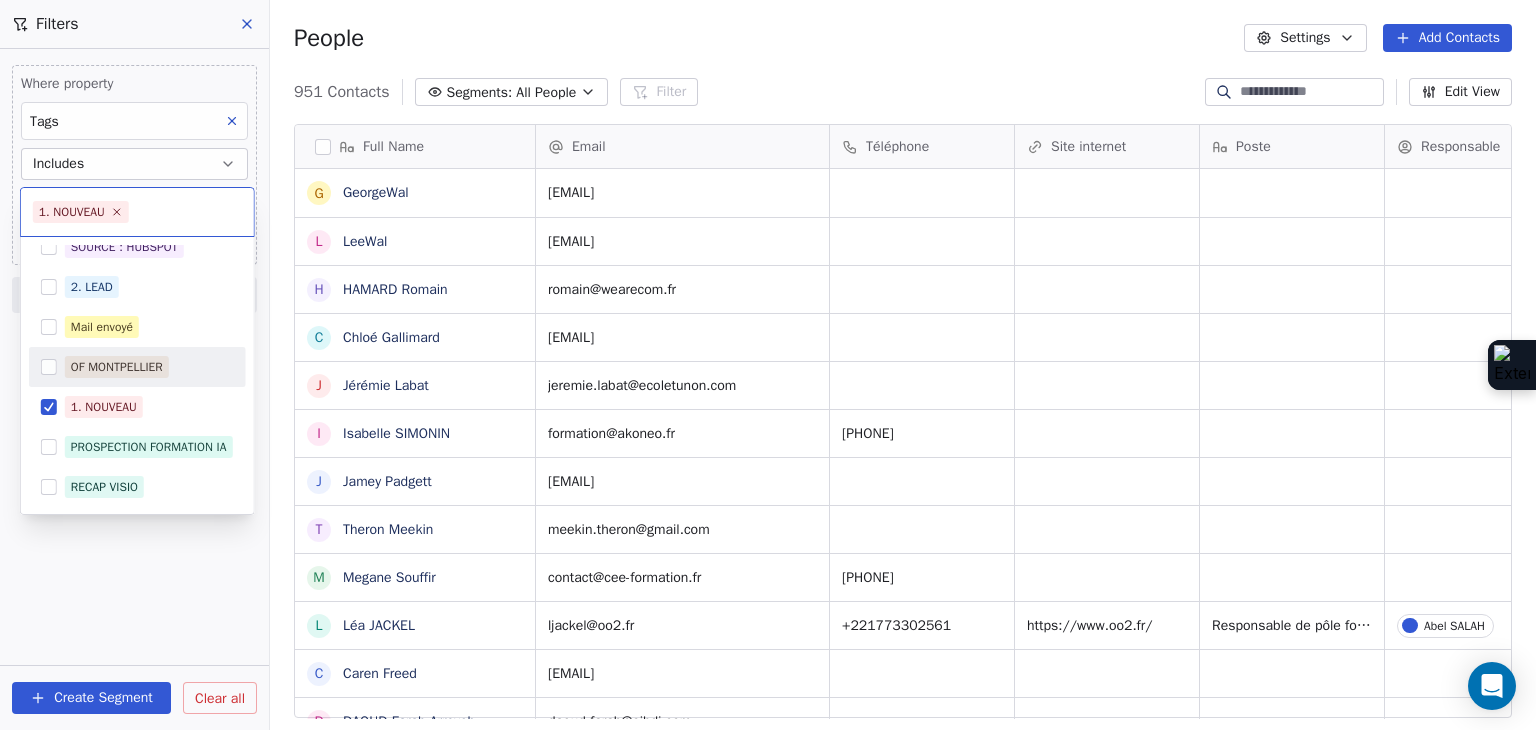 click on "OF MONTPELLIER" at bounding box center [117, 367] 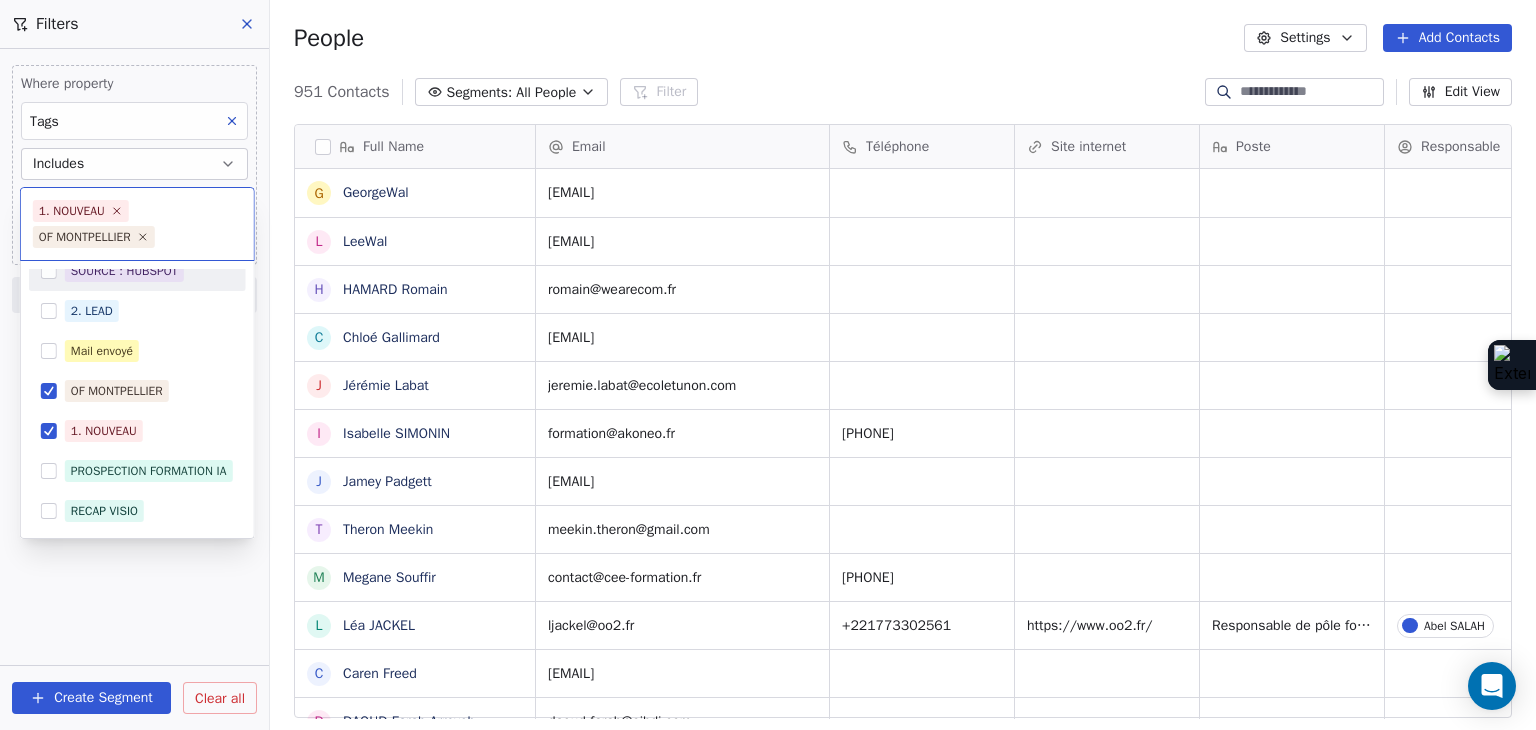 click on "SKILLCO Contacts People Marketing Workflows Campaigns Sales Pipelines Sequences Beta Tools Apps AI Agents Help & Support Filters Where property Tags Includes Select Tags Add filter to this group Add another filter Create Segment Clear all People Settings Add Contacts Segments: All People Filter Edit View Tag Add to Sequence Full Name G [LAST] [LAST] L [LAST] [LAST] H [LAST] [LAST] C [FIRST] [LAST] J [FIRST] [LAST] I [FIRST] [LAST] J [FIRST] [LAST] T [FIRST] [LAST] M [FIRST] [LAST] L [FIRST] [LAST] C [FIRST] [LAST] C [FIRST] [LAST] D [FIRST] [LAST] A [FIRST] [LAST] A [FIRST] [LAST] m [FIRST] [LAST] J [FIRST] [LAST] s [FIRST] [LAST] J [FIRST] [LAST] N [FIRST] [LAST] 2 [EMAIL] o [EMAIL] D [FIRST] [LAST] C [FIRST] [LAST] J [FIRST] [LAST] n [EMAIL] p [EMAIL] B [FIRST] [LAST] n [EMAIL] c [EMAIL] s [EMAIL] Email Téléphone Site internet Poste" at bounding box center [768, 365] 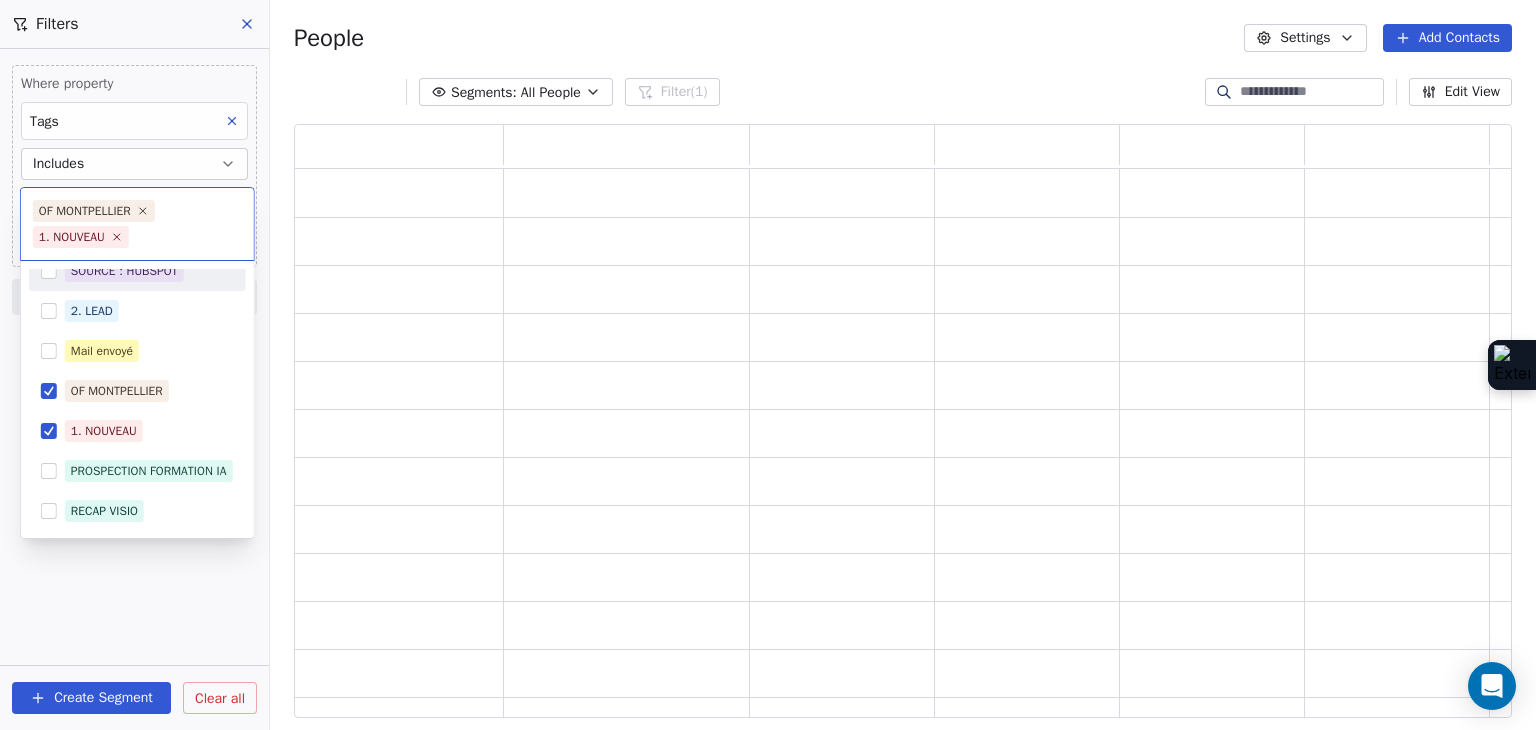 scroll, scrollTop: 16, scrollLeft: 16, axis: both 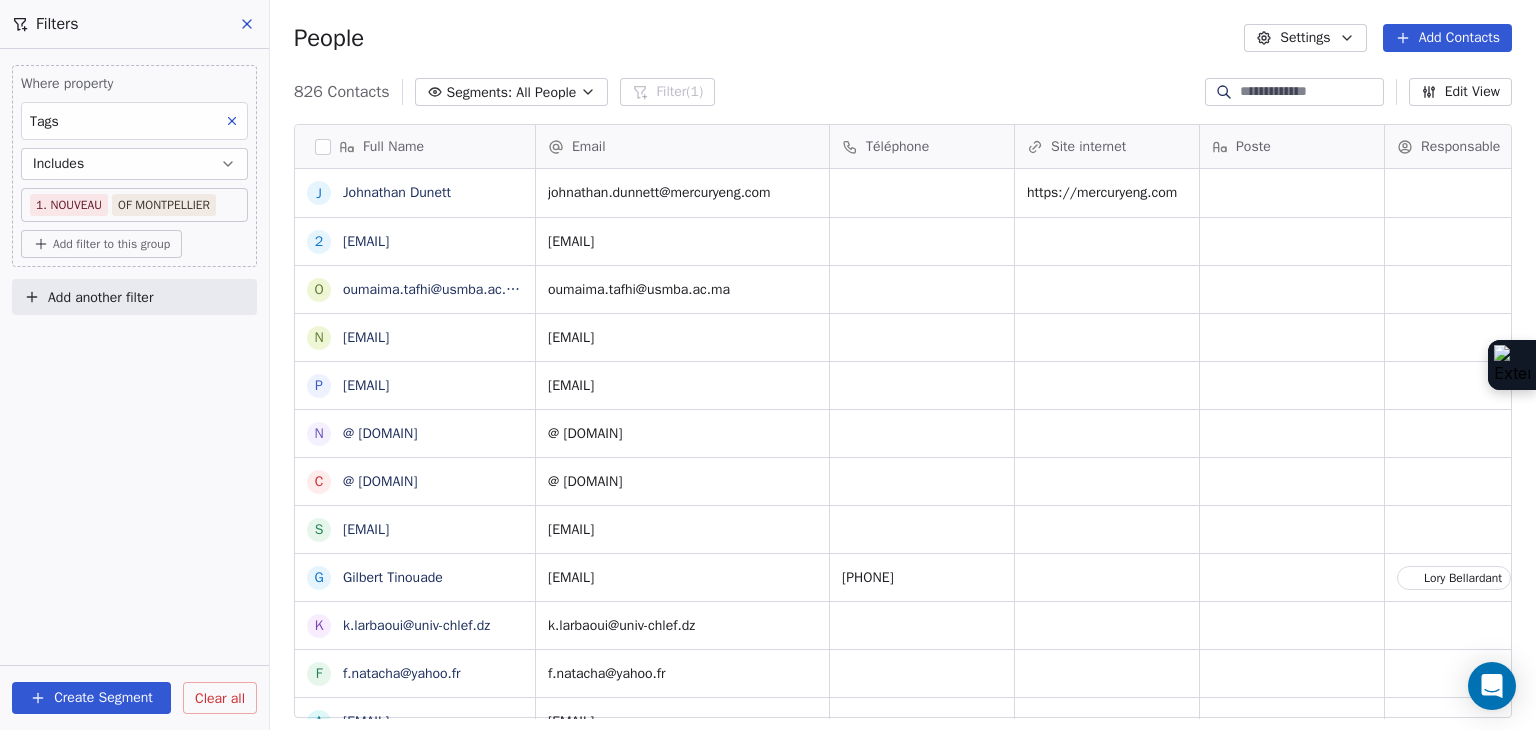 click on "Add another filter" at bounding box center (134, 297) 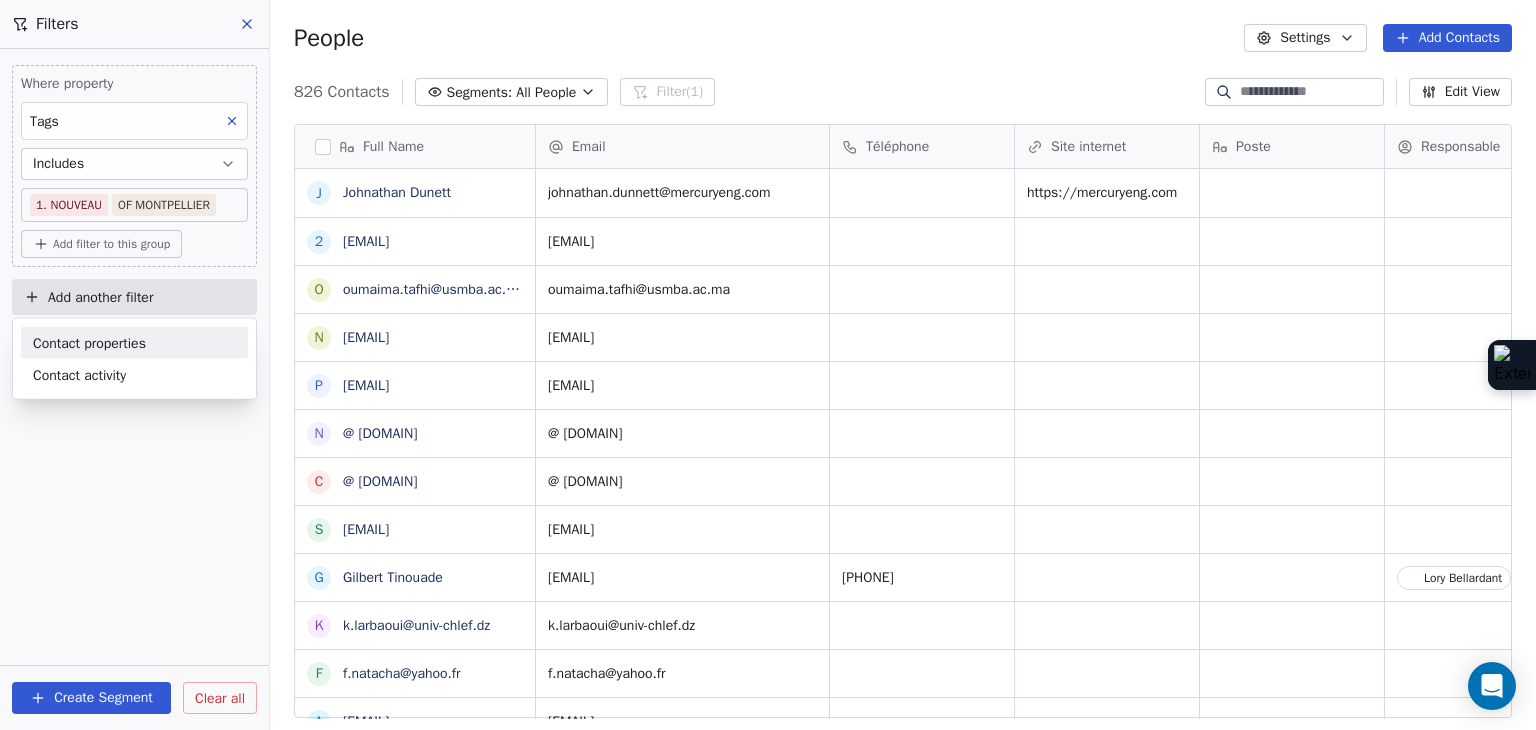 click on "Contact properties" at bounding box center (89, 342) 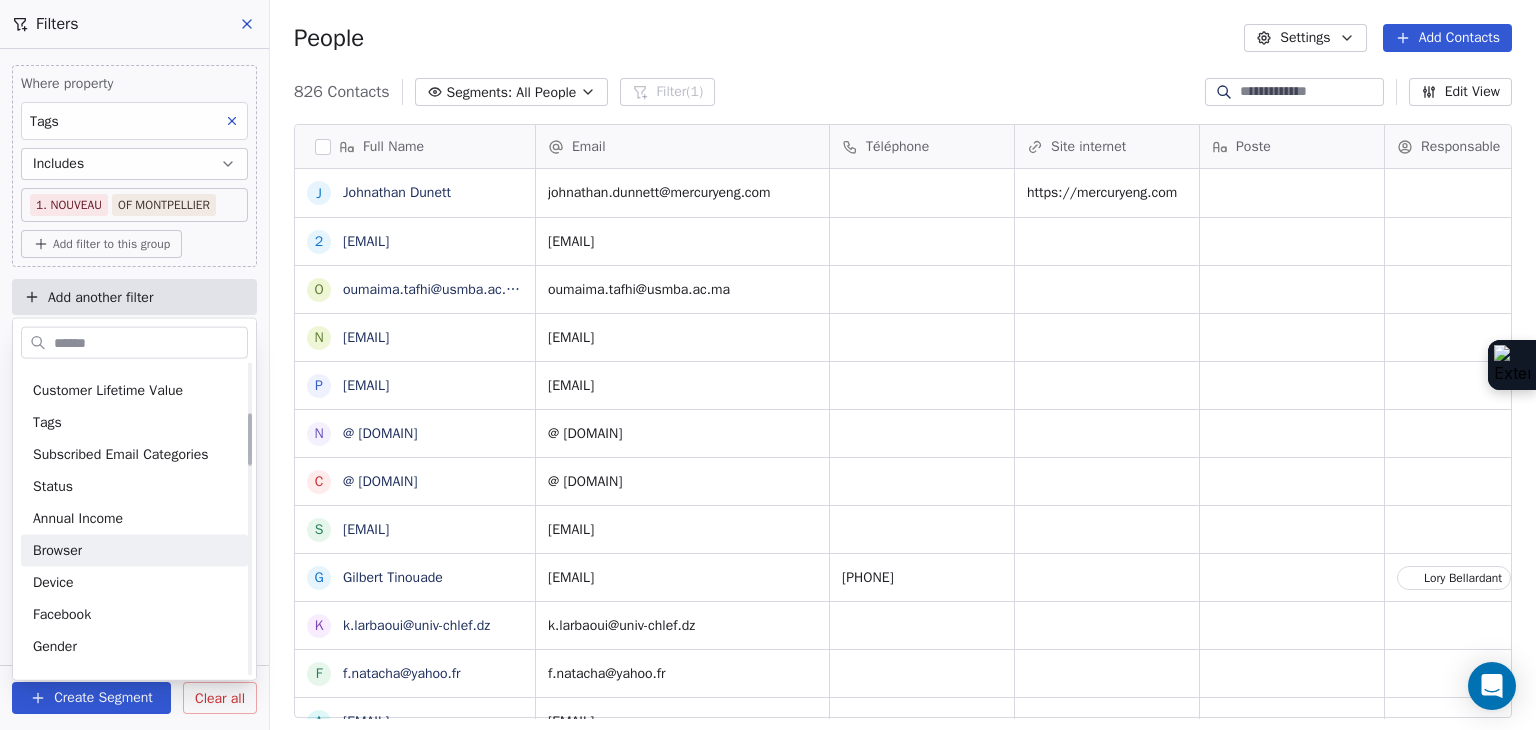 scroll, scrollTop: 300, scrollLeft: 0, axis: vertical 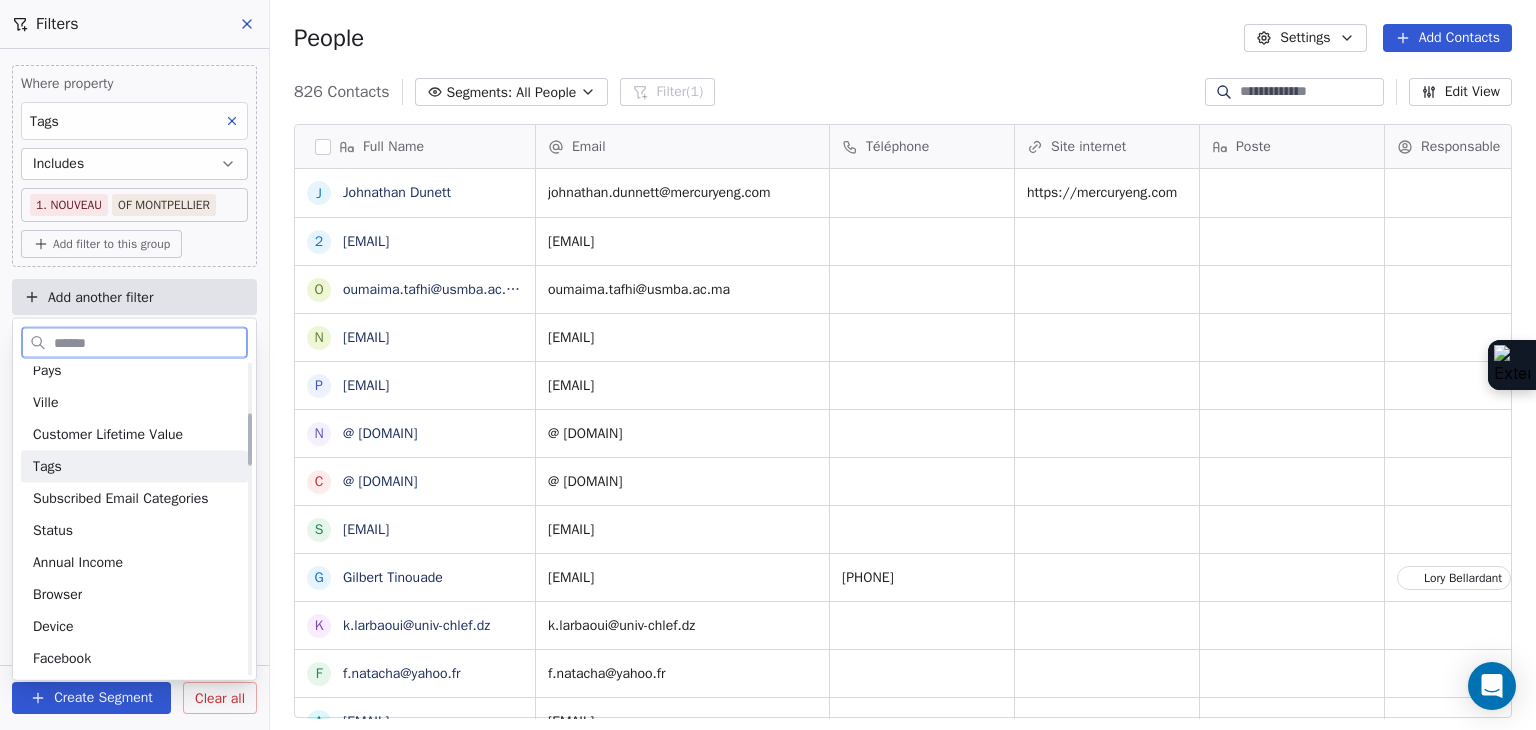 click on "Tags" at bounding box center (134, 467) 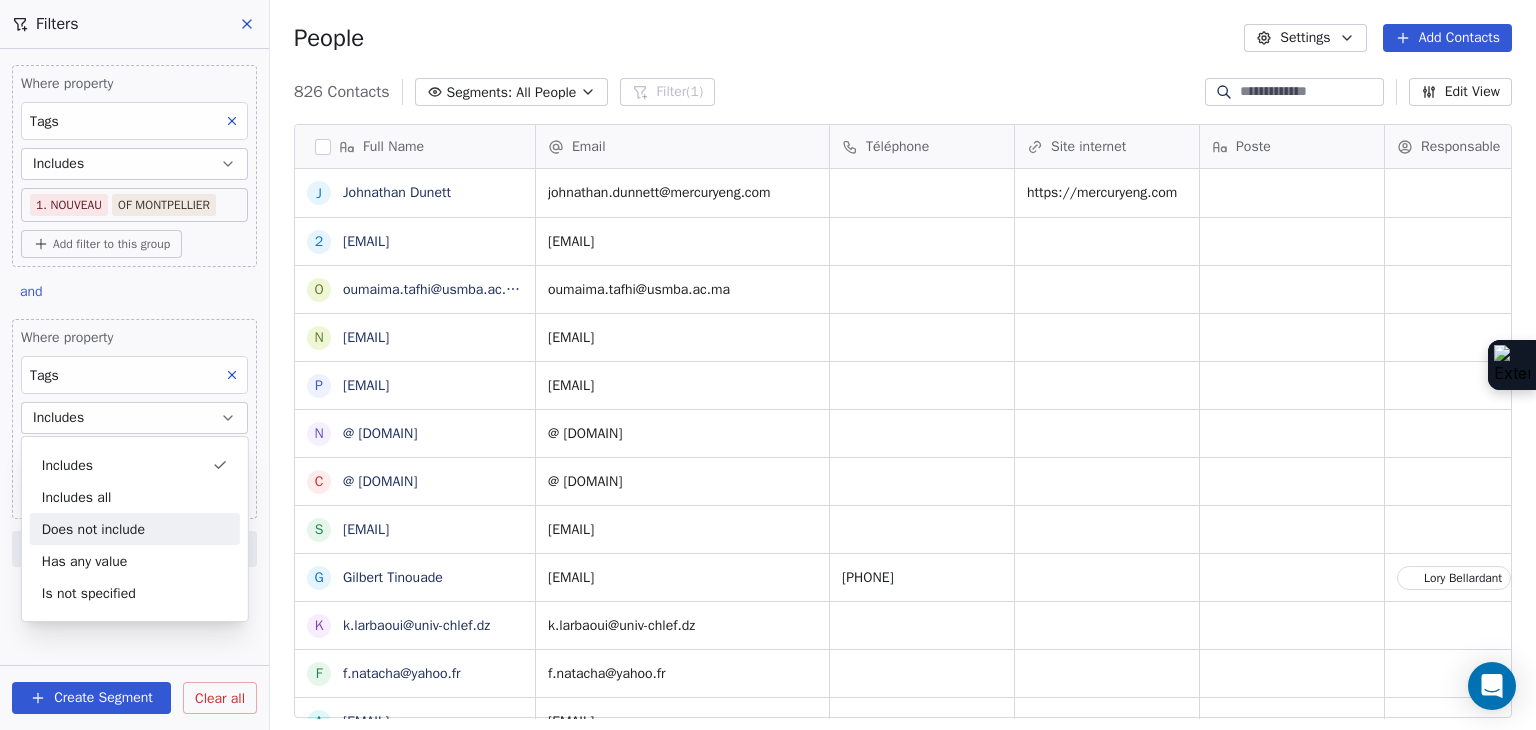 click on "Does not include" at bounding box center [135, 529] 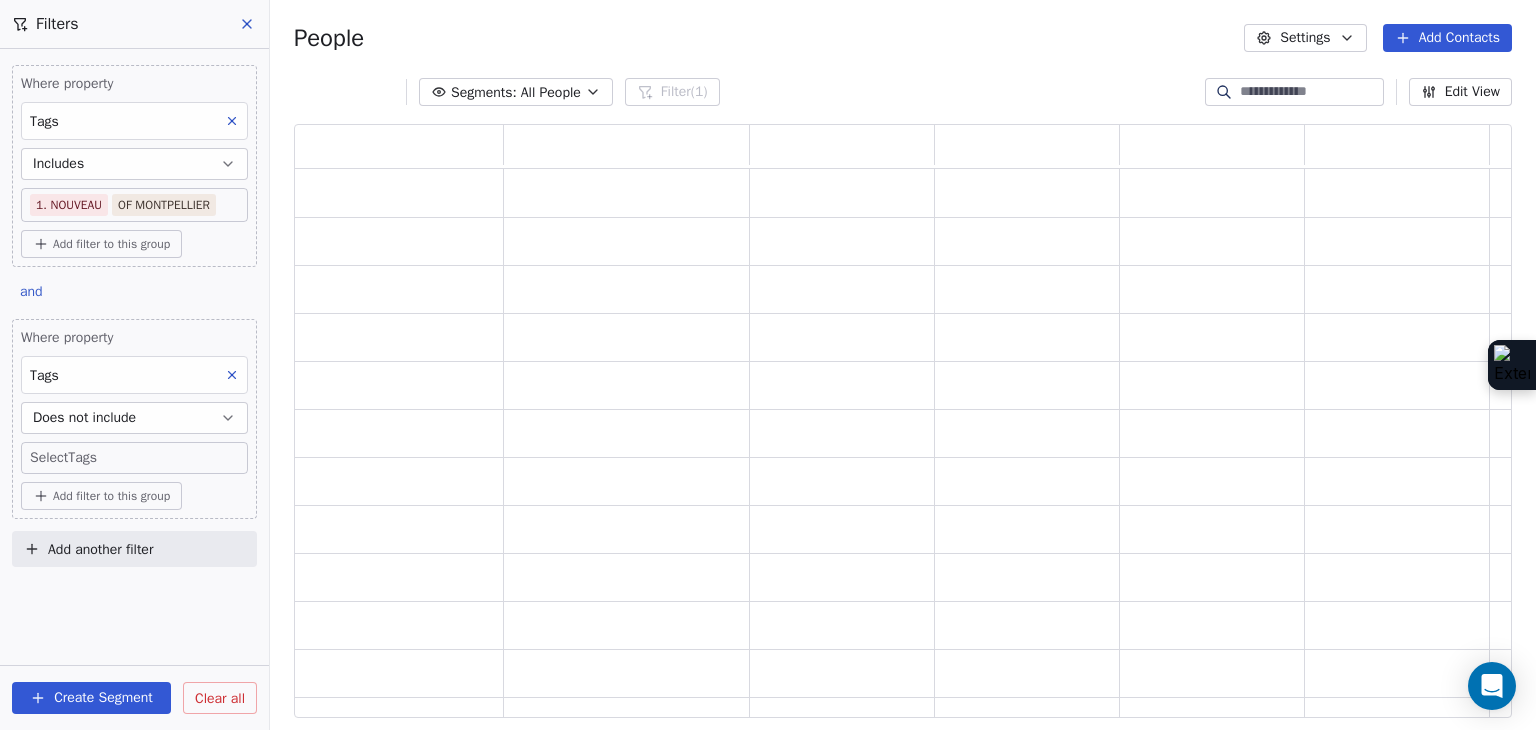 scroll, scrollTop: 16, scrollLeft: 16, axis: both 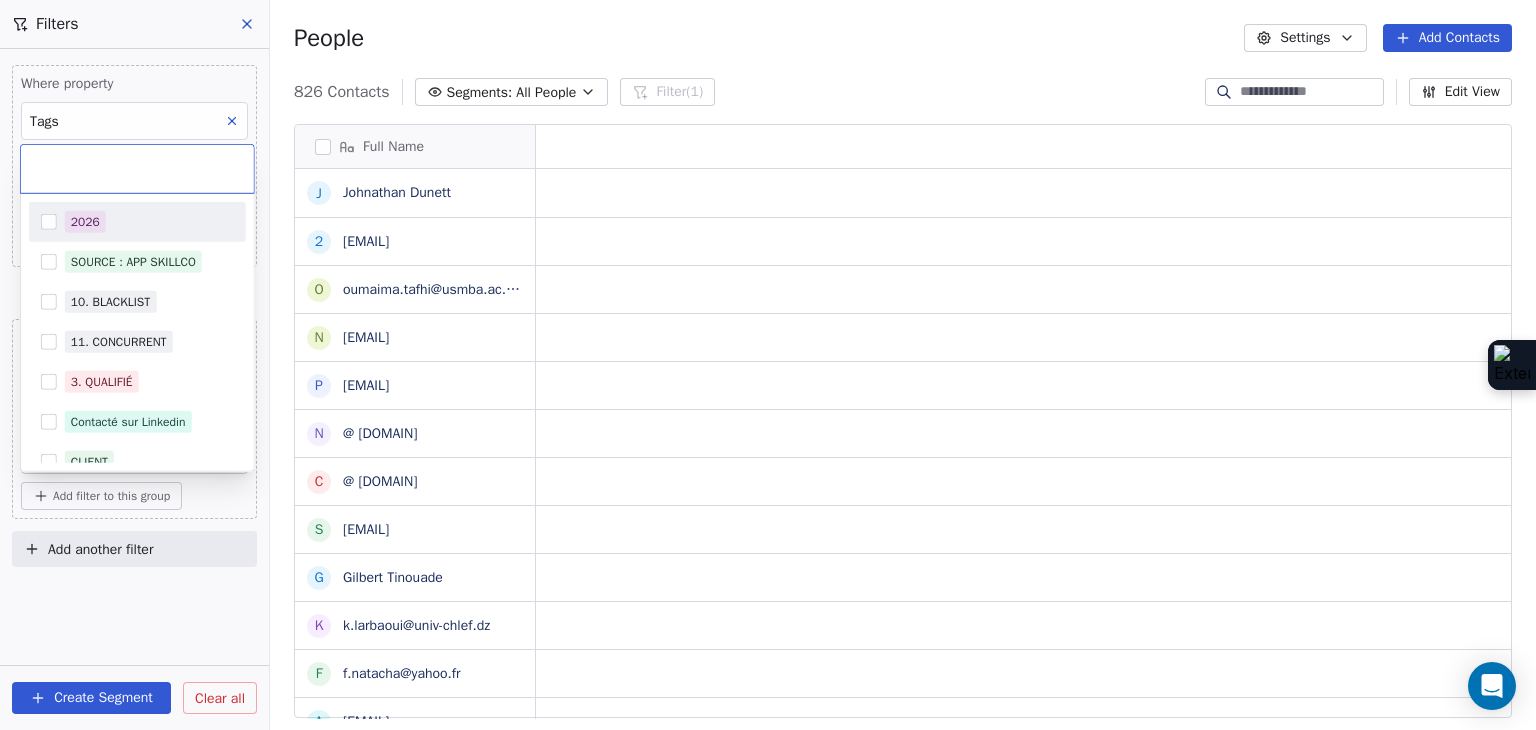 click on "2026" at bounding box center [149, 222] 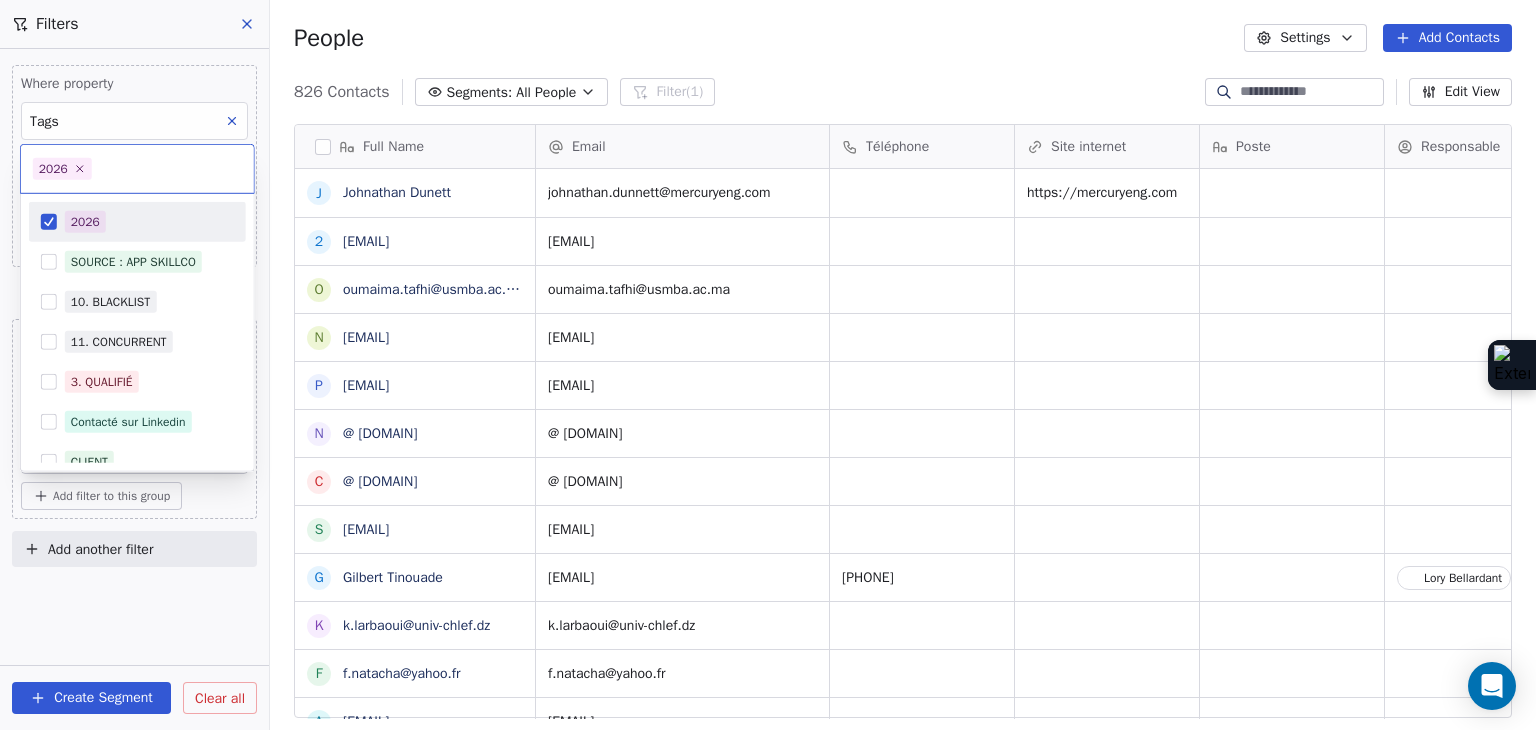scroll, scrollTop: 16, scrollLeft: 16, axis: both 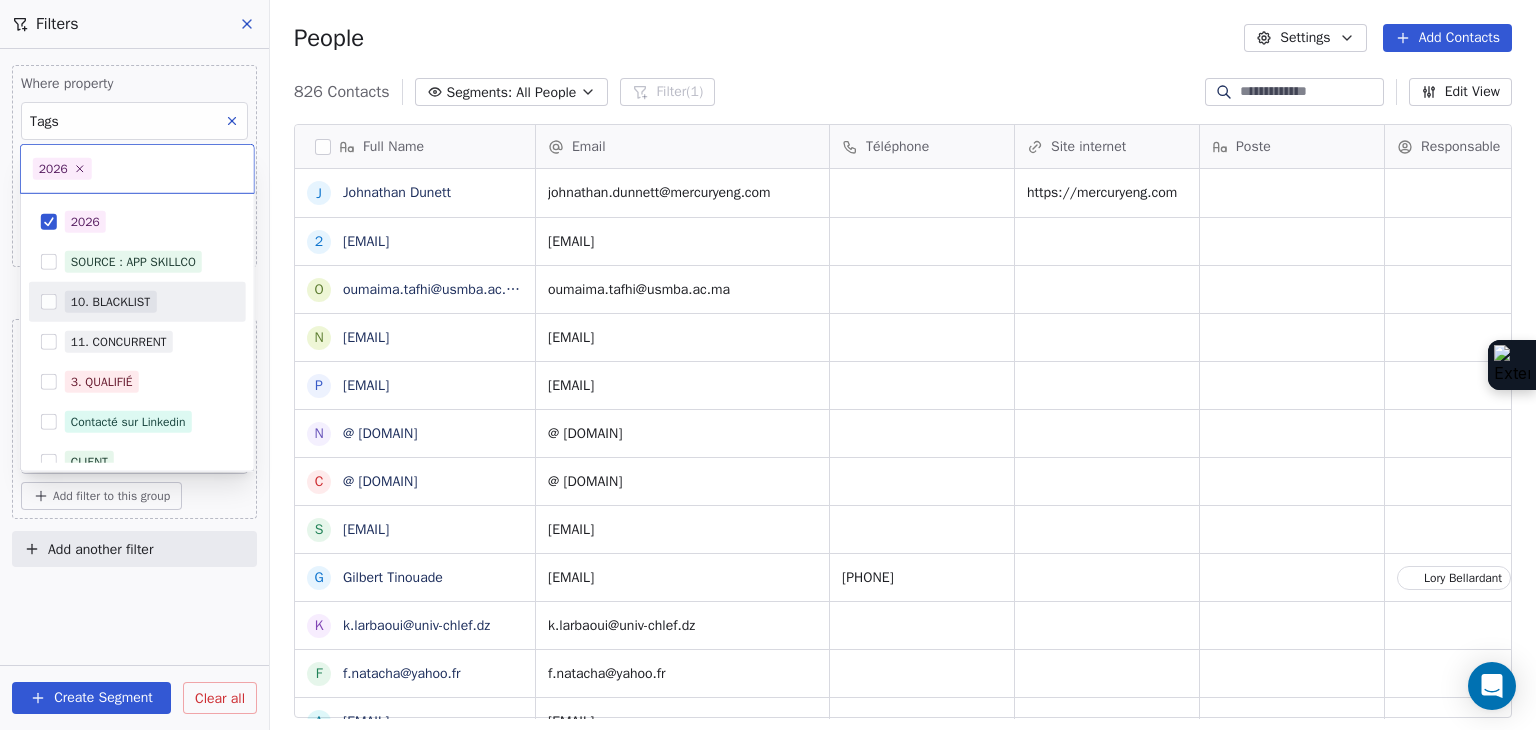 click on "10. BLACKLIST" at bounding box center (111, 302) 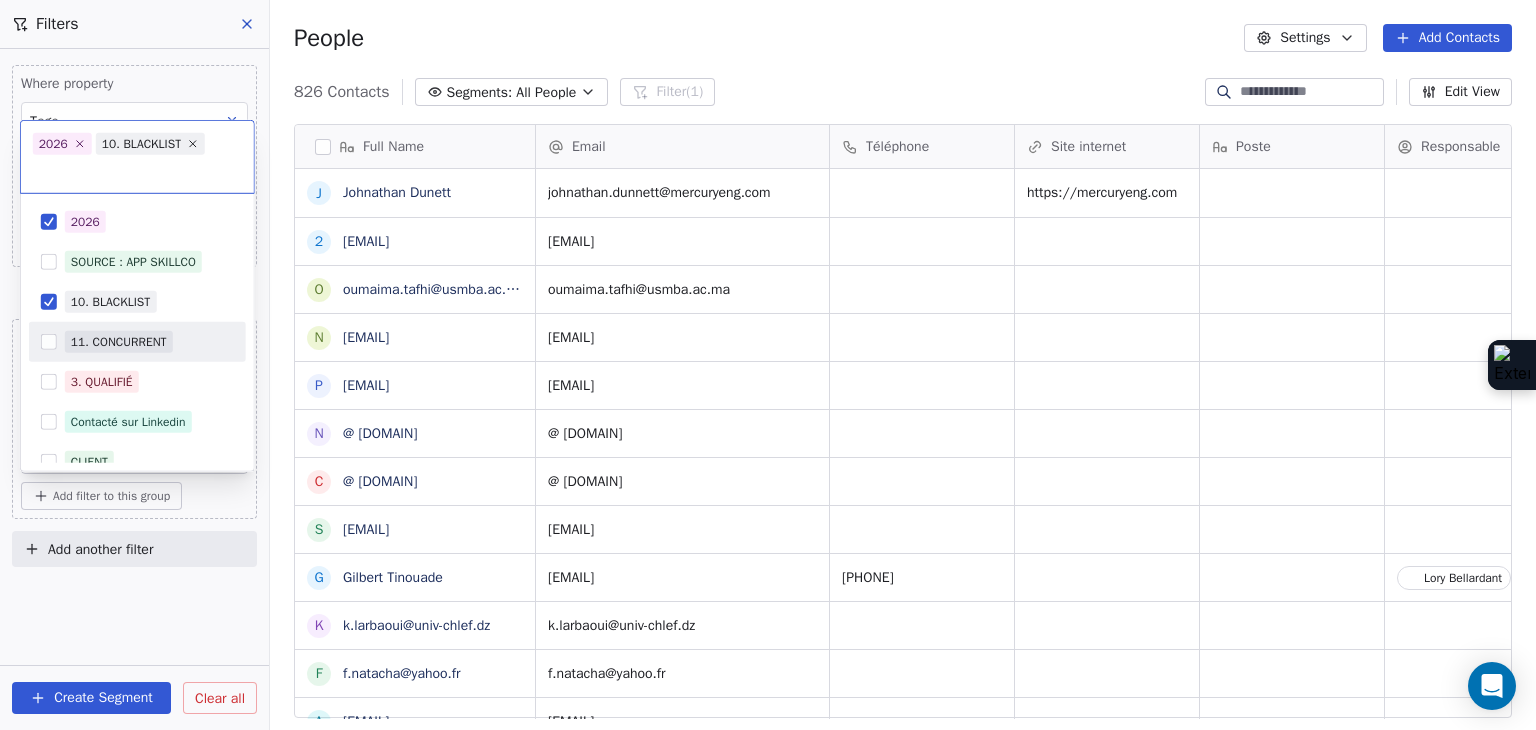 click on "11. CONCURRENT" at bounding box center (119, 342) 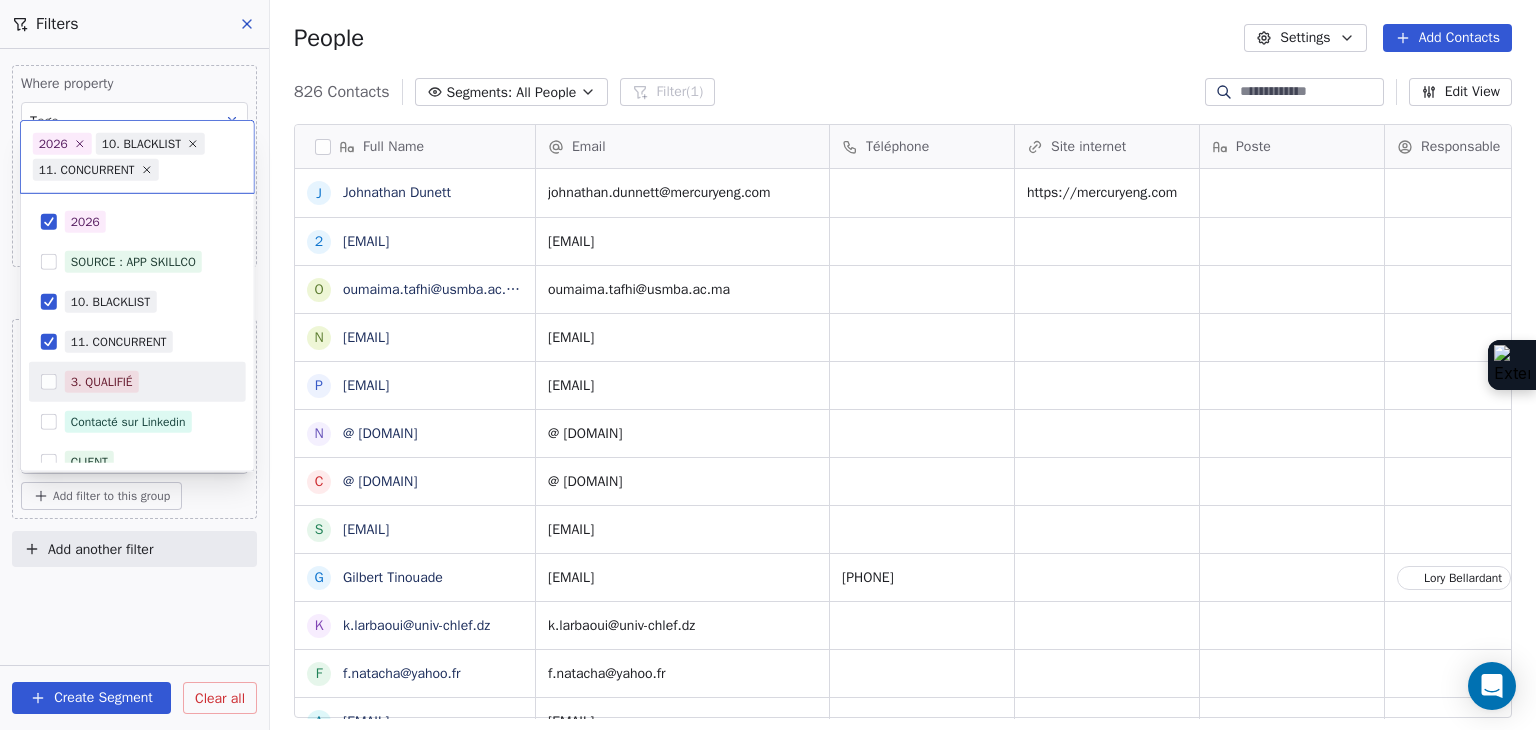 click on "3. QUALIFIÉ" at bounding box center [102, 382] 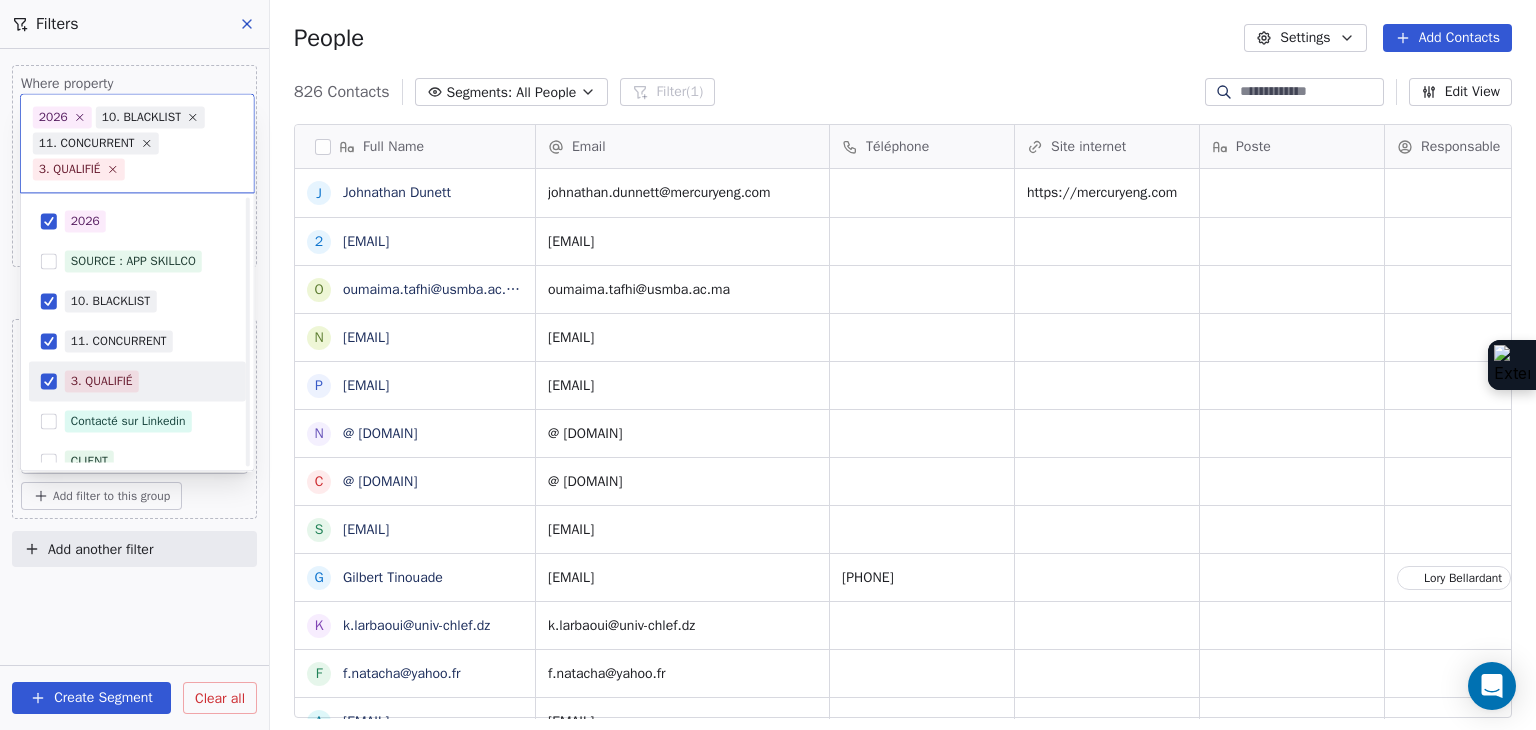 scroll, scrollTop: 100, scrollLeft: 0, axis: vertical 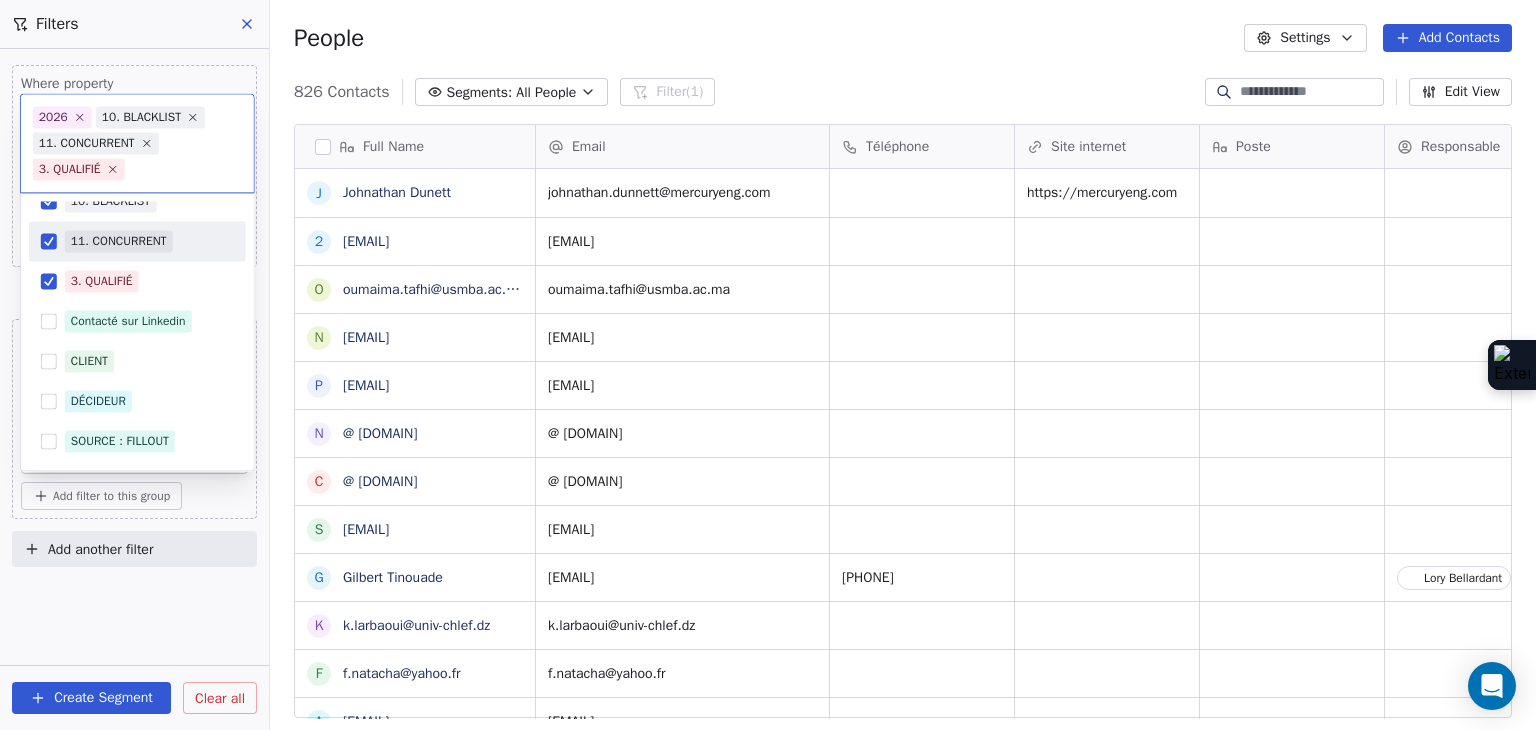 click on "11. CONCURRENT" at bounding box center [137, 241] 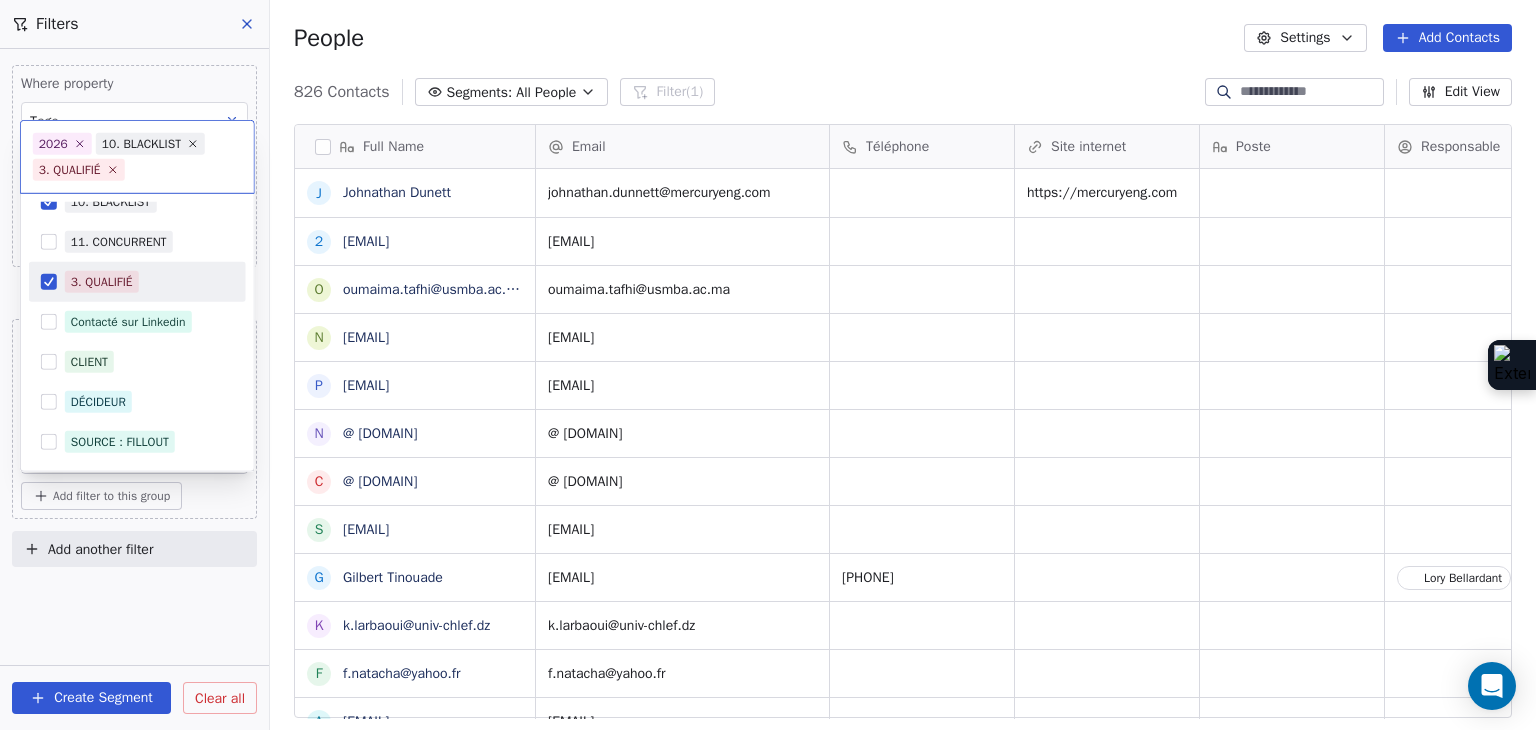 click on "3. QUALIFIÉ" at bounding box center [102, 282] 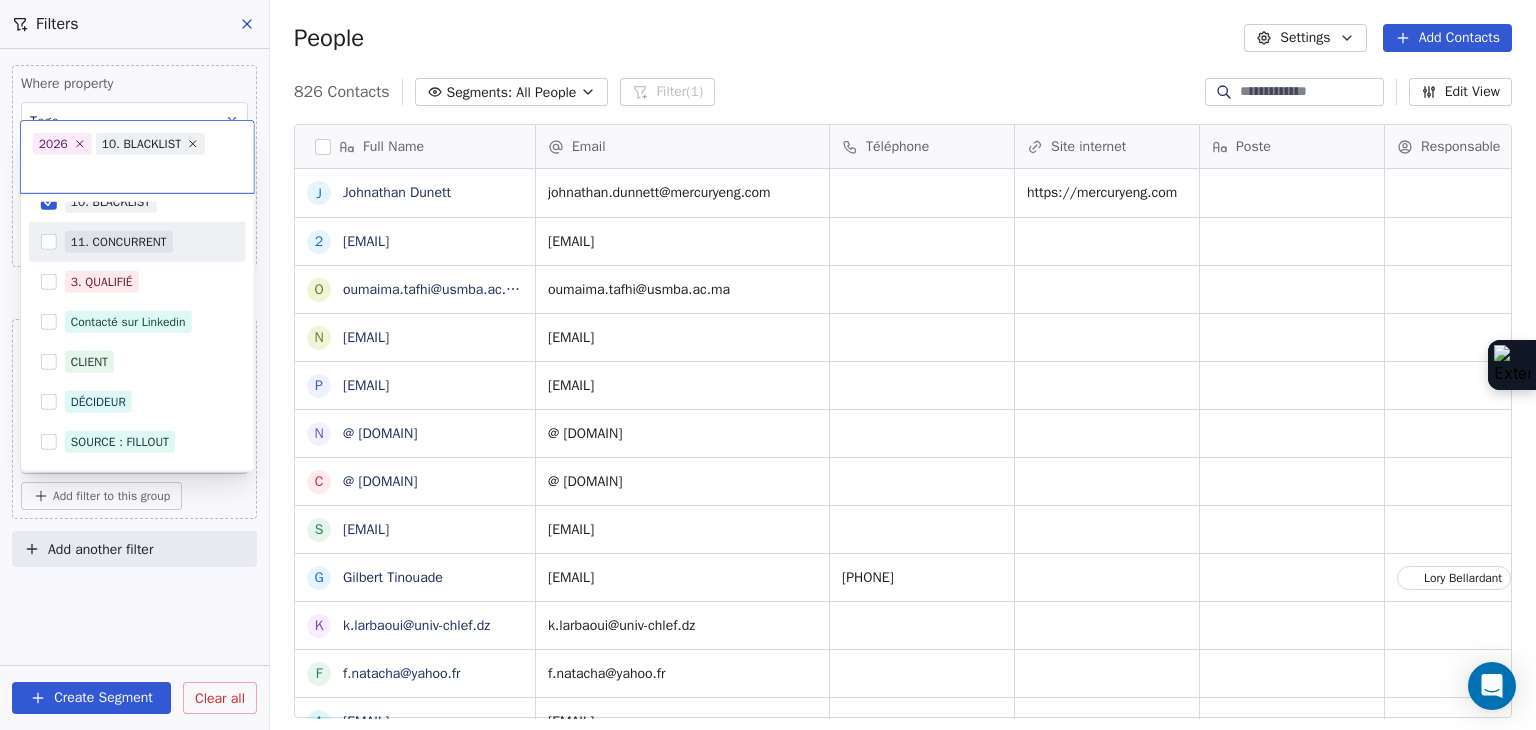 click on "11. CONCURRENT" at bounding box center (137, 242) 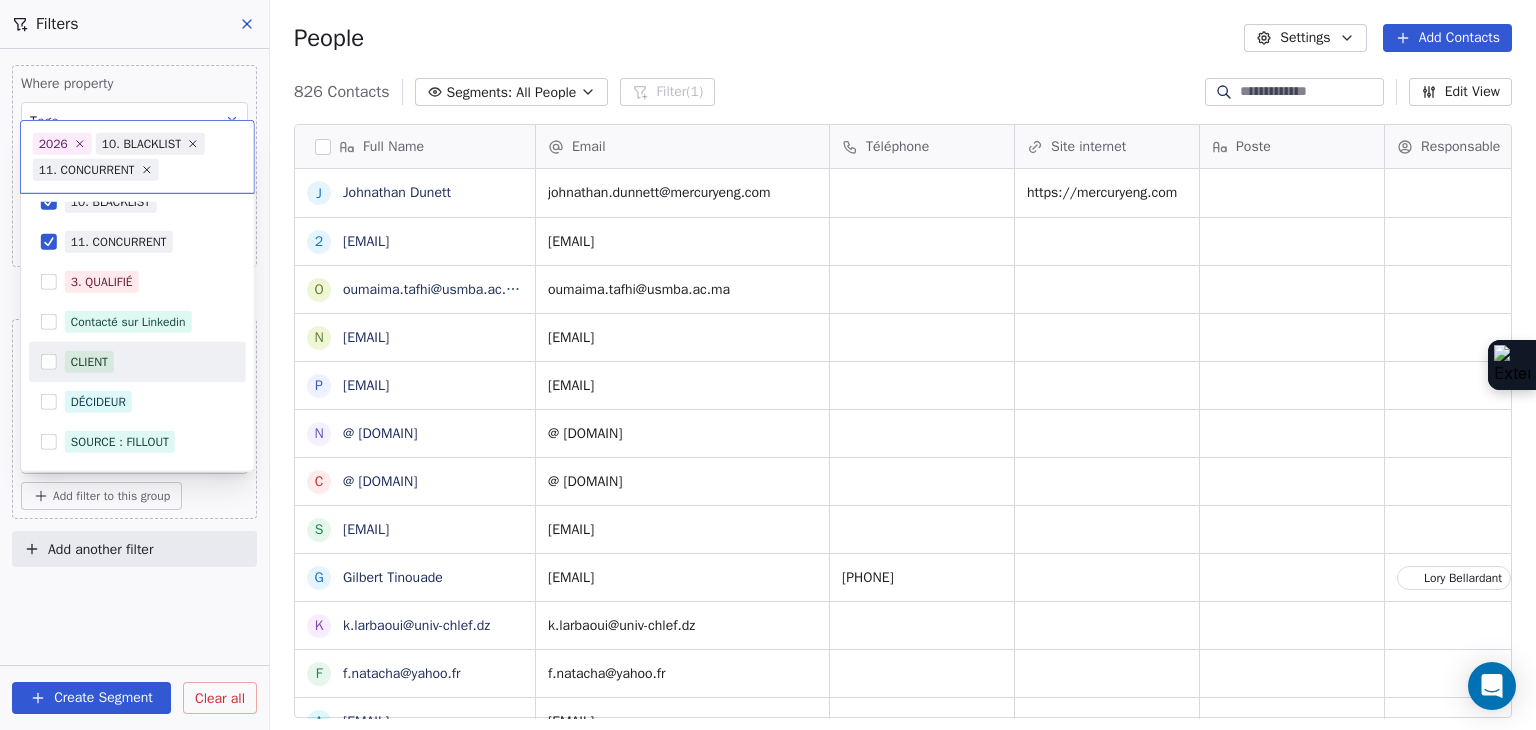 click on "CLIENT" at bounding box center (149, 362) 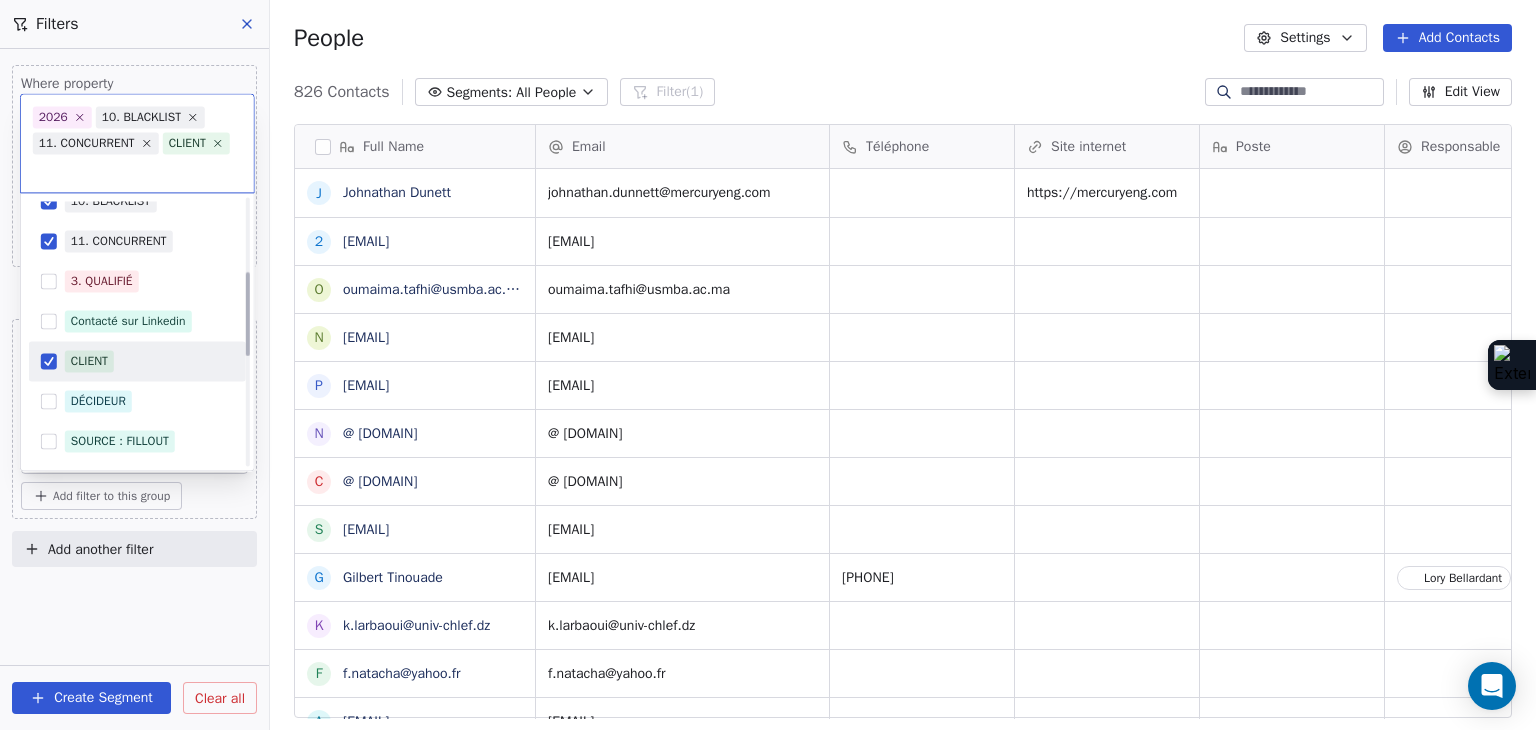 scroll, scrollTop: 300, scrollLeft: 0, axis: vertical 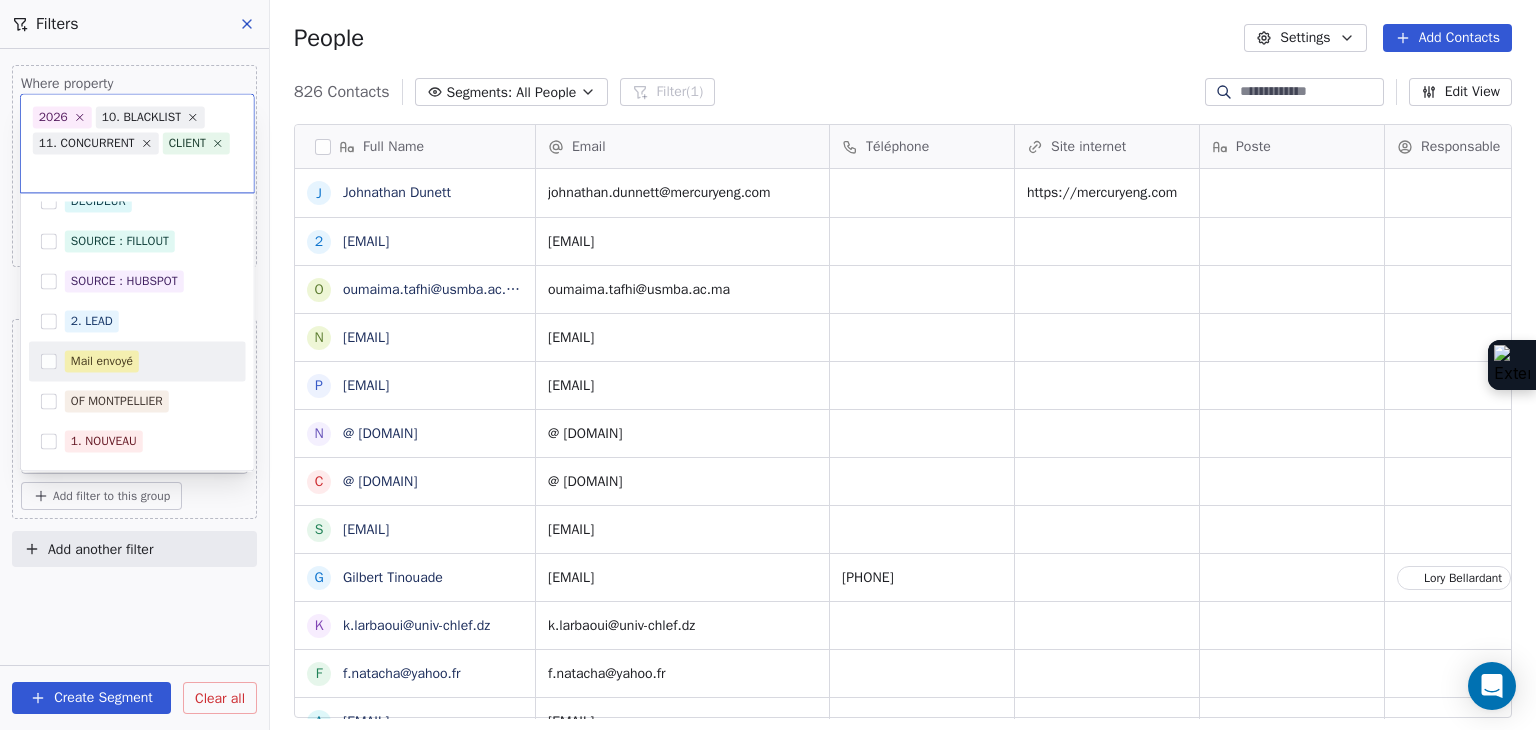 click on "Mail envoyé" at bounding box center (102, 361) 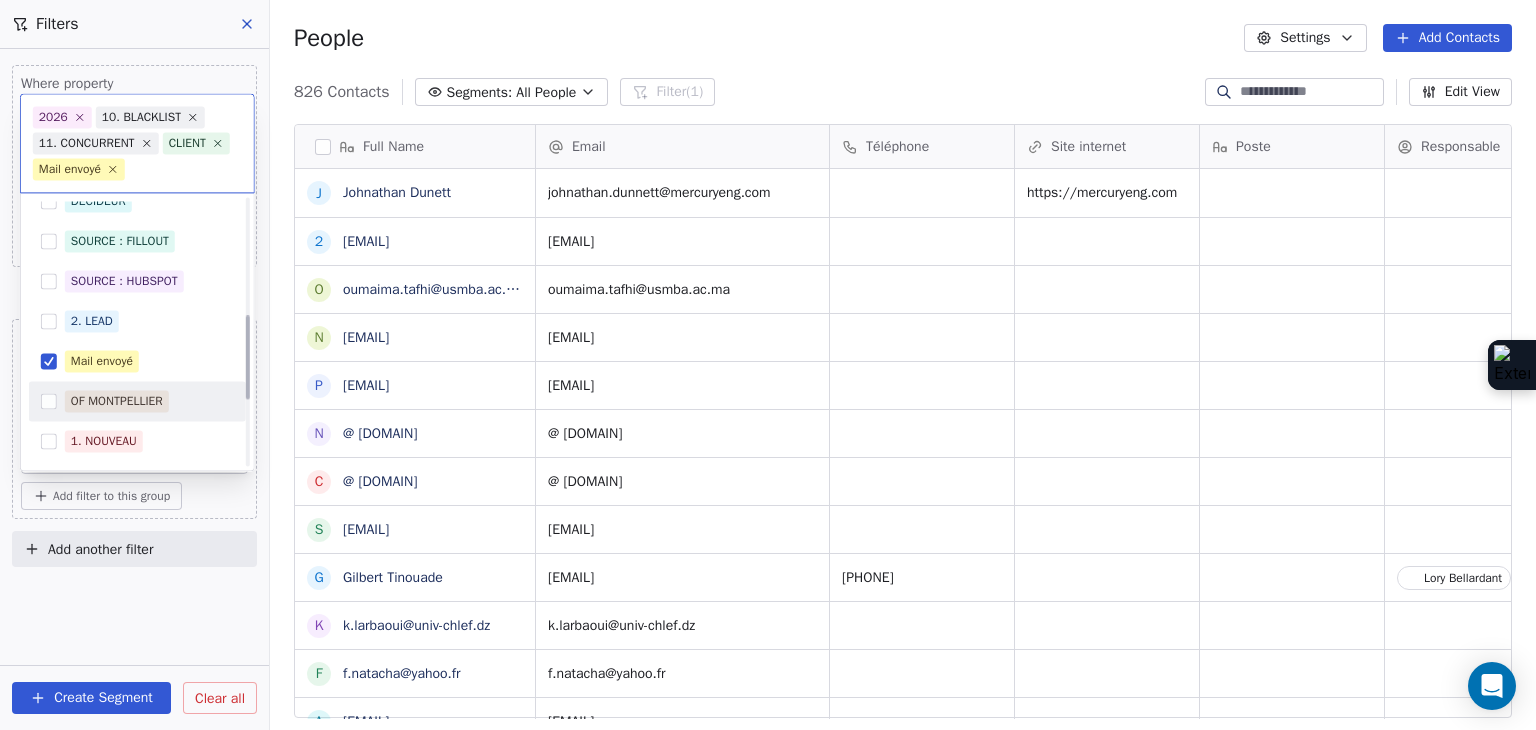 scroll, scrollTop: 500, scrollLeft: 0, axis: vertical 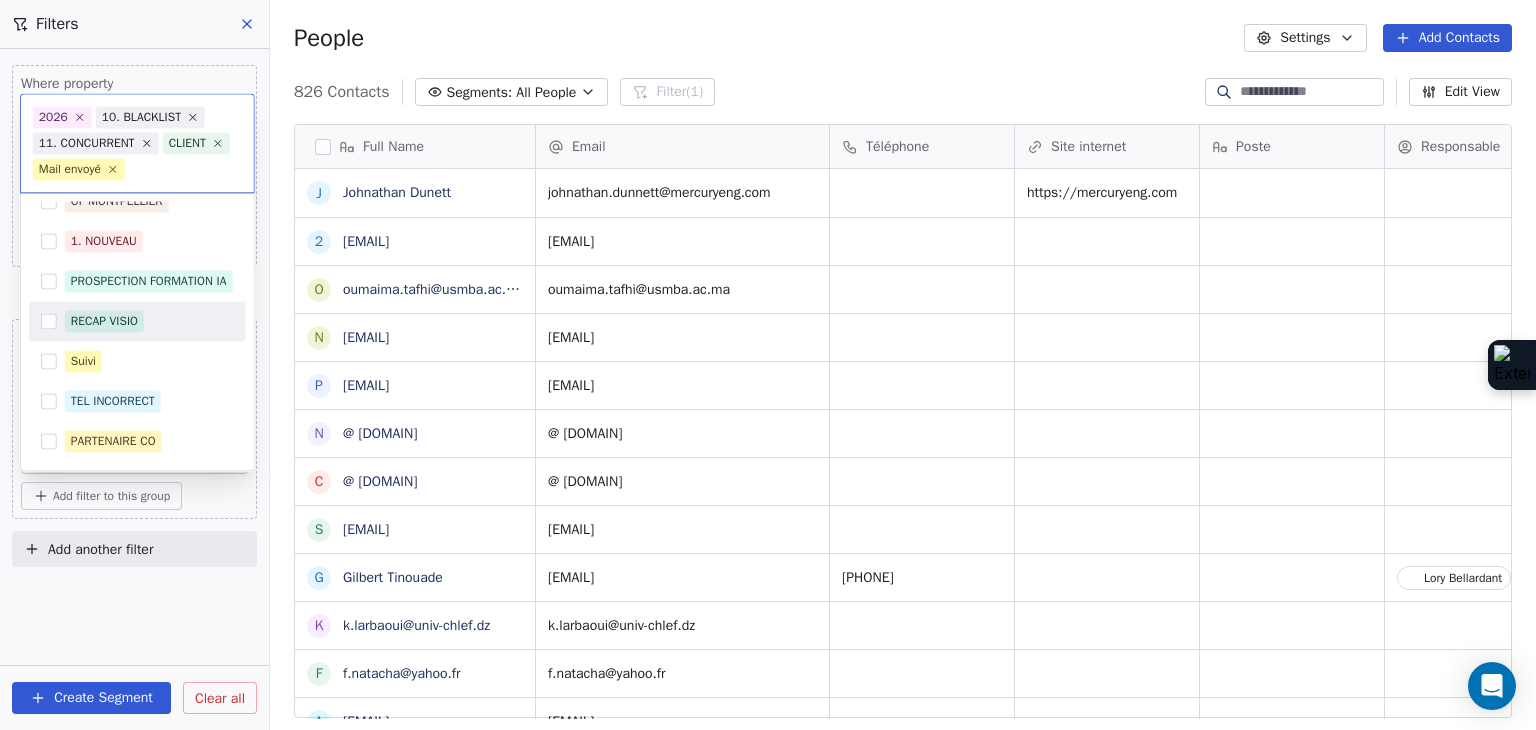 click on "RECAP VISIO" at bounding box center [104, 321] 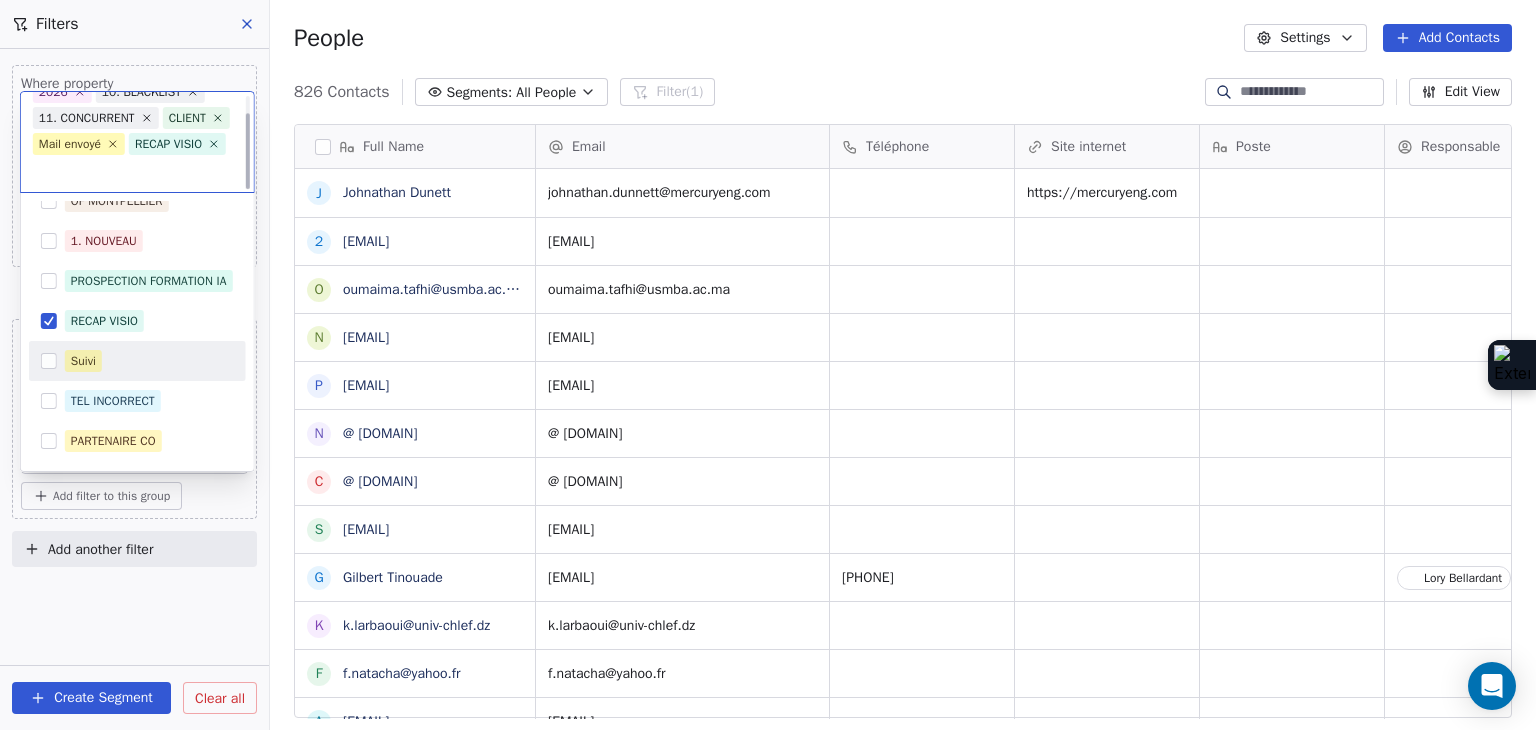 click on "Suivi" at bounding box center [149, 361] 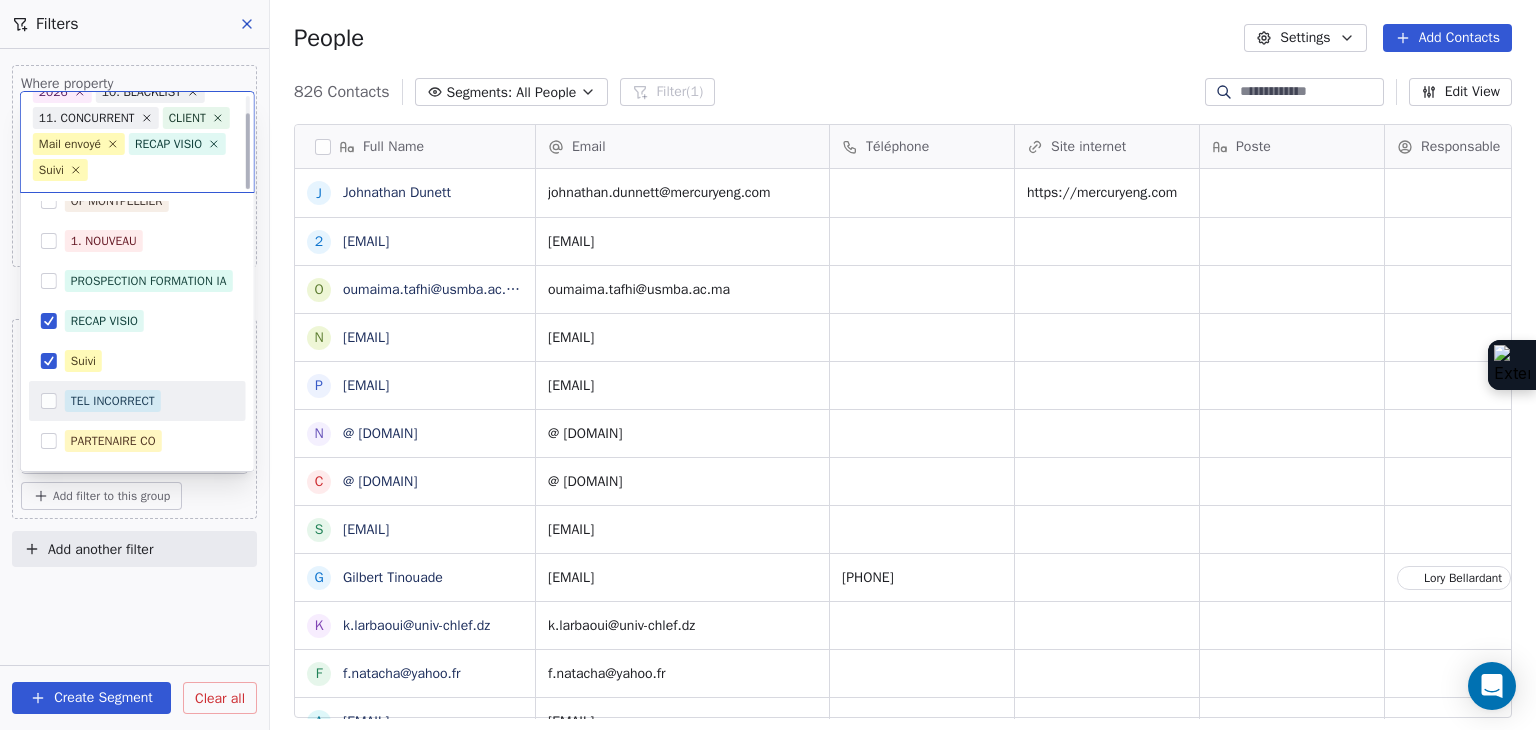 click on "TEL INCORRECT" at bounding box center (113, 401) 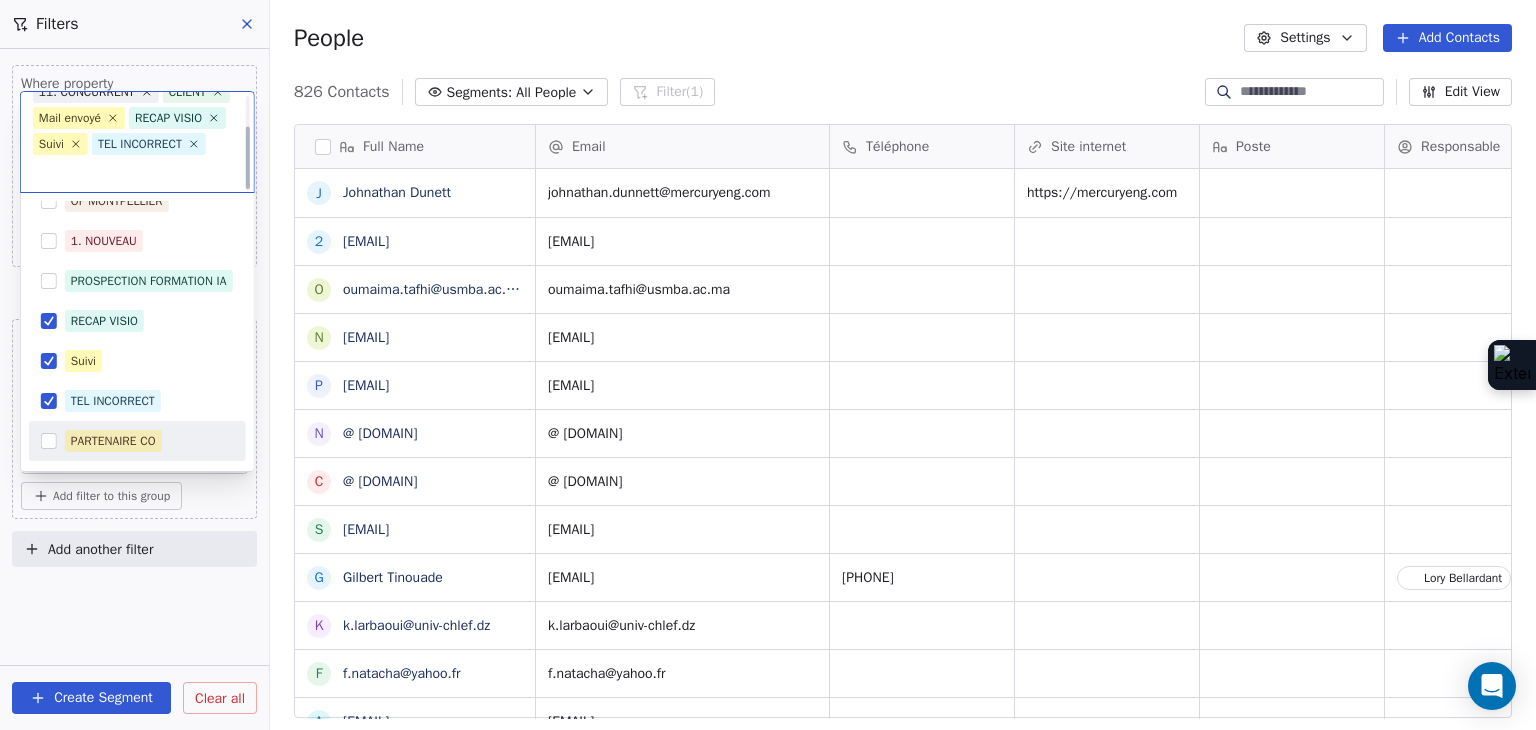 click on "PARTENAIRE CO" at bounding box center (137, 441) 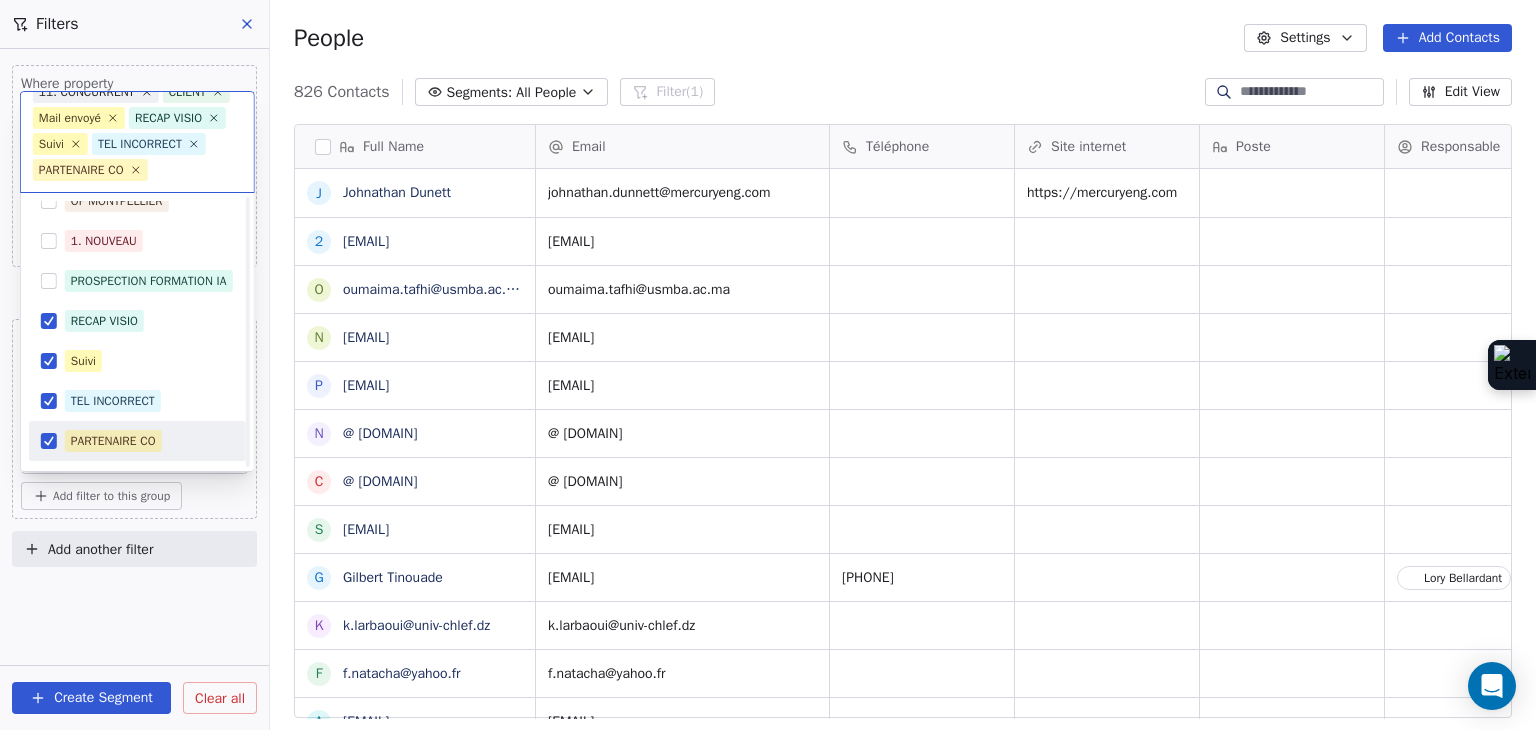 scroll, scrollTop: 578, scrollLeft: 0, axis: vertical 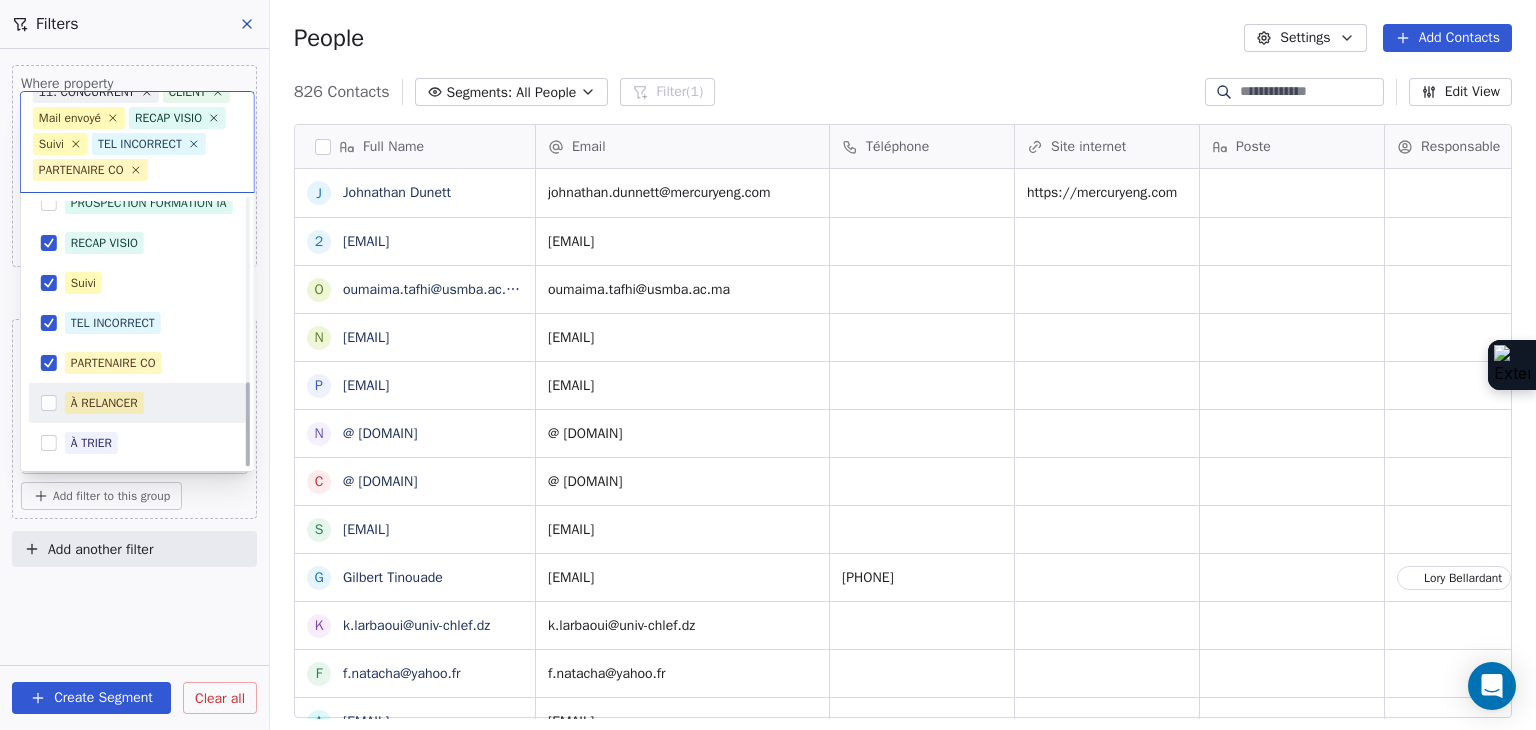 click on "À RELANCER" at bounding box center [137, 403] 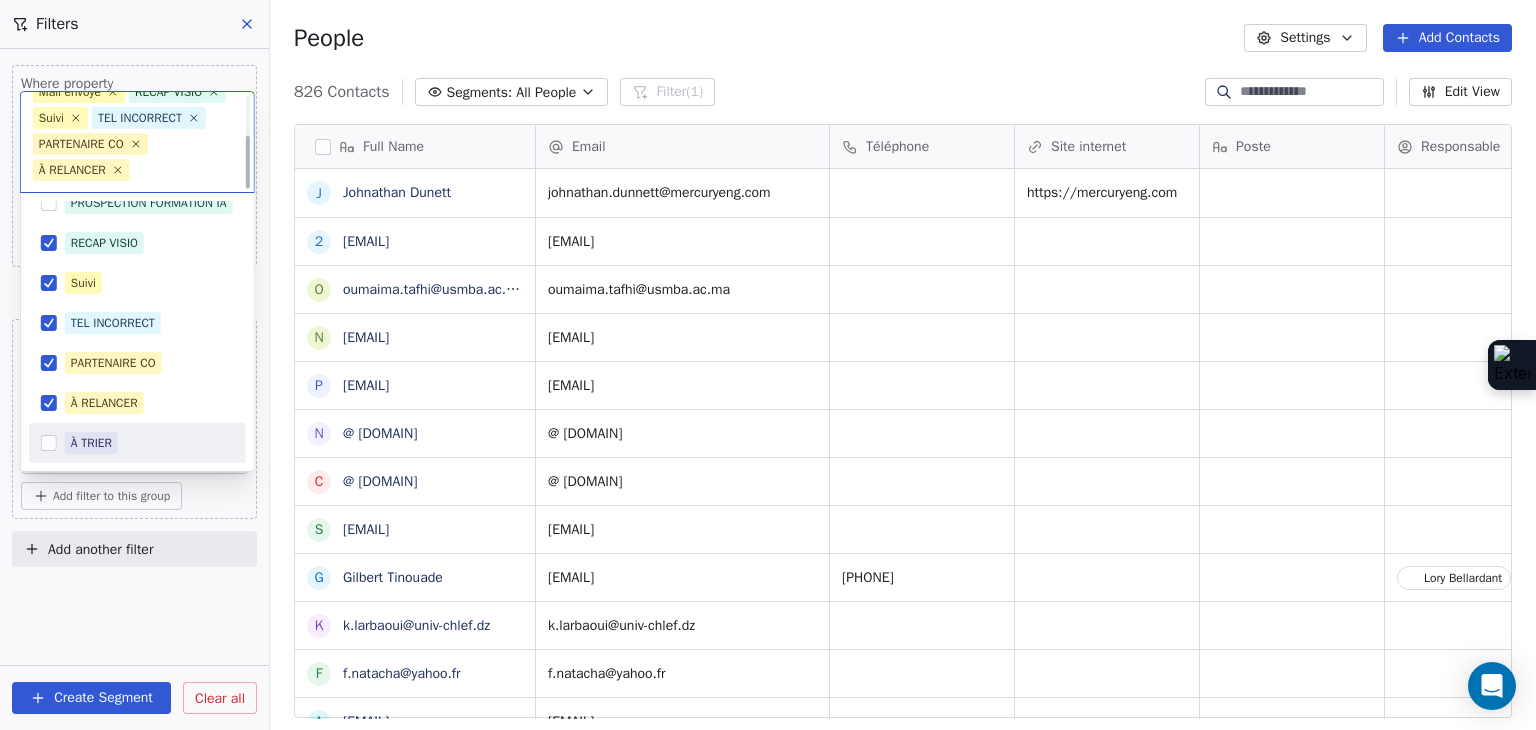 click on "À TRIER" at bounding box center [149, 443] 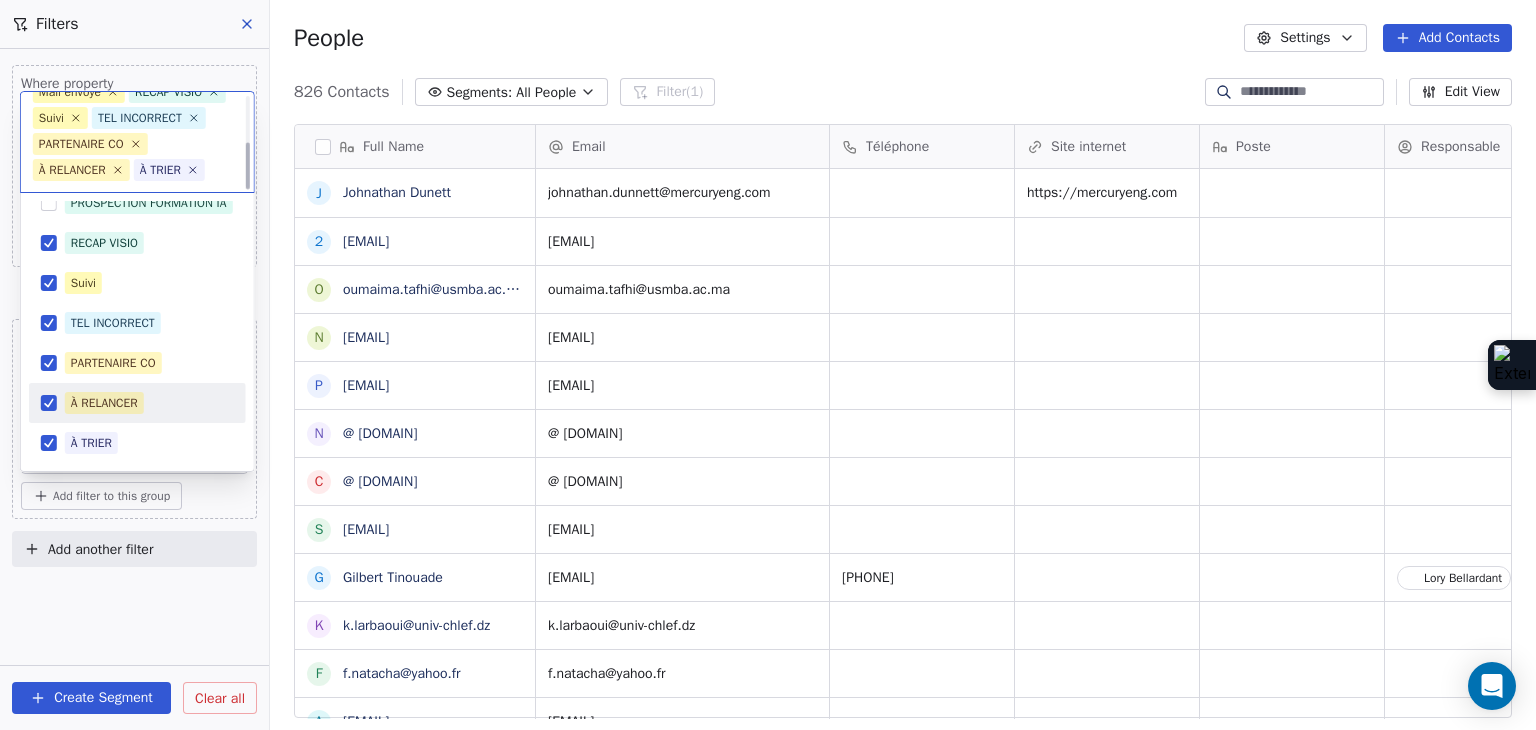 scroll, scrollTop: 101, scrollLeft: 0, axis: vertical 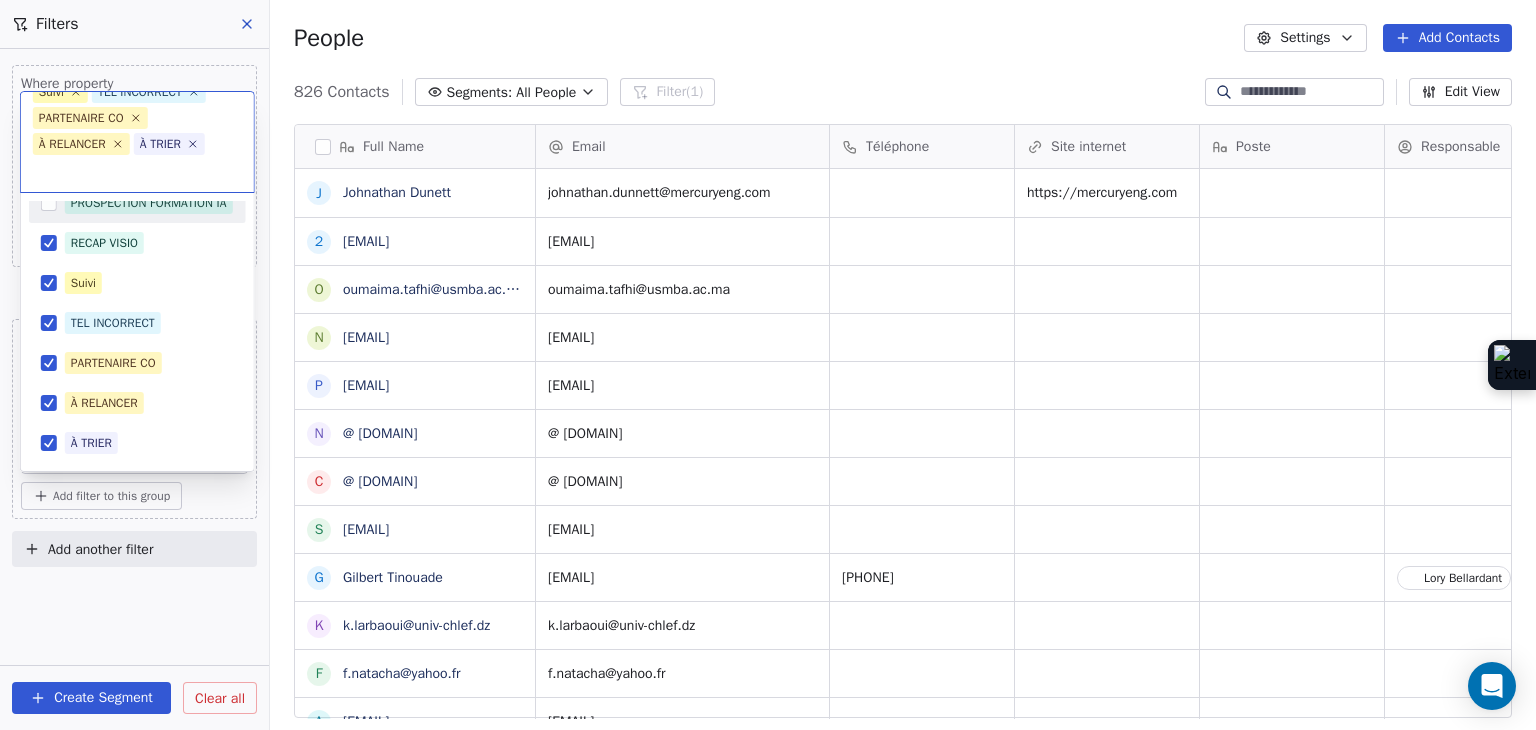 click on "SKILLCO Contacts People Marketing Workflows Campaigns Sales Pipelines Sequences Beta Tools Apps AI Agents Help & Support Filters Where property Tags Includes OF MONTPELLIER 1. NOUVEAU OF MONTPELLIER Add filter to this group and Where property Tags Does not include Select Tags Add filter to this group Add another filter Create Segment Clear all People Settings Add Contacts Segments: All People Filter (1) Edit View Tag Add to Sequence Full Name J [FIRST] [LAST] 2 [EMAIL] o [EMAIL] n [EMAIL] p [EMAIL] n [EMAIL] c [EMAIL] s [EMAIL] G [FIRST] [LAST] k [EMAIL] f [EMAIL] a [EMAIL] D [FIRST] [LAST] A [FIRST] [LAST] b [EMAIL] n [EMAIL] v [EMAIL] s [EMAIL] d [EMAIL] m [EMAIL] e [EMAIL] m s a a c c b e c A a Tags" at bounding box center [768, 365] 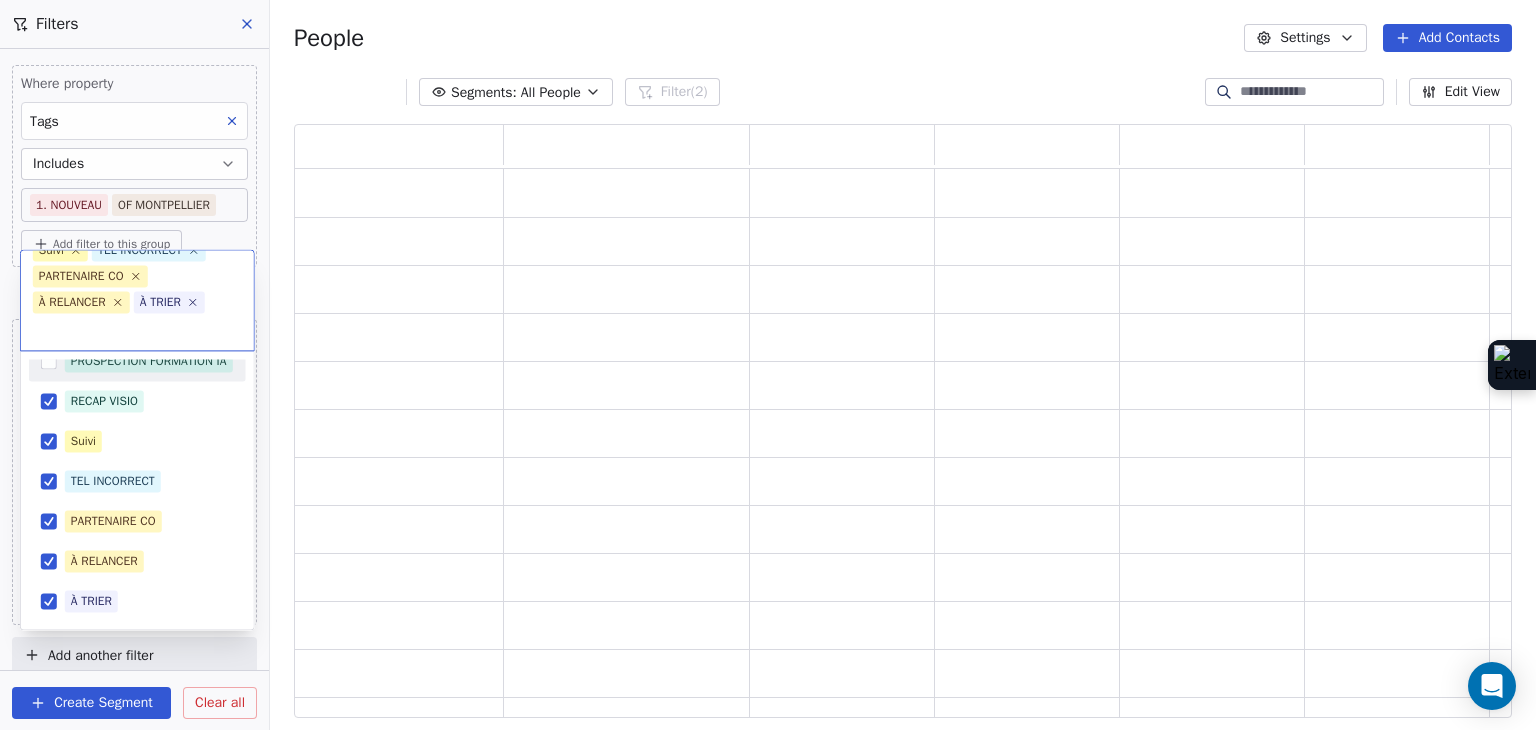 scroll, scrollTop: 16, scrollLeft: 16, axis: both 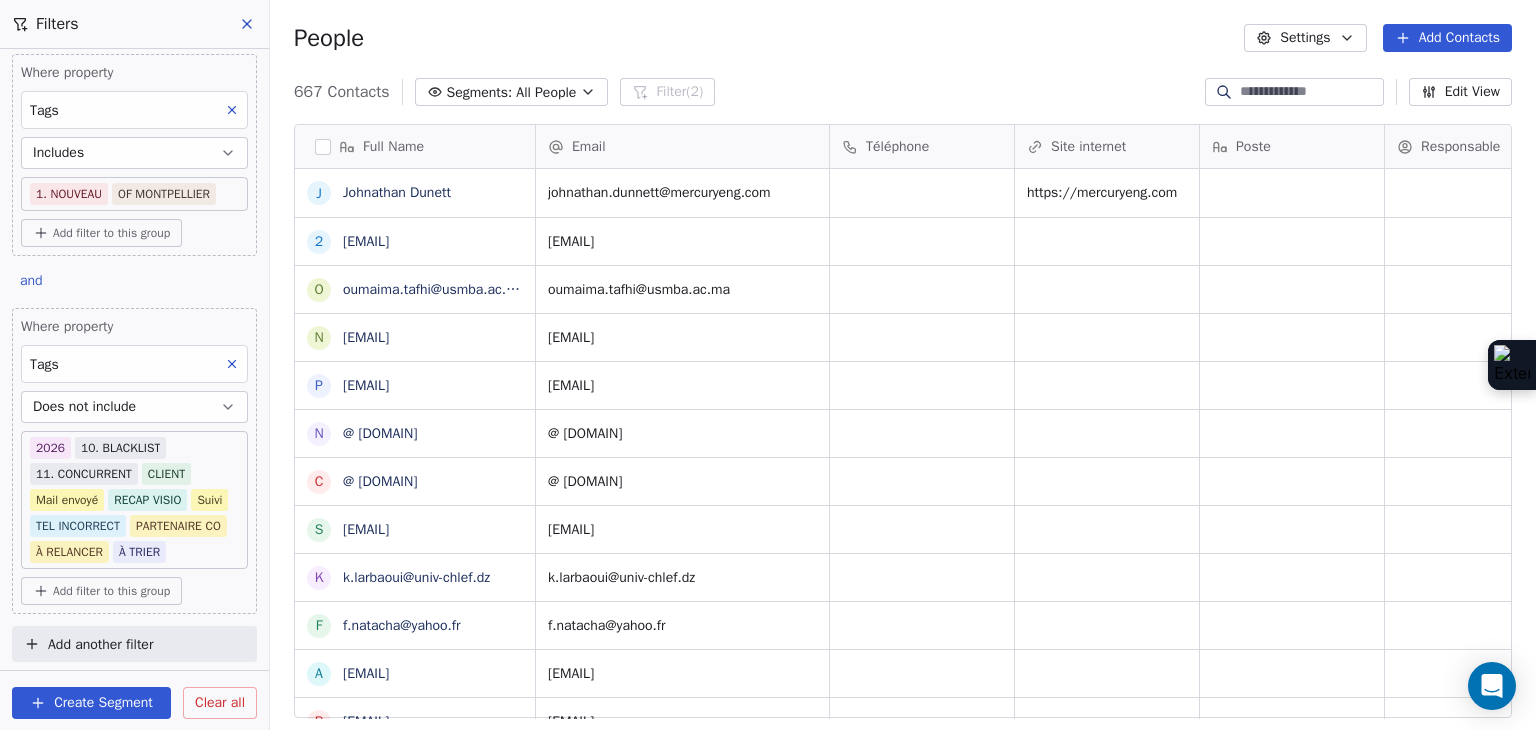 click on "Add another filter" at bounding box center [134, 644] 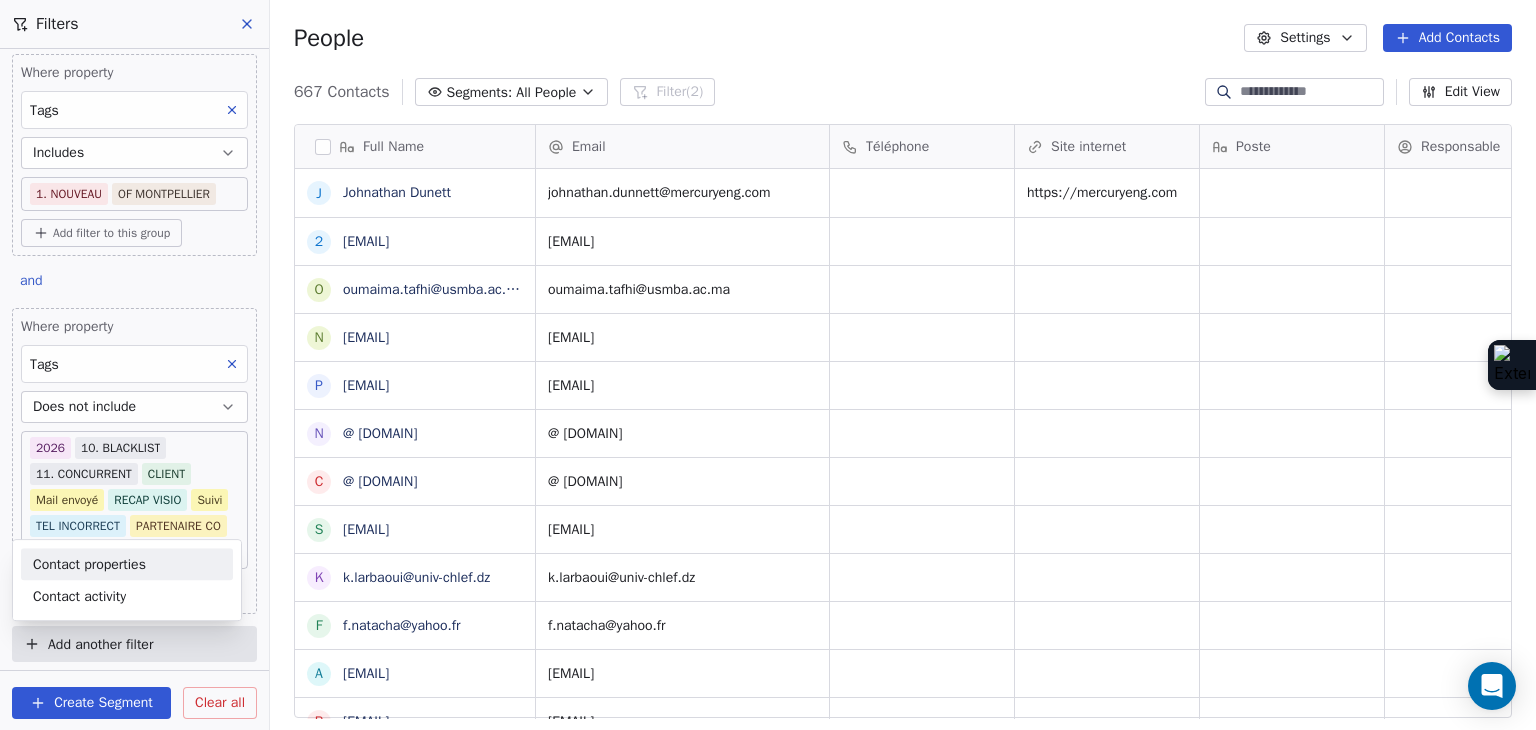 click on "Contact properties" at bounding box center [127, 564] 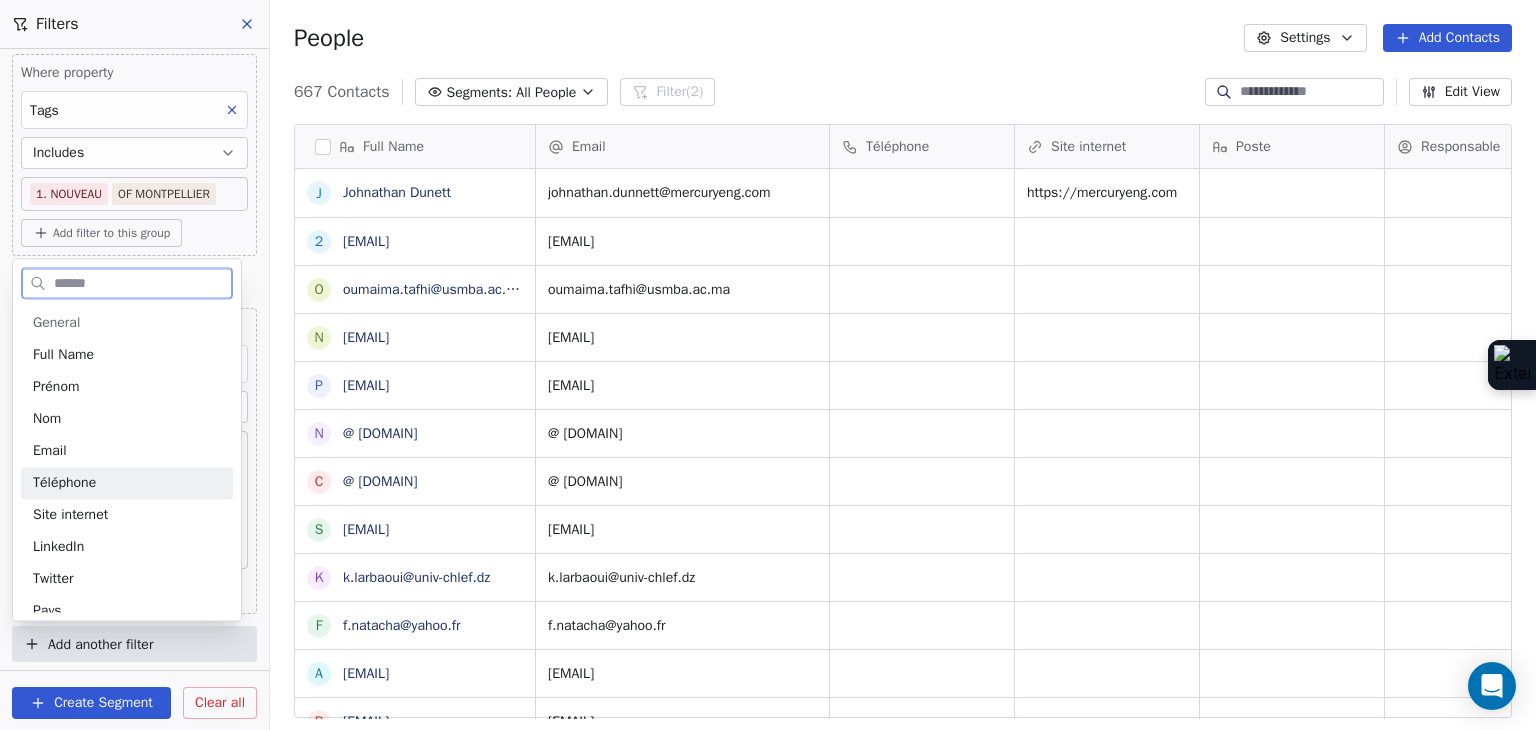 click on "Téléphone" at bounding box center (127, 483) 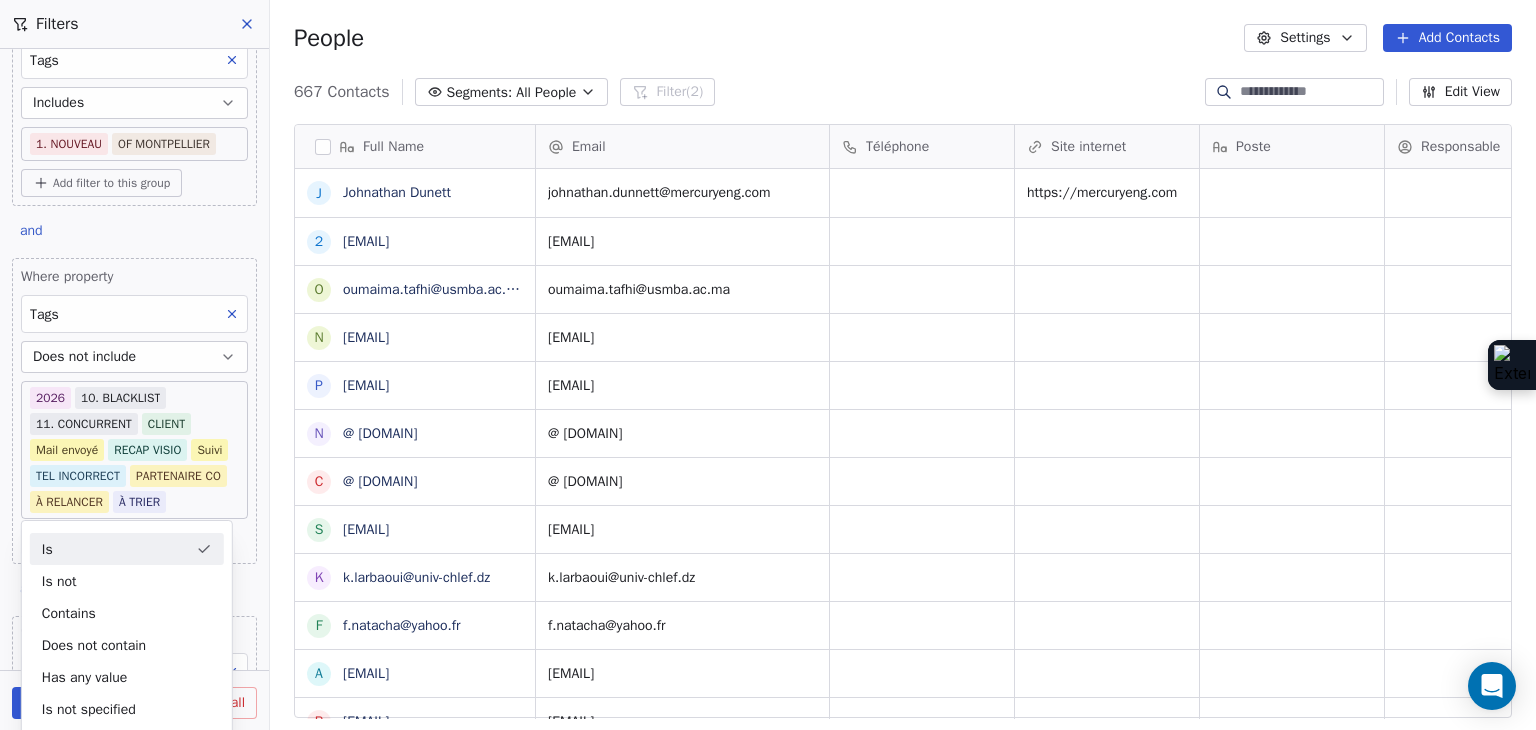 scroll, scrollTop: 161, scrollLeft: 0, axis: vertical 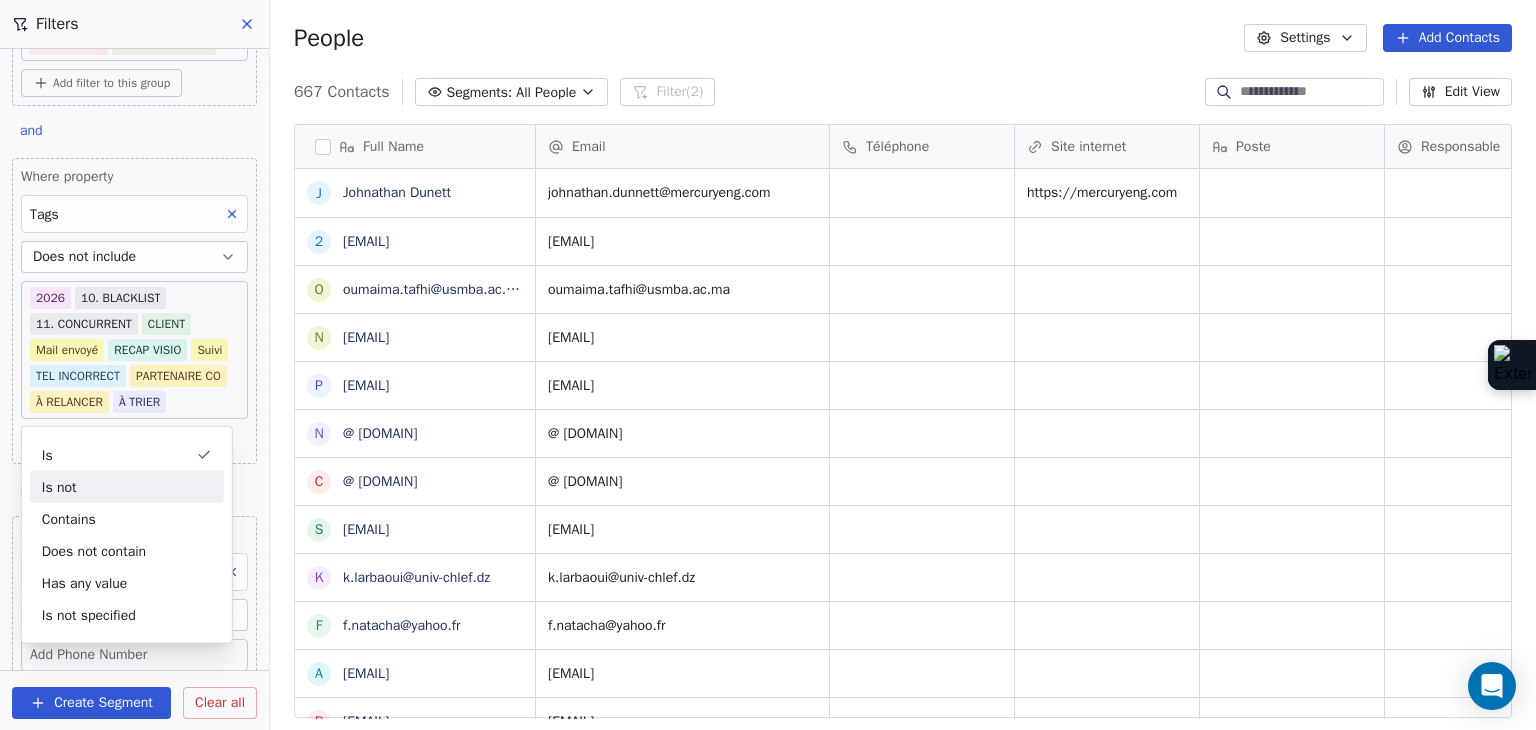 click on "Is not" at bounding box center (127, 487) 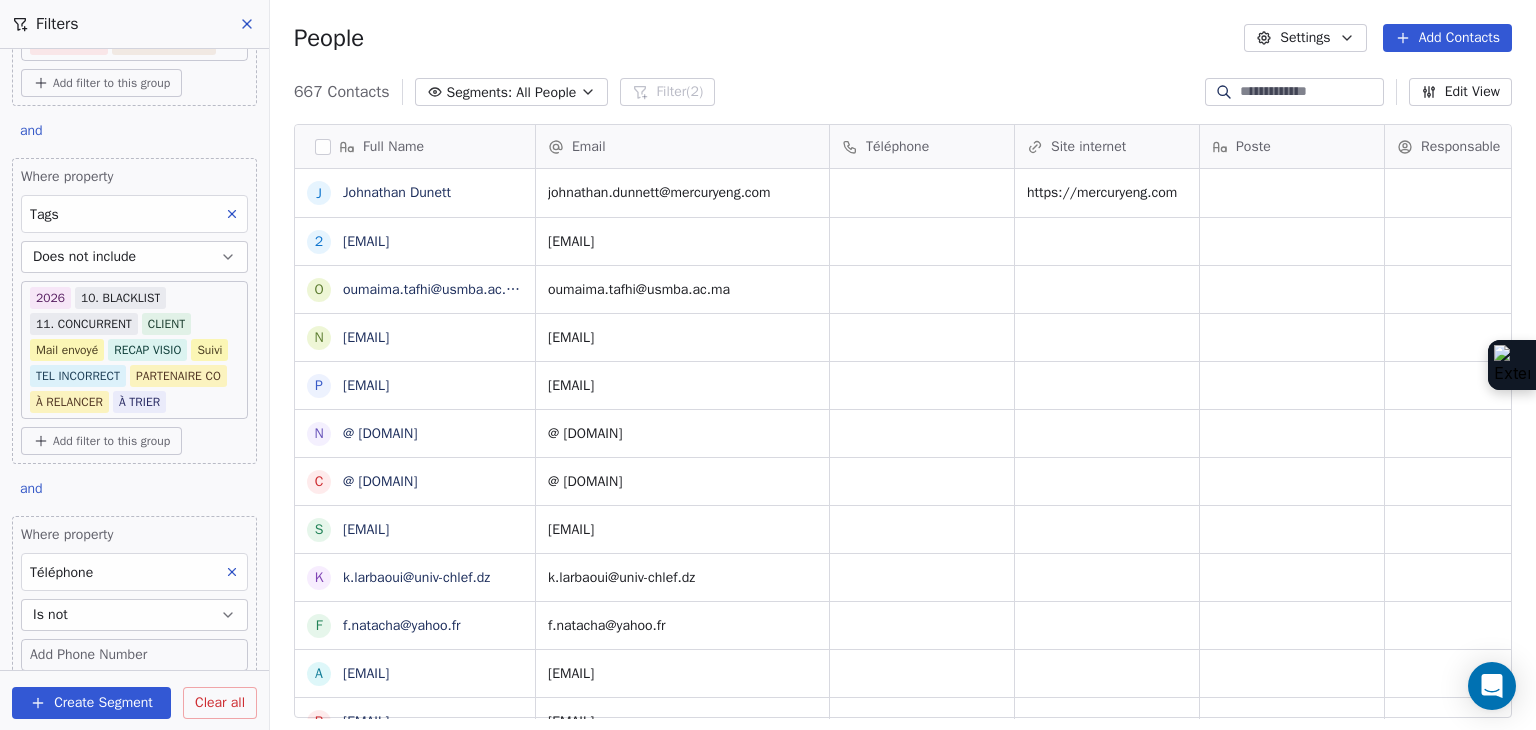 scroll, scrollTop: 172, scrollLeft: 0, axis: vertical 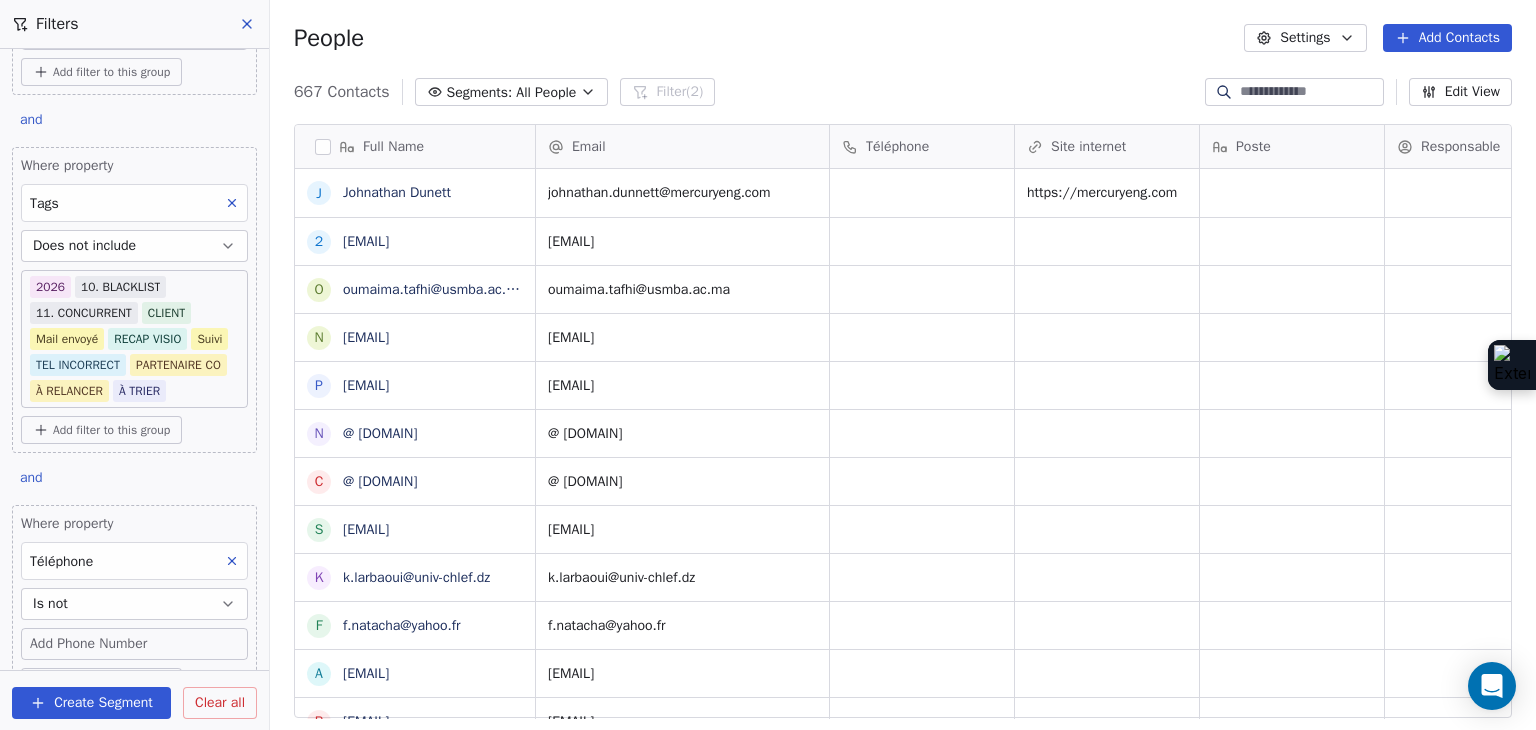 click on "Is not" at bounding box center (134, 604) 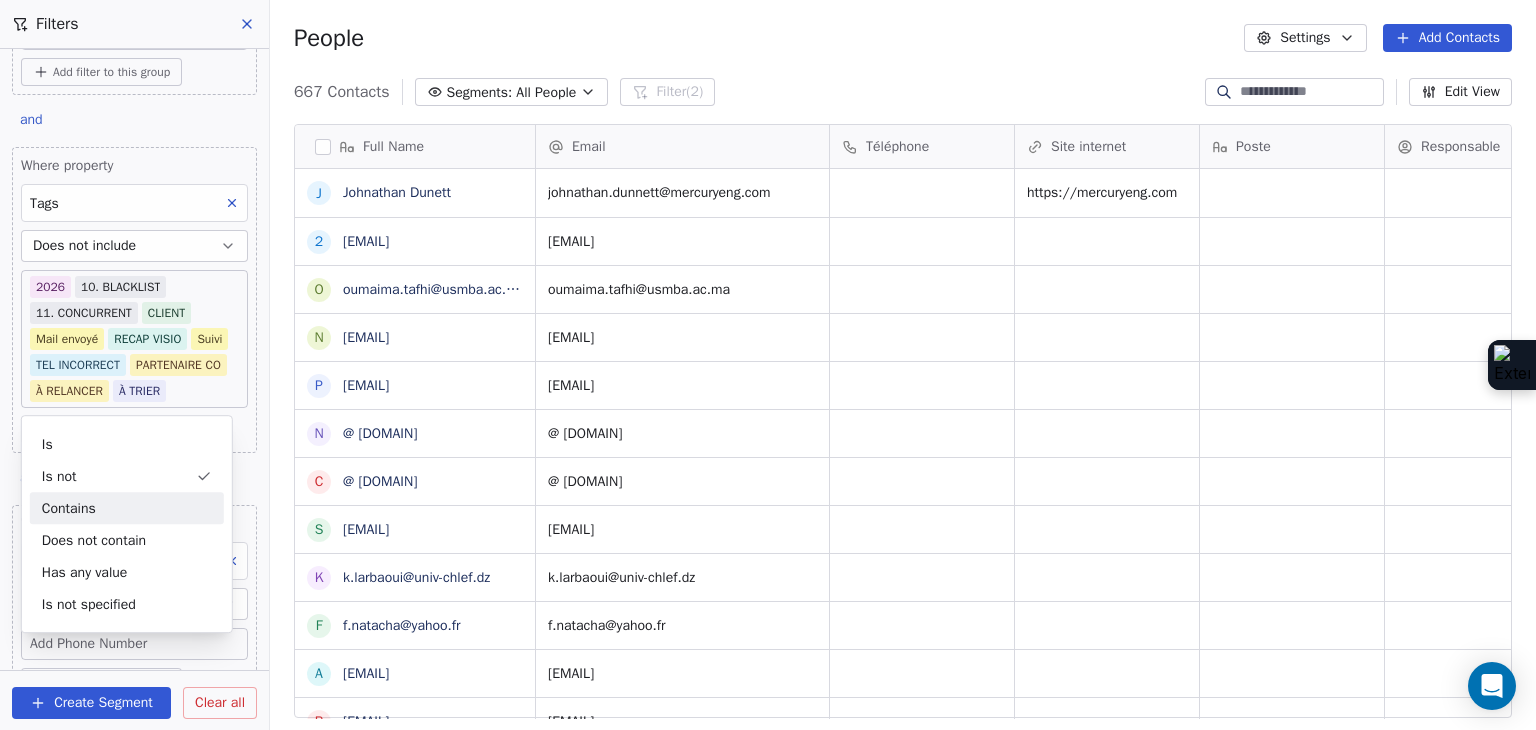 click on "Contains" at bounding box center [127, 508] 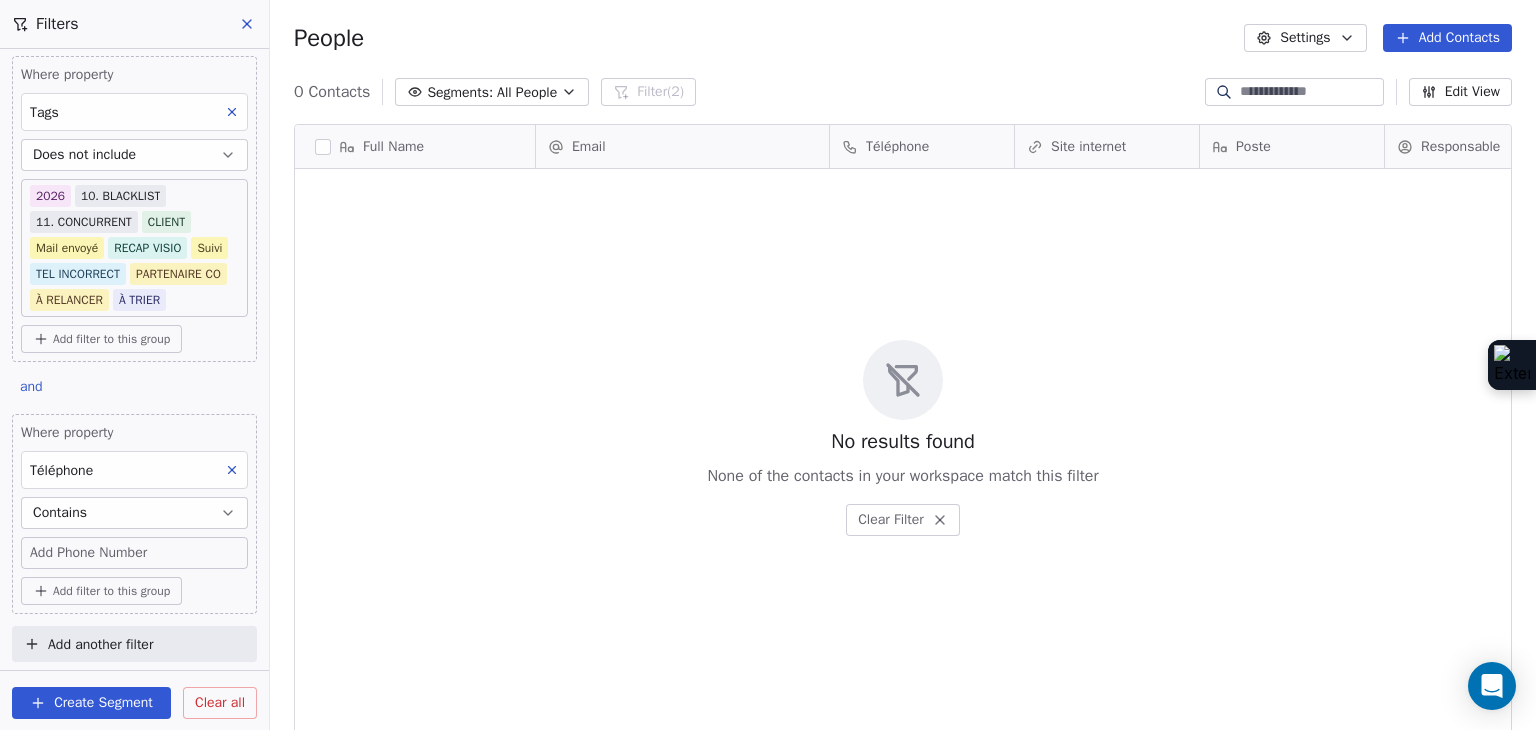 scroll, scrollTop: 312, scrollLeft: 0, axis: vertical 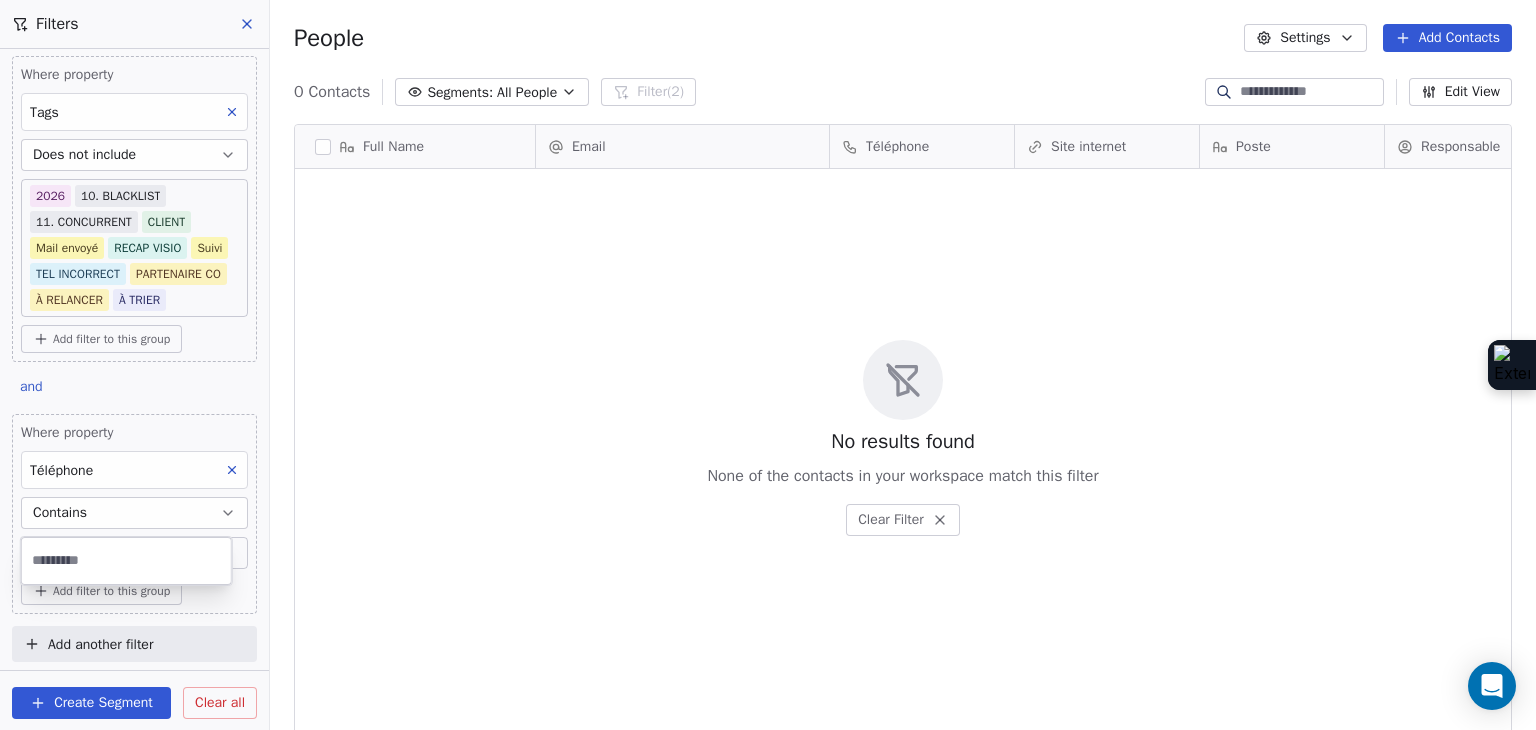 type on "*" 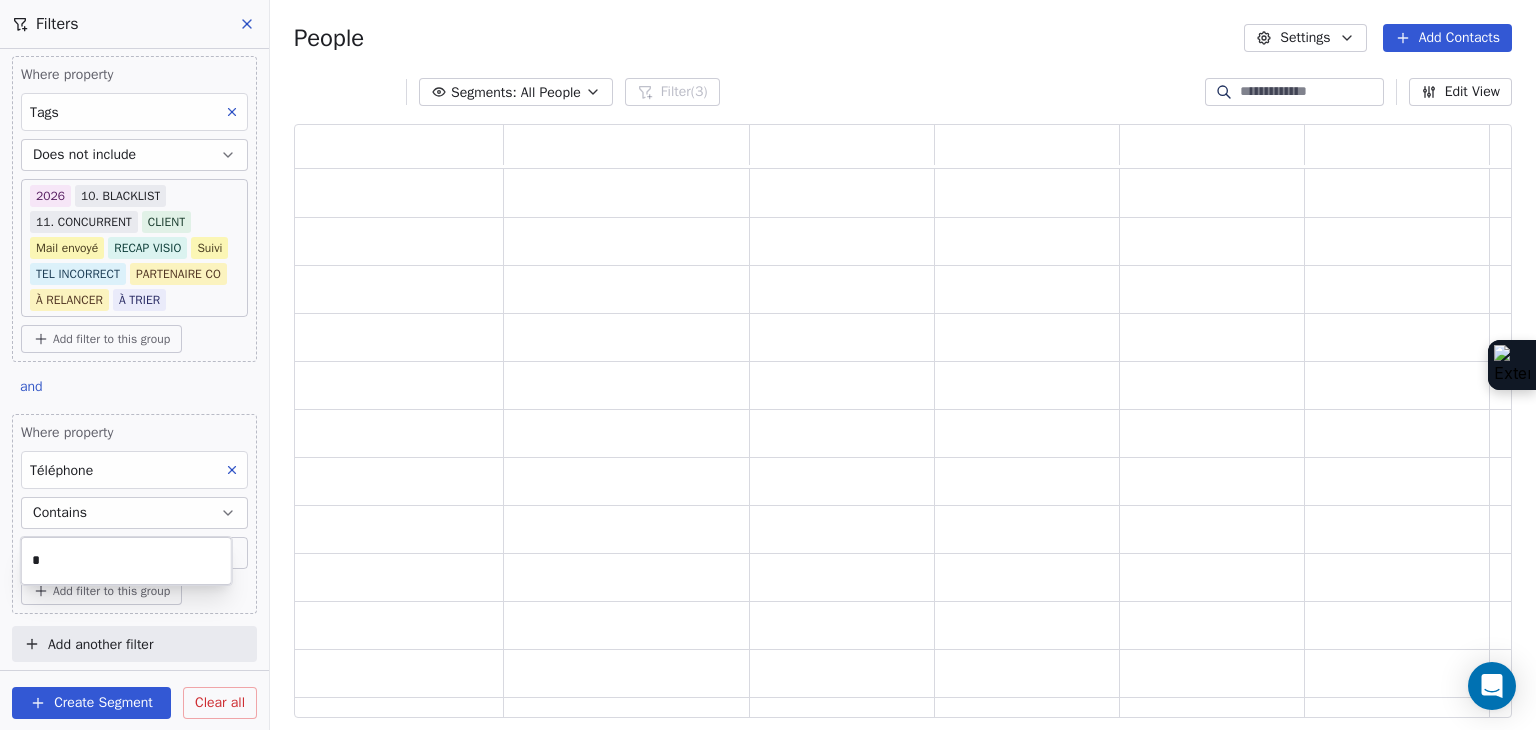 scroll, scrollTop: 16, scrollLeft: 16, axis: both 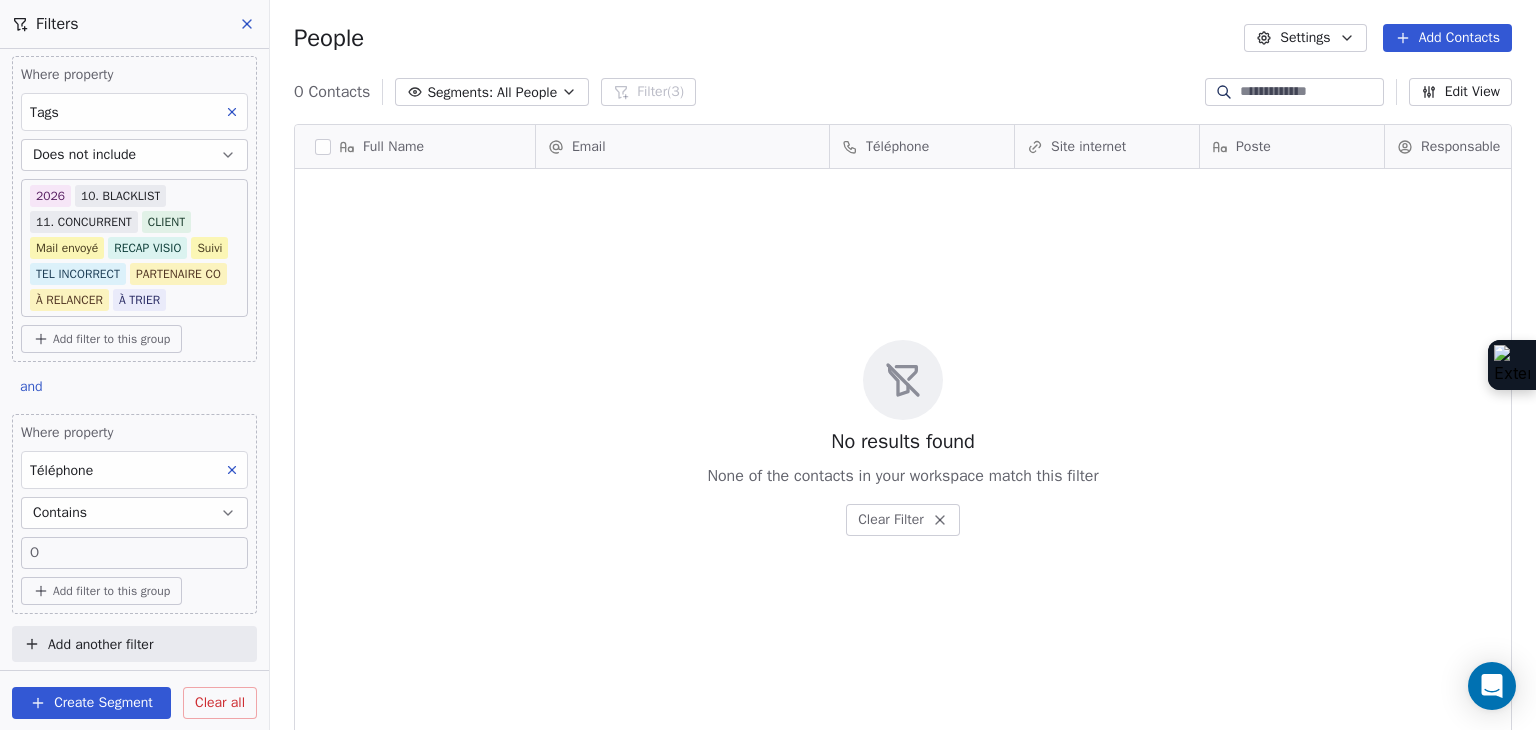 click on "O" at bounding box center (134, 553) 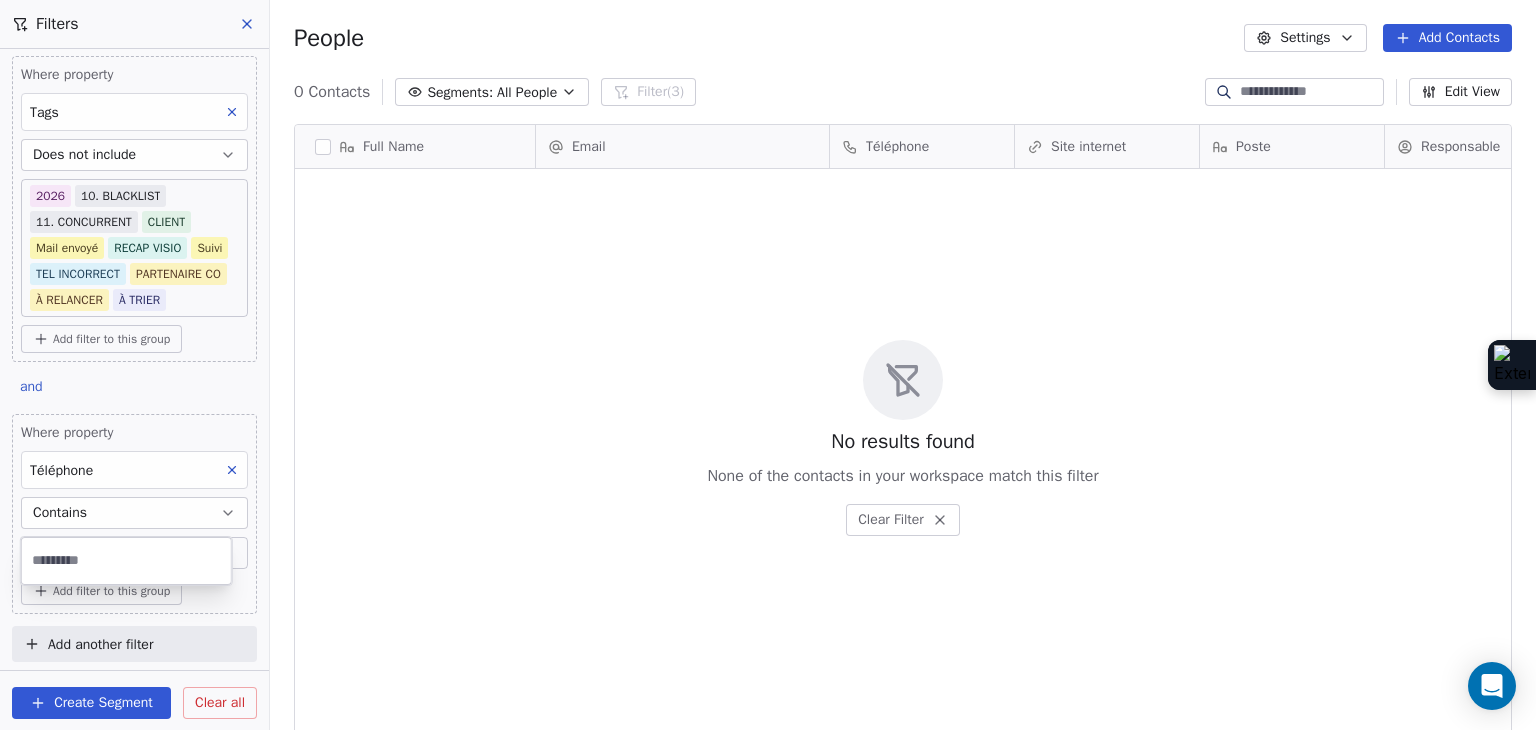 type on "*" 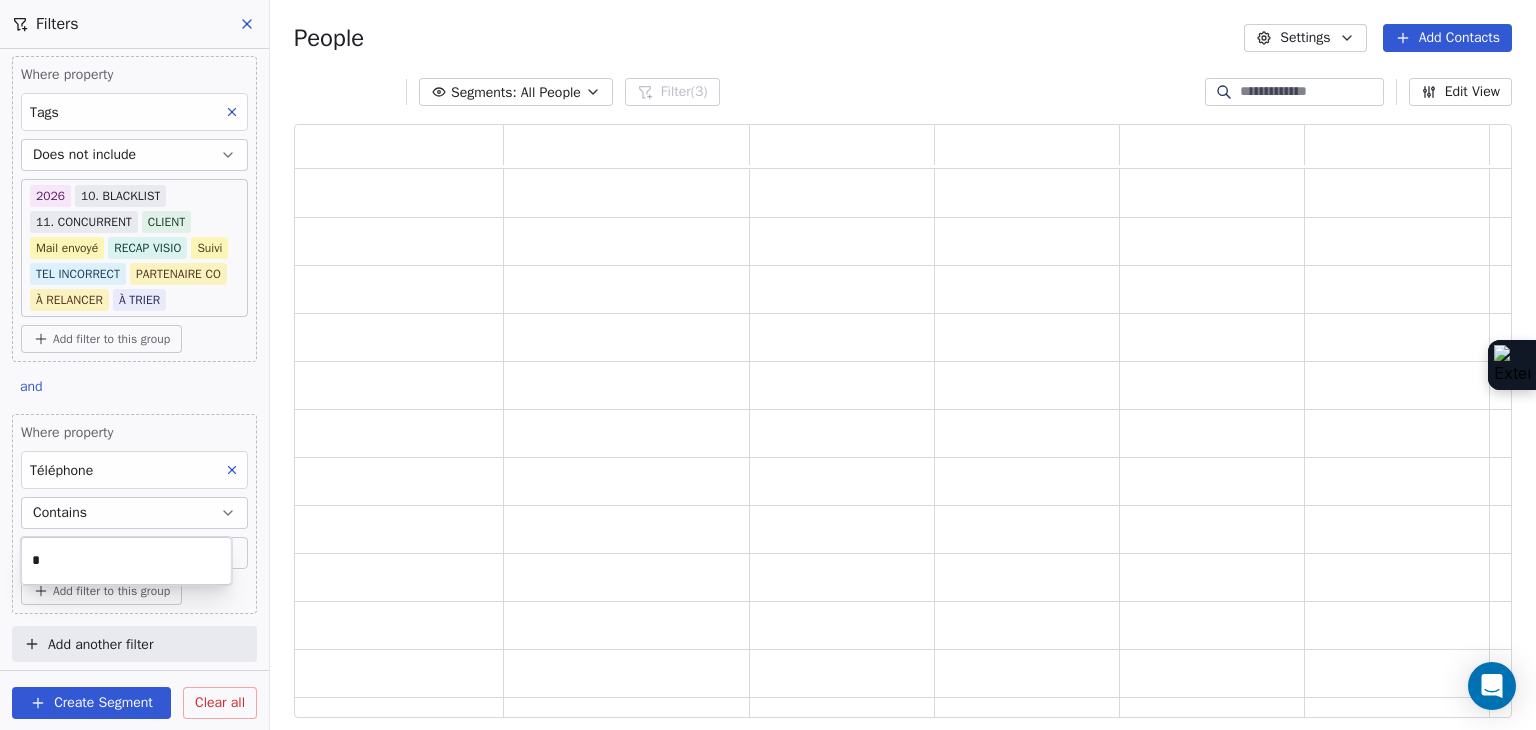 scroll, scrollTop: 16, scrollLeft: 16, axis: both 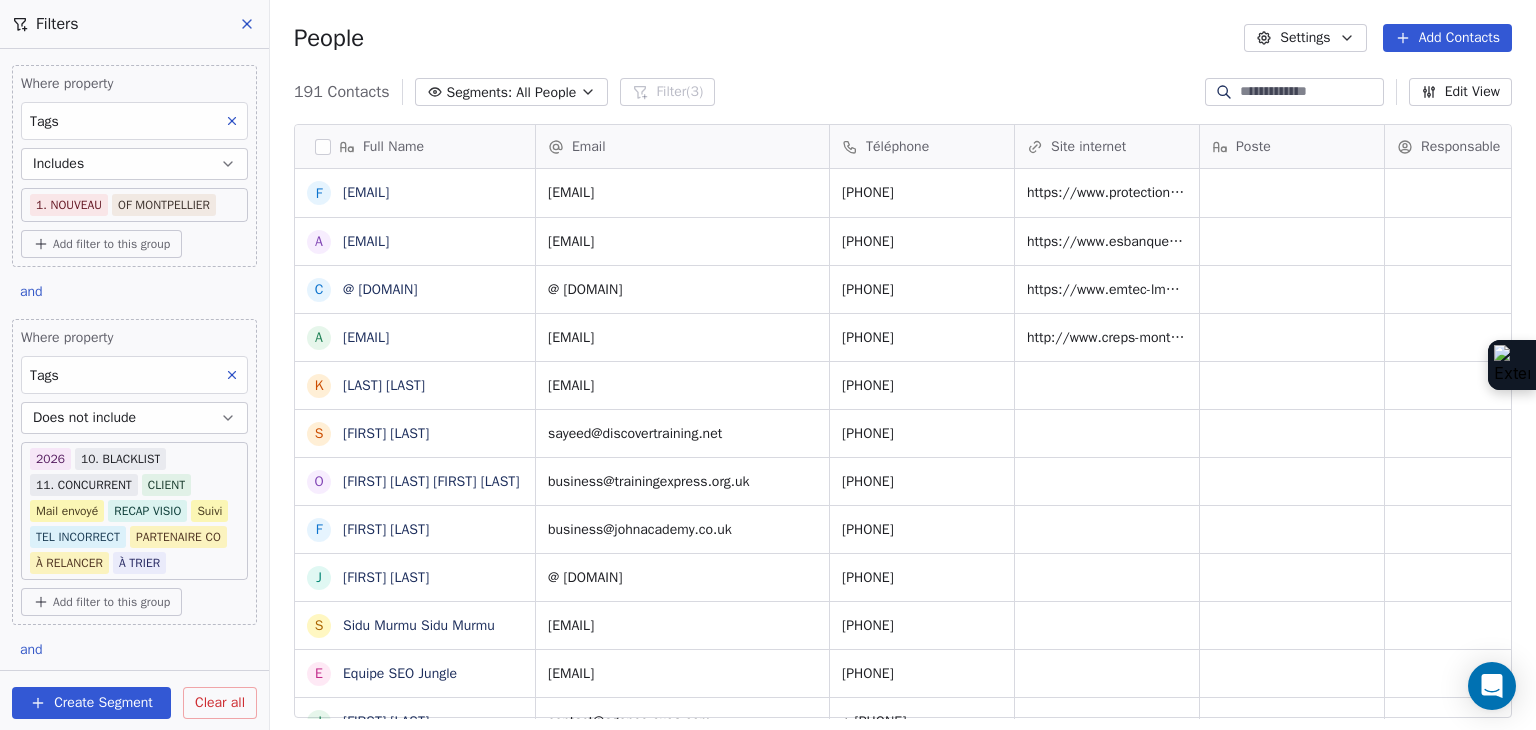 click on "Add filter to this group" at bounding box center [111, 244] 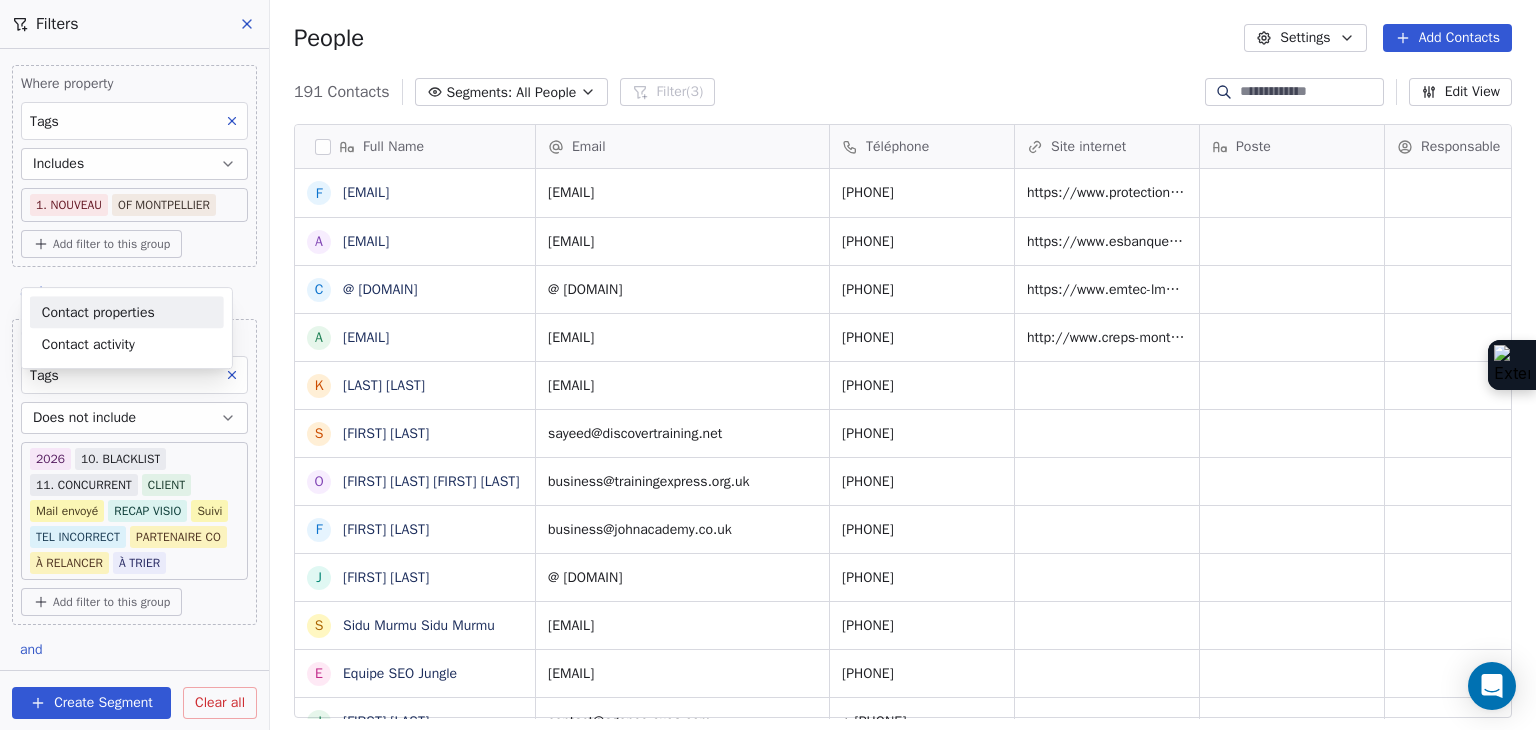click on "SKILLCO Contacts People Marketing Workflows Campaigns Sales Pipelines Sequences Beta Tools Apps AI Agents Help & Support Filters Where property Tags Includes 1. NOUVEAU OF MONTPELLIER Add filter to this group and Where property Tags Does not include 2026 10. BLACKLIST 11. CONCURRENT CLIENT Mail envoyé RECAP VISIO Suivi TEL INCORRECT PARTENAIRE CO À RELANCER À TRIER Add filter to this group and Where property Téléphone Contains 0 Add filter to this group Add another filter Create Segment Clear all People Settings Add Contacts 191 Contacts Segments: All People Filter (3) Edit View Tag Add to Sequence Full Name f [EMAIL] a [EMAIL] c [EMAIL] a [EMAIL] K [FIRST] [LAST] S [FIRST] [LAST] [FIRST] [LAST] O [FIRST] [LAST] [FIRST] [LAST] F [FIRST] j [FIRST] [LAST] S [FIRST] [LAST] [FIRST] [LAST] E Equipe SEO Jungle J [FIRST] [LAST] P [FIRST] [LAST] [FIRST] [LAST] A [FIRST] [LAST] A [FIRST] [LAST] L [FIRST] [LAST] O [FIRST] [LAST] [FIRST] [LAST]" at bounding box center [768, 365] 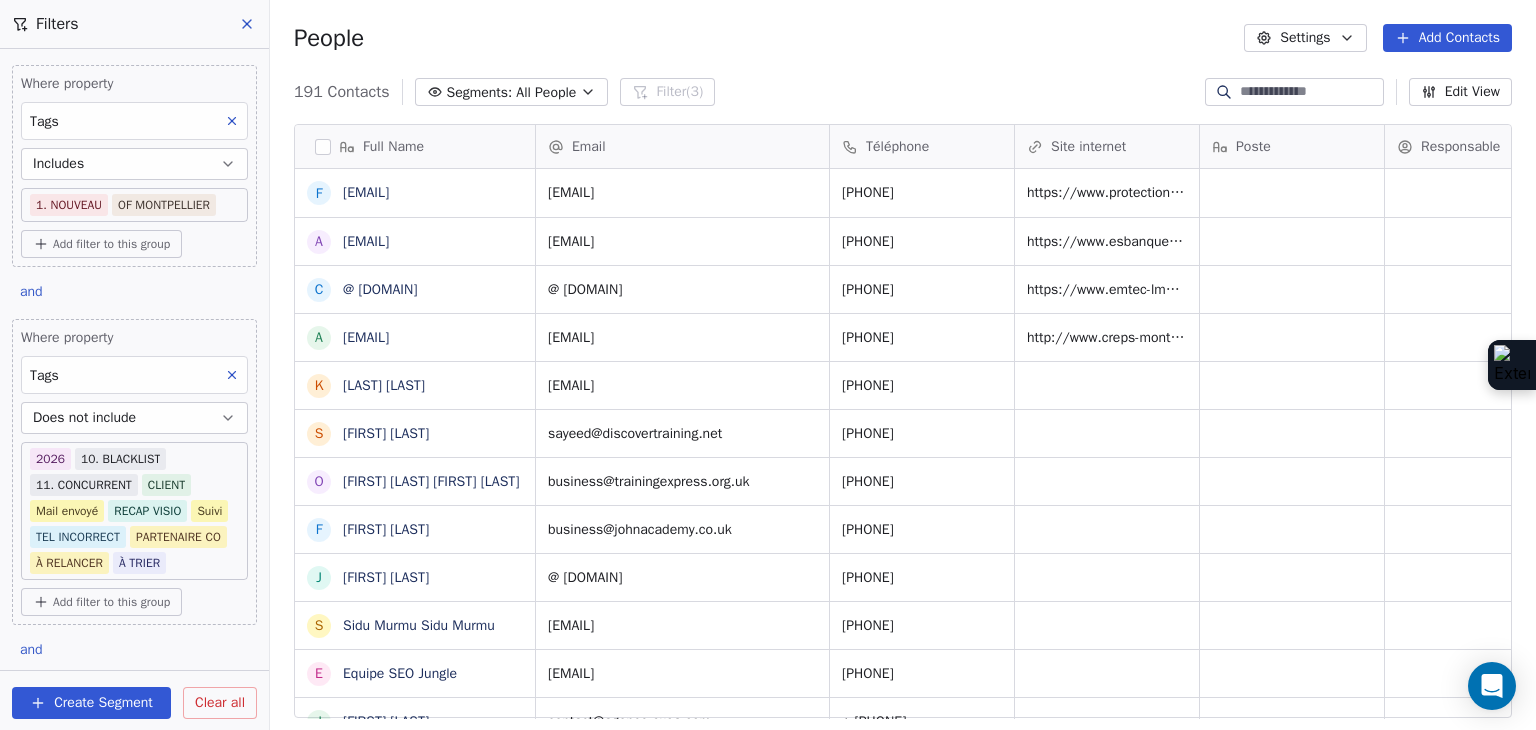 click on "SKILLCO Contacts People Marketing Workflows Campaigns Sales Pipelines Sequences Beta Tools Apps AI Agents Help & Support Filters Where property Tags Includes 1. NOUVEAU OF MONTPELLIER Add filter to this group and Where property Tags Does not include 2026 10. BLACKLIST 11. CONCURRENT CLIENT Mail envoyé RECAP VISIO Suivi TEL INCORRECT PARTENAIRE CO À RELANCER À TRIER Add filter to this group and Where property Téléphone Contains 0 Add filter to this group Add another filter Create Segment Clear all People Settings Add Contacts 191 Contacts Segments: All People Filter (3) Edit View Tag Add to Sequence Full Name f [EMAIL] a [EMAIL] c [EMAIL] a [EMAIL] K [FIRST] [LAST] S [FIRST] [LAST] [FIRST] [LAST] O [FIRST] [LAST] [FIRST] [LAST] F [FIRST] j [FIRST] [LAST] S [FIRST] [LAST] [FIRST] [LAST] E Equipe SEO Jungle J [FIRST] [LAST] P [FIRST] [LAST] [FIRST] [LAST] A [FIRST] [LAST] A [FIRST] [LAST] L [FIRST] [LAST] O [FIRST] [LAST] [FIRST] [LAST]" at bounding box center (768, 365) 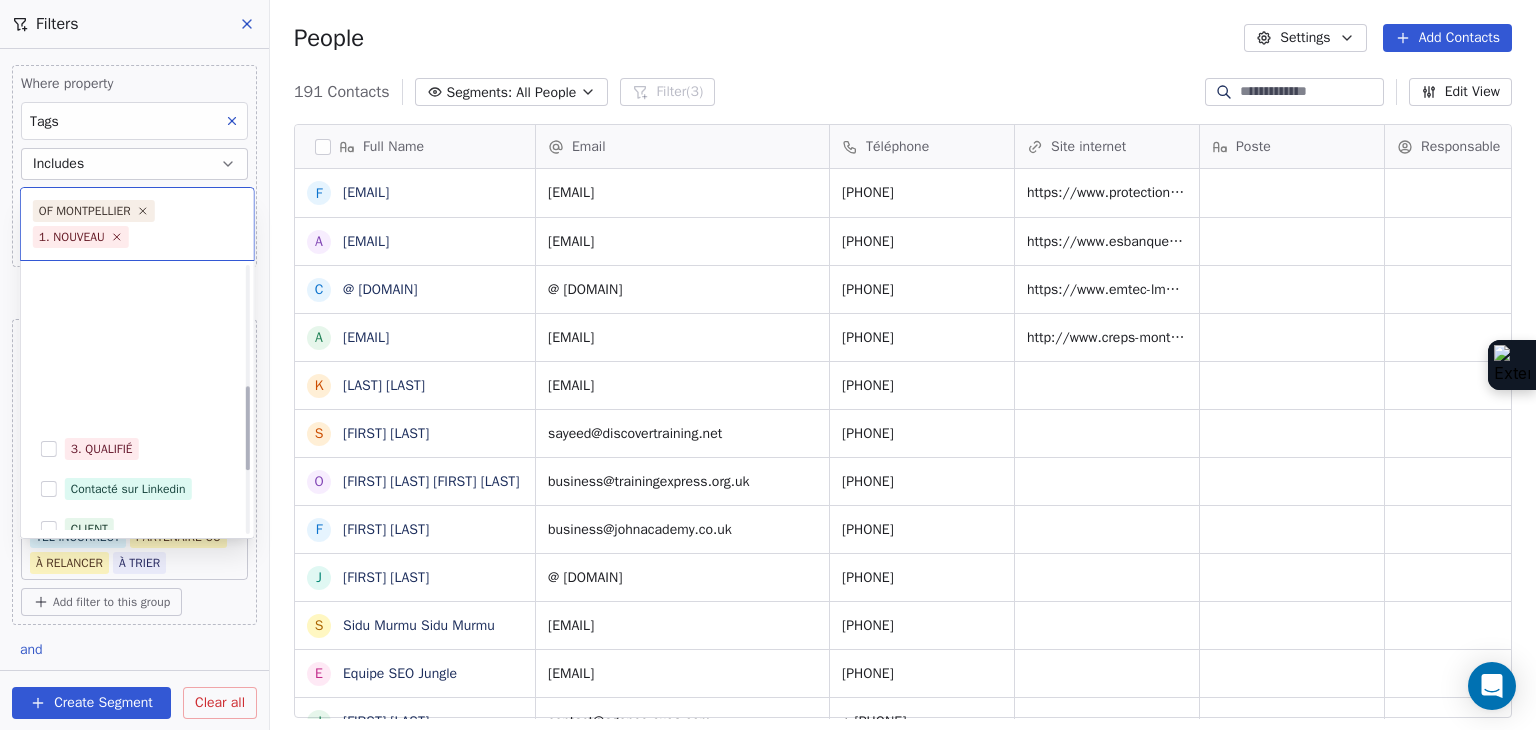 scroll, scrollTop: 378, scrollLeft: 0, axis: vertical 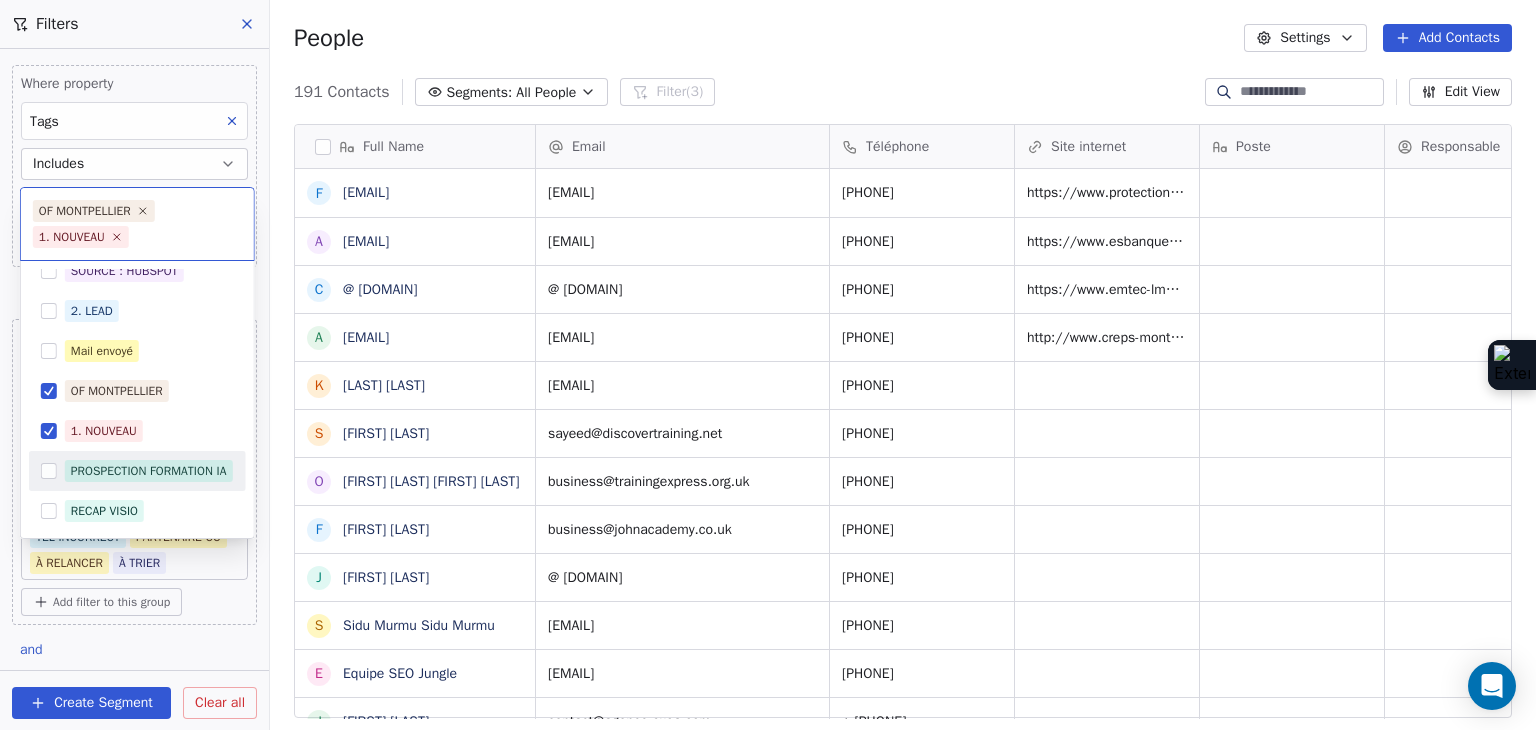 click on "PROSPECTION FORMATION IA" at bounding box center (149, 471) 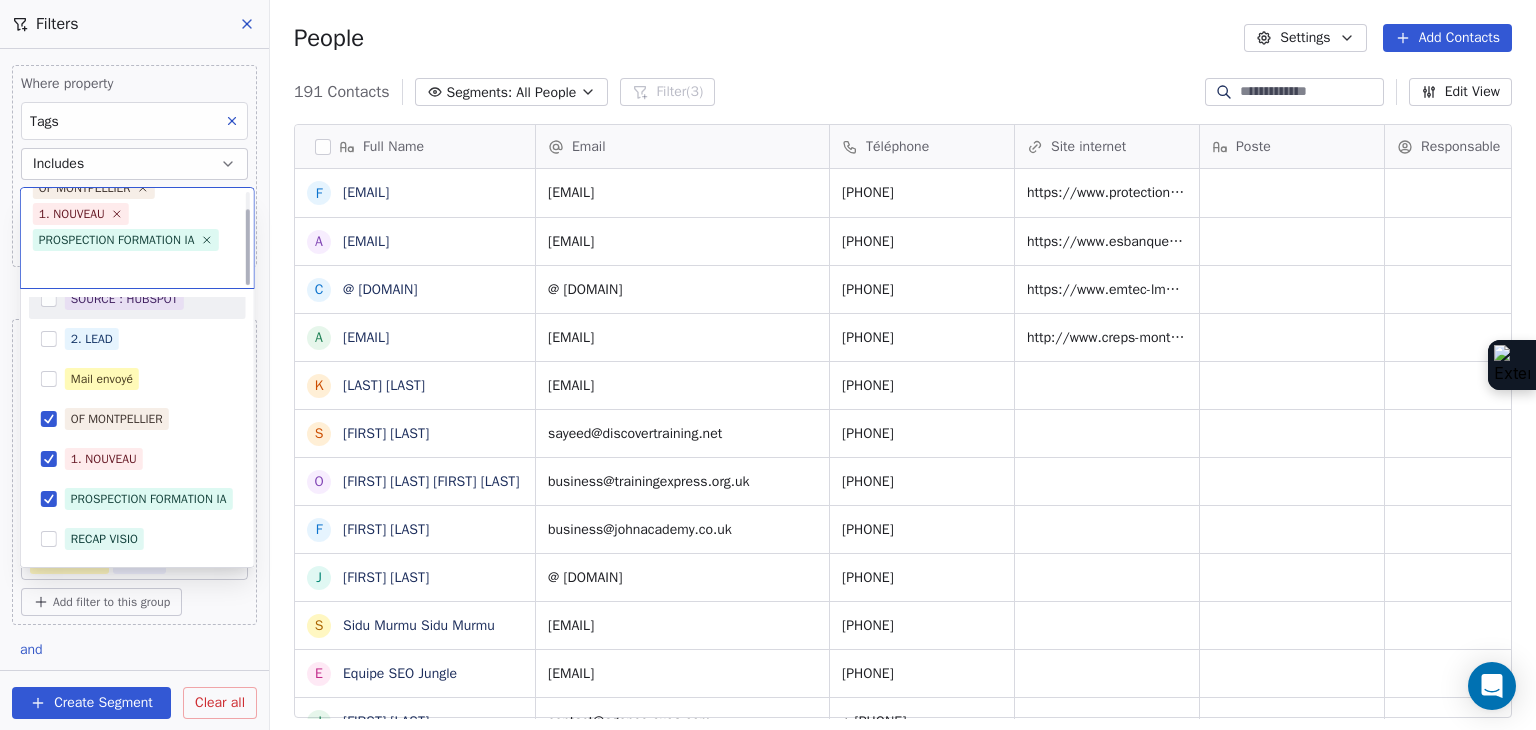click on "SKILLCO Contacts People Marketing Workflows Campaigns Sales Pipelines Sequences Beta Tools Apps AI Agents Help & Support Filters Where property Tags Includes 1. NOUVEAU OF MONTPELLIER Add filter to this group and Where property Tags Does not include 2026 10. BLACKLIST 11. CONCURRENT CLIENT Mail envoyé RECAP VISIO Suivi TEL INCORRECT PARTENAIRE CO À RELANCER À TRIER Add filter to this group and Where property Téléphone Contains 0 Add filter to this group Add another filter Create Segment Clear all People Settings Add Contacts 191 Contacts Segments: All People Filter (3) Edit View Tag Add to Sequence Full Name f [EMAIL] a [EMAIL] c [EMAIL] a [EMAIL] K [FIRST] [LAST] S [FIRST] [LAST] [FIRST] [LAST] O [FIRST] [LAST] [FIRST] [LAST] F [FIRST] j [FIRST] [LAST] S [FIRST] [LAST] [FIRST] [LAST] E Equipe SEO Jungle J [FIRST] [LAST] P [FIRST] [LAST] [FIRST] [LAST] A [FIRST] [LAST] A [FIRST] [LAST] L [FIRST] [LAST] O [FIRST] [LAST] [FIRST] [LAST]" at bounding box center [768, 365] 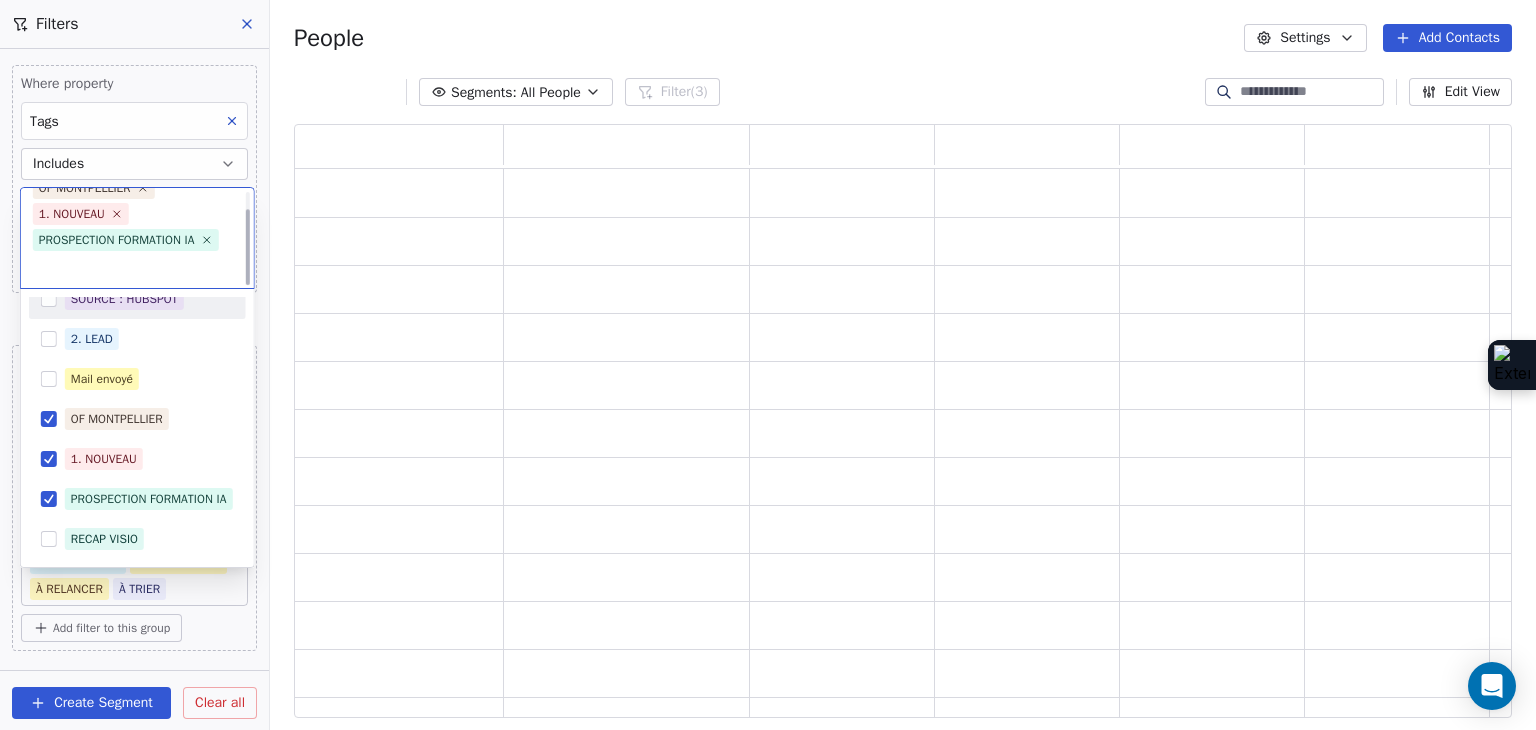 scroll, scrollTop: 16, scrollLeft: 16, axis: both 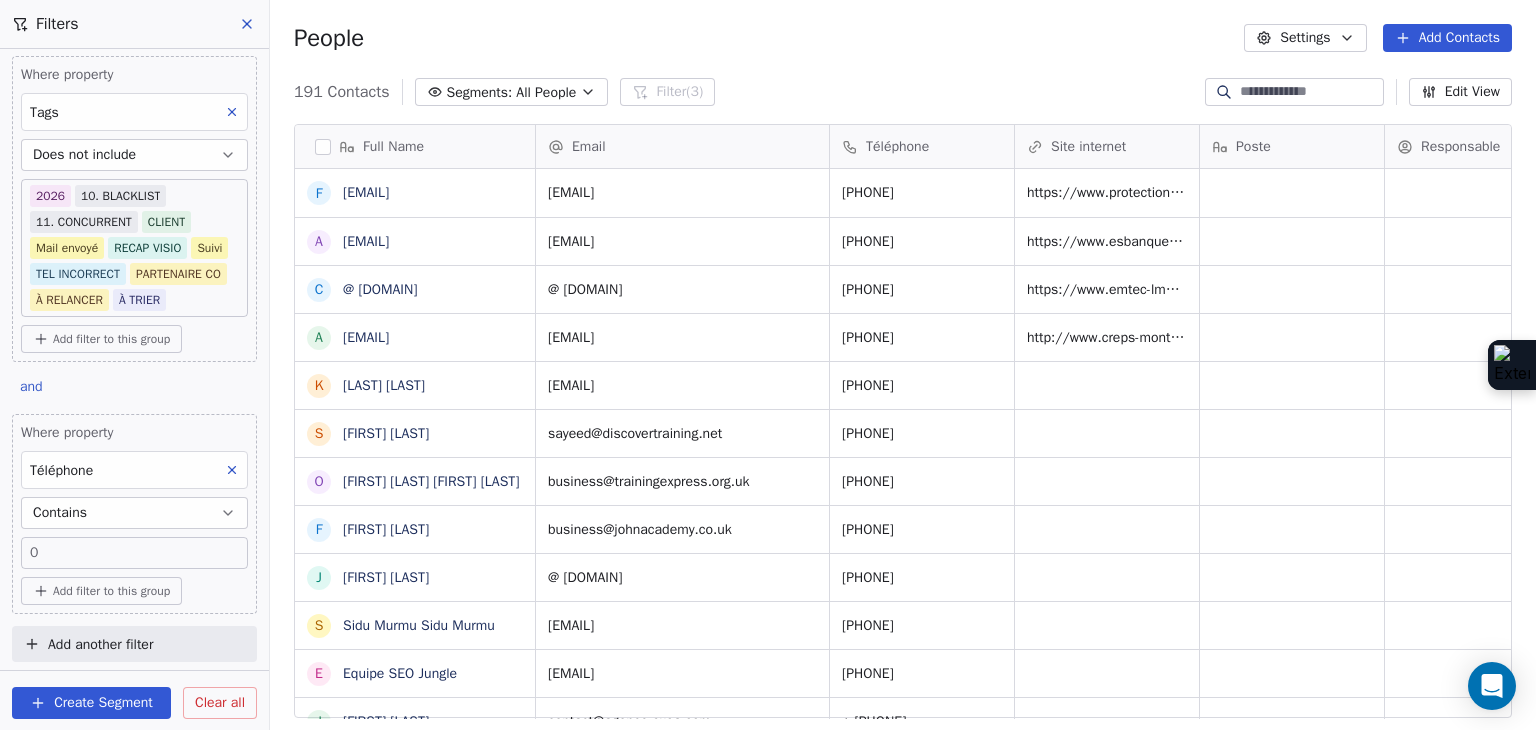 click on "Add another filter" at bounding box center (100, 644) 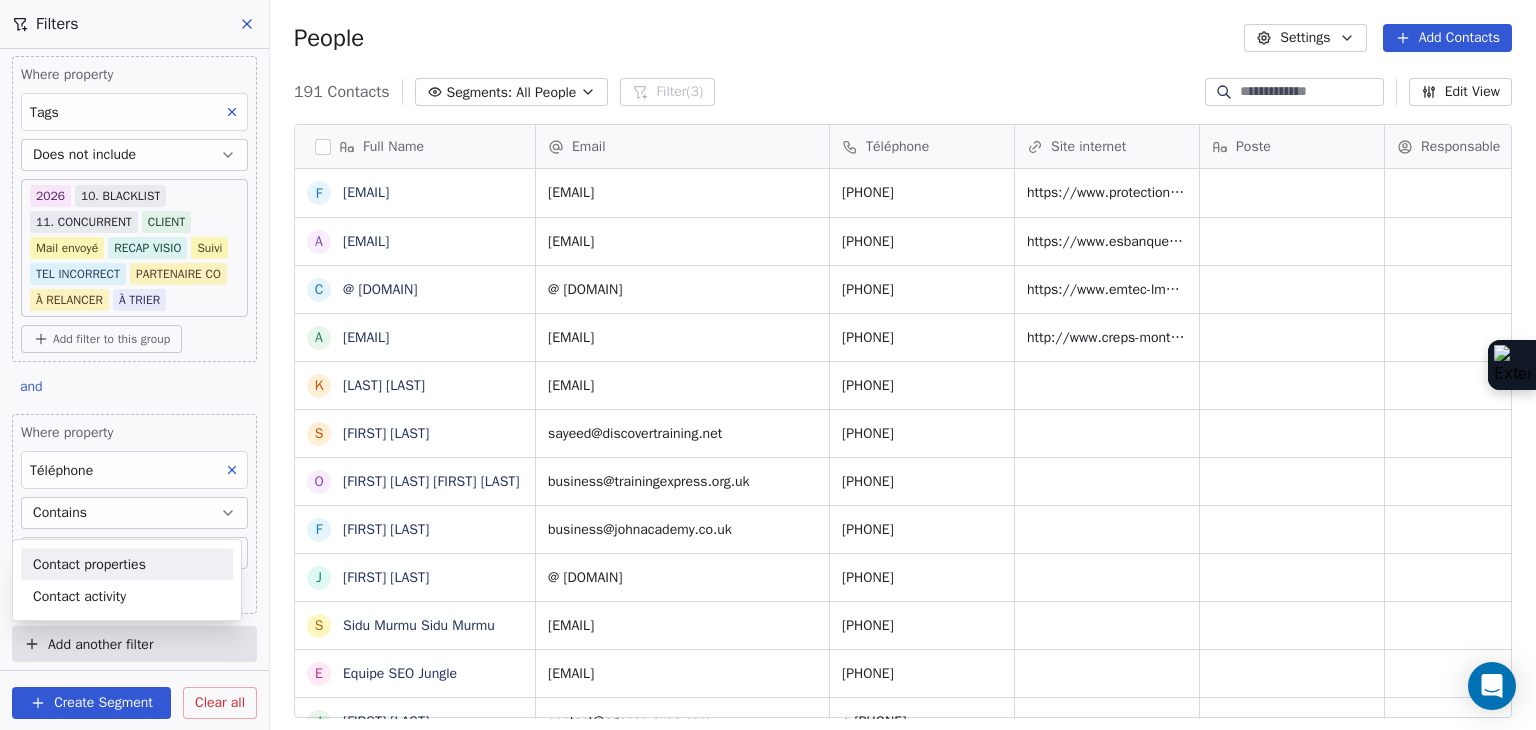 click on "Contact properties" at bounding box center (89, 564) 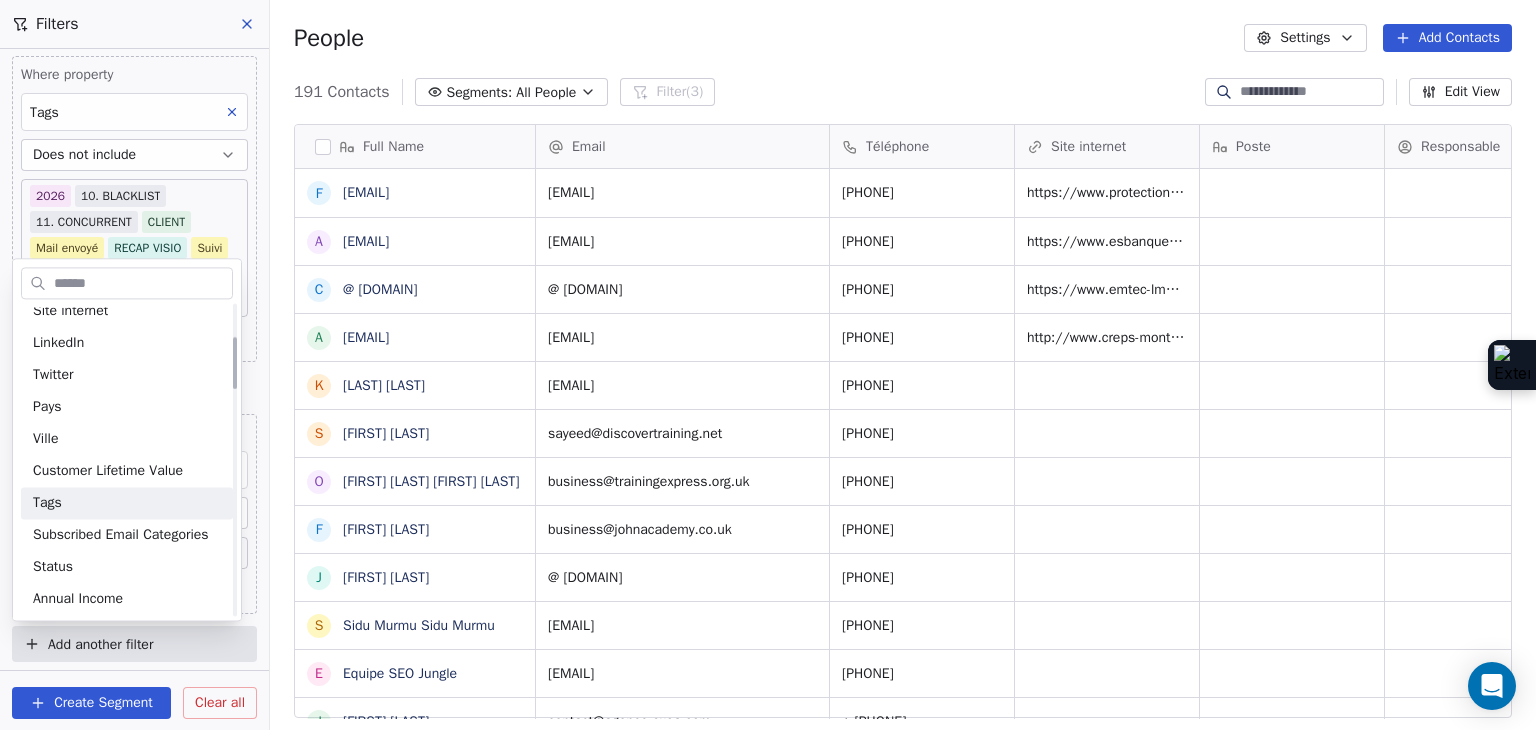 scroll, scrollTop: 200, scrollLeft: 0, axis: vertical 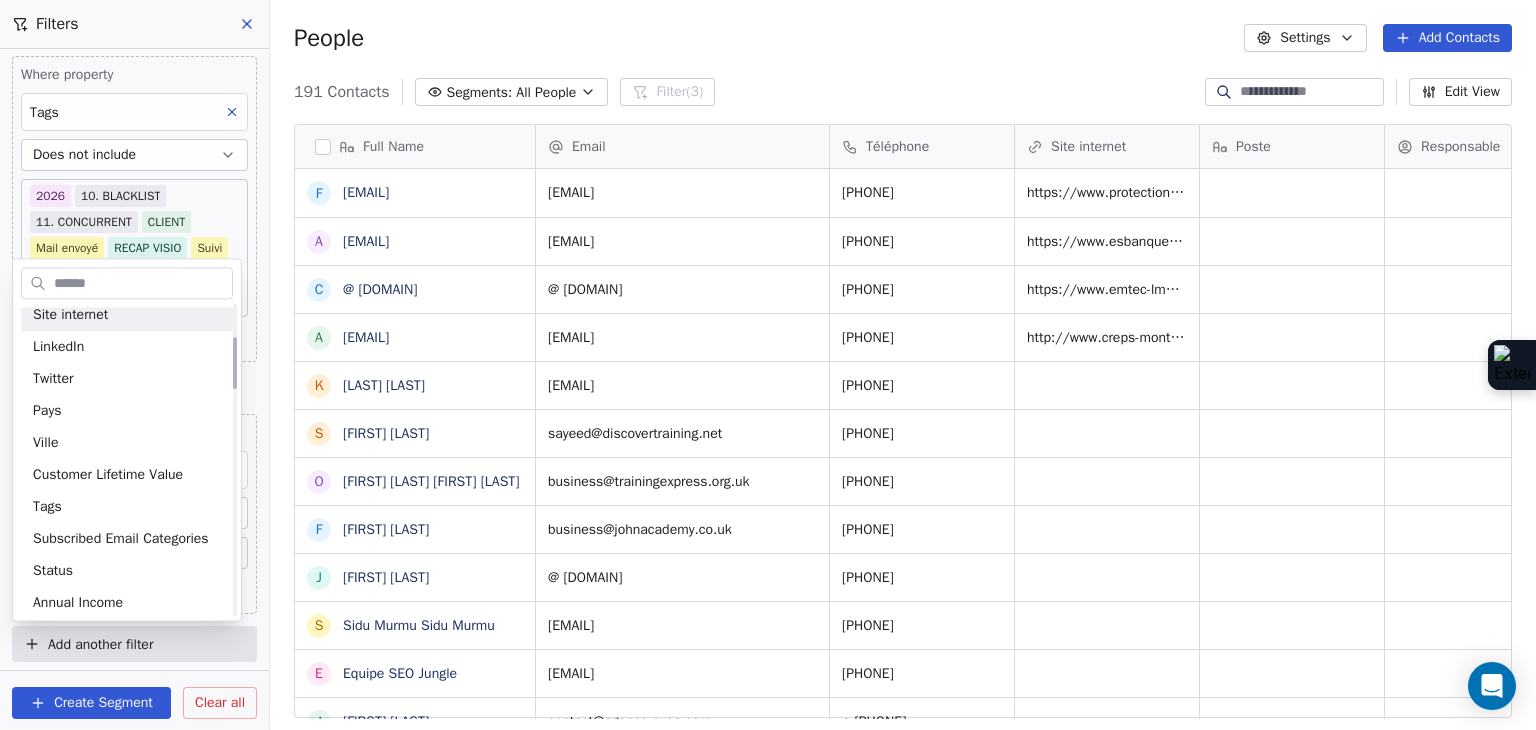 click on "SKILLCO Contacts People Marketing Workflows Campaigns Sales Pipelines Sequences Beta Tools Apps AI Agents Help & Support Filters Where property Tags Includes OF MONTPELLIER 1. NOUVEAU PROSPECTION FORMATION IA Add filter to this group and Where property Tags Does not include 2026 10. BLACKLIST 11. CONCURRENT CLIENT Mail envoyé RECAP VISIO Suivi TEL INCORRECT PARTENAIRE CO À RELANCER À TRIER Add filter to this group and Where property Téléphone Contains 0 Add filter to this group Add another filter Create Segment Clear all People Settings Add Contacts 191 Contacts Segments: All People Filter (3) Edit View Tag Add to Sequence Full Name f [EMAIL] a [EMAIL] c [EMAIL] a [EMAIL] K [FIRST] [LAST] S [FIRST] [LAST] [FIRST] [LAST] O [FIRST] [LAST] [FIRST] [LAST] F [FIRST] j [FIRST] [LAST] S [FIRST] [LAST] [FIRST] [LAST] E Equipe SEO Jungle J [FIRST] [LAST] P [FIRST] [LAST] [FIRST] [LAST] A [FIRST] [LAST] A [FIRST] [LAST] L [FIRST] [LAST] O [FIRST] [LAST] [FIRST] [LAST]" at bounding box center [768, 365] 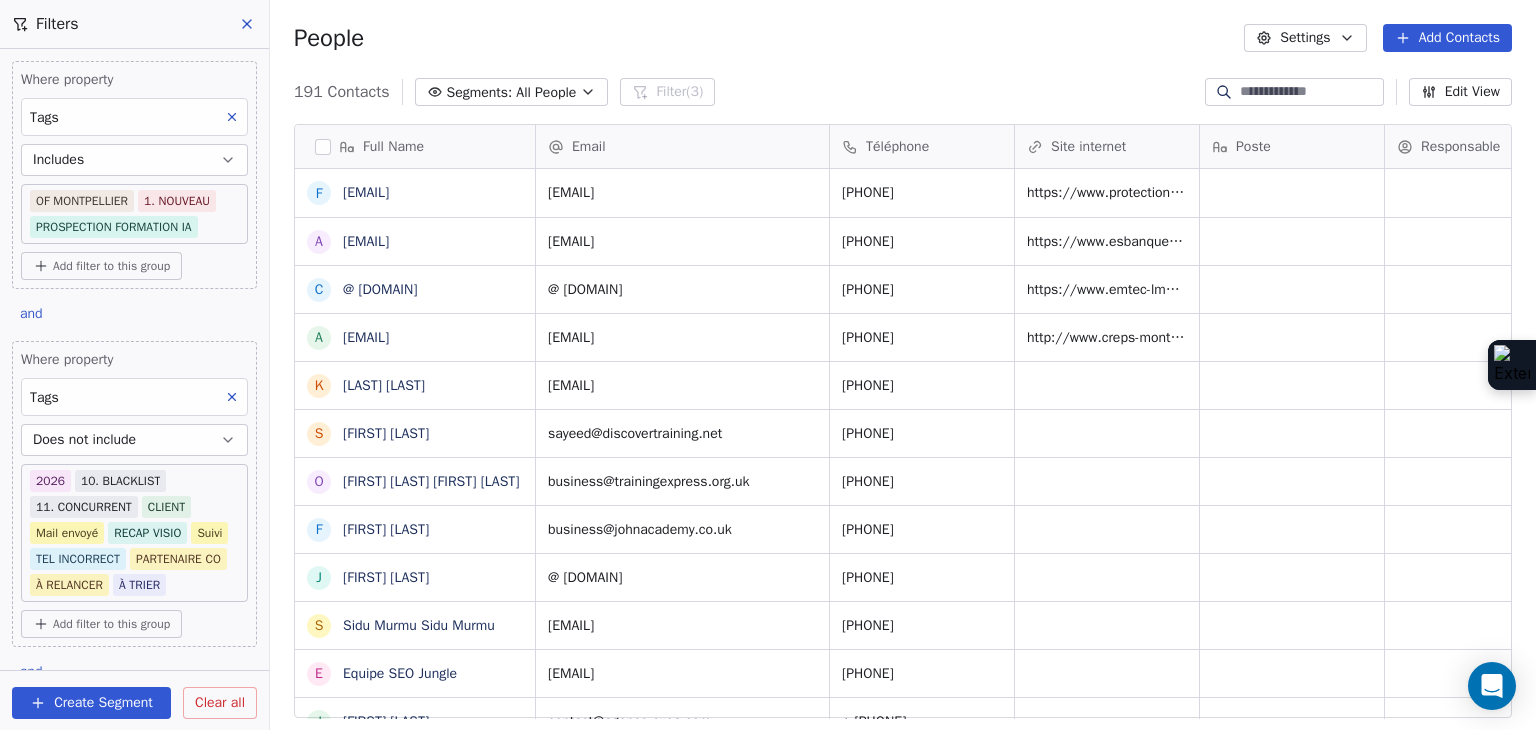 scroll, scrollTop: 0, scrollLeft: 0, axis: both 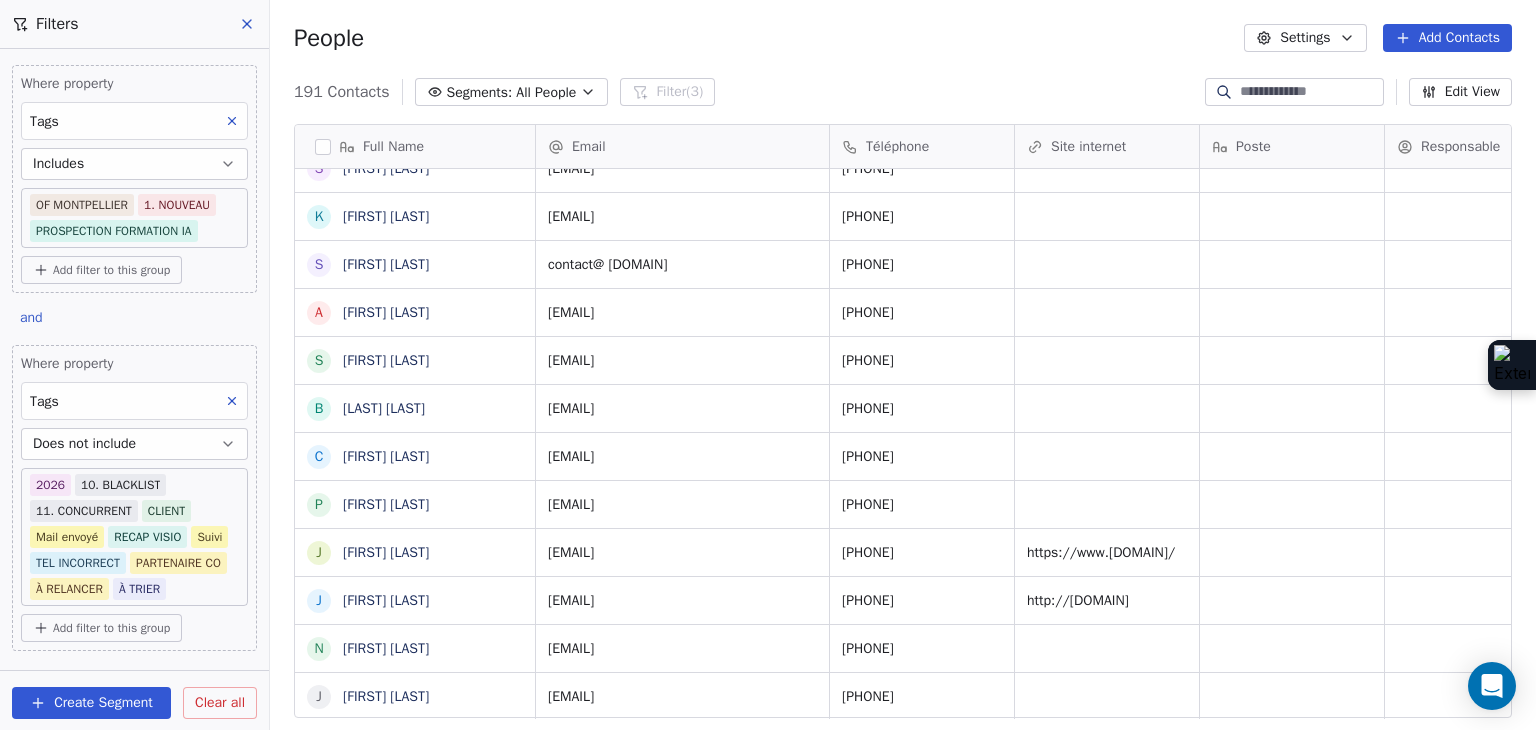 click on "SKILLCO Contacts People Marketing Workflows Campaigns Sales Pipelines Sequences Beta Tools Apps AI Agents Help & Support Filters Where property Tags Includes OF MONTPELLIER 1. NOUVEAU PROSPECTION FORMATION IA Add filter to this group and Where property Tags Does not include 2026 10. BLACKLIST 11. CONCURRENT CLIENT Mail envoyé RECAP VISIO Suivi TEL INCORRECT PARTENAIRE CO À RELANCER À TRIER Add filter to this group and Where property Téléphone Contains 0 Add filter to this group Add another filter Create Segment Clear all People Settings Add Contacts 191 Contacts Segments: All People Filter (3) Edit View Tag Add to Sequence Full Name s [LAST] [LAST] A [LAST] [LAST] F [FIRST] [LAST] L [FIRST] [LAST] F [FIRST] [LAST] C [FIRST] [LAST] C [FIRST] [LAST] C [FIRST] [LAST] A [FIRST] [LAST] F [FIRST] [LAST] C [FIRST] [LAST] J [FIRST] [LAST] D [FIRST] [LAST] K [FIRST] [LAST] S [FIRST] [LAST] H [FIRST] [LAST] J [FIRST] [LAST] s [FIRST] [LAST] K S" at bounding box center [768, 365] 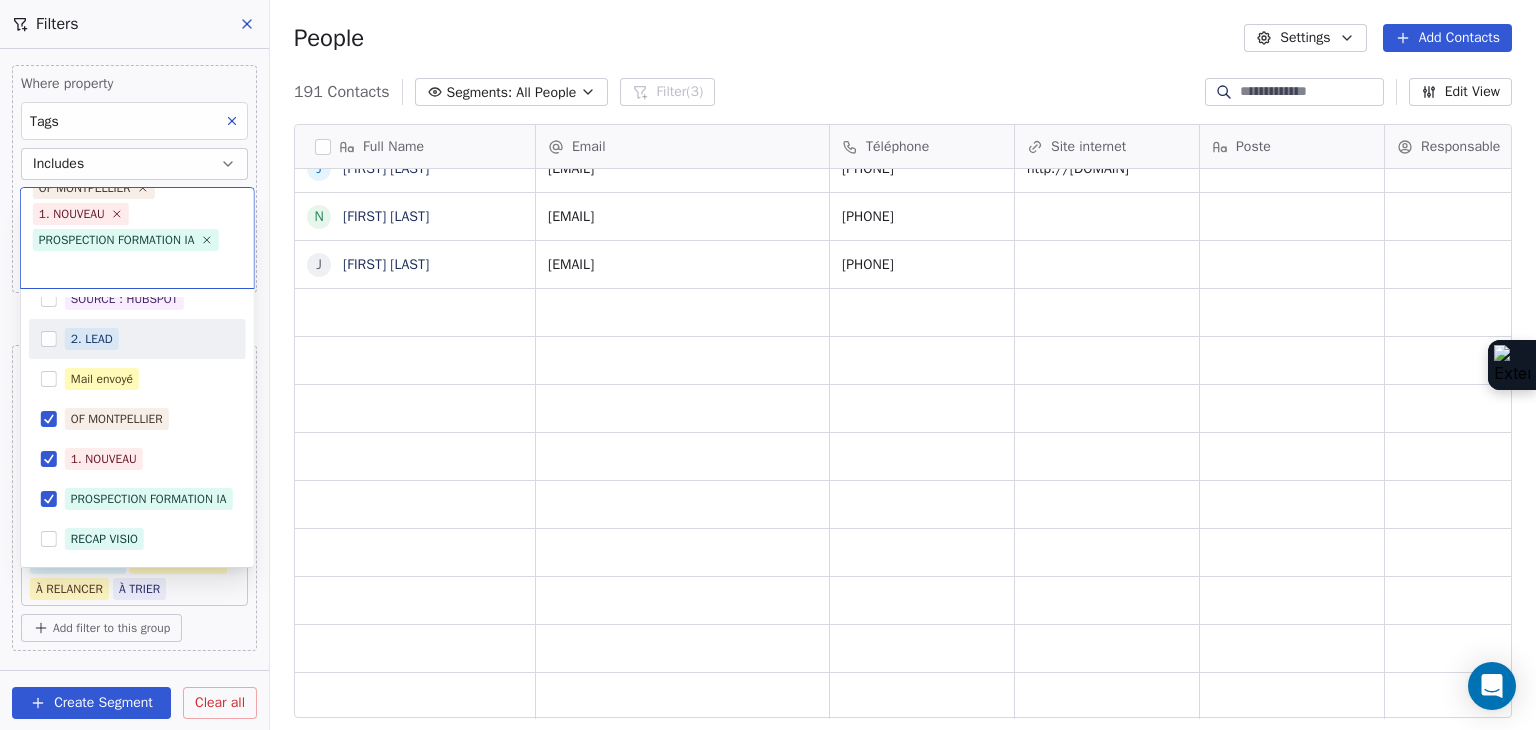 click on "2. LEAD" at bounding box center (149, 339) 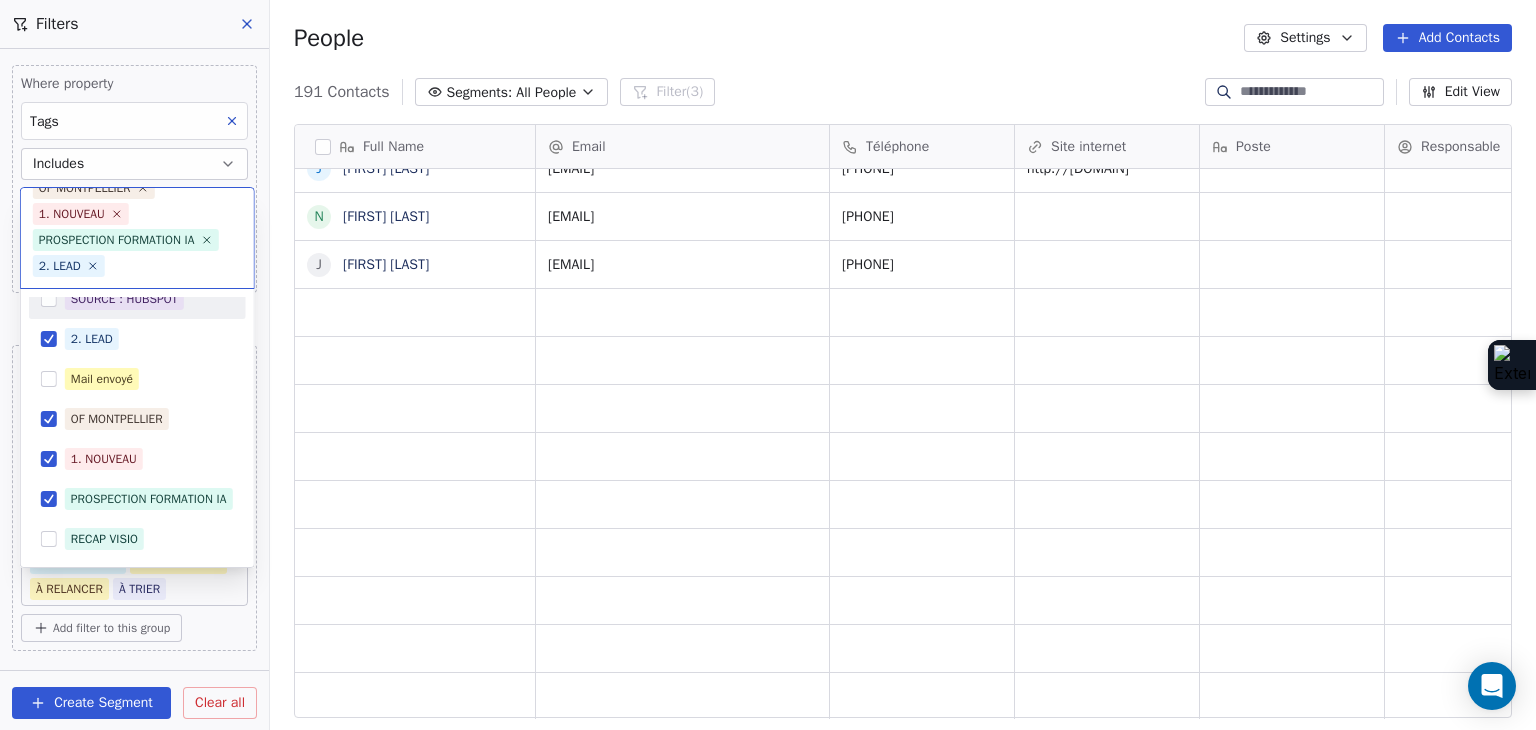 click on "SKILLCO Contacts People Marketing Workflows Campaigns Sales Pipelines Sequences Beta Tools Apps AI Agents Help & Support Filters Where property Tags Includes OF MONTPELLIER 1. NOUVEAU PROSPECTION FORMATION IA Add filter to this group and Where property Tags Does not include 2026 10. BLACKLIST 11. CONCURRENT CLIENT Mail envoyé RECAP VISIO Suivi TEL INCORRECT PARTENAIRE CO À RELANCER À TRIER Add filter to this group and Where property Téléphone Contains 0 Add filter to this group Add another filter Create Segment Clear all People Settings Add Contacts 191 Contacts Segments: All People Filter (3) Edit View Tag Add to Sequence Full Name C Cedric Claisse C Corinne AUTHELAIN A Anne Bal F Françoise Naglieri C Christine De lavalette J Jerome Verte D Djamel Idroudj K Kamel Akremi S Sylvia Chauvin H Hajer Kraiem J Jean yves Kreiter s silvio capitao K Karim Chou S SONIA ATLAN A Anissa Fellague S Stephanie Juniat B Bouaoud Nadia C Christelle Kowolik P Patrice Benoit J Jérôme Richard J Jean Gallon" at bounding box center [768, 365] 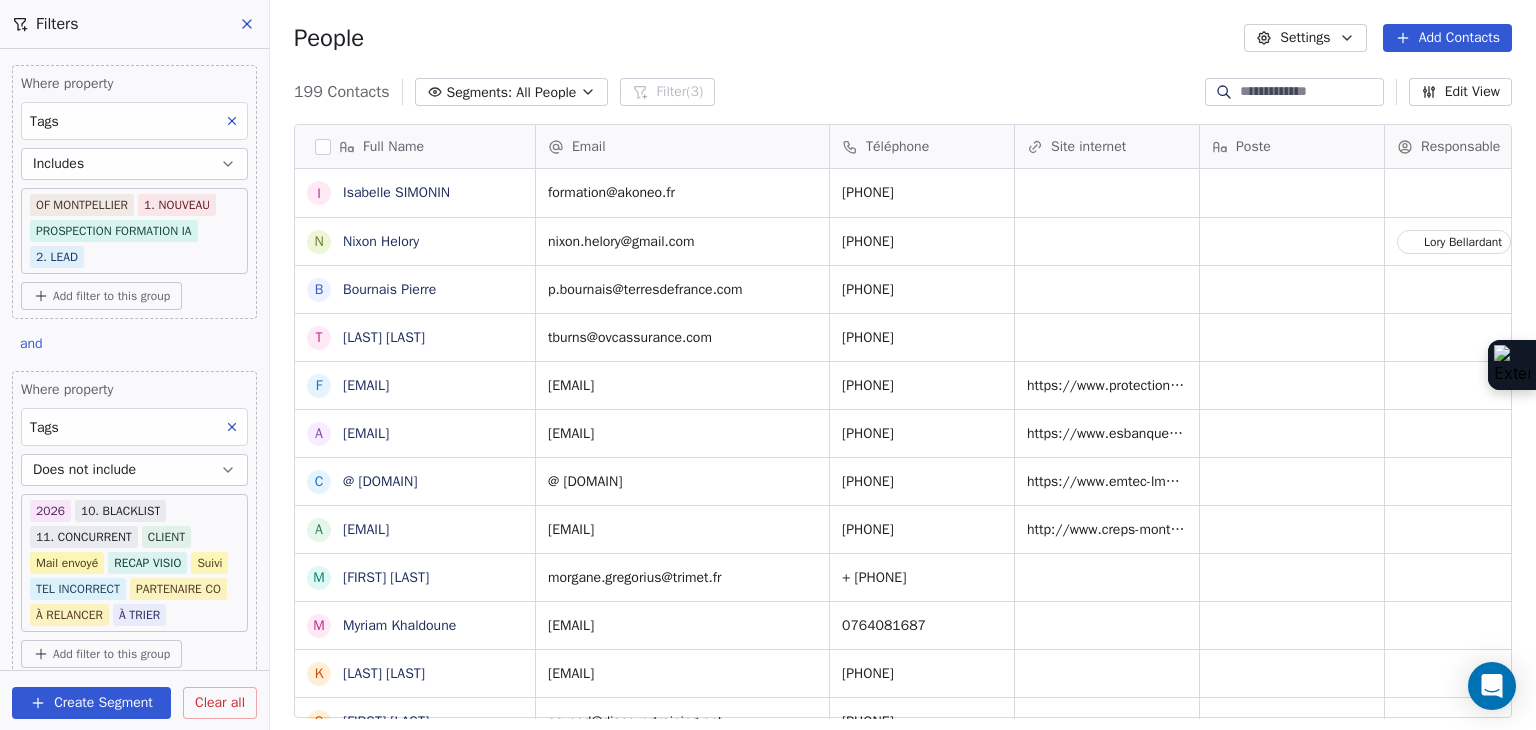 click on "Full Name I [FIRST] [LAST] N [LAST] [LAST] [LAST] [LAST] f @ [DOMAIN] a @ [DOMAIN] c @ [DOMAIN] a @ [DOMAIN] M [LAST] [LAST] M [LAST] [LAST] K [LAST] [LAST] S [LAST] [LAST] S [LAST] [LAST] O [LAST] [LAST] F [LAST] H J [LAST] [LAST] S [LAST] [LAST] S [LAST] [LAST] E [LAST] [LAST] J [LAST] [LAST] P [LAST] [LAST] P [LAST] [LAST] A [LAST] [LAST] A [LAST] [LAST] L [LAST] [LAST] O [LAST] [LAST] M [LAST] [LAST] [LAST] [LAST] R [LAST] [LAST] l @ [DOMAIN] V [LAST] [LAST] A [LAST] [LAST] D [LAST] [LAST] P [LAST] [LAST] A [LAST] [LAST] P [LAST] [LAST] Email Téléphone Site internet Poste Responsable Tags Status Besoin client @ [DOMAIN] +33 [PHONE] 2. LEAD @ [DOMAIN] [PHONE] L [LAST] SOURCE : HUBSPOT 2. LEAD À qualifier ✅ @ [DOMAIN] [PHONE] SOURCE : HUBSPOT 2. LEAD @ [DOMAIN] +1 [PHONE] SOURCE : HUBSPOT 2. LEAD" at bounding box center [903, 429] 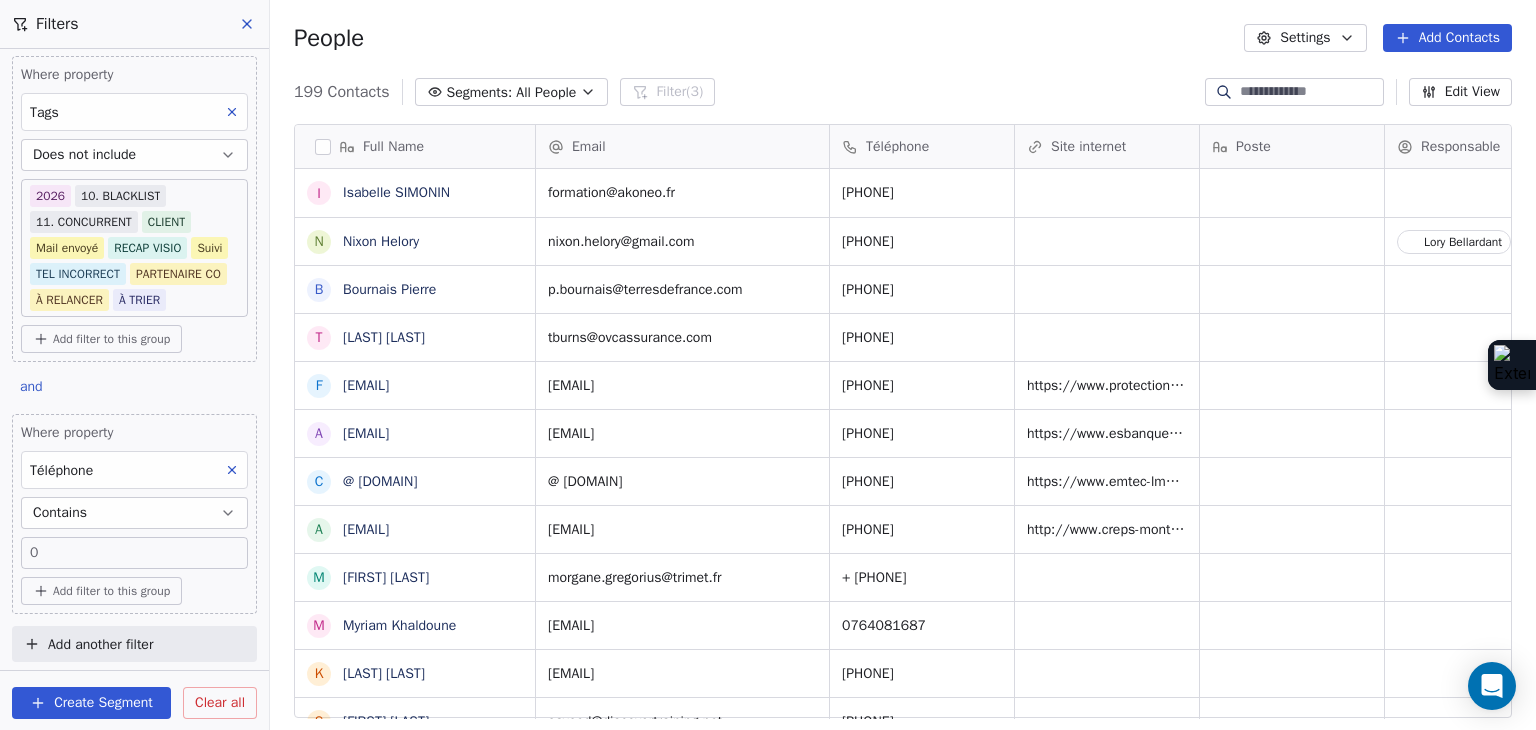 scroll, scrollTop: 0, scrollLeft: 0, axis: both 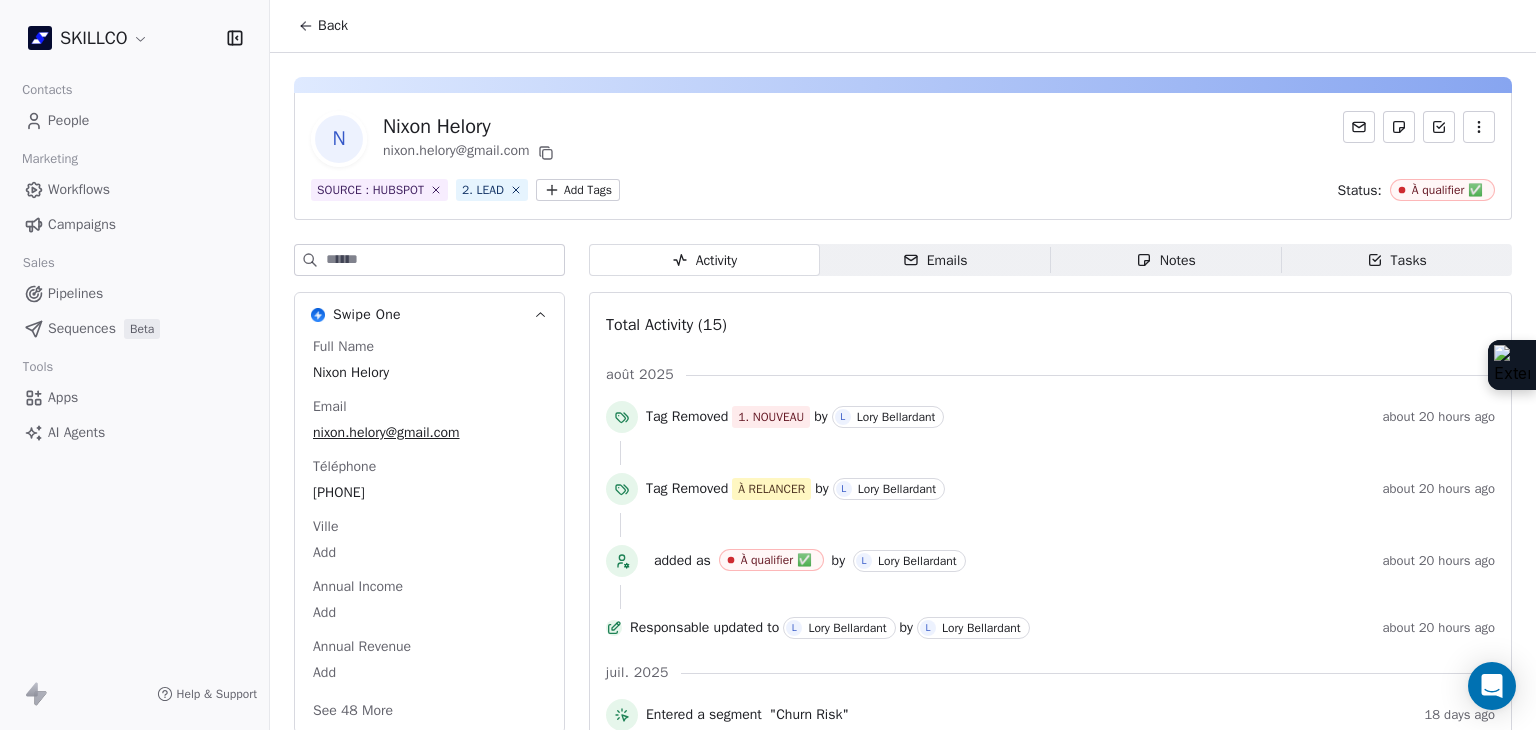 click on "Emails" at bounding box center (935, 260) 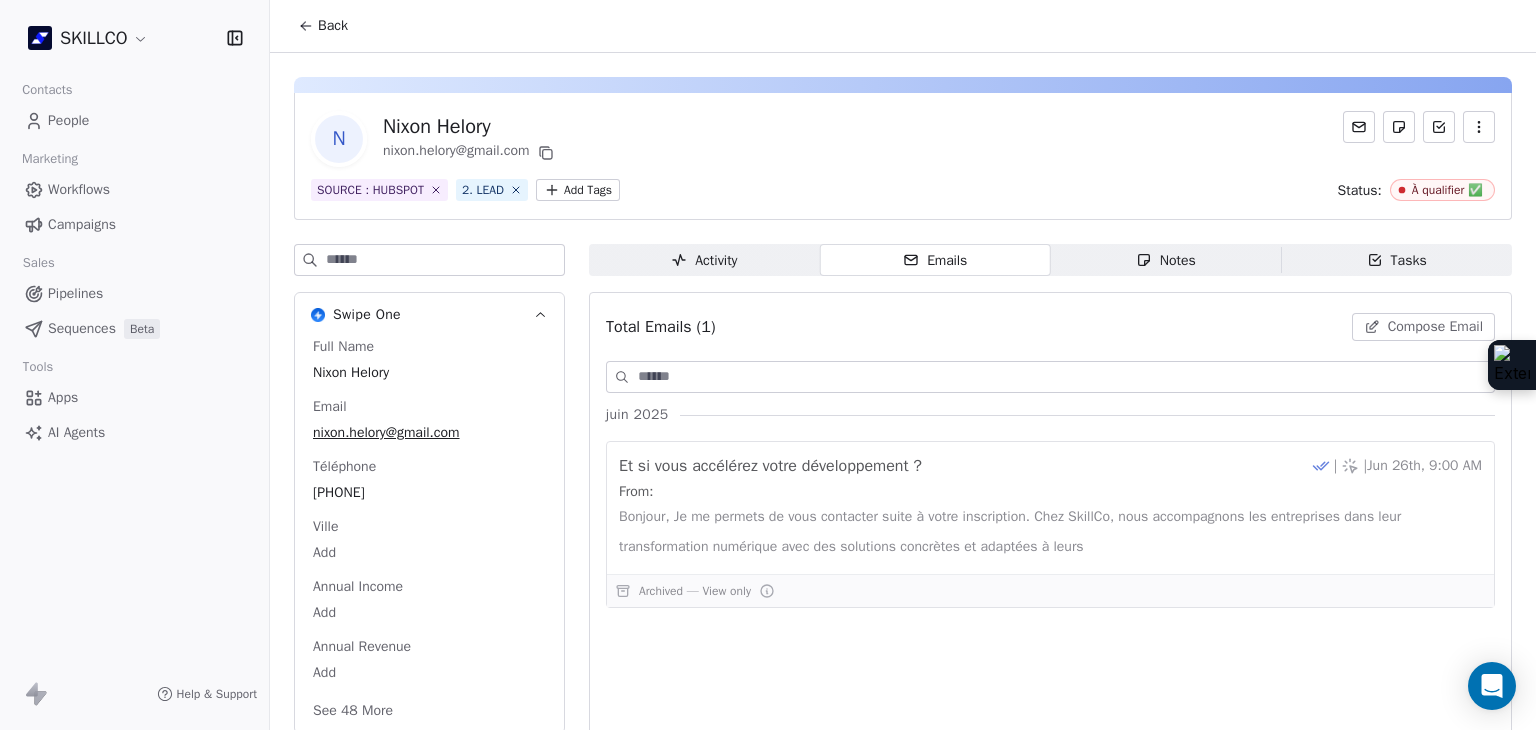 click on "Notes   Notes" at bounding box center (1166, 260) 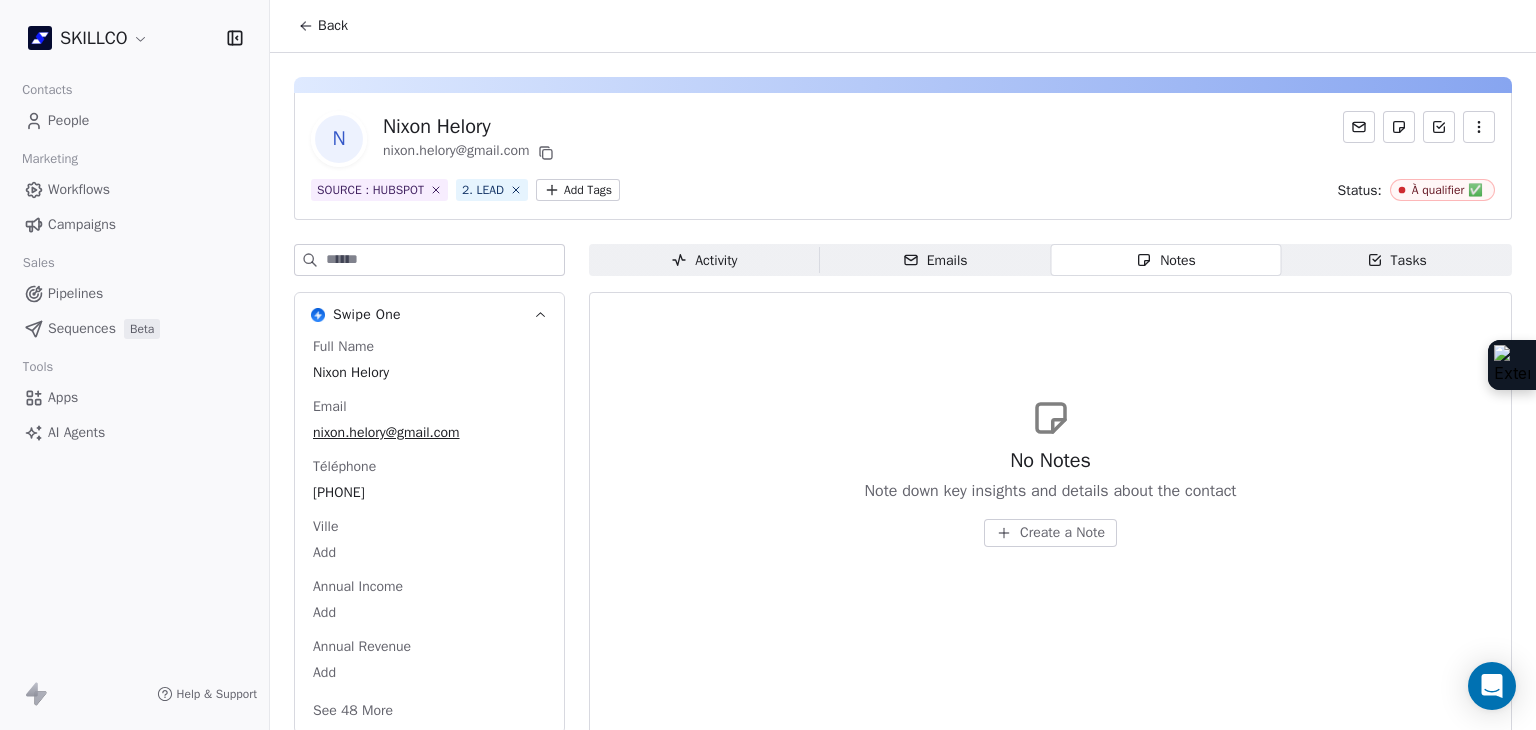 click on "Tasks Tasks" at bounding box center [1396, 260] 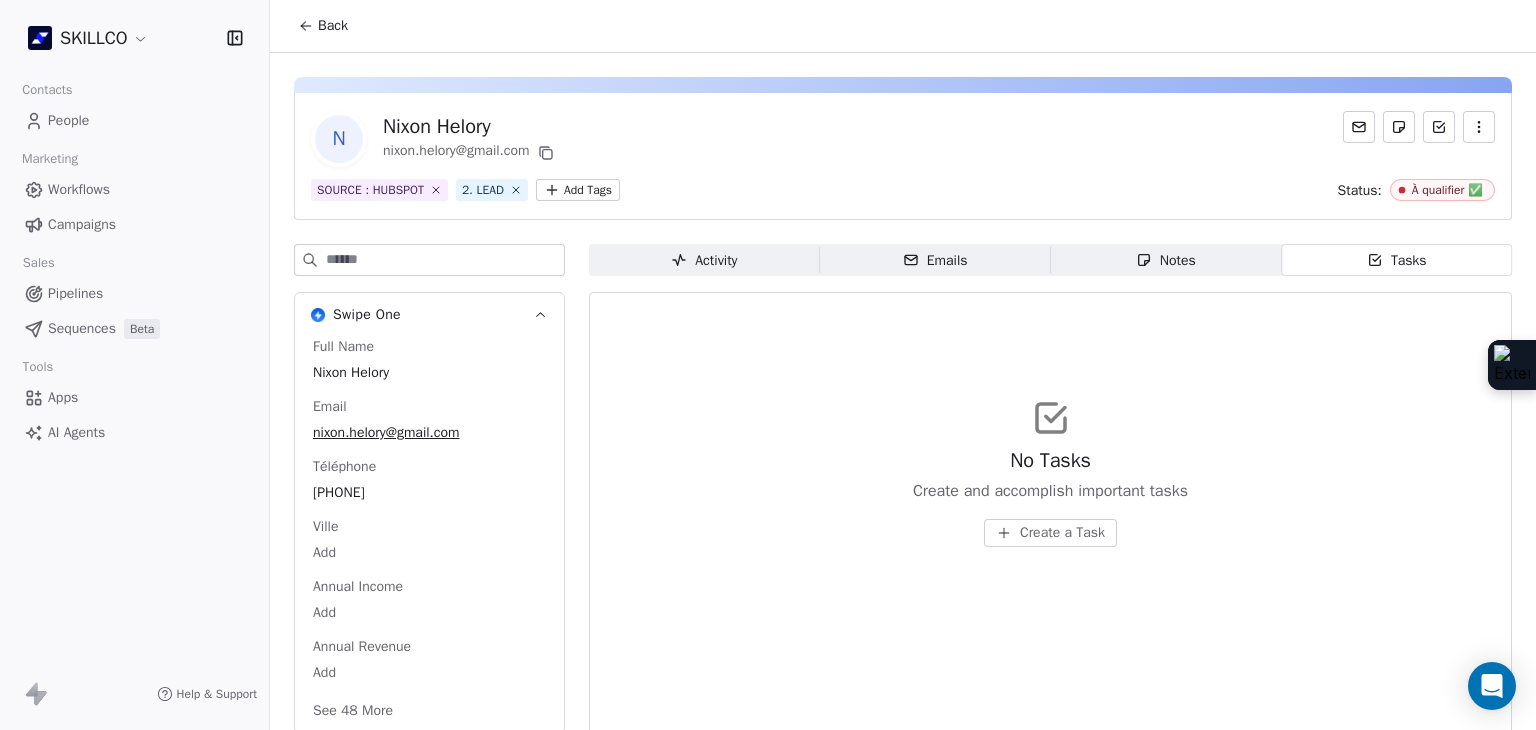 click on "Activity" at bounding box center [704, 260] 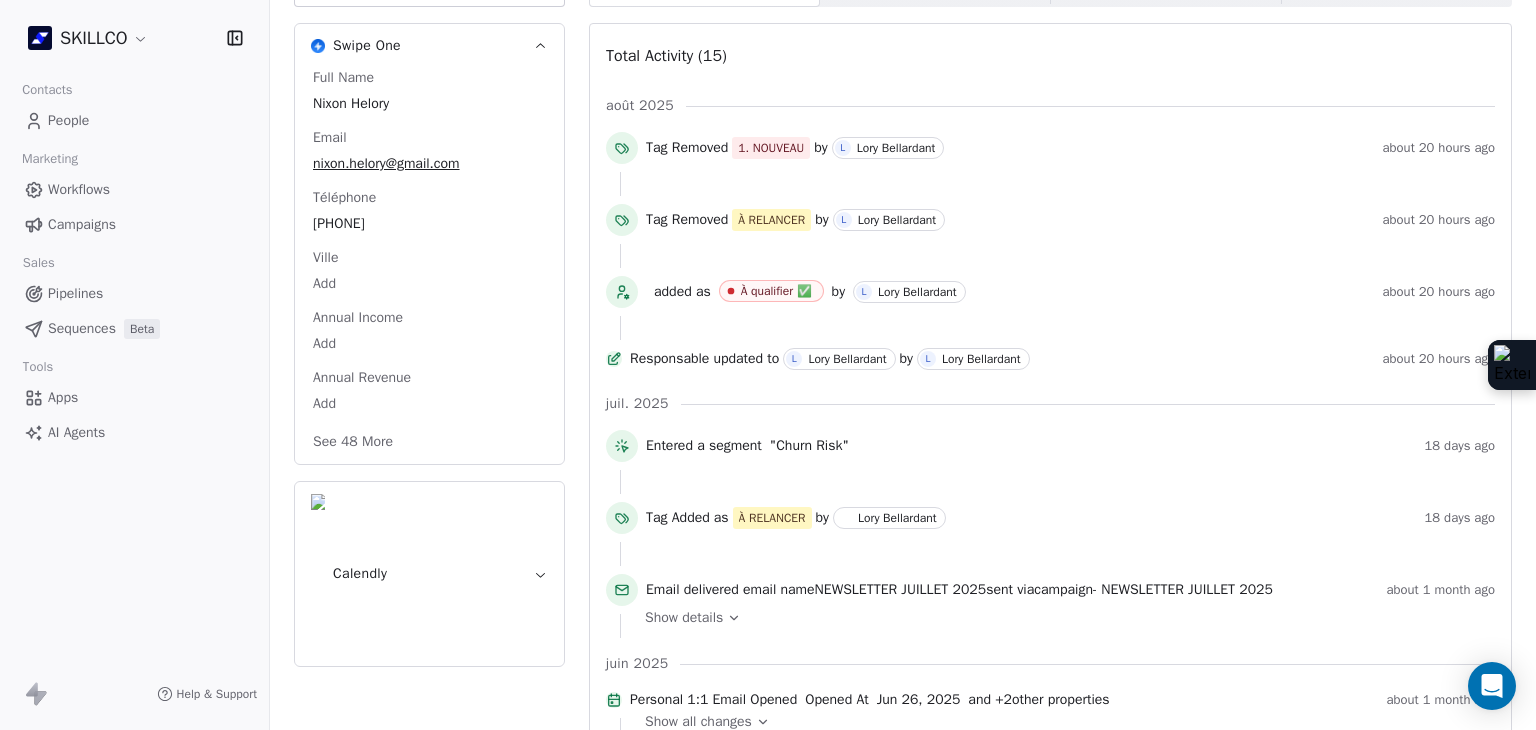 scroll, scrollTop: 300, scrollLeft: 0, axis: vertical 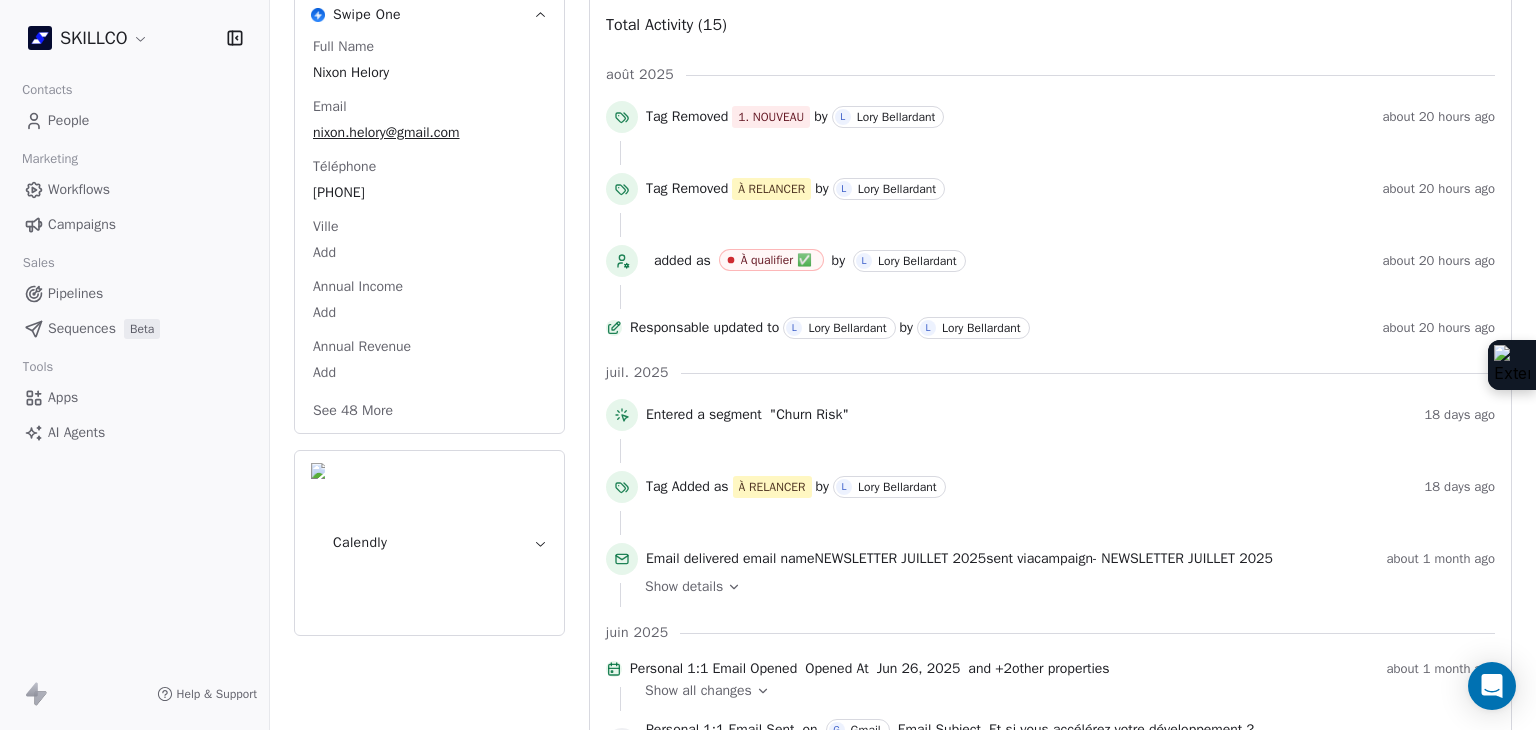 click on "See   48   More" at bounding box center [353, 411] 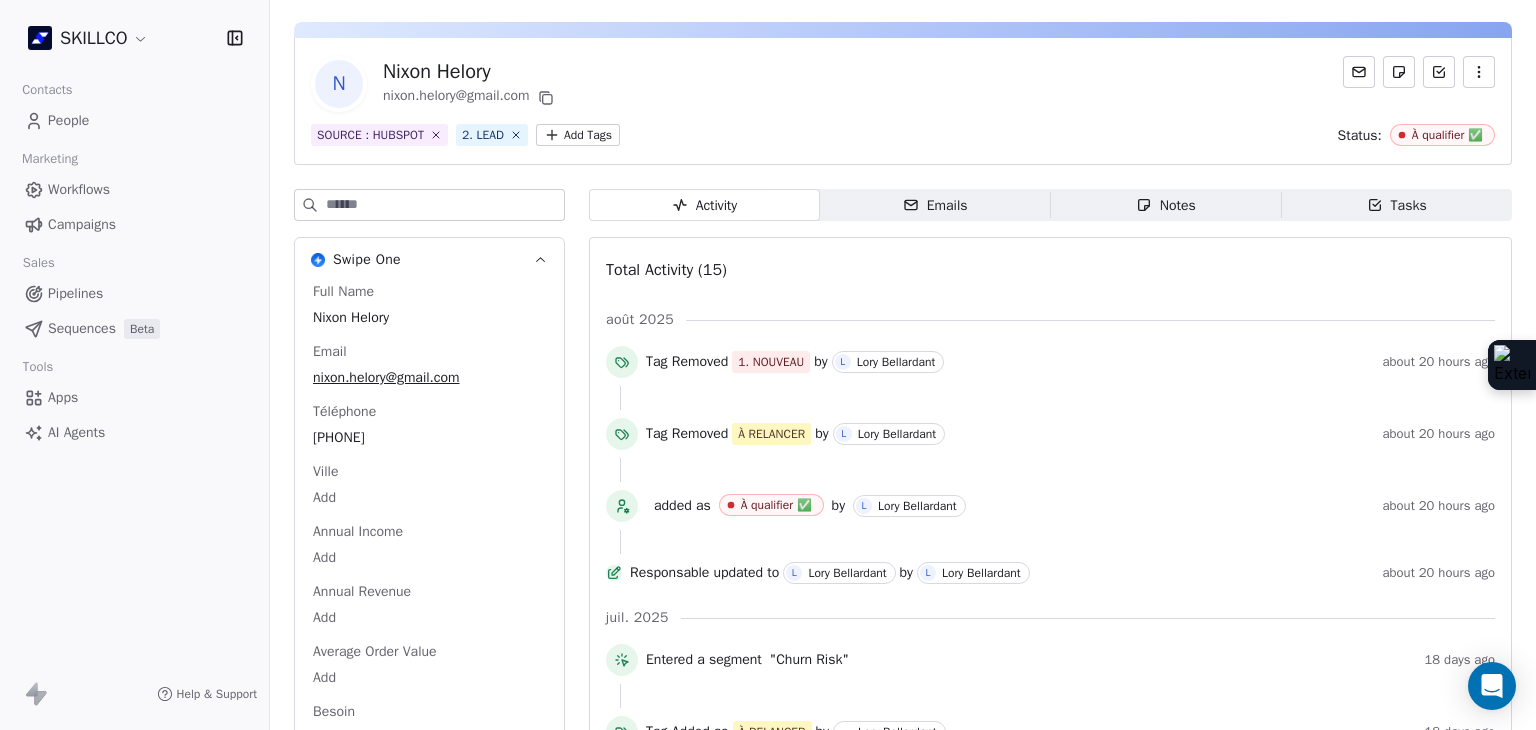scroll, scrollTop: 21, scrollLeft: 0, axis: vertical 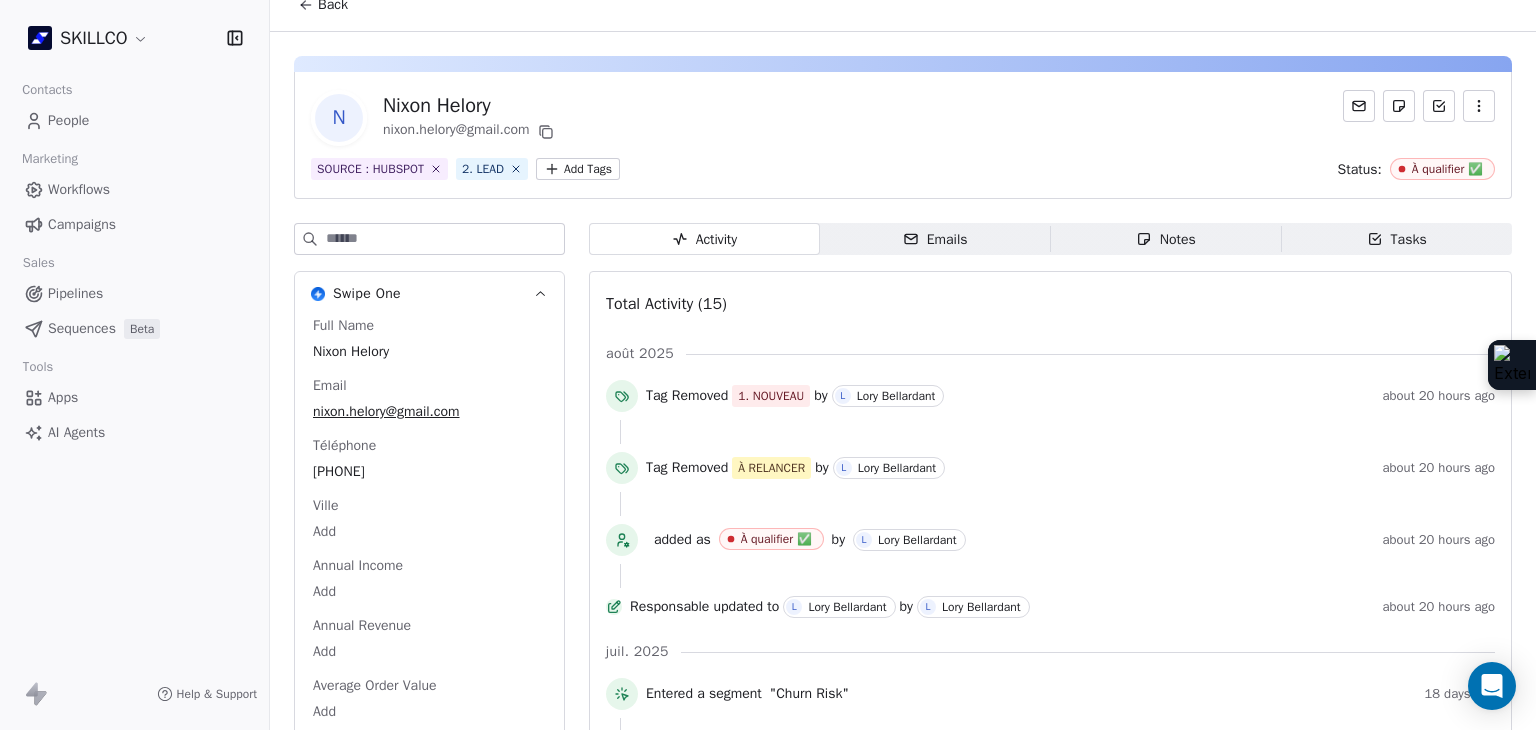 click on "Emails Emails" at bounding box center (935, 239) 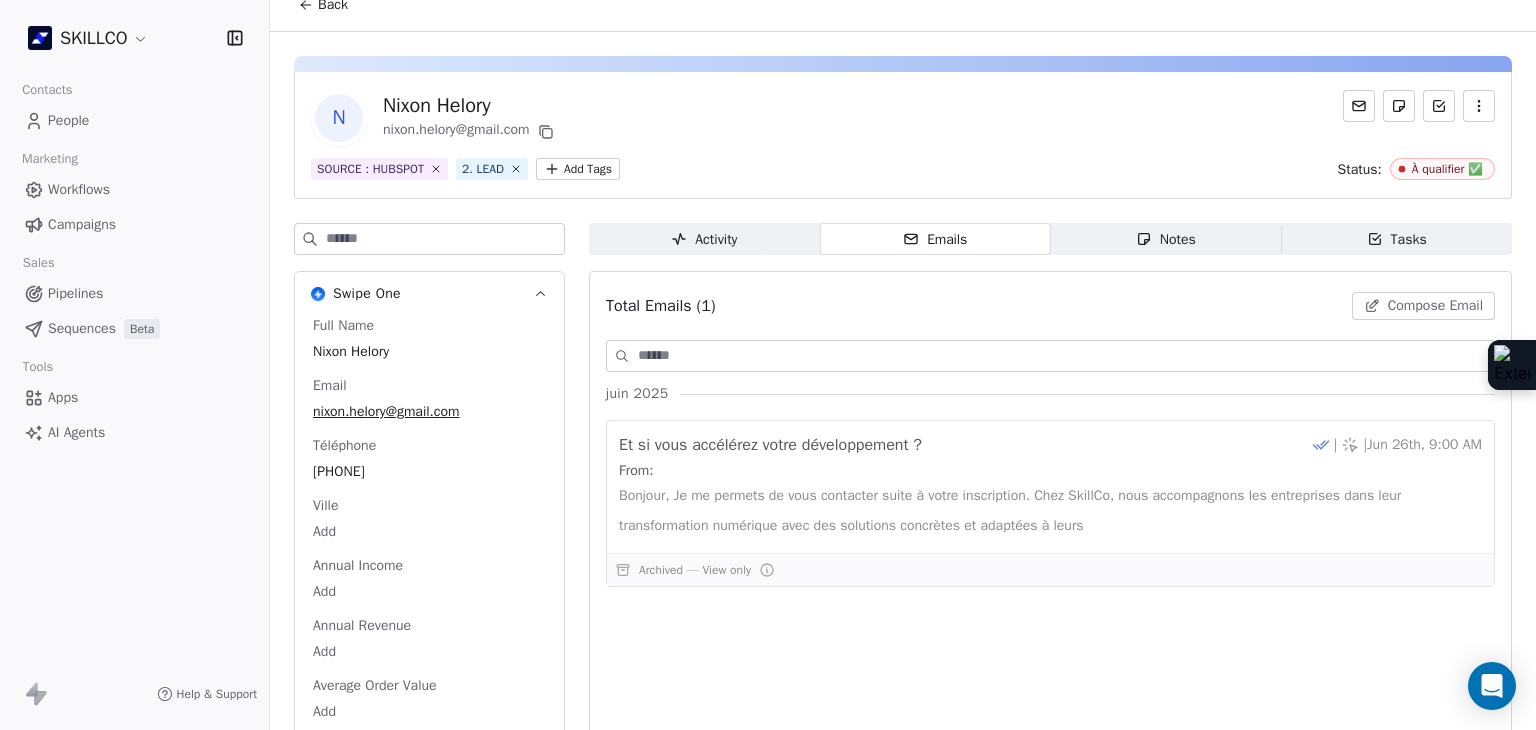 click 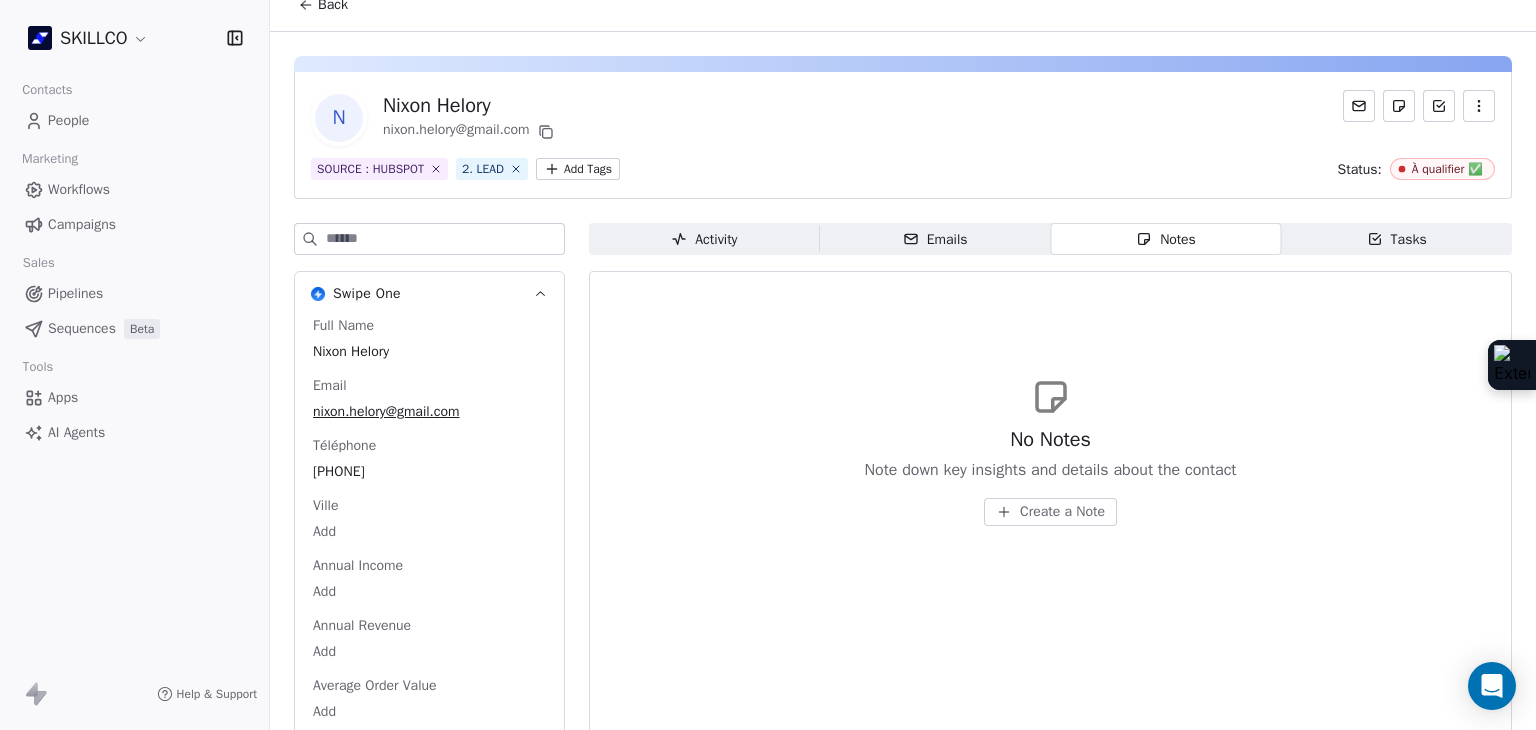 click on "Tasks Tasks" at bounding box center (1396, 239) 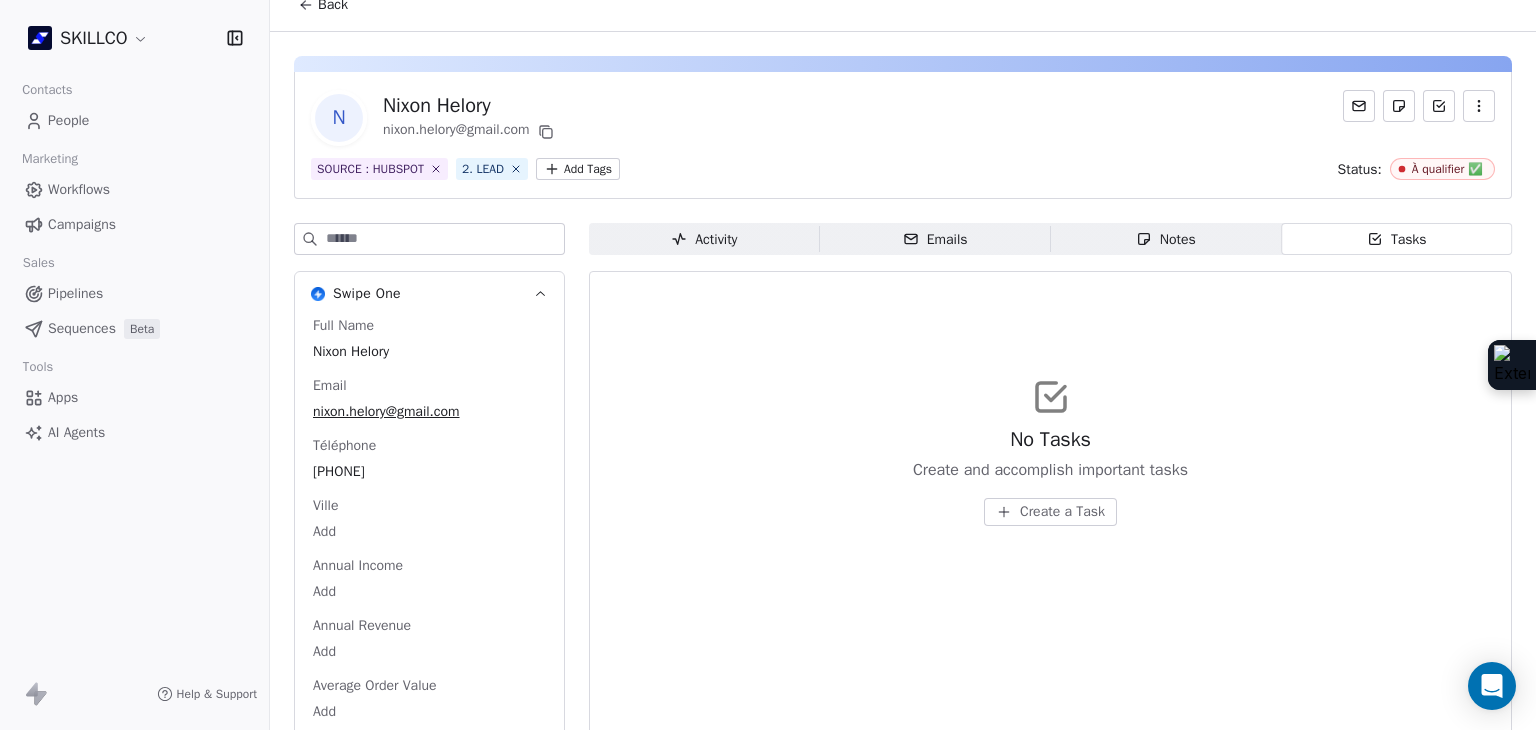 click on "SKILLCO Contacts People Marketing Workflows Campaigns Sales Pipelines Sequences Beta Tools Apps AI Agents Help & Support Back N Nixon Helory nixon.helory@gmail.com SOURCE : HUBSPOT 2. LEAD  Add Tags Status:  À qualifier ✅ Swipe One Full Name Nixon Helory Email nixon.helory@gmail.com Téléphone 0663526551 Ville Add Annual Income Add Annual Revenue Add Average Order Value Add Besoin Add Birthday Add Browser Add Contact Source https://www.google.com/ Pays Add Created Date Jun 24, 2025 05:49 PM Customer Lifetime Value Add Department Add Derniere page consulte https://www.skillco.fr/contact Device Add Email Verification Status Valid Entreprise Add Facebook Add First Purchase Date Add Prénom Nixon Helory Gender Add Poste Add Langue Add Last Abandoned Date Add Last Purchase Date Add Last Activity Date Jun 26, 2025 12:05 PM Nom Add LinkedIn Add Marketing Contact Status Add Email Marketing Consent Subscribed MRR Add Next Billing Date Add Notes Add Scoring 0/10 Add Occupation Add Orders Count Add Responsable Add" at bounding box center (768, 365) 